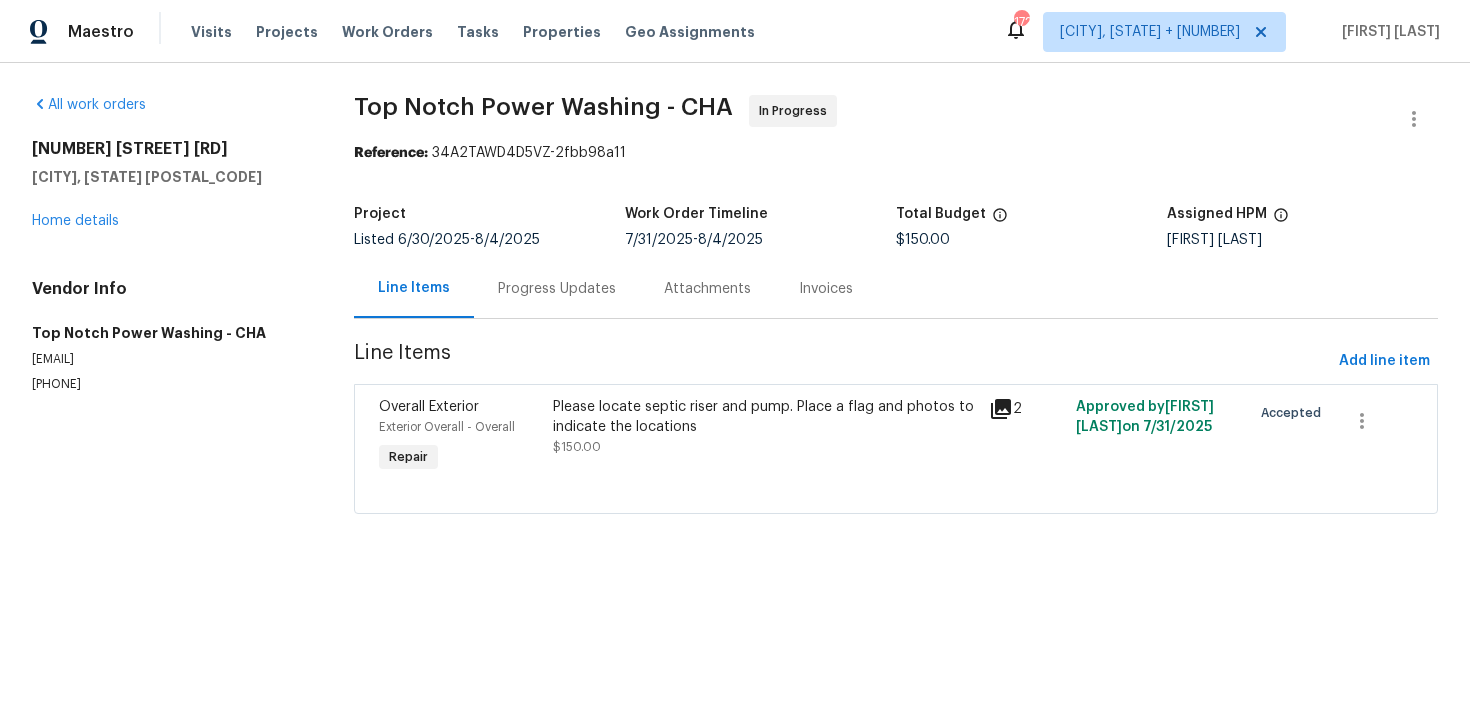 scroll, scrollTop: 0, scrollLeft: 0, axis: both 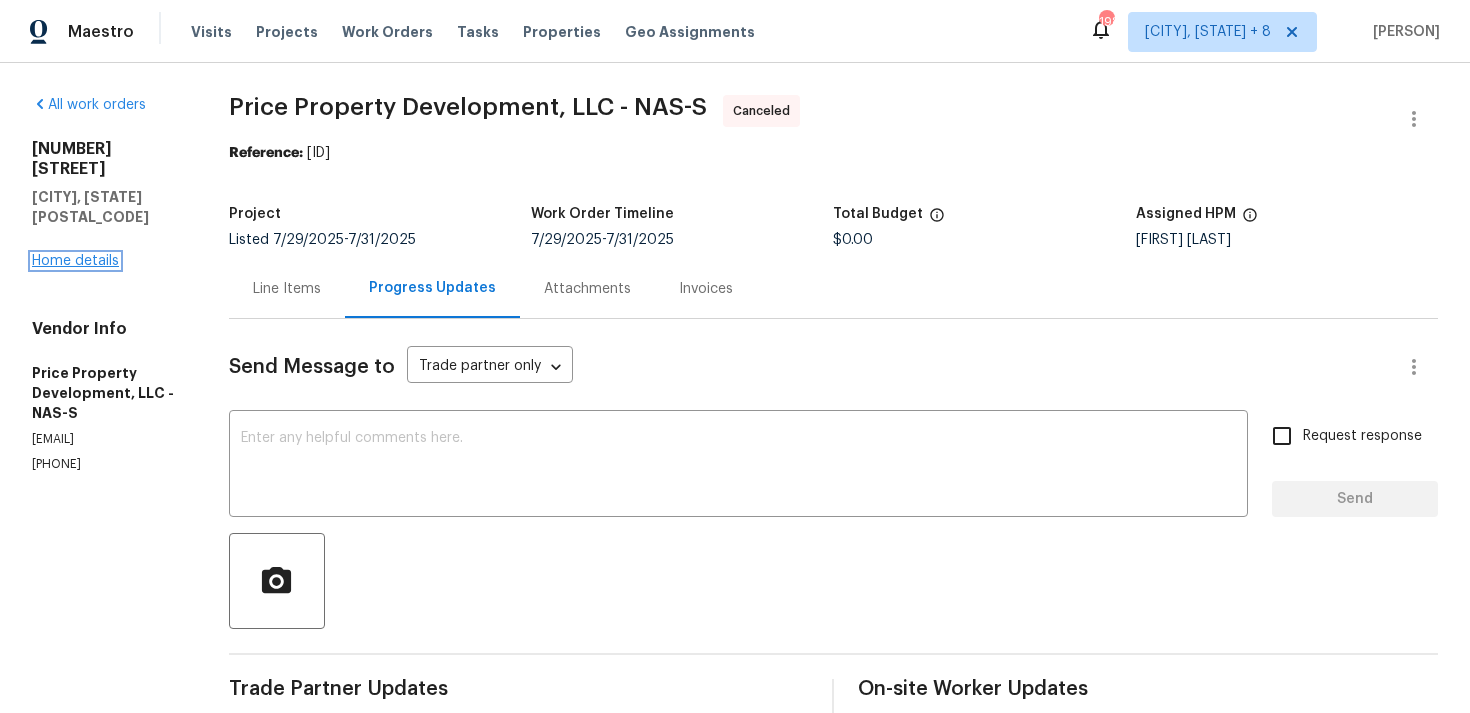 click on "Home details" at bounding box center (75, 261) 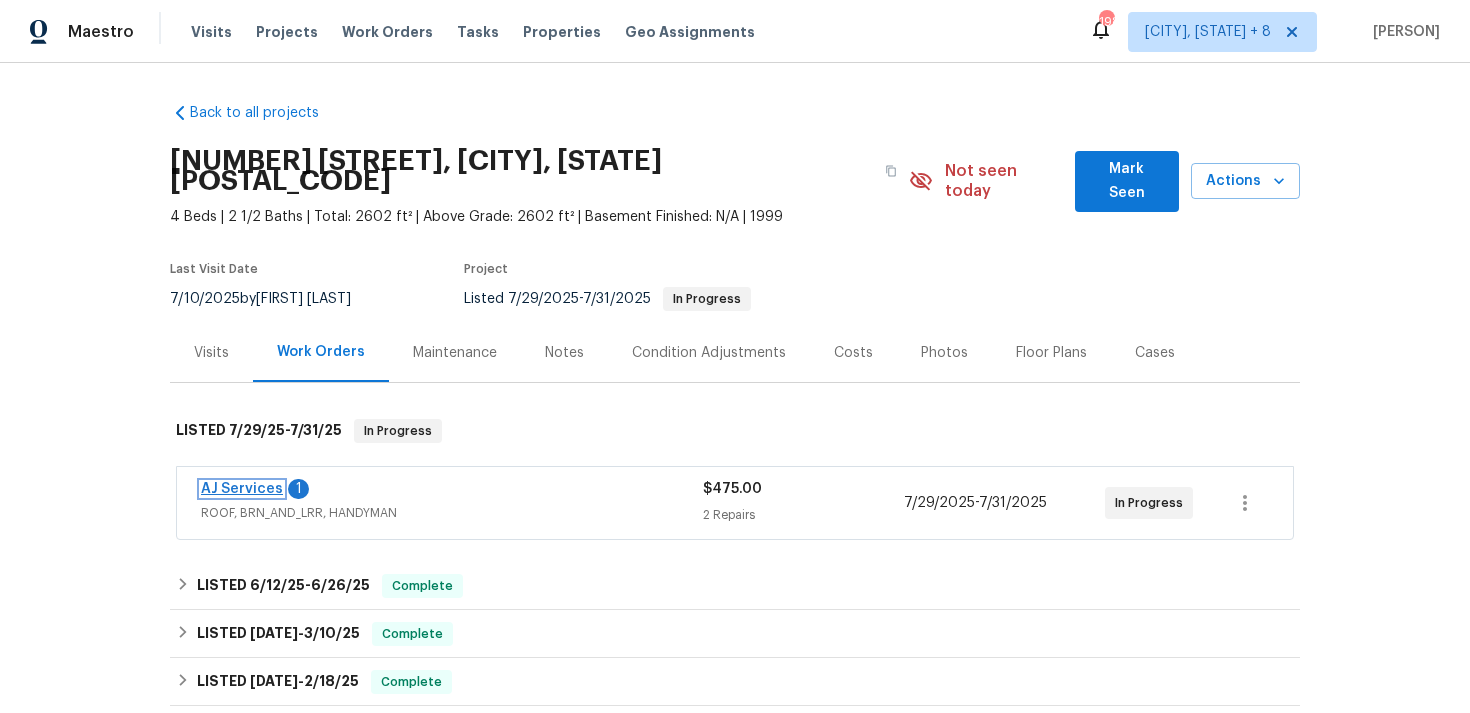 click on "AJ Services" at bounding box center (242, 489) 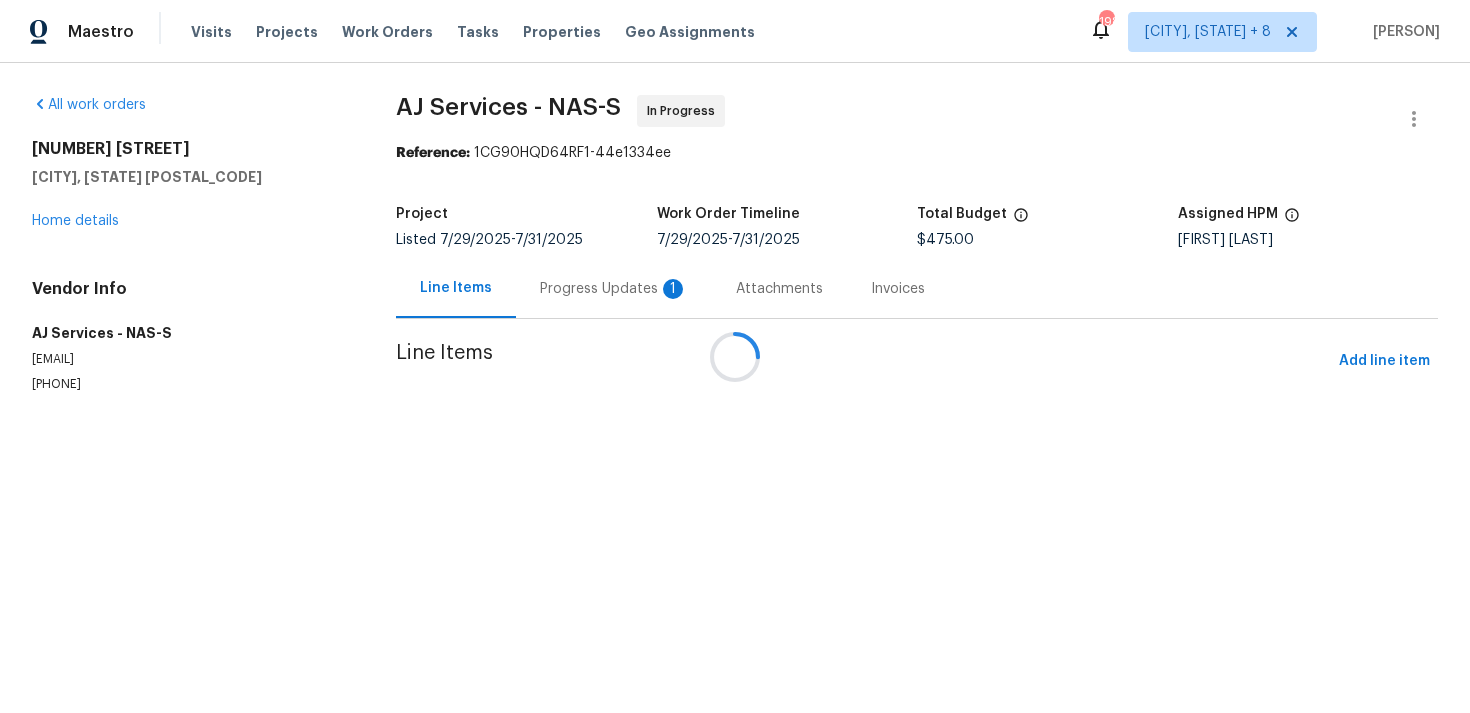 click at bounding box center [735, 356] 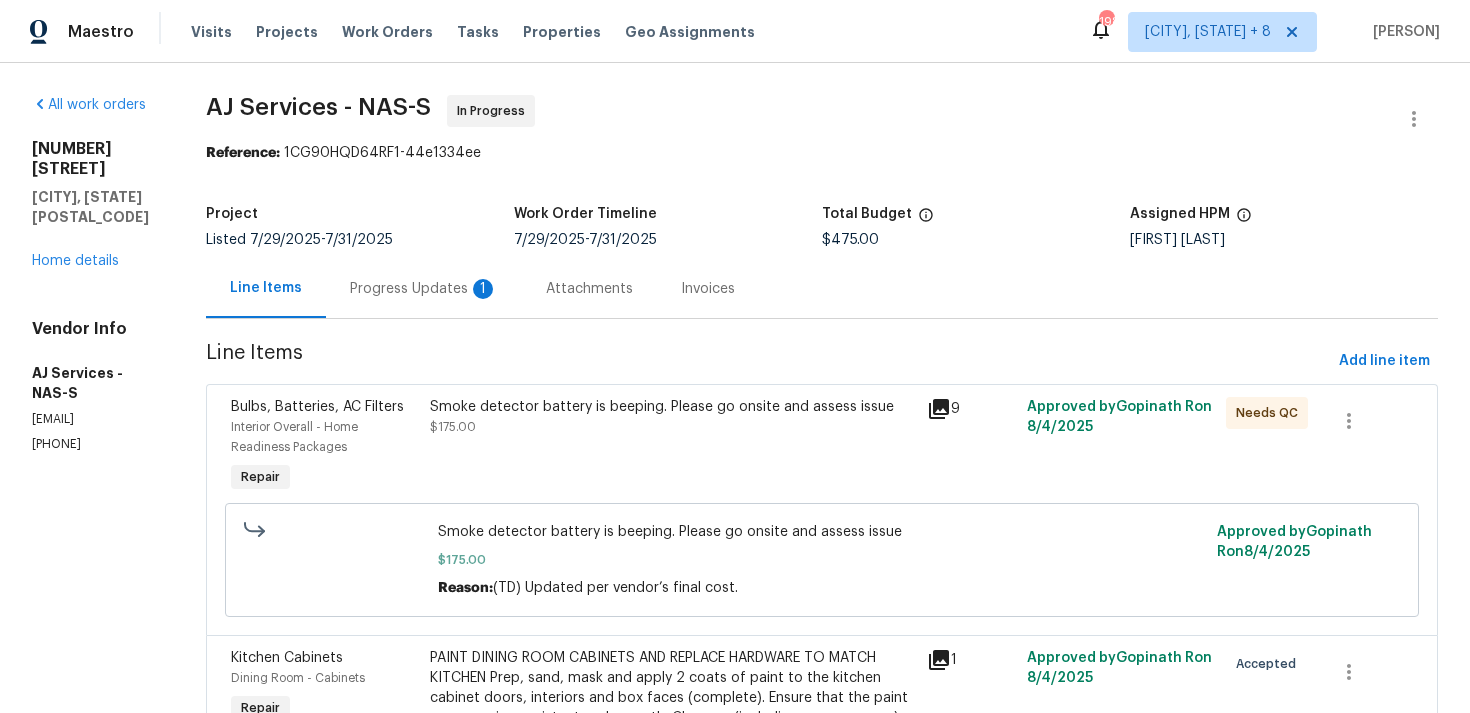 click on "Progress Updates 1" at bounding box center (424, 288) 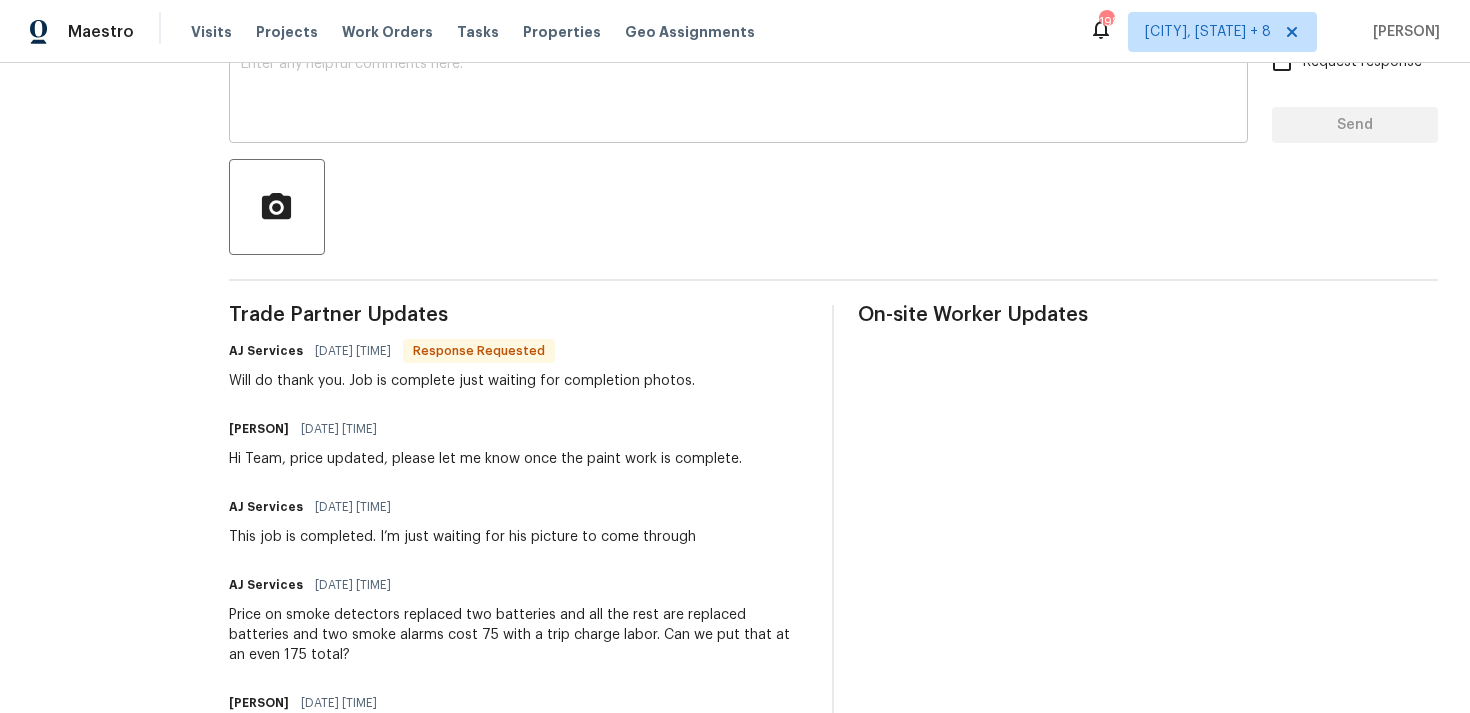 scroll, scrollTop: 386, scrollLeft: 0, axis: vertical 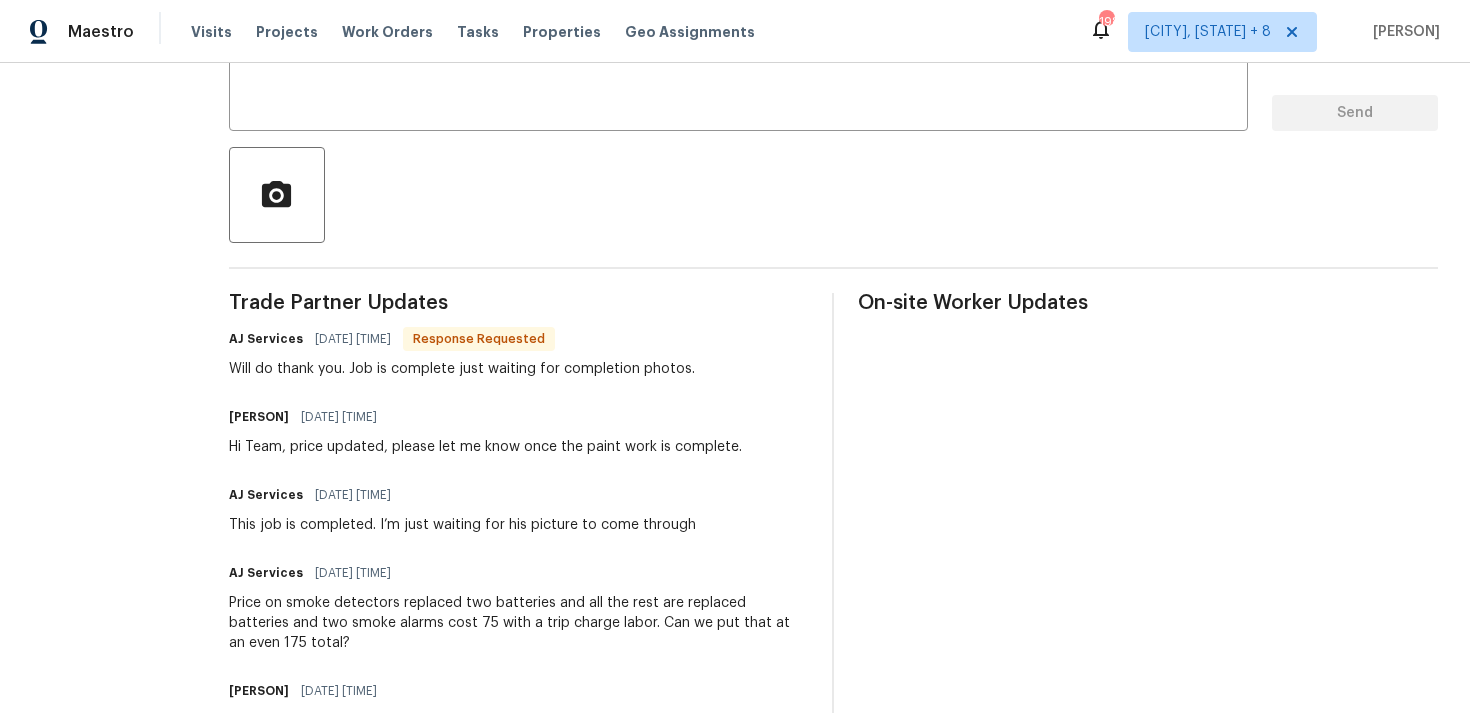 click on "AJ Services 08/04/2025 9:01 AM Response Requested Will do thank you. Job is complete just waiting for completion photos." at bounding box center [462, 352] 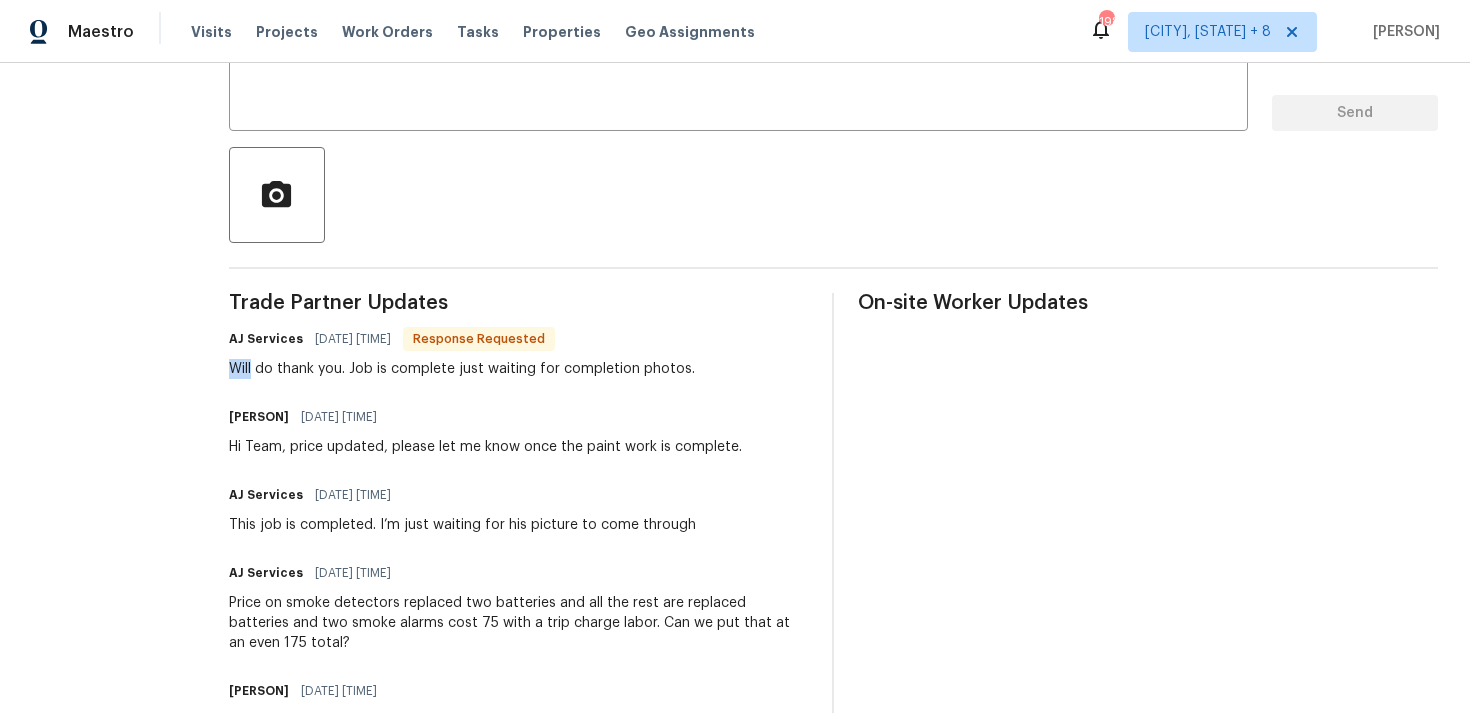 click on "AJ Services 08/04/2025 9:01 AM Response Requested Will do thank you. Job is complete just waiting for completion photos." at bounding box center (462, 352) 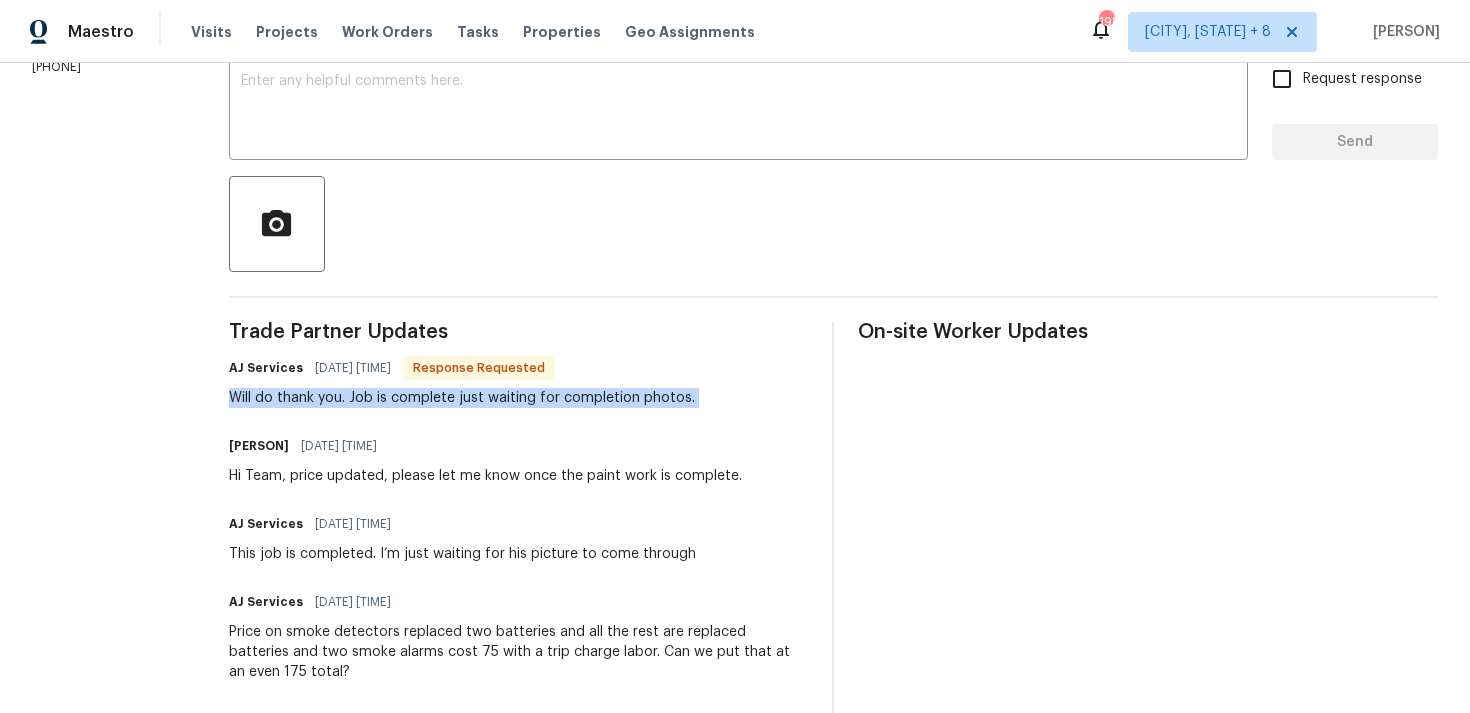 scroll, scrollTop: 352, scrollLeft: 0, axis: vertical 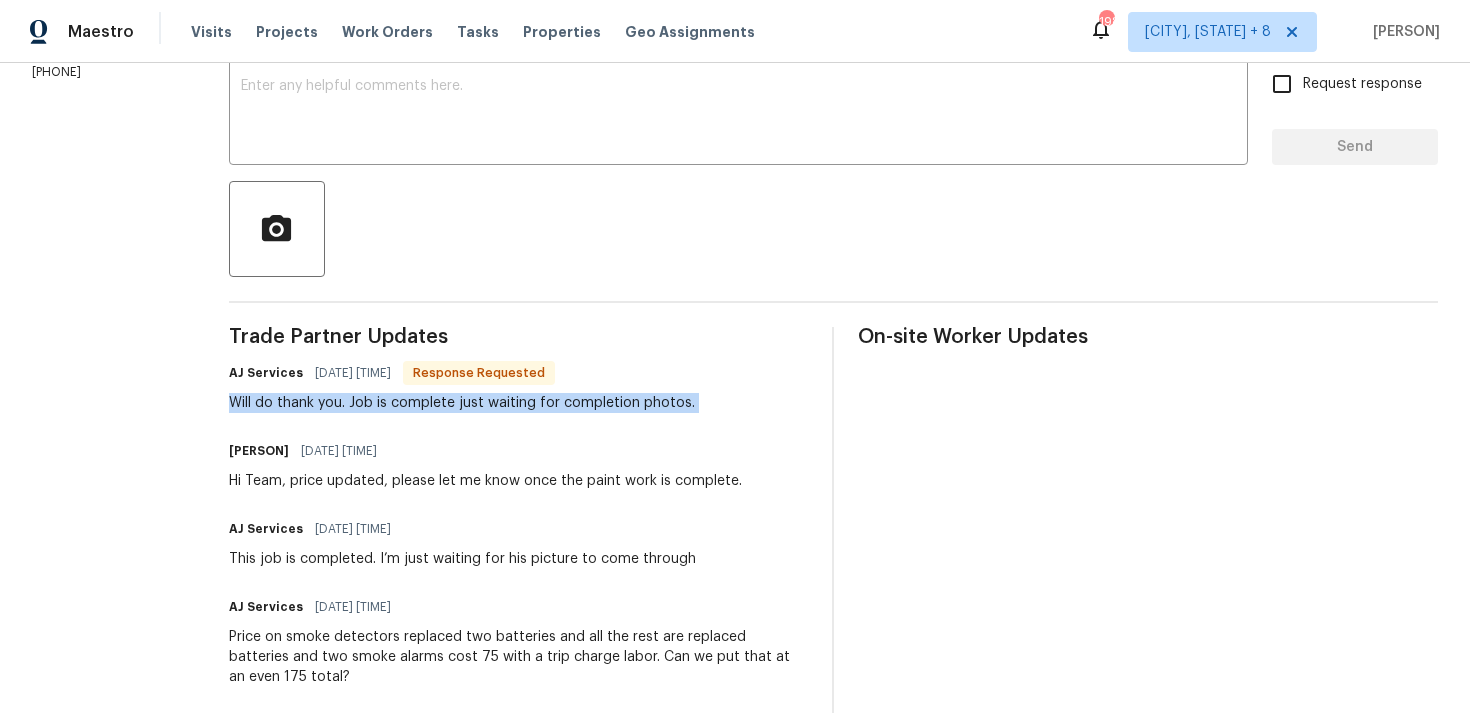 click on "Tamilarasan D 08/04/2025 8:44 AM Hi Team, price updated, please let me know once the paint work is complete." at bounding box center (485, 464) 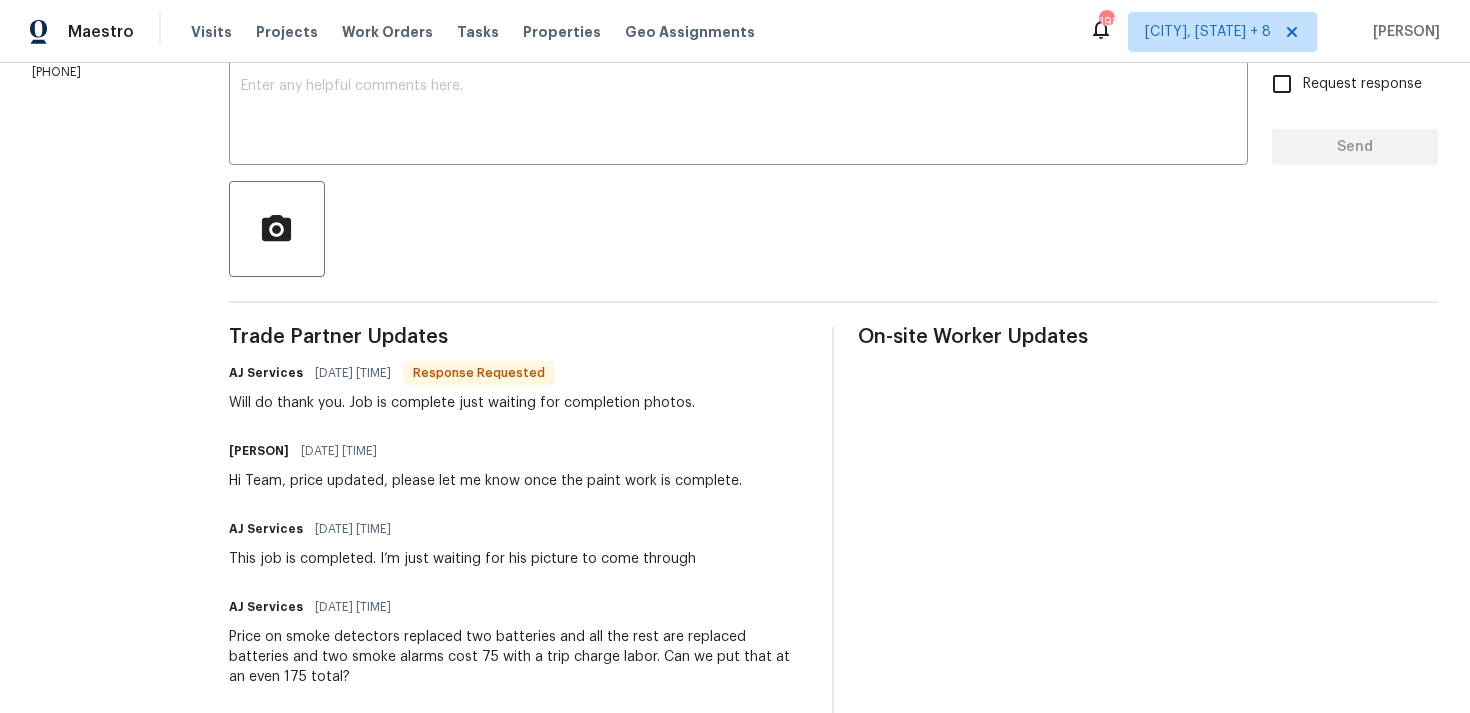 click on "Tamilarasan D 08/04/2025 8:44 AM Hi Team, price updated, please let me know once the paint work is complete." at bounding box center (485, 464) 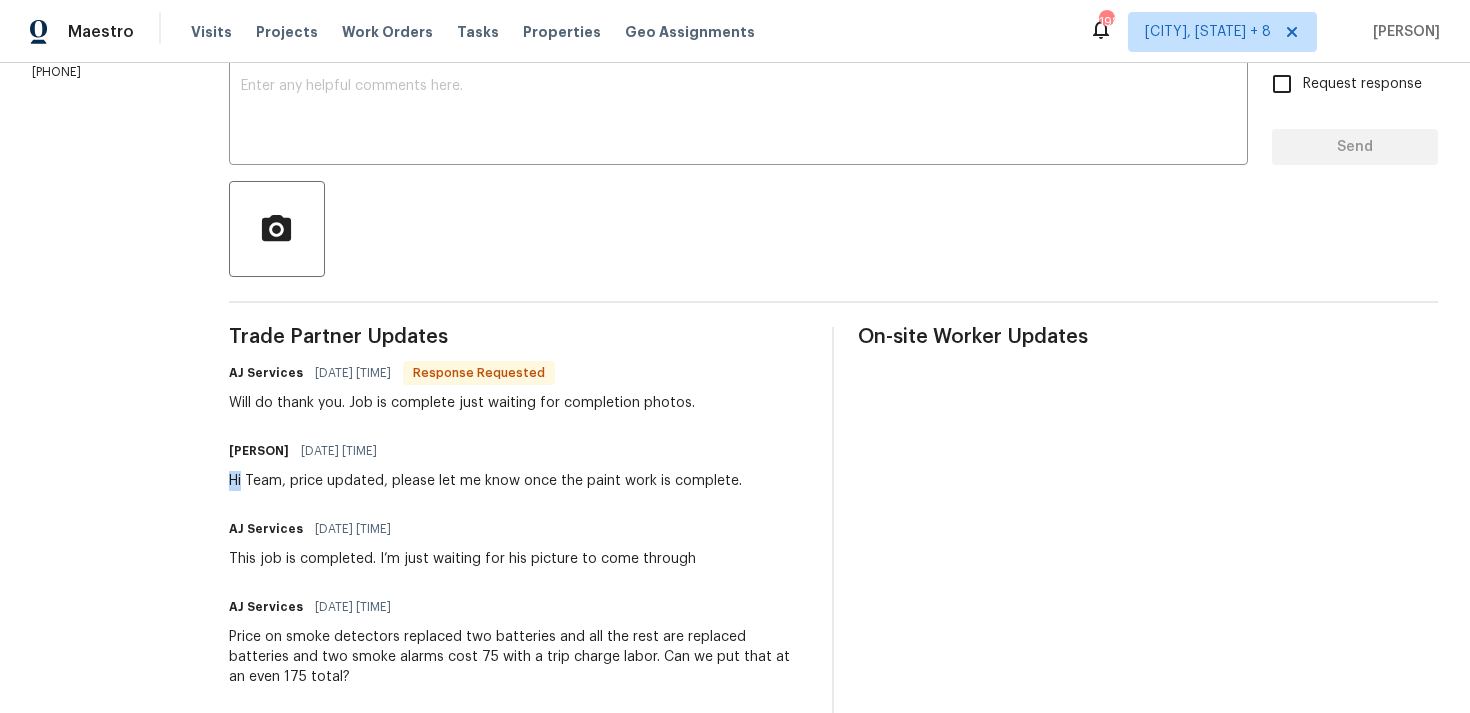 click on "Tamilarasan D 08/04/2025 8:44 AM Hi Team, price updated, please let me know once the paint work is complete." at bounding box center [485, 464] 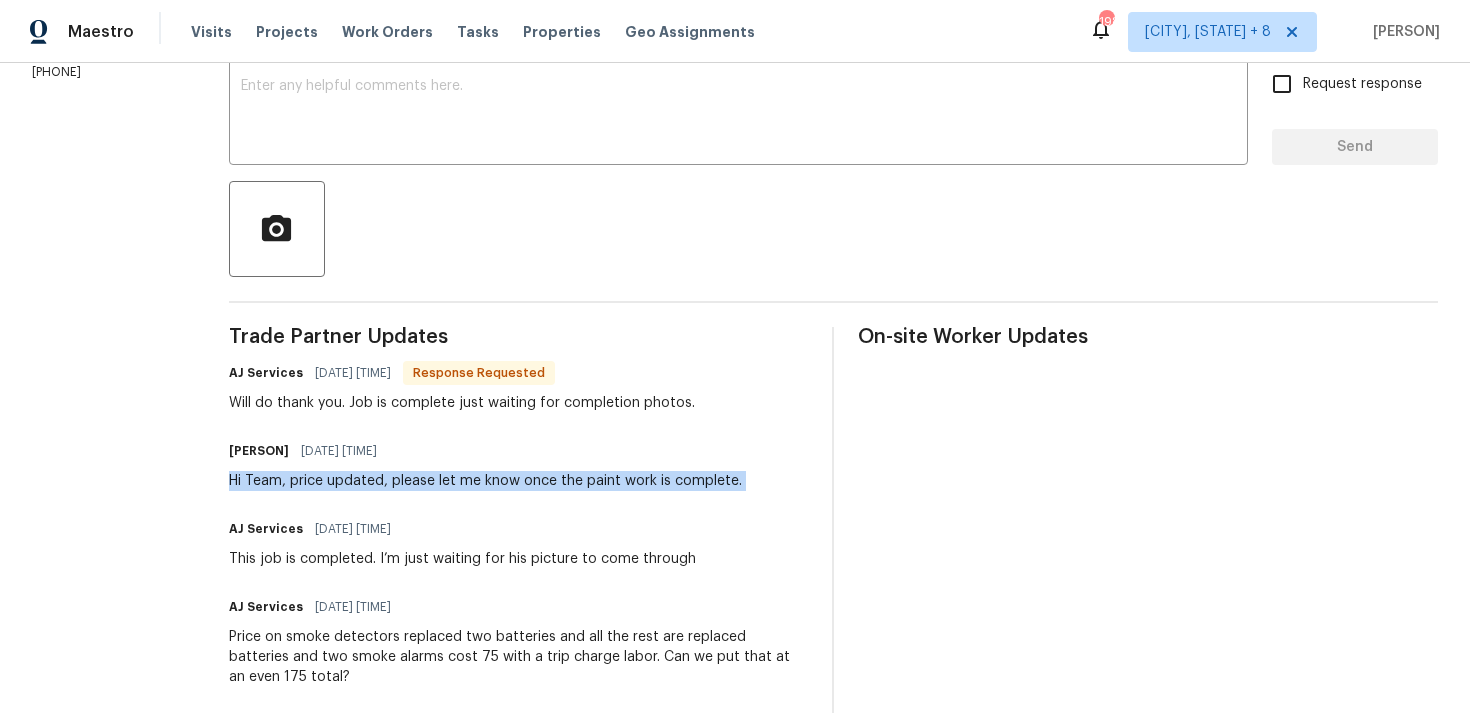 scroll, scrollTop: 309, scrollLeft: 0, axis: vertical 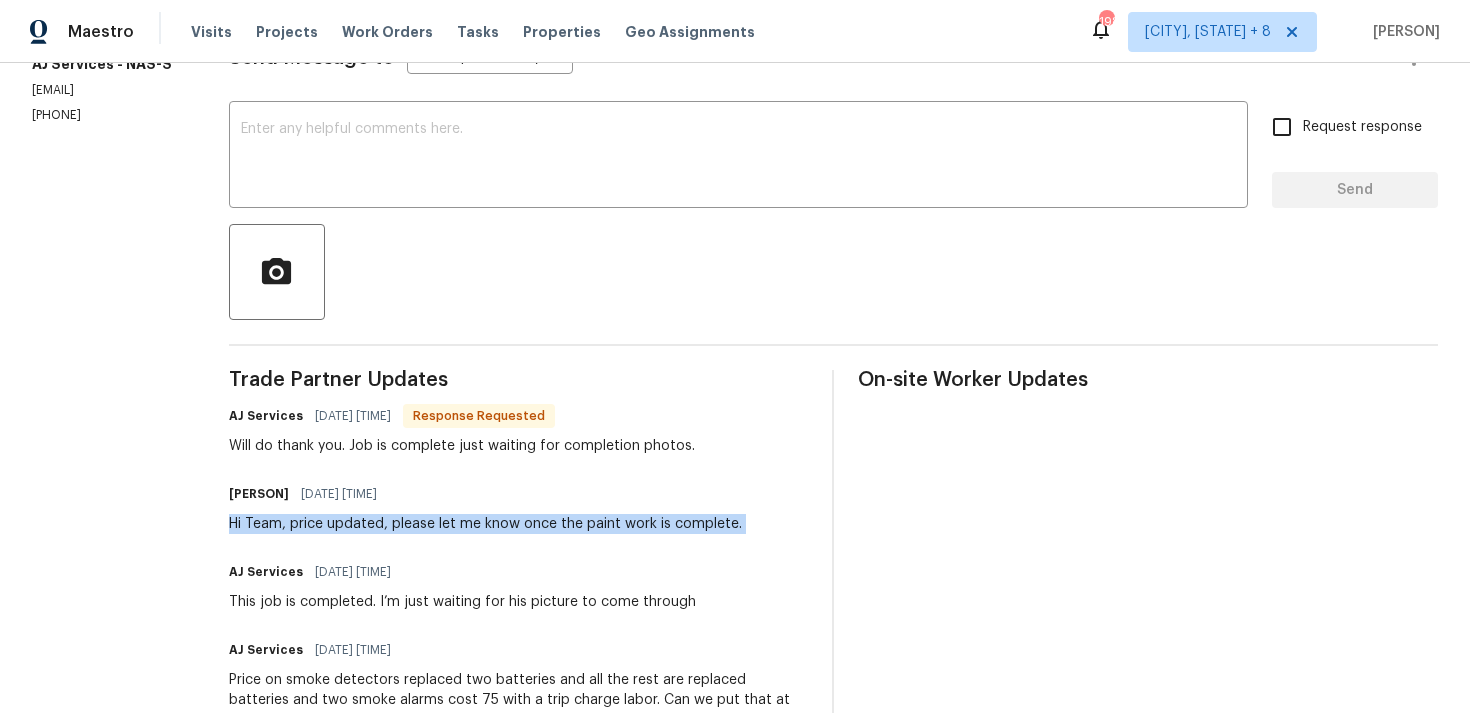 click on "Trade Partner Updates AJ Services 08/04/2025 9:01 AM Response Requested Will do thank you. Job is complete just waiting for completion photos. Tamilarasan D 08/04/2025 8:44 AM Hi Team, price updated, please let me know once the paint work is complete. AJ Services 08/04/2025 5:16 AM This job is completed. I’m just waiting for his picture to come through AJ Services 08/01/2025 1:07 PM Price on smoke detectors replaced two batteries and all the rest are replaced batteries and two smoke alarms cost 75 with a trip charge labor. Can we put that at an even 175 total? Tamilarasan D 08/01/2025 10:13 AM Hi Team, Please let me know the current status of the work order. Tamilarasan D 07/31/2025 8:02 AM Hi Team, could you please let me know the schedule date for this? Tamilarasan D 07/30/2025 8:26 AM Hello Team, Please confirm your availability by accepting this work order with a scheduled date for the service. Thank you! Tamilarasan D 07/29/2025 12:45 PM" at bounding box center [519, 768] 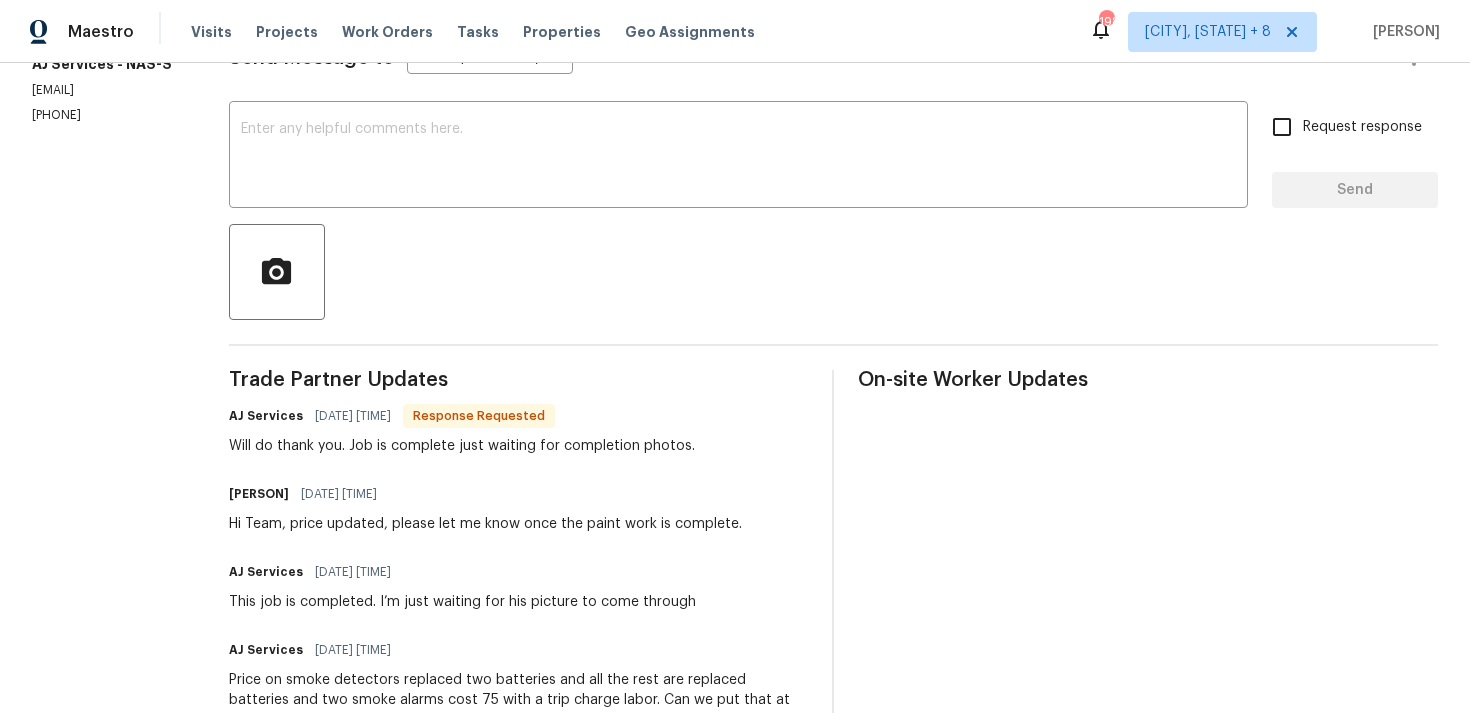 click on "Trade Partner Updates AJ Services 08/04/2025 9:01 AM Response Requested Will do thank you. Job is complete just waiting for completion photos. Tamilarasan D 08/04/2025 8:44 AM Hi Team, price updated, please let me know once the paint work is complete. AJ Services 08/04/2025 5:16 AM This job is completed. I’m just waiting for his picture to come through AJ Services 08/01/2025 1:07 PM Price on smoke detectors replaced two batteries and all the rest are replaced batteries and two smoke alarms cost 75 with a trip charge labor. Can we put that at an even 175 total? Tamilarasan D 08/01/2025 10:13 AM Hi Team, Please let me know the current status of the work order. Tamilarasan D 07/31/2025 8:02 AM Hi Team, could you please let me know the schedule date for this? Tamilarasan D 07/30/2025 8:26 AM Hello Team, Please confirm your availability by accepting this work order with a scheduled date for the service. Thank you! Tamilarasan D 07/29/2025 12:45 PM" at bounding box center [519, 768] 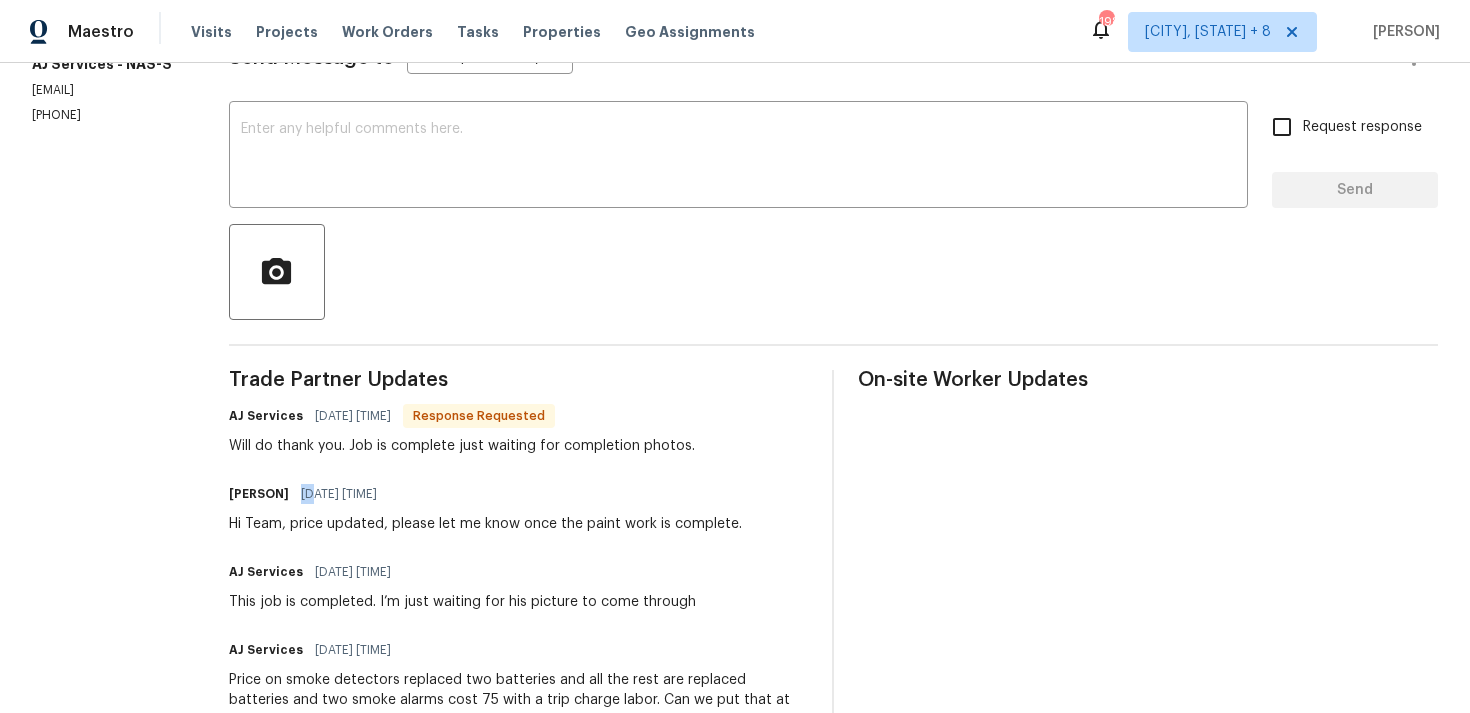 click on "Trade Partner Updates AJ Services 08/04/2025 9:01 AM Response Requested Will do thank you. Job is complete just waiting for completion photos. Tamilarasan D 08/04/2025 8:44 AM Hi Team, price updated, please let me know once the paint work is complete. AJ Services 08/04/2025 5:16 AM This job is completed. I’m just waiting for his picture to come through AJ Services 08/01/2025 1:07 PM Price on smoke detectors replaced two batteries and all the rest are replaced batteries and two smoke alarms cost 75 with a trip charge labor. Can we put that at an even 175 total? Tamilarasan D 08/01/2025 10:13 AM Hi Team, Please let me know the current status of the work order. Tamilarasan D 07/31/2025 8:02 AM Hi Team, could you please let me know the schedule date for this? Tamilarasan D 07/30/2025 8:26 AM Hello Team, Please confirm your availability by accepting this work order with a scheduled date for the service. Thank you! Tamilarasan D 07/29/2025 12:45 PM" at bounding box center (519, 768) 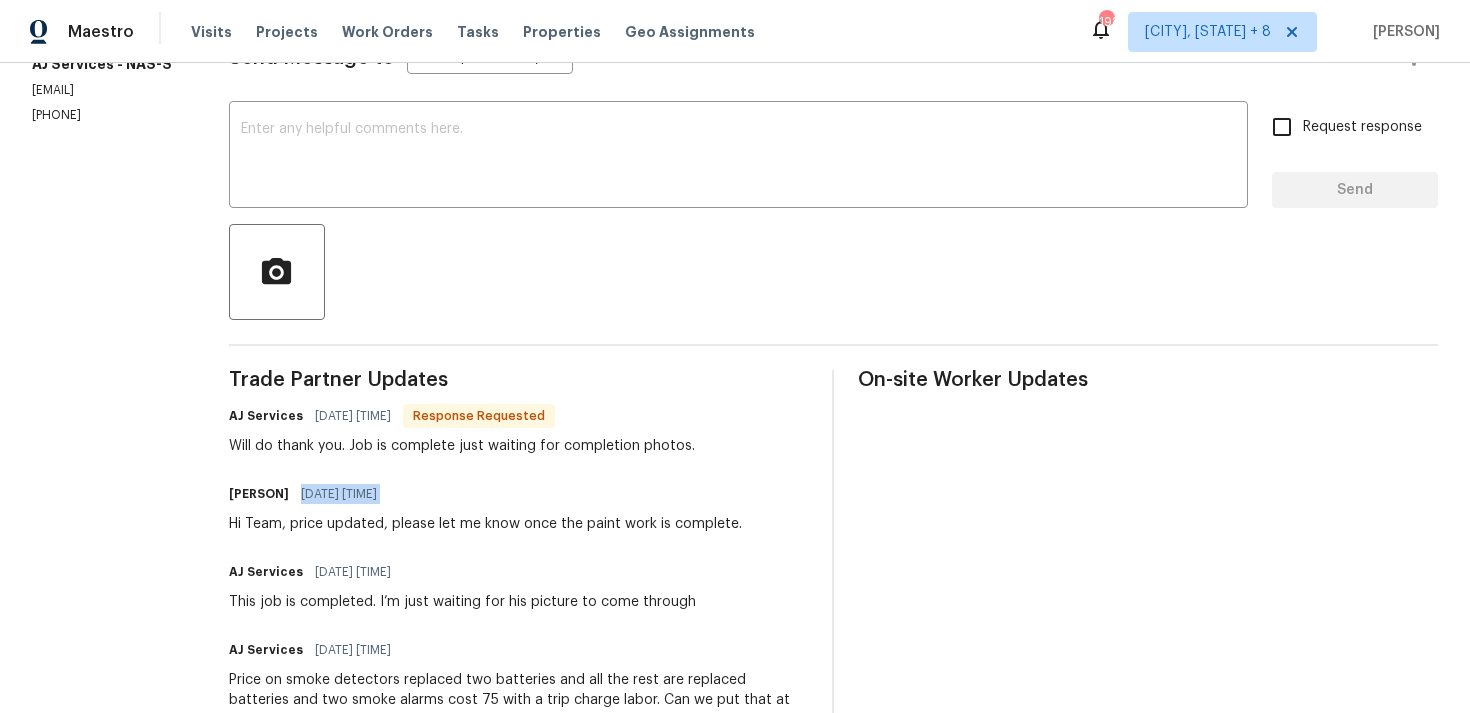 click on "Trade Partner Updates AJ Services 08/04/2025 9:01 AM Response Requested Will do thank you. Job is complete just waiting for completion photos. Tamilarasan D 08/04/2025 8:44 AM Hi Team, price updated, please let me know once the paint work is complete. AJ Services 08/04/2025 5:16 AM This job is completed. I’m just waiting for his picture to come through AJ Services 08/01/2025 1:07 PM Price on smoke detectors replaced two batteries and all the rest are replaced batteries and two smoke alarms cost 75 with a trip charge labor. Can we put that at an even 175 total? Tamilarasan D 08/01/2025 10:13 AM Hi Team, Please let me know the current status of the work order. Tamilarasan D 07/31/2025 8:02 AM Hi Team, could you please let me know the schedule date for this? Tamilarasan D 07/30/2025 8:26 AM Hello Team, Please confirm your availability by accepting this work order with a scheduled date for the service. Thank you! Tamilarasan D 07/29/2025 12:45 PM" at bounding box center (519, 768) 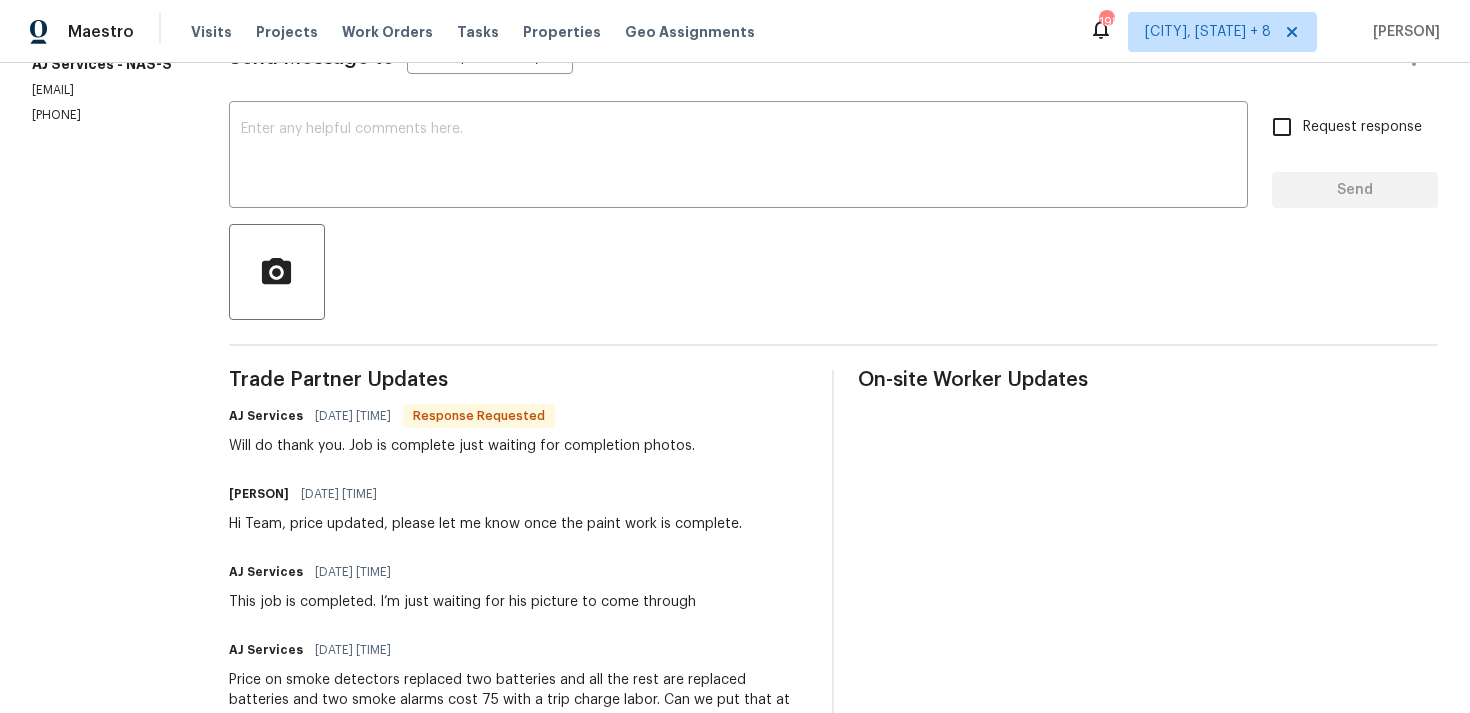 click on "Will do thank you. Job is complete just waiting for completion photos." at bounding box center (462, 446) 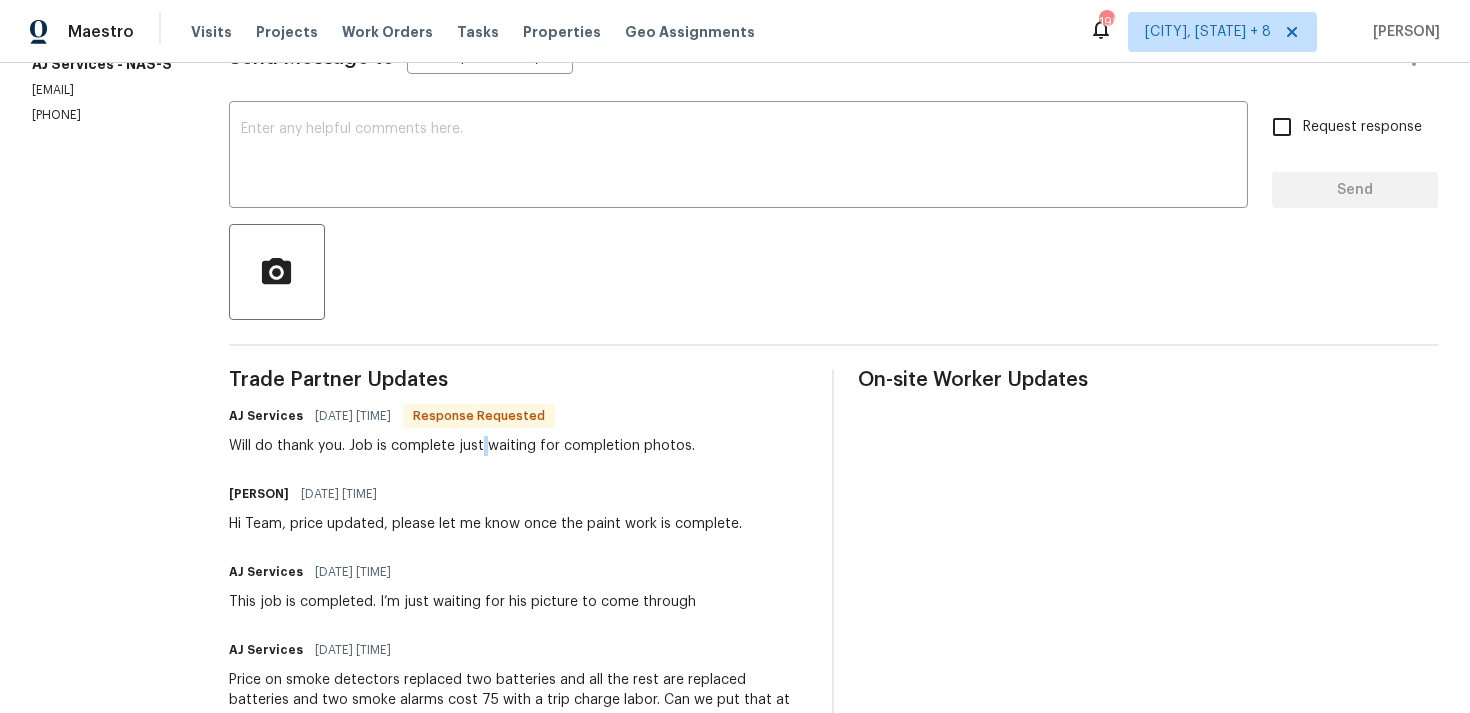 click on "Will do thank you. Job is complete just waiting for completion photos." at bounding box center [462, 446] 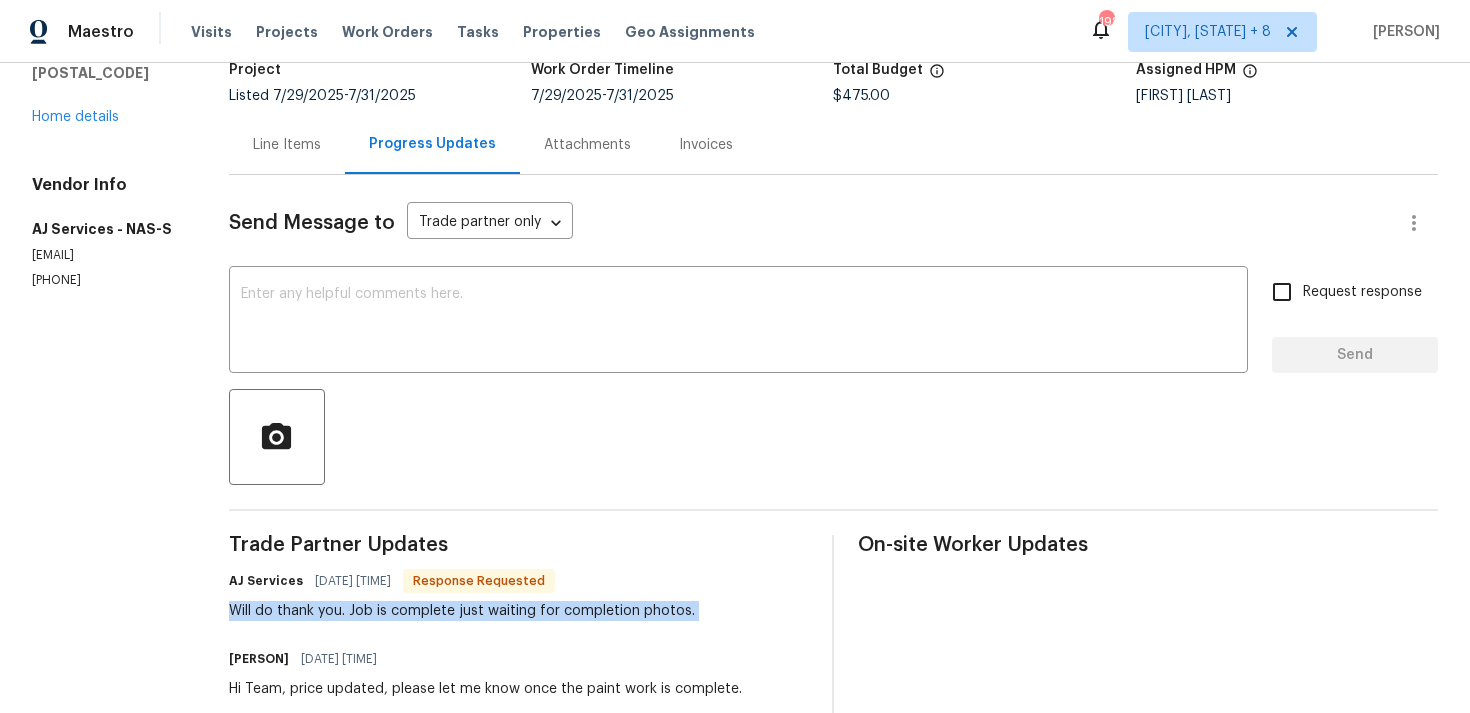 scroll, scrollTop: 0, scrollLeft: 0, axis: both 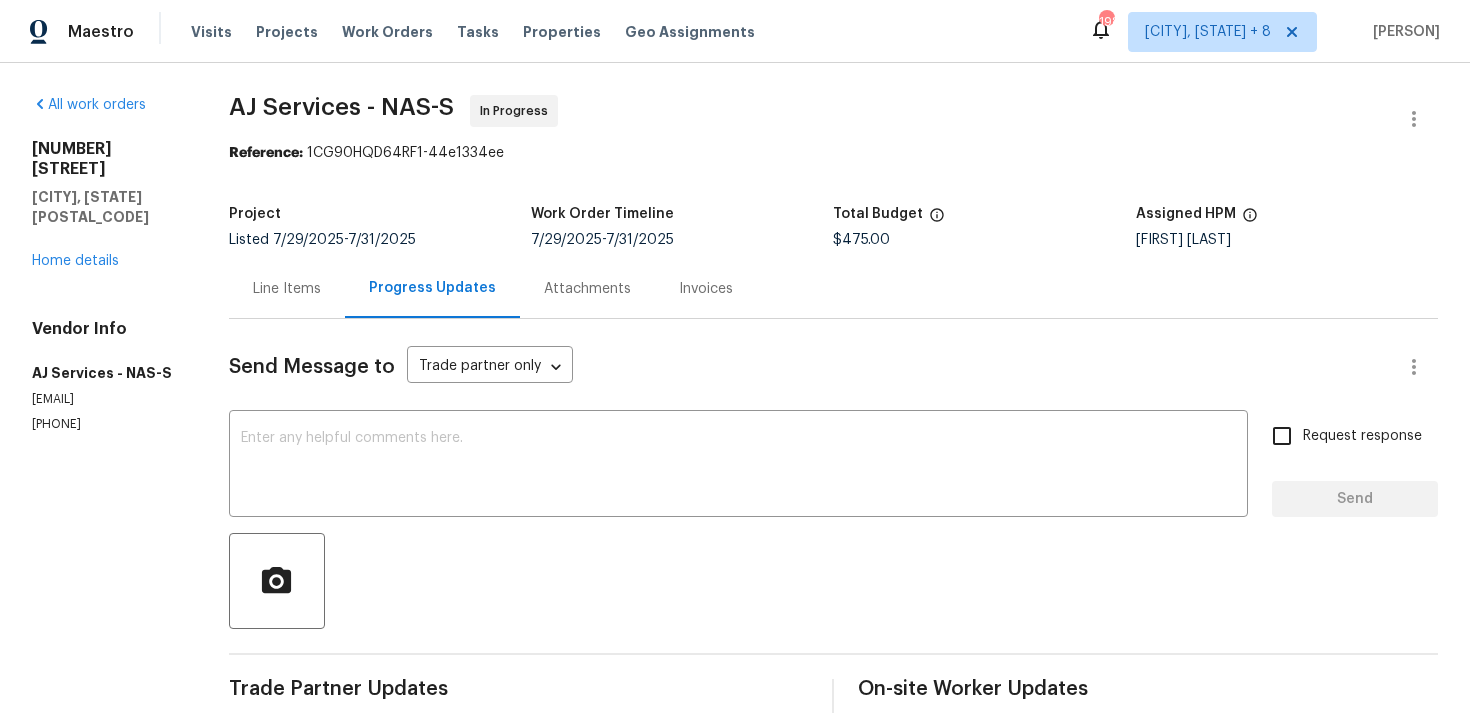 click on "Line Items" at bounding box center [287, 288] 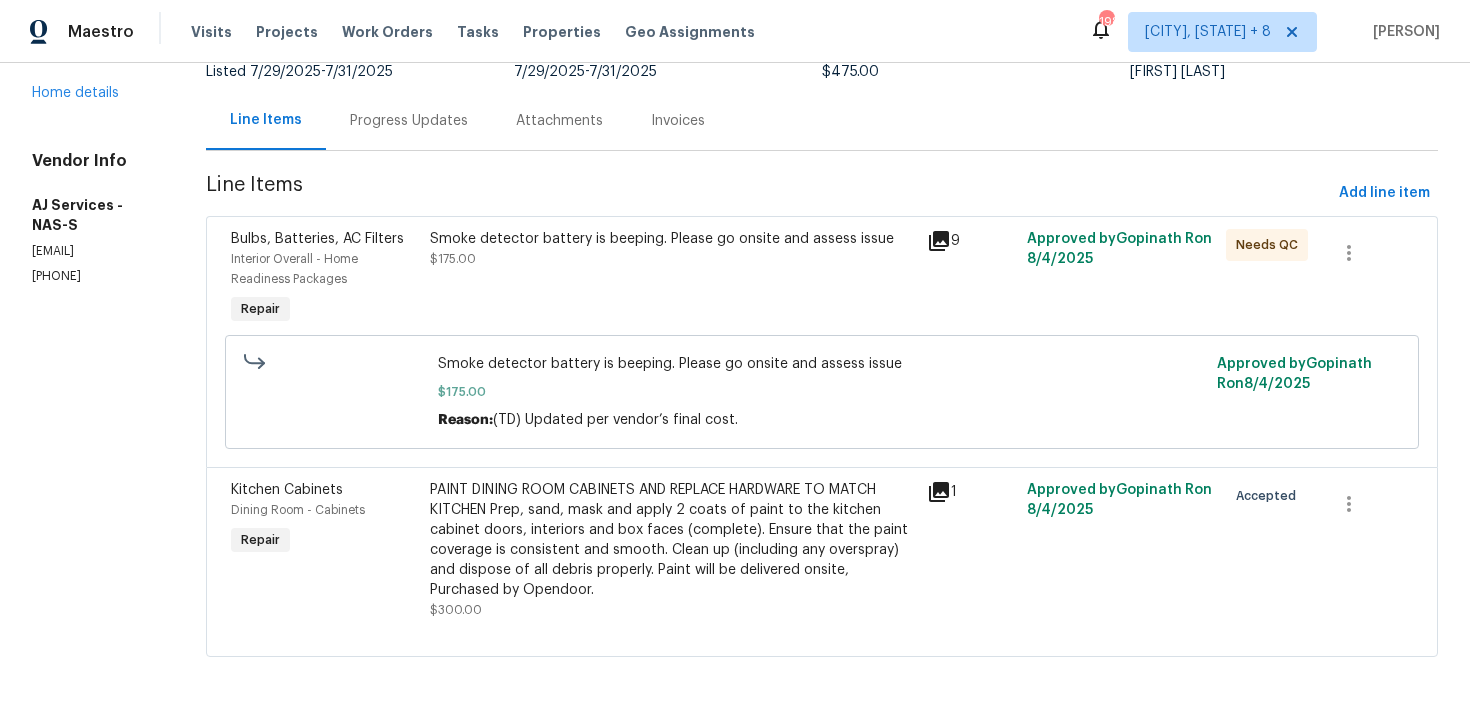 scroll, scrollTop: 0, scrollLeft: 0, axis: both 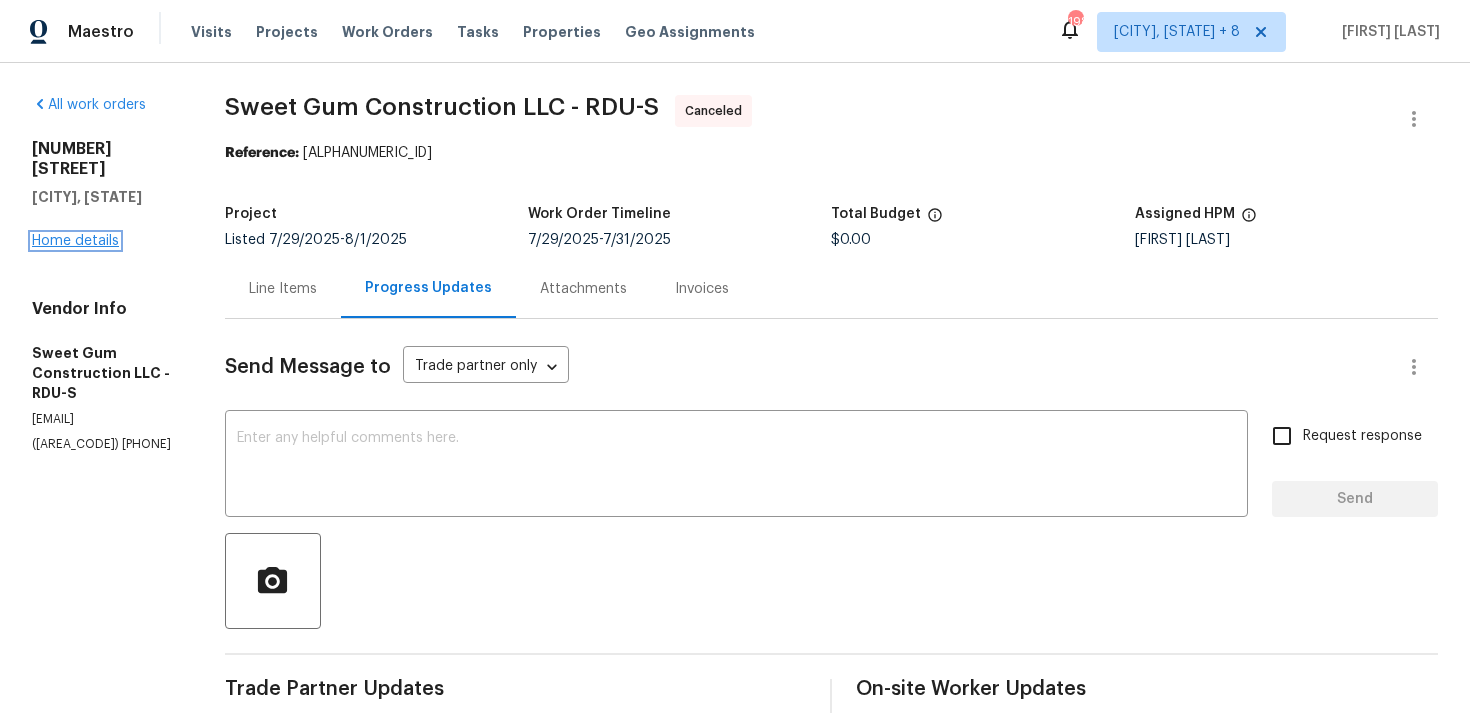 click on "Home details" at bounding box center [75, 241] 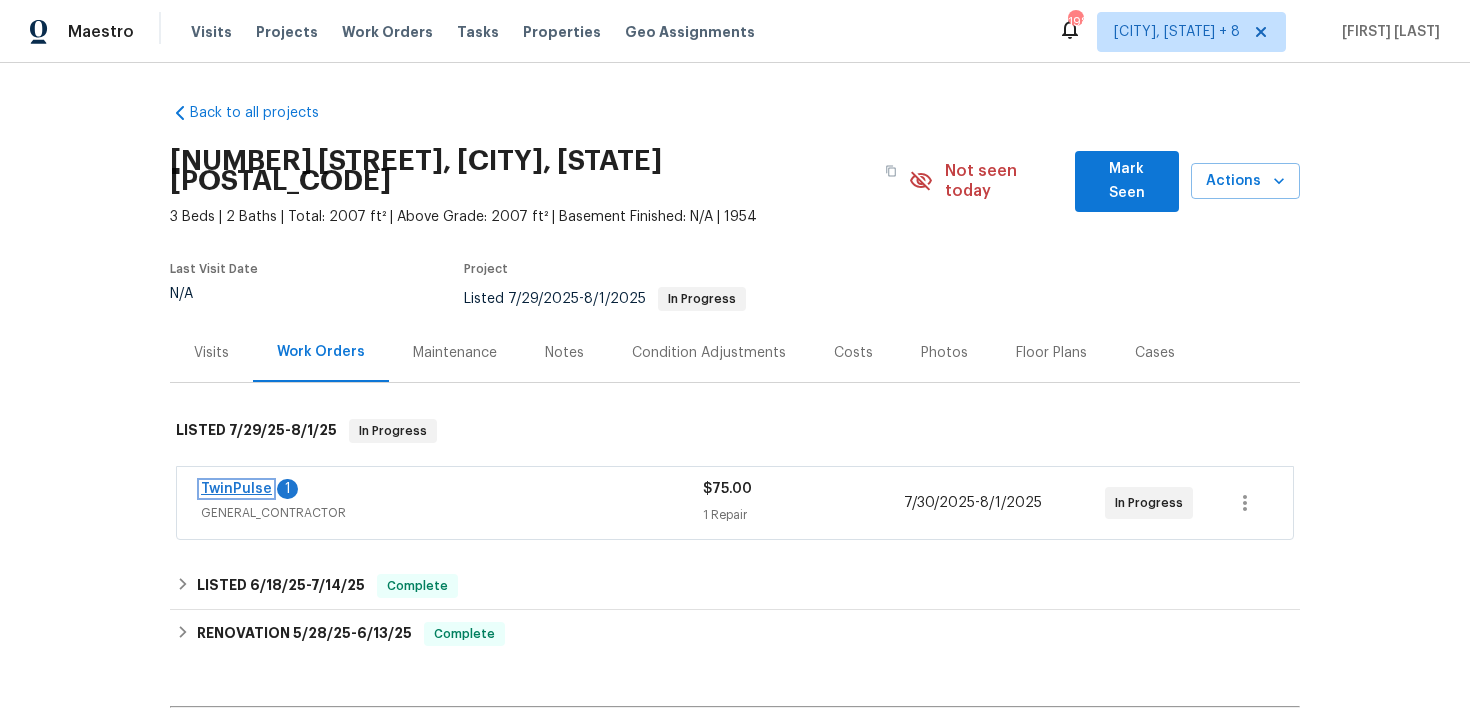 click on "TwinPulse" at bounding box center (236, 489) 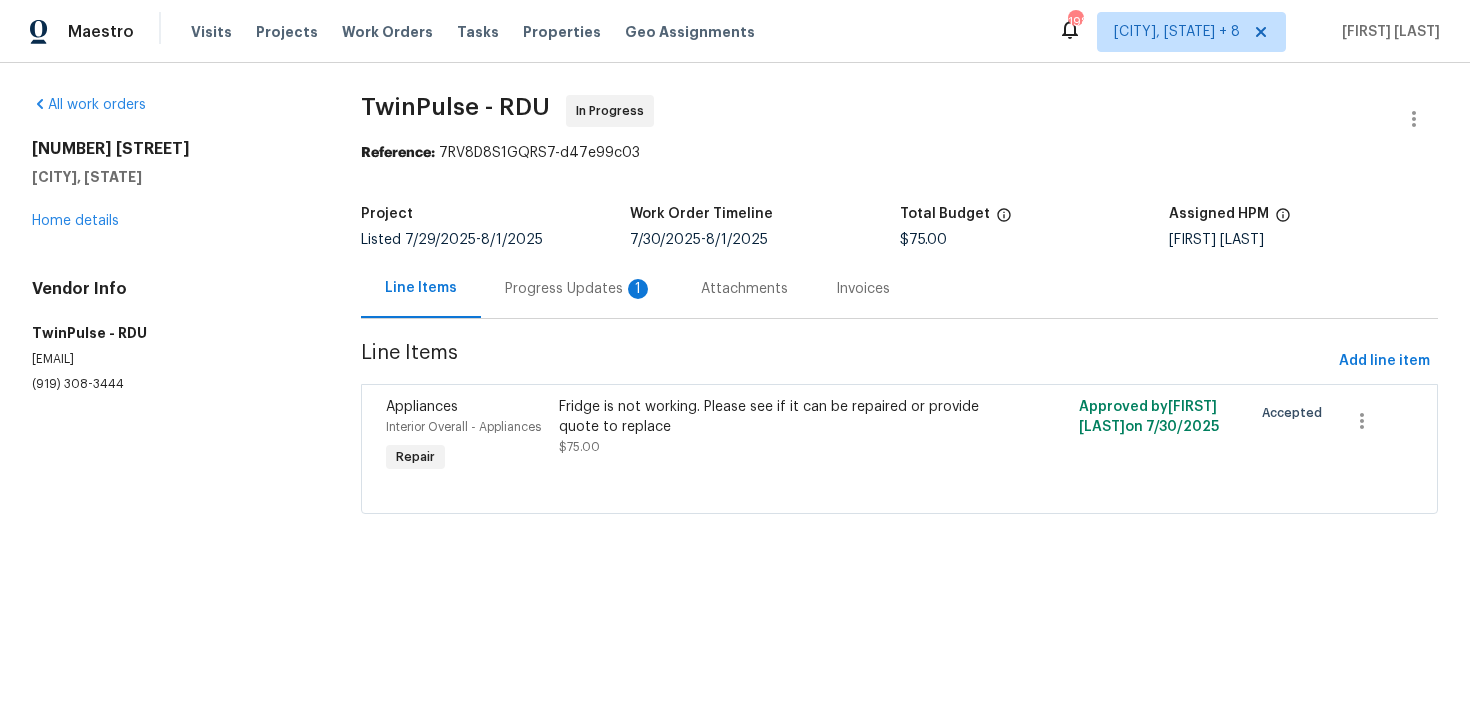 click on "Progress Updates 1" at bounding box center (579, 289) 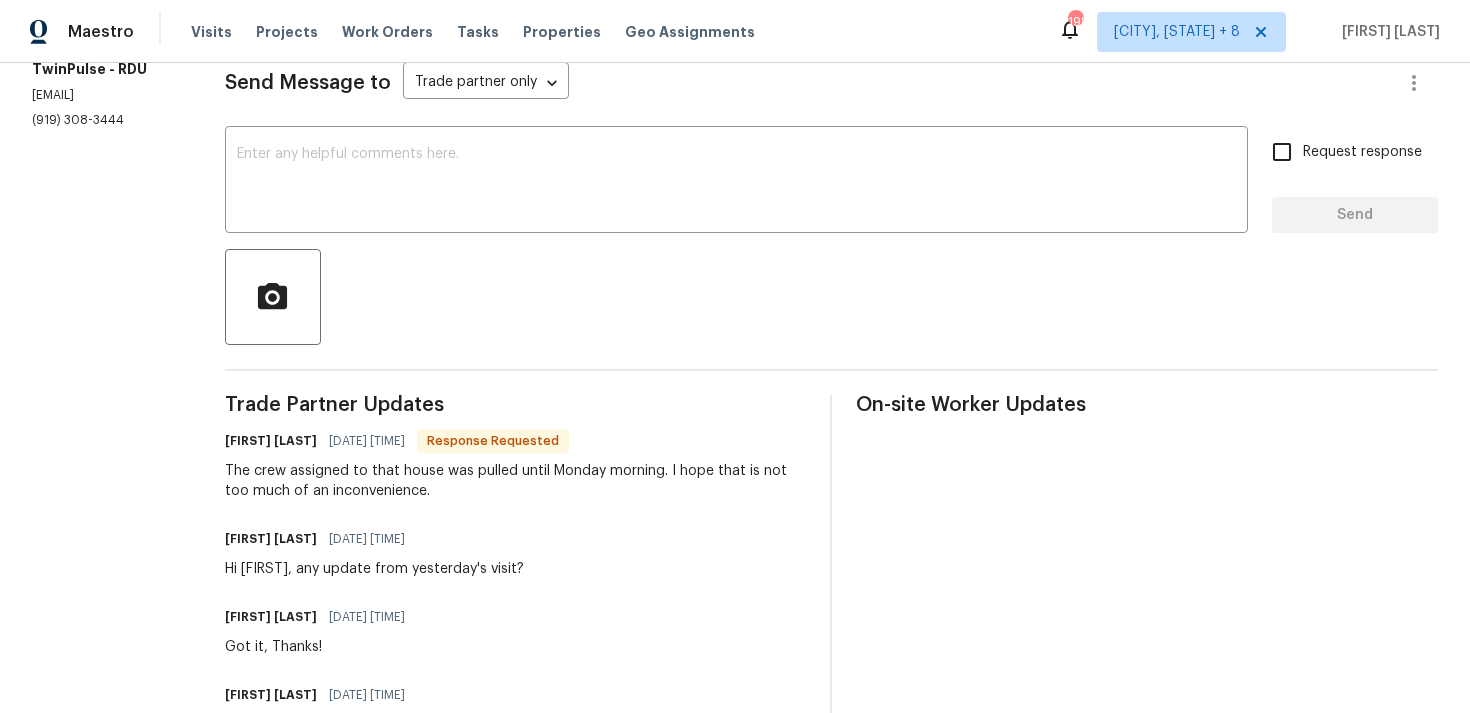 scroll, scrollTop: 286, scrollLeft: 0, axis: vertical 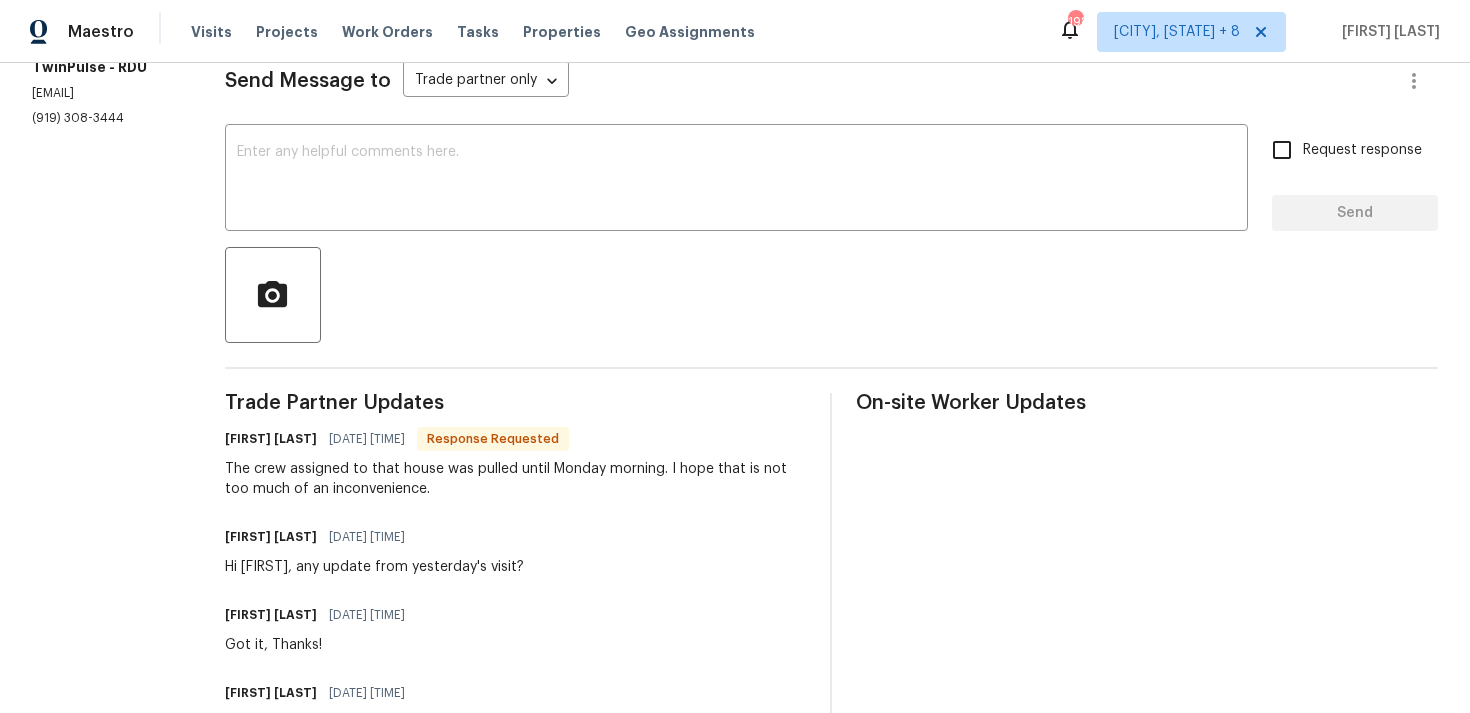 click on "The crew assigned to that house was pulled until Monday morning.  I hope that is not too much of an inconvenience." at bounding box center (516, 479) 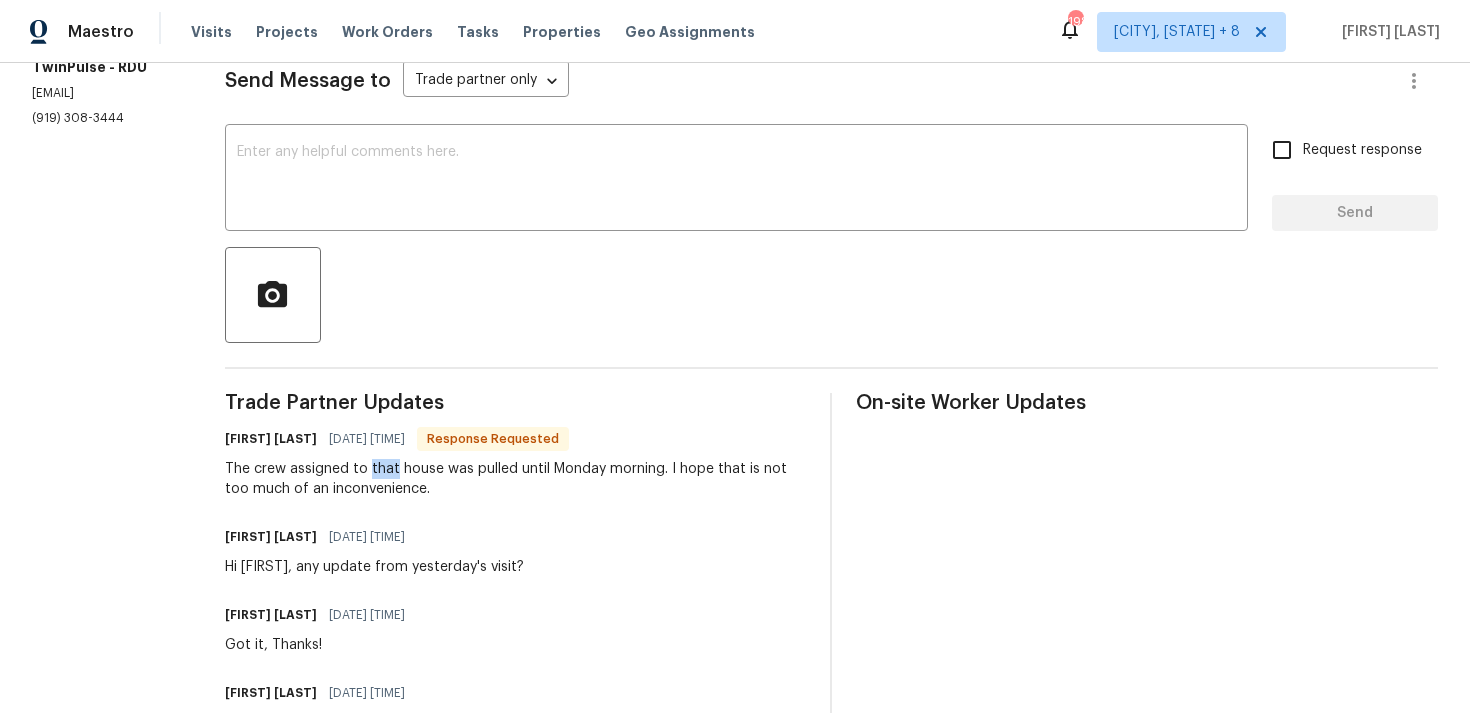click on "The crew assigned to that house was pulled until Monday morning.  I hope that is not too much of an inconvenience." at bounding box center (516, 479) 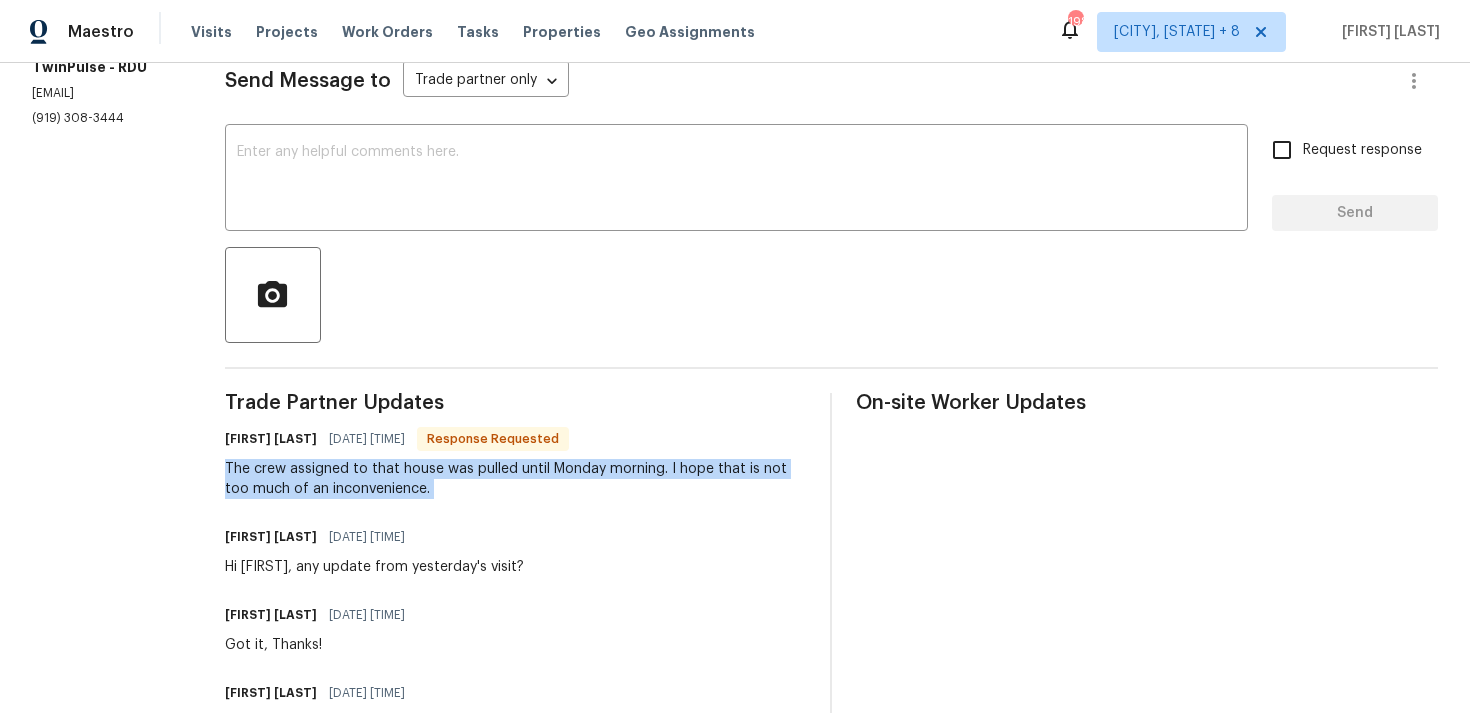 click on "The crew assigned to that house was pulled until Monday morning.  I hope that is not too much of an inconvenience." at bounding box center [516, 479] 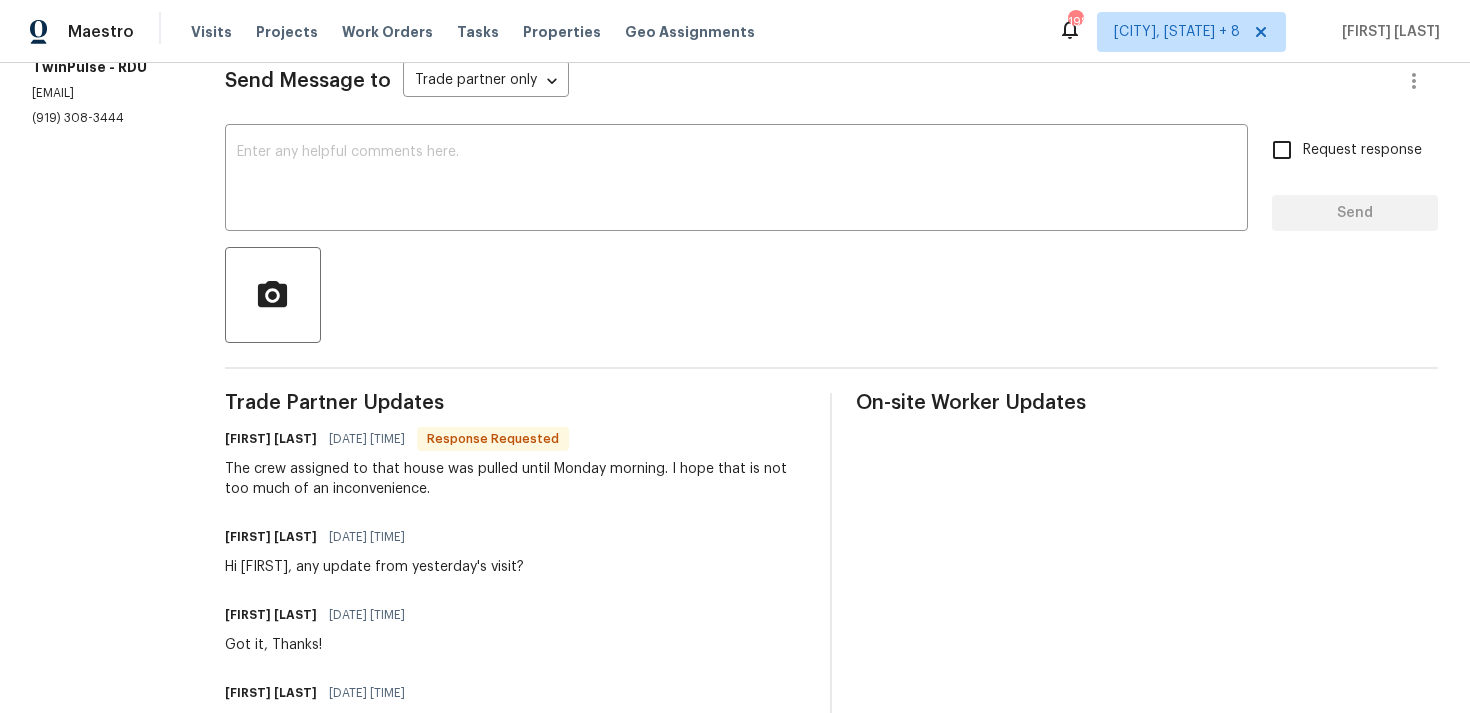 click on "The crew assigned to that house was pulled until Monday morning.  I hope that is not too much of an inconvenience." at bounding box center [516, 479] 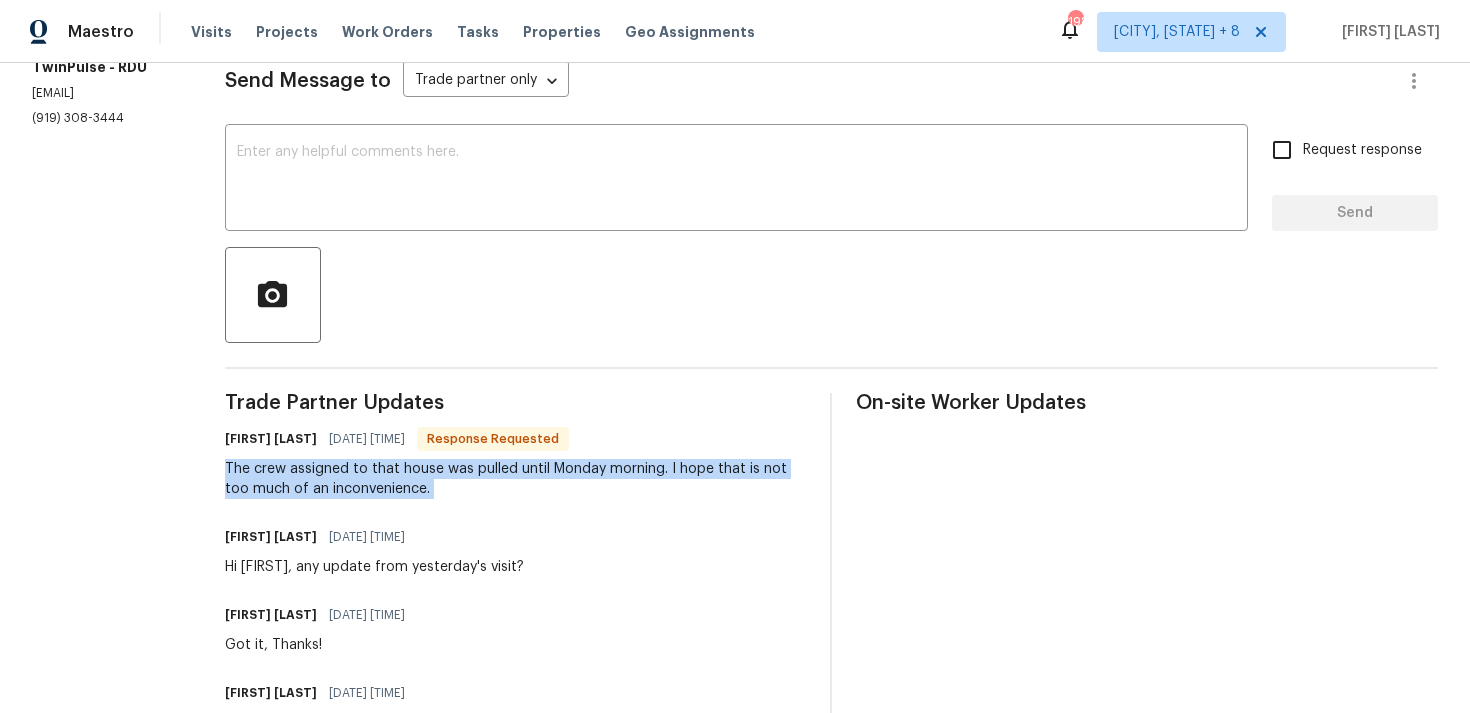 click on "The crew assigned to that house was pulled until Monday morning.  I hope that is not too much of an inconvenience." at bounding box center [516, 479] 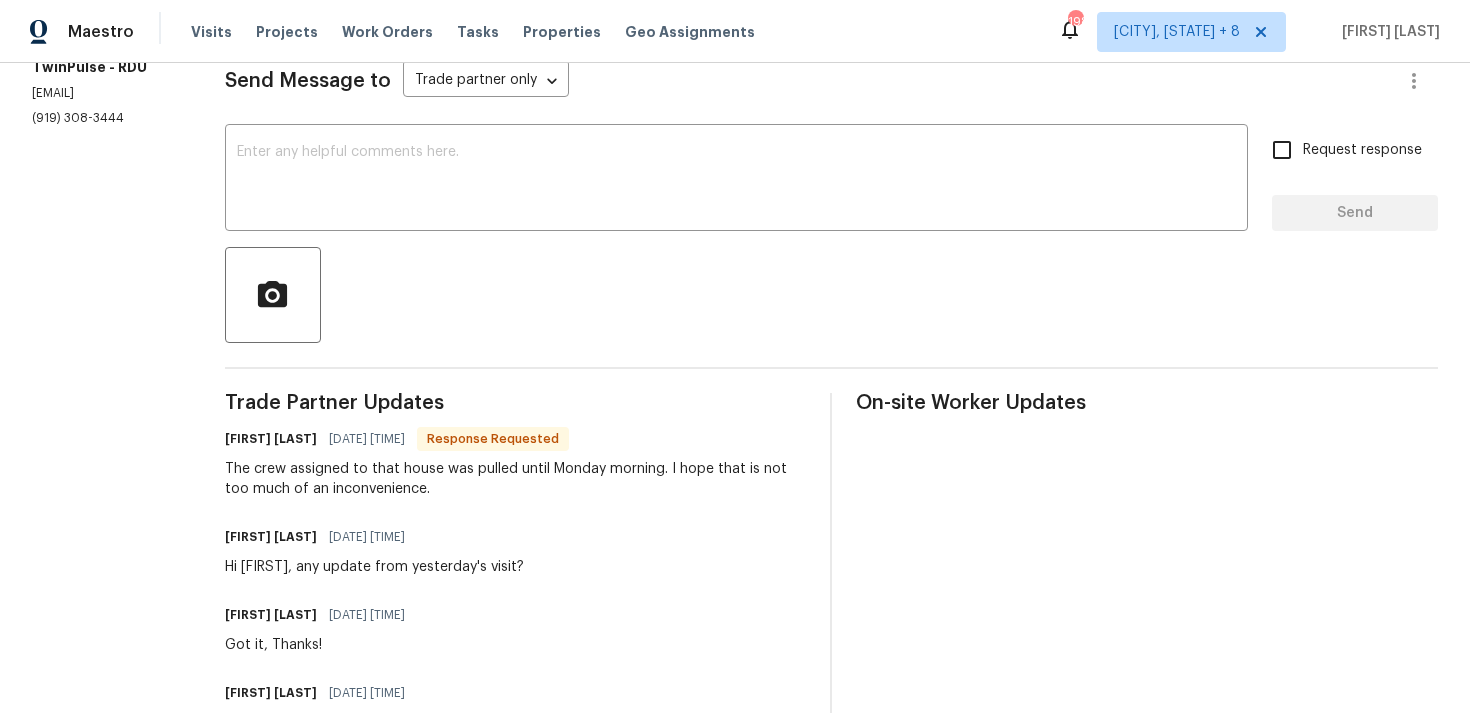 click on "The crew assigned to that house was pulled until Monday morning.  I hope that is not too much of an inconvenience." at bounding box center (516, 479) 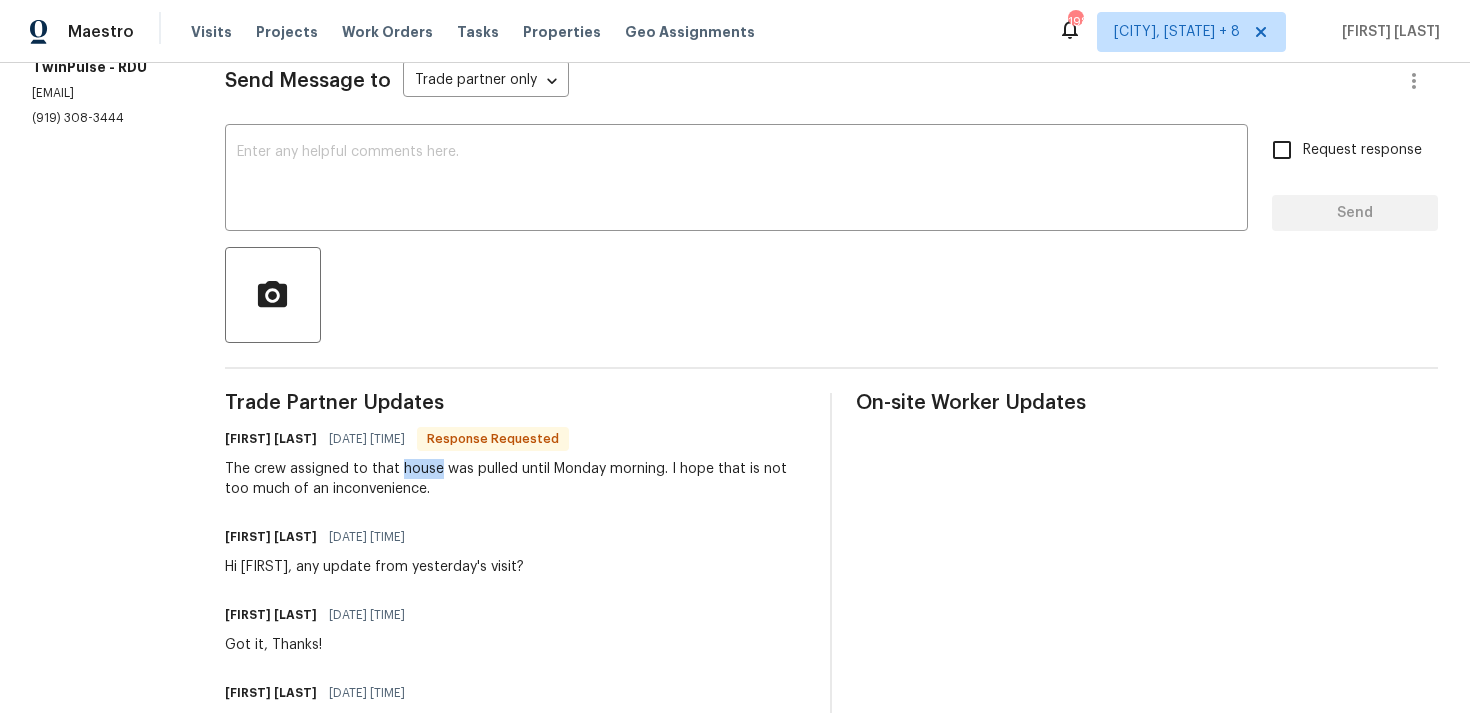 click on "The crew assigned to that house was pulled until Monday morning.  I hope that is not too much of an inconvenience." at bounding box center (516, 479) 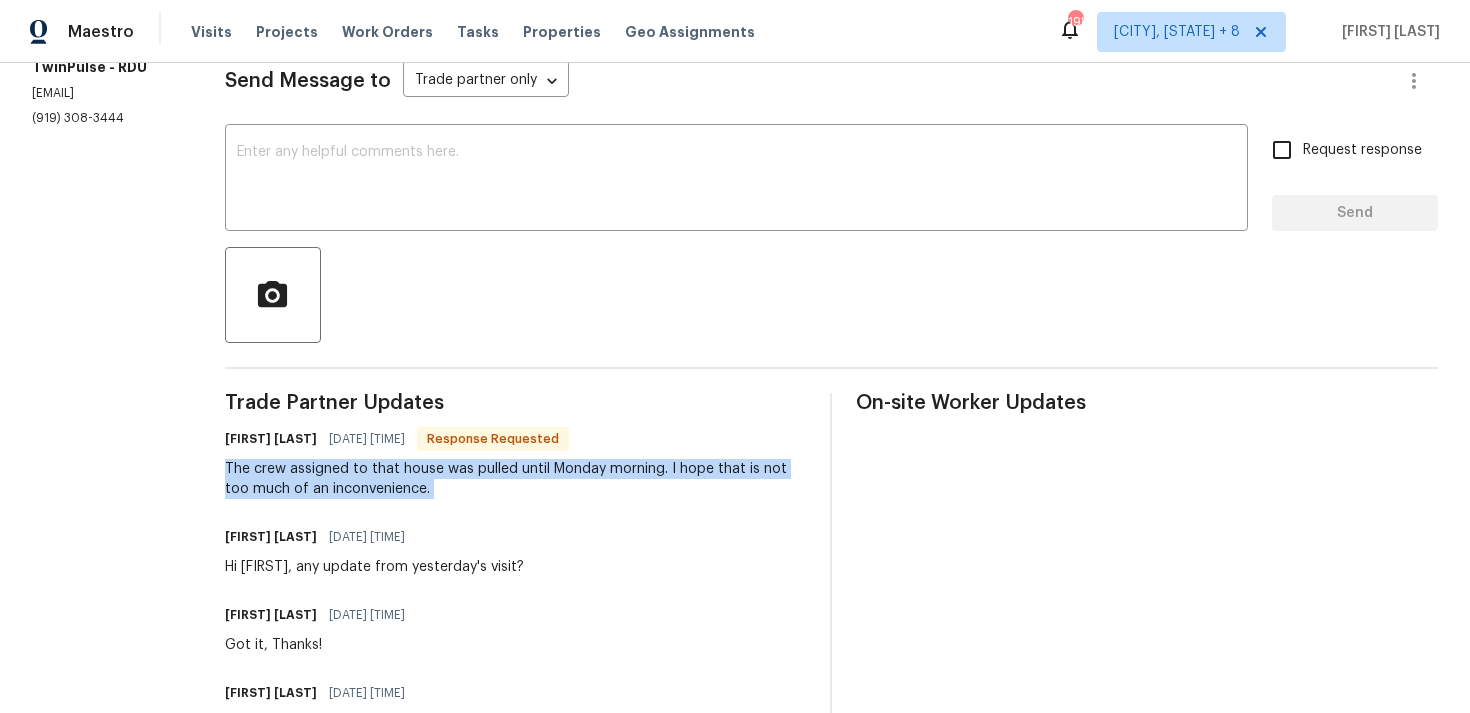 click on "The crew assigned to that house was pulled until Monday morning.  I hope that is not too much of an inconvenience." at bounding box center (516, 479) 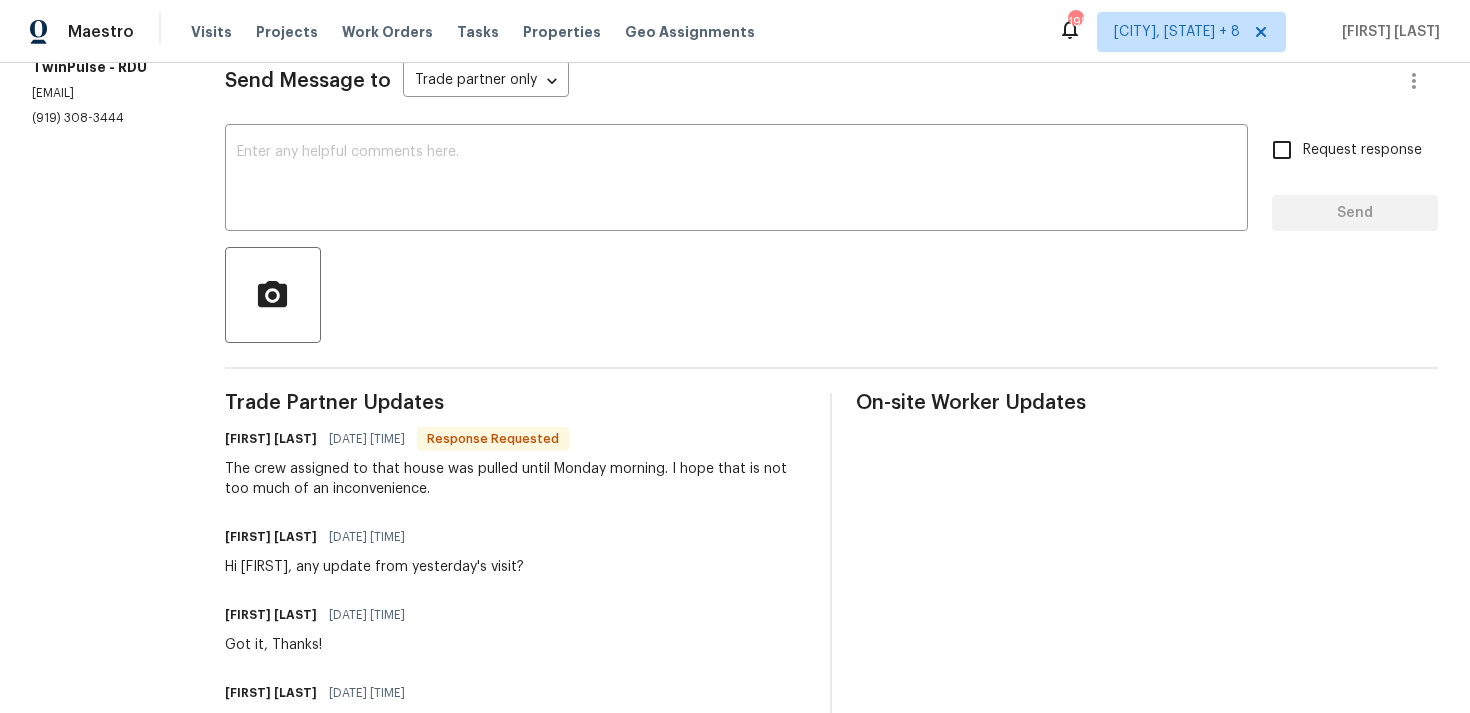 click on "The crew assigned to that house was pulled until Monday morning.  I hope that is not too much of an inconvenience." at bounding box center [516, 479] 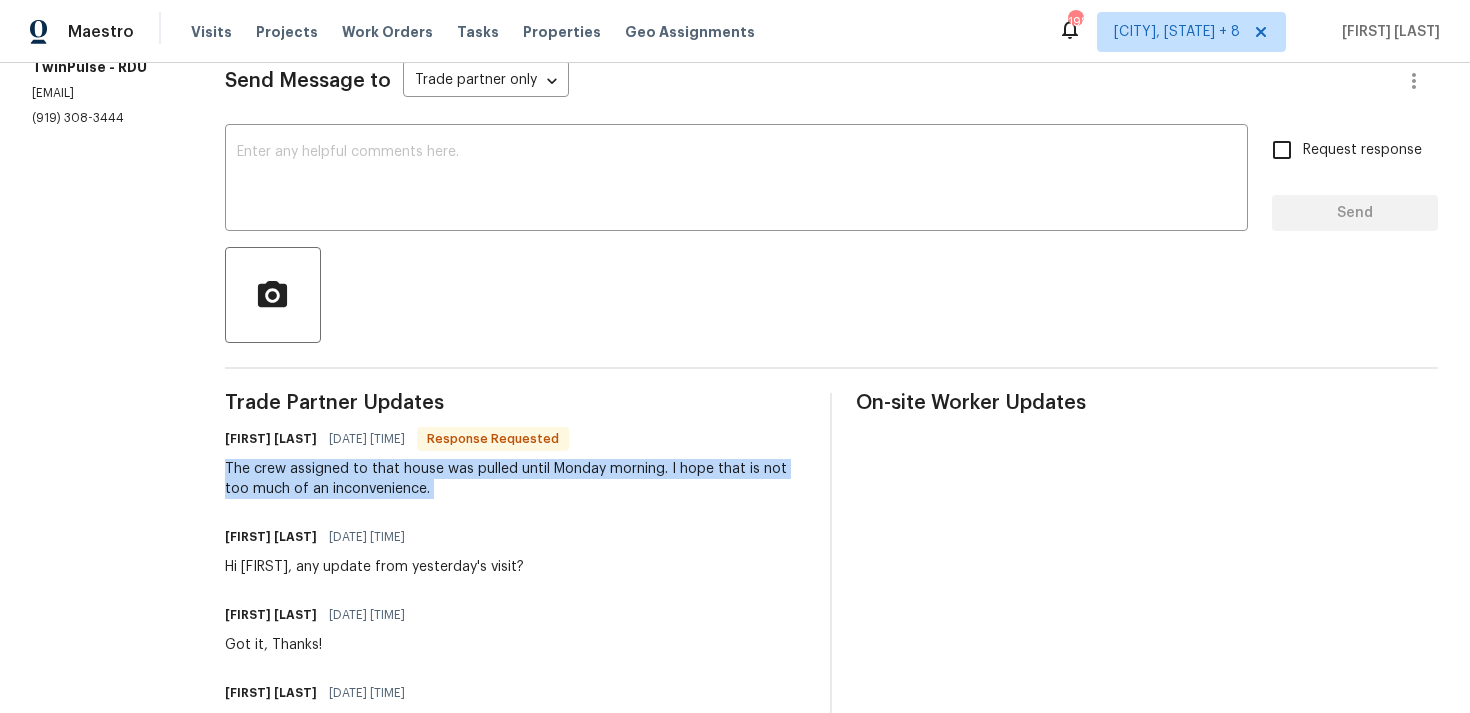 click on "The crew assigned to that house was pulled until Monday morning.  I hope that is not too much of an inconvenience." at bounding box center (516, 479) 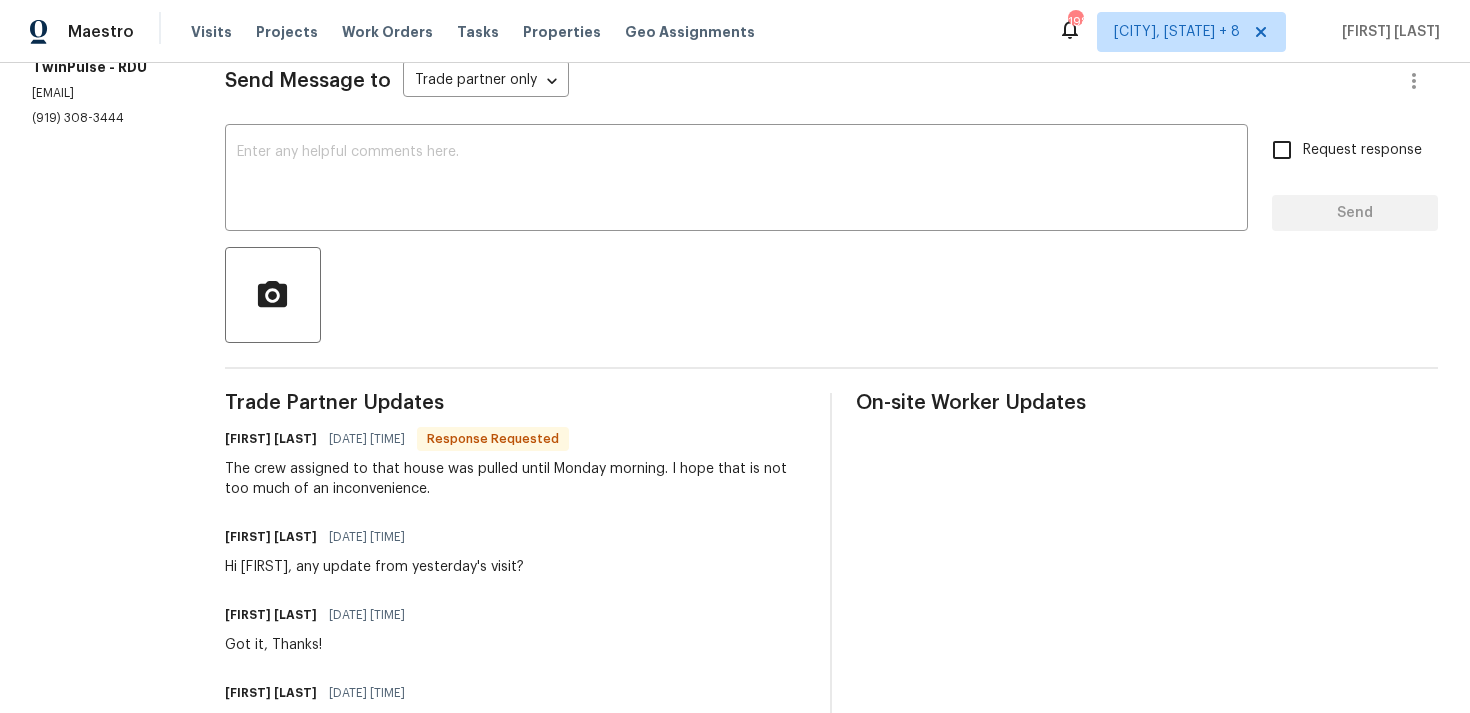 click on "The crew assigned to that house was pulled until Monday morning.  I hope that is not too much of an inconvenience." at bounding box center [516, 479] 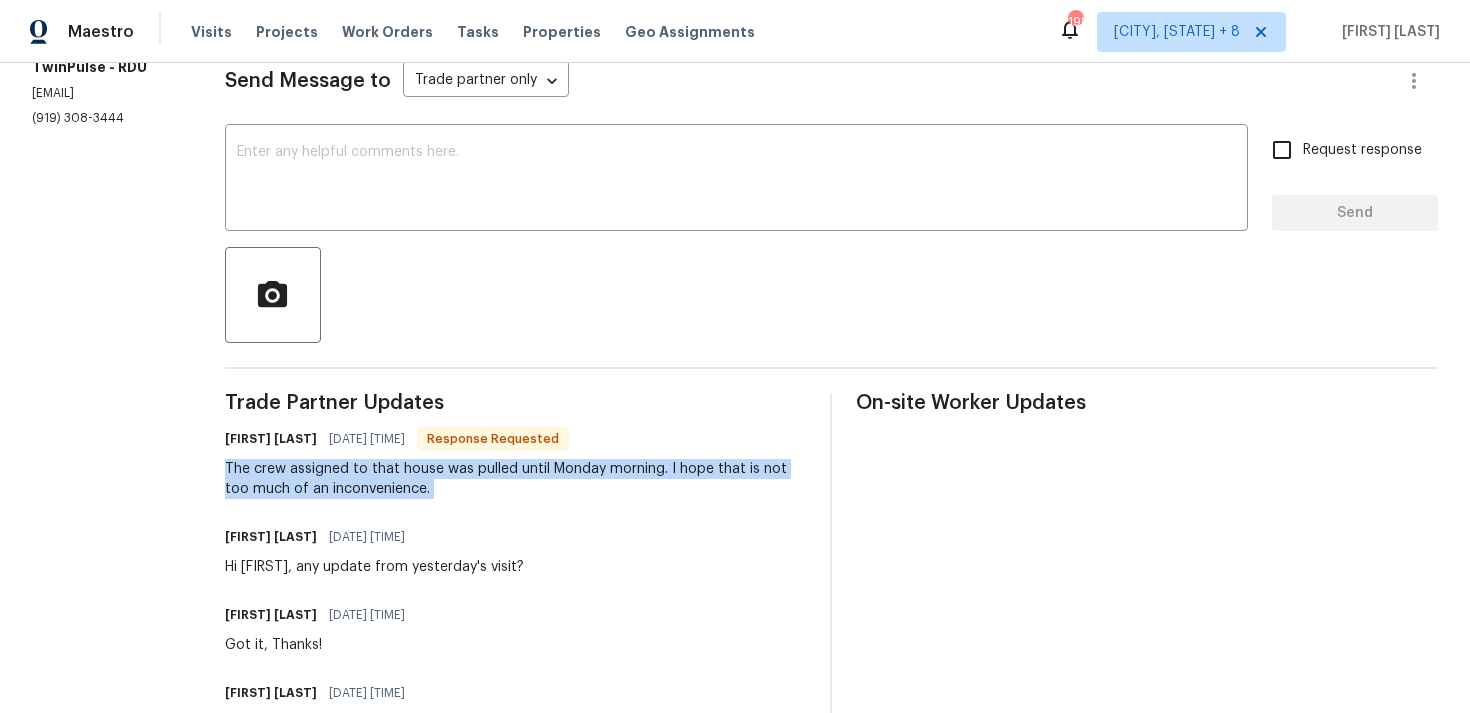 click on "The crew assigned to that house was pulled until Monday morning.  I hope that is not too much of an inconvenience." at bounding box center [516, 479] 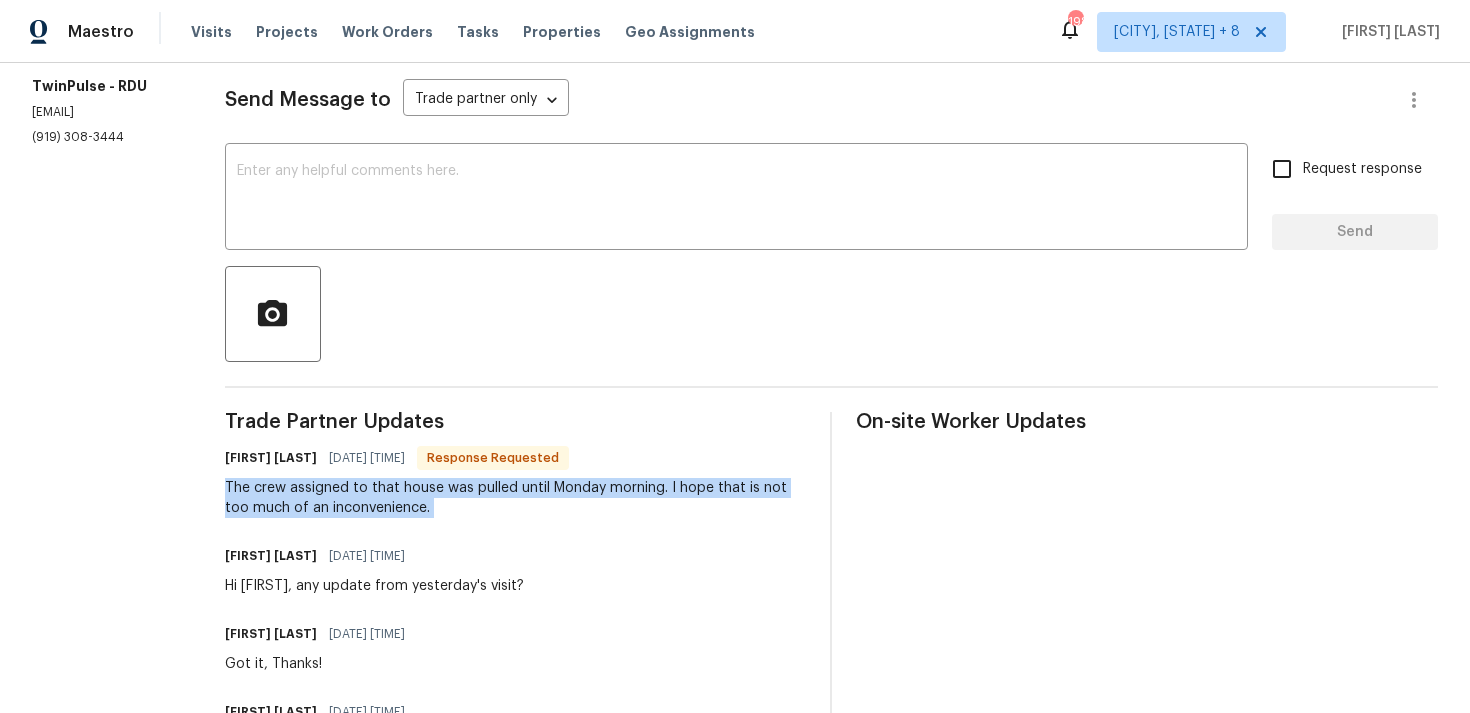 scroll, scrollTop: 255, scrollLeft: 0, axis: vertical 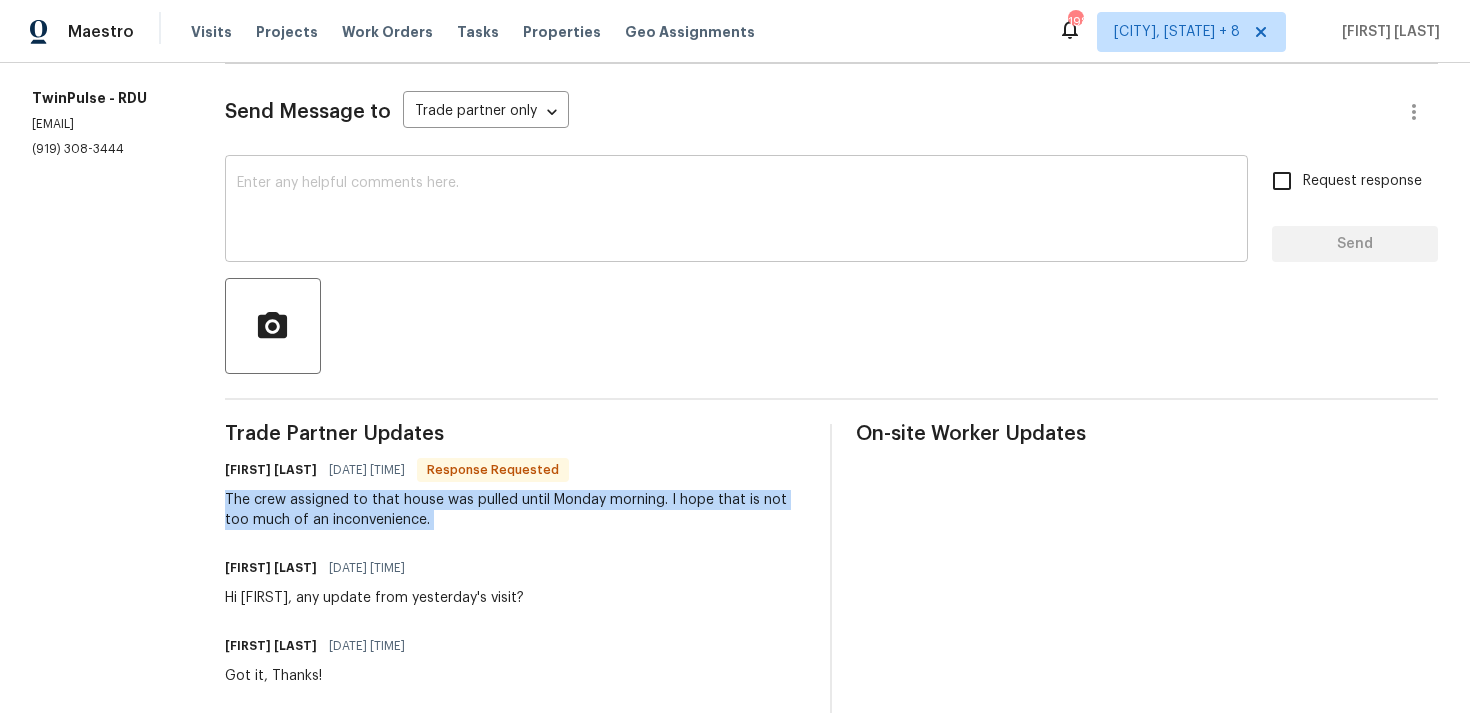 click on "x ​" at bounding box center [736, 211] 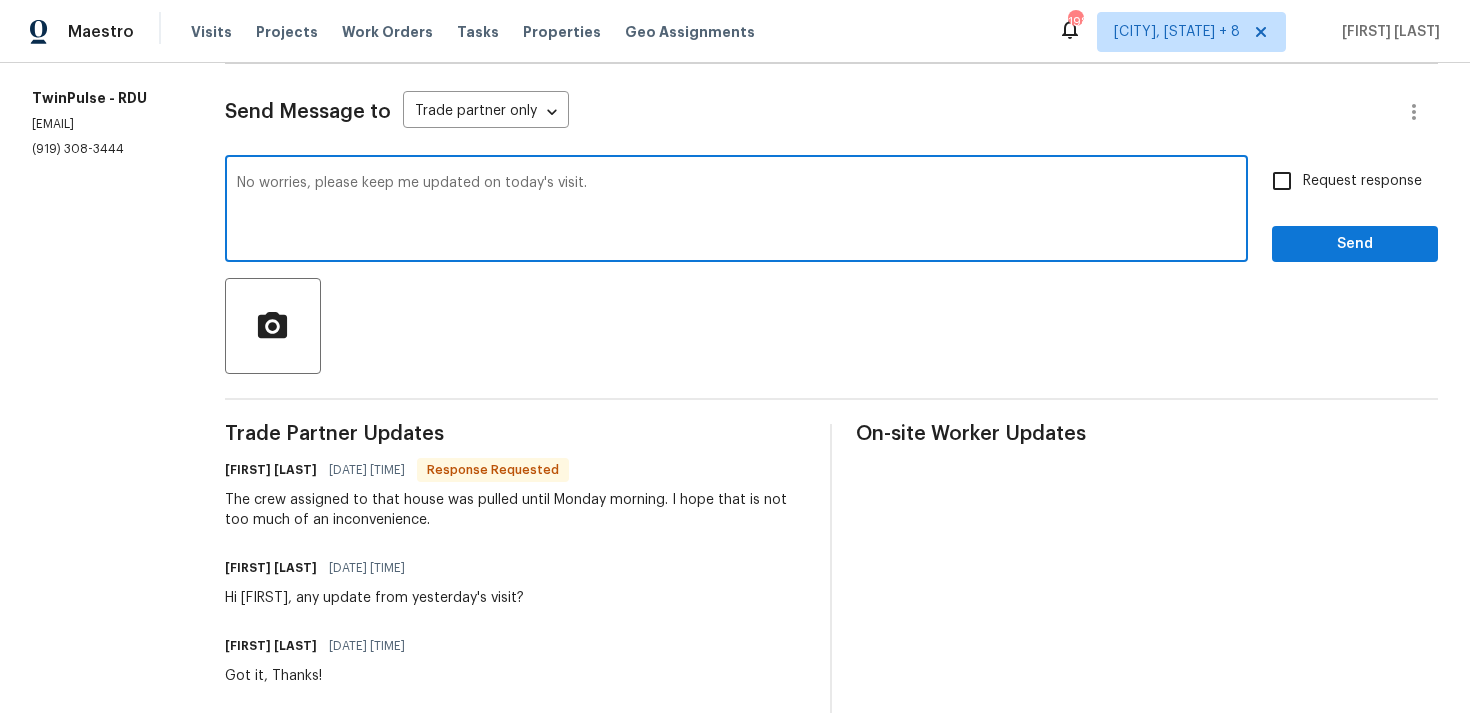 type on "No worries, please keep me updated on today's visit." 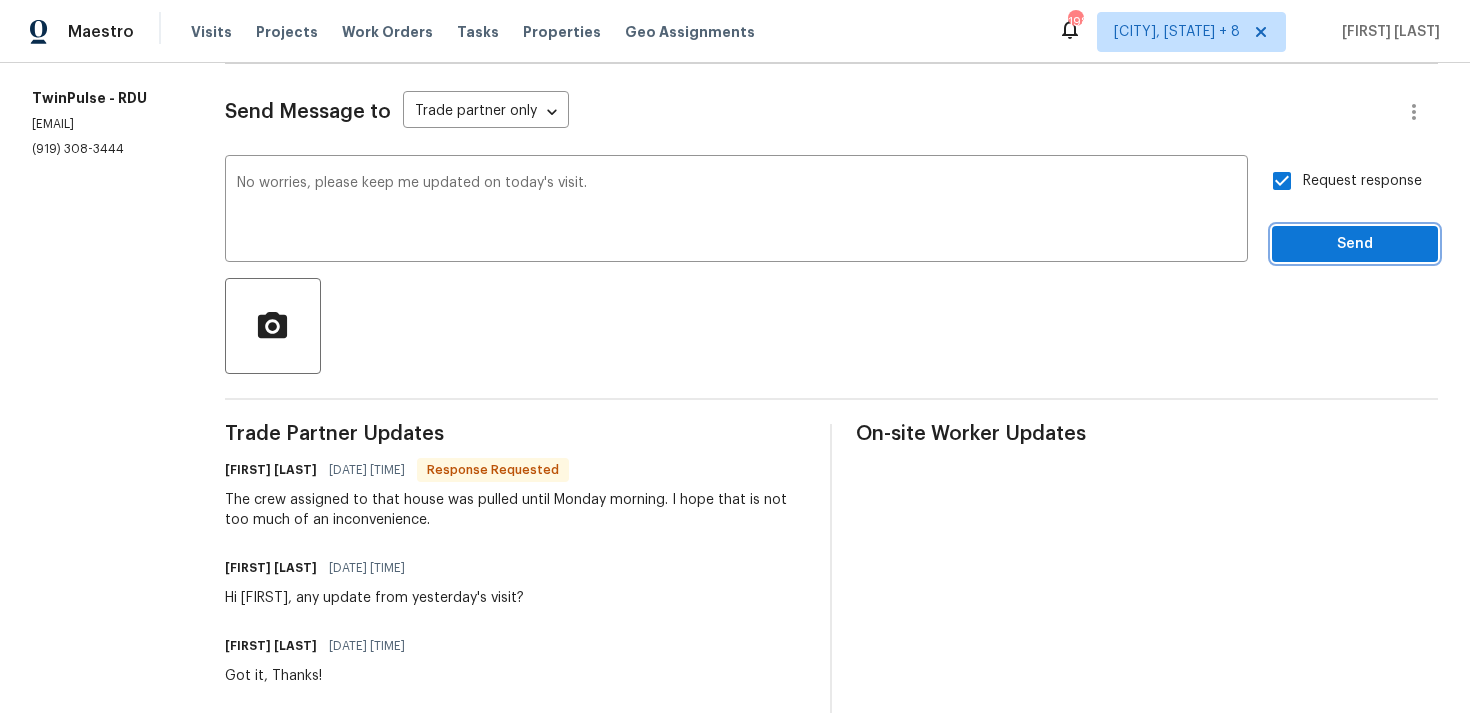 click on "Send" at bounding box center (1355, 244) 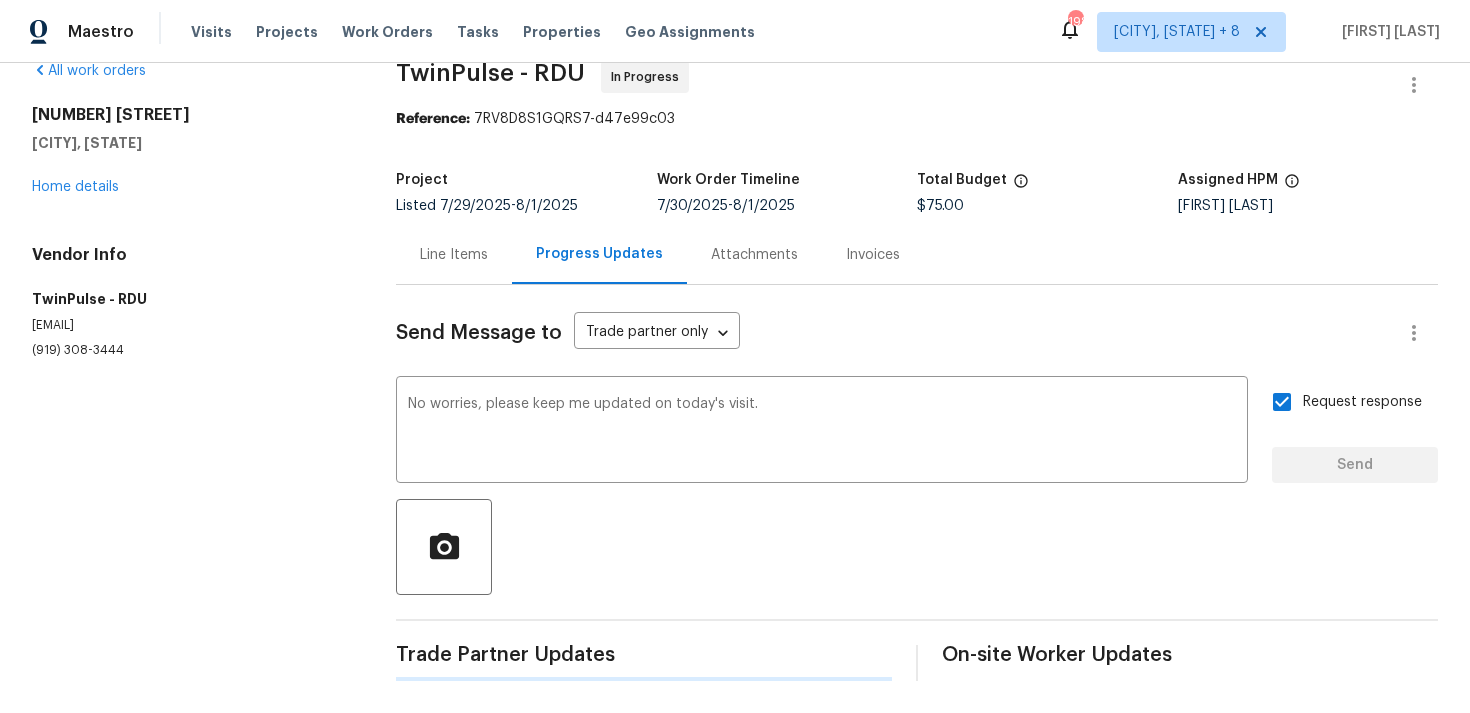 scroll, scrollTop: 34, scrollLeft: 0, axis: vertical 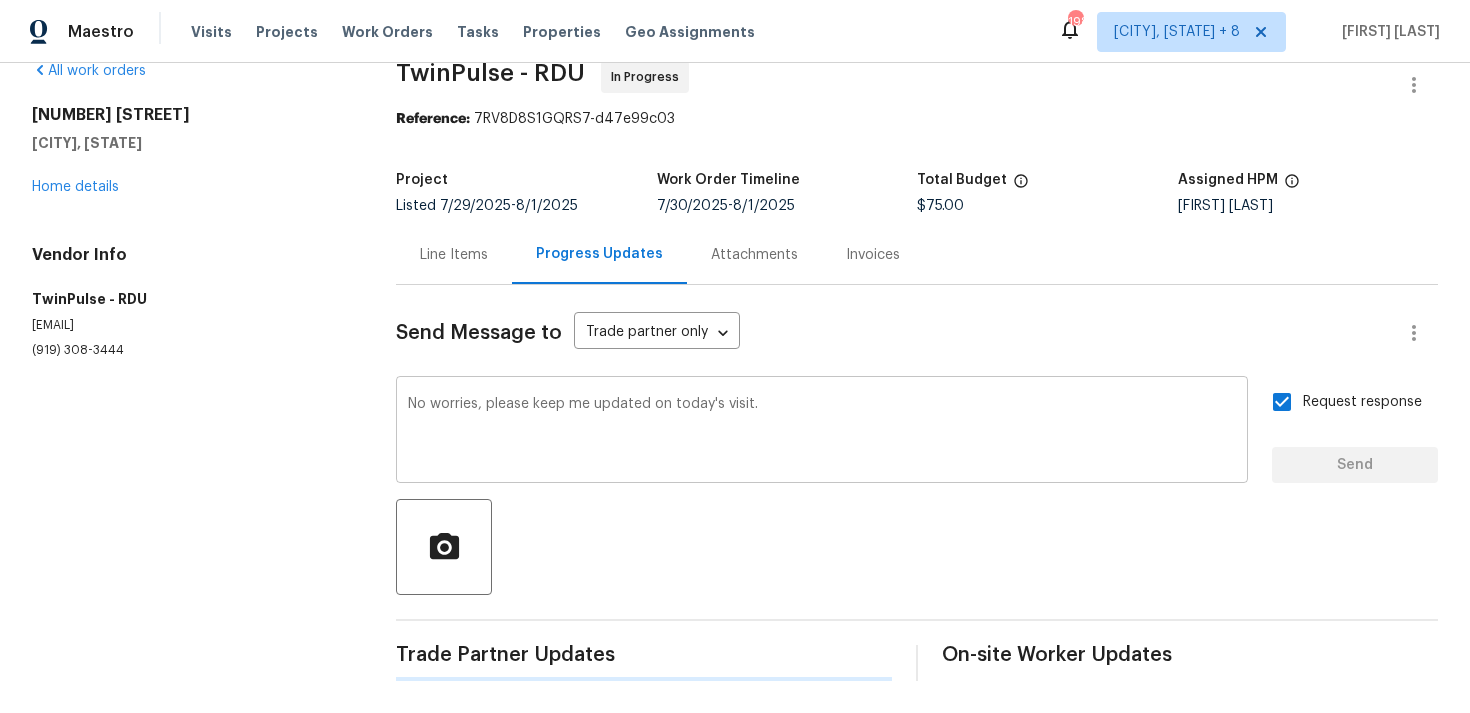 type 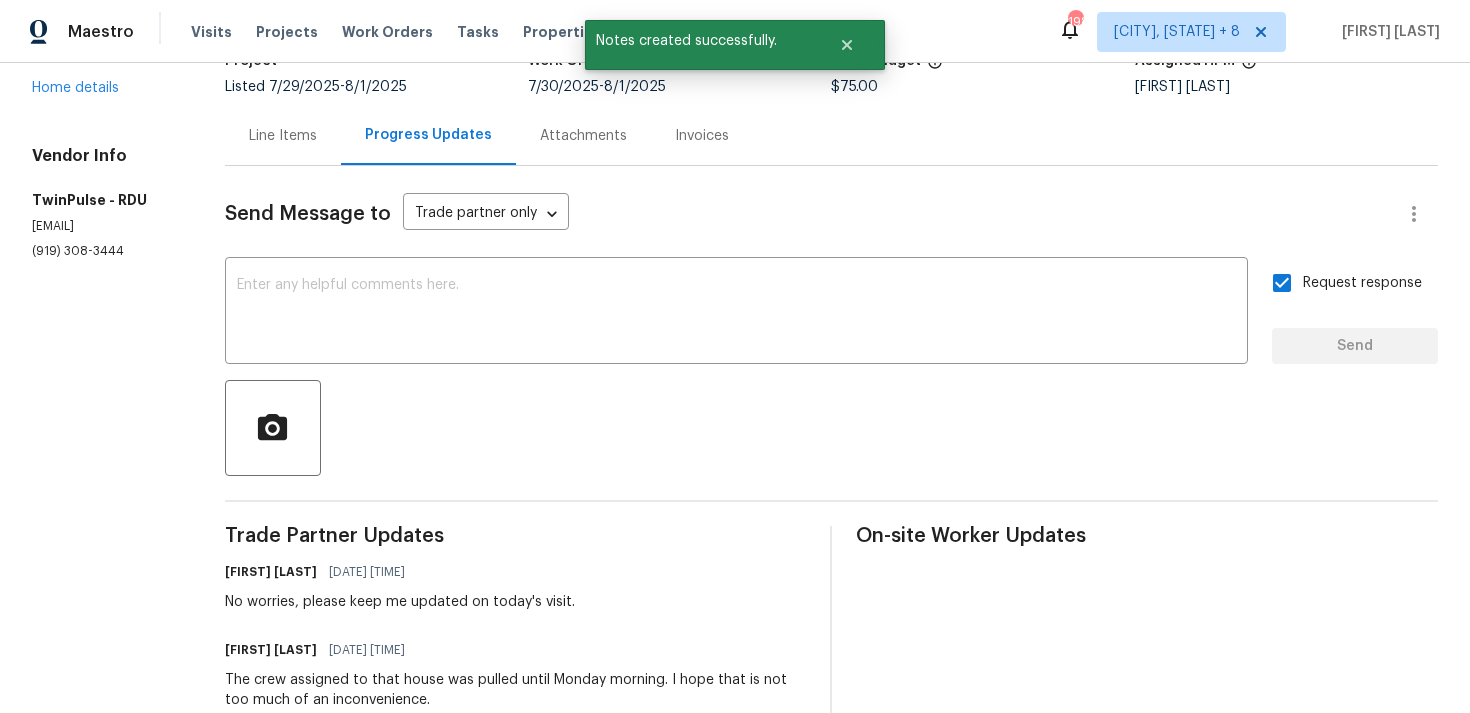 scroll, scrollTop: 518, scrollLeft: 0, axis: vertical 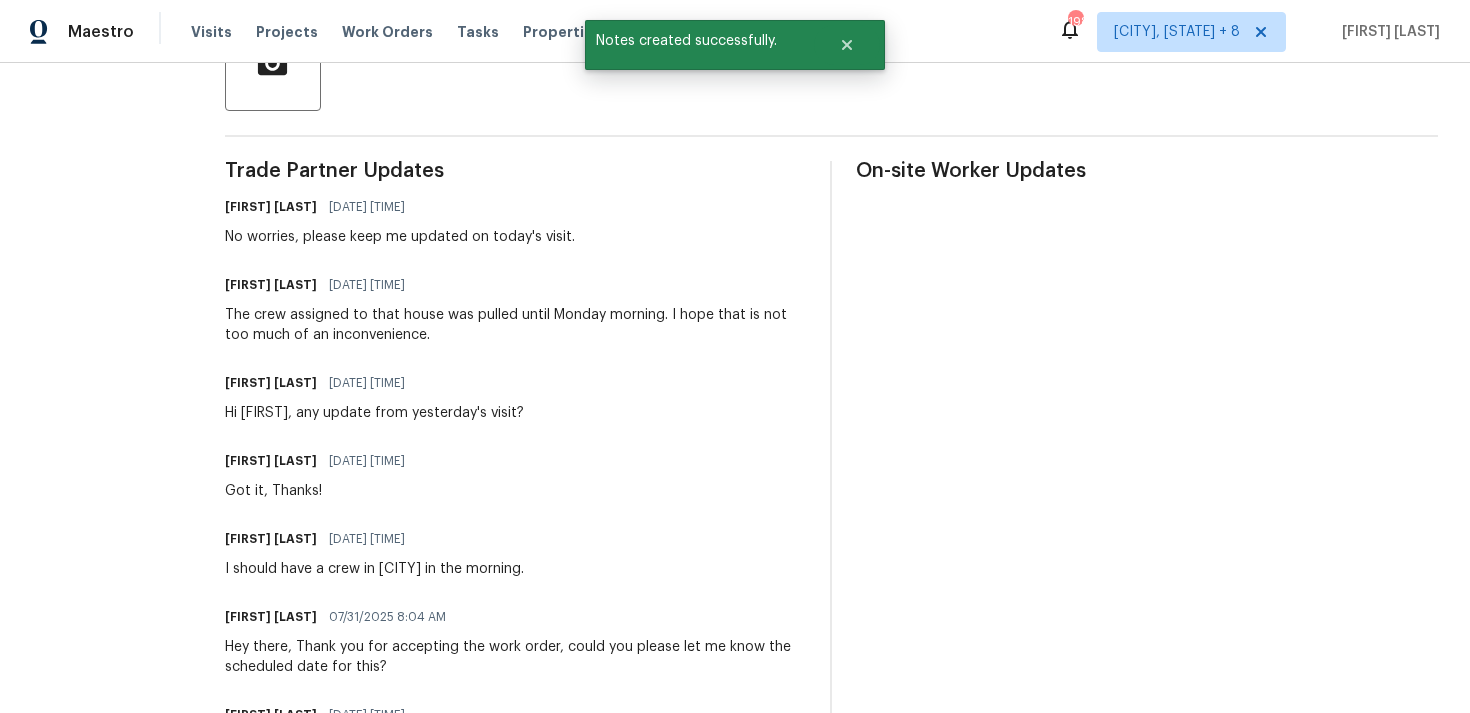 click on "The crew assigned to that house was pulled until Monday morning.  I hope that is not too much of an inconvenience." at bounding box center (516, 325) 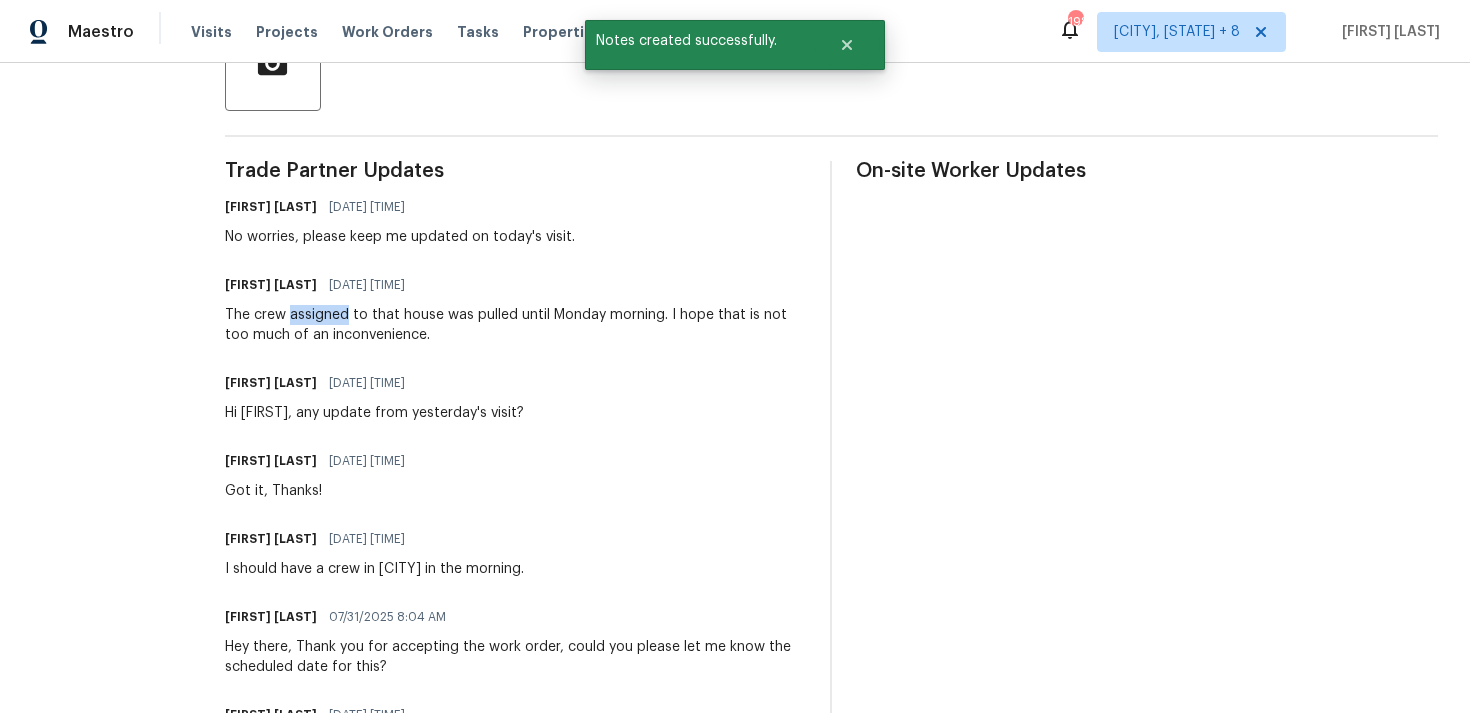 click on "The crew assigned to that house was pulled until Monday morning.  I hope that is not too much of an inconvenience." at bounding box center [516, 325] 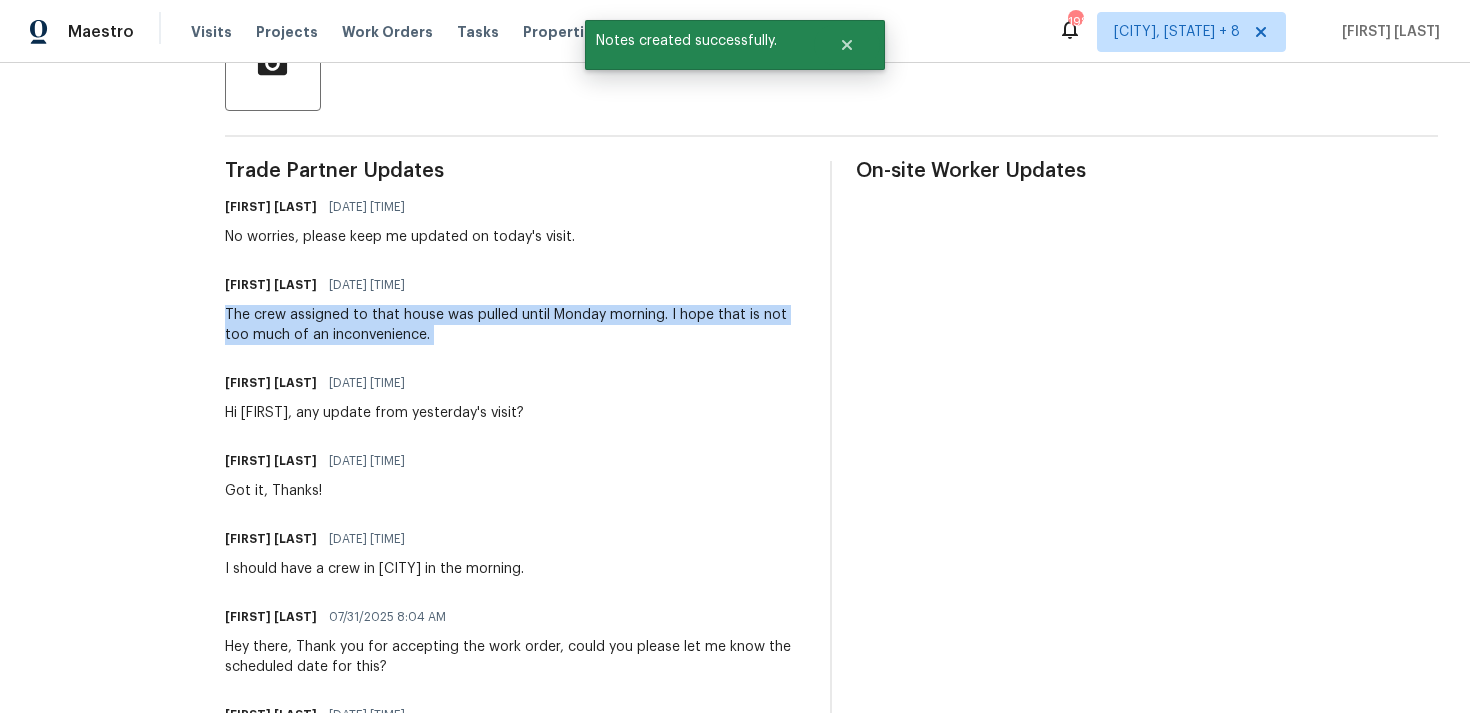 copy on "The crew assigned to that house was pulled until Monday morning.  I hope that is not too much of an inconvenience." 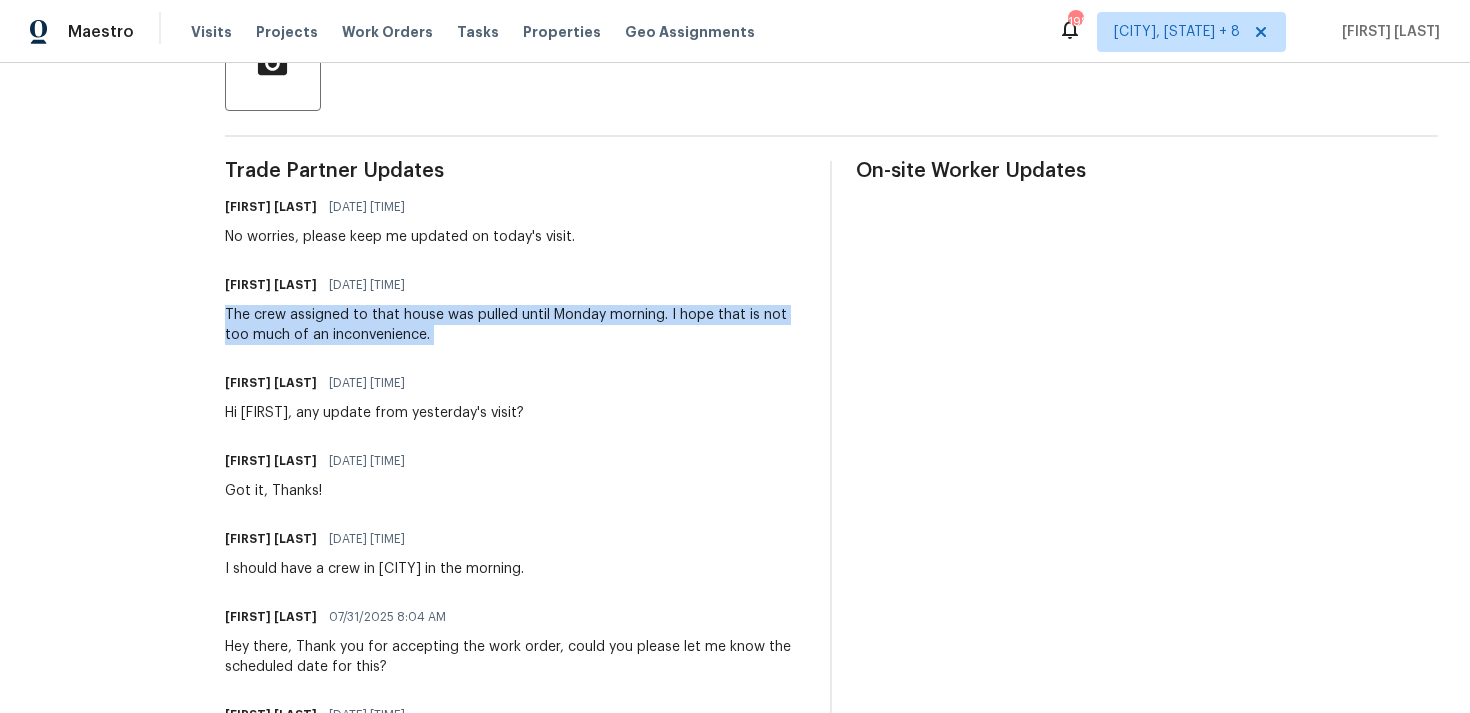 scroll, scrollTop: 0, scrollLeft: 0, axis: both 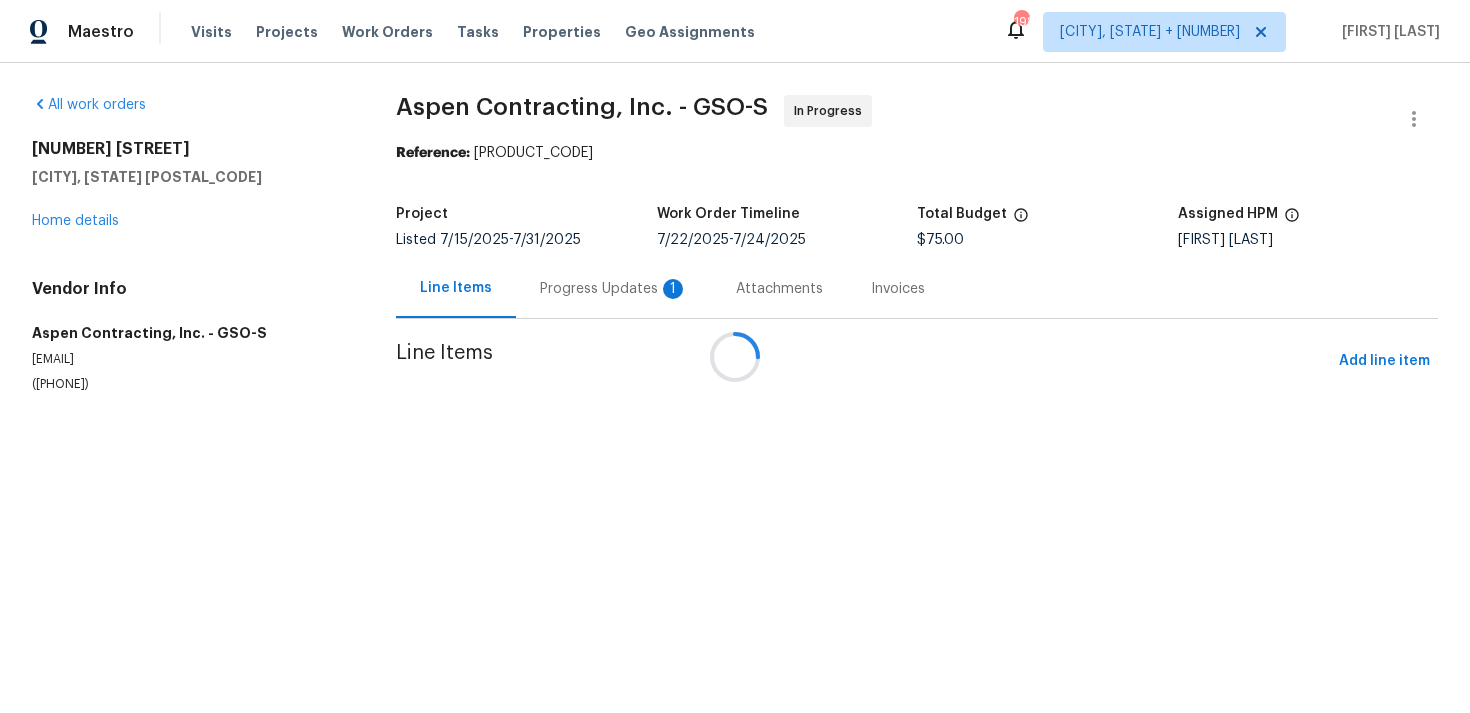 click on "Progress Updates 1" at bounding box center [614, 288] 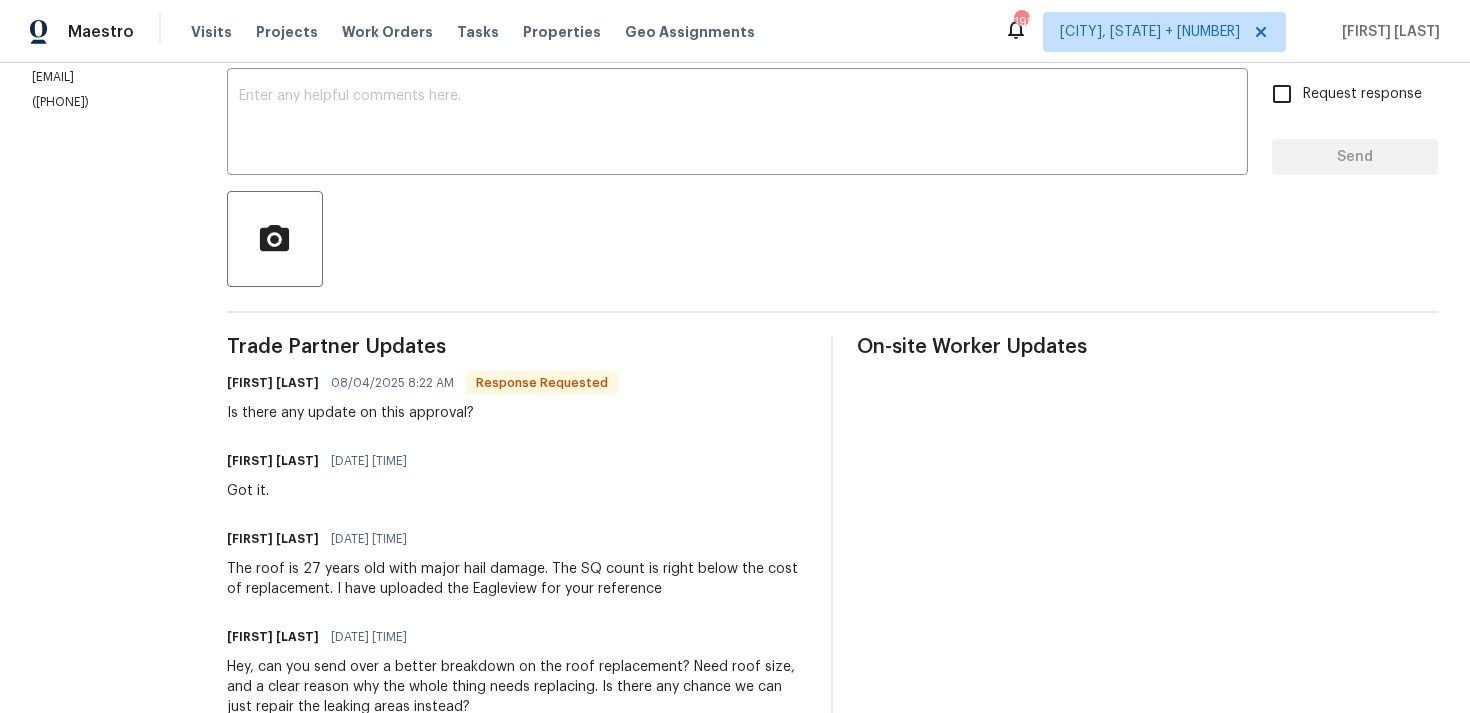 scroll, scrollTop: 343, scrollLeft: 0, axis: vertical 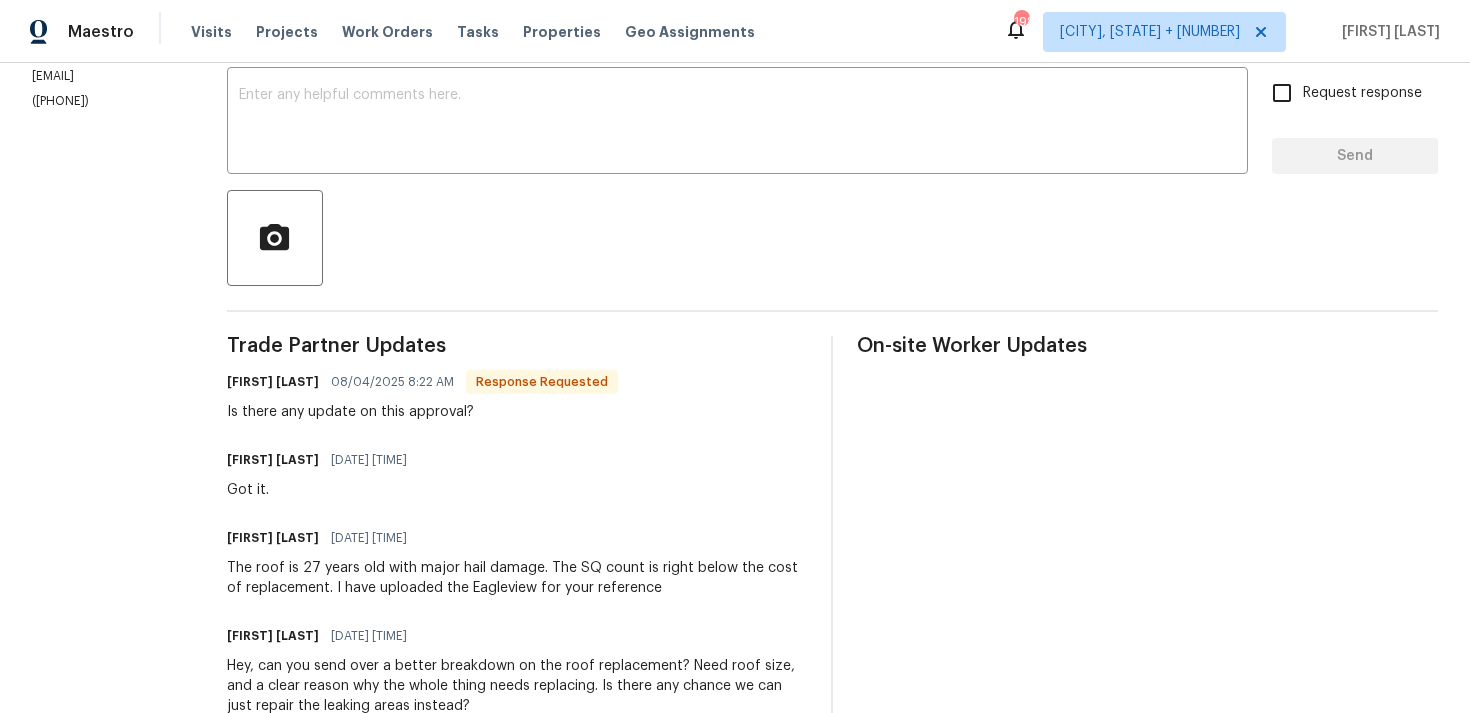 click on "Trade Partner Updates Kyle Heasley 08/04/2025 8:22 AM Response Requested Is there any update on this approval? Tamilarasan D 07/25/2025 3:32 PM Got it. Kyle Heasley 07/25/2025 2:42 PM The roof is 27 years old with major hail damage. The SQ count is right below the cost of replacement. I have uploaded the Eagleview for your reference Tamilarasan D 07/25/2025 1:04 PM Hey, can you send over a better breakdown on the roof replacement? Need roof size, and a clear reason why the whole thing needs replacing. Is there any chance we can just repair the leaking areas instead? Tamilarasan D 07/25/2025 10:30 AM Looking into this. Kyle Heasley 07/24/2025 12:46 PM Roof has major hail damage. Needs to be replaced
Total Cost - $8,450.00
26 SQ
Tamko Heritage - Weathered Wood in color Tamilarasan D 07/24/2025 10:21 AM Hey Kyle, any update from yesterday's visit? Tamilarasan D 07/23/2025 3:06 PM Thank you! Kyle Heasley 07/23/2025 10:03 AM No tenant Information. Schedule today, July 23rd, 6-8 pm. Kyle Heasley 07/23/2025 8:15 AM" at bounding box center (517, 910) 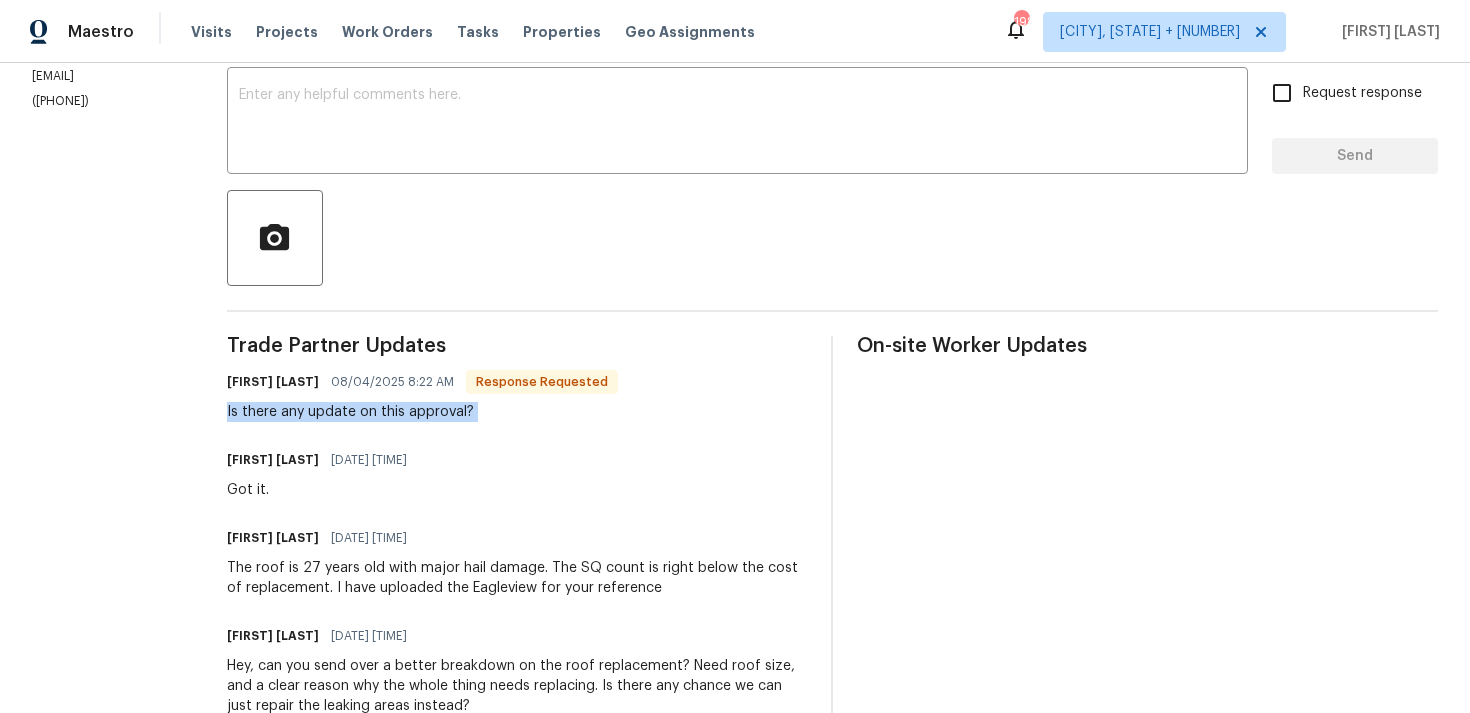click on "Trade Partner Updates Kyle Heasley 08/04/2025 8:22 AM Response Requested Is there any update on this approval? Tamilarasan D 07/25/2025 3:32 PM Got it. Kyle Heasley 07/25/2025 2:42 PM The roof is 27 years old with major hail damage. The SQ count is right below the cost of replacement. I have uploaded the Eagleview for your reference Tamilarasan D 07/25/2025 1:04 PM Hey, can you send over a better breakdown on the roof replacement? Need roof size, and a clear reason why the whole thing needs replacing. Is there any chance we can just repair the leaking areas instead? Tamilarasan D 07/25/2025 10:30 AM Looking into this. Kyle Heasley 07/24/2025 12:46 PM Roof has major hail damage. Needs to be replaced
Total Cost - $8,450.00
26 SQ
Tamko Heritage - Weathered Wood in color Tamilarasan D 07/24/2025 10:21 AM Hey Kyle, any update from yesterday's visit? Tamilarasan D 07/23/2025 3:06 PM Thank you! Kyle Heasley 07/23/2025 10:03 AM No tenant Information. Schedule today, July 23rd, 6-8 pm. Kyle Heasley 07/23/2025 8:15 AM" at bounding box center [517, 910] 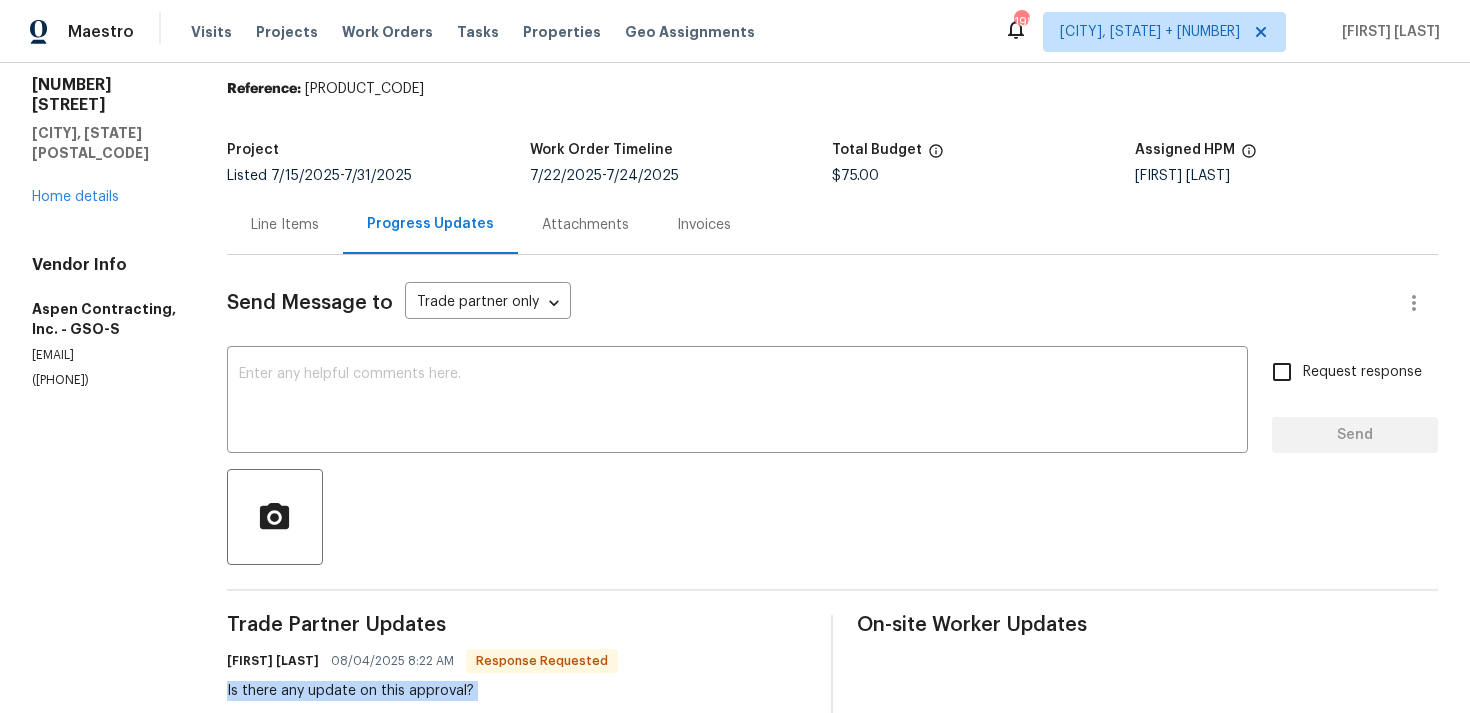 scroll, scrollTop: 73, scrollLeft: 0, axis: vertical 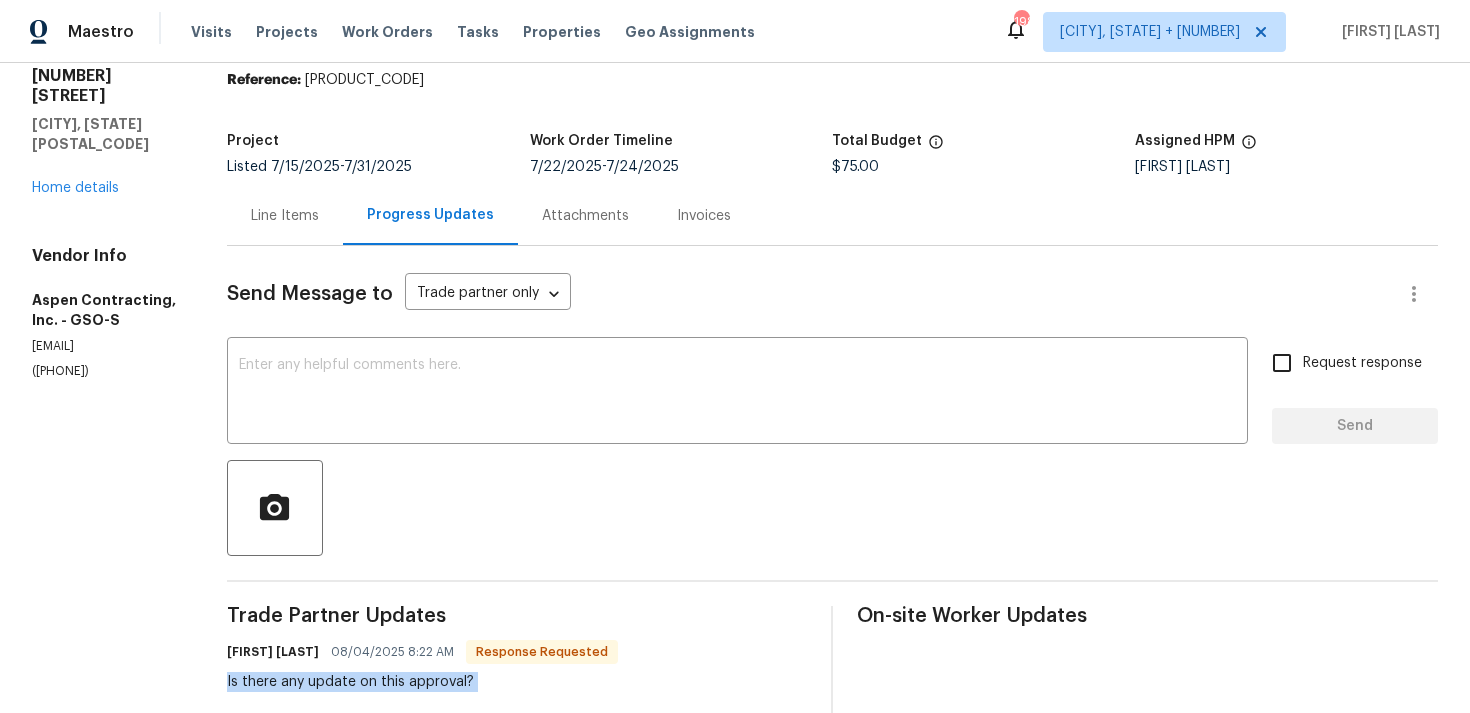 click on "Send Message to Trade partner only Trade partner only ​ x ​ Request response Send Trade Partner Updates Kyle Heasley 08/04/2025 8:22 AM Response Requested Is there any update on this approval? Tamilarasan D 07/25/2025 3:32 PM Got it. Kyle Heasley 07/25/2025 2:42 PM The roof is 27 years old with major hail damage. The SQ count is right below the cost of replacement. I have uploaded the Eagleview for your reference Tamilarasan D 07/25/2025 1:04 PM Hey, can you send over a better breakdown on the roof replacement? Need roof size, and a clear reason why the whole thing needs replacing. Is there any chance we can just repair the leaking areas instead? Tamilarasan D 07/25/2025 10:30 AM Looking into this. Kyle Heasley 07/24/2025 12:46 PM Roof has major hail damage. Needs to be replaced
Total Cost - $8,450.00
26 SQ
Tamko Heritage - Weathered Wood in color Tamilarasan D 07/24/2025 10:21 AM Hey Kyle, any update from yesterday's visit? Tamilarasan D 07/23/2025 3:06 PM Thank you! Kyle Heasley 07/23/2025 10:03 AM" at bounding box center [832, 1000] 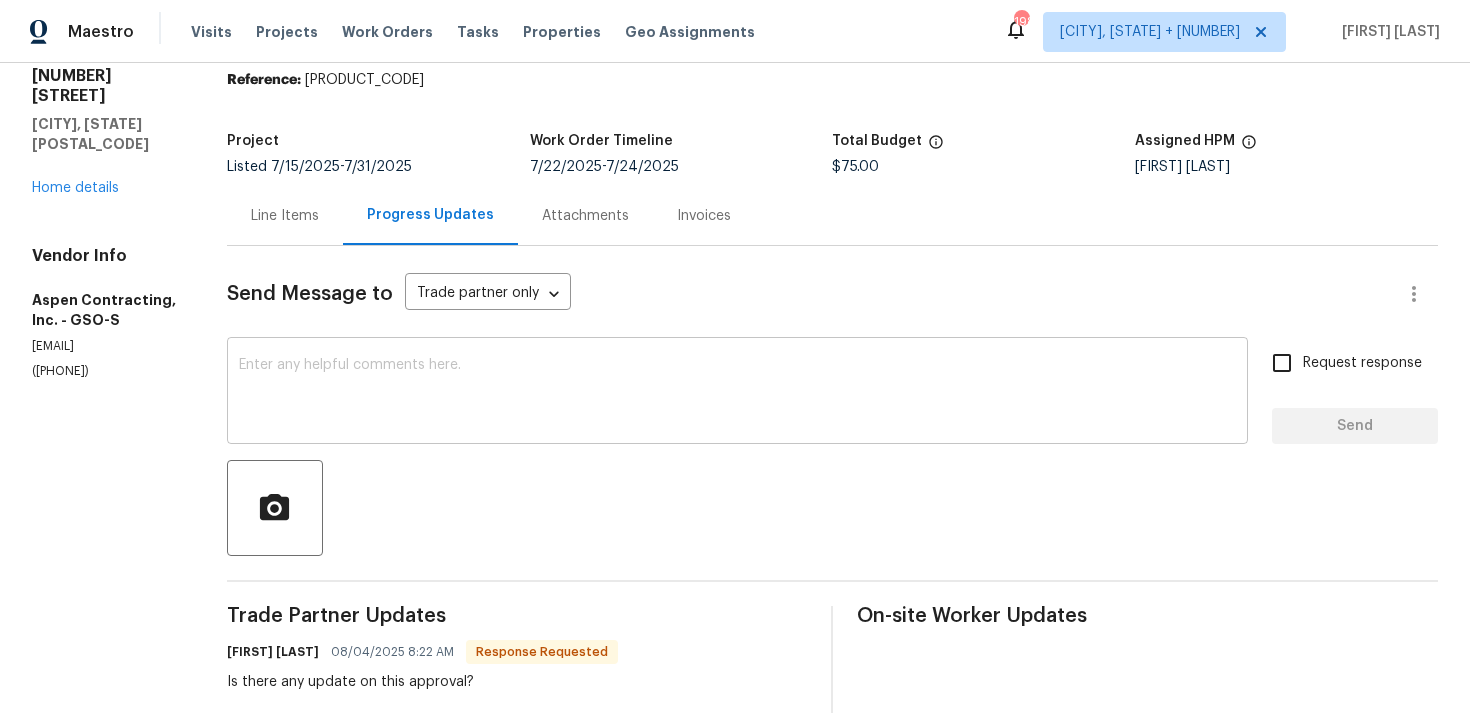 click on "x ​" at bounding box center [737, 393] 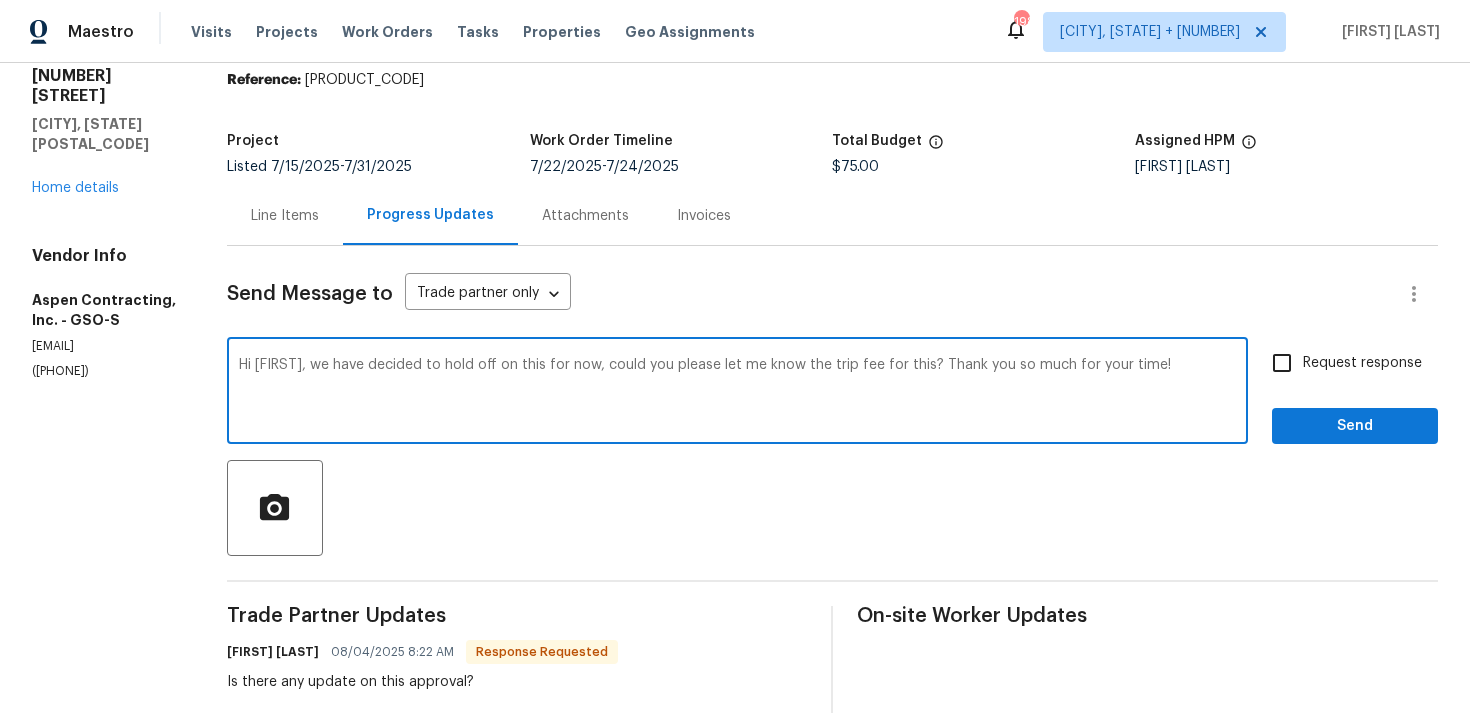 type on "Hi Kyle, we have decided to hold off on this for now, could you please let me know the trip fee for this? Thank you so much for your time!" 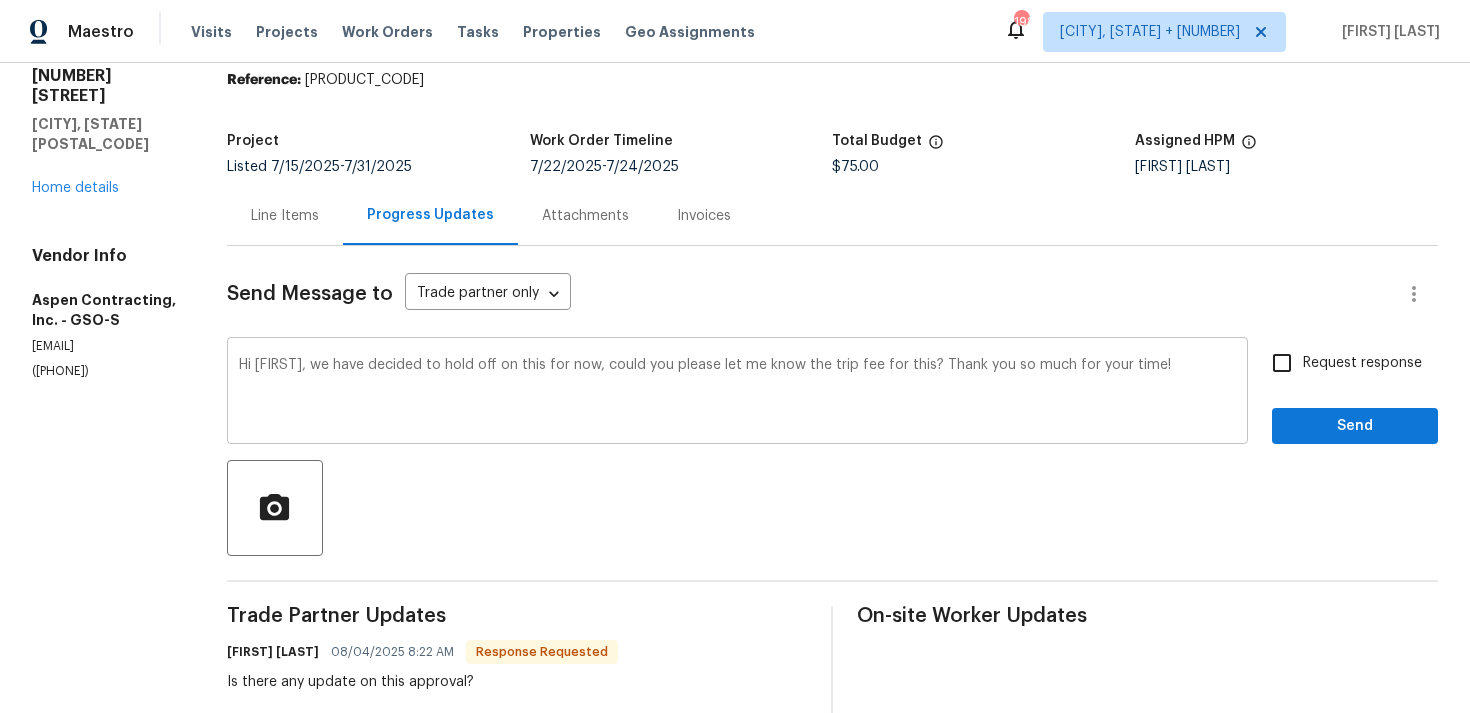 click on "Hi Kyle, we have decided to hold off on this for now, could you please let me know the trip fee for this? Thank you so much for your time! x ​" at bounding box center (737, 393) 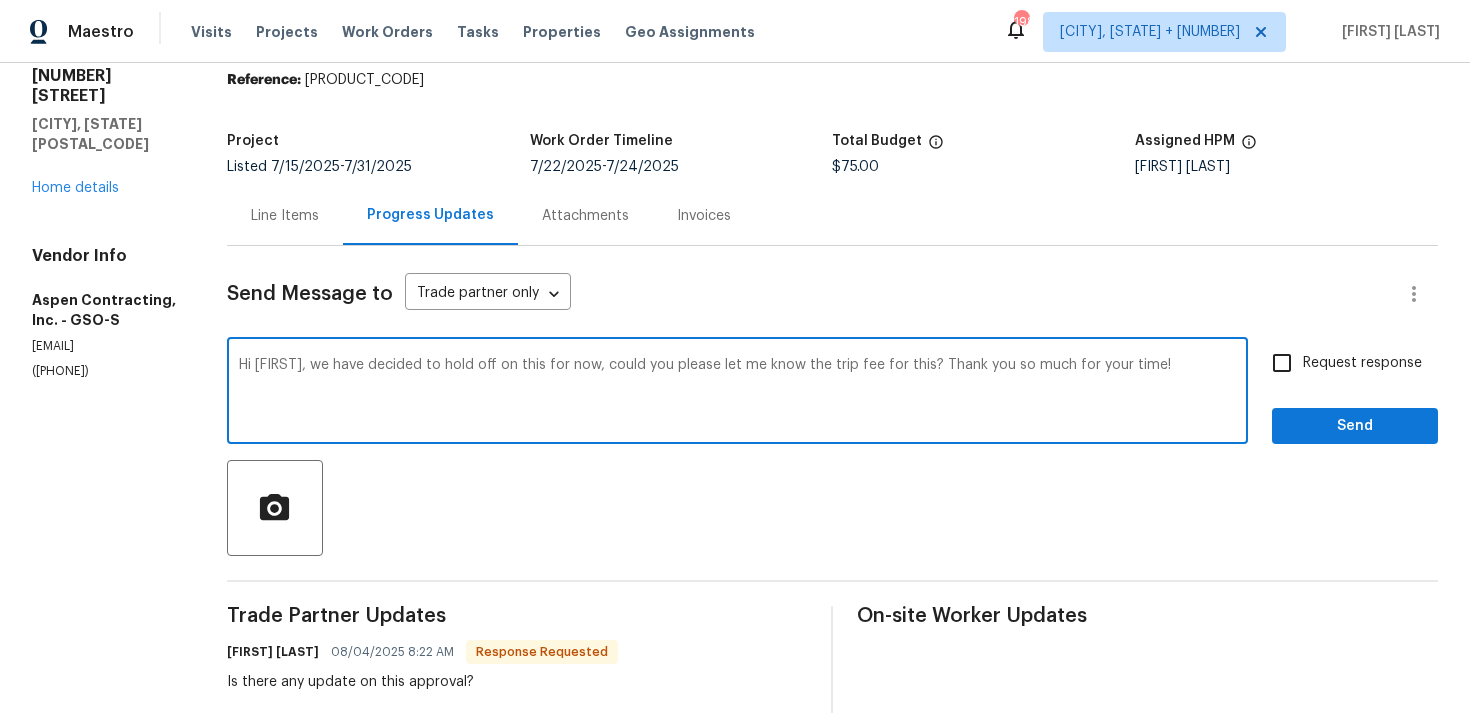 click on "Hi Kyle, we have decided to hold off on this for now, could you please let me know the trip fee for this? Thank you so much for your time!" at bounding box center [737, 393] 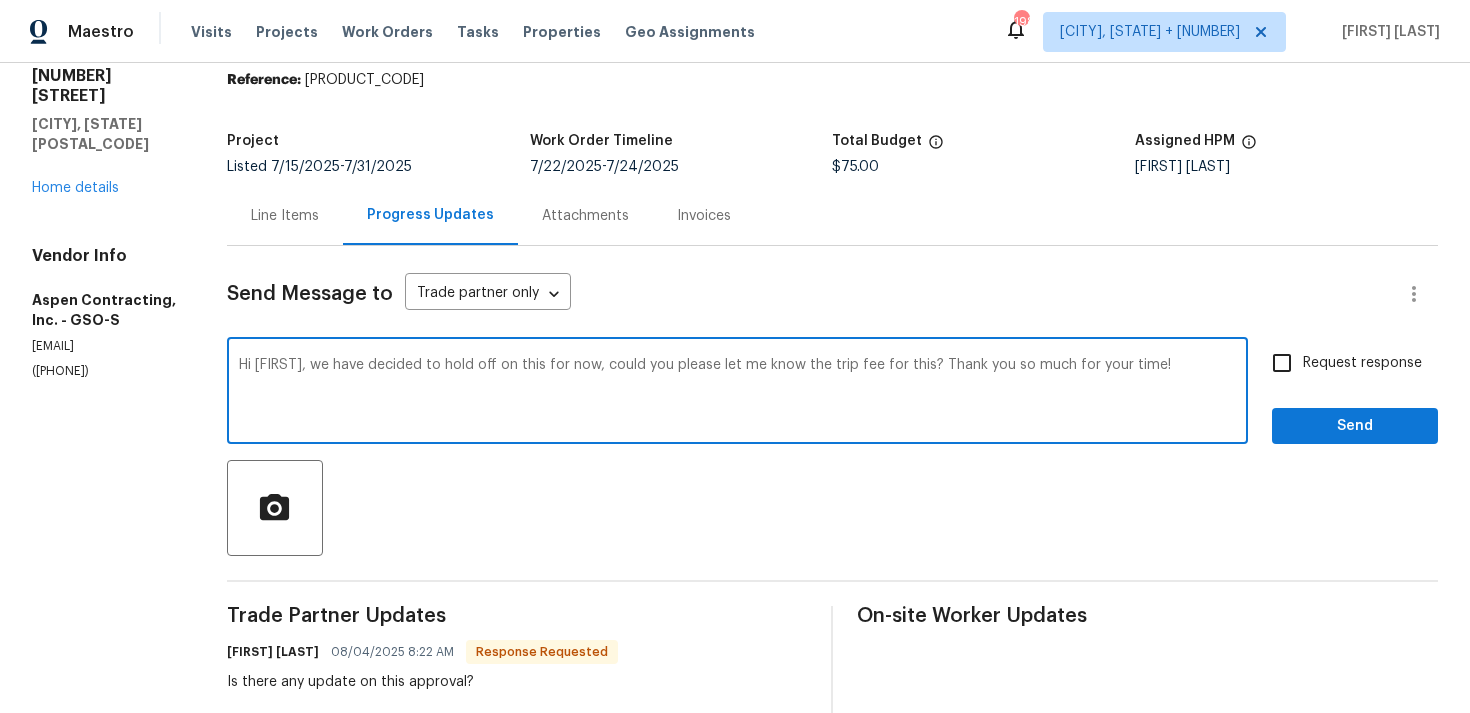 click on "Hi Kyle, we have decided to hold off on this for now, could you please let me know the trip fee for this? Thank you so much for your time!" at bounding box center [737, 393] 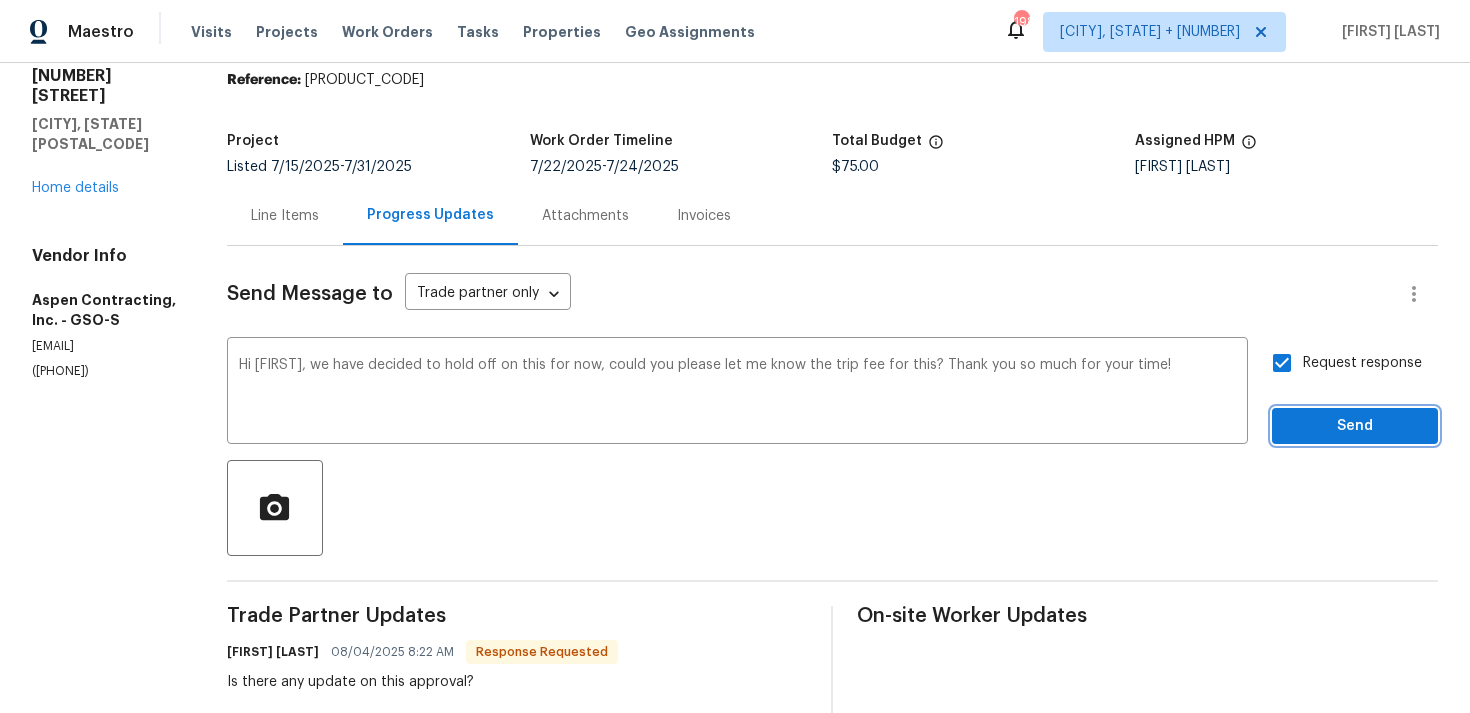 click on "Send" at bounding box center (1355, 426) 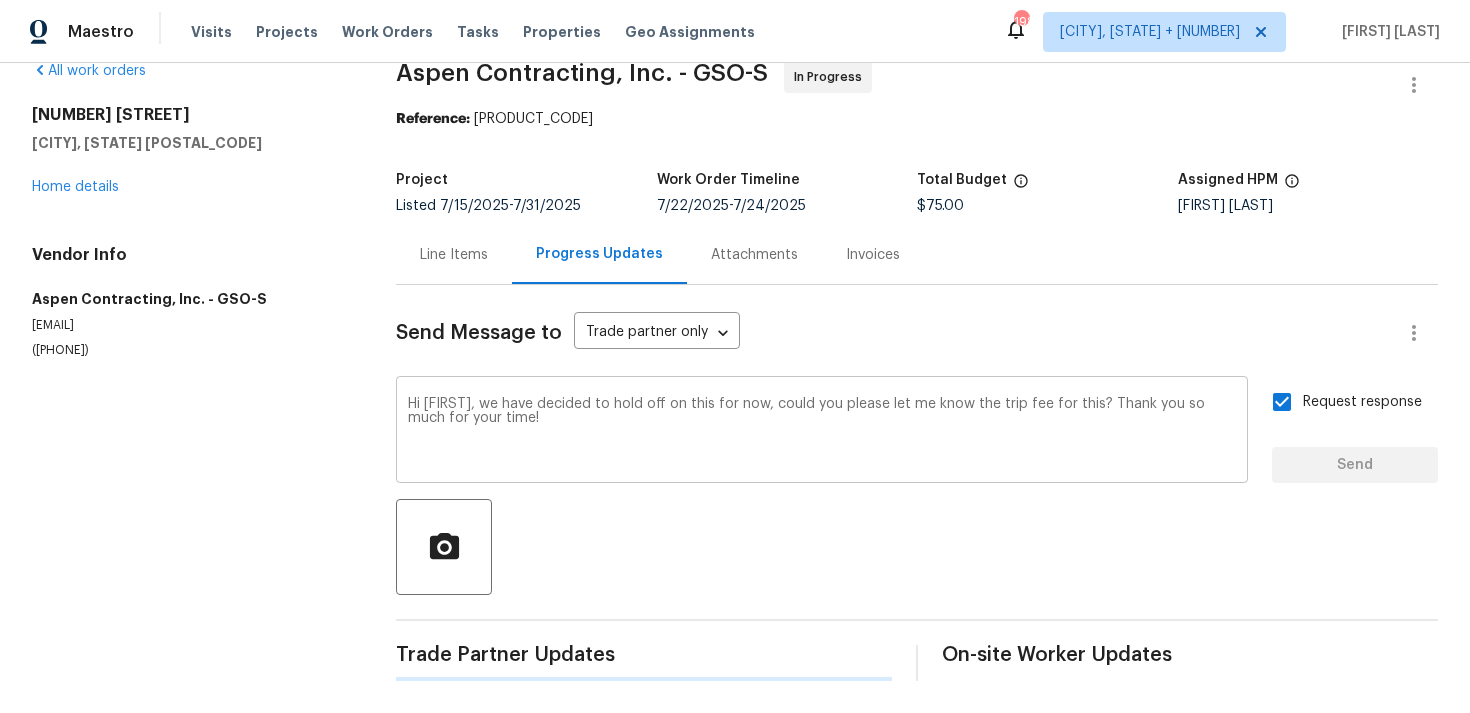 scroll, scrollTop: 0, scrollLeft: 0, axis: both 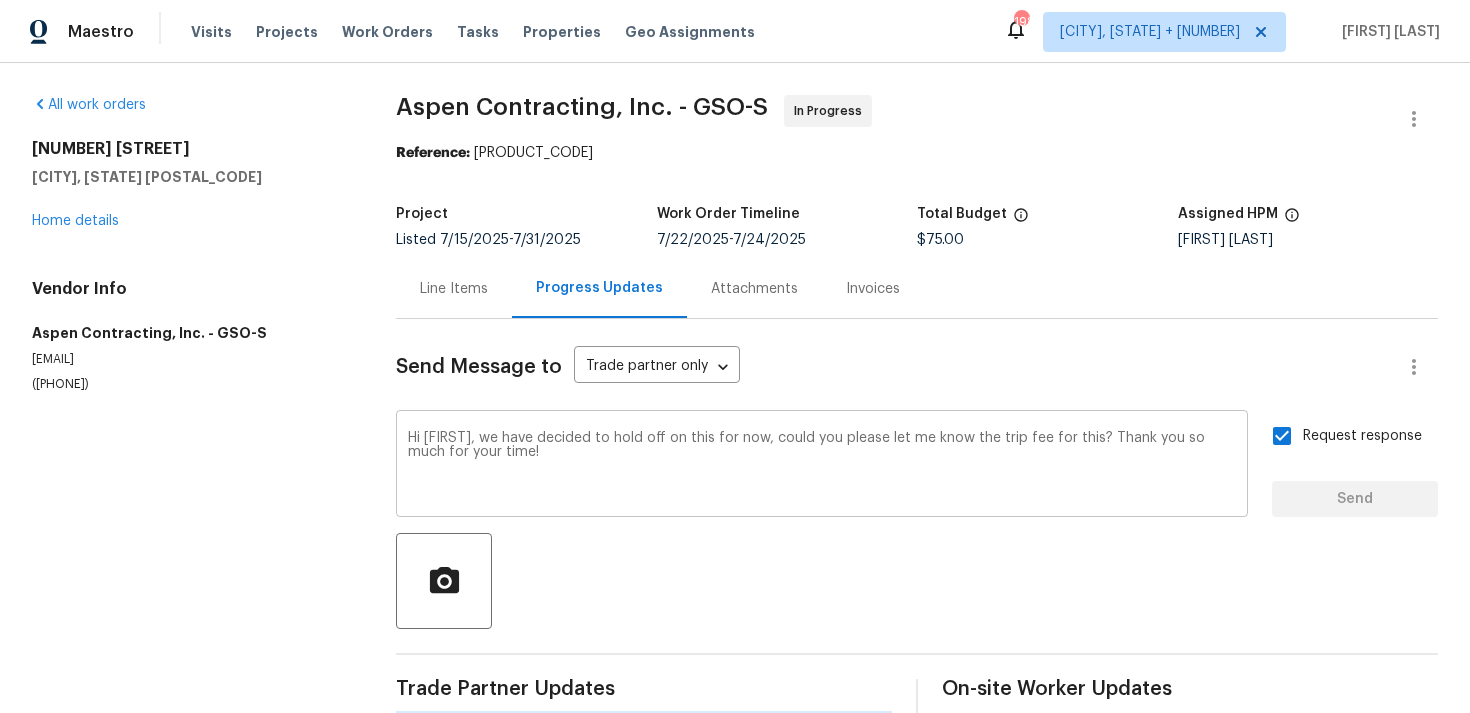 type 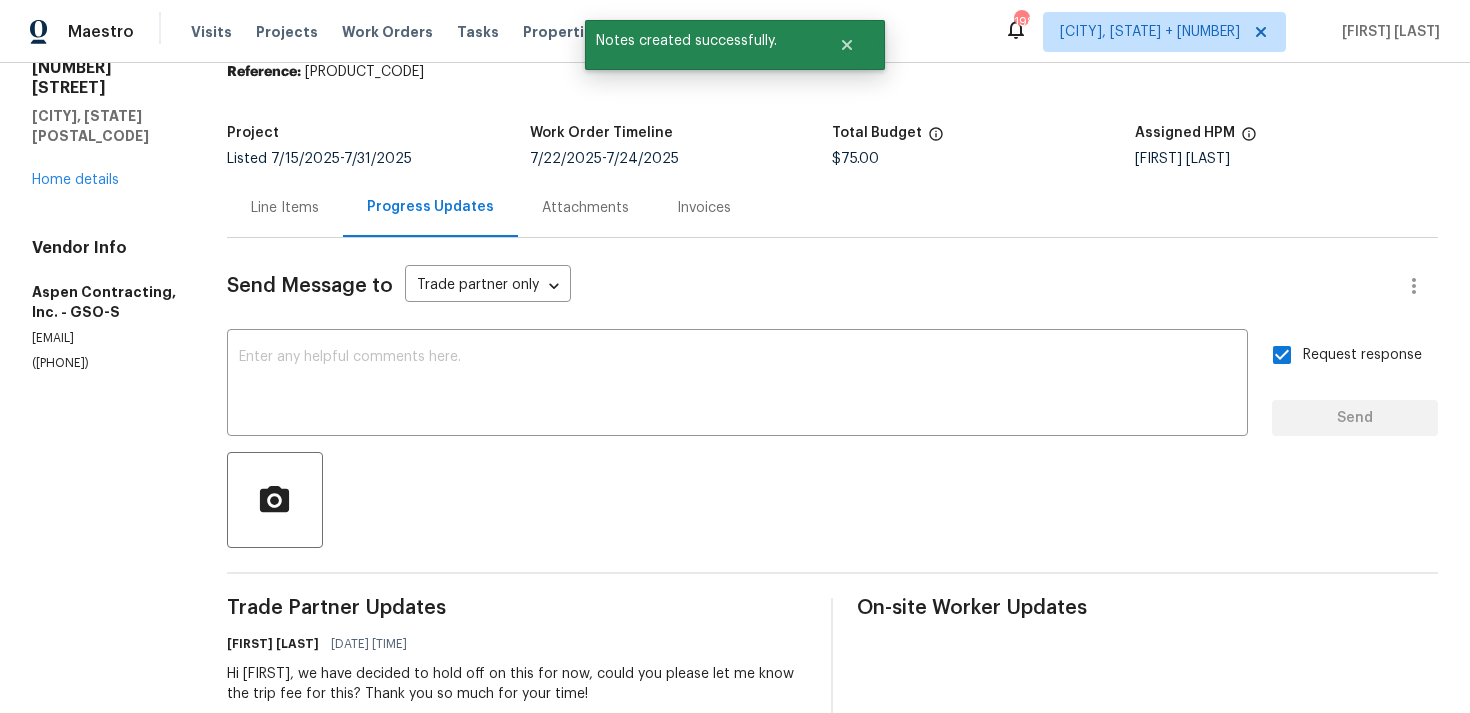 scroll, scrollTop: 0, scrollLeft: 0, axis: both 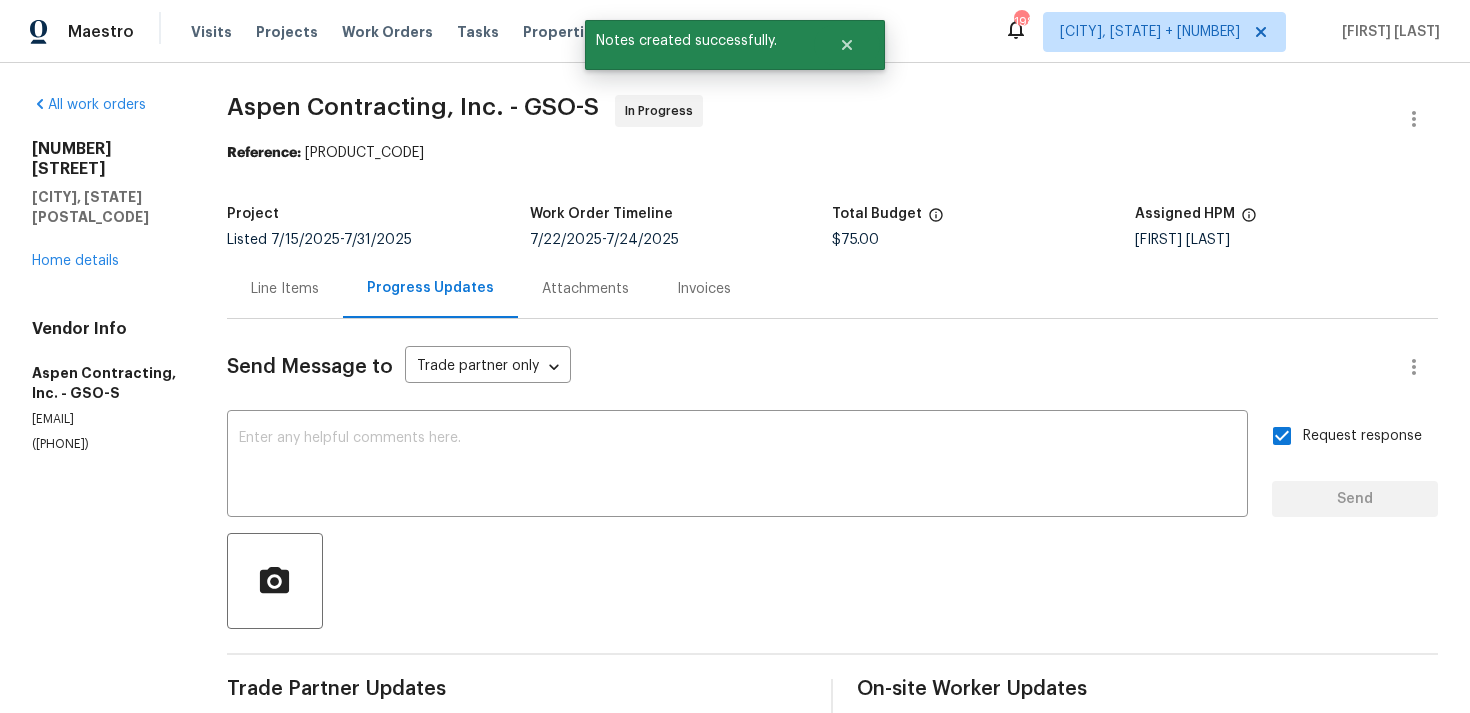 click on "7 Crestbrook Ct Greensboro, NC 27455 Home details" at bounding box center [105, 205] 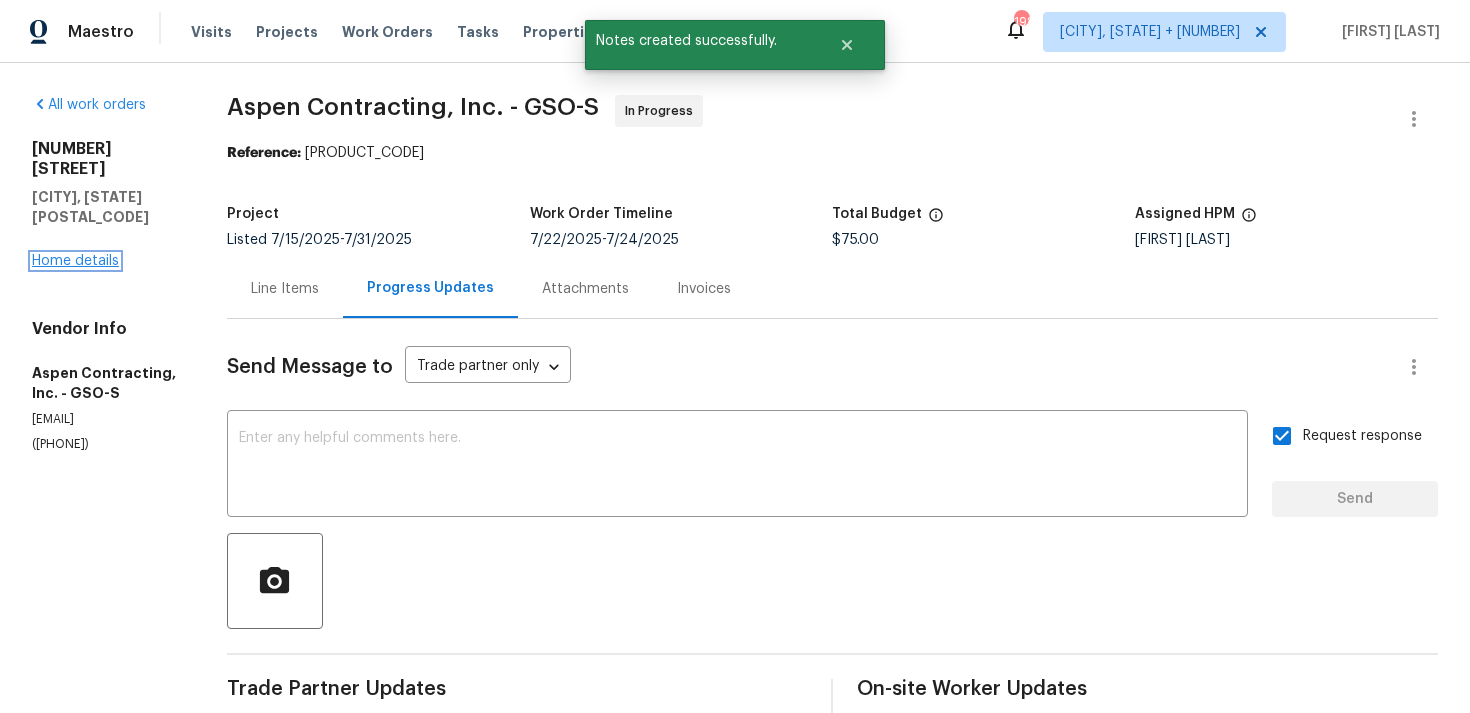 click on "Home details" at bounding box center [75, 261] 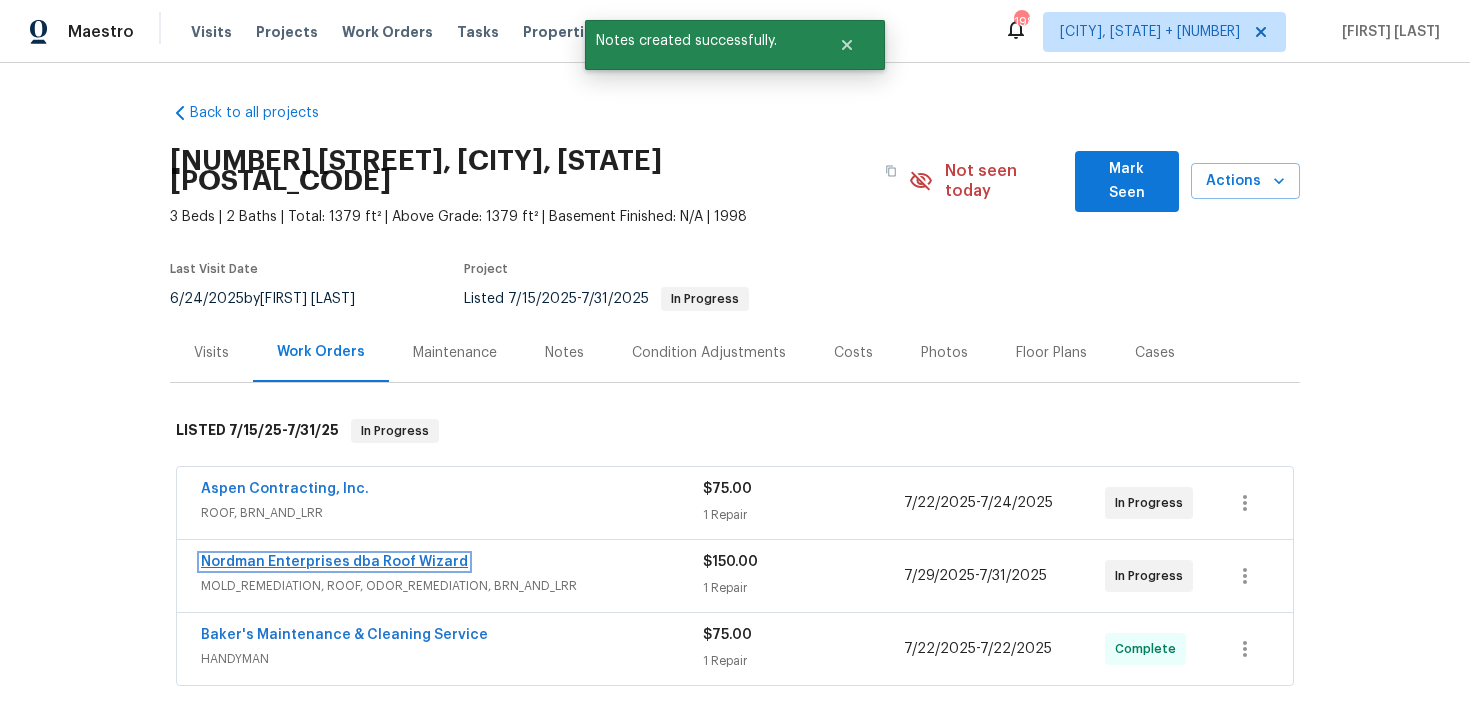 click on "Nordman Enterprises dba Roof Wizard" at bounding box center (334, 562) 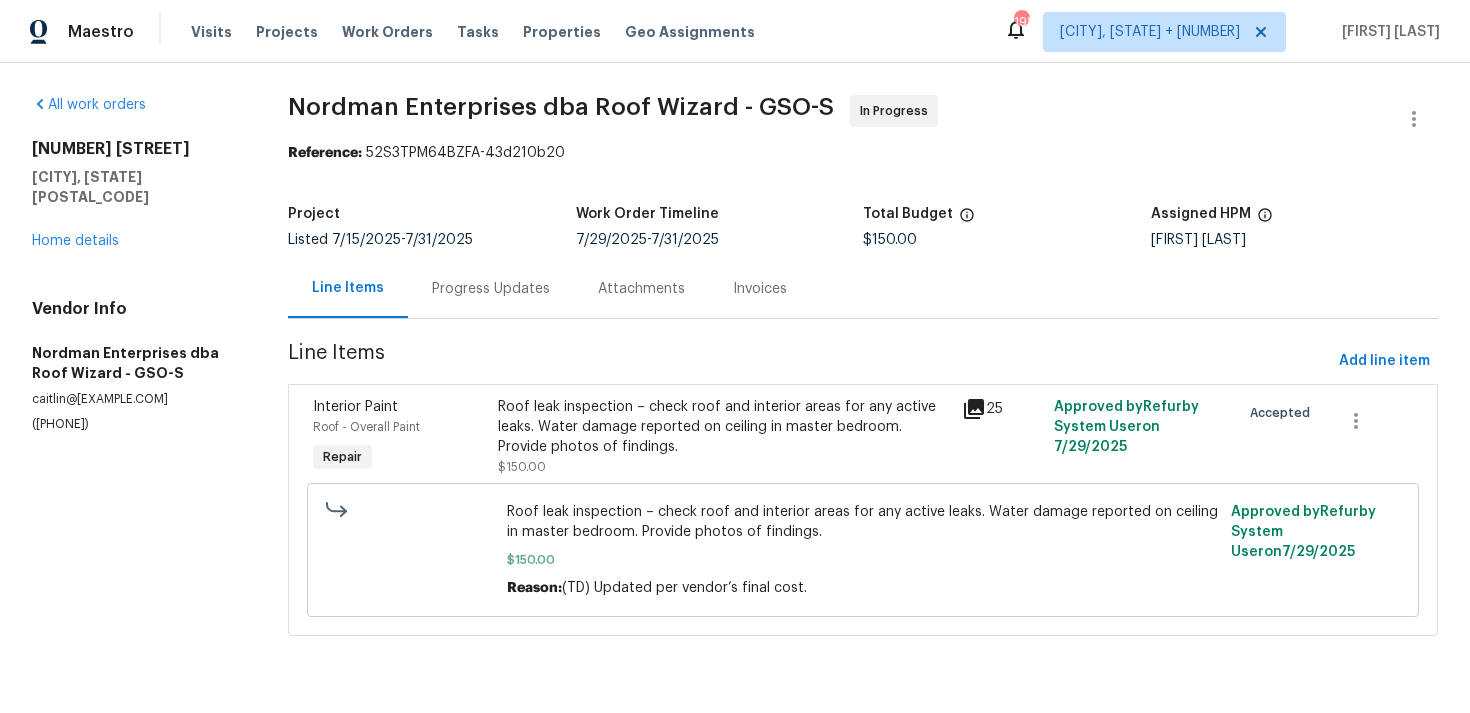 click on "Progress Updates" at bounding box center [491, 289] 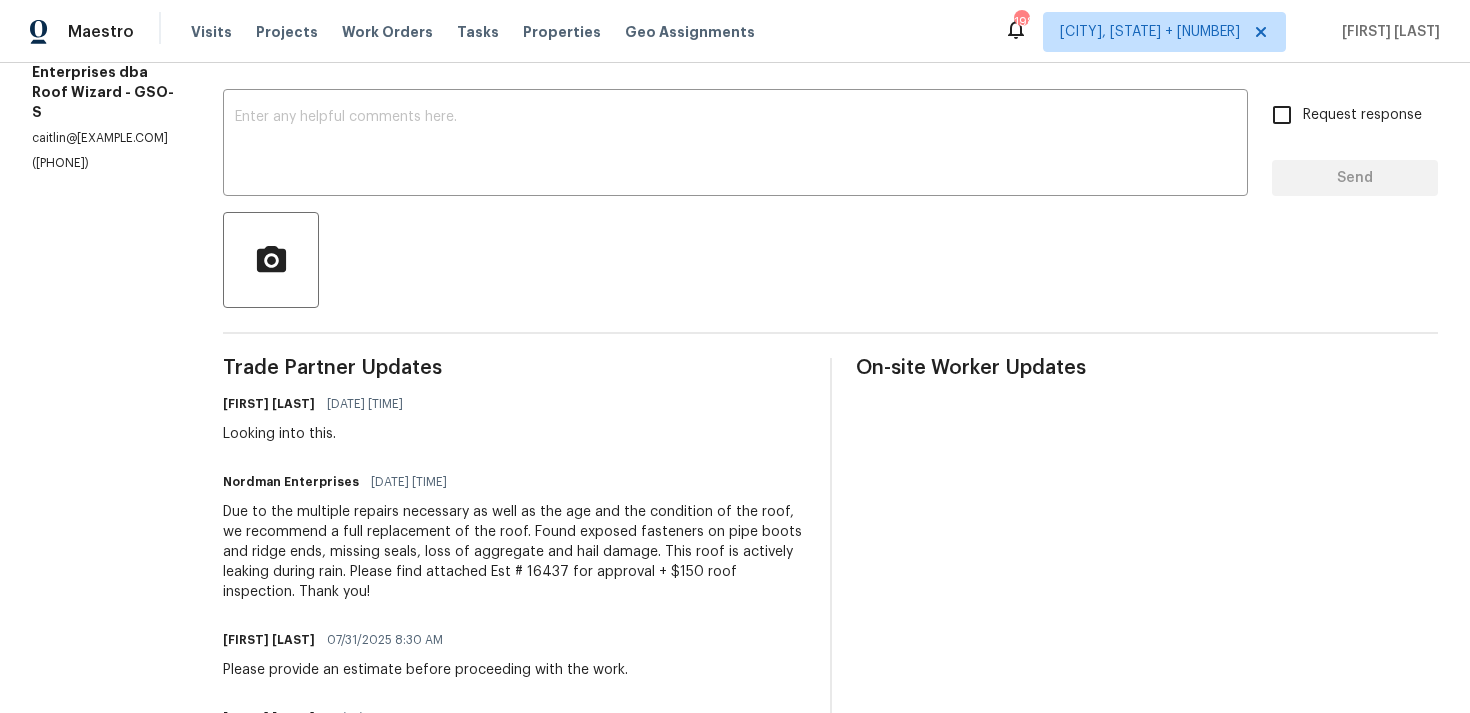 scroll, scrollTop: 302, scrollLeft: 0, axis: vertical 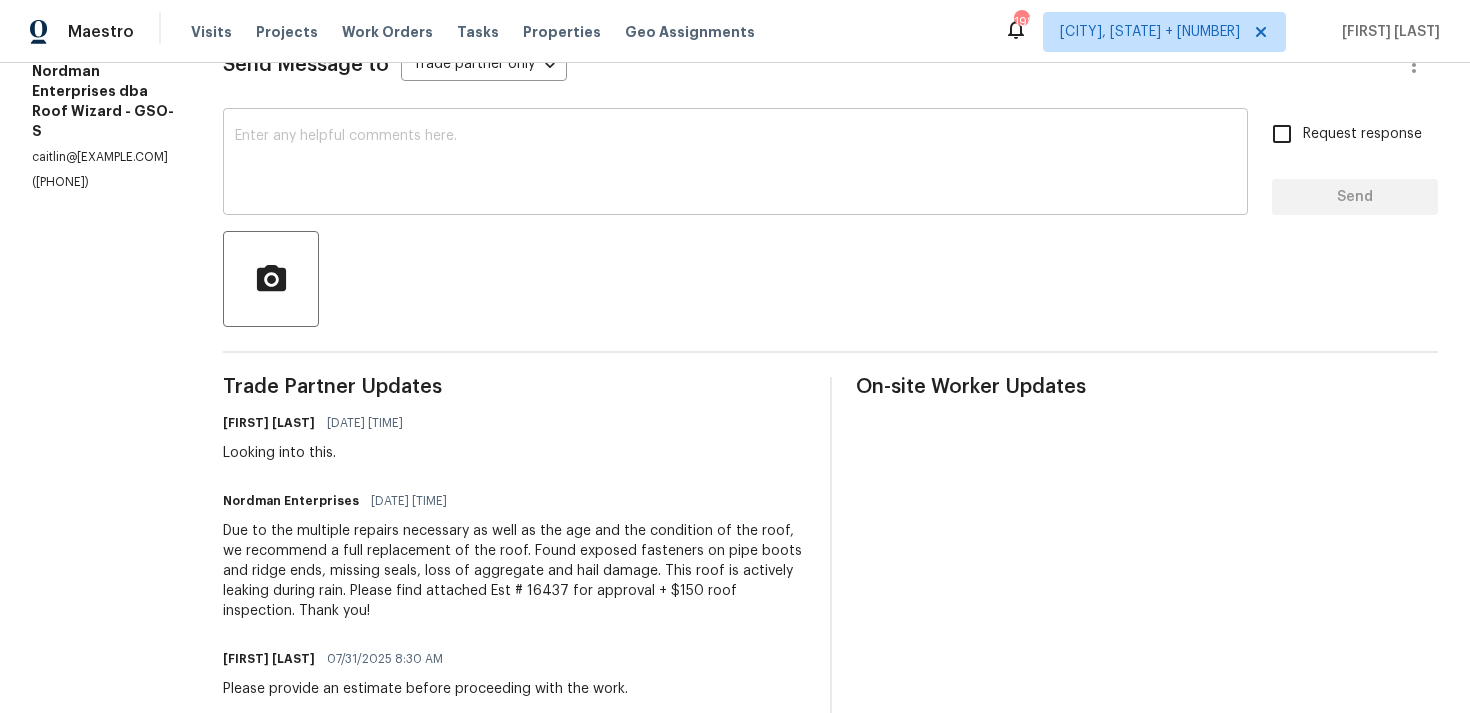 click at bounding box center [735, 164] 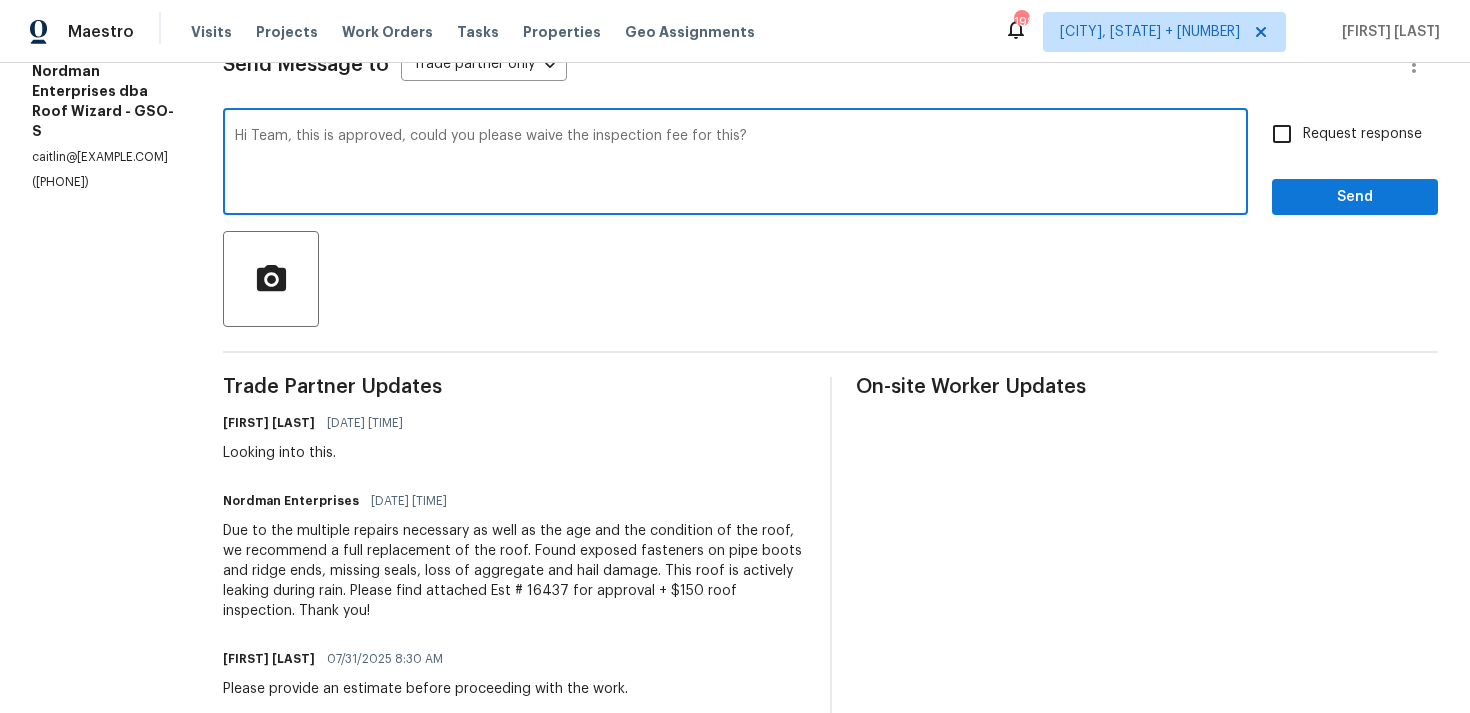 click on "Hi Team, this is approved, could you please waive the inspection fee for this?" at bounding box center (735, 164) 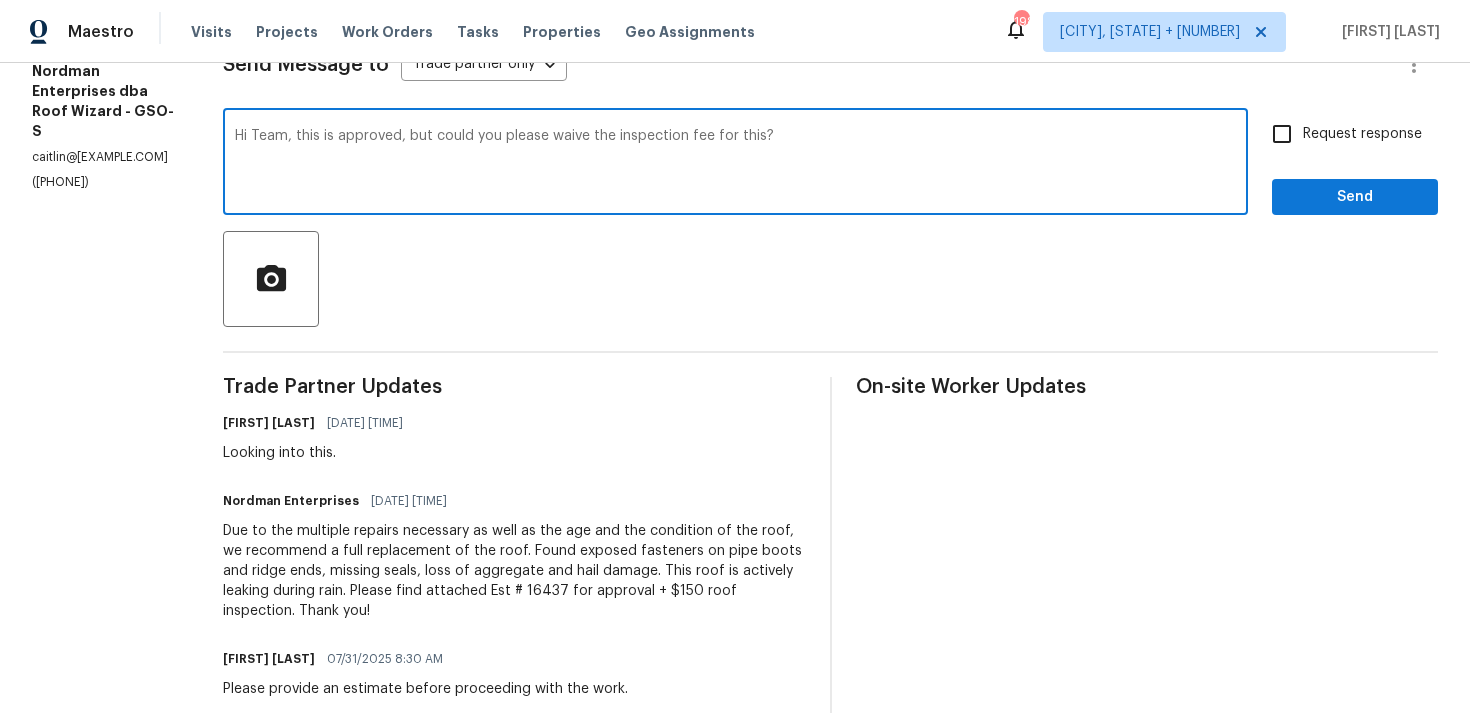 click on "Hi Team, this is approved, but could you please waive the inspection fee for this?" at bounding box center (735, 164) 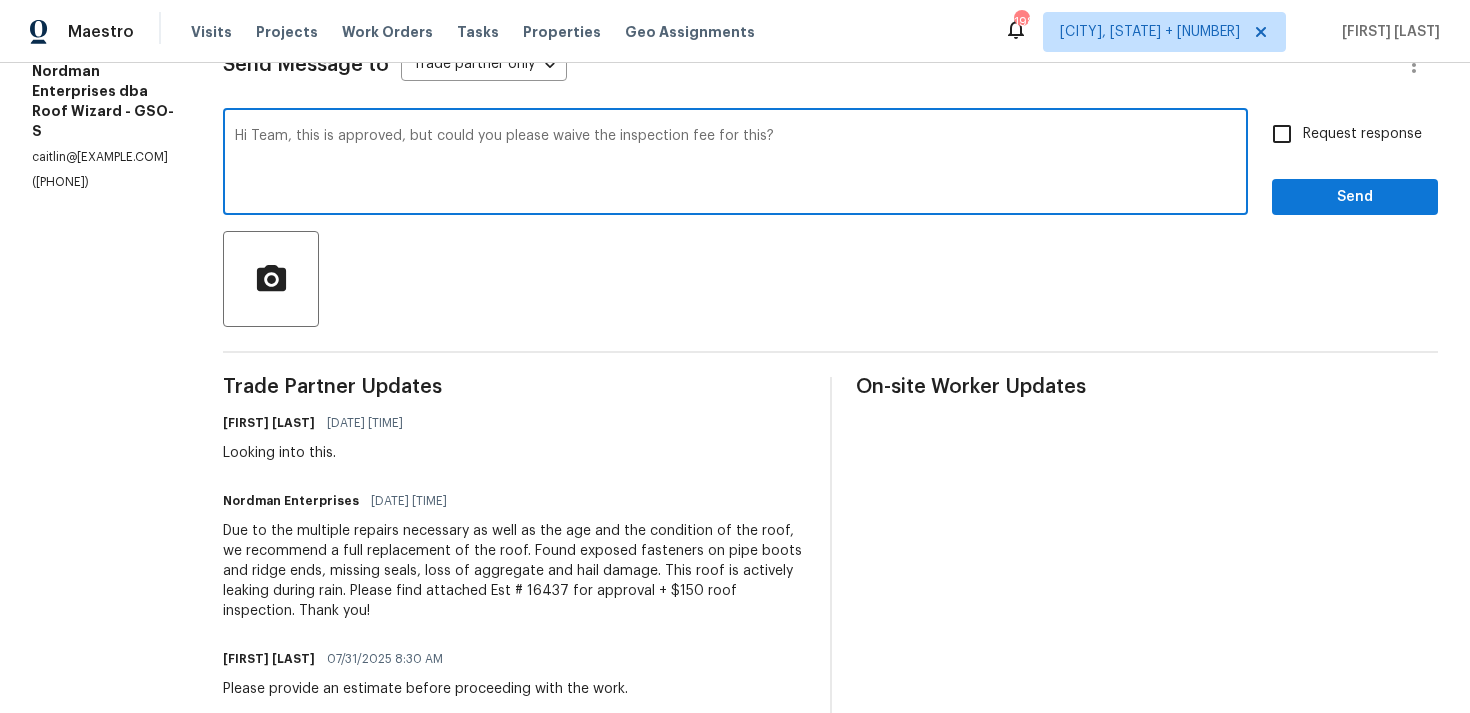 paste on "—but can you please waive the inspection fee on this one?" 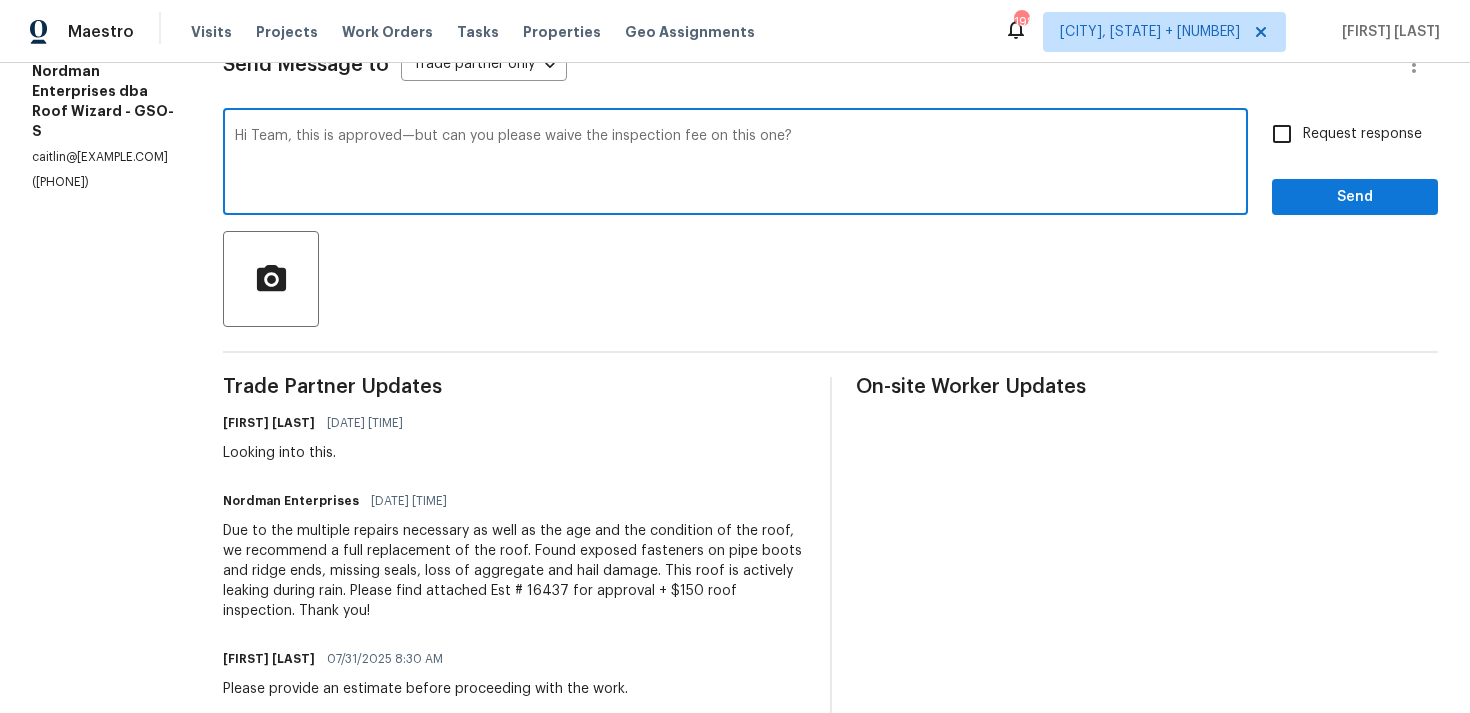 click on "Hi Team, this is approved—but can you please waive the inspection fee on this one?" at bounding box center (735, 164) 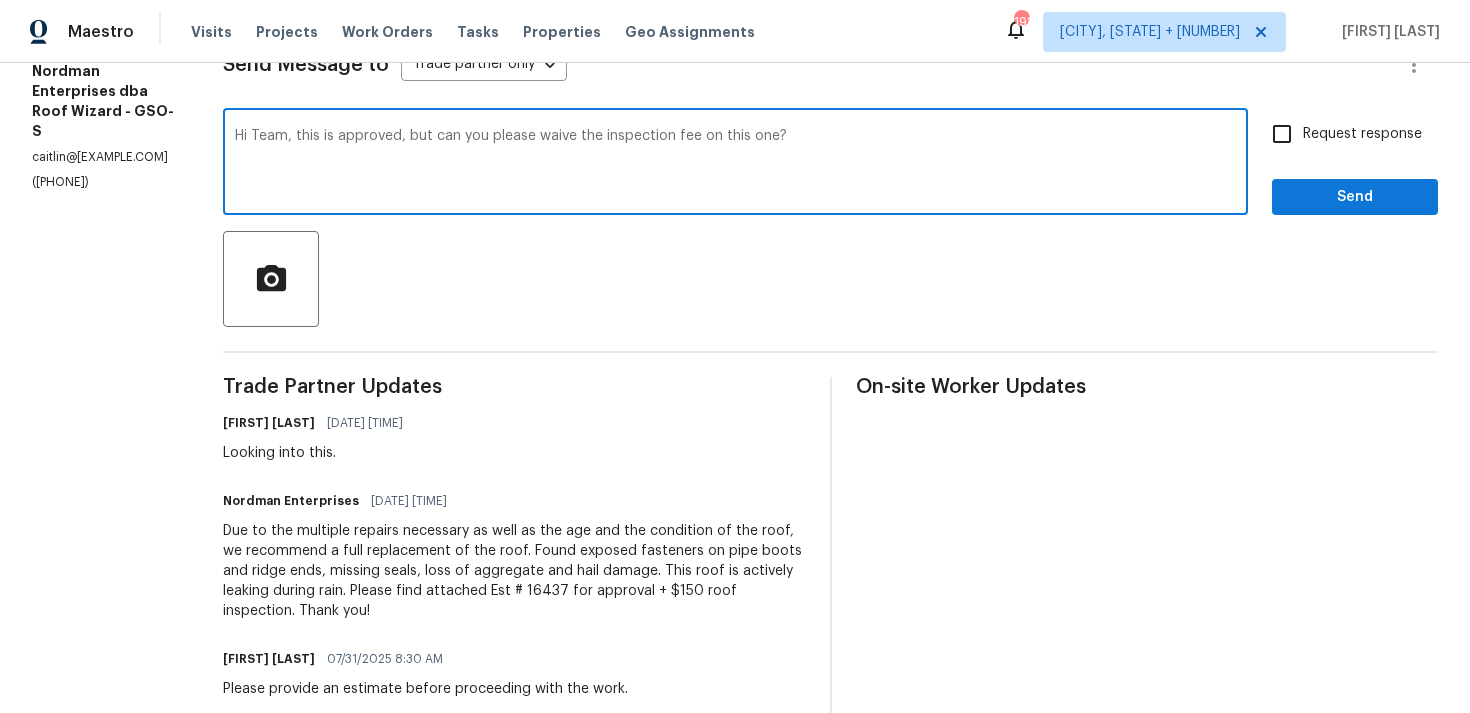 click on "Hi Team, this is approved, but can you please waive the inspection fee on this one?" at bounding box center (735, 164) 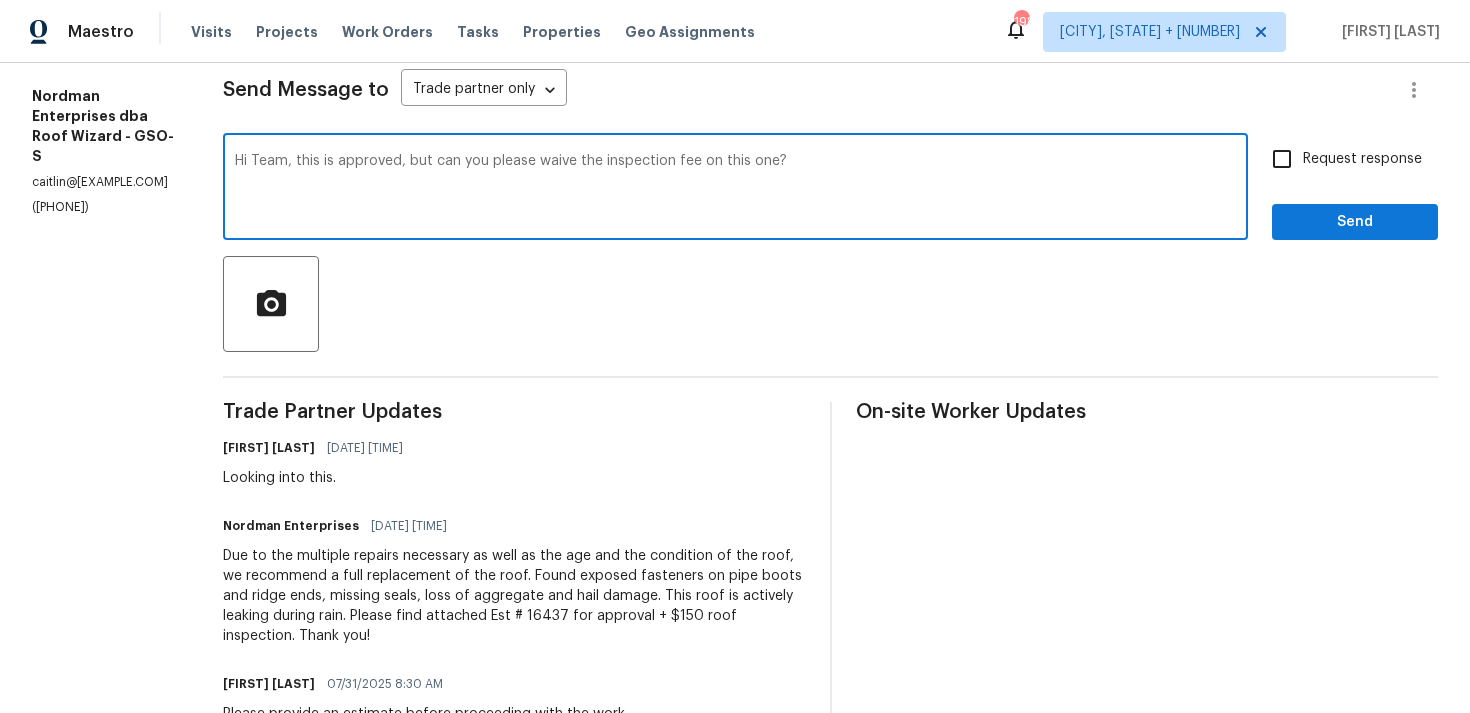 click on "Hi Team, this is approved, but can you please waive the inspection fee on this one?" at bounding box center (735, 189) 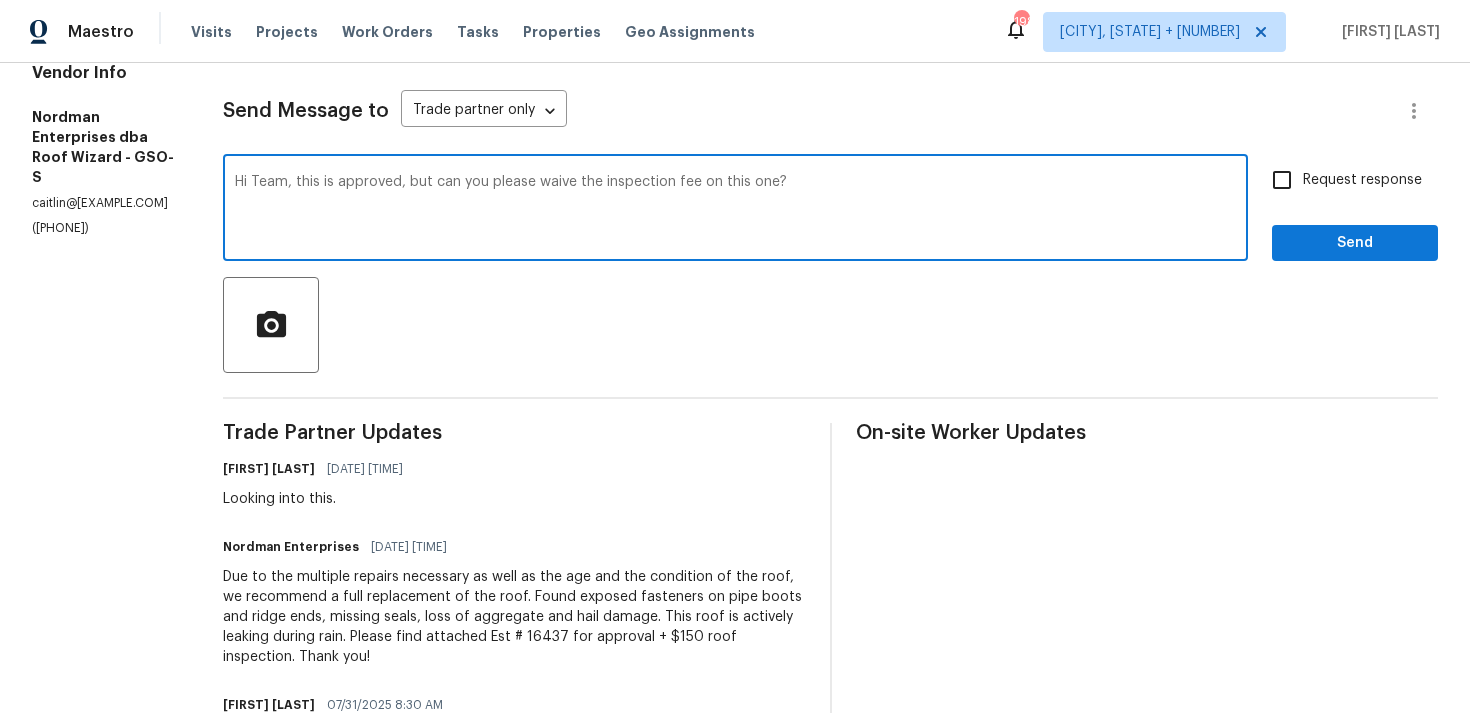 click on "Hi Team, this is approved, but can you please waive the inspection fee on this one?" at bounding box center [735, 210] 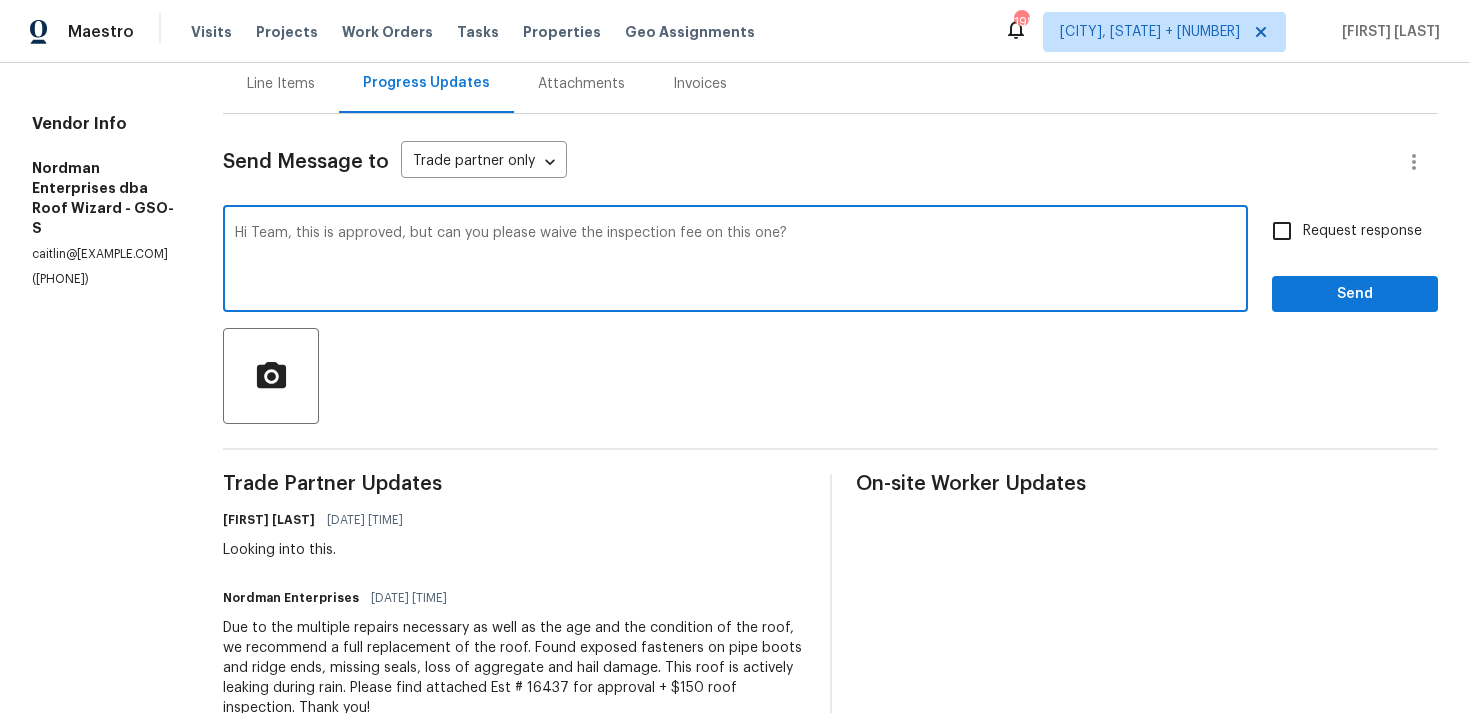scroll, scrollTop: 185, scrollLeft: 0, axis: vertical 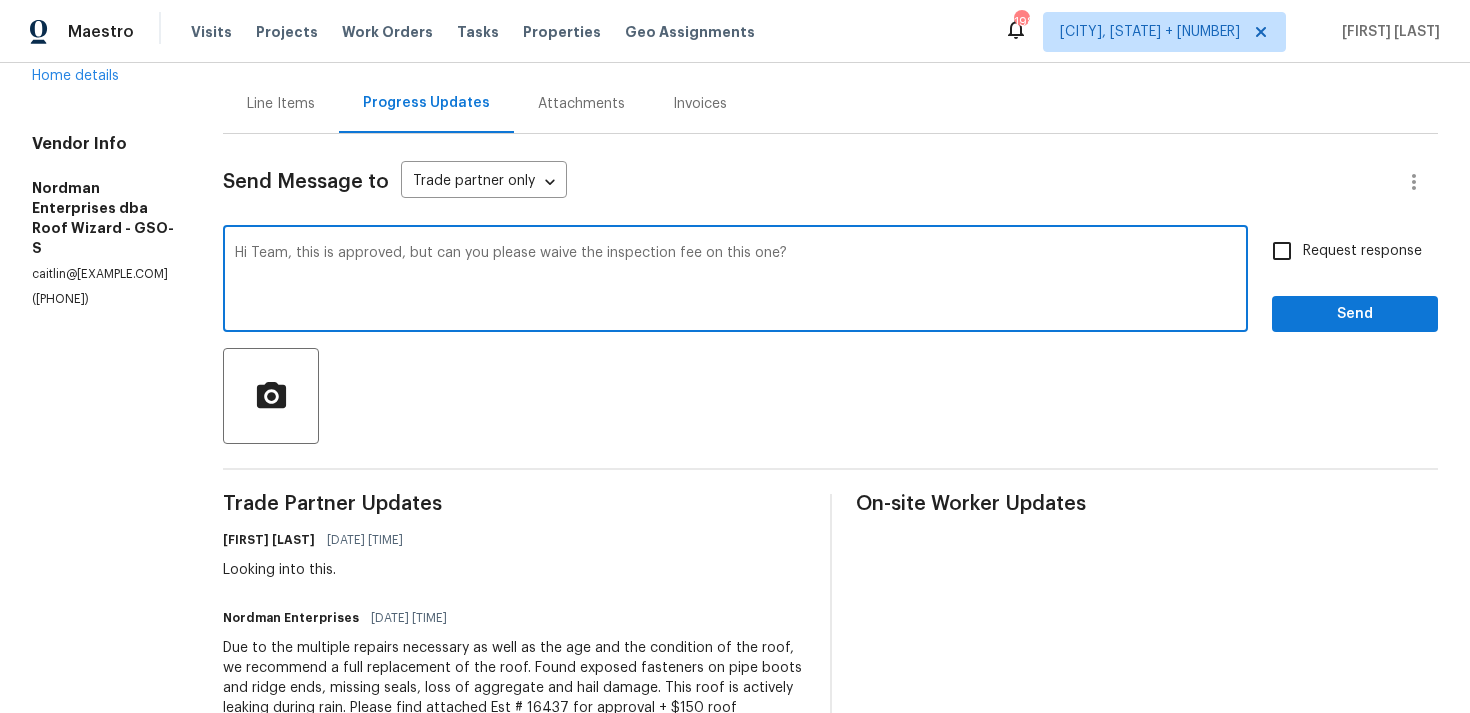 type on "Hi Team, this is approved, but can you please waive the inspection fee on this one?" 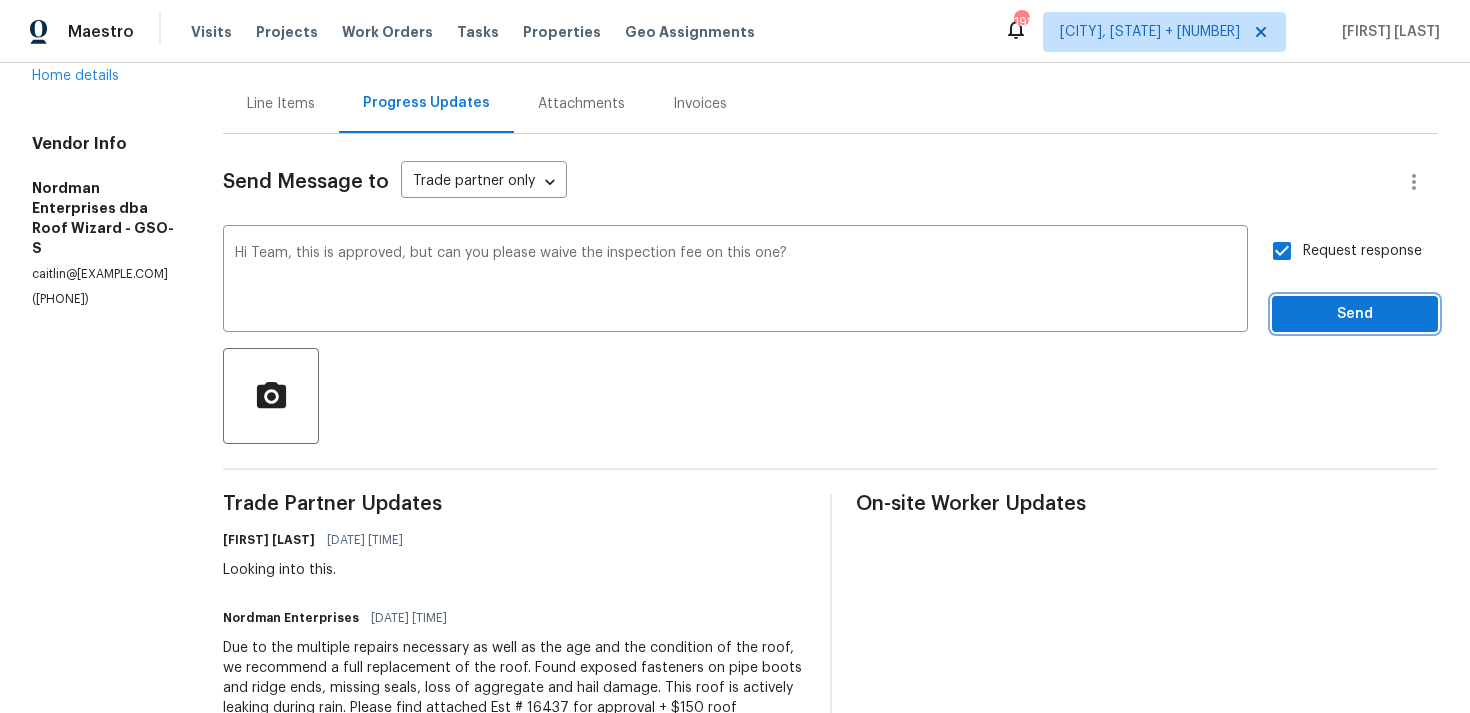 click on "Send" at bounding box center [1355, 314] 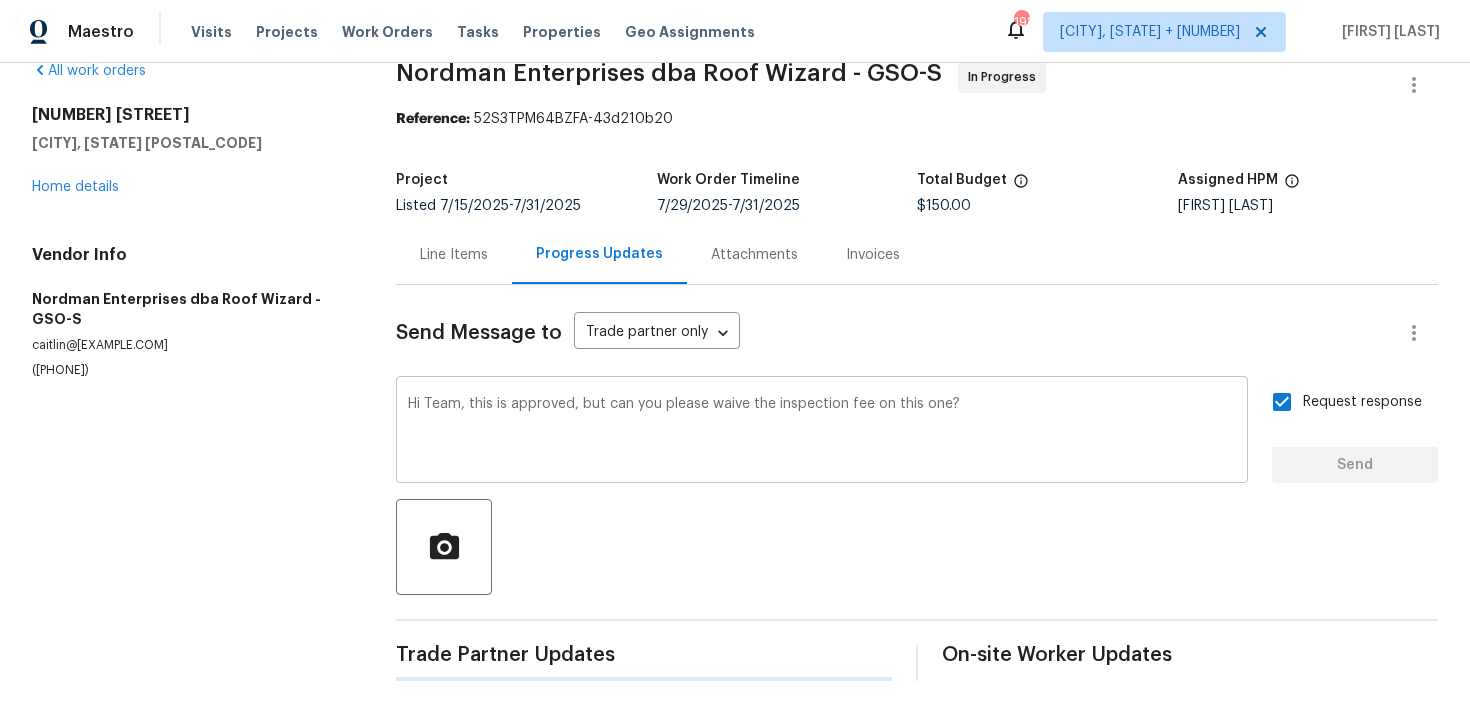 scroll, scrollTop: 0, scrollLeft: 0, axis: both 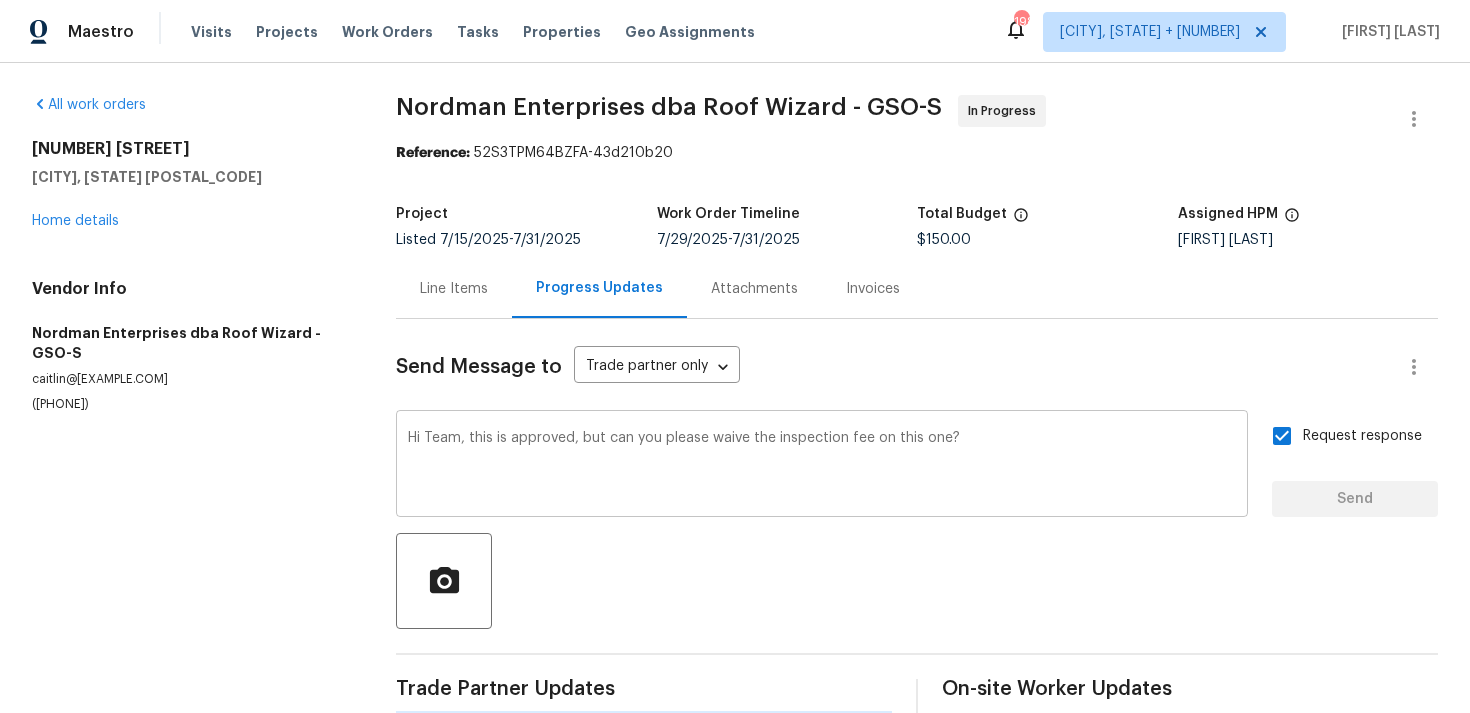 type 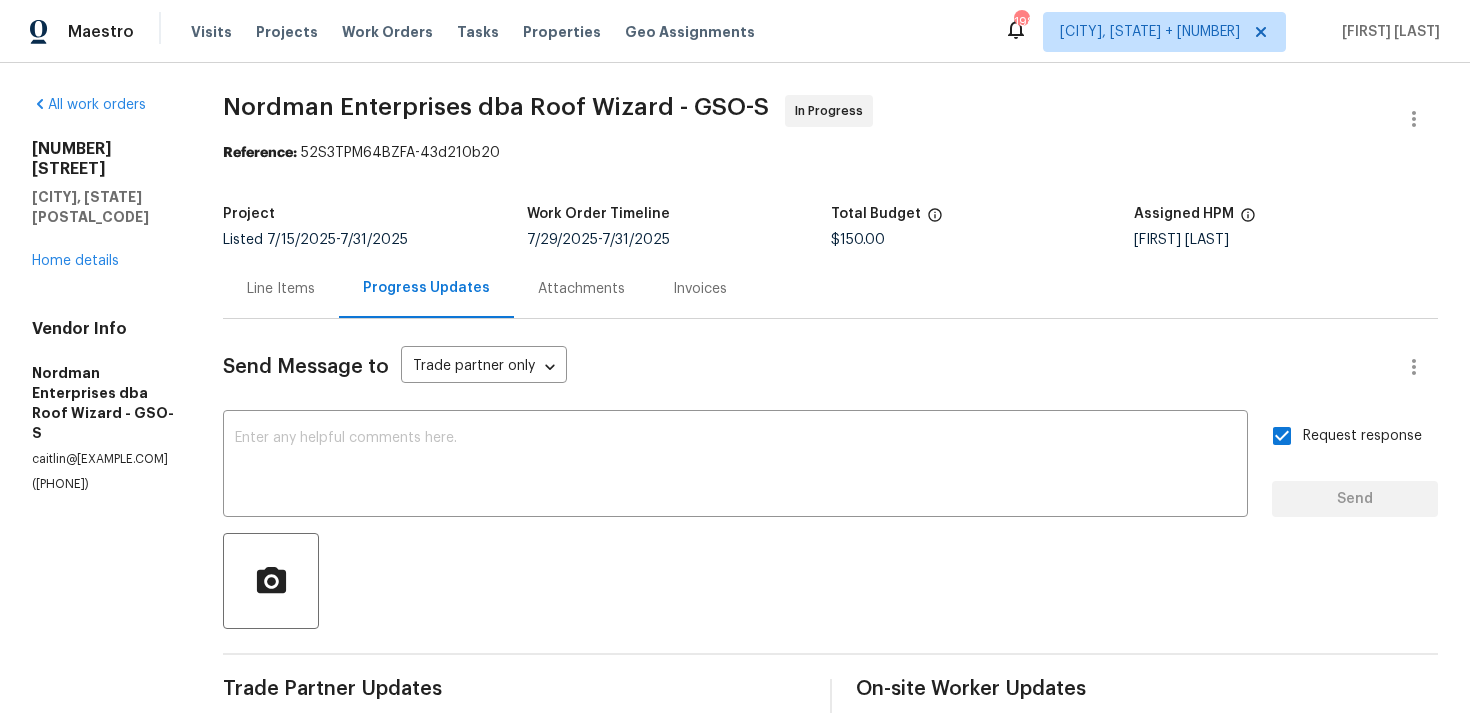 click on "Line Items" at bounding box center (281, 288) 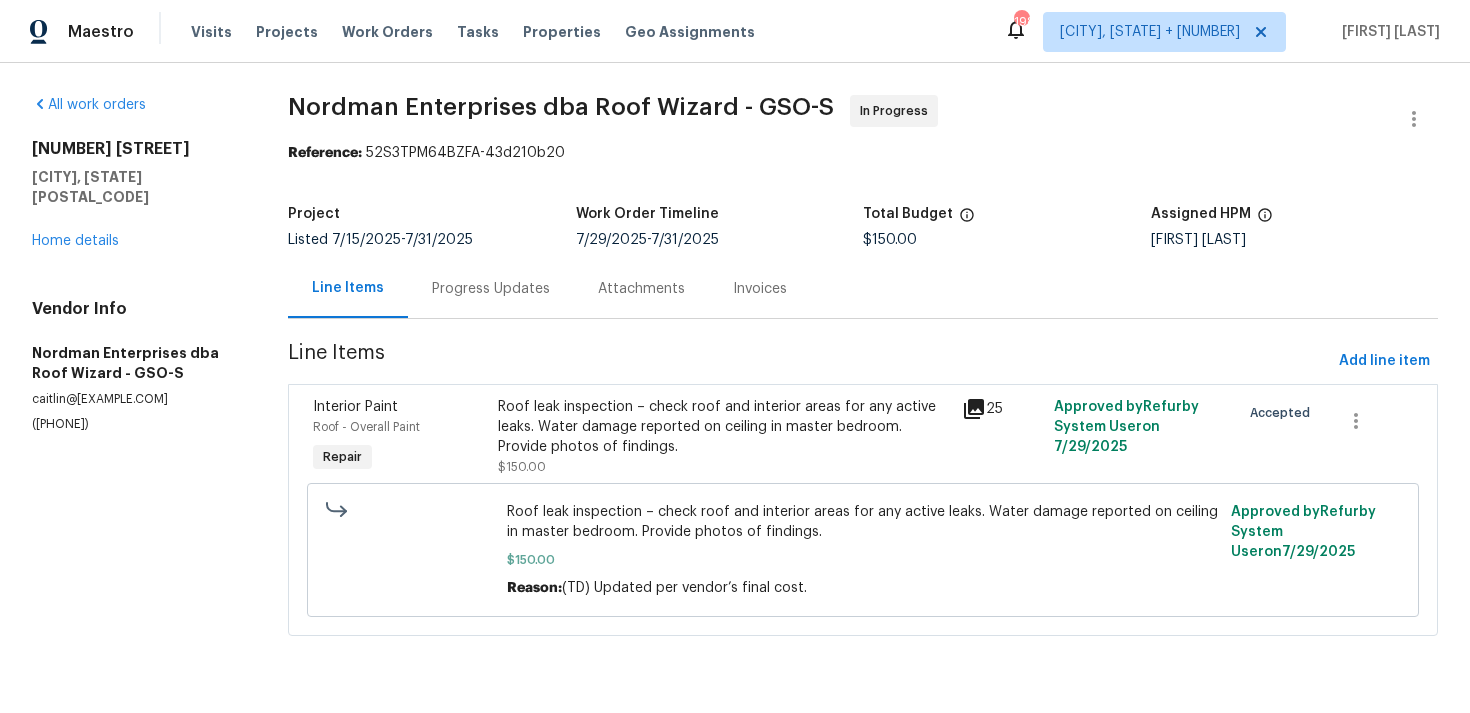 click on "Roof leak inspection – check roof and interior areas for any active leaks. Water damage reported on ceiling in master bedroom. Provide photos of findings. $150.00 Reason:  (TD) Updated per vendor’s final cost. Approved by  Refurby System User  on  7/29/2025" at bounding box center [863, 550] 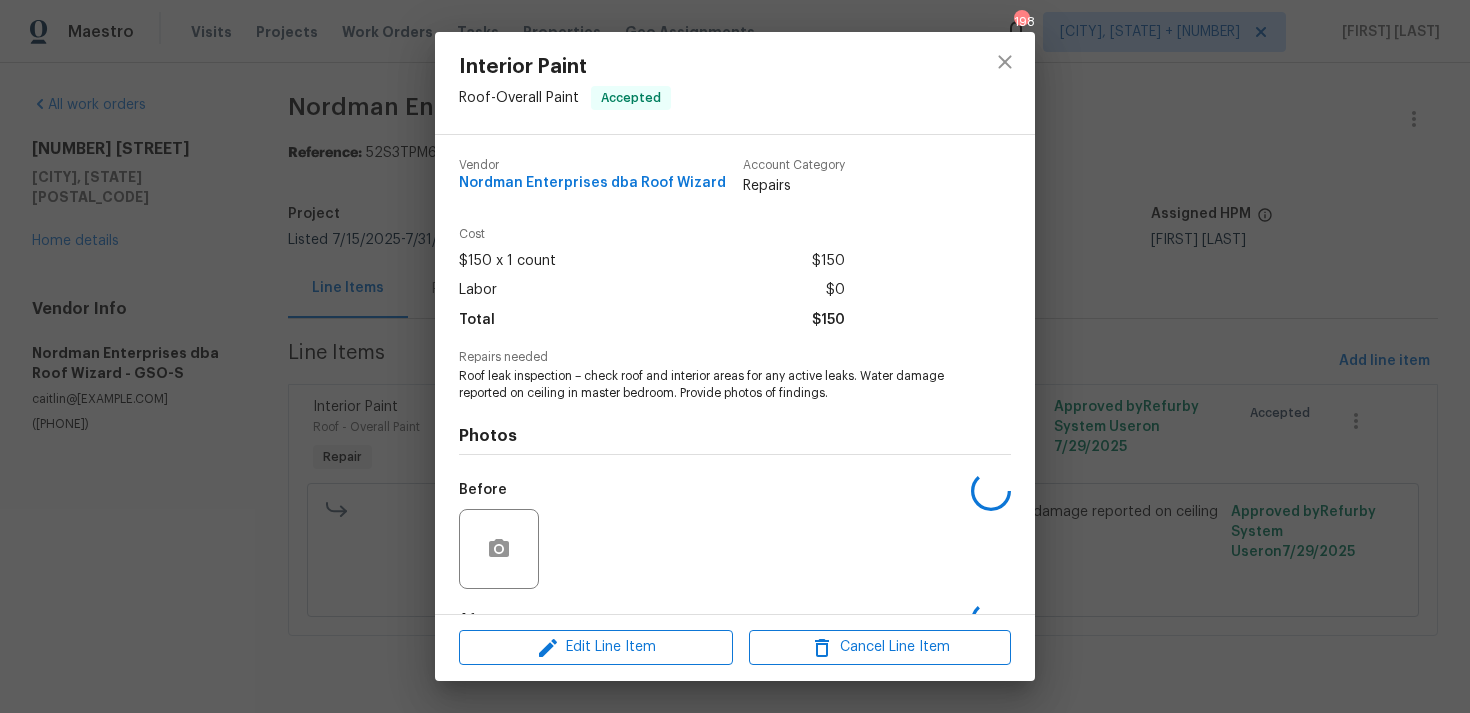 scroll, scrollTop: 125, scrollLeft: 0, axis: vertical 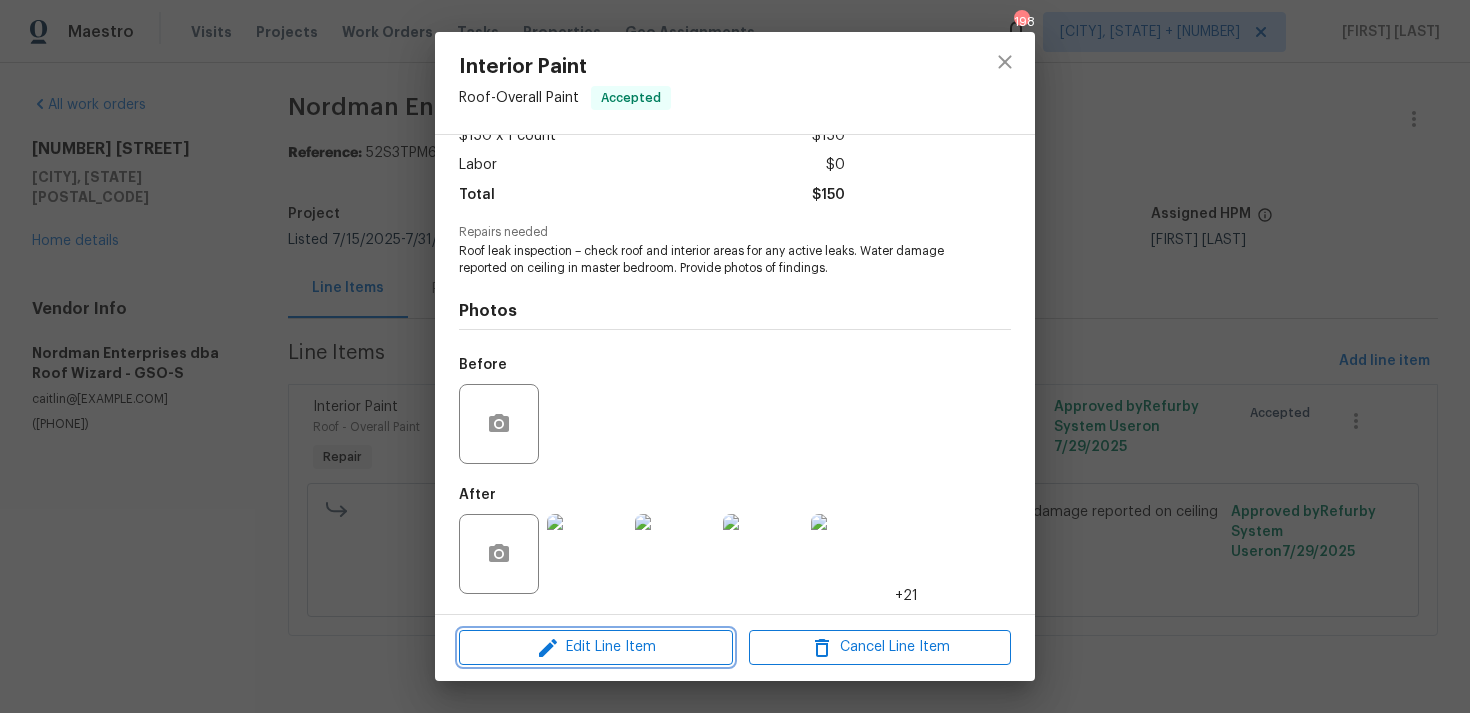 click 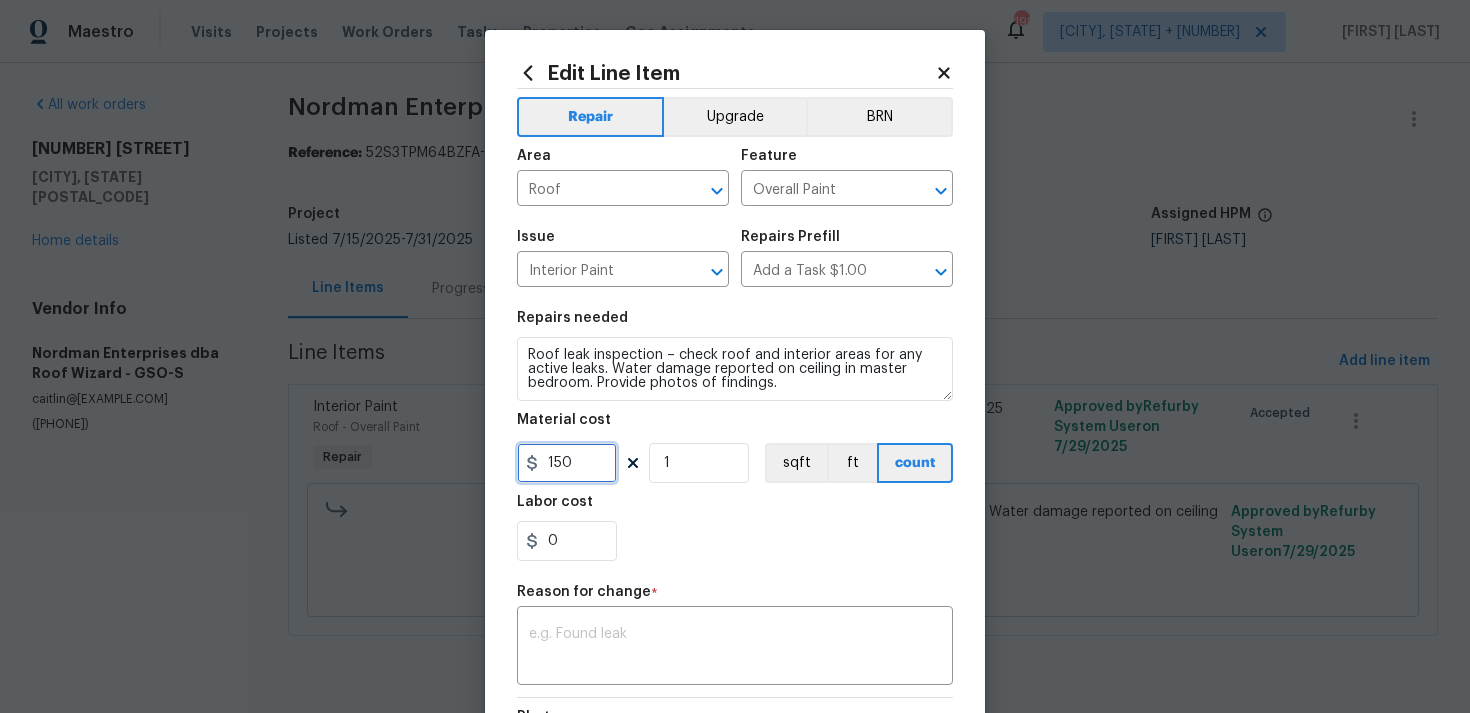 click on "150" at bounding box center (567, 463) 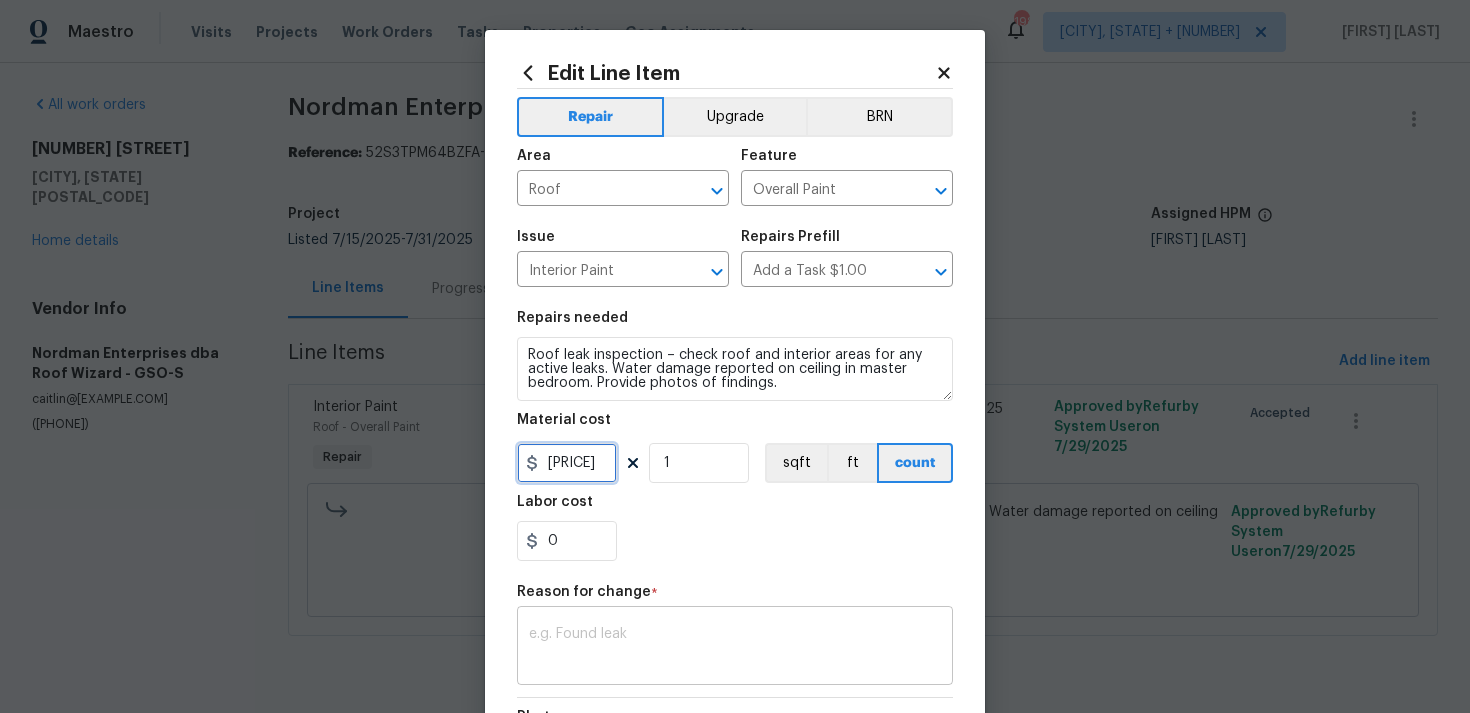 type on "8300" 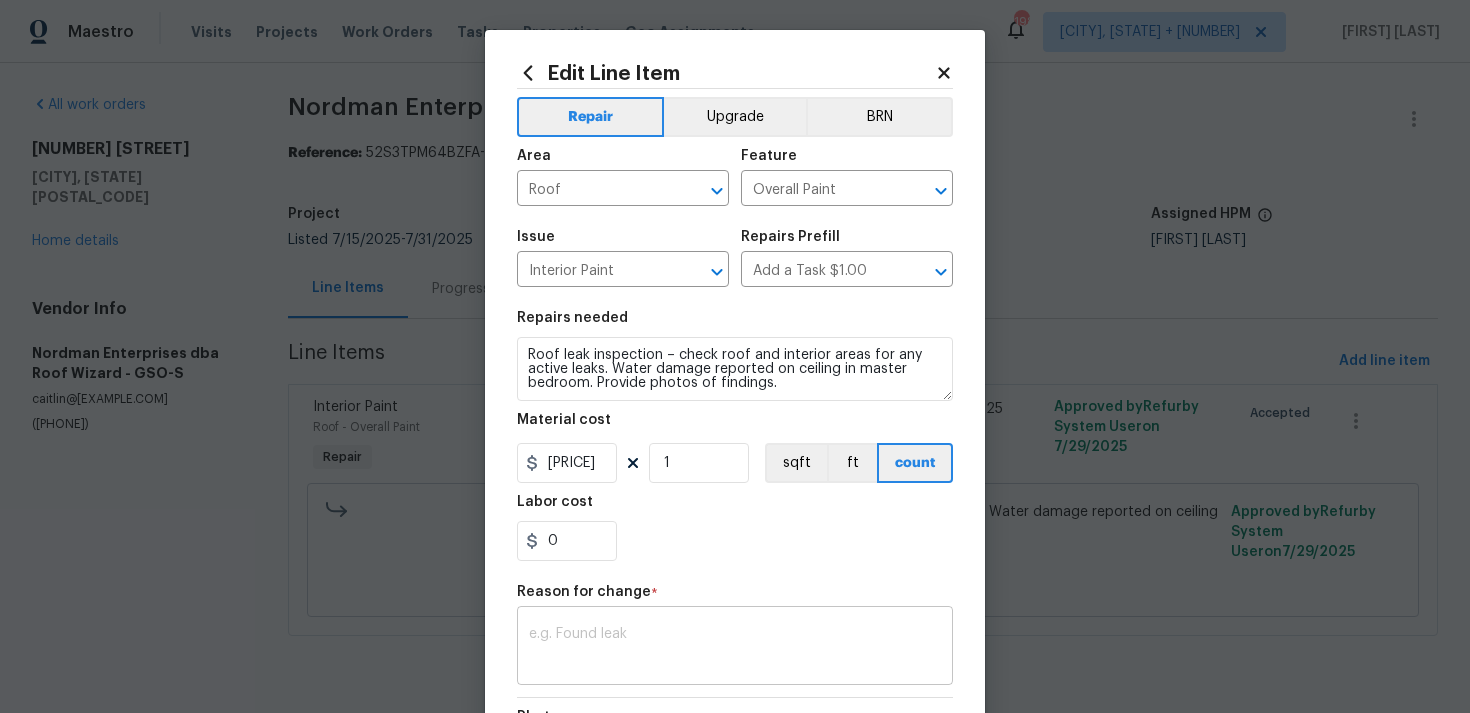 click on "x ​" at bounding box center [735, 648] 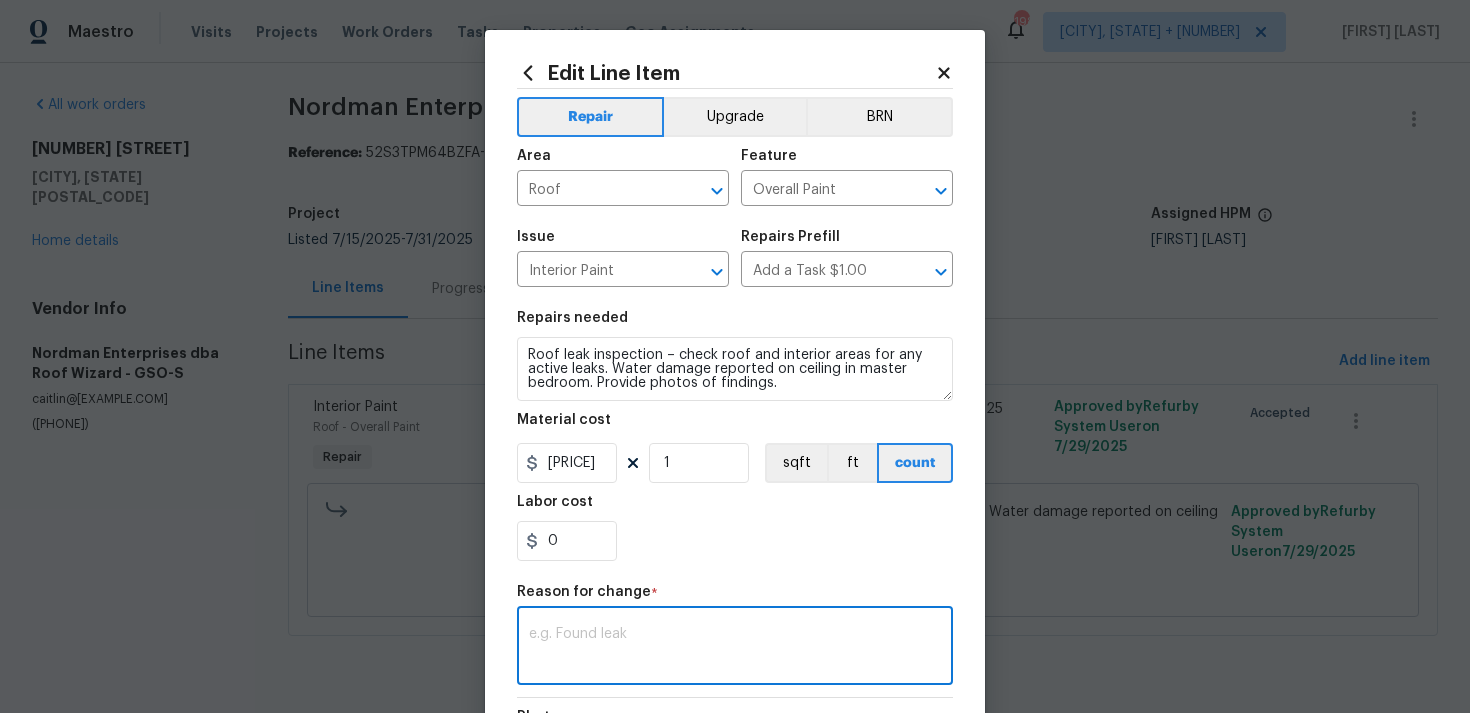 paste on "(TD) Updated cost per BR team approval." 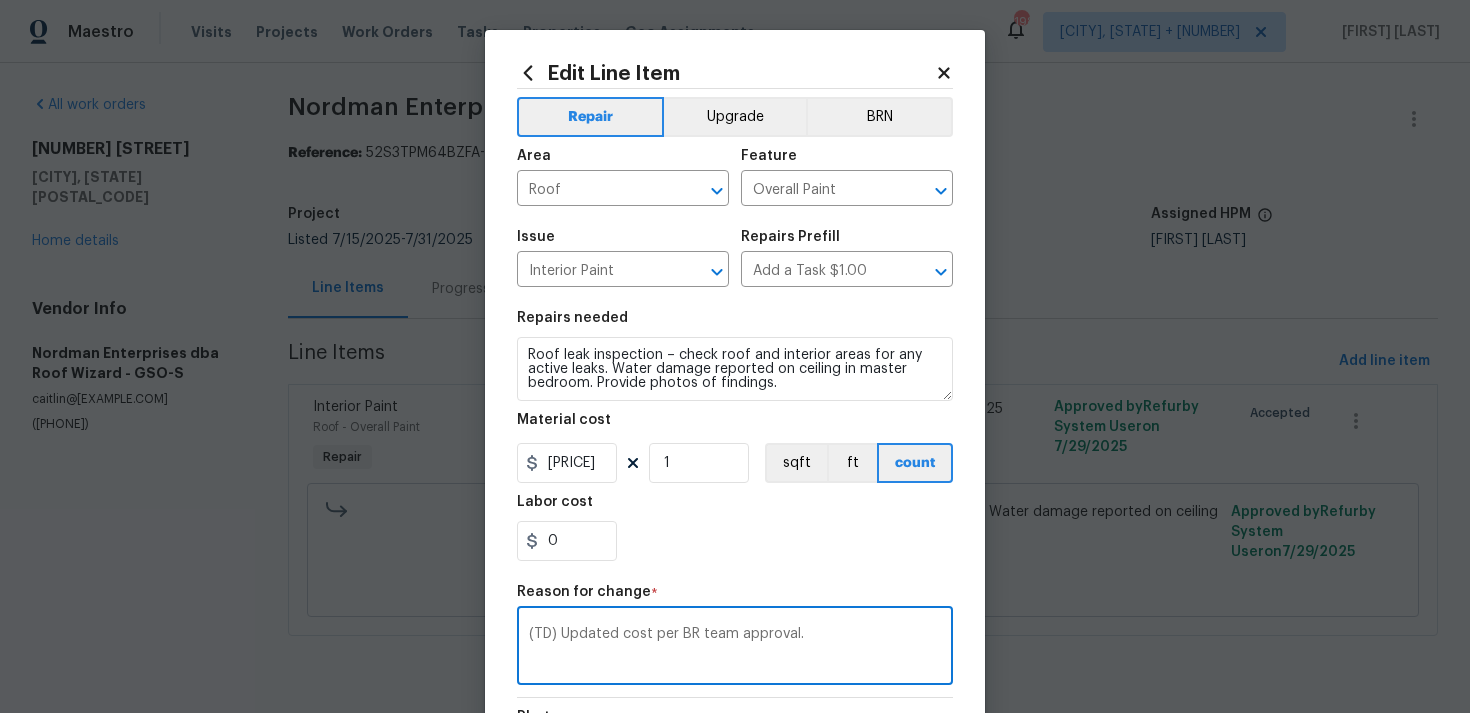 scroll, scrollTop: 293, scrollLeft: 0, axis: vertical 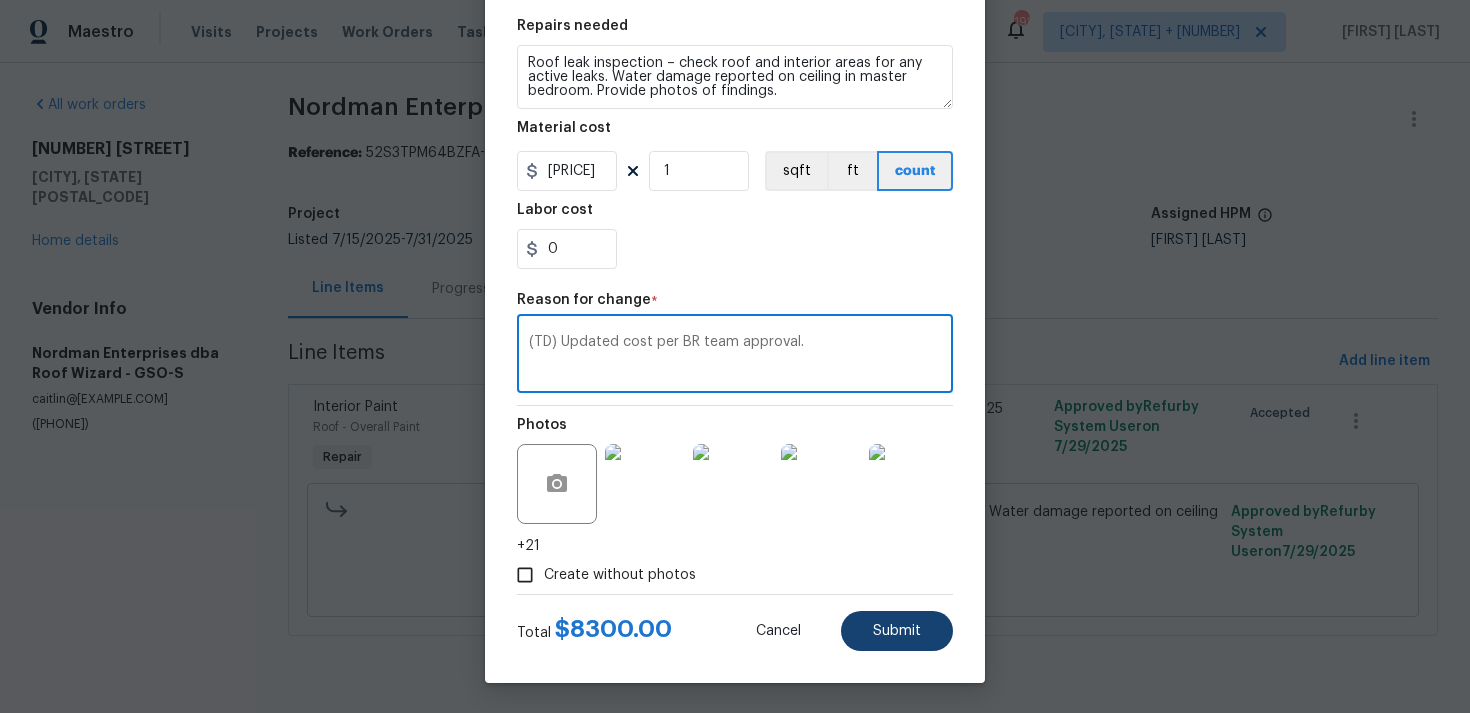 type on "(TD) Updated cost per BR team approval." 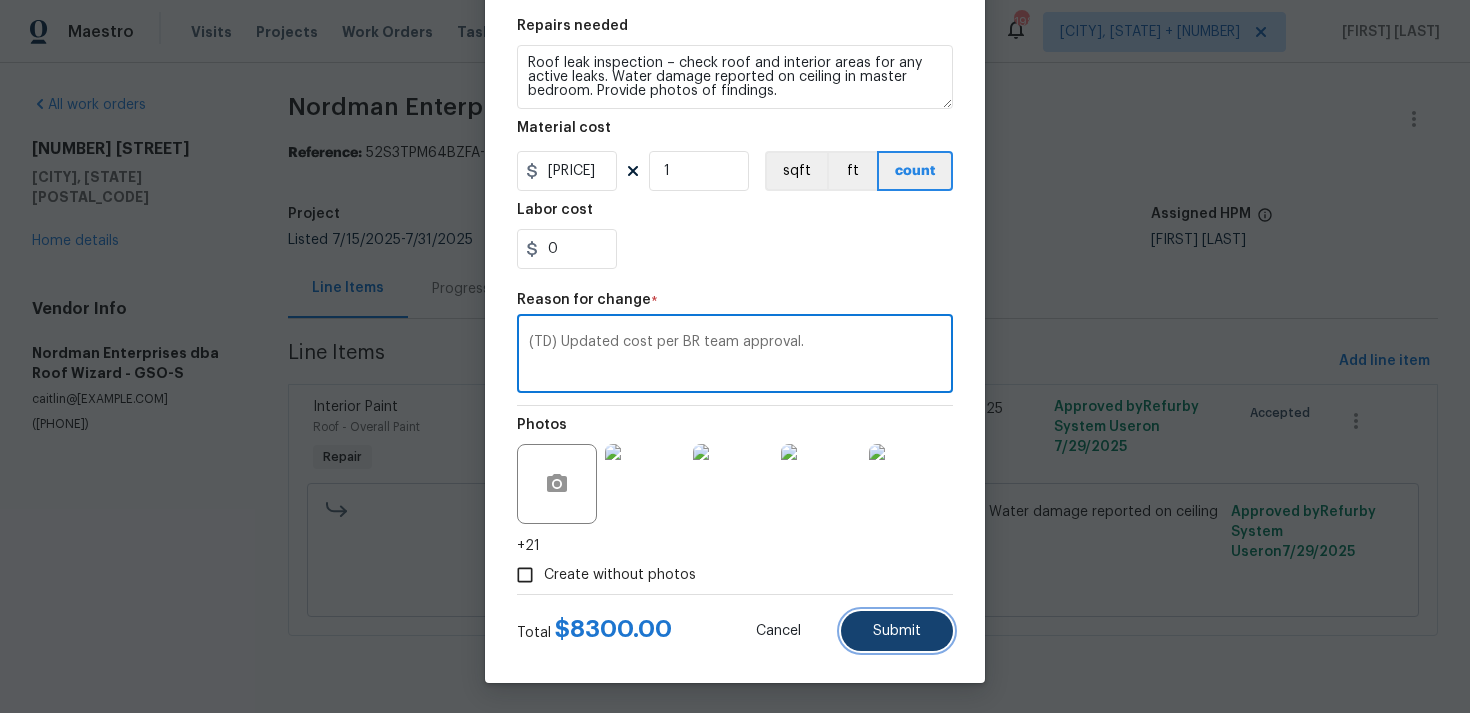 click on "Submit" at bounding box center [897, 631] 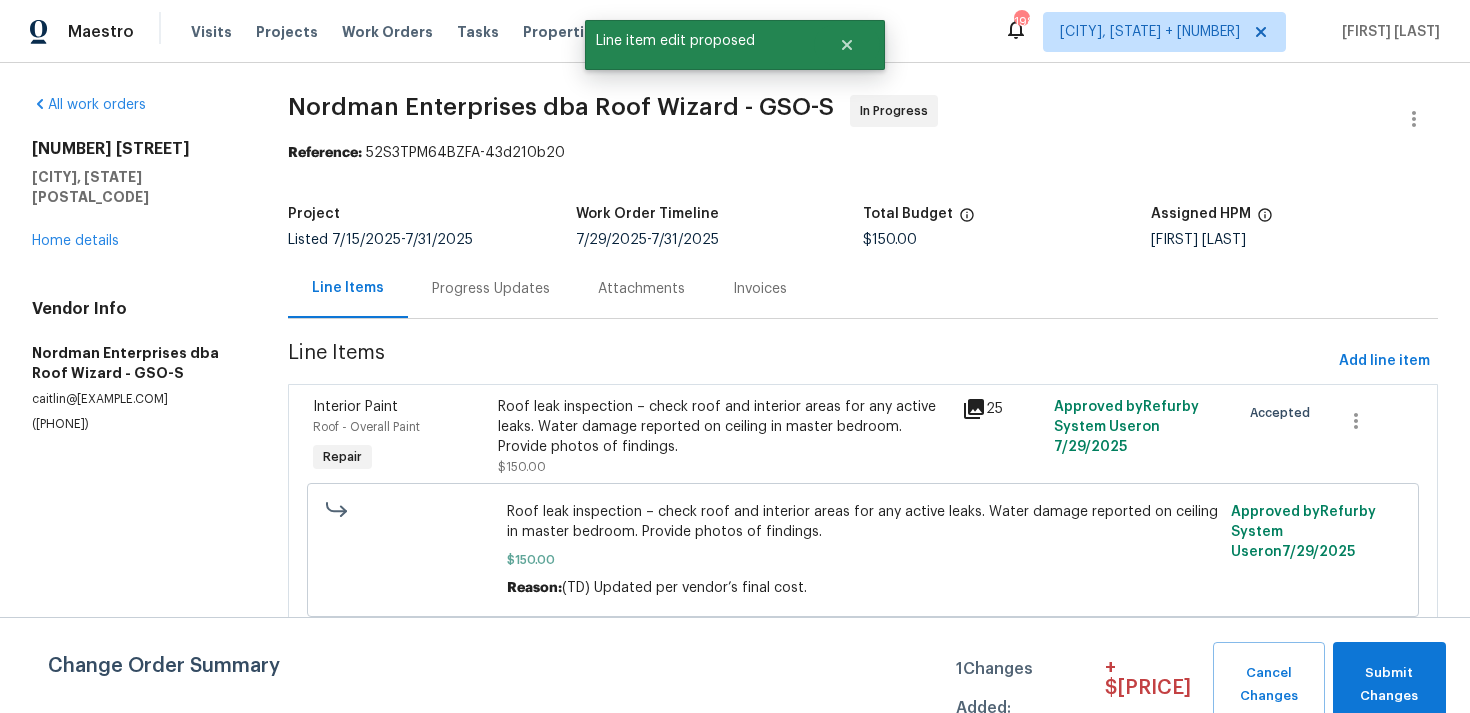 scroll, scrollTop: 0, scrollLeft: 0, axis: both 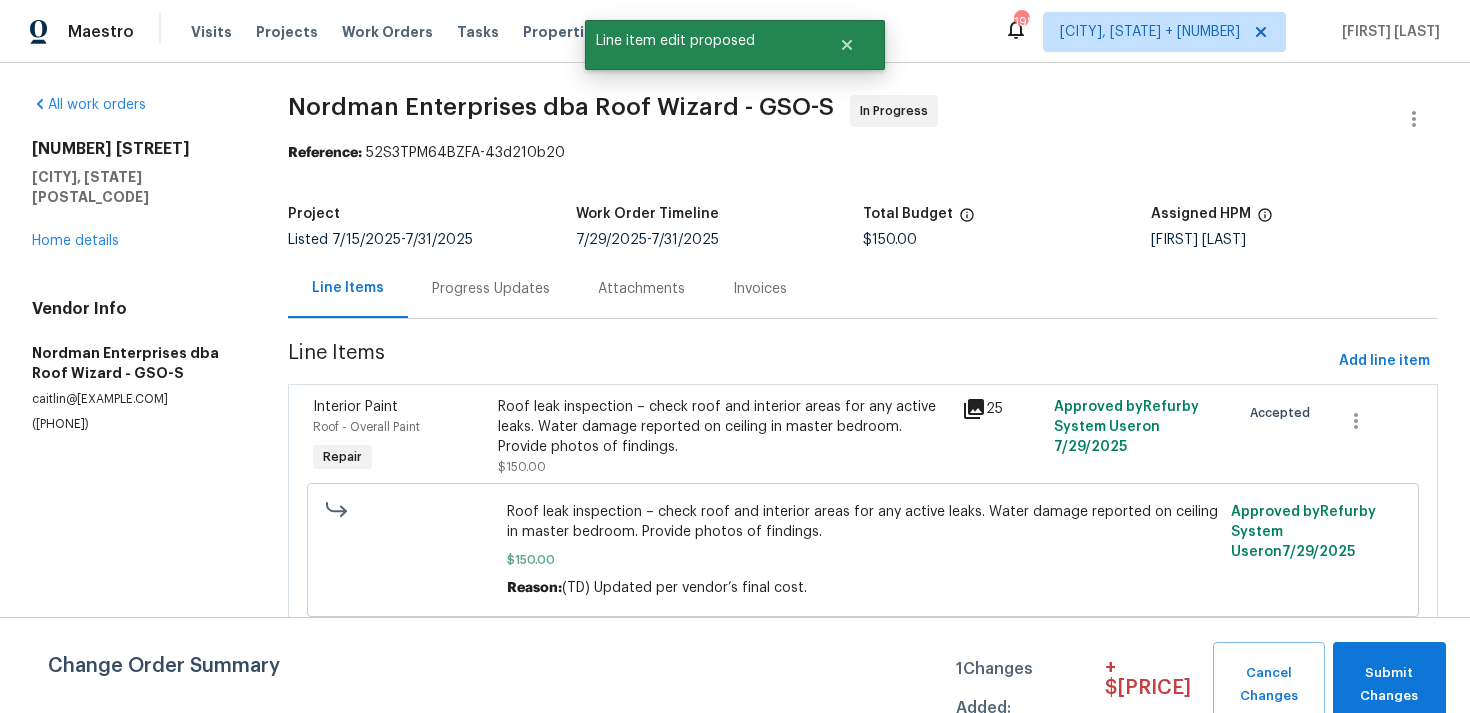 click on "Change Order Summary 1  Changes Added: + $ 8150 Cancel Changes Submit Changes" at bounding box center (735, 665) 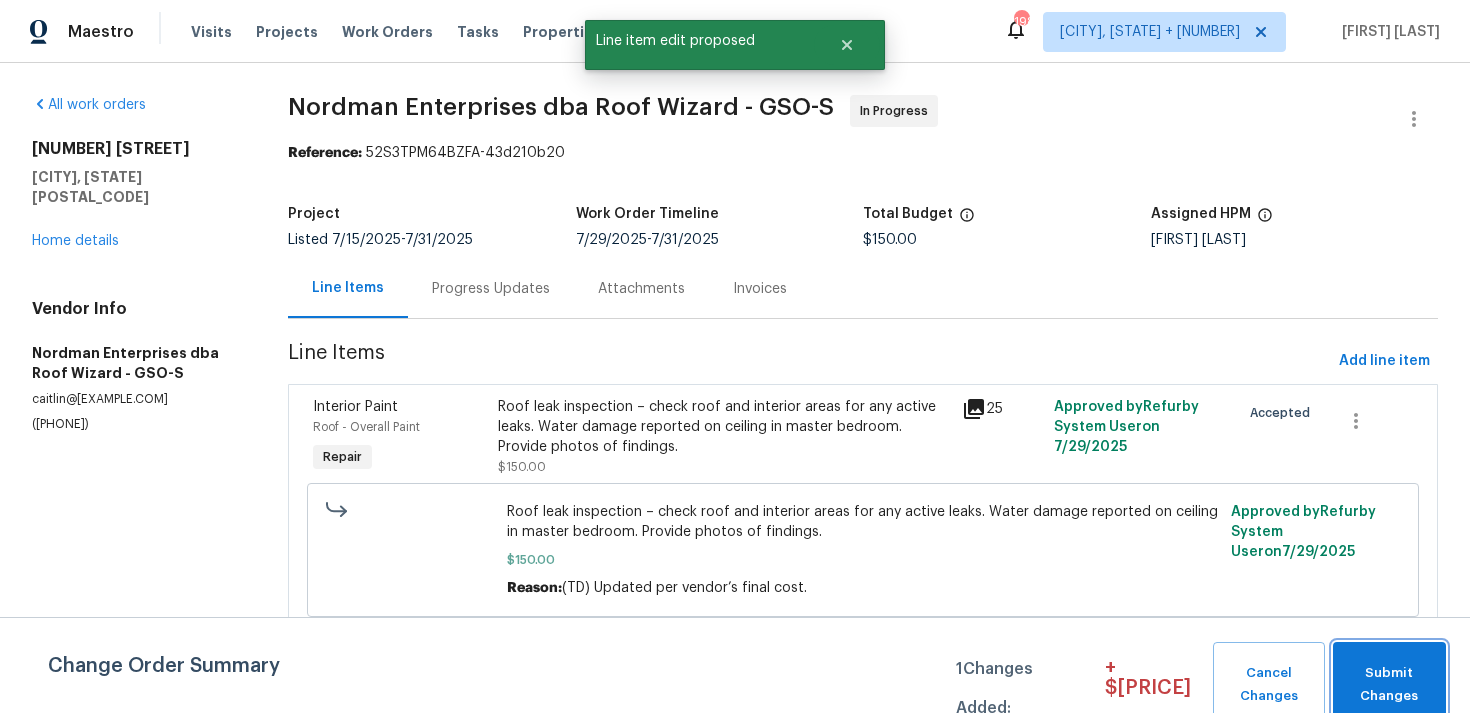 click on "Submit Changes" at bounding box center (1389, 685) 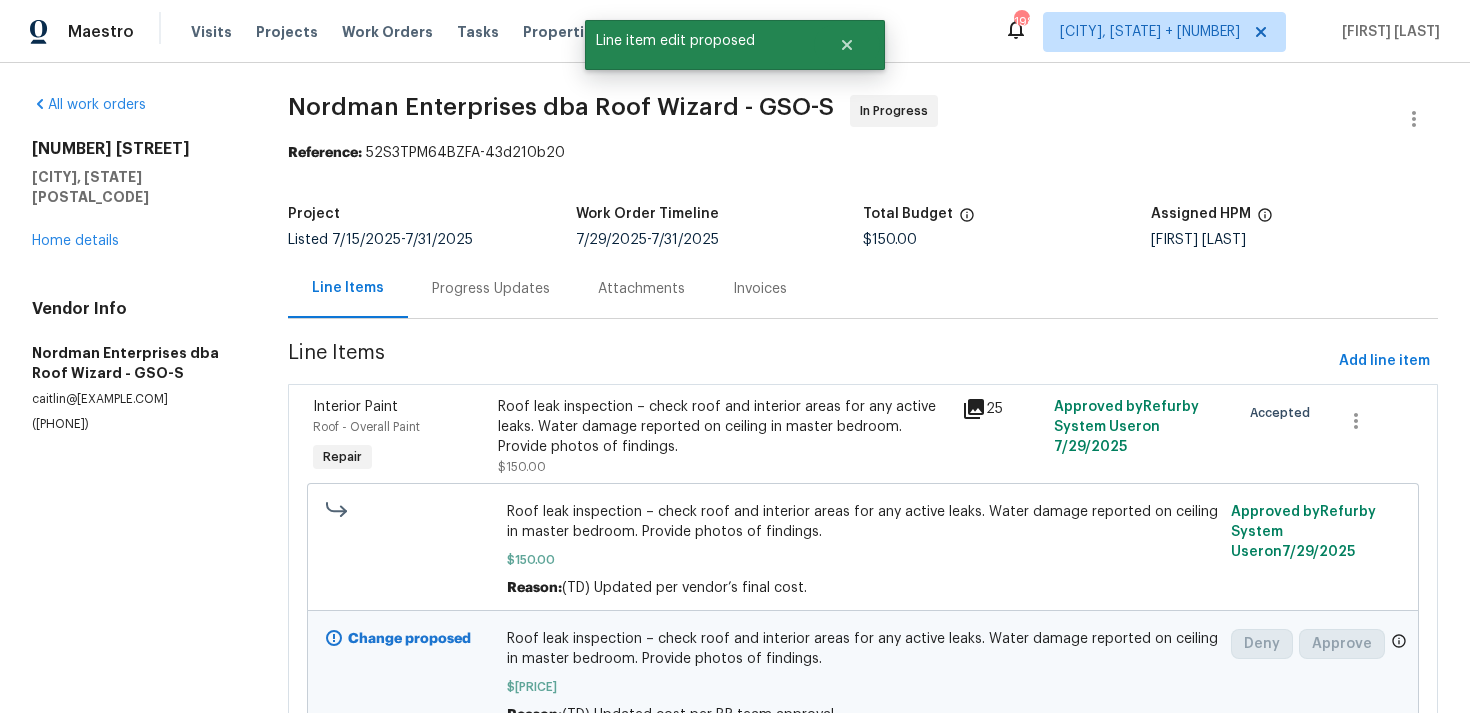 click on "Progress Updates" at bounding box center (491, 288) 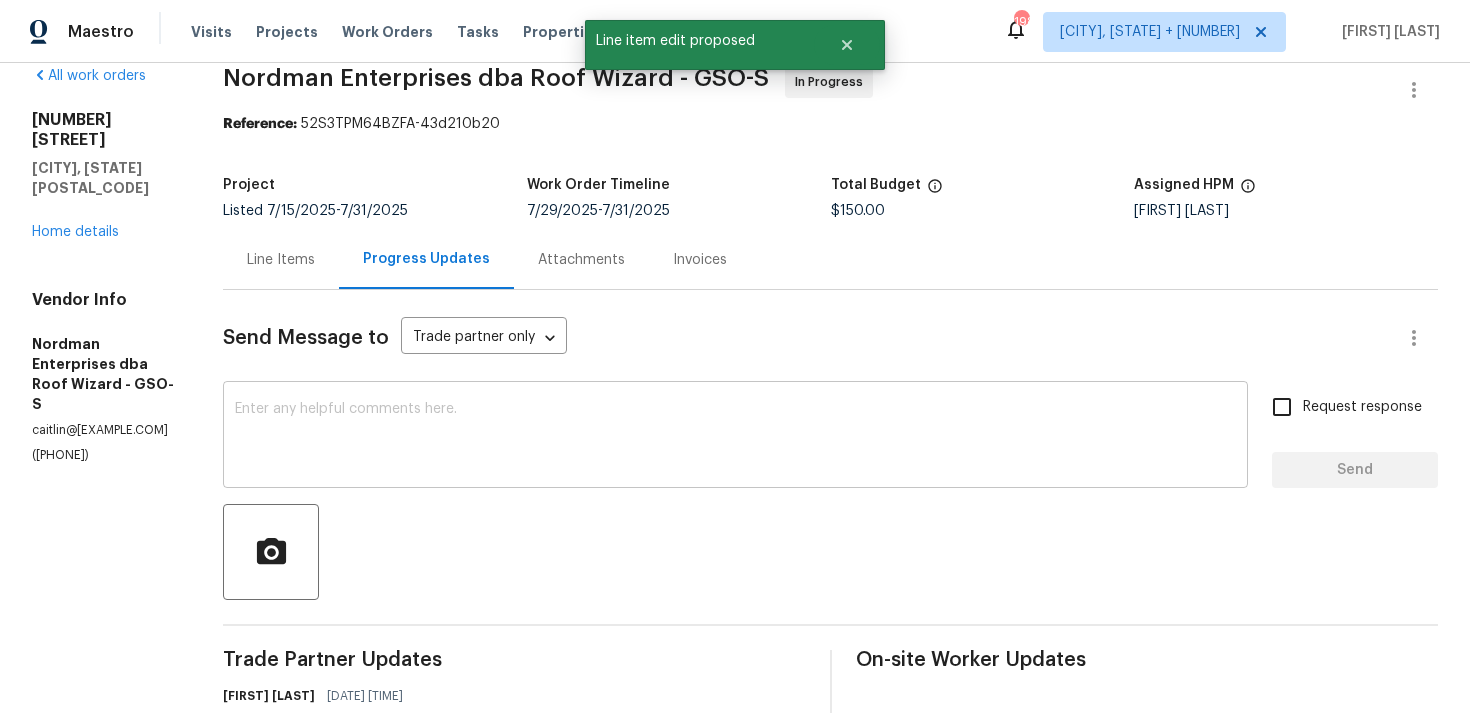 scroll, scrollTop: 68, scrollLeft: 0, axis: vertical 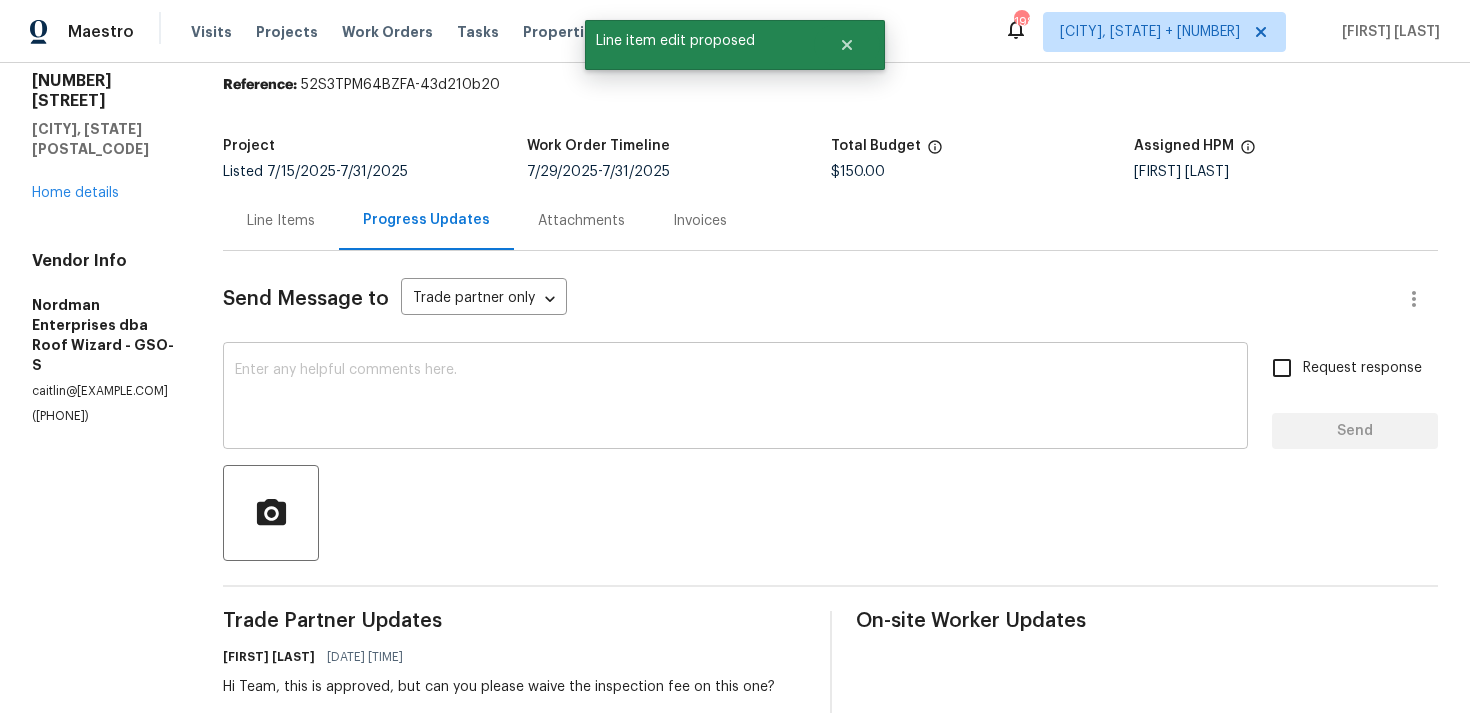 click at bounding box center (735, 398) 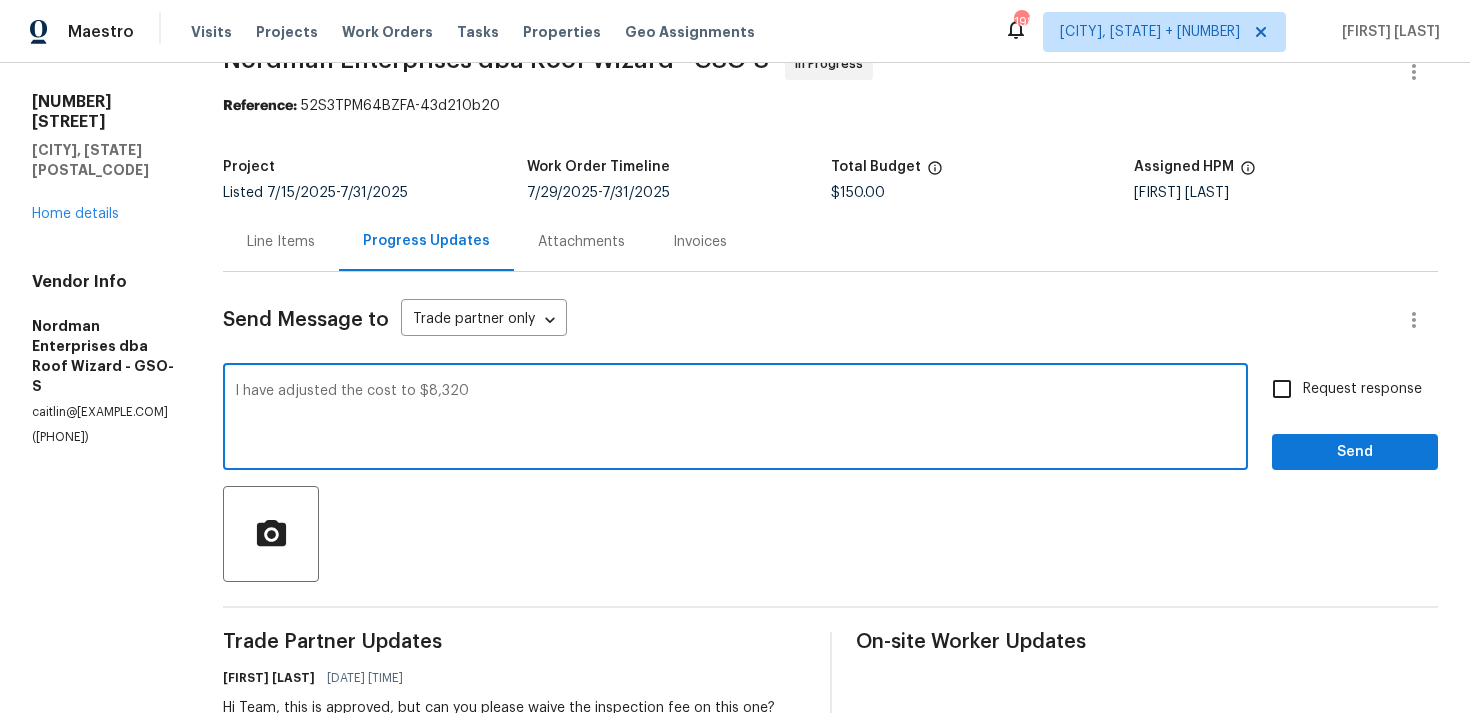 scroll, scrollTop: 0, scrollLeft: 0, axis: both 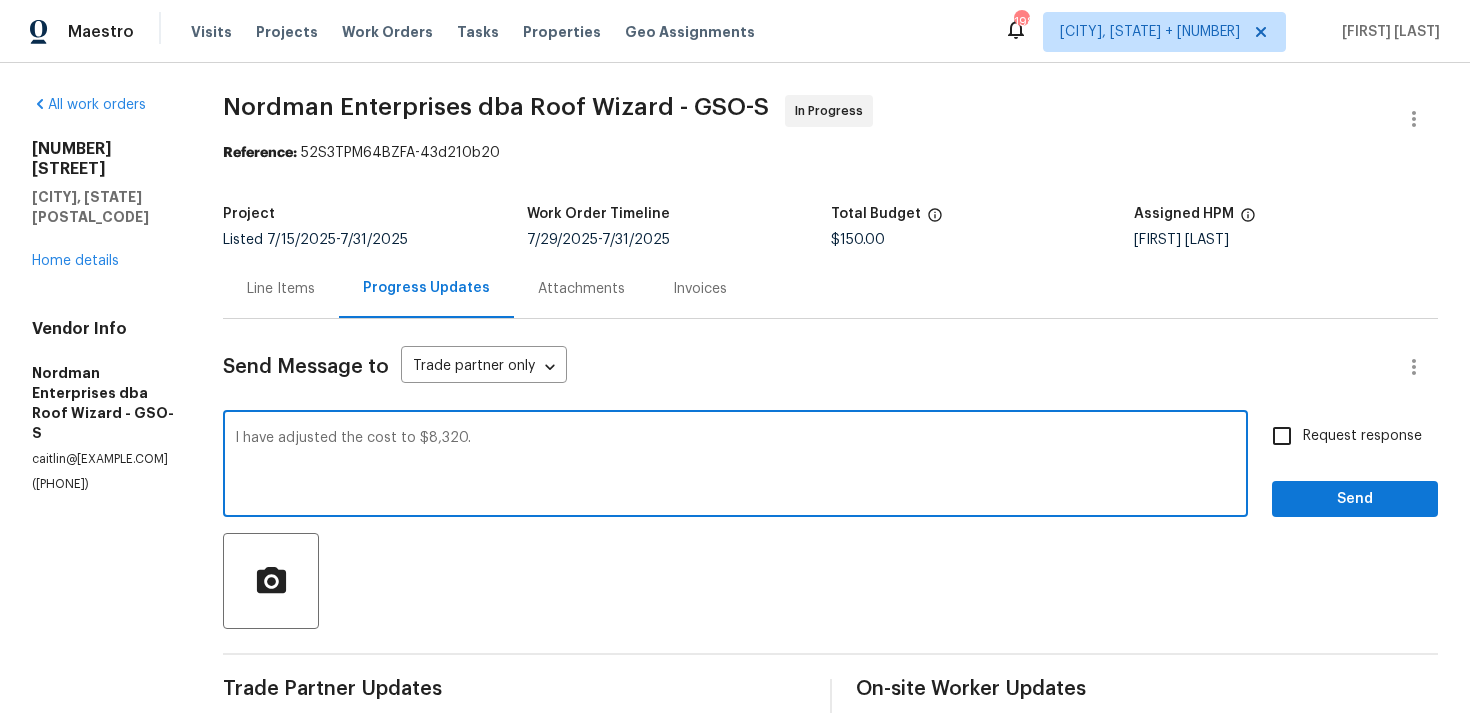 type on "I have adjusted the cost to $8,320." 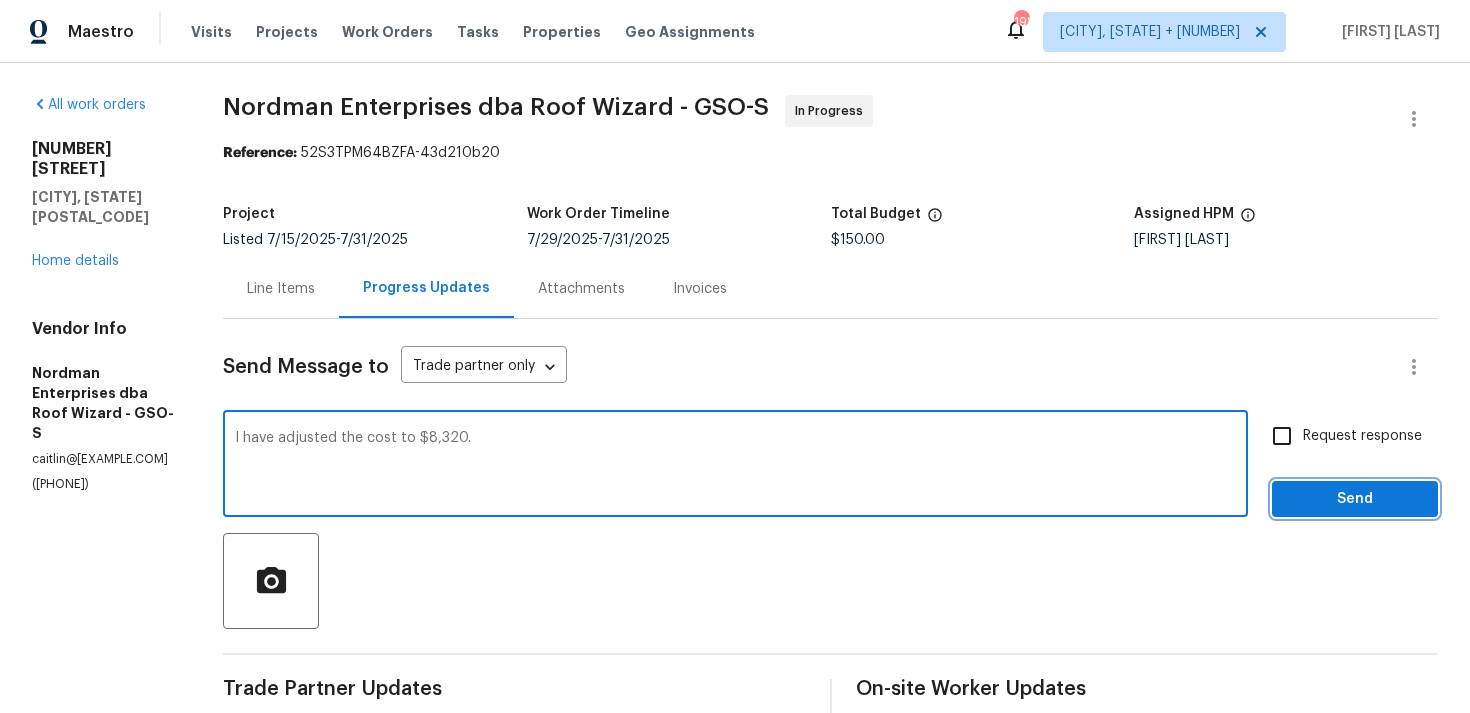 click on "Send" at bounding box center [1355, 499] 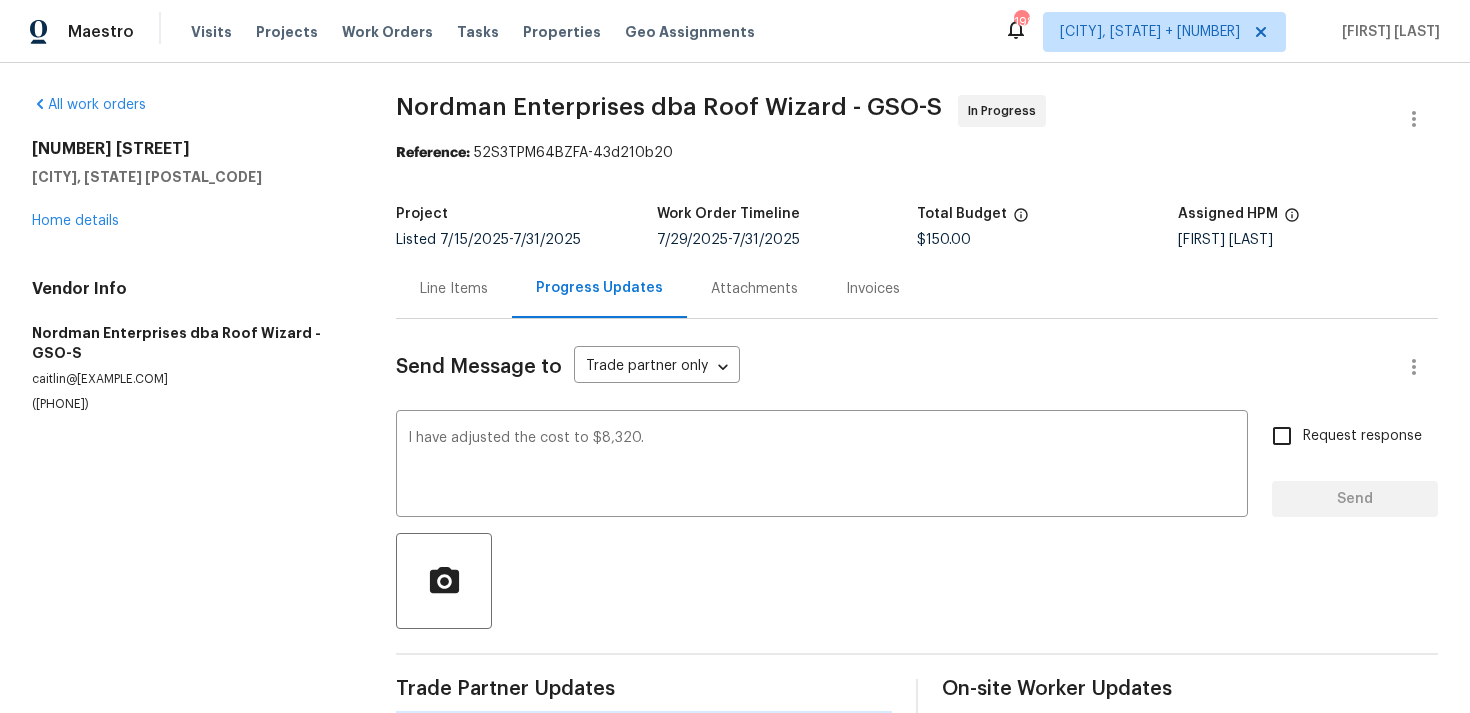 type 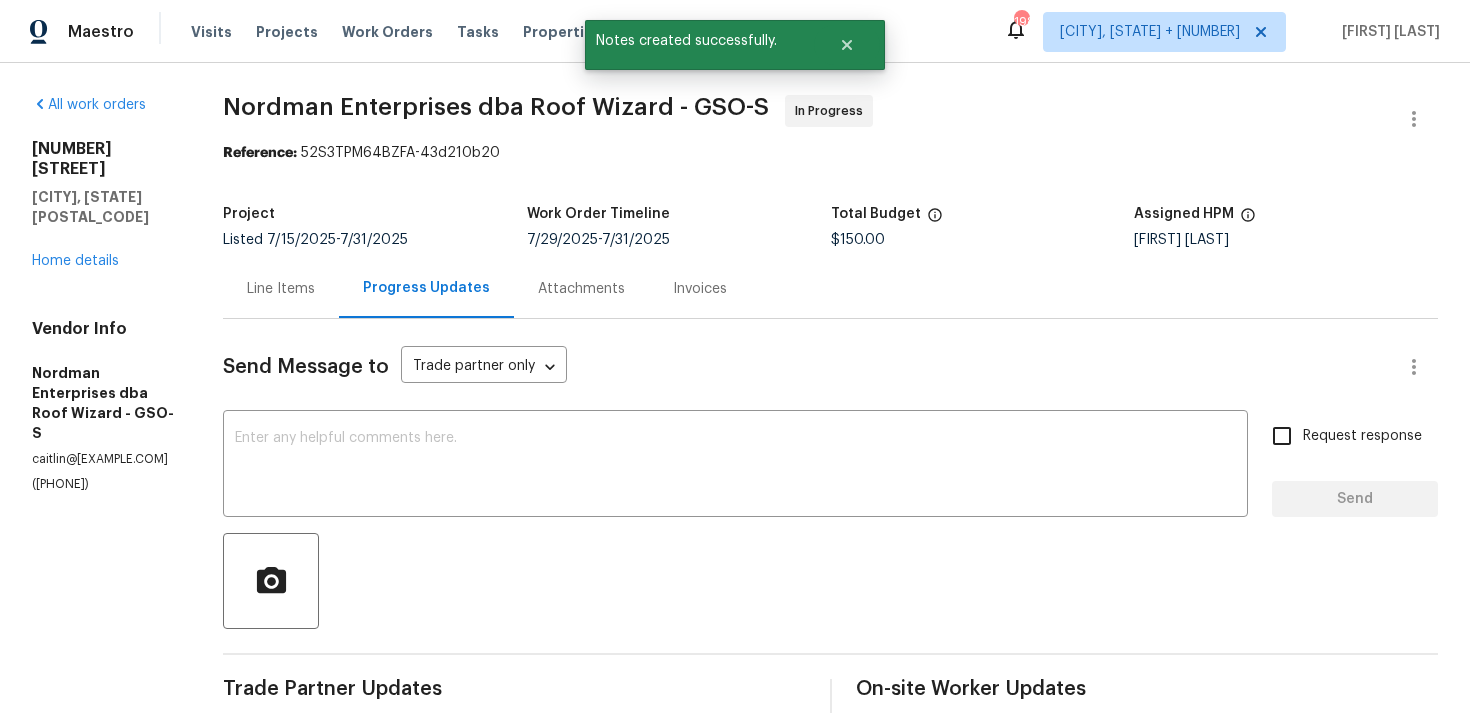 click on "Line Items" at bounding box center [281, 289] 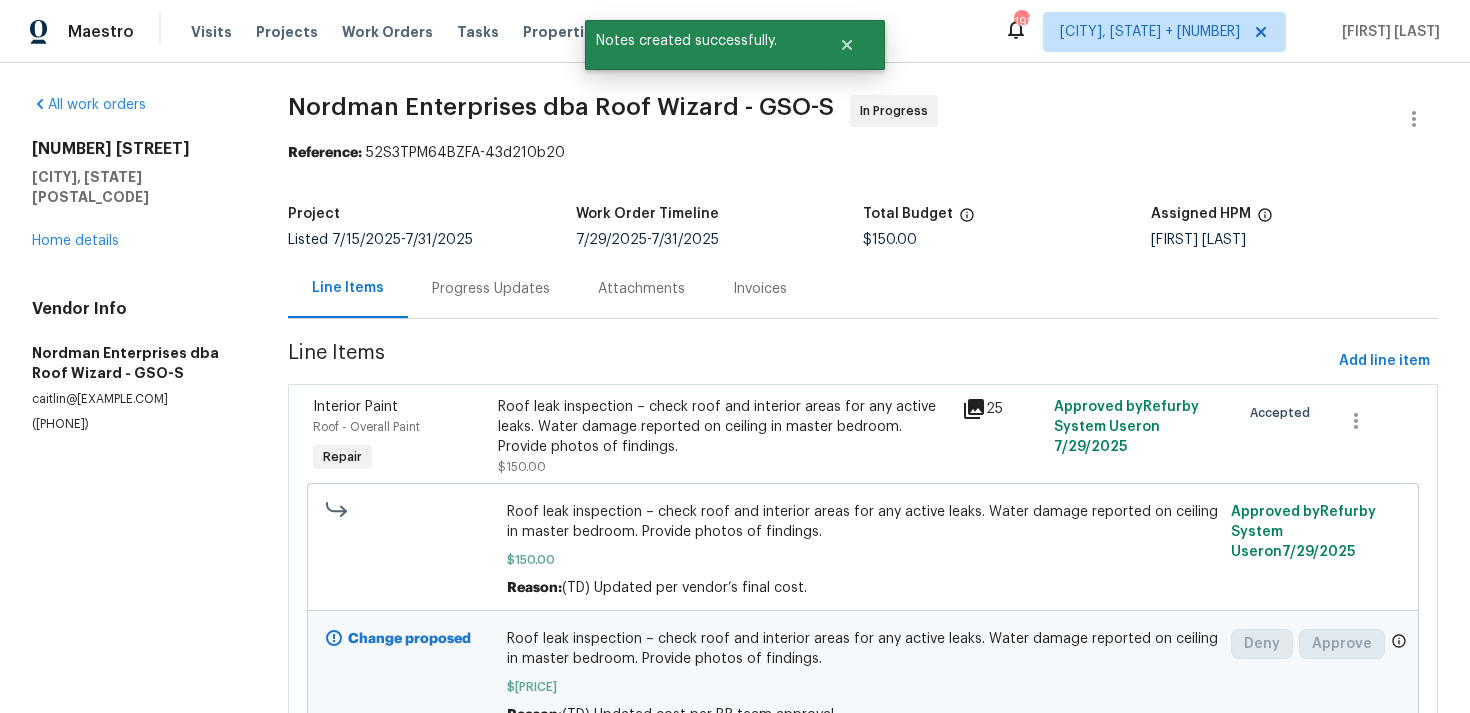 scroll, scrollTop: 107, scrollLeft: 0, axis: vertical 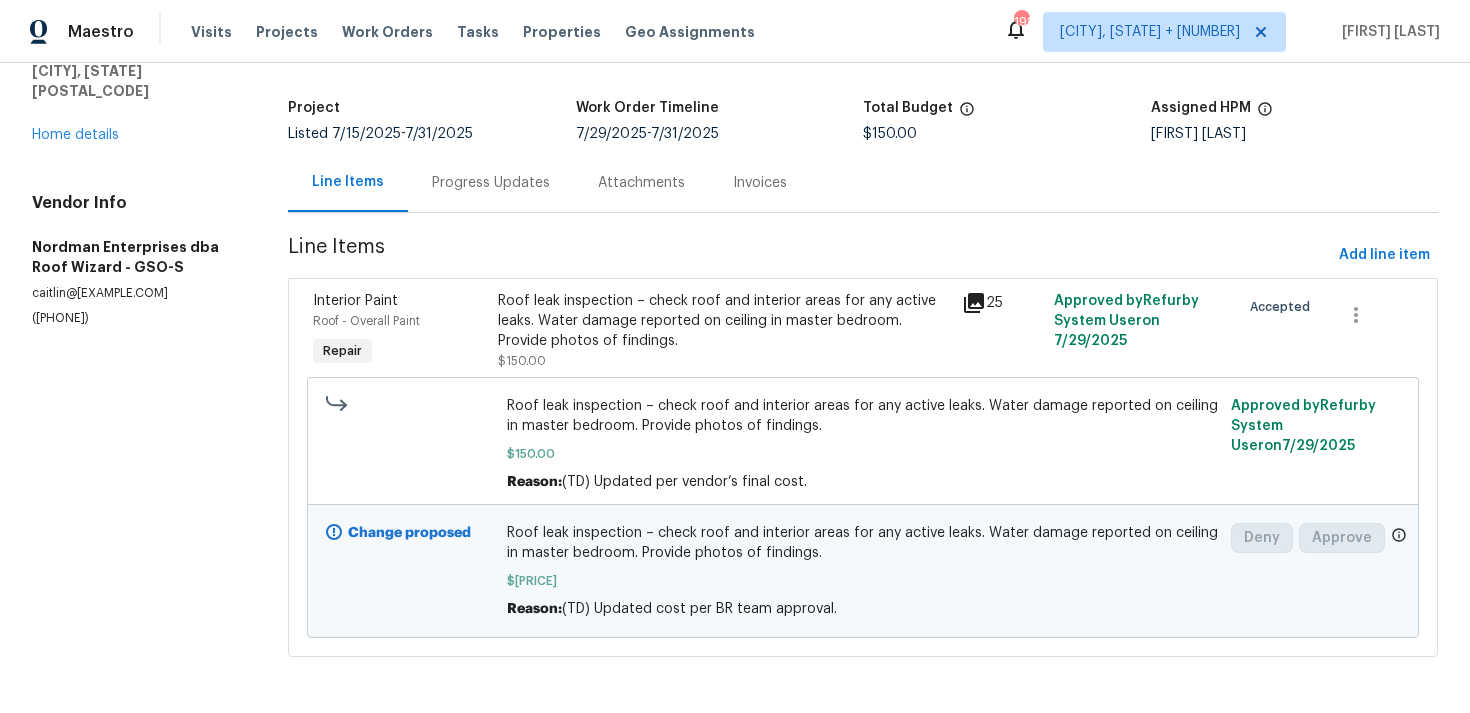 click on "Roof leak inspection – check roof and interior areas for any active leaks. Water damage reported on ceiling in master bedroom. Provide photos of findings." at bounding box center (863, 543) 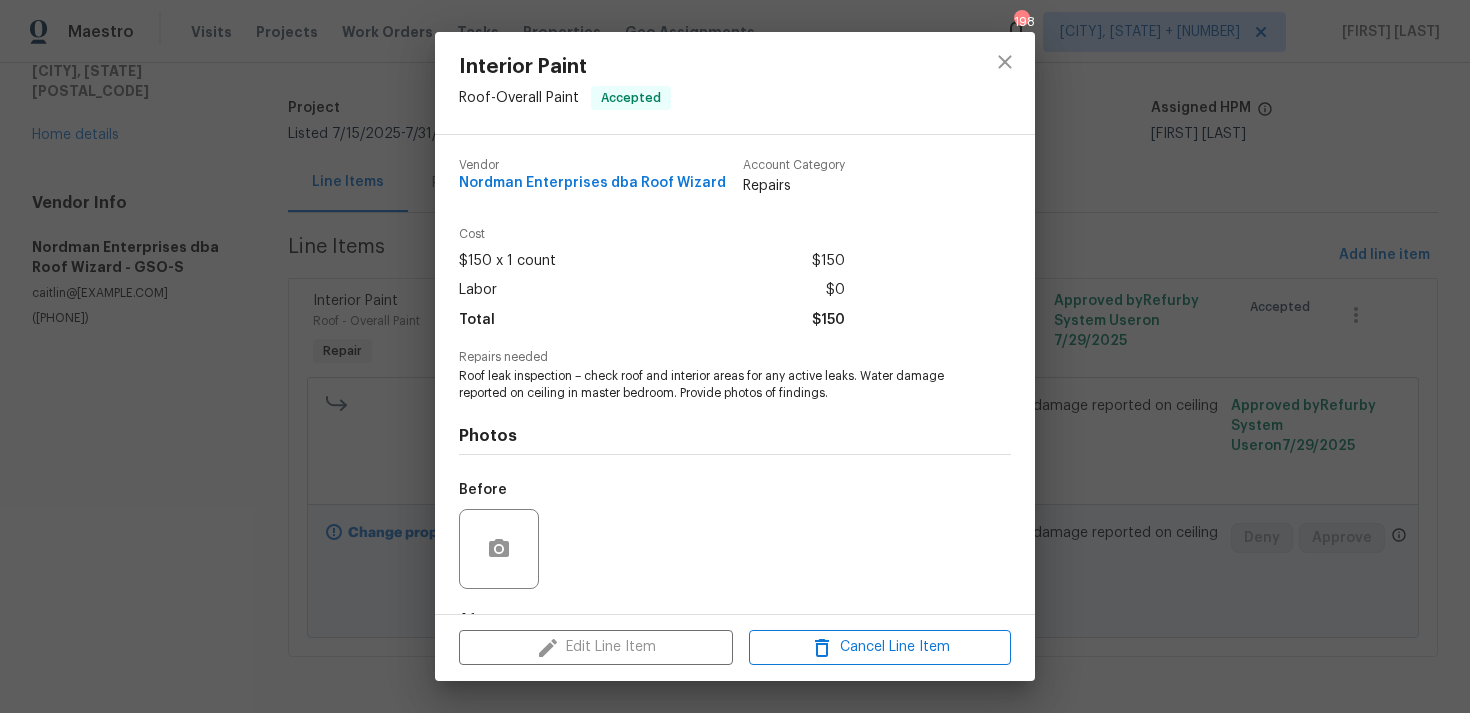 click on "Edit Line Item  Cancel Line Item" at bounding box center [735, 647] 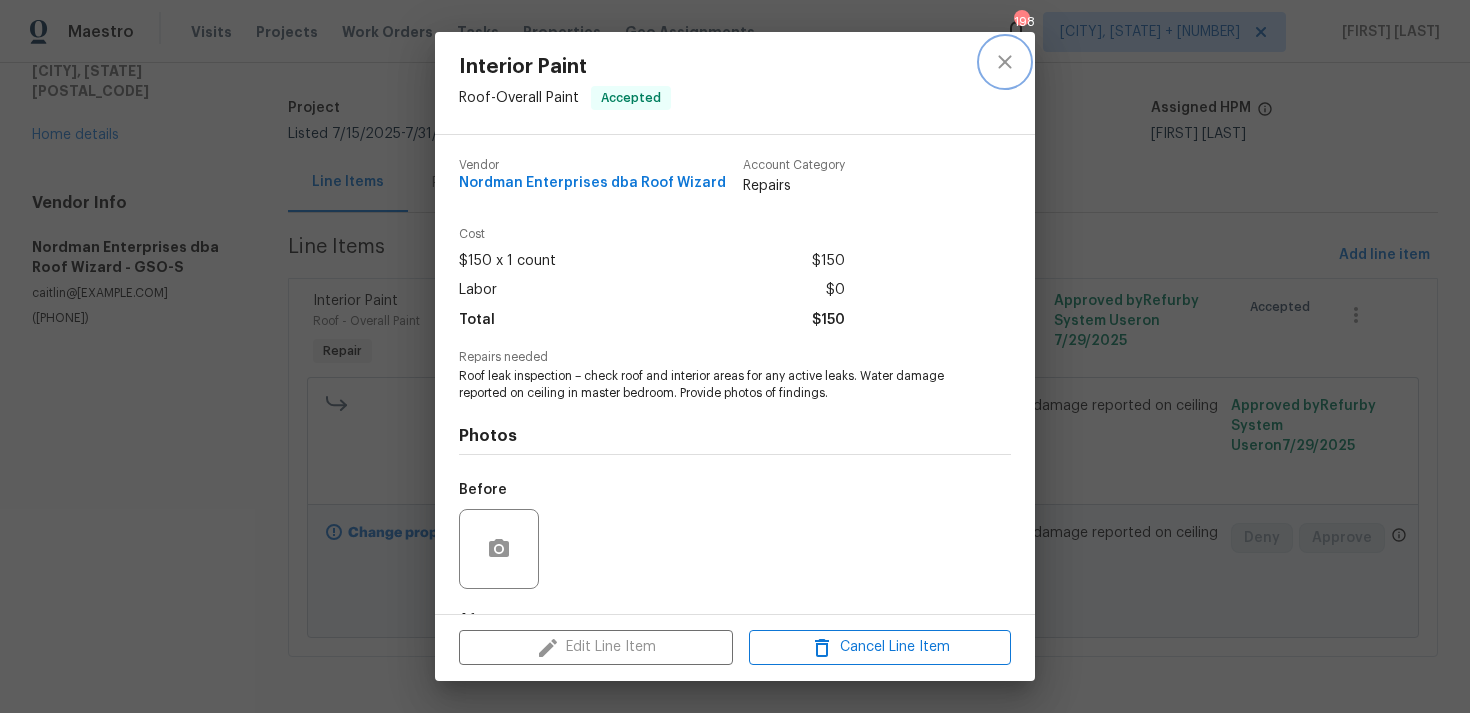 click 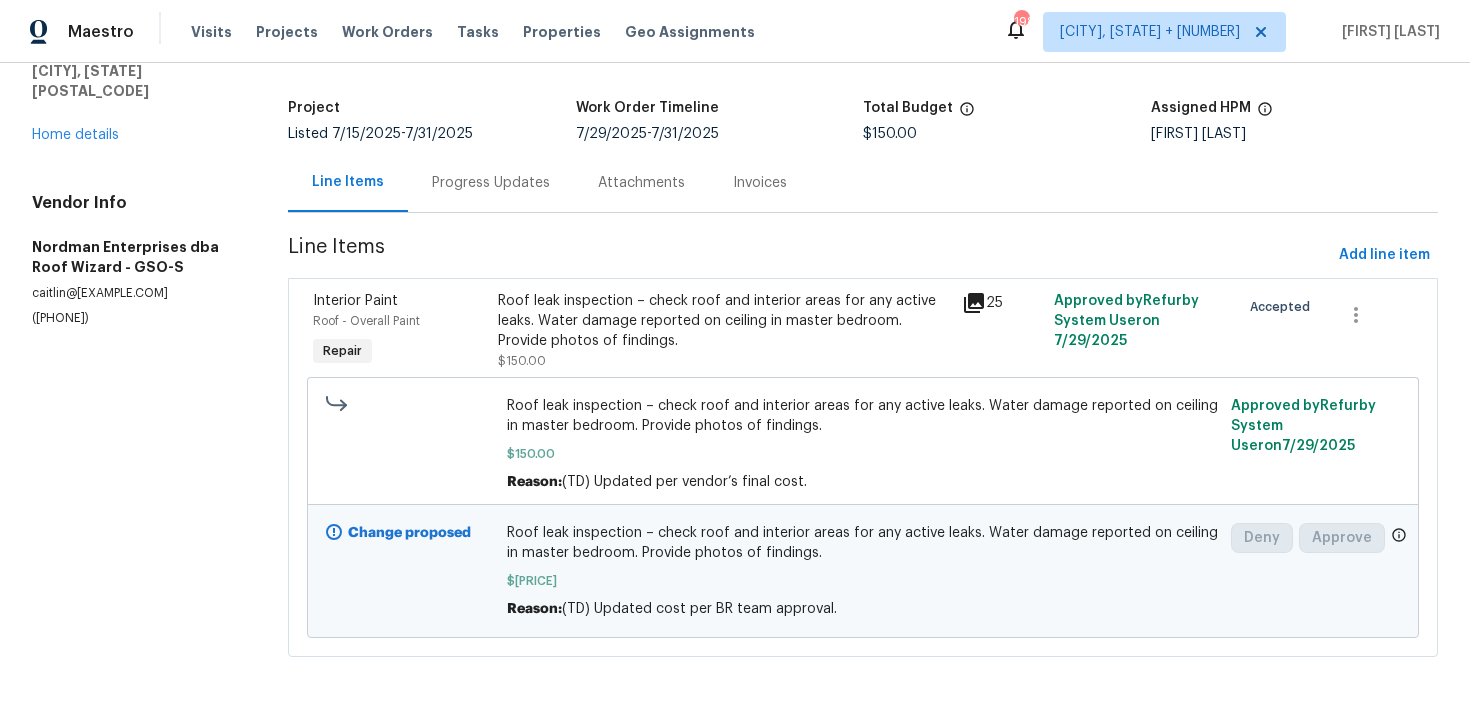 click on "Line Items" at bounding box center (809, 255) 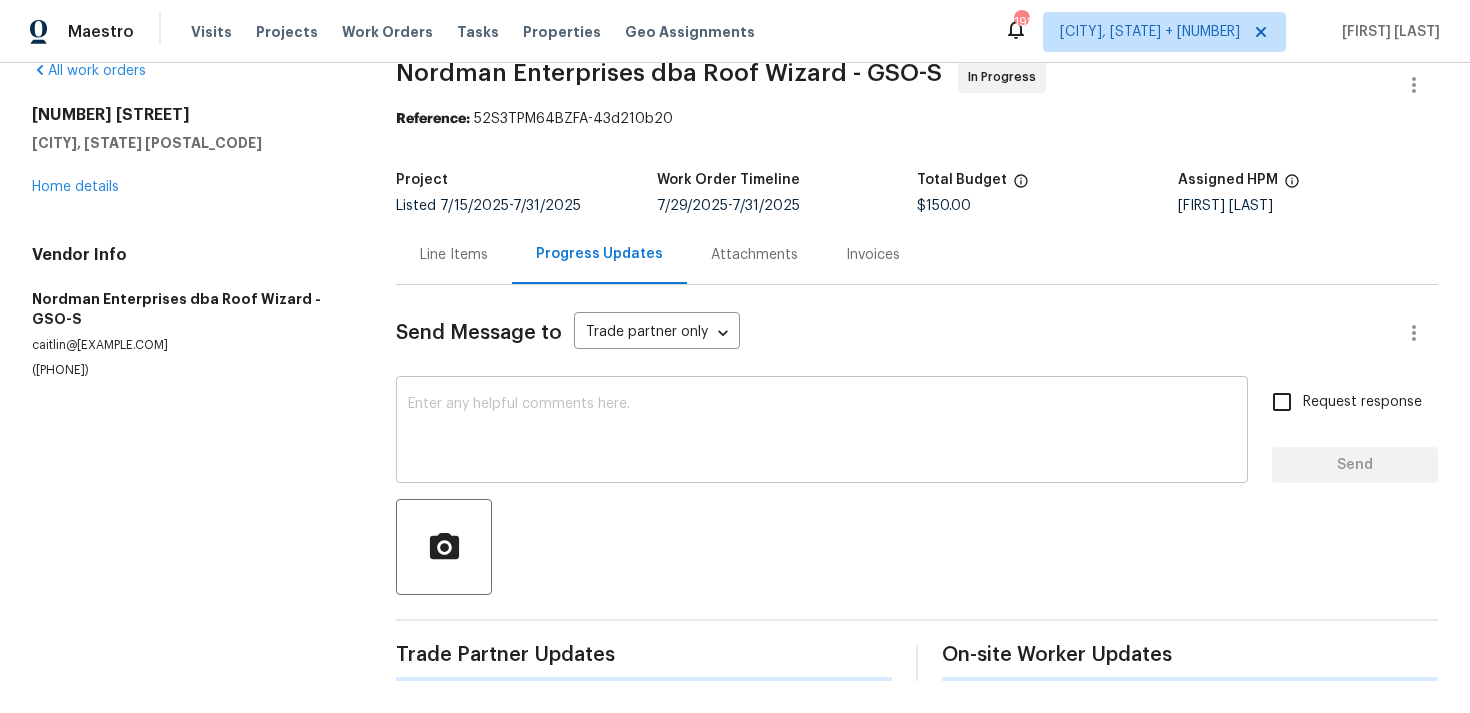 scroll, scrollTop: 107, scrollLeft: 0, axis: vertical 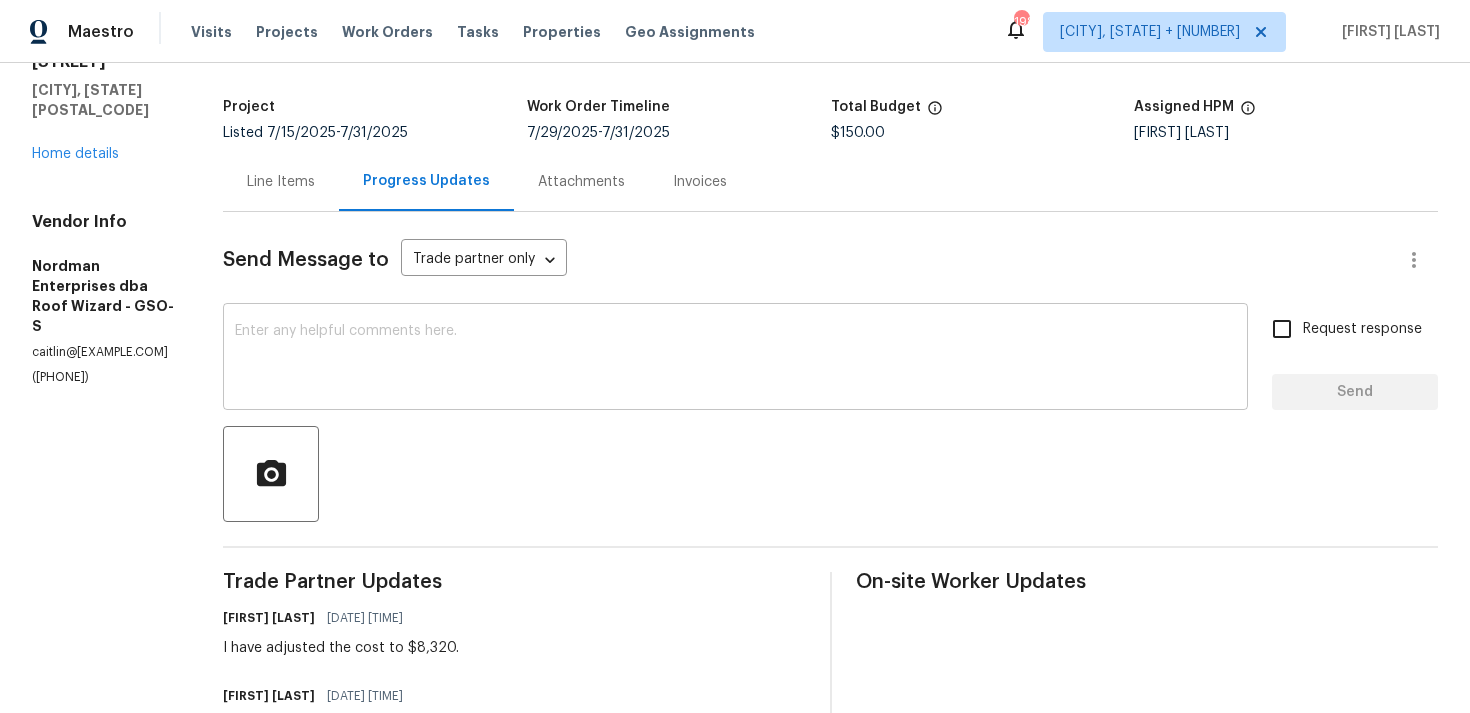 drag, startPoint x: 674, startPoint y: 405, endPoint x: 631, endPoint y: 389, distance: 45.88028 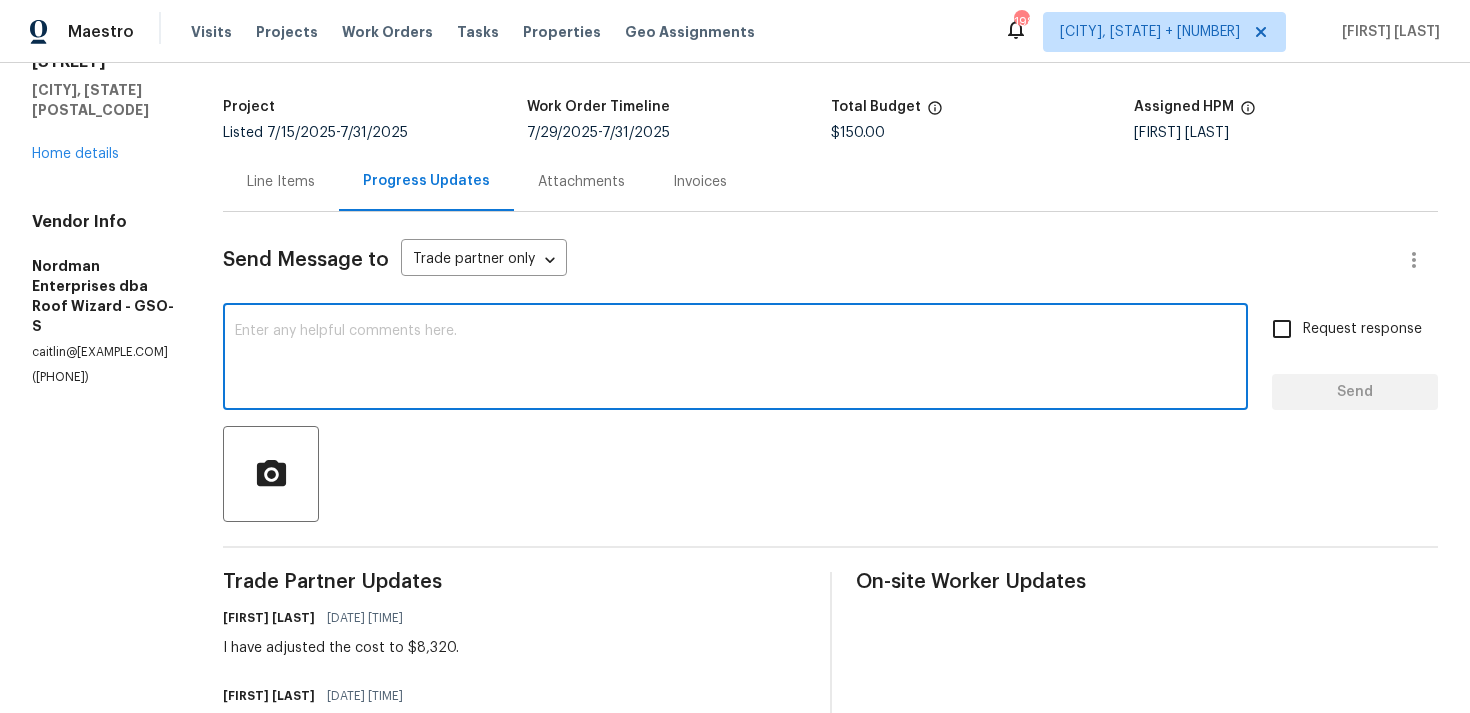 scroll, scrollTop: 0, scrollLeft: 0, axis: both 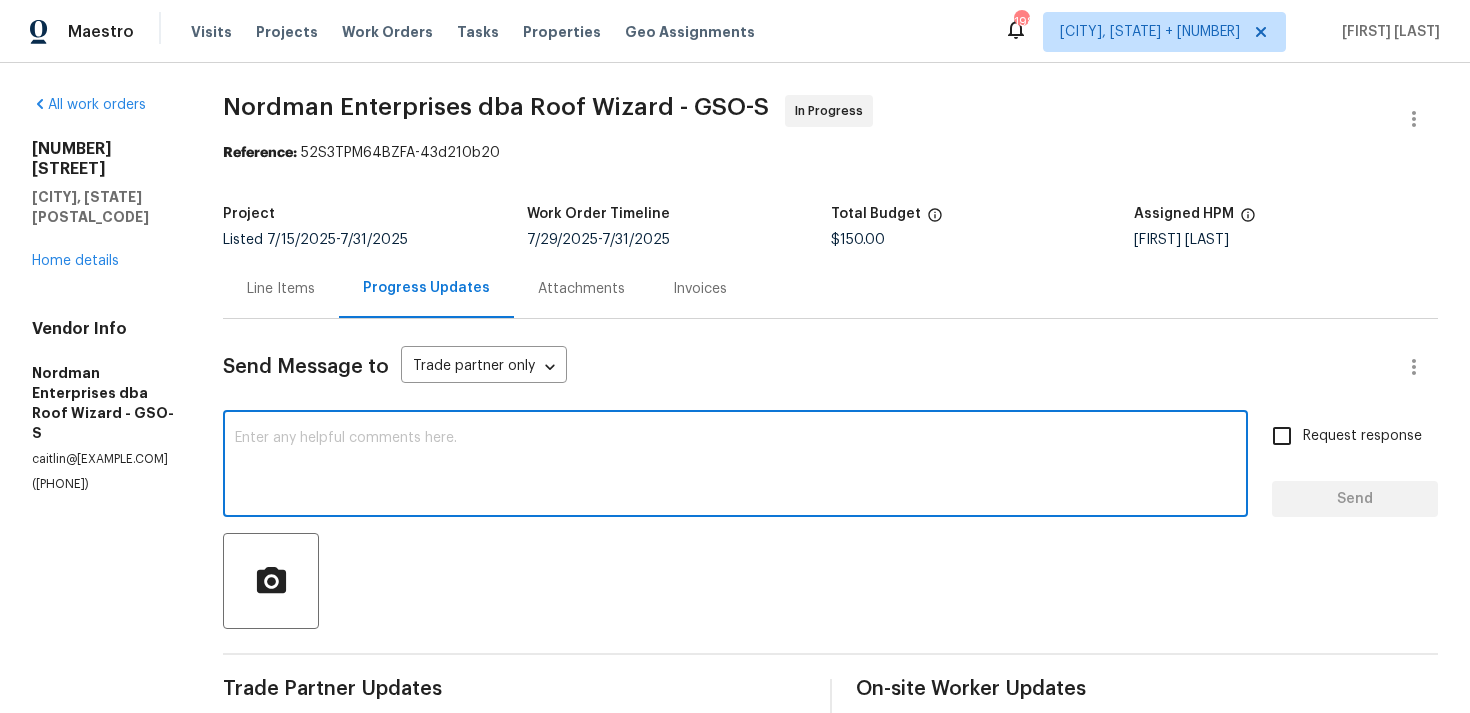 click on "Line Items" at bounding box center [281, 288] 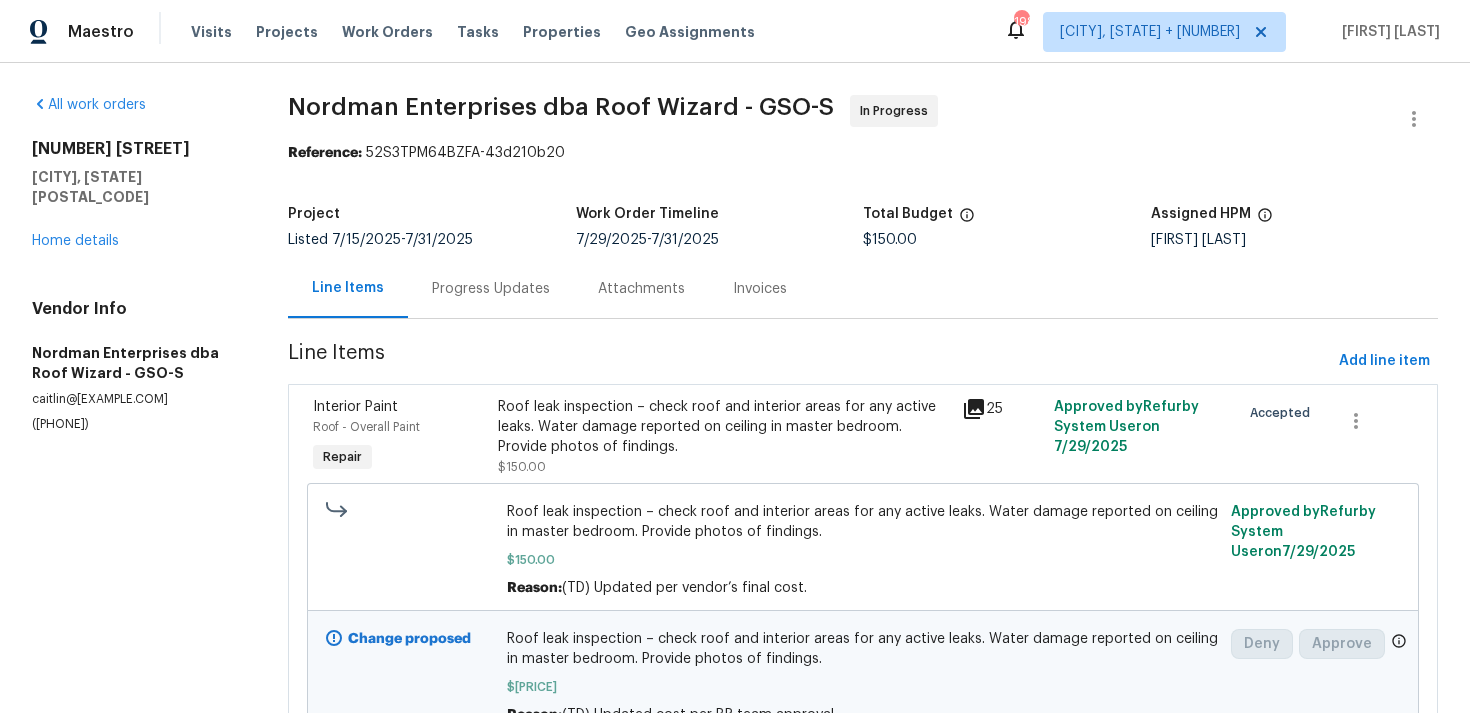 click on "Roof leak inspection – check roof and interior areas for any active leaks. Water damage reported on ceiling in master bedroom. Provide photos of findings." at bounding box center [723, 427] 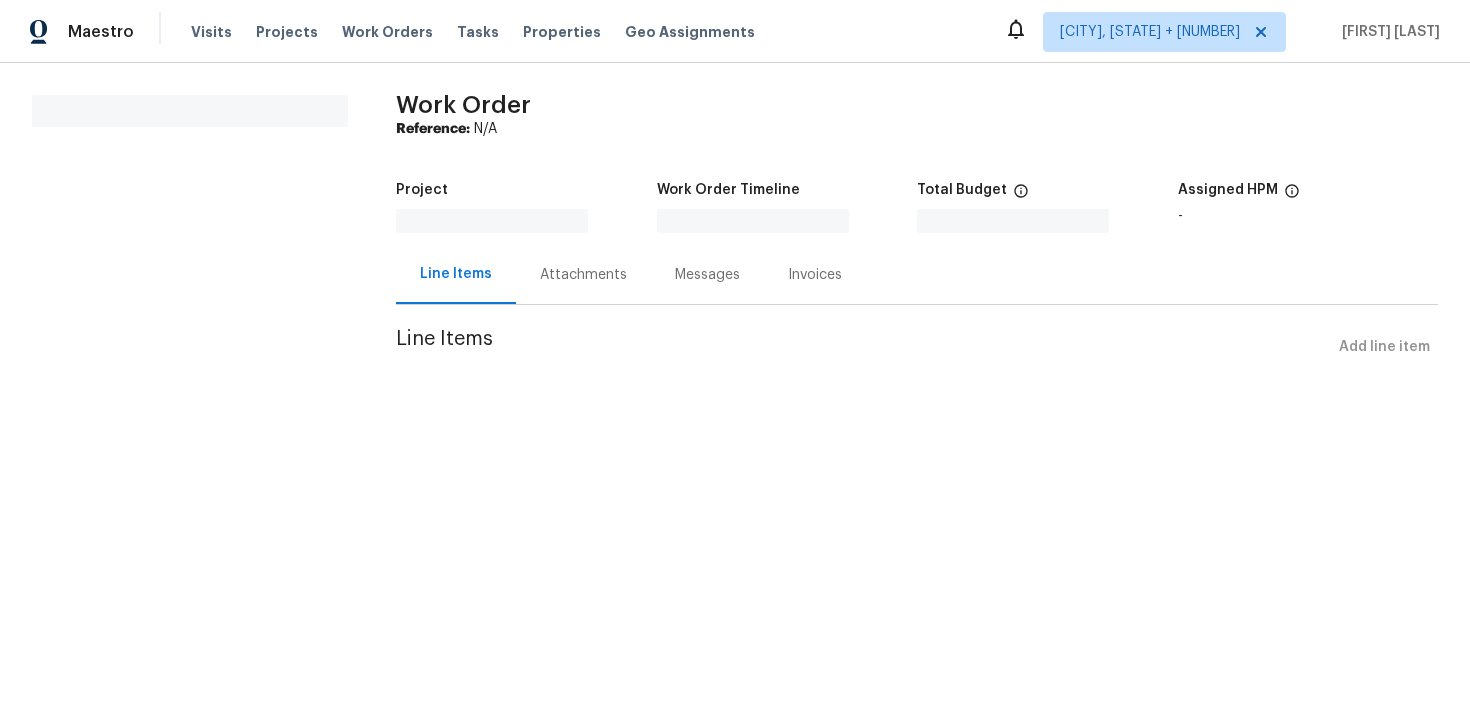 scroll, scrollTop: 0, scrollLeft: 0, axis: both 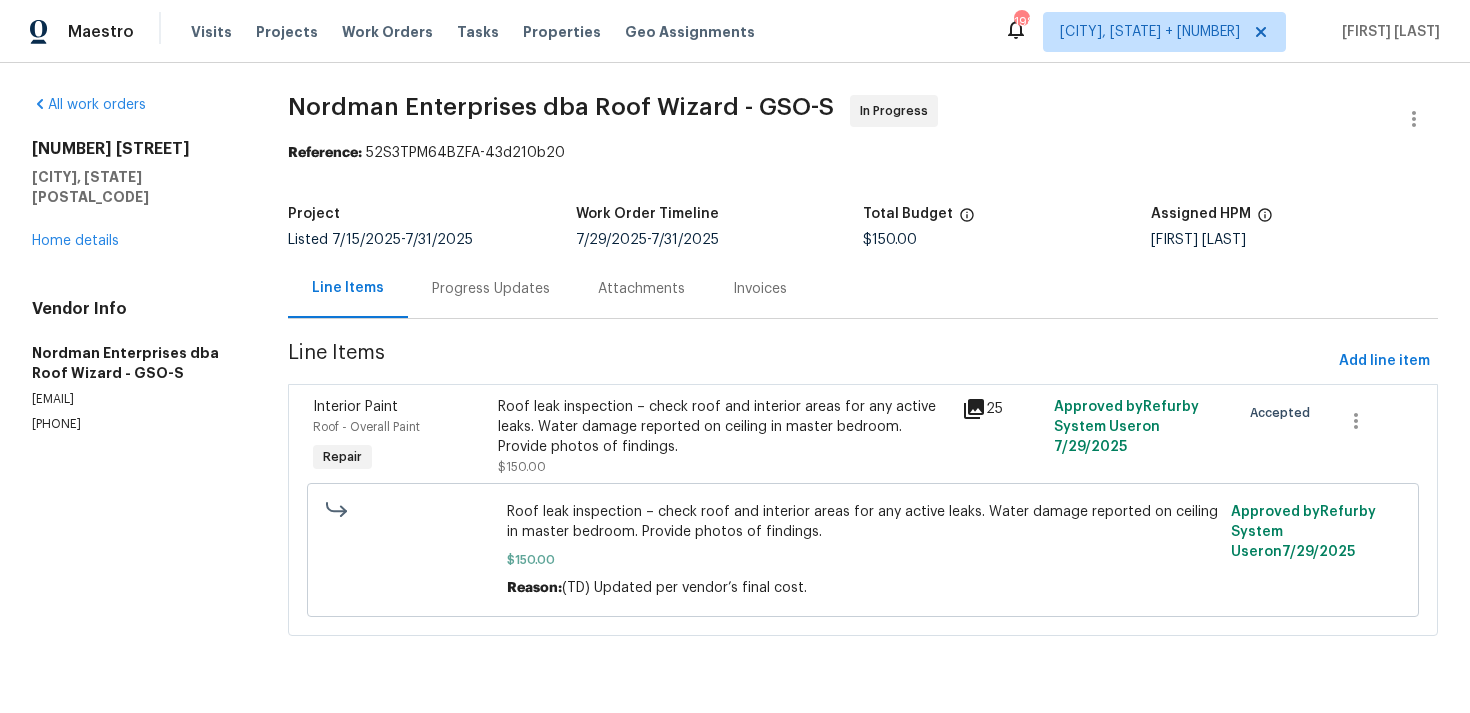 click on "Roof leak inspection – check roof and interior areas for any active leaks. Water damage reported on ceiling in master bedroom. Provide photos of findings." at bounding box center (723, 427) 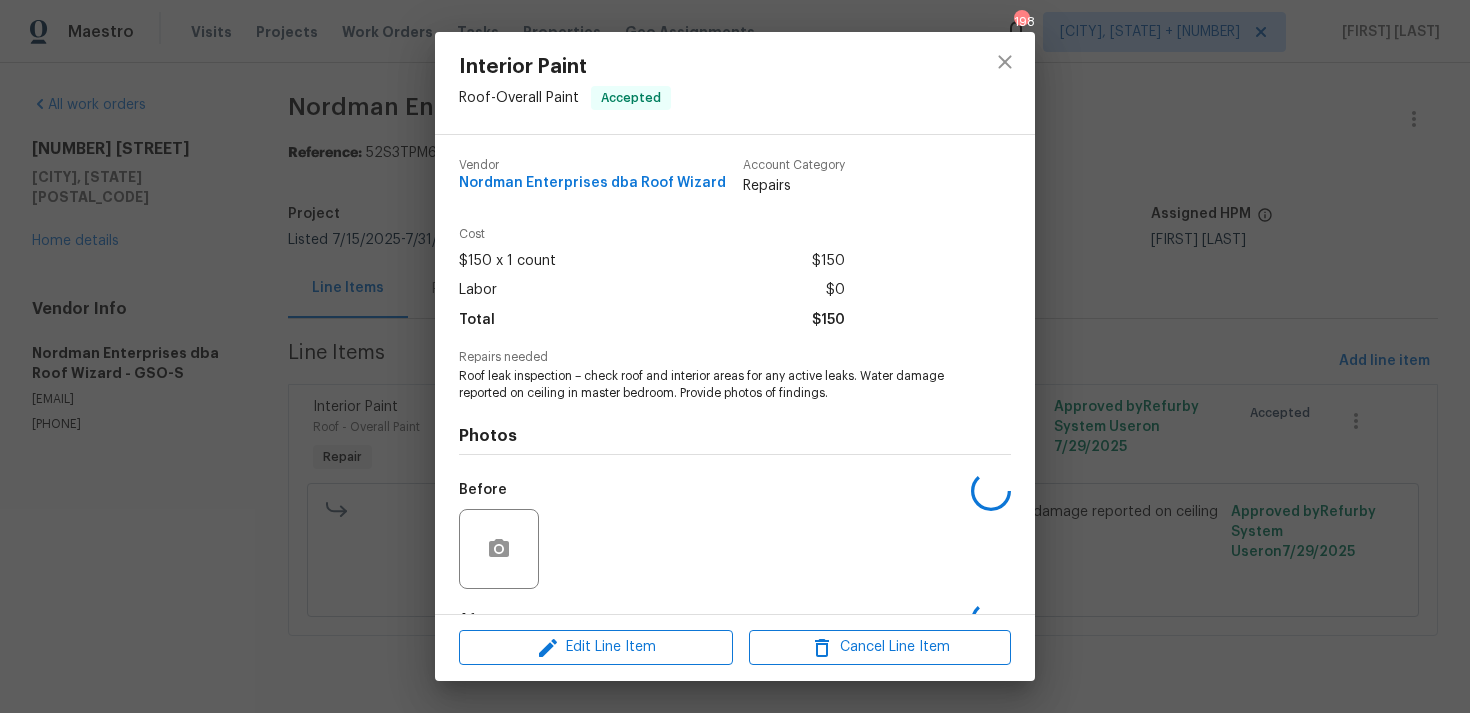 scroll, scrollTop: 125, scrollLeft: 0, axis: vertical 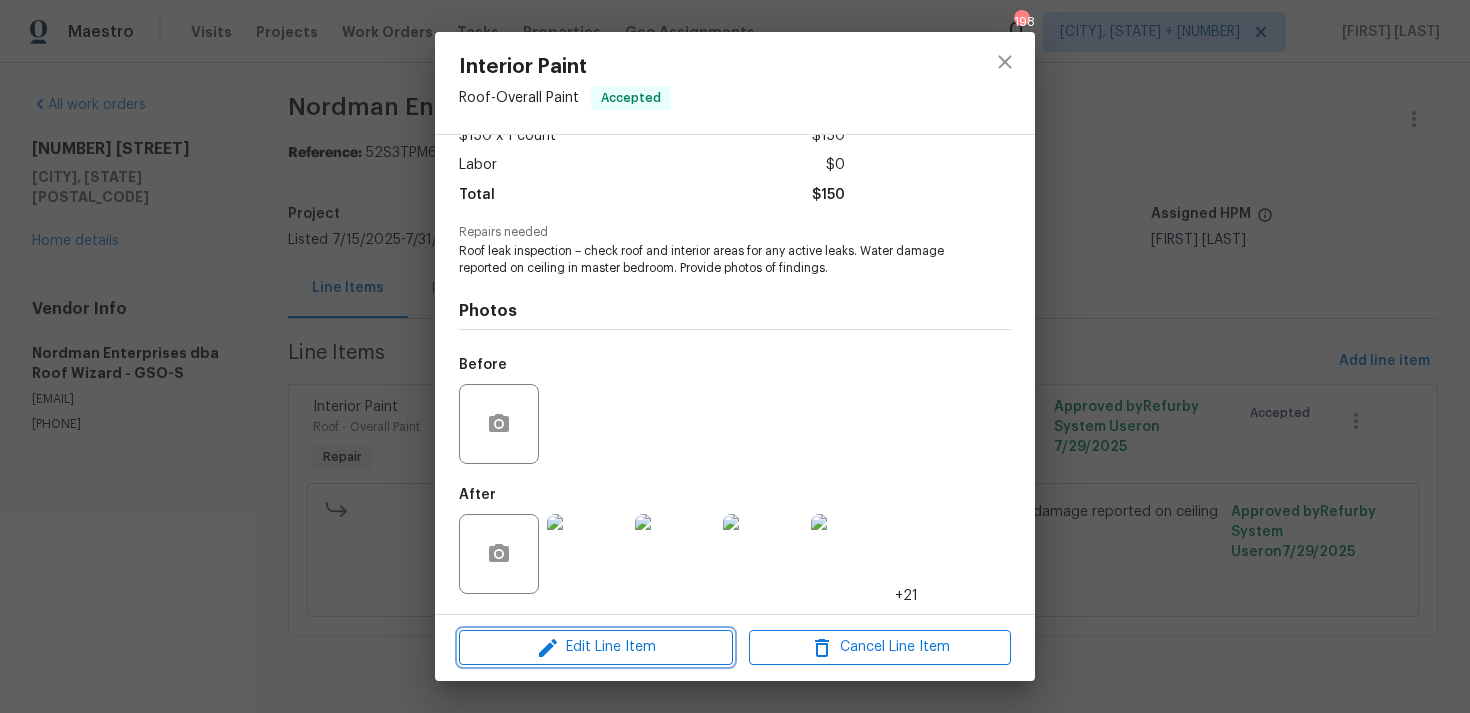 click 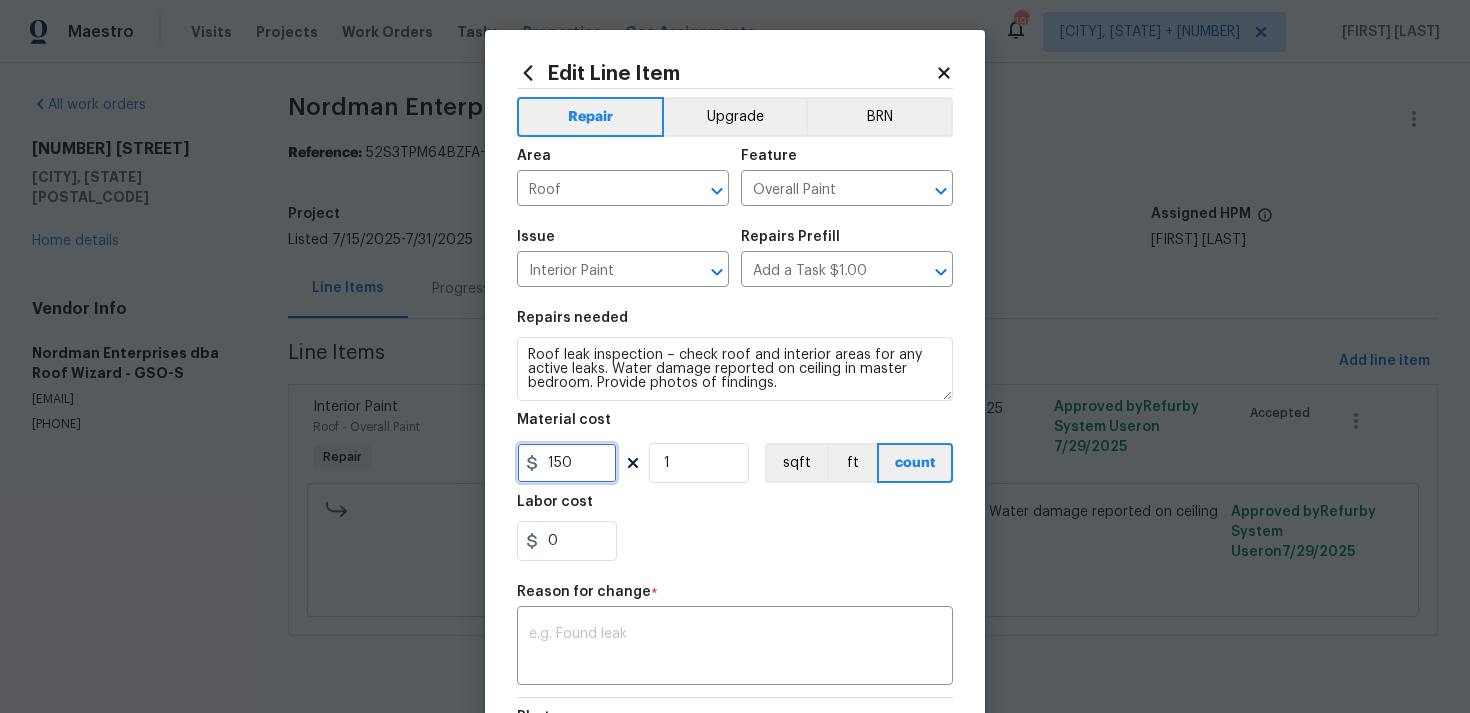 click on "150" at bounding box center (567, 463) 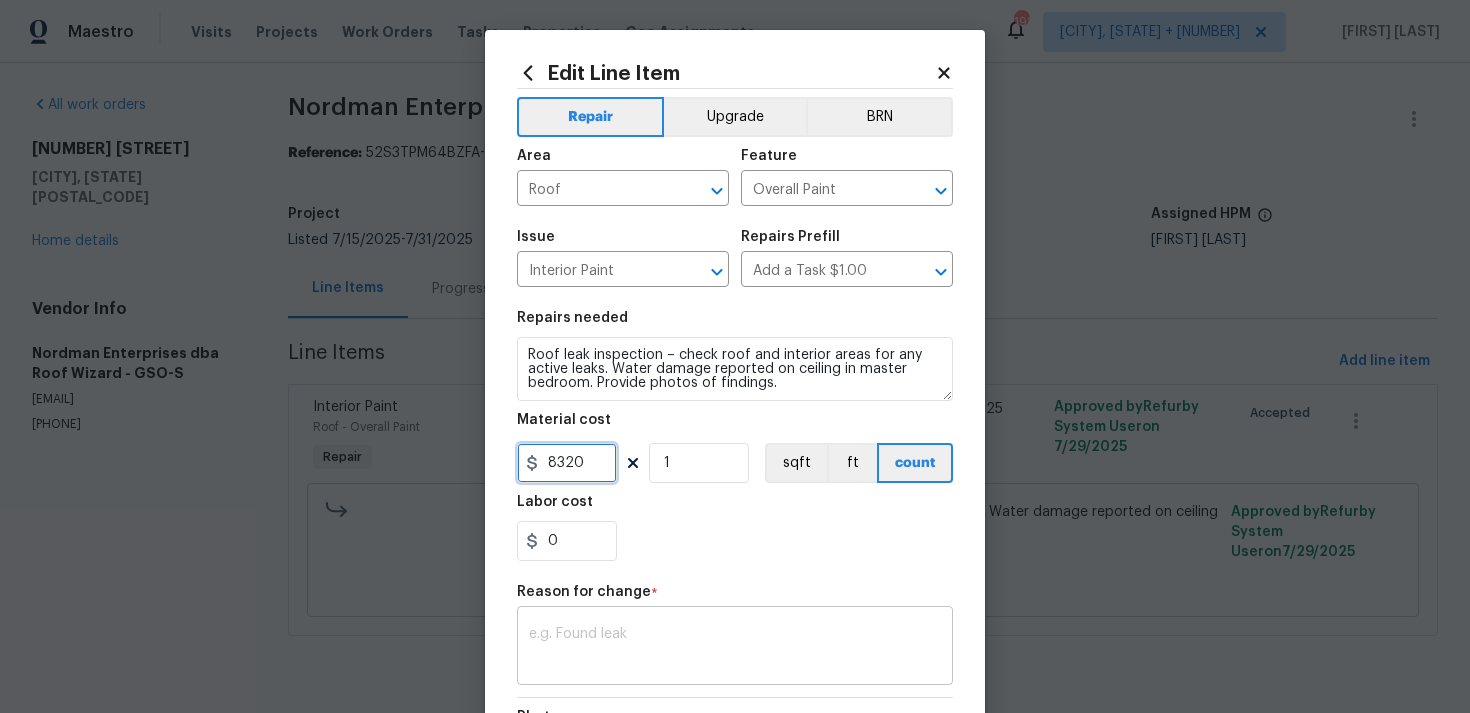 type on "8320" 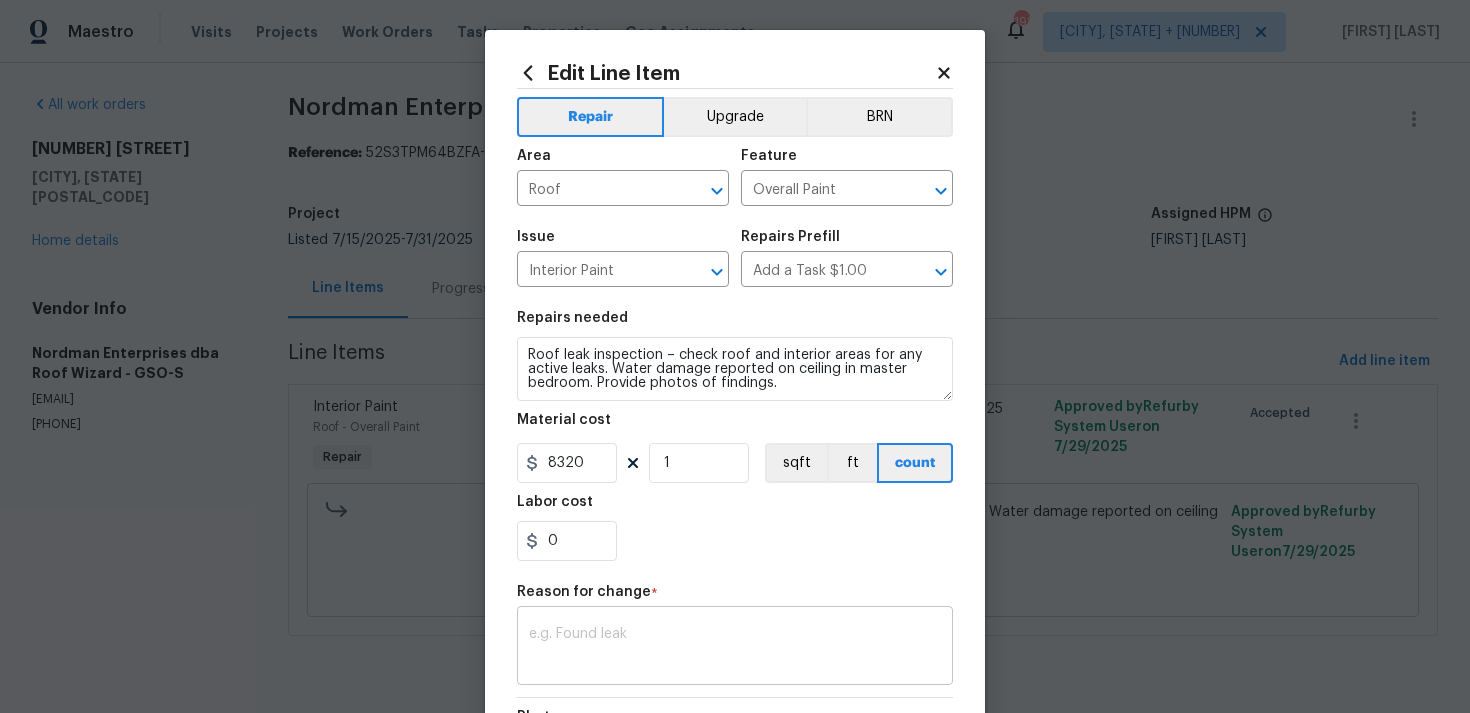 click on "x ​" at bounding box center (735, 648) 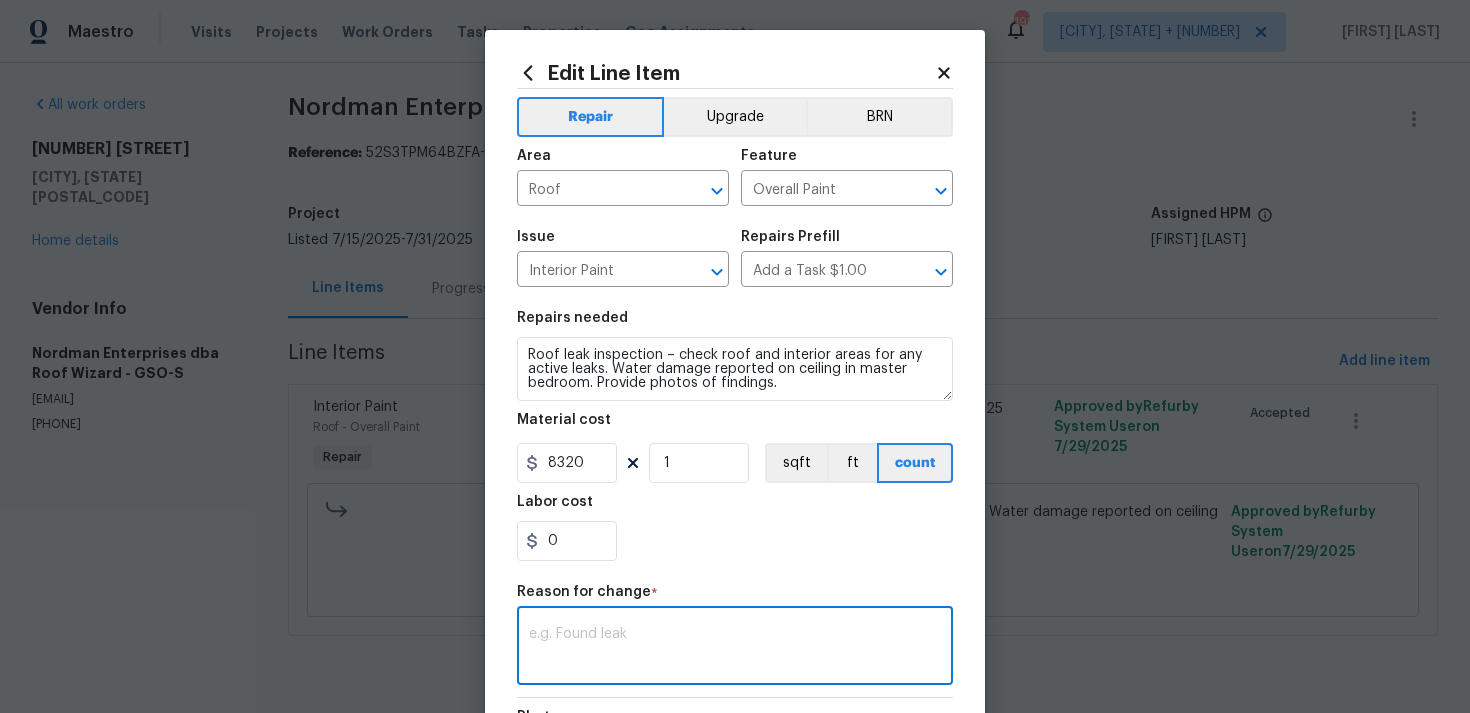 paste on "(TD) Updated cost per BR team approval." 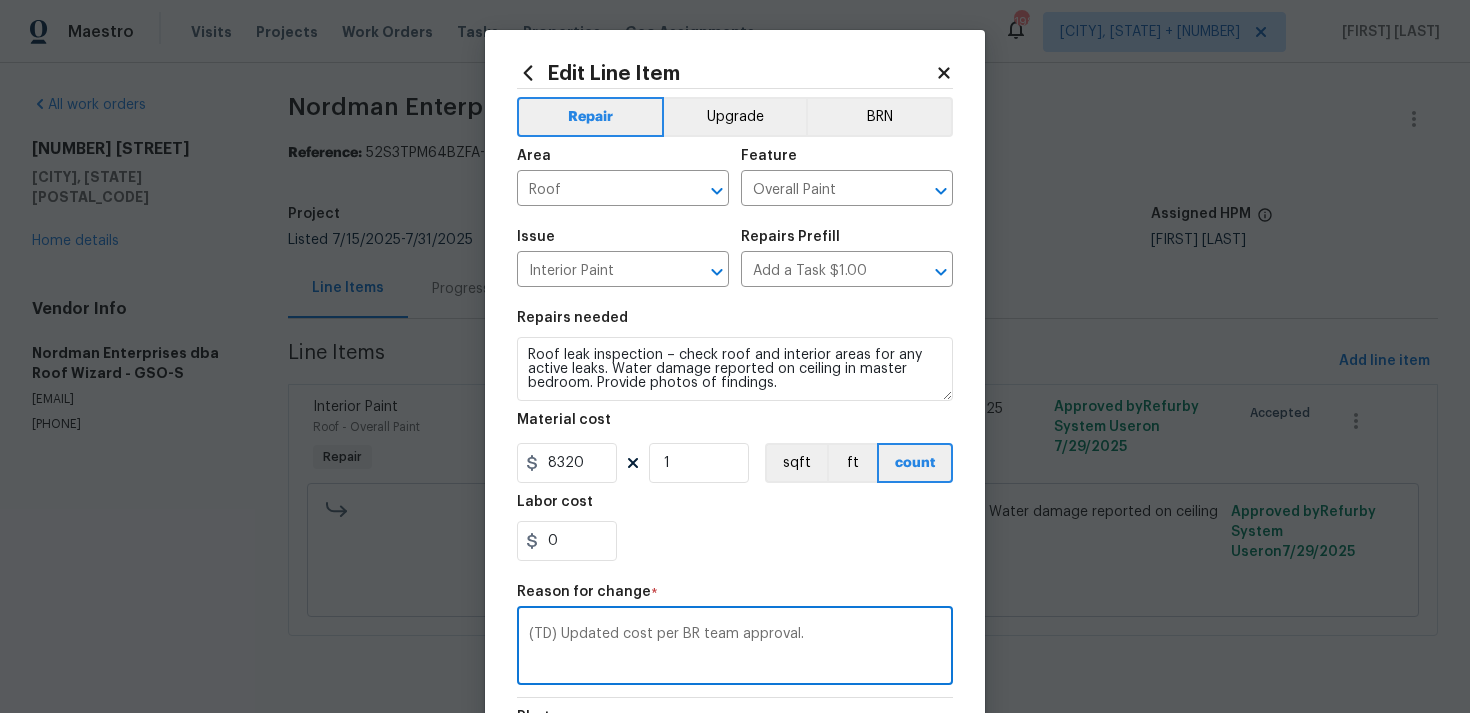 scroll, scrollTop: 293, scrollLeft: 0, axis: vertical 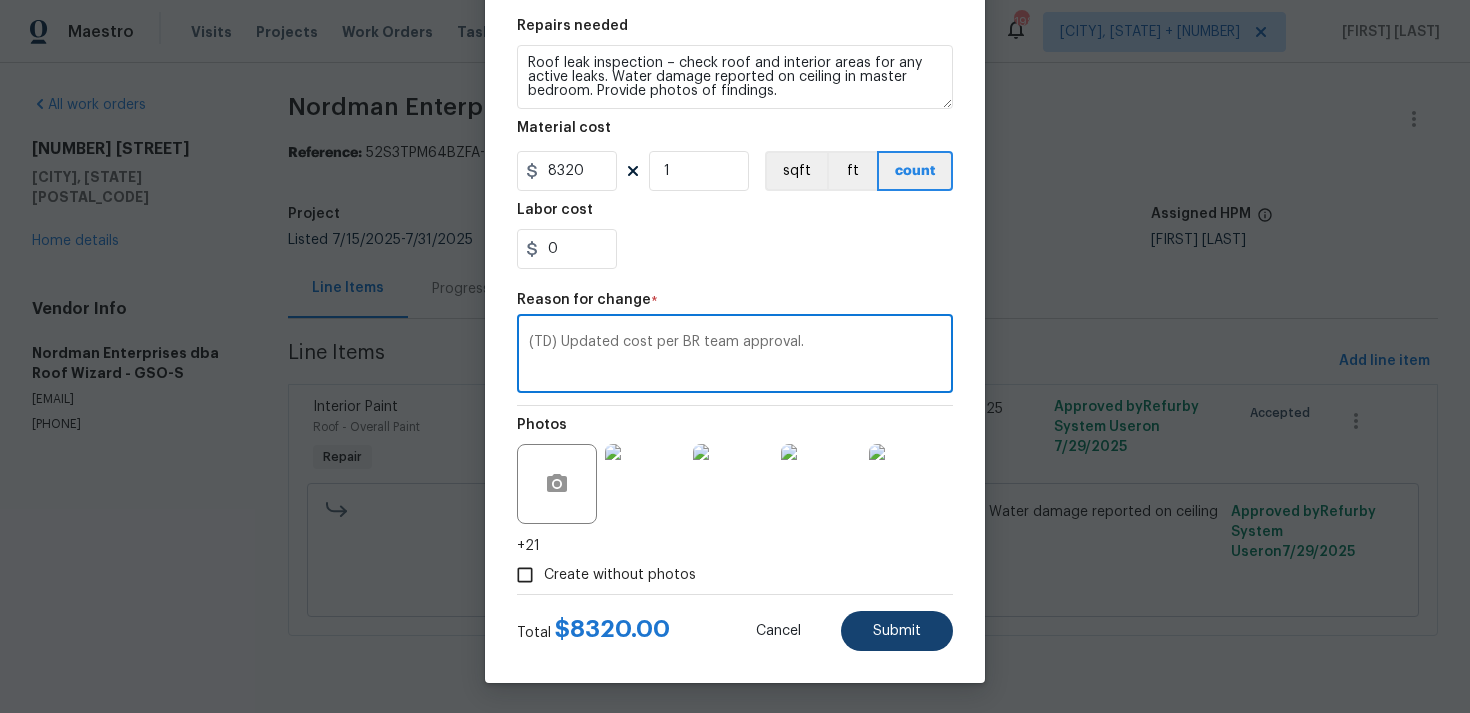 type on "(TD) Updated cost per BR team approval." 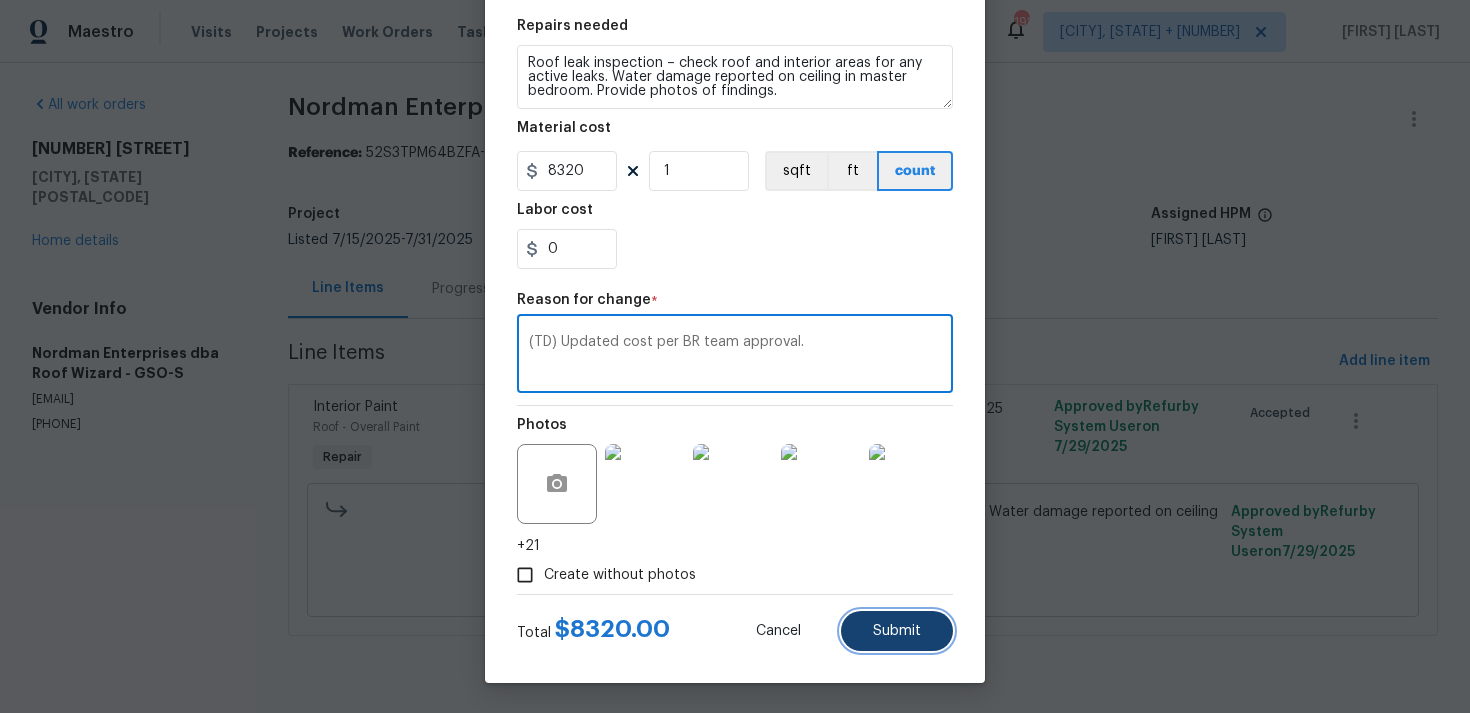 click on "Submit" at bounding box center [897, 631] 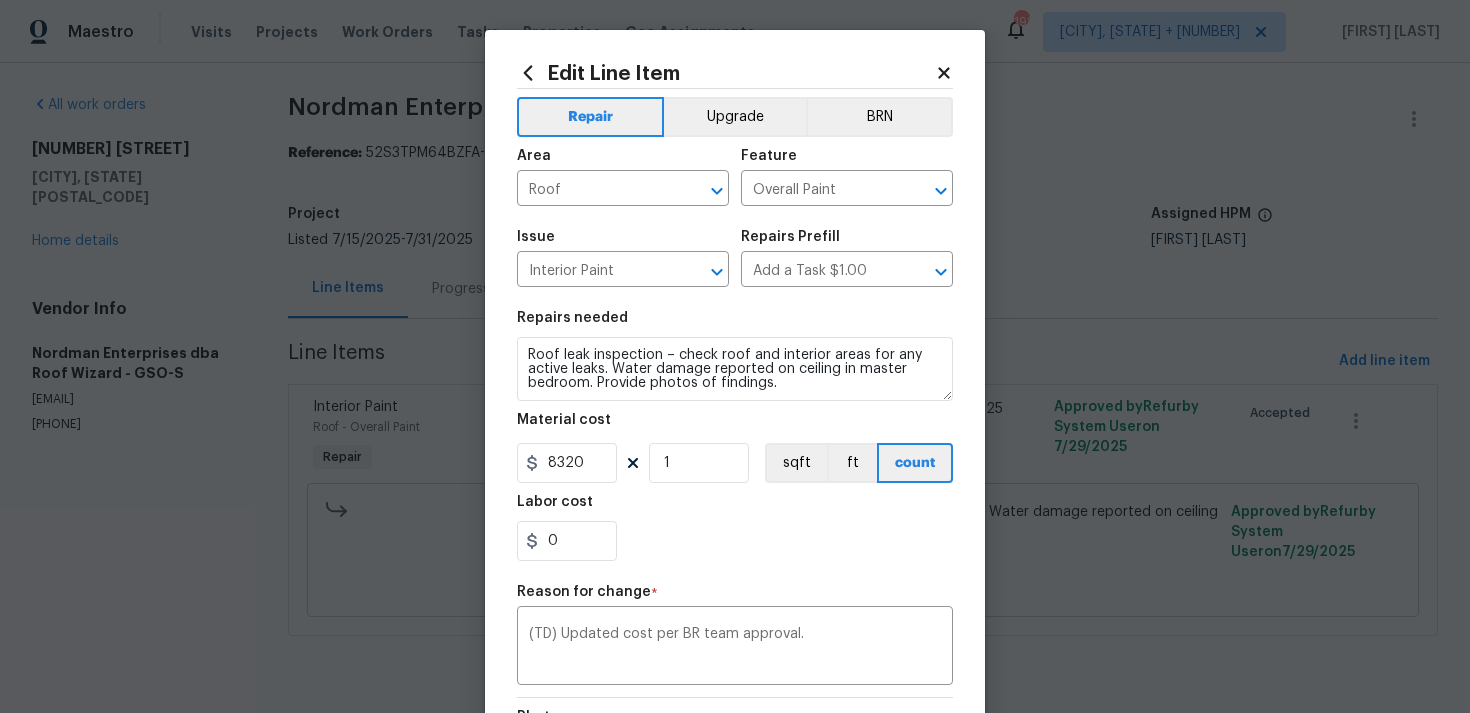 scroll, scrollTop: 293, scrollLeft: 0, axis: vertical 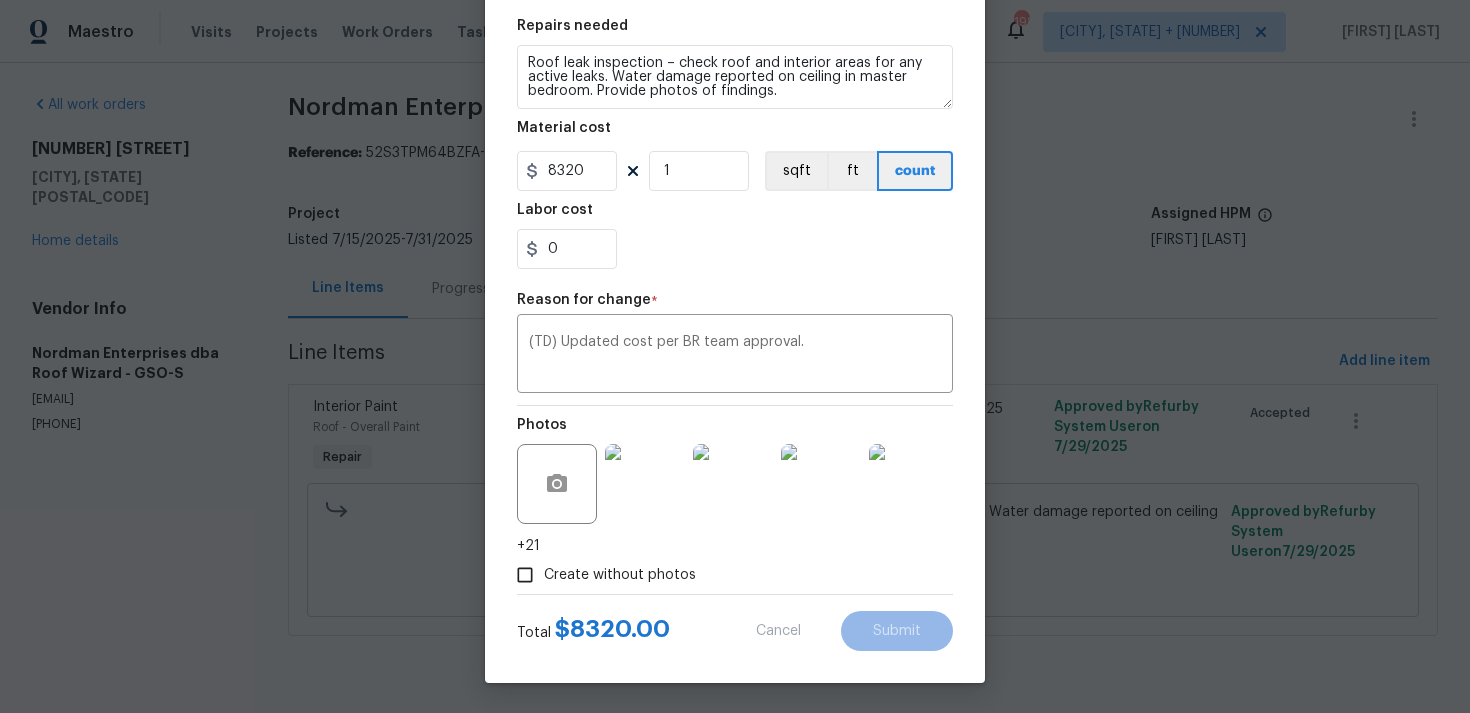 click on "0" at bounding box center (735, 249) 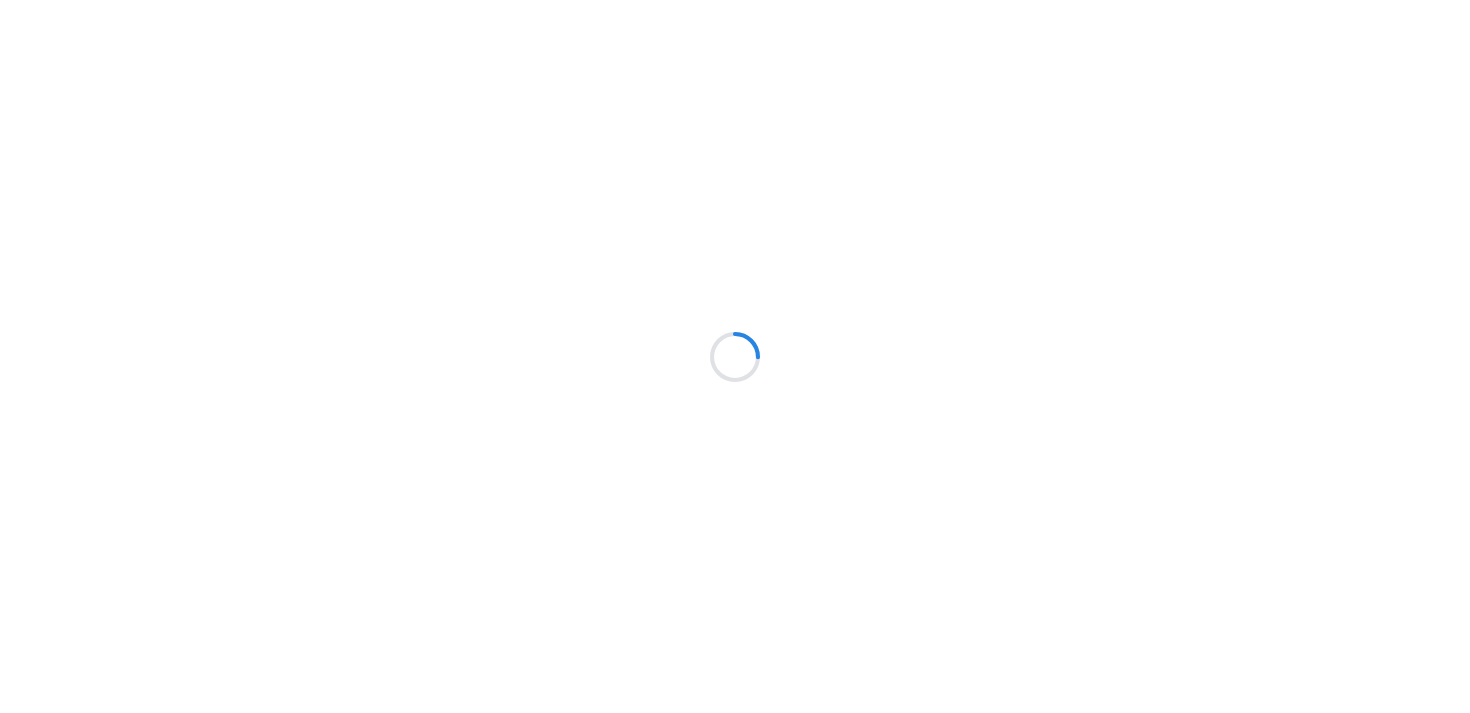 scroll, scrollTop: 0, scrollLeft: 0, axis: both 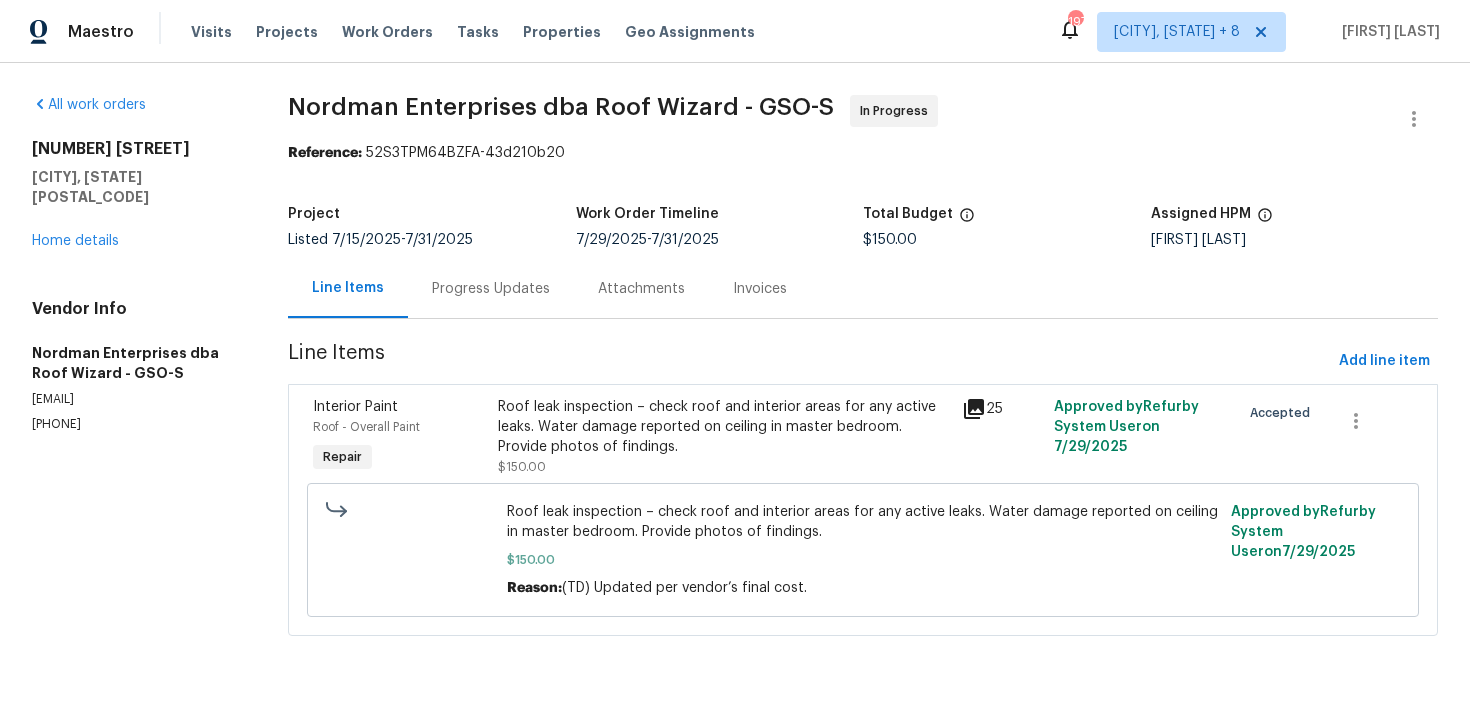 click on "Roof leak inspection – check roof and interior areas for any active leaks. Water damage reported on ceiling in master bedroom. Provide photos of findings." at bounding box center [723, 427] 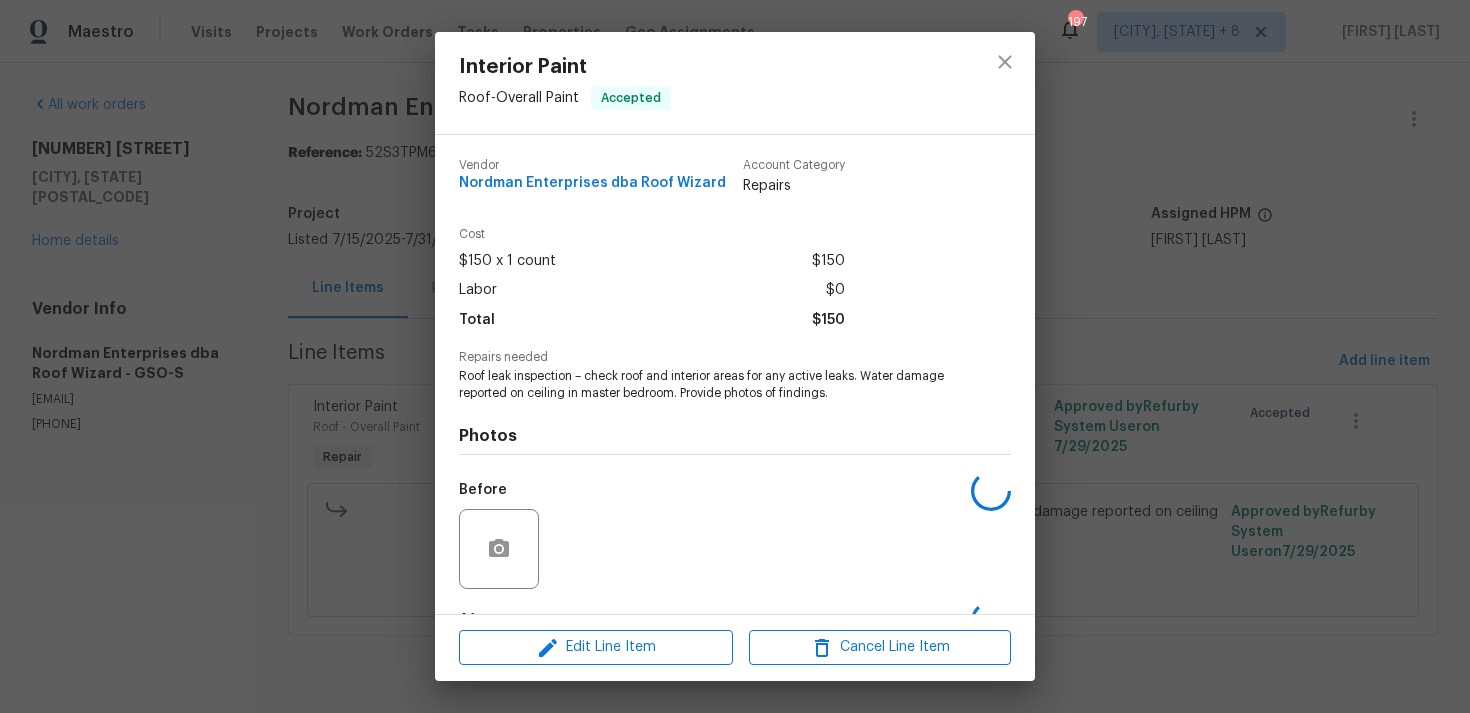 scroll, scrollTop: 125, scrollLeft: 0, axis: vertical 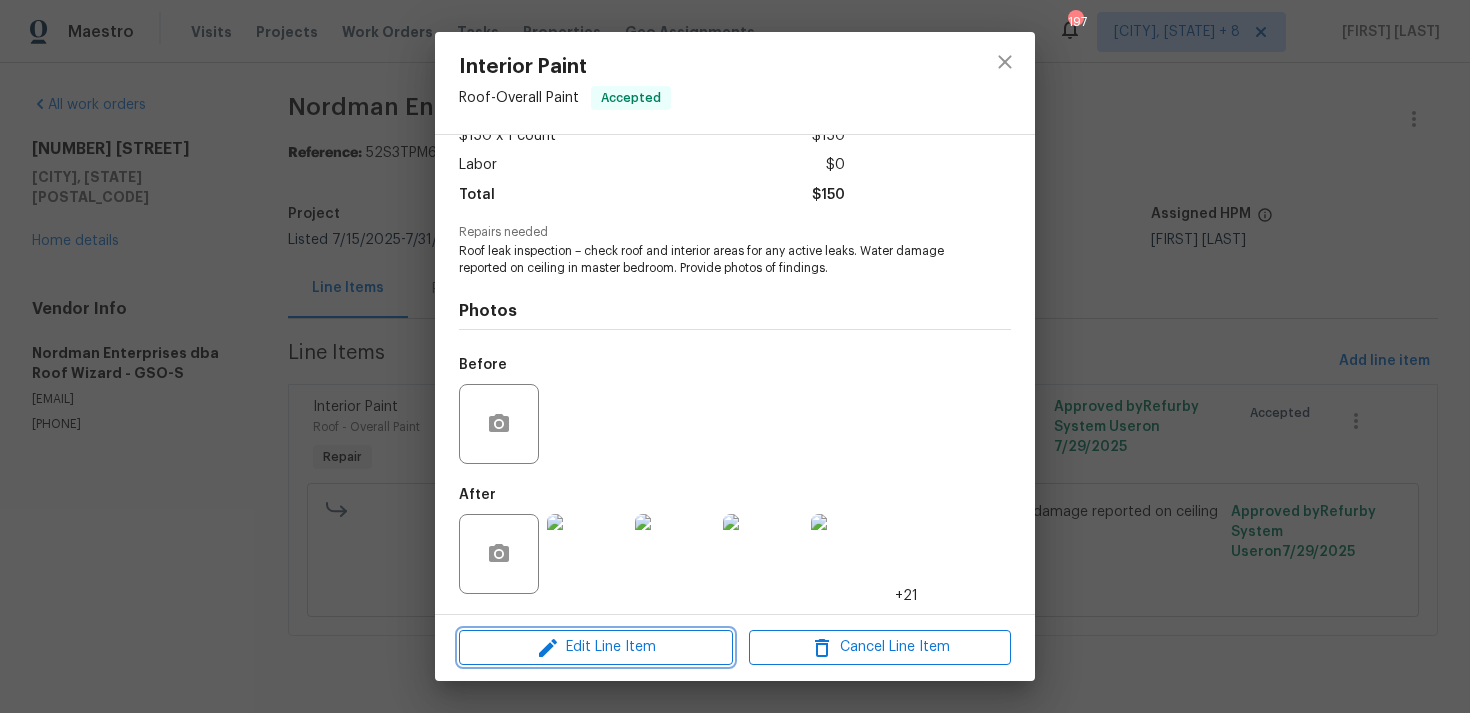 click on "Edit Line Item" at bounding box center [596, 647] 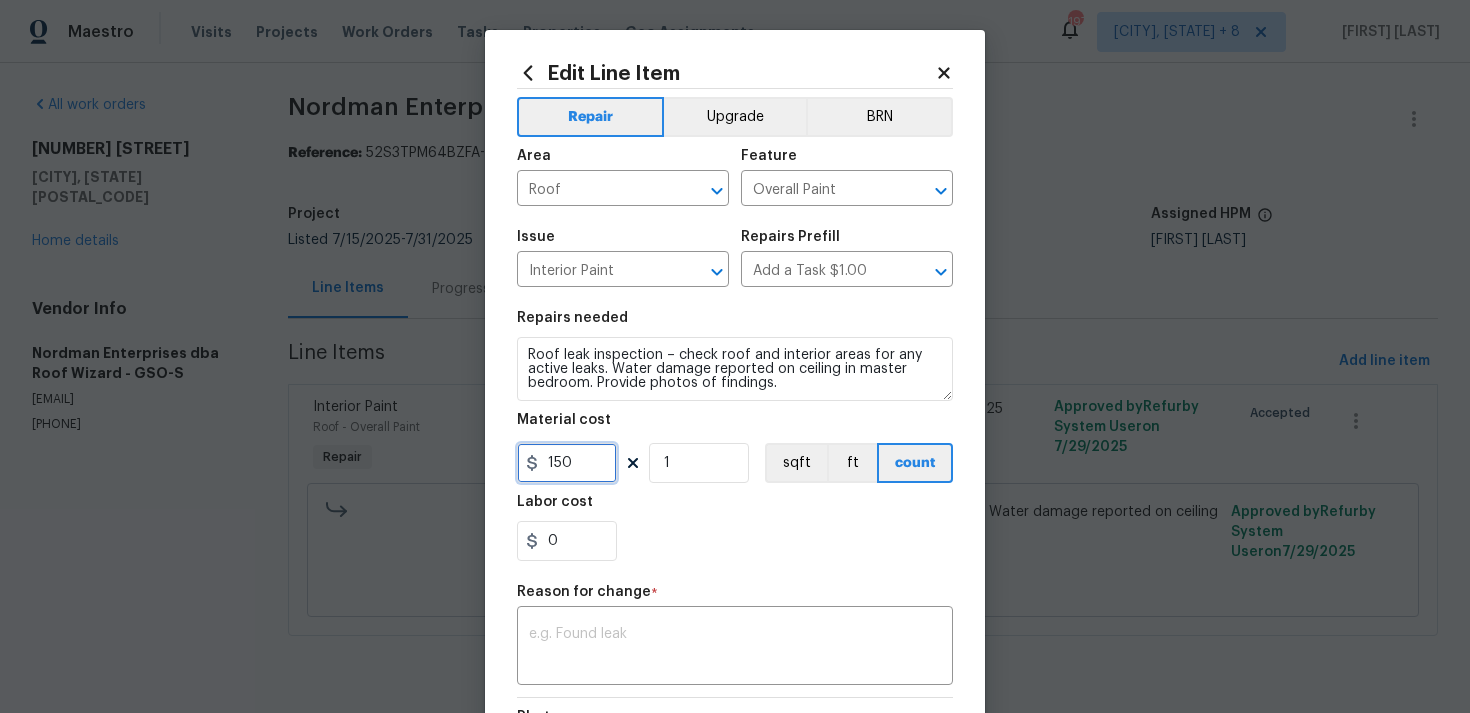 click on "150" at bounding box center (567, 463) 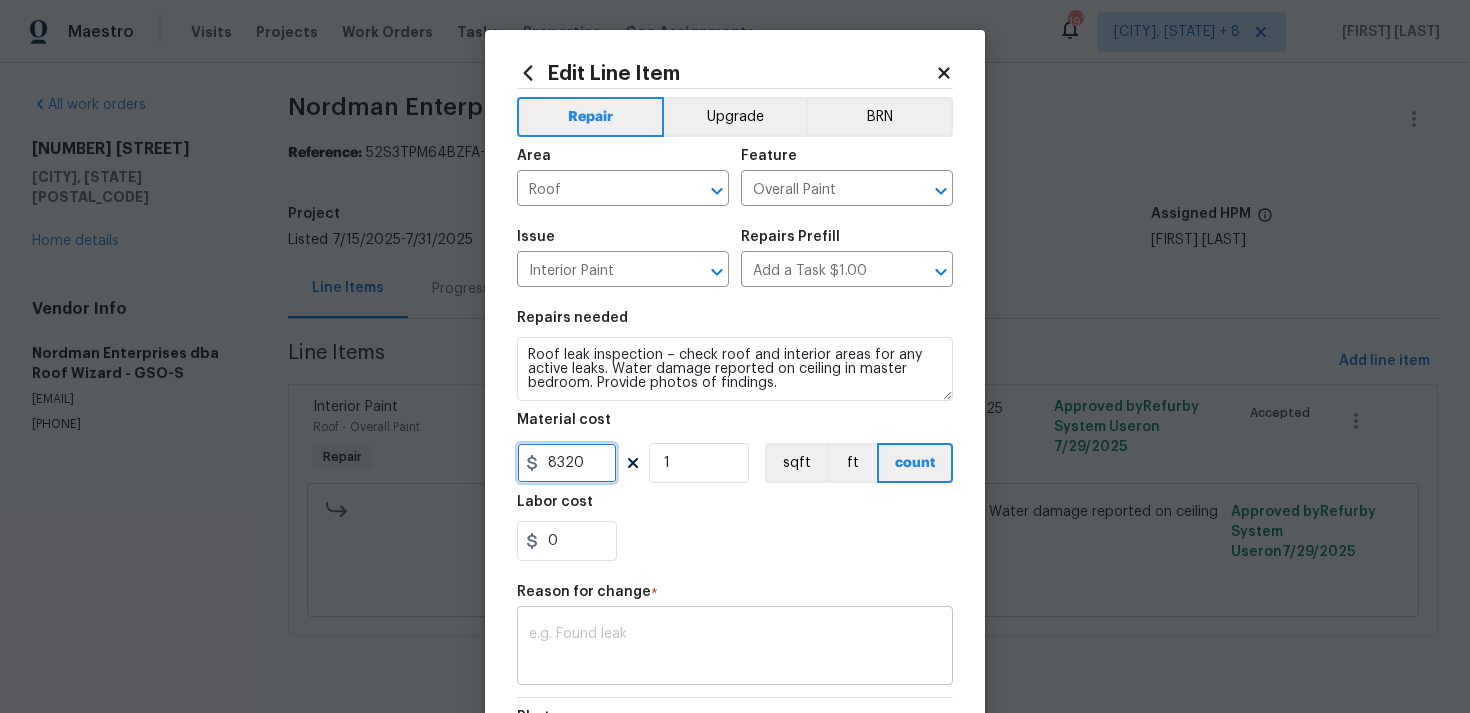 type on "8320" 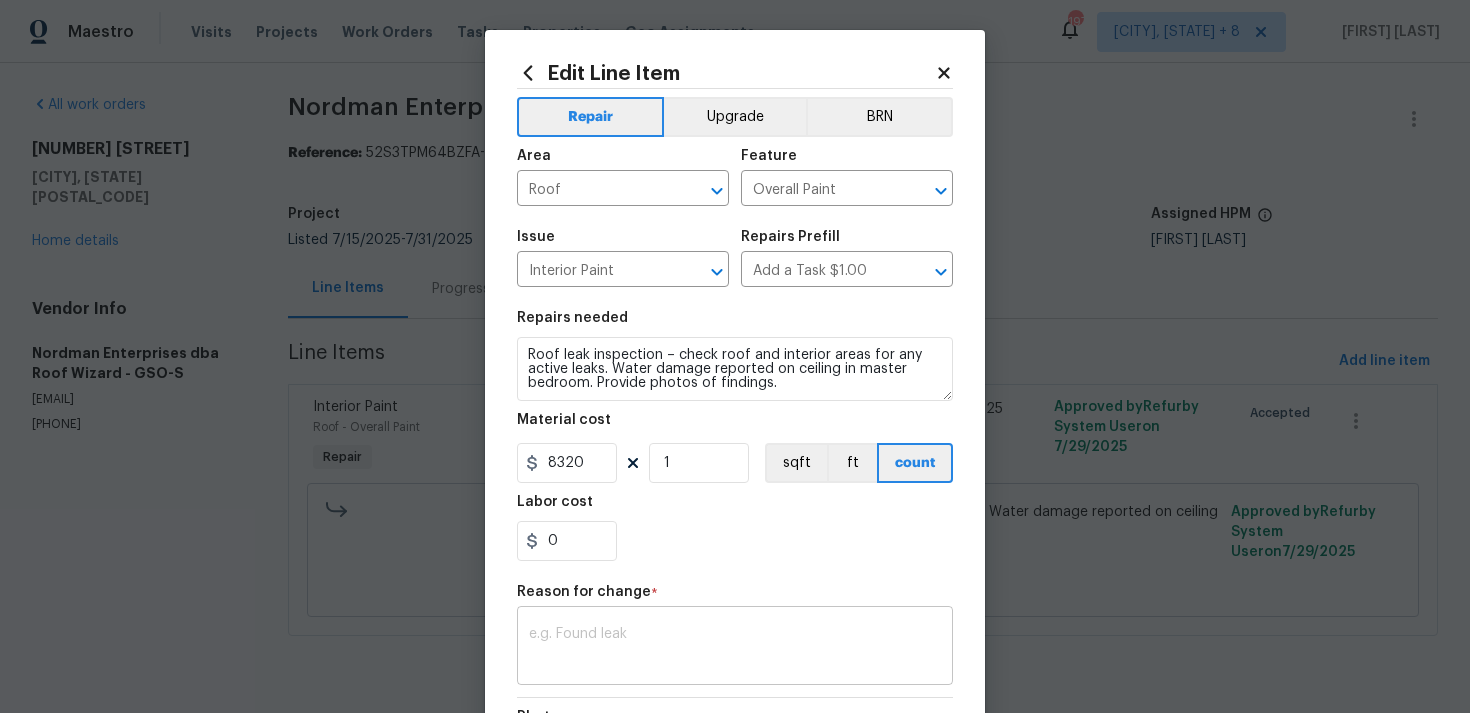 click at bounding box center [735, 648] 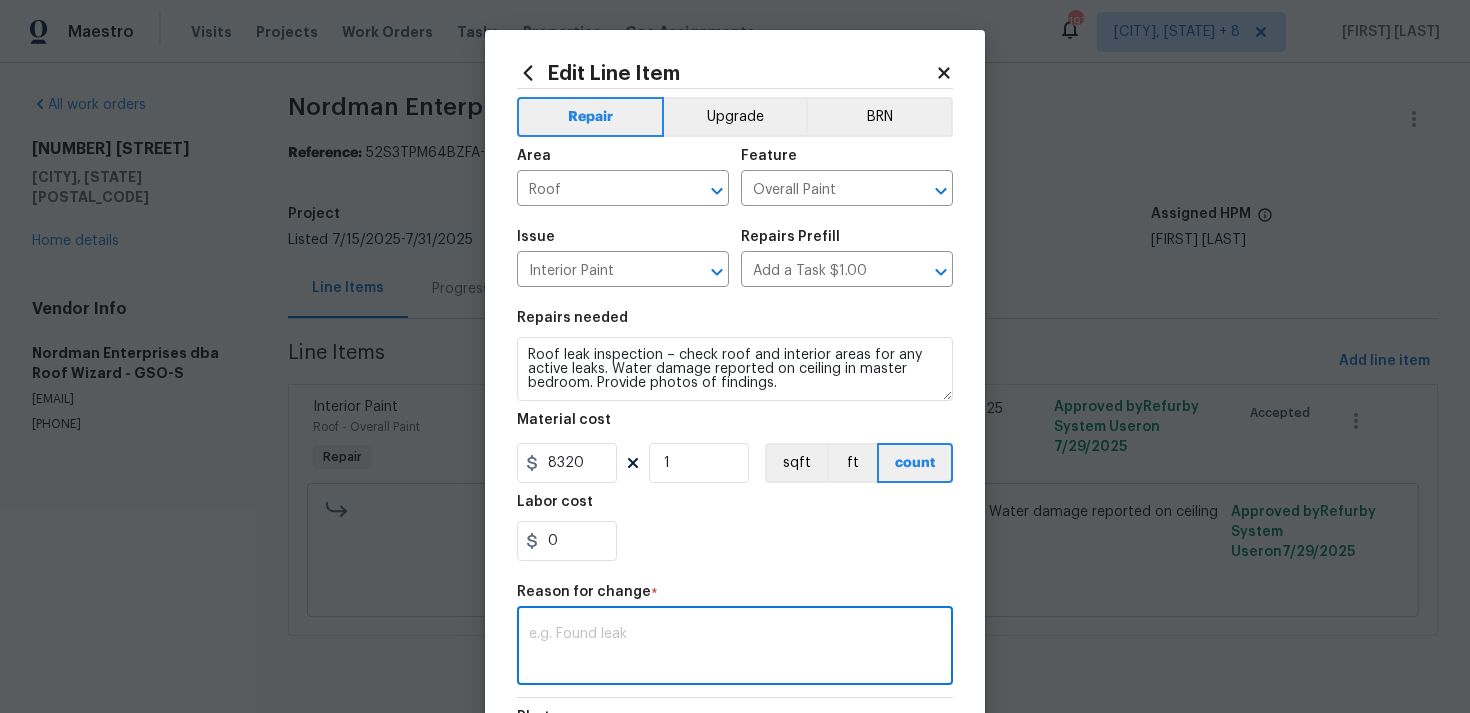 paste on "(TD) Updated cost per BR team approval." 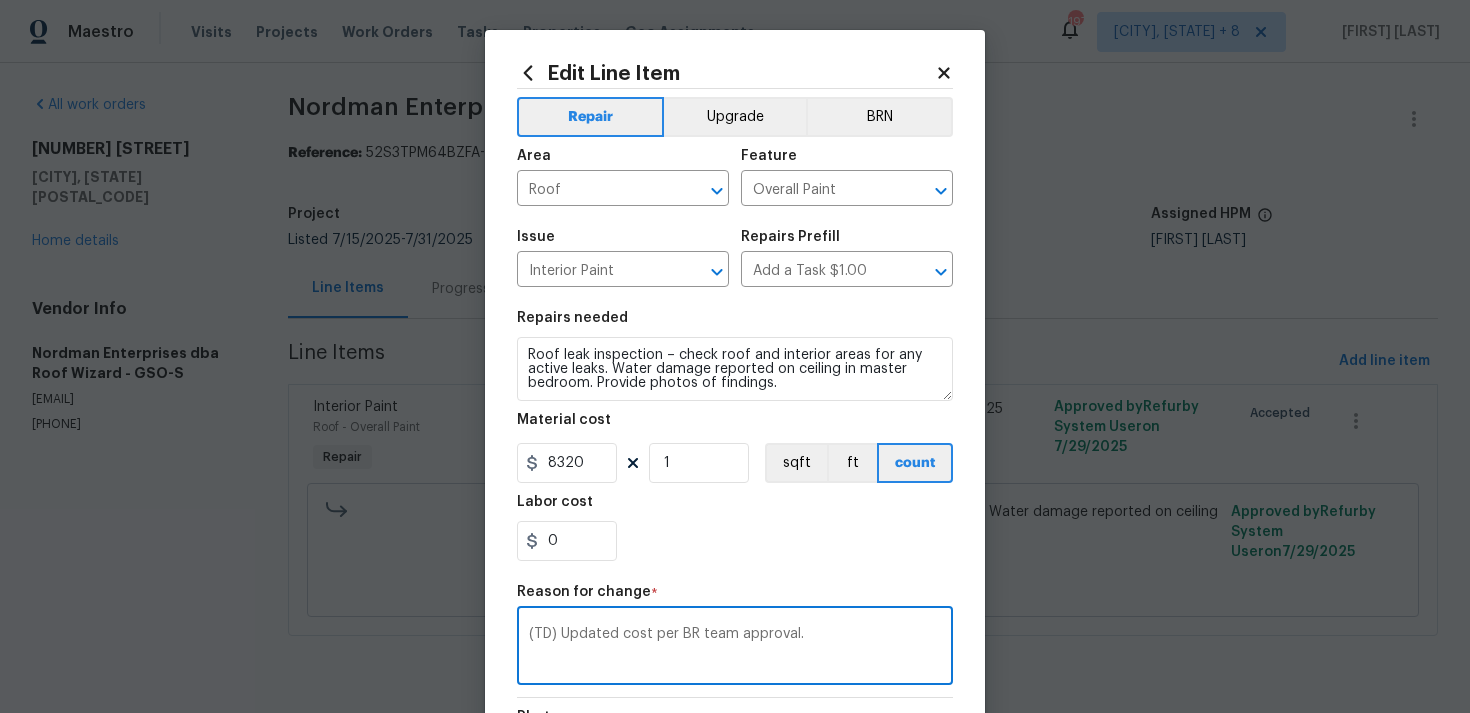 scroll, scrollTop: 293, scrollLeft: 0, axis: vertical 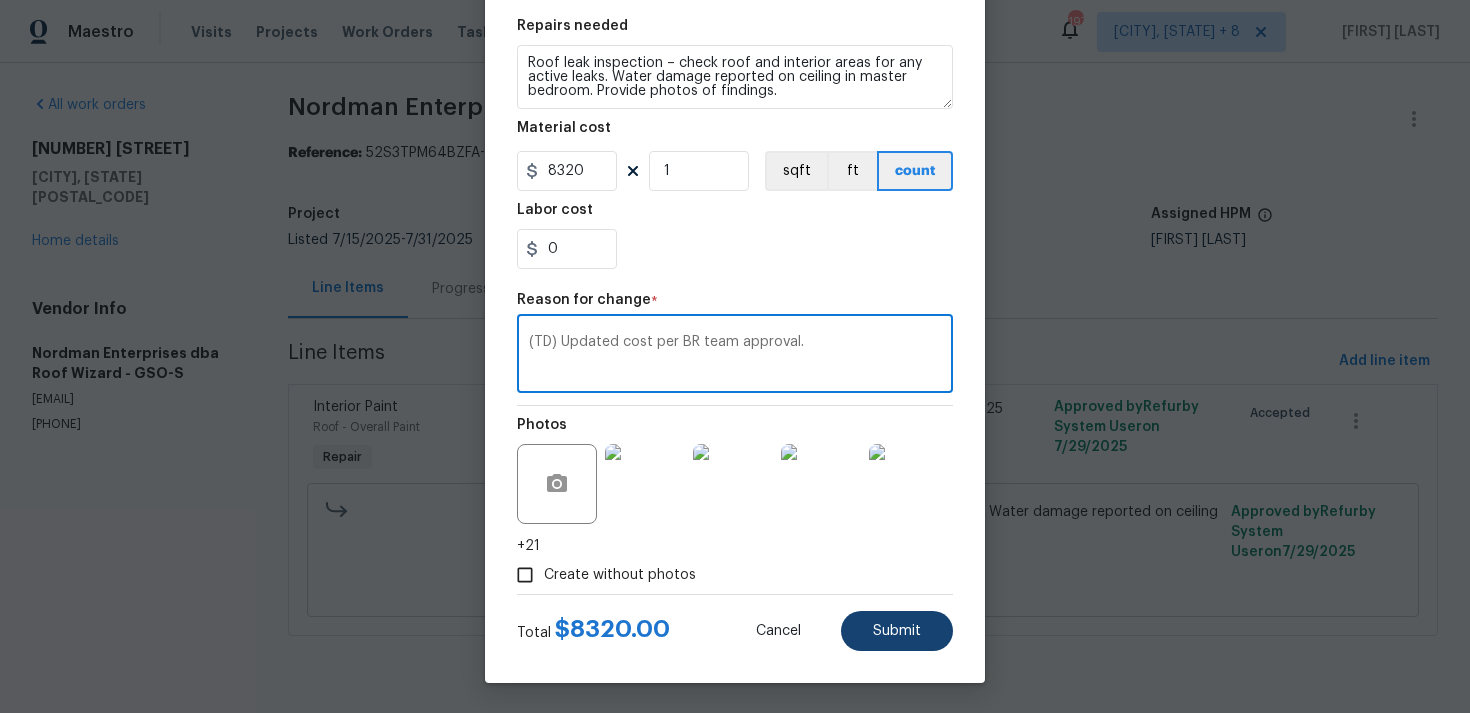 type on "(TD) Updated cost per BR team approval." 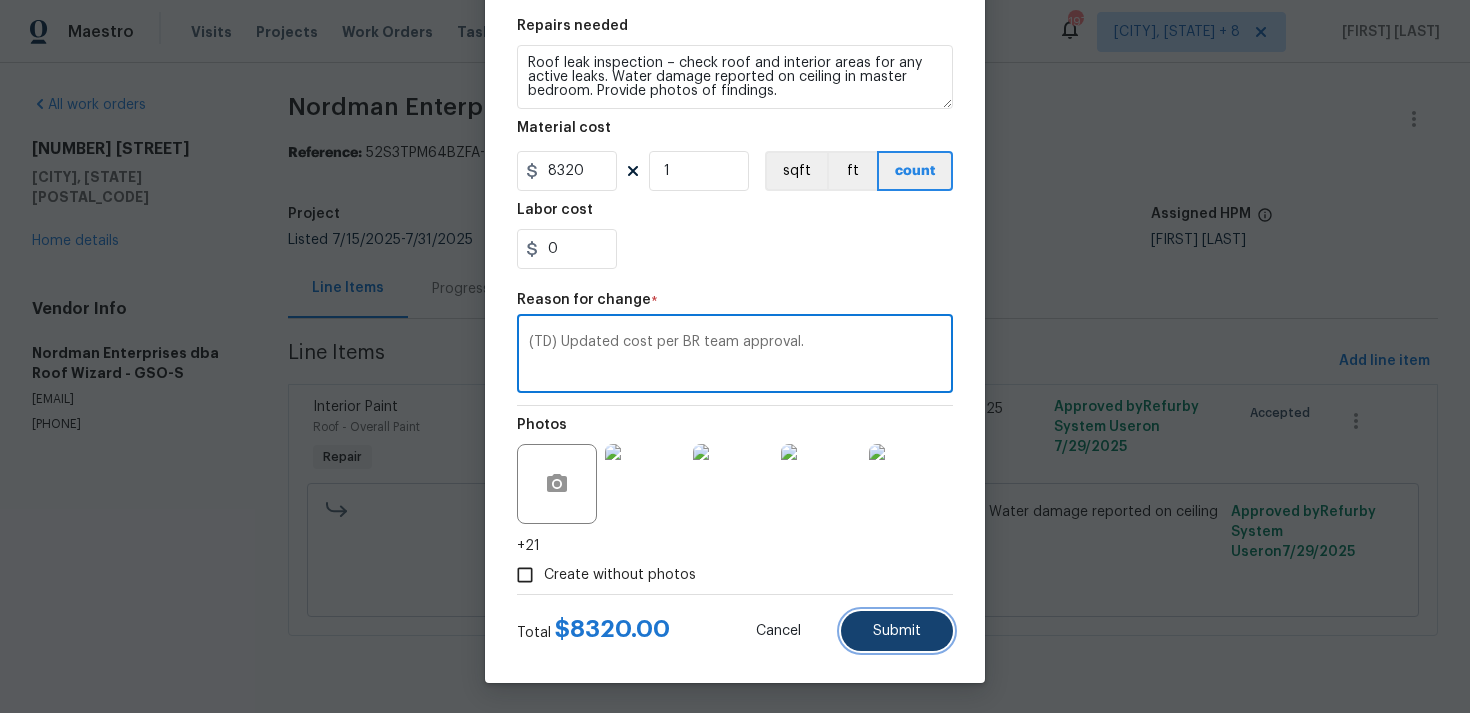 click on "Submit" at bounding box center (897, 631) 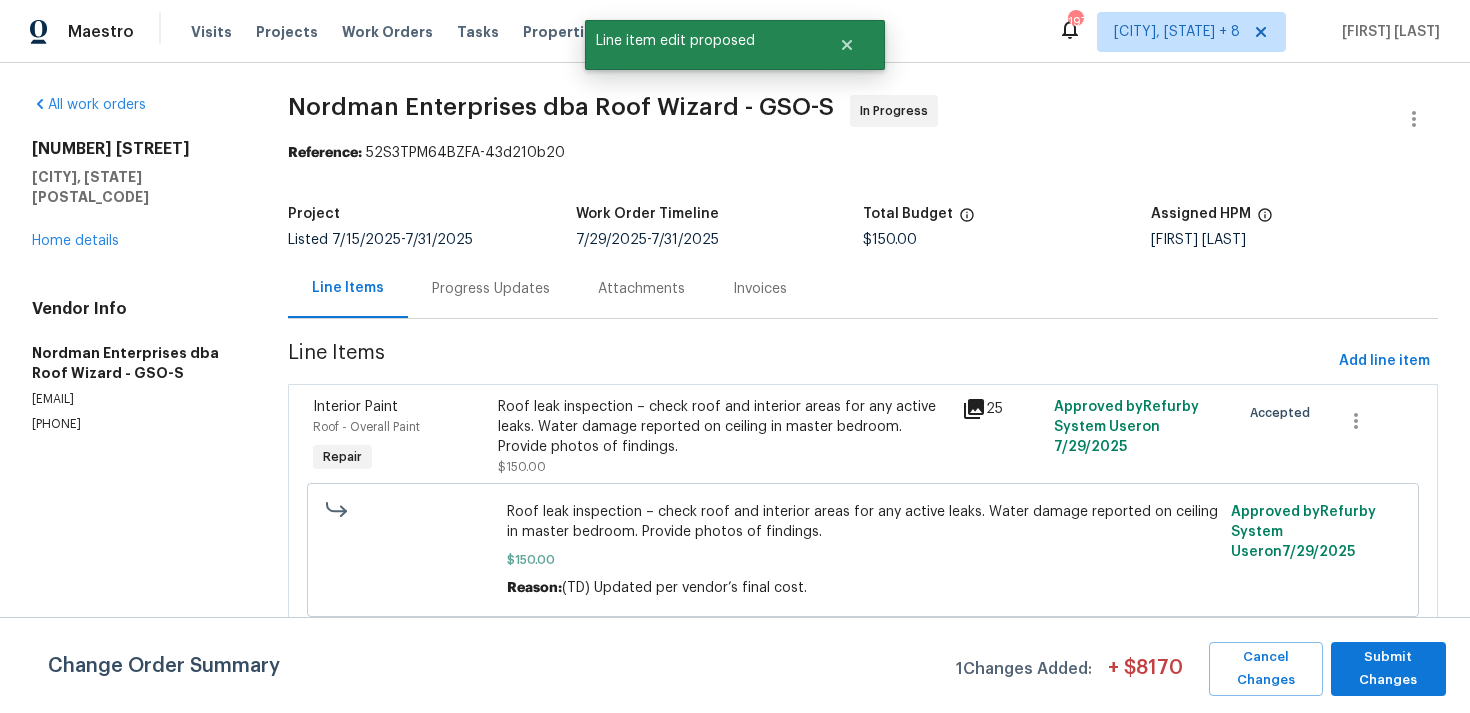 scroll, scrollTop: 0, scrollLeft: 0, axis: both 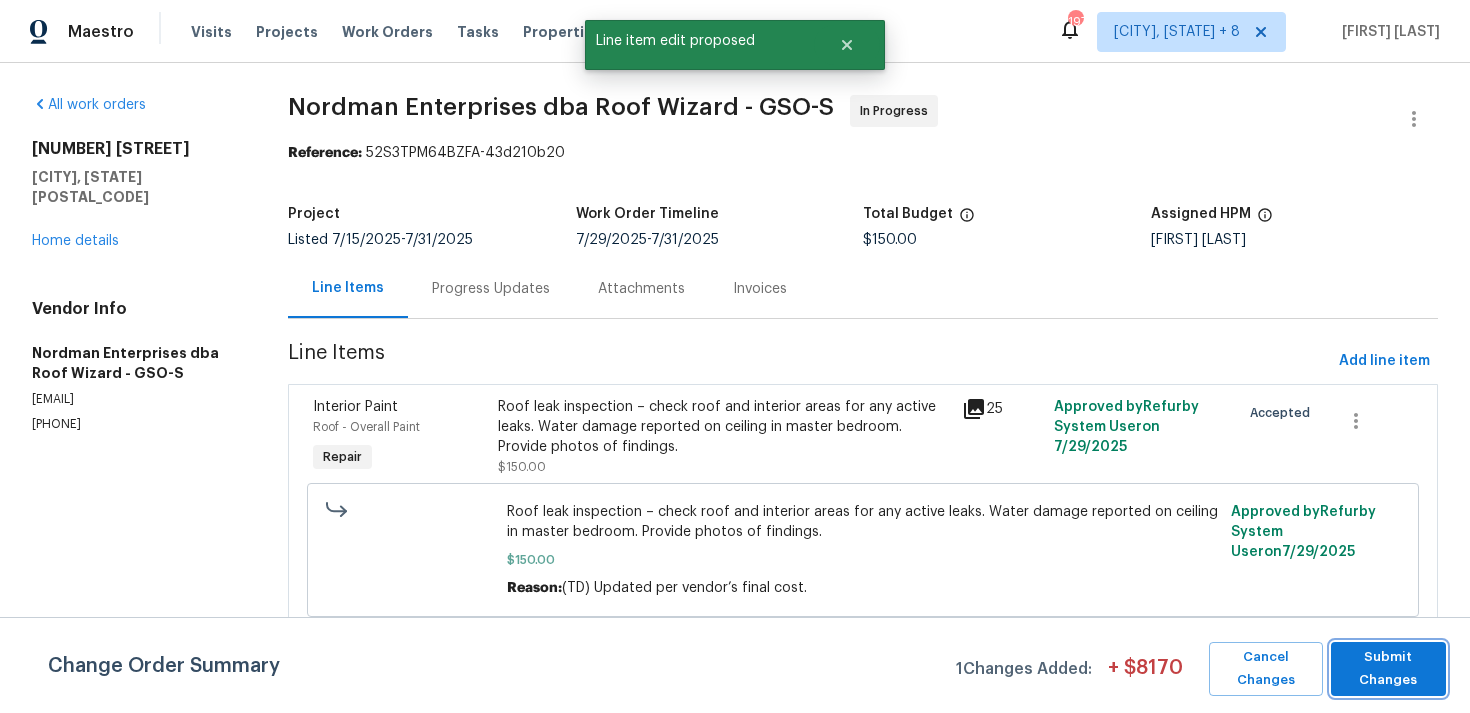 click on "Submit Changes" at bounding box center [1388, 669] 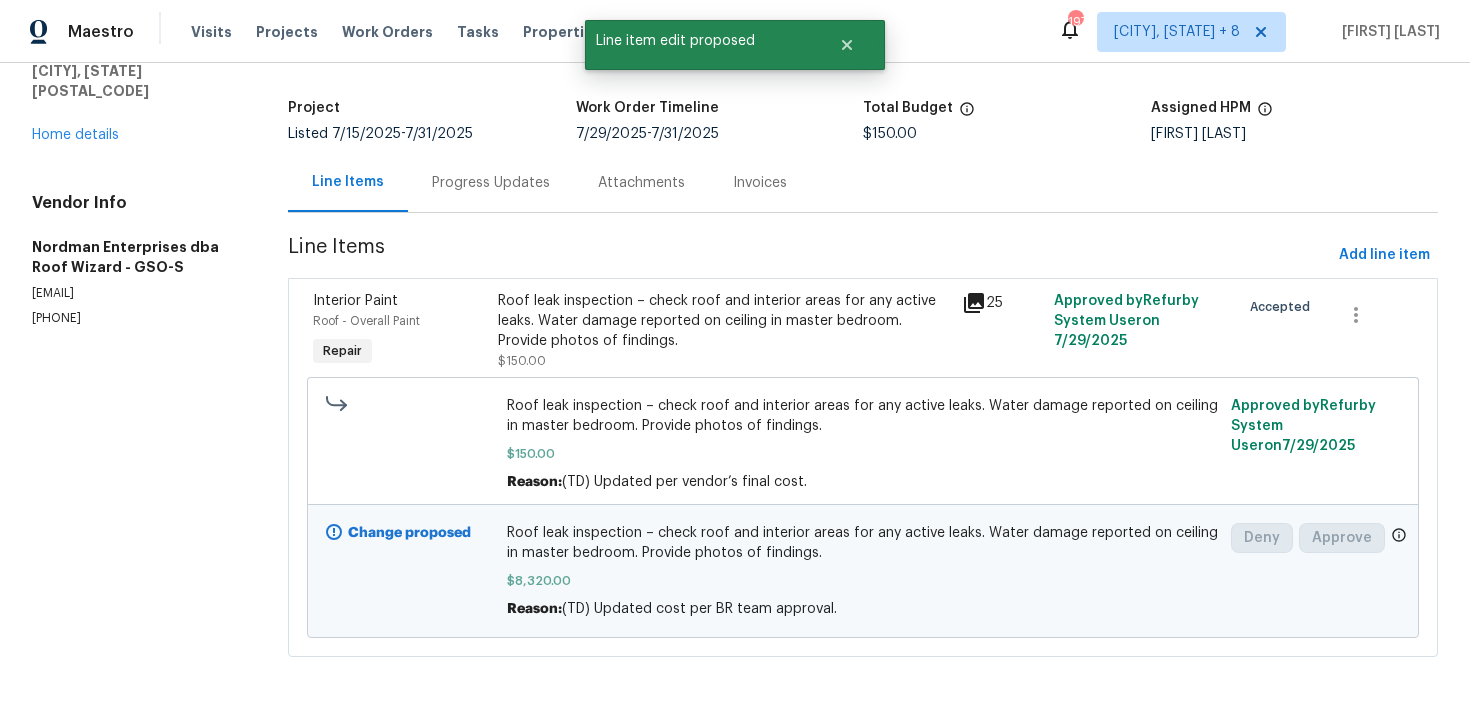 scroll, scrollTop: 0, scrollLeft: 0, axis: both 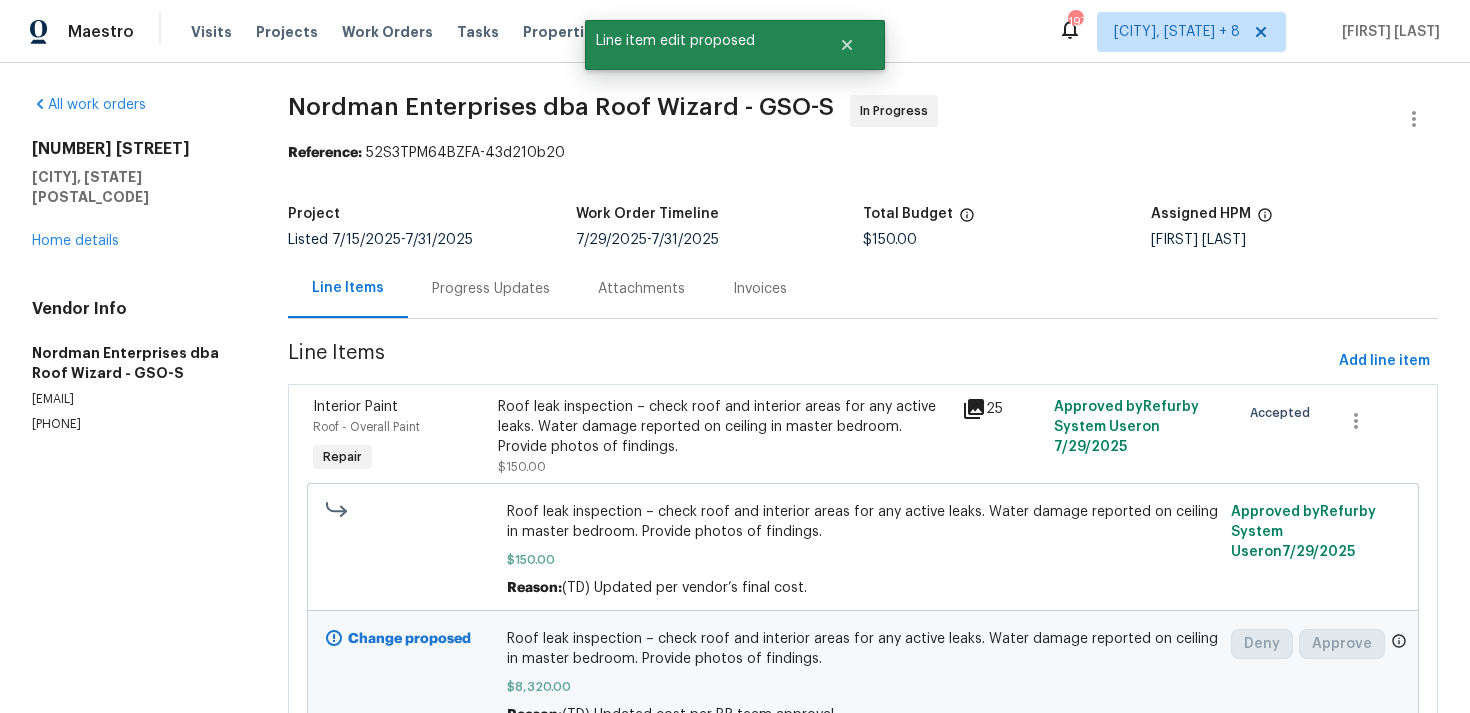 click on "Progress Updates" at bounding box center [491, 289] 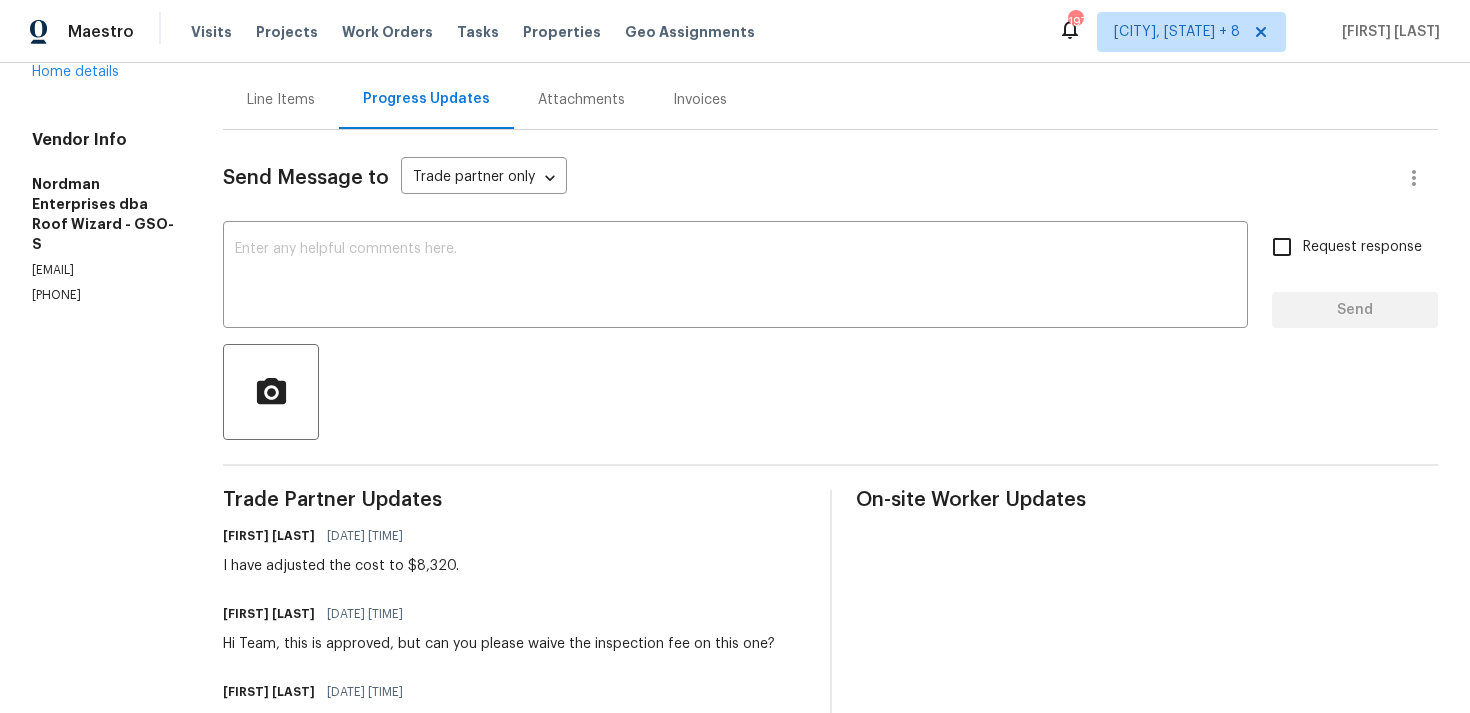 scroll, scrollTop: 199, scrollLeft: 0, axis: vertical 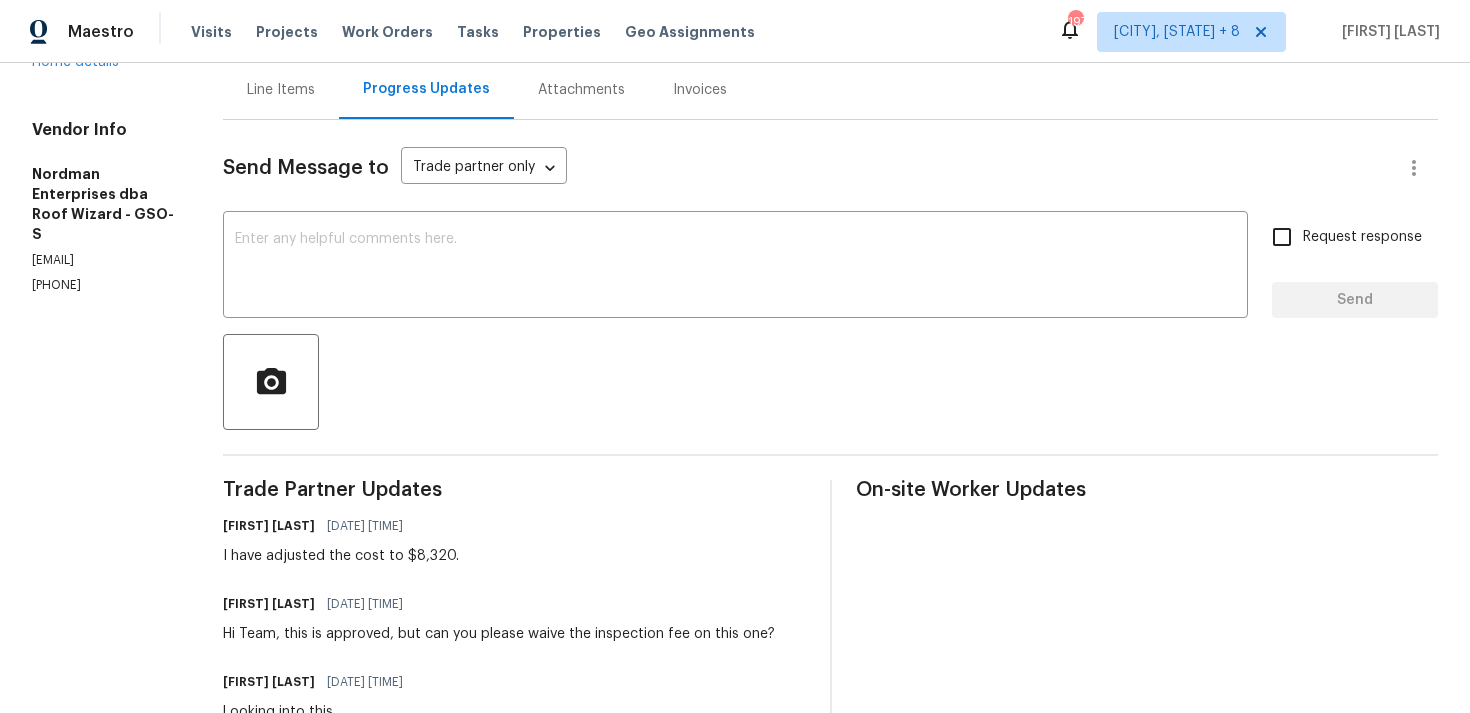 click on "Hi Team, this is approved, but can you please waive the inspection fee on this one?" at bounding box center (499, 634) 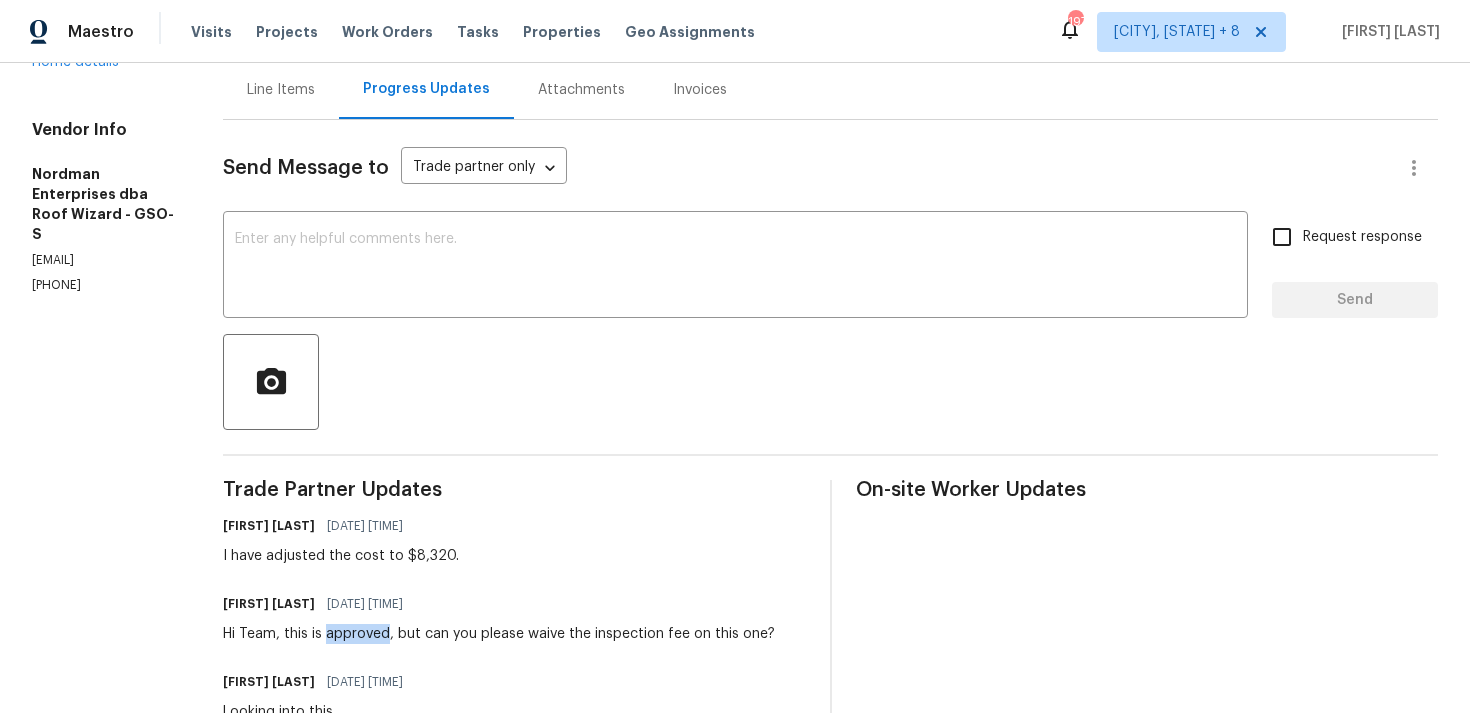 click on "Hi Team, this is approved, but can you please waive the inspection fee on this one?" at bounding box center [499, 634] 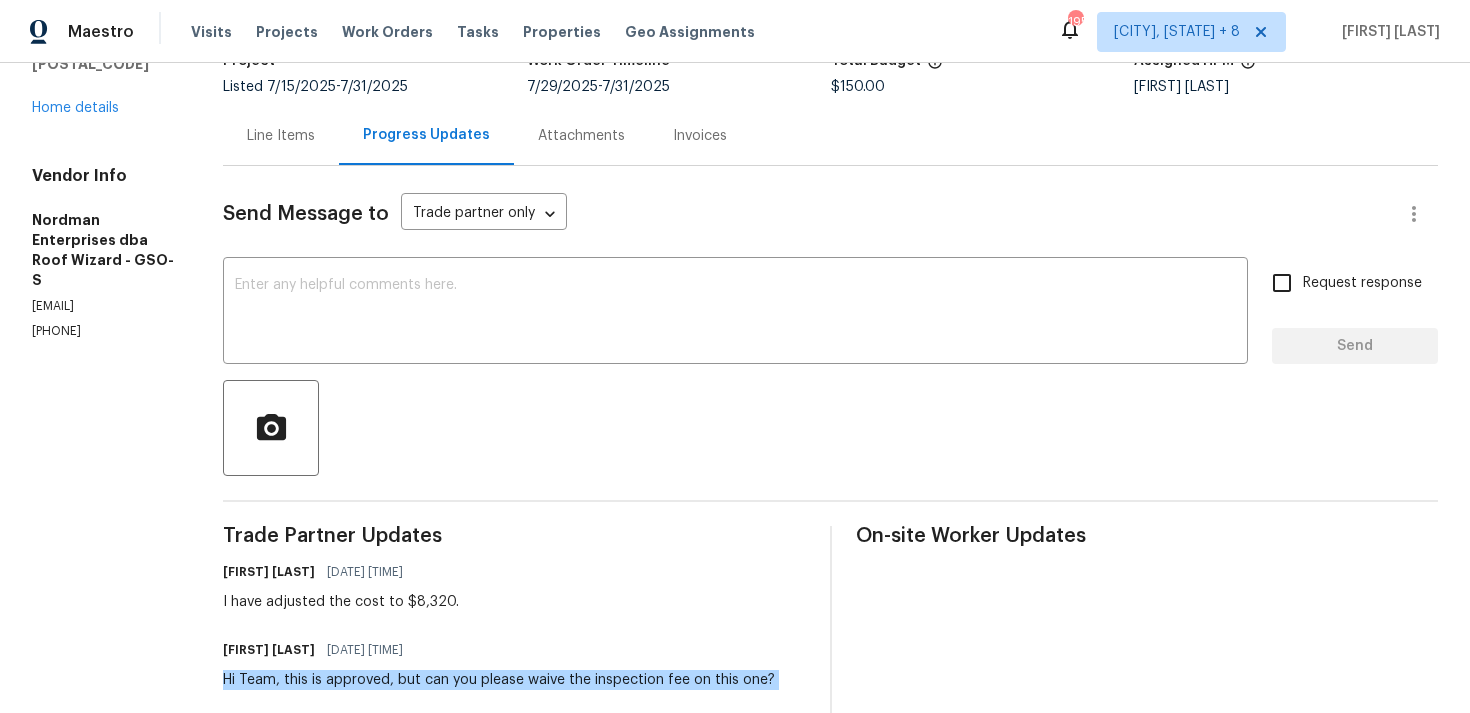 scroll, scrollTop: 0, scrollLeft: 0, axis: both 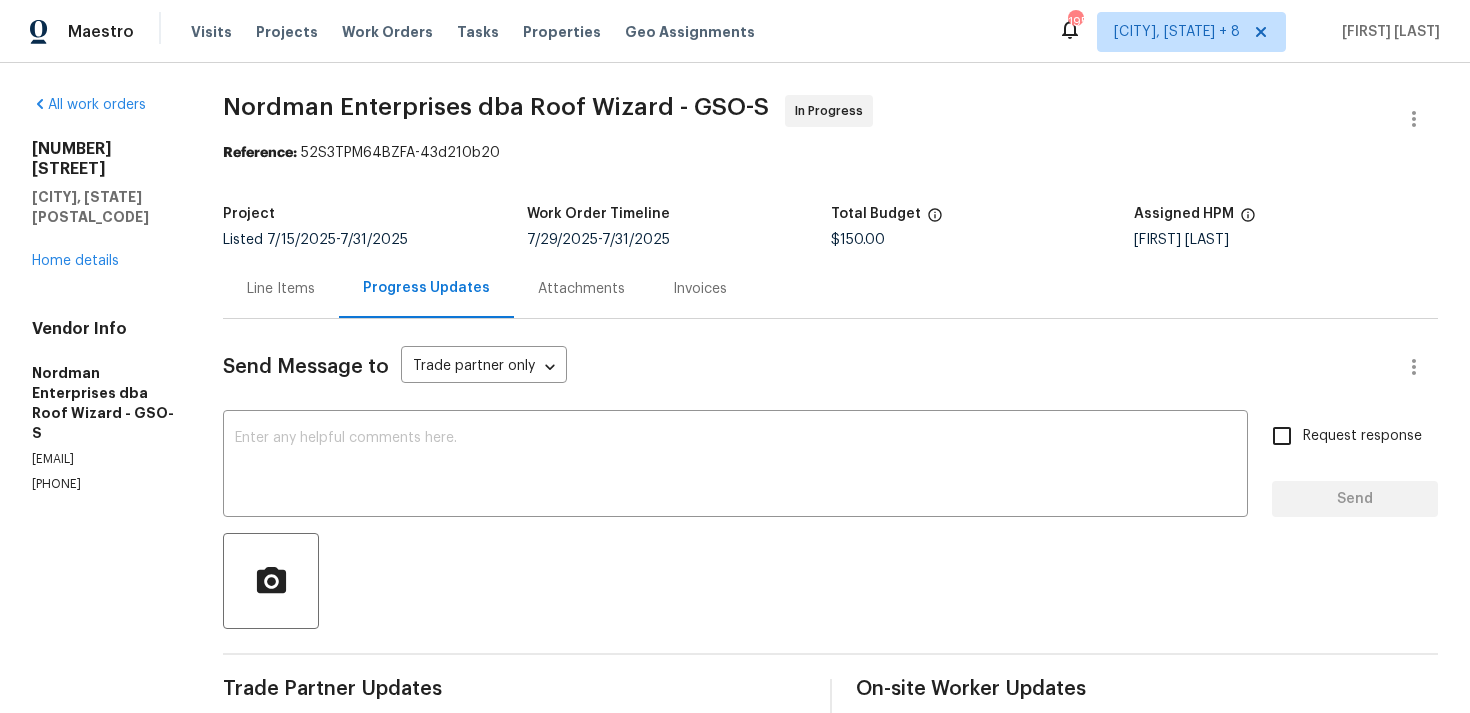 click on "Line Items" at bounding box center [281, 289] 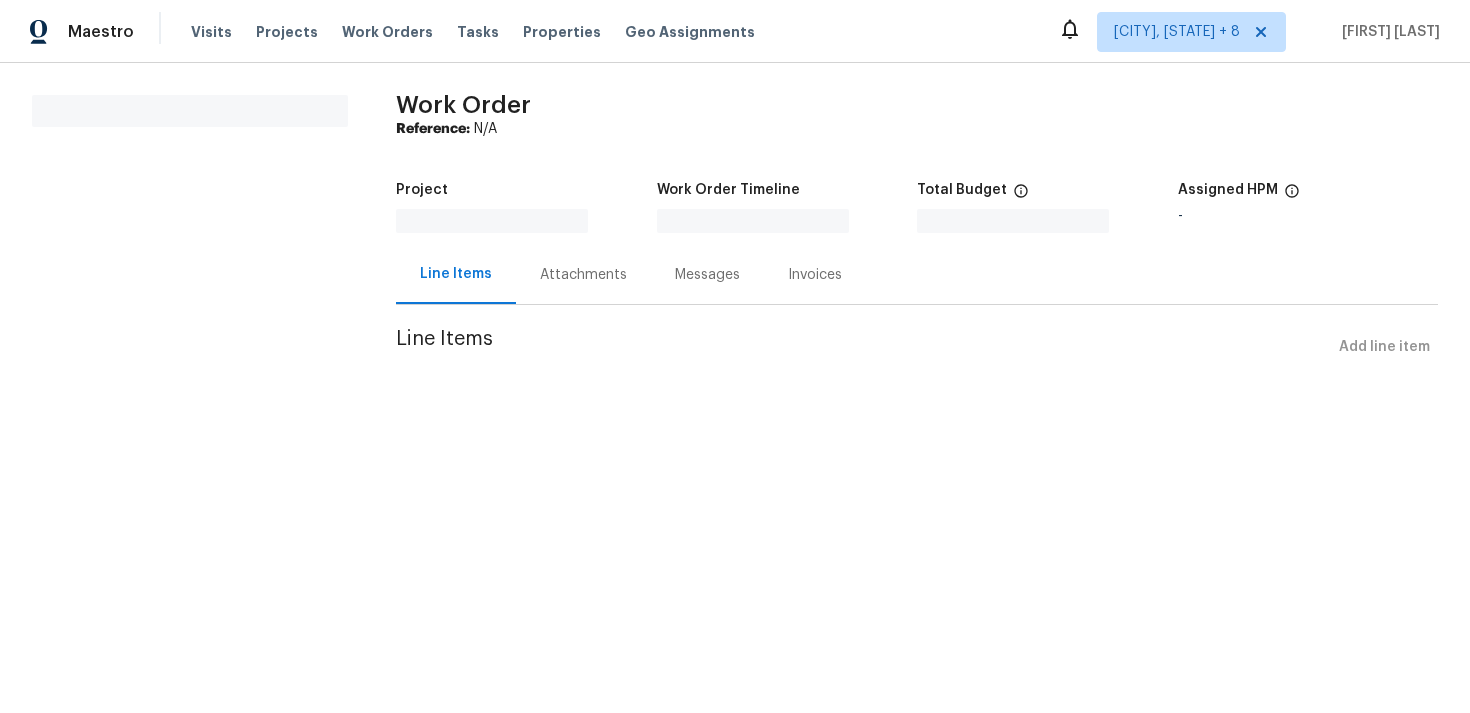 scroll, scrollTop: 0, scrollLeft: 0, axis: both 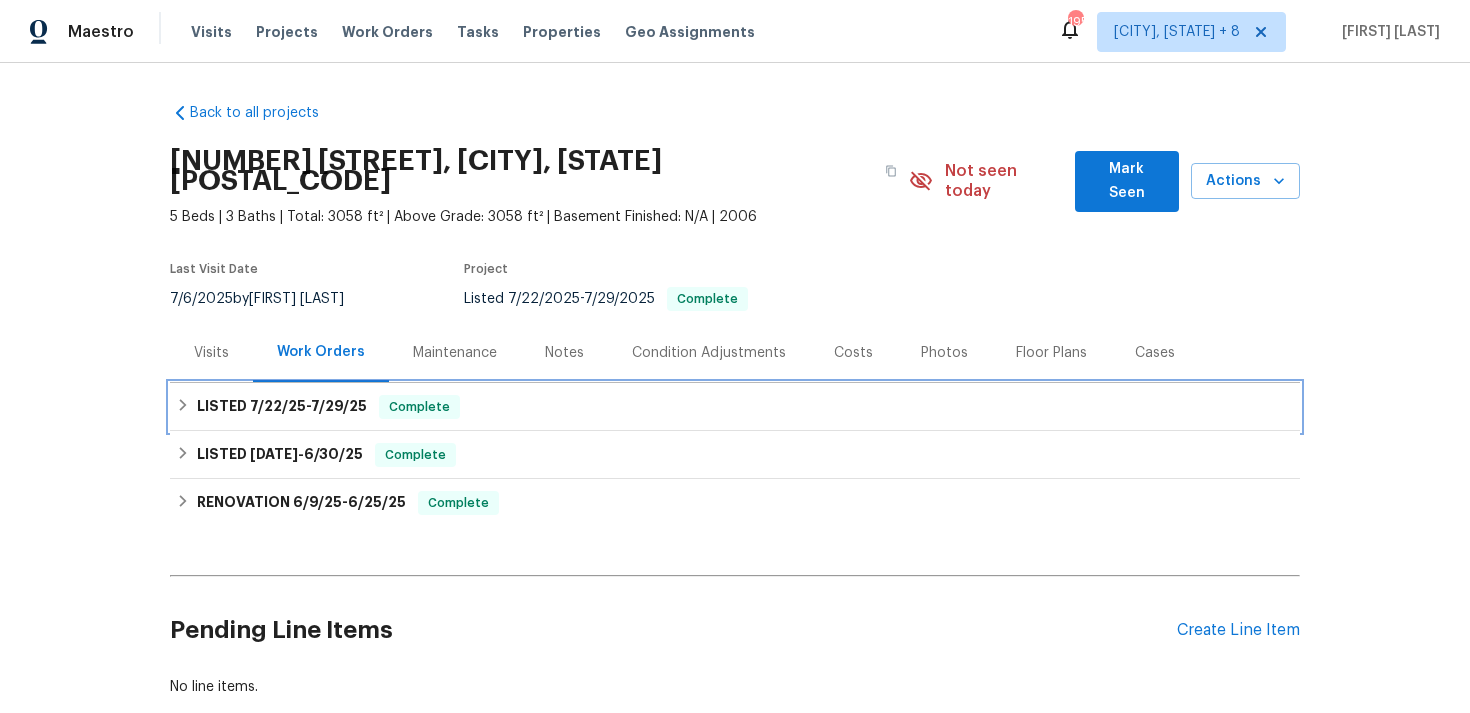 click 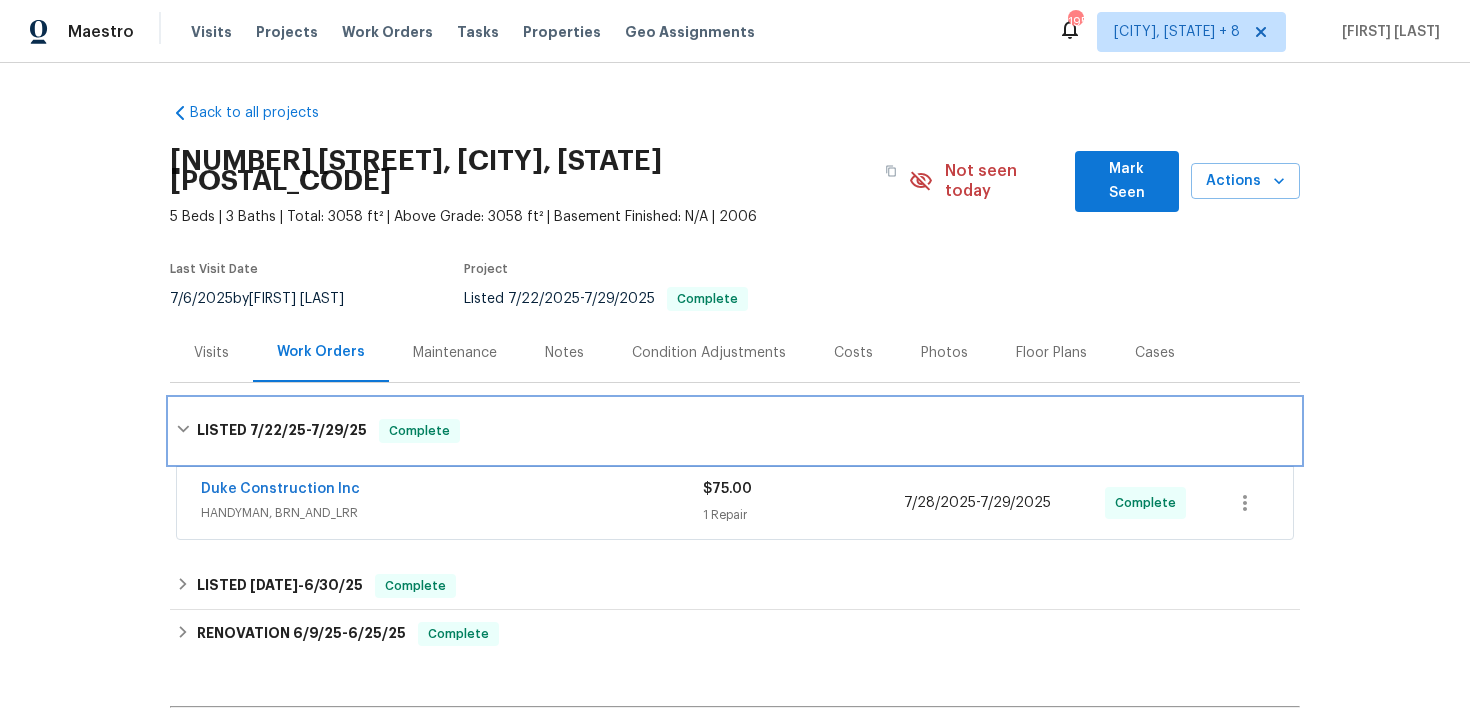 scroll, scrollTop: 60, scrollLeft: 0, axis: vertical 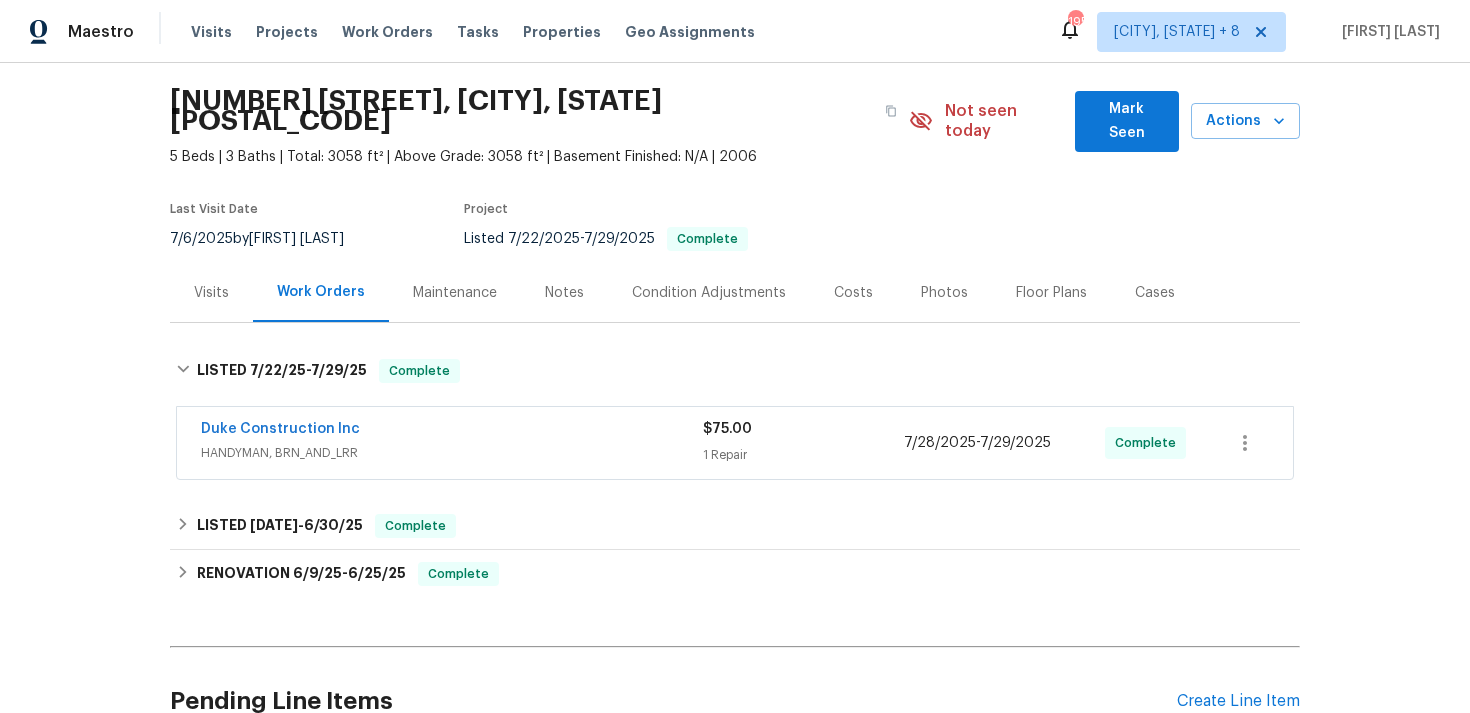 click on "Back to all projects [NUMBER] [STREET], [CITY], [STATE] [POSTAL_CODE] 5 Beds | 3 Baths | Total: 3058 ft² | Above Grade: 3058 ft² | Basement Finished: N/A | [YEAR] Not seen today Mark Seen Actions Last Visit Date [DATE]  by  [FIRST] [LAST]   Project Listed   [DATE]  -  [DATE]  Complete Visits Work Orders Maintenance Notes Condition Adjustments Costs Photos Floor Plans Cases LISTED   [DATE]  -  [DATE]  Complete Duke Construction Inc HANDYMAN, BRN_AND_LRR $75.00 1 Repair [DATE]  -  [DATE]  Complete" at bounding box center (735, 405) 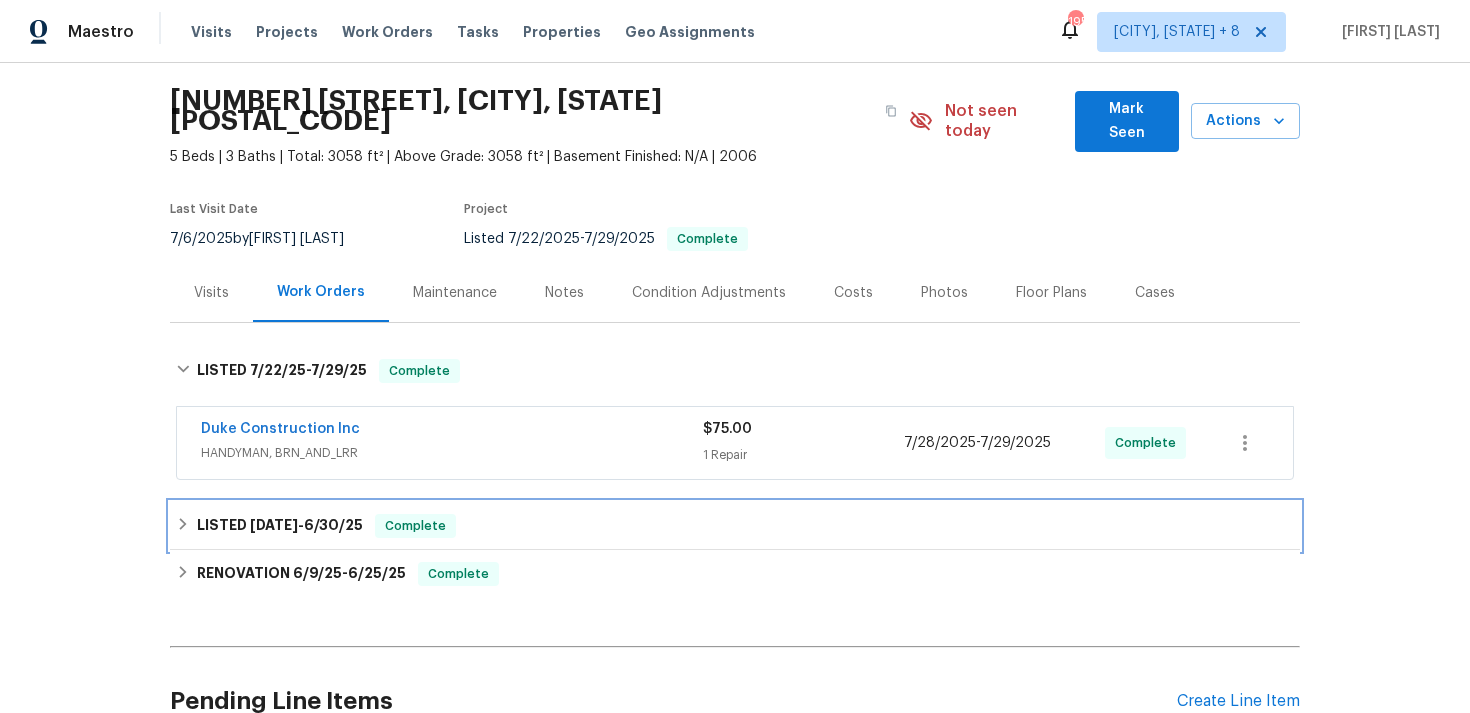 click 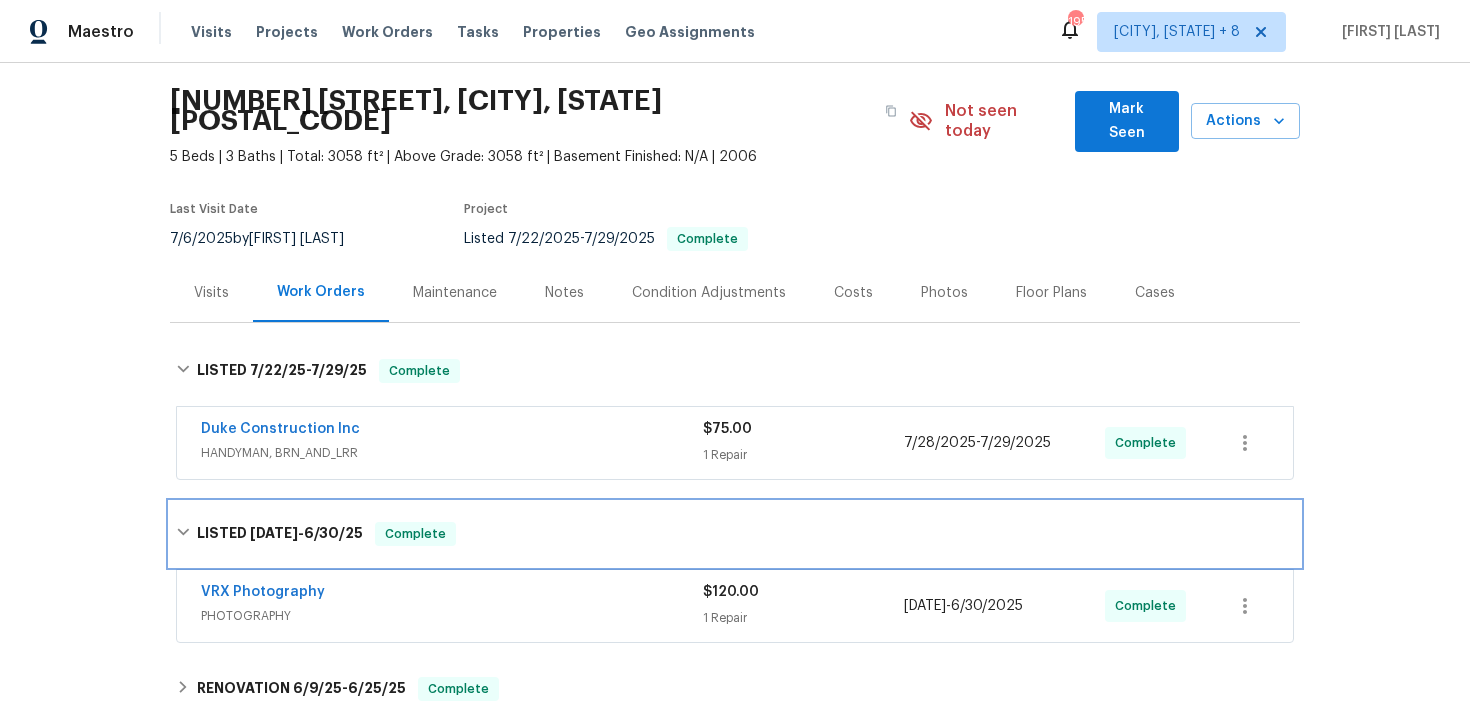 scroll, scrollTop: 73, scrollLeft: 0, axis: vertical 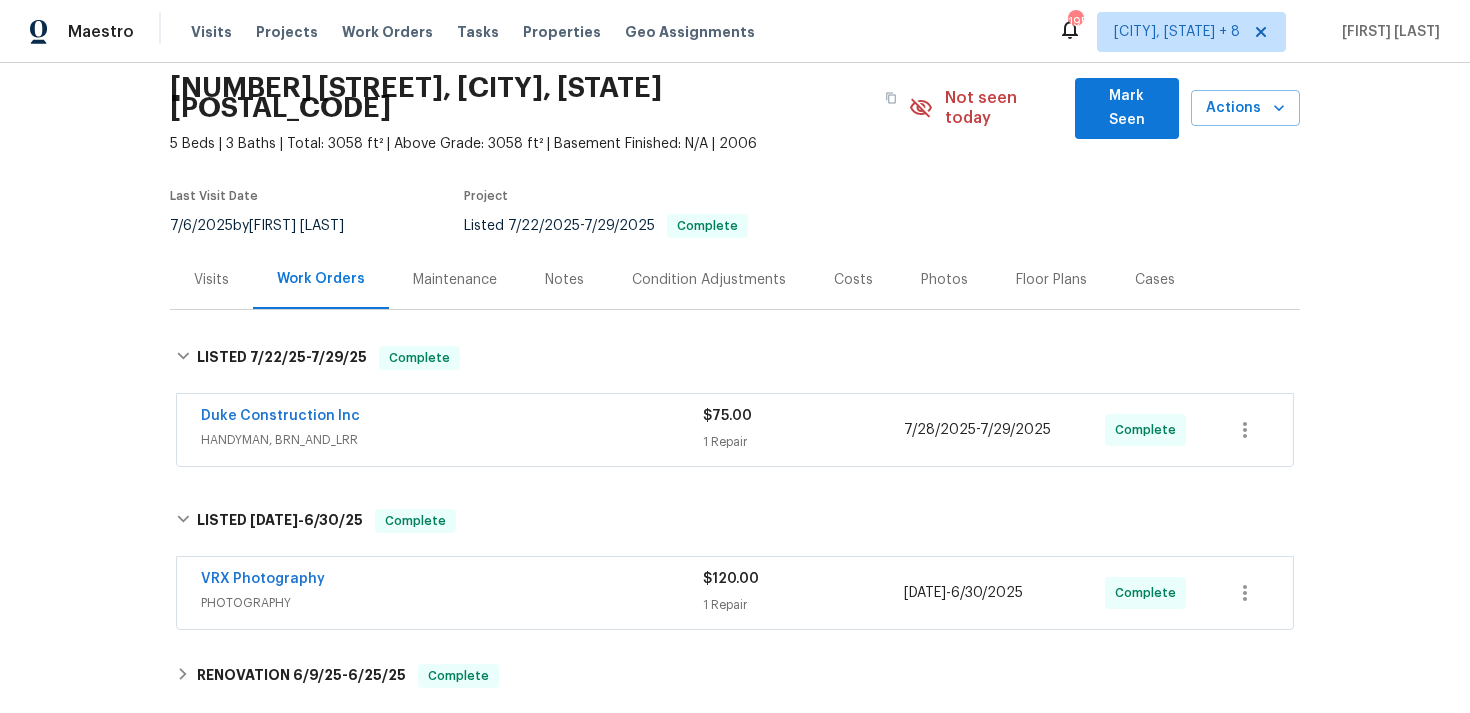 click on "Duke Construction Inc HANDYMAN, BRN_AND_LRR $75.00 1 Repair [DATE]  -  [DATE]  Complete" at bounding box center [735, 430] 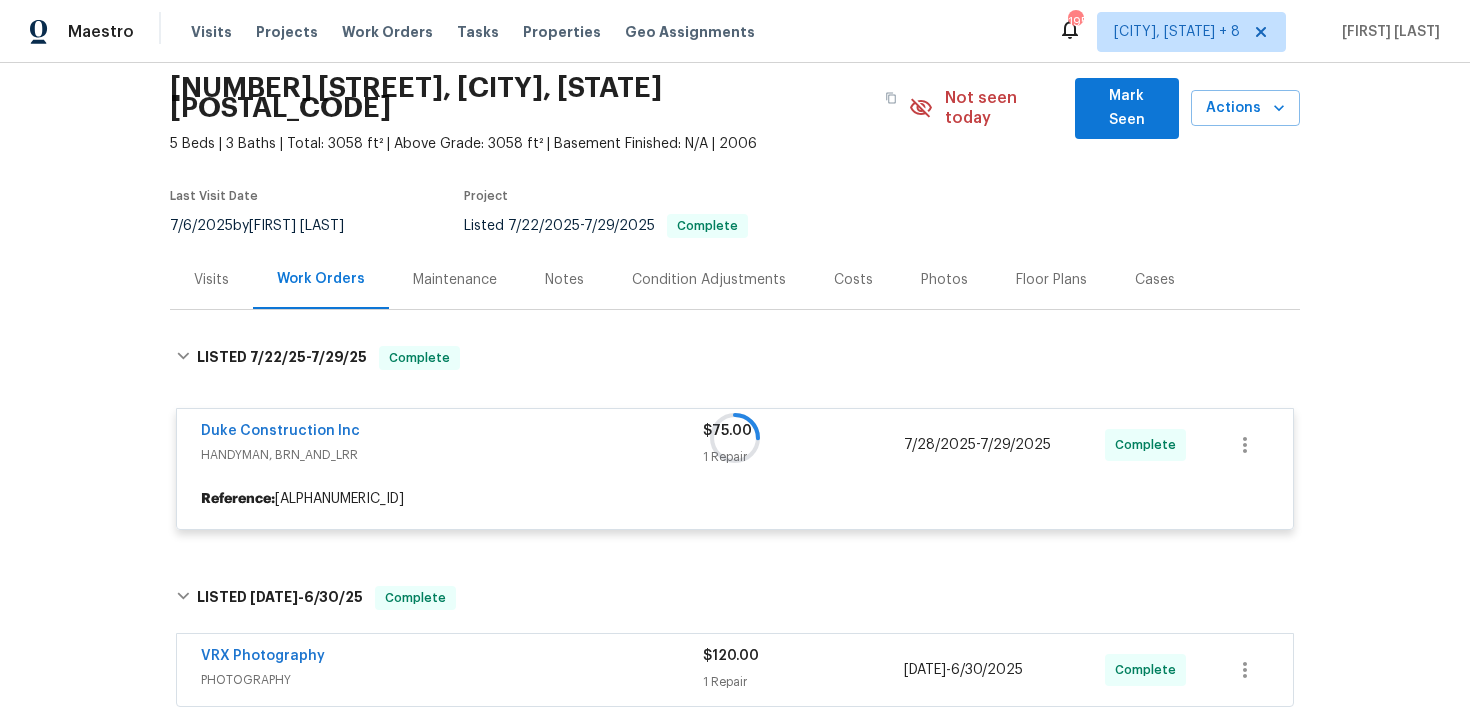 scroll, scrollTop: 125, scrollLeft: 0, axis: vertical 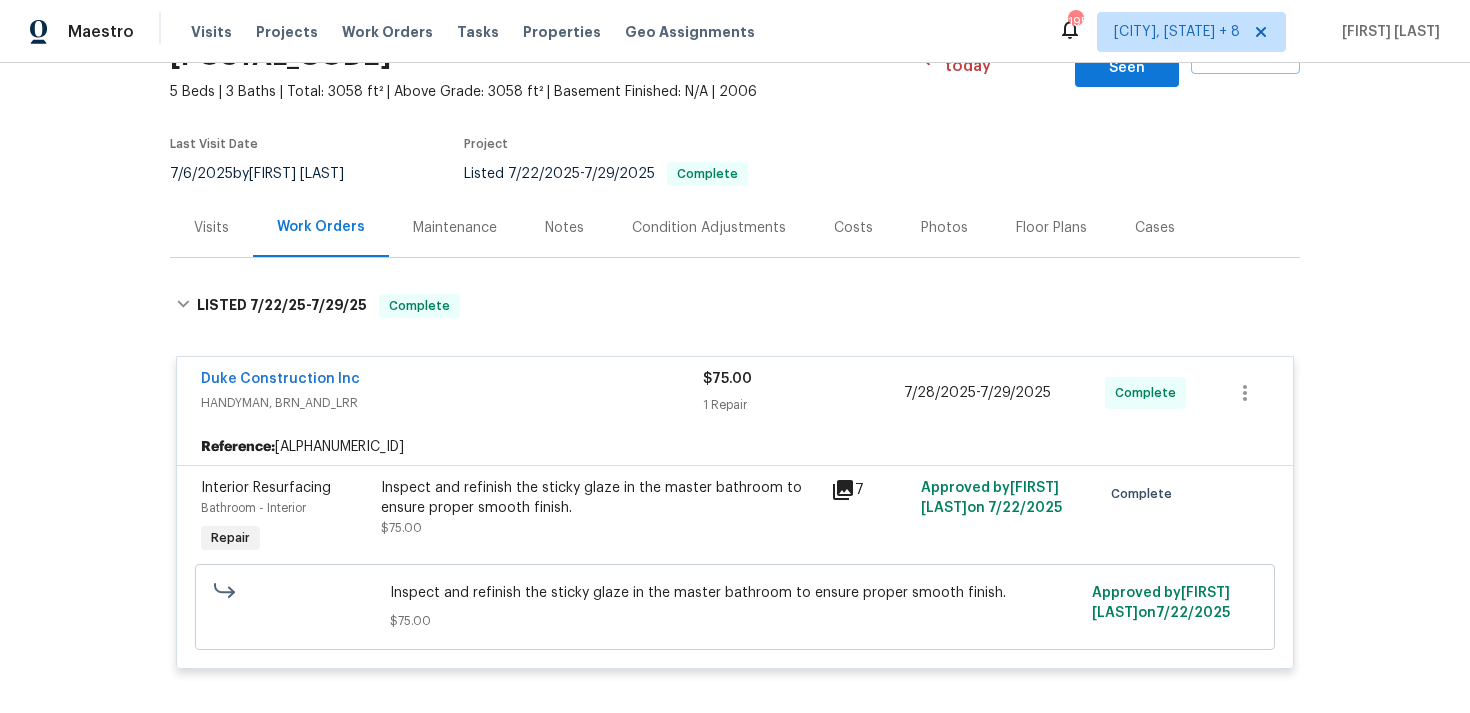 click on "Duke Construction Inc" at bounding box center (452, 381) 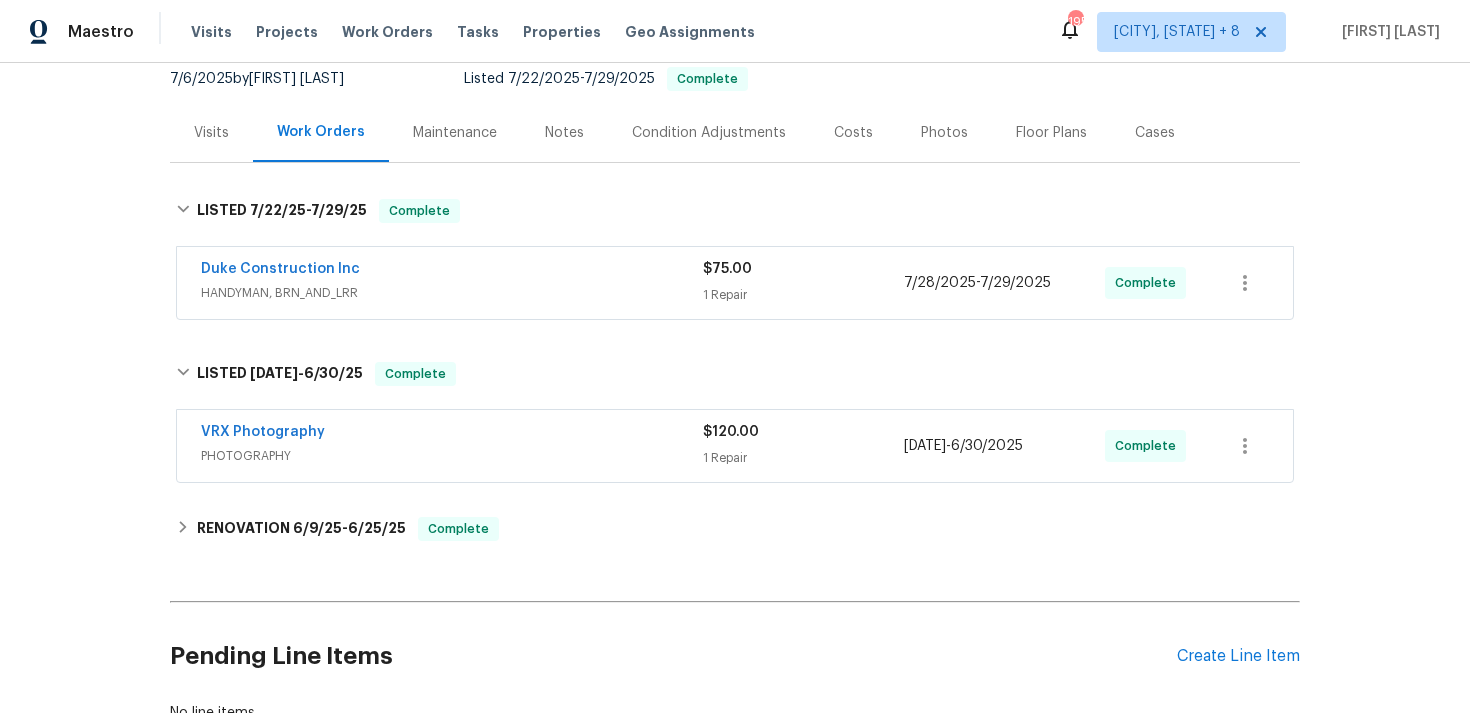 scroll, scrollTop: 346, scrollLeft: 0, axis: vertical 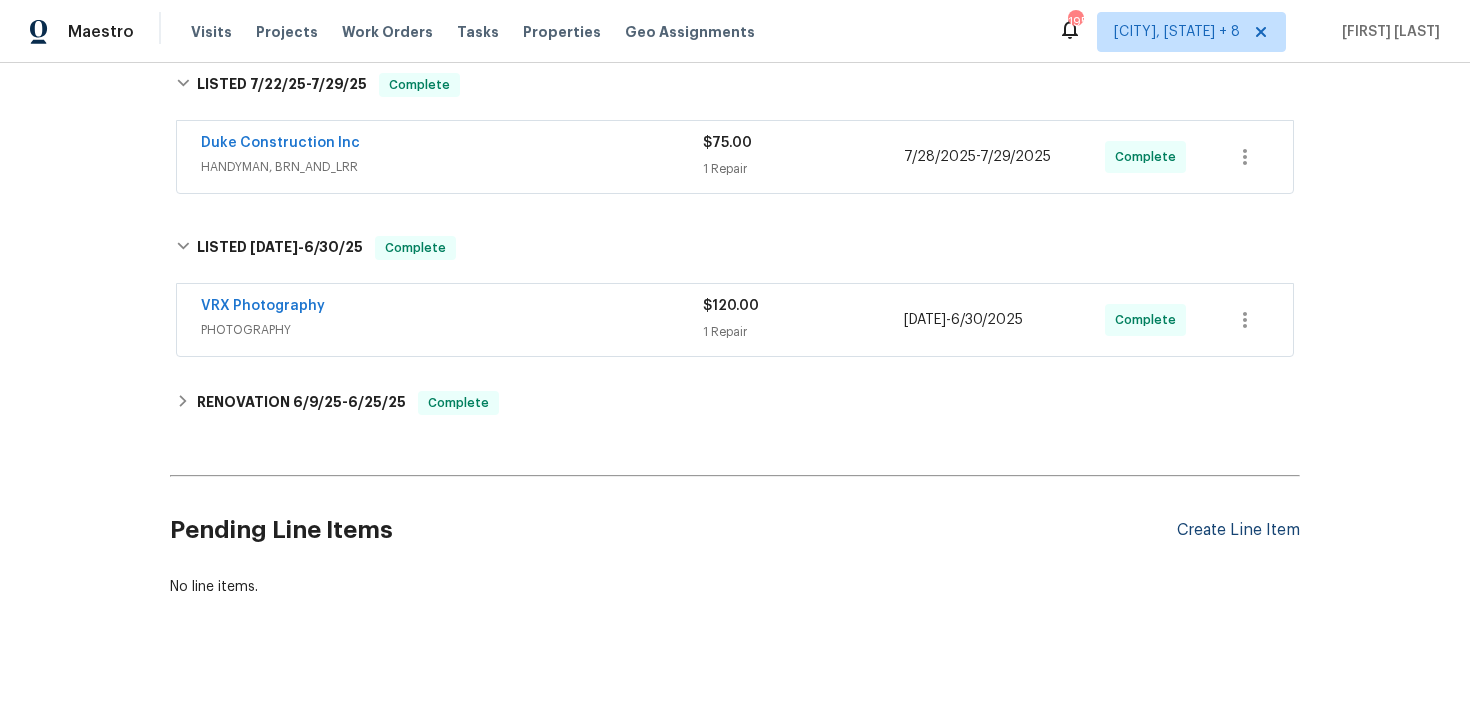 click on "Create Line Item" at bounding box center (1238, 530) 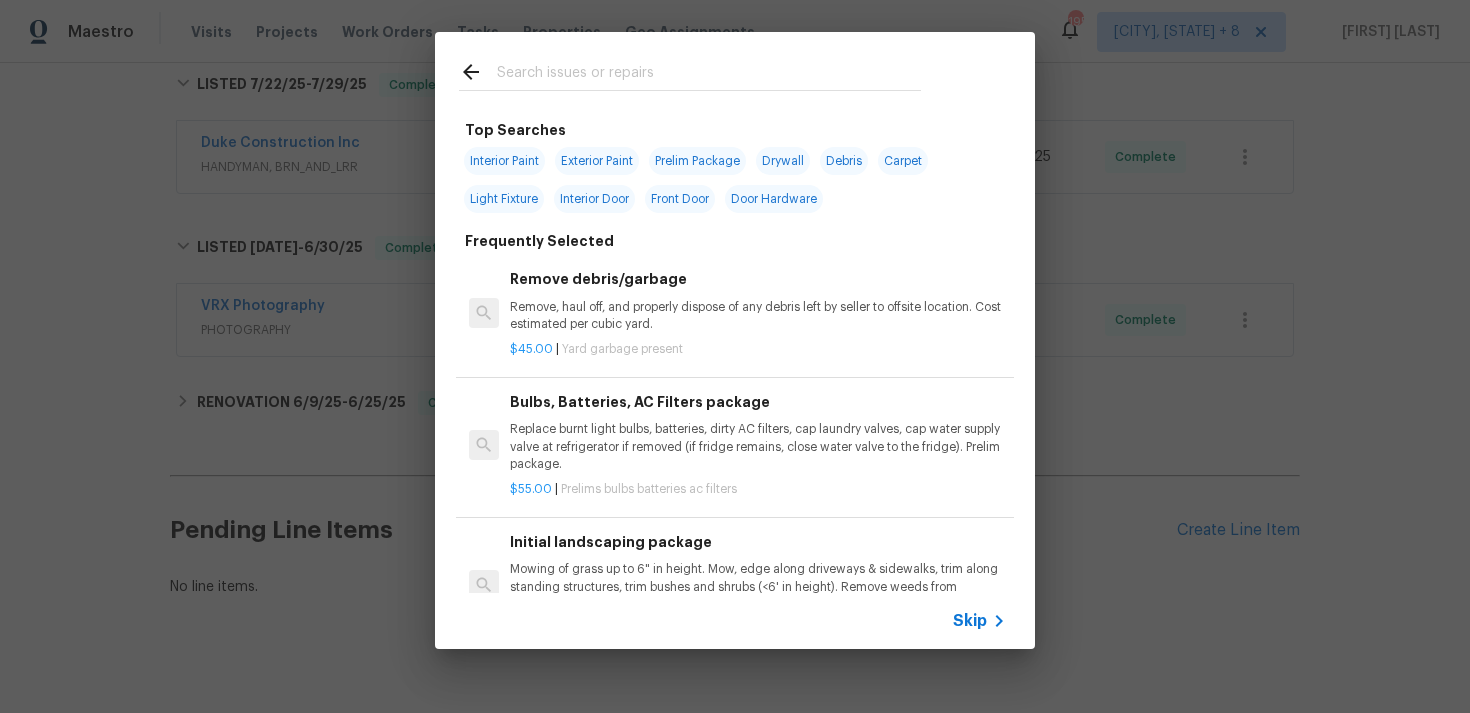 click on "Skip" at bounding box center (970, 621) 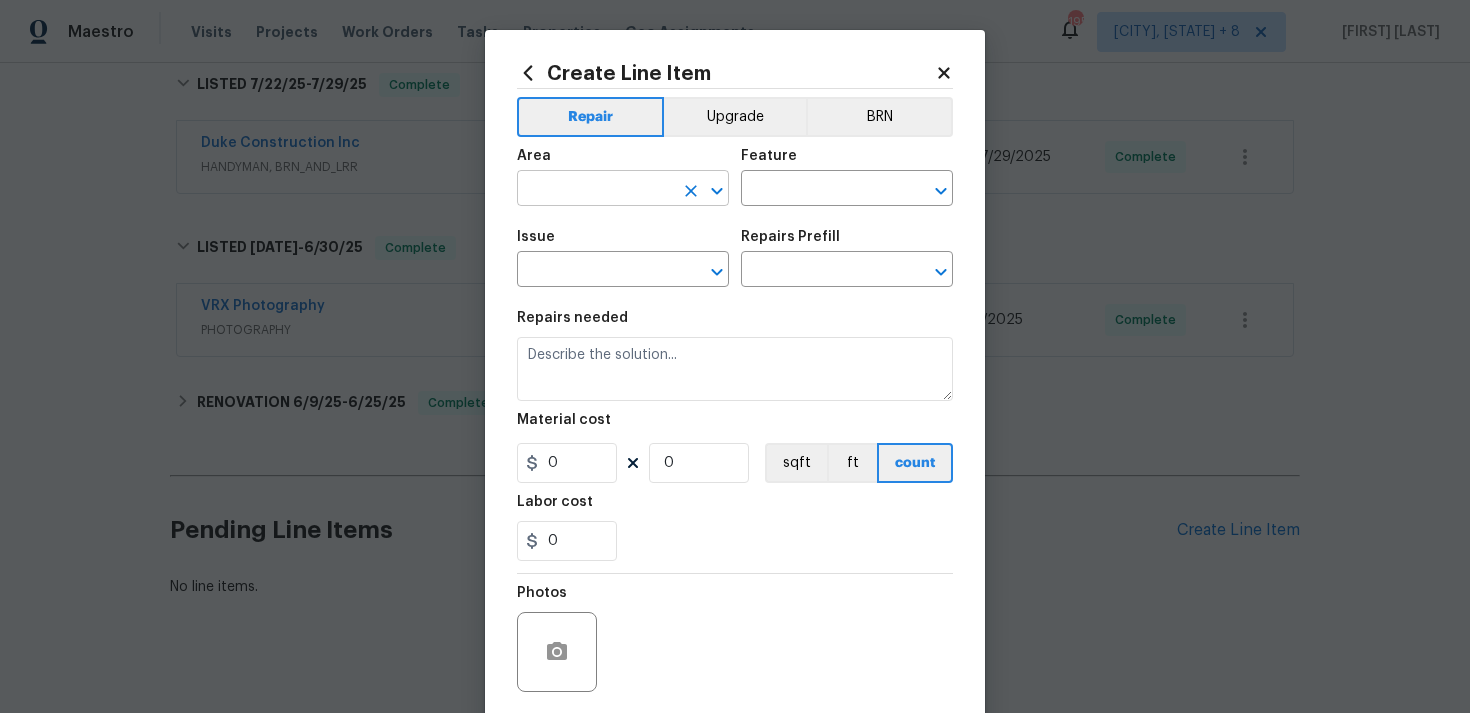 click at bounding box center [595, 190] 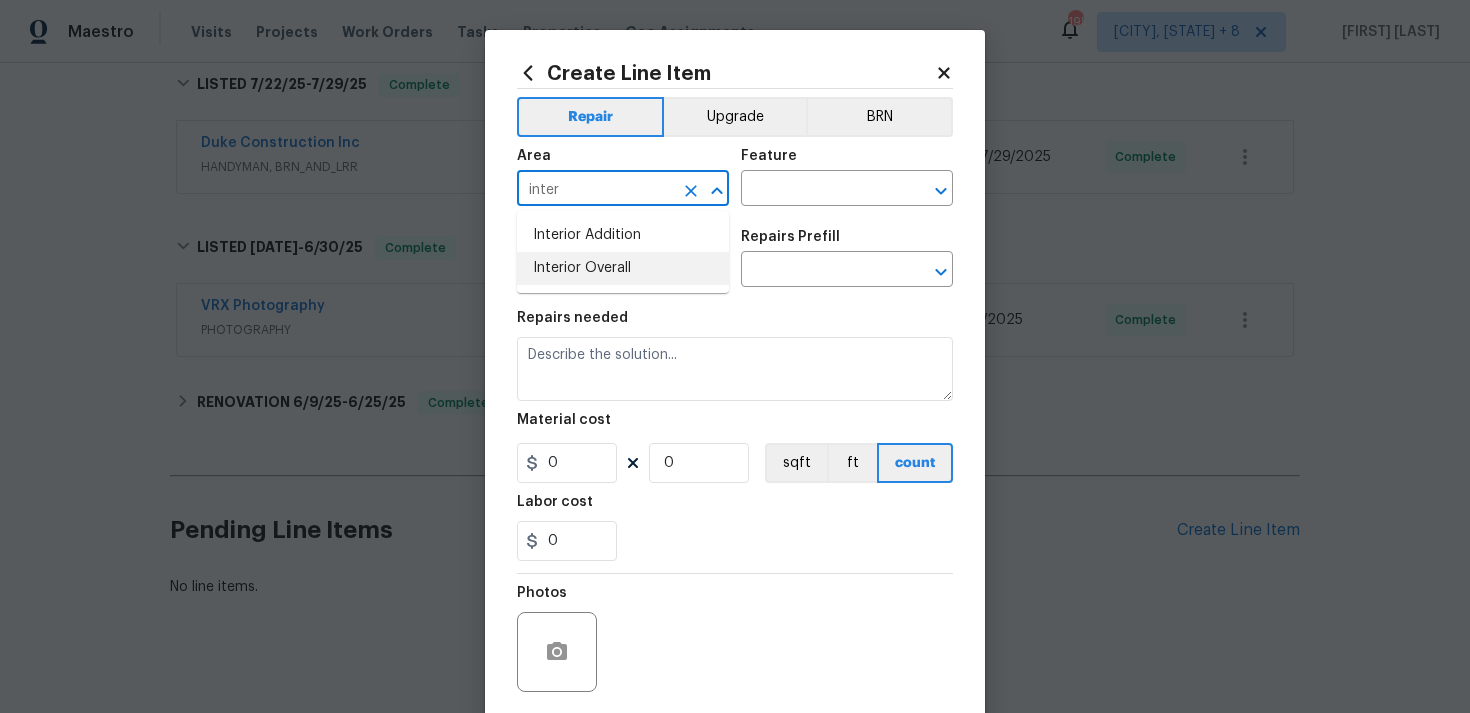 click on "Interior Overall" at bounding box center (623, 268) 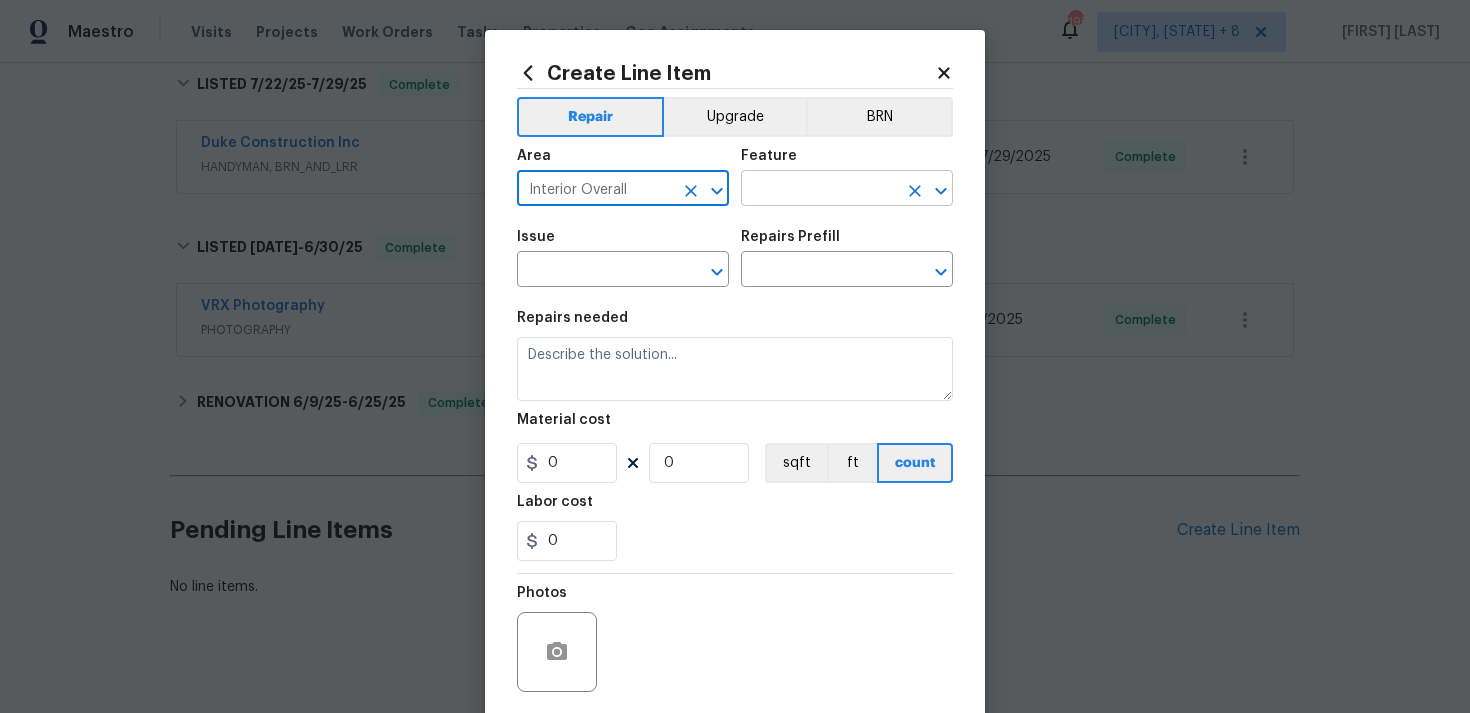 type on "Interior Overall" 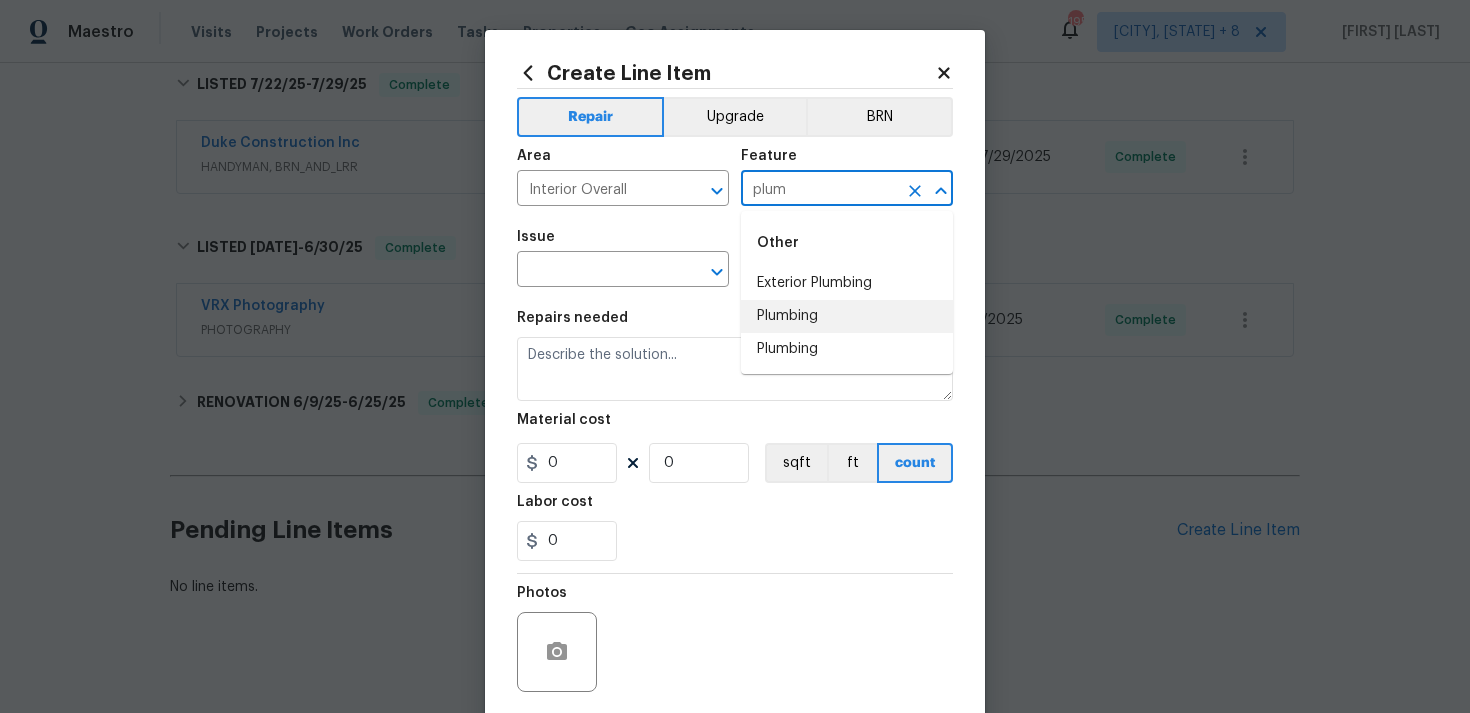 click on "Plumbing" at bounding box center (847, 316) 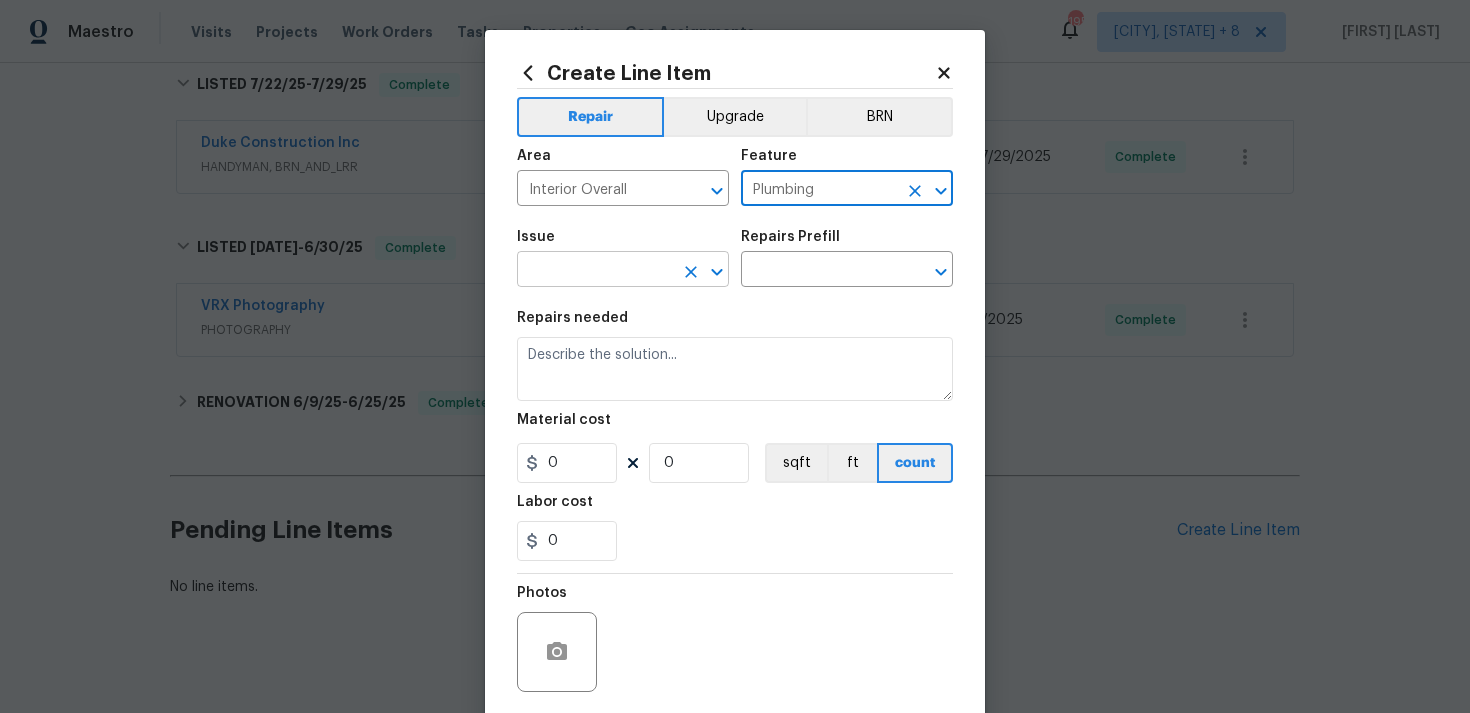 type on "Plumbing" 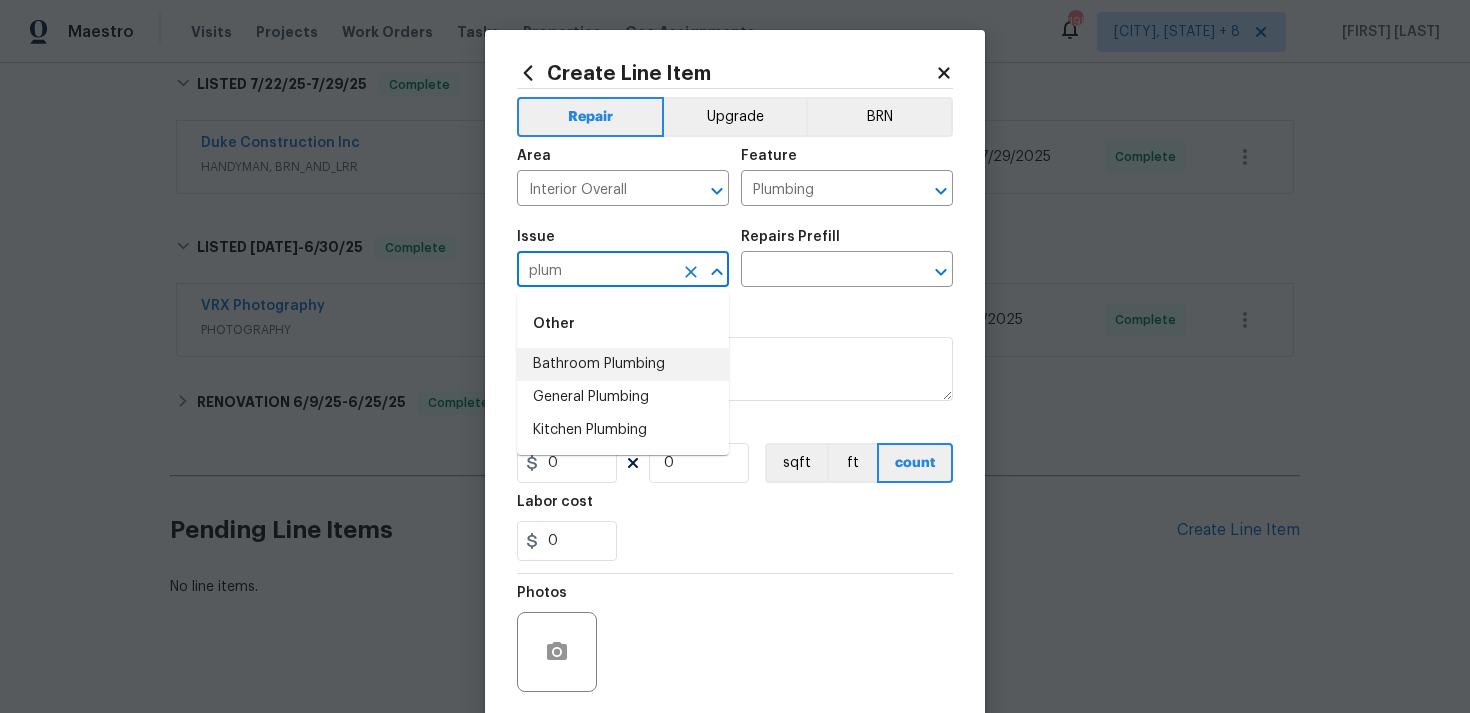 click on "Bathroom Plumbing" at bounding box center (623, 364) 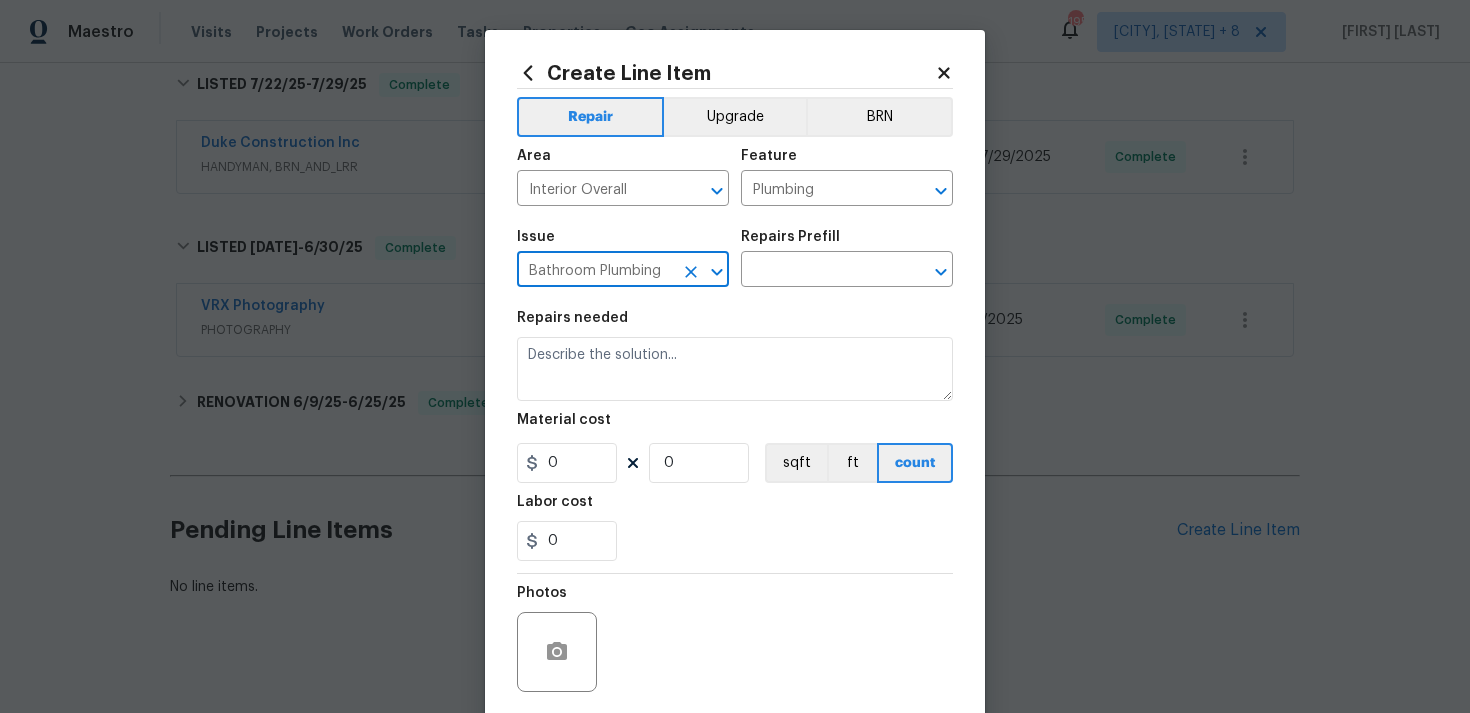 type on "Bathroom Plumbing" 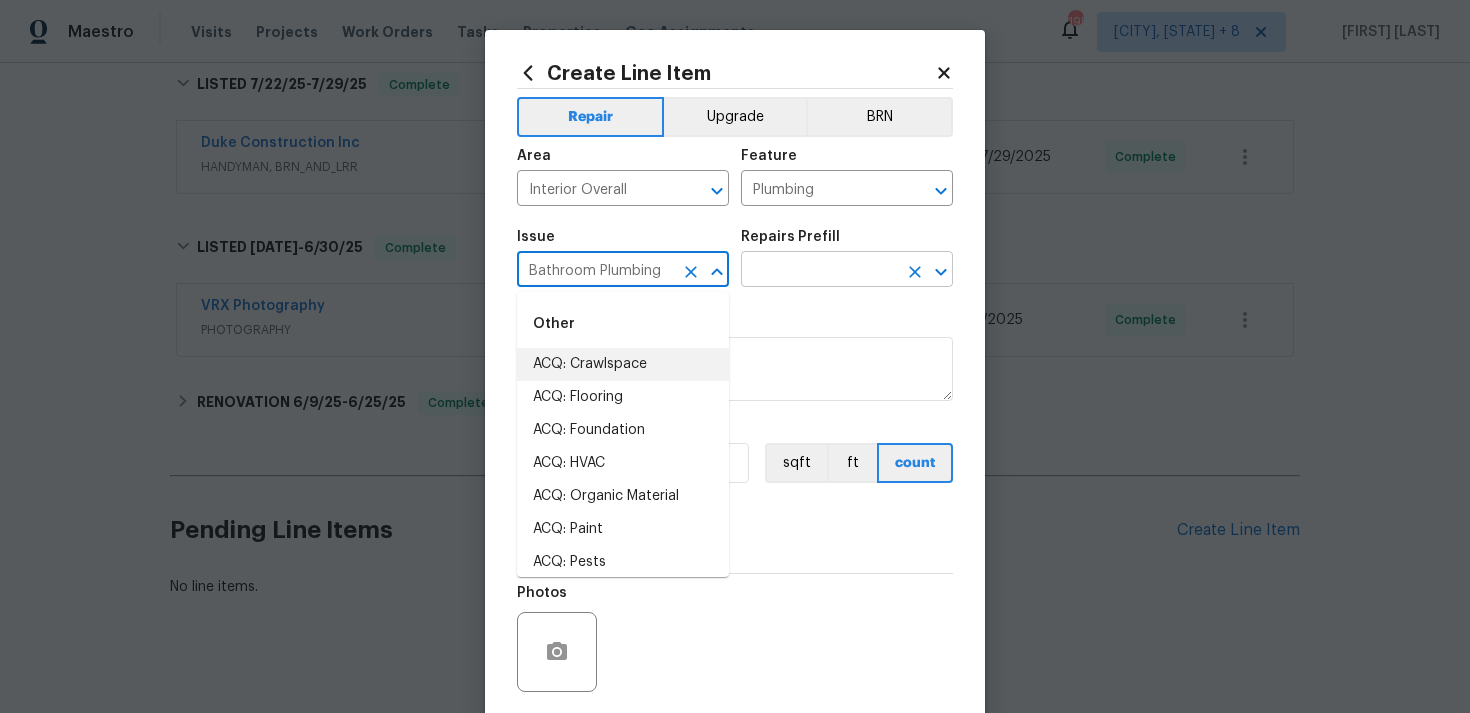 click at bounding box center [819, 271] 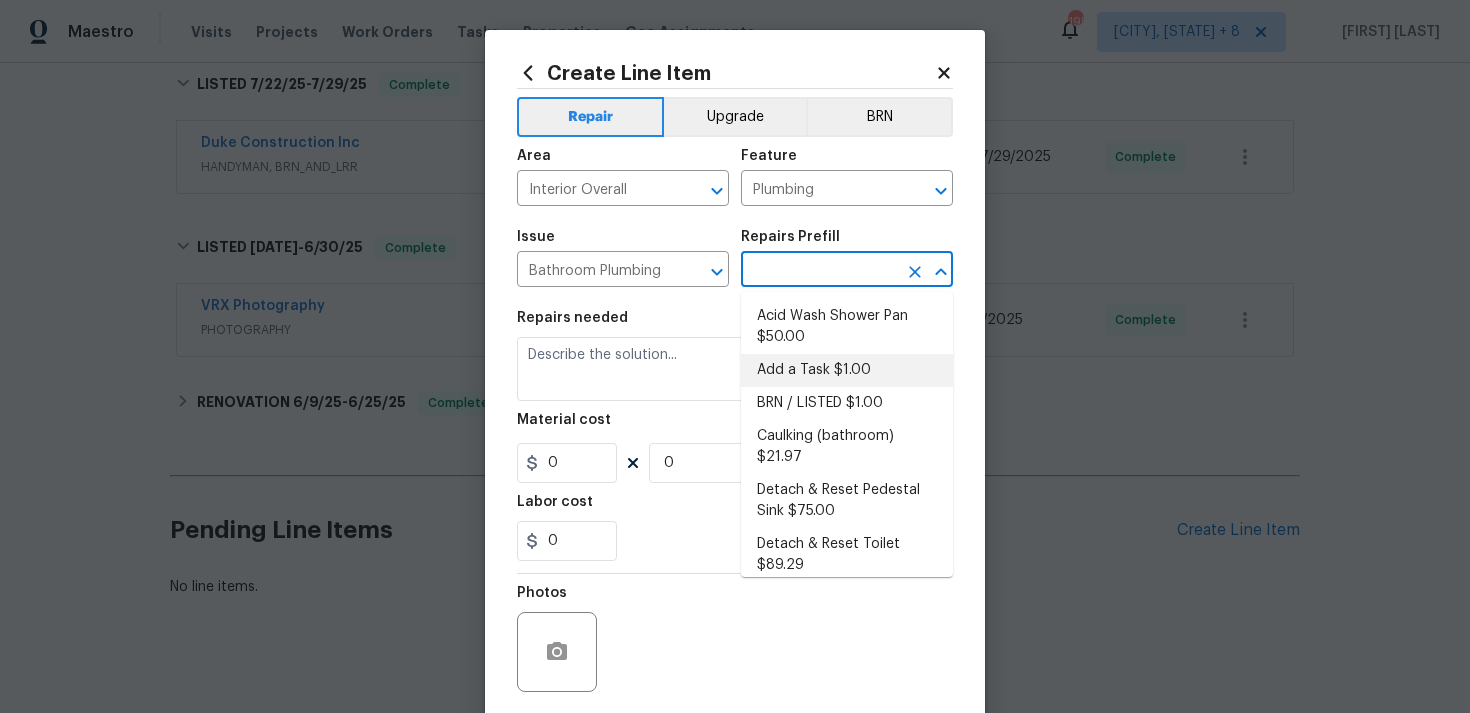 click on "Add a Task $1.00" at bounding box center [847, 370] 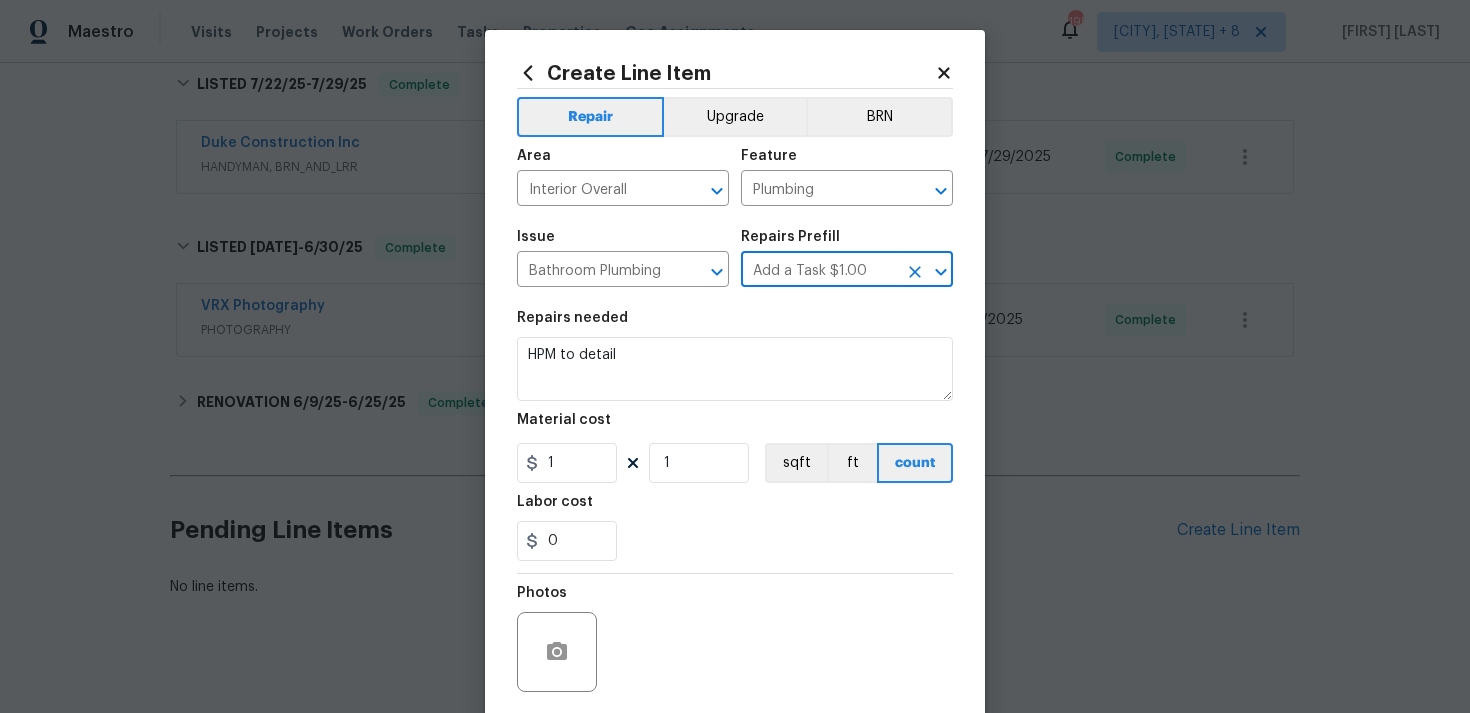 click on "Create Line Item Repair Upgrade BRN Area Interior Overall ​ Feature Plumbing ​ Issue Bathroom Plumbing ​ Repairs Prefill Add a Task $1.00 ​ Repairs needed HPM to detail Material cost 1 1 sqft ft count Labor cost 0 Photos Create without photos Total   $ 1.00 Cancel Create" at bounding box center (735, 430) 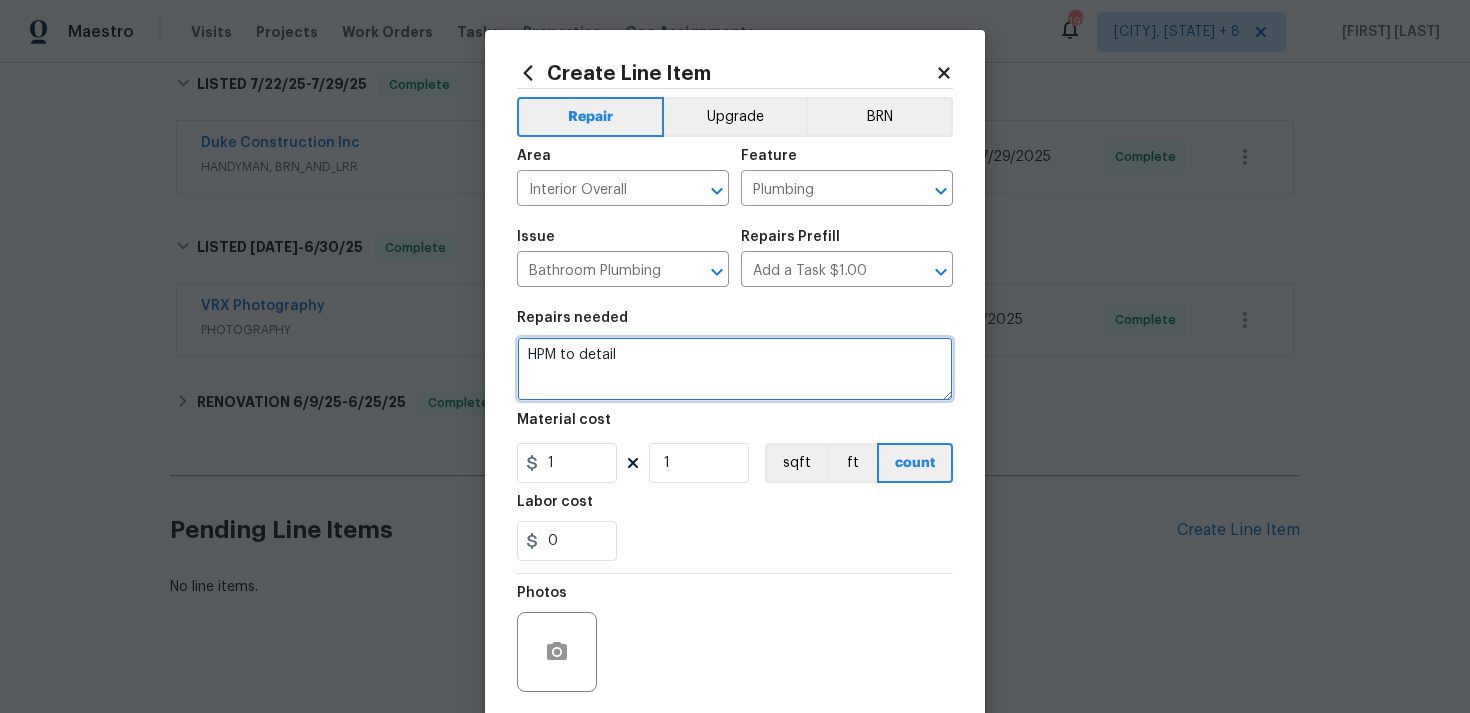 click on "HPM to detail" at bounding box center [735, 369] 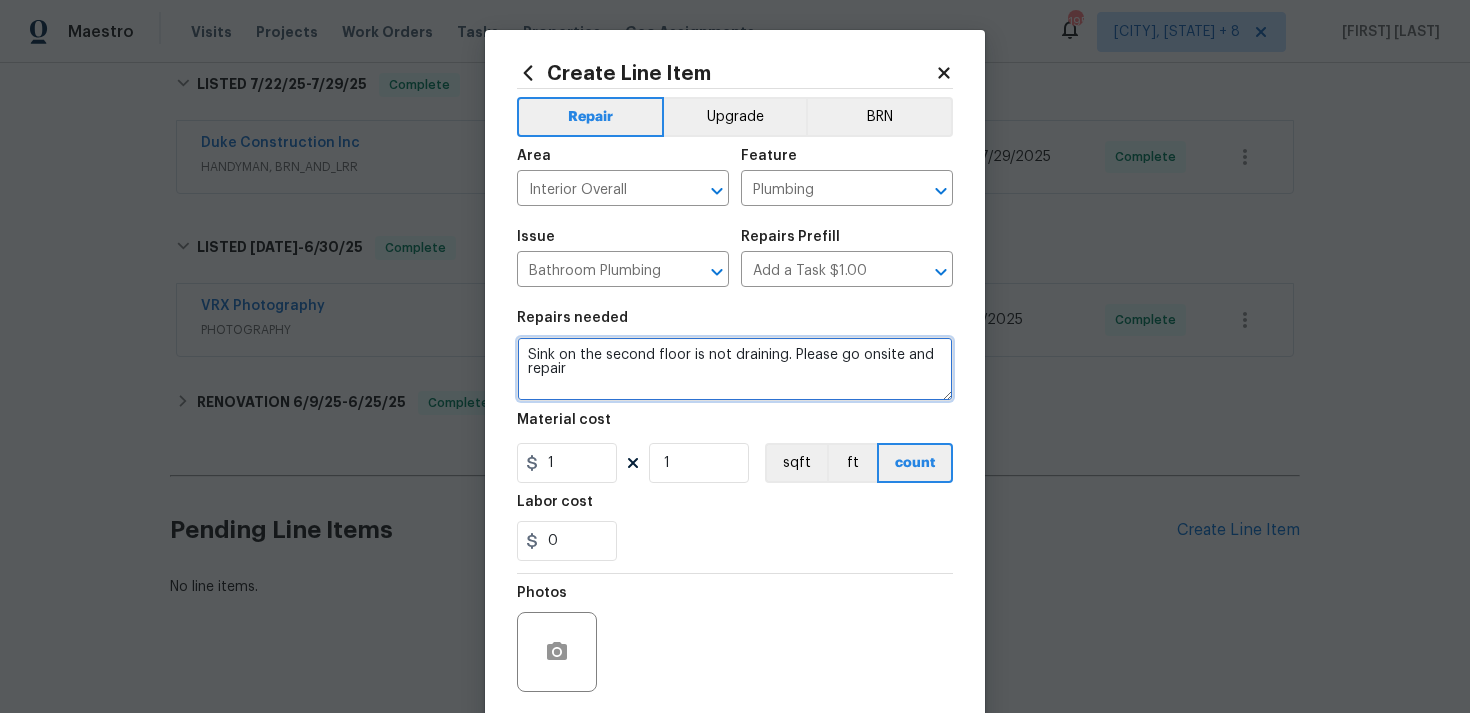 type on "Sink on the second floor is not draining. Please go onsite and repair" 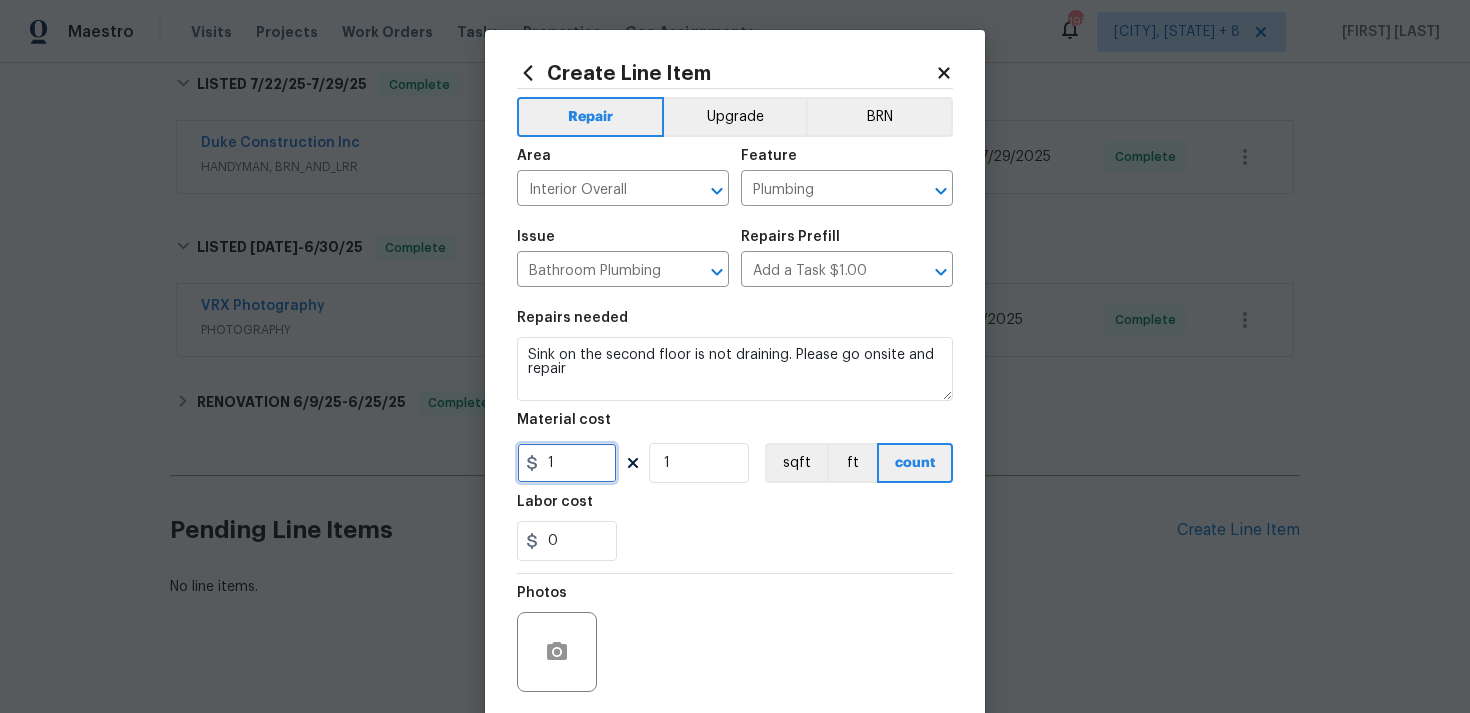 click on "1" at bounding box center (567, 463) 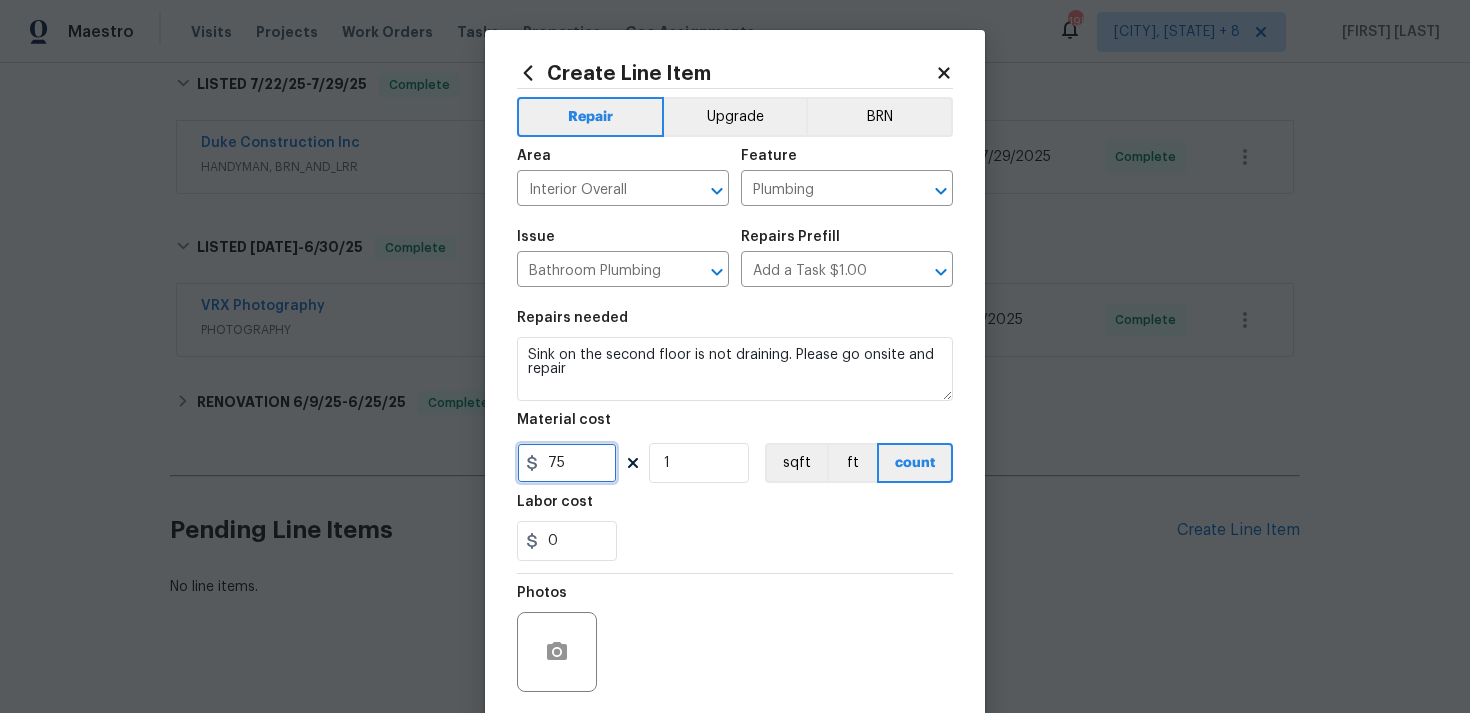 type on "75" 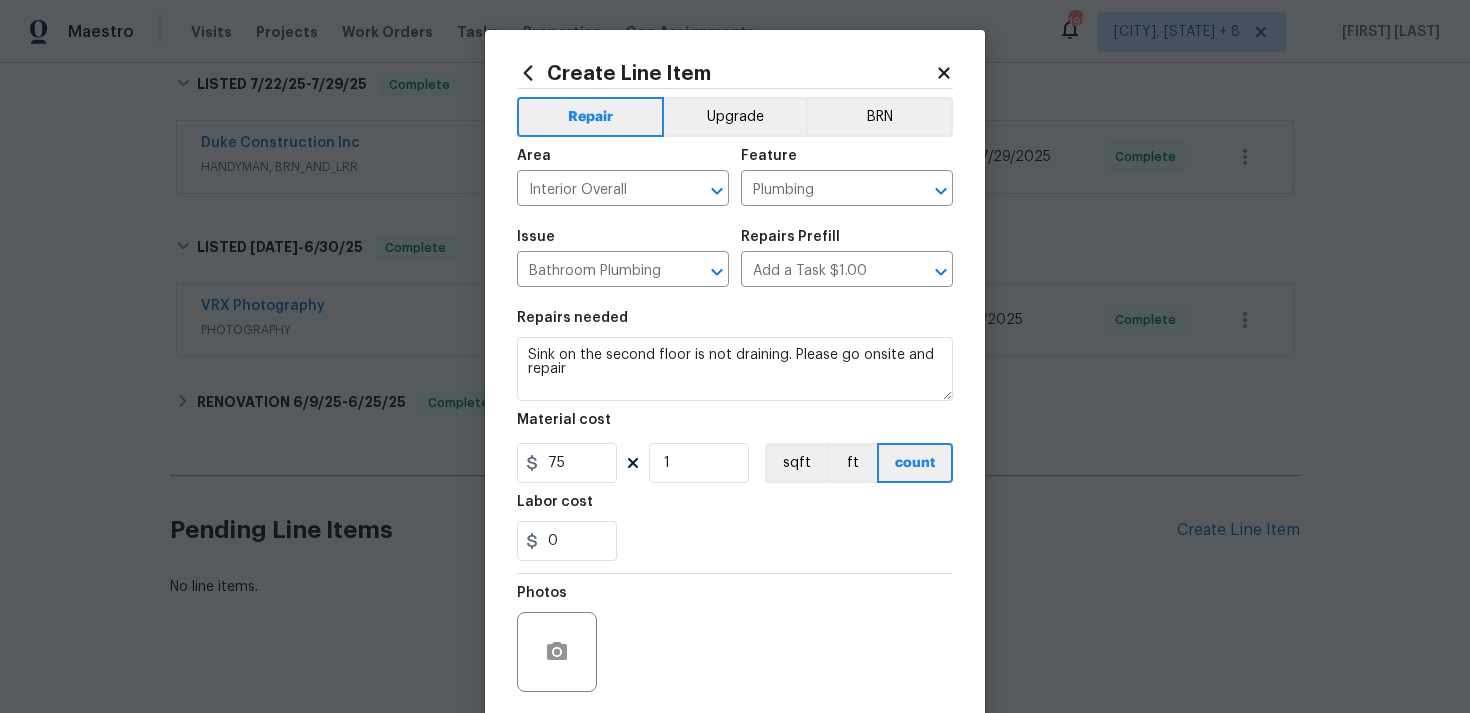 click on "0" at bounding box center [735, 541] 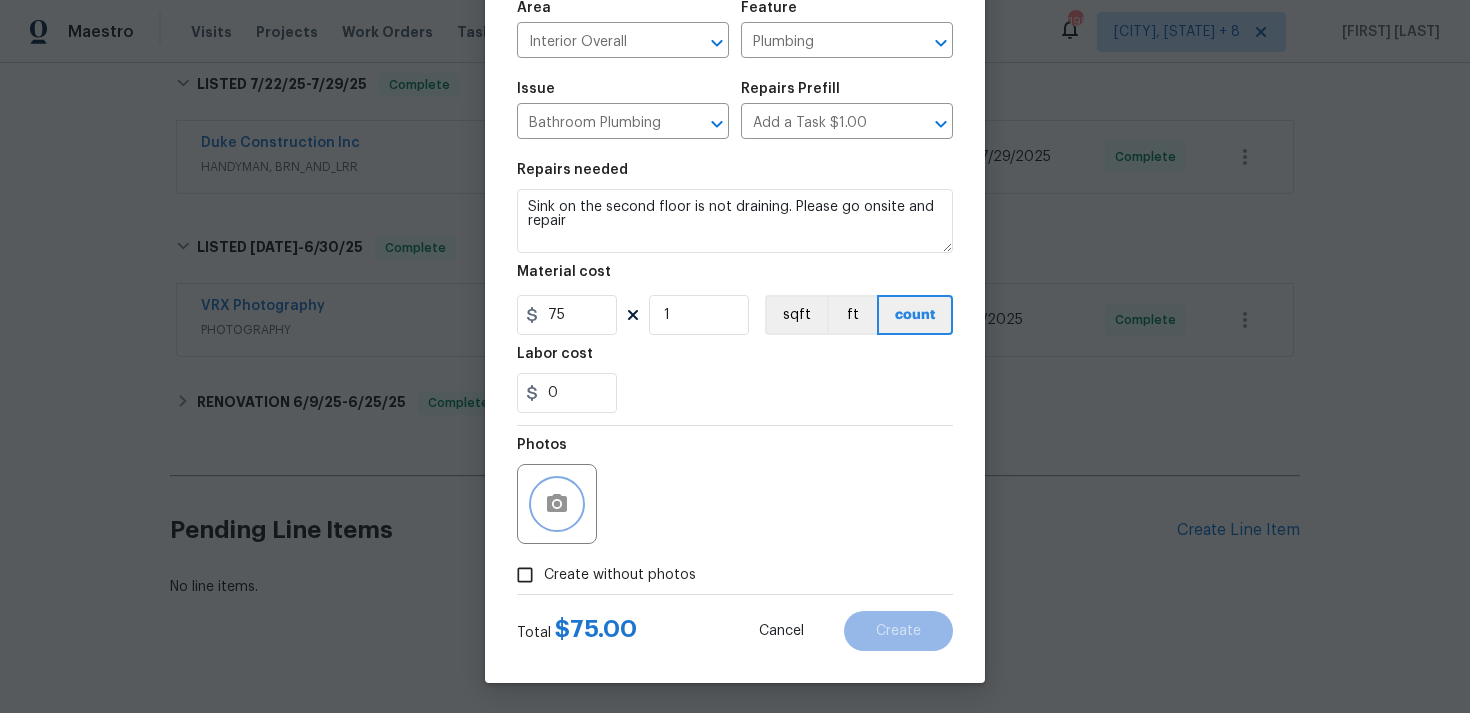 click at bounding box center [557, 504] 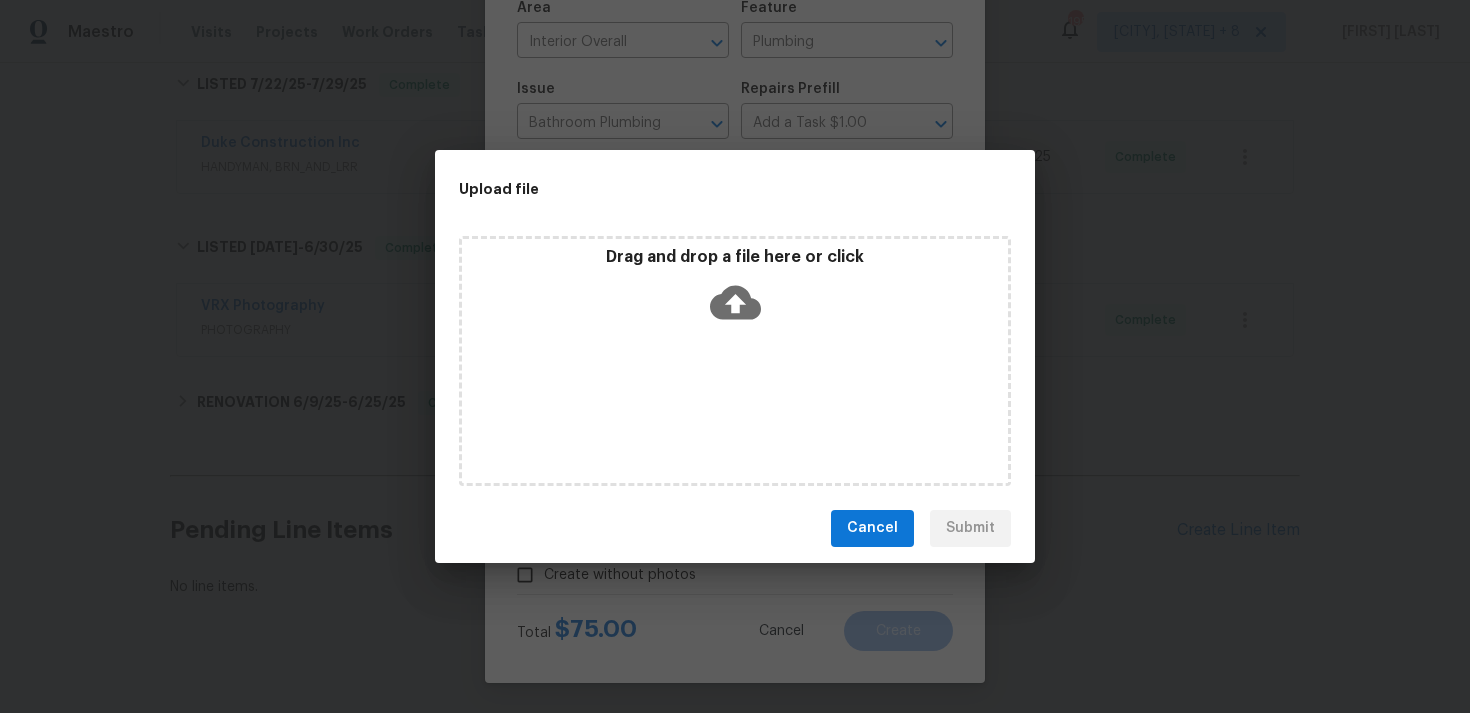 click 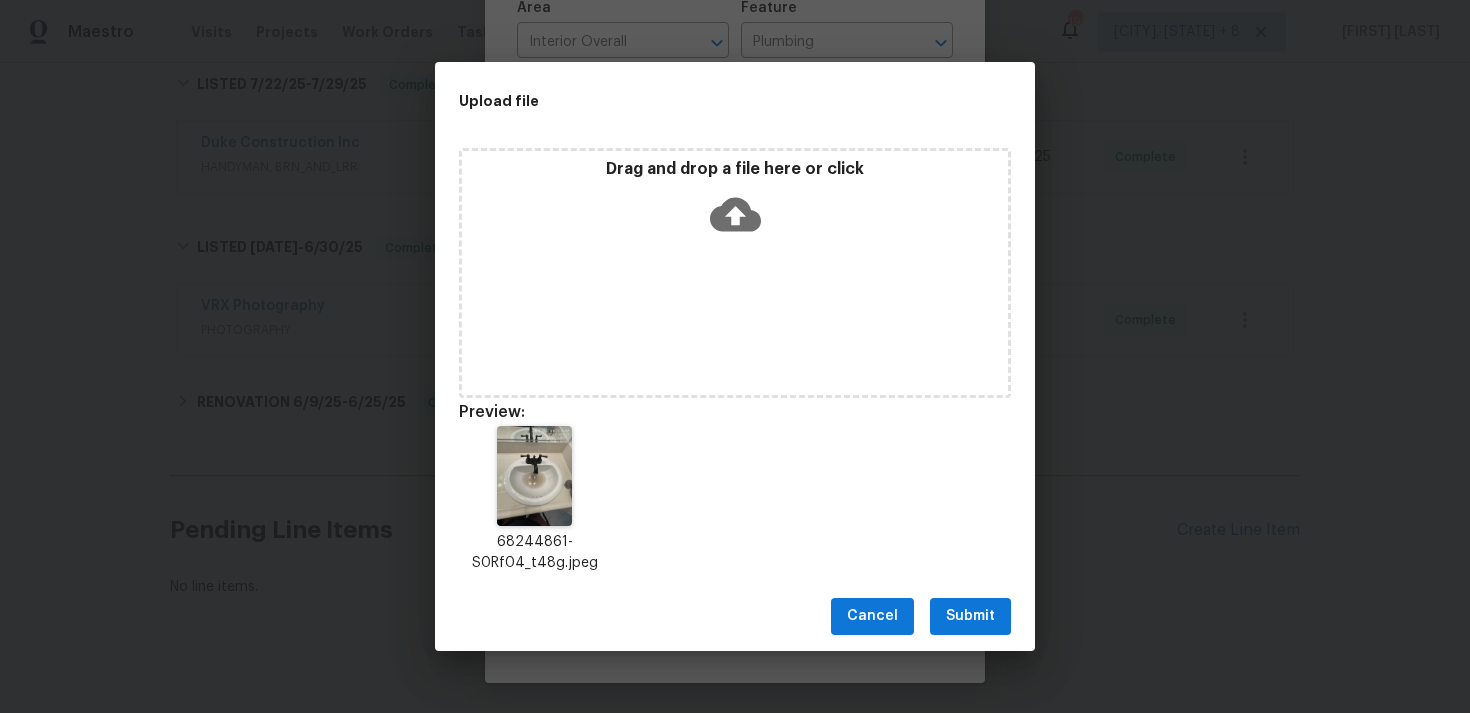 click on "Submit" at bounding box center [970, 616] 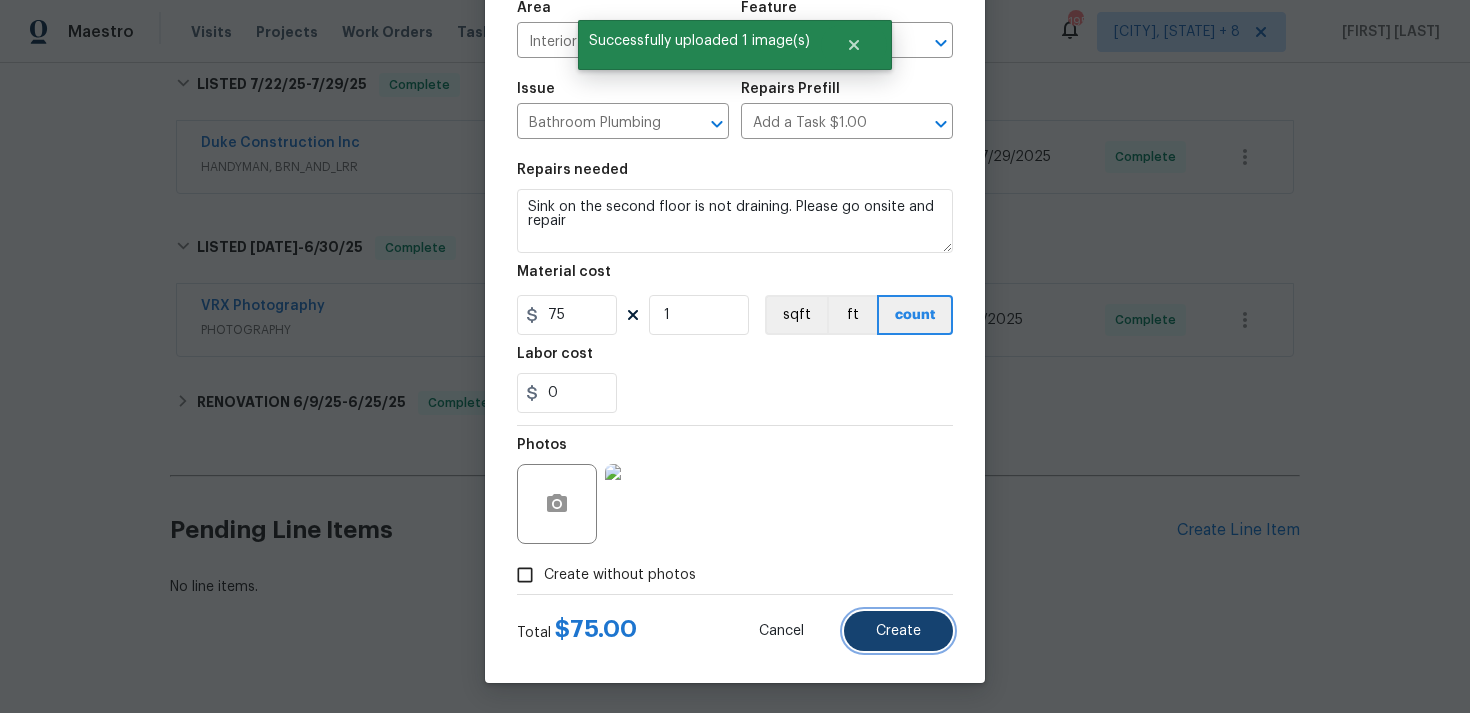 click on "Create" at bounding box center [898, 631] 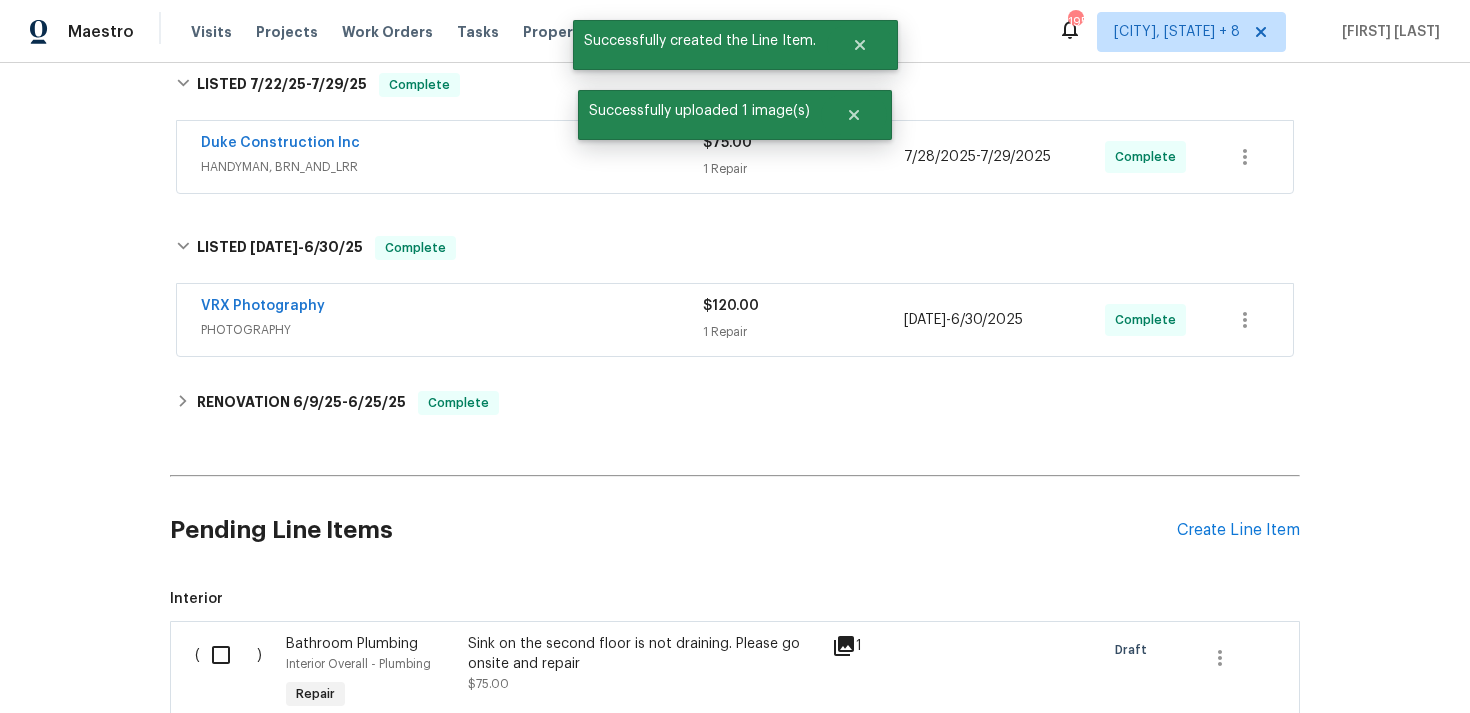 click at bounding box center [228, 655] 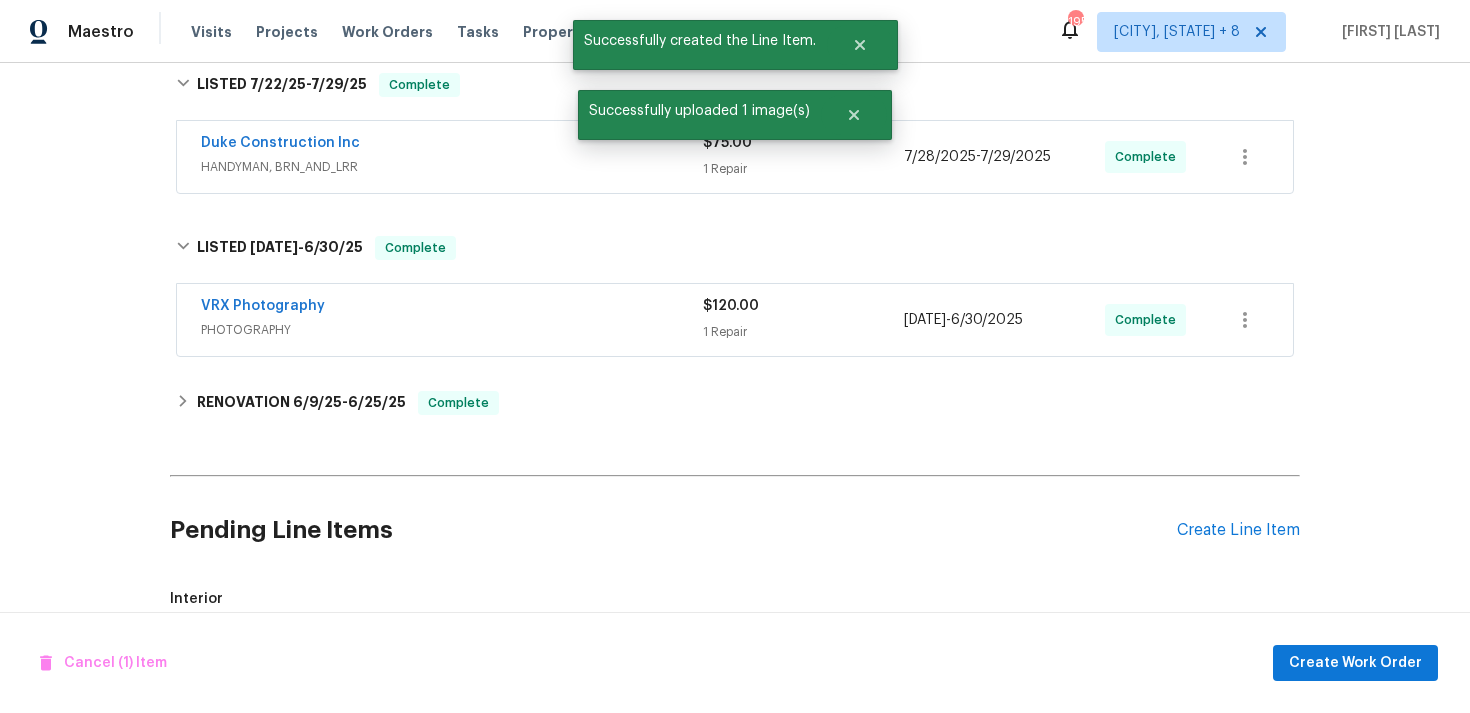 scroll, scrollTop: 574, scrollLeft: 0, axis: vertical 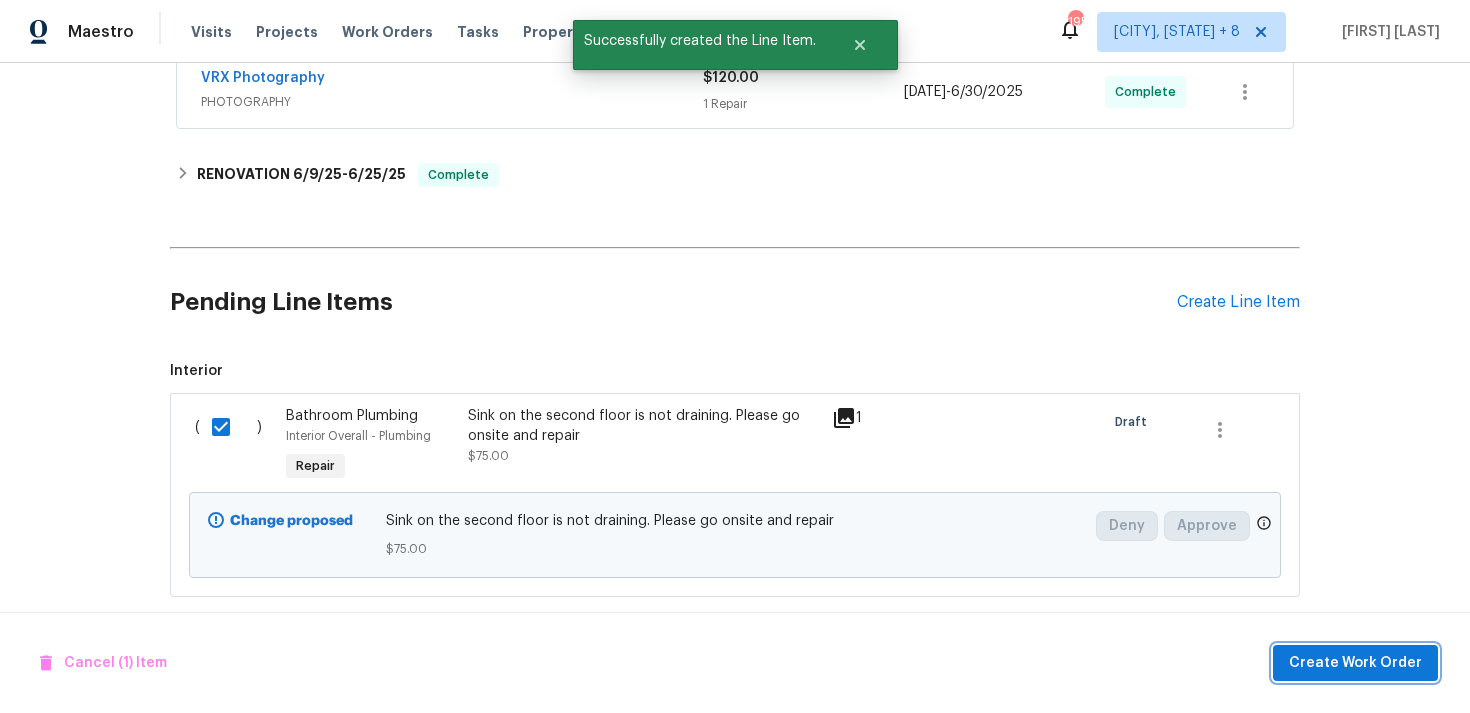 click on "Create Work Order" at bounding box center (1355, 663) 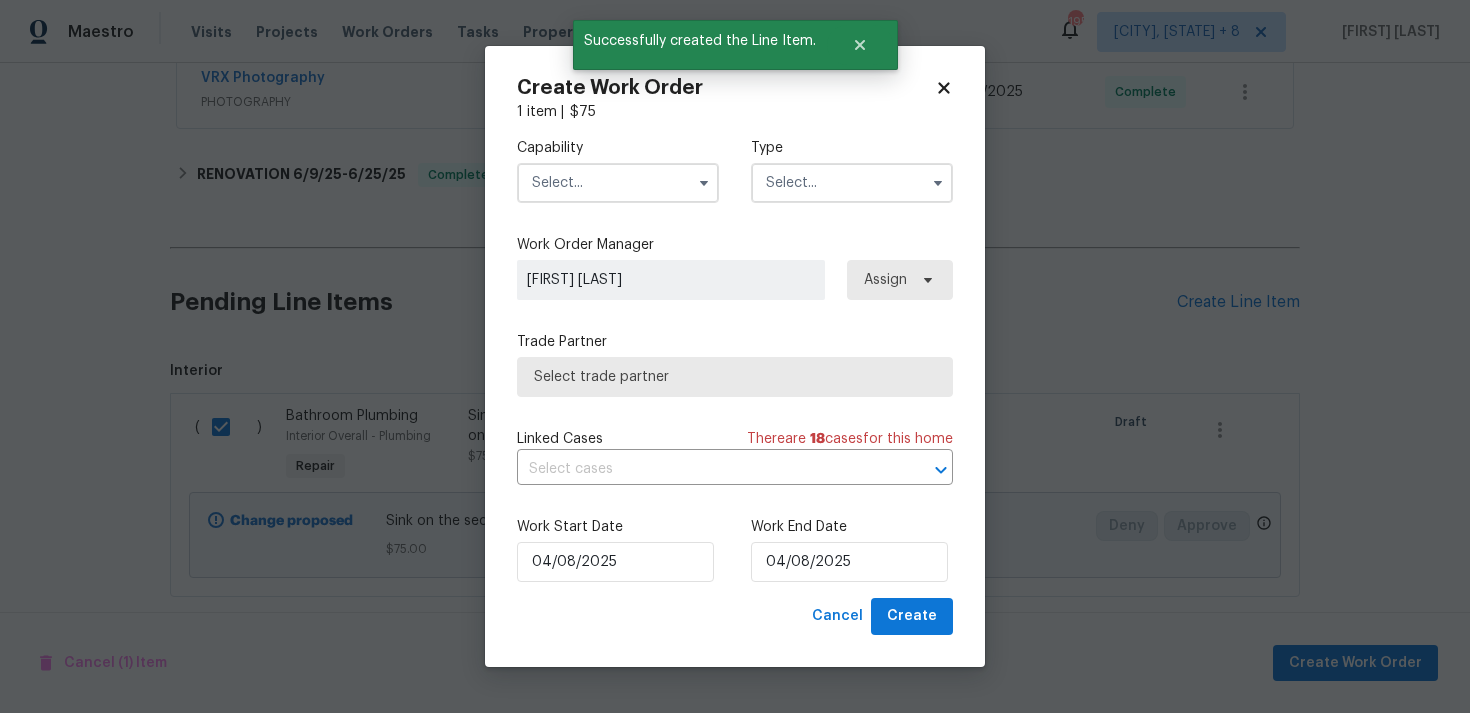 click at bounding box center [852, 183] 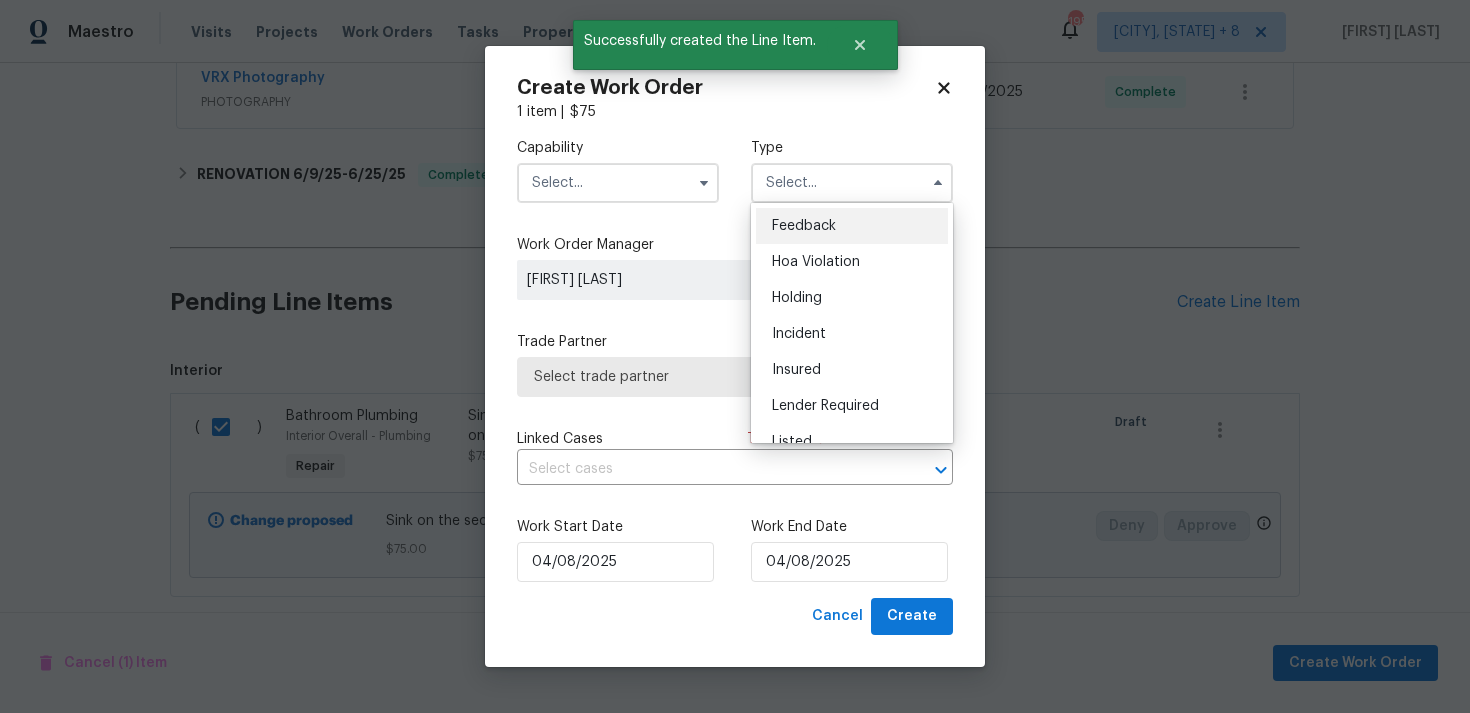 click on "Feedback" at bounding box center [804, 226] 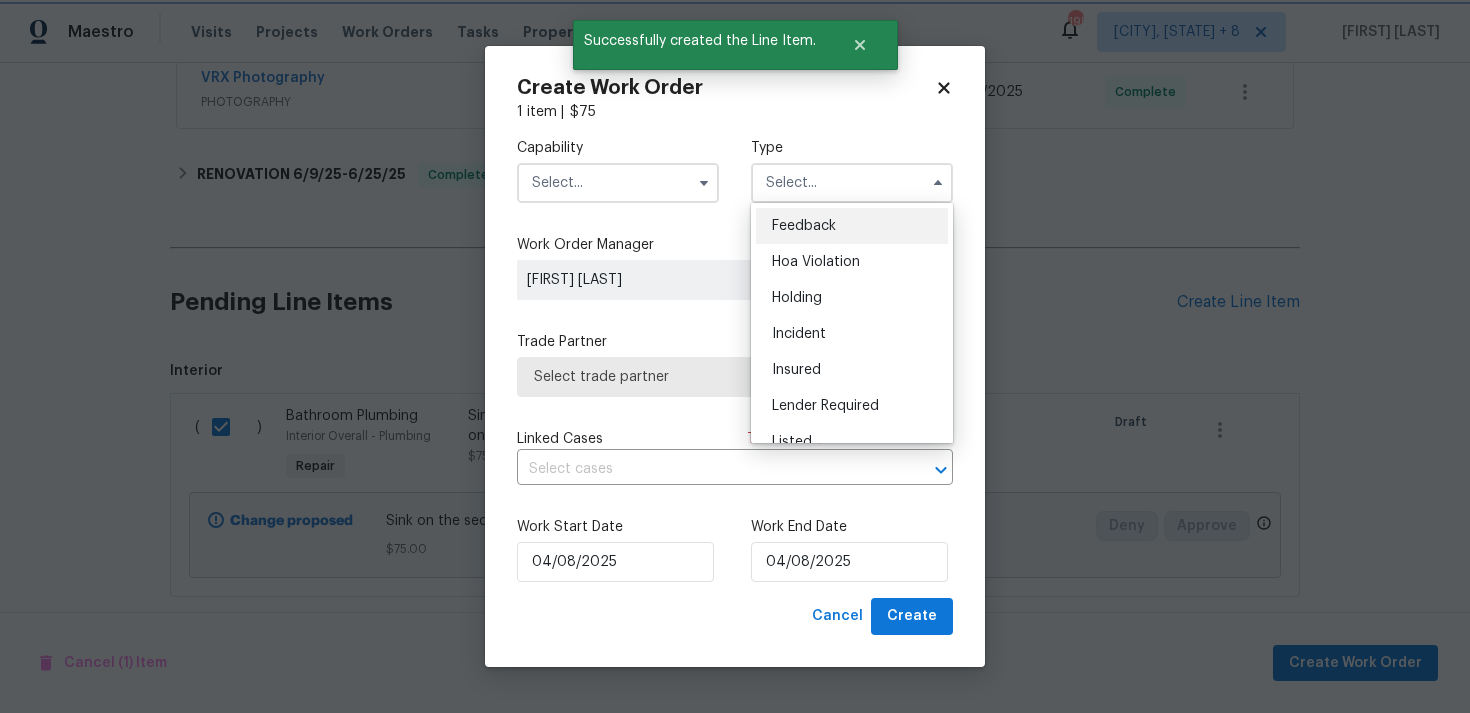 type on "Feedback" 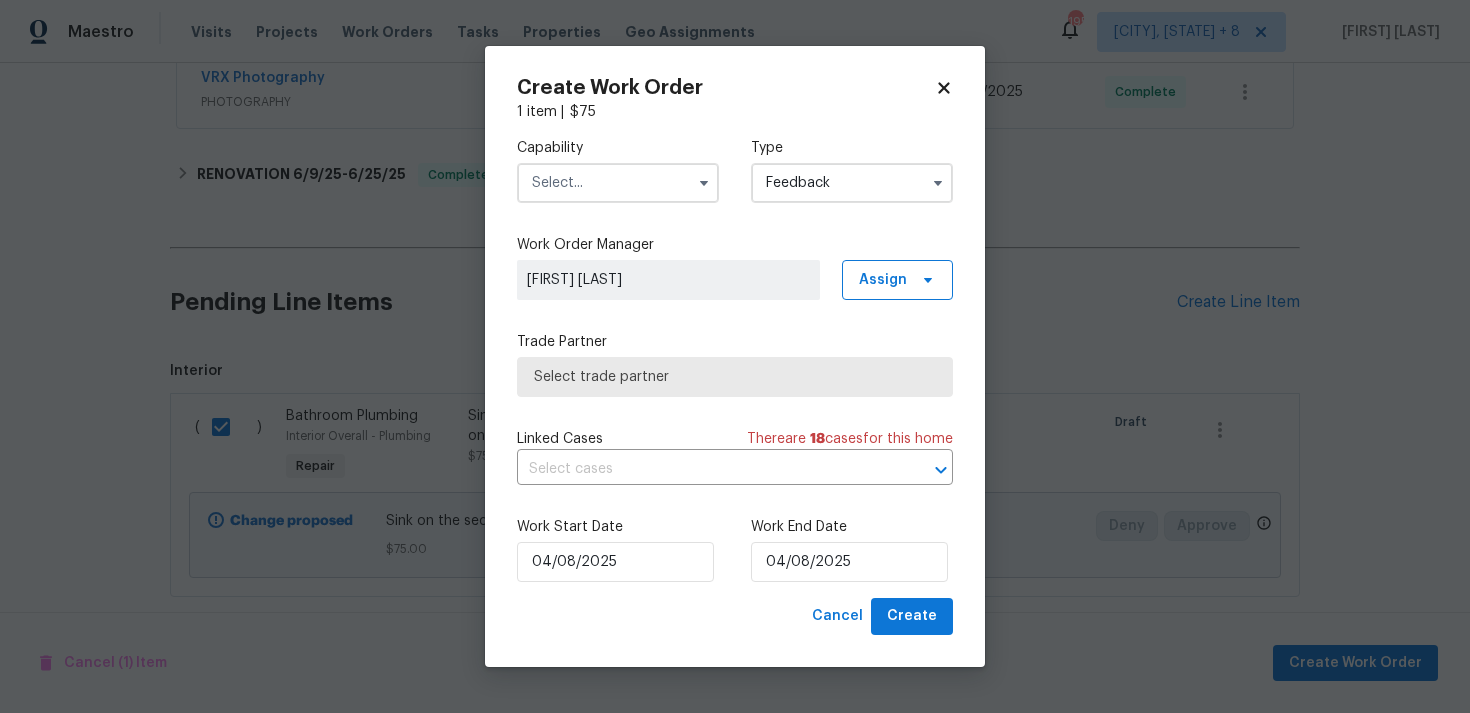 click on "Capability" at bounding box center [618, 170] 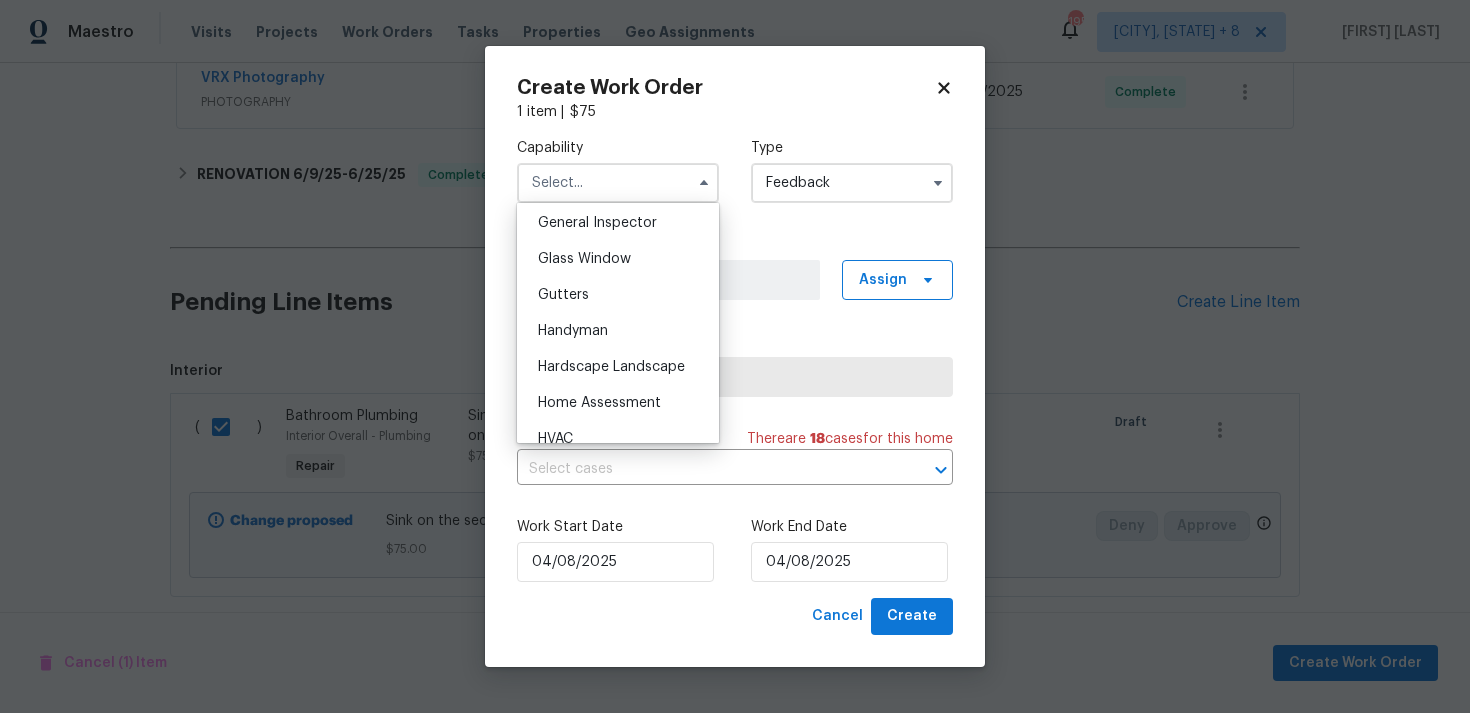 scroll, scrollTop: 994, scrollLeft: 0, axis: vertical 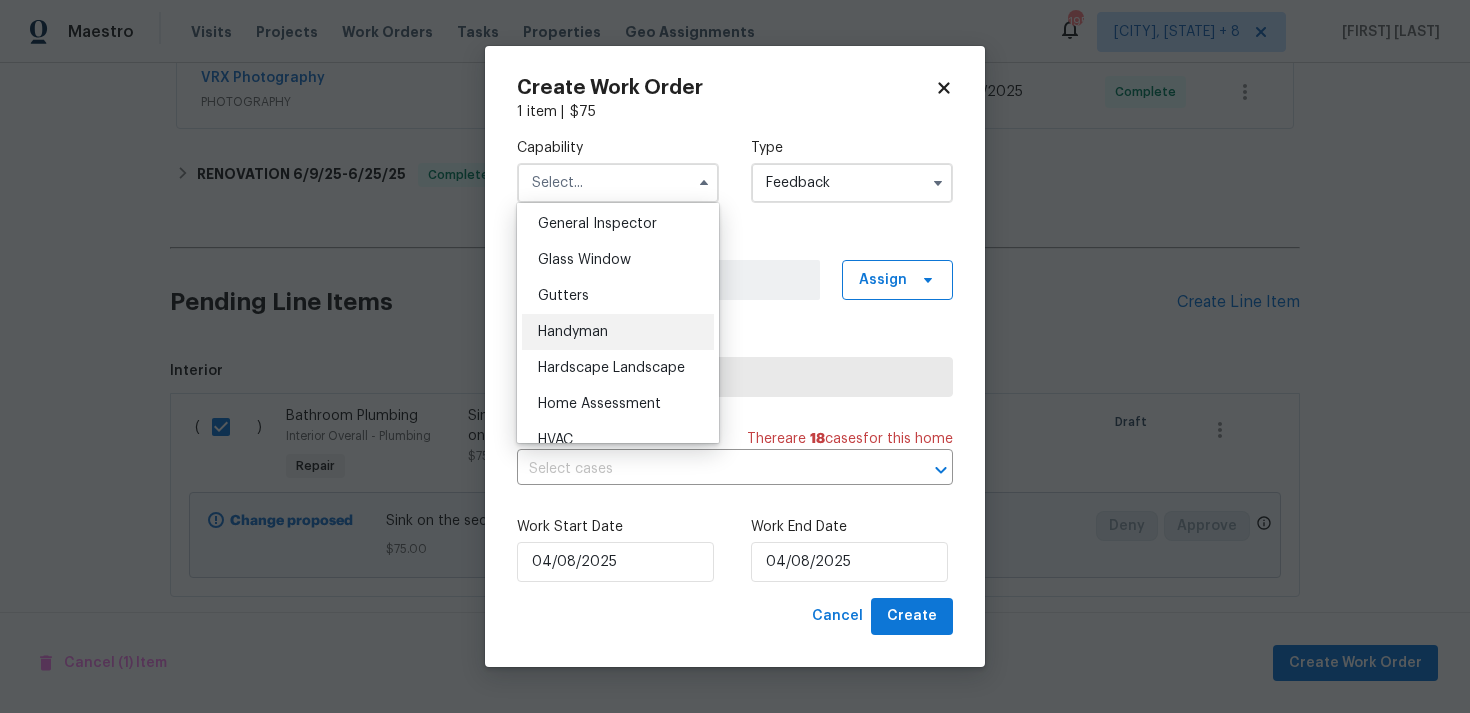 click on "Handyman" at bounding box center (573, 332) 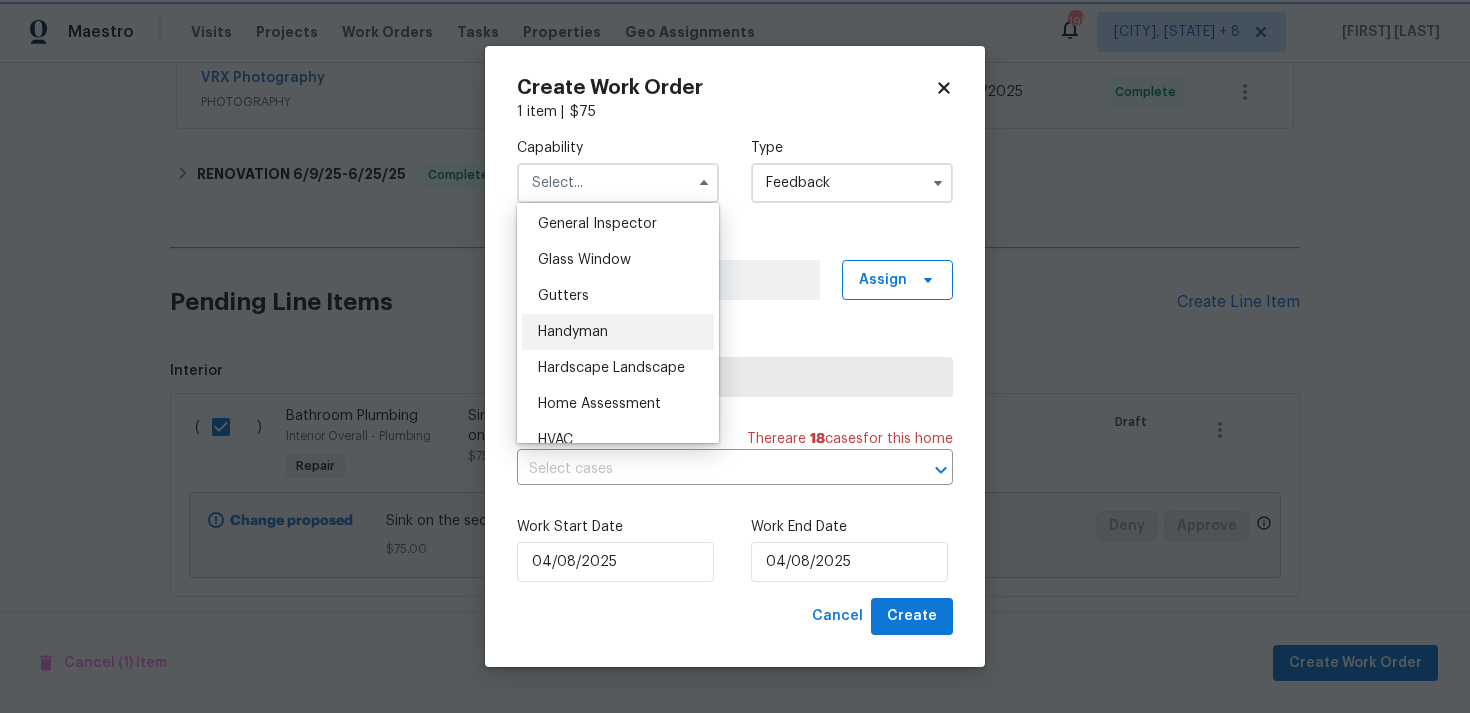 type on "Handyman" 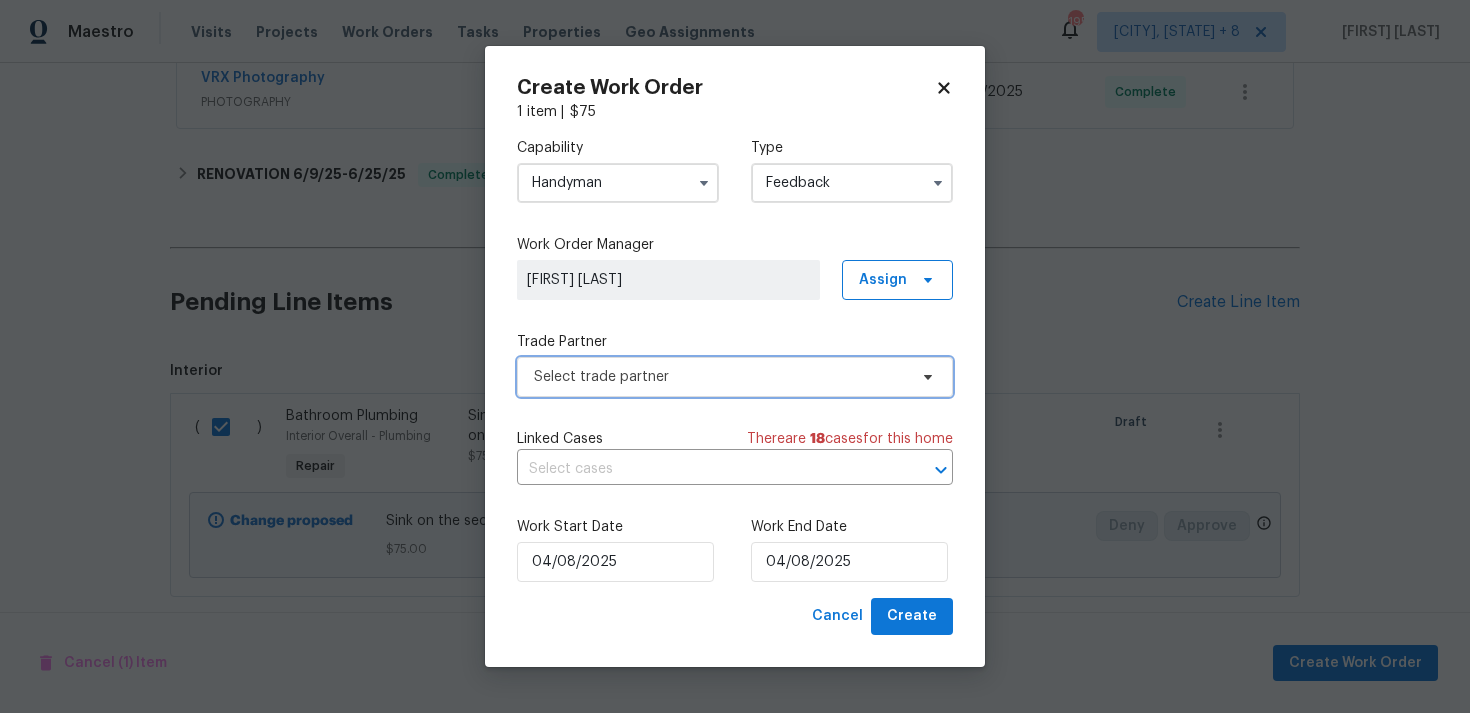 click on "Select trade partner" at bounding box center (735, 377) 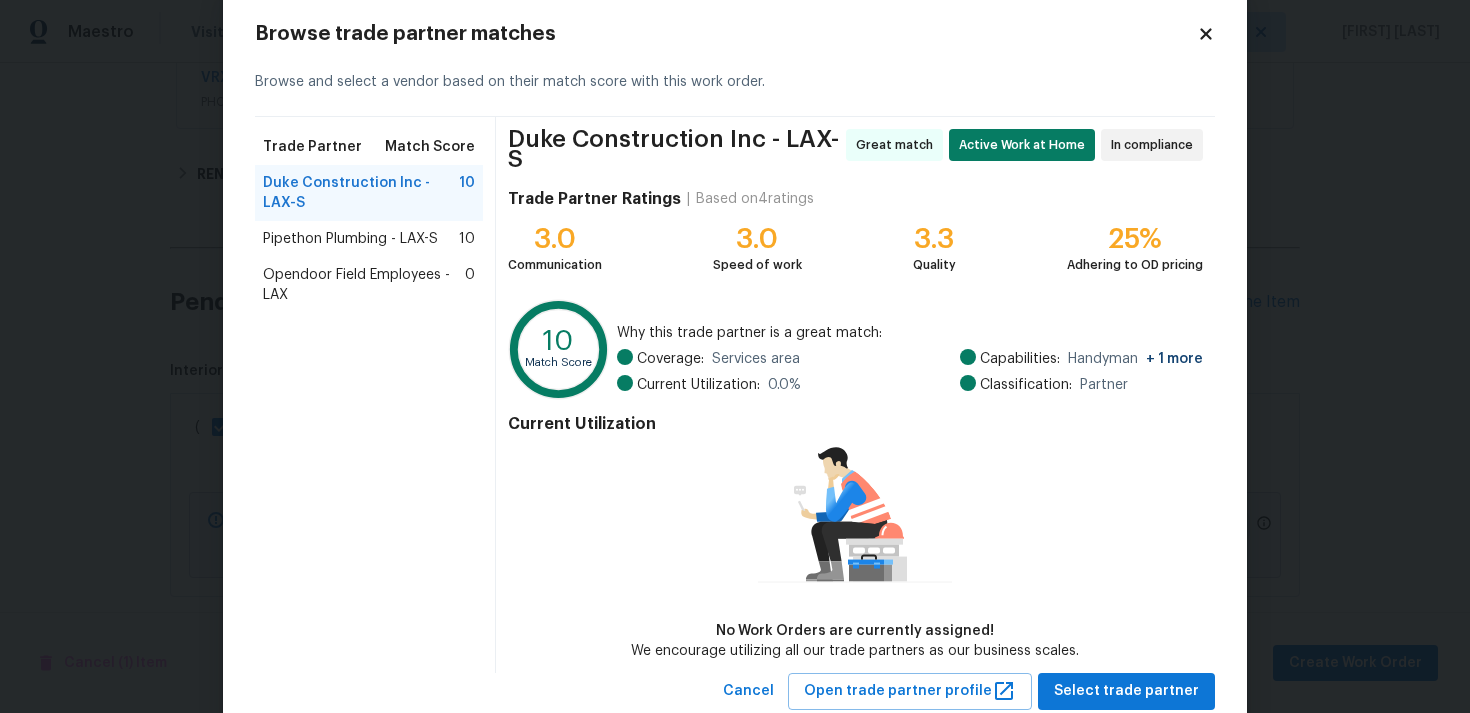 scroll, scrollTop: 87, scrollLeft: 0, axis: vertical 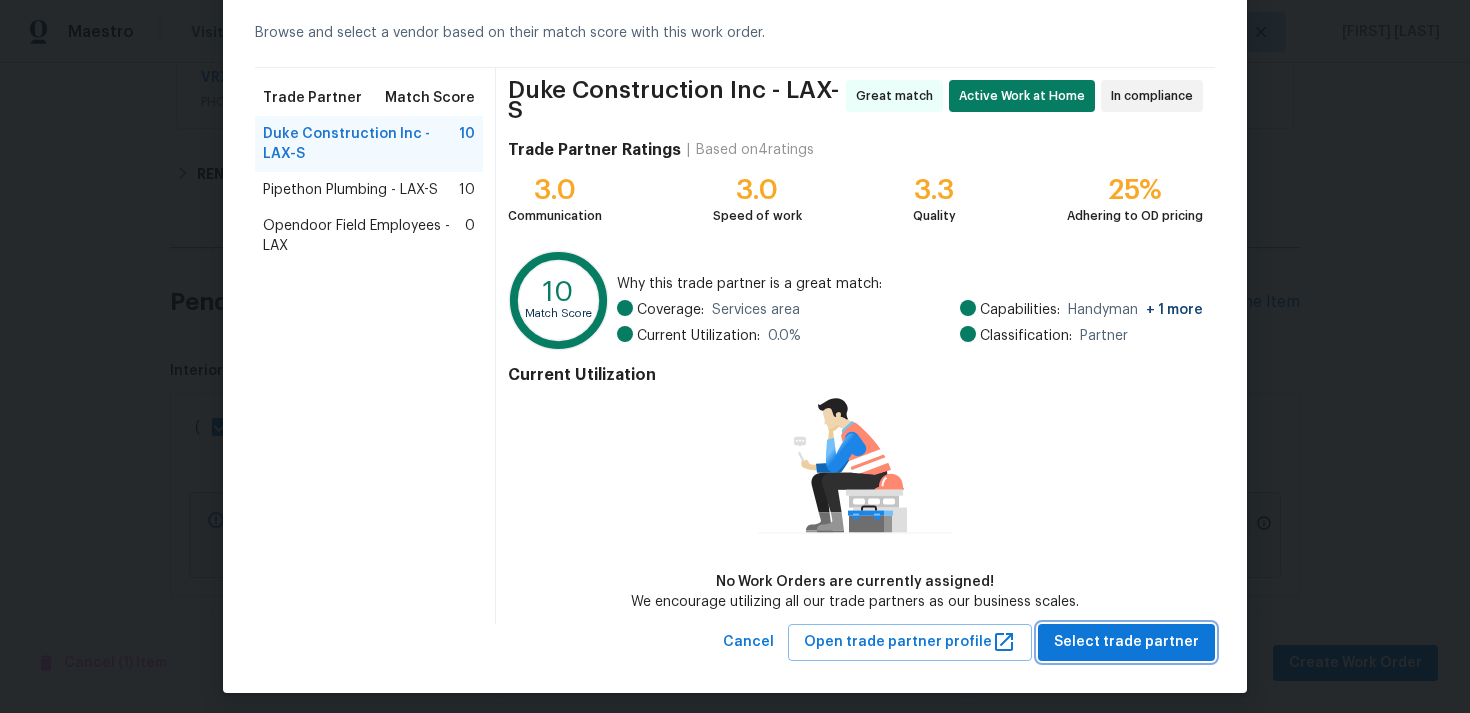 click on "Select trade partner" at bounding box center [1126, 642] 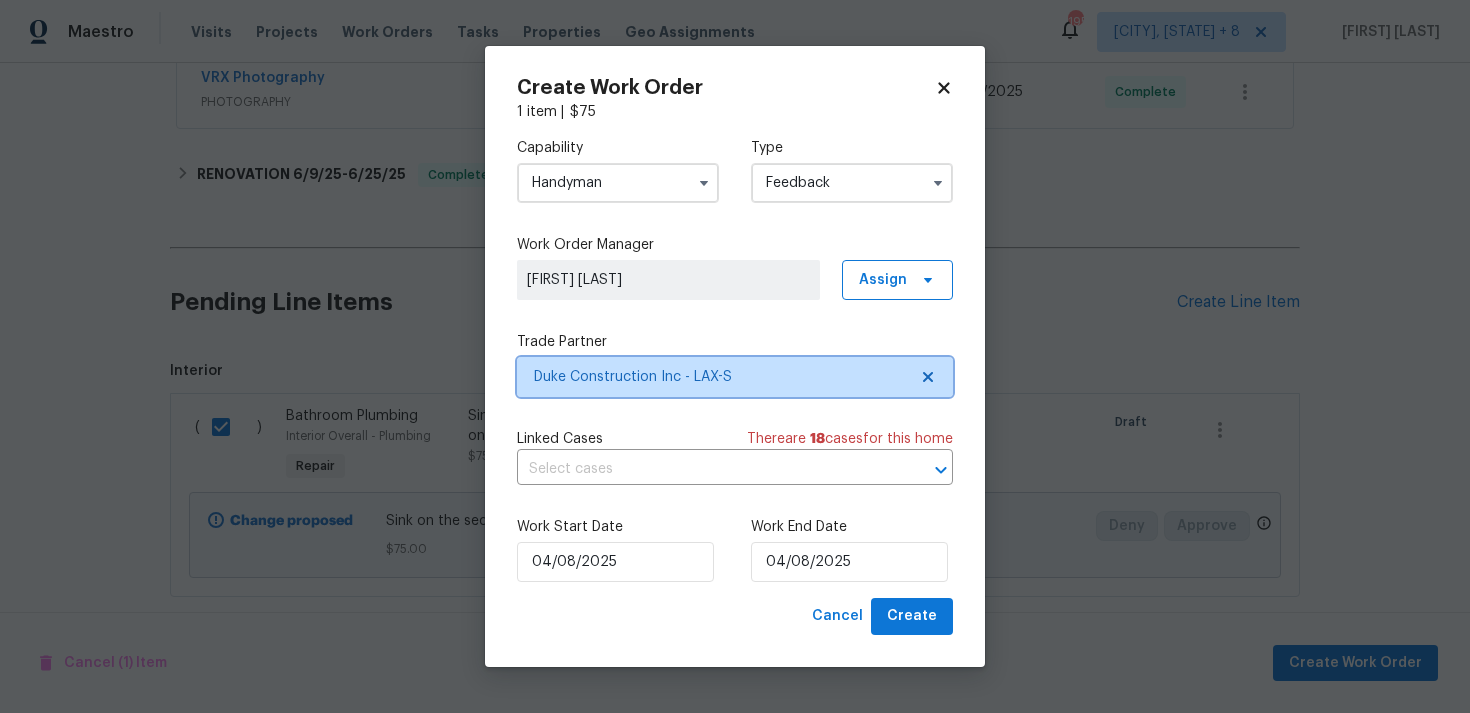 scroll, scrollTop: 0, scrollLeft: 0, axis: both 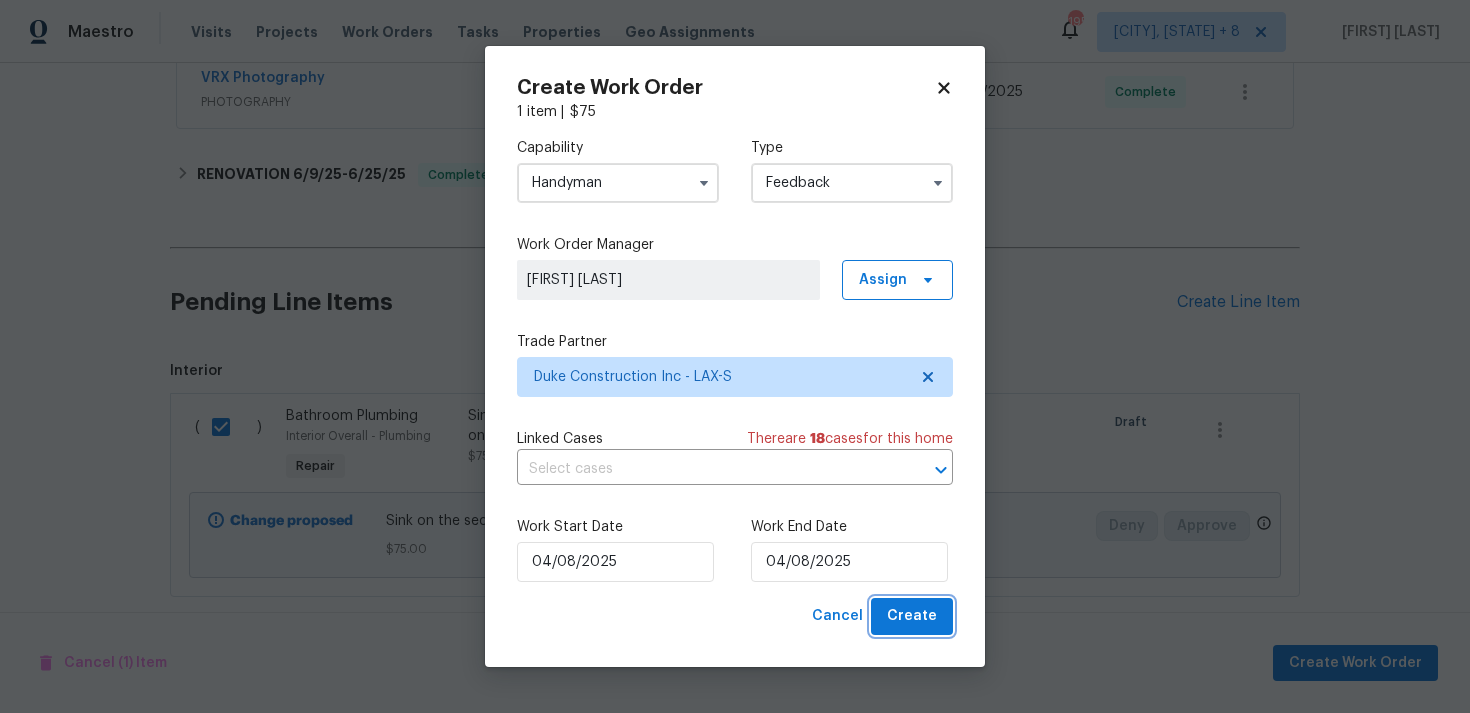 click on "Create" at bounding box center [912, 616] 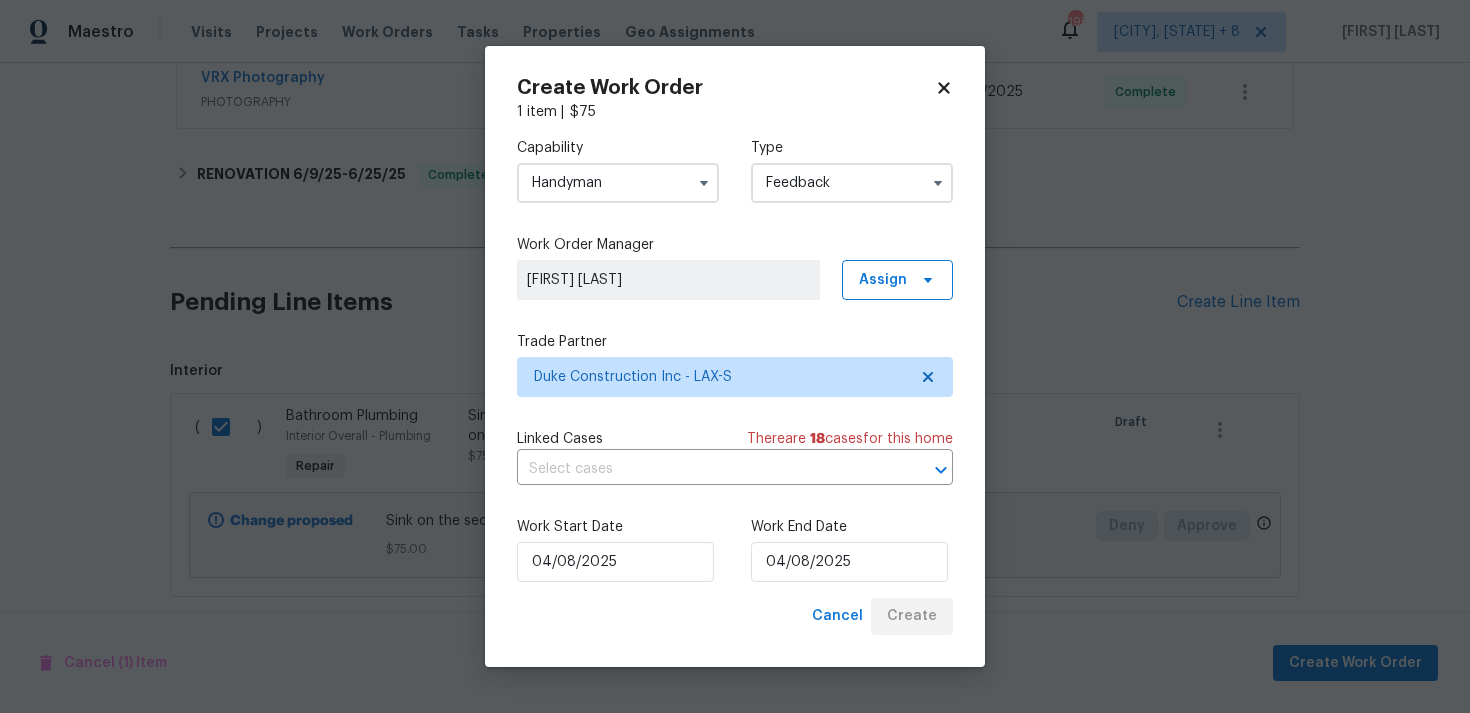 checkbox on "false" 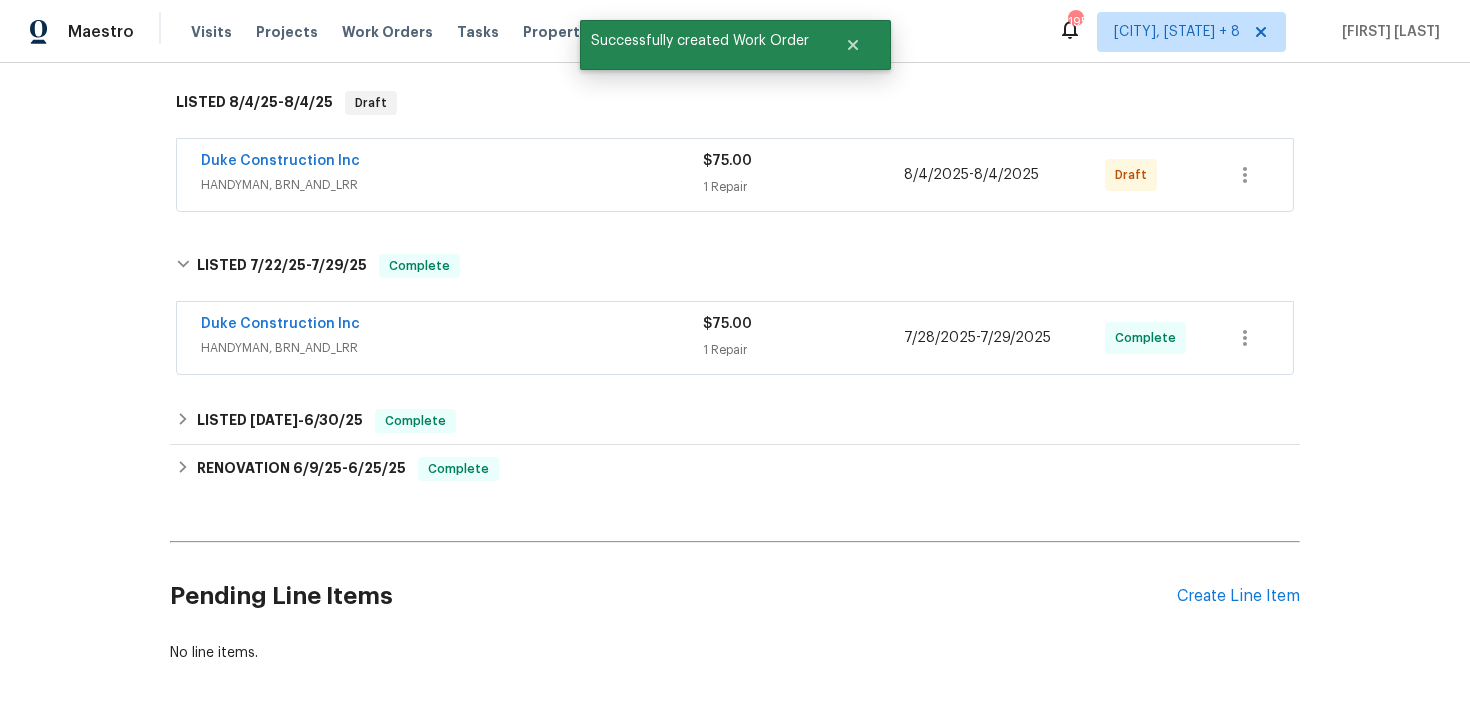 scroll, scrollTop: 255, scrollLeft: 0, axis: vertical 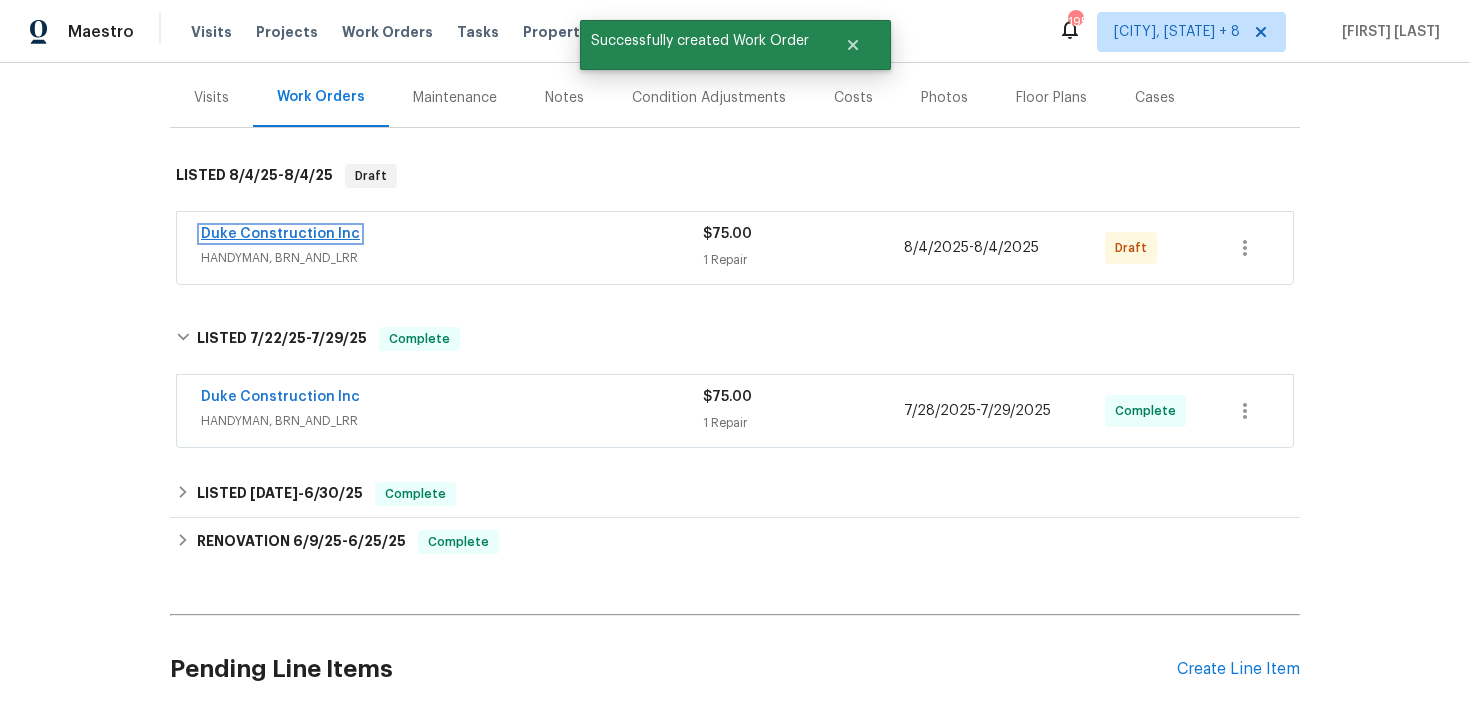 click on "Duke Construction Inc" at bounding box center (280, 234) 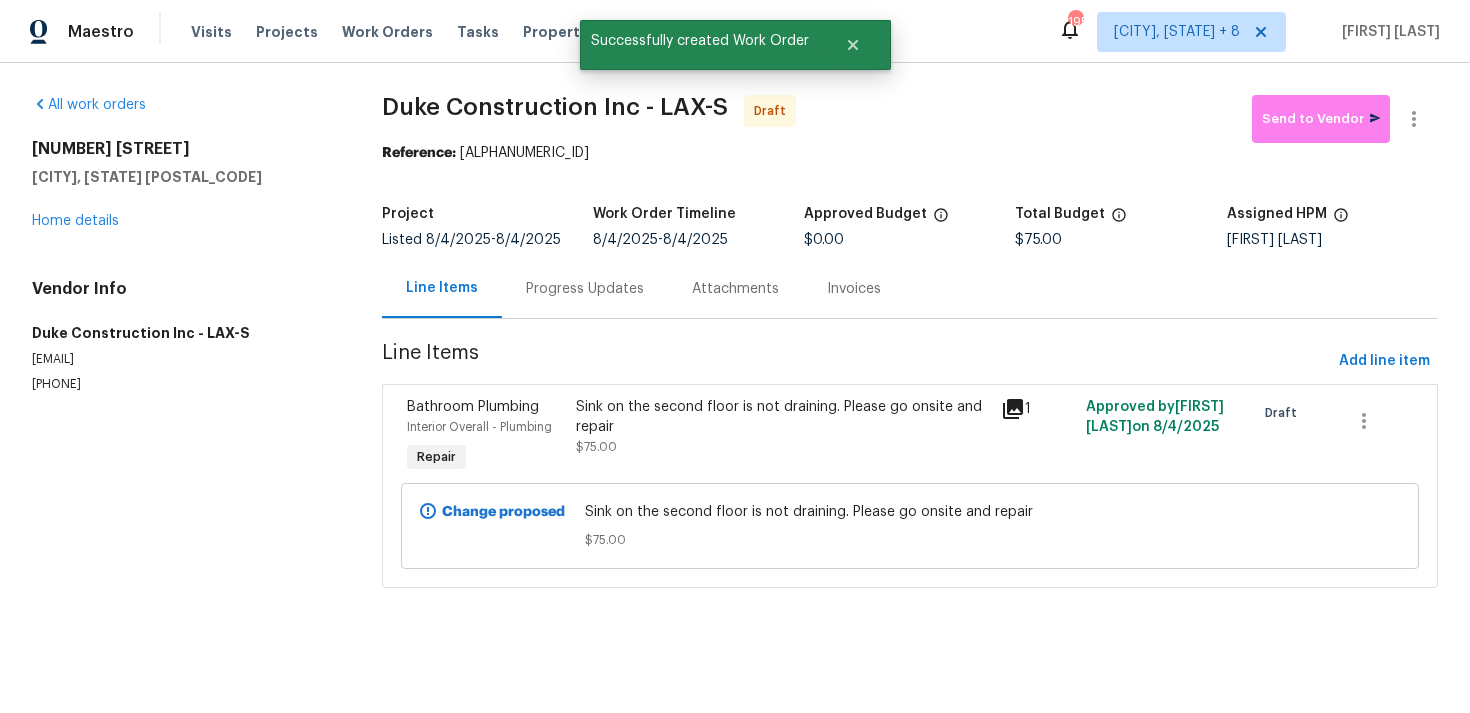 click on "Progress Updates" at bounding box center [585, 289] 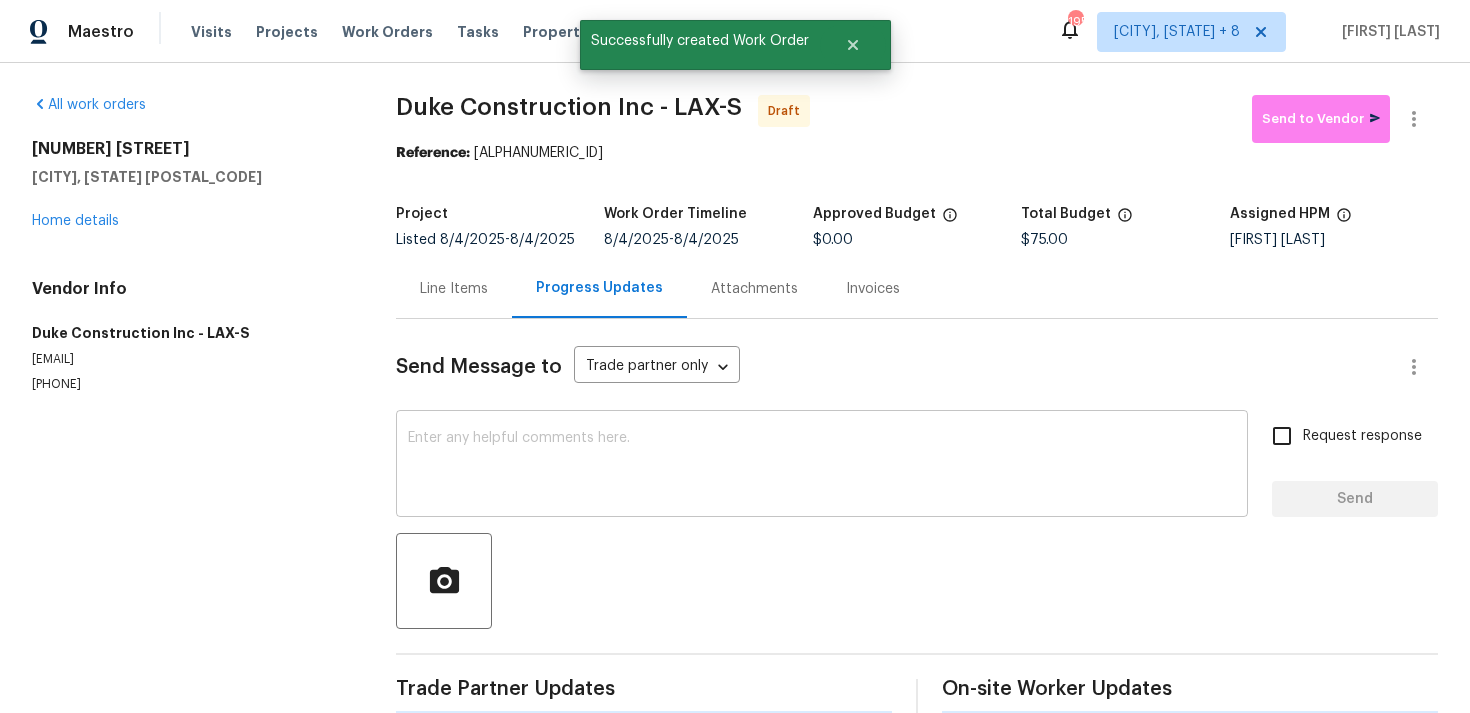scroll, scrollTop: 30, scrollLeft: 0, axis: vertical 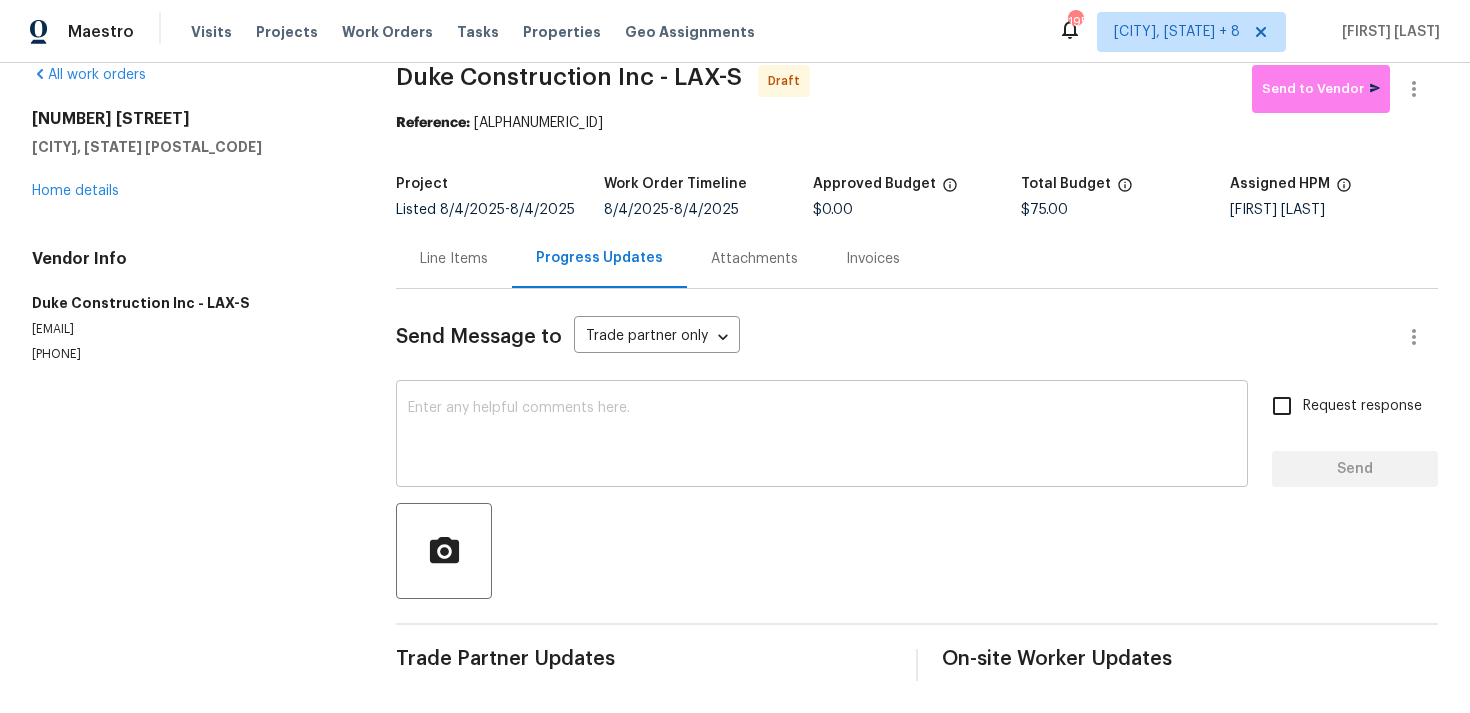 click at bounding box center (822, 436) 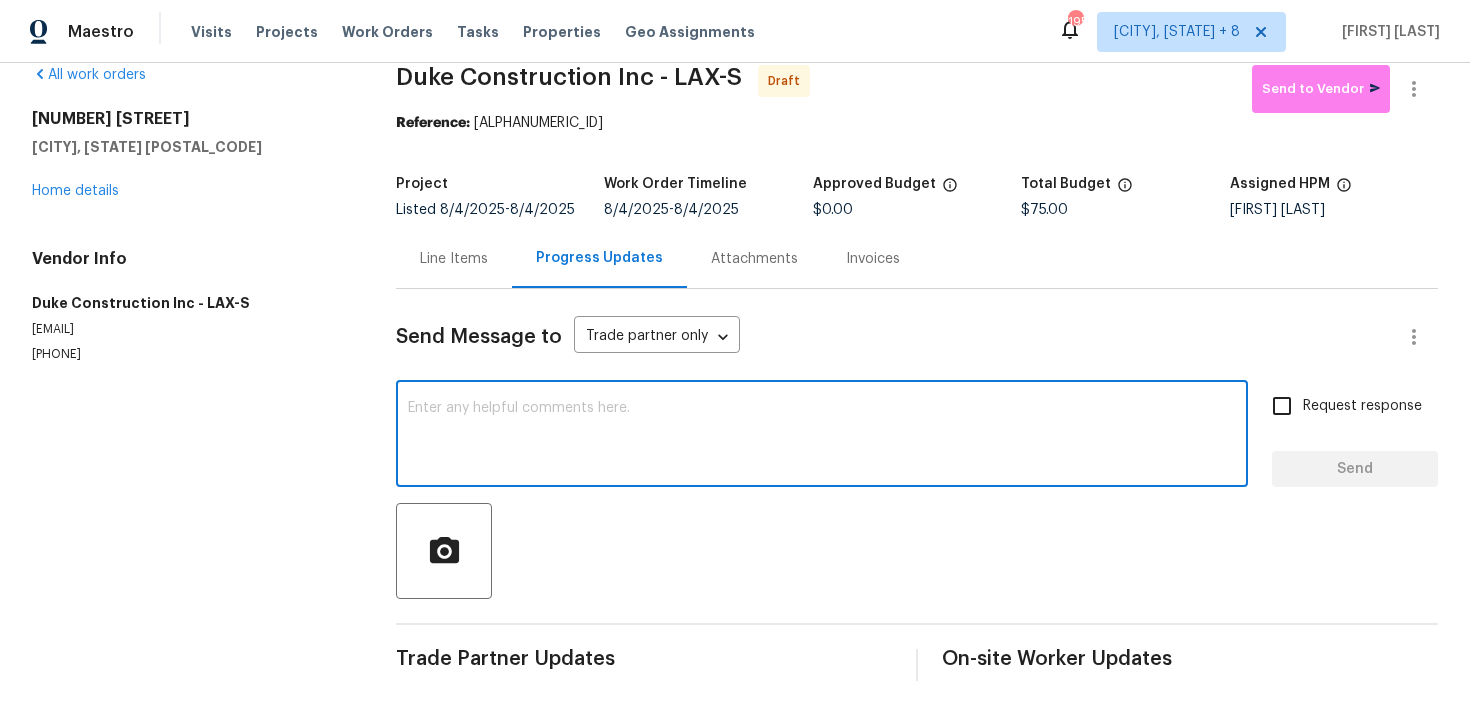 click on "x ​" at bounding box center (822, 436) 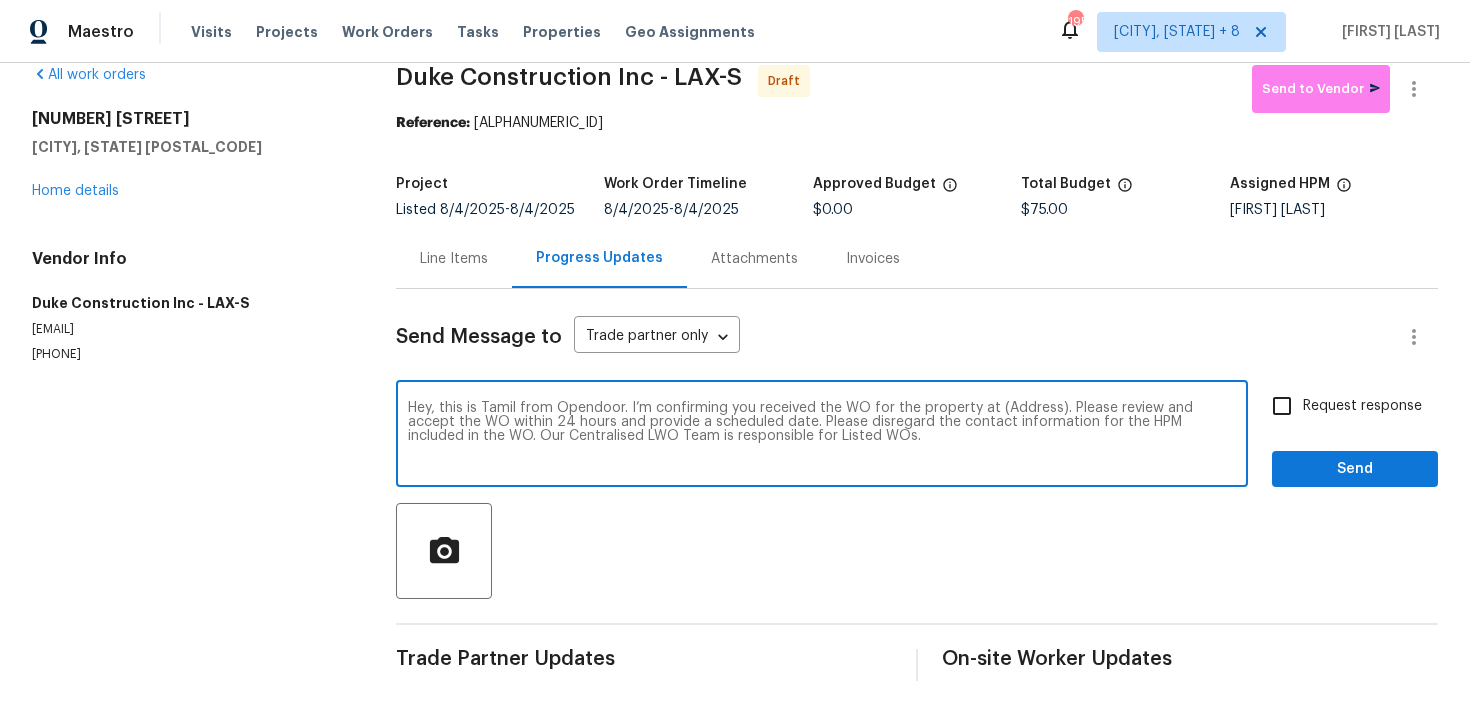 scroll, scrollTop: 0, scrollLeft: 0, axis: both 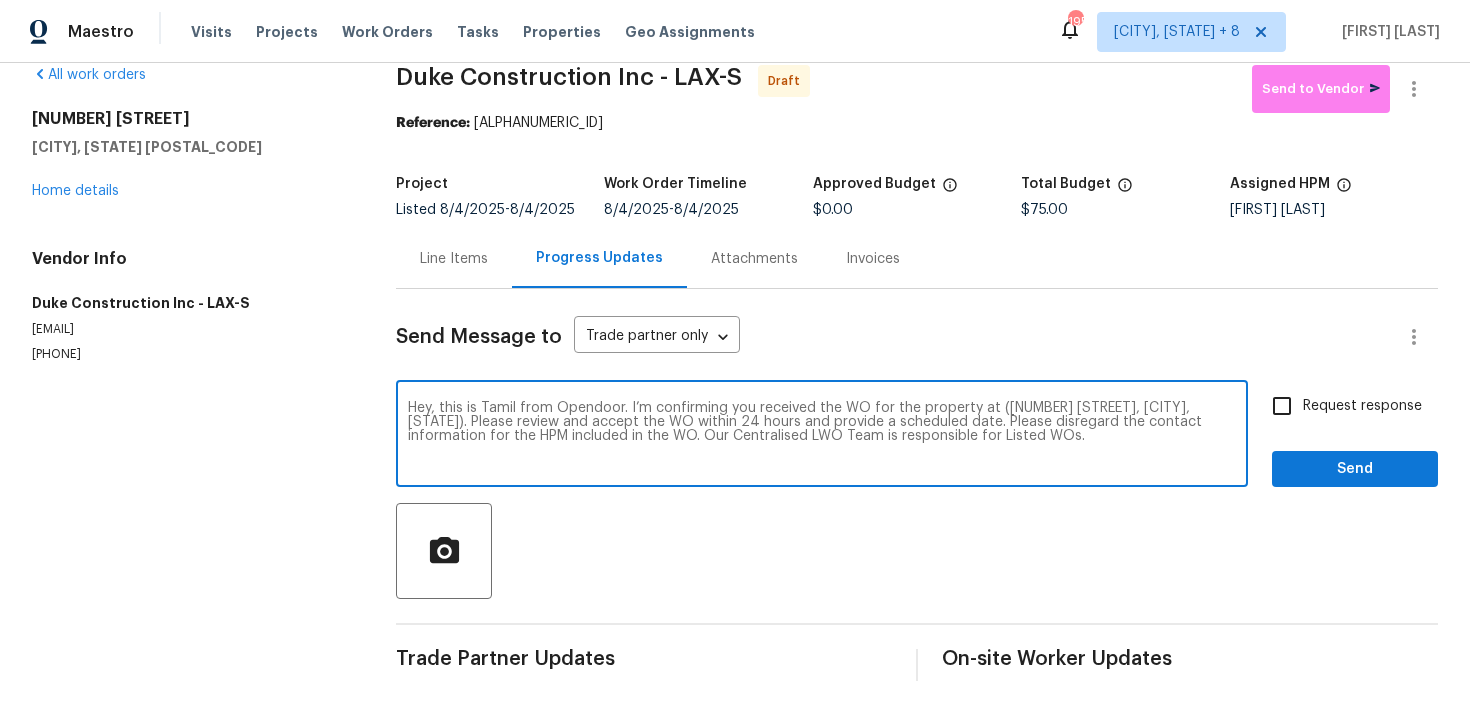 type on "Hey, this is Tamil from Opendoor. I’m confirming you received the WO for the property at (2914 Similax Ct, Palmdale, CA 93551). Please review and accept the WO within 24 hours and provide a scheduled date. Please disregard the contact information for the HPM included in the WO. Our Centralised LWO Team is responsible for Listed WOs." 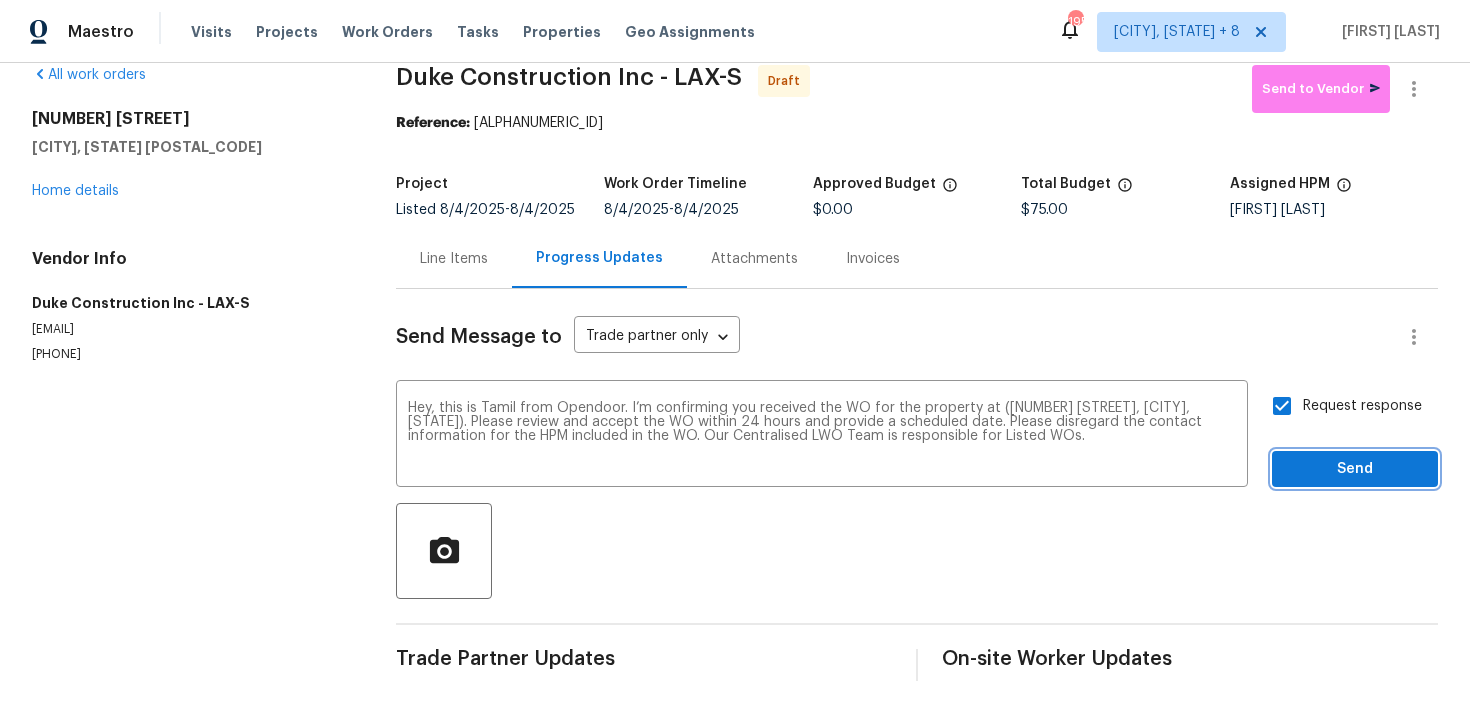 click on "Send" at bounding box center (1355, 469) 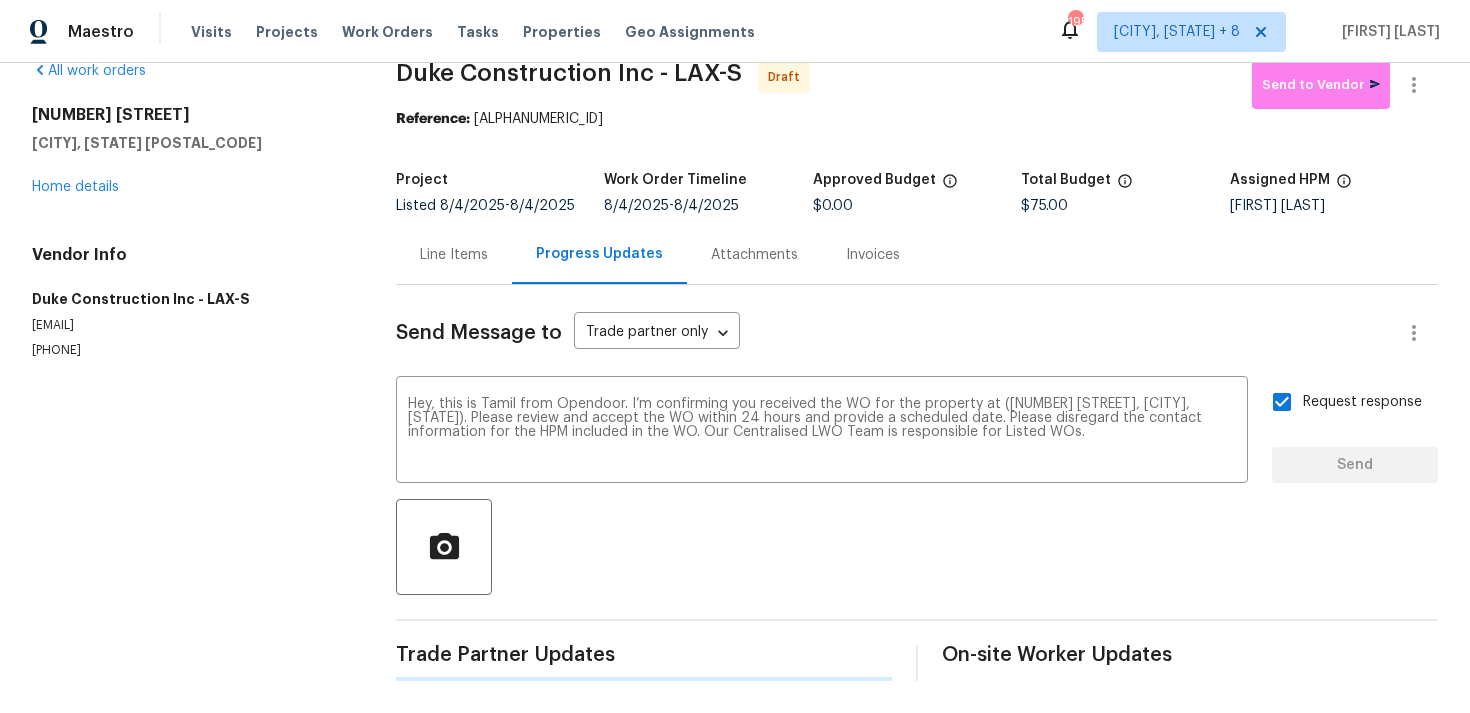 type 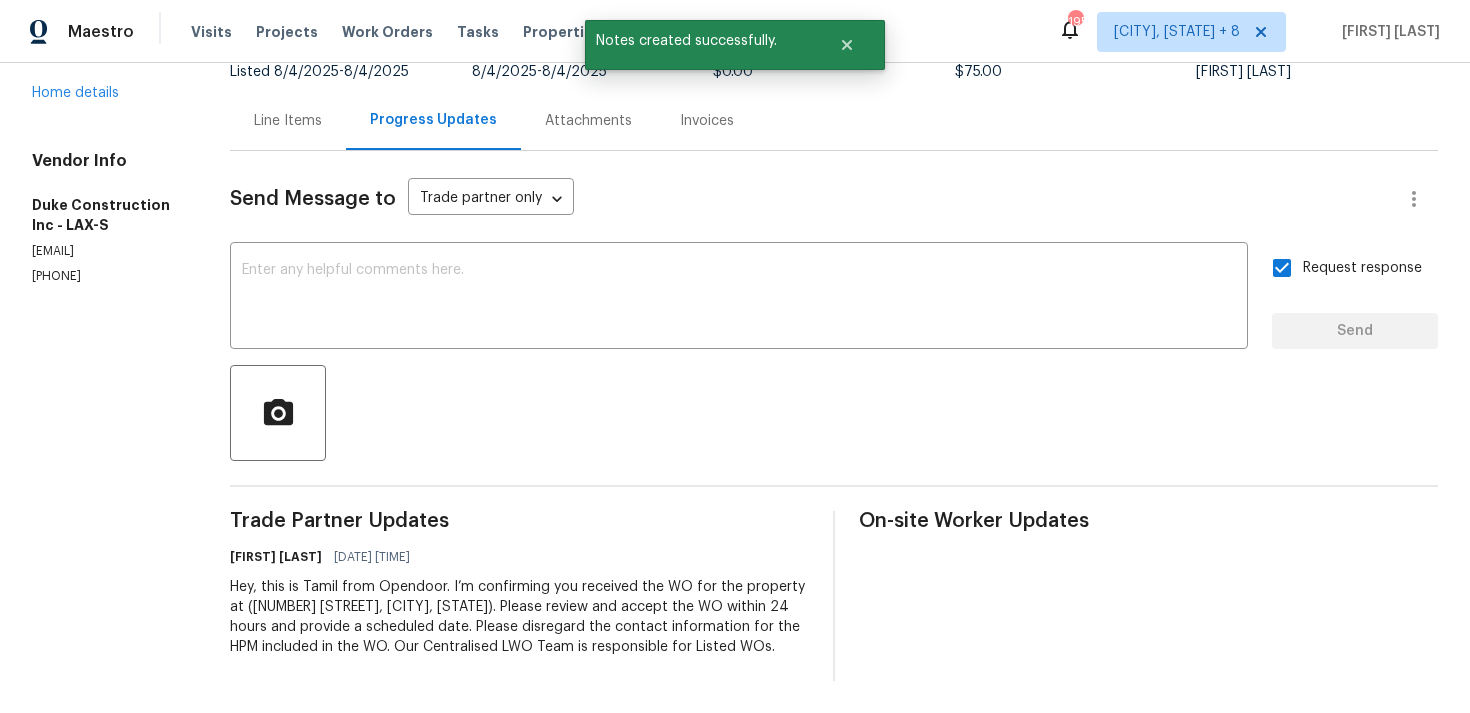 scroll, scrollTop: 0, scrollLeft: 0, axis: both 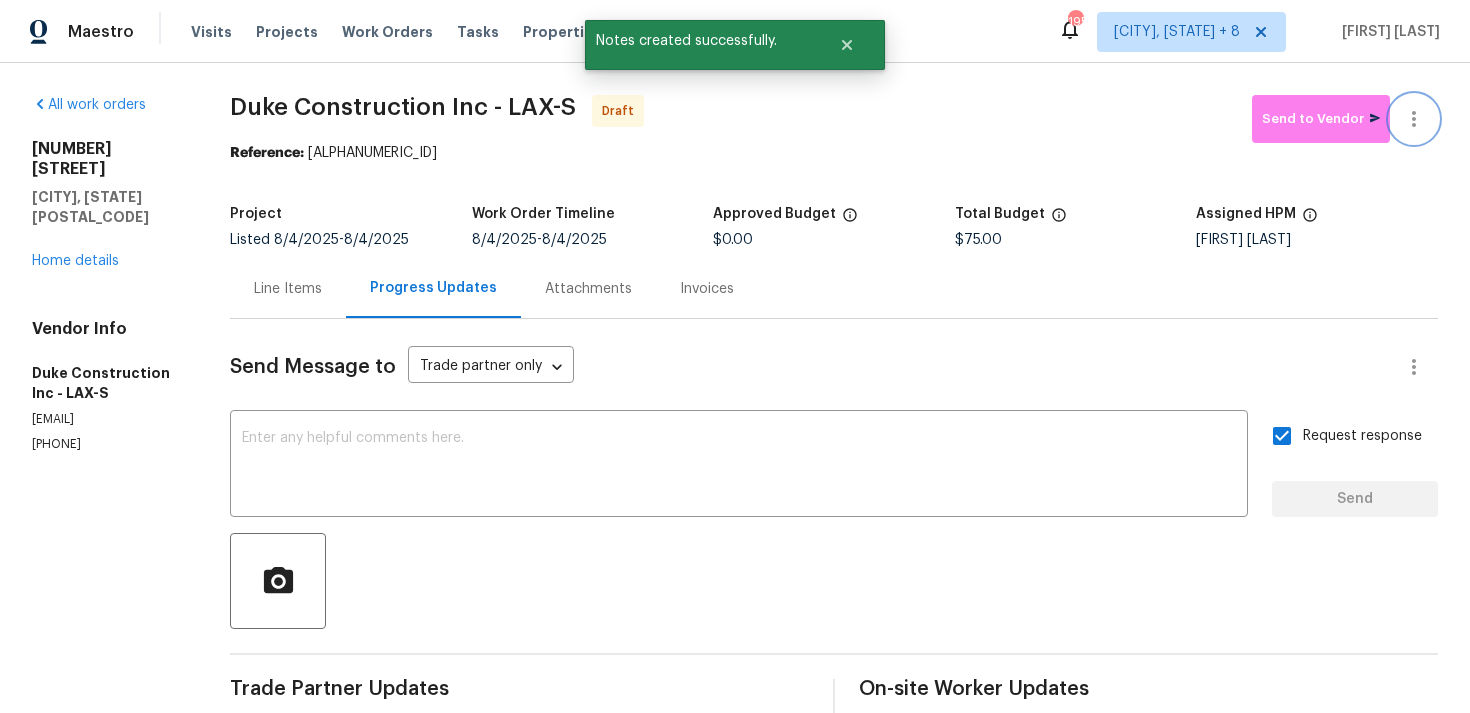 click 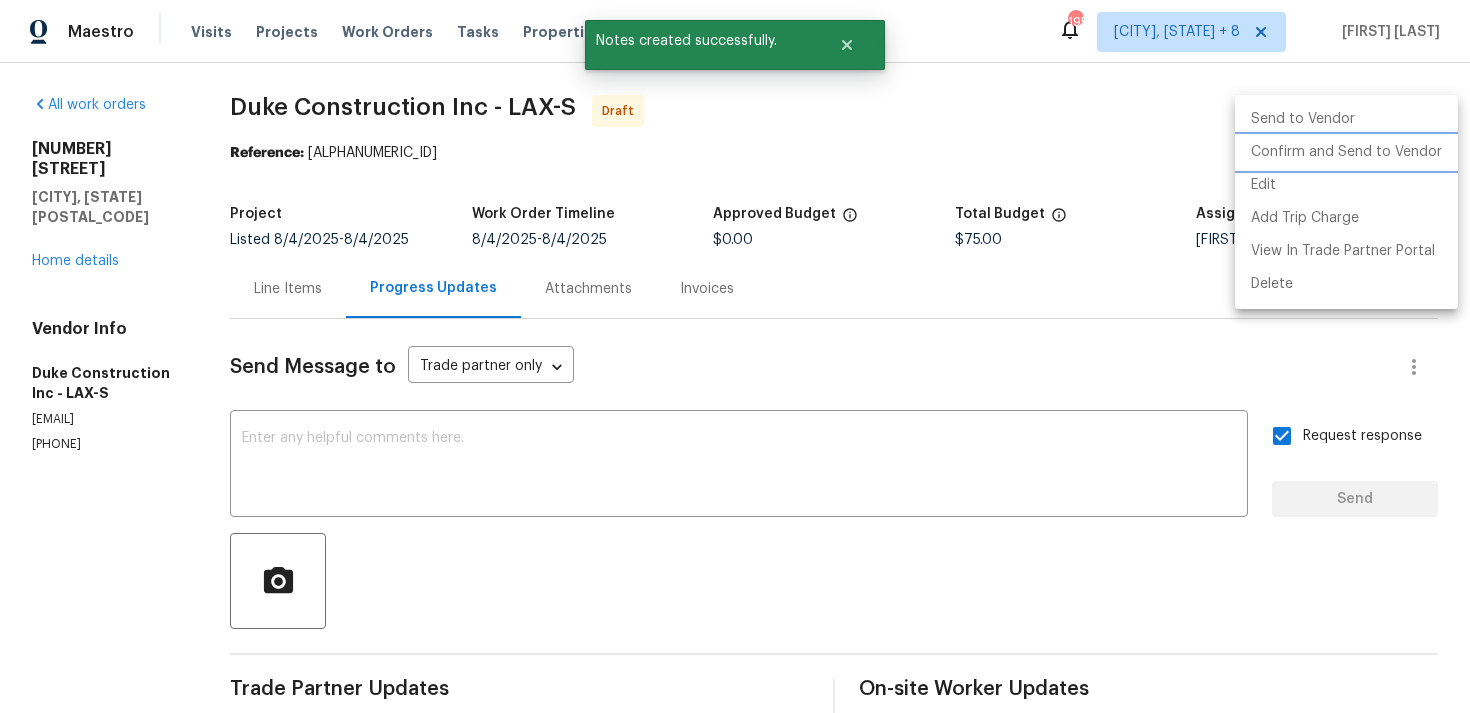 click on "Confirm and Send to Vendor" at bounding box center [1346, 152] 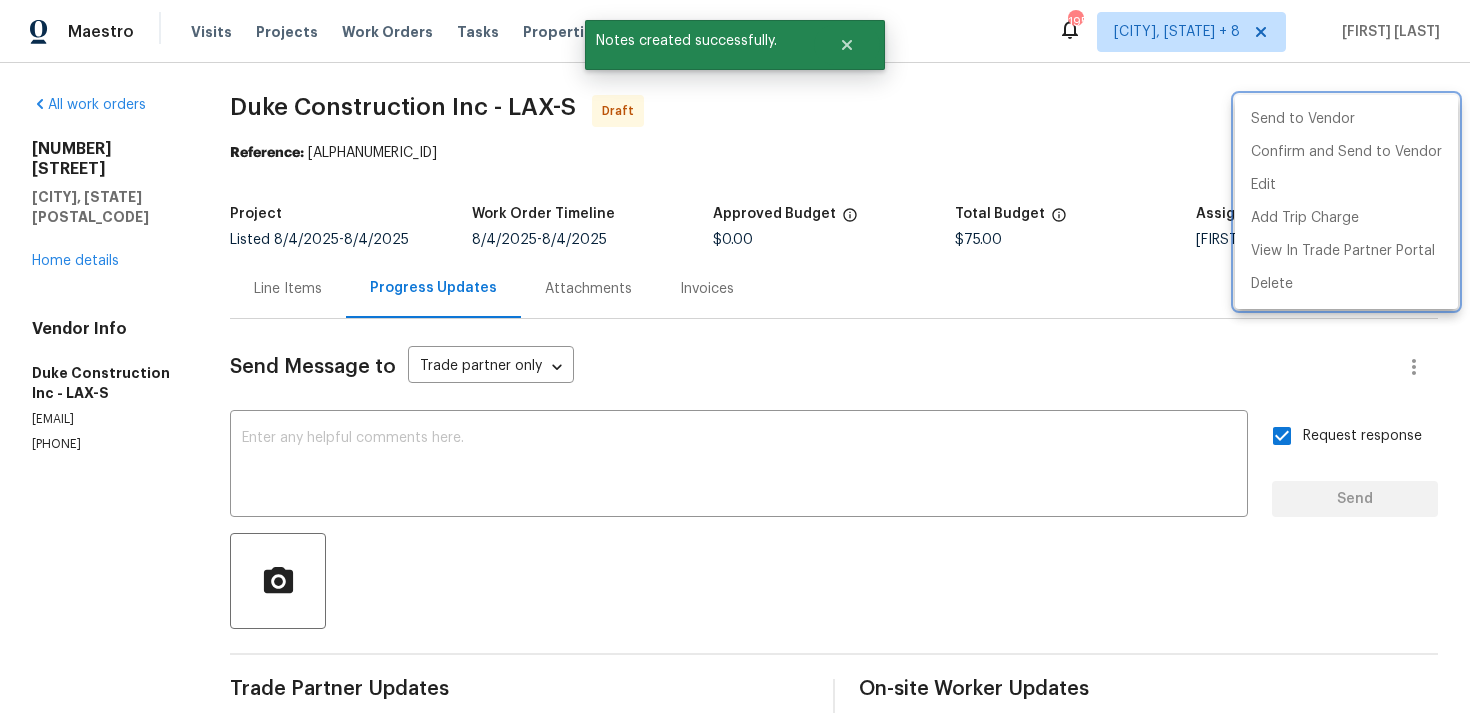 click at bounding box center [735, 356] 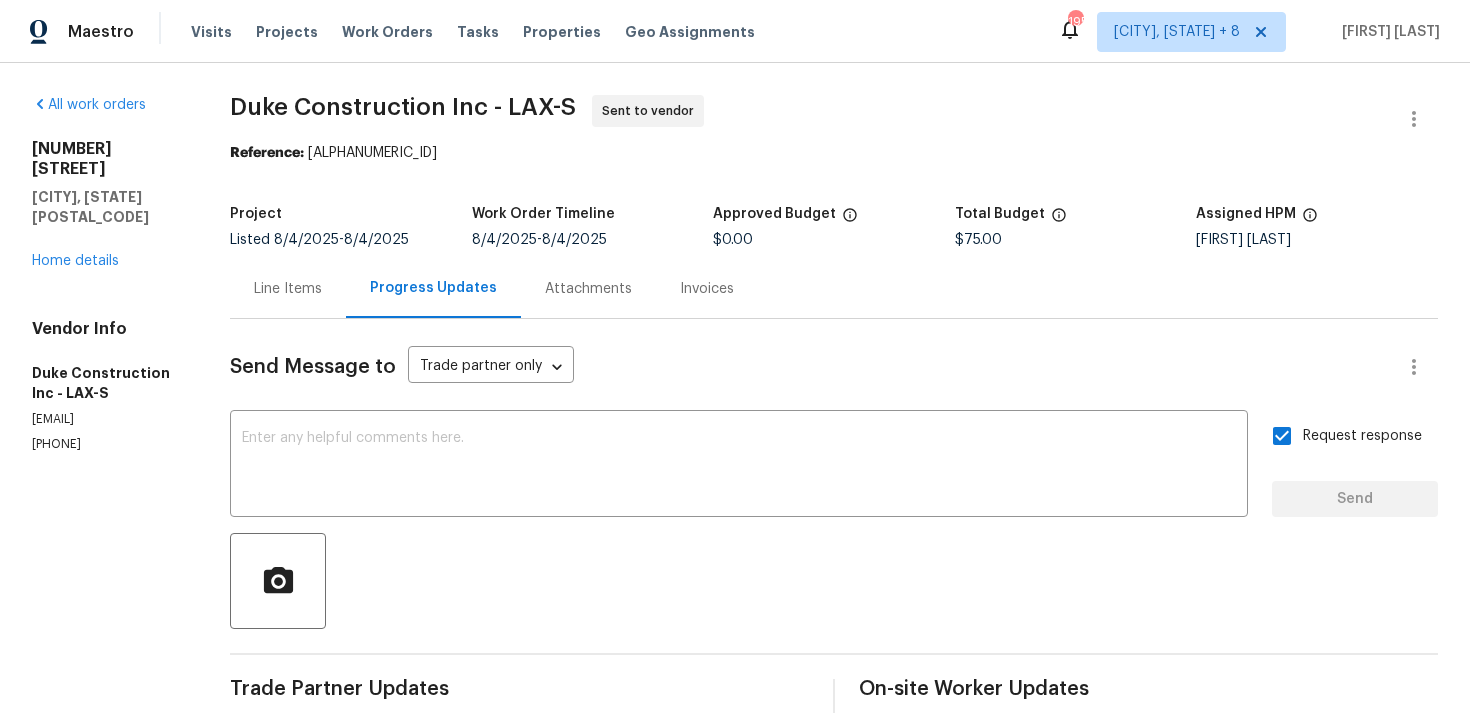 click on "Line Items" at bounding box center [288, 289] 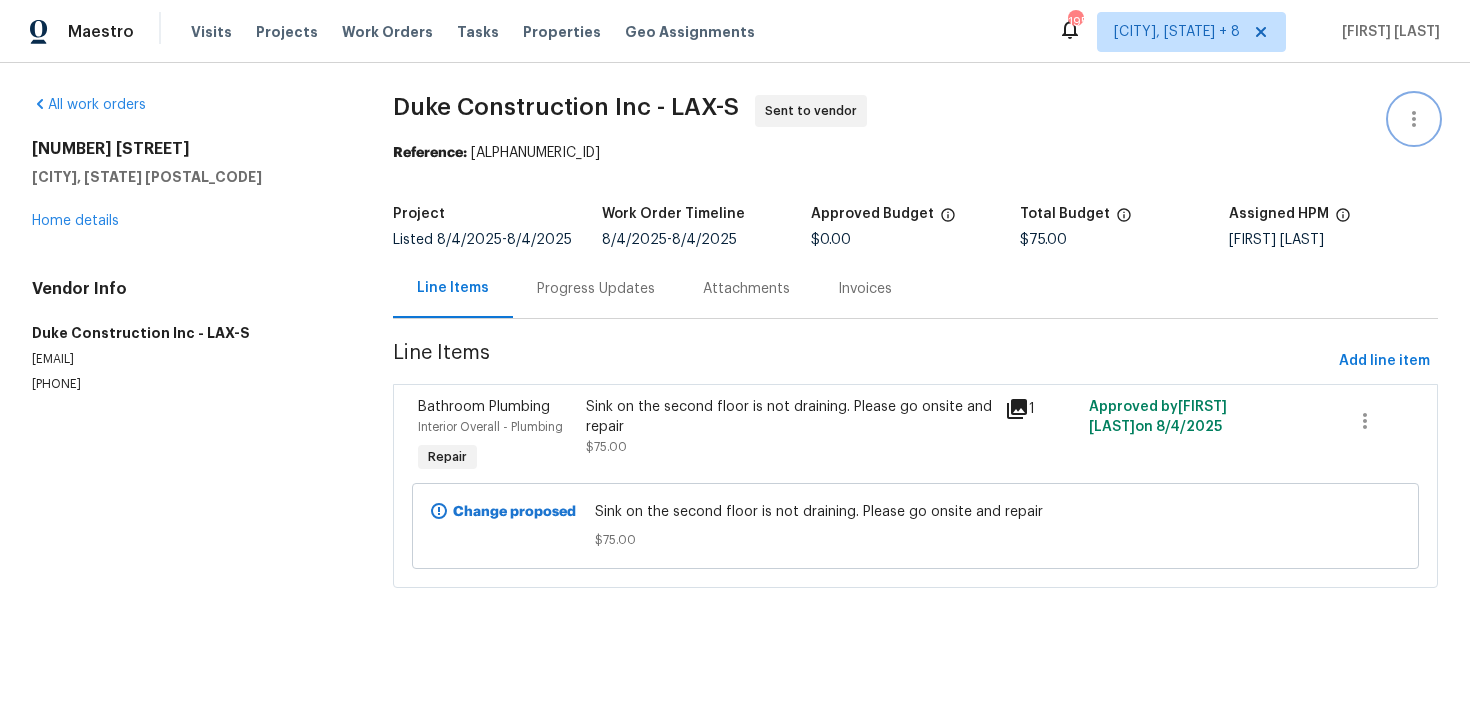 click at bounding box center [1414, 119] 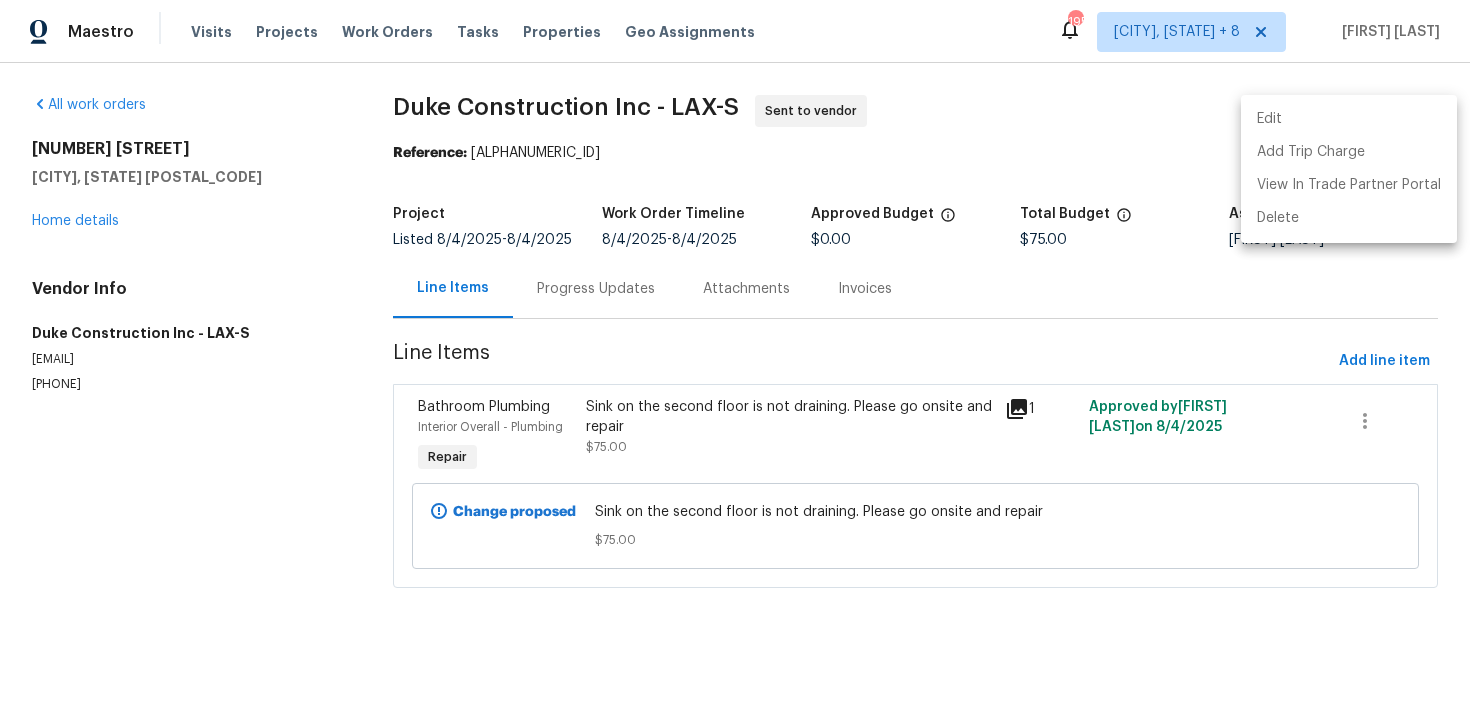 click on "Edit" at bounding box center (1349, 119) 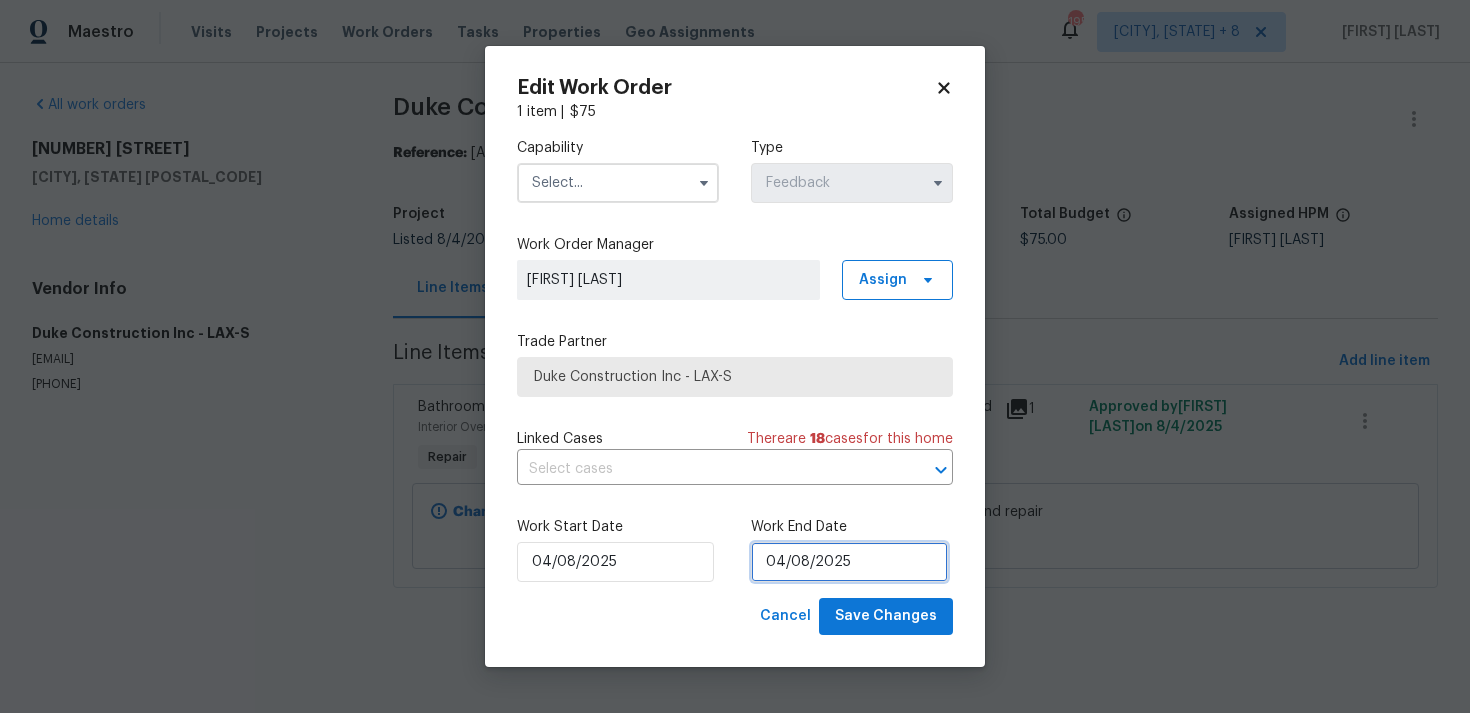click on "04/08/2025" at bounding box center (849, 562) 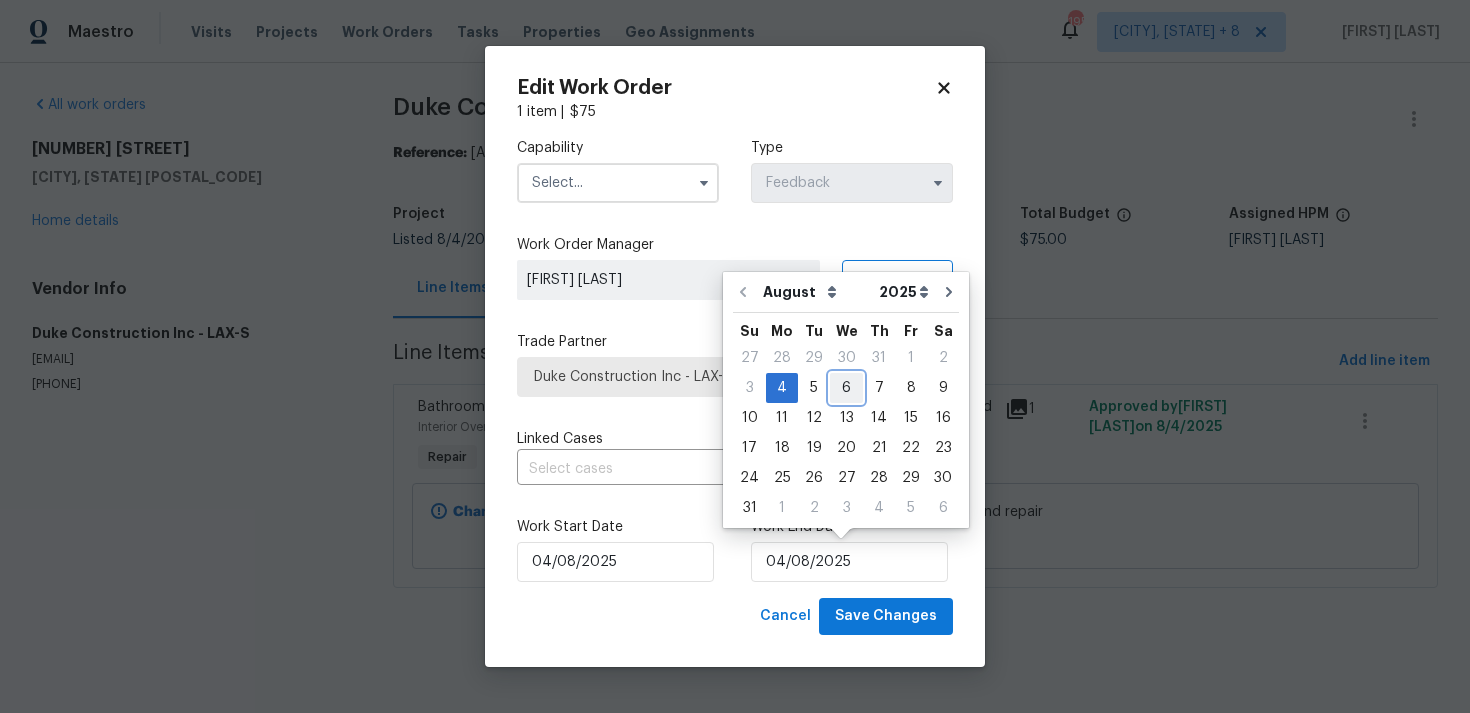 click on "6" at bounding box center (846, 388) 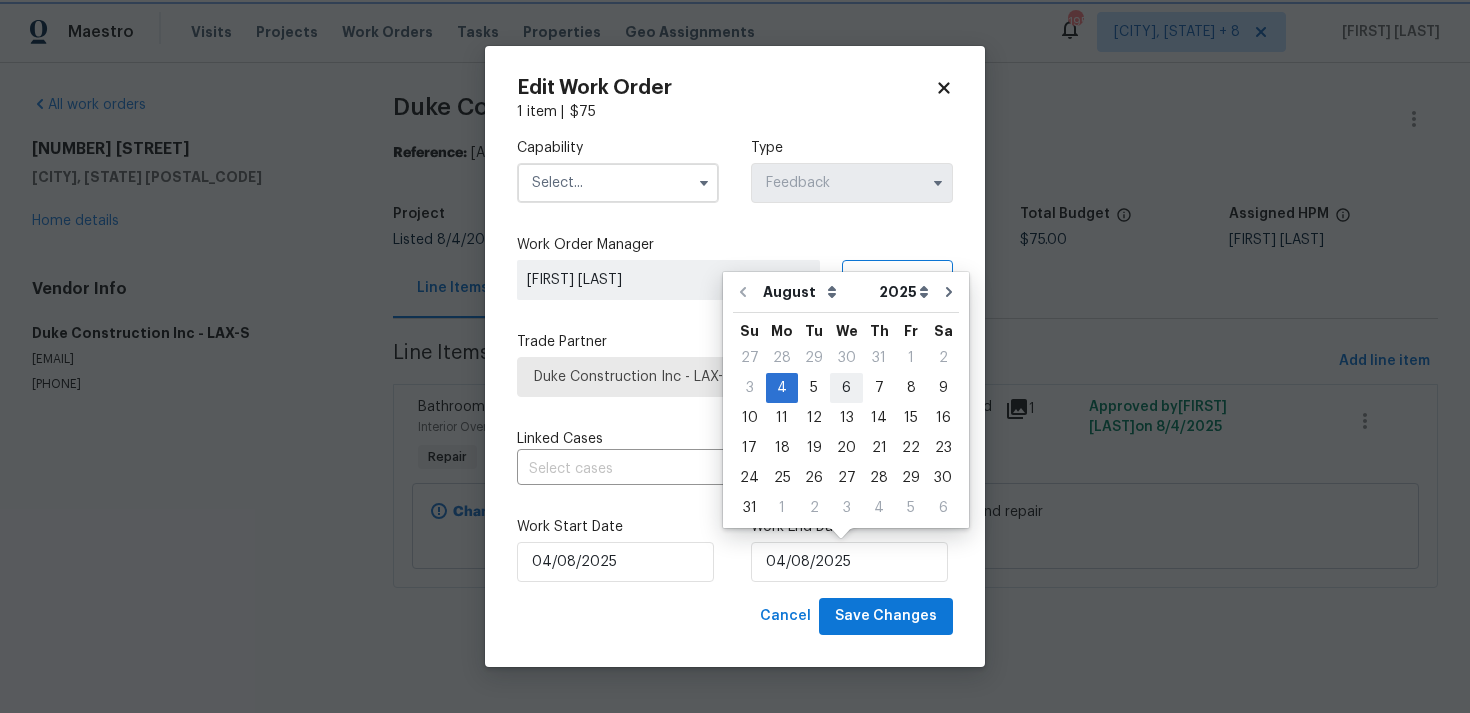 type on "06/08/2025" 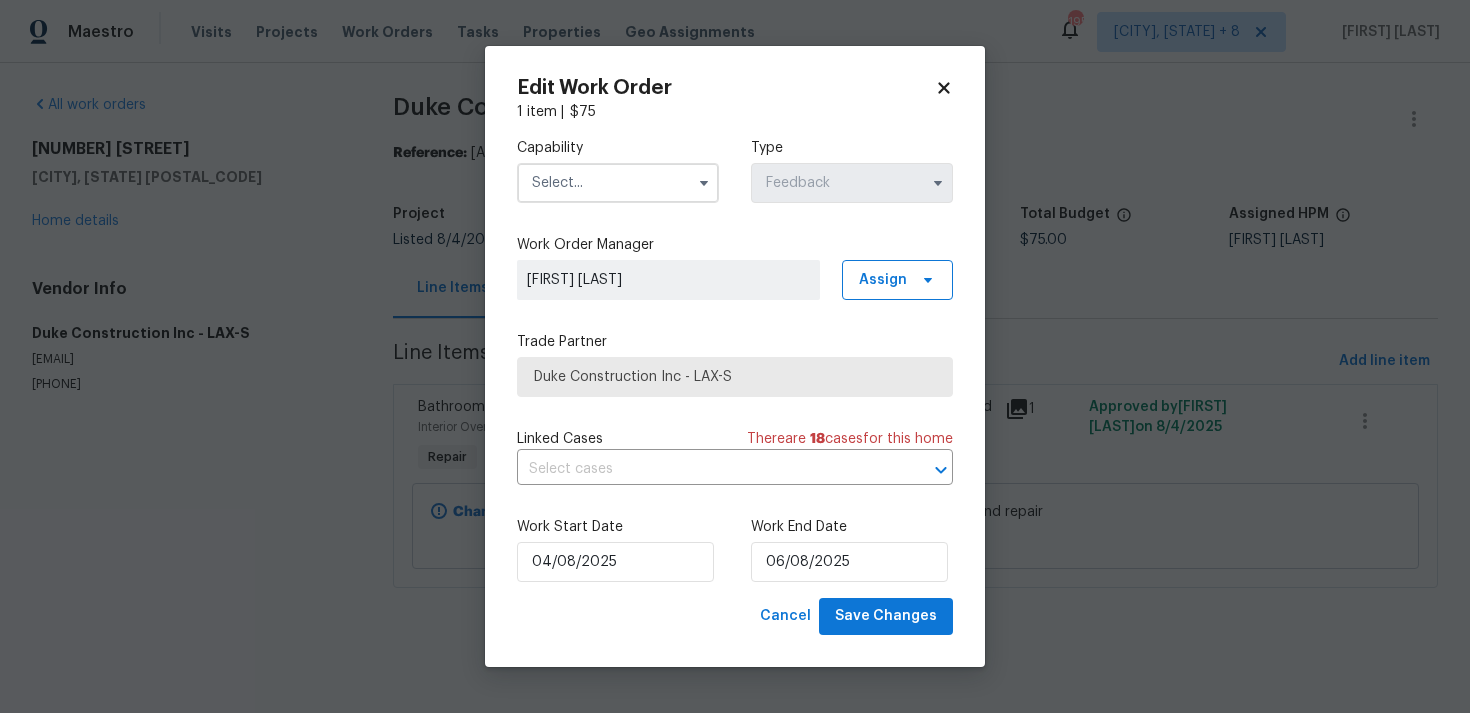 click at bounding box center [618, 183] 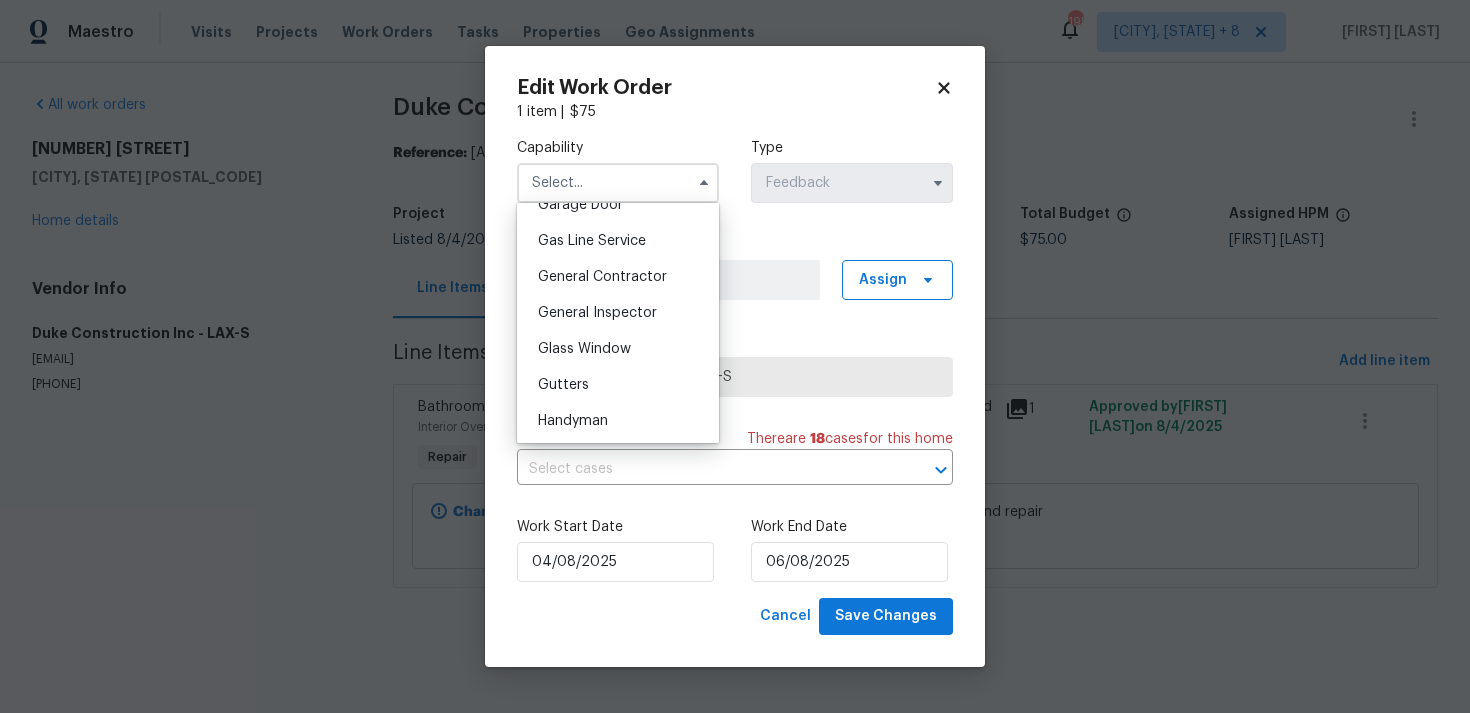 scroll, scrollTop: 919, scrollLeft: 0, axis: vertical 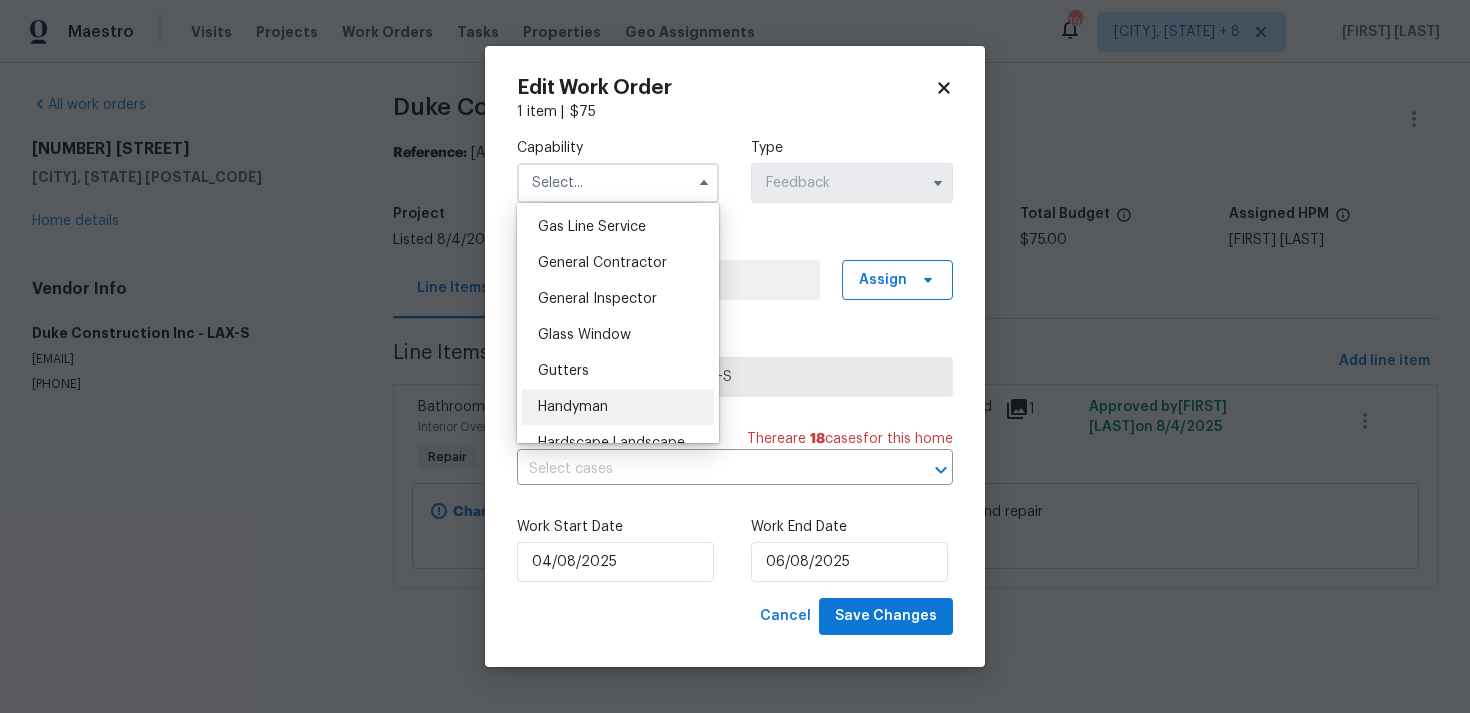 click on "Handyman" at bounding box center (573, 407) 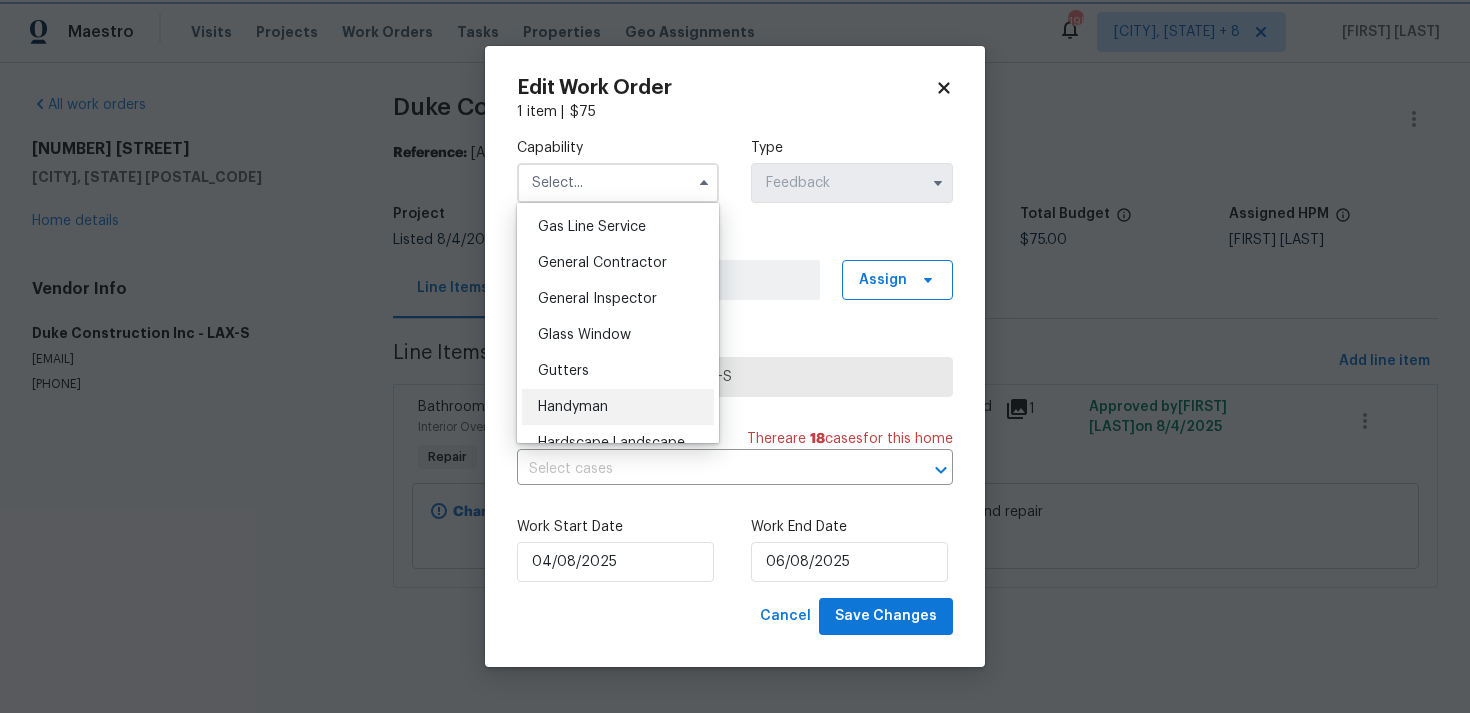 type on "Handyman" 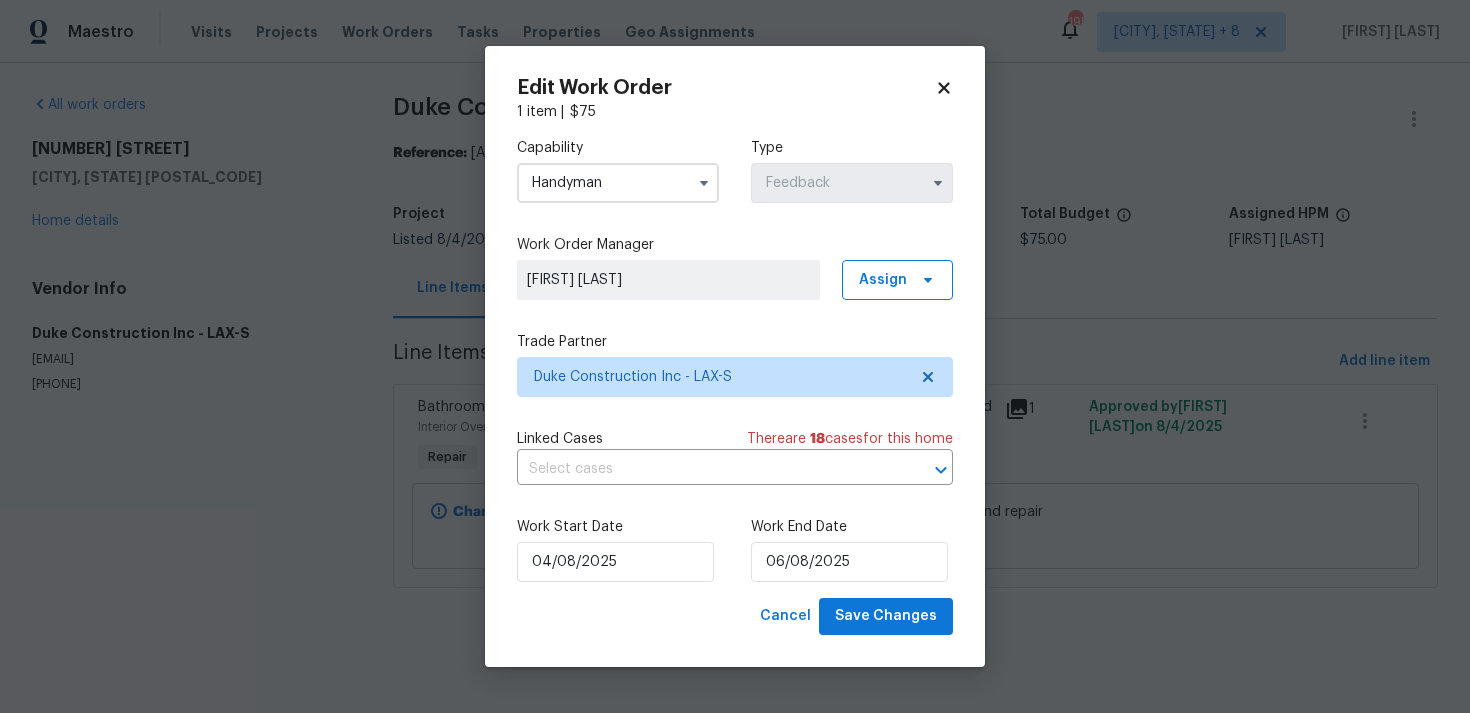 click on "Work Start Date   04/08/2025 Work End Date   06/08/2025" at bounding box center [735, 549] 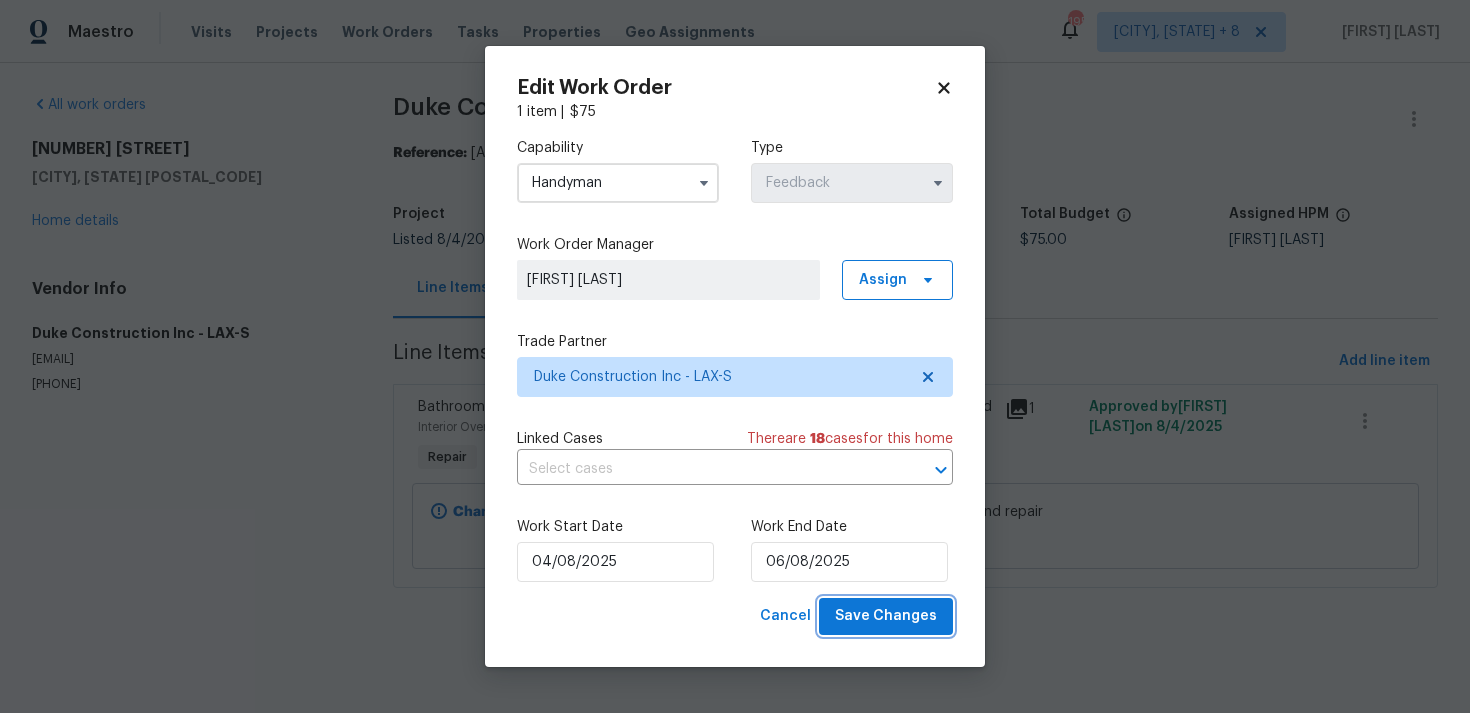 click on "Save Changes" at bounding box center [886, 616] 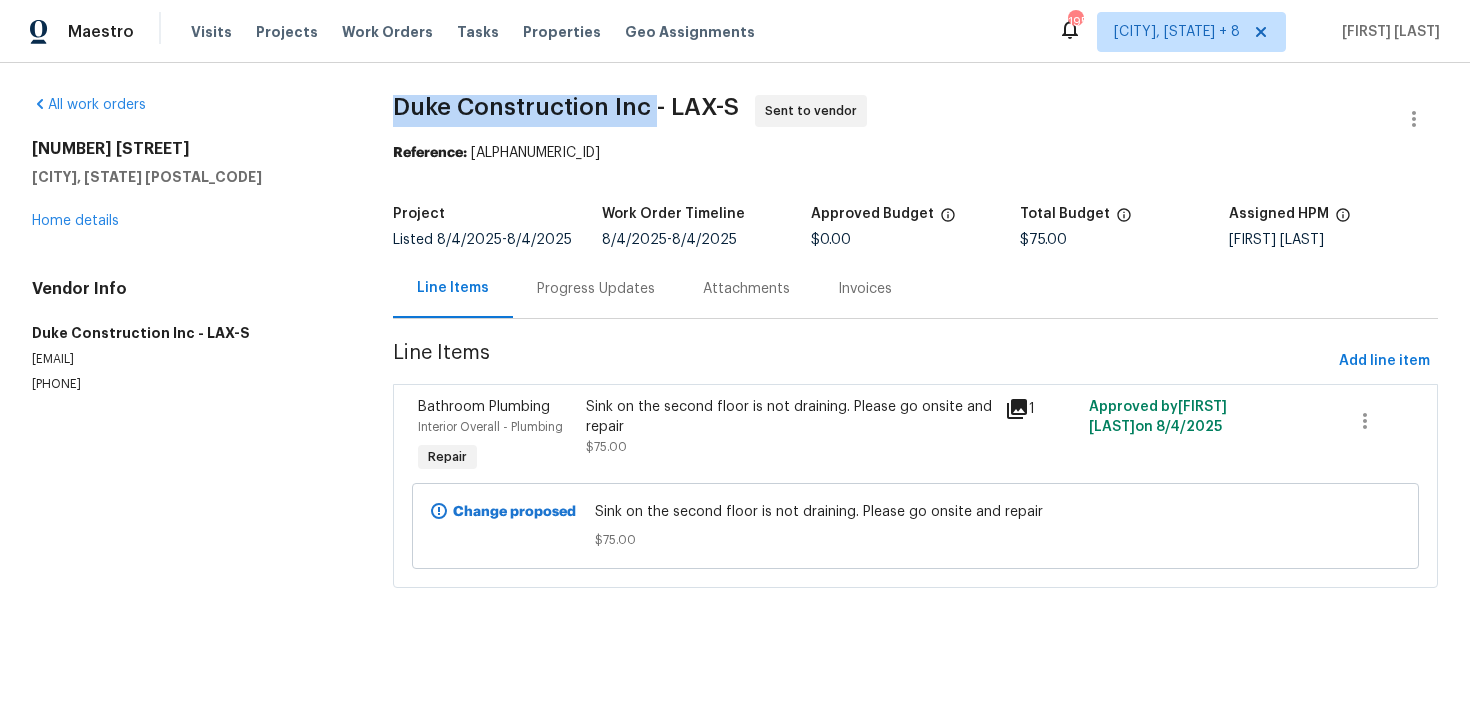 drag, startPoint x: 397, startPoint y: 109, endPoint x: 660, endPoint y: 111, distance: 263.0076 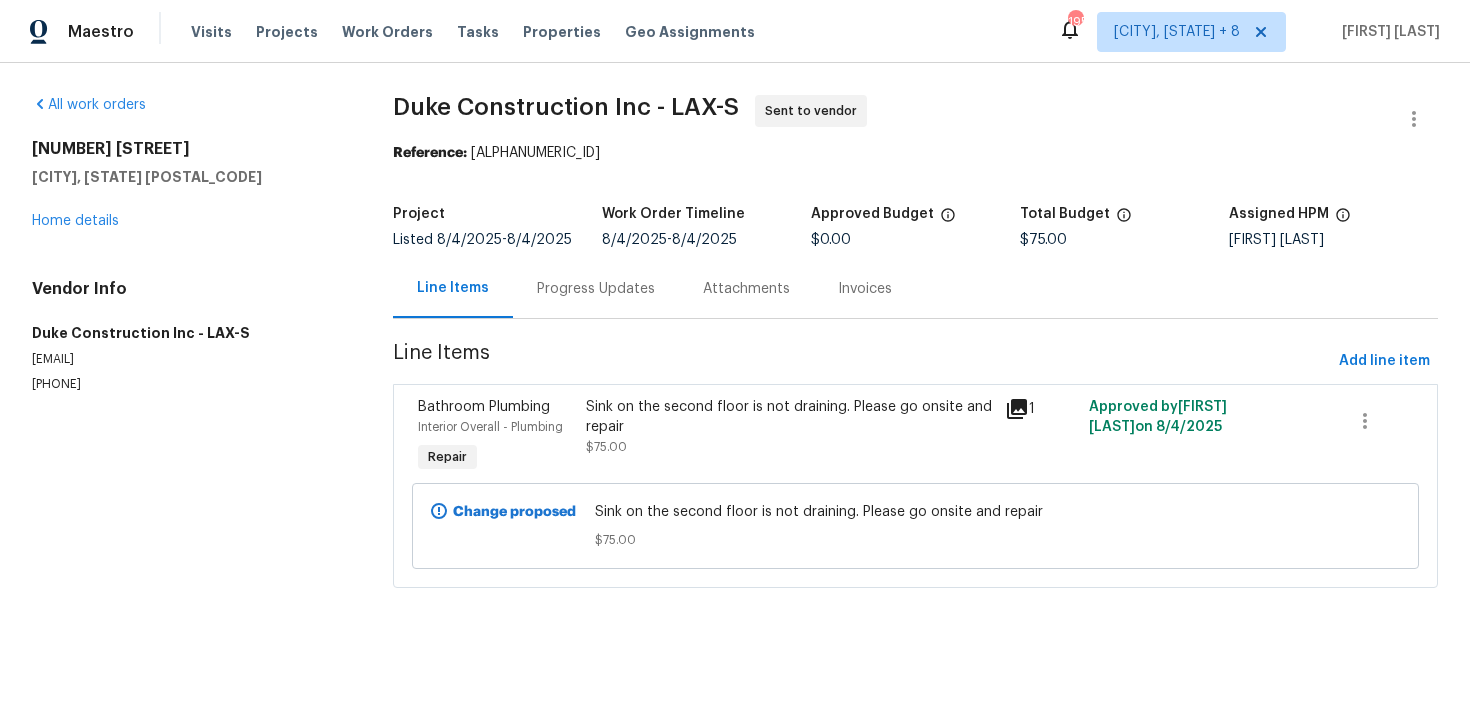 click on "Progress Updates" at bounding box center [596, 289] 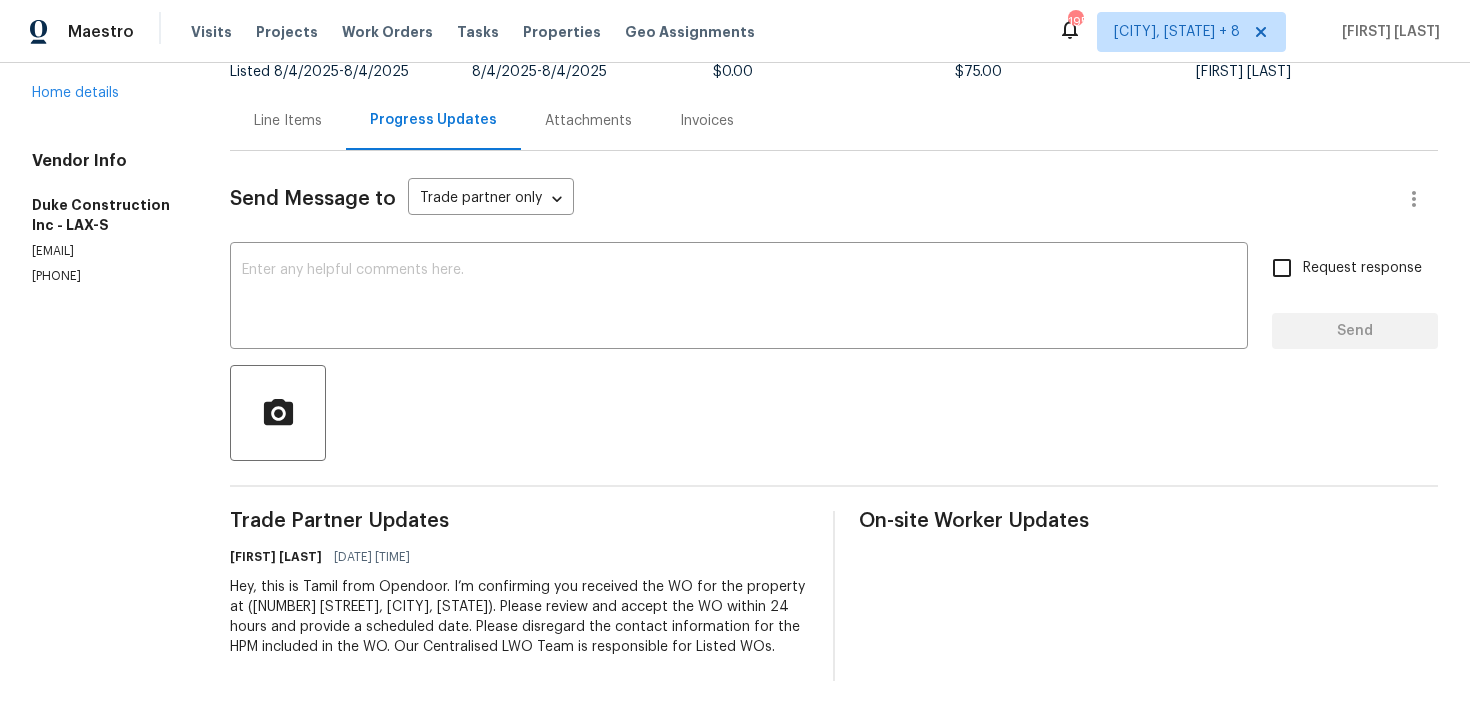 scroll, scrollTop: 0, scrollLeft: 0, axis: both 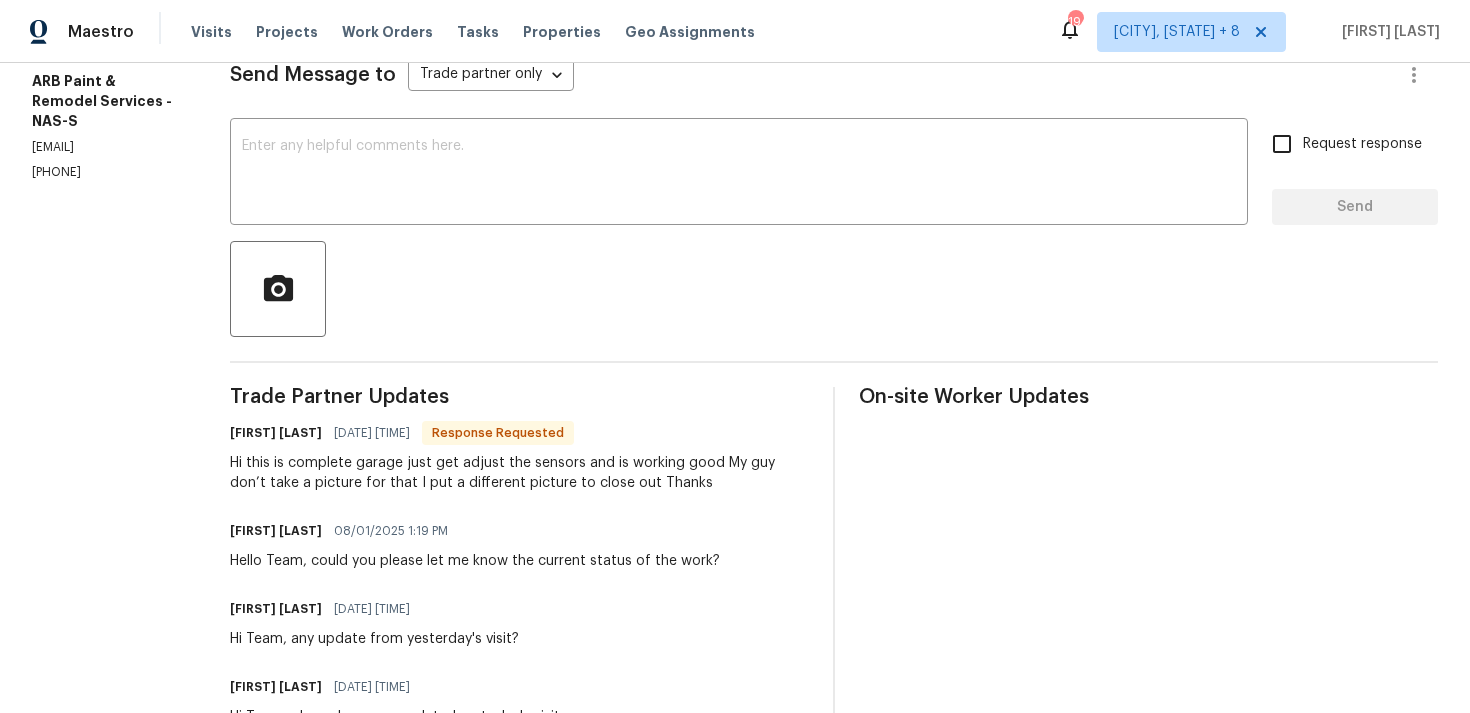 click on "Hi this is complete garage just get adjust the sensors and is working good
My guy don’t take a picture for that I put  a different picture to close out
Thanks" at bounding box center [519, 473] 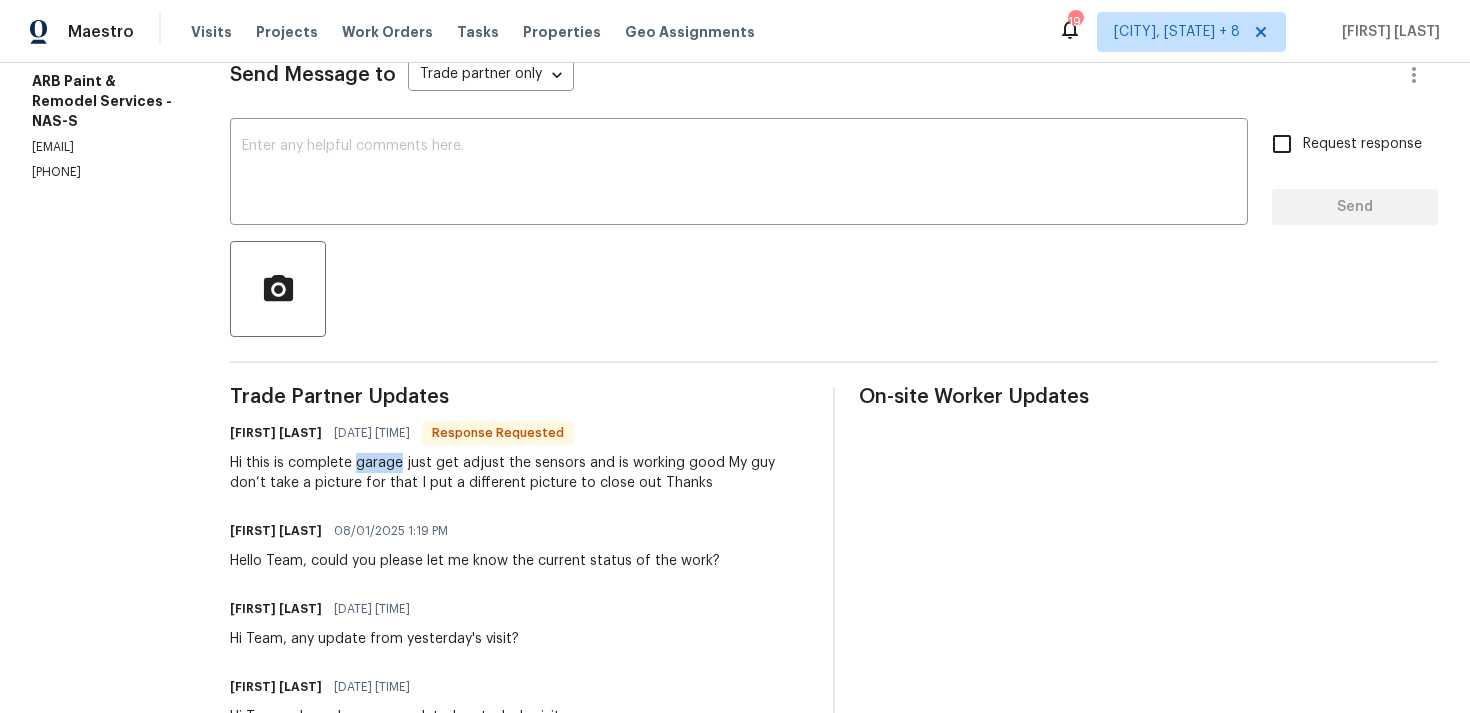 click on "Hi this is complete garage just get adjust the sensors and is working good
My guy don’t take a picture for that I put  a different picture to close out
Thanks" at bounding box center [519, 473] 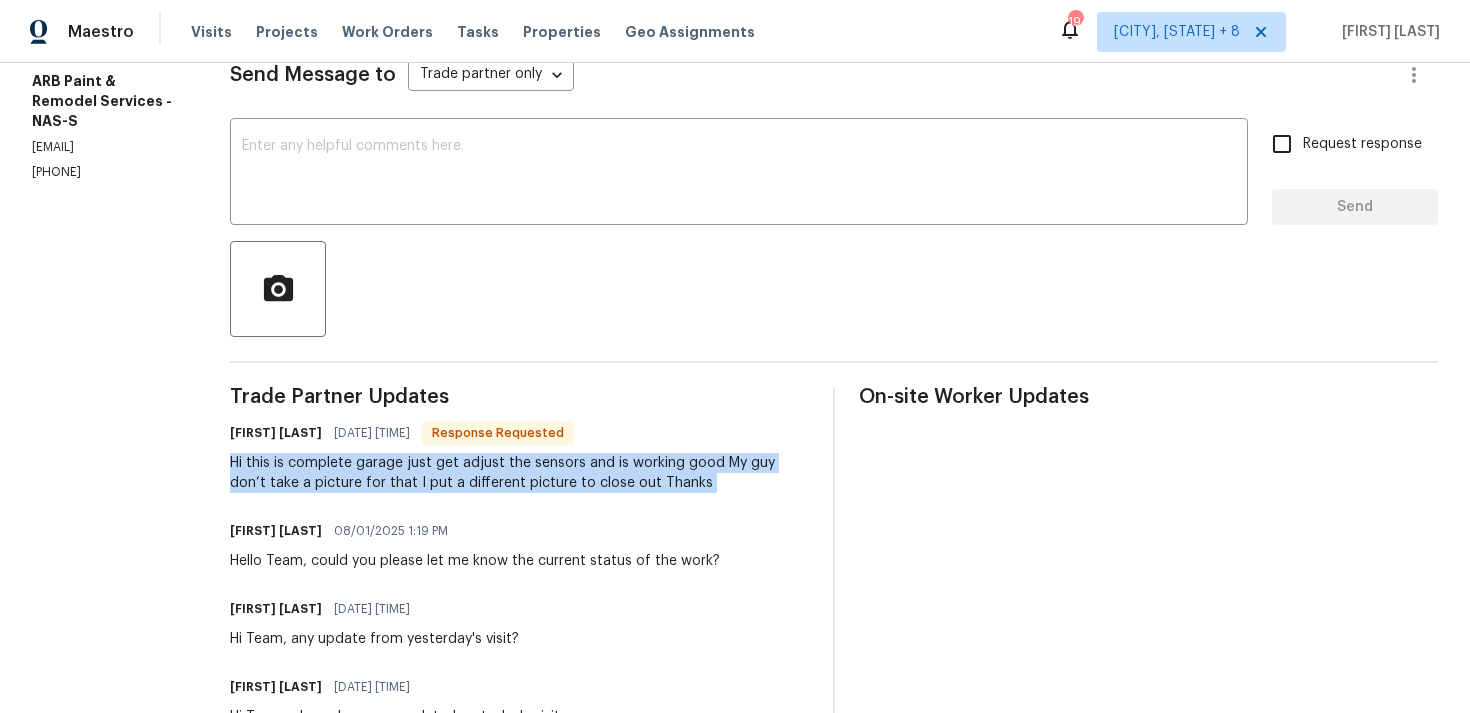 scroll, scrollTop: 70, scrollLeft: 0, axis: vertical 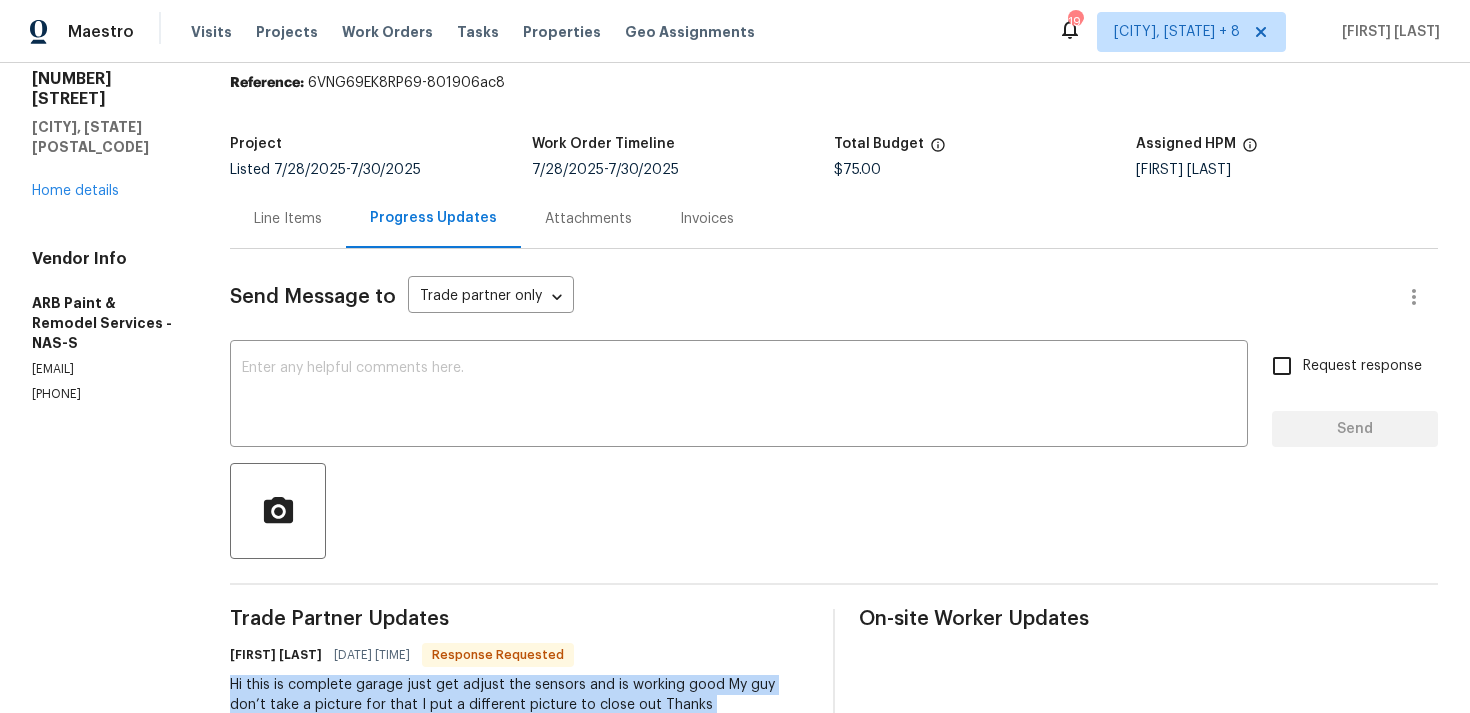 click on "Project Listed [DATE] - [DATE] Work Order Timeline [DATE] - [DATE] Total Budget $75.00 Assigned HPM [FIRST] [LAST]" at bounding box center (834, 157) 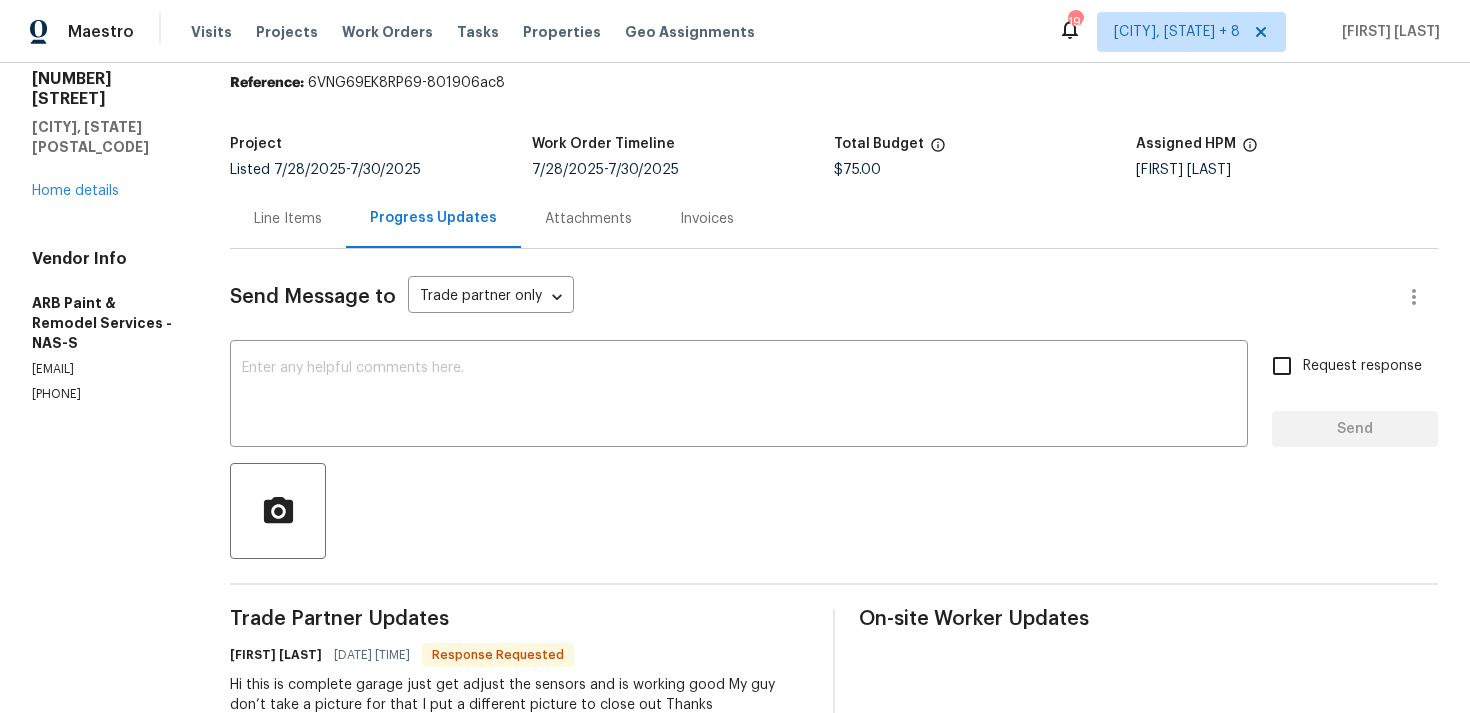 click on "Line Items" at bounding box center [288, 218] 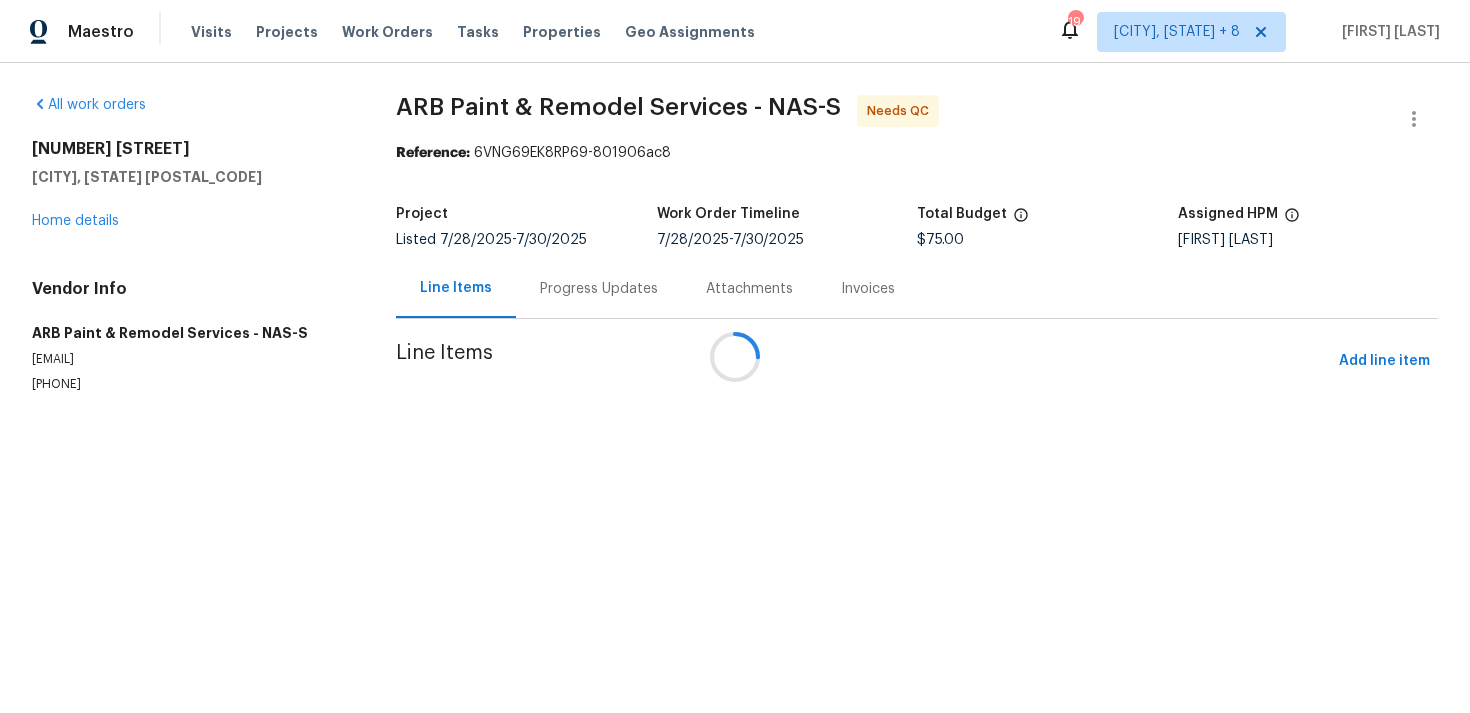 scroll, scrollTop: 0, scrollLeft: 0, axis: both 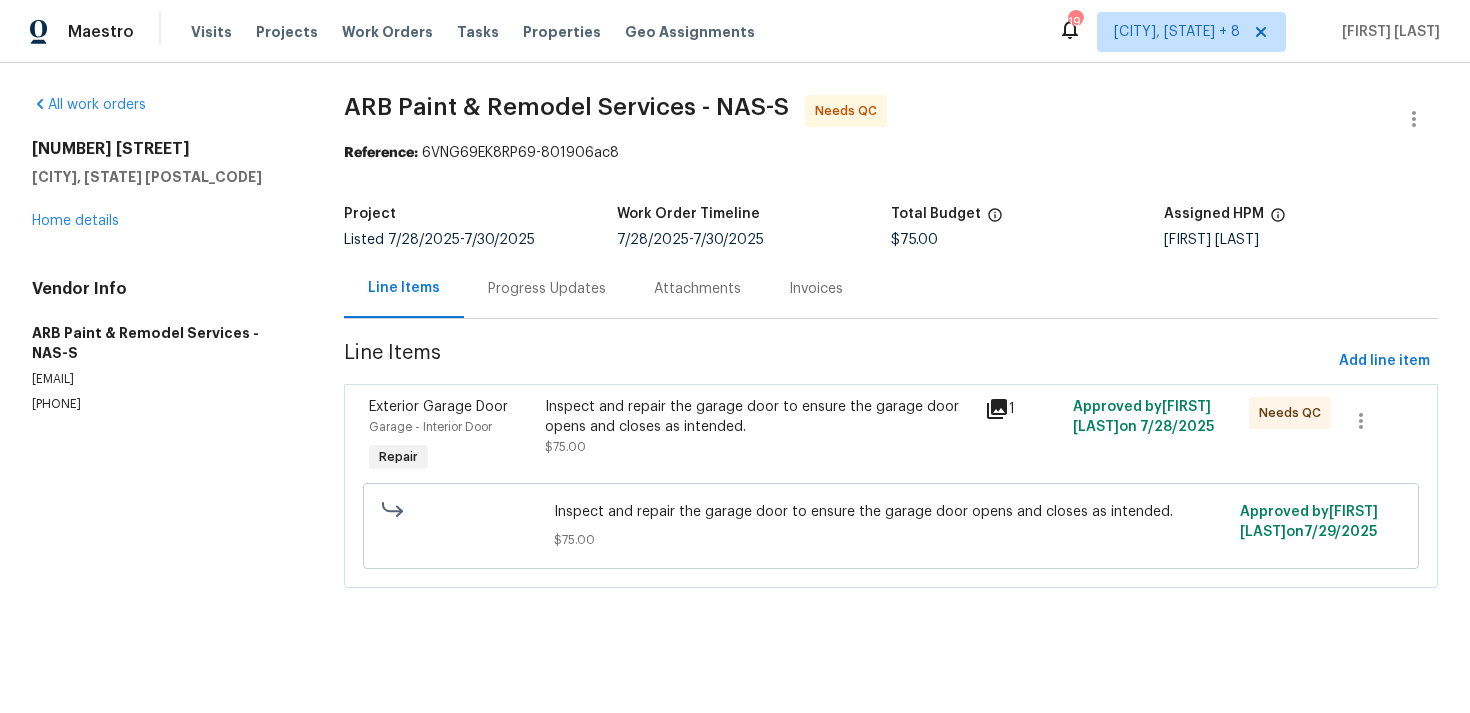 click on "Inspect and repair the garage door to ensure the garage door opens and closes as intended. $75.00" at bounding box center [759, 427] 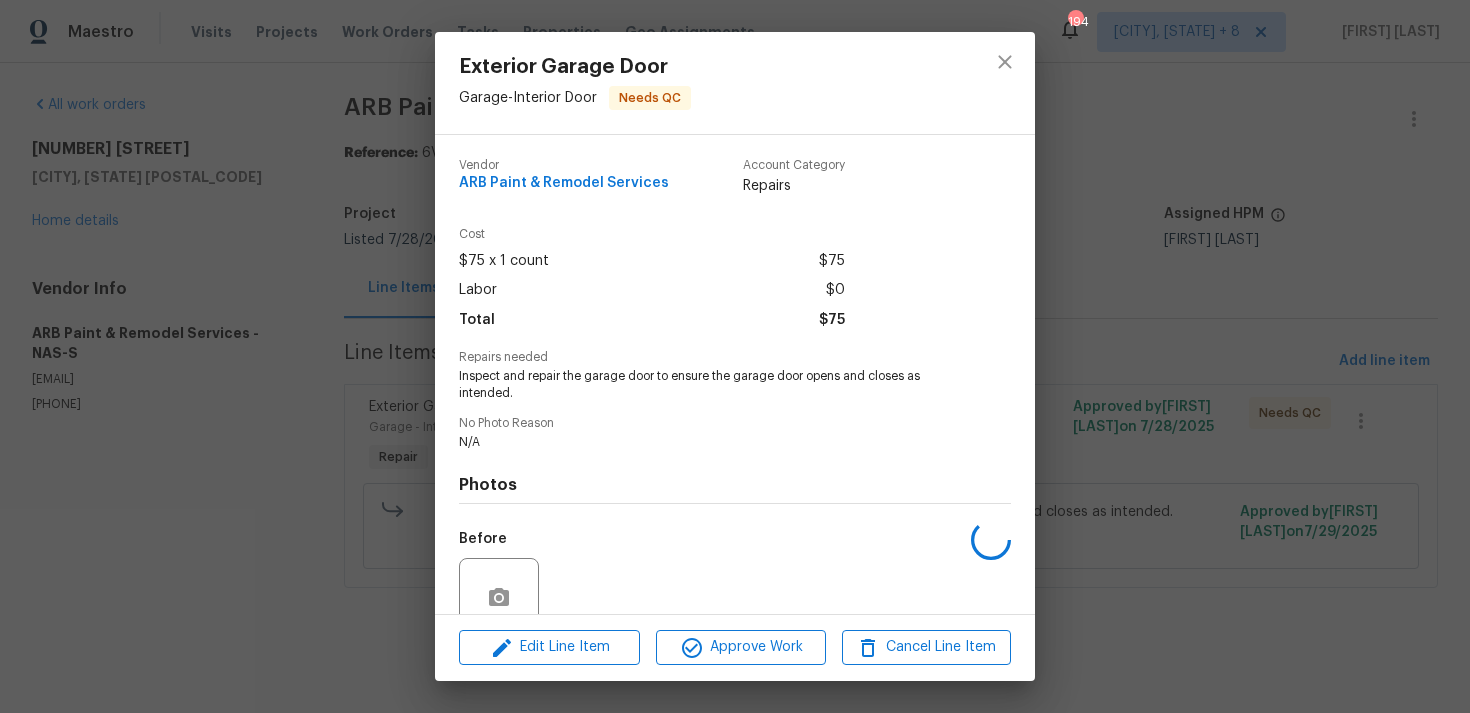 scroll, scrollTop: 174, scrollLeft: 0, axis: vertical 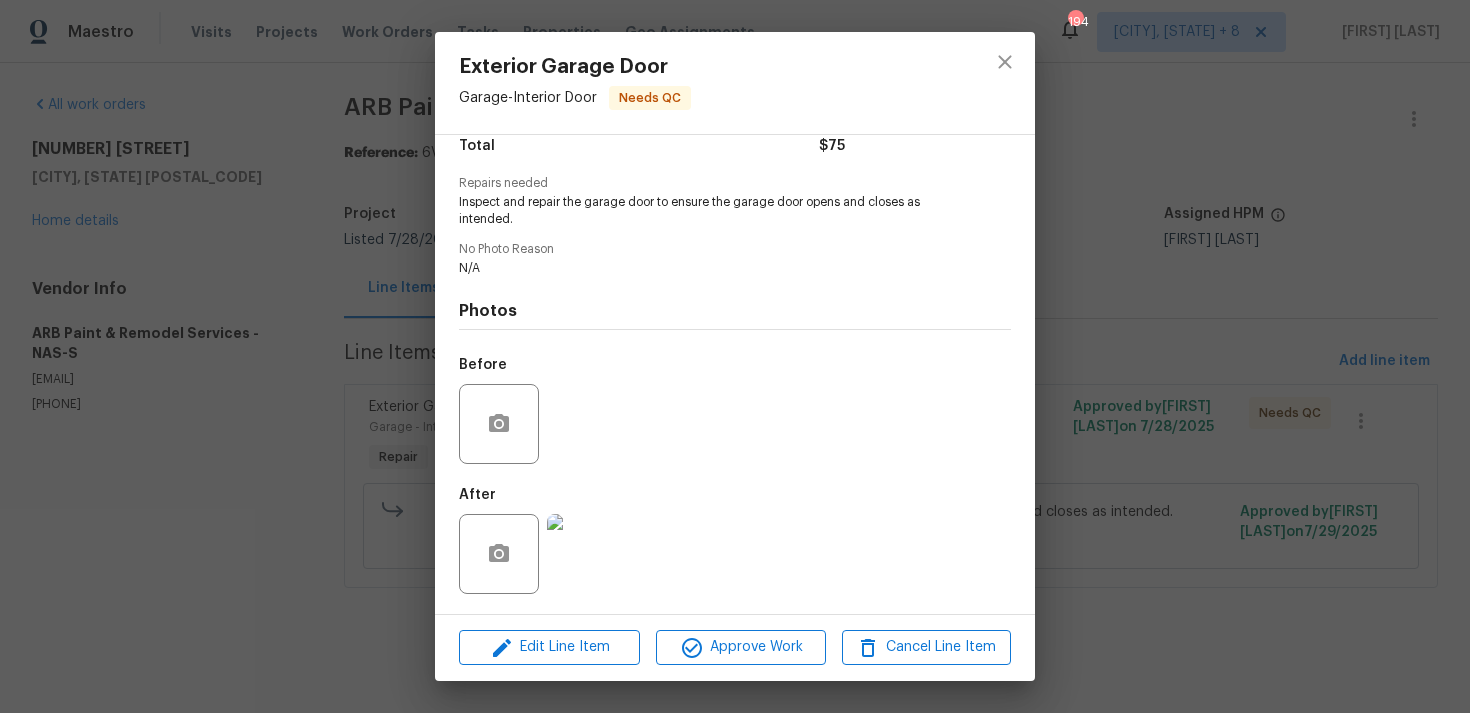 click at bounding box center [587, 554] 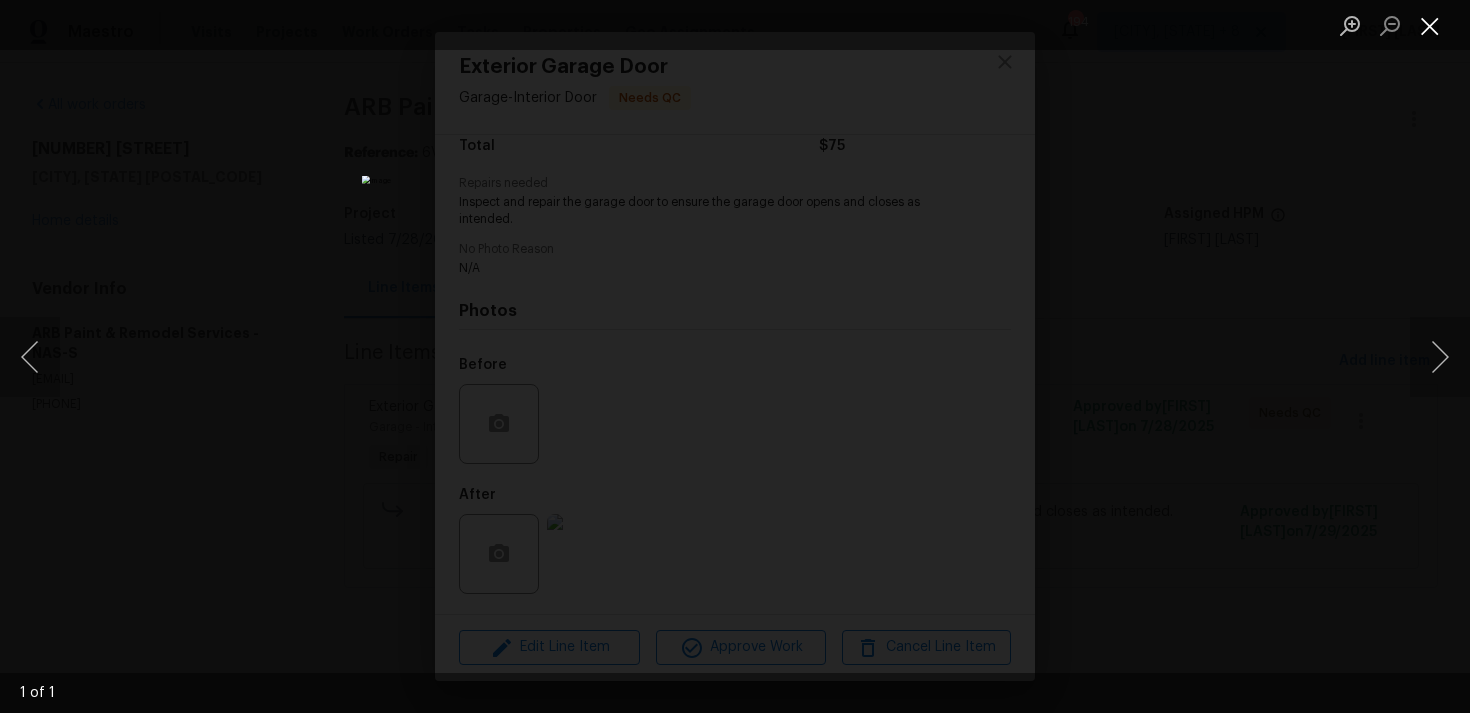 click at bounding box center (1430, 25) 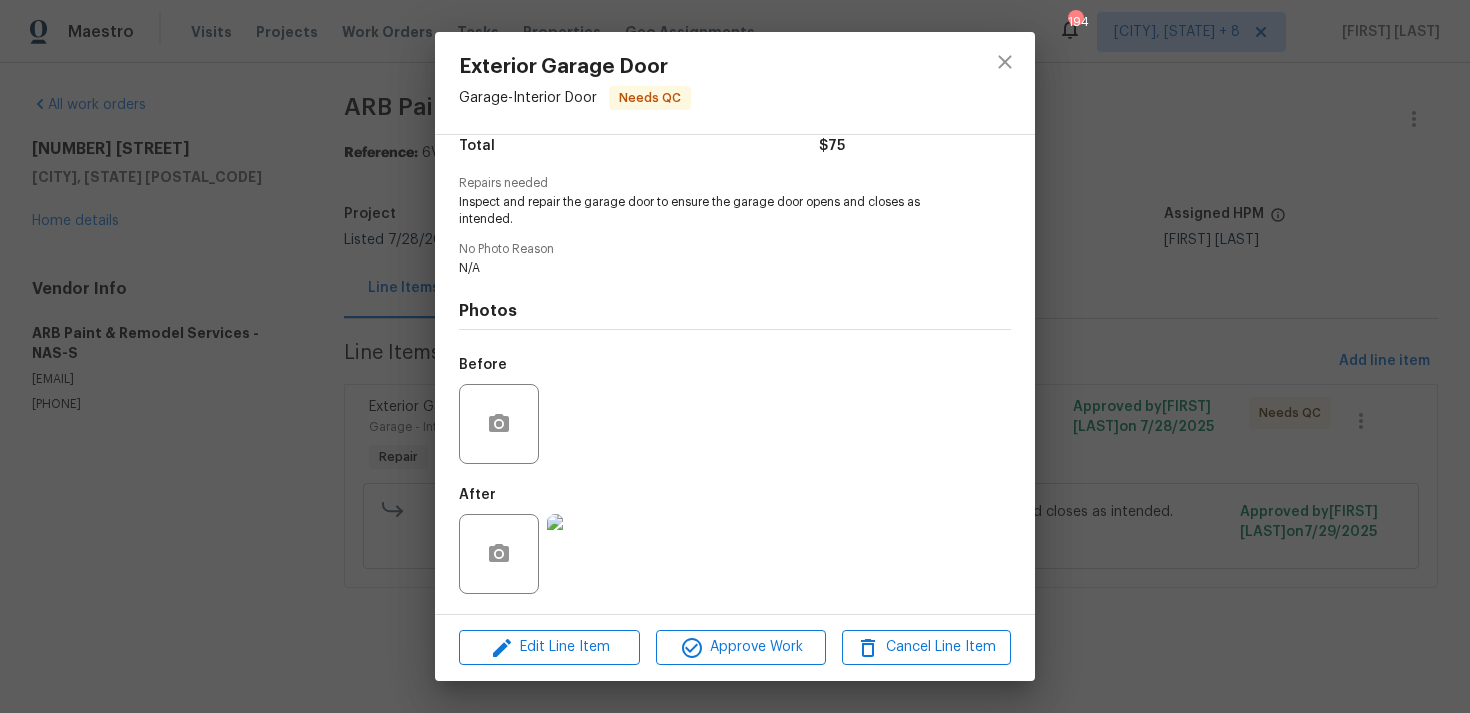 click on "Exterior Garage Door Garage  -  Interior Door Needs QC Vendor ARB Paint & Remodel Services Account Category Repairs Cost $75 x 1 count $75 Labor $0 Total $75 Repairs needed Inspect and repair the garage door to ensure the garage door opens and closes as intended. No Photo Reason N/A Photos Before After  Edit Line Item  Approve Work  Cancel Line Item" at bounding box center (735, 356) 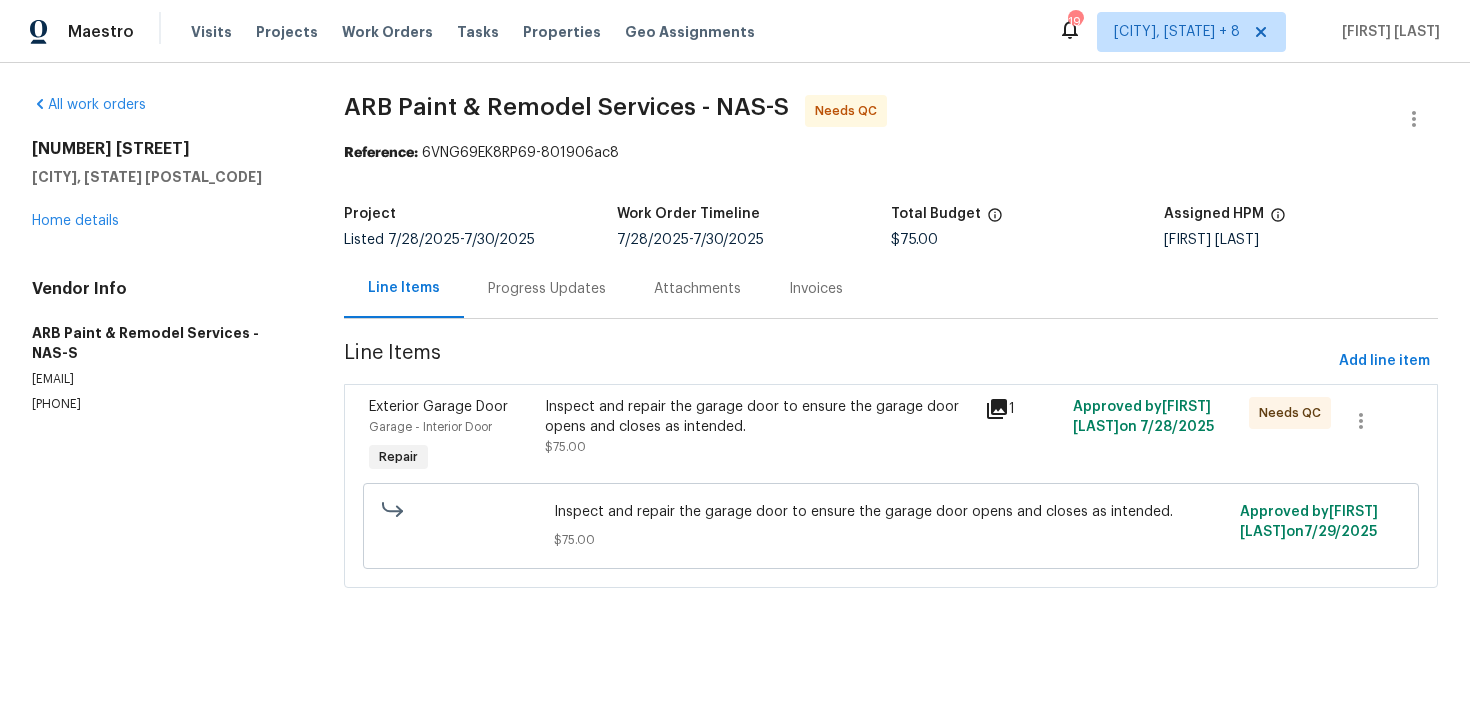 click on "Progress Updates" at bounding box center (547, 288) 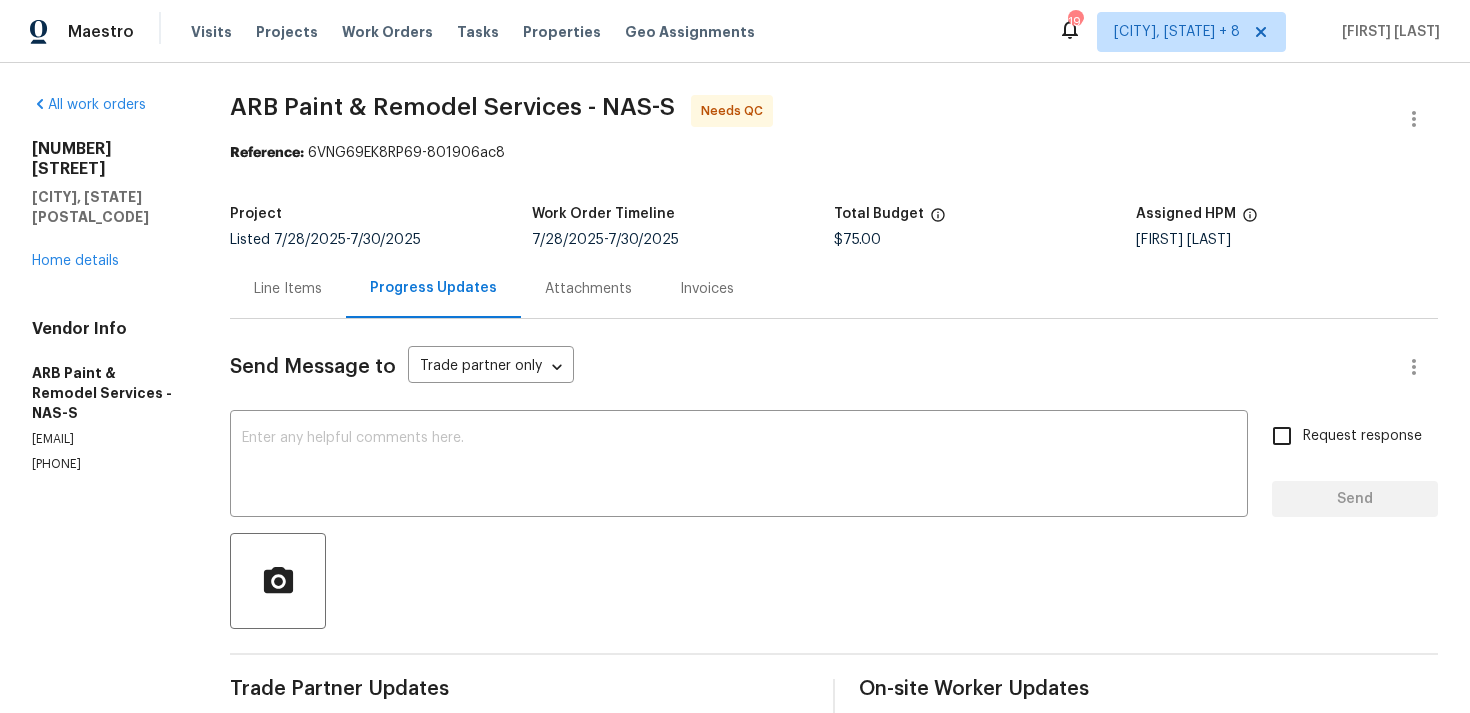 scroll, scrollTop: 115, scrollLeft: 0, axis: vertical 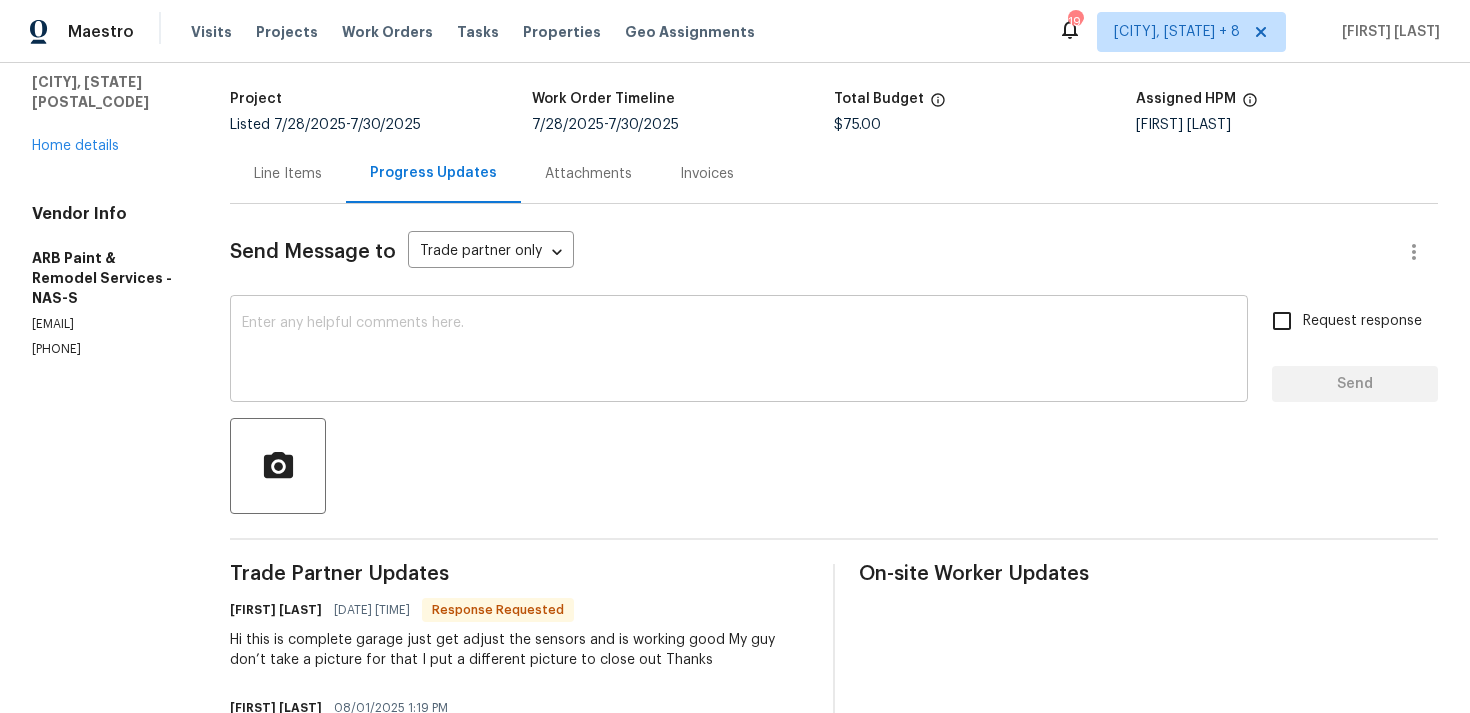 click at bounding box center [739, 351] 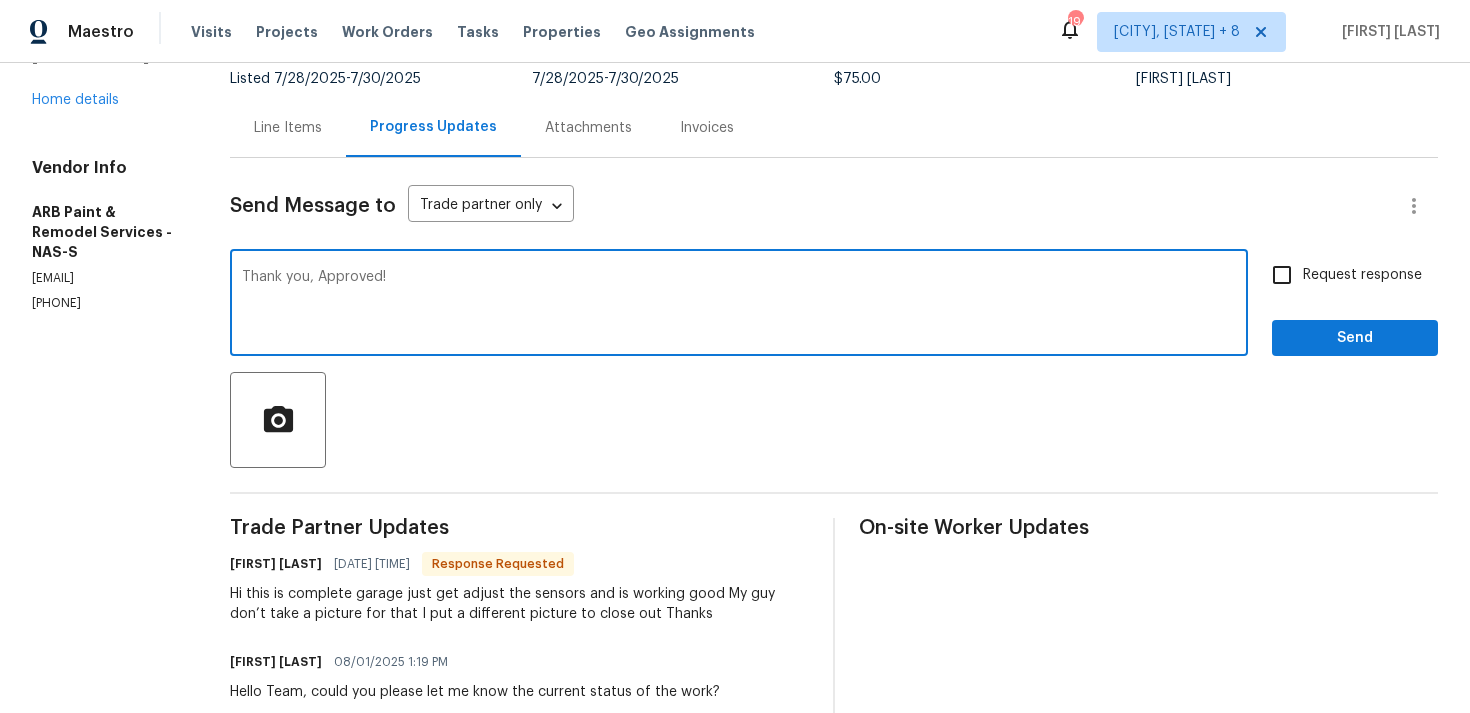 scroll, scrollTop: 170, scrollLeft: 0, axis: vertical 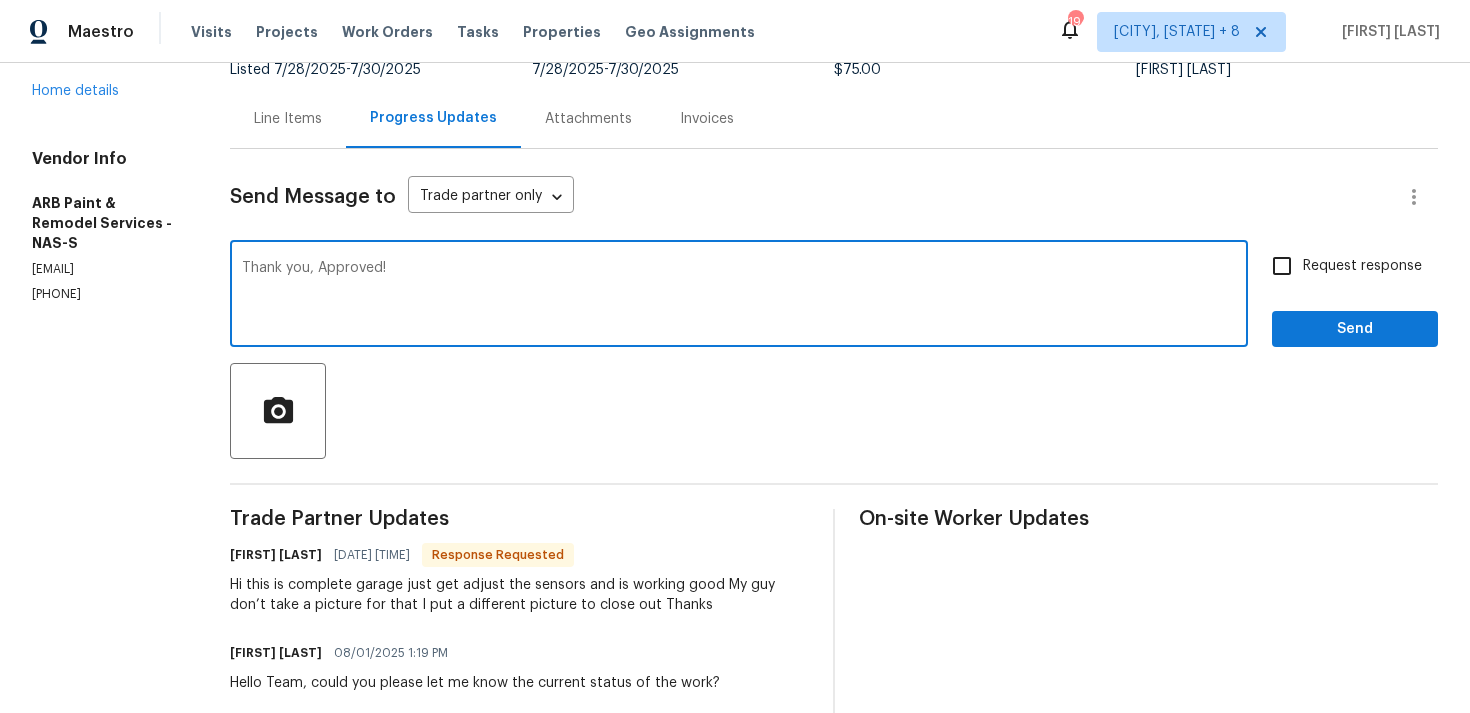 click on "Thank you, Approved!" at bounding box center [739, 296] 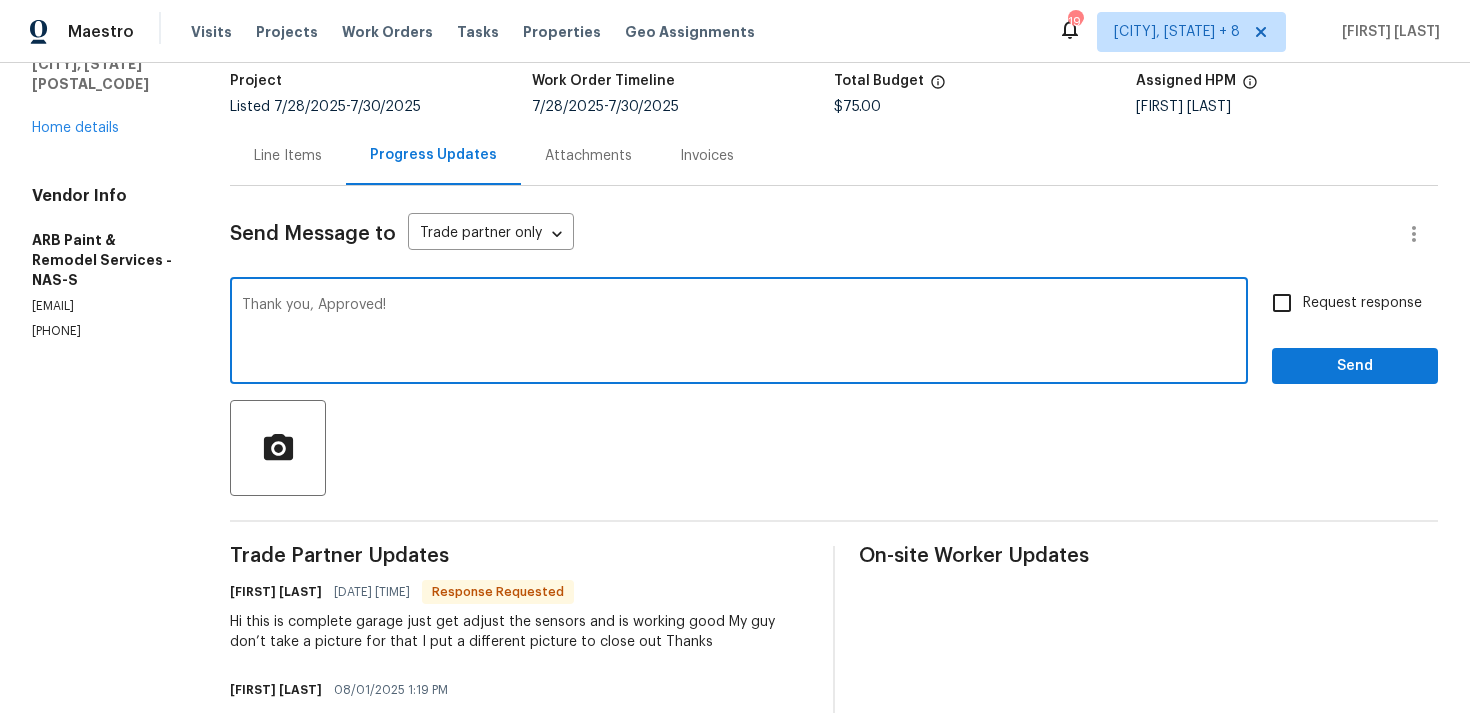 scroll, scrollTop: 167, scrollLeft: 0, axis: vertical 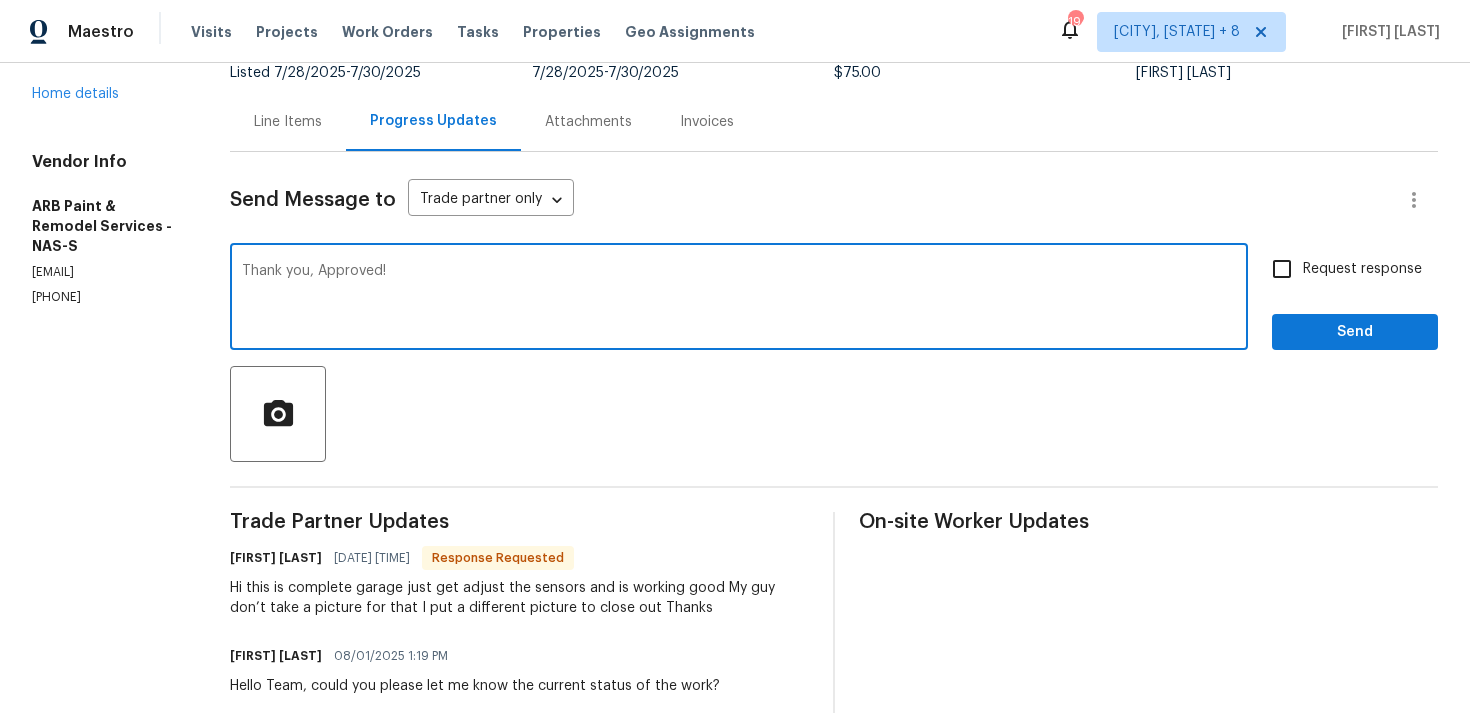 type on "Thank you, Approved!" 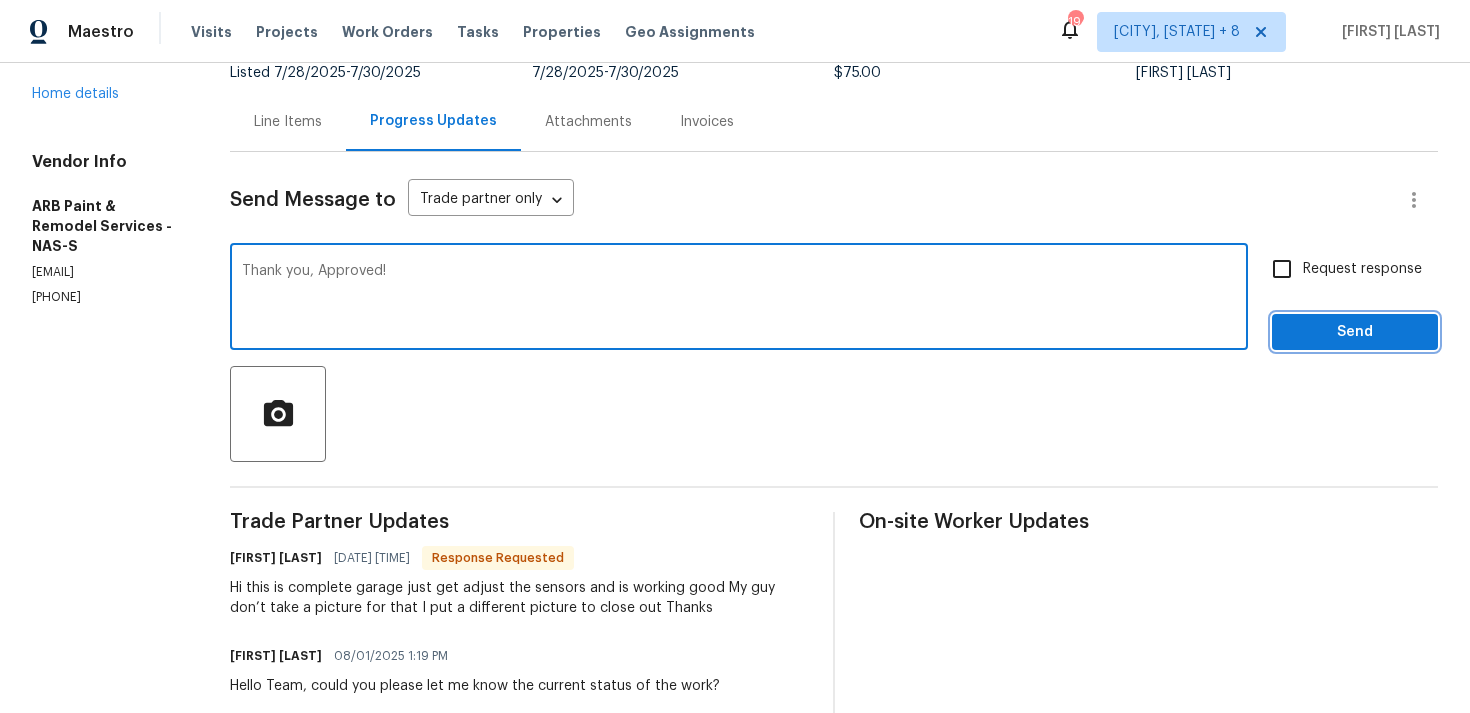 click on "Send" at bounding box center (1355, 332) 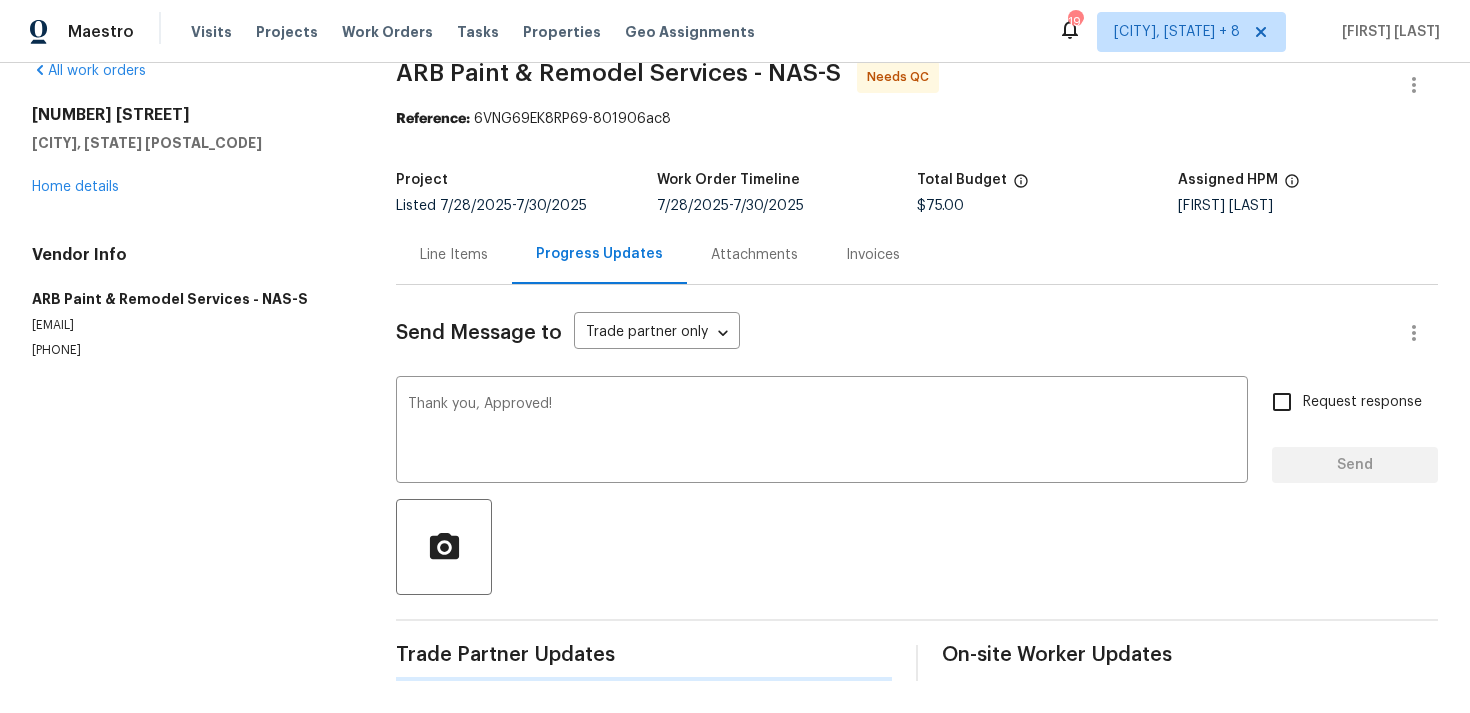 scroll, scrollTop: 0, scrollLeft: 0, axis: both 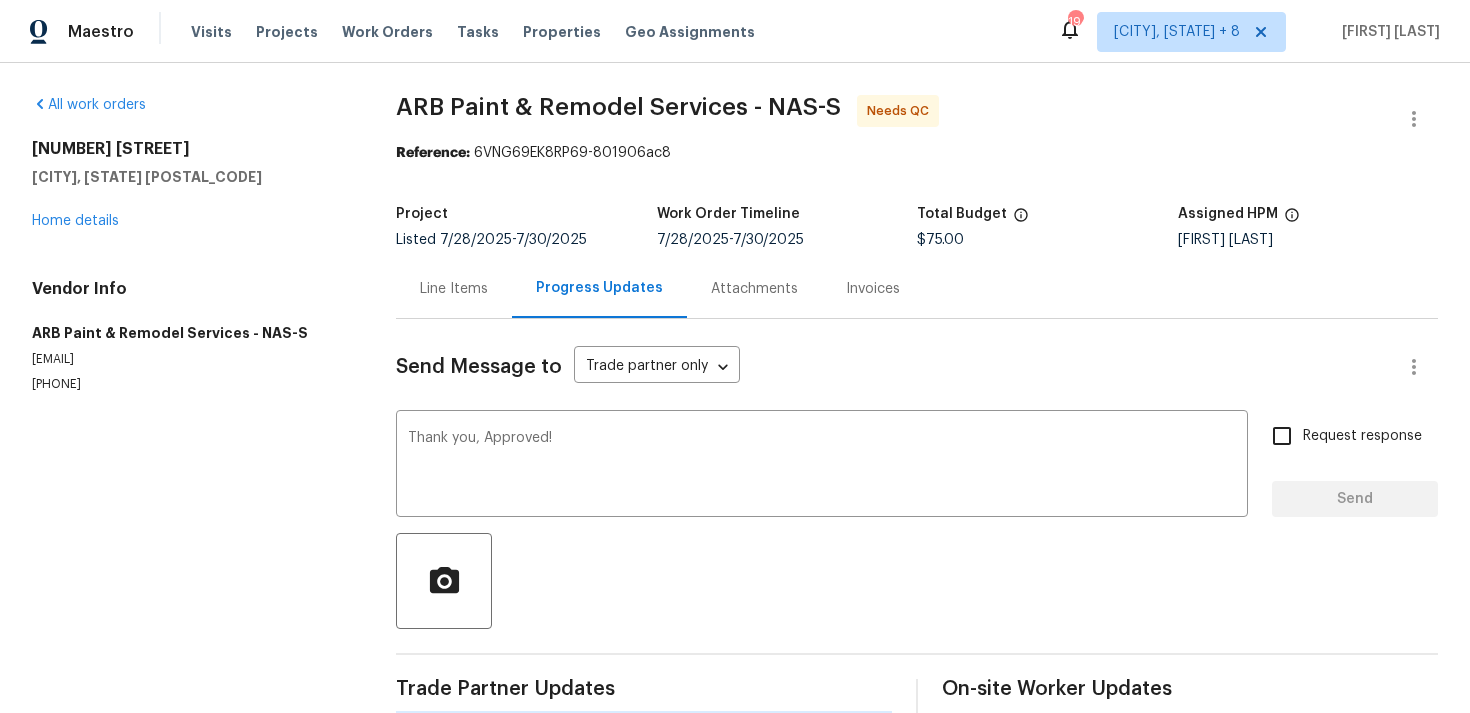 type 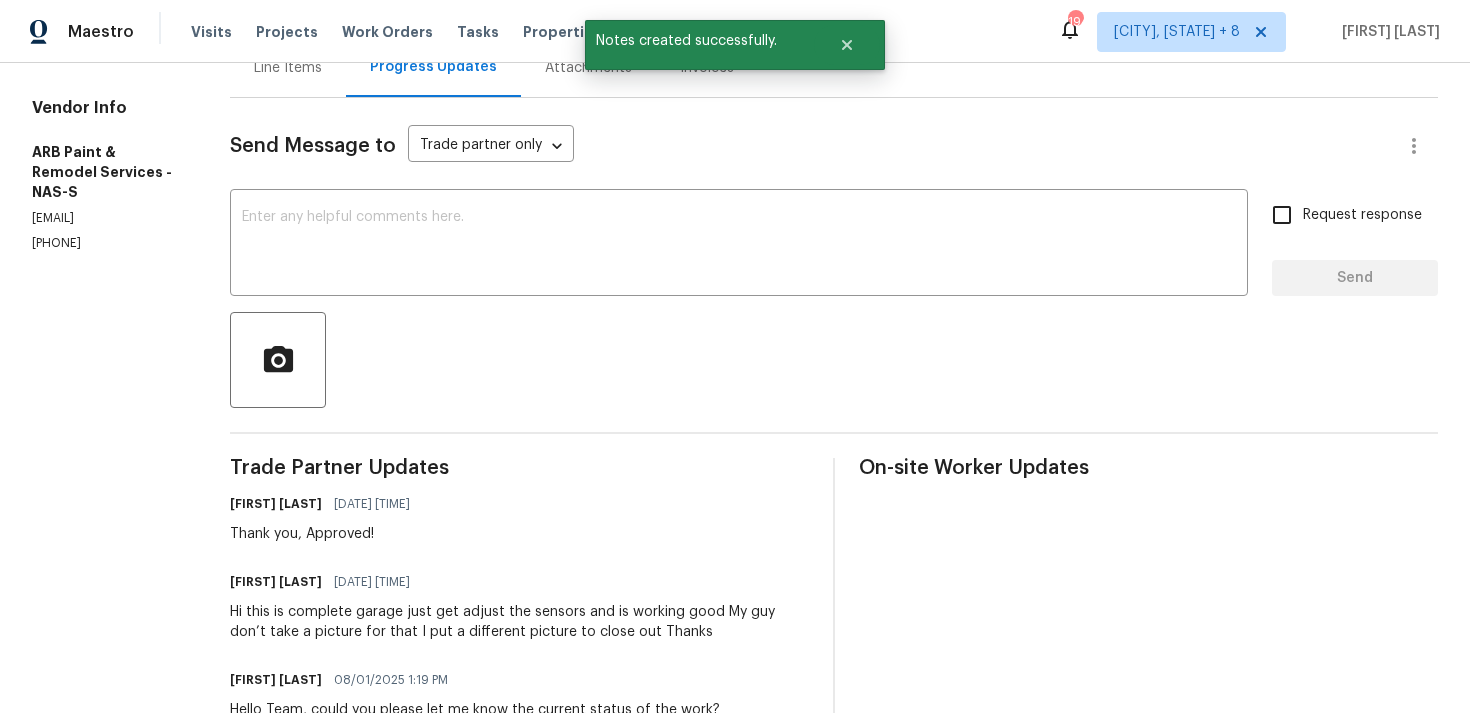 scroll, scrollTop: 273, scrollLeft: 0, axis: vertical 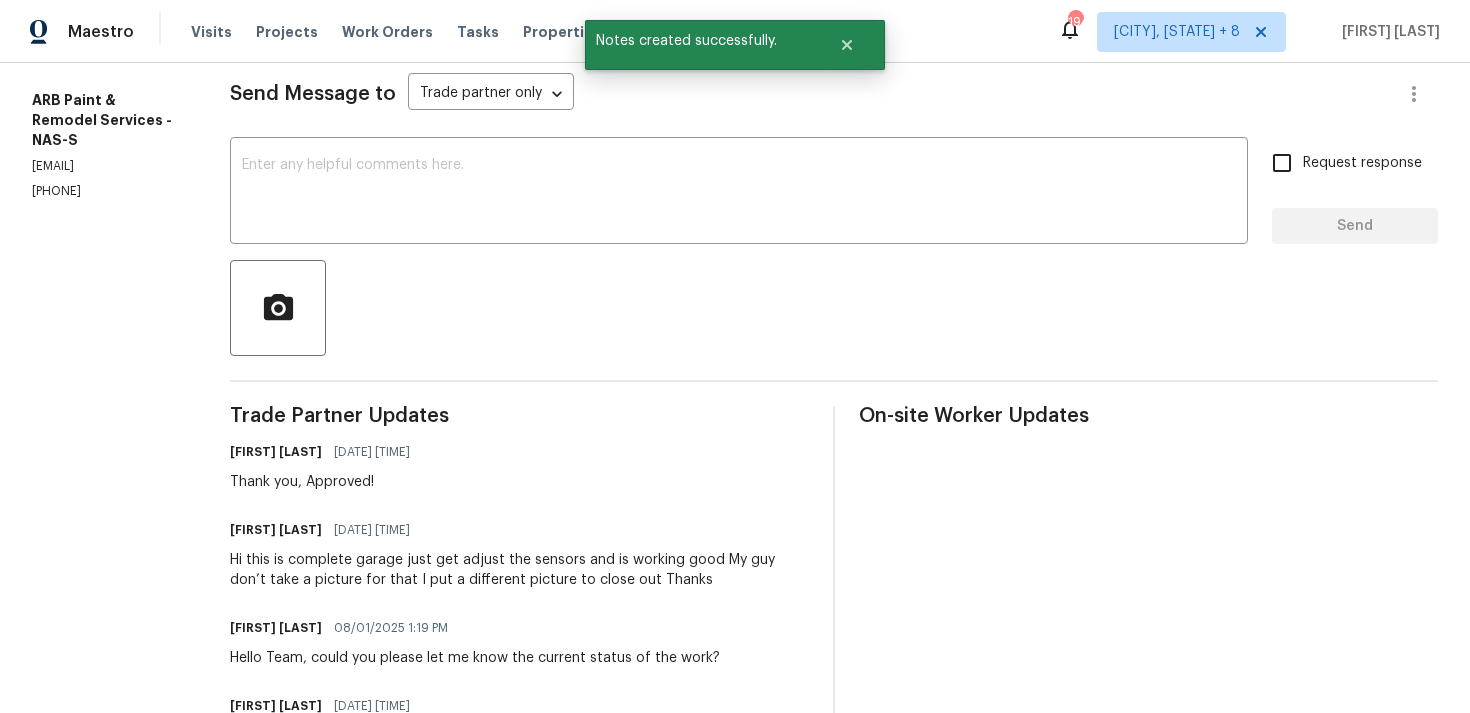 click on "Hi this is complete garage just get adjust the sensors and is working good
My guy don’t take a picture for that I put  a different picture to close out
Thanks" at bounding box center (519, 570) 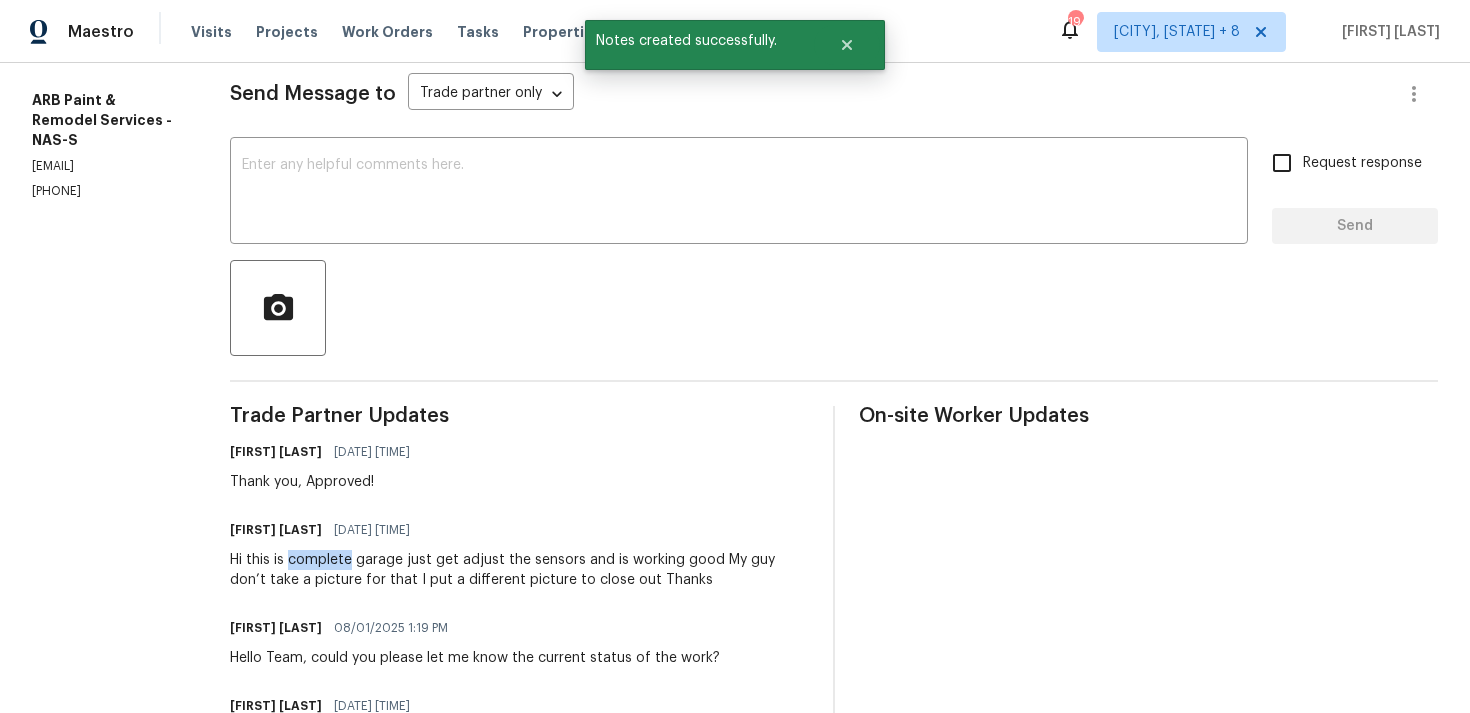click on "Hi this is complete garage just get adjust the sensors and is working good
My guy don’t take a picture for that I put  a different picture to close out
Thanks" at bounding box center [519, 570] 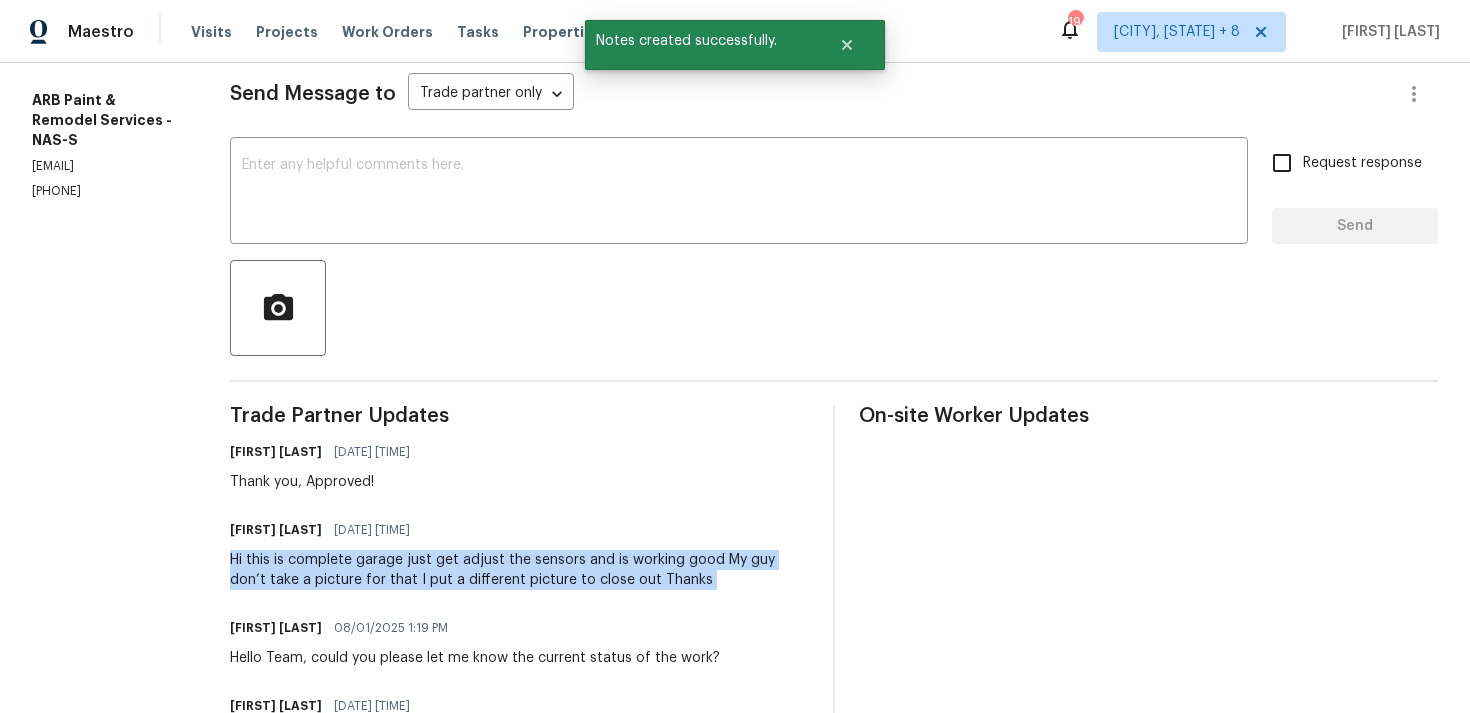 copy on "Hi this is complete garage just get adjust the sensors and is working good
My guy don’t take a picture for that I put  a different picture to close out
Thanks" 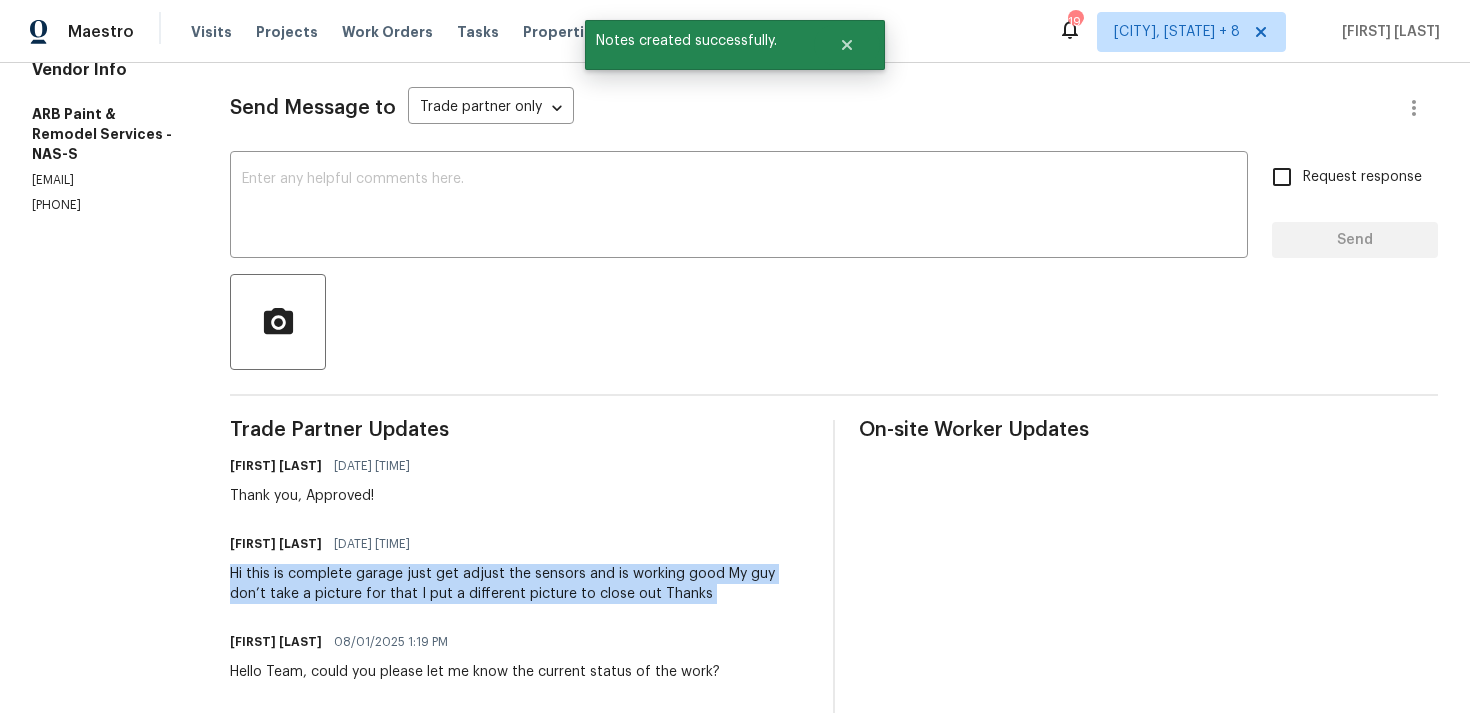 scroll, scrollTop: 257, scrollLeft: 0, axis: vertical 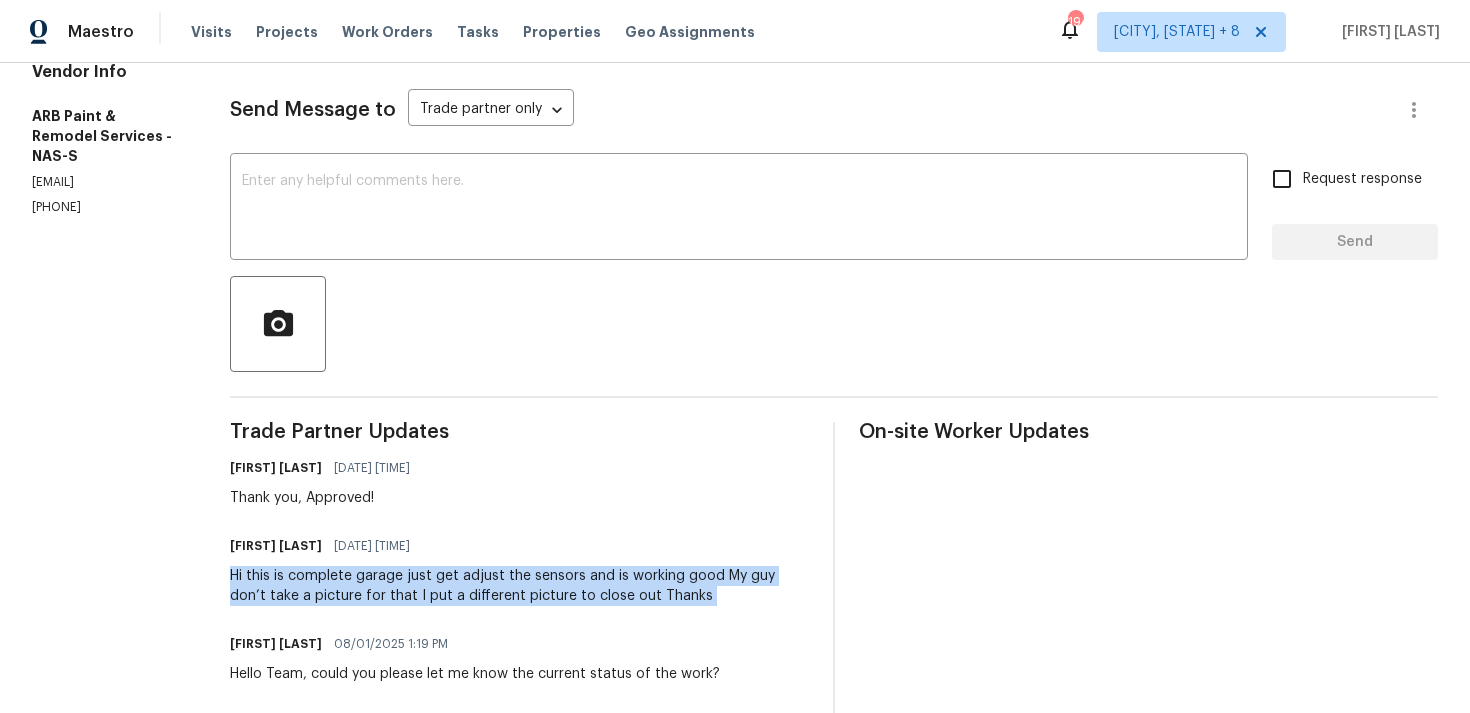 copy on "Hi this is complete garage just get adjust the sensors and is working good
My guy don’t take a picture for that I put  a different picture to close out
Thanks" 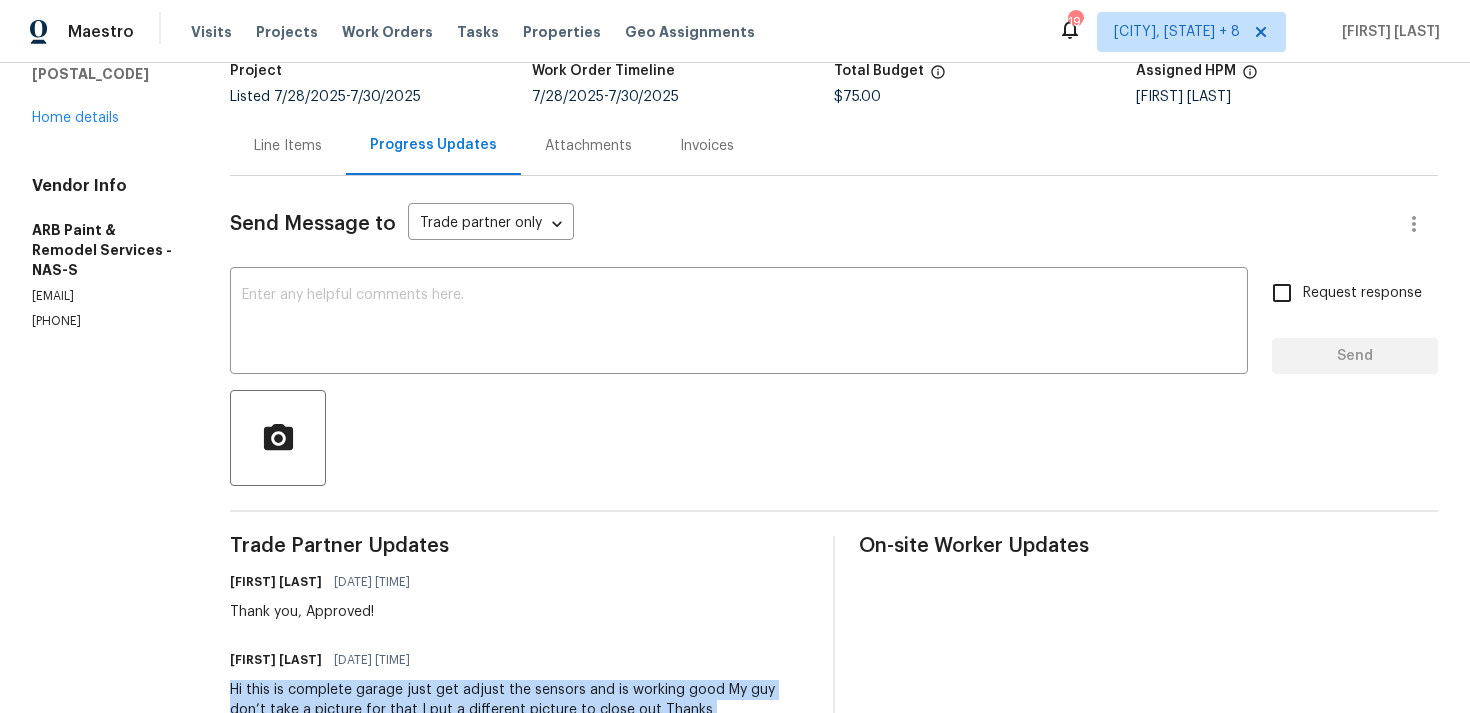 scroll, scrollTop: 0, scrollLeft: 0, axis: both 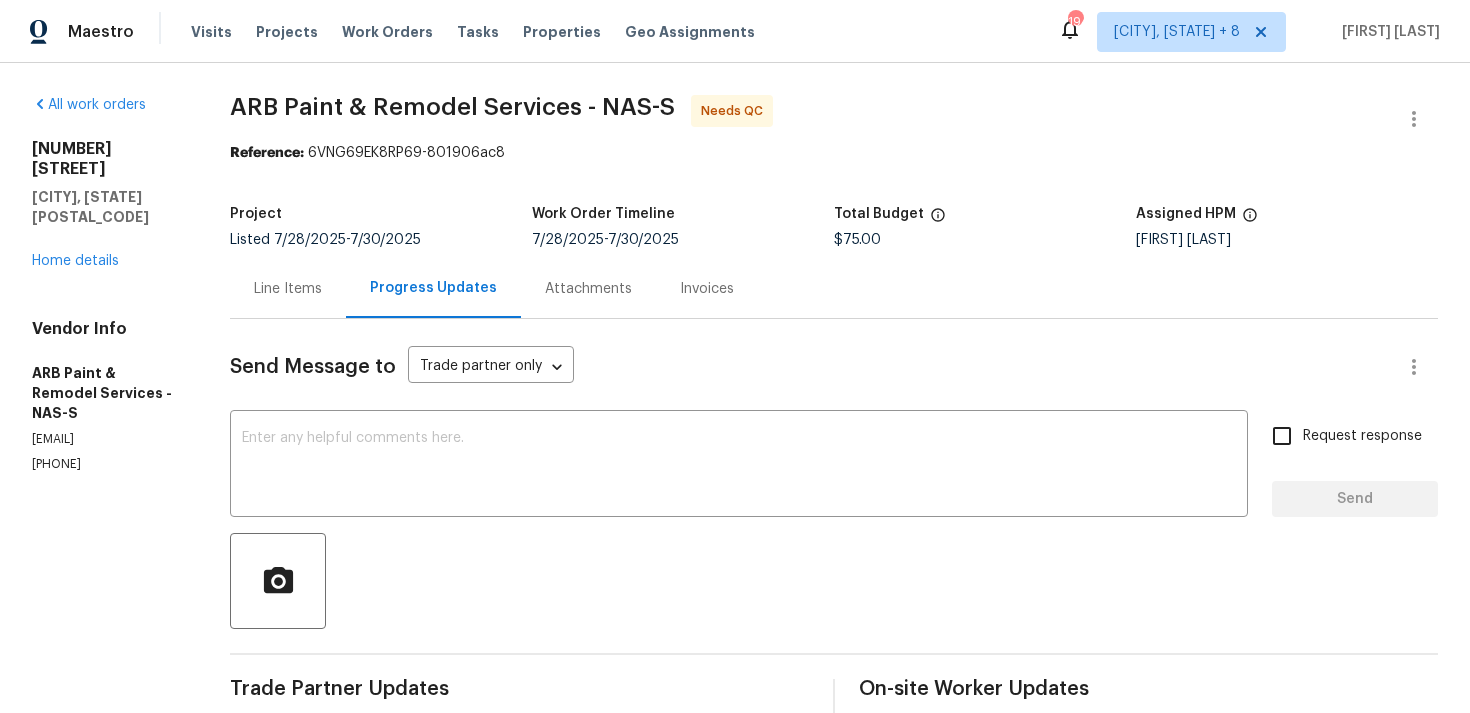 click on "Line Items" at bounding box center (288, 288) 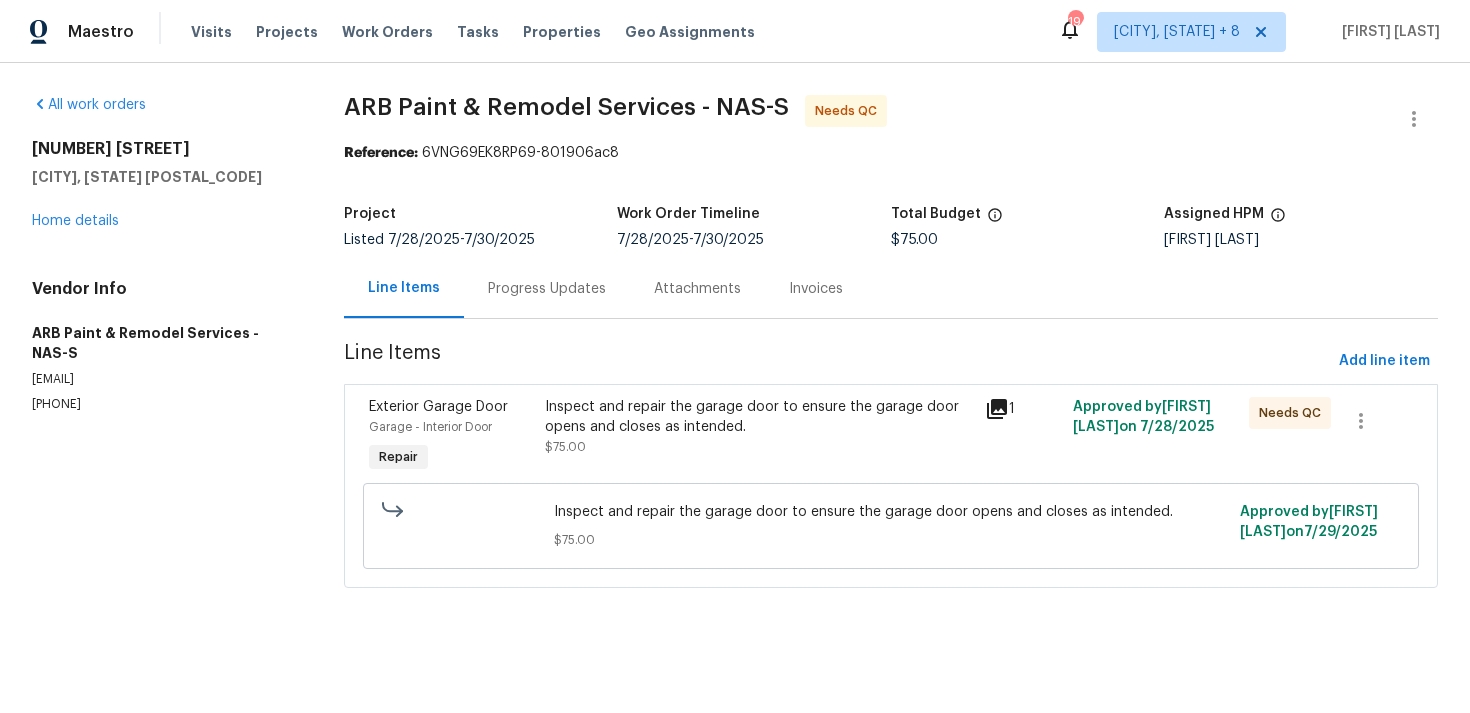 click on "Progress Updates" at bounding box center (547, 289) 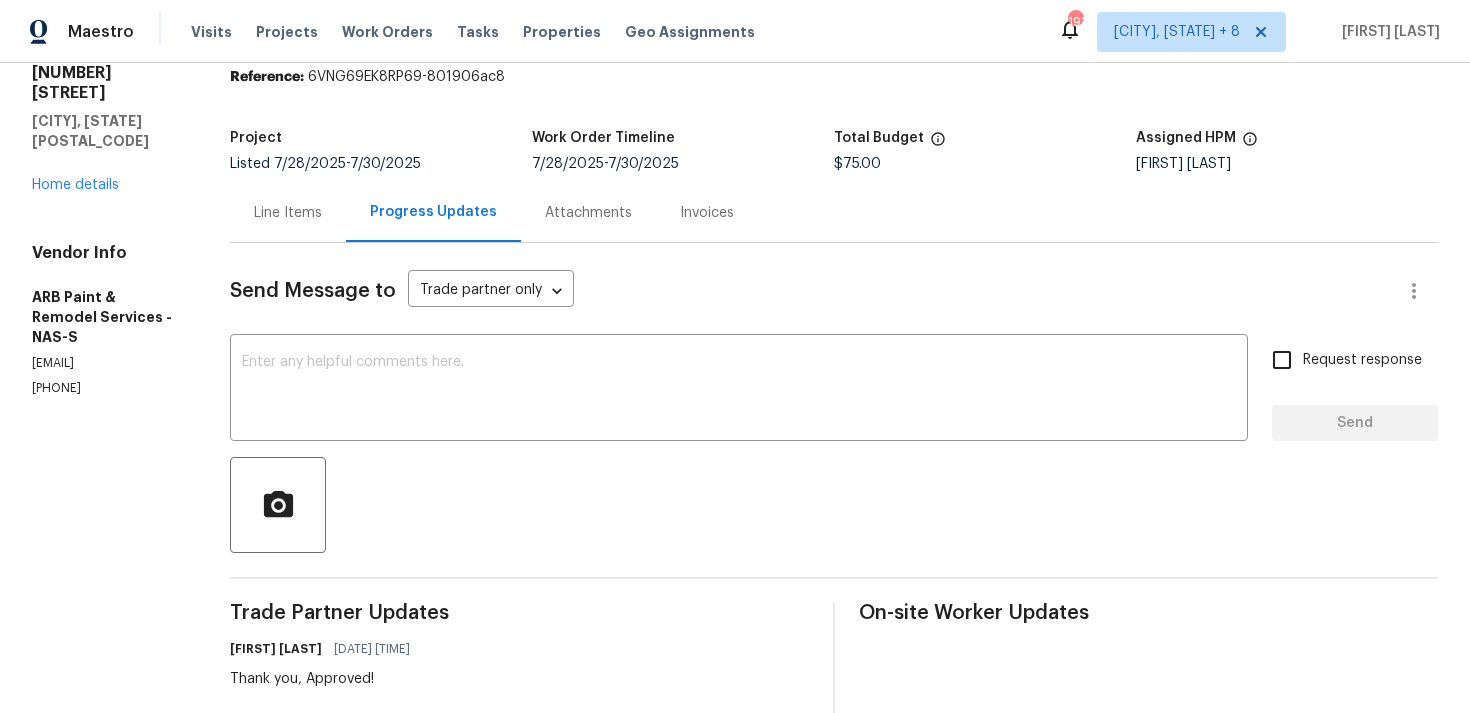 scroll, scrollTop: 383, scrollLeft: 0, axis: vertical 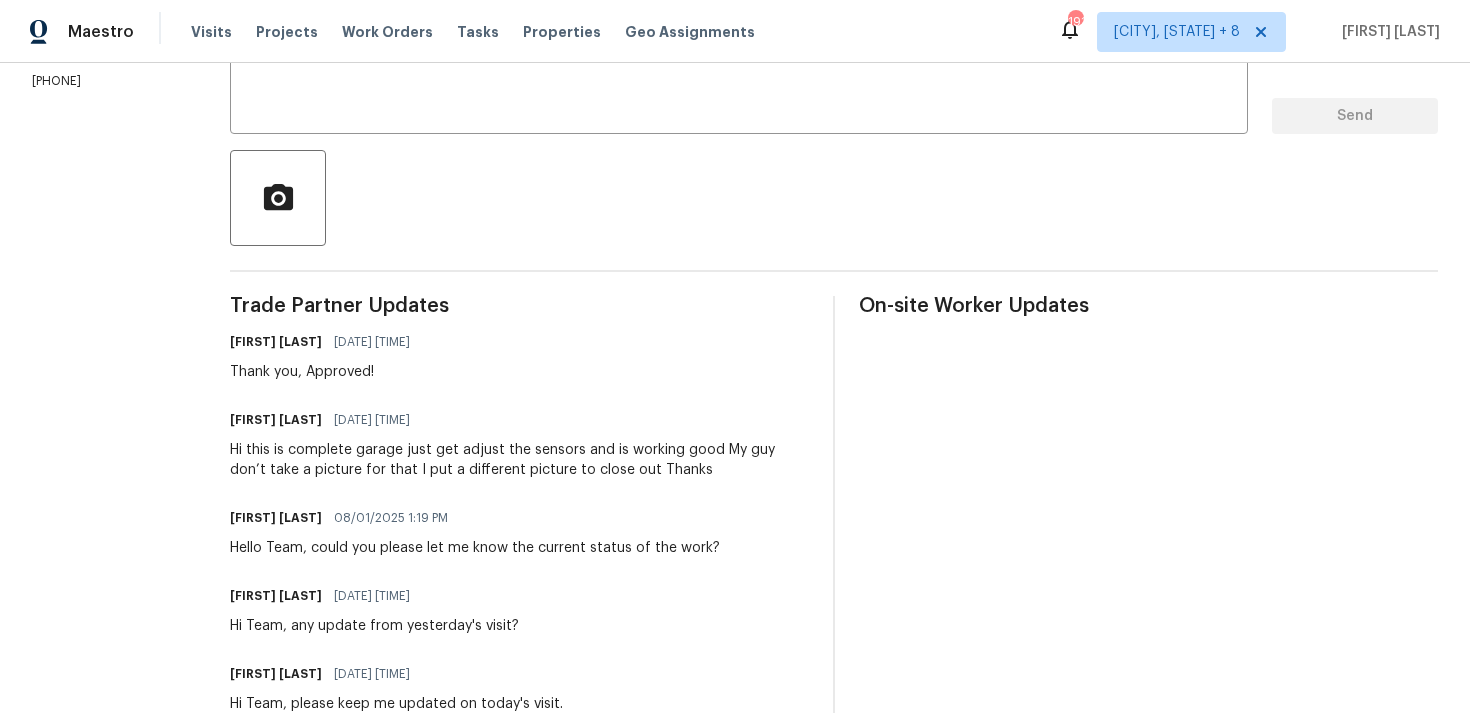 click on "Hi this is complete garage just get adjust the sensors and is working good
My guy don’t take a picture for that I put  a different picture to close out
Thanks" at bounding box center (519, 460) 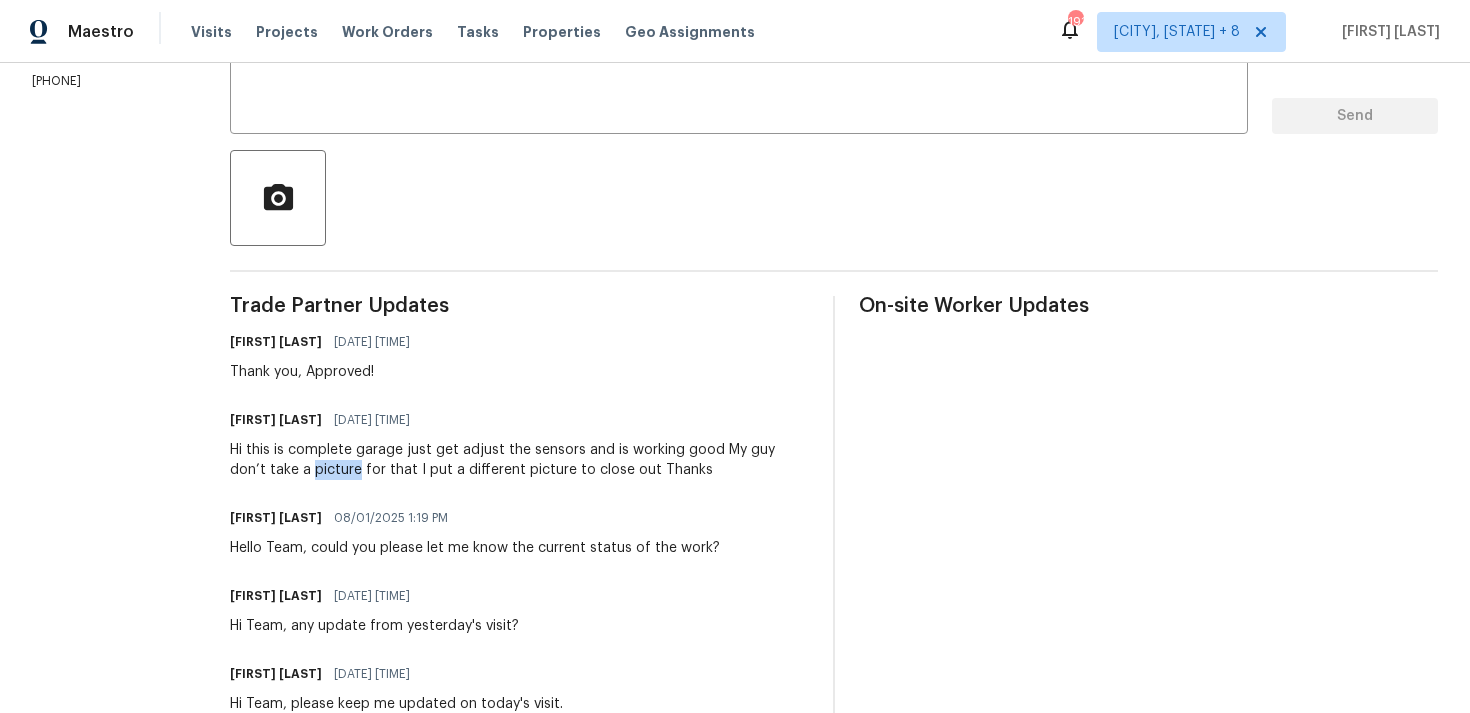 click on "Hi this is complete garage just get adjust the sensors and is working good
My guy don’t take a picture for that I put  a different picture to close out
Thanks" at bounding box center [519, 460] 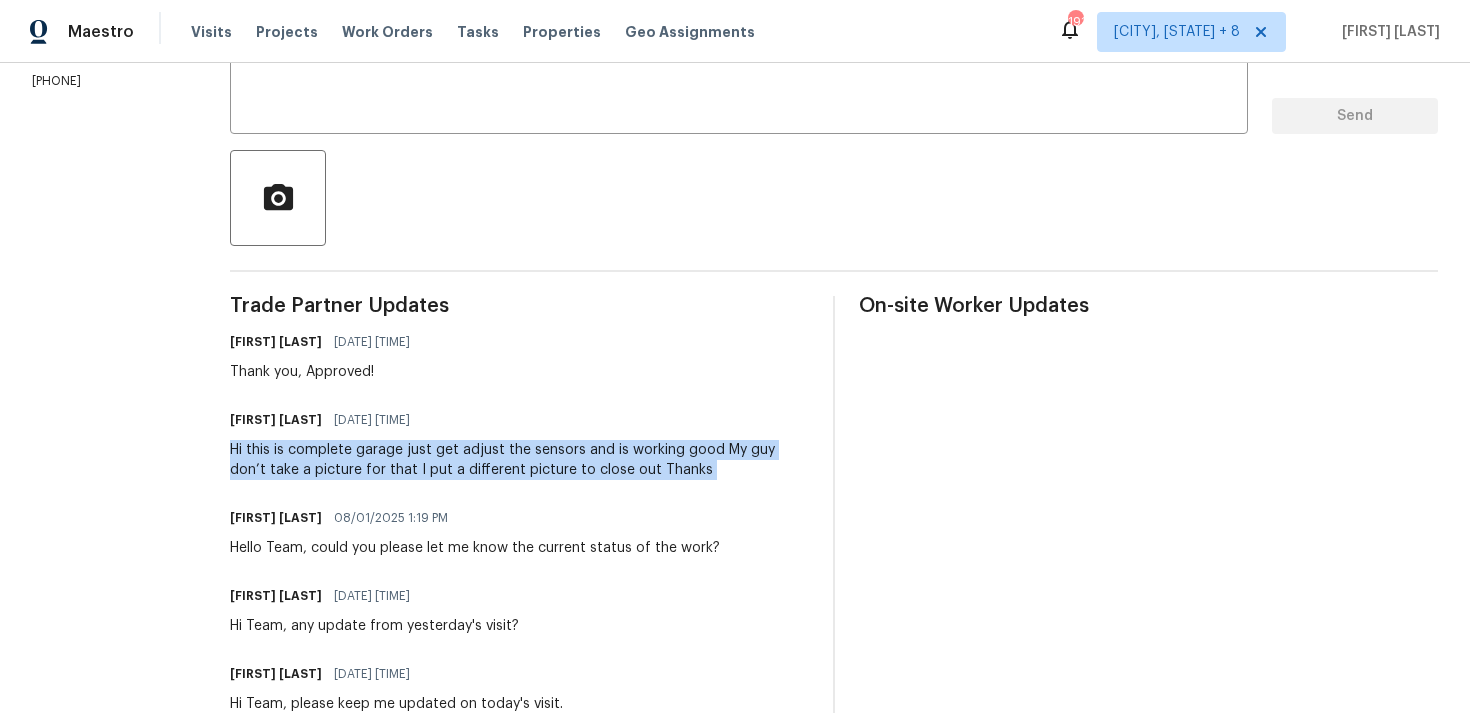 copy on "Hi this is complete garage just get adjust the sensors and is working good
My guy don’t take a picture for that I put  a different picture to close out
Thanks" 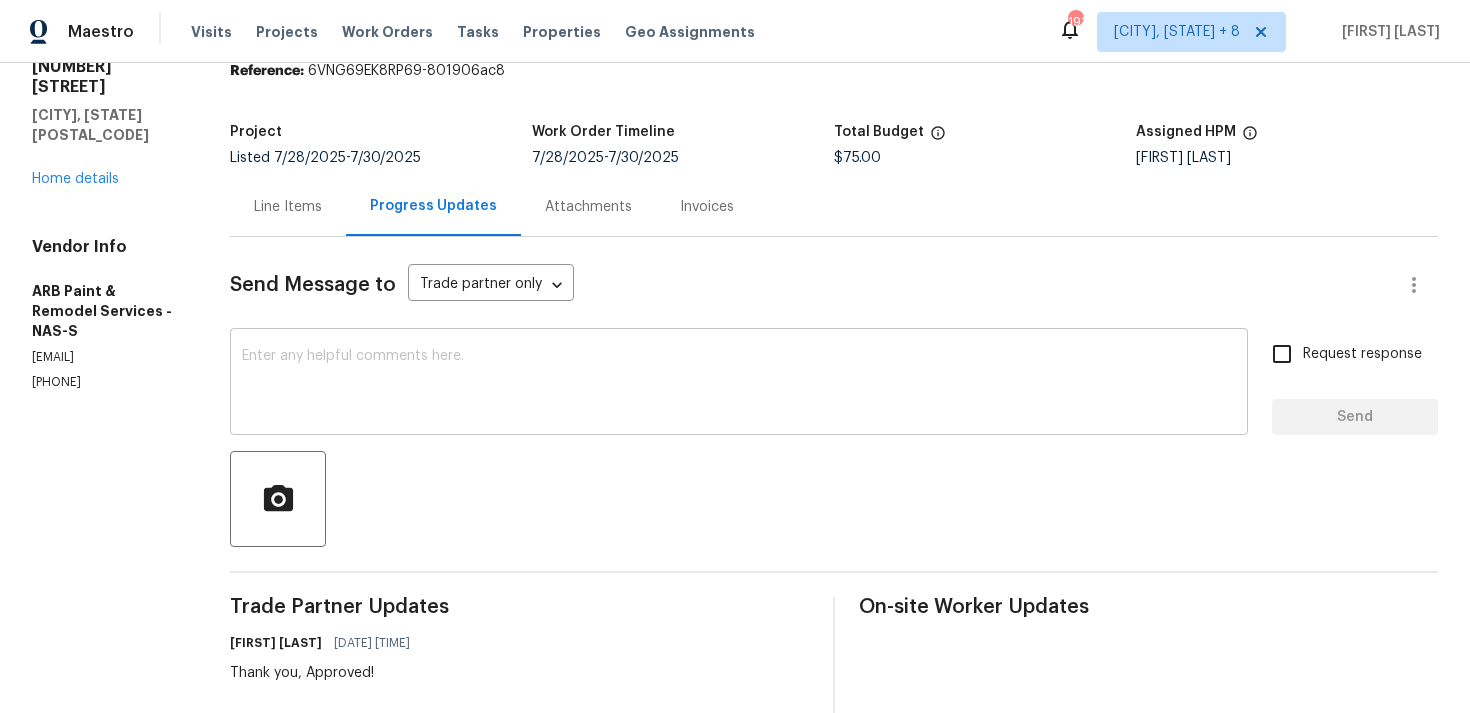 scroll, scrollTop: 0, scrollLeft: 0, axis: both 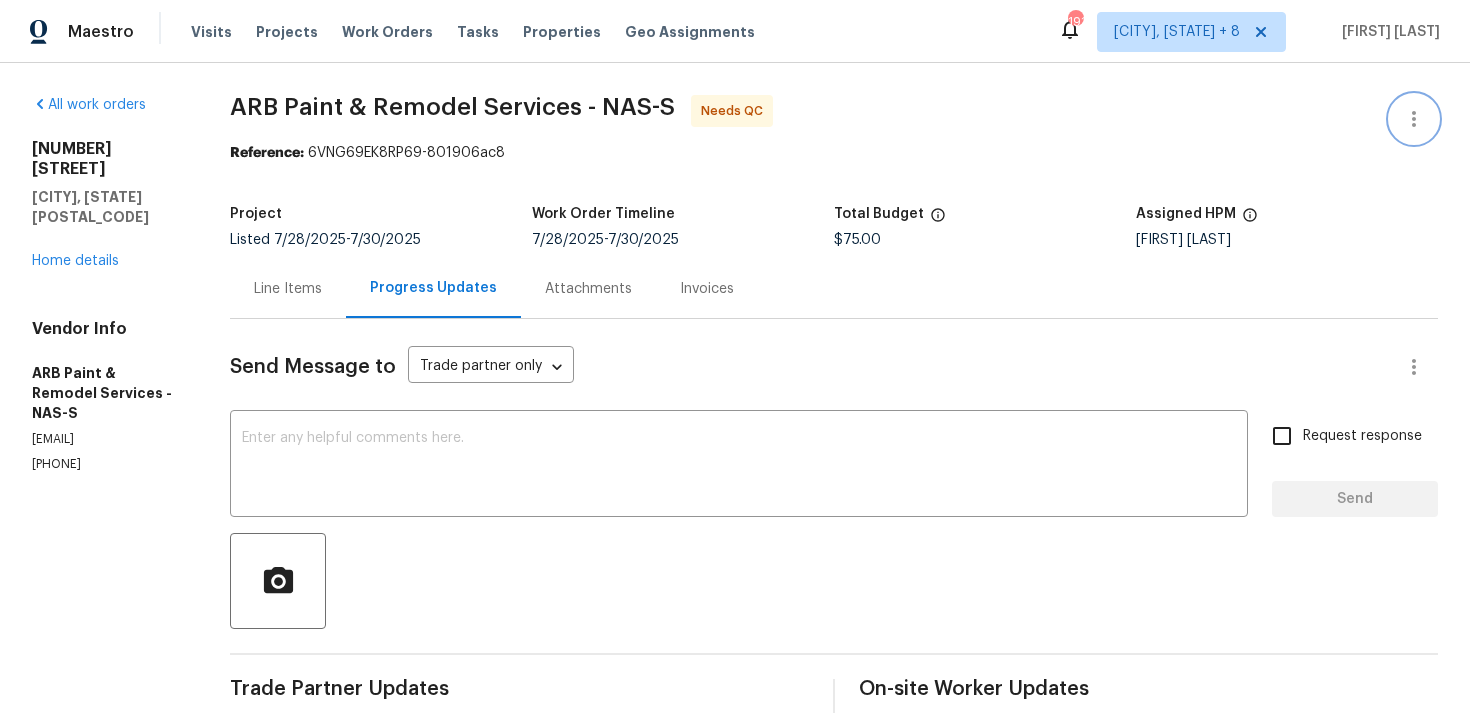 click at bounding box center (1414, 119) 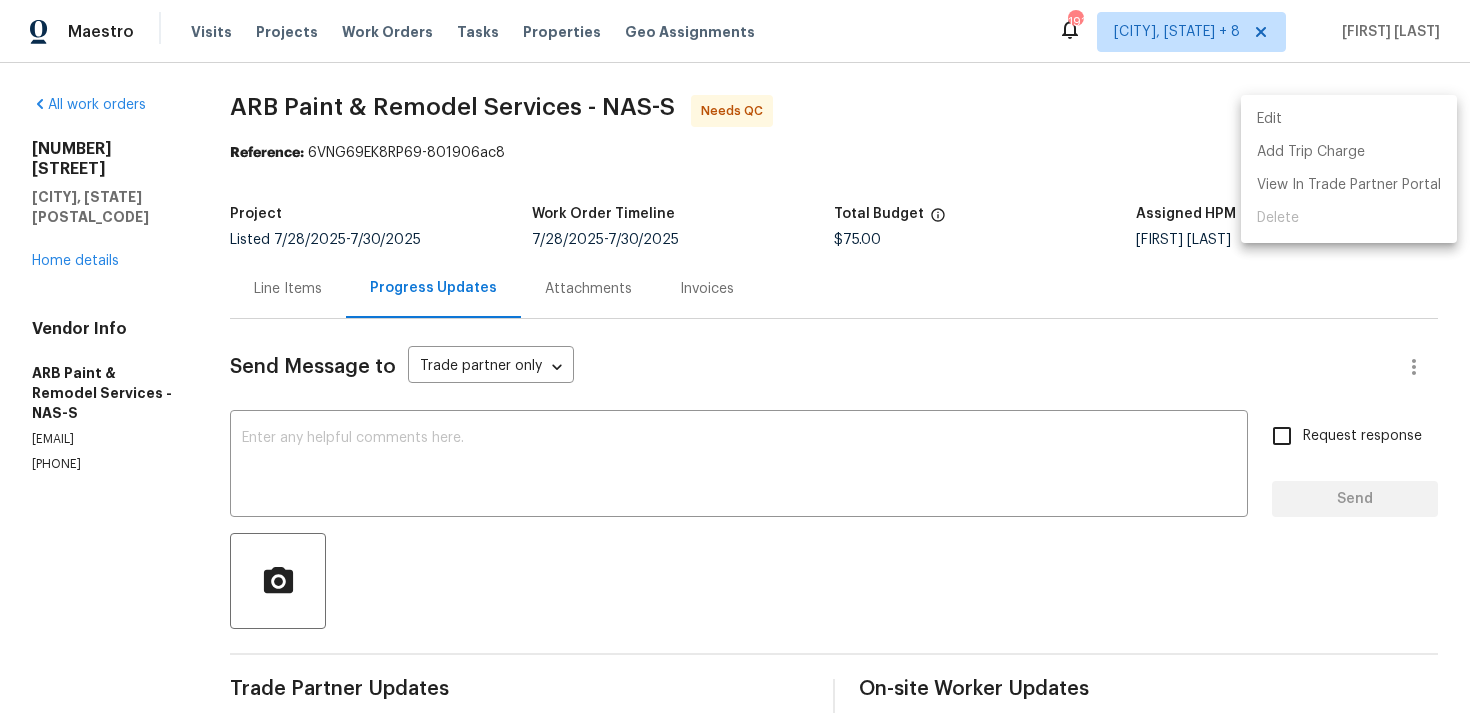 click on "Edit" at bounding box center [1349, 119] 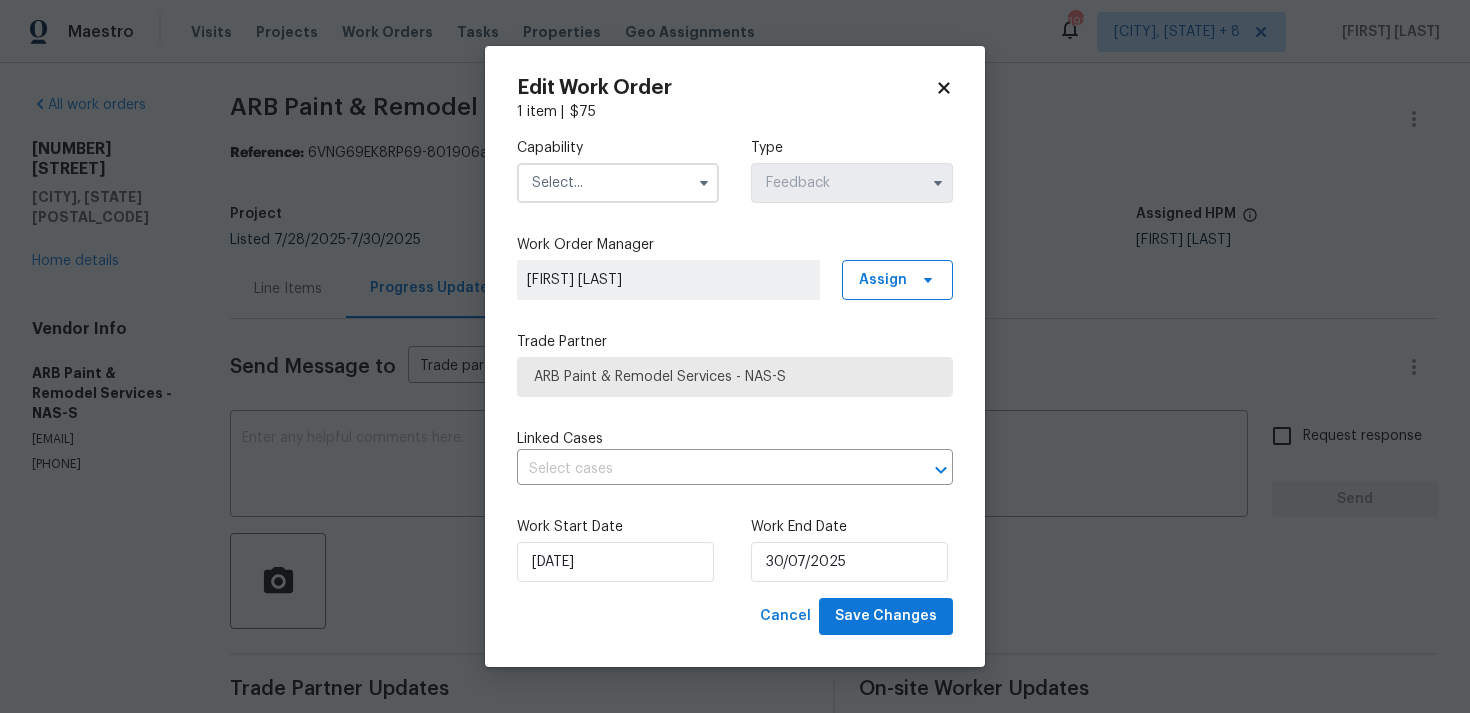 click at bounding box center [618, 183] 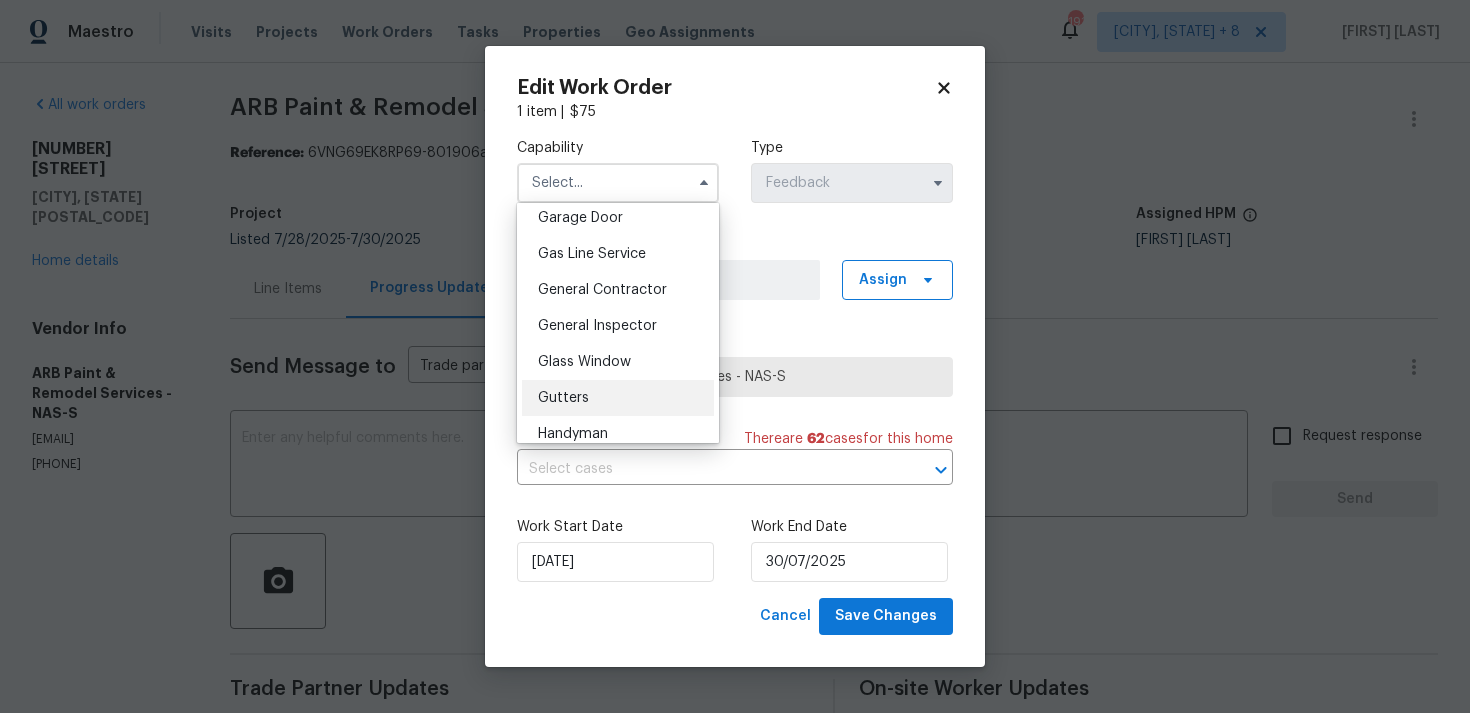 scroll, scrollTop: 940, scrollLeft: 0, axis: vertical 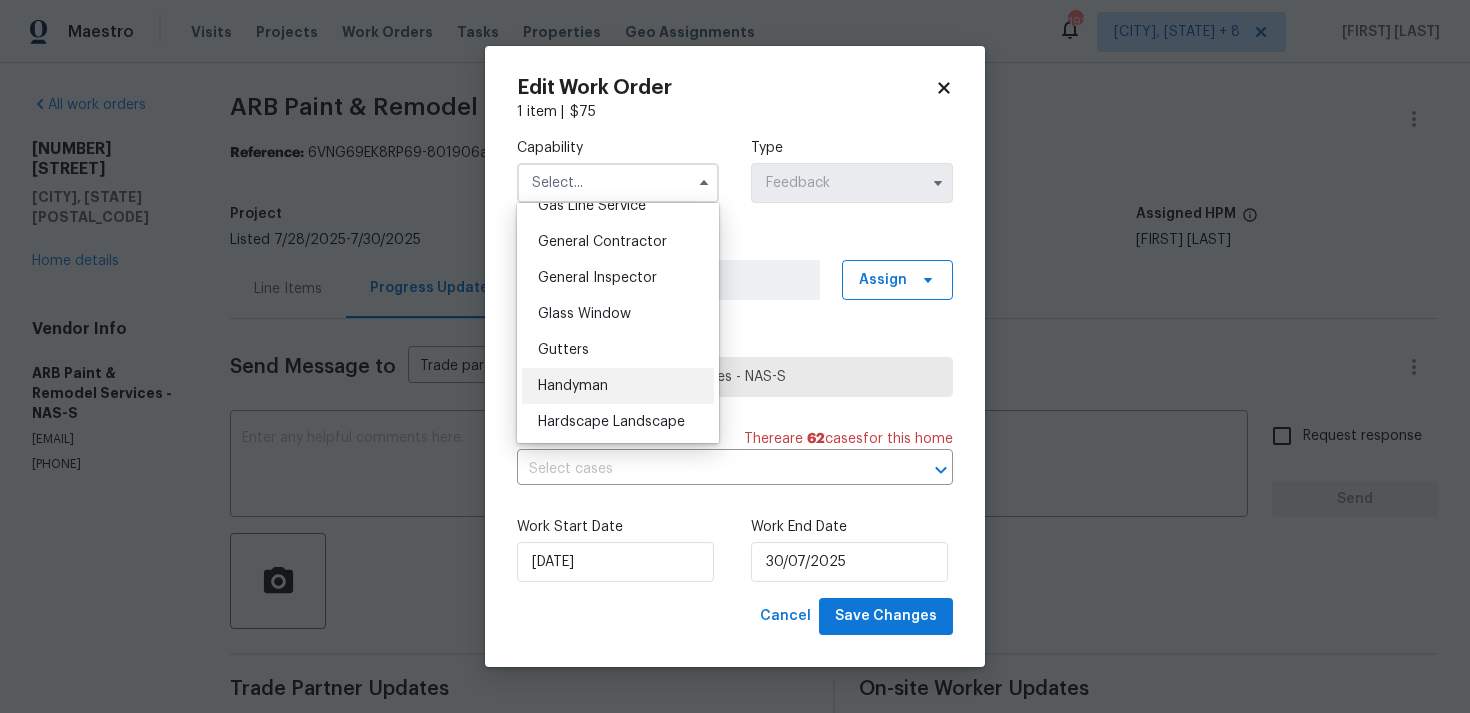 click on "Handyman" at bounding box center [618, 386] 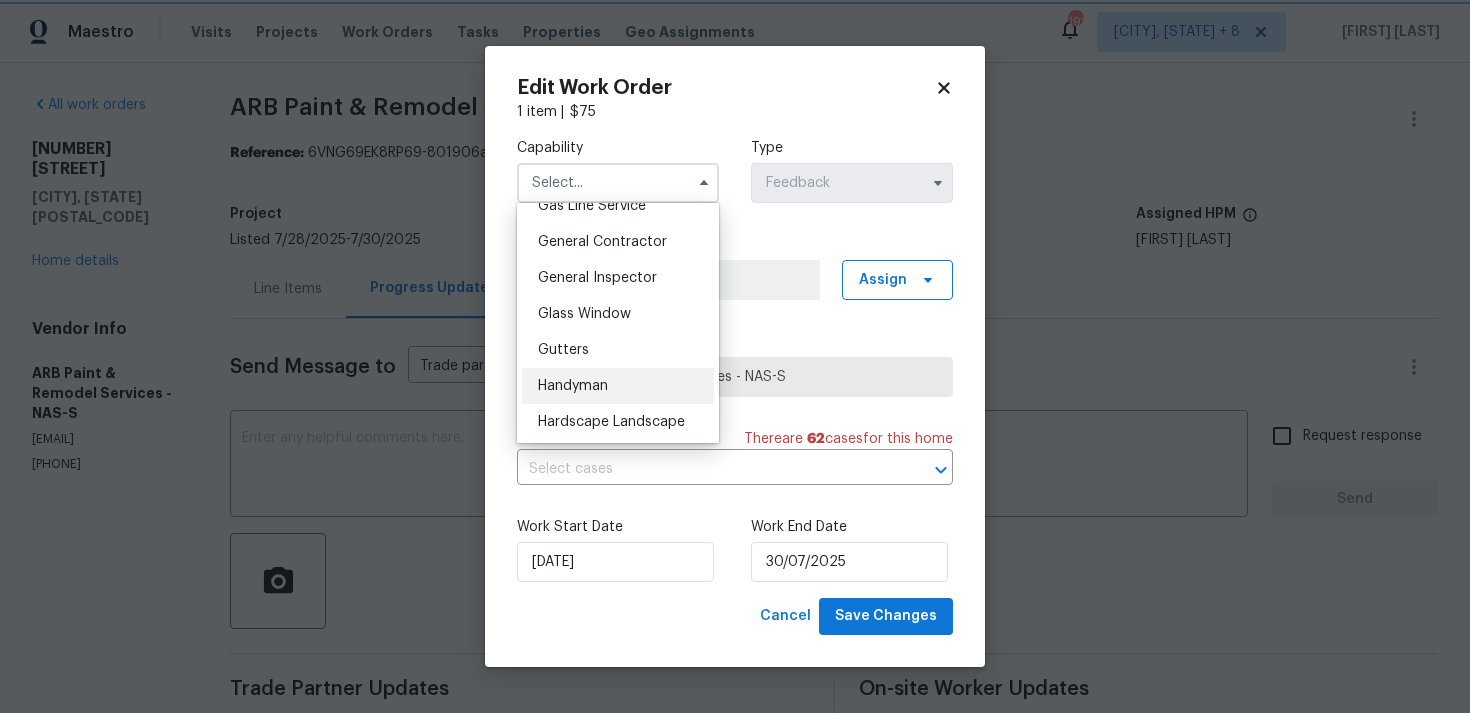 type on "Handyman" 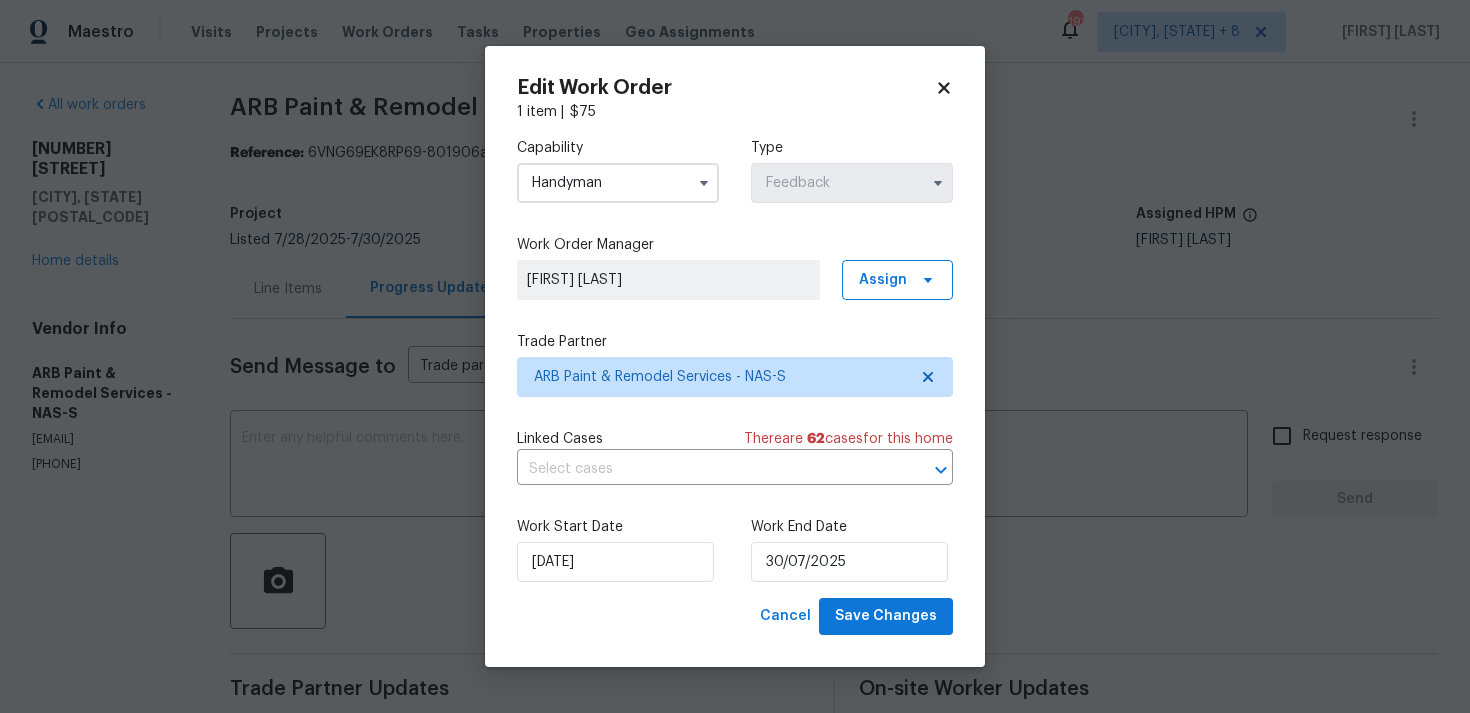 click on "Work Start Date" at bounding box center [618, 527] 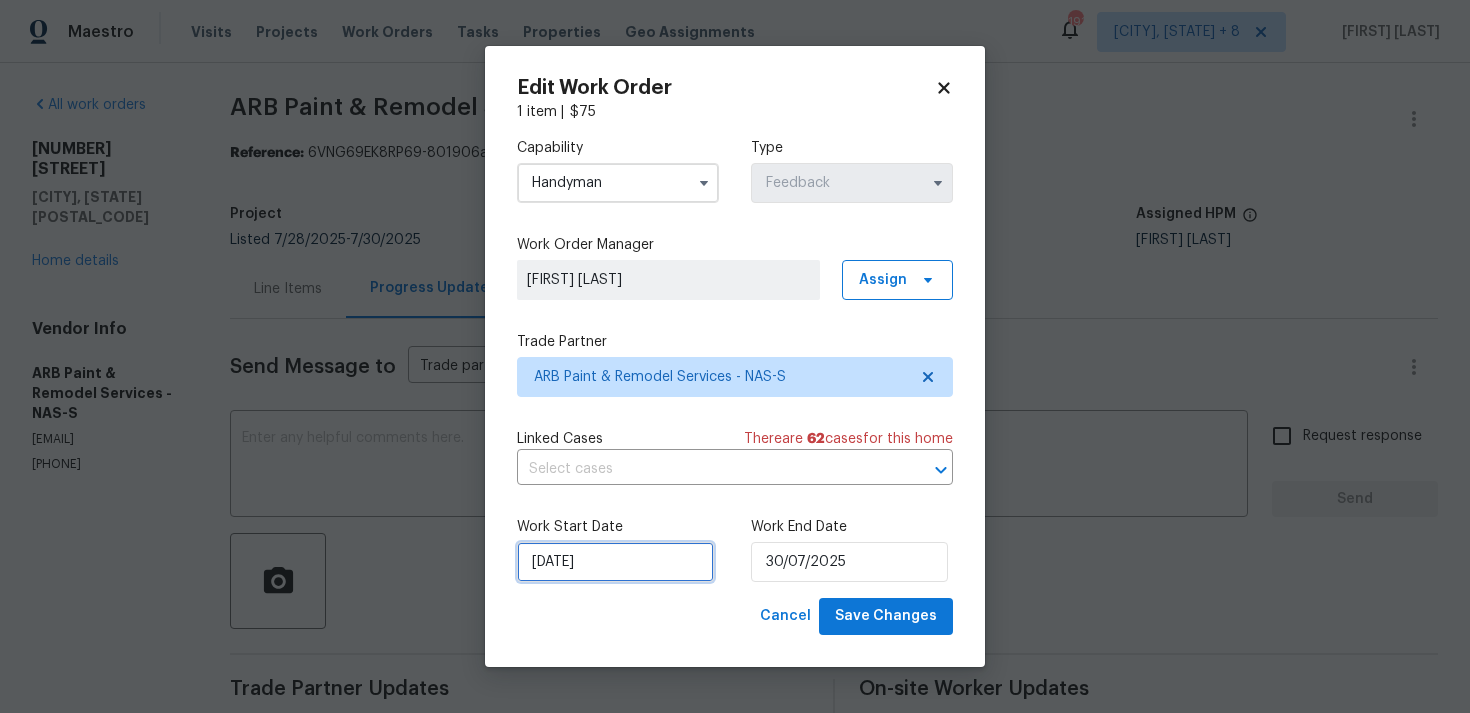 click on "28/07/2025" at bounding box center (615, 562) 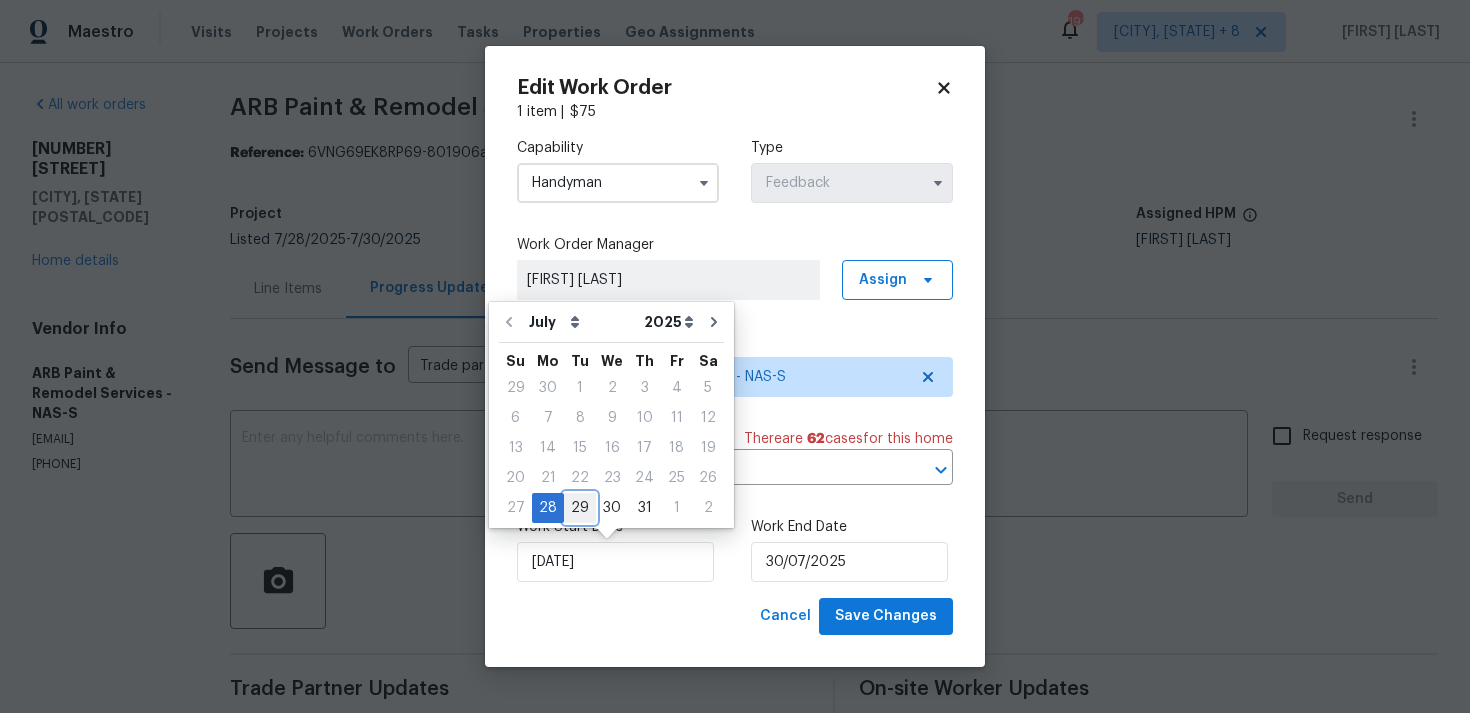 click on "29" at bounding box center (580, 508) 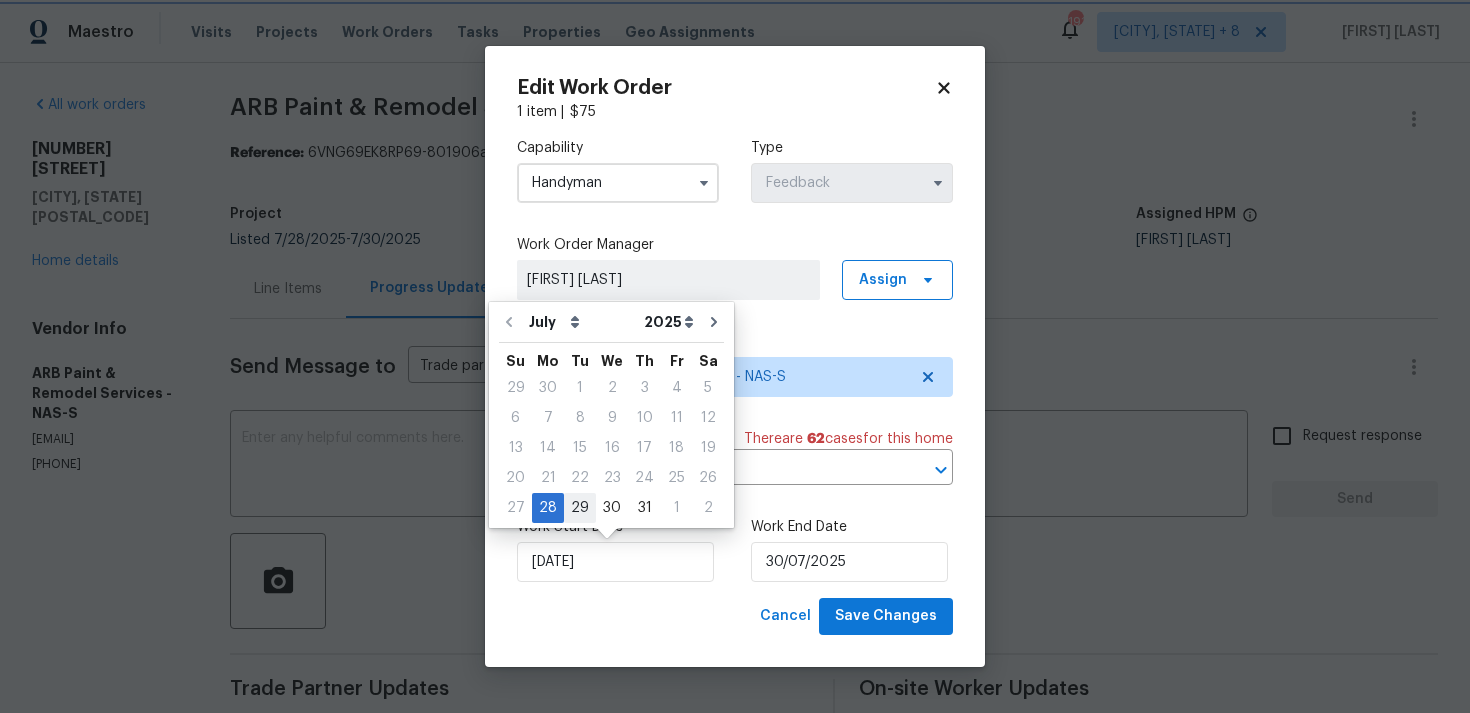 type on "29/07/2025" 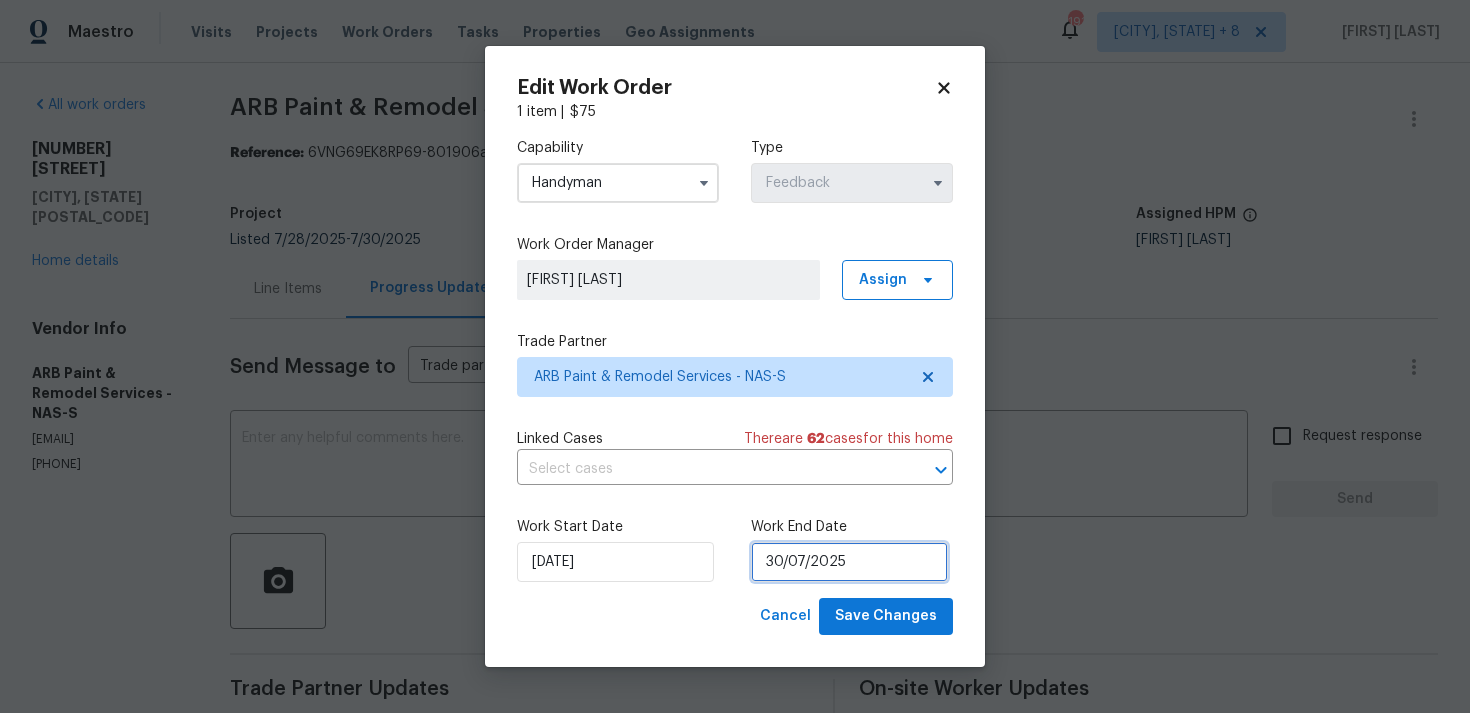 click on "30/07/2025" at bounding box center [849, 562] 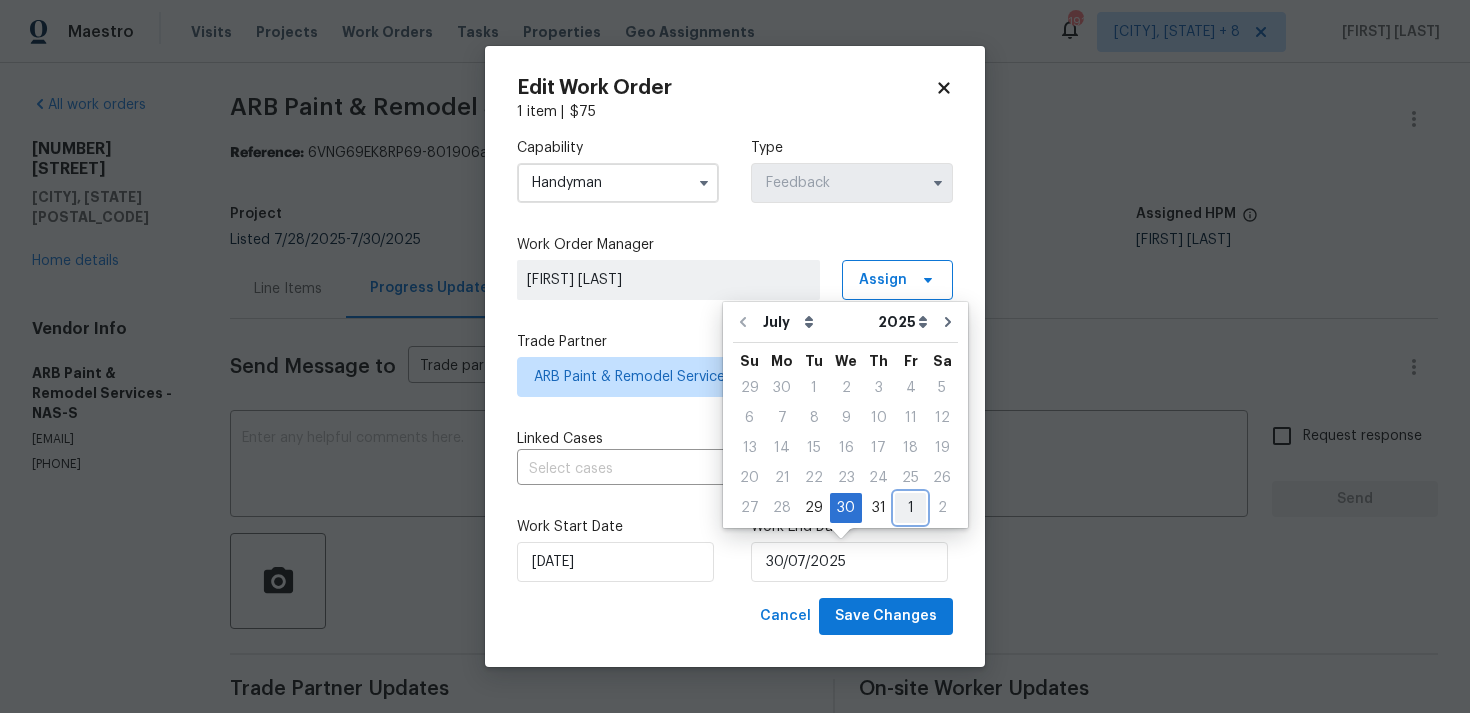 click on "1" at bounding box center [910, 508] 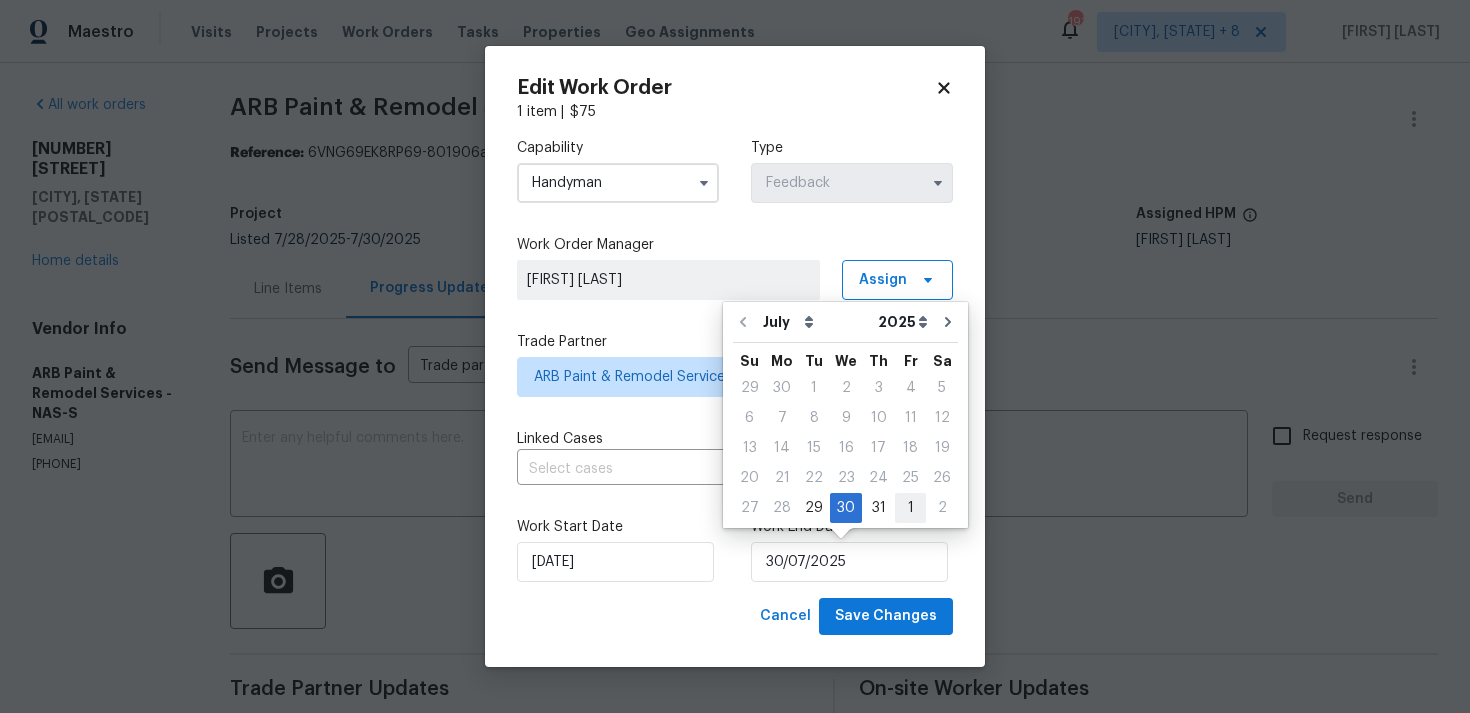 type on "01/08/2025" 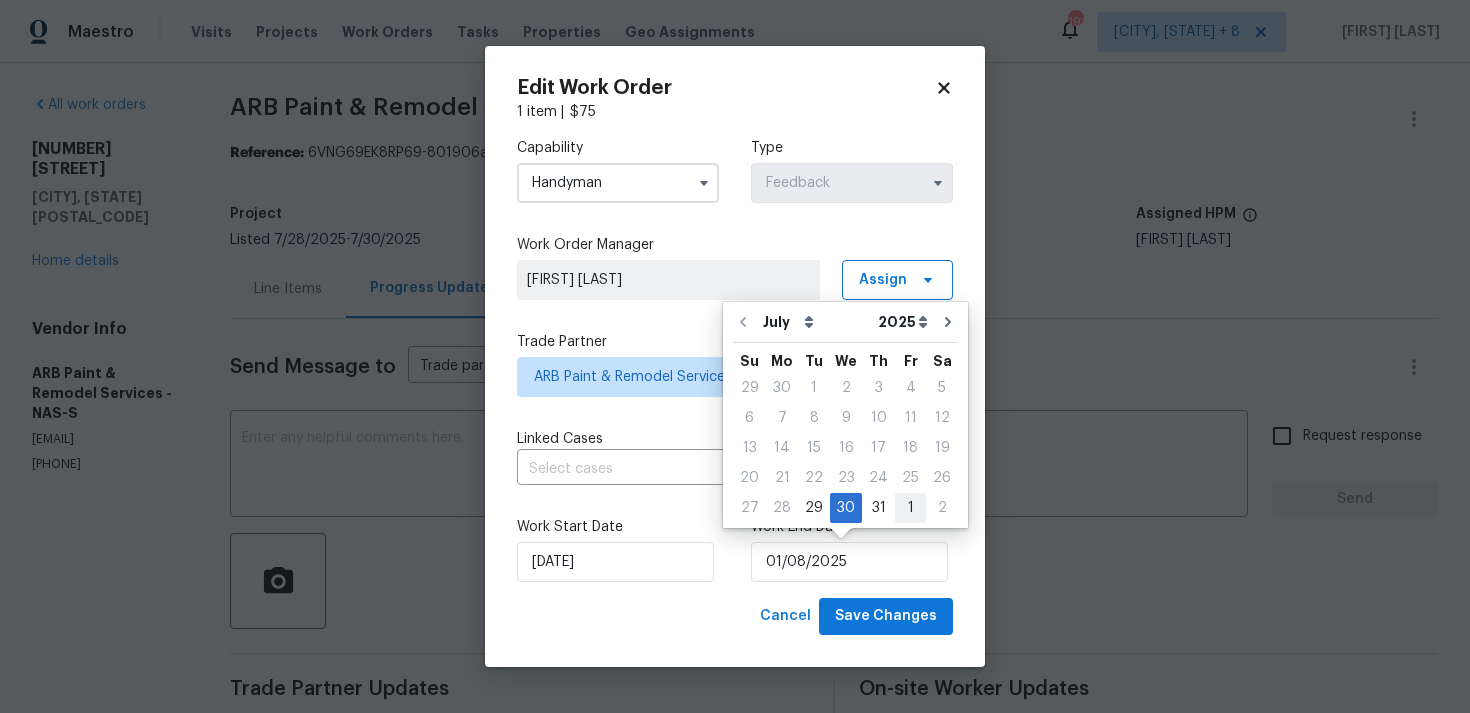 select on "7" 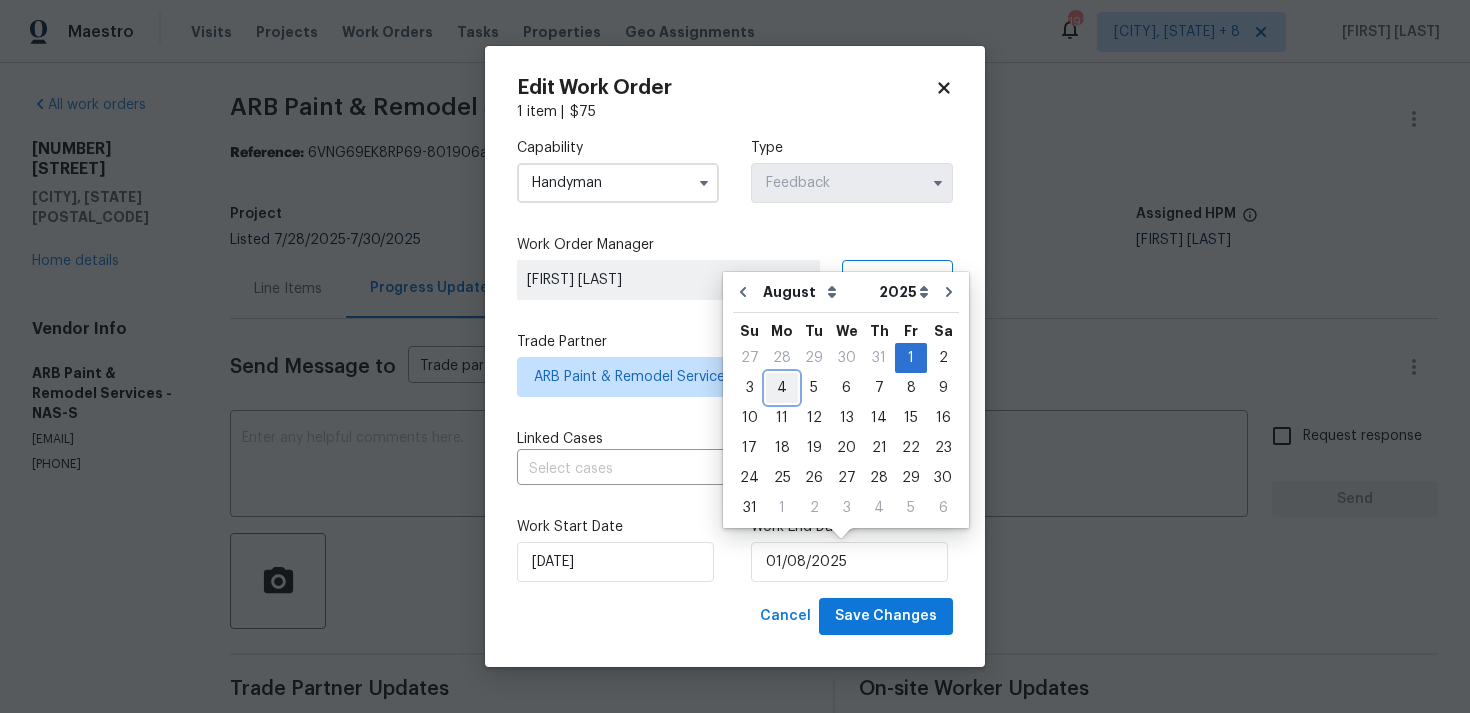 click on "4" at bounding box center [782, 388] 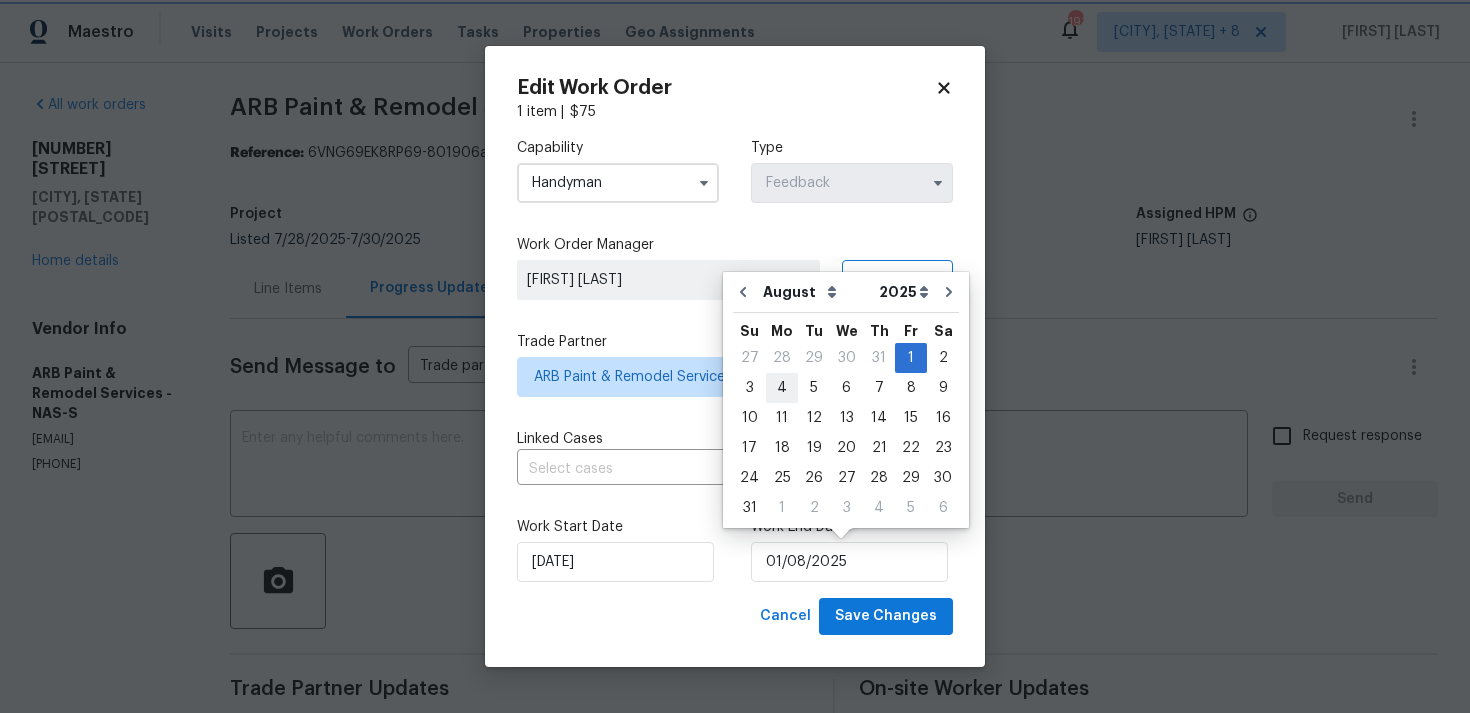 type on "04/08/2025" 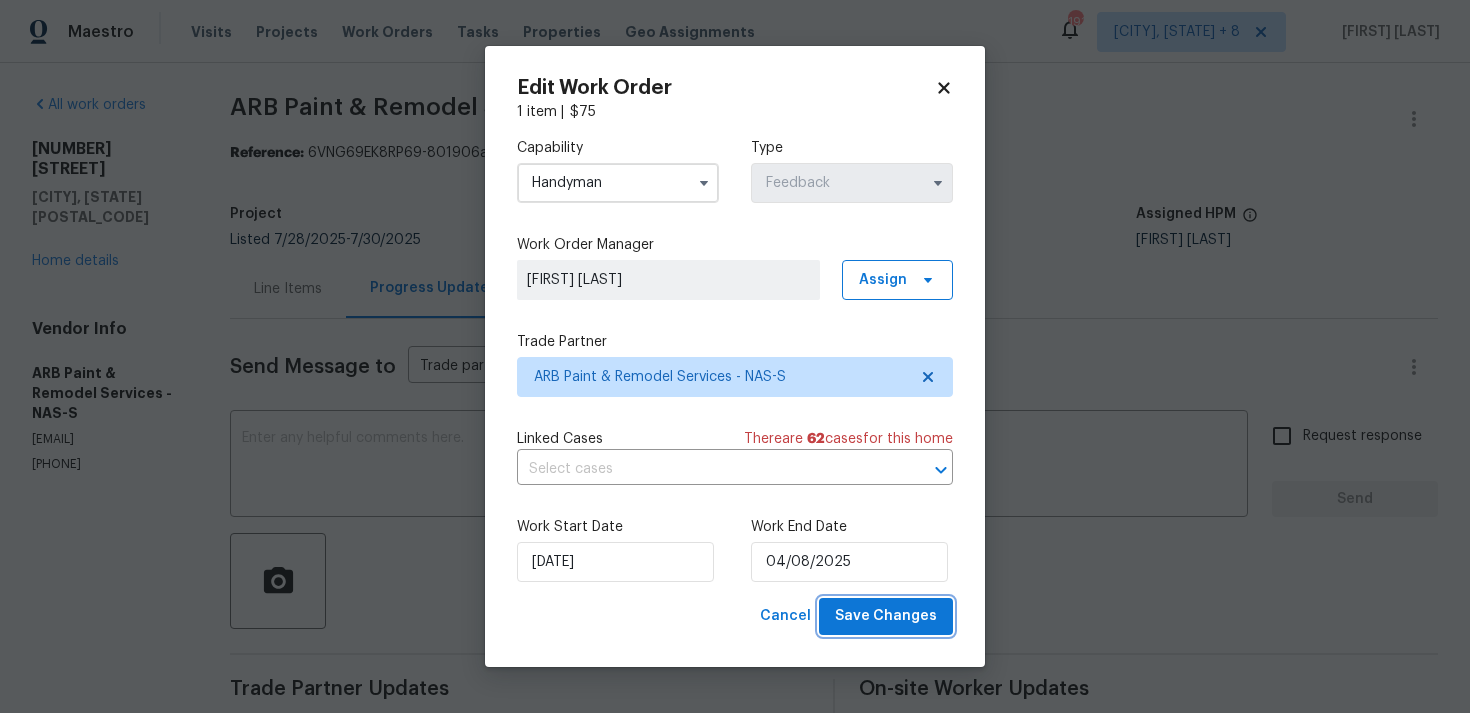 click on "Save Changes" at bounding box center [886, 616] 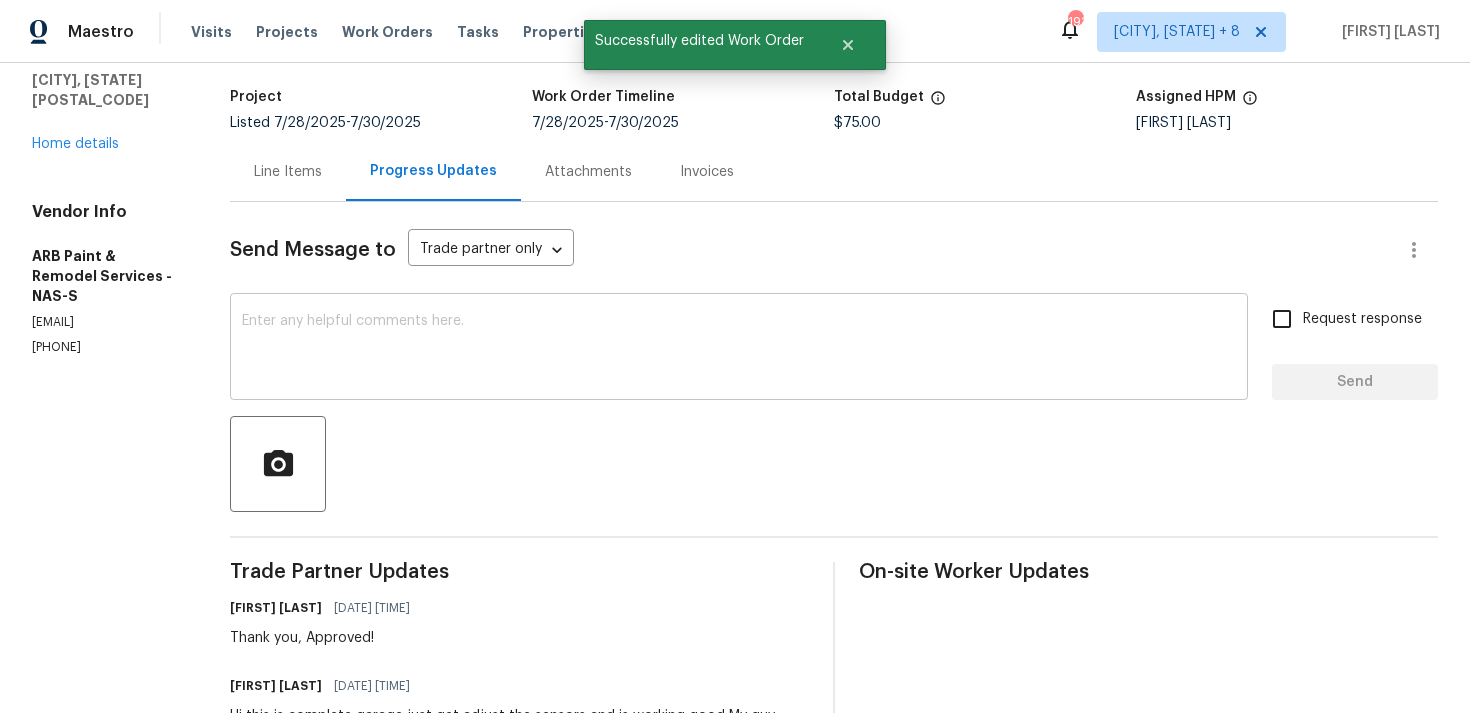 scroll, scrollTop: 0, scrollLeft: 0, axis: both 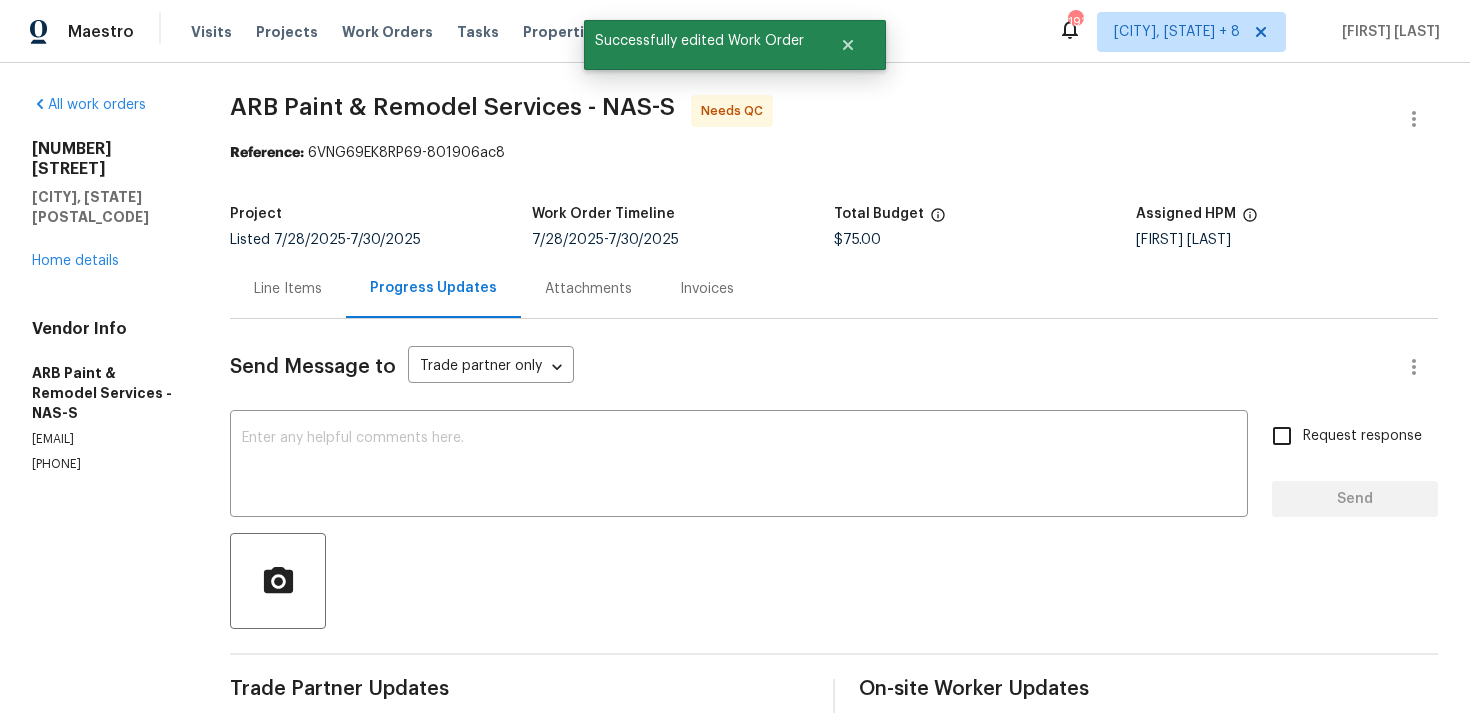 click on "Line Items" at bounding box center [288, 288] 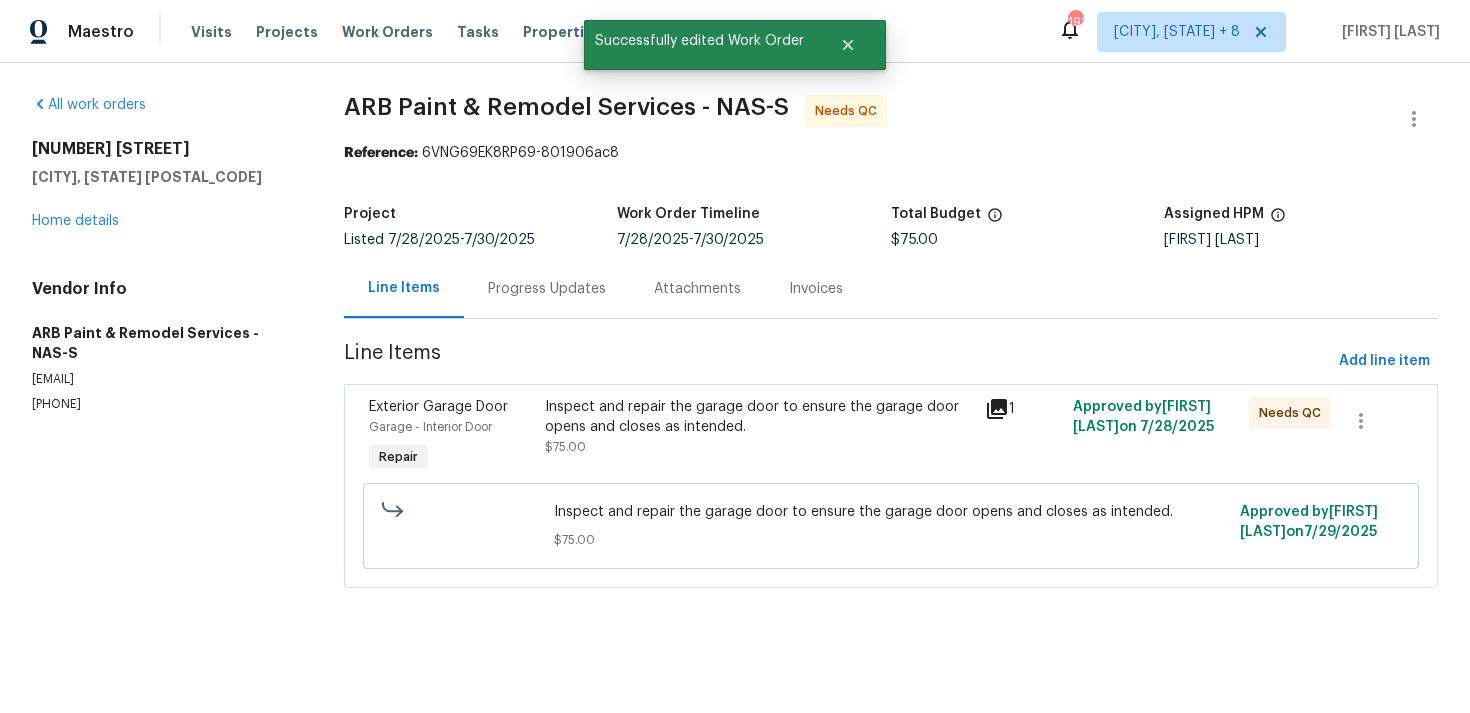 click on "Inspect and repair the garage door to ensure the garage door opens and closes as intended." at bounding box center [759, 417] 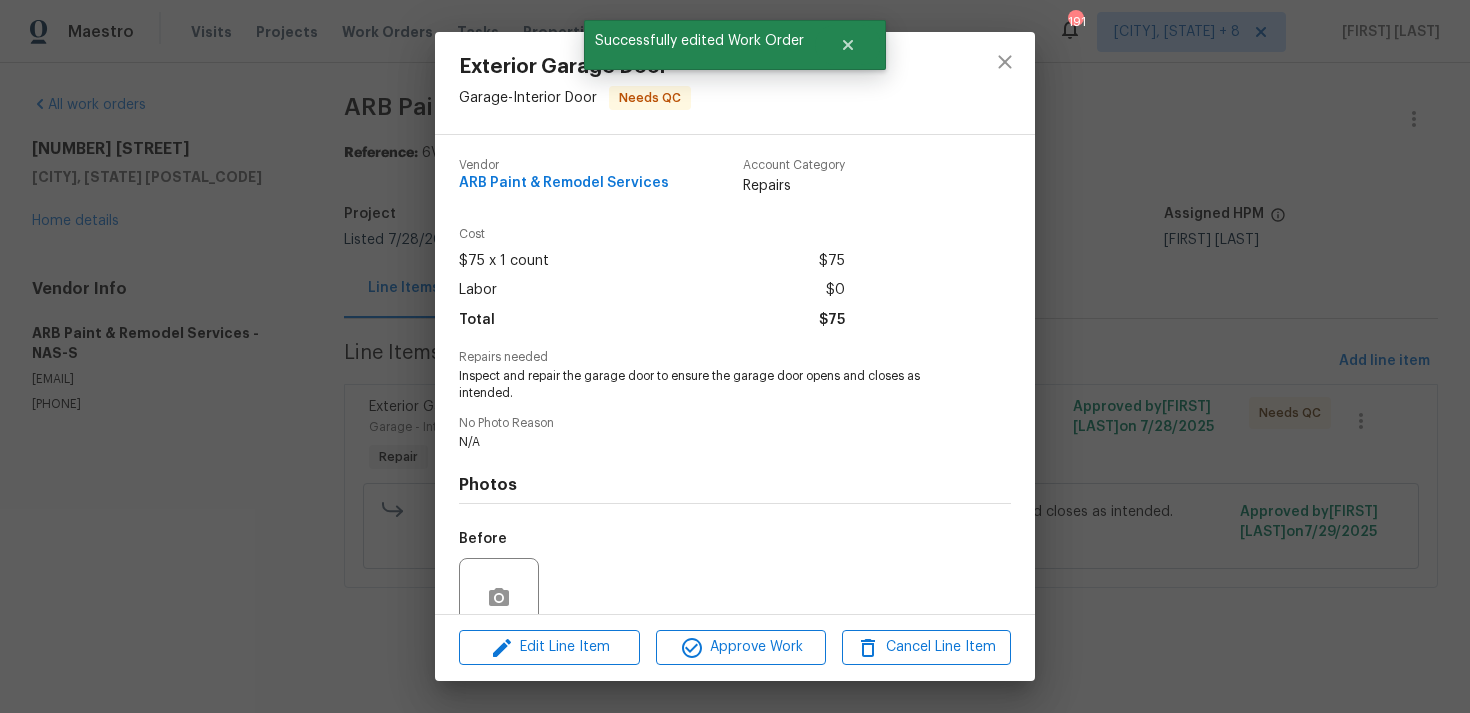 scroll, scrollTop: 174, scrollLeft: 0, axis: vertical 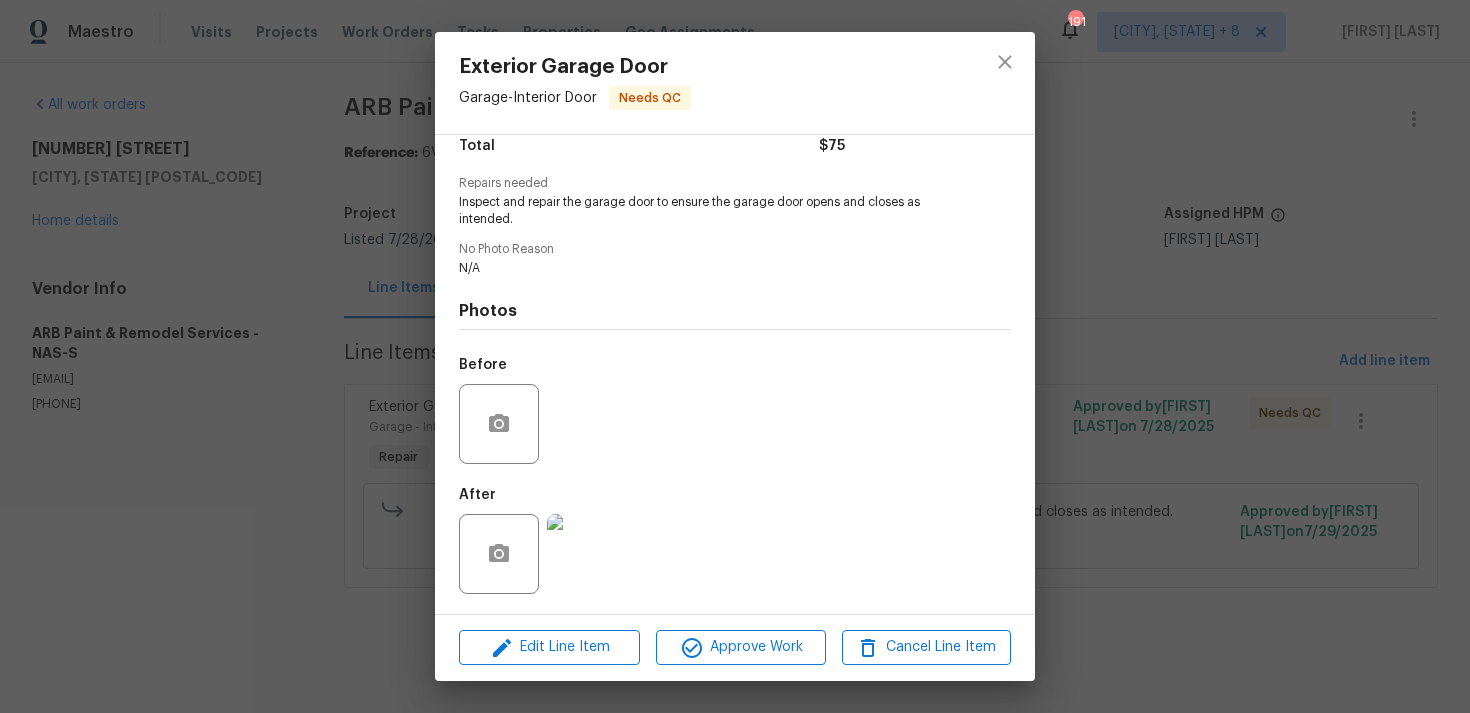 click at bounding box center [587, 554] 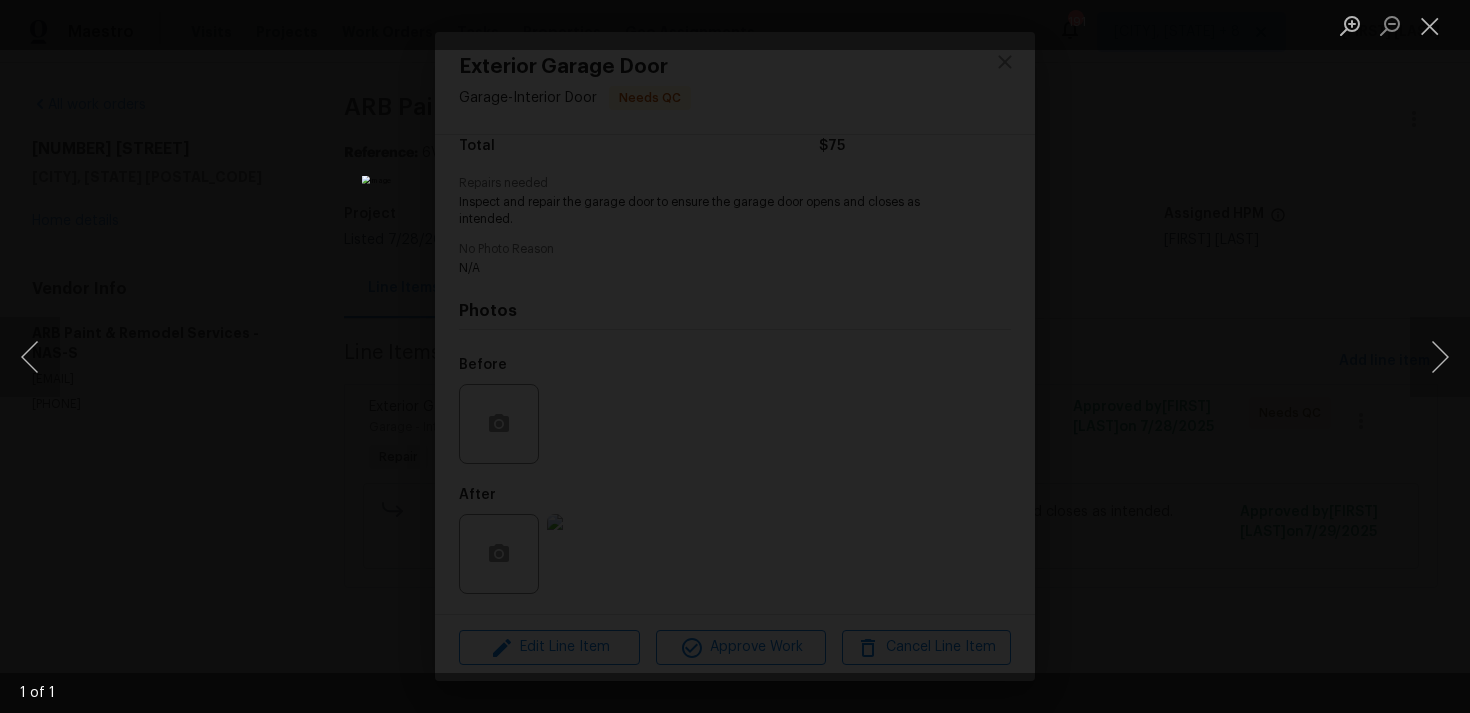 click at bounding box center [735, 356] 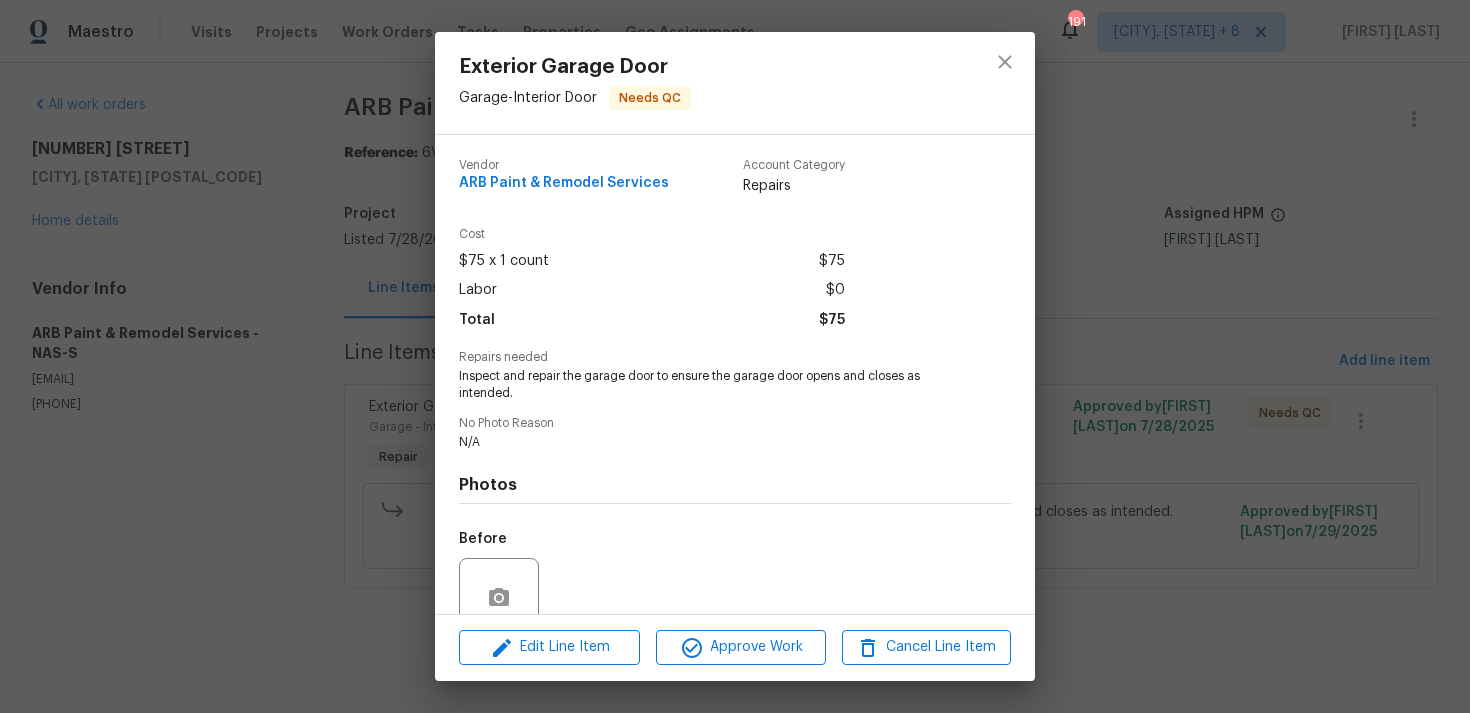 scroll, scrollTop: 174, scrollLeft: 0, axis: vertical 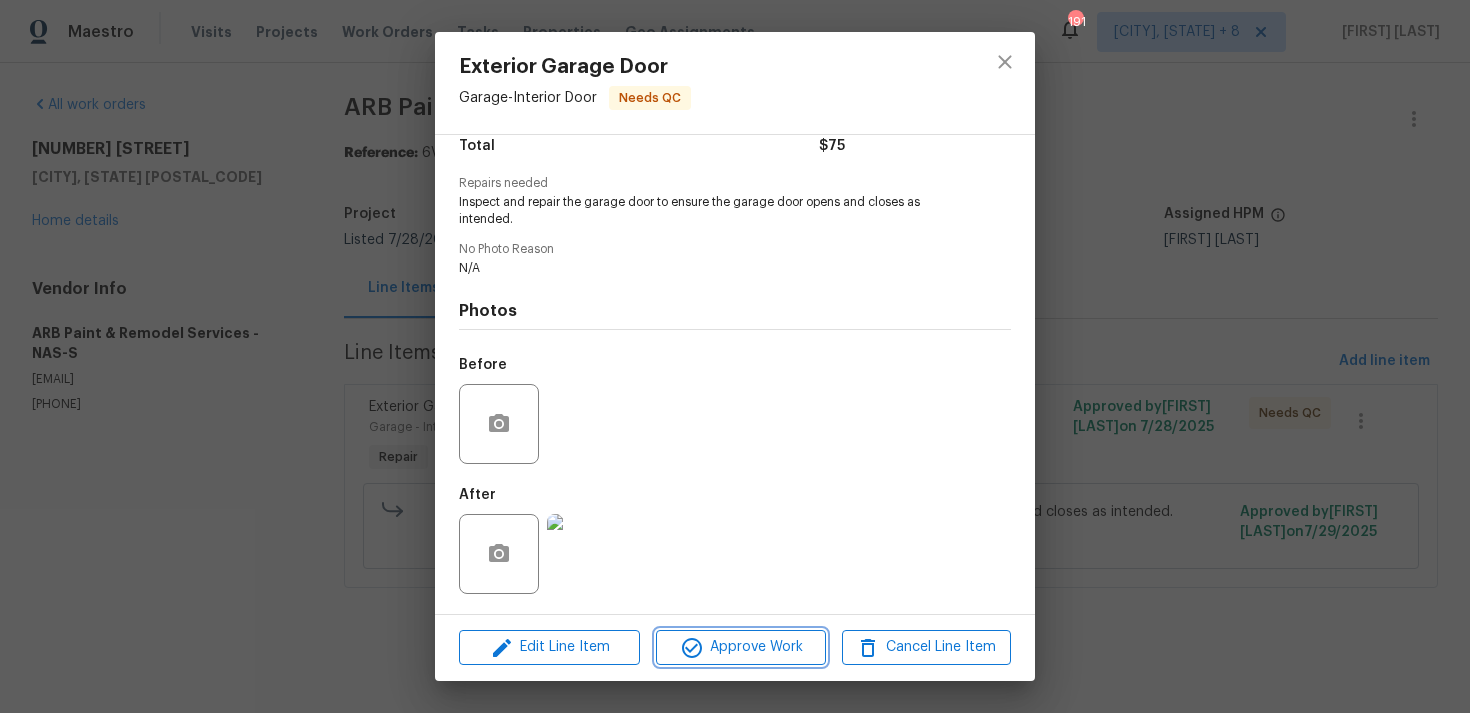 click on "Approve Work" at bounding box center (740, 647) 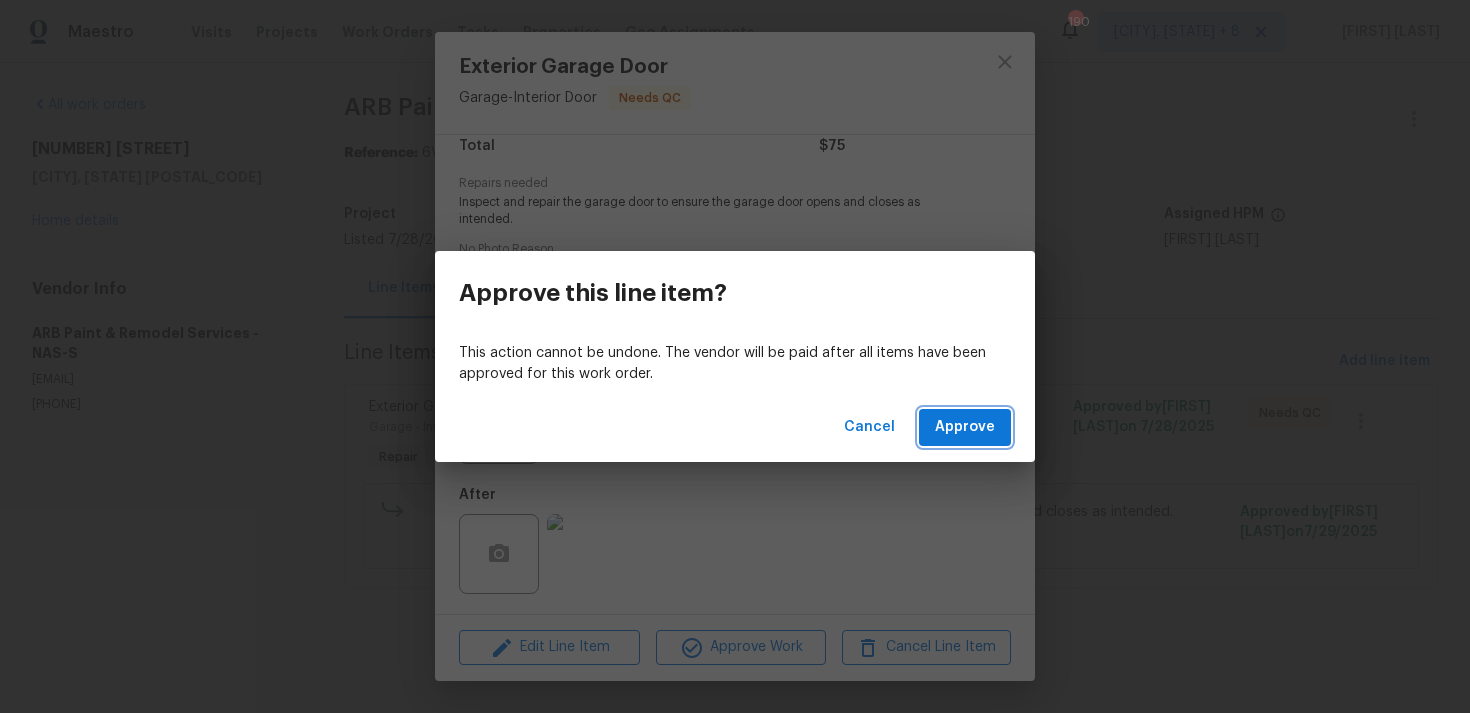 click on "Approve" at bounding box center (965, 427) 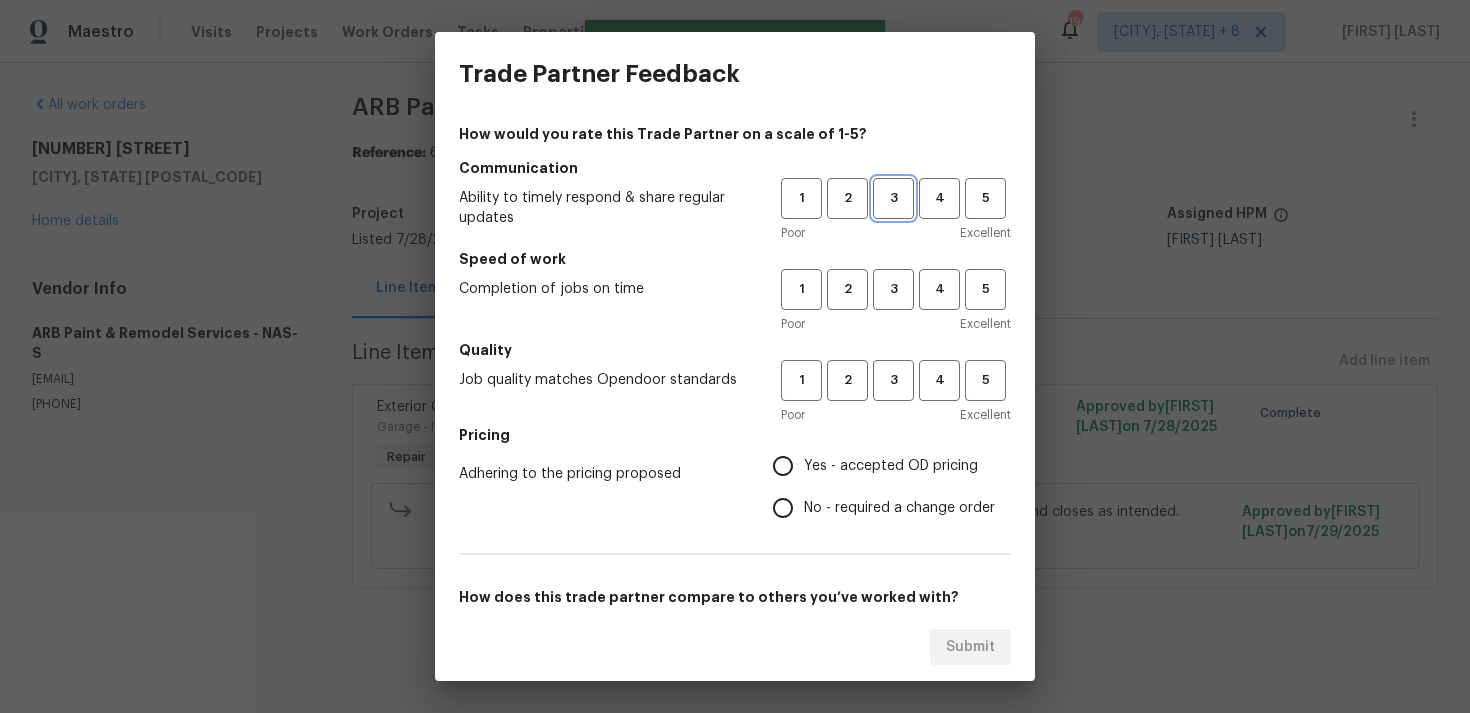 click on "3" at bounding box center (893, 198) 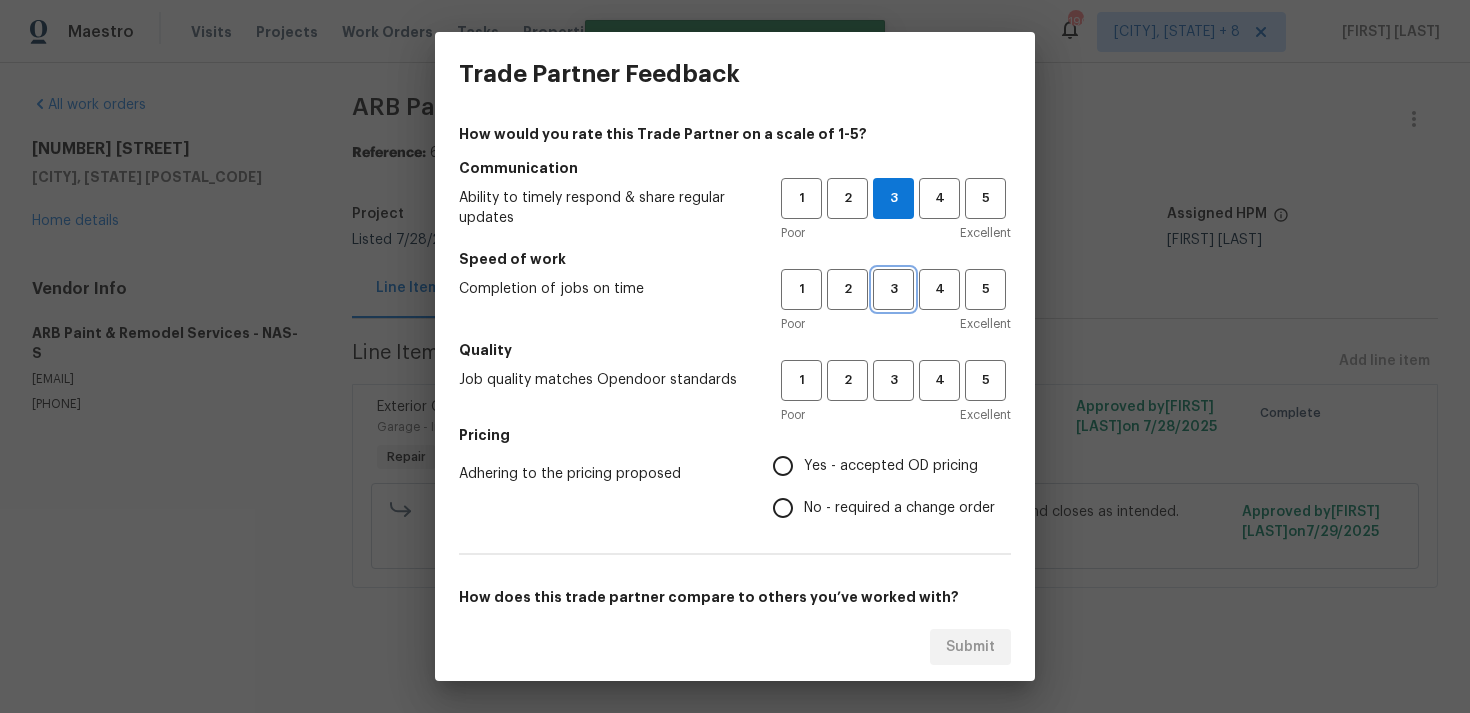 click on "3" at bounding box center (893, 289) 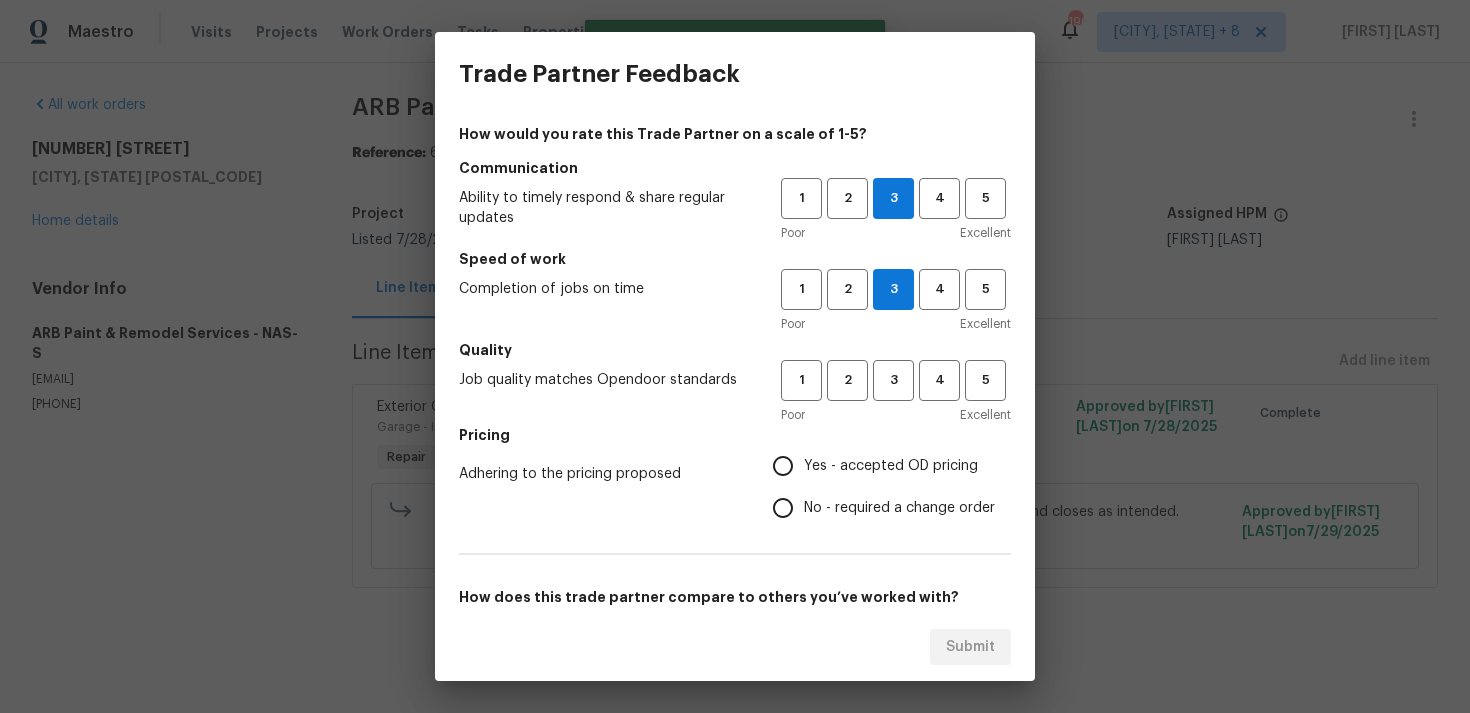 click on "Poor Excellent" at bounding box center (896, 415) 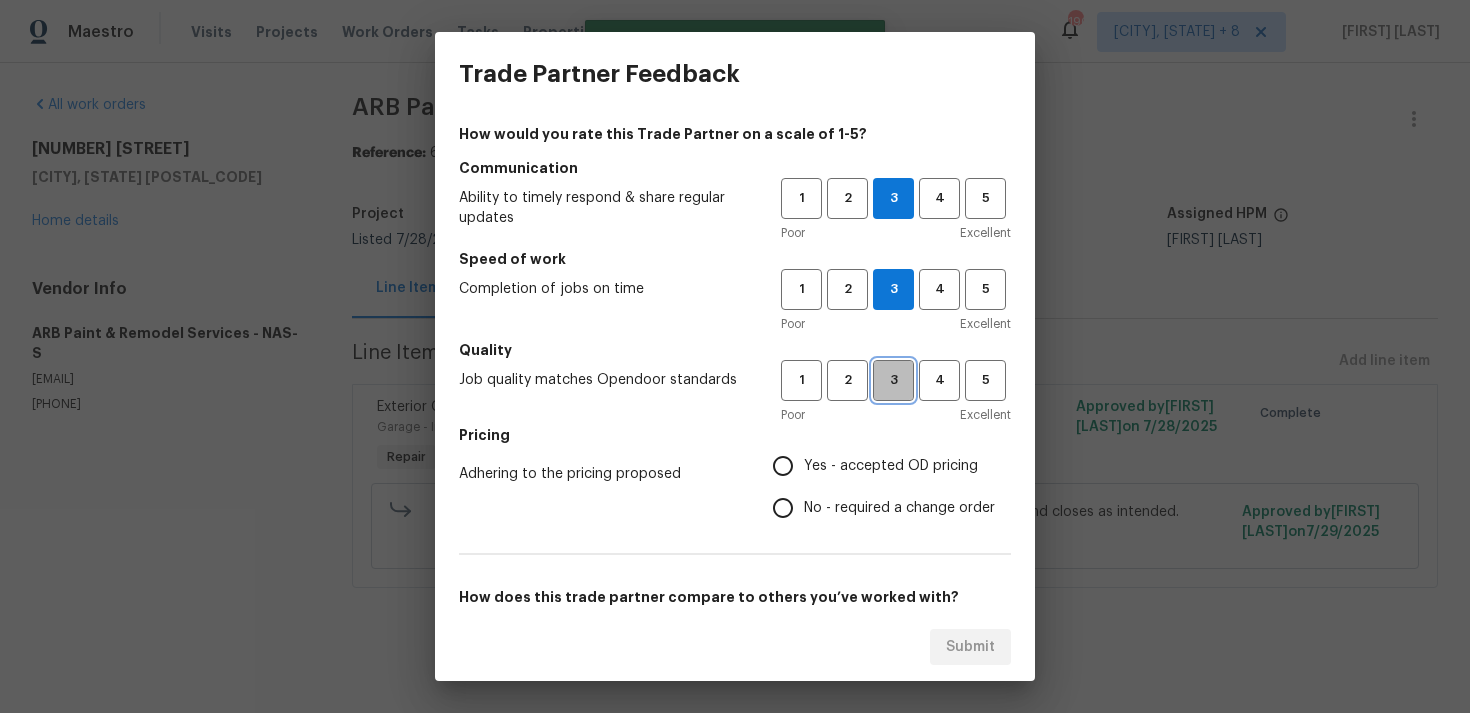 click on "3" at bounding box center [893, 380] 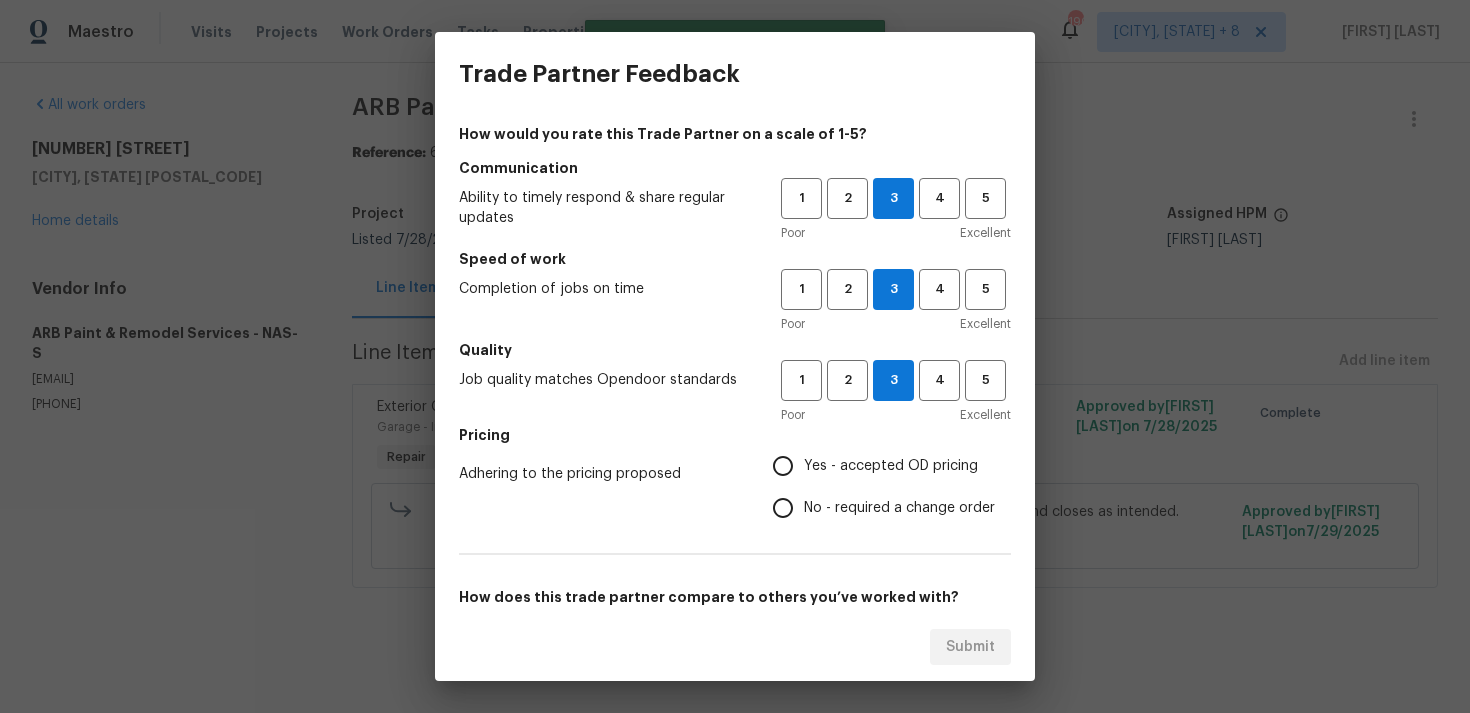 click on "No - required a change order" at bounding box center [783, 508] 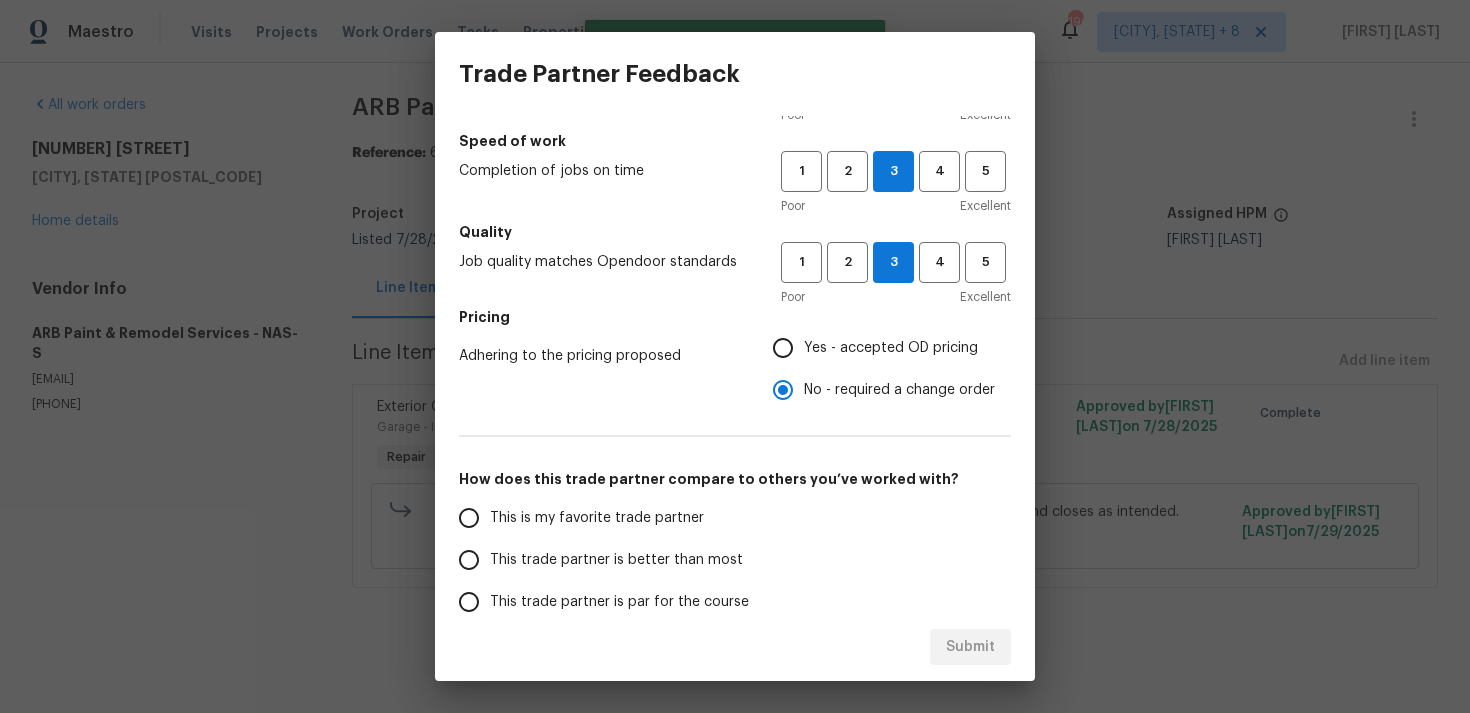 scroll, scrollTop: 294, scrollLeft: 0, axis: vertical 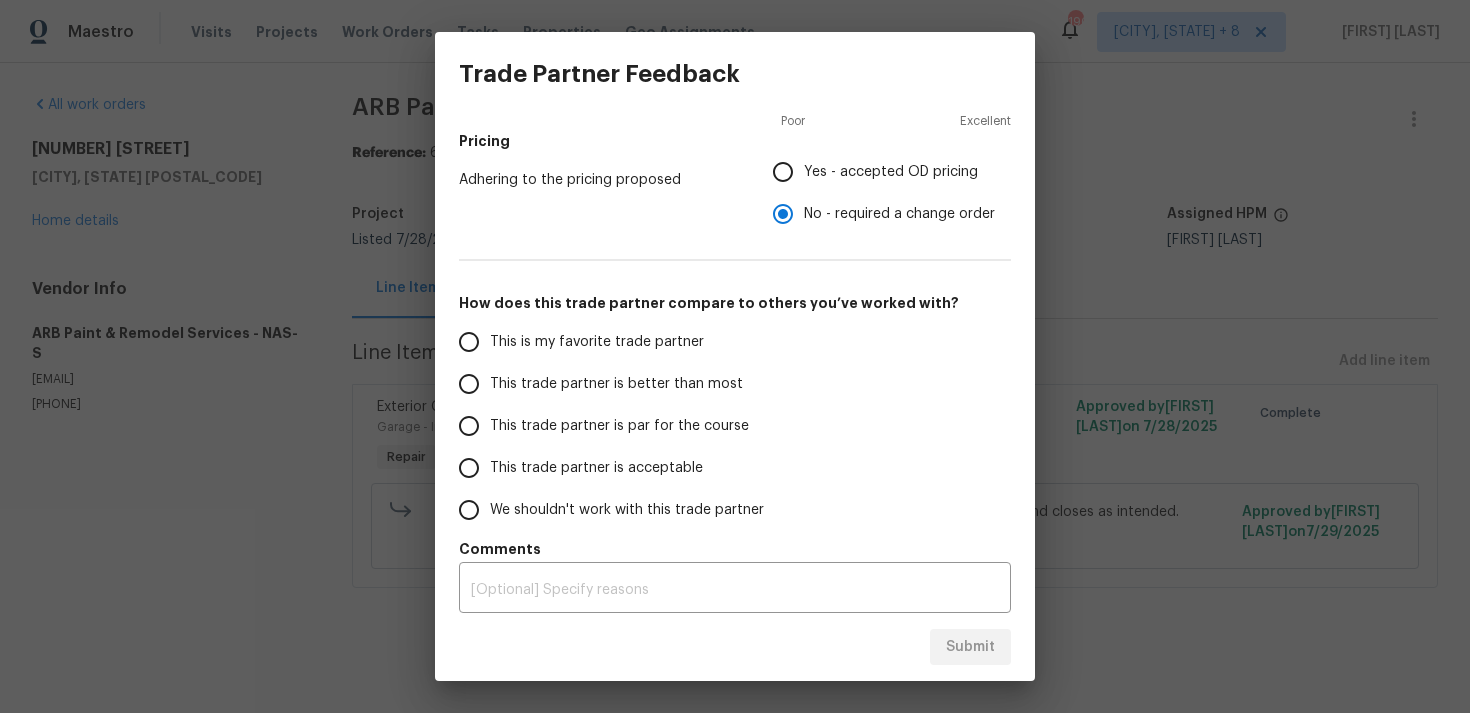 click on "Yes - accepted OD pricing" at bounding box center [783, 172] 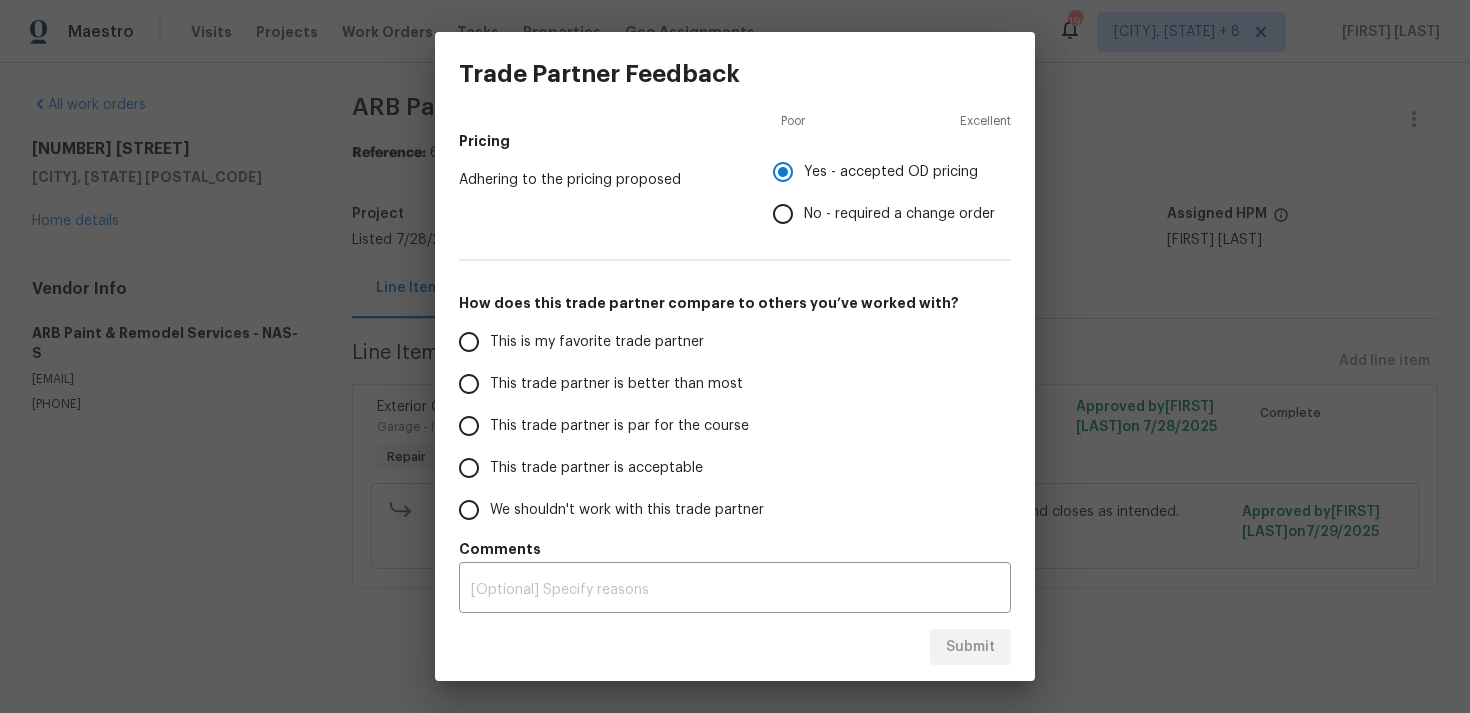 click on "This trade partner is par for the course" at bounding box center [606, 426] 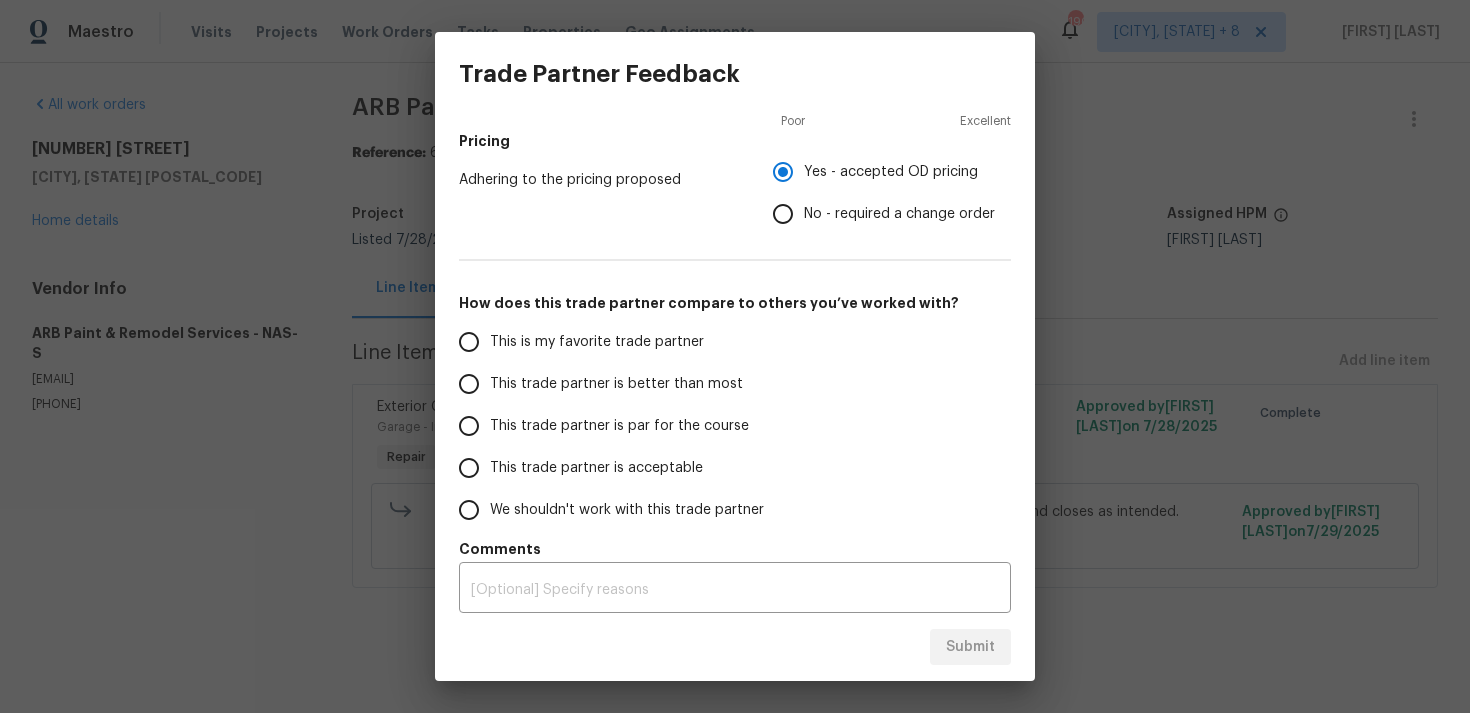 click on "This trade partner is par for the course" at bounding box center [469, 426] 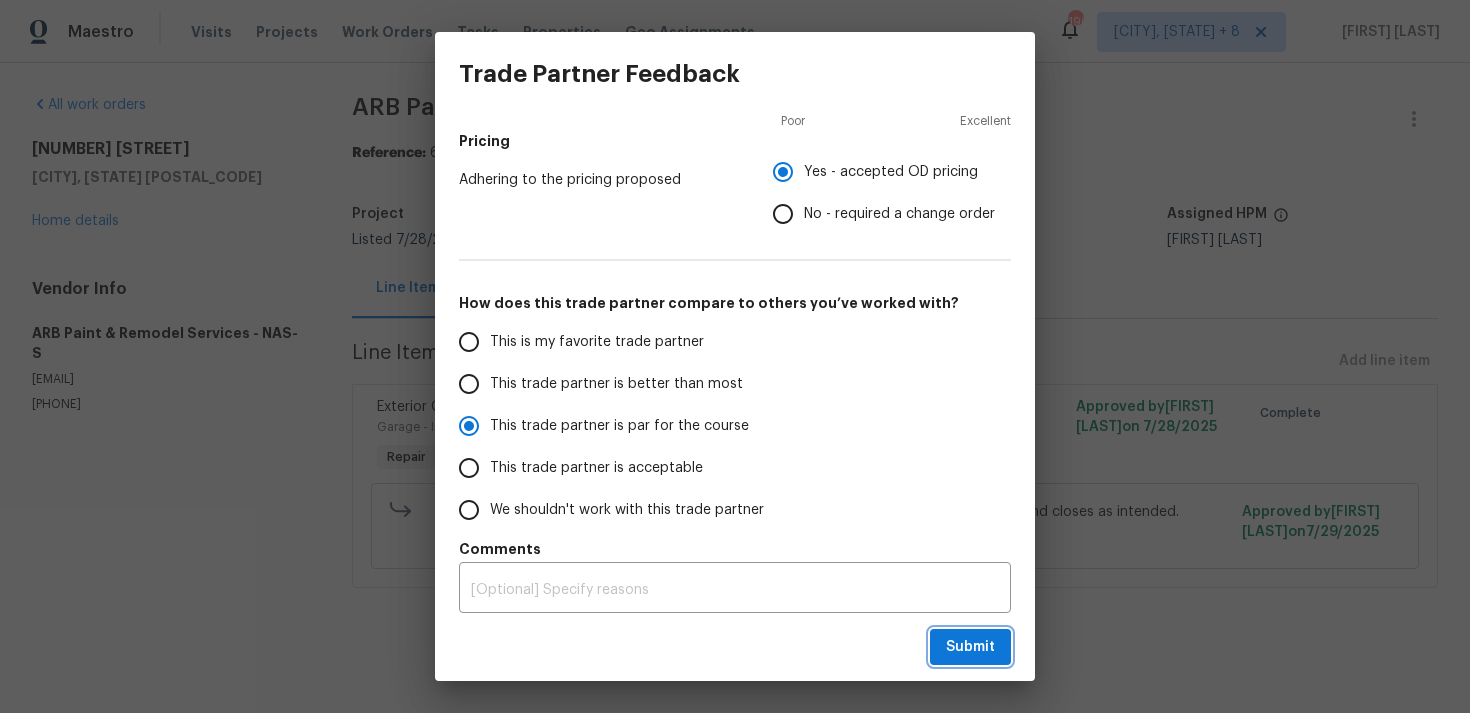 click on "Submit" at bounding box center (970, 647) 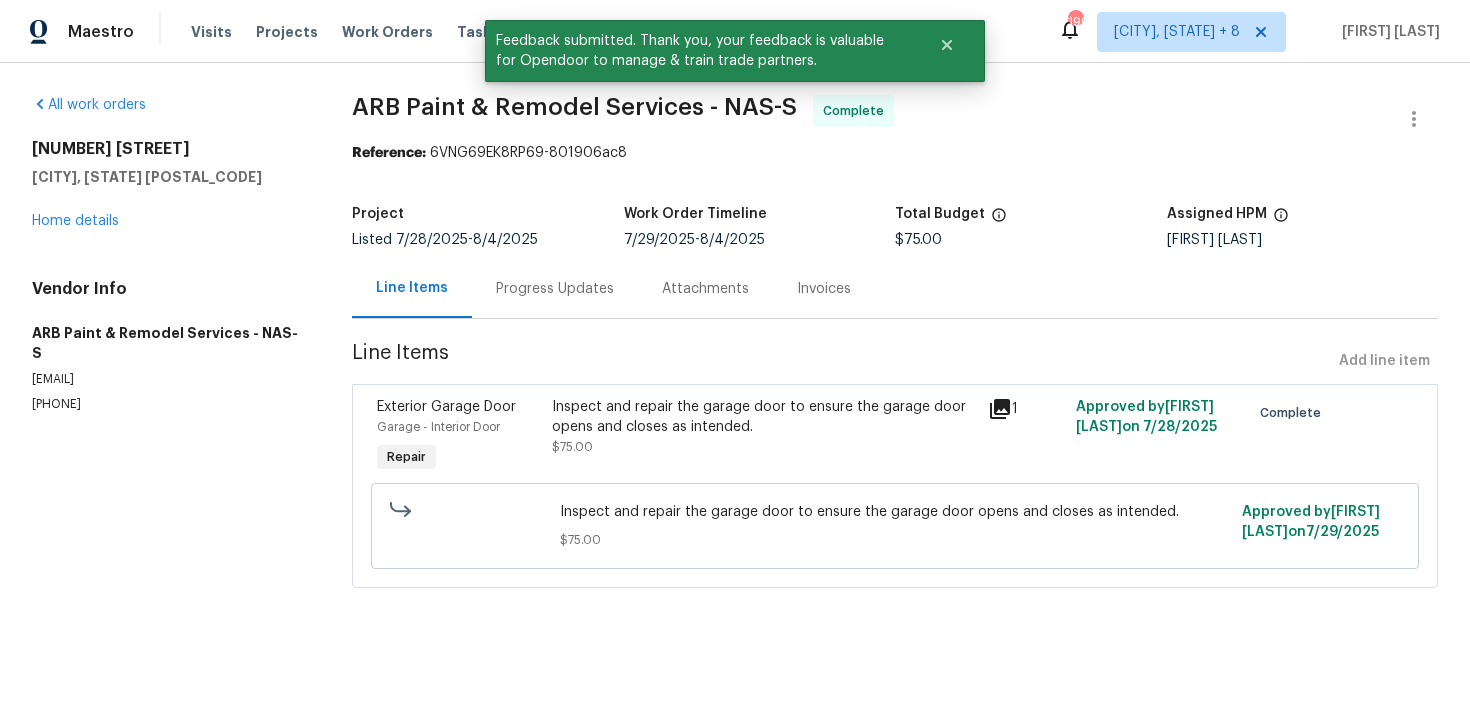 click on "Progress Updates" at bounding box center (555, 288) 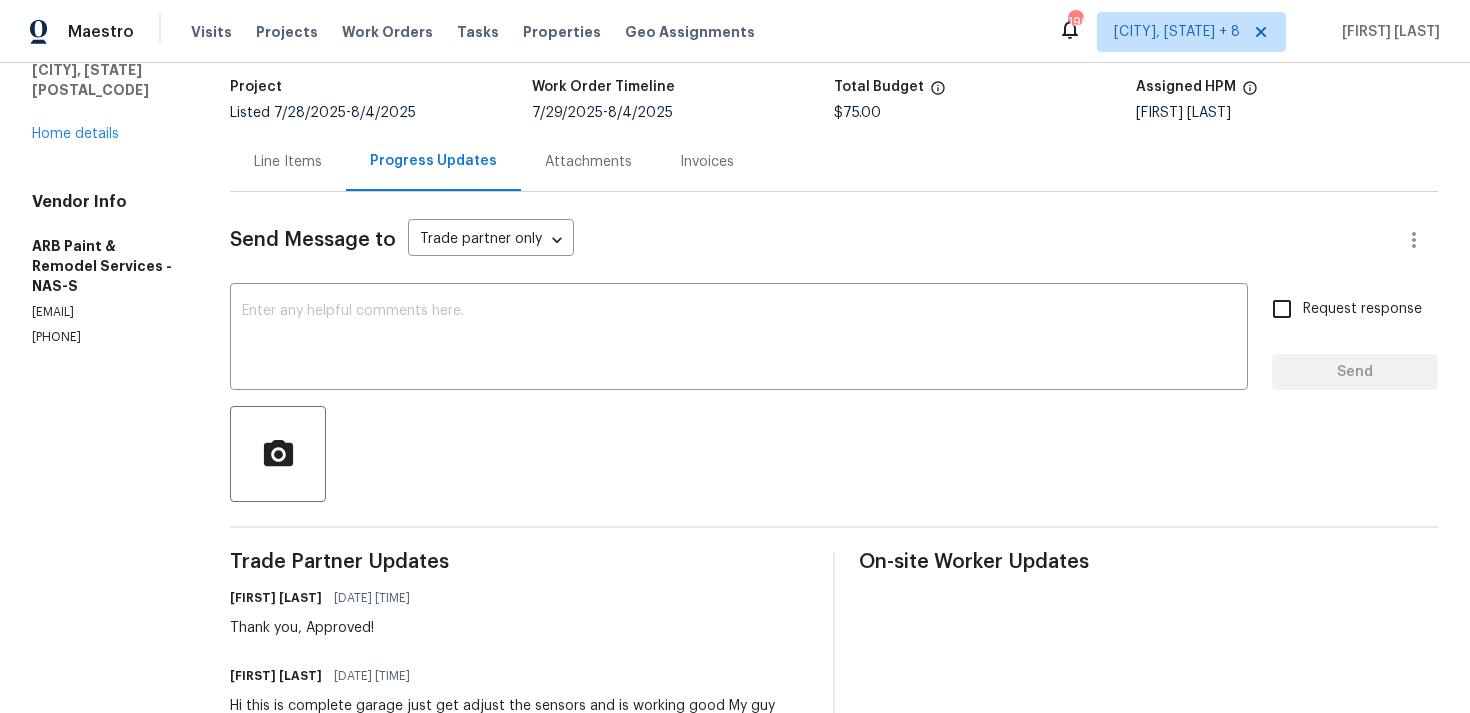 scroll, scrollTop: 0, scrollLeft: 0, axis: both 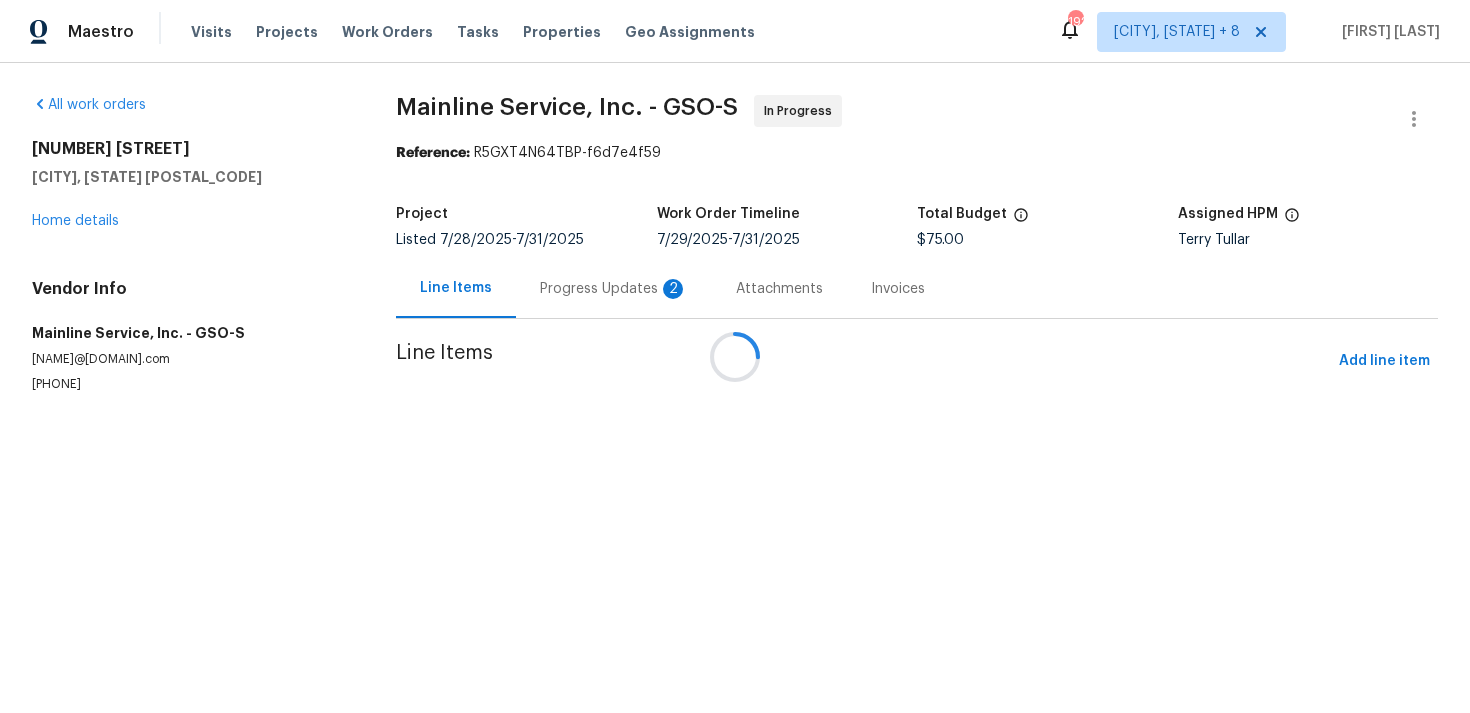 click at bounding box center (735, 356) 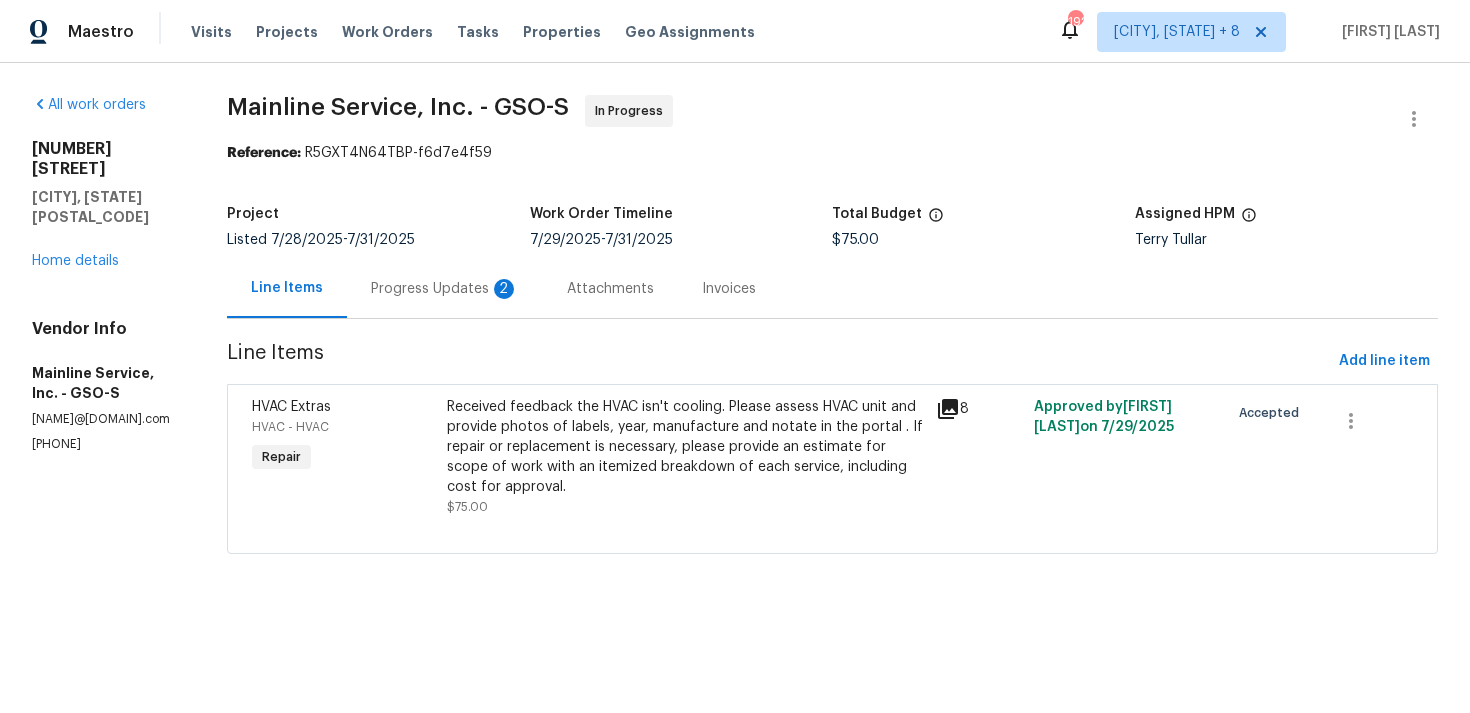 click on "Progress Updates 2" at bounding box center (445, 288) 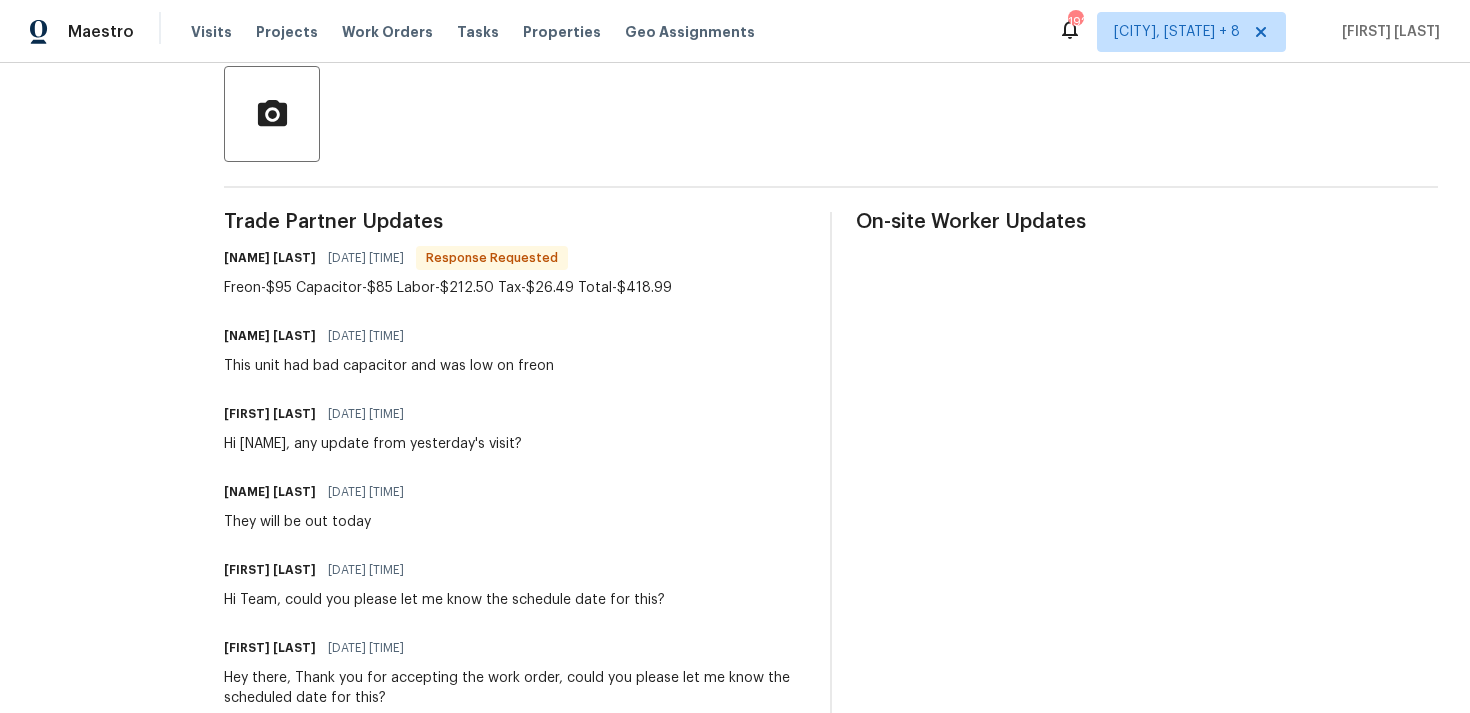 scroll, scrollTop: 437, scrollLeft: 0, axis: vertical 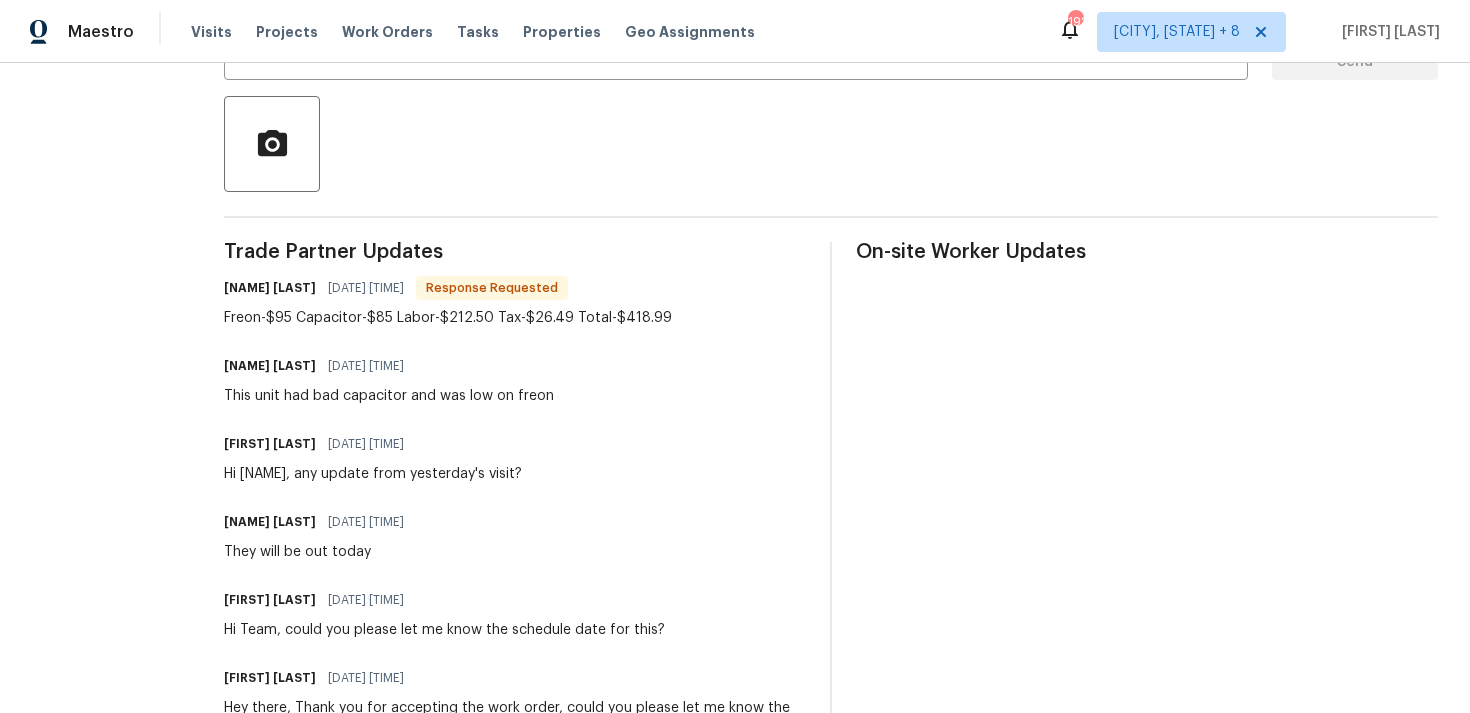 click on "Trade Partner Updates [NAME] [DATE] [TIME] Response Requested Freon-$95
Capacitor-$85
Labor-$212.50
Tax-$26.49
Total-$418.99 [NAME] [DATE] [TIME] This unit had bad capacitor and was low on freon [NAME] [DATE] [TIME] Hi [NAME], any update from yesterday's visit? [NAME] [DATE] [TIME] They will be out today [NAME] [DATE] [TIME] Hi Team, could you please let me know the schedule date for this? [NAME] [DATE] [TIME] Hey there, Thank you for accepting the work order, could you please let me know the scheduled date for this? [NAME] [DATE] [TIME] Hey, this is [NAME] from Opendoor. I’m confirming you received the WO for the property at ([NUMBER] [STREET], [CITY], [STATE] [POSTAL_CODE]). Please review and accept the WO within 24 hours and provide a scheduled date. Please disregard the contact information for the HPM included in the WO. Our Centralised LWO Team is responsible for Listed WOs." at bounding box center (515, 581) 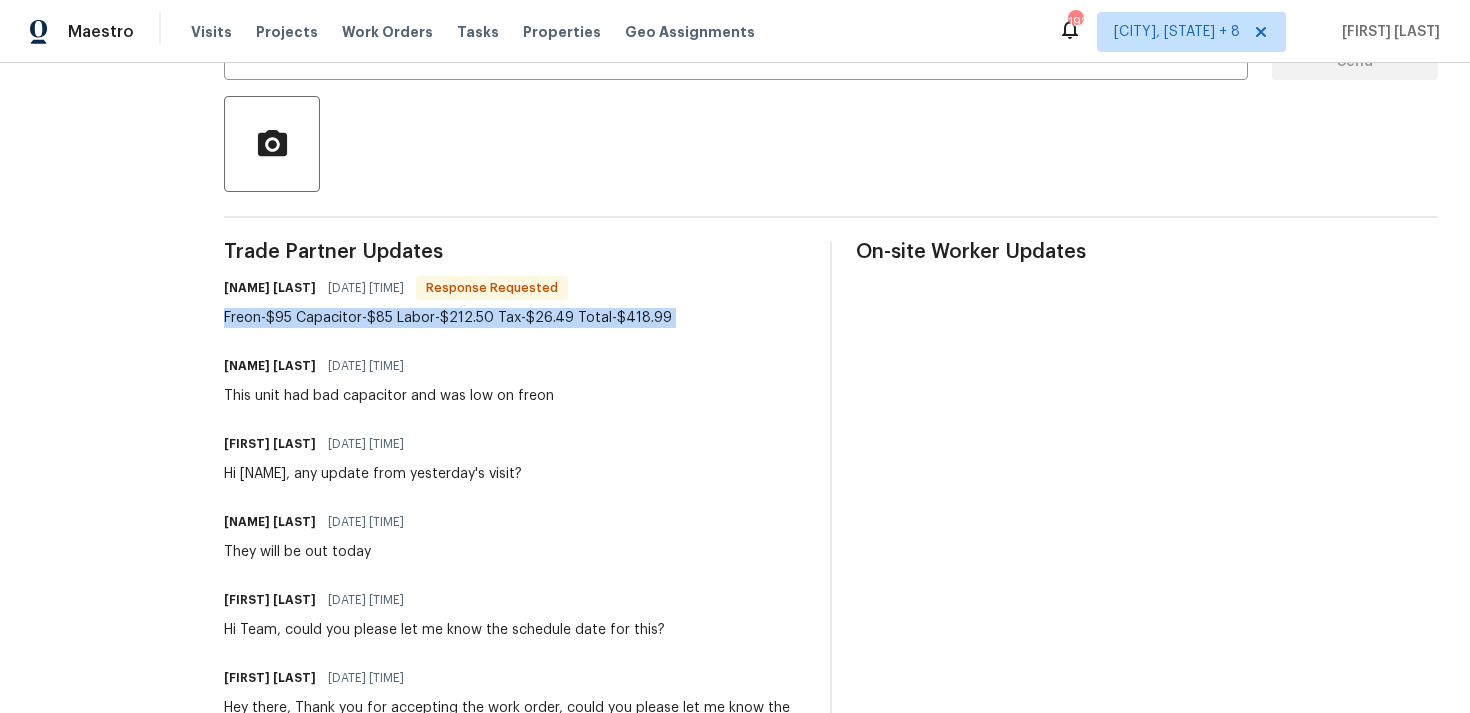 click on "Trade Partner Updates [NAME] [DATE] [TIME] Response Requested Freon-$95
Capacitor-$85
Labor-$212.50
Tax-$26.49
Total-$418.99 [NAME] [DATE] [TIME] This unit had bad capacitor and was low on freon [NAME] [DATE] [TIME] Hi [NAME], any update from yesterday's visit? [NAME] [DATE] [TIME] They will be out today [NAME] [DATE] [TIME] Hi Team, could you please let me know the schedule date for this? [NAME] [DATE] [TIME] Hey there, Thank you for accepting the work order, could you please let me know the scheduled date for this? [NAME] [DATE] [TIME] Hey, this is [NAME] from Opendoor. I’m confirming you received the WO for the property at ([NUMBER] [STREET], [CITY], [STATE] [POSTAL_CODE]). Please review and accept the WO within 24 hours and provide a scheduled date. Please disregard the contact information for the HPM included in the WO. Our Centralised LWO Team is responsible for Listed WOs." at bounding box center (515, 581) 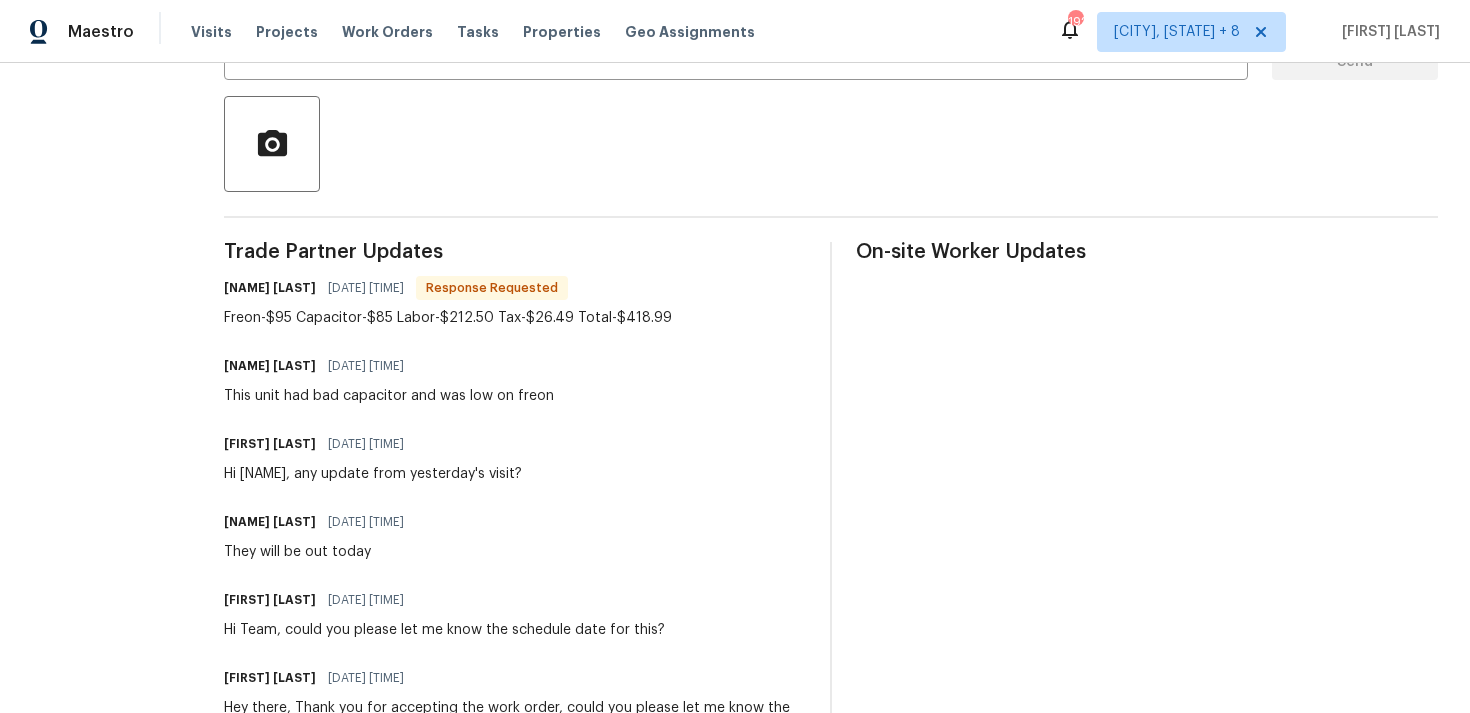 click on "Trade Partner Updates [NAME] [DATE] [TIME] Response Requested Freon-$95
Capacitor-$85
Labor-$212.50
Tax-$26.49
Total-$418.99 [NAME] [DATE] [TIME] This unit had bad capacitor and was low on freon [NAME] [DATE] [TIME] Hi [NAME], any update from yesterday's visit? [NAME] [DATE] [TIME] They will be out today [NAME] [DATE] [TIME] Hi Team, could you please let me know the schedule date for this? [NAME] [DATE] [TIME] Hey there, Thank you for accepting the work order, could you please let me know the scheduled date for this? [NAME] [DATE] [TIME] Hey, this is [NAME] from Opendoor. I’m confirming you received the WO for the property at ([NUMBER] [STREET], [CITY], [STATE] [POSTAL_CODE]). Please review and accept the WO within 24 hours and provide a scheduled date. Please disregard the contact information for the HPM included in the WO. Our Centralised LWO Team is responsible for Listed WOs." at bounding box center (515, 581) 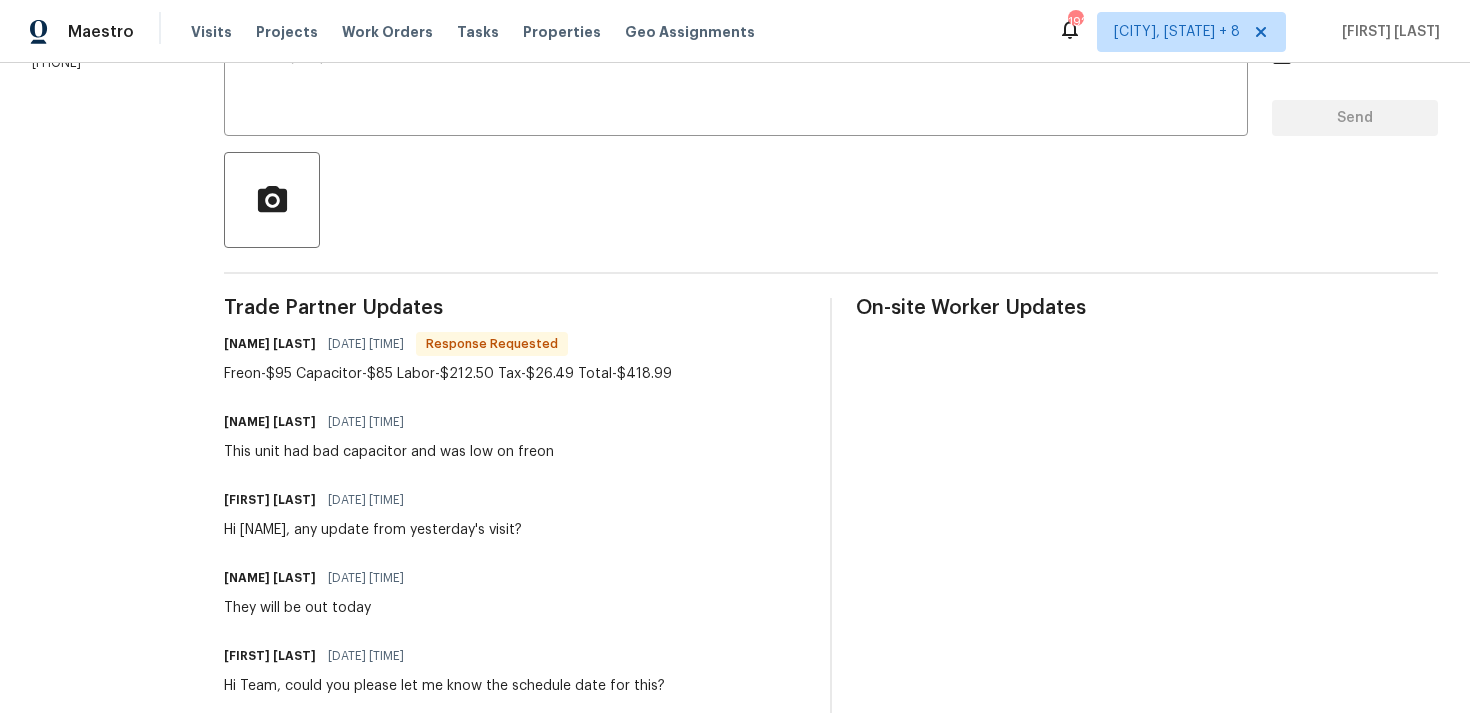 scroll, scrollTop: 0, scrollLeft: 0, axis: both 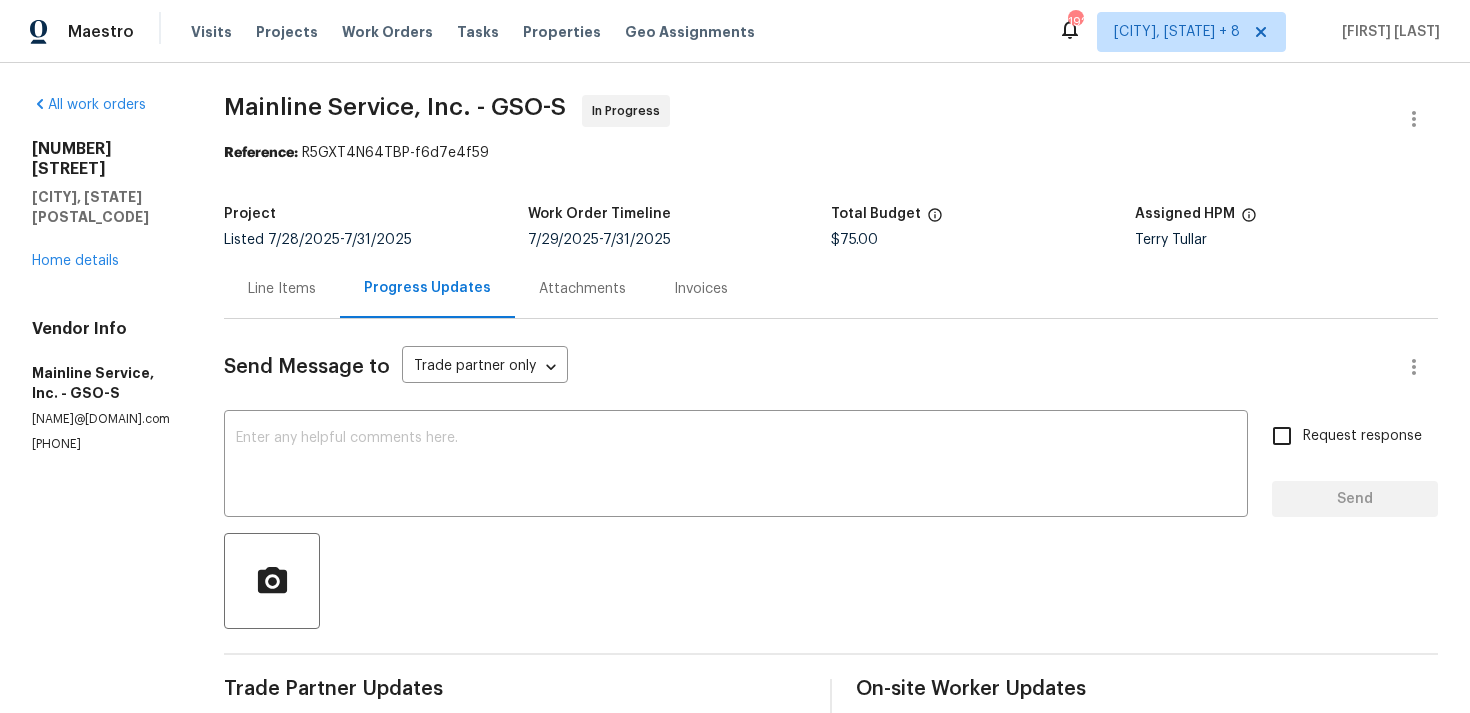 click on "Line Items" at bounding box center [282, 289] 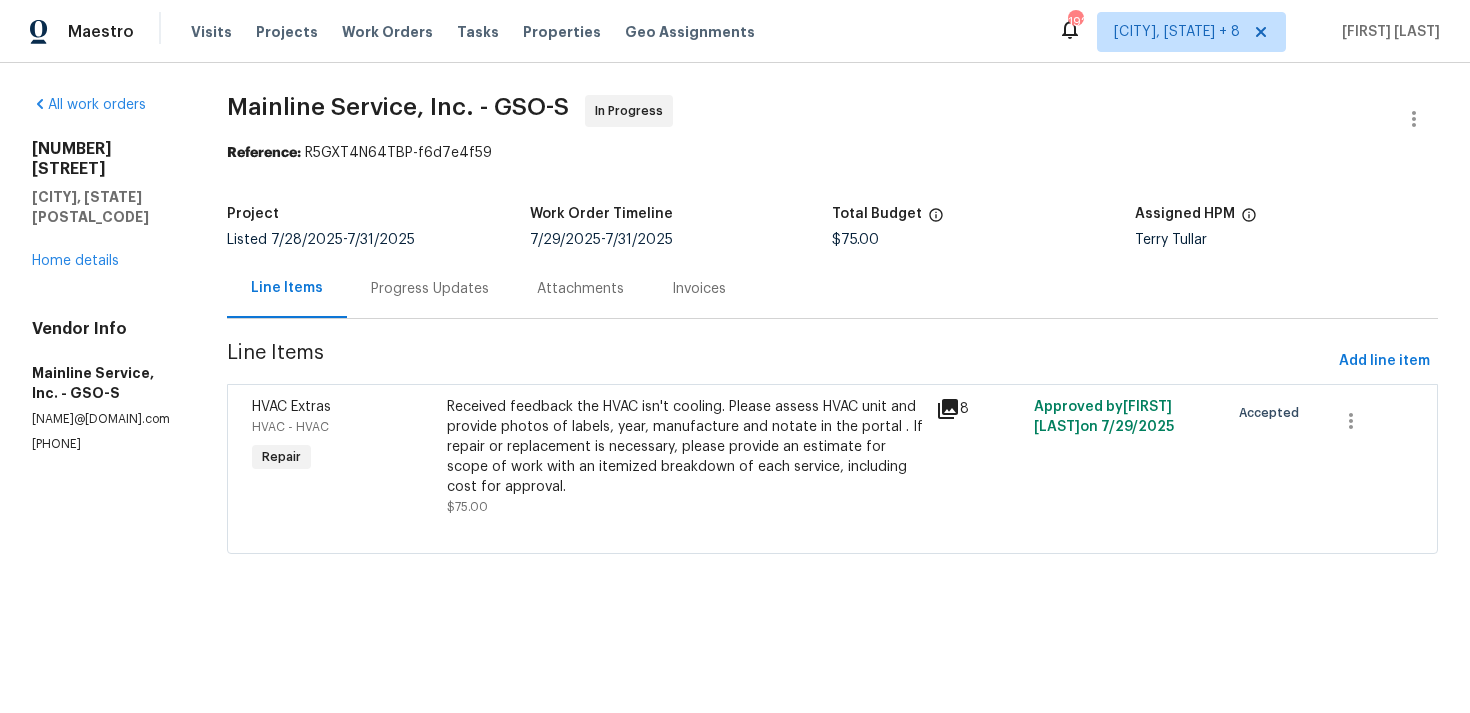 click on "Received feedback the HVAC isn't cooling. Please assess HVAC unit and provide photos of labels, year, manufacture and notate in the portal . If repair or replacement is necessary, please provide an estimate for scope of work with an itemized breakdown of each service, including cost for approval." at bounding box center [685, 447] 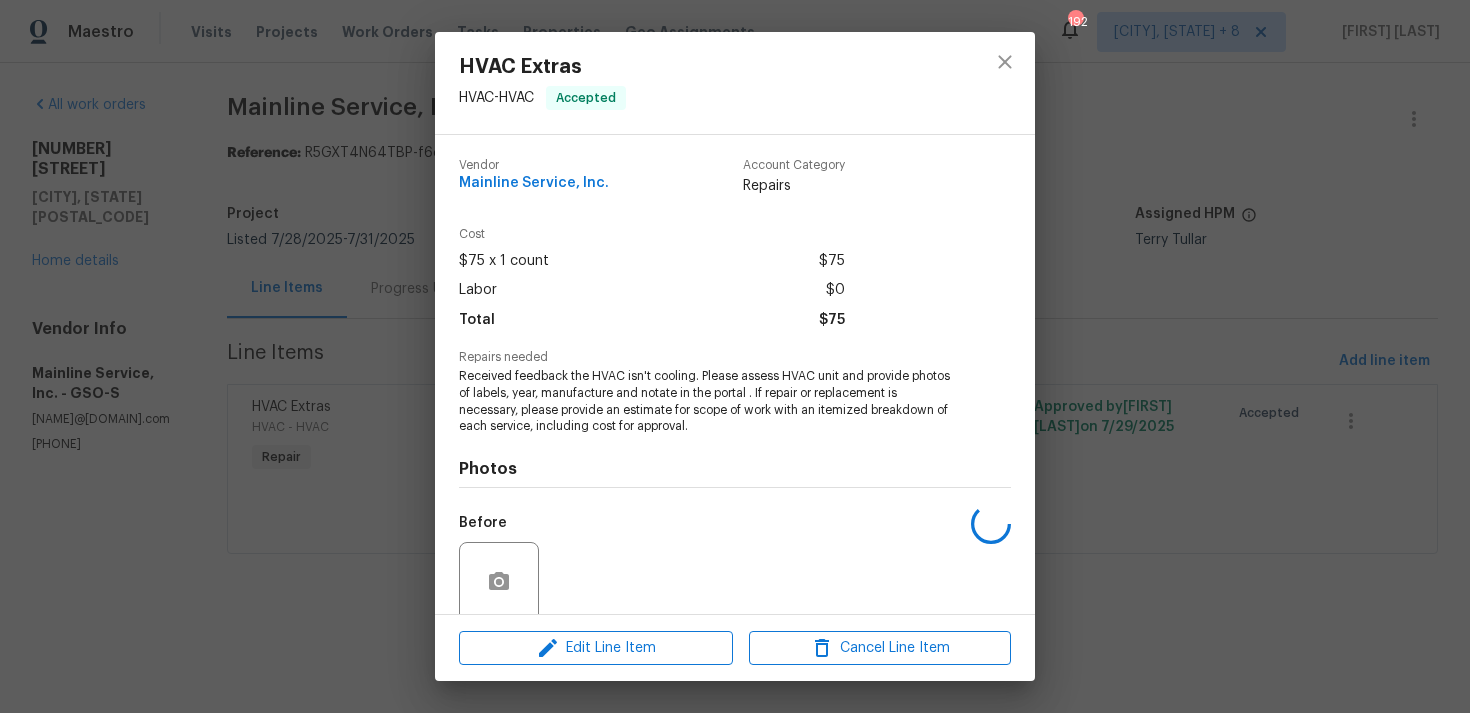 scroll, scrollTop: 158, scrollLeft: 0, axis: vertical 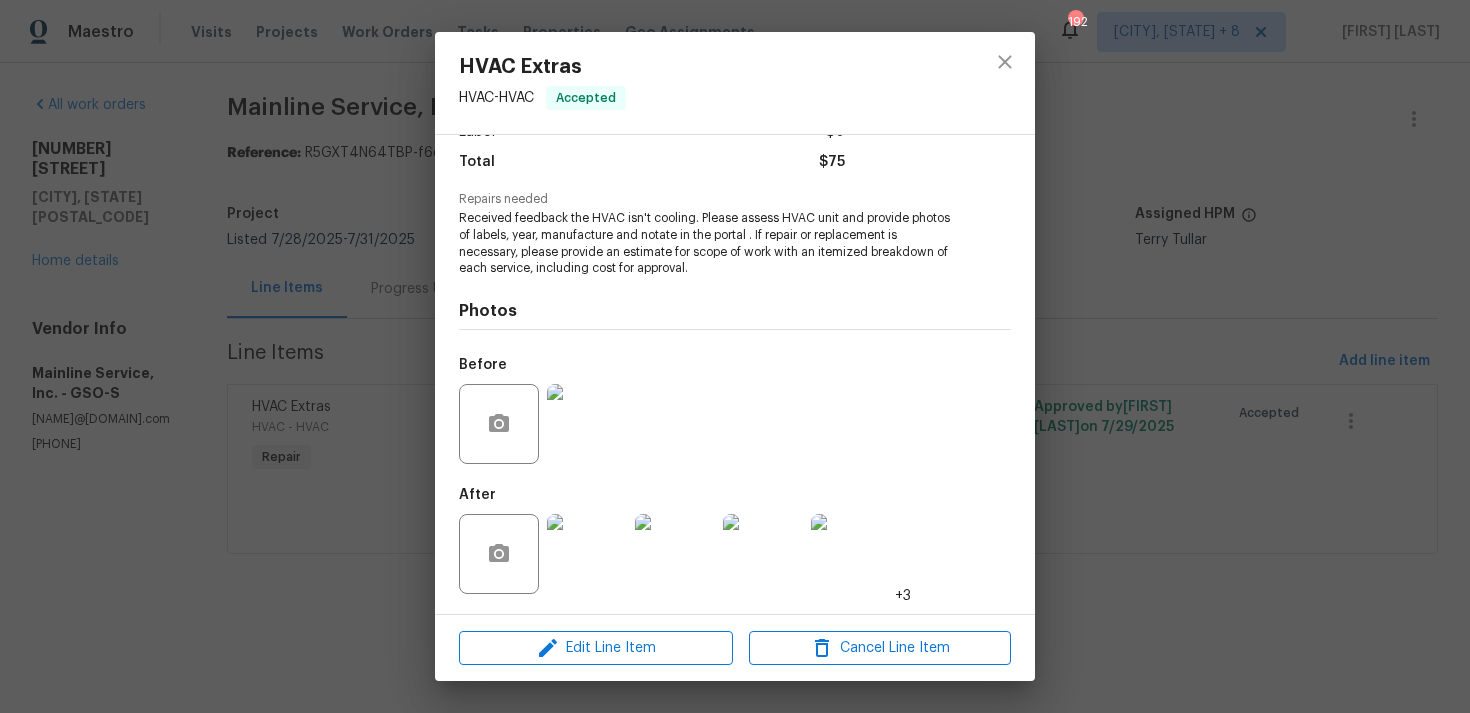 click on "HVAC Extras HVAC  -  HVAC Accepted Vendor Mainline Service, Inc. Account Category Repairs Cost $75 x 1 count $75 Labor $0 Total $75 Repairs needed Received feedback the HVAC isn't cooling. Please assess HVAC unit and provide photos of labels, year, manufacture and notate in the portal . If repair or replacement is necessary, please provide an estimate for scope of work with an itemized breakdown of each service, including cost for approval. Photos Before After  +3  Edit Line Item  Cancel Line Item" at bounding box center [735, 356] 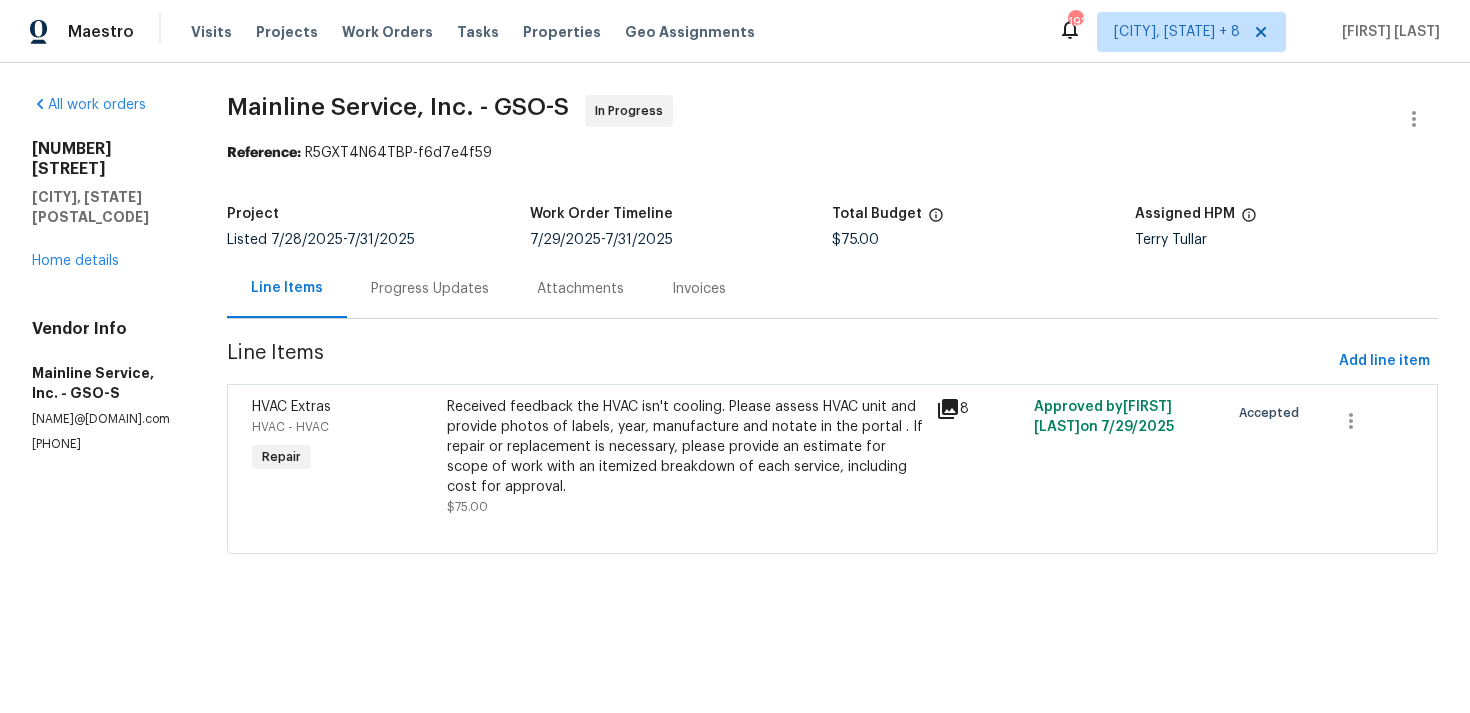 click on "Progress Updates" at bounding box center [430, 289] 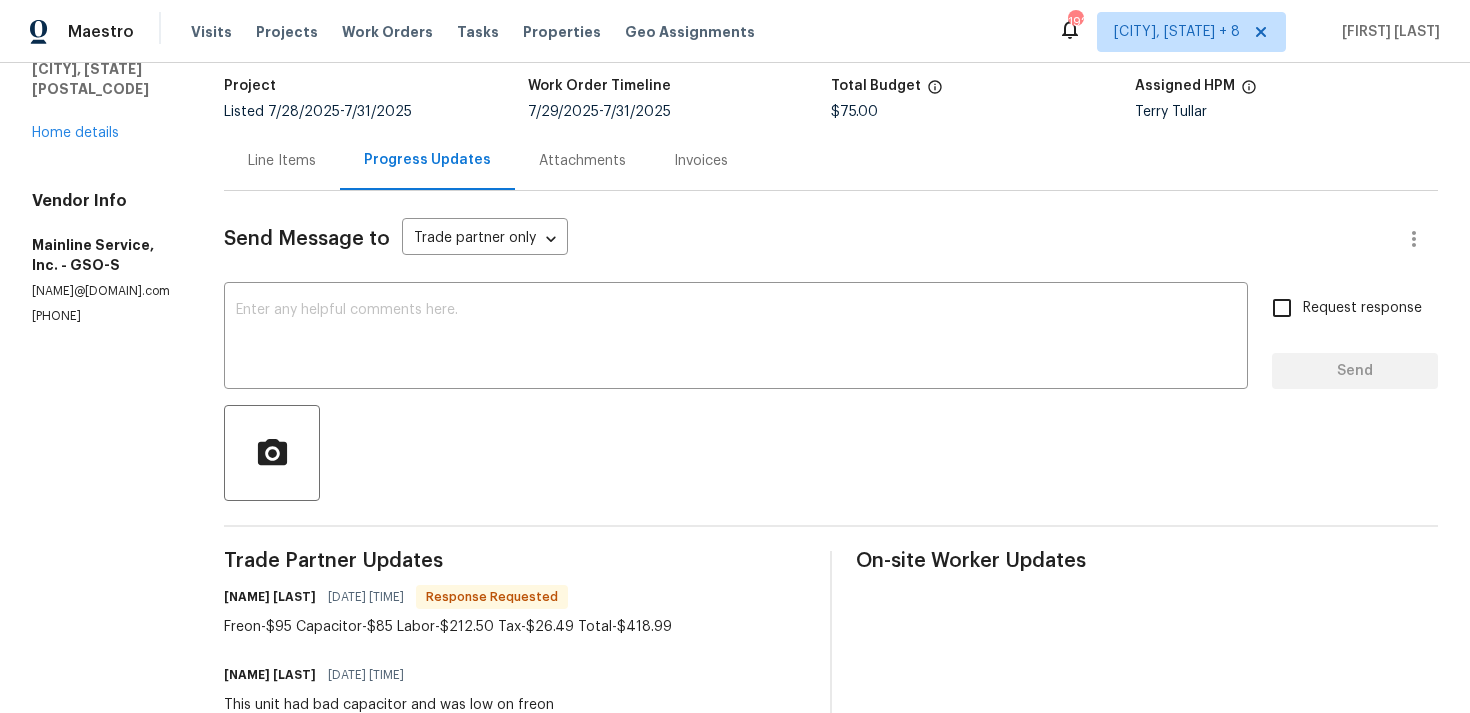 scroll, scrollTop: 61, scrollLeft: 0, axis: vertical 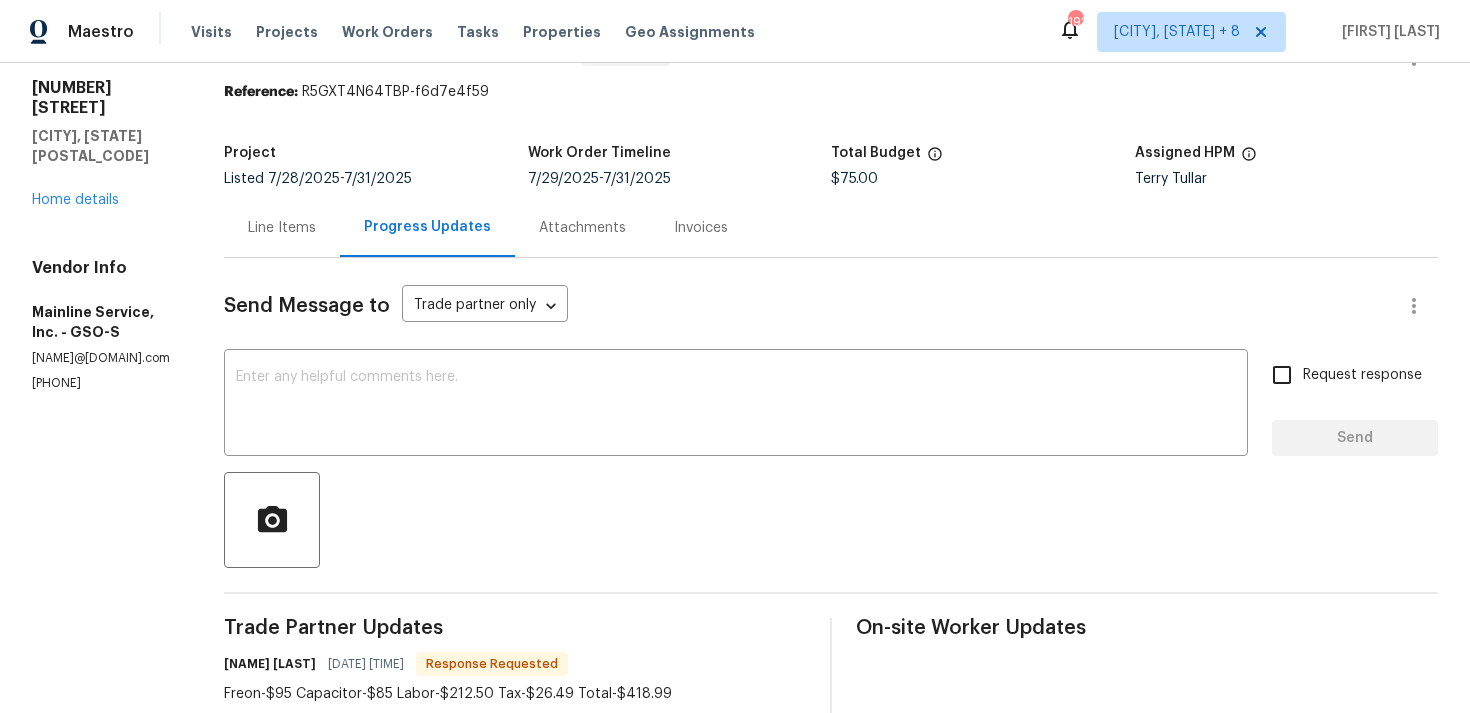 click on "Line Items" at bounding box center [282, 228] 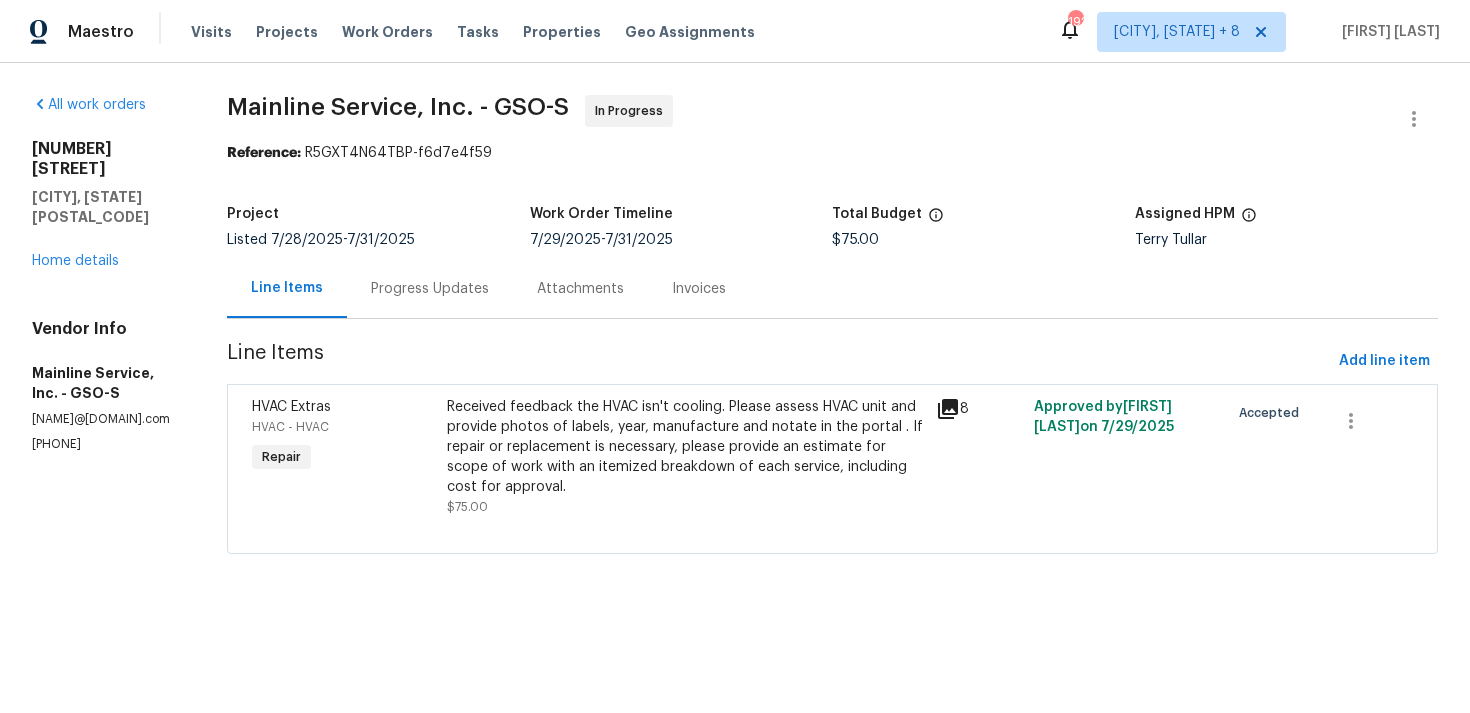 click on "Received feedback the HVAC isn't cooling. Please assess HVAC unit and provide photos of labels, year, manufacture and notate in the portal . If repair or replacement is necessary, please provide an estimate for scope of work with an itemized breakdown of each service, including cost for approval." at bounding box center [685, 447] 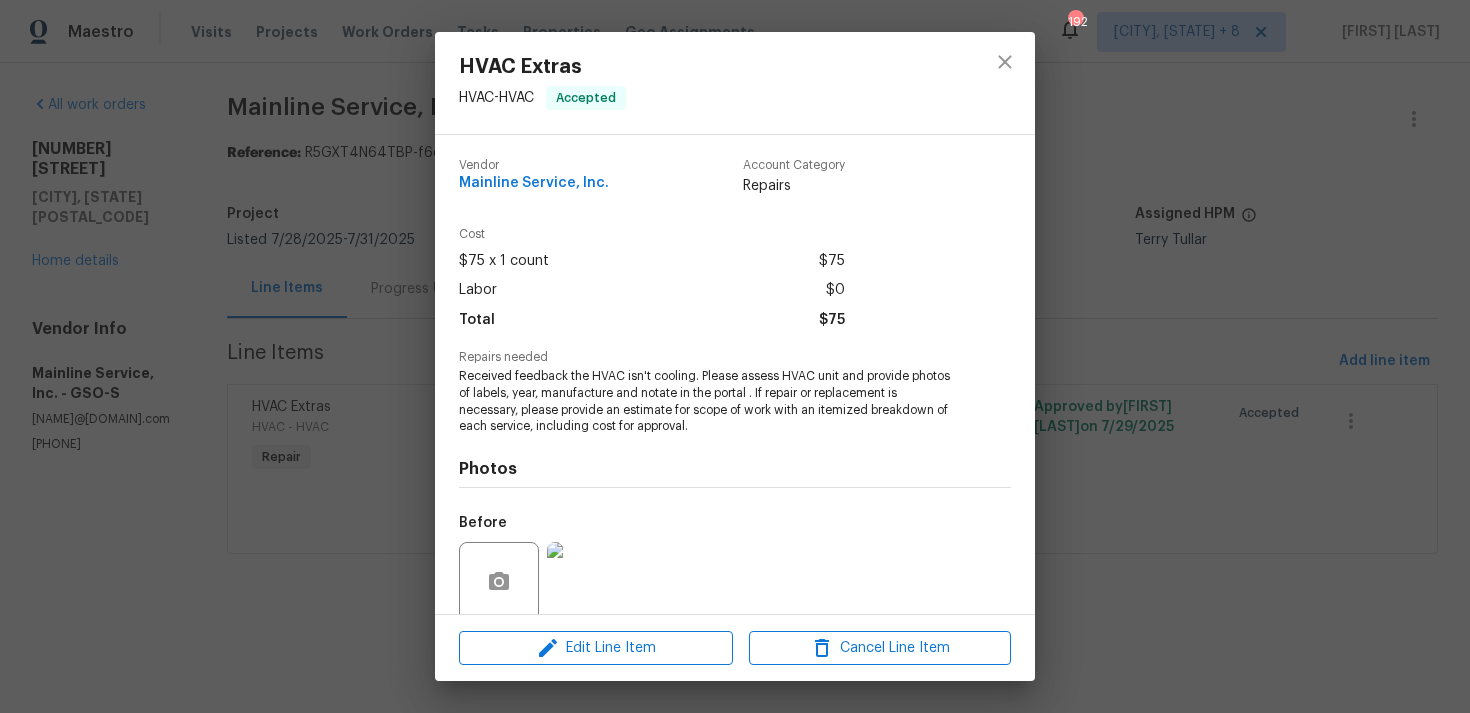 scroll, scrollTop: 158, scrollLeft: 0, axis: vertical 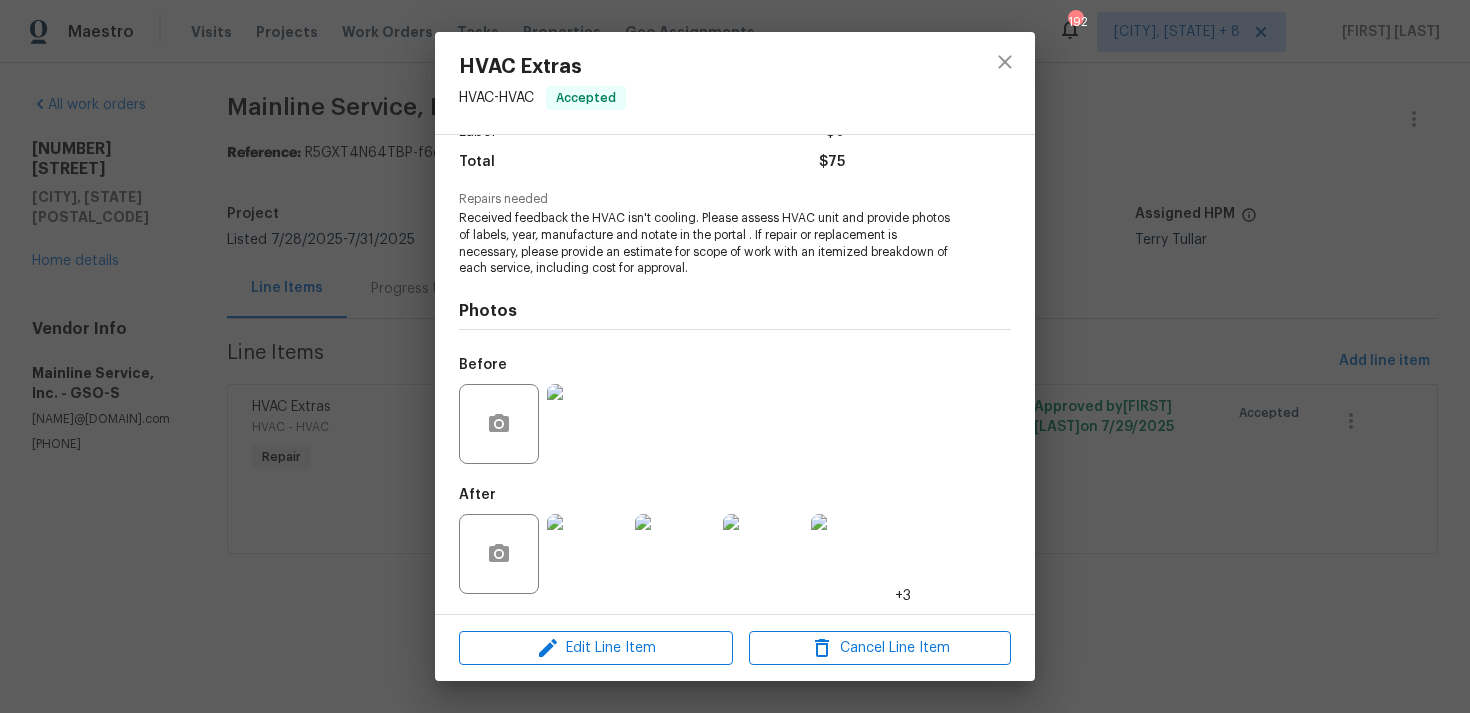 click at bounding box center [587, 424] 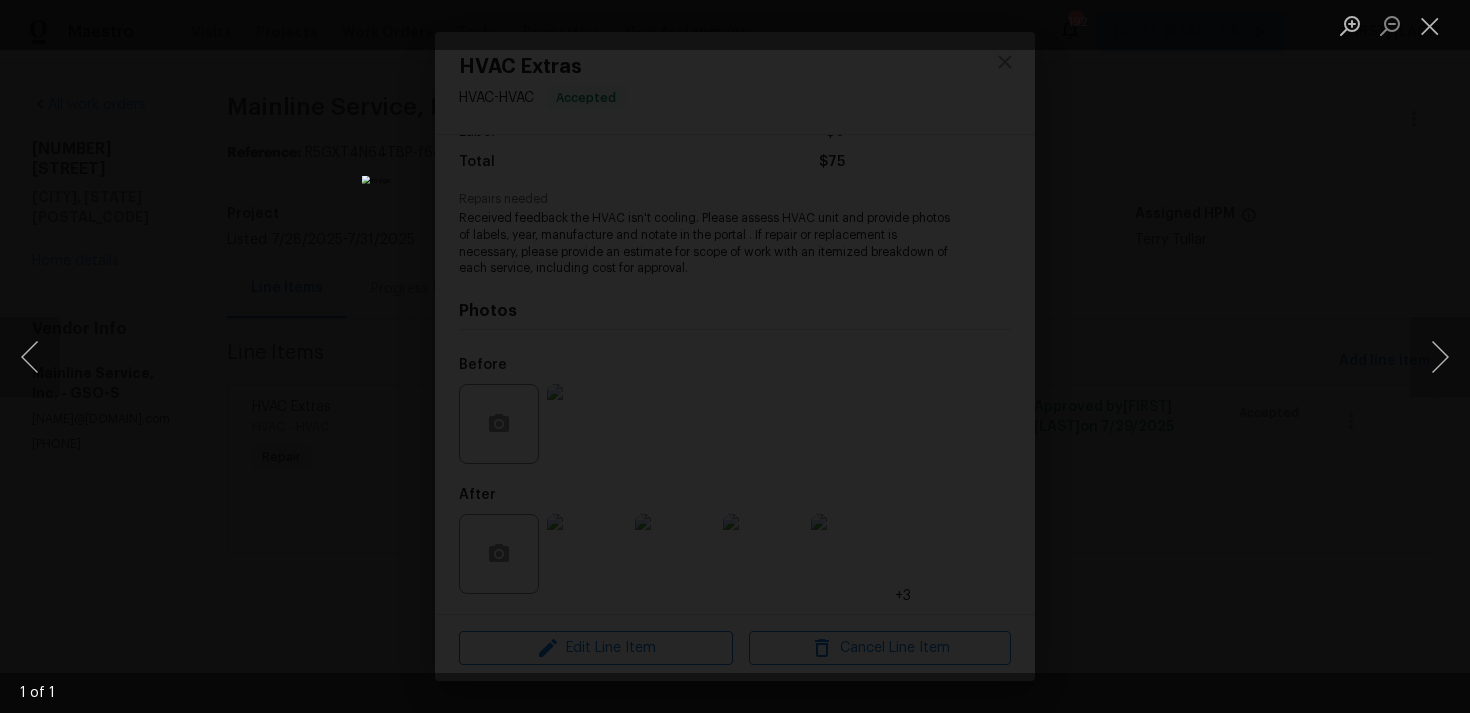 click at bounding box center (735, 356) 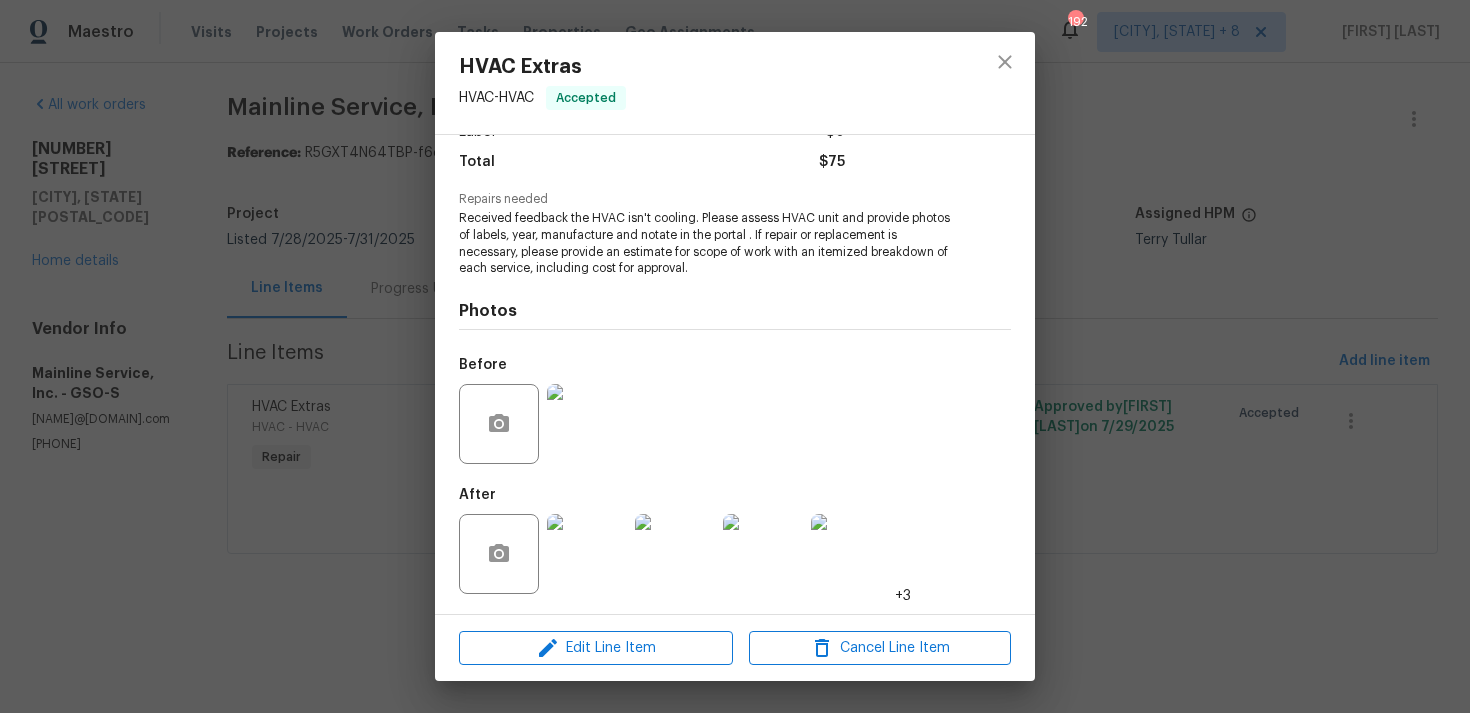 click at bounding box center [587, 554] 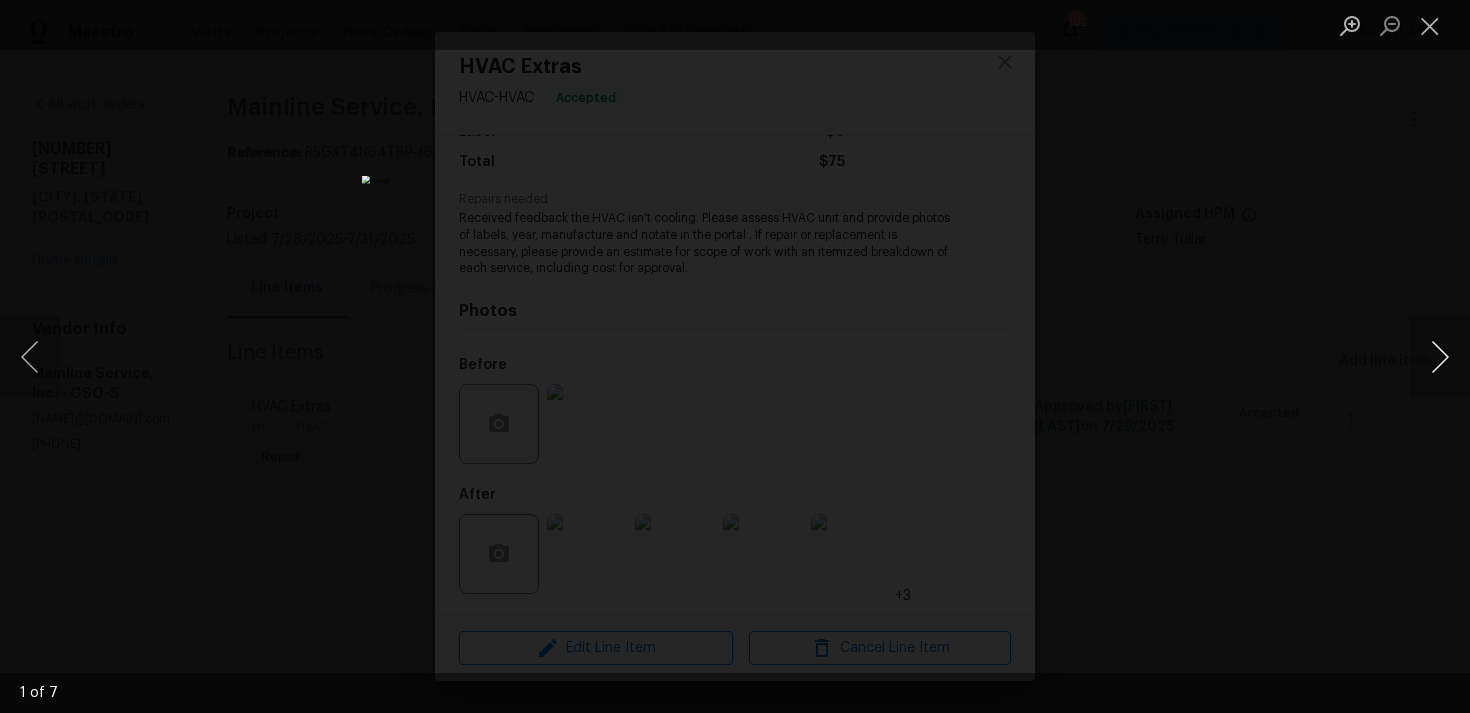 click at bounding box center [1440, 357] 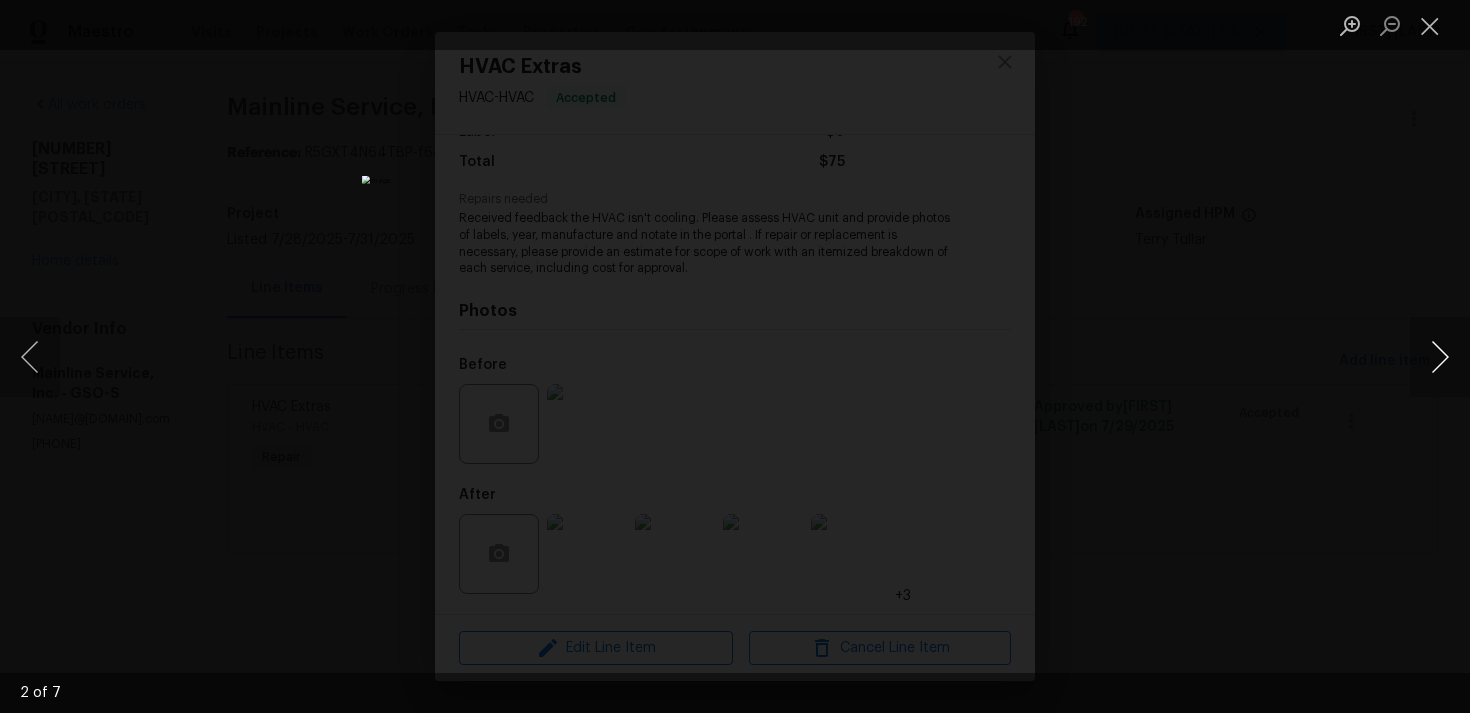 click at bounding box center (1440, 357) 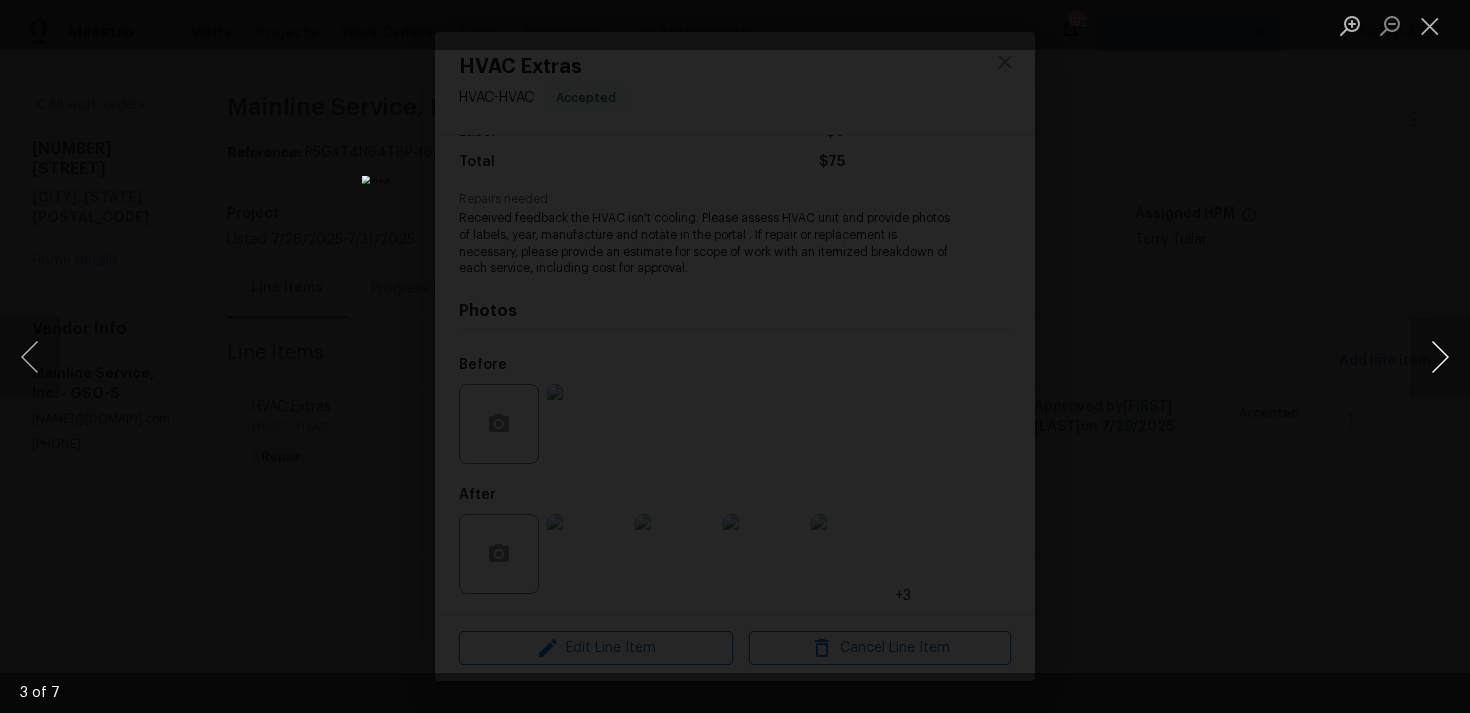 click at bounding box center [1440, 357] 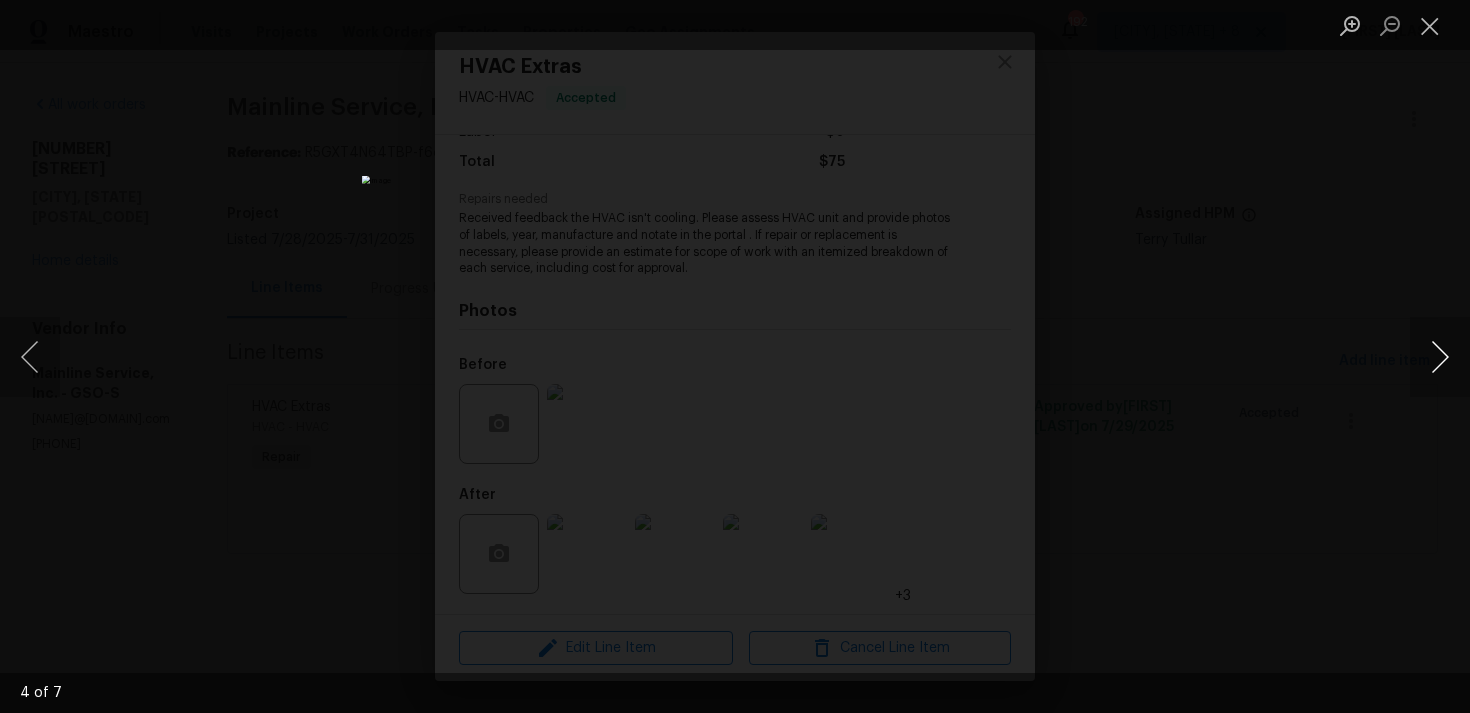 click at bounding box center [1440, 357] 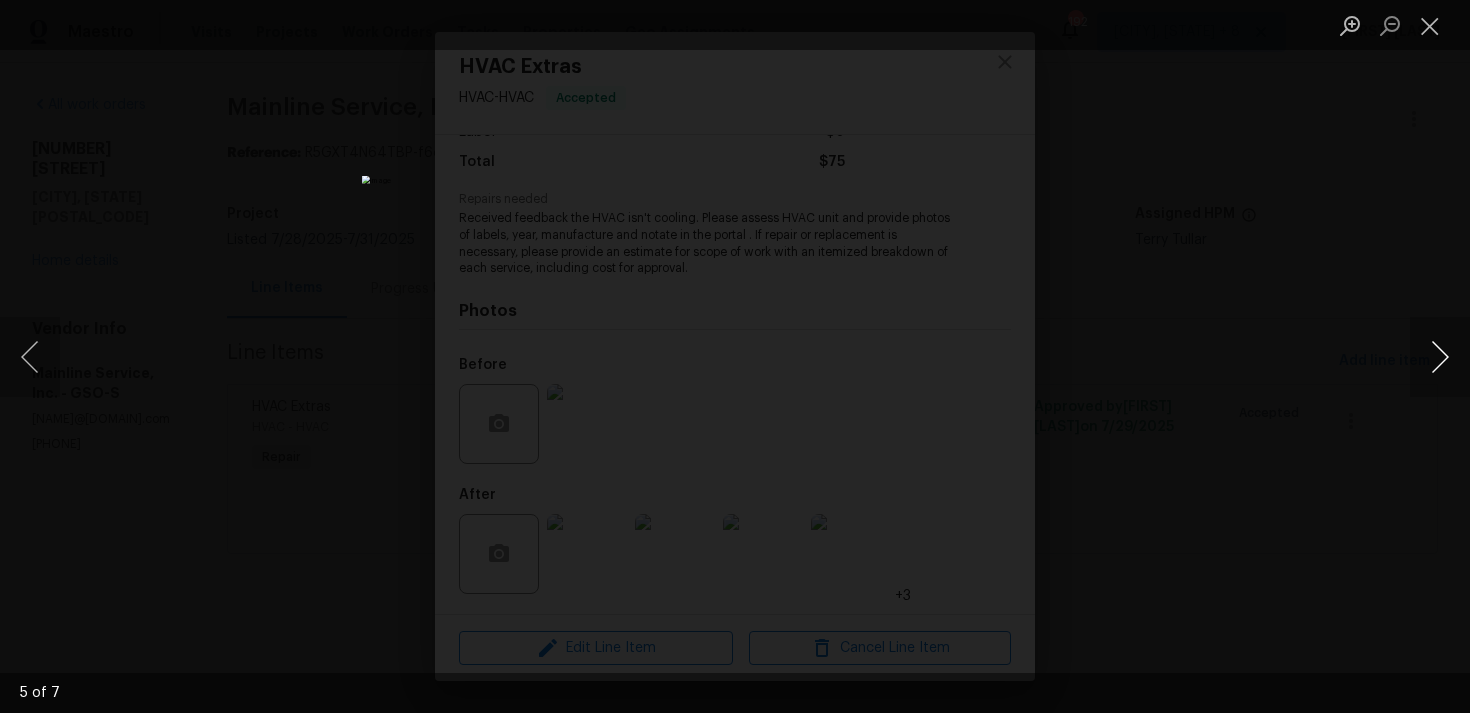 click at bounding box center [1440, 357] 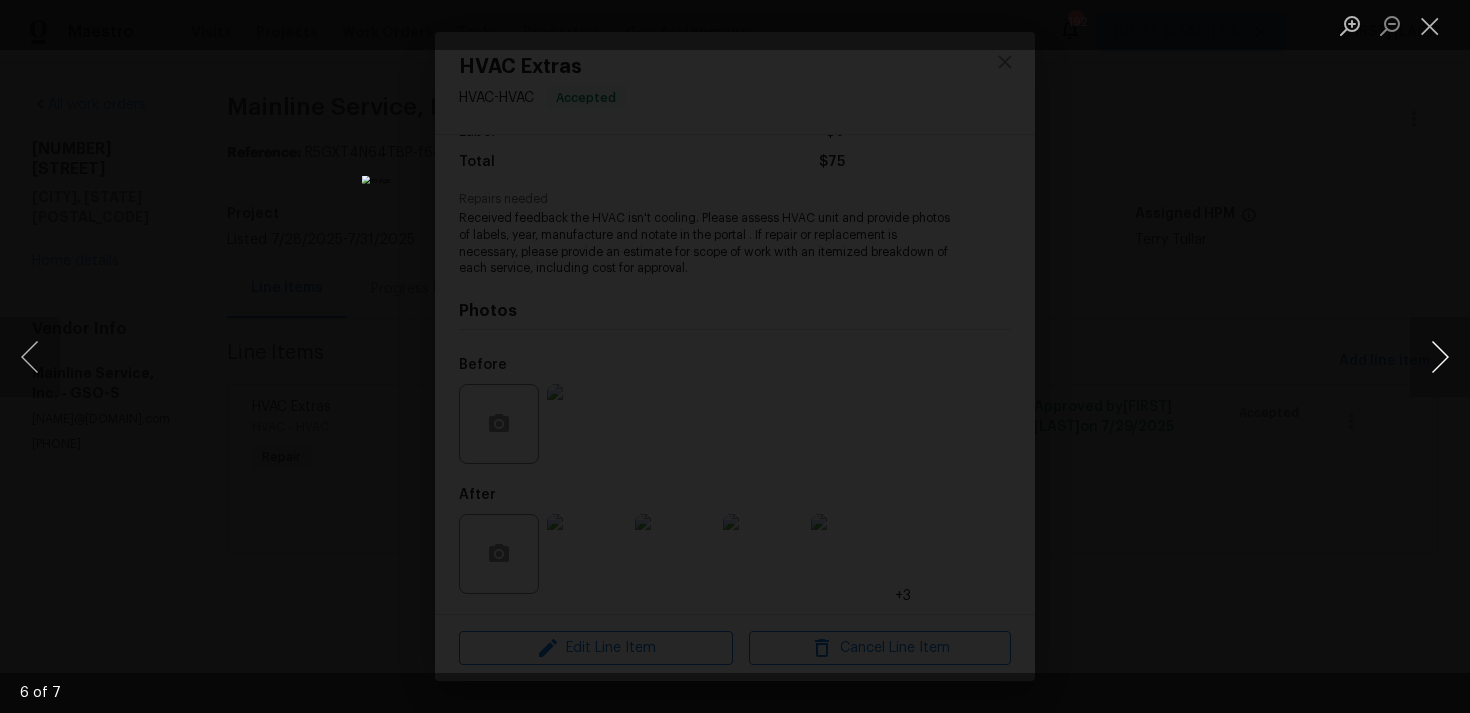 click at bounding box center (1440, 357) 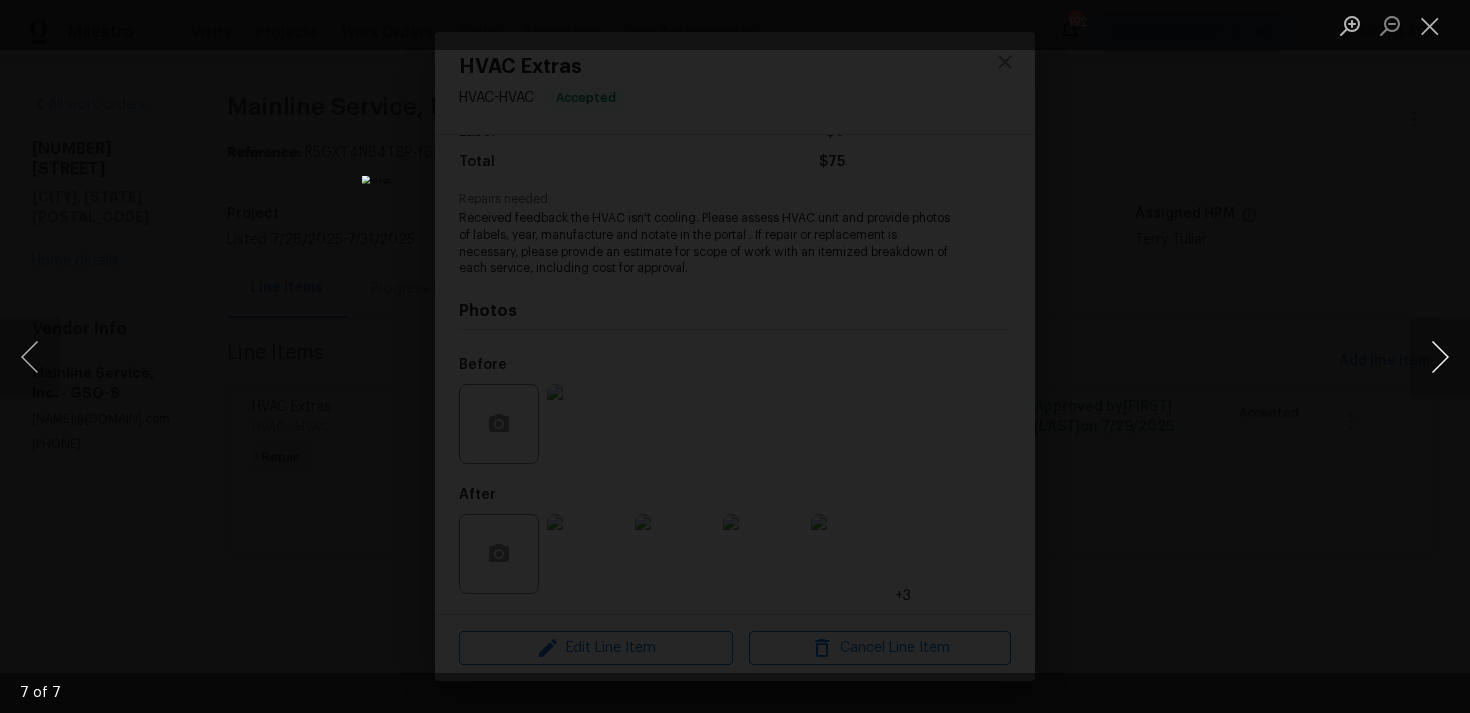 click at bounding box center [1440, 357] 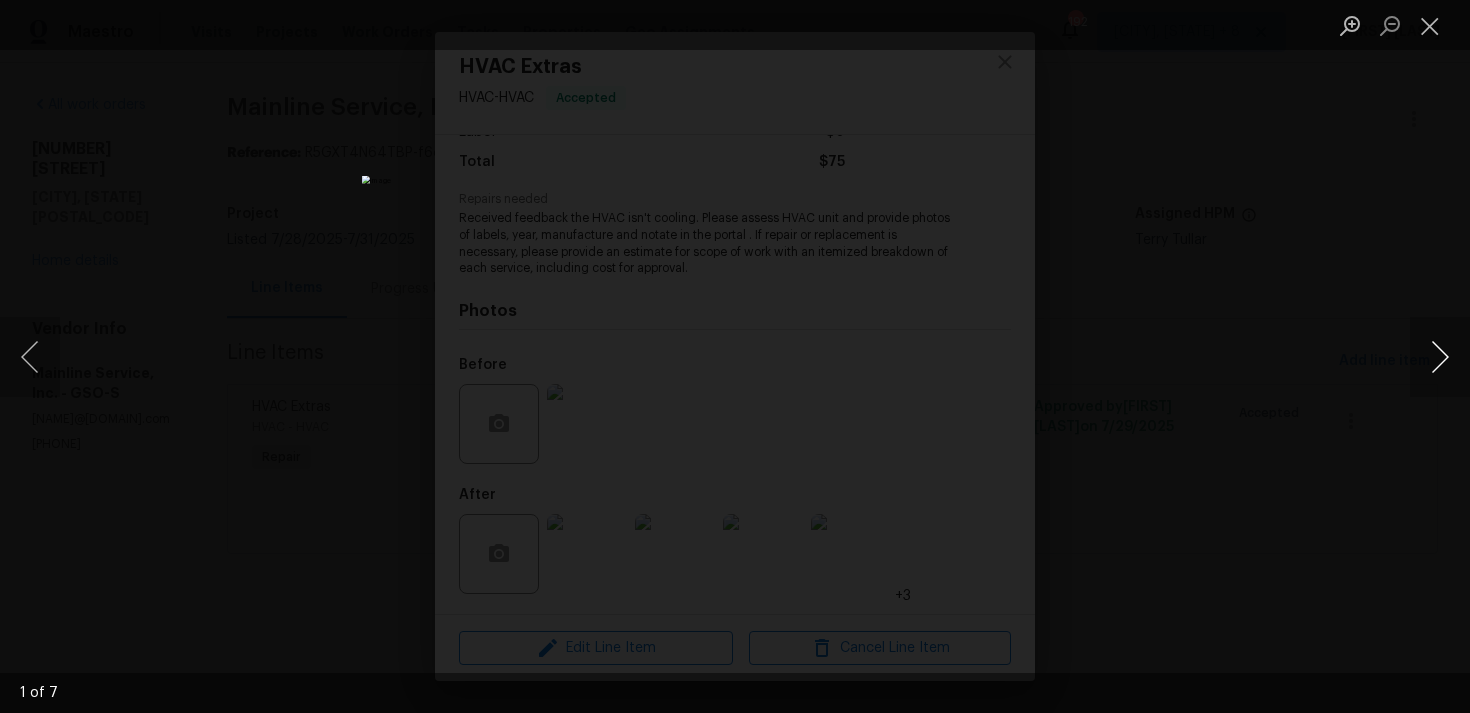 click at bounding box center (1440, 357) 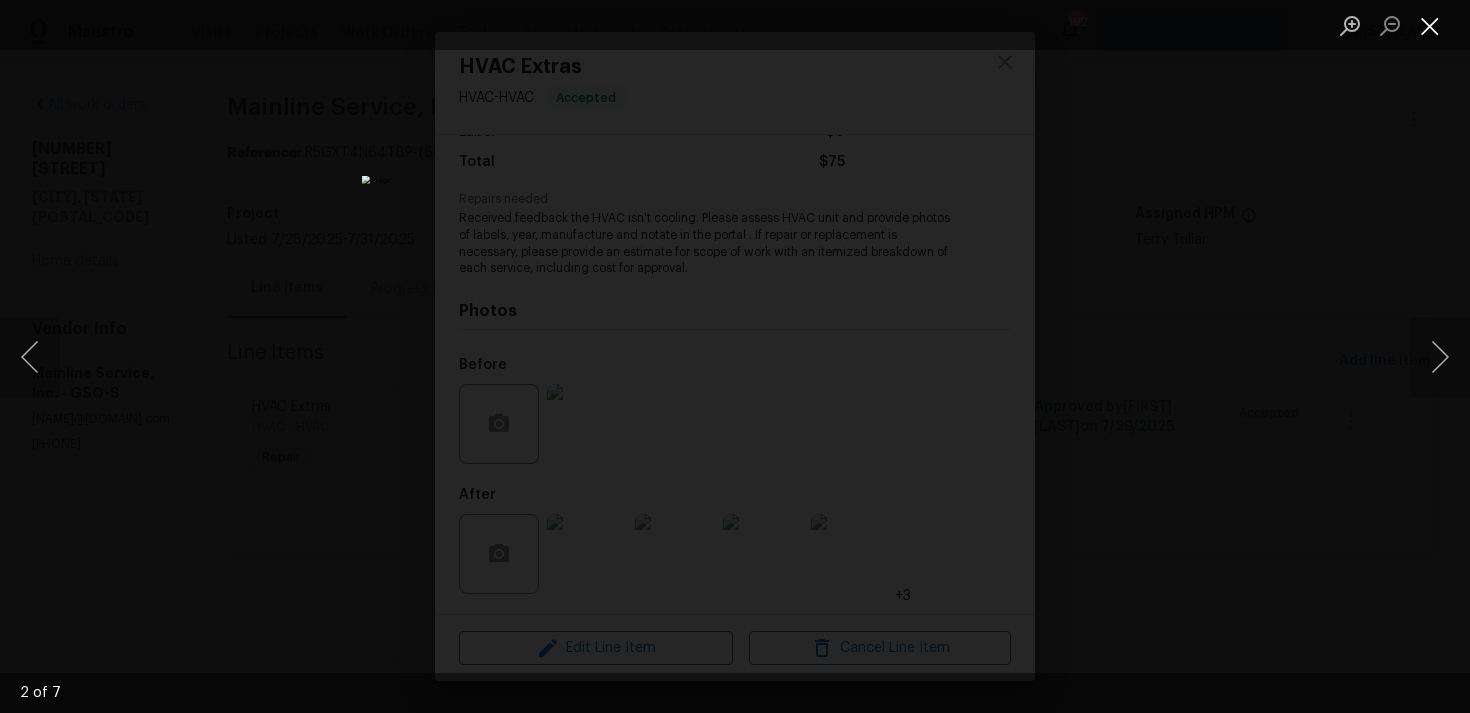 click at bounding box center [1430, 25] 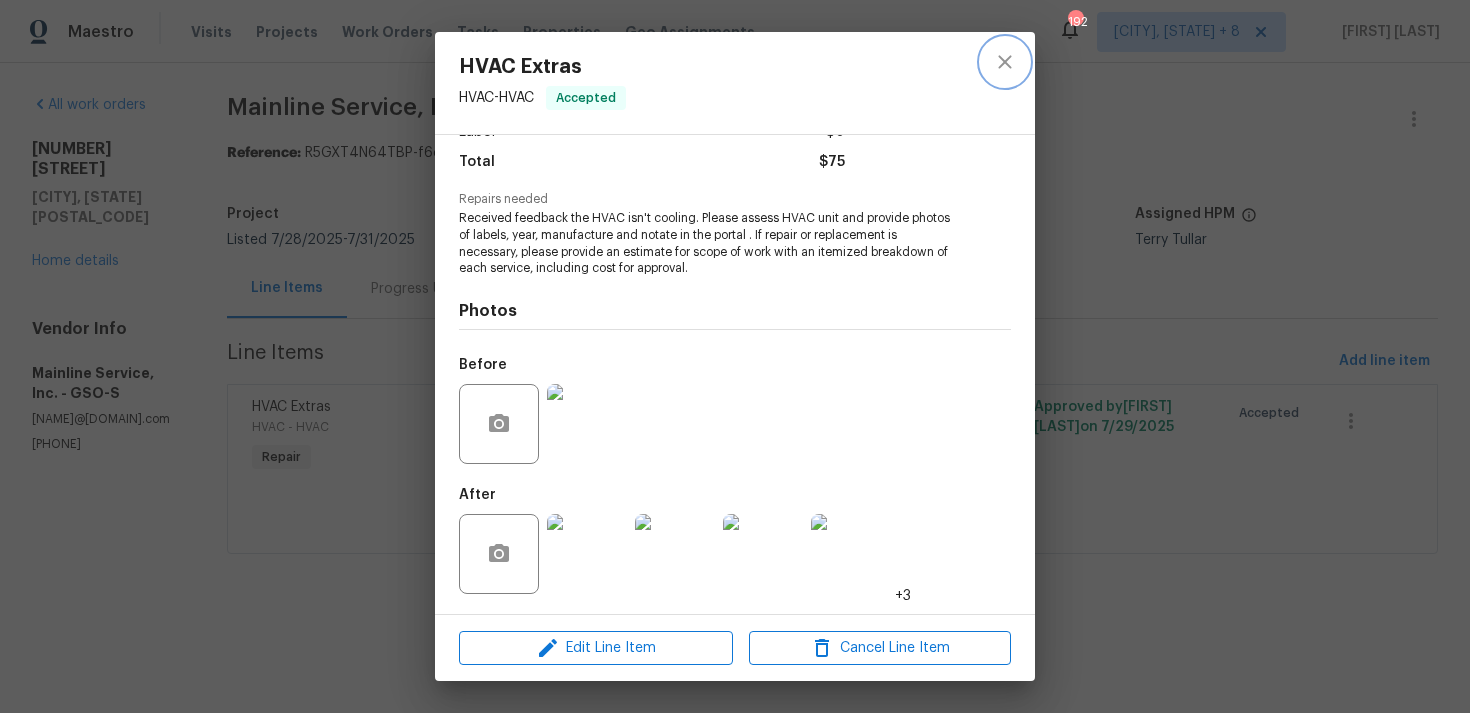 click at bounding box center (1005, 62) 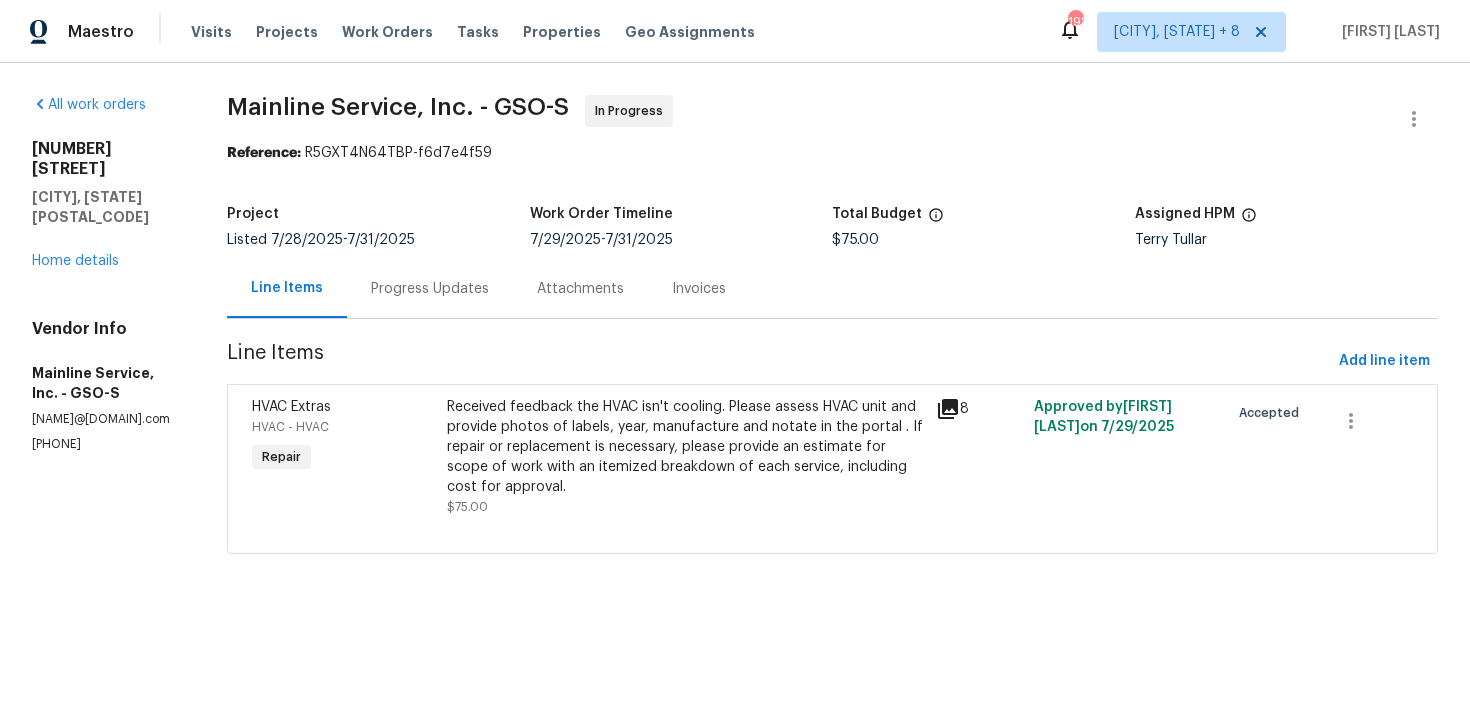 click on "Progress Updates" at bounding box center (430, 289) 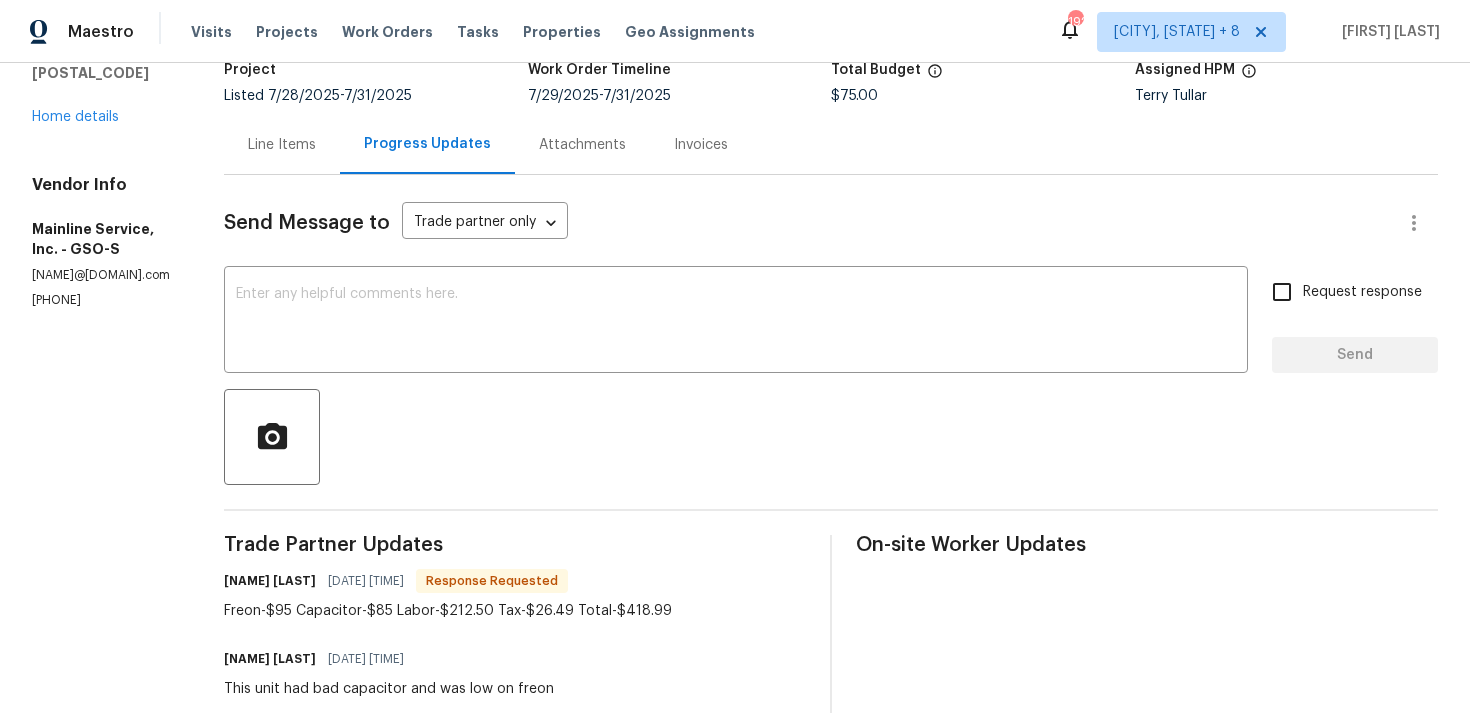 scroll, scrollTop: 193, scrollLeft: 0, axis: vertical 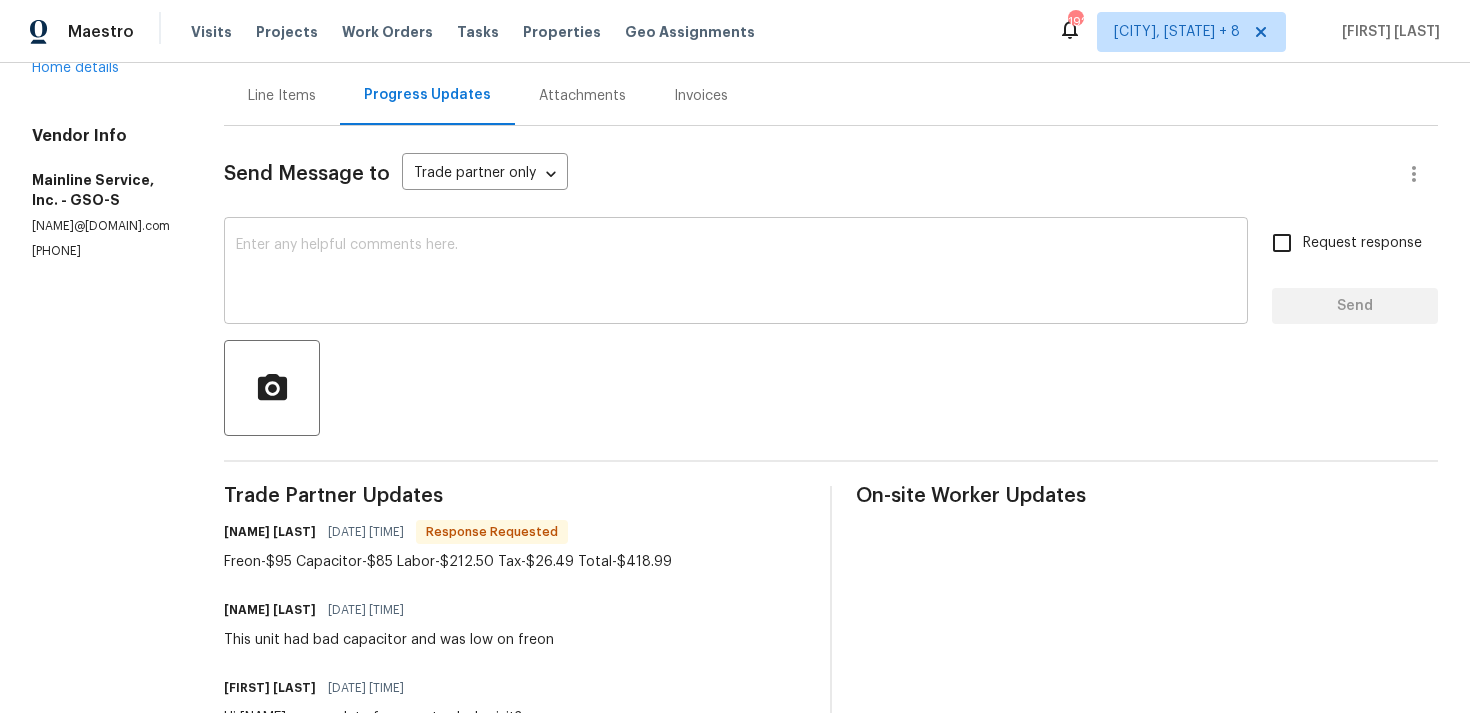 click at bounding box center [736, 273] 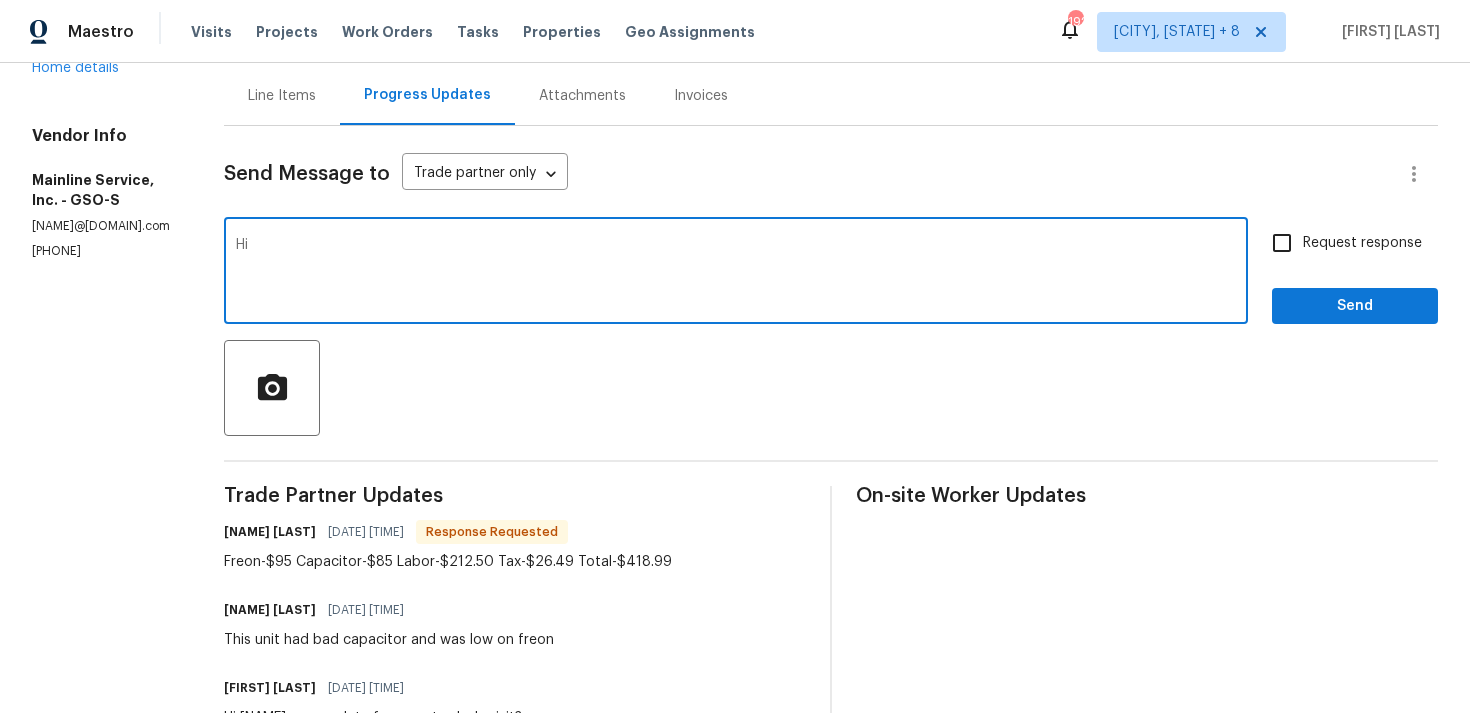 type on "H" 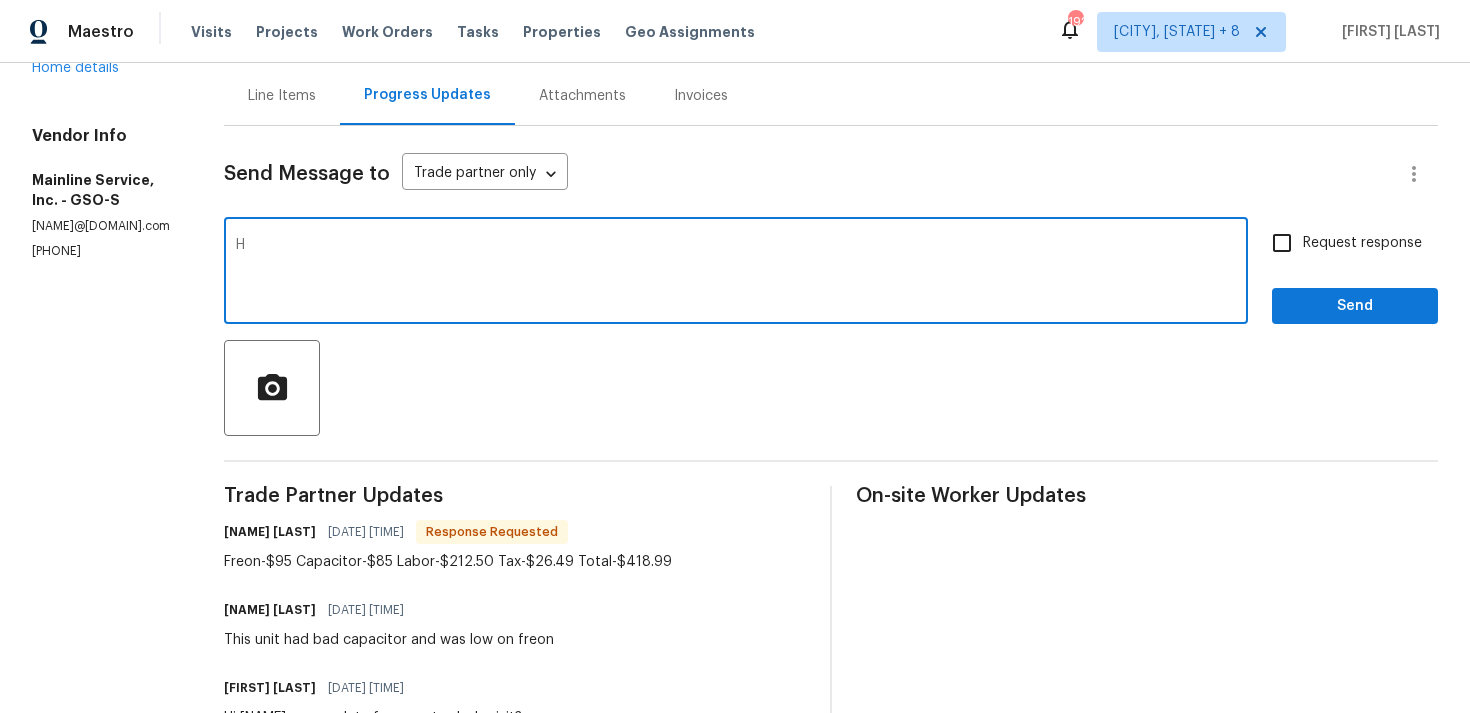 type 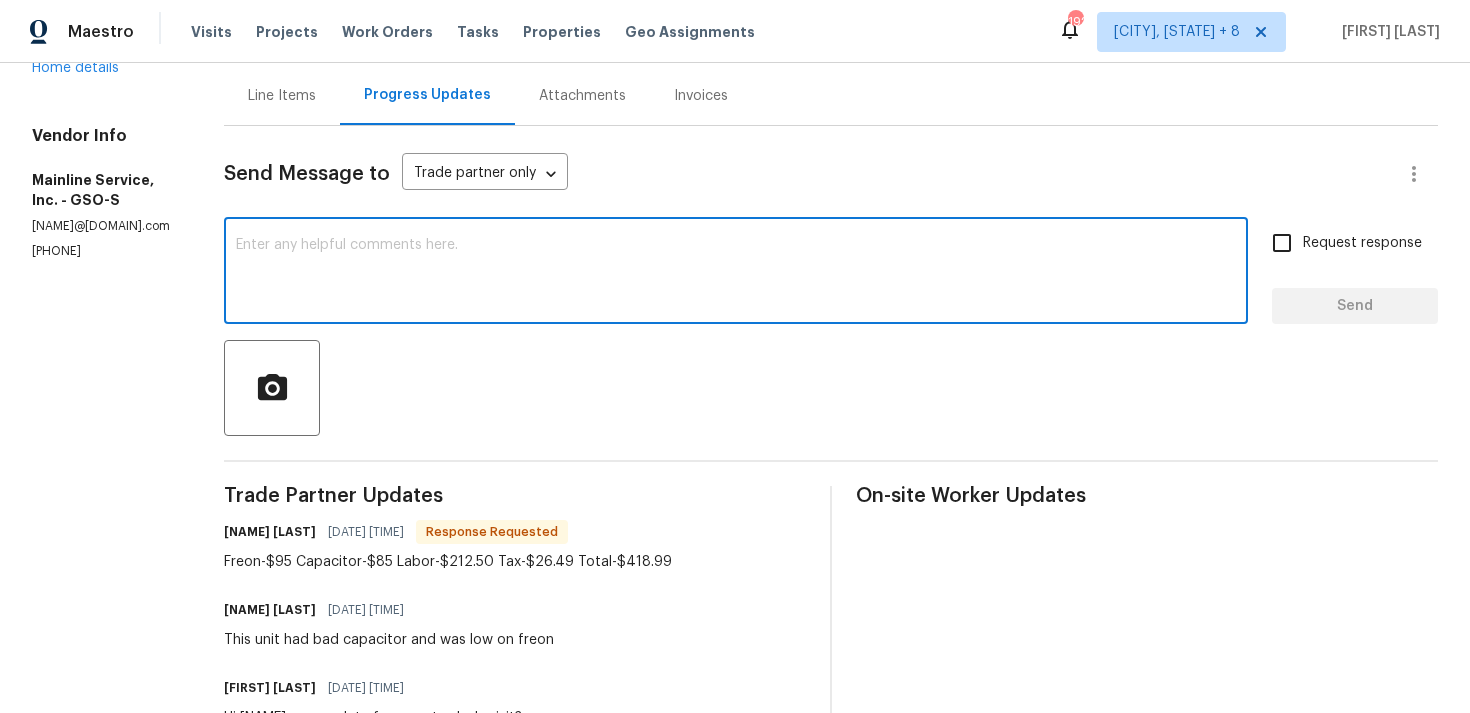 click on "Line Items" at bounding box center (282, 96) 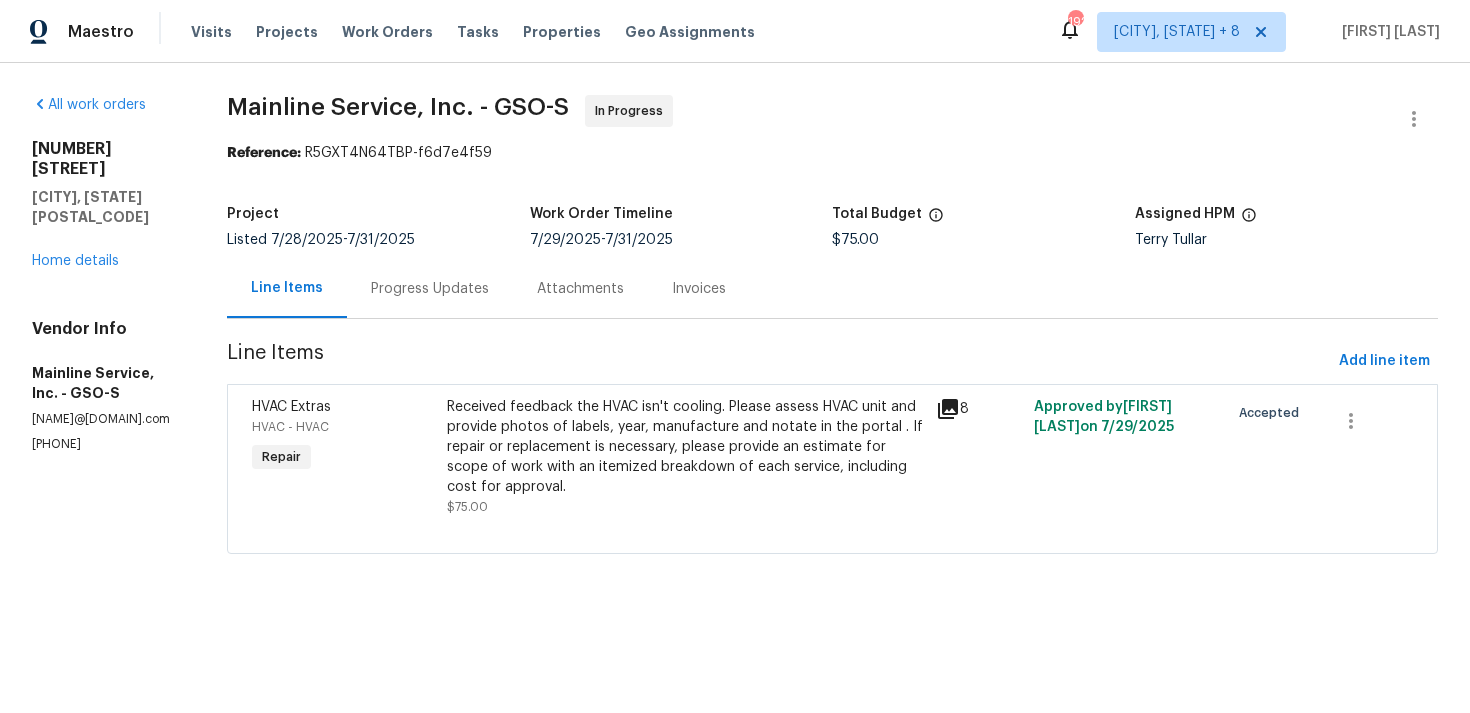 scroll, scrollTop: 0, scrollLeft: 0, axis: both 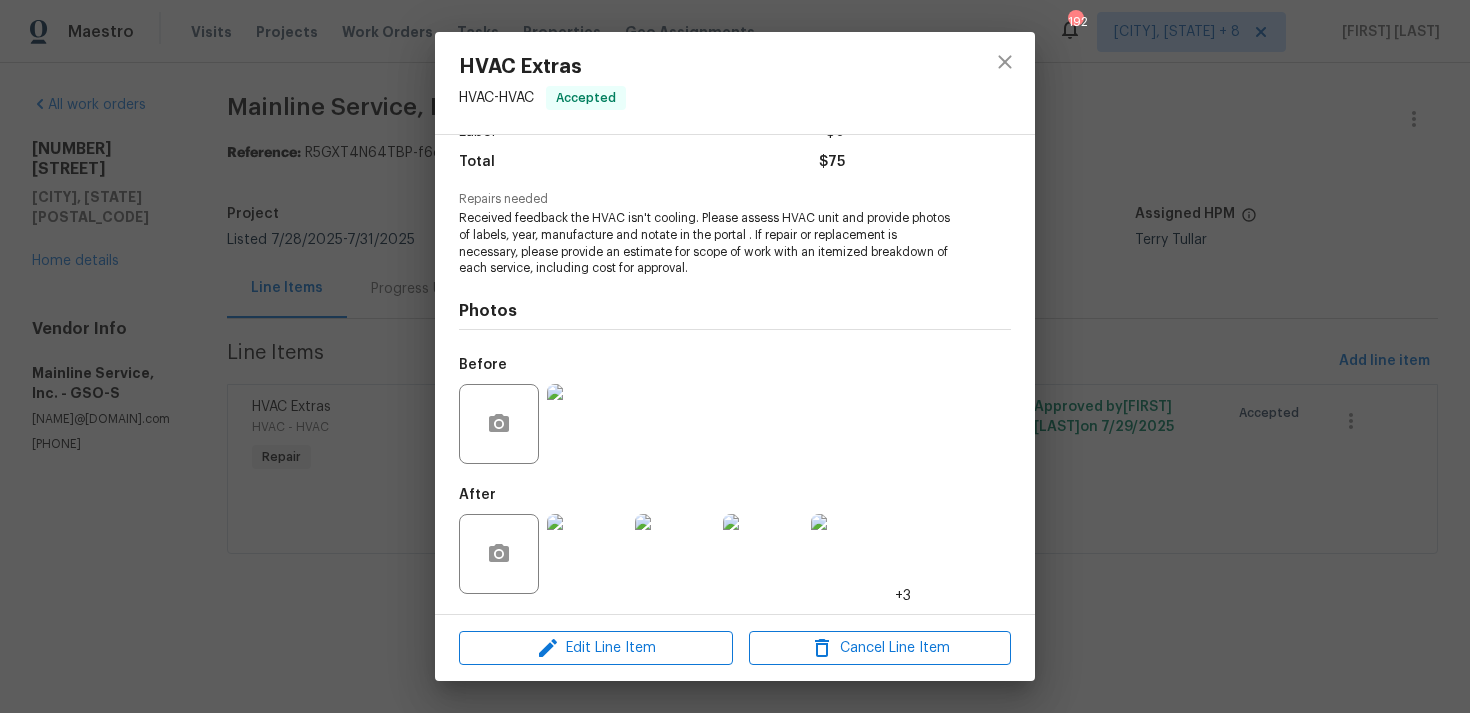 click at bounding box center [587, 424] 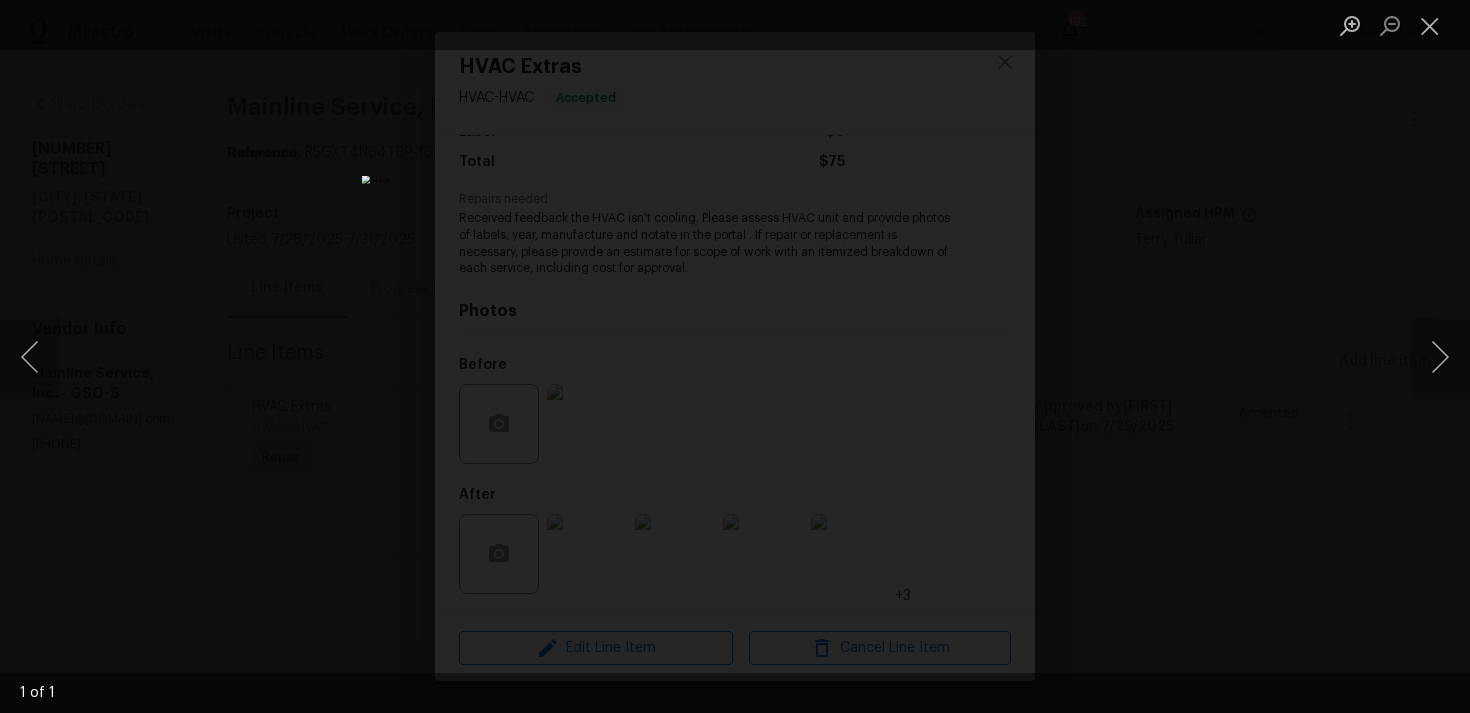 click at bounding box center (735, 356) 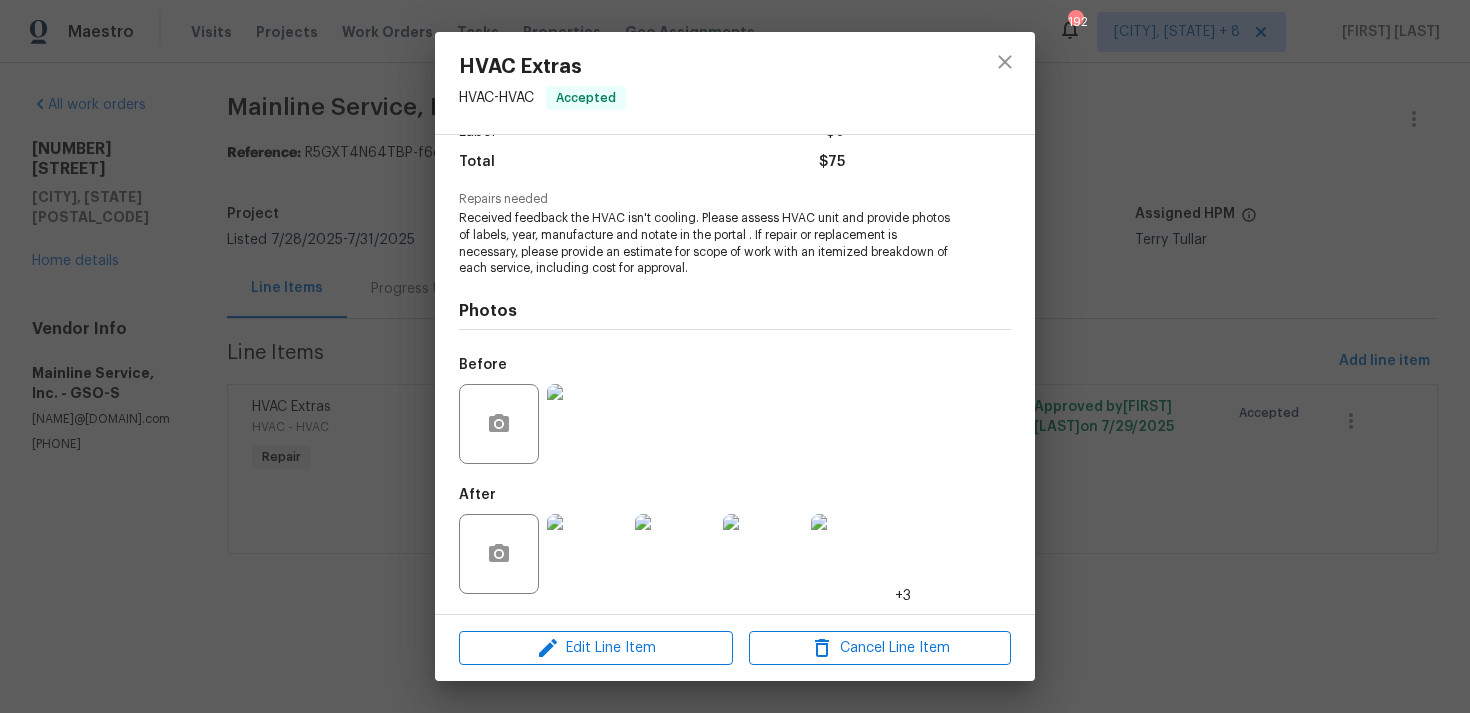 click at bounding box center (587, 554) 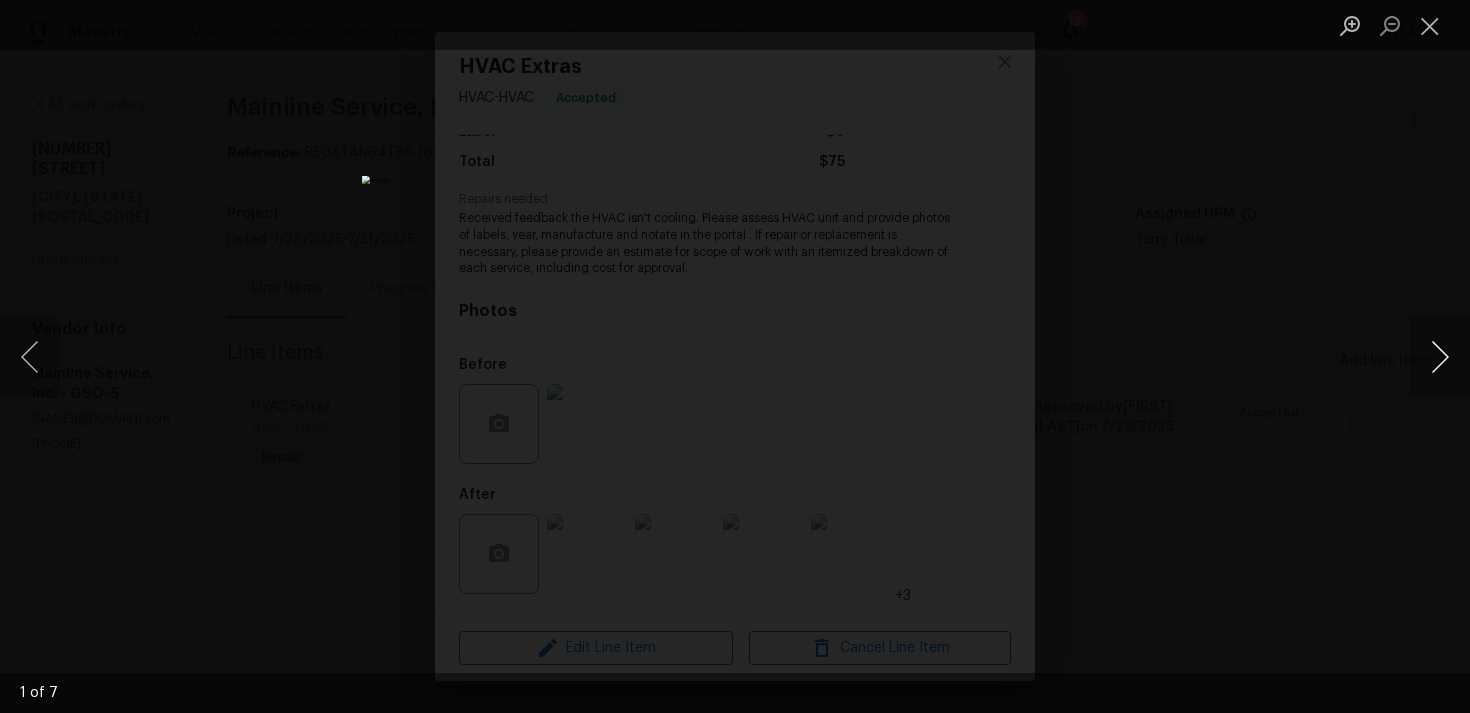 click at bounding box center [1440, 357] 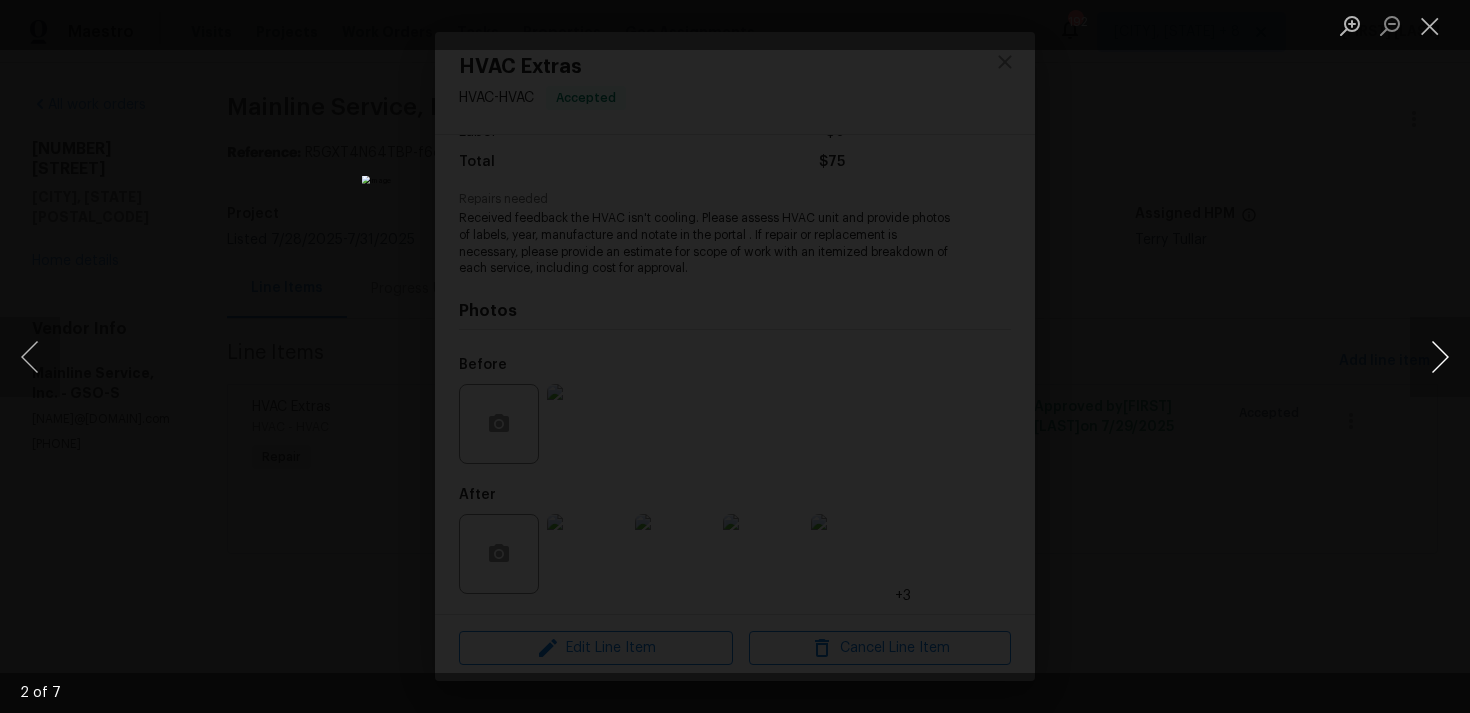 click at bounding box center (1440, 357) 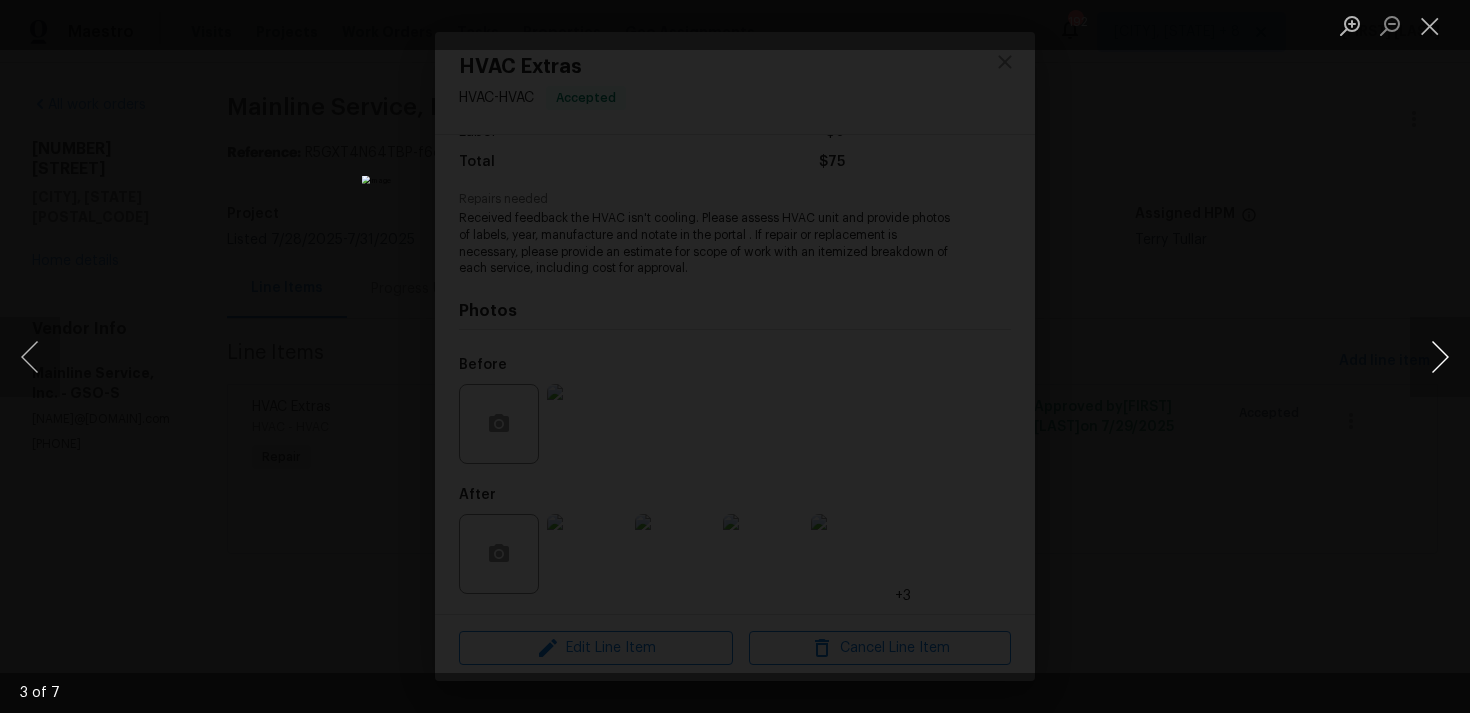 click at bounding box center (1440, 357) 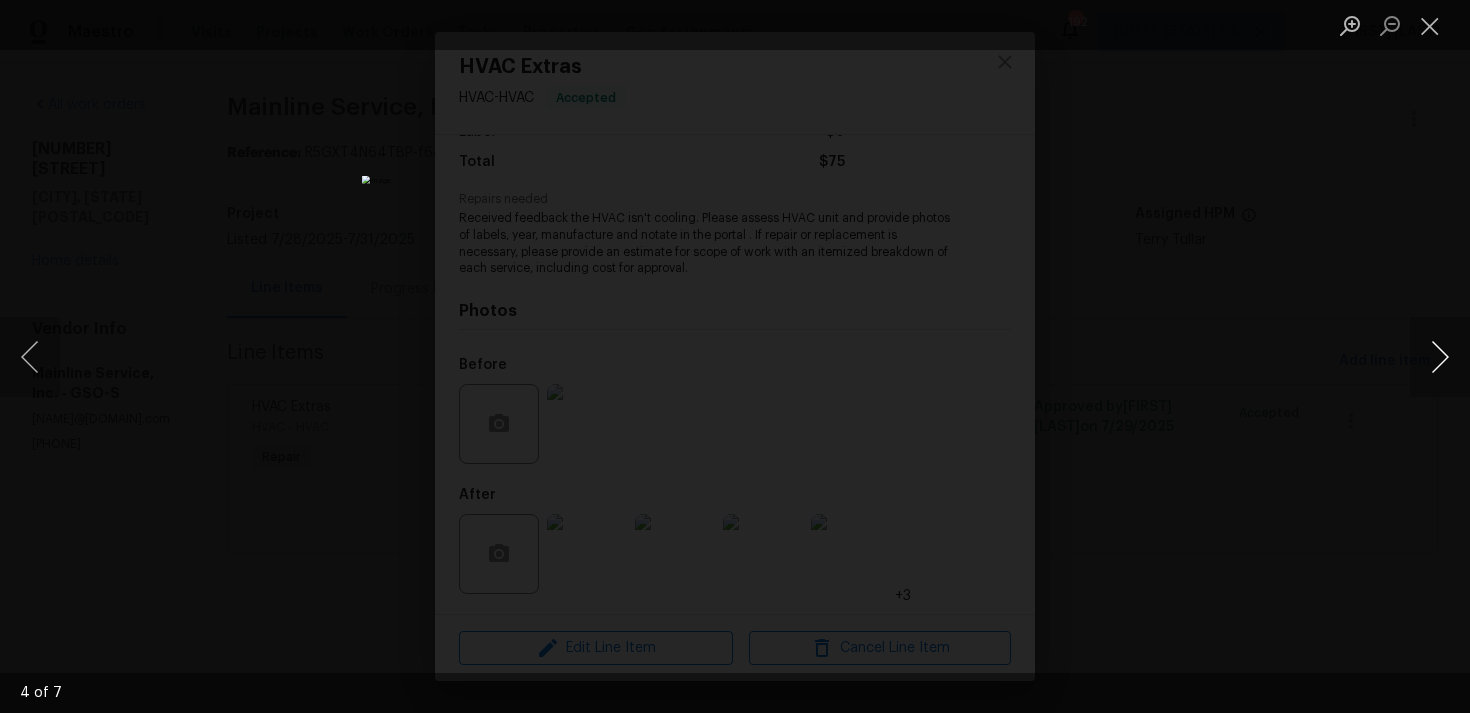 click at bounding box center [1440, 357] 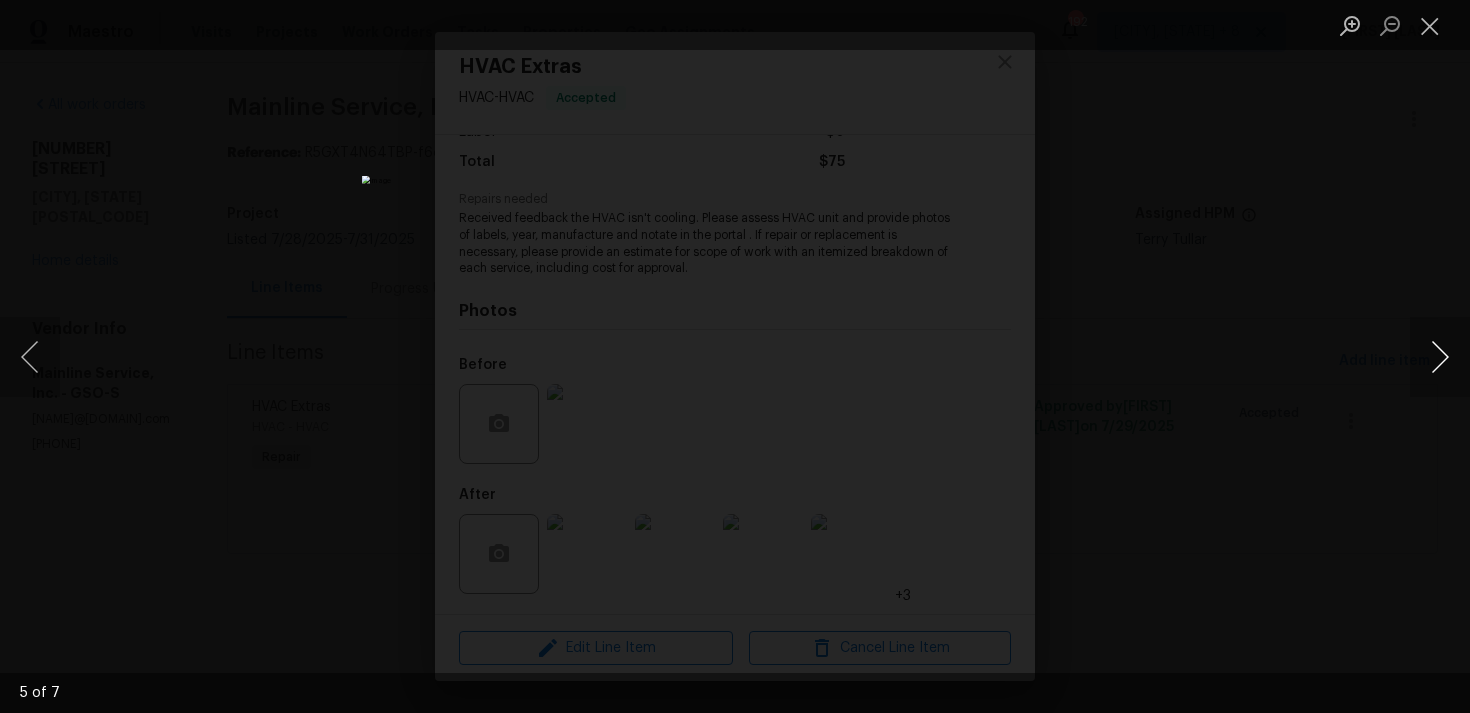 click at bounding box center (1440, 357) 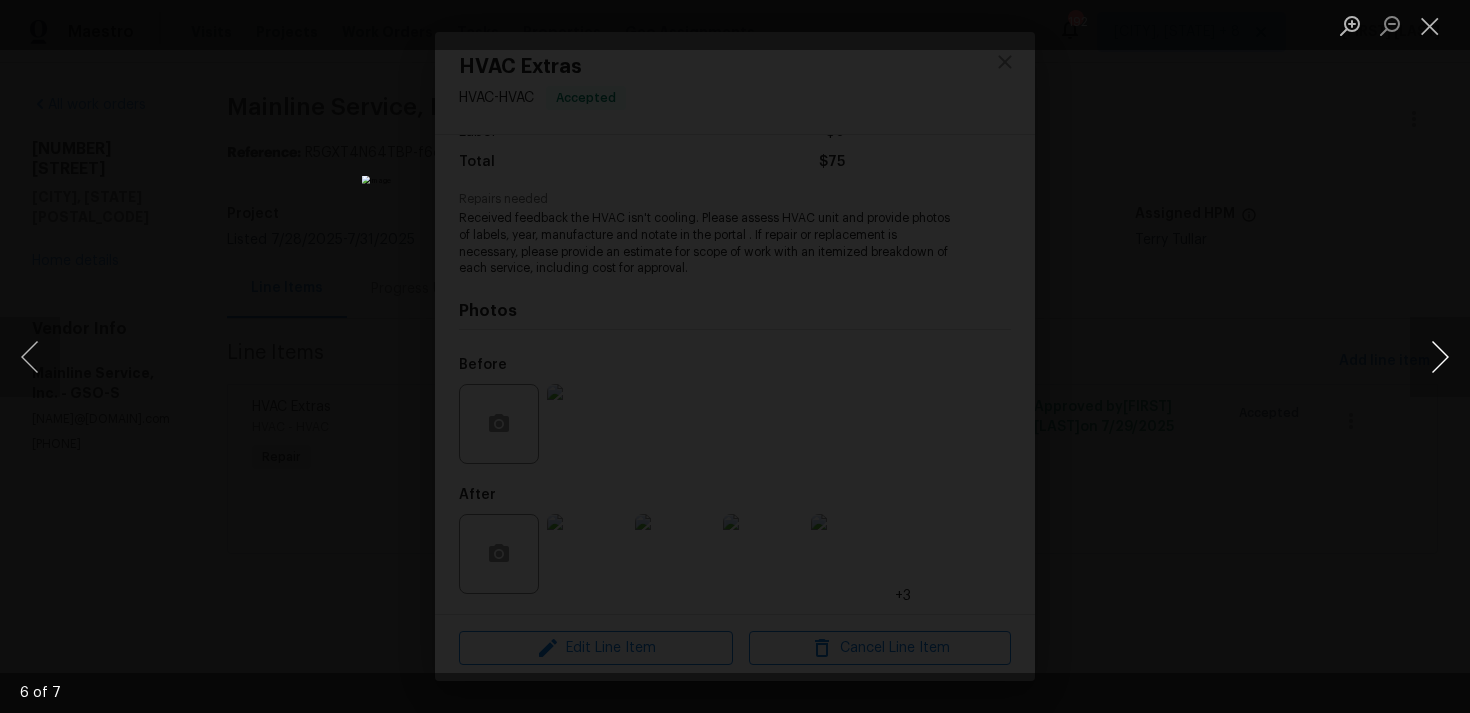 click at bounding box center (1440, 357) 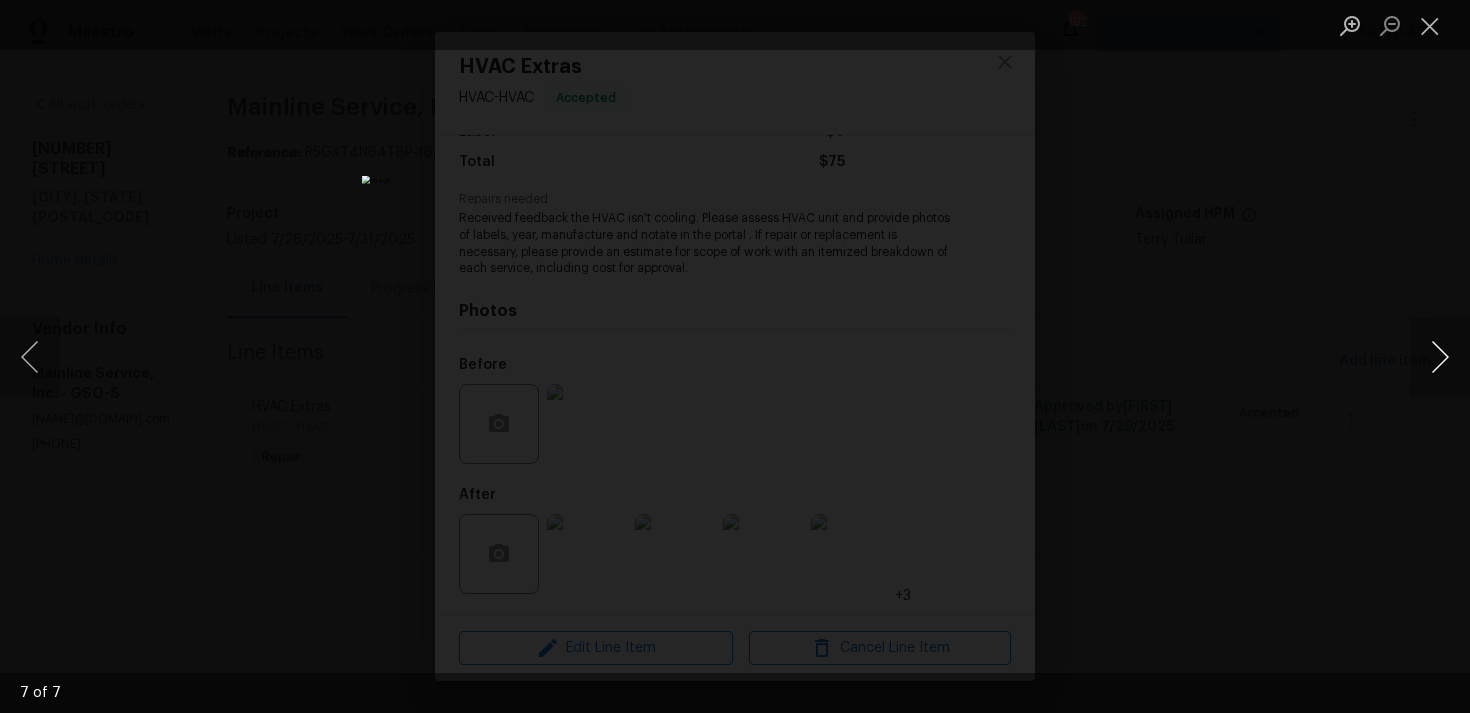 click at bounding box center [1440, 357] 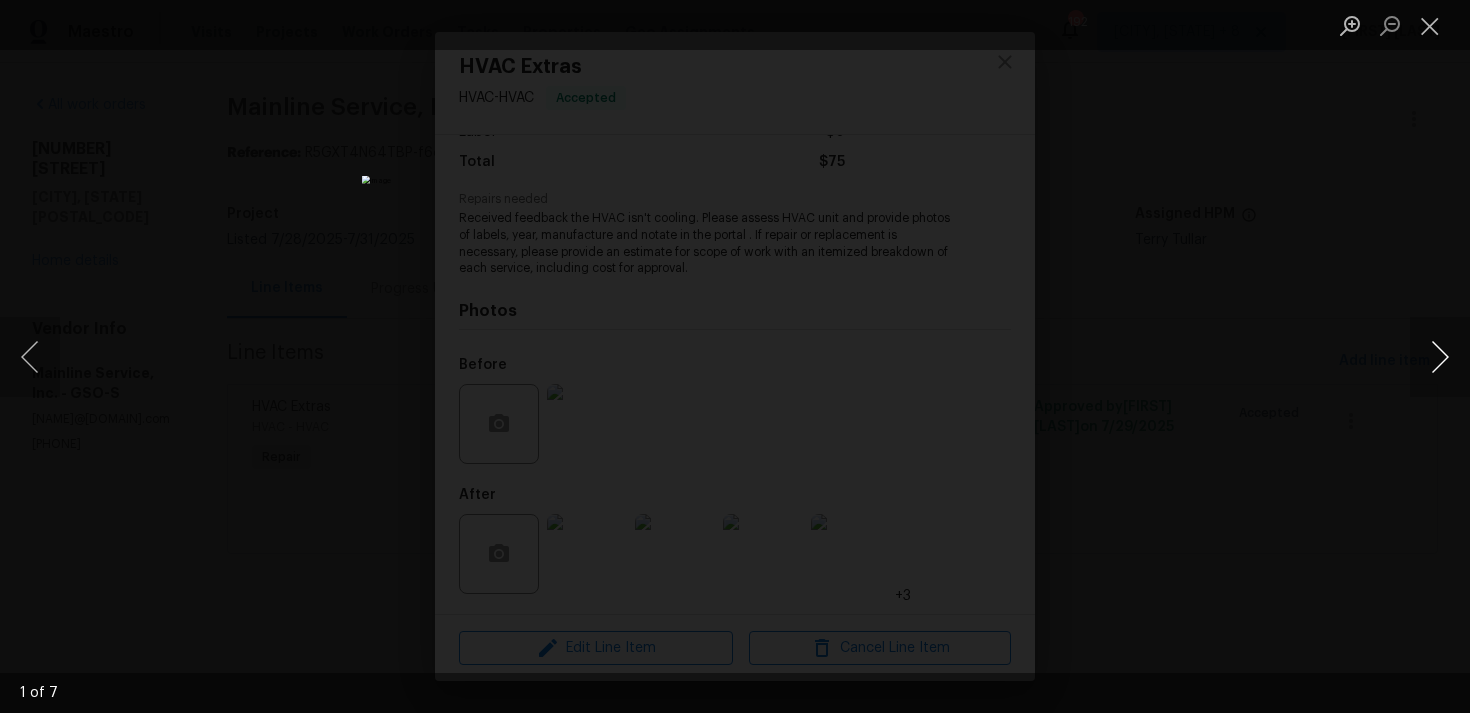click at bounding box center [1440, 357] 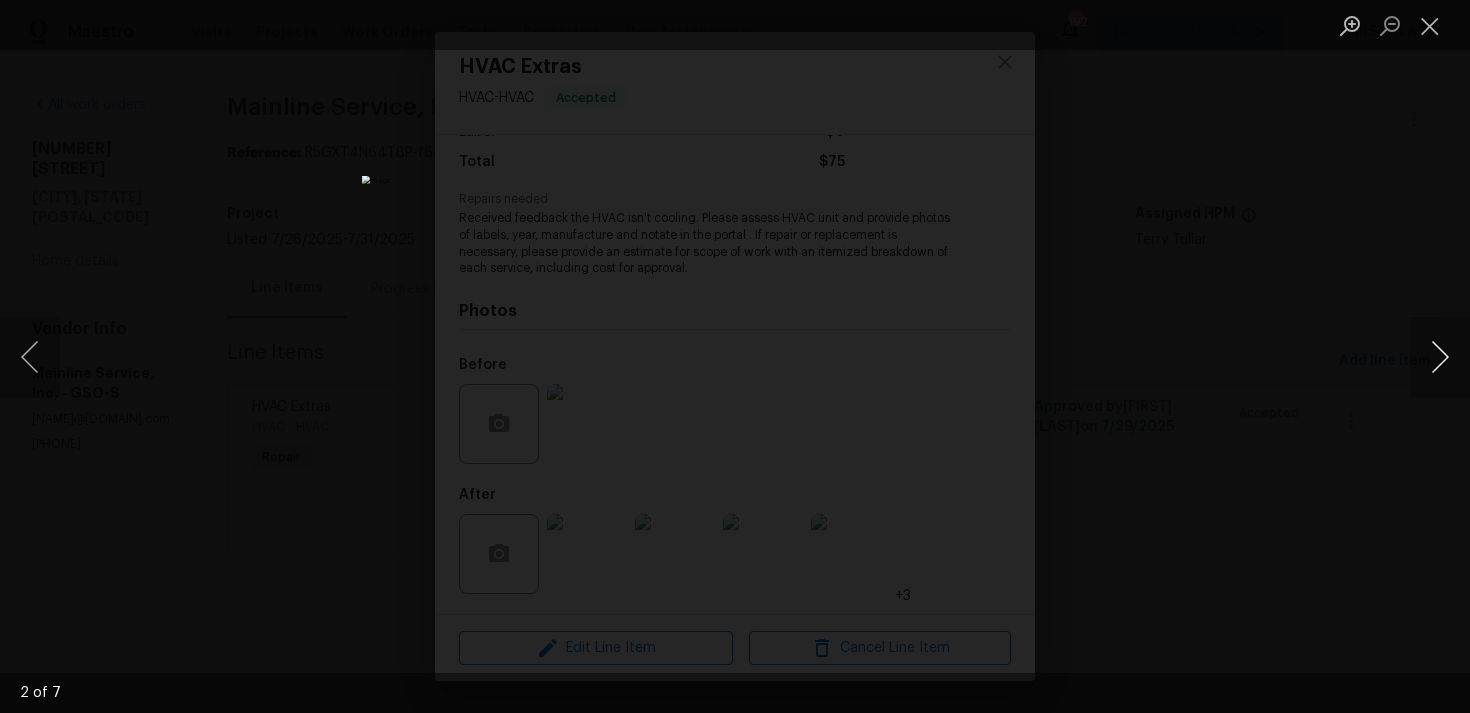 click at bounding box center (1440, 357) 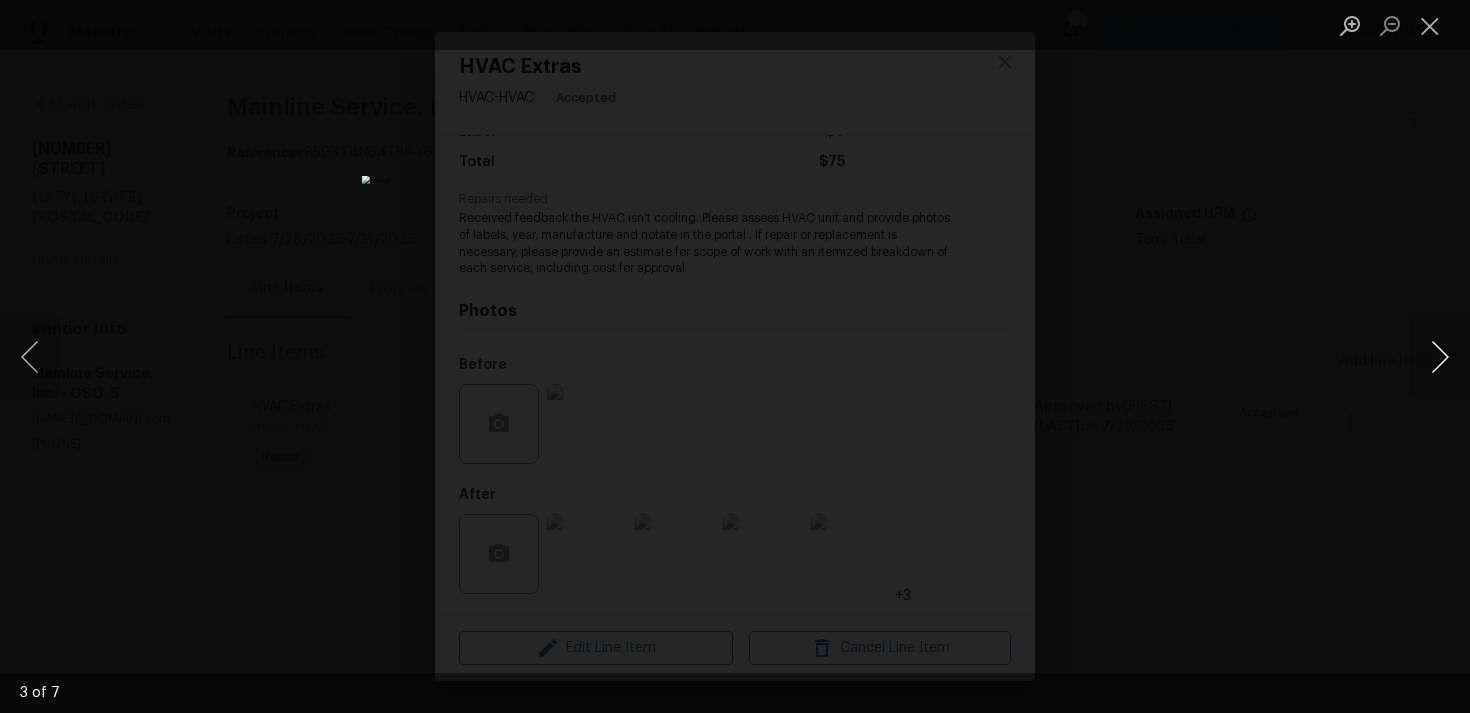 click at bounding box center (1440, 357) 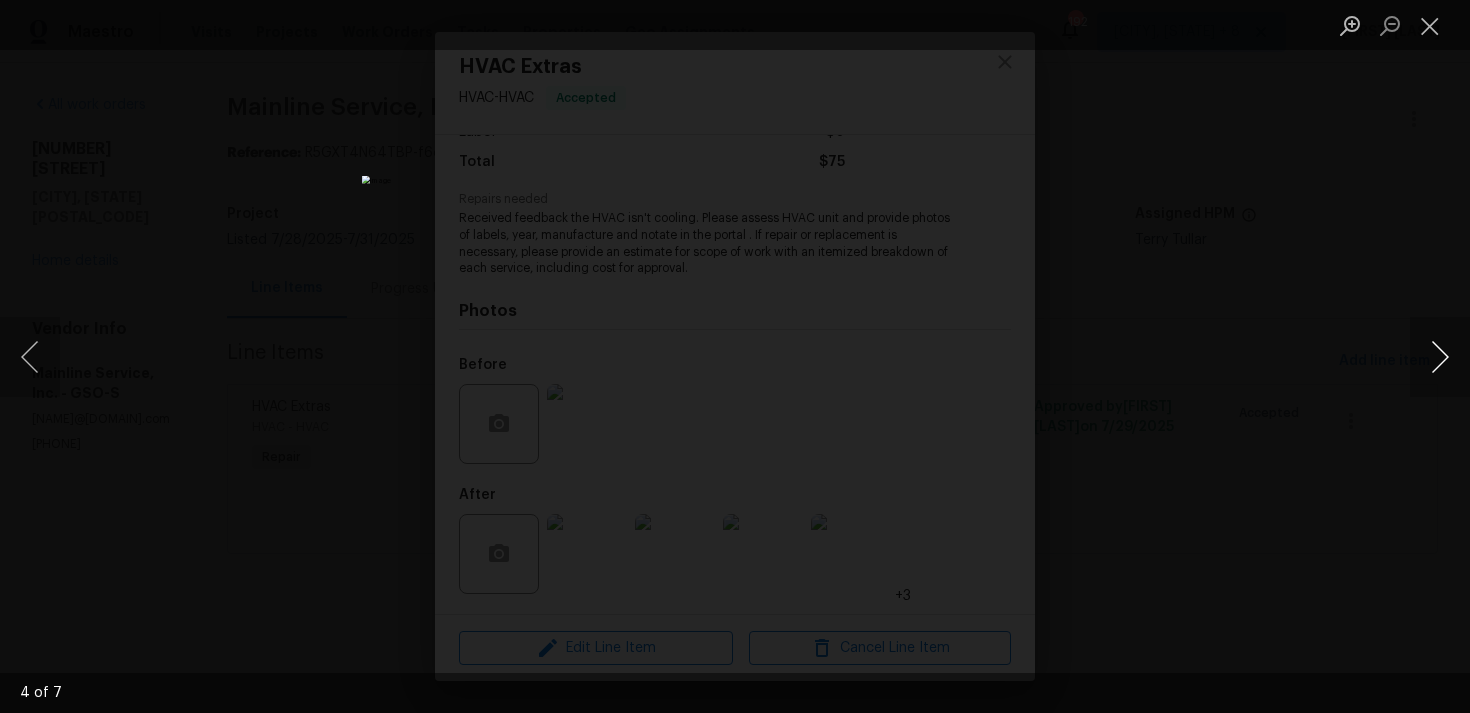 click at bounding box center [1440, 357] 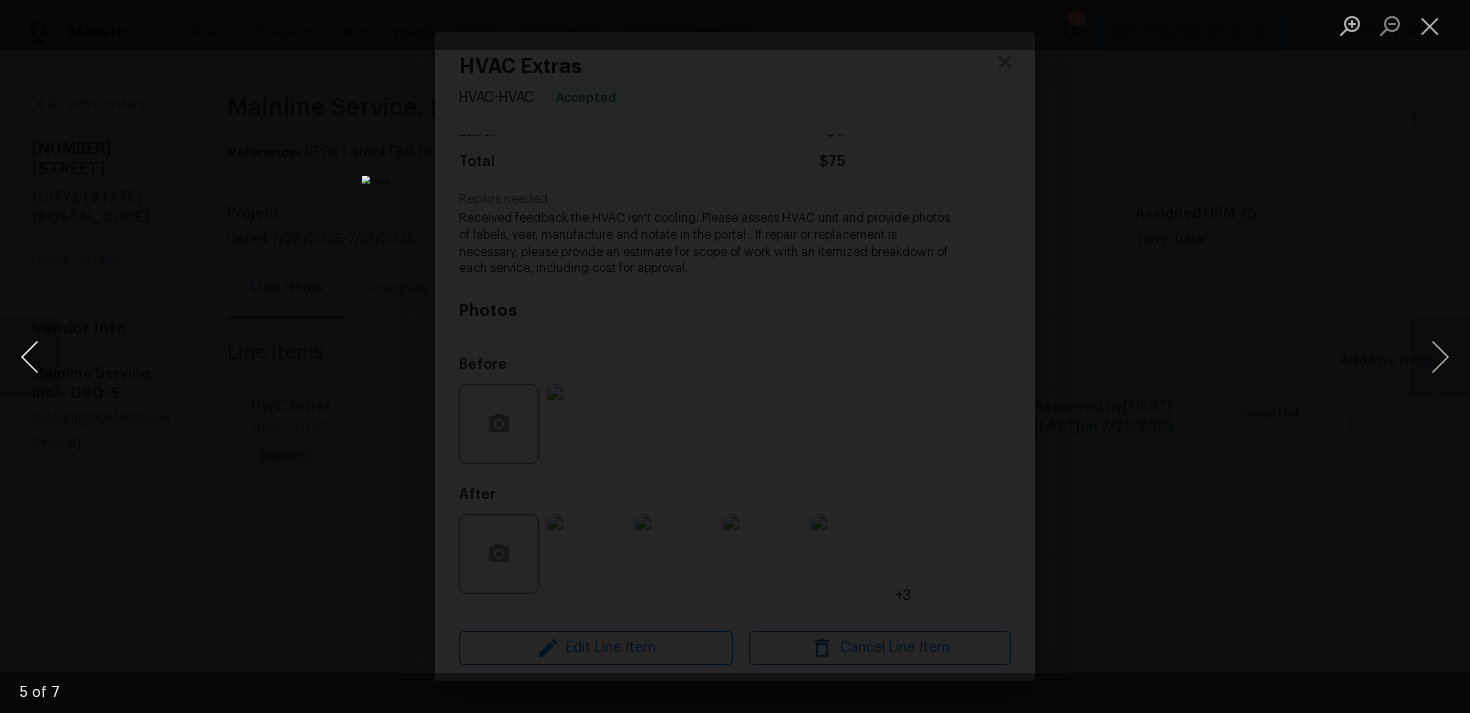 click at bounding box center (30, 357) 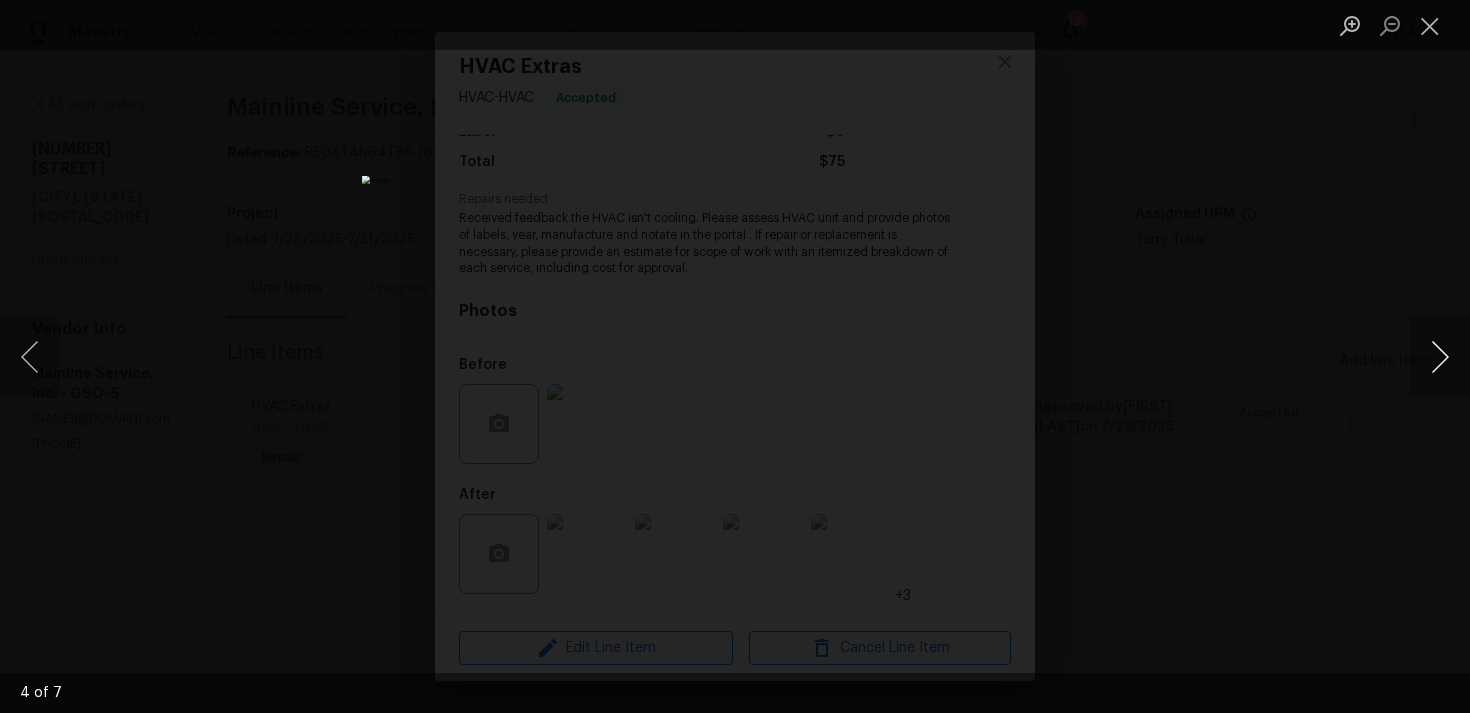 click at bounding box center [1440, 357] 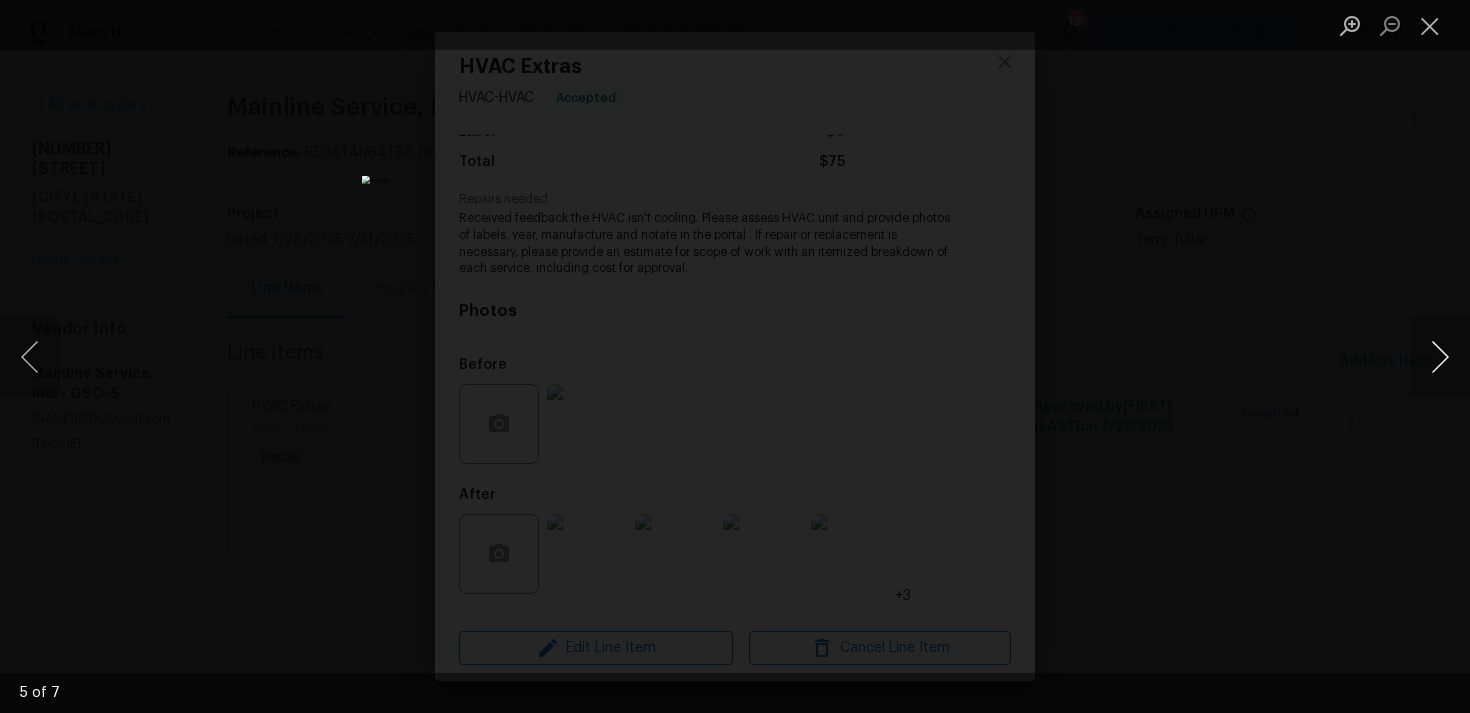 click at bounding box center (1440, 357) 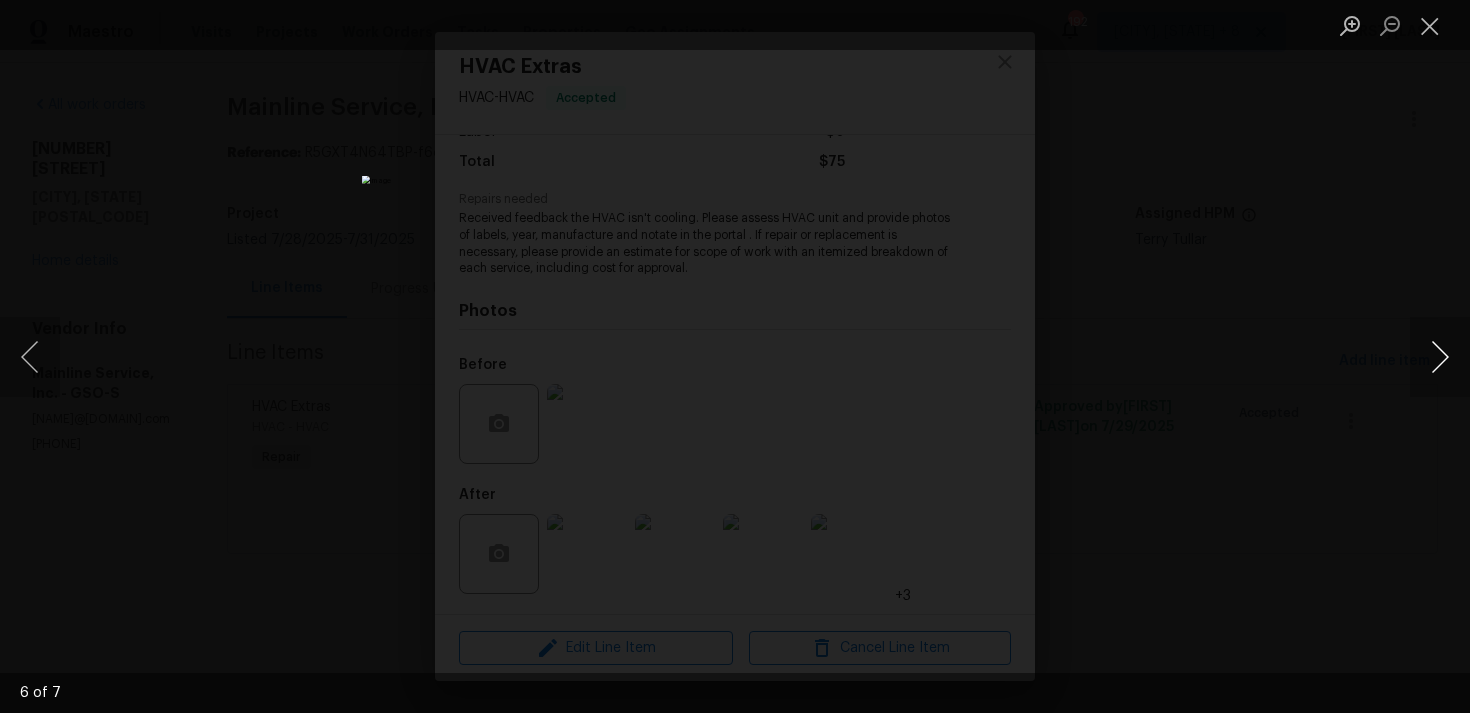 click at bounding box center (1440, 357) 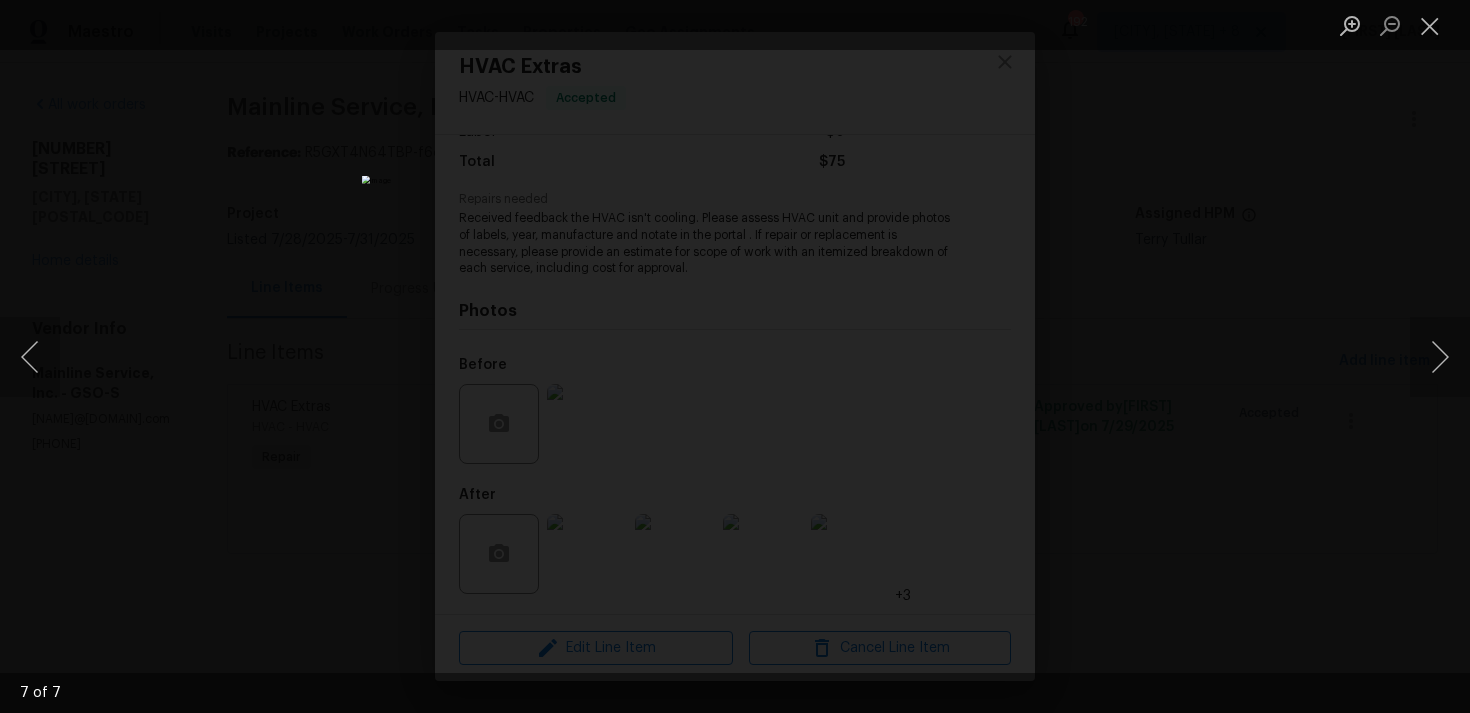click at bounding box center (1430, 25) 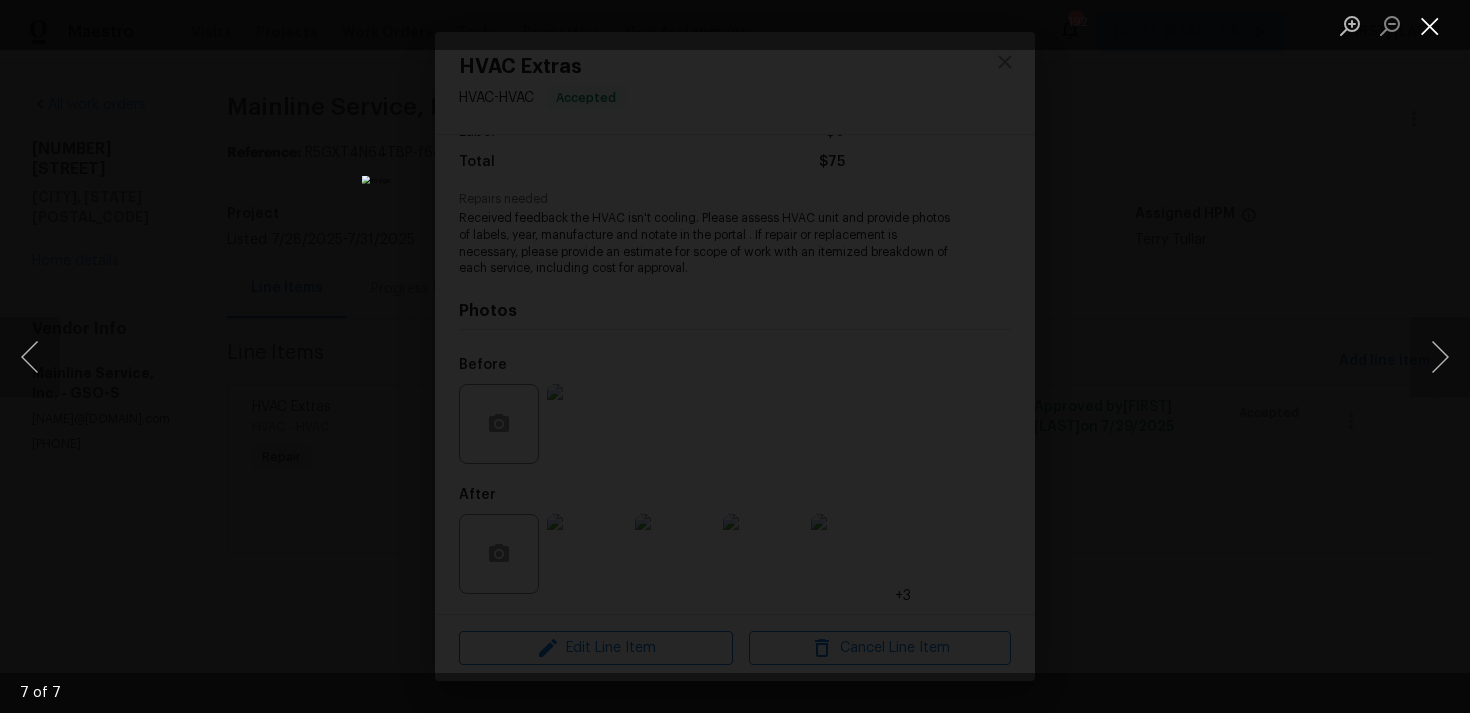 click at bounding box center [1430, 25] 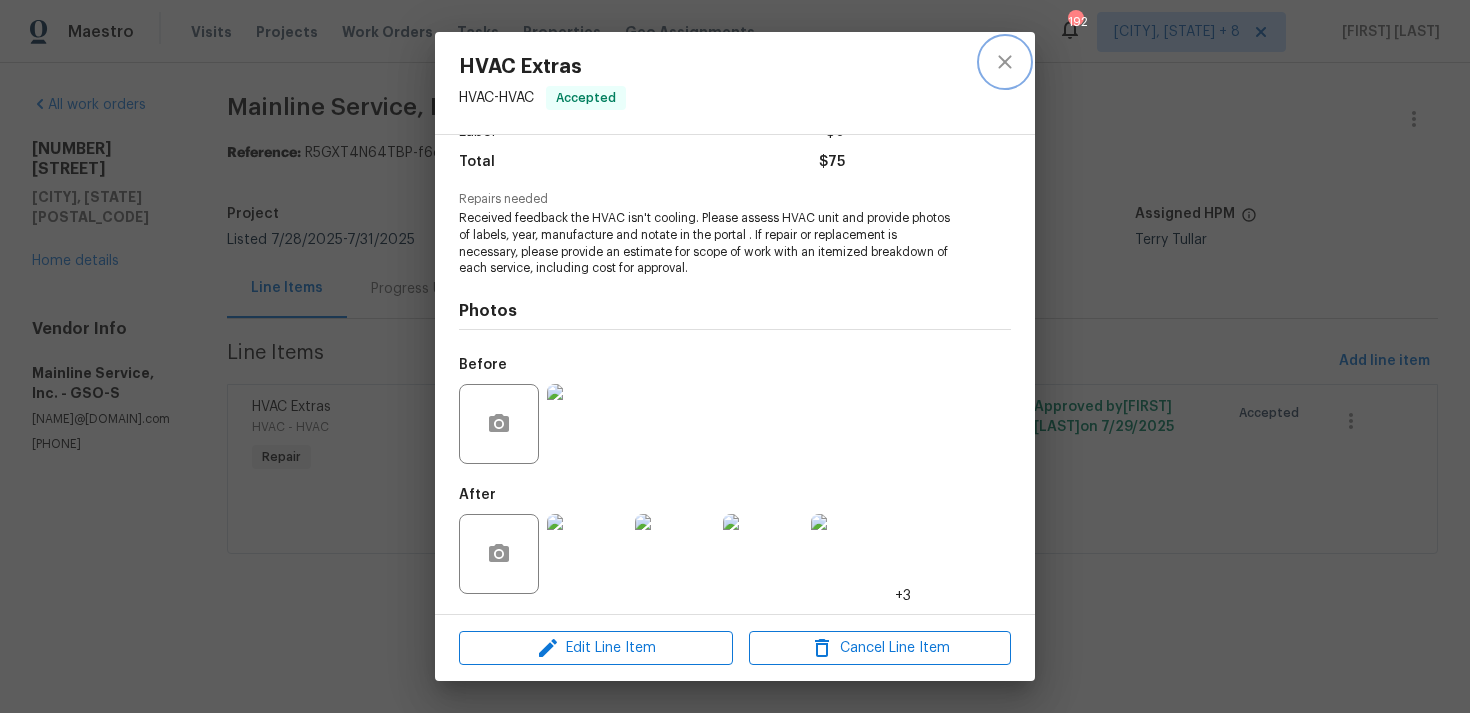click 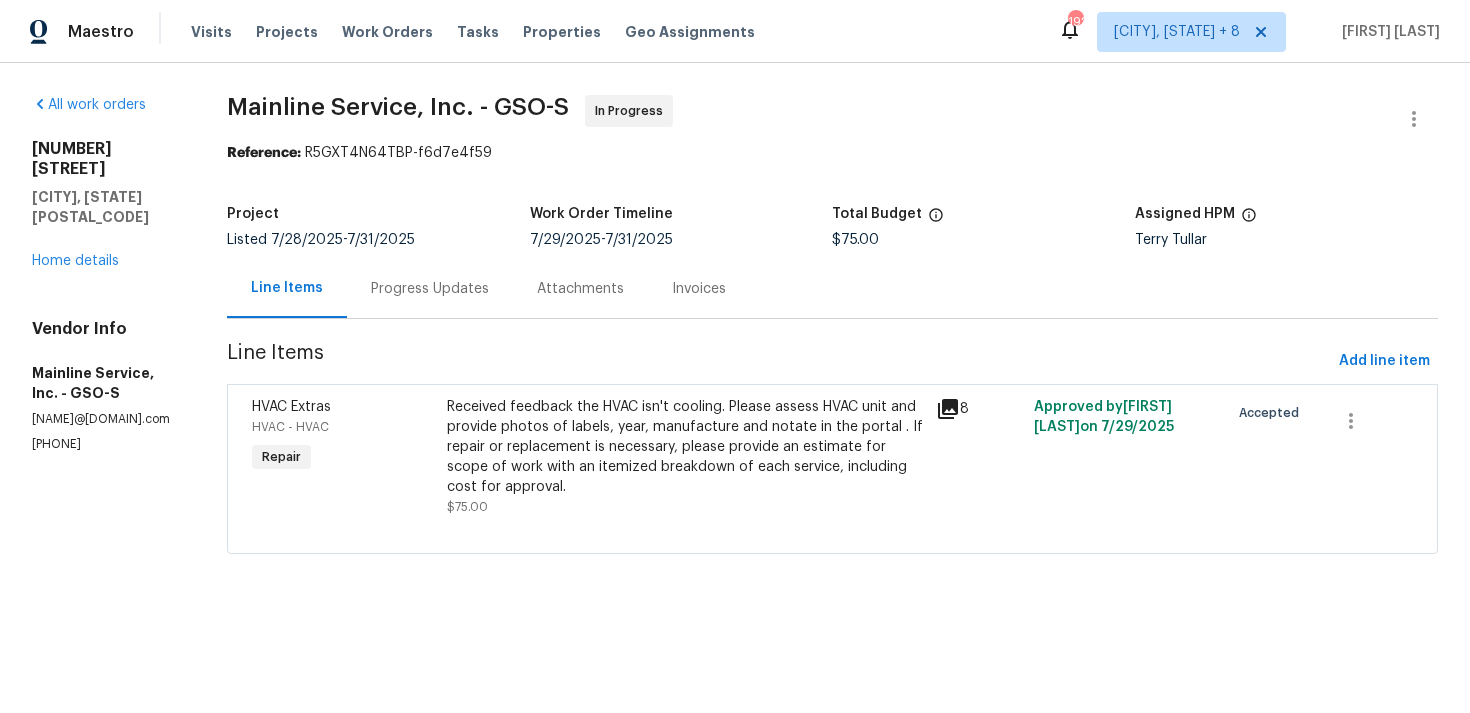 click on "Progress Updates" at bounding box center (430, 288) 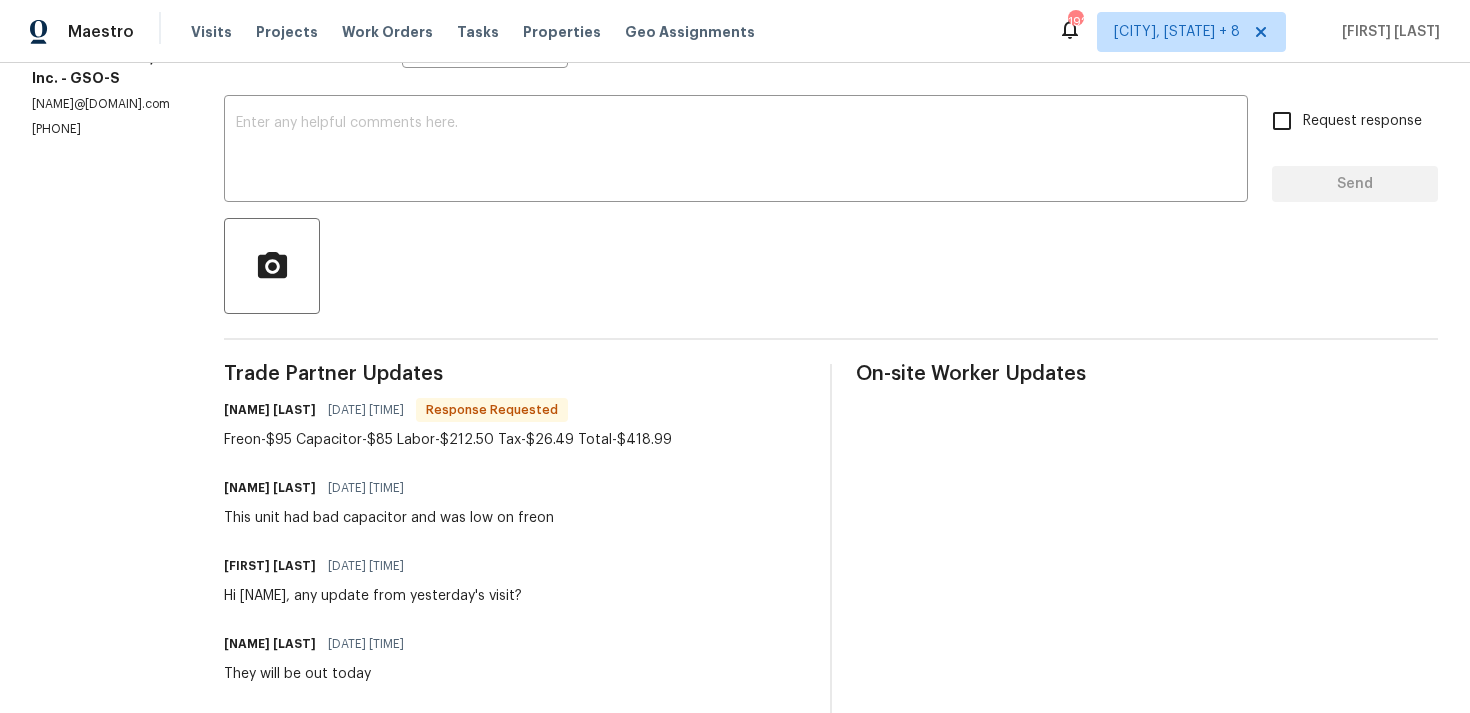 scroll, scrollTop: 361, scrollLeft: 0, axis: vertical 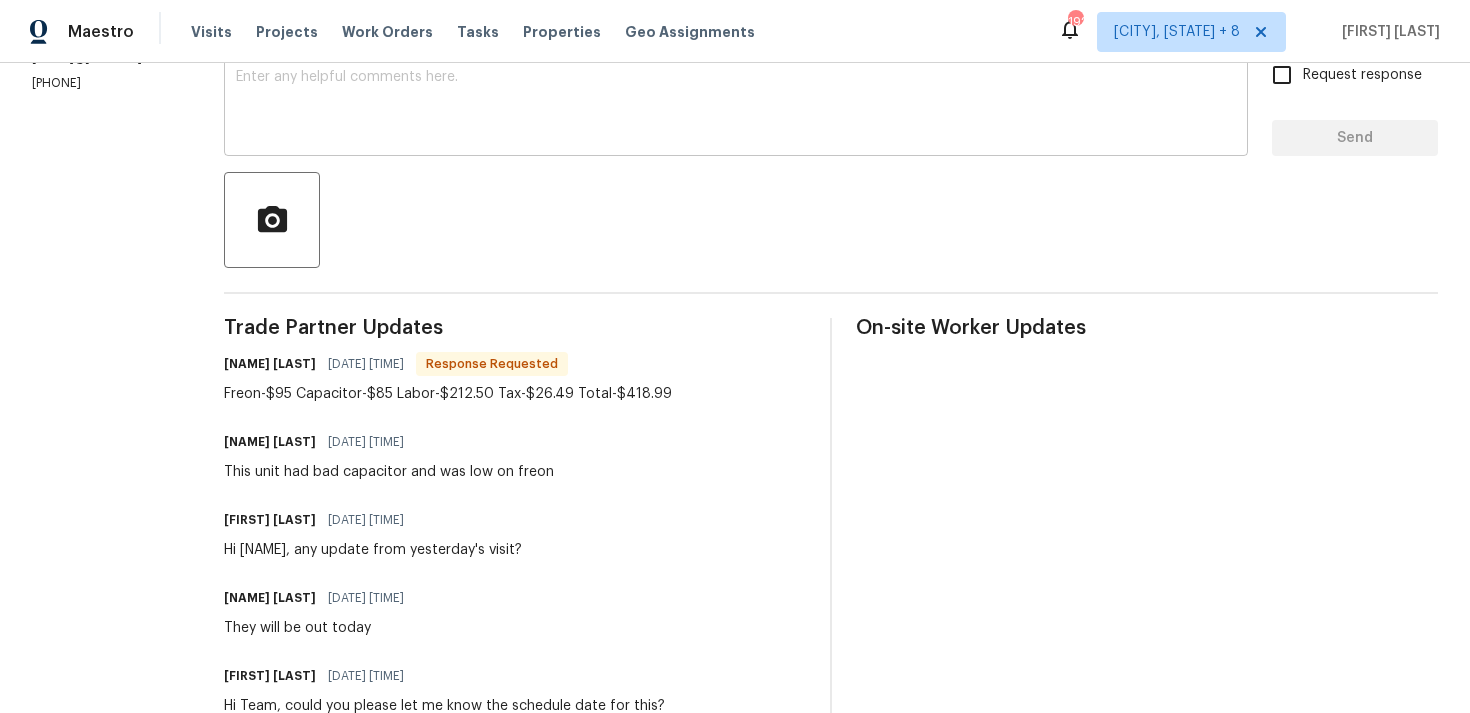 click at bounding box center [736, 105] 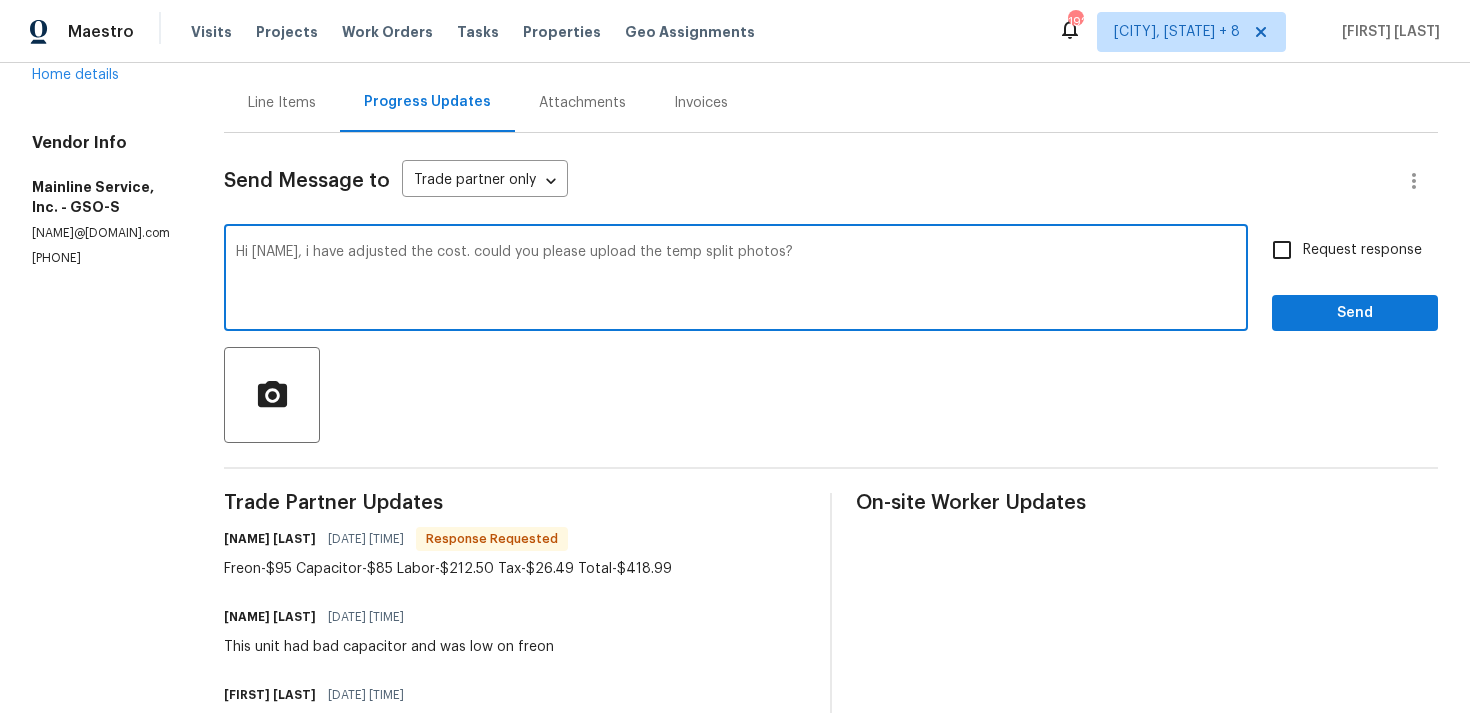 scroll, scrollTop: 166, scrollLeft: 0, axis: vertical 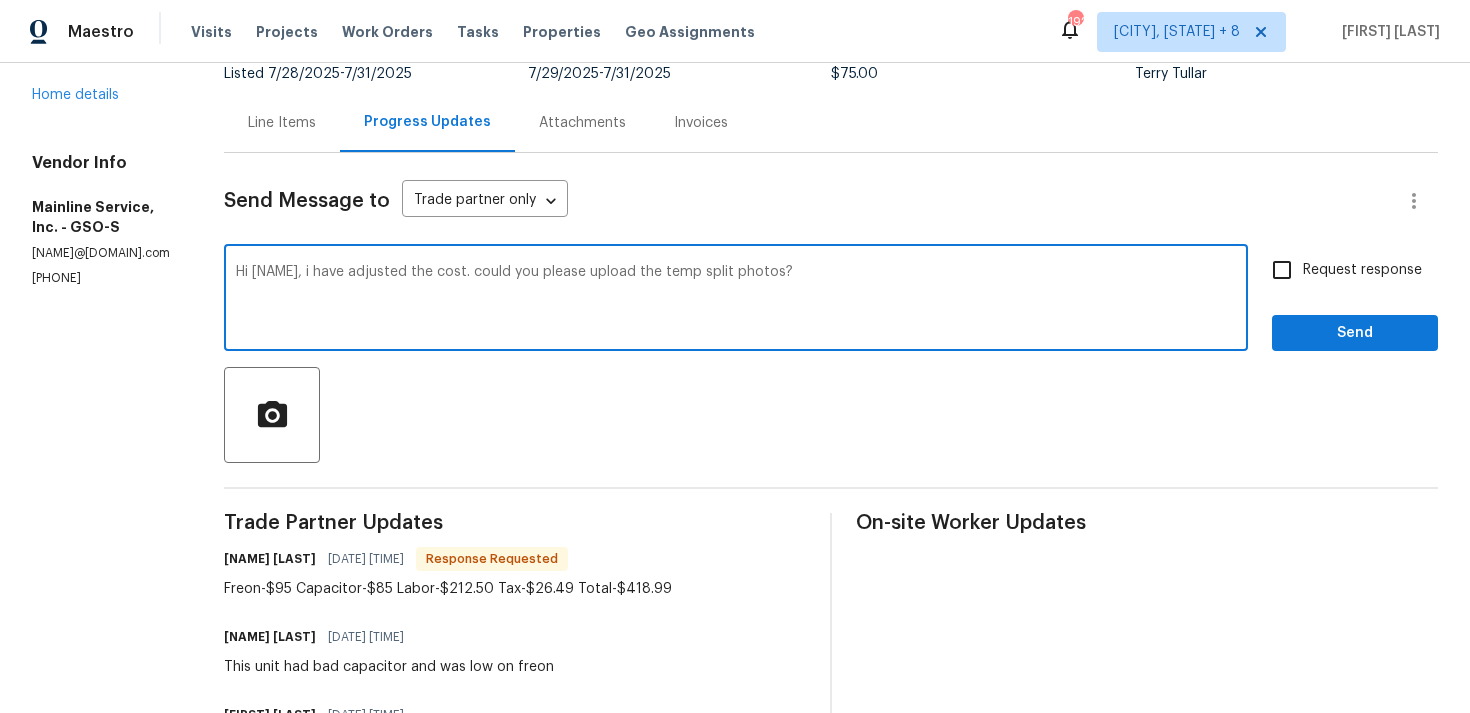 type on "Hi Melissa, i have adjusted the cost. could you please upload the temp split photos?" 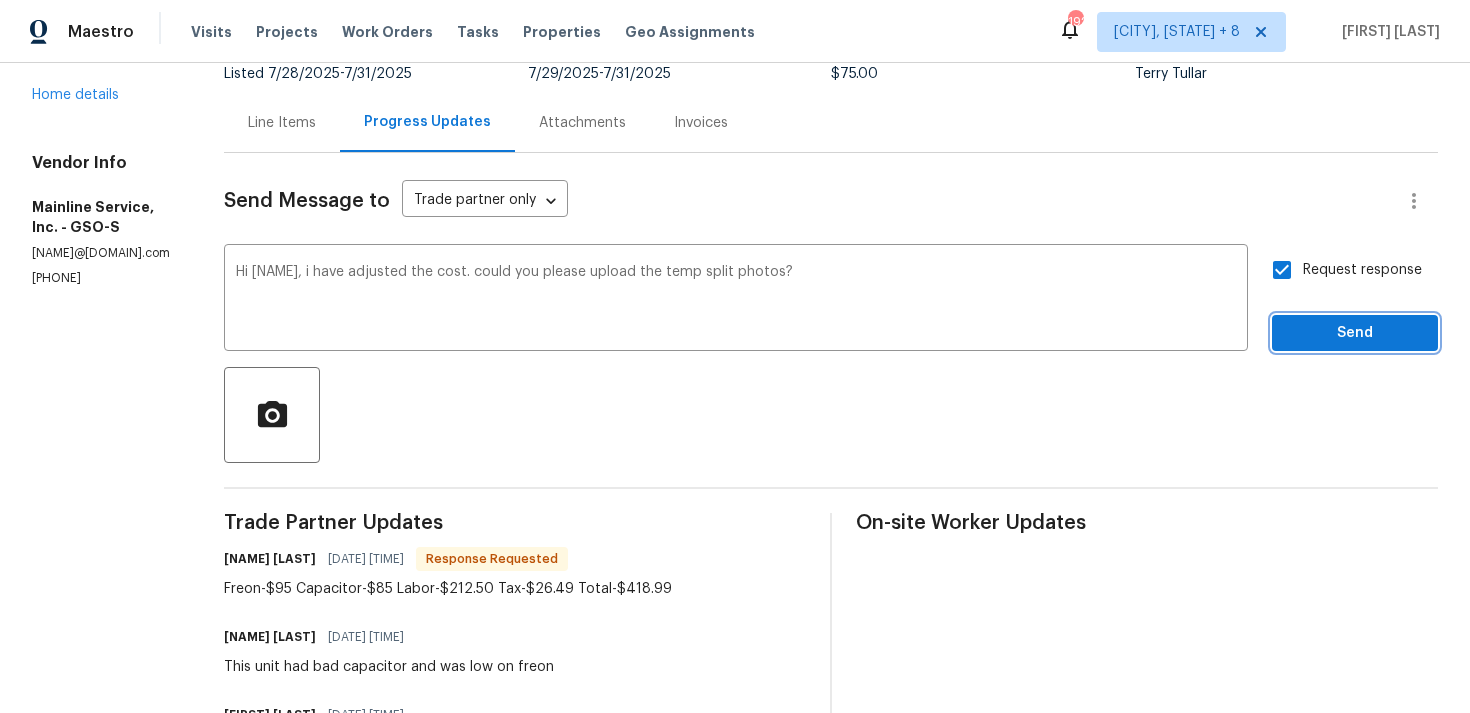 click on "Send" at bounding box center [1355, 333] 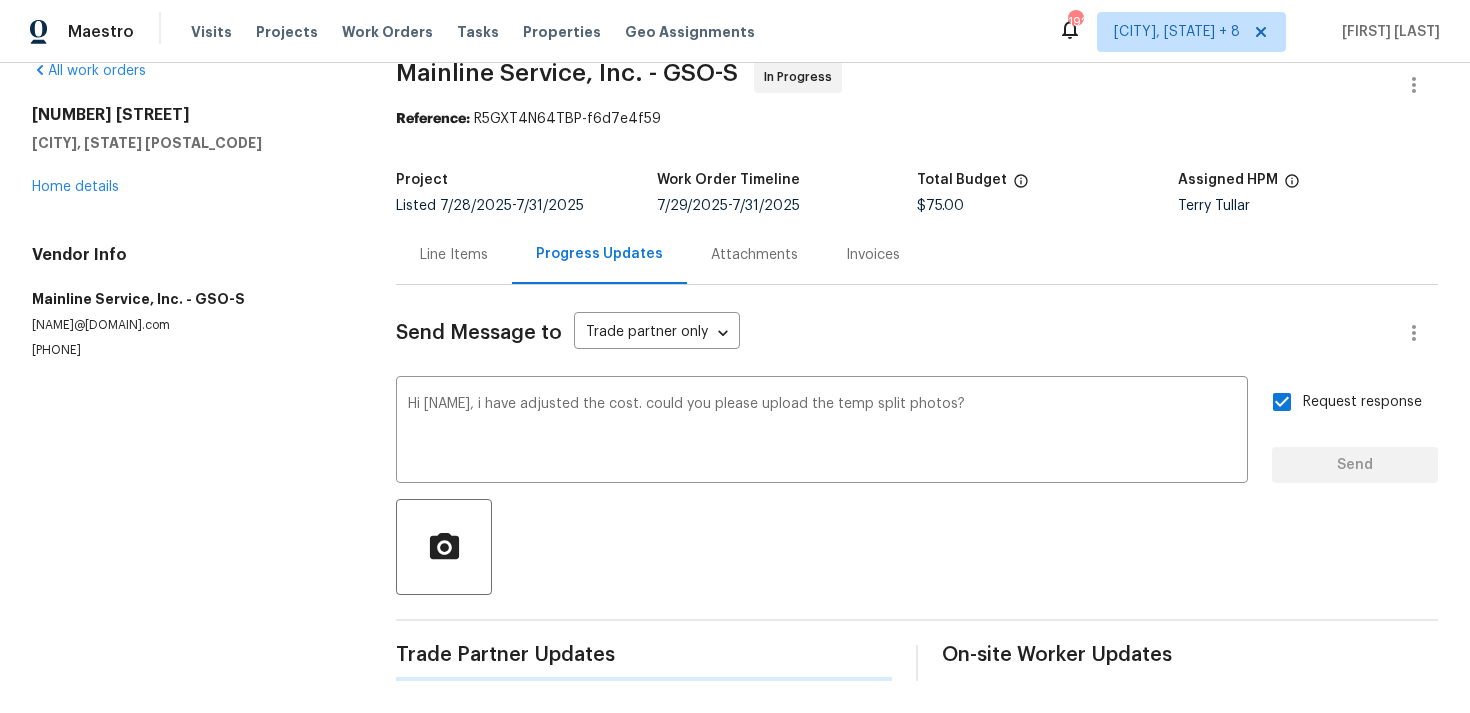 type 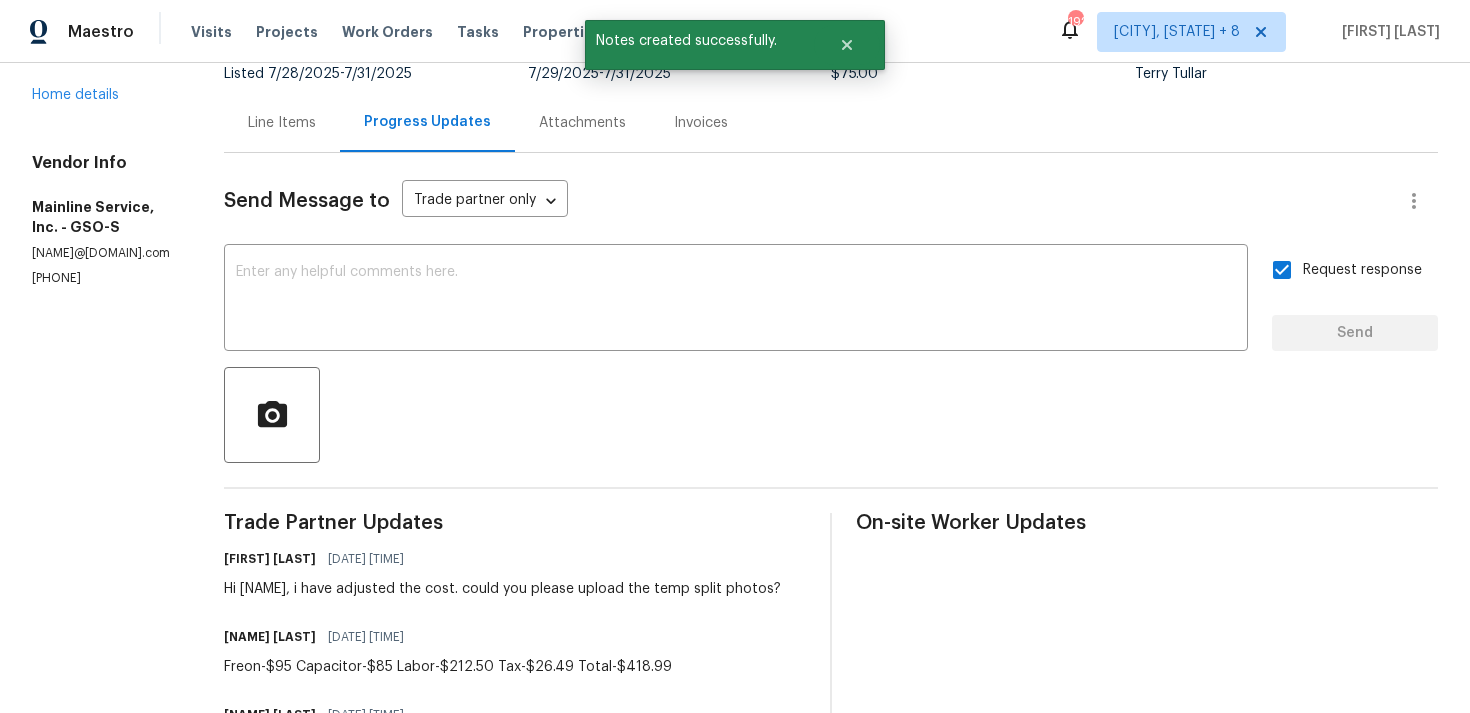 scroll, scrollTop: 183, scrollLeft: 0, axis: vertical 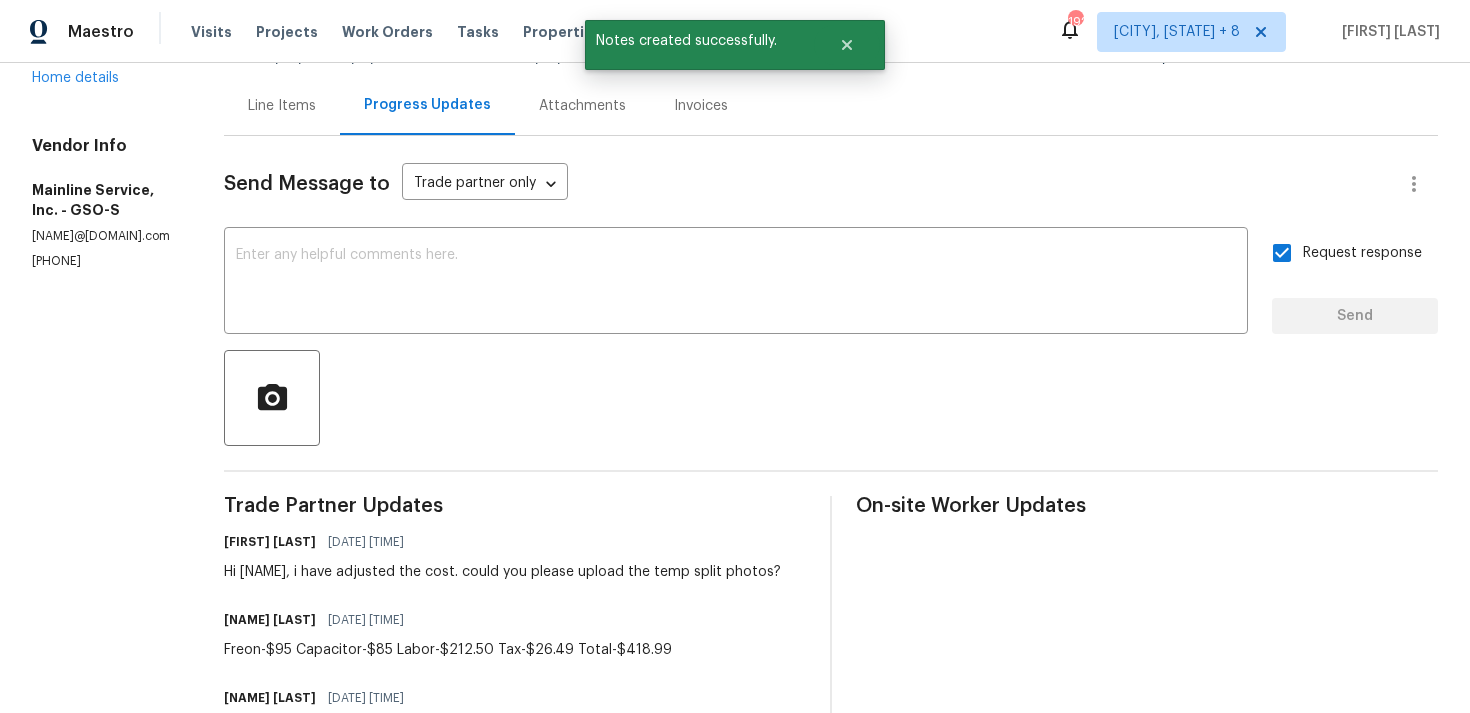 click on "Freon-$95
Capacitor-$85
Labor-$212.50
Tax-$26.49
Total-$418.99" at bounding box center (448, 650) 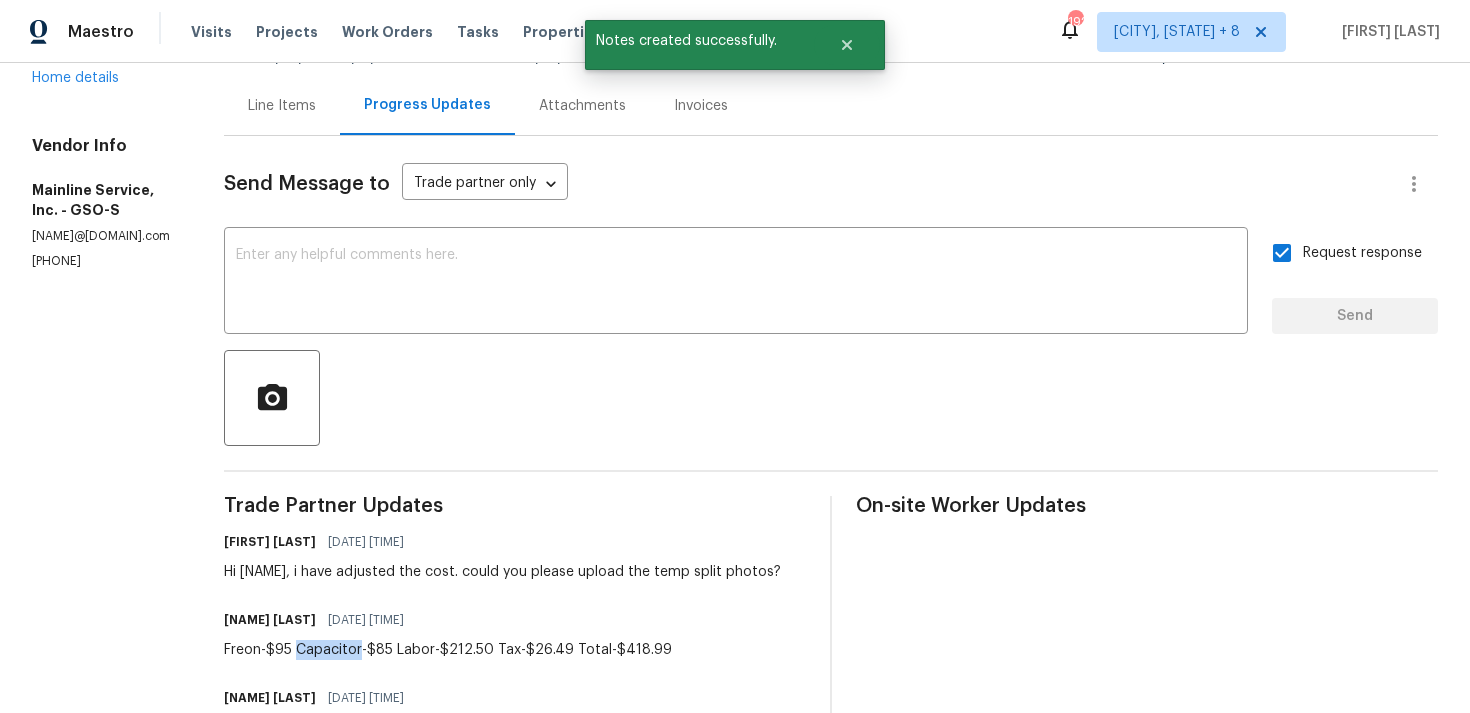 click on "Freon-$95
Capacitor-$85
Labor-$212.50
Tax-$26.49
Total-$418.99" at bounding box center [448, 650] 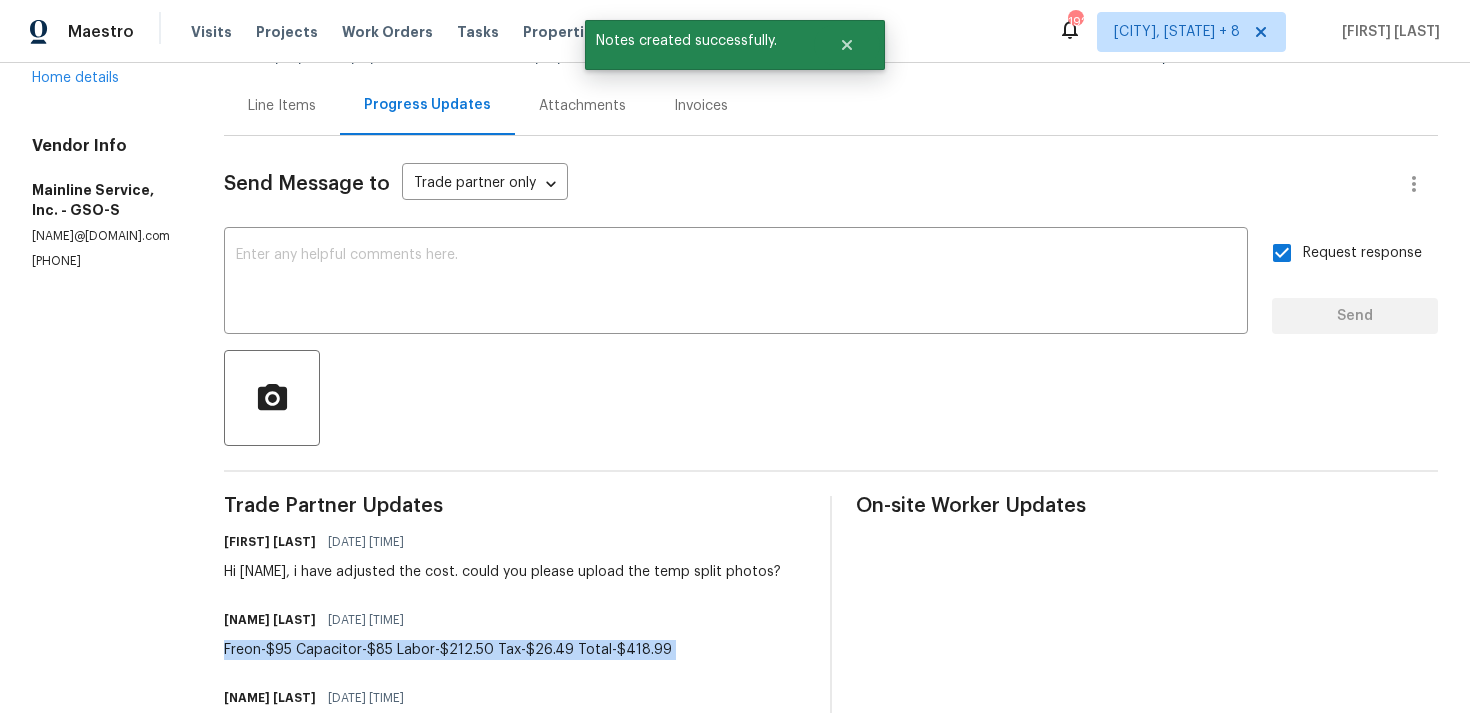 copy on "Freon-$95
Capacitor-$85
Labor-$212.50
Tax-$26.49
Total-$418.99" 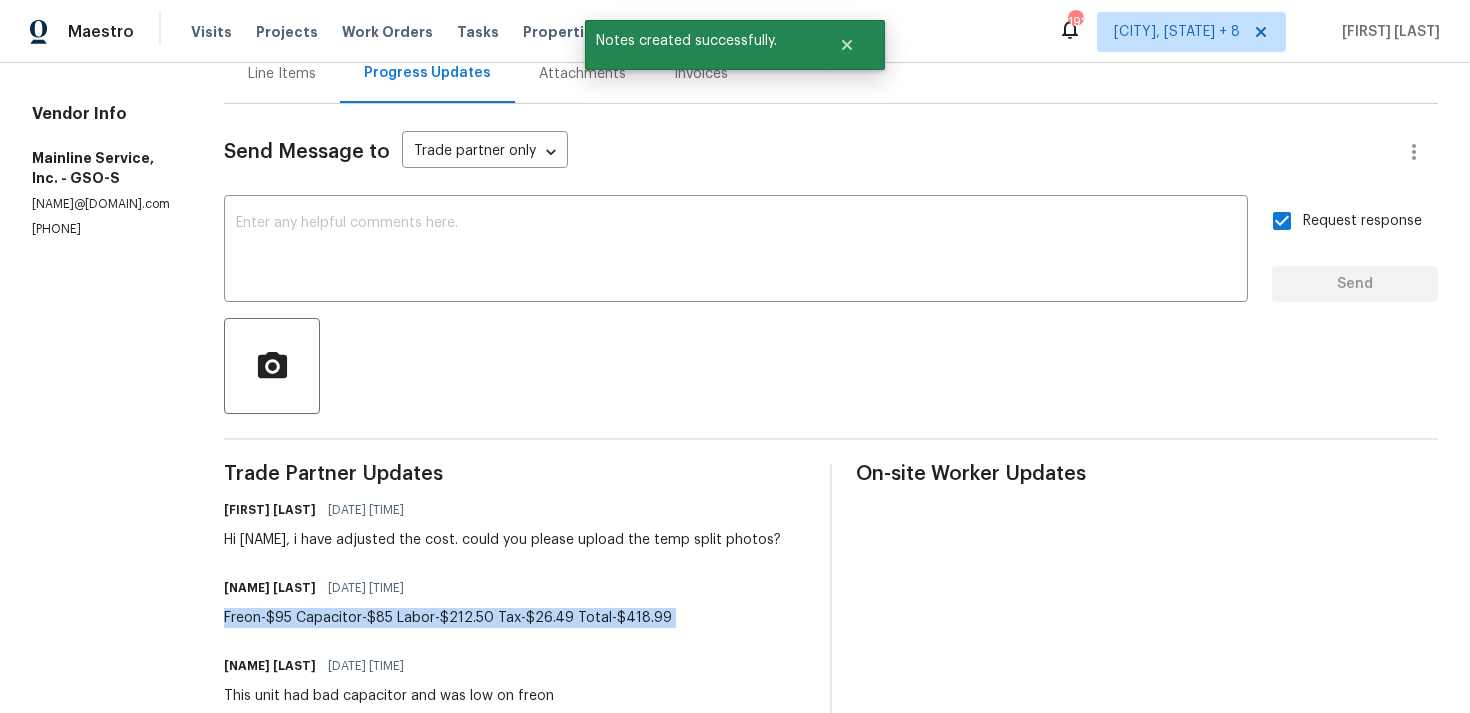 scroll, scrollTop: 125, scrollLeft: 0, axis: vertical 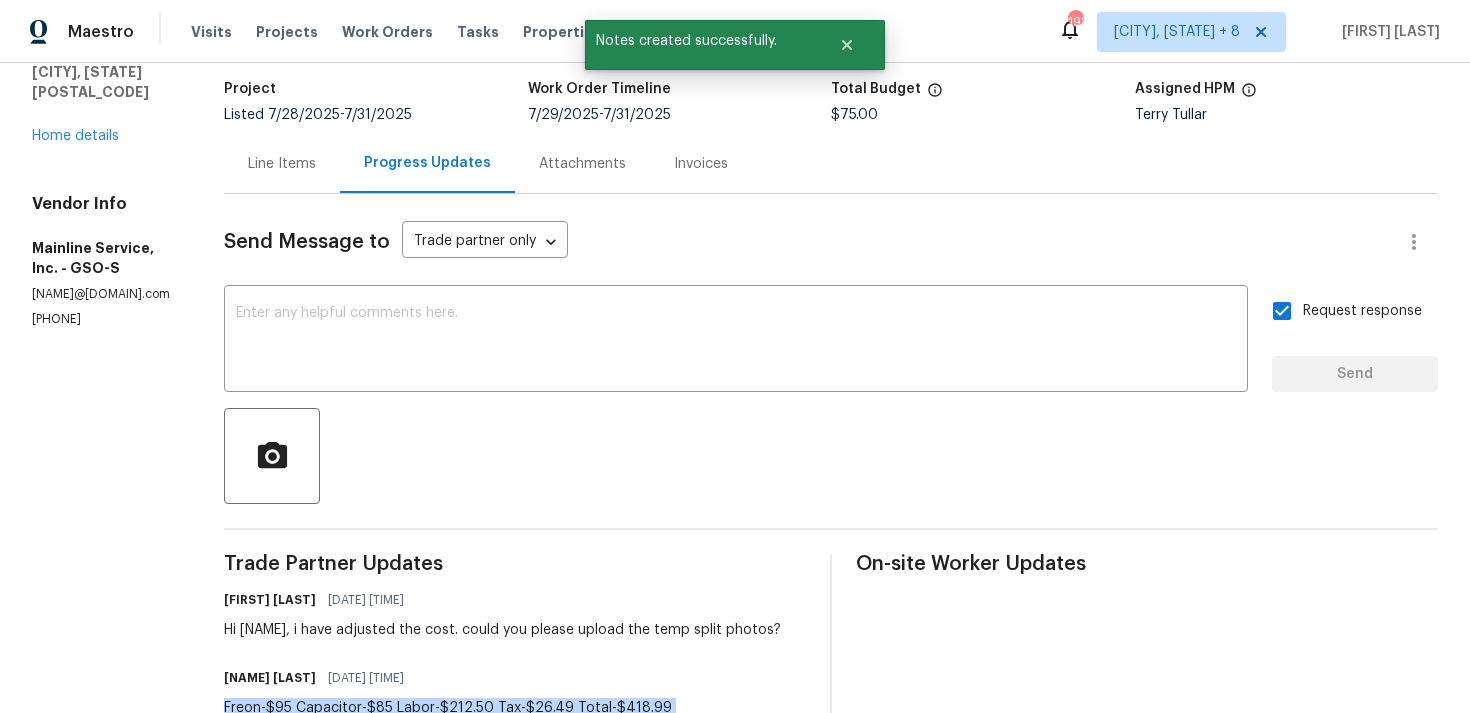 click on "Line Items" at bounding box center (282, 164) 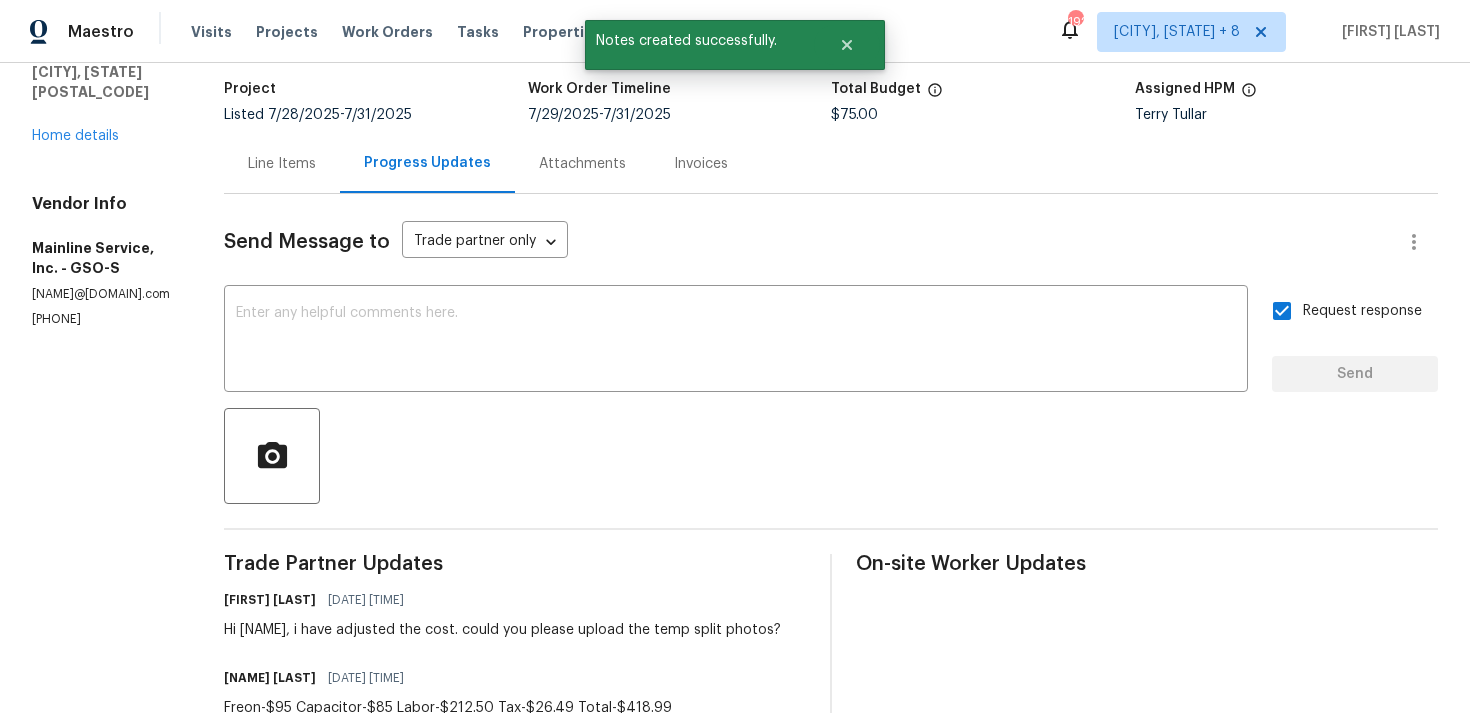 scroll, scrollTop: 0, scrollLeft: 0, axis: both 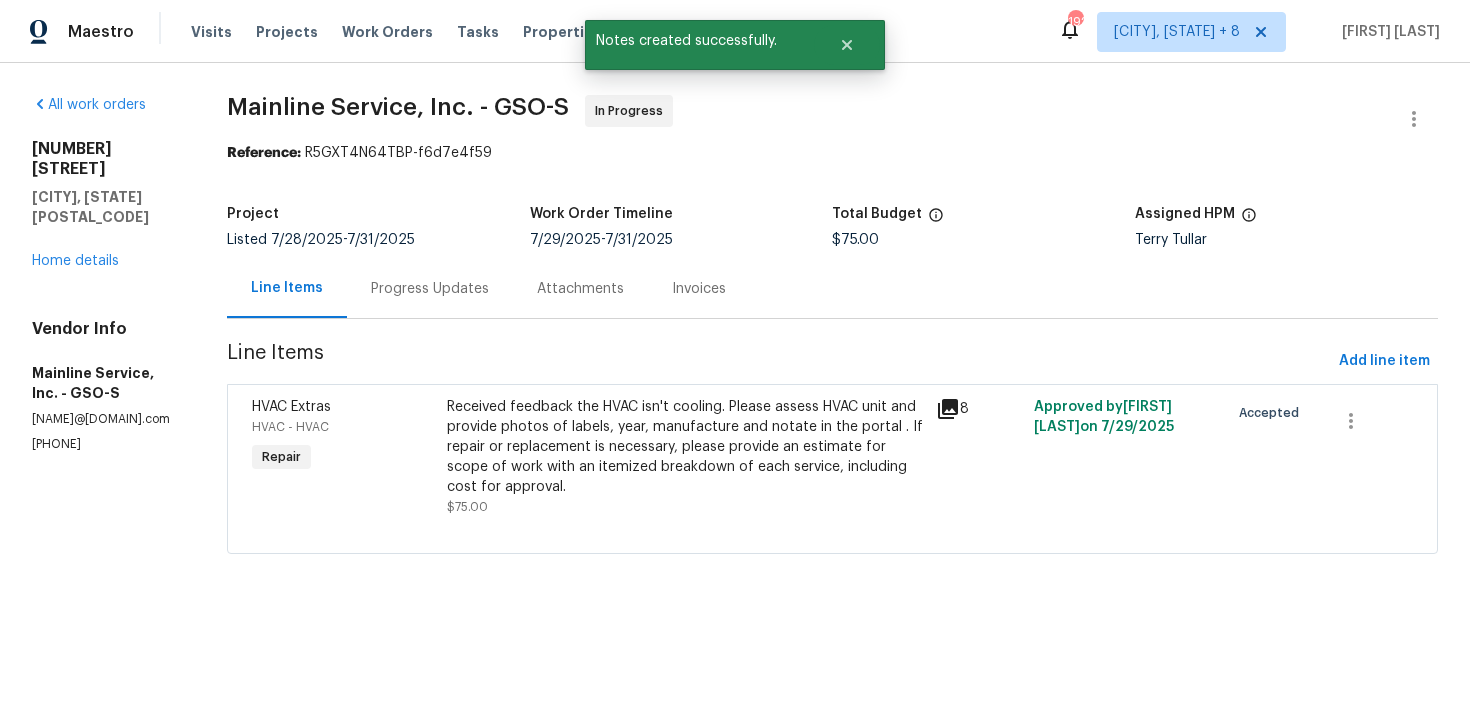 click on "Mainline Service, Inc. - GSO-S In Progress Reference:   R5GXT4N64TBP-f6d7e4f59 Project Listed   7/28/2025  -  7/31/2025 Work Order Timeline 7/29/2025  -  7/31/2025 Total Budget $75.00 Assigned HPM Terry Tullar Line Items Progress Updates Attachments Invoices Line Items Add line item HVAC Extras HVAC - HVAC Repair Received feedback the HVAC isn't cooling. Please assess HVAC unit and provide photos of labels, year, manufacture and notate in the portal . If repair or replacement is necessary, please provide an estimate for scope of work with an itemized breakdown of each service, including cost for approval. $75.00   8 Approved by  Tamilarasan D  on   7/29/2025 Accepted" at bounding box center (832, 336) 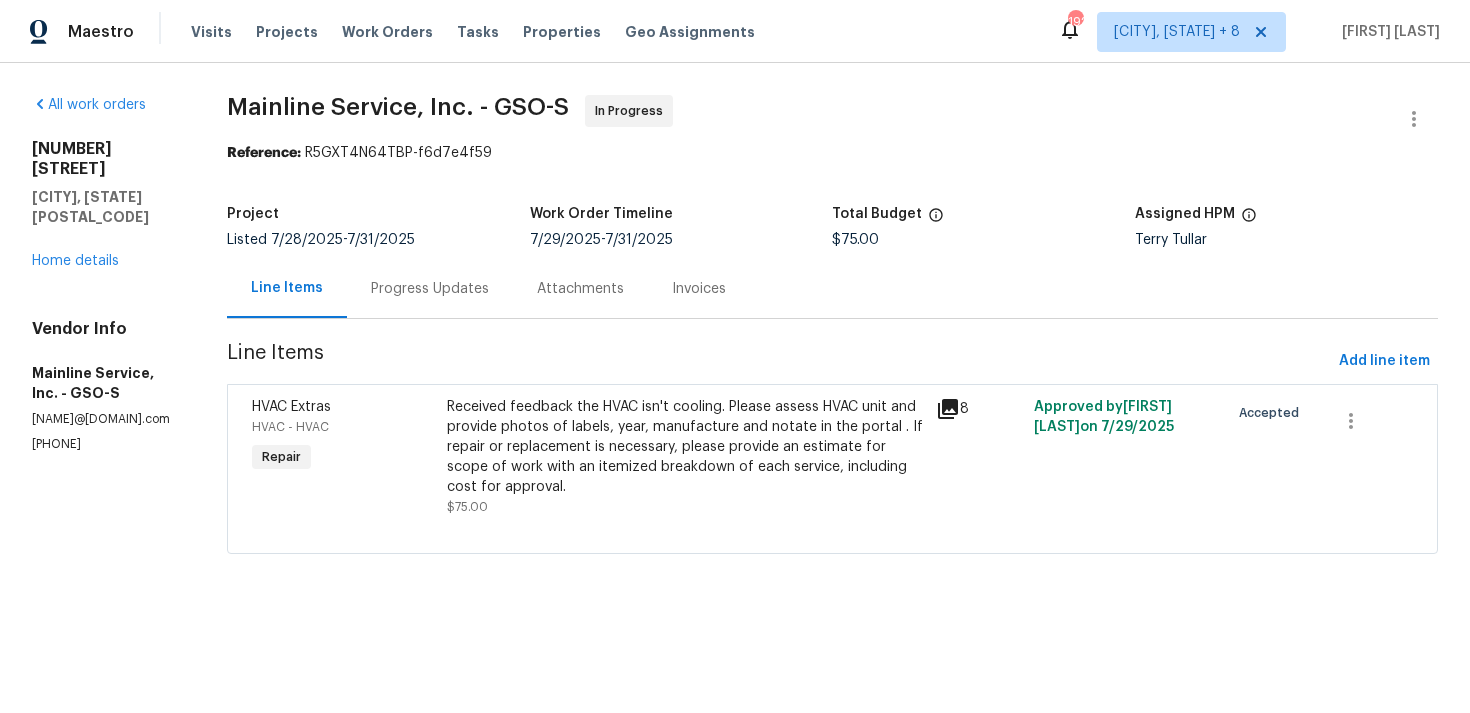 click on "Received feedback the HVAC isn't cooling. Please assess HVAC unit and provide photos of labels, year, manufacture and notate in the portal . If repair or replacement is necessary, please provide an estimate for scope of work with an itemized breakdown of each service, including cost for approval." at bounding box center (685, 447) 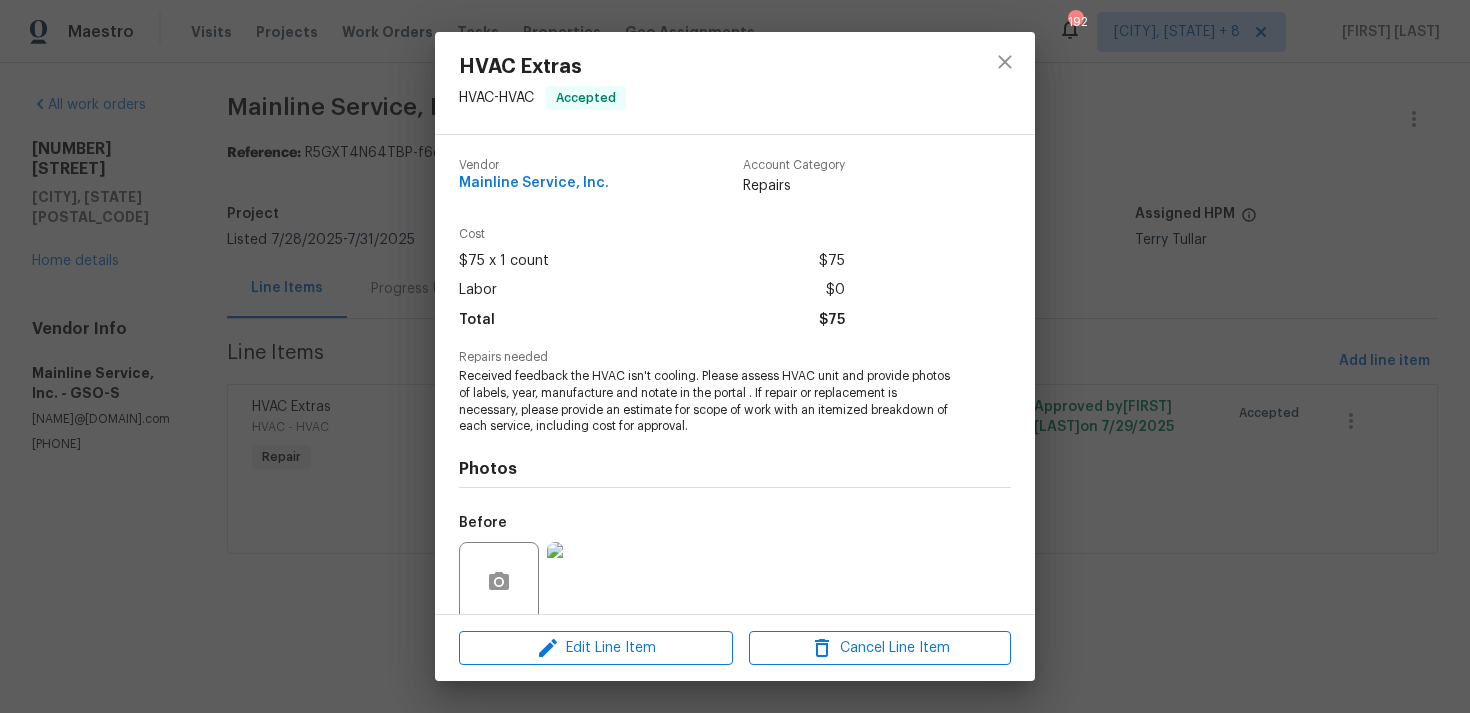 scroll, scrollTop: 158, scrollLeft: 0, axis: vertical 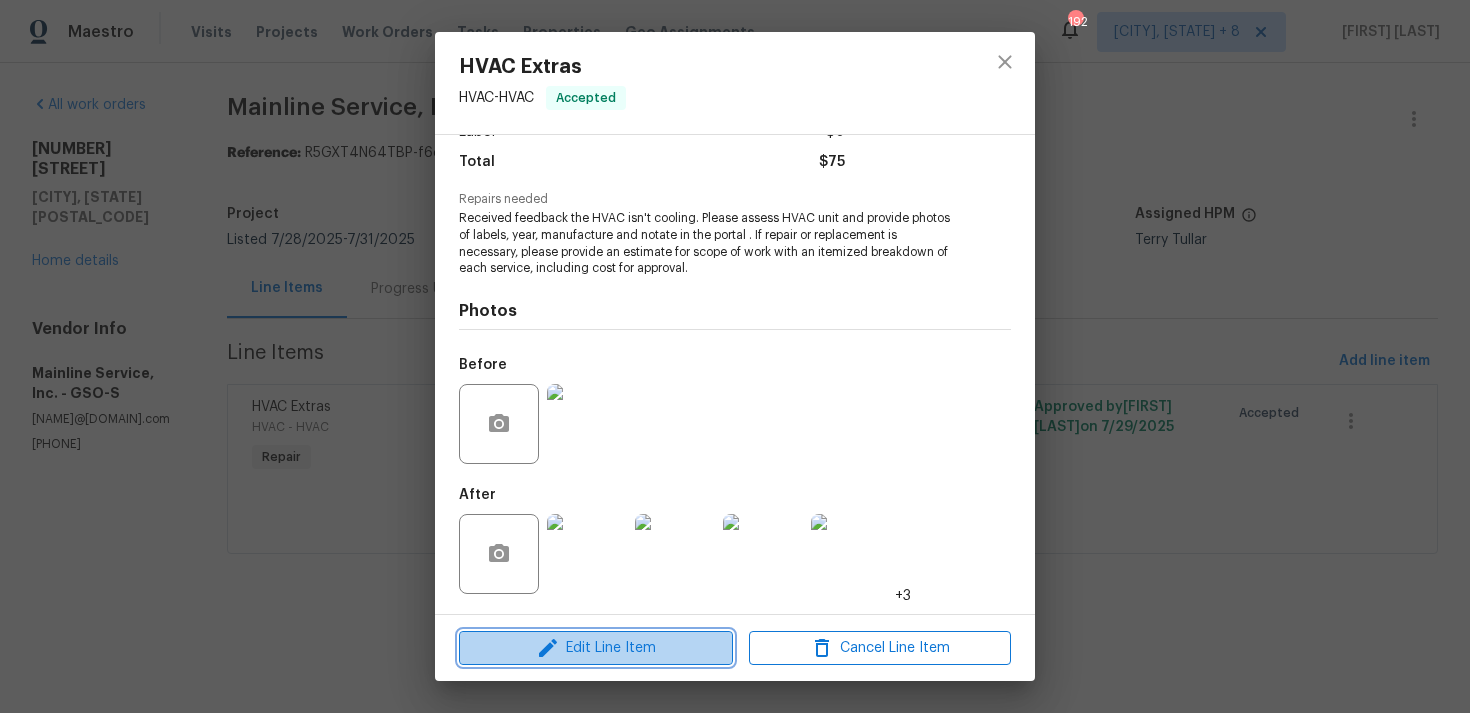 click on "Edit Line Item" at bounding box center [596, 648] 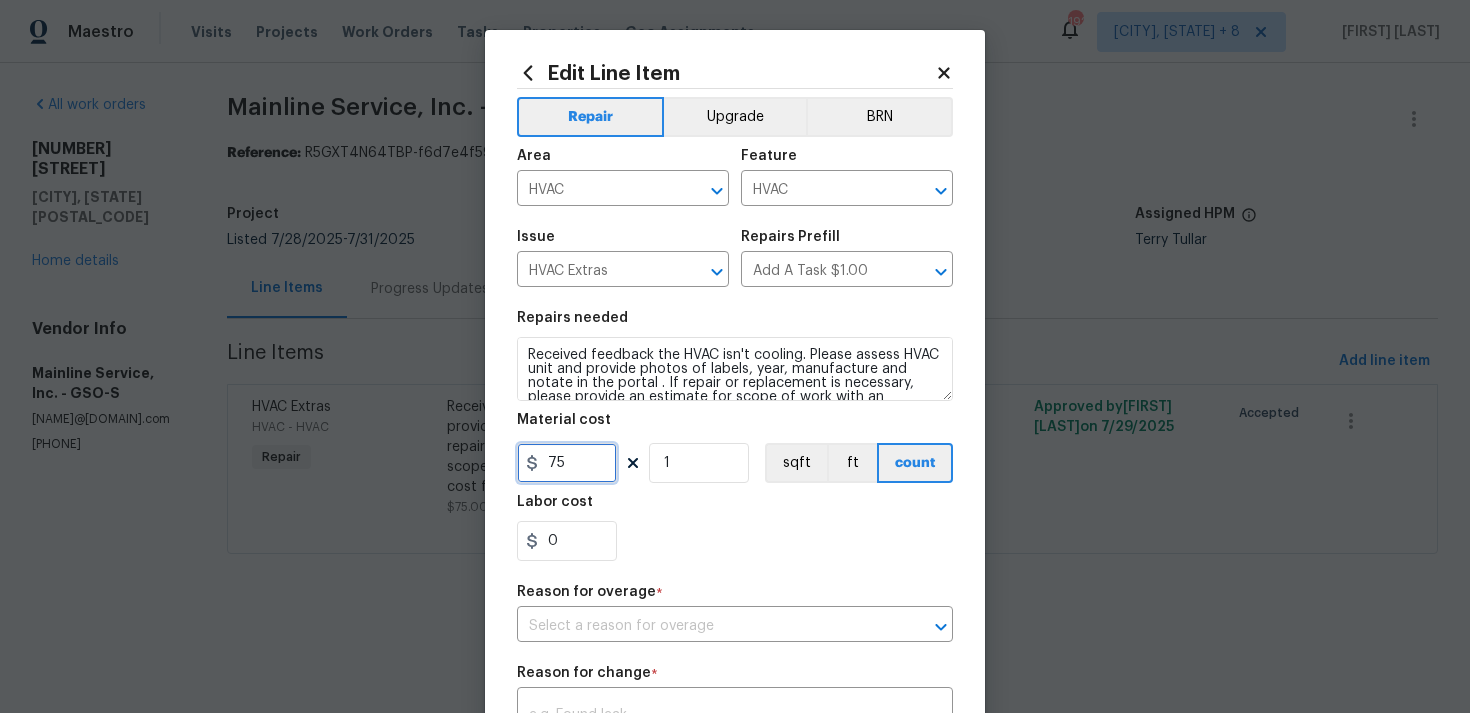 click on "75" at bounding box center [567, 463] 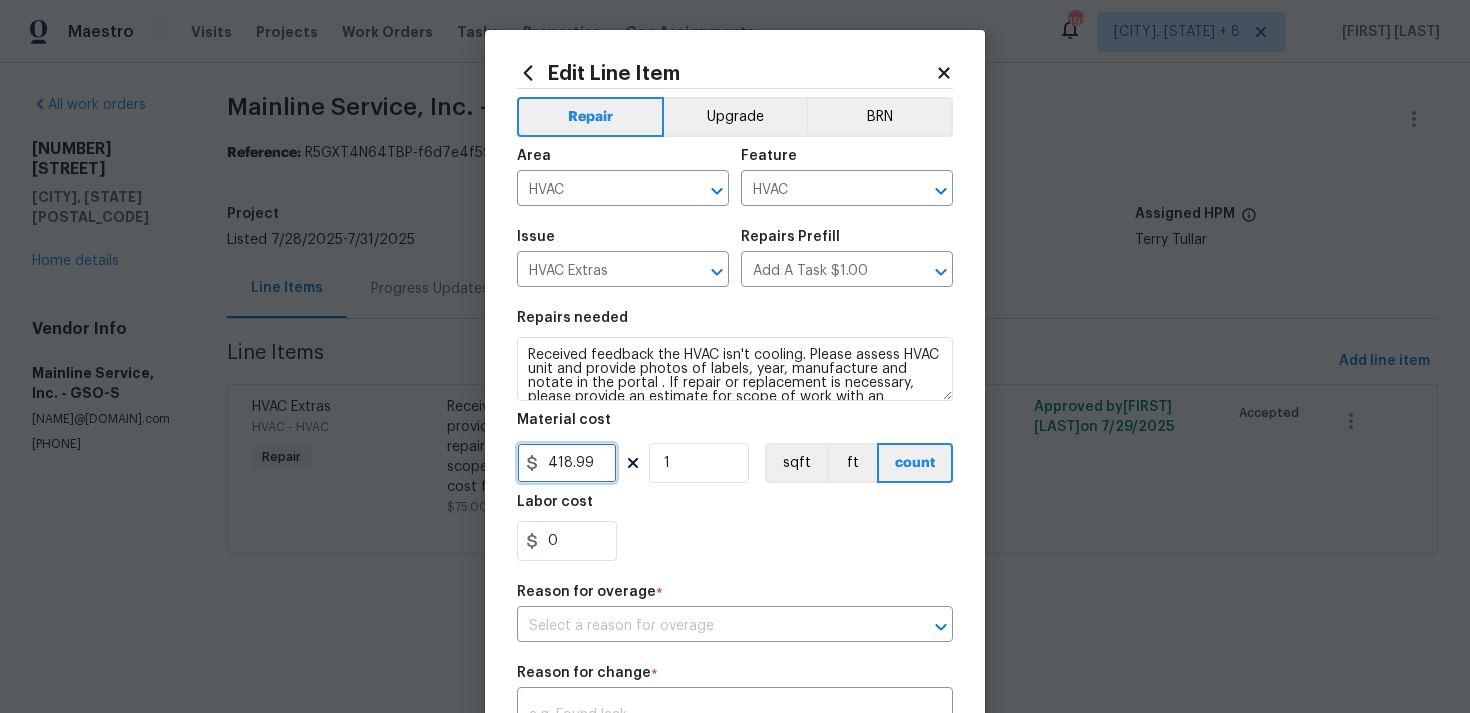 scroll, scrollTop: 374, scrollLeft: 0, axis: vertical 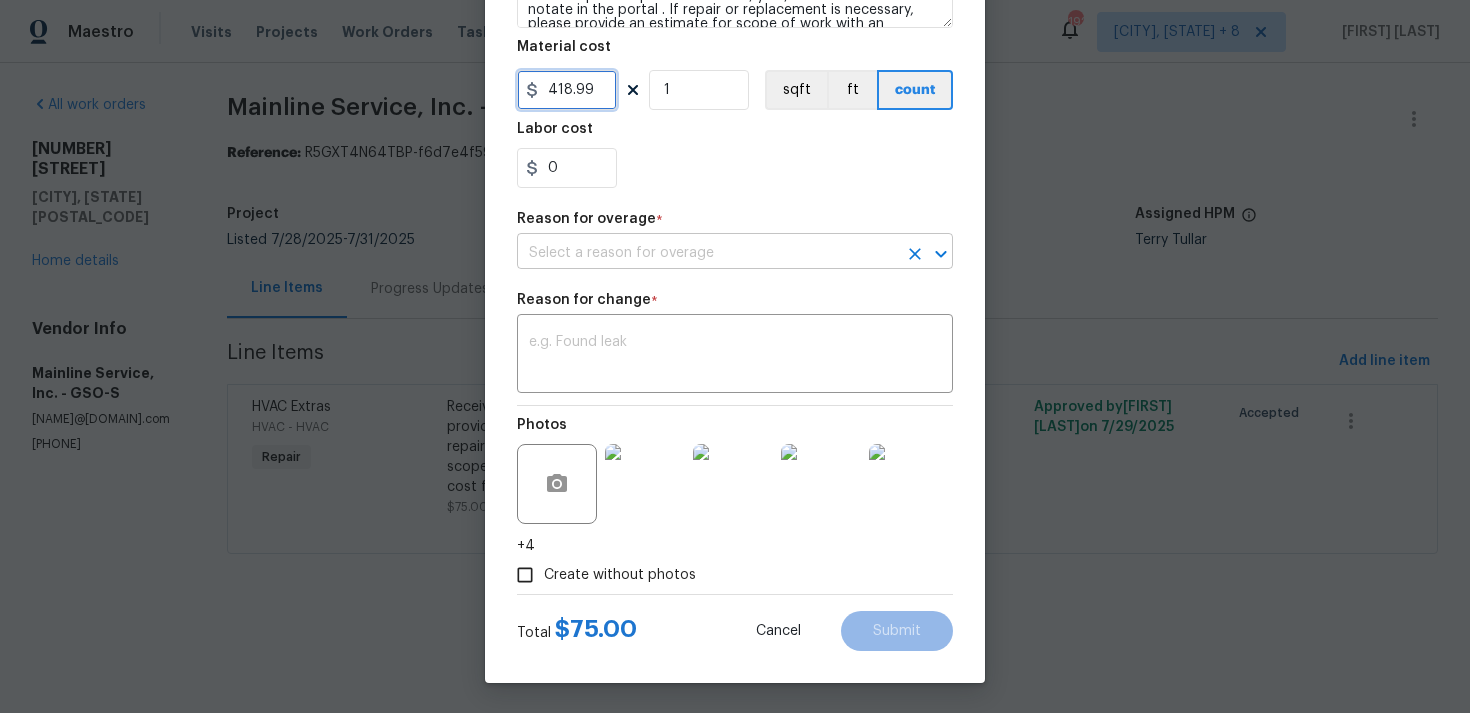 type on "418.99" 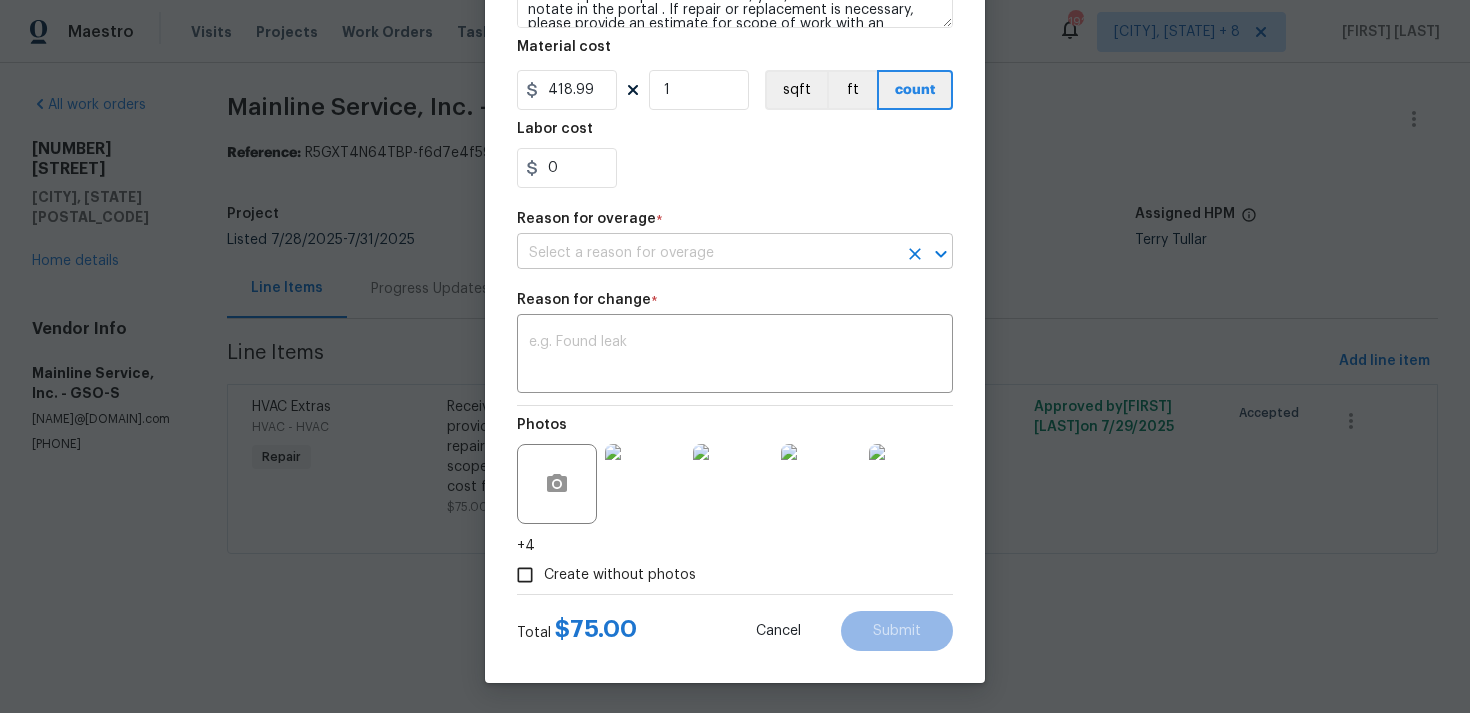 click at bounding box center [707, 253] 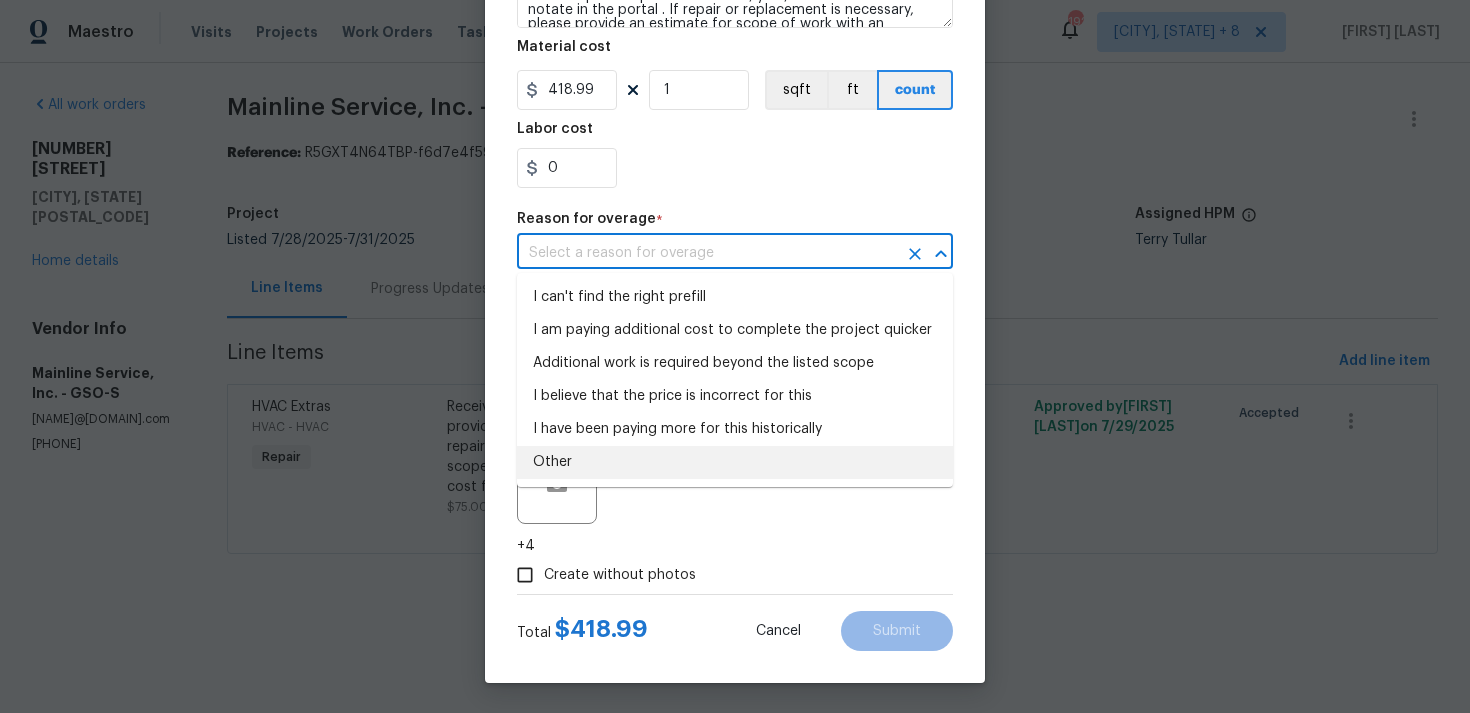 click on "Other" at bounding box center [735, 462] 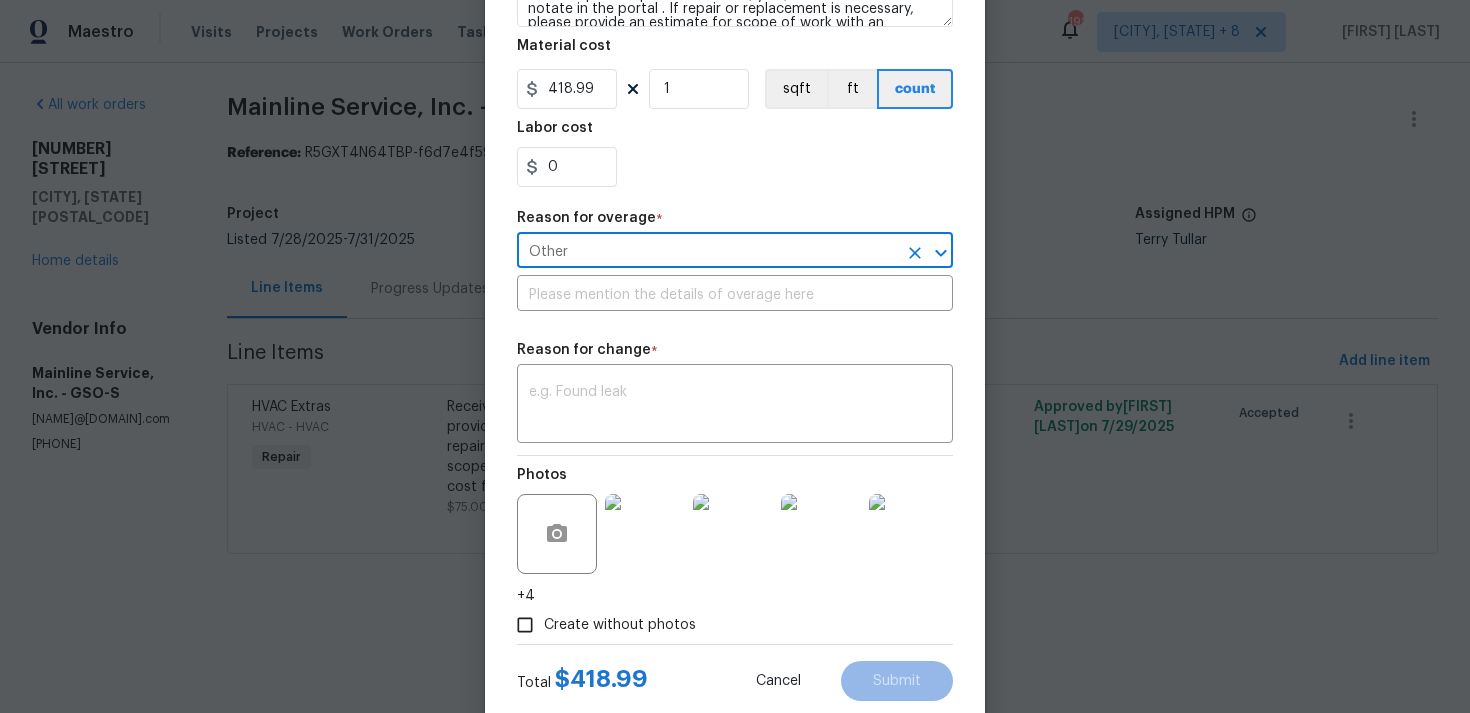 click on "Repair Upgrade BRN Area HVAC ​ Feature HVAC ​ Issue HVAC Extras ​ Repairs Prefill Add A Task $1.00 ​ Repairs needed Received feedback the HVAC isn't cooling. Please assess HVAC unit and provide photos of labels, year, manufacture and notate in the portal . If repair or replacement is necessary, please provide an estimate for scope of work with an itemized breakdown of each service, including cost for approval. Material cost 418.99 1 sqft ft count Labor cost 0 Reason for overage * Other ​ ​ Reason for change * x ​ Photos  +4 Create without photos" at bounding box center (735, 179) 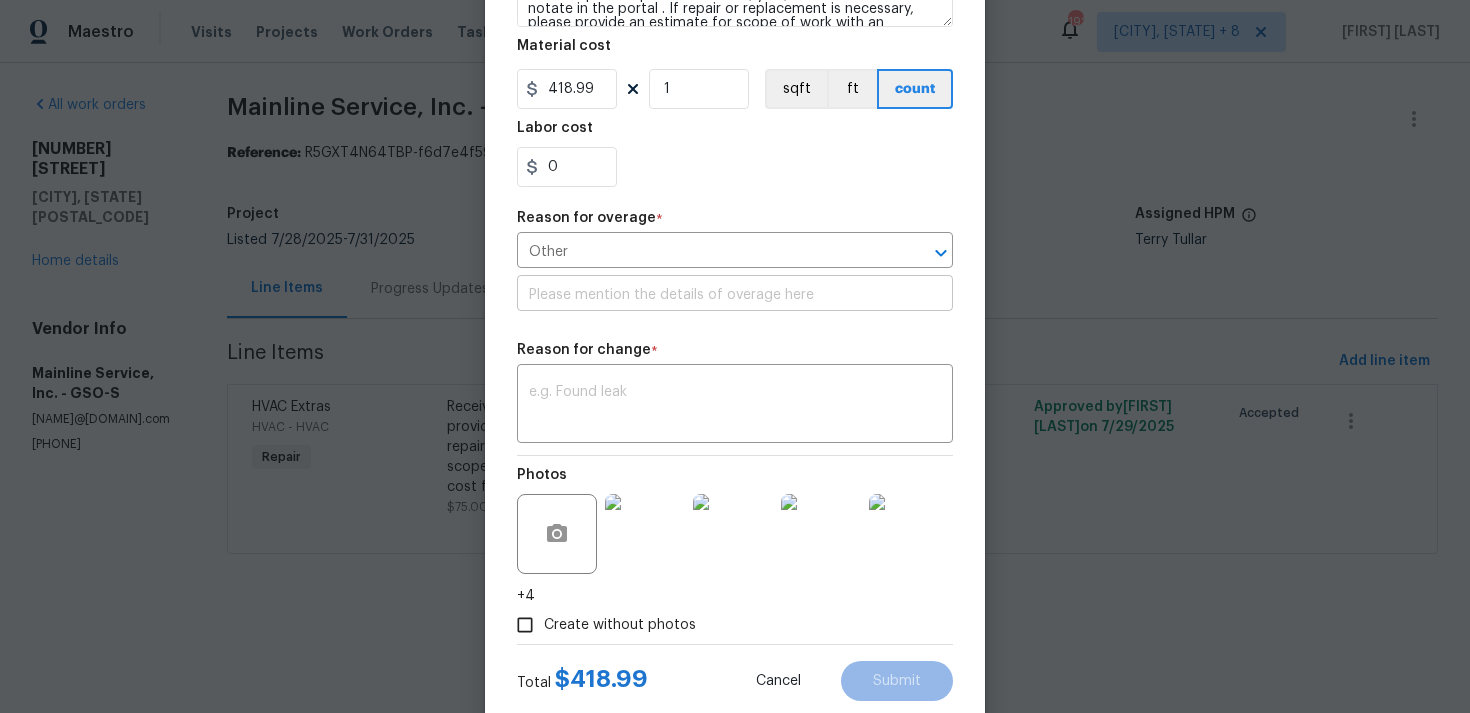 click at bounding box center (735, 295) 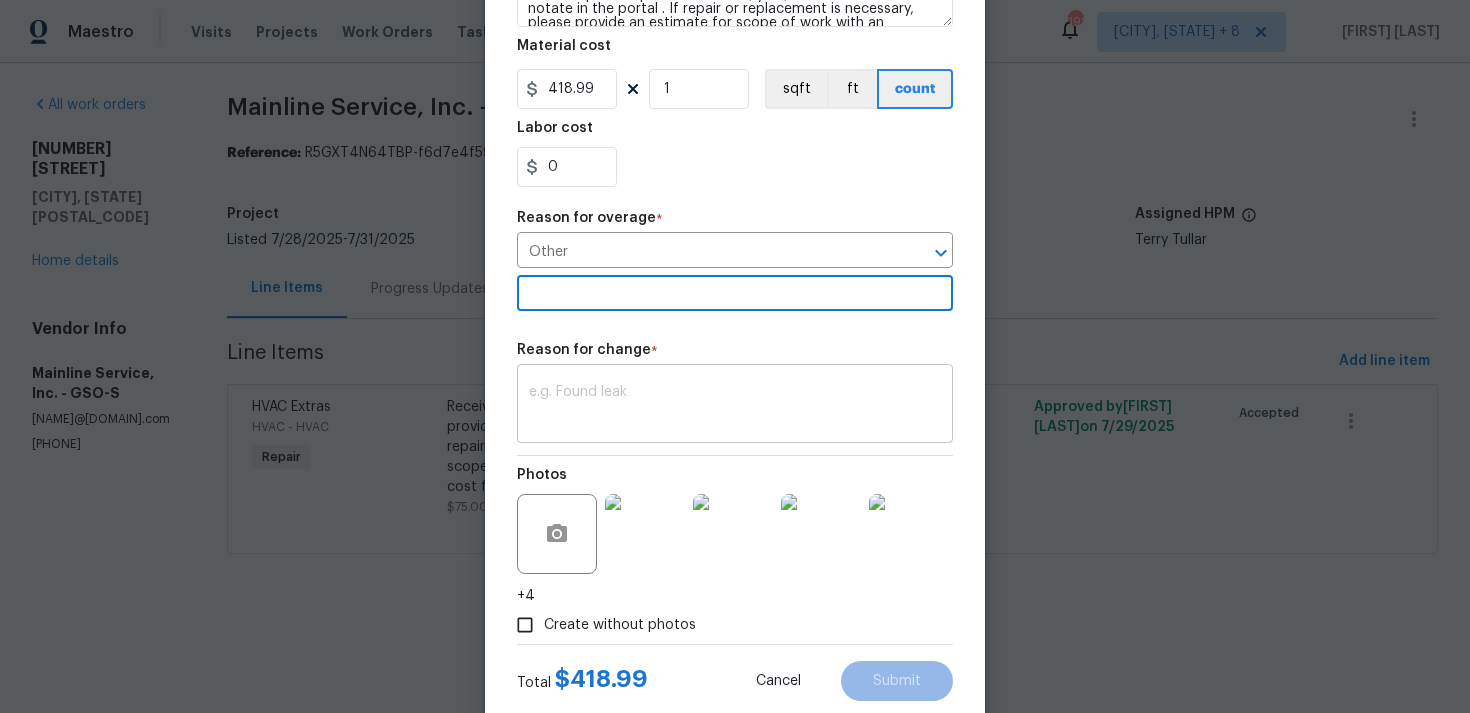 type 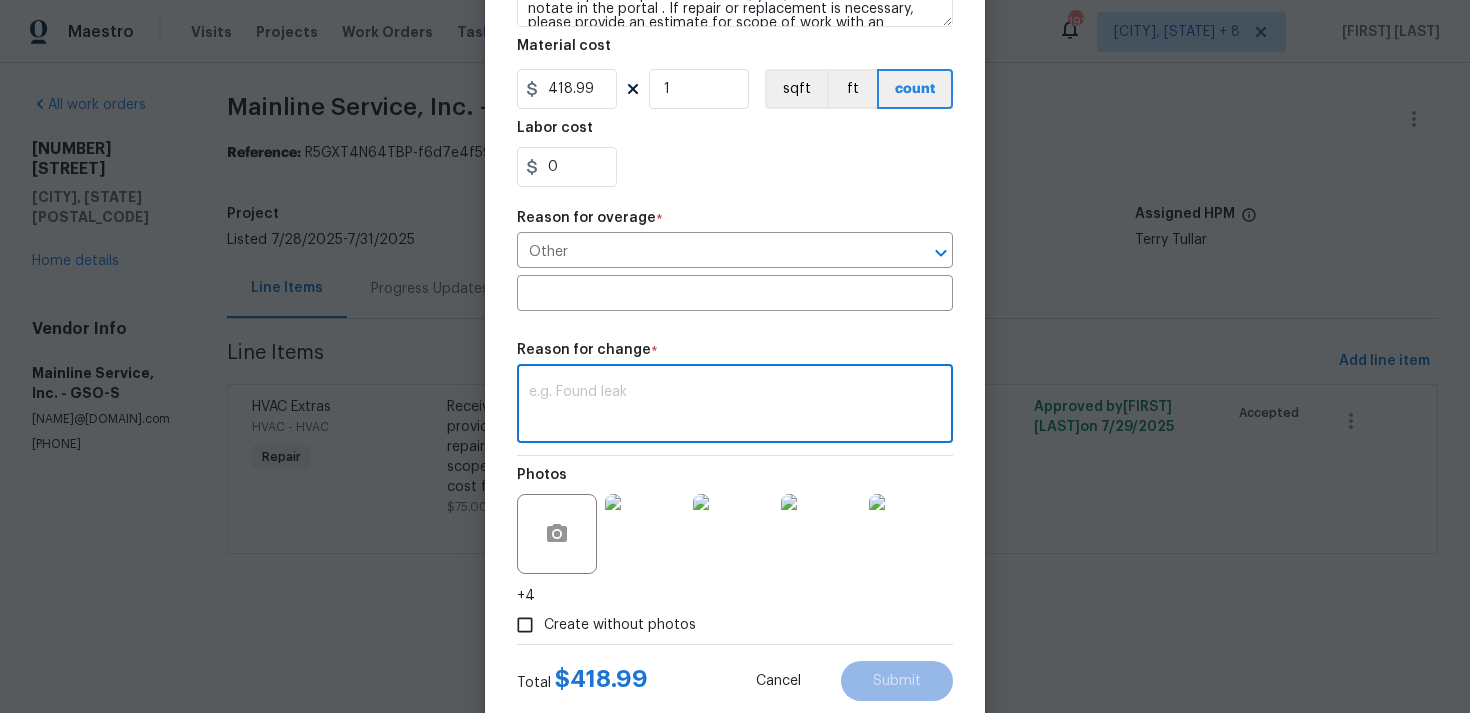 paste on "(TD) Updated per vendor’s final cost." 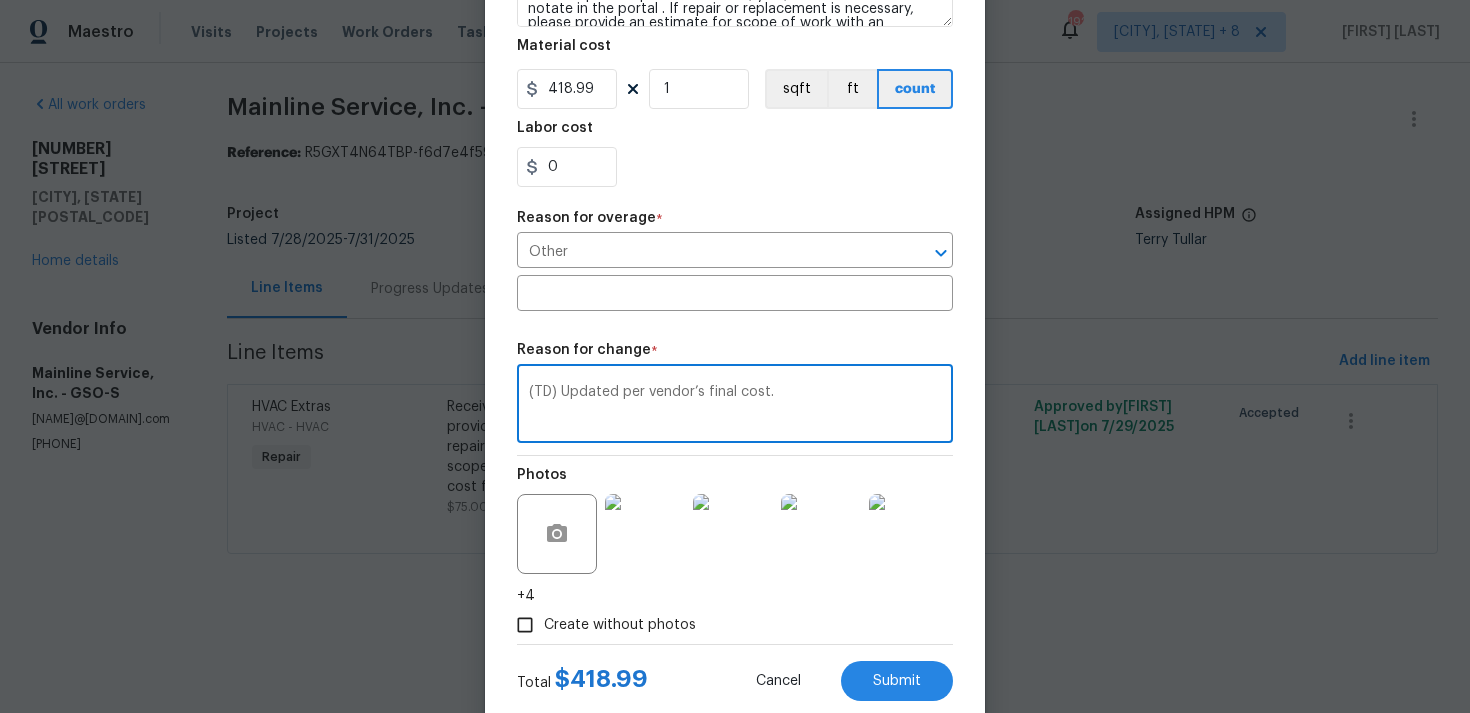 scroll, scrollTop: 426, scrollLeft: 0, axis: vertical 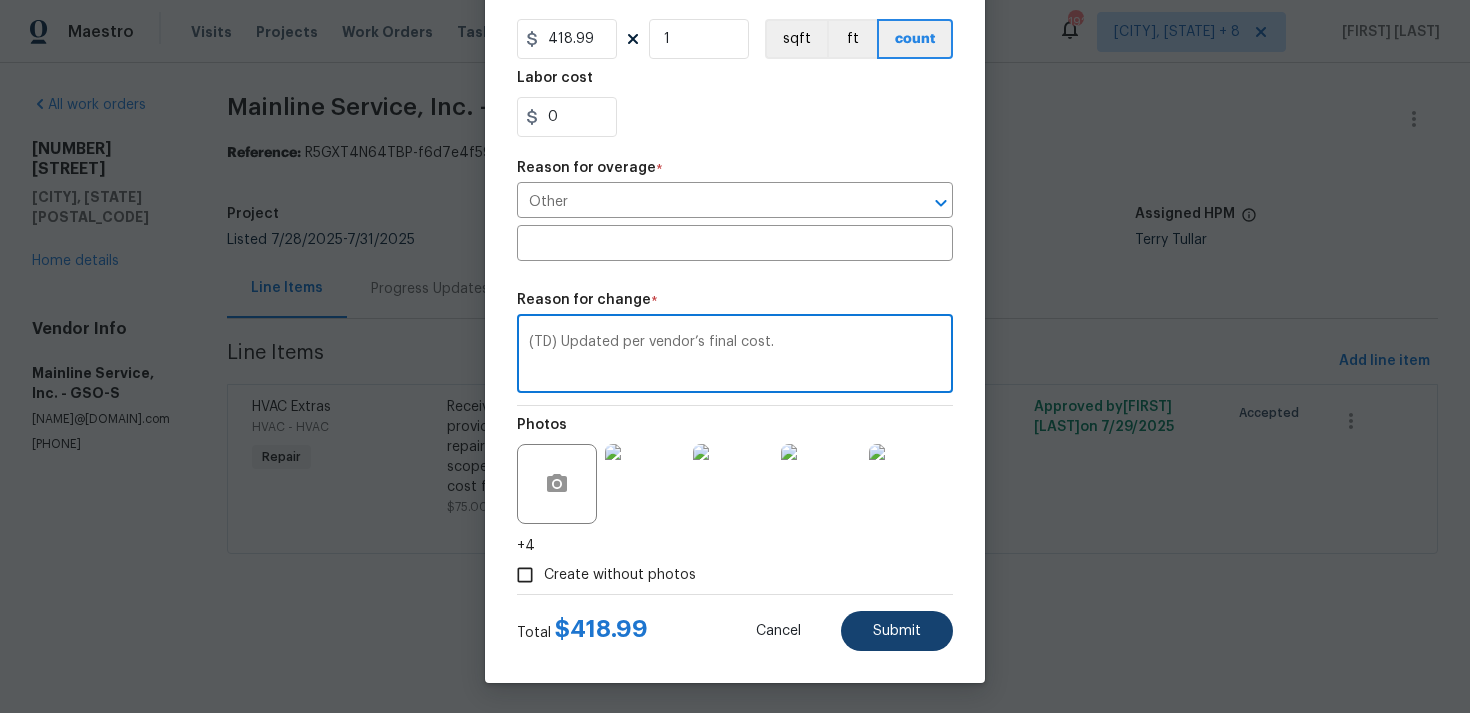 type on "(TD) Updated per vendor’s final cost." 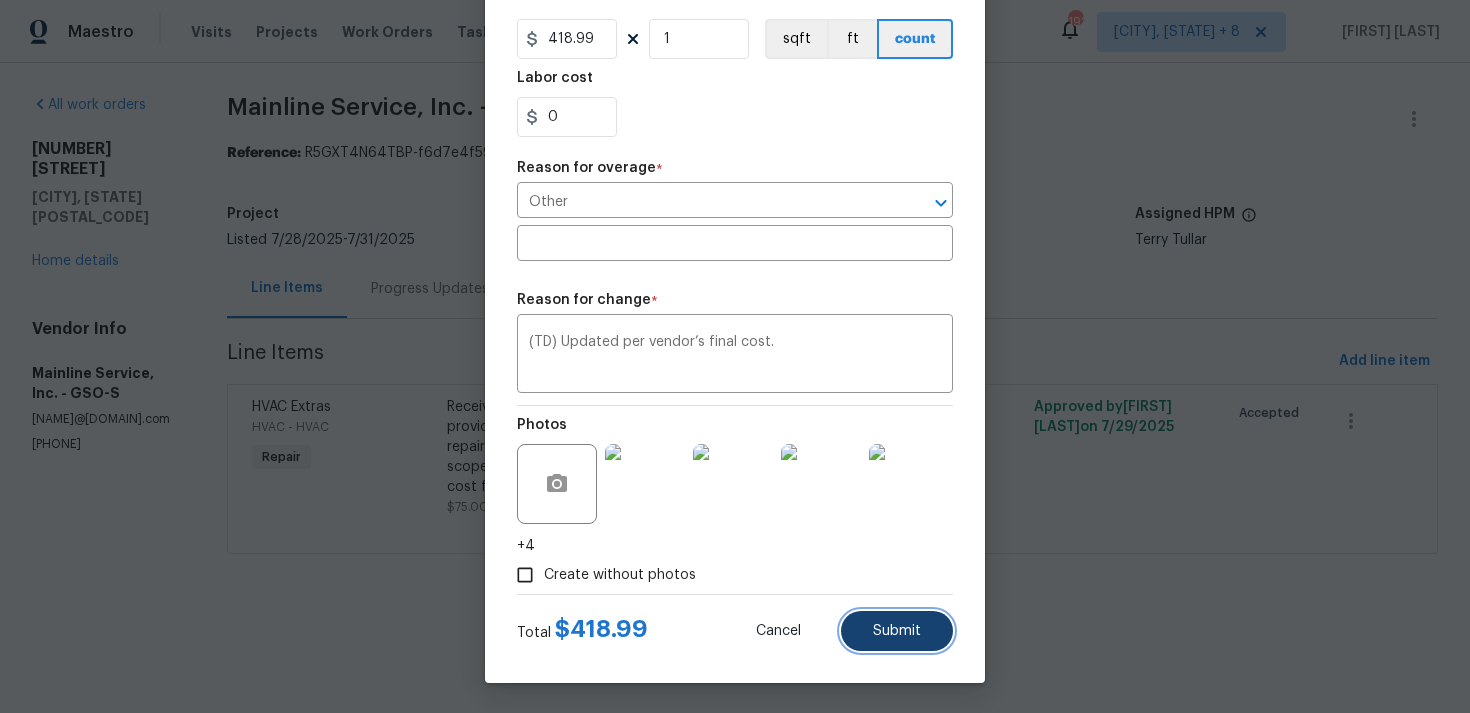 click on "Submit" at bounding box center (897, 631) 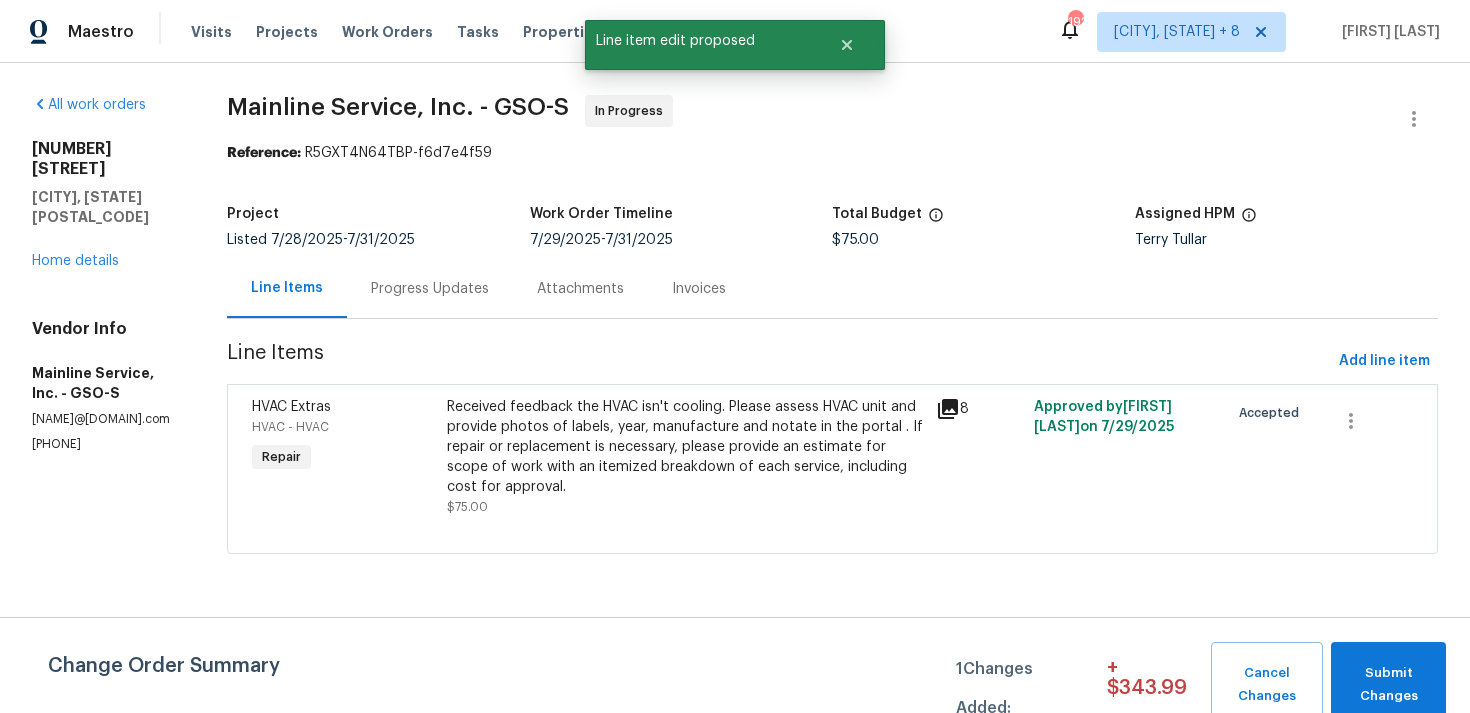 scroll, scrollTop: 0, scrollLeft: 0, axis: both 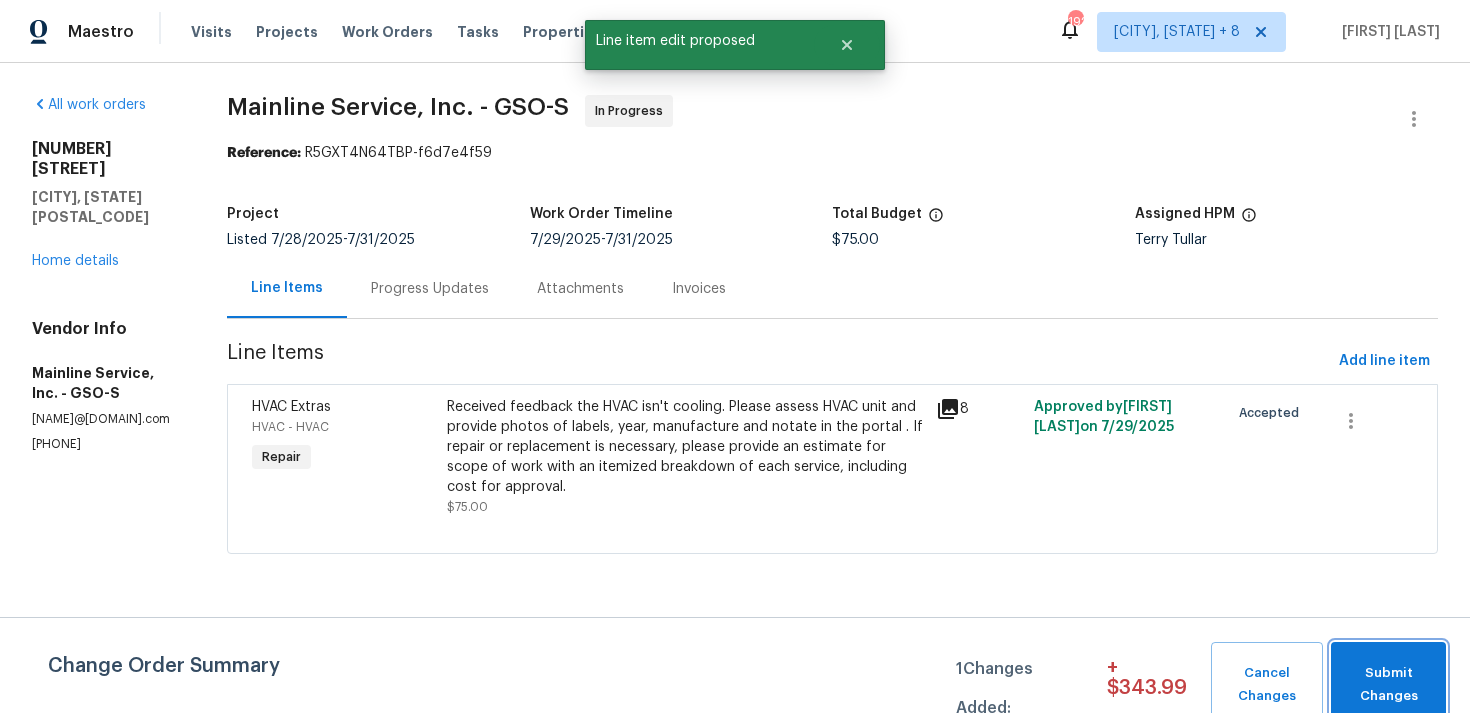 click on "Submit Changes" at bounding box center [1388, 685] 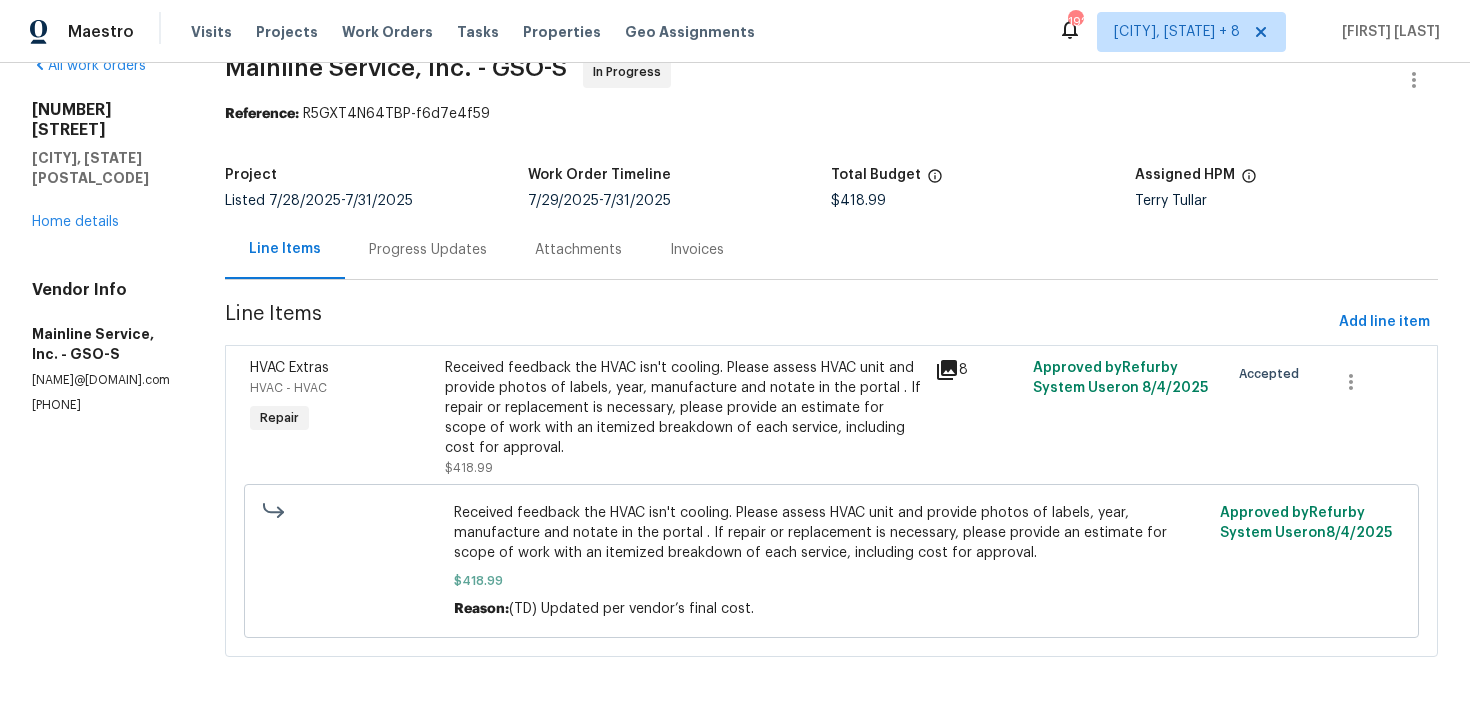 click on "Progress Updates" at bounding box center [428, 249] 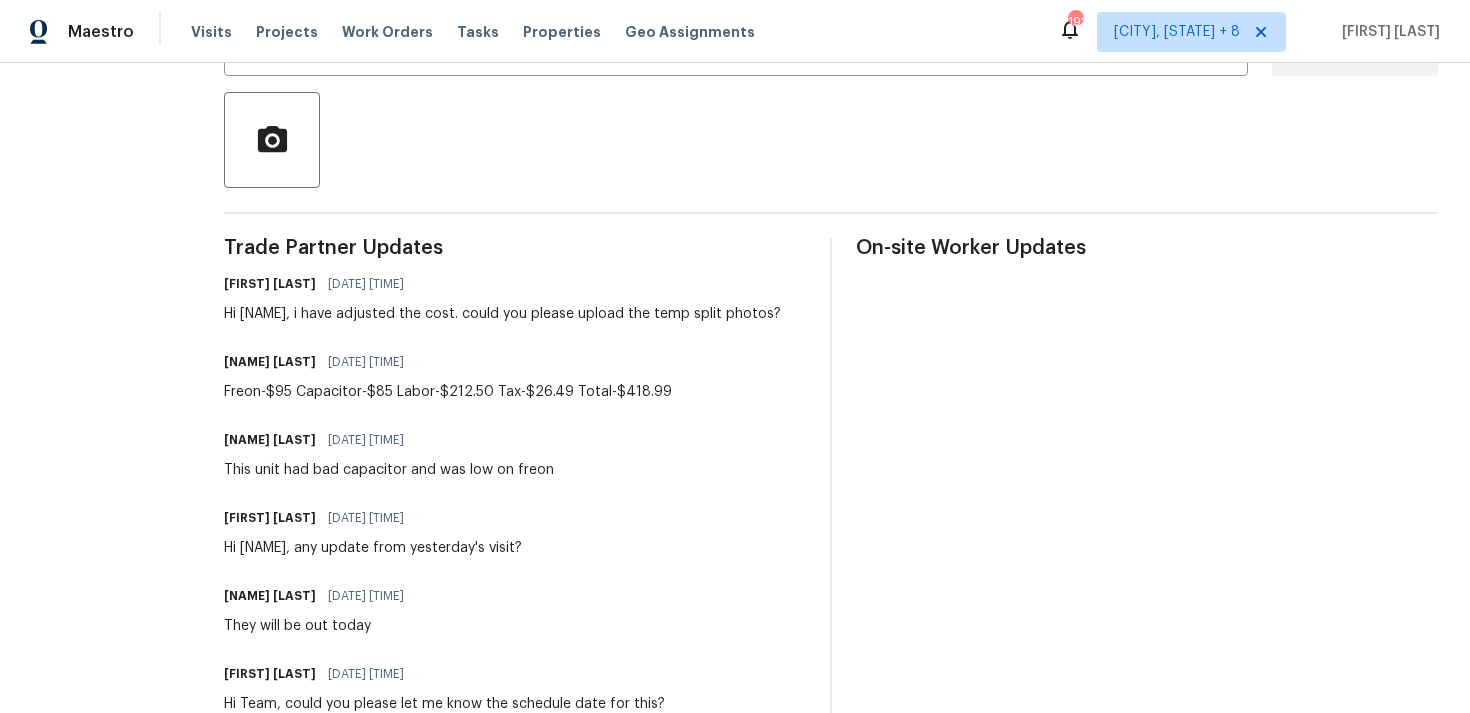 scroll, scrollTop: 381, scrollLeft: 0, axis: vertical 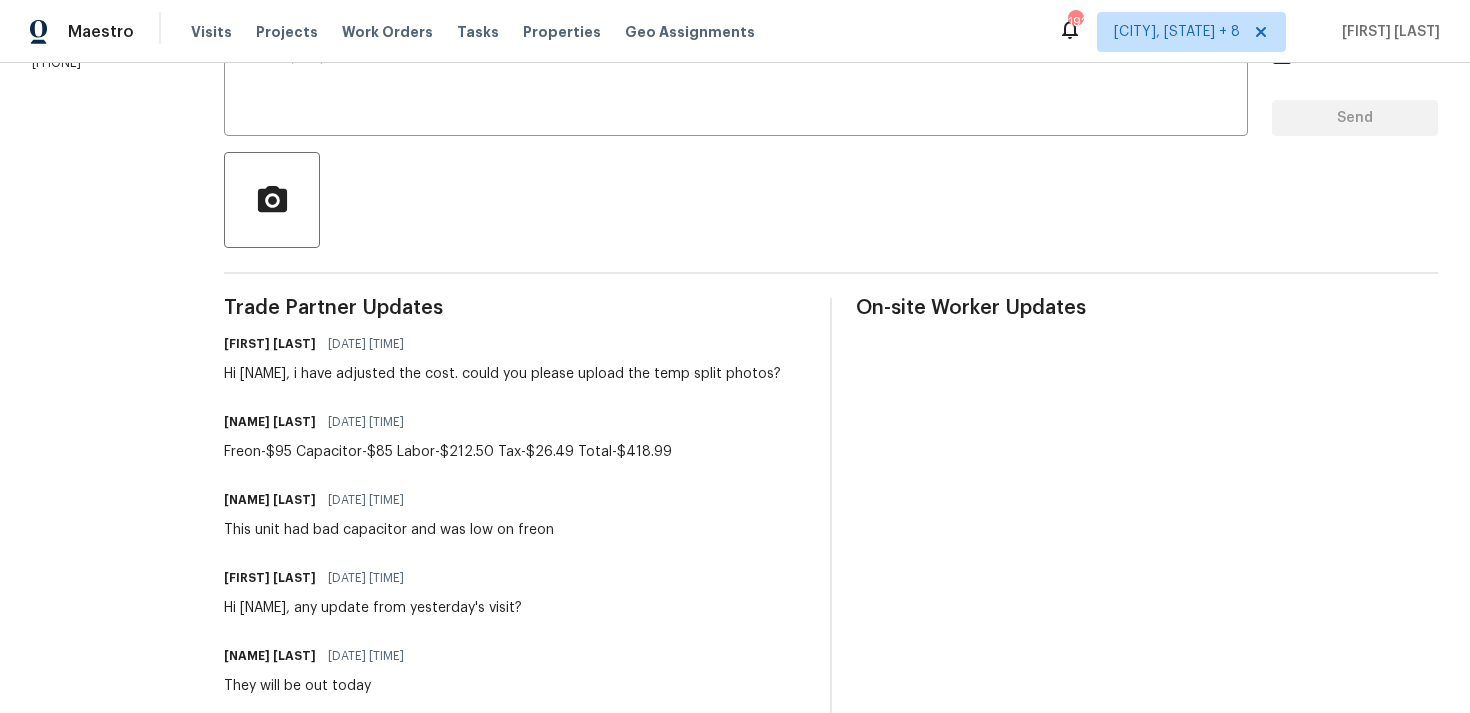 click on "Freon-$95
Capacitor-$85
Labor-$212.50
Tax-$26.49
Total-$418.99" at bounding box center [448, 452] 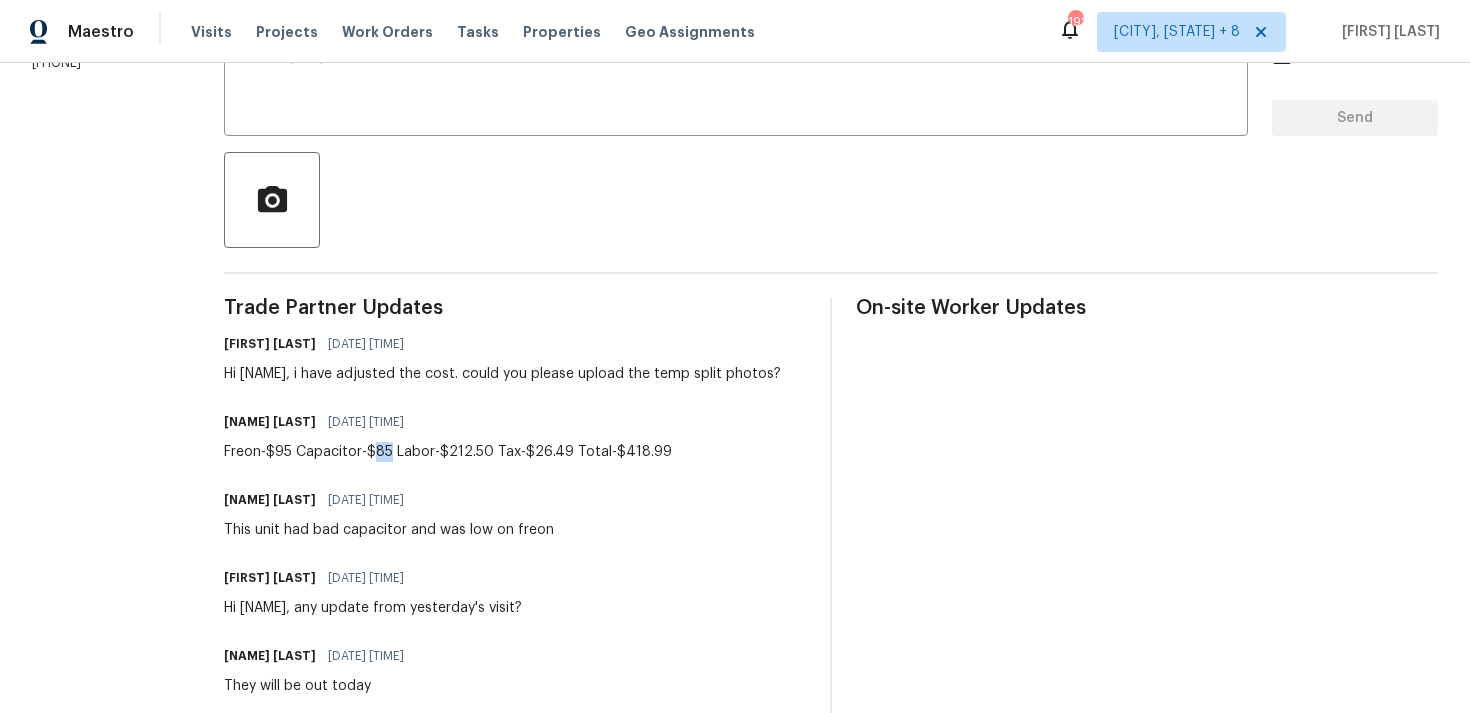 click on "Freon-$95
Capacitor-$85
Labor-$212.50
Tax-$26.49
Total-$418.99" at bounding box center [448, 452] 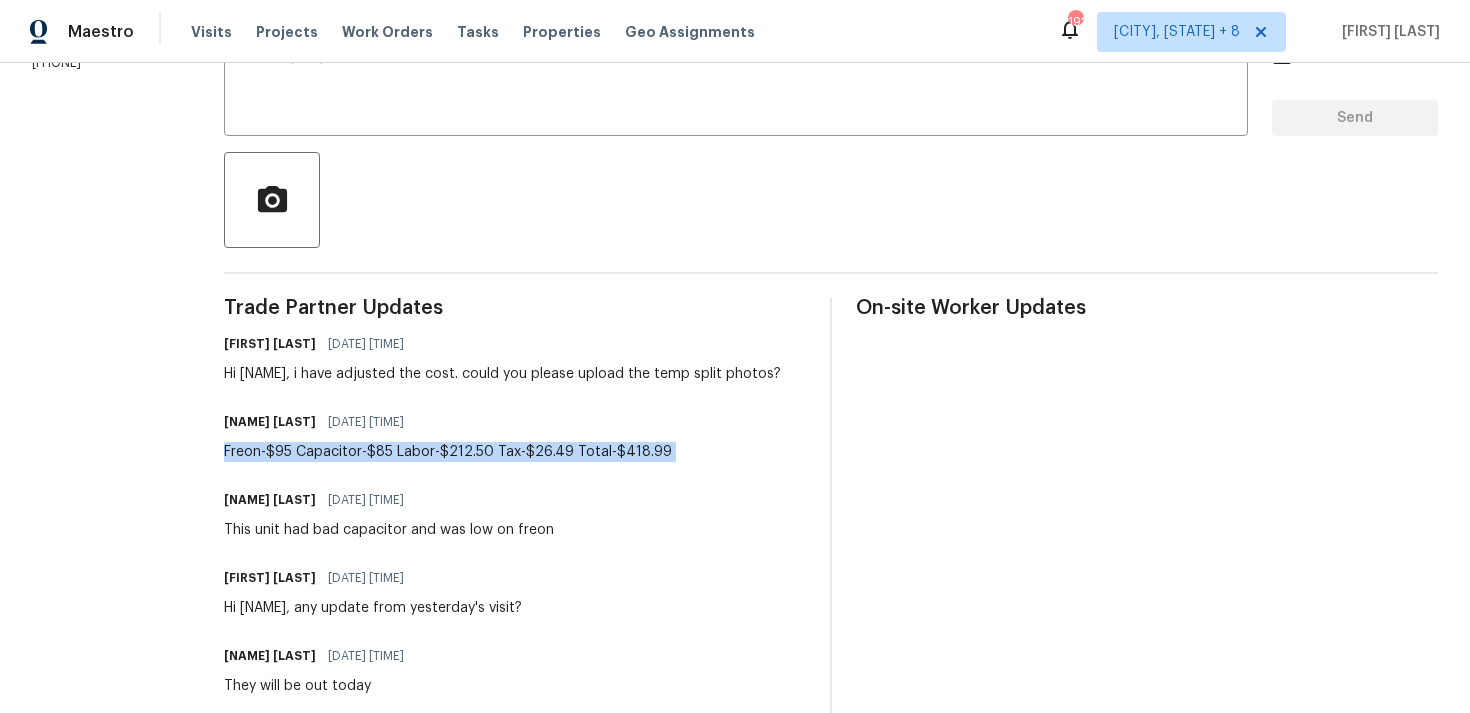 copy on "Freon-$95
Capacitor-$85
Labor-$212.50
Tax-$26.49
Total-$418.99" 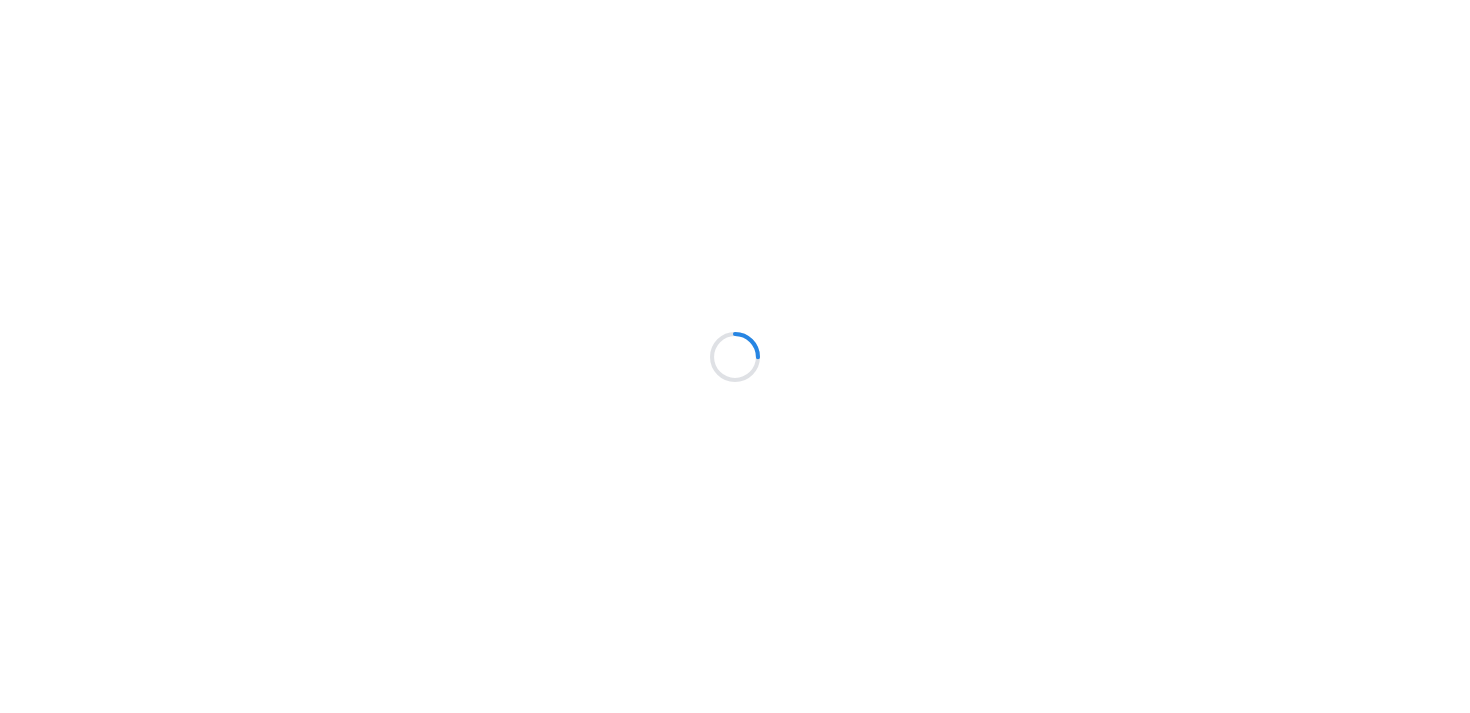 scroll, scrollTop: 0, scrollLeft: 0, axis: both 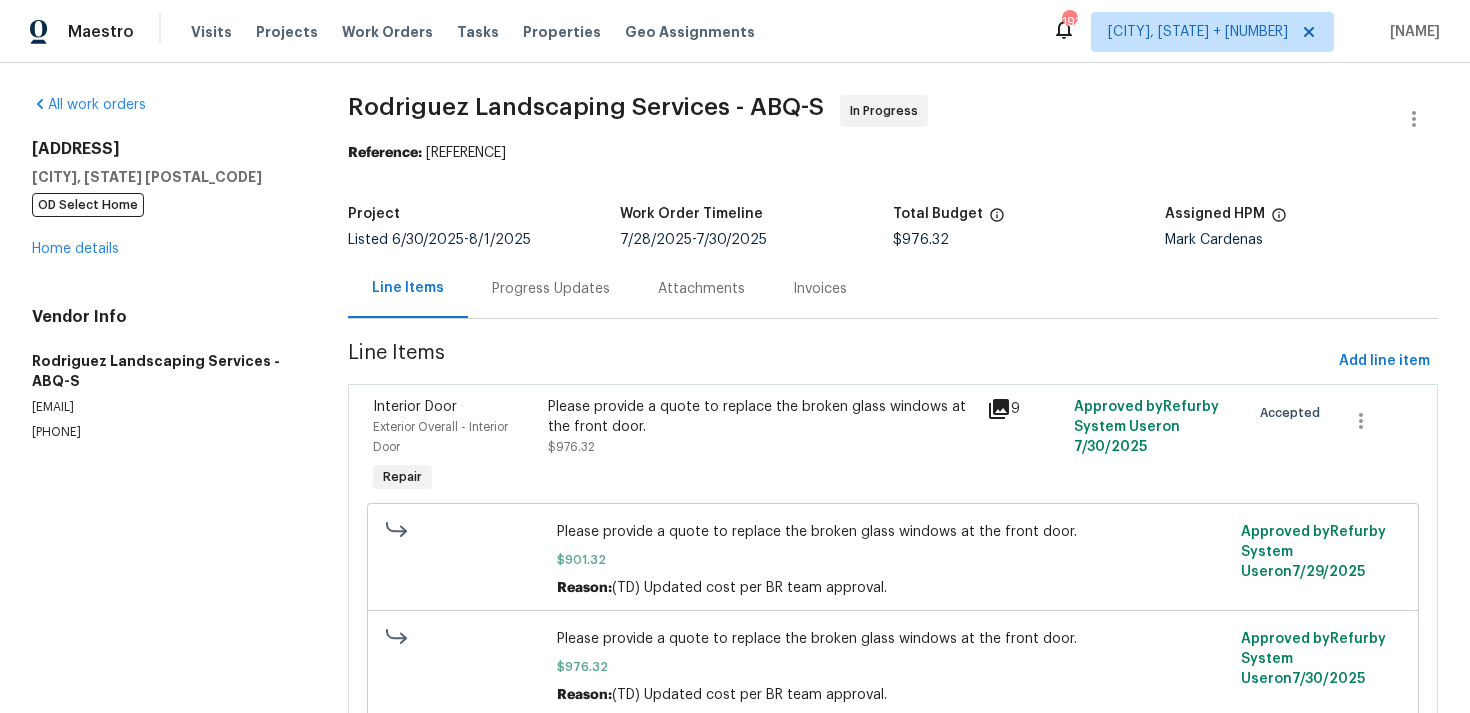 click on "Progress Updates" at bounding box center (551, 289) 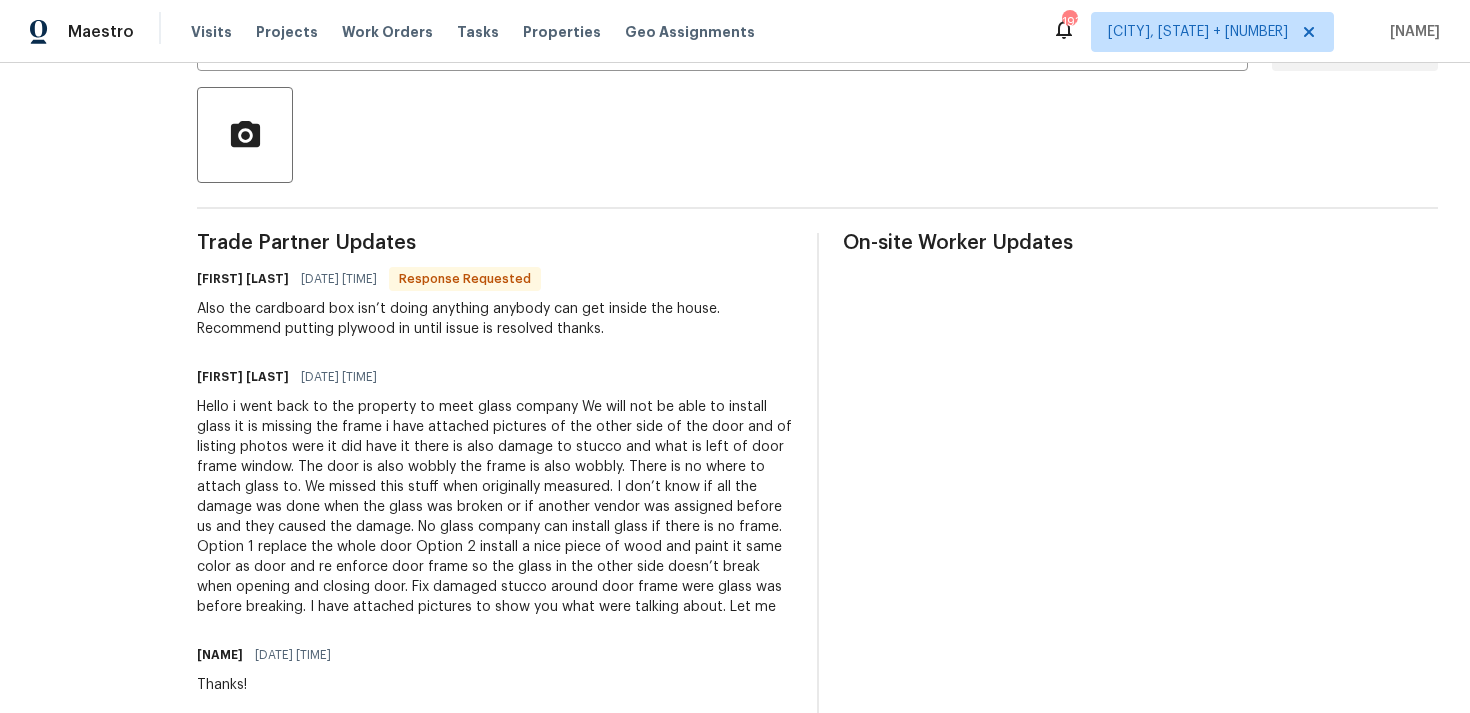 scroll, scrollTop: 456, scrollLeft: 0, axis: vertical 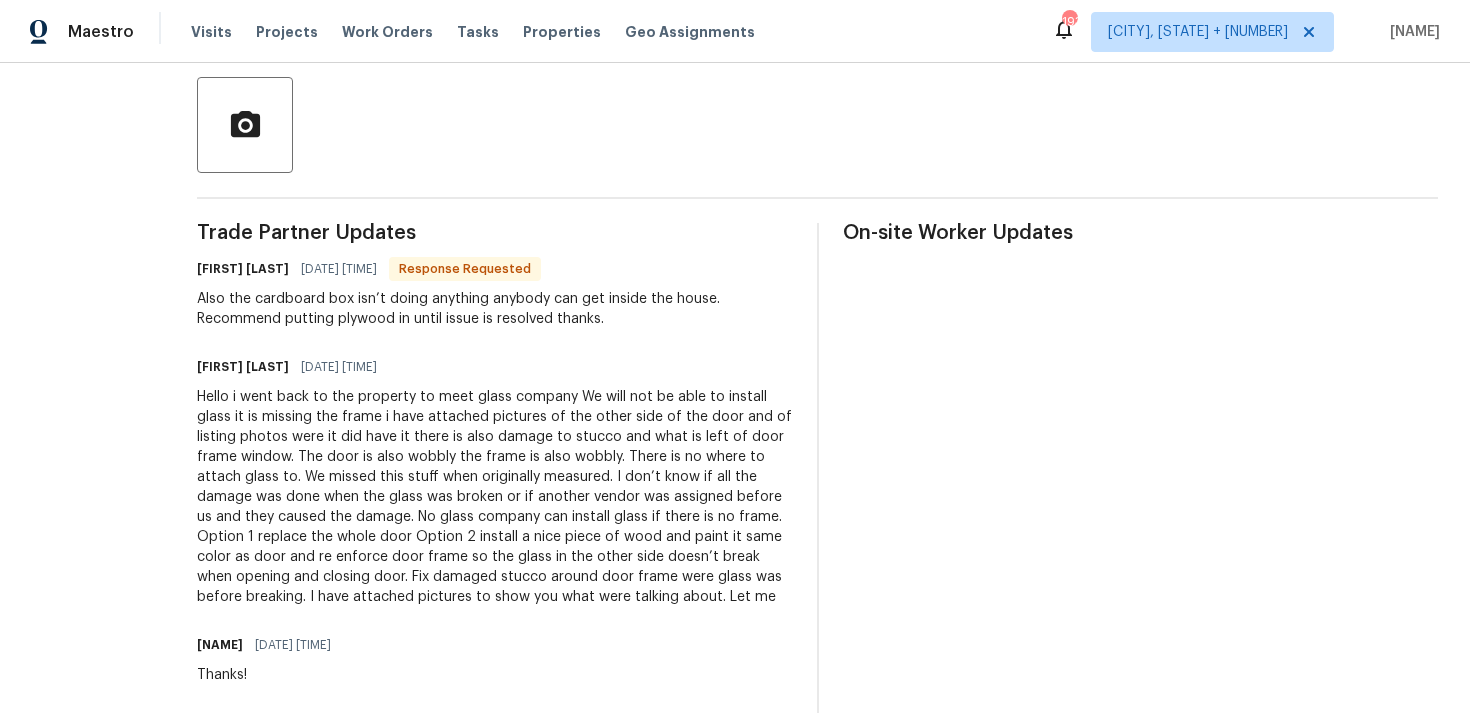 click on "[FIRST] [LAST] [DATE] [TIME] Response Requested Also the cardboard box isn’t doing anything anybody can get inside the house. Recommend putting plywood in until issue is resolved thanks." at bounding box center (495, 292) 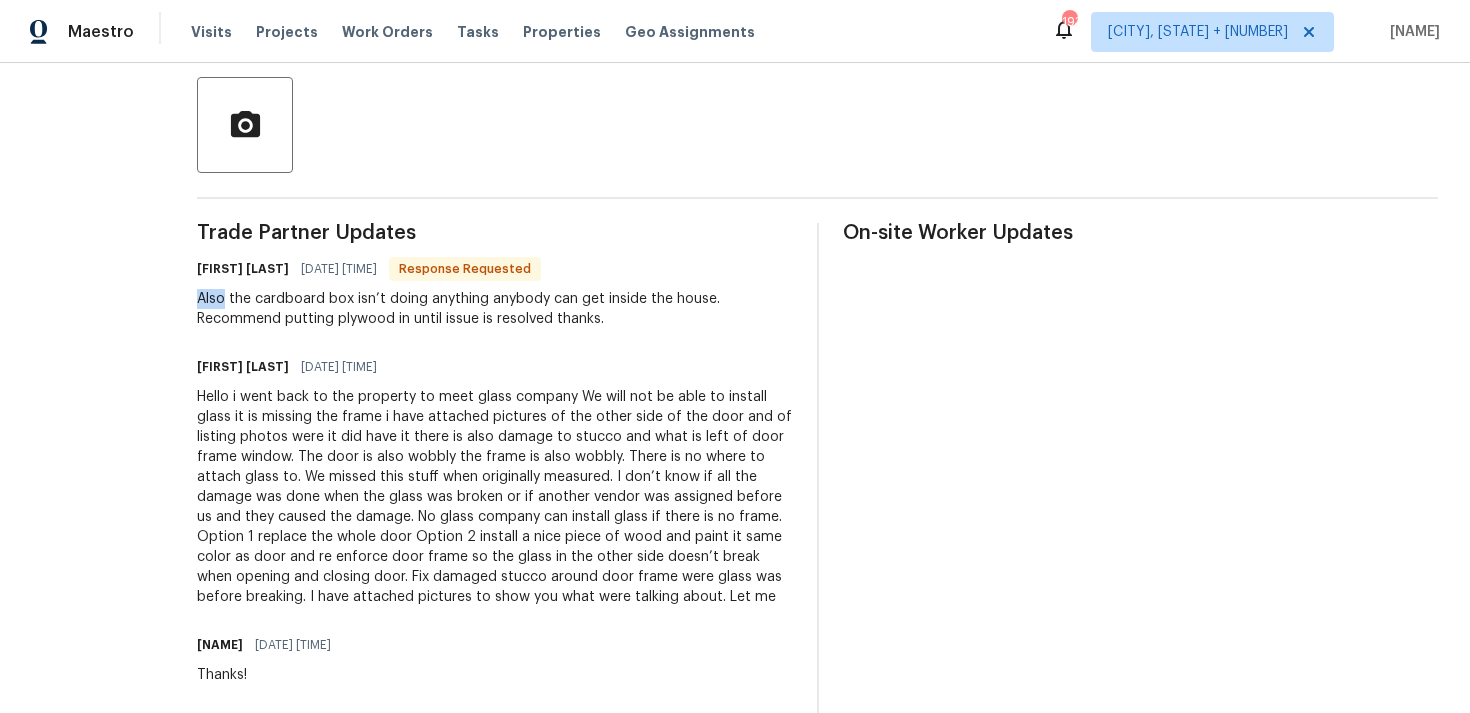 click on "[FIRST] [LAST] [DATE] [TIME] Response Requested Also the cardboard box isn’t doing anything anybody can get inside the house. Recommend putting plywood in until issue is resolved thanks." at bounding box center (495, 292) 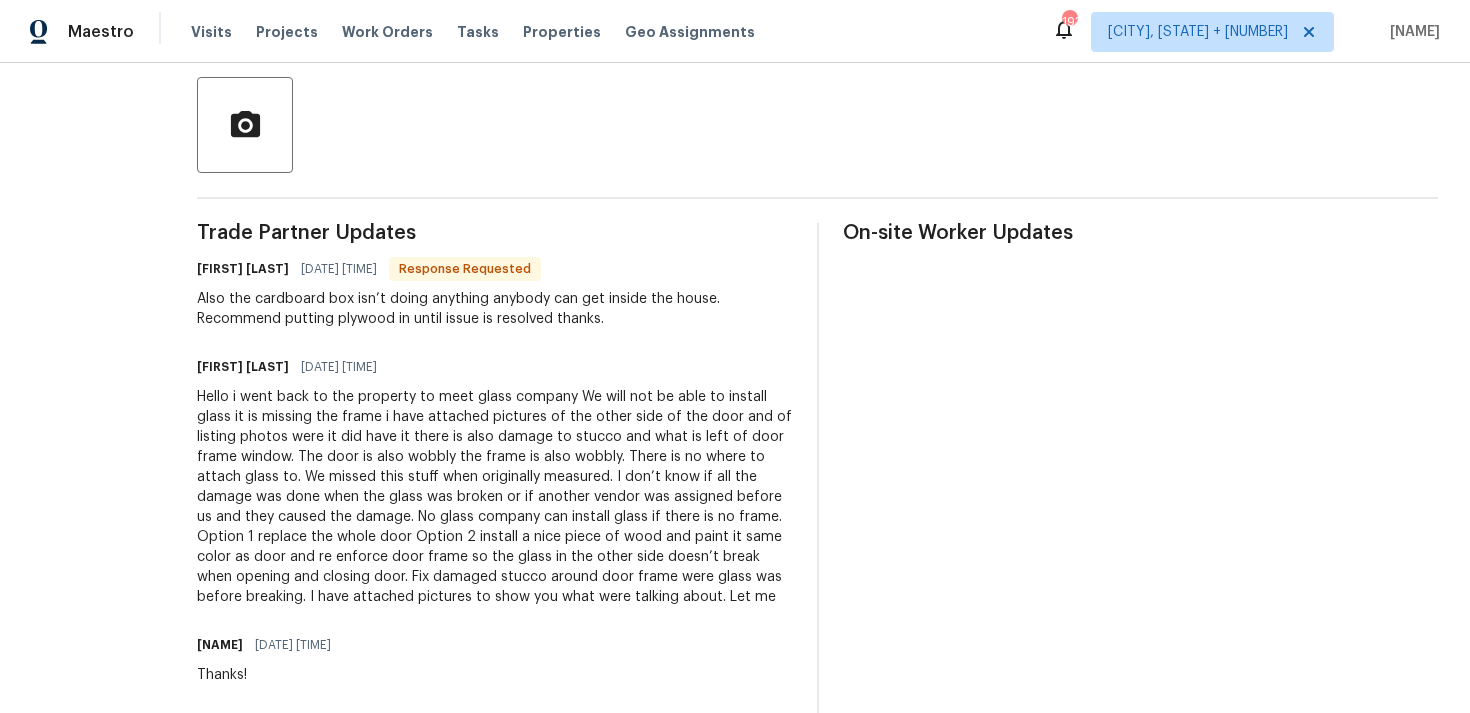 click on "Hello i went back to the property to meet glass company
We will not be able to install glass it is missing the frame i have attached pictures of the other side of the door and of listing photos were it did have it there is also damage to stucco and what is left of door frame window. The door is also wobbly the frame is also wobbly. There is no where to attach glass to. We missed this stuff when originally measured. I don’t know if all the damage was done when the glass was broken or if another vendor was assigned before us and they caused the damage. No glass company can install glass if there is no frame.
Option 1 replace the whole door
Option 2 install a nice piece of wood and paint it same color as door and re enforce door frame so the glass in the other side doesn’t break when opening and closing door. Fix damaged stucco around door frame were glass was before breaking. I have attached pictures to show you what were talking about. Let me" at bounding box center [495, 497] 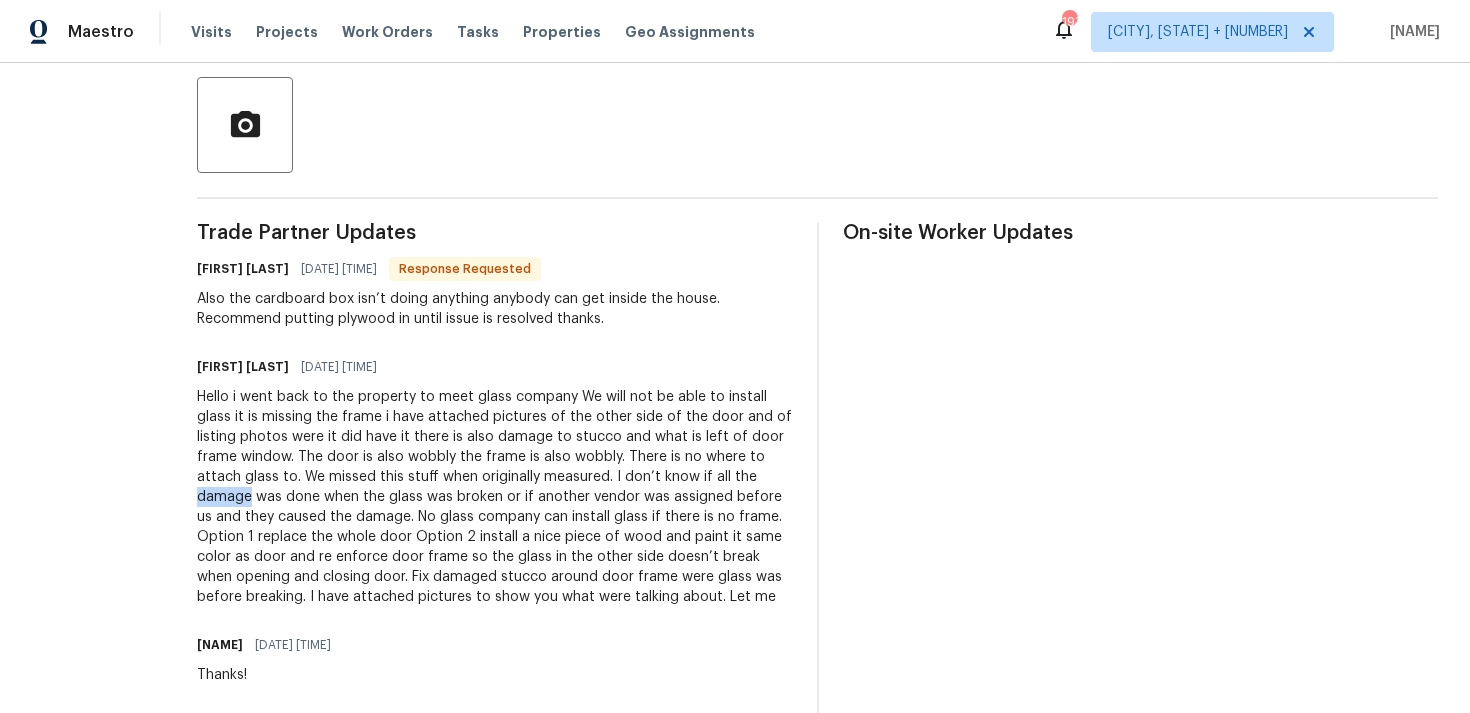 click on "Hello i went back to the property to meet glass company
We will not be able to install glass it is missing the frame i have attached pictures of the other side of the door and of listing photos were it did have it there is also damage to stucco and what is left of door frame window. The door is also wobbly the frame is also wobbly. There is no where to attach glass to. We missed this stuff when originally measured. I don’t know if all the damage was done when the glass was broken or if another vendor was assigned before us and they caused the damage. No glass company can install glass if there is no frame.
Option 1 replace the whole door
Option 2 install a nice piece of wood and paint it same color as door and re enforce door frame so the glass in the other side doesn’t break when opening and closing door. Fix damaged stucco around door frame were glass was before breaking. I have attached pictures to show you what were talking about. Let me" at bounding box center [495, 497] 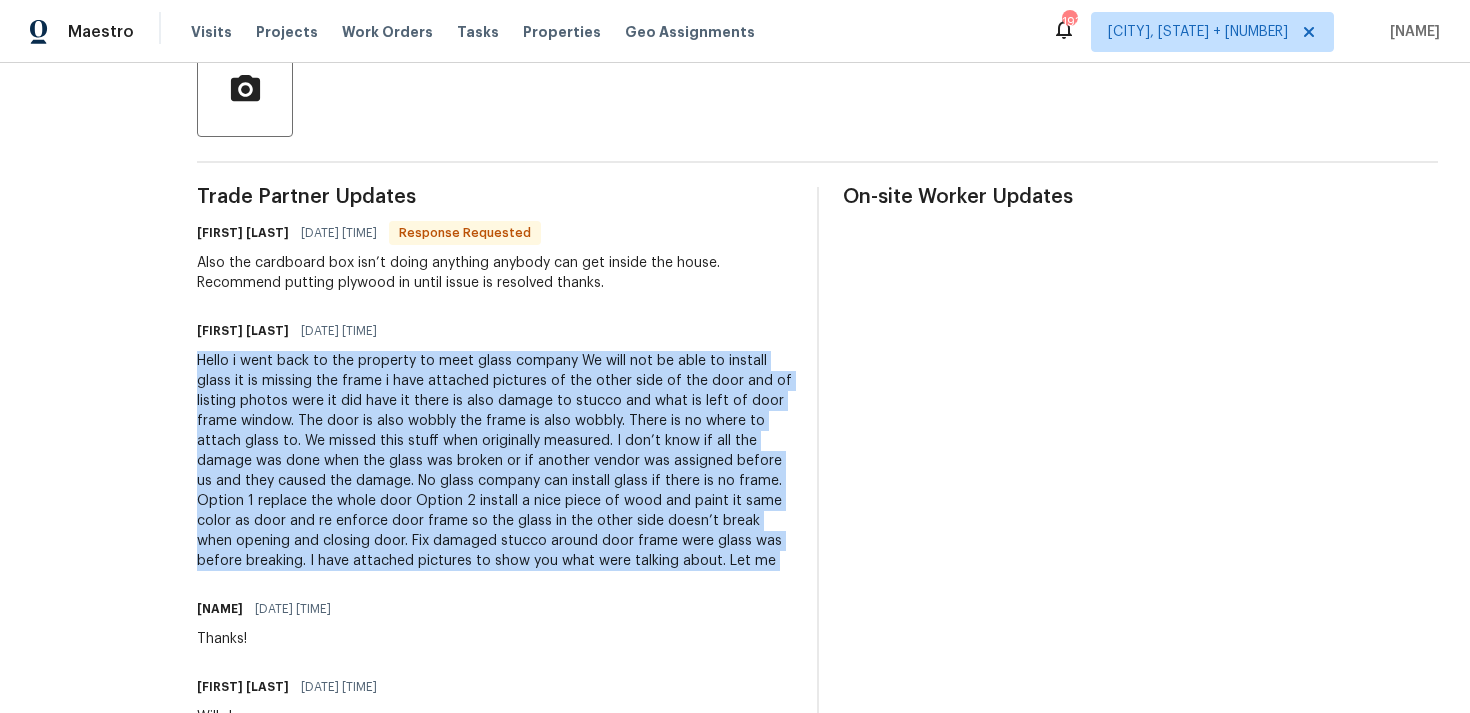scroll, scrollTop: 493, scrollLeft: 0, axis: vertical 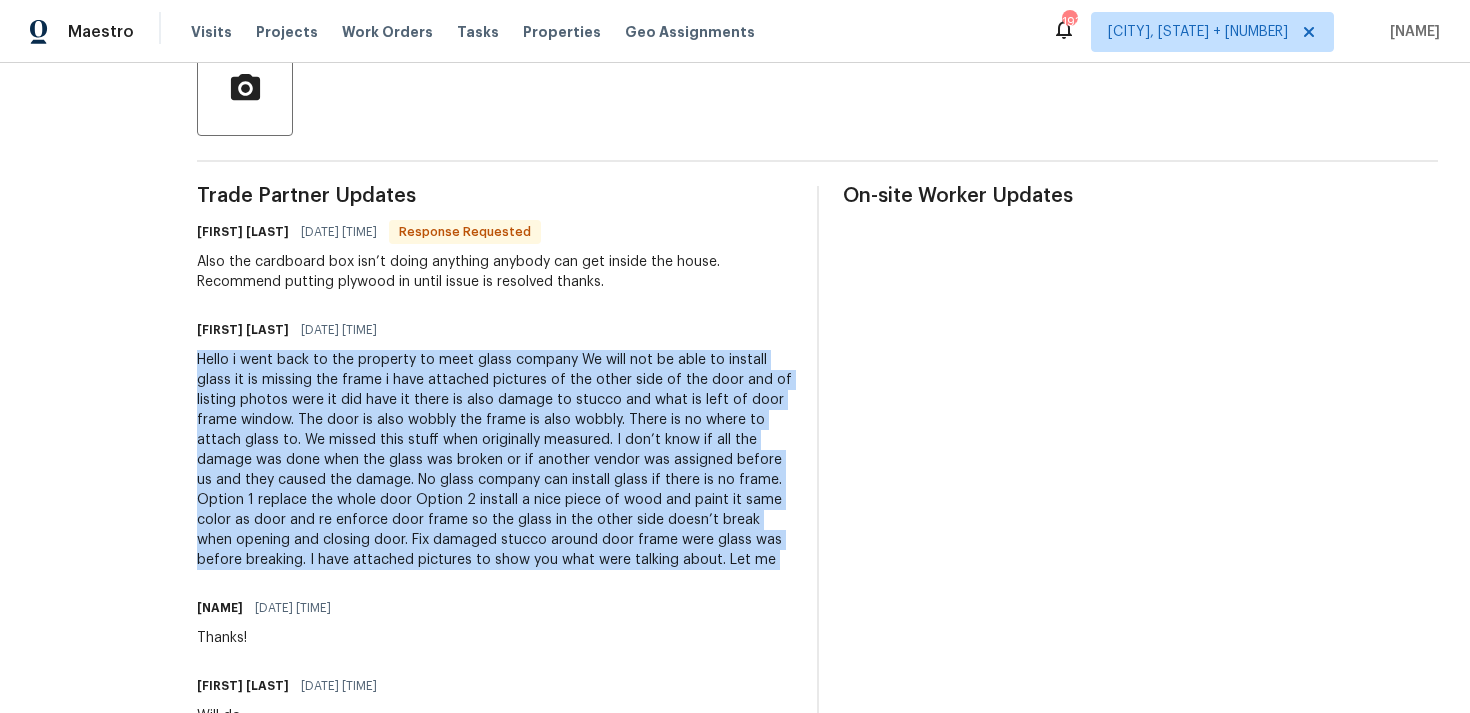 click on "Hello i went back to the property to meet glass company
We will not be able to install glass it is missing the frame i have attached pictures of the other side of the door and of listing photos were it did have it there is also damage to stucco and what is left of door frame window. The door is also wobbly the frame is also wobbly. There is no where to attach glass to. We missed this stuff when originally measured. I don’t know if all the damage was done when the glass was broken or if another vendor was assigned before us and they caused the damage. No glass company can install glass if there is no frame.
Option 1 replace the whole door
Option 2 install a nice piece of wood and paint it same color as door and re enforce door frame so the glass in the other side doesn’t break when opening and closing door. Fix damaged stucco around door frame were glass was before breaking. I have attached pictures to show you what were talking about. Let me" at bounding box center [495, 460] 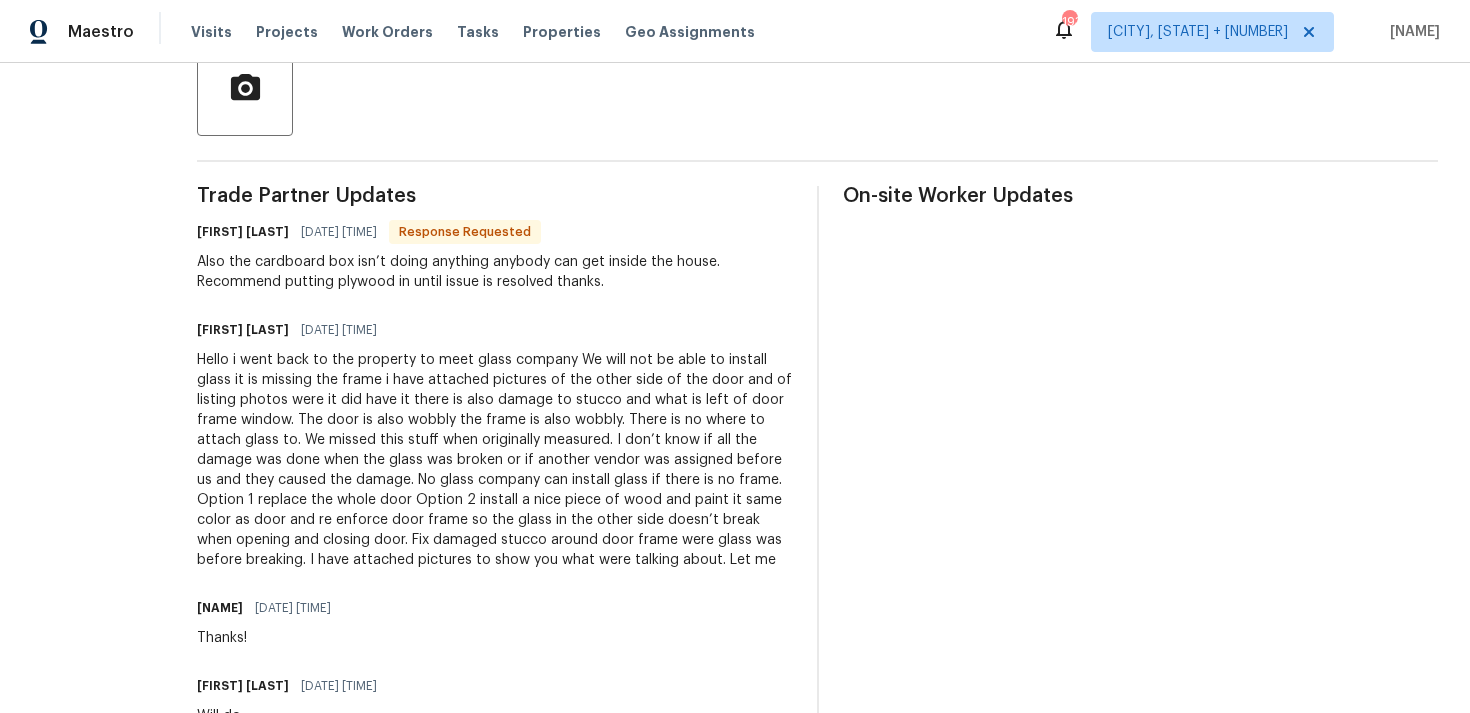 click on "Hello i went back to the property to meet glass company
We will not be able to install glass it is missing the frame i have attached pictures of the other side of the door and of listing photos were it did have it there is also damage to stucco and what is left of door frame window. The door is also wobbly the frame is also wobbly. There is no where to attach glass to. We missed this stuff when originally measured. I don’t know if all the damage was done when the glass was broken or if another vendor was assigned before us and they caused the damage. No glass company can install glass if there is no frame.
Option 1 replace the whole door
Option 2 install a nice piece of wood and paint it same color as door and re enforce door frame so the glass in the other side doesn’t break when opening and closing door. Fix damaged stucco around door frame were glass was before breaking. I have attached pictures to show you what were talking about. Let me" at bounding box center [495, 460] 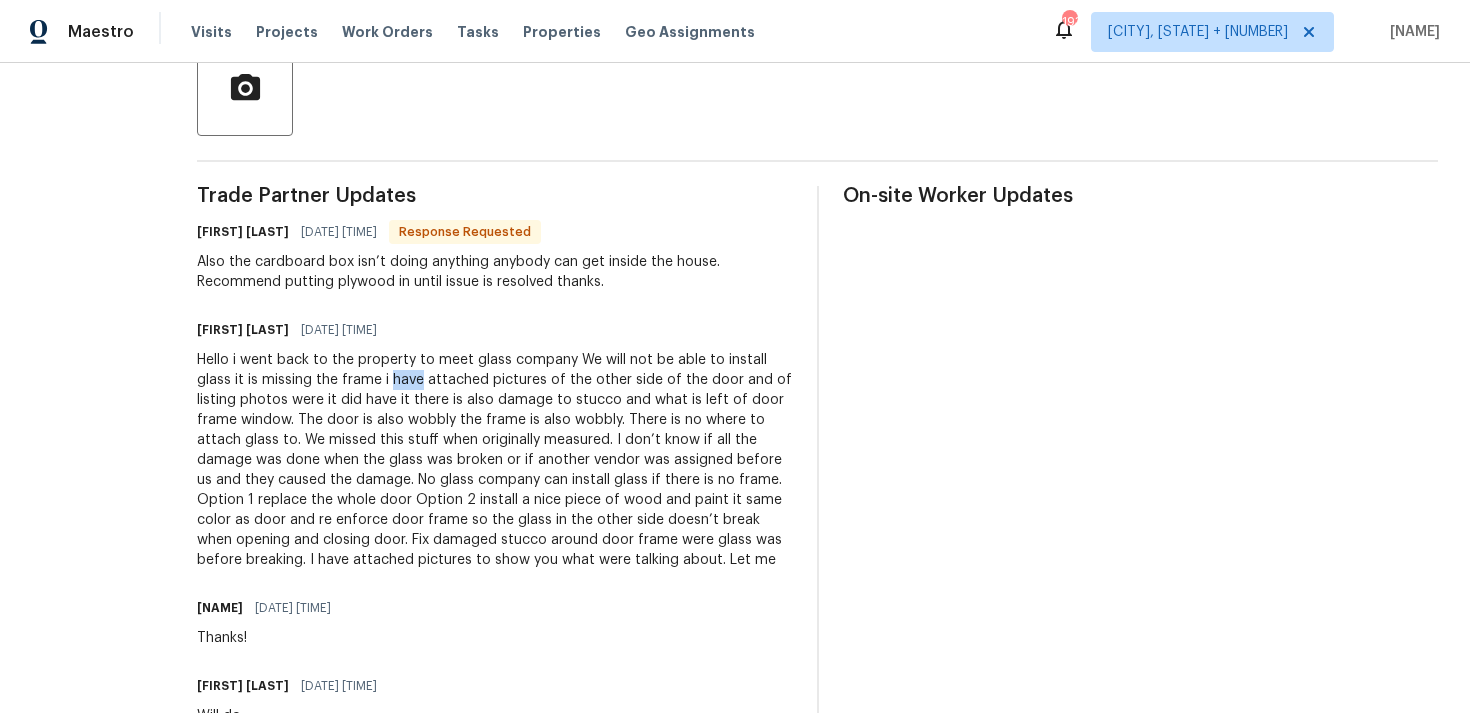 click on "Hello i went back to the property to meet glass company
We will not be able to install glass it is missing the frame i have attached pictures of the other side of the door and of listing photos were it did have it there is also damage to stucco and what is left of door frame window. The door is also wobbly the frame is also wobbly. There is no where to attach glass to. We missed this stuff when originally measured. I don’t know if all the damage was done when the glass was broken or if another vendor was assigned before us and they caused the damage. No glass company can install glass if there is no frame.
Option 1 replace the whole door
Option 2 install a nice piece of wood and paint it same color as door and re enforce door frame so the glass in the other side doesn’t break when opening and closing door. Fix damaged stucco around door frame were glass was before breaking. I have attached pictures to show you what were talking about. Let me" at bounding box center [495, 460] 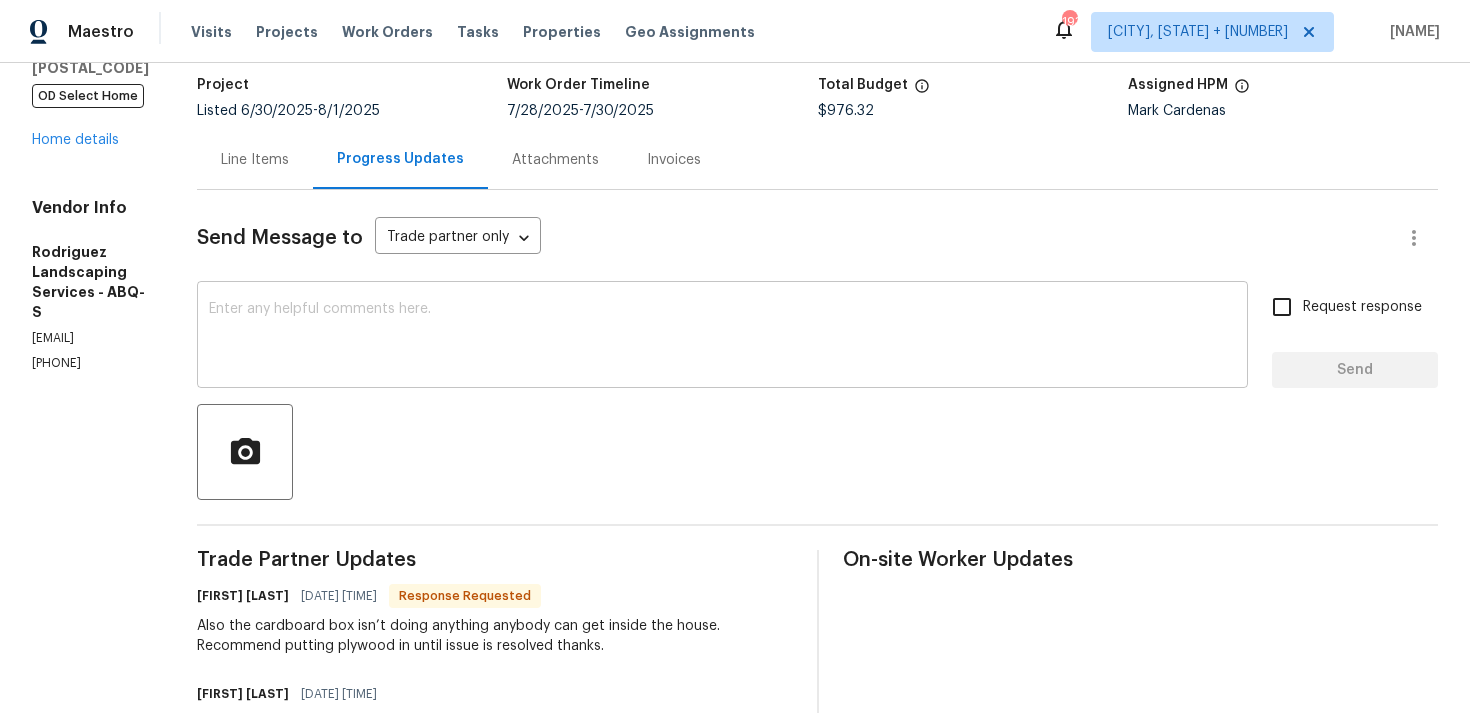 scroll, scrollTop: 97, scrollLeft: 0, axis: vertical 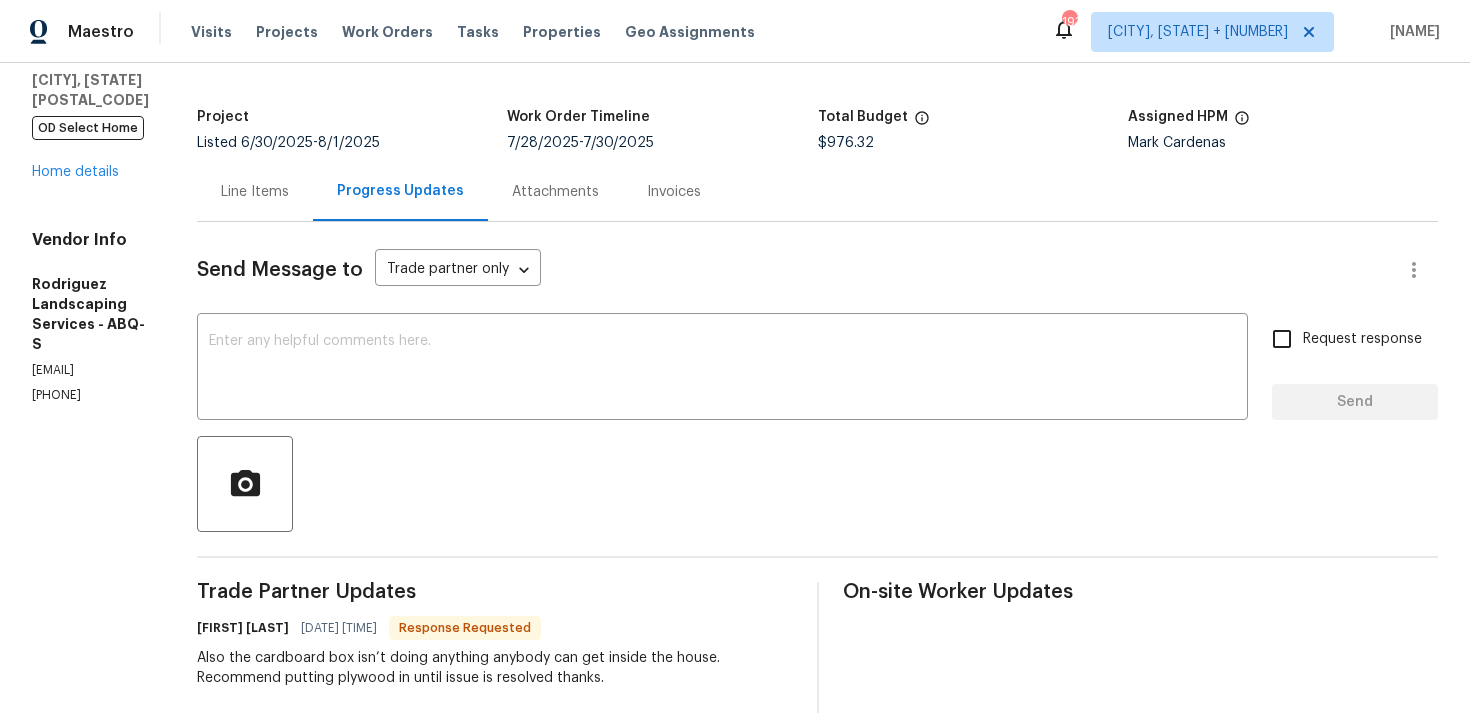 click on "Line Items" at bounding box center [255, 192] 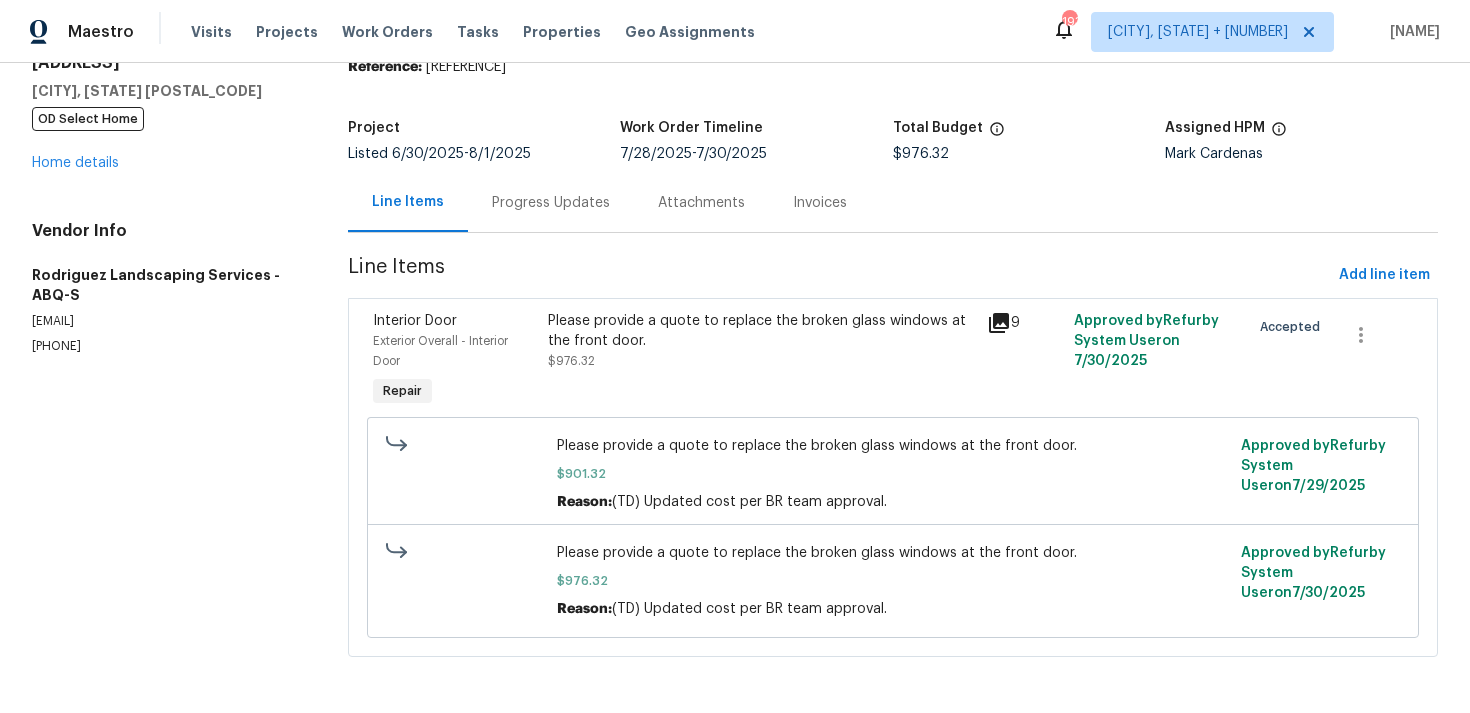 scroll, scrollTop: 0, scrollLeft: 0, axis: both 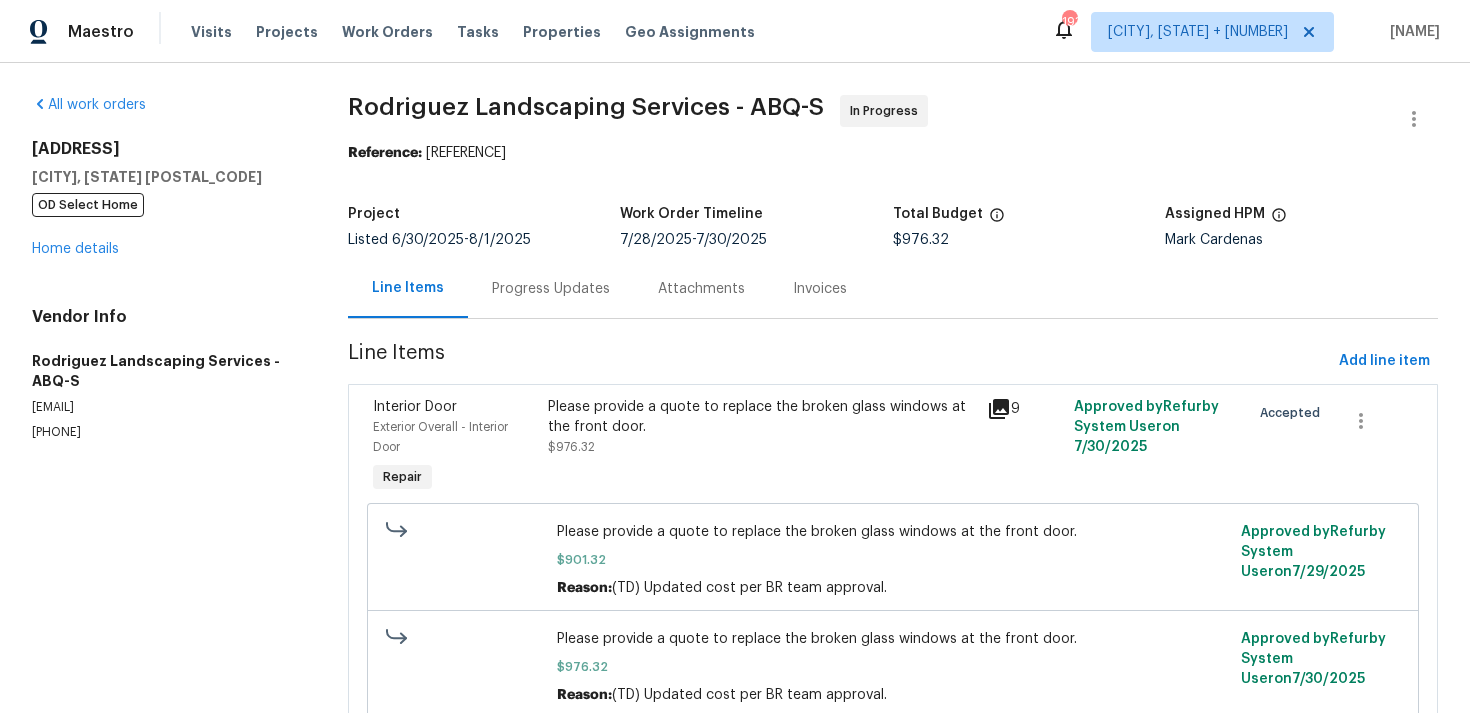 click on "Please provide a quote to replace the broken glass windows at the front door. $[PRICE]" at bounding box center [761, 427] 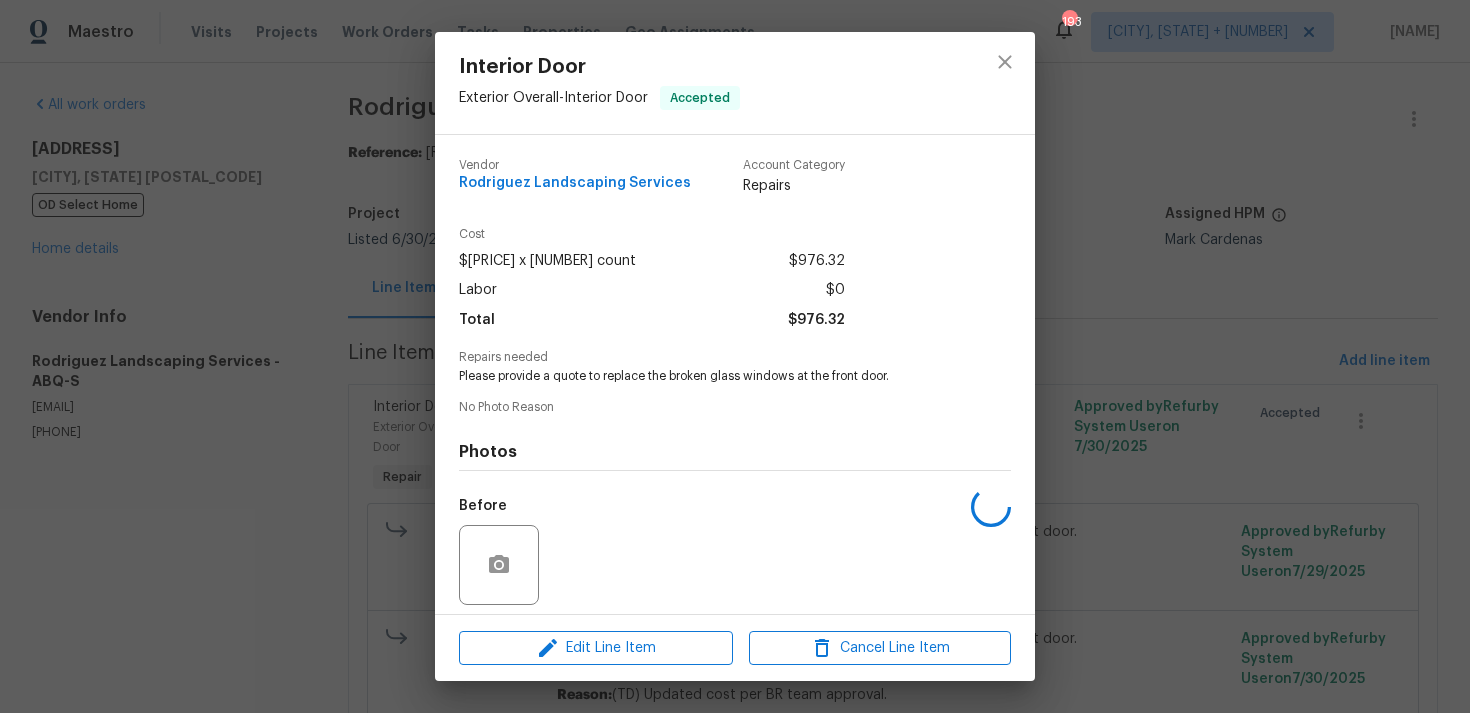 scroll, scrollTop: 141, scrollLeft: 0, axis: vertical 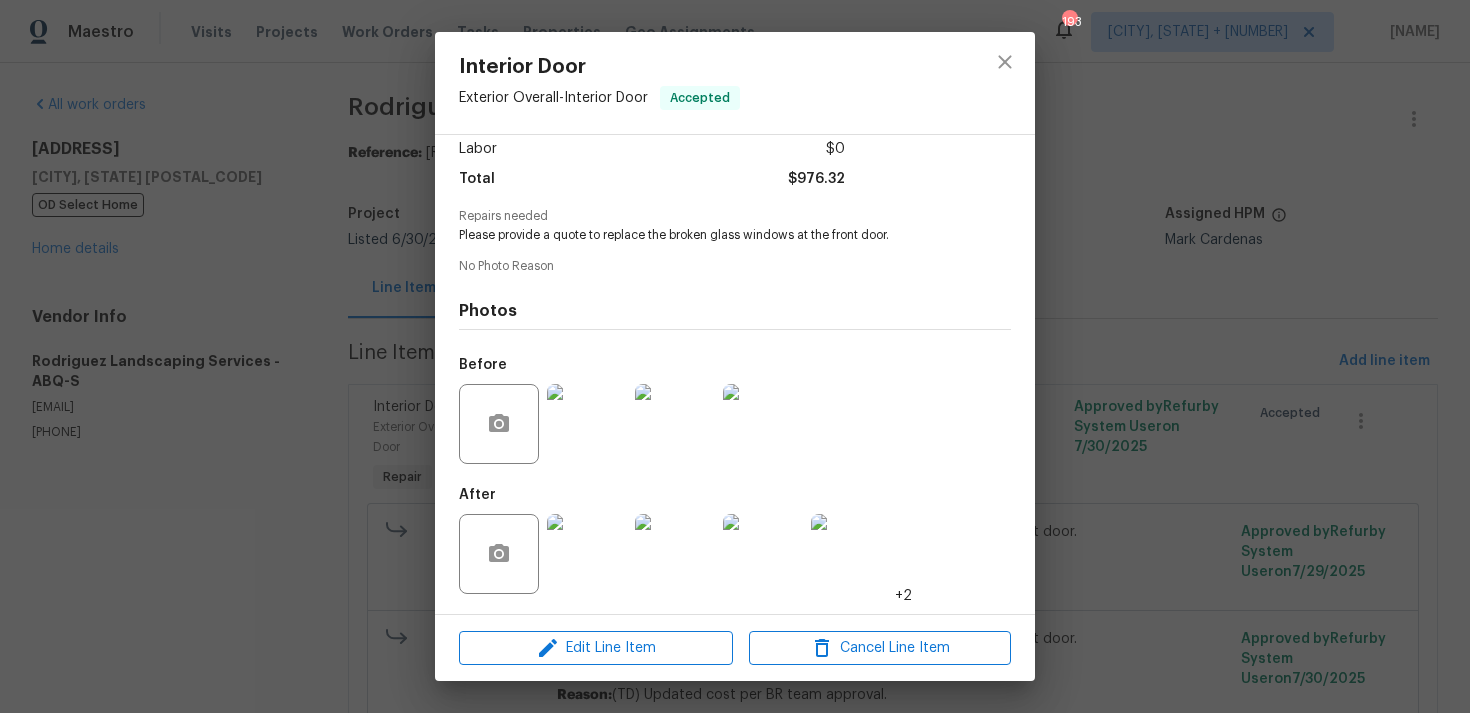 click at bounding box center (587, 554) 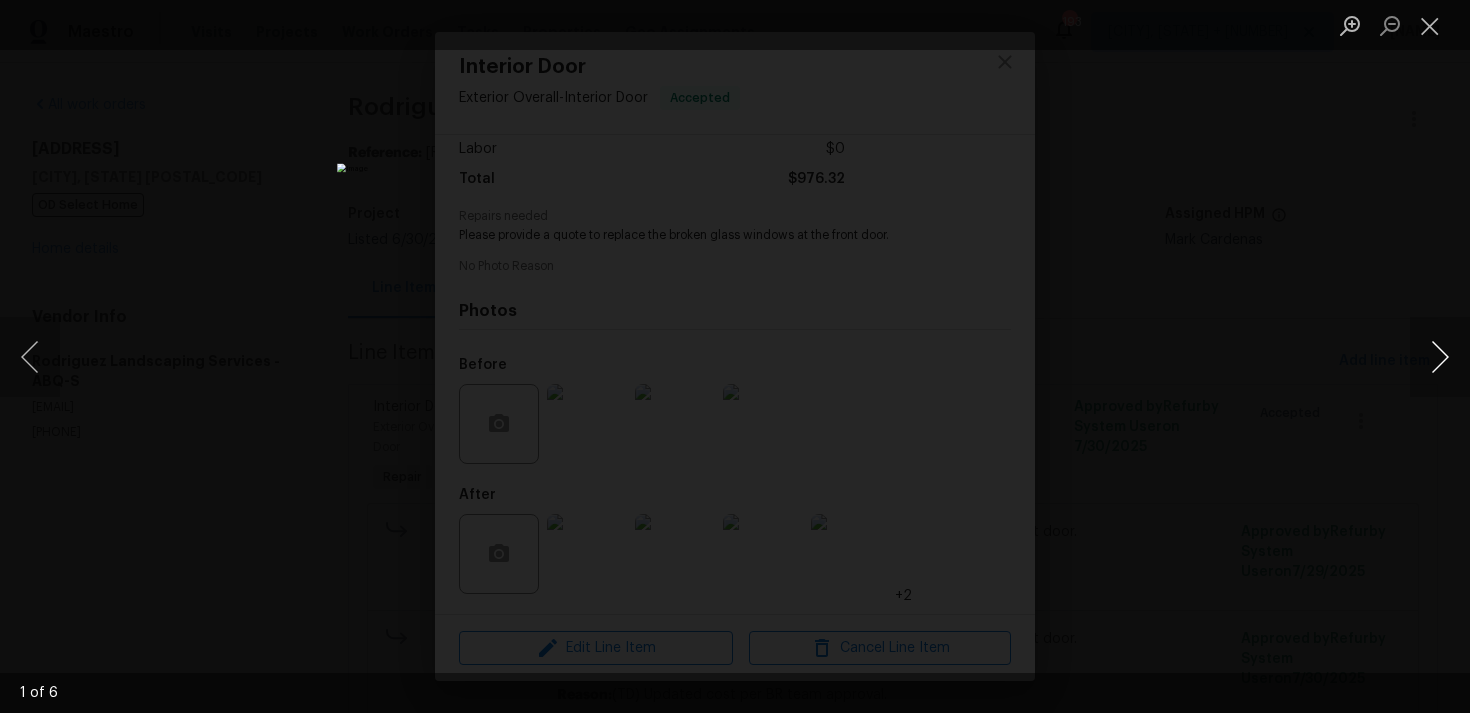click at bounding box center [1440, 357] 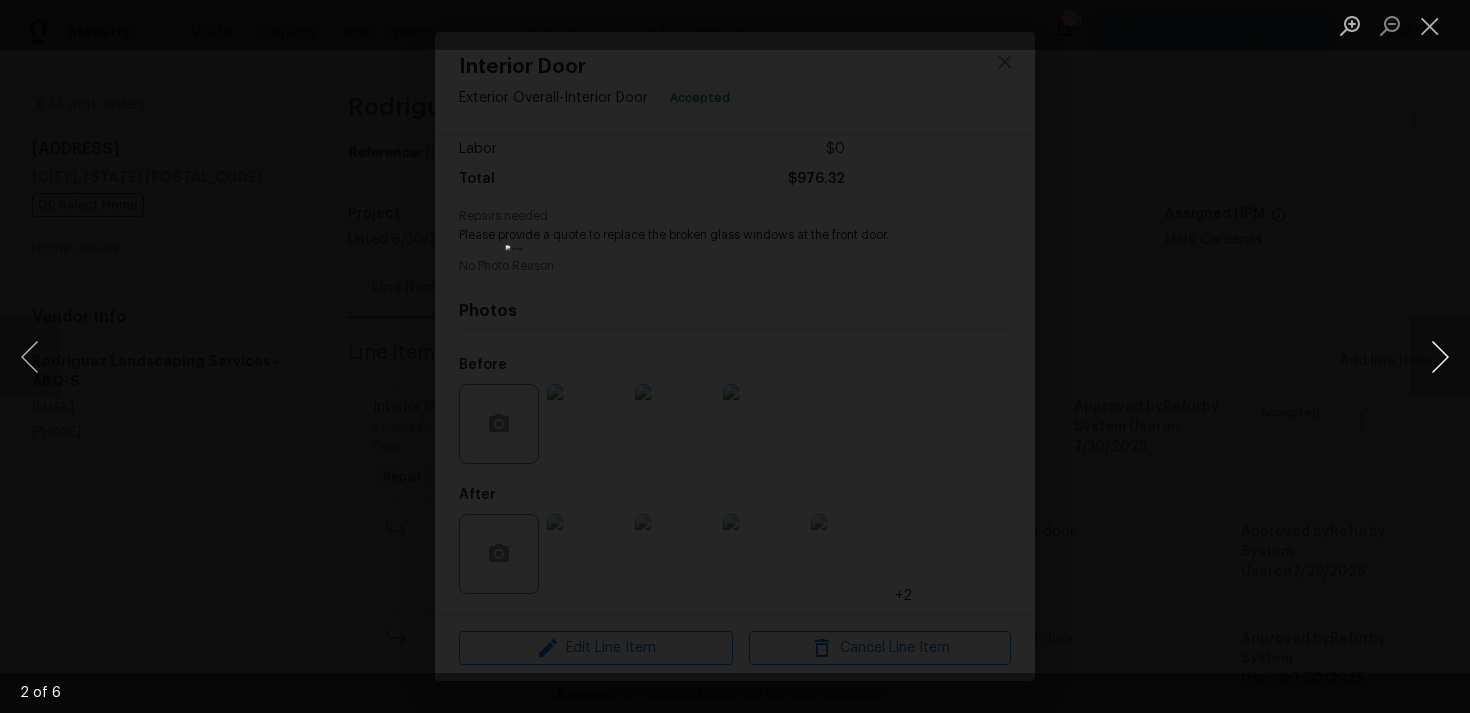 click at bounding box center [1440, 357] 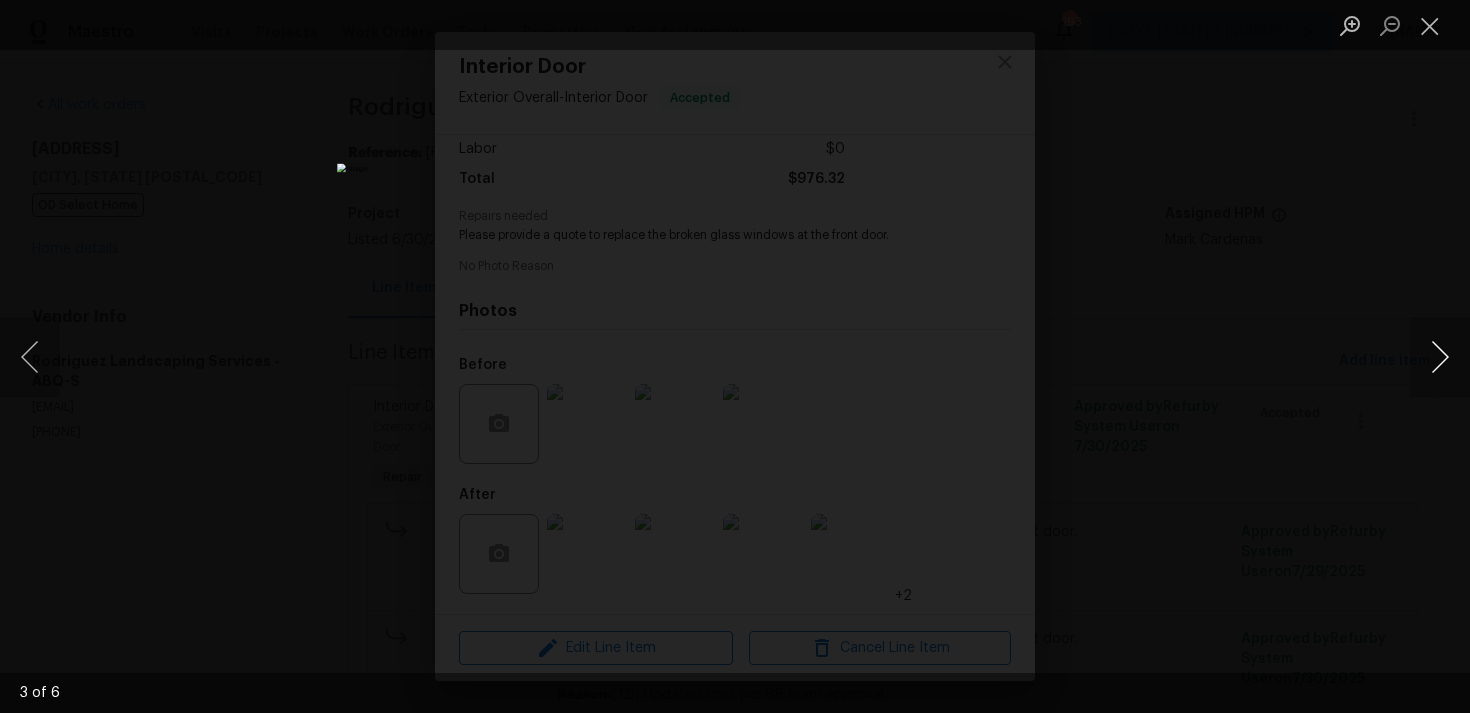 click at bounding box center (1440, 357) 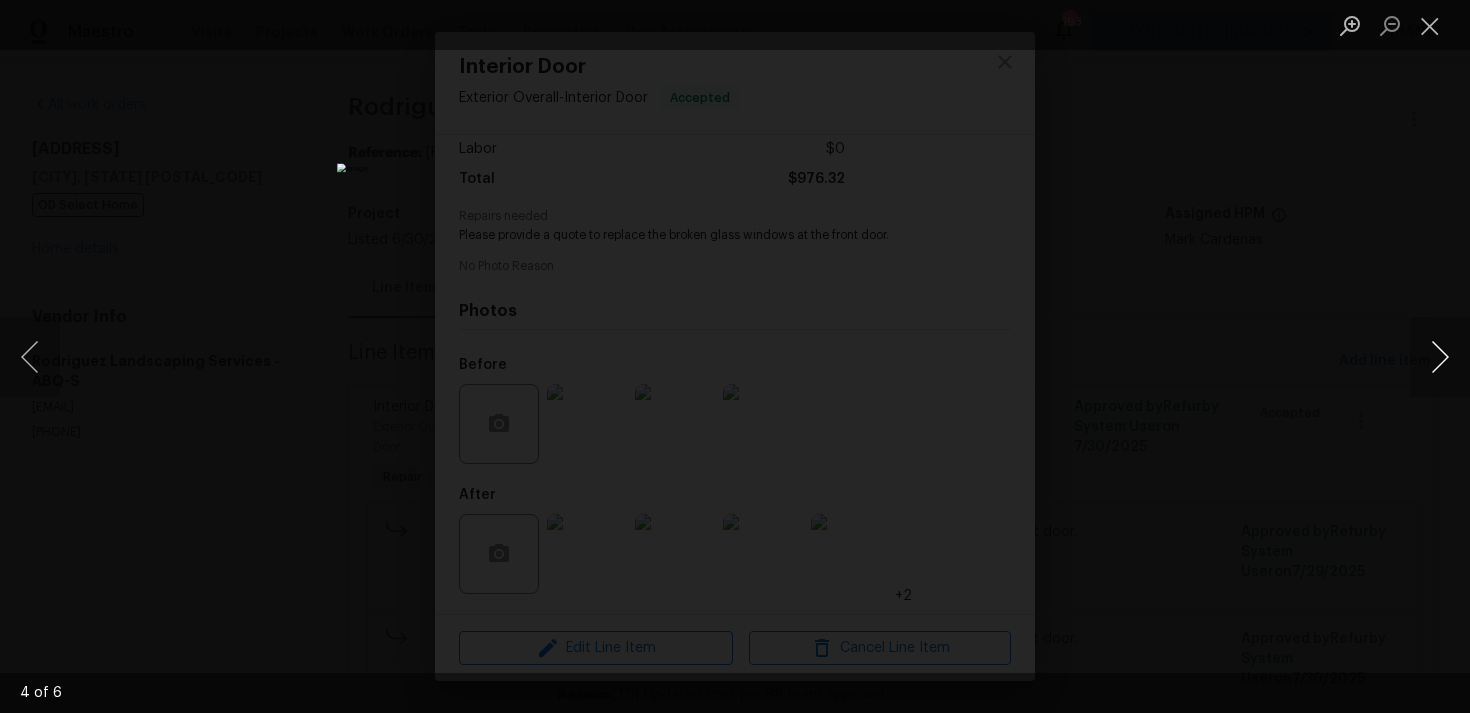 click at bounding box center (1440, 357) 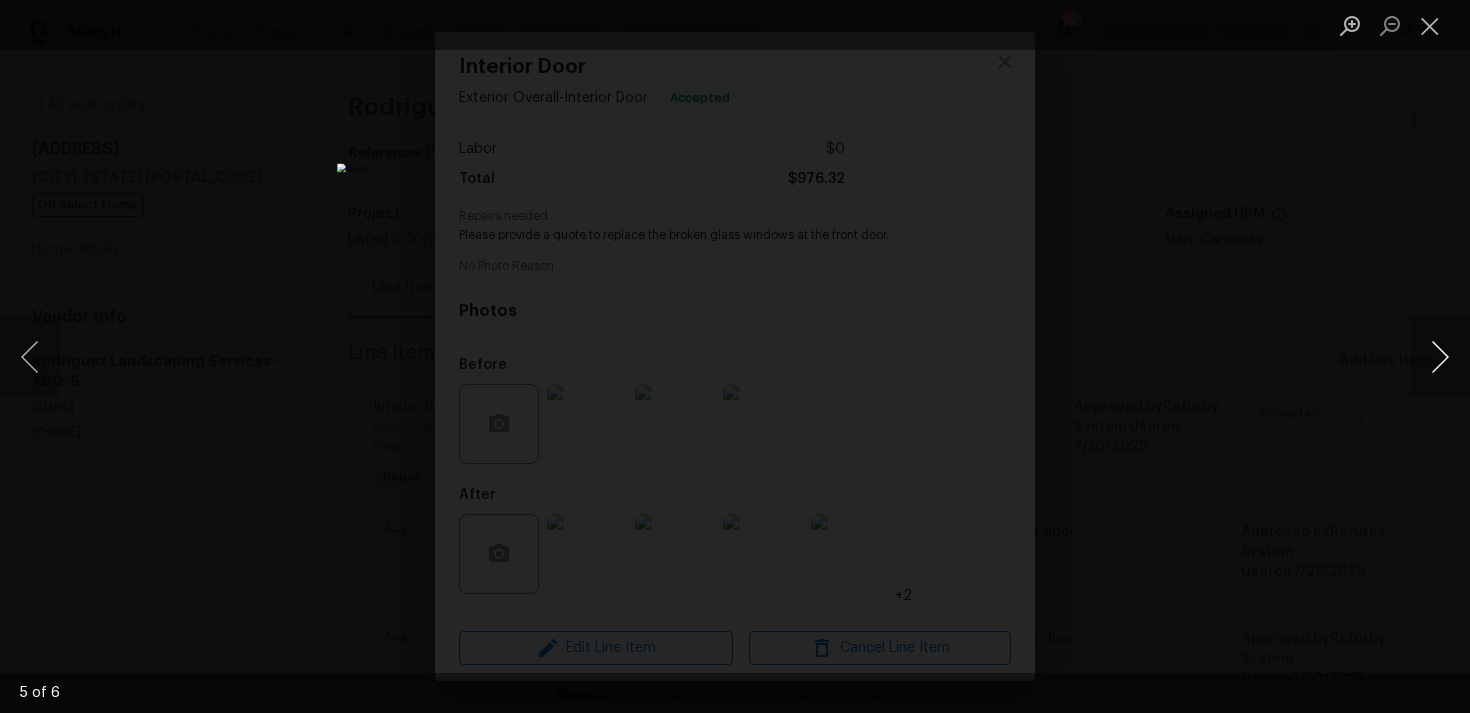 click at bounding box center (1440, 357) 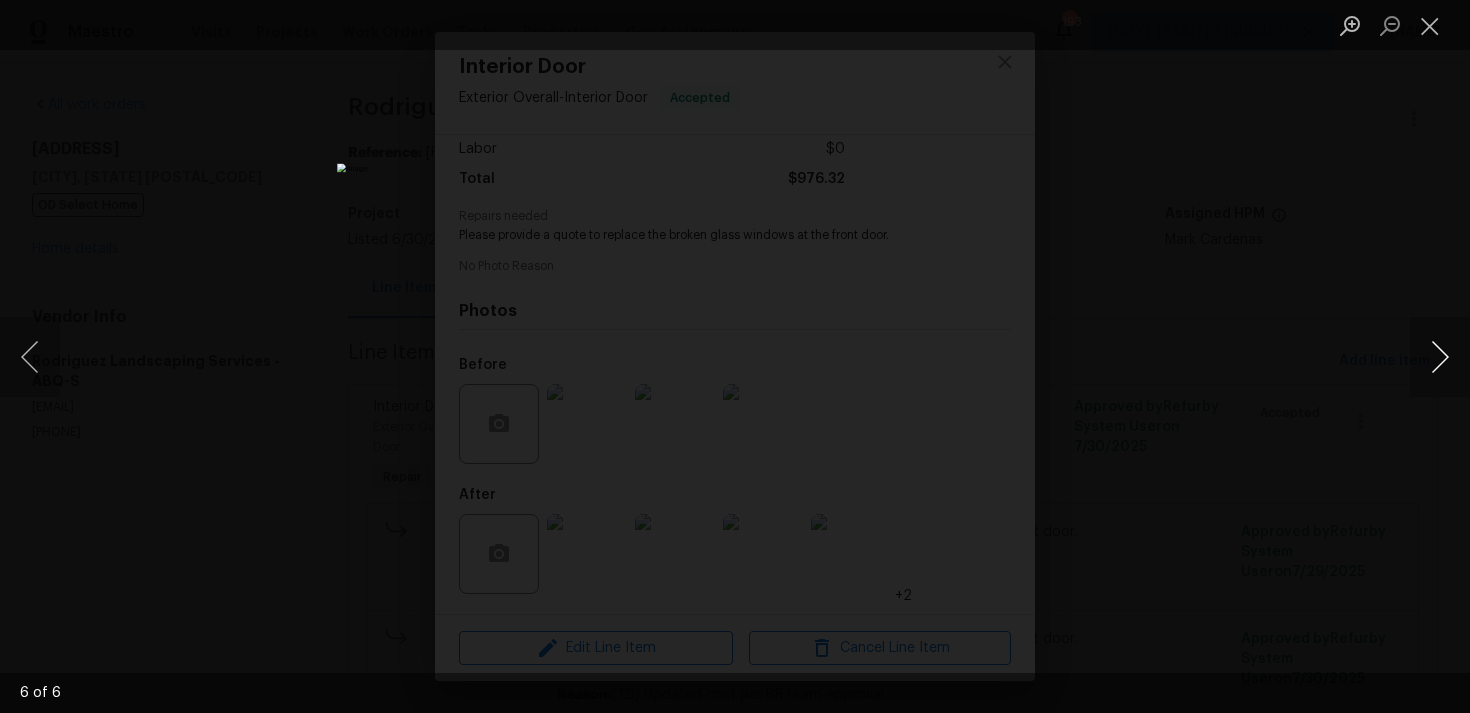 click at bounding box center [1440, 357] 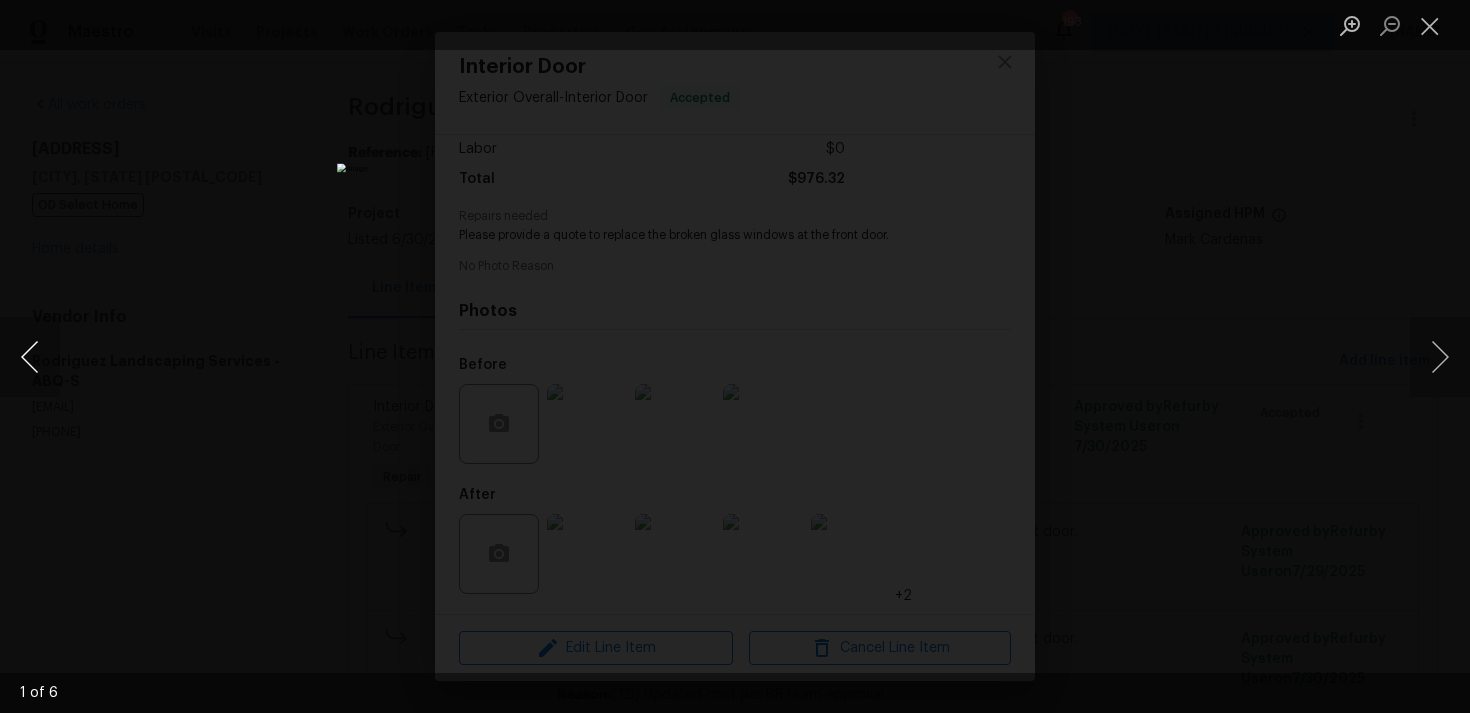 click at bounding box center (30, 357) 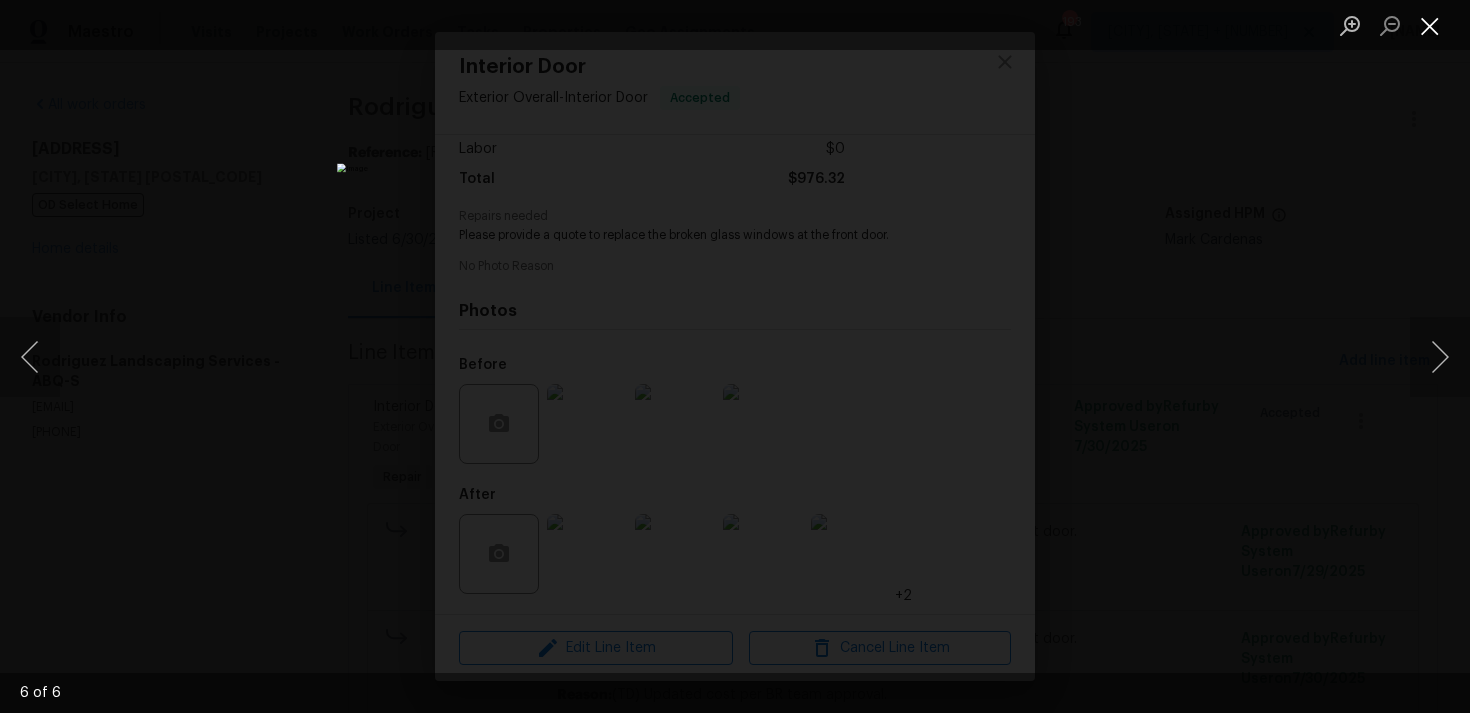 click at bounding box center (1430, 25) 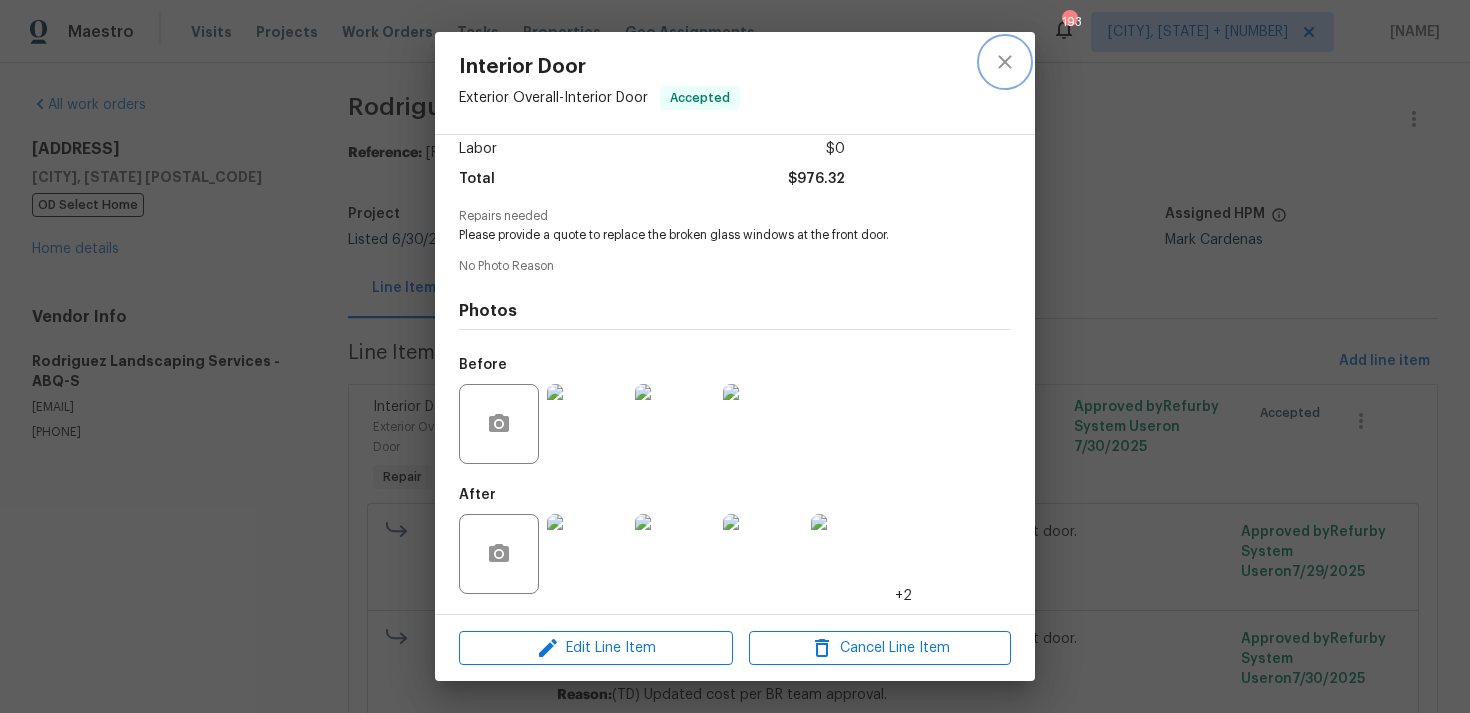click 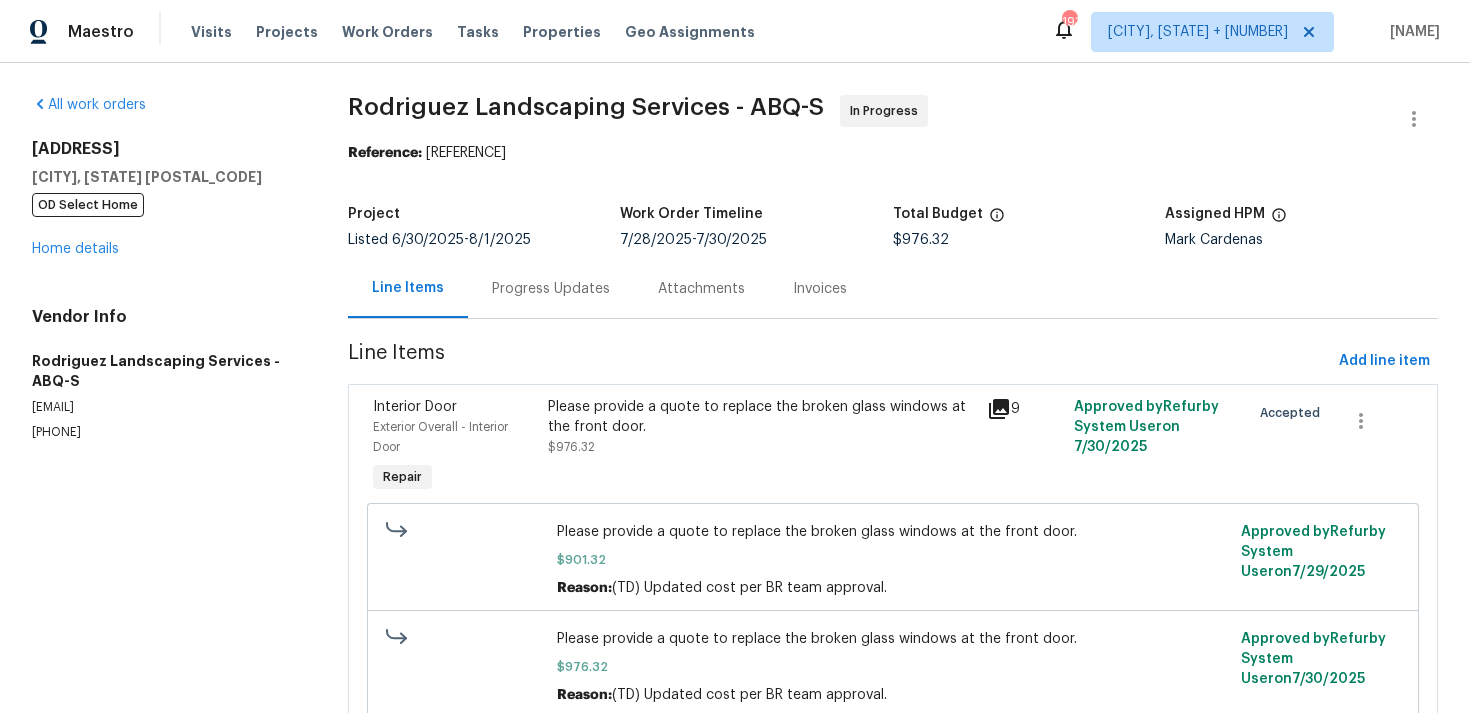 click on "Progress Updates" at bounding box center (551, 289) 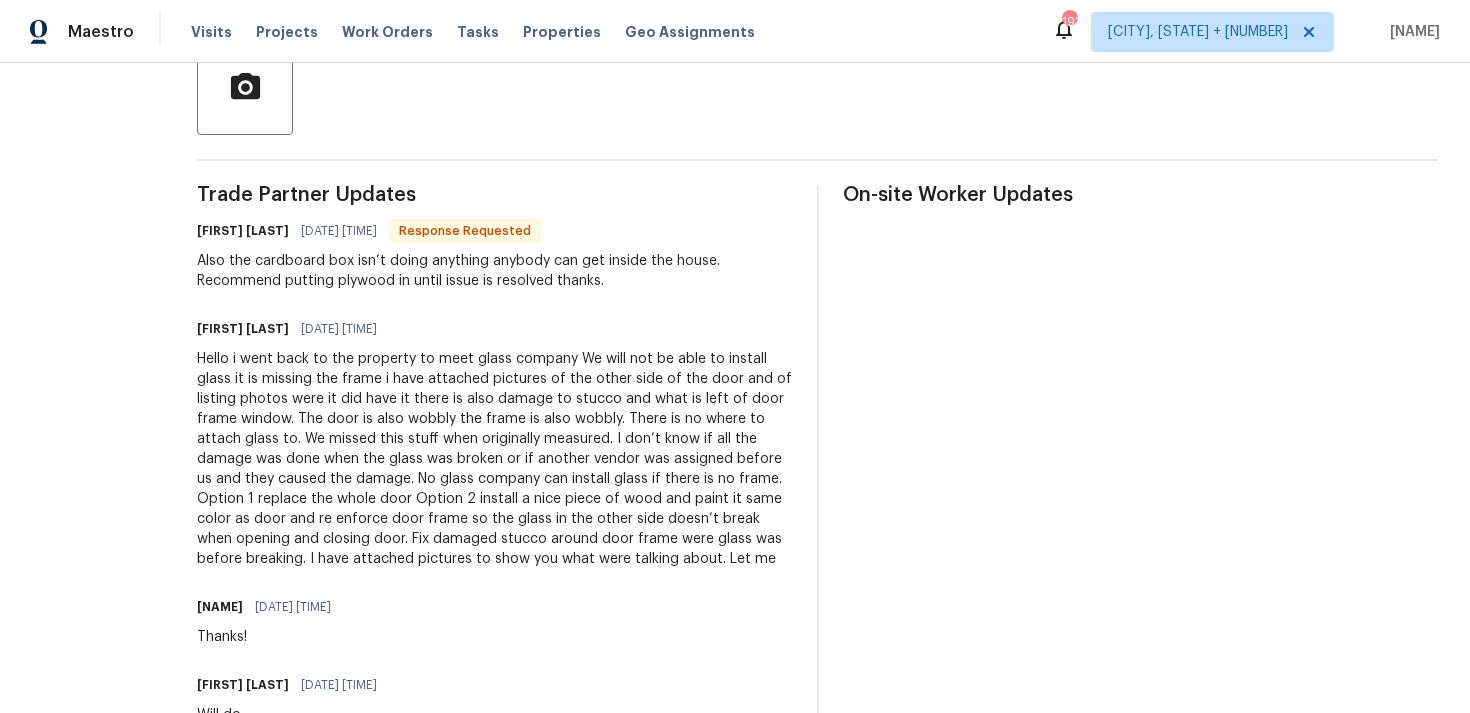 scroll, scrollTop: 499, scrollLeft: 0, axis: vertical 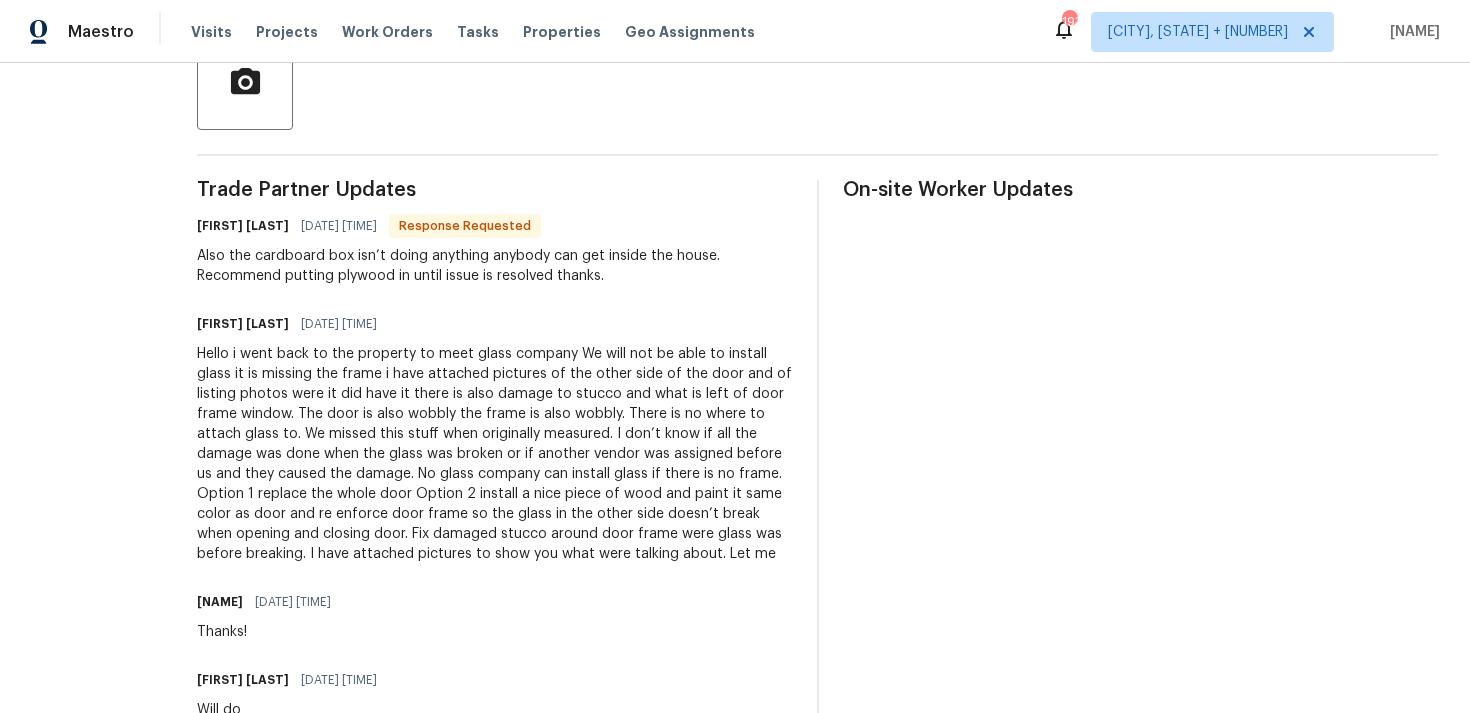 click on "Hello i went back to the property to meet glass company
We will not be able to install glass it is missing the frame i have attached pictures of the other side of the door and of listing photos were it did have it there is also damage to stucco and what is left of door frame window. The door is also wobbly the frame is also wobbly. There is no where to attach glass to. We missed this stuff when originally measured. I don’t know if all the damage was done when the glass was broken or if another vendor was assigned before us and they caused the damage. No glass company can install glass if there is no frame.
Option 1 replace the whole door
Option 2 install a nice piece of wood and paint it same color as door and re enforce door frame so the glass in the other side doesn’t break when opening and closing door. Fix damaged stucco around door frame were glass was before breaking. I have attached pictures to show you what were talking about. Let me" at bounding box center (495, 454) 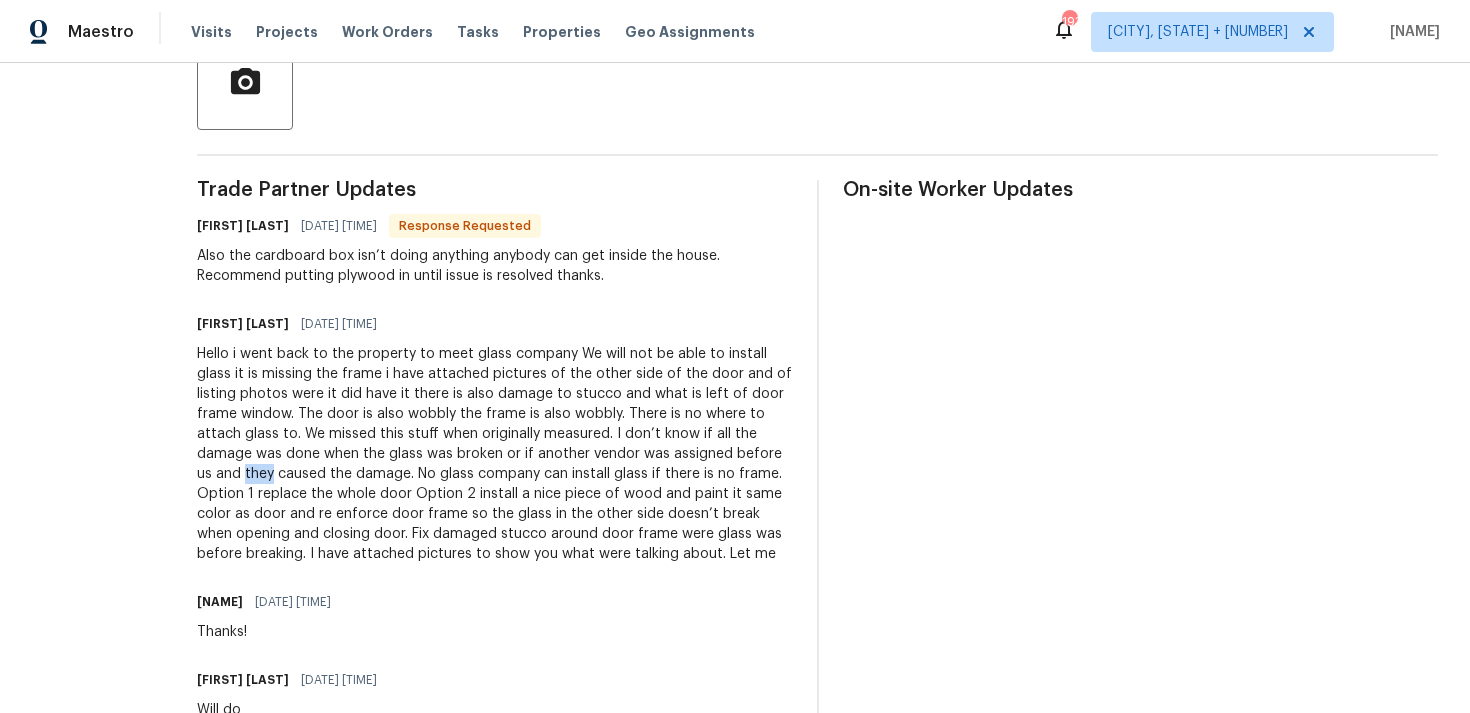 click on "Hello i went back to the property to meet glass company
We will not be able to install glass it is missing the frame i have attached pictures of the other side of the door and of listing photos were it did have it there is also damage to stucco and what is left of door frame window. The door is also wobbly the frame is also wobbly. There is no where to attach glass to. We missed this stuff when originally measured. I don’t know if all the damage was done when the glass was broken or if another vendor was assigned before us and they caused the damage. No glass company can install glass if there is no frame.
Option 1 replace the whole door
Option 2 install a nice piece of wood and paint it same color as door and re enforce door frame so the glass in the other side doesn’t break when opening and closing door. Fix damaged stucco around door frame were glass was before breaking. I have attached pictures to show you what were talking about. Let me" at bounding box center [495, 454] 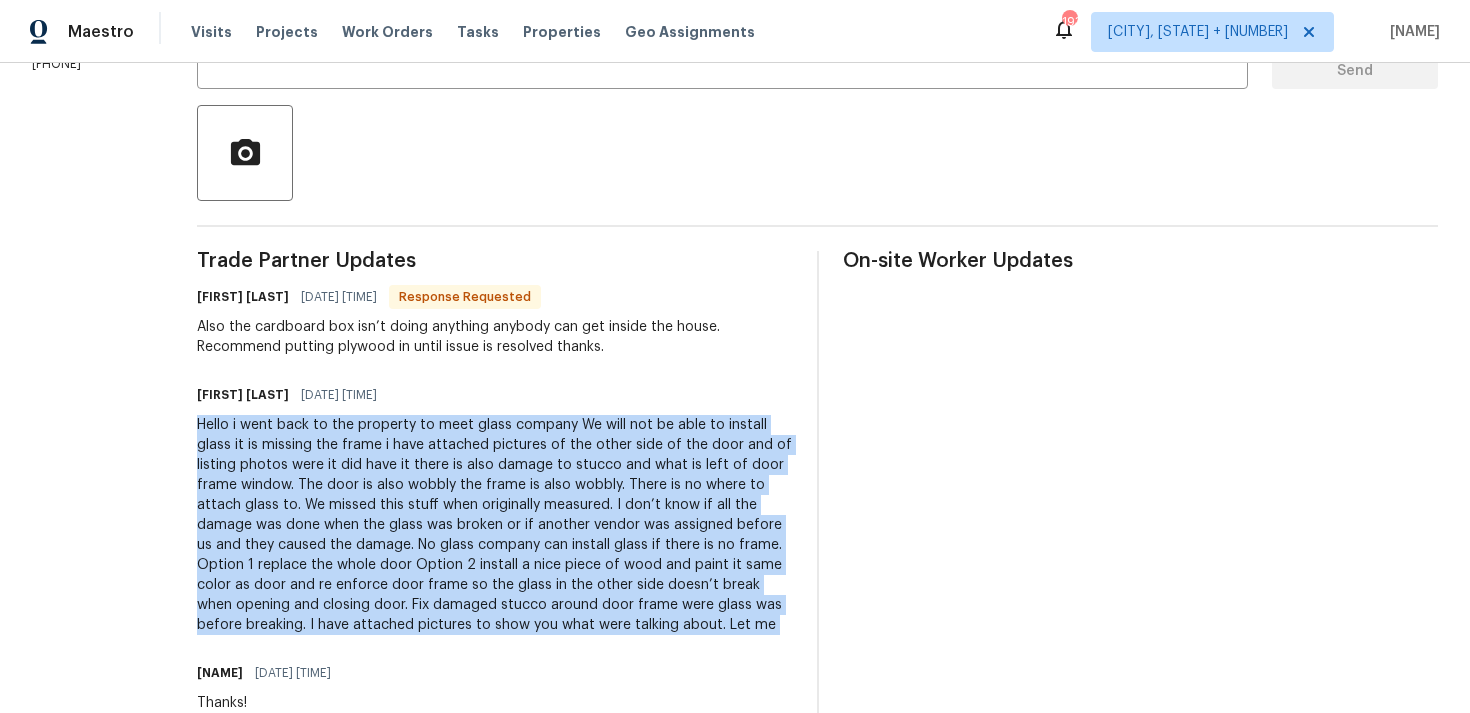 scroll, scrollTop: 422, scrollLeft: 0, axis: vertical 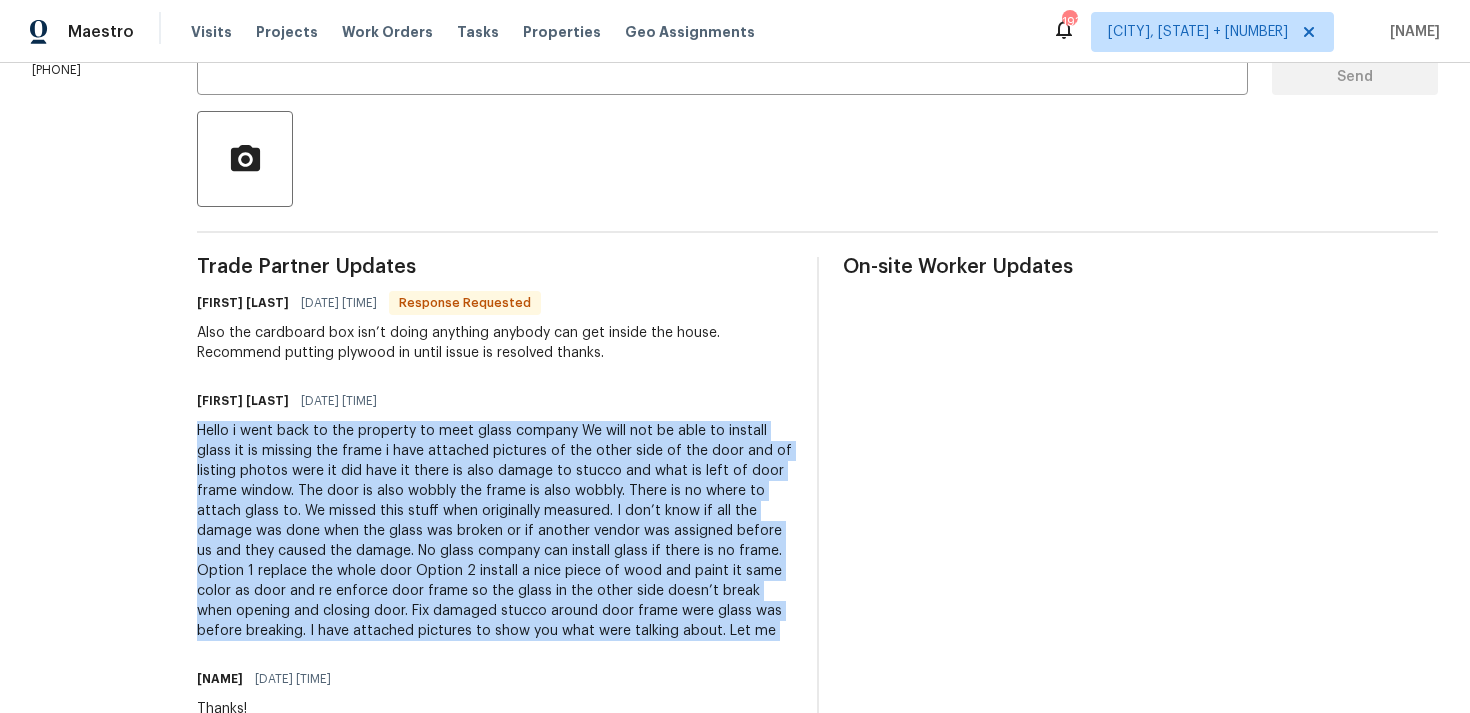 click on "Also the cardboard box isn’t doing anything anybody can get inside the house. Recommend putting plywood in until issue is resolved thanks." at bounding box center (495, 343) 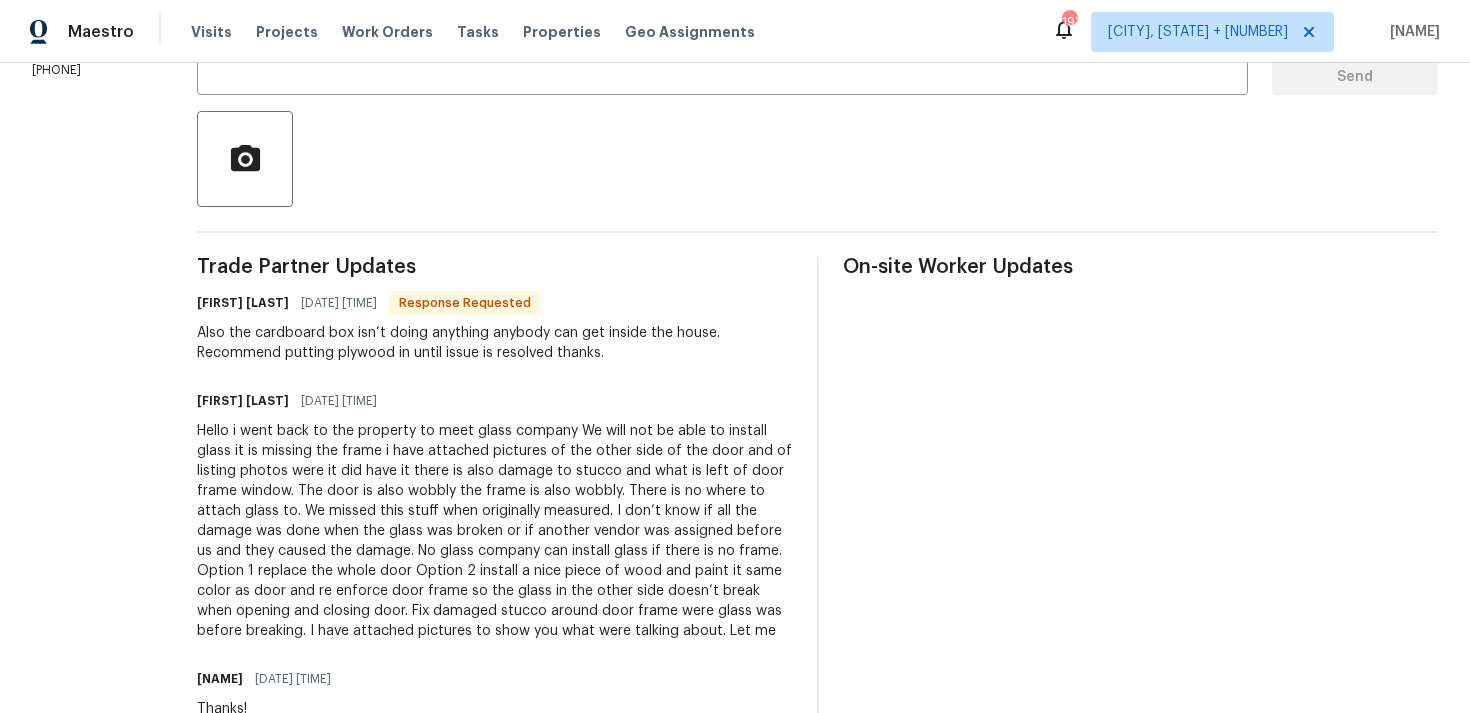 click on "Also the cardboard box isn’t doing anything anybody can get inside the house. Recommend putting plywood in until issue is resolved thanks." at bounding box center [495, 343] 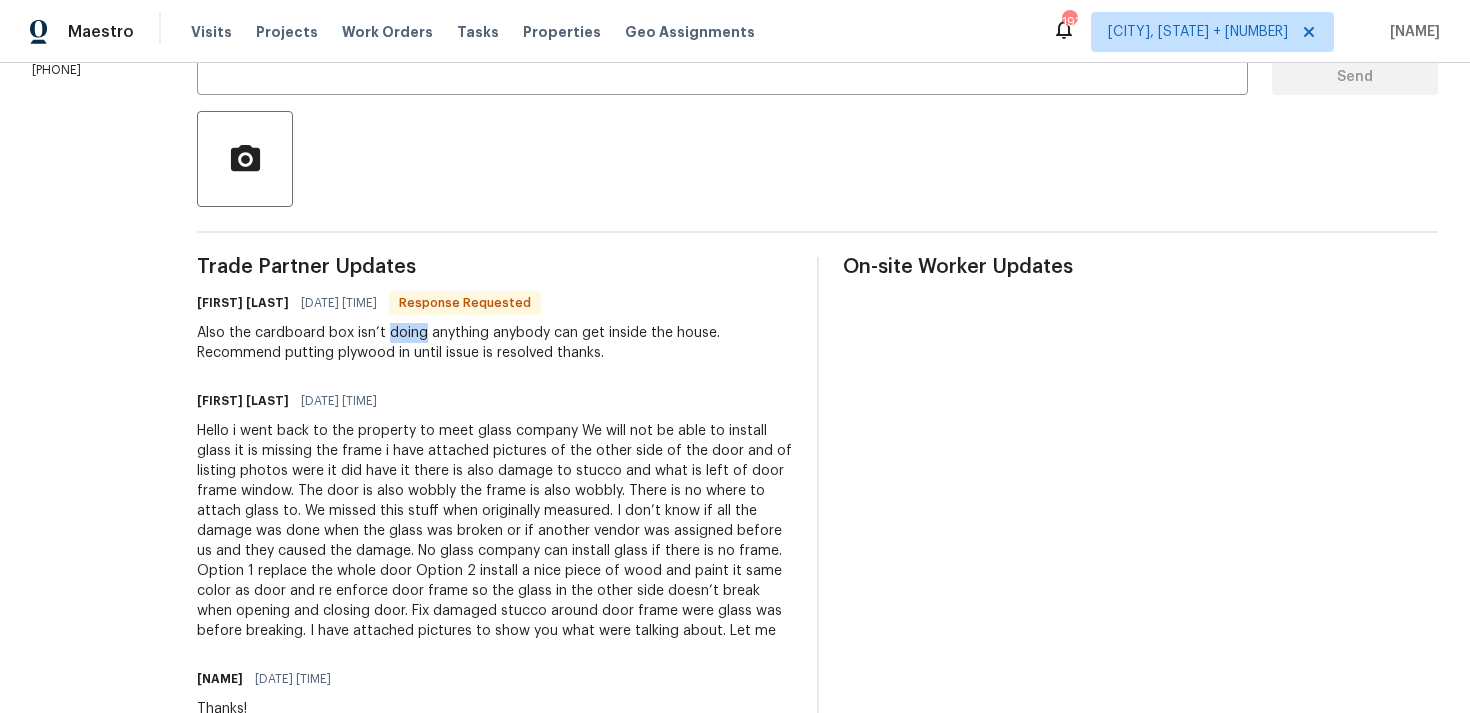 click on "Also the cardboard box isn’t doing anything anybody can get inside the house. Recommend putting plywood in until issue is resolved thanks." at bounding box center (495, 343) 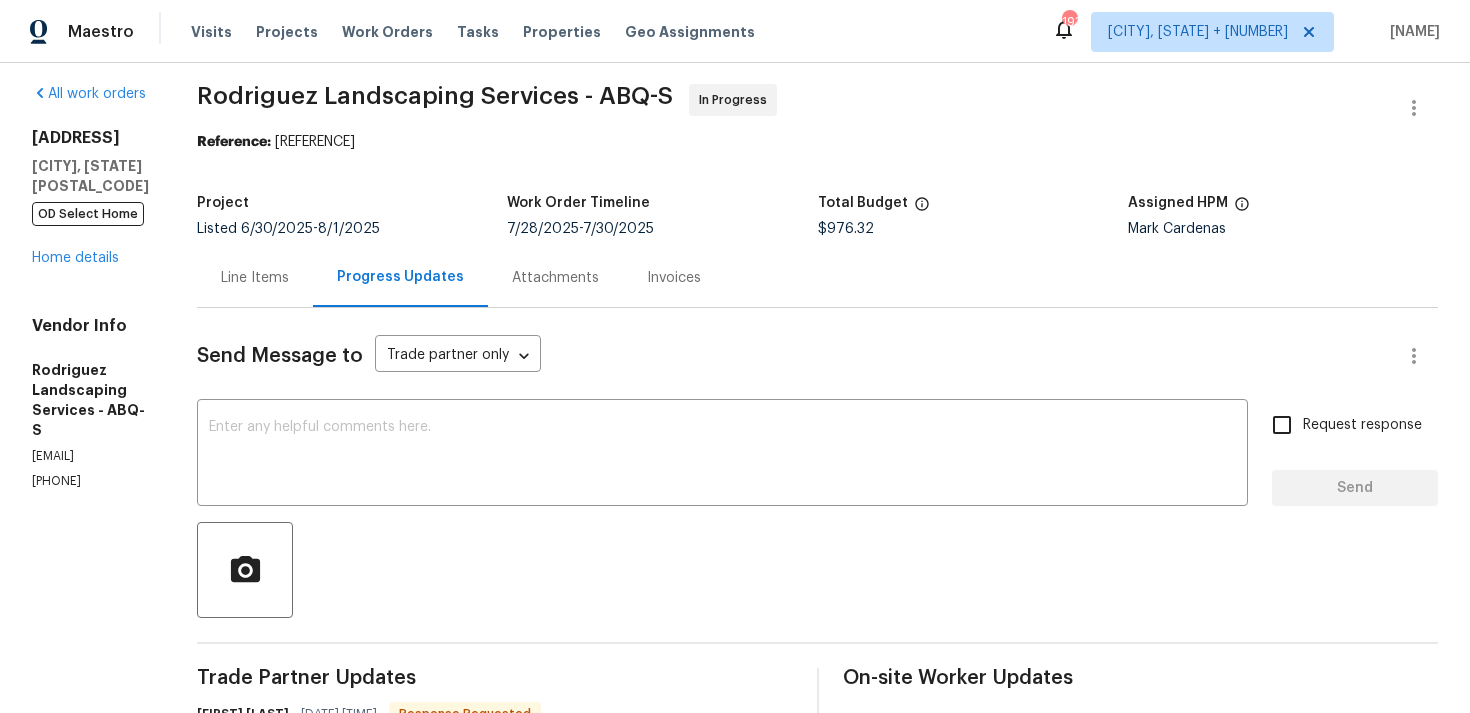 scroll, scrollTop: 0, scrollLeft: 0, axis: both 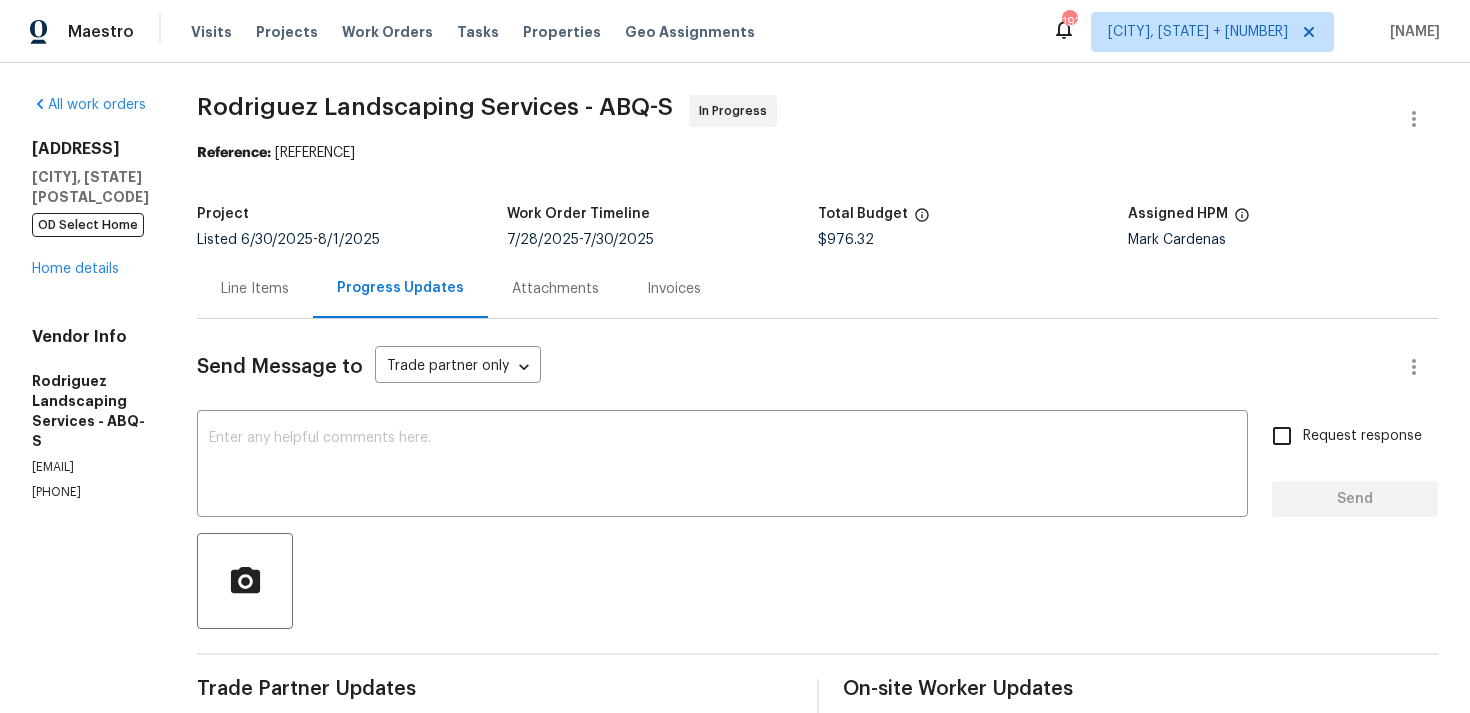 click on "35 Sandia Heights Dr NE Albuquerque, NM 87122 OD Select Home Home details" at bounding box center (90, 209) 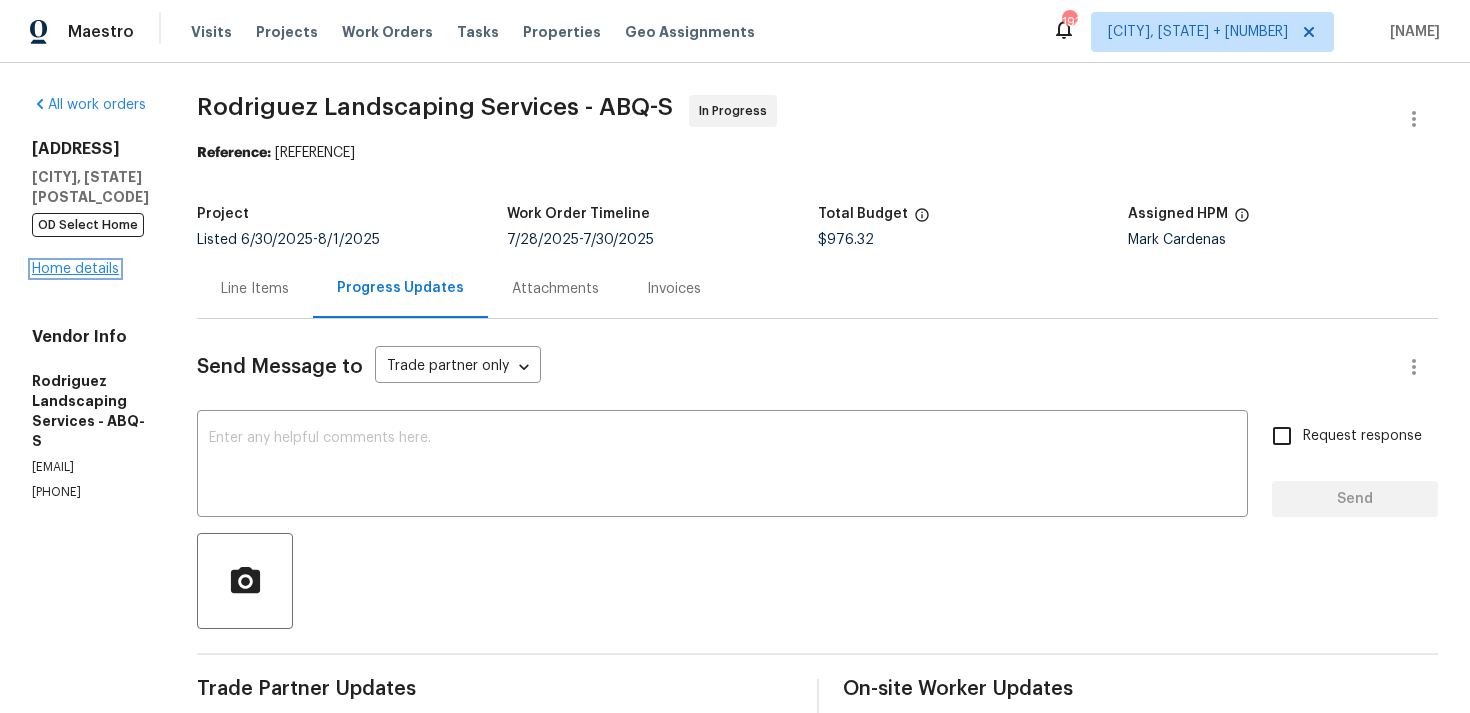 click on "Home details" at bounding box center [75, 269] 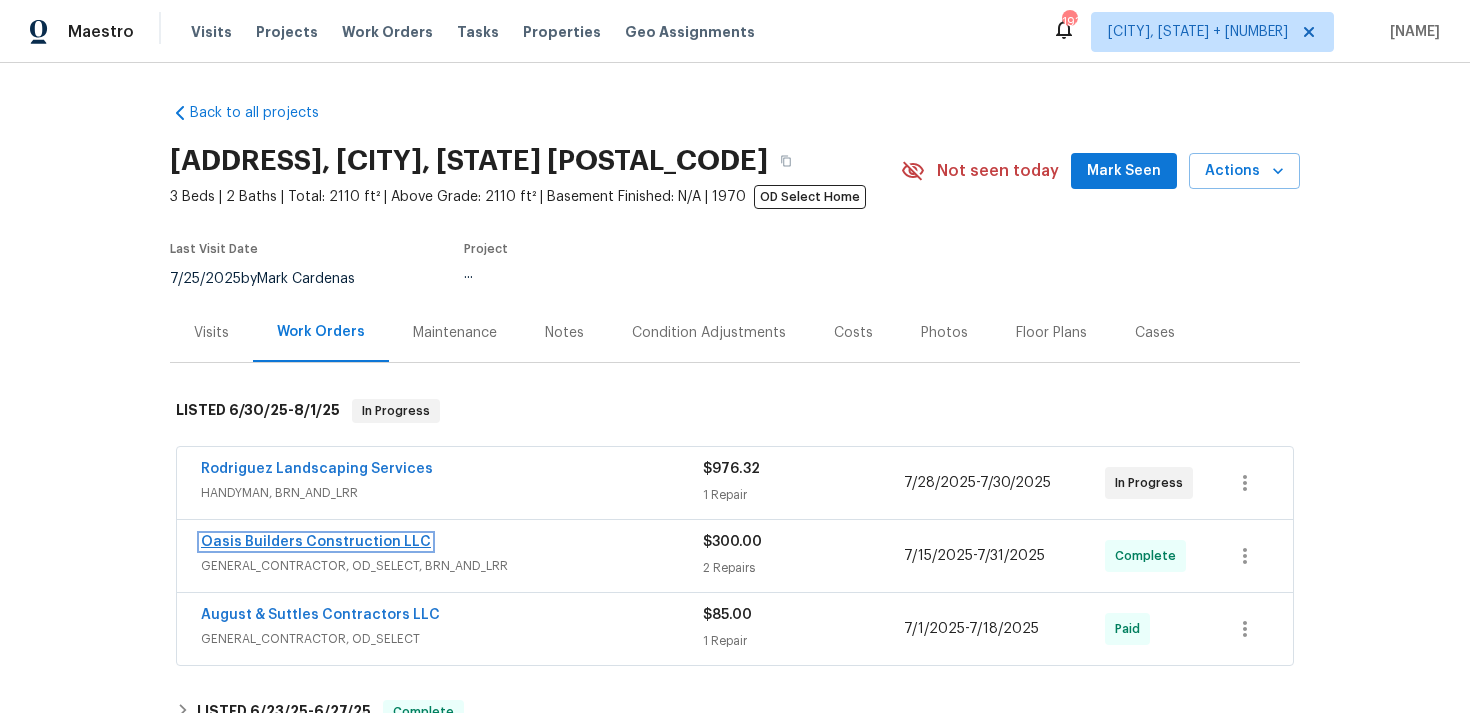 click on "Oasis Builders Construction LLC" at bounding box center [316, 542] 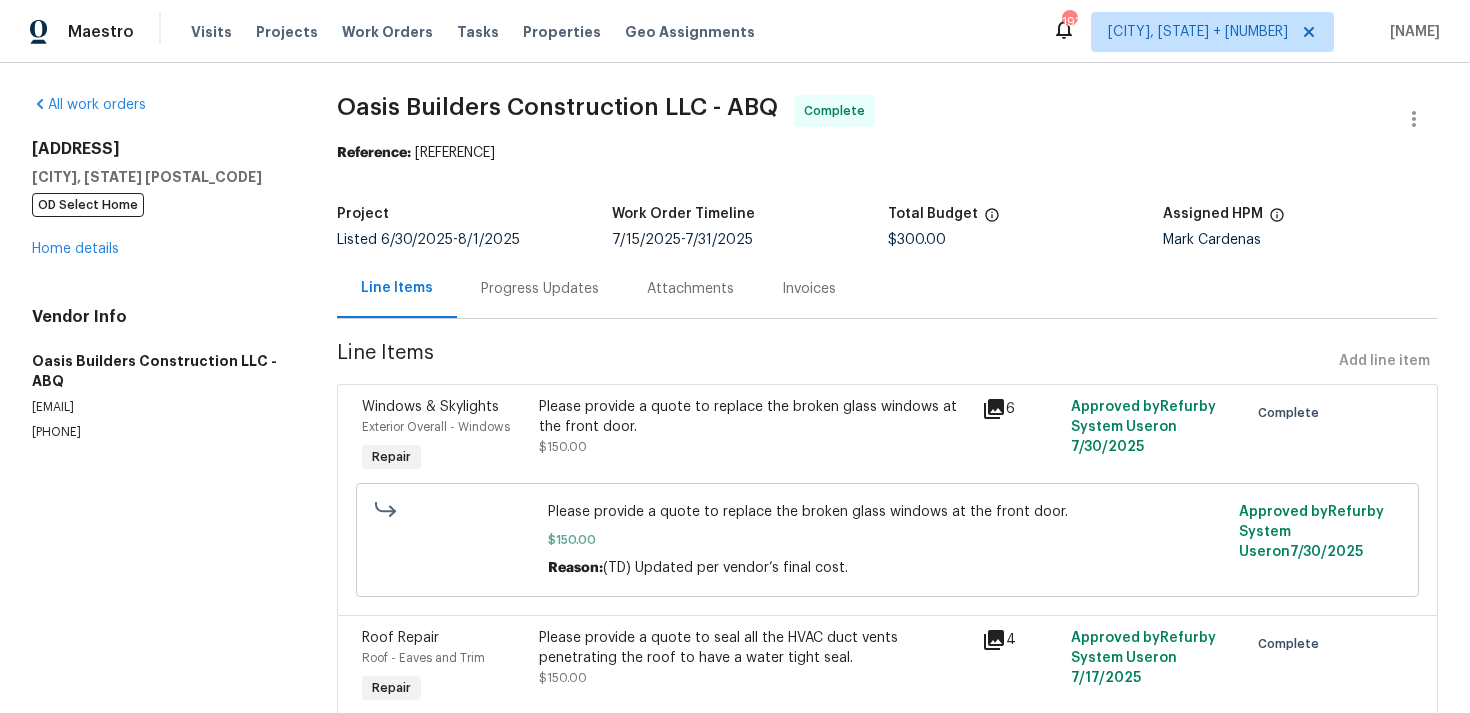 click on "Please provide a quote to replace the broken glass windows at the front door. $150.00" at bounding box center (754, 427) 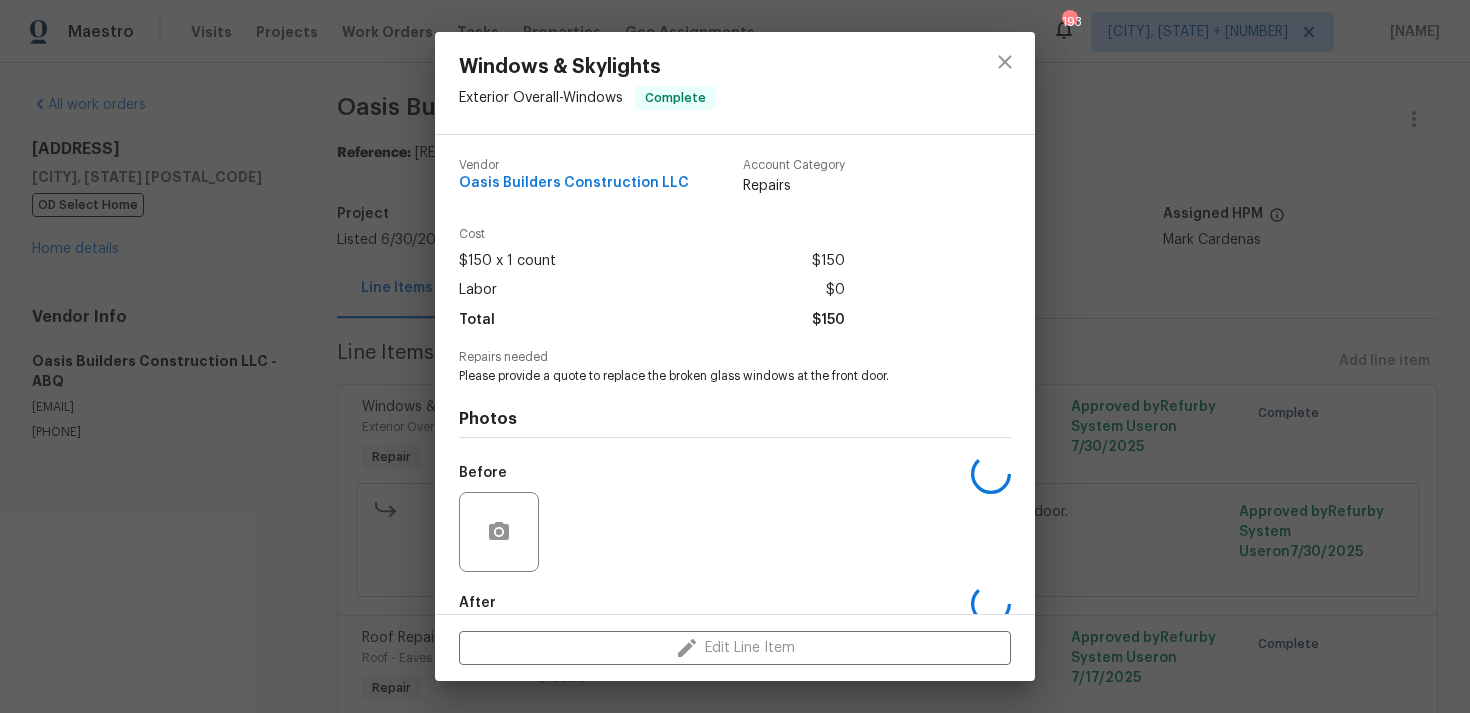 scroll, scrollTop: 108, scrollLeft: 0, axis: vertical 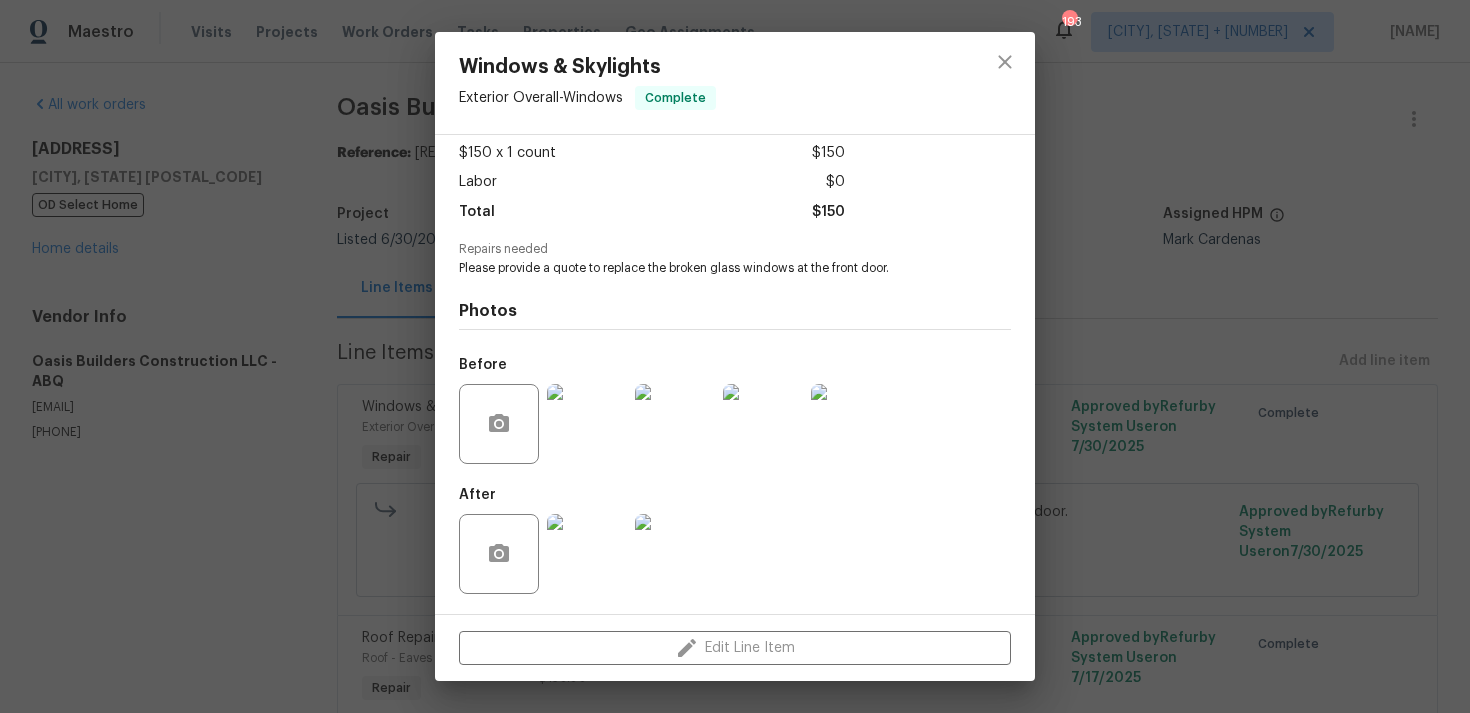 click at bounding box center [587, 554] 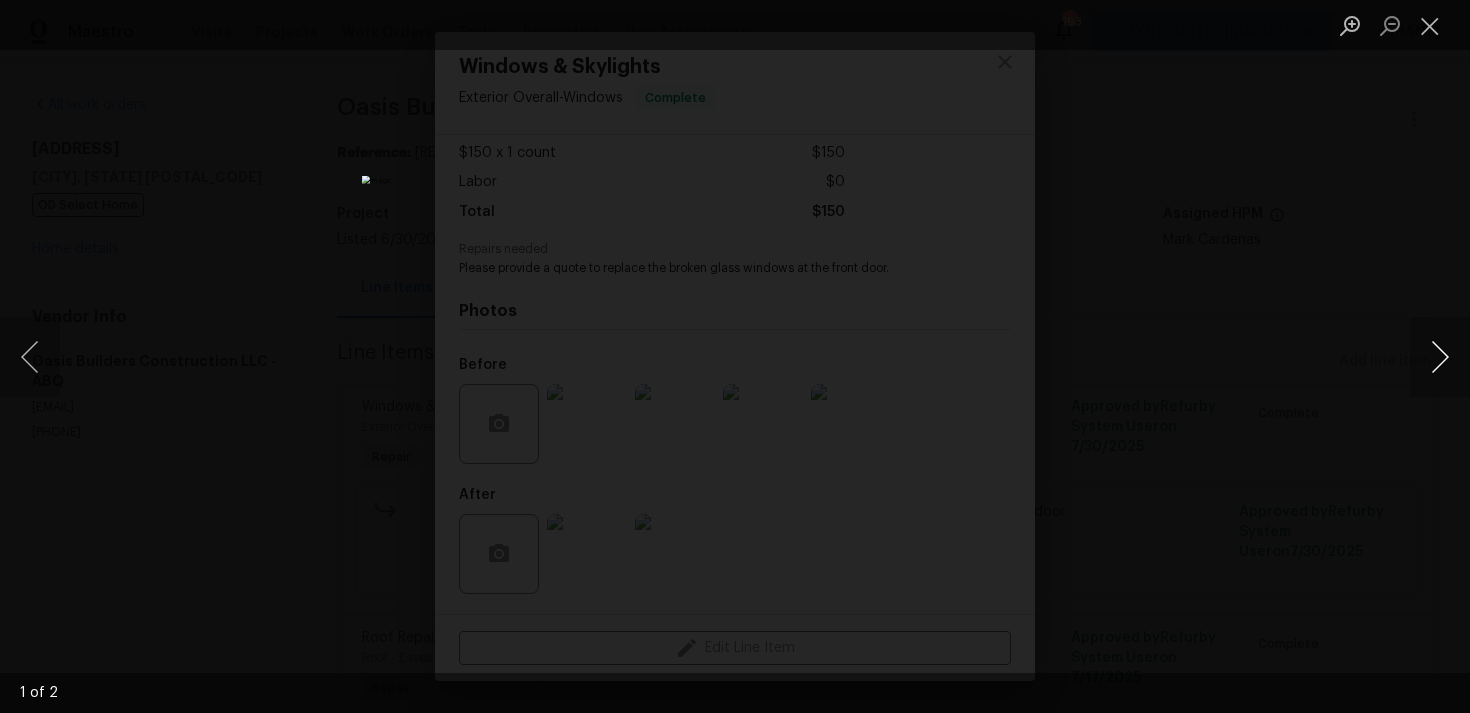 click at bounding box center (1440, 357) 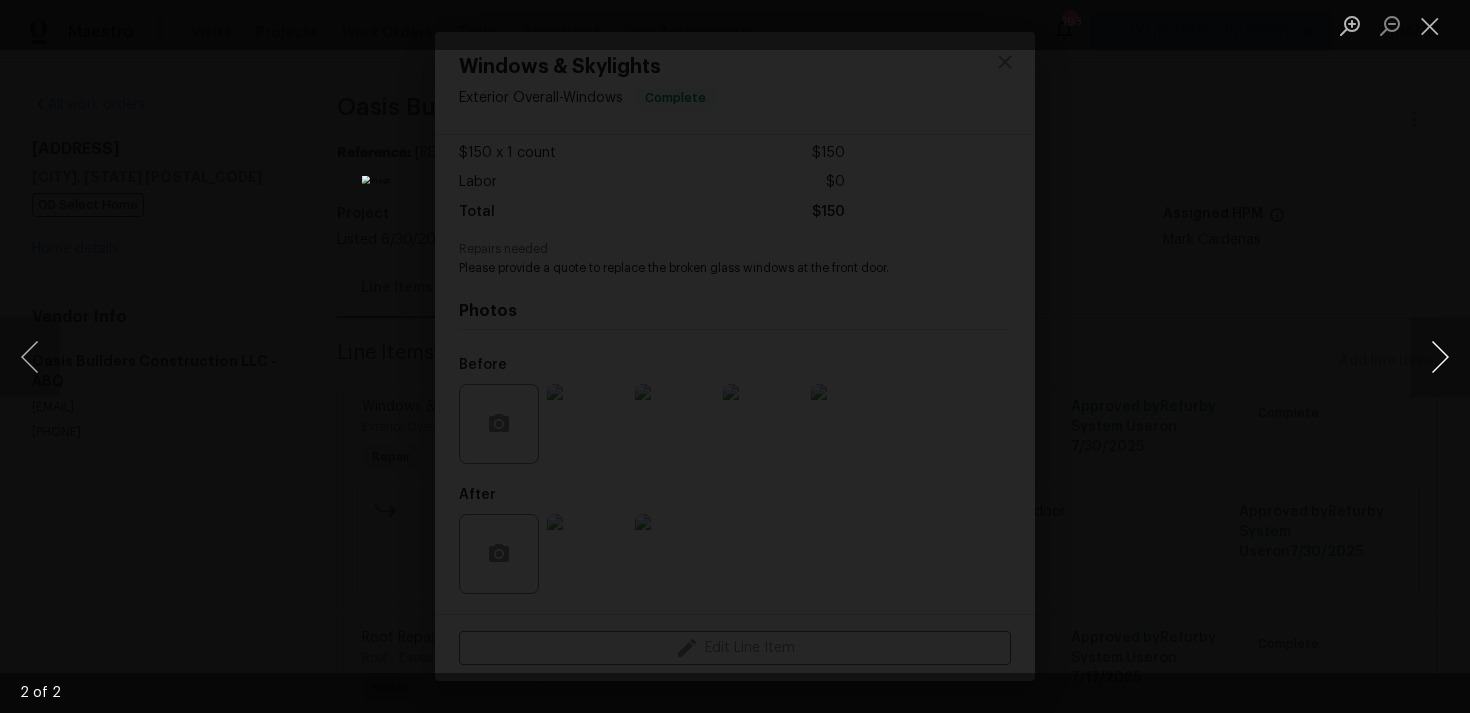 click at bounding box center (1440, 357) 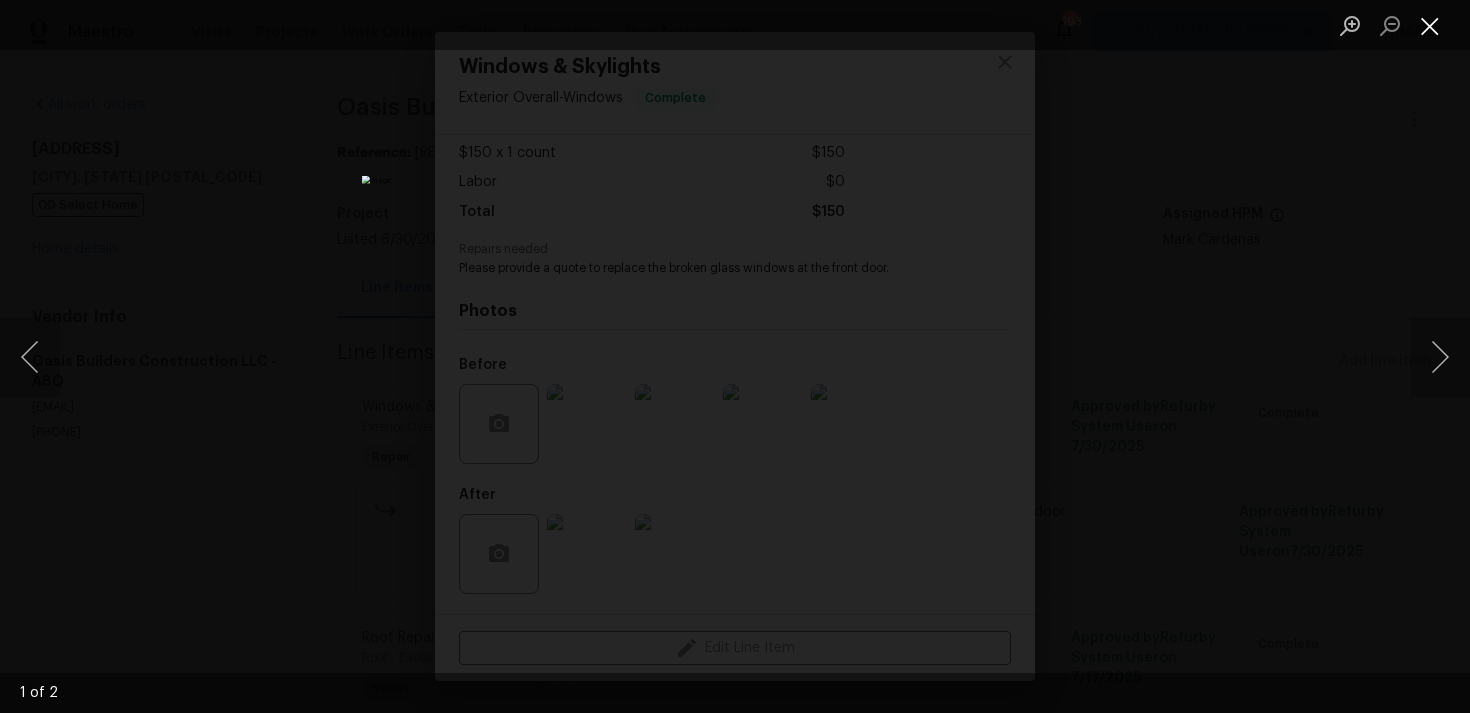 click at bounding box center [1430, 25] 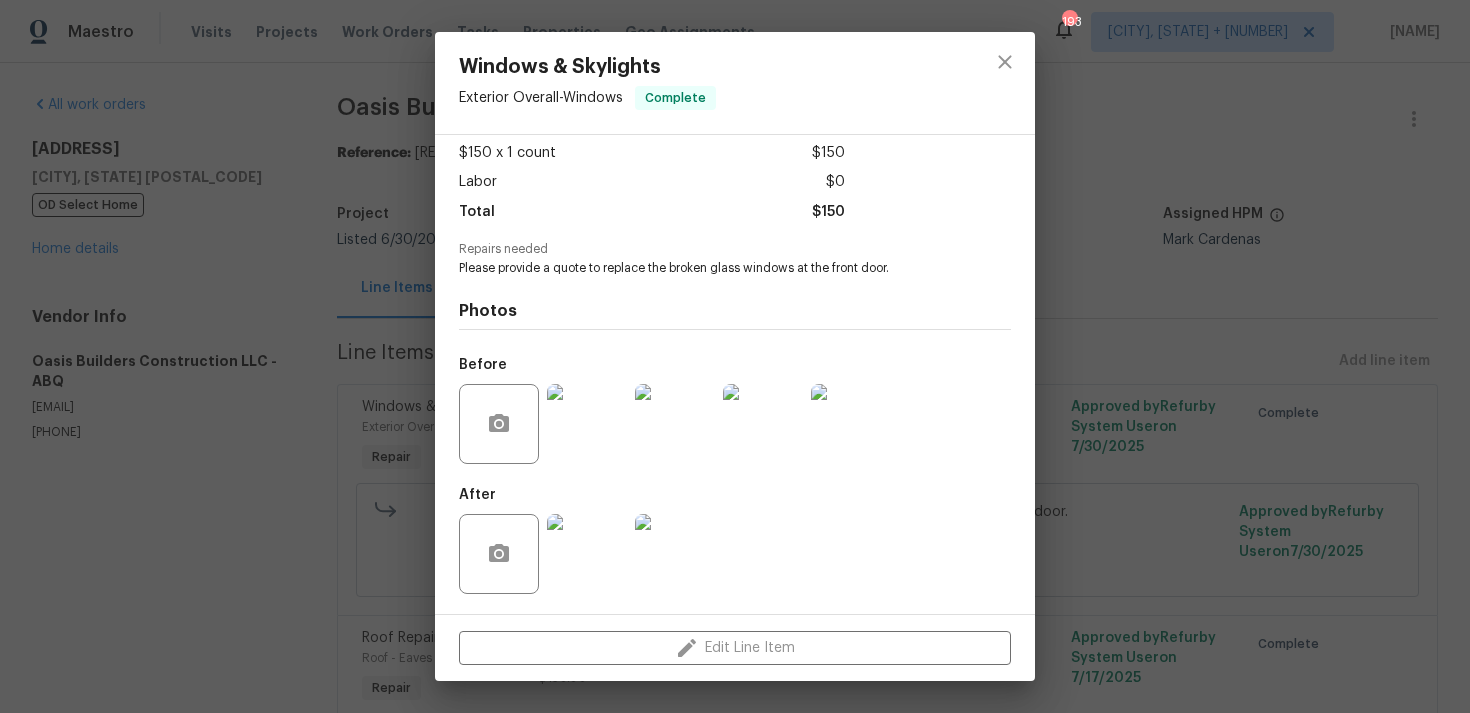 click at bounding box center (587, 554) 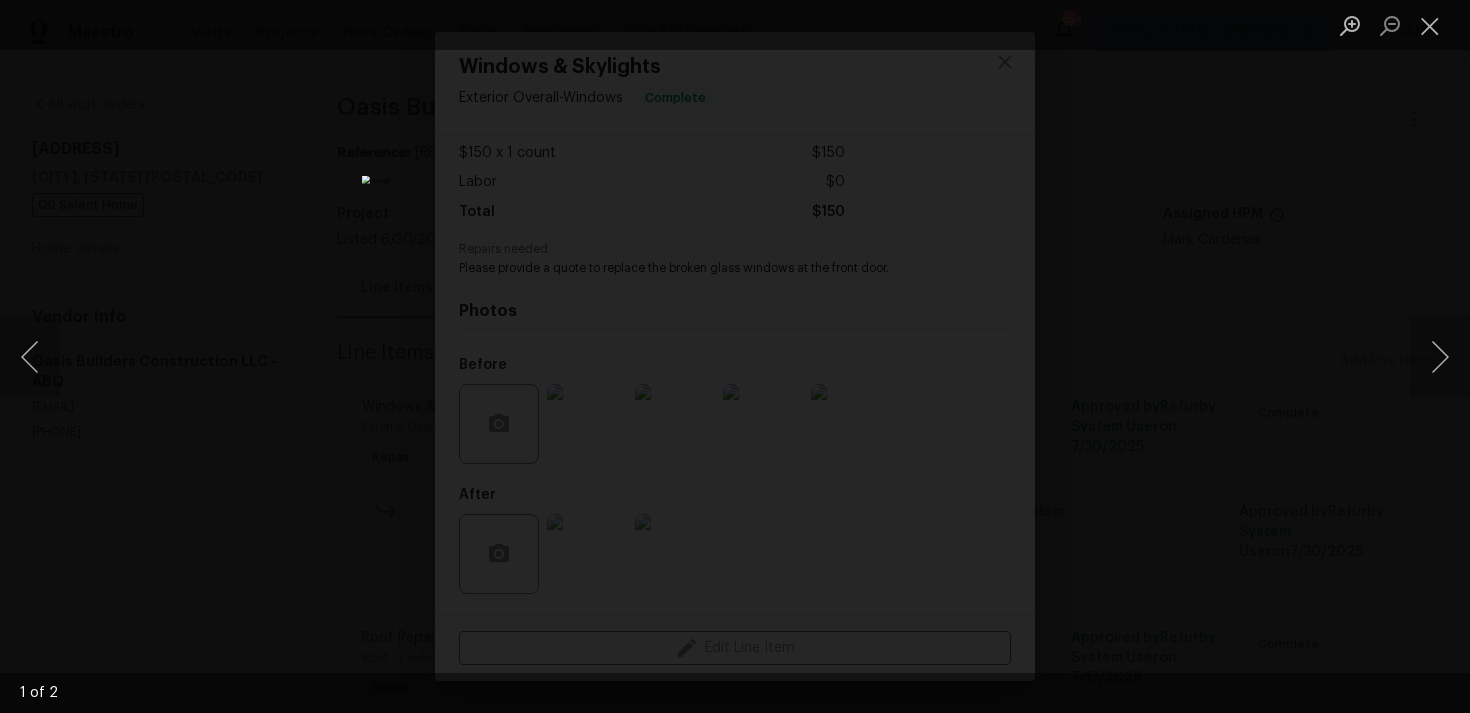 click at bounding box center [735, 357] 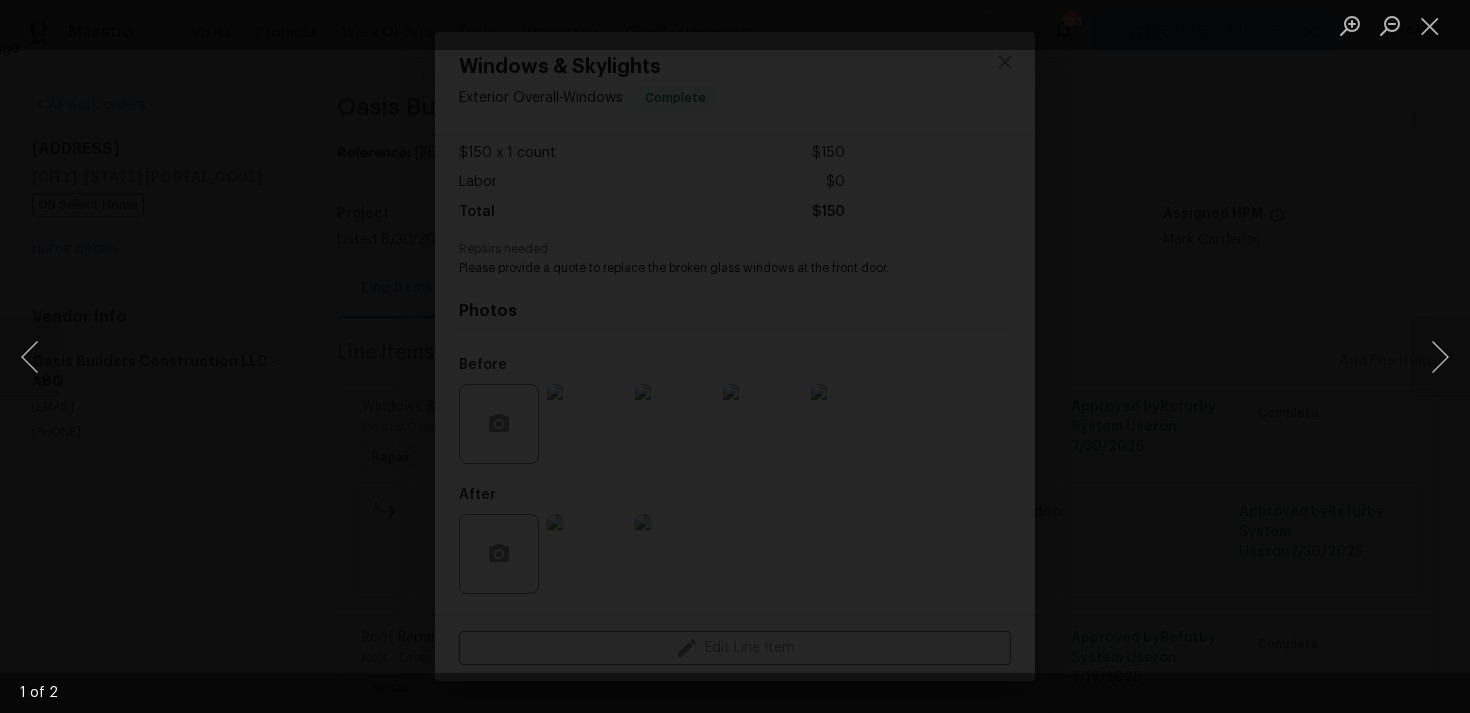 click at bounding box center (709, 402) 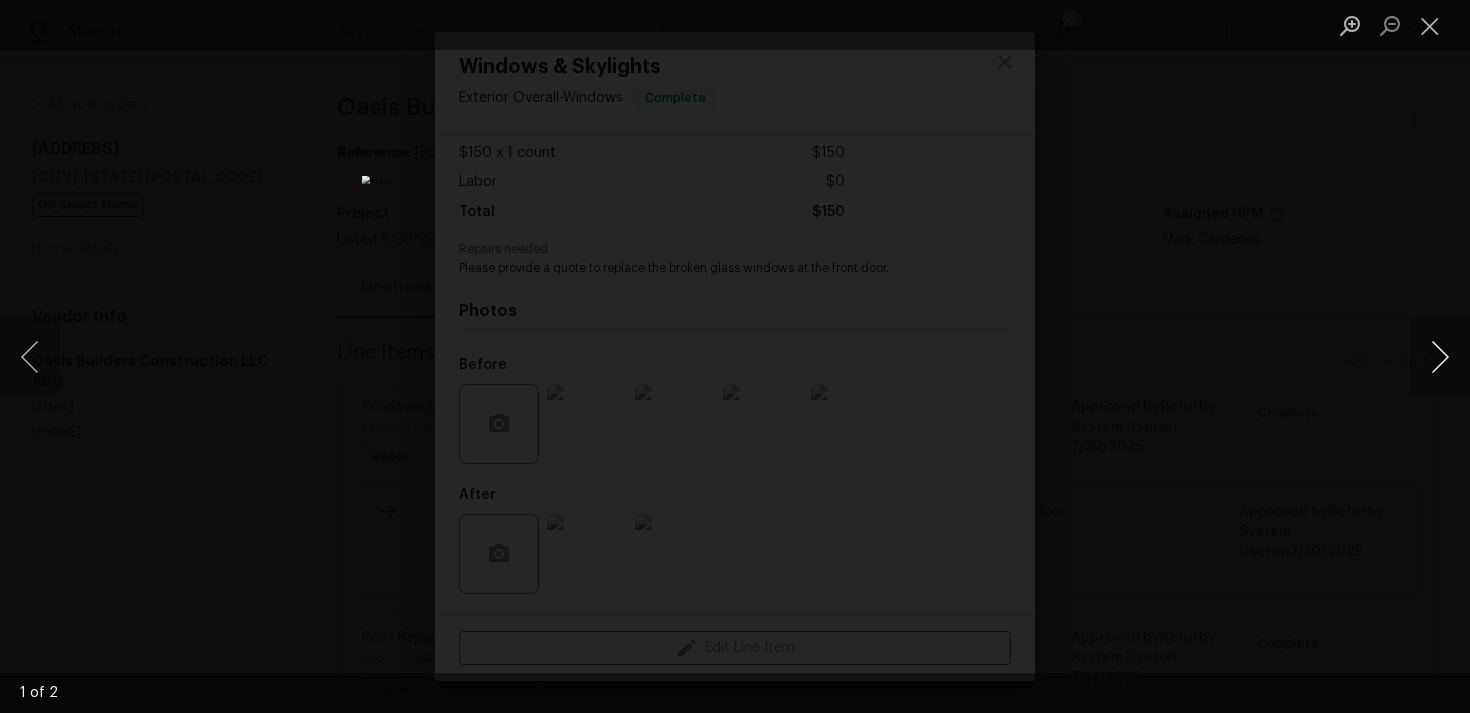 click at bounding box center [1440, 357] 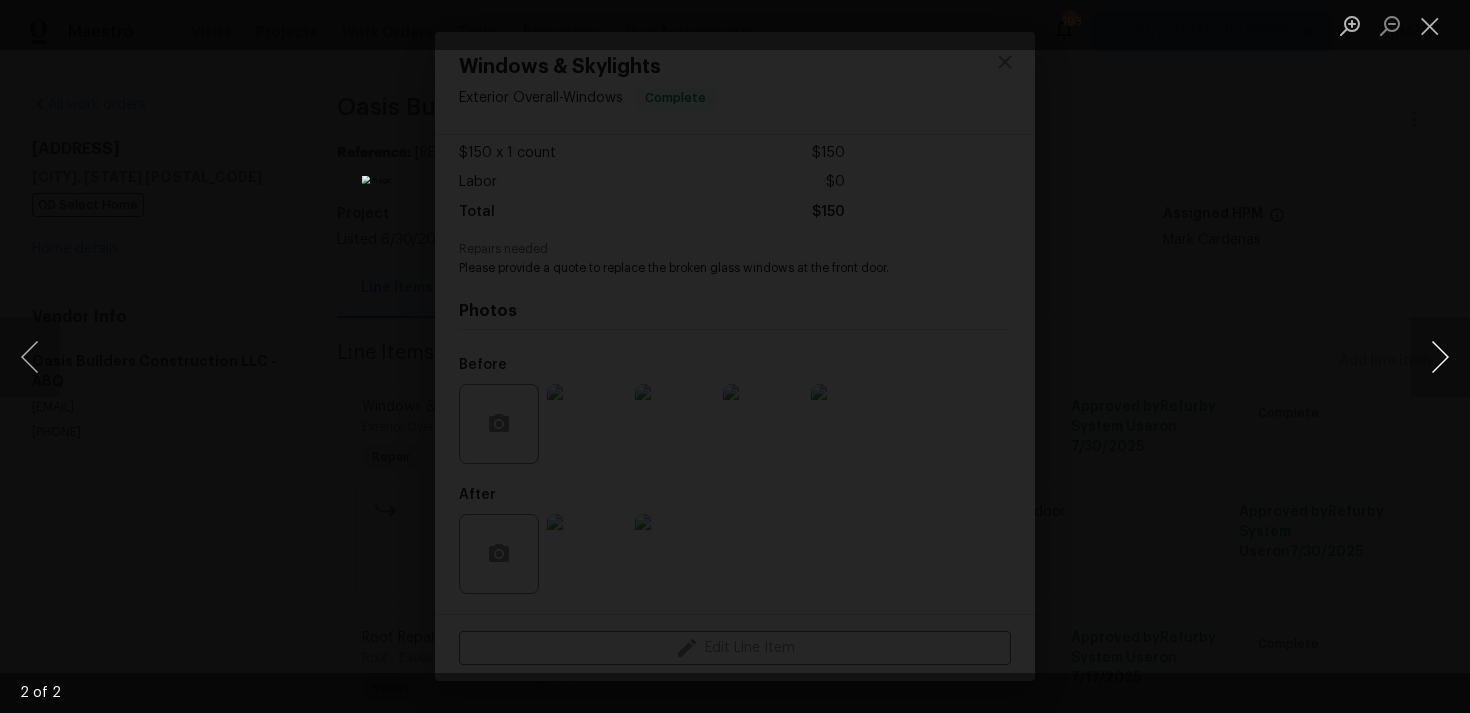 click at bounding box center (1440, 357) 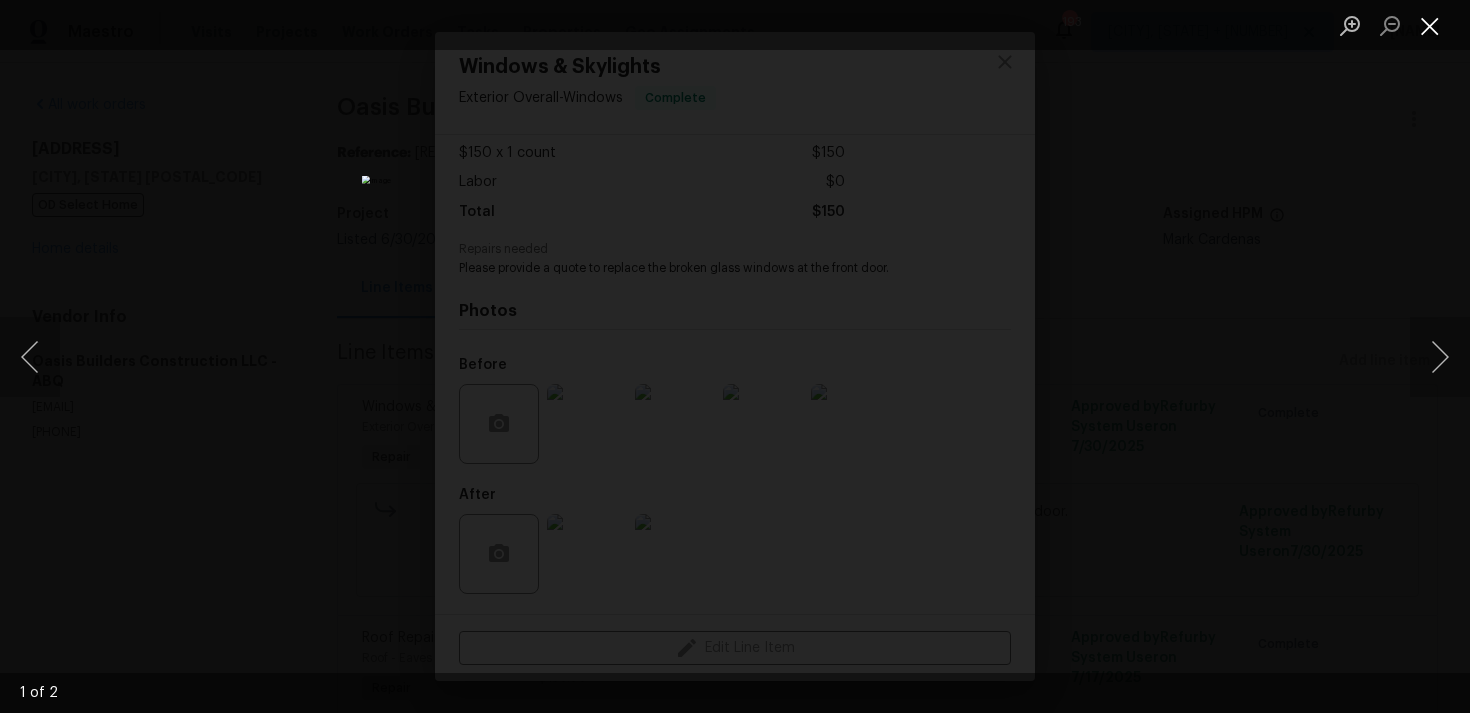 click at bounding box center (1430, 25) 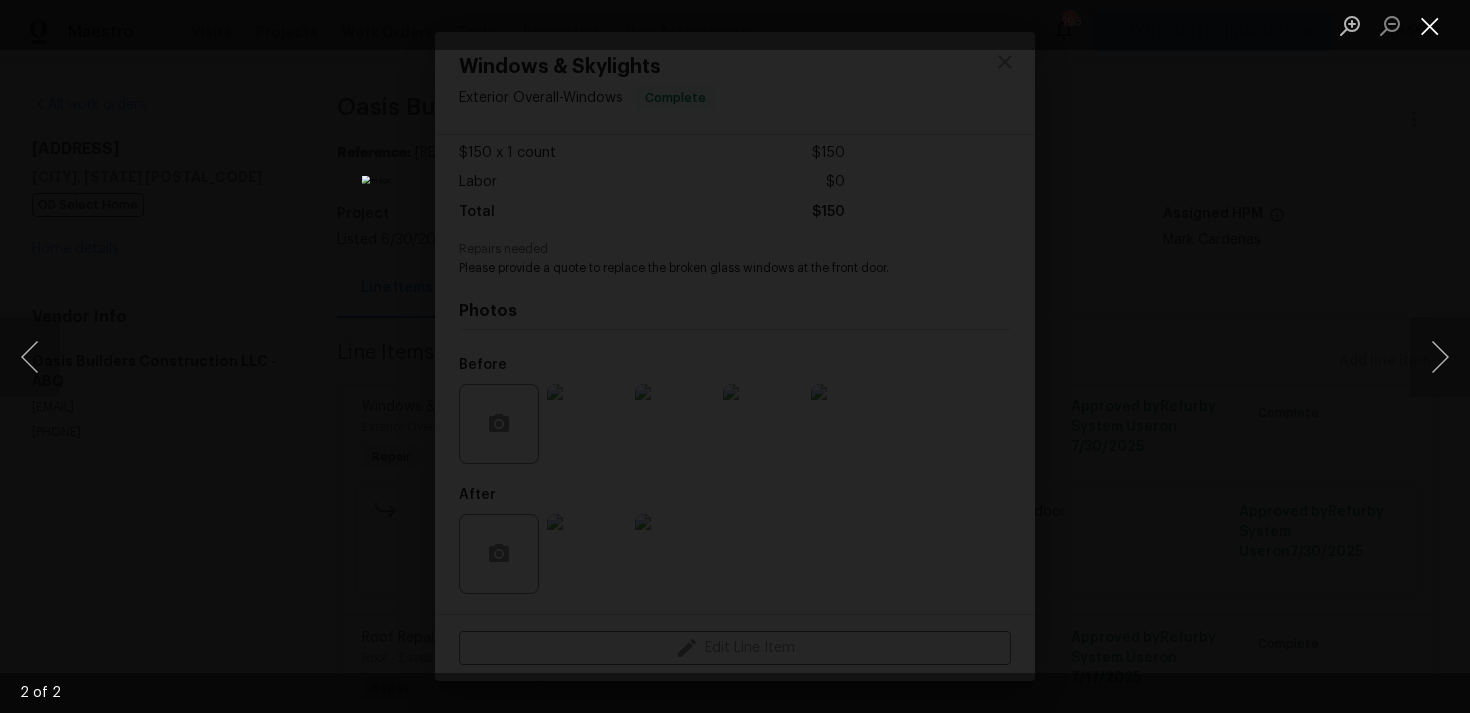 click at bounding box center (1430, 25) 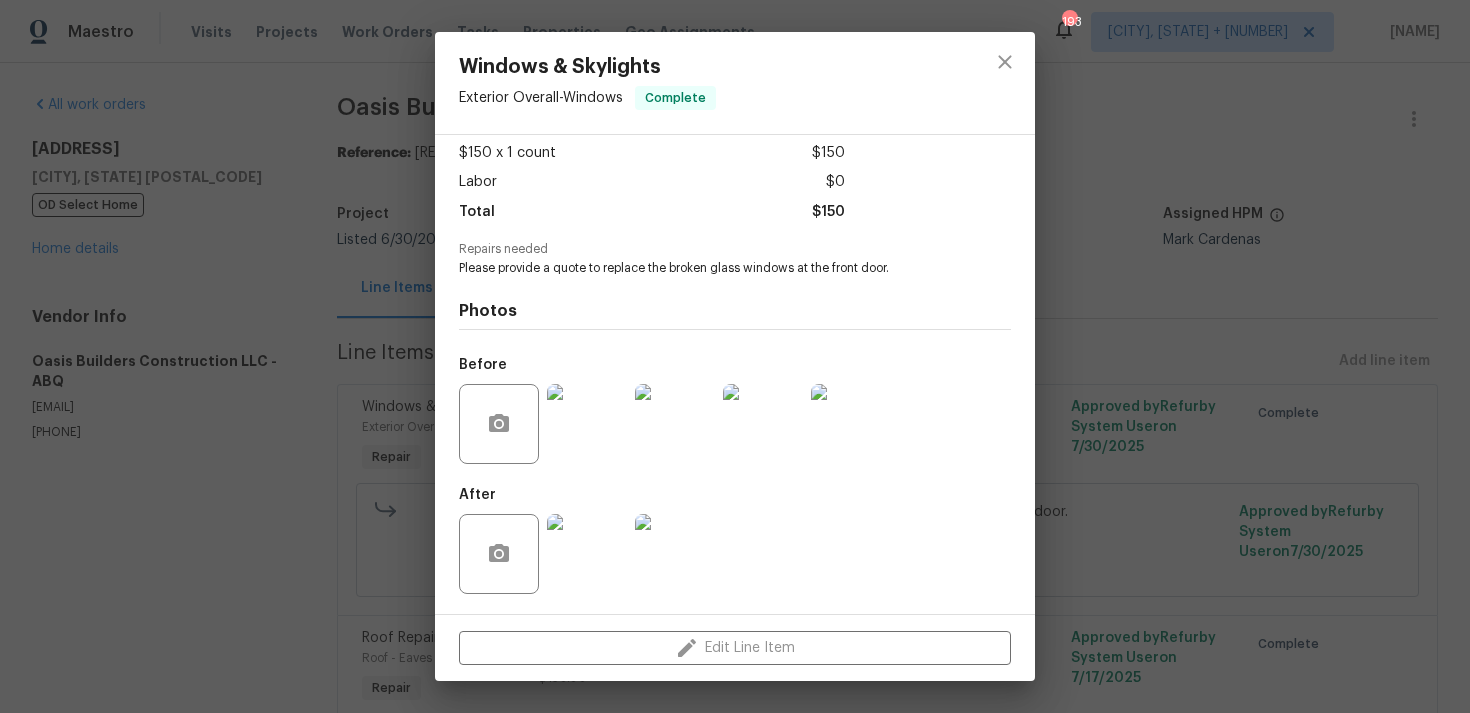 click on "Windows & Skylights Exterior Overall  -  Windows Complete Vendor Oasis Builders Construction LLC Account Category Repairs Cost $150 x 1 count $150 Labor $0 Total $150 Repairs needed Please provide a quote to replace the broken glass windows at the front door. Photos Before After  Edit Line Item" at bounding box center (735, 356) 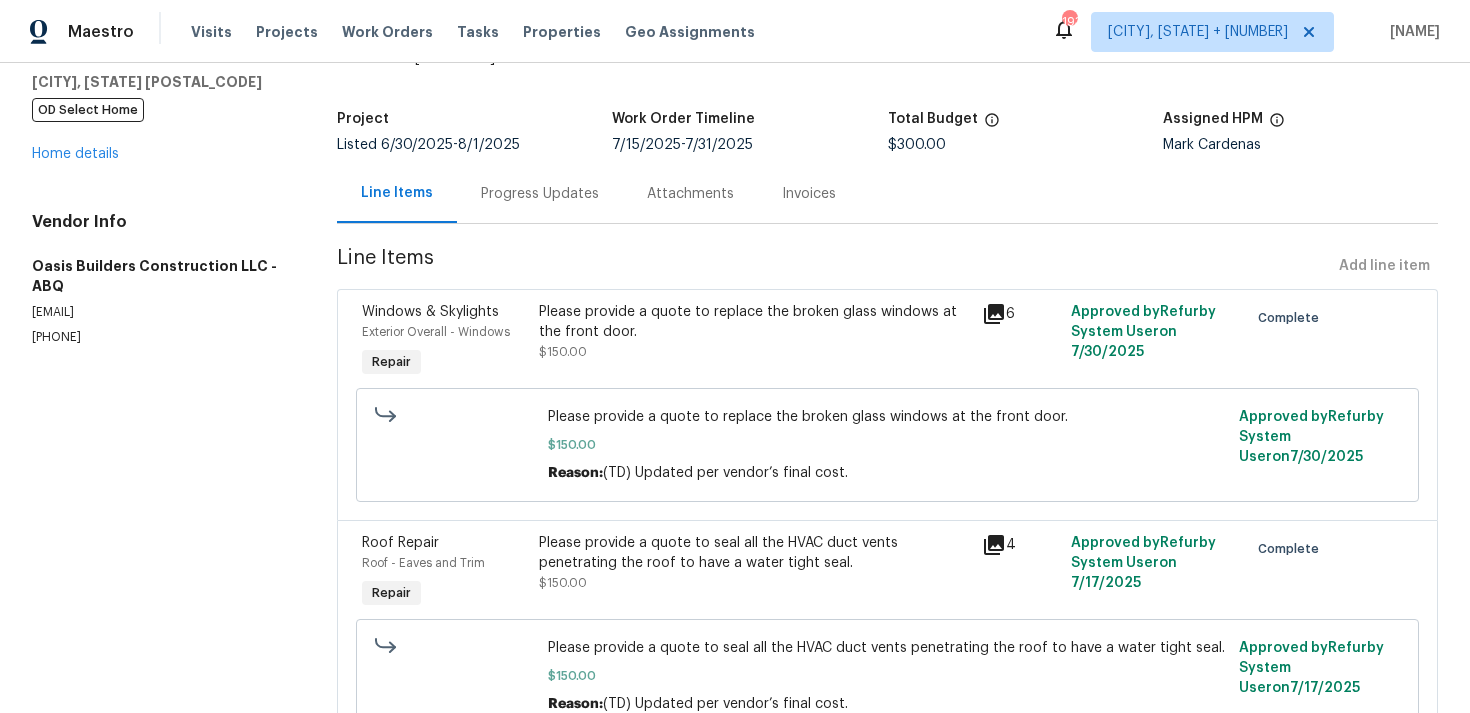 scroll, scrollTop: 192, scrollLeft: 0, axis: vertical 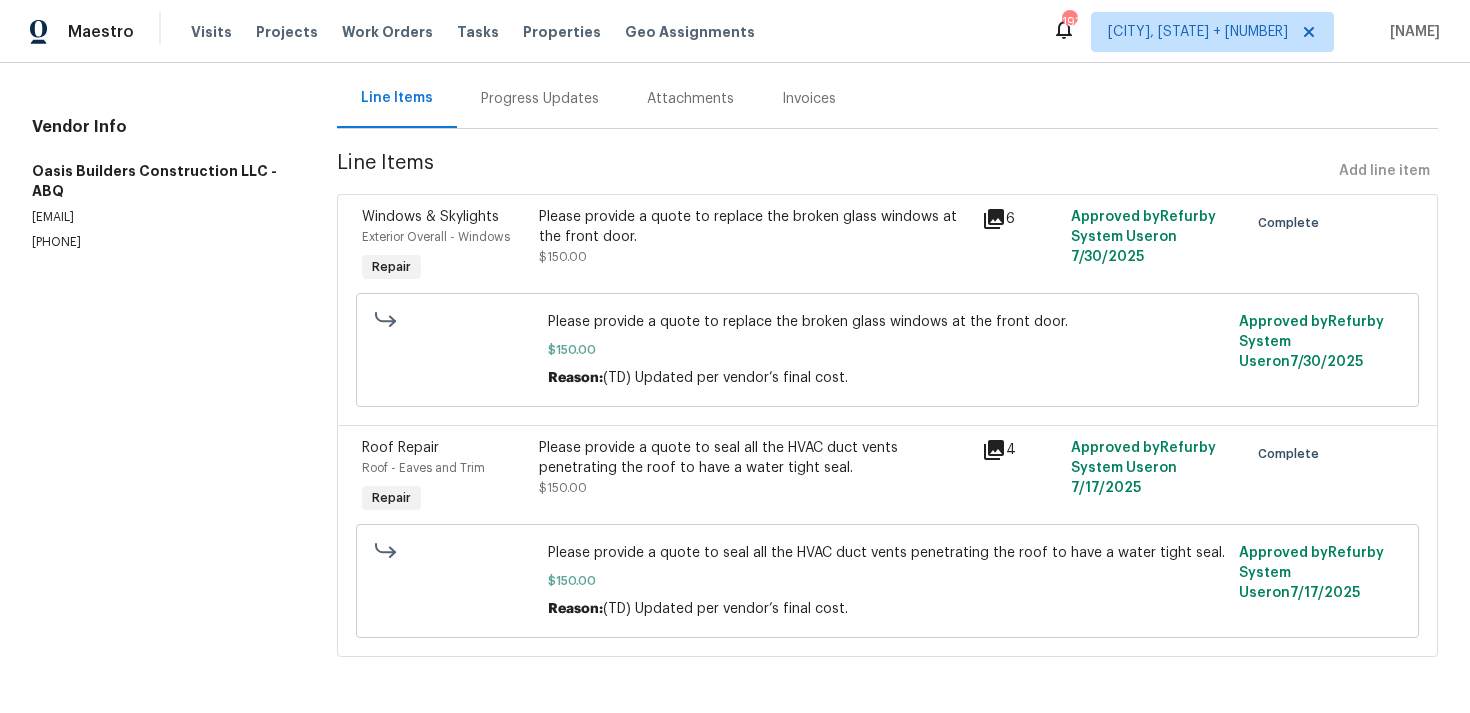 click on "Please provide a quote to seal all the HVAC duct vents penetrating the roof to have a water tight seal." at bounding box center (754, 458) 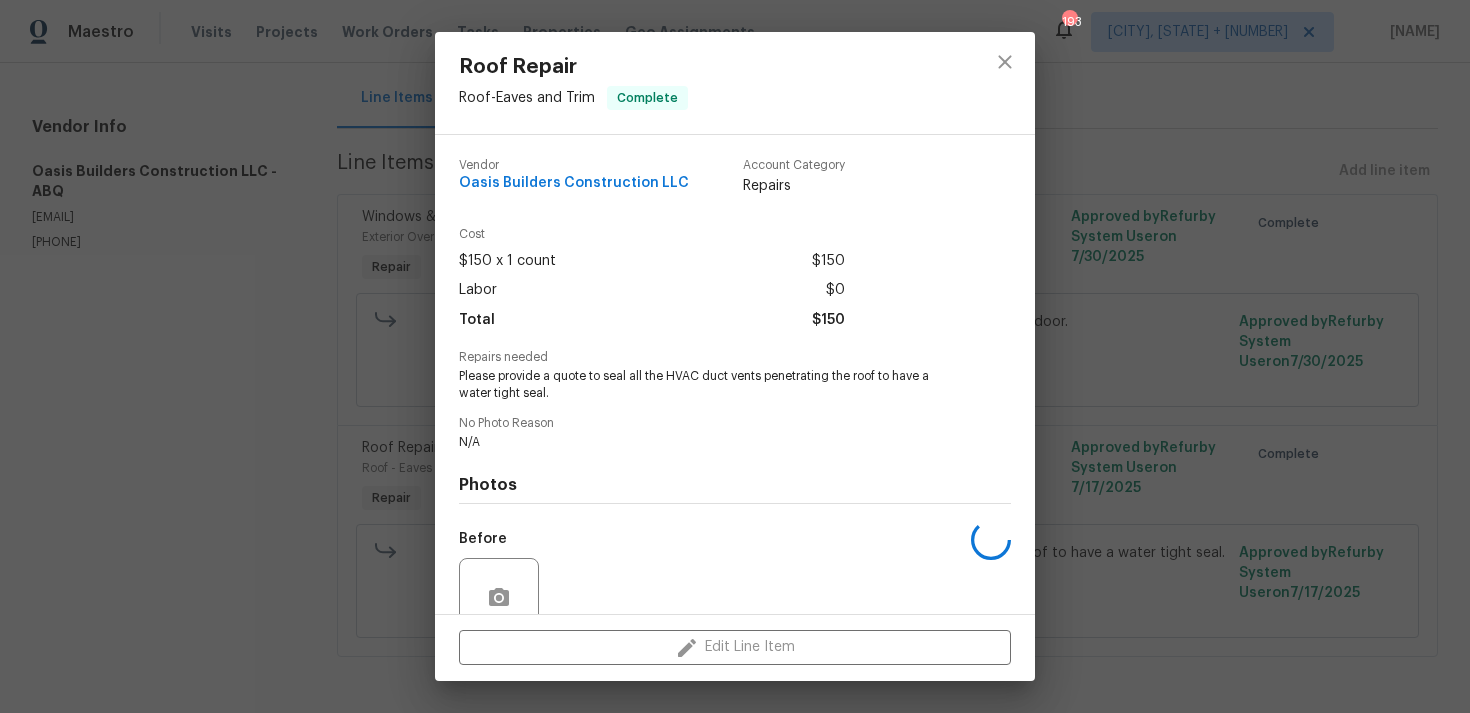 scroll, scrollTop: 174, scrollLeft: 0, axis: vertical 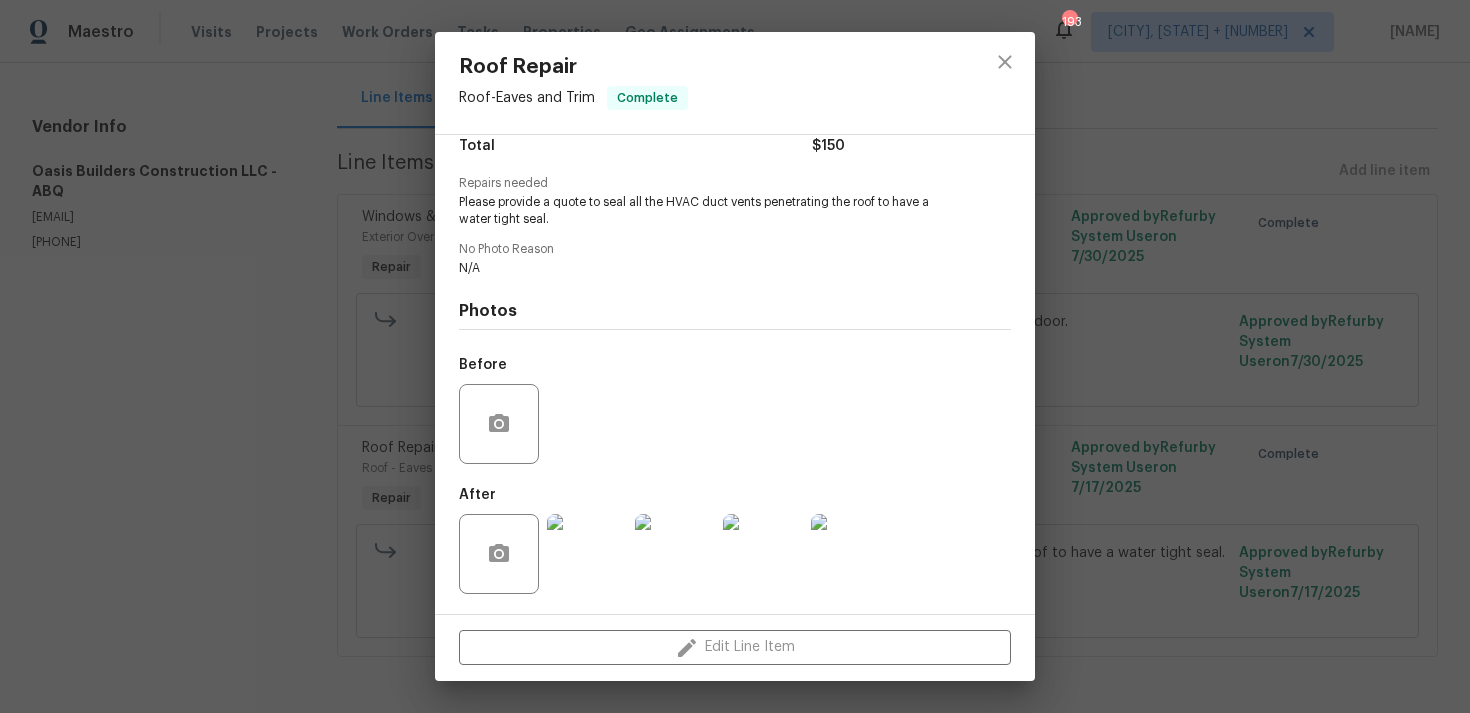 click at bounding box center (587, 554) 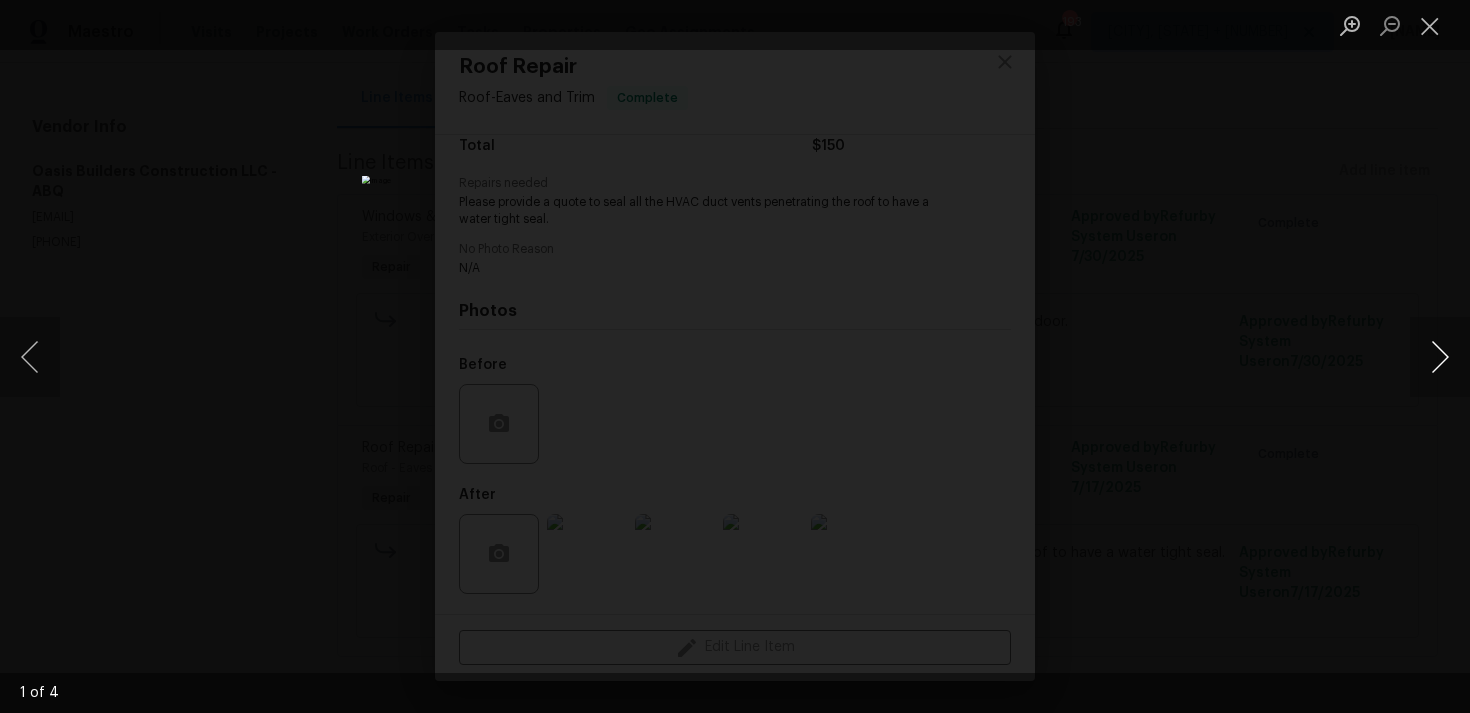 click at bounding box center (1440, 357) 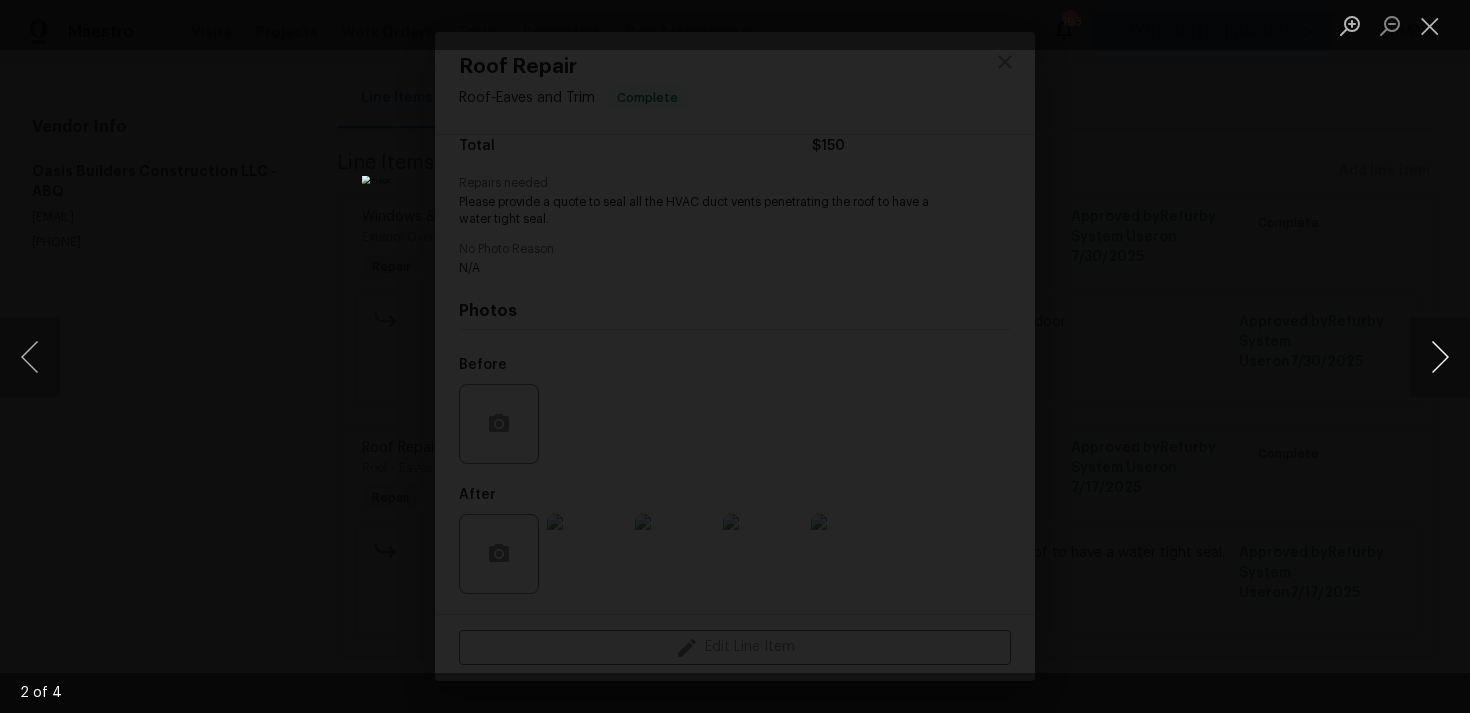 click at bounding box center [1440, 357] 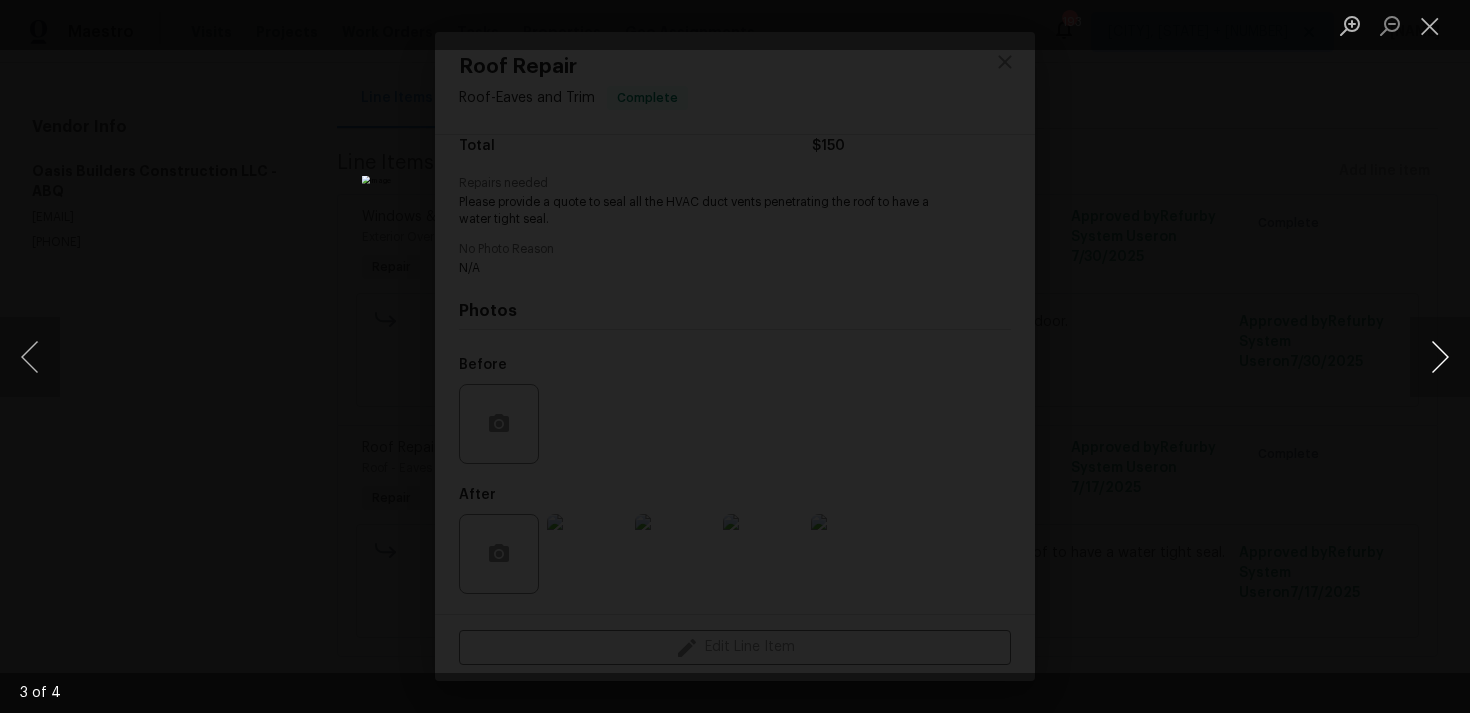 click at bounding box center (1440, 357) 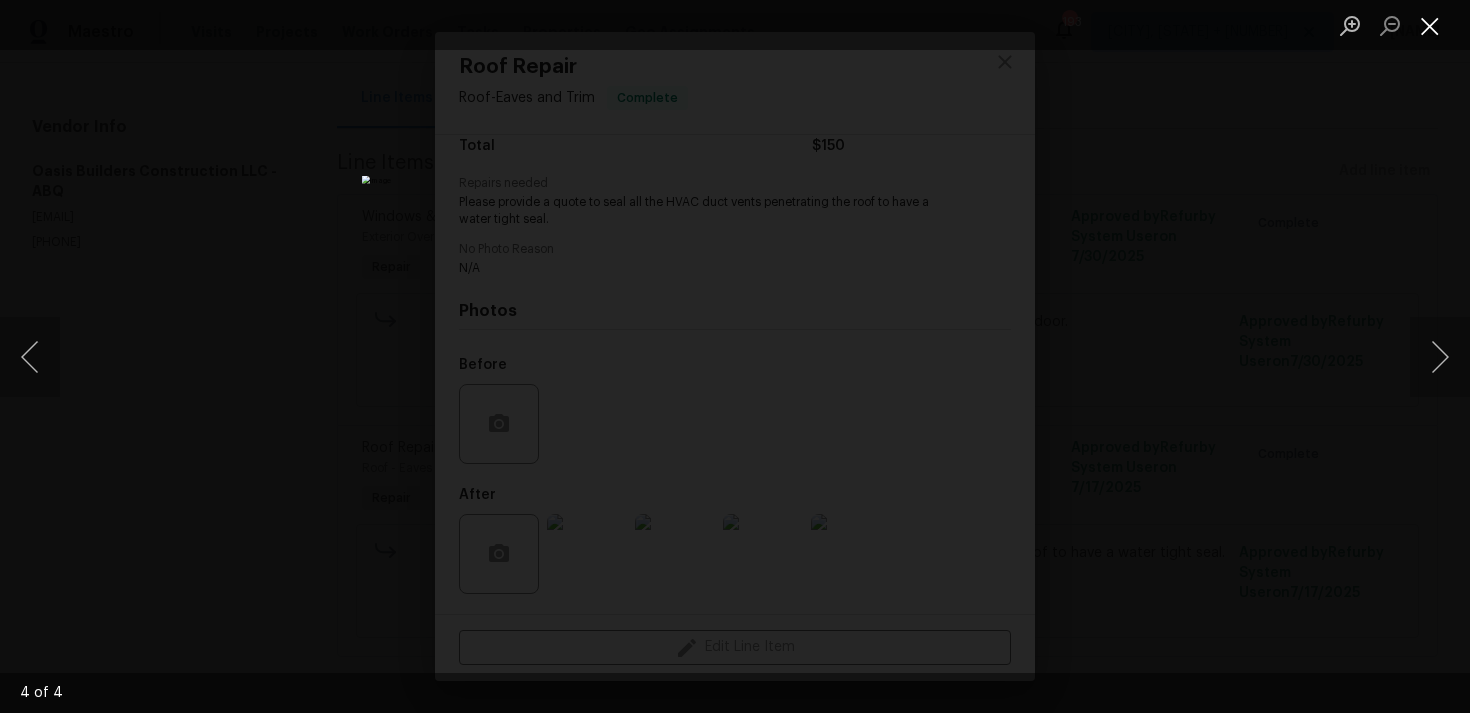 click at bounding box center (1430, 25) 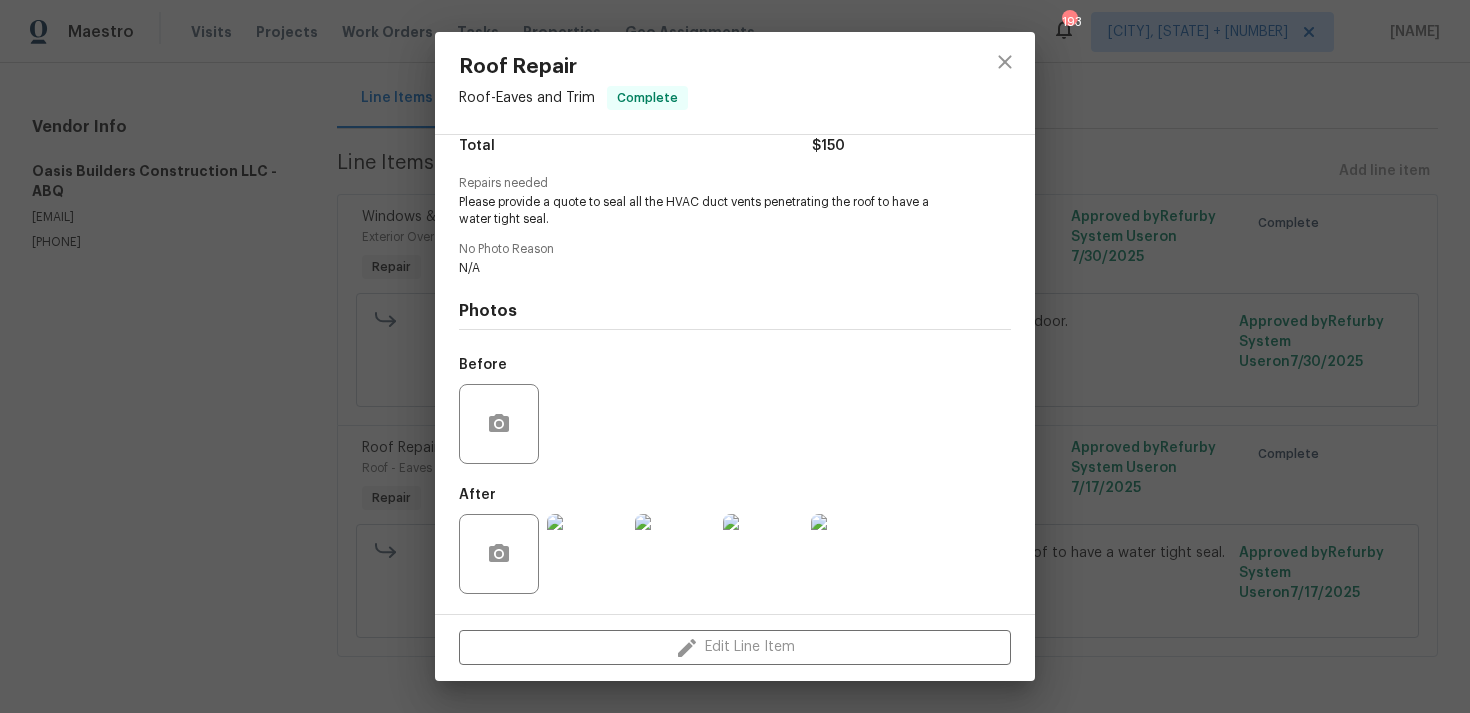 click on "Roof Repair Roof  -  Eaves and Trim Complete Vendor Oasis Builders Construction LLC Account Category Repairs Cost $150 x 1 count $150 Labor $0 Total $150 Repairs needed Please provide a quote to seal all the HVAC duct vents penetrating the roof to have a water tight seal. No Photo Reason N/A Photos Before After  Edit Line Item" at bounding box center [735, 356] 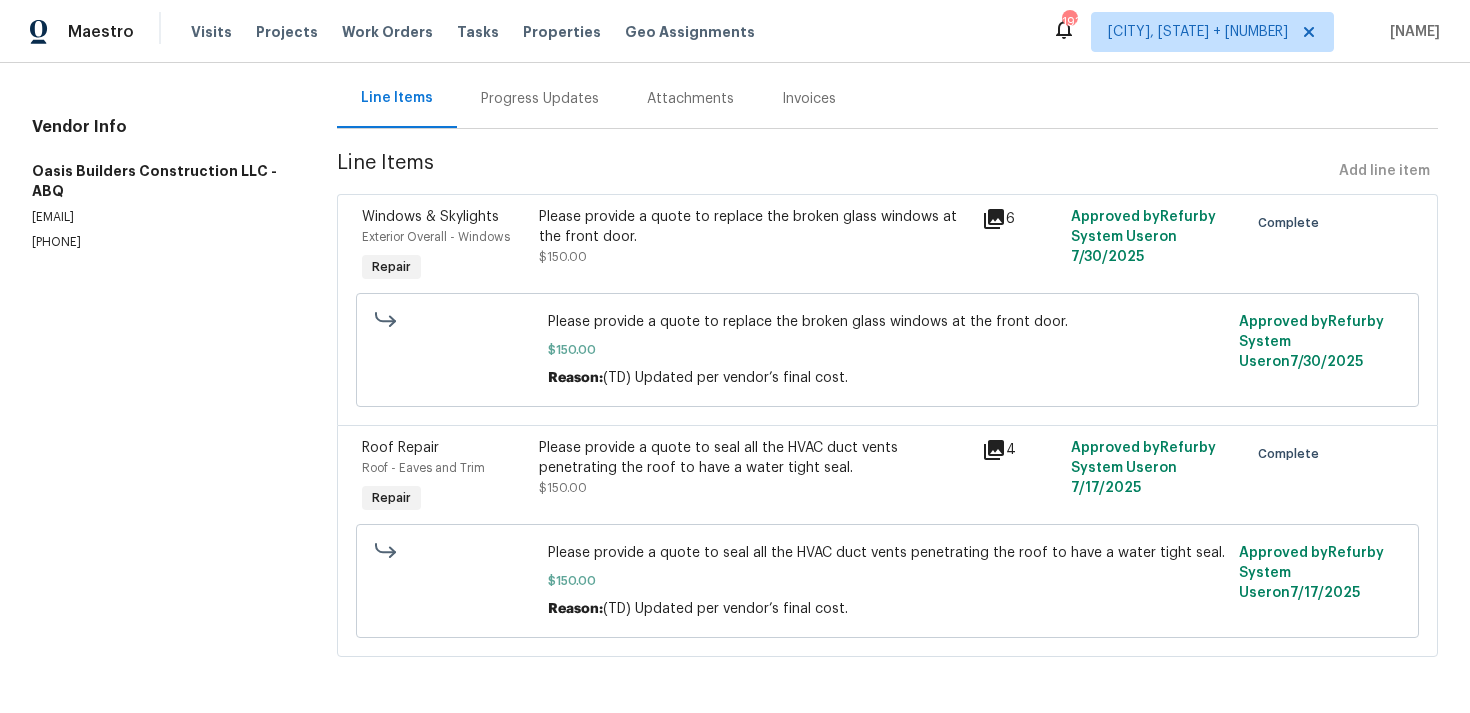 click on "Exterior Overall - Windows" at bounding box center (444, 237) 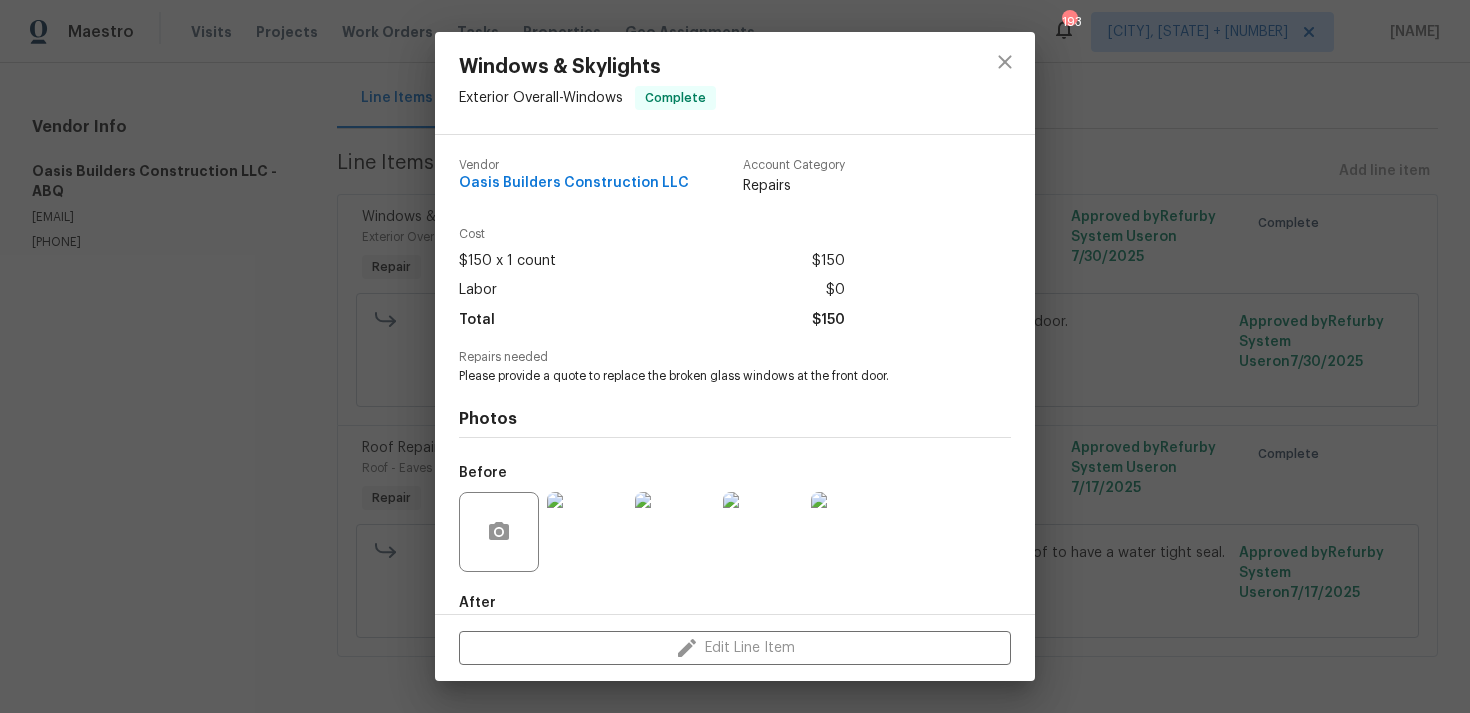 scroll, scrollTop: 108, scrollLeft: 0, axis: vertical 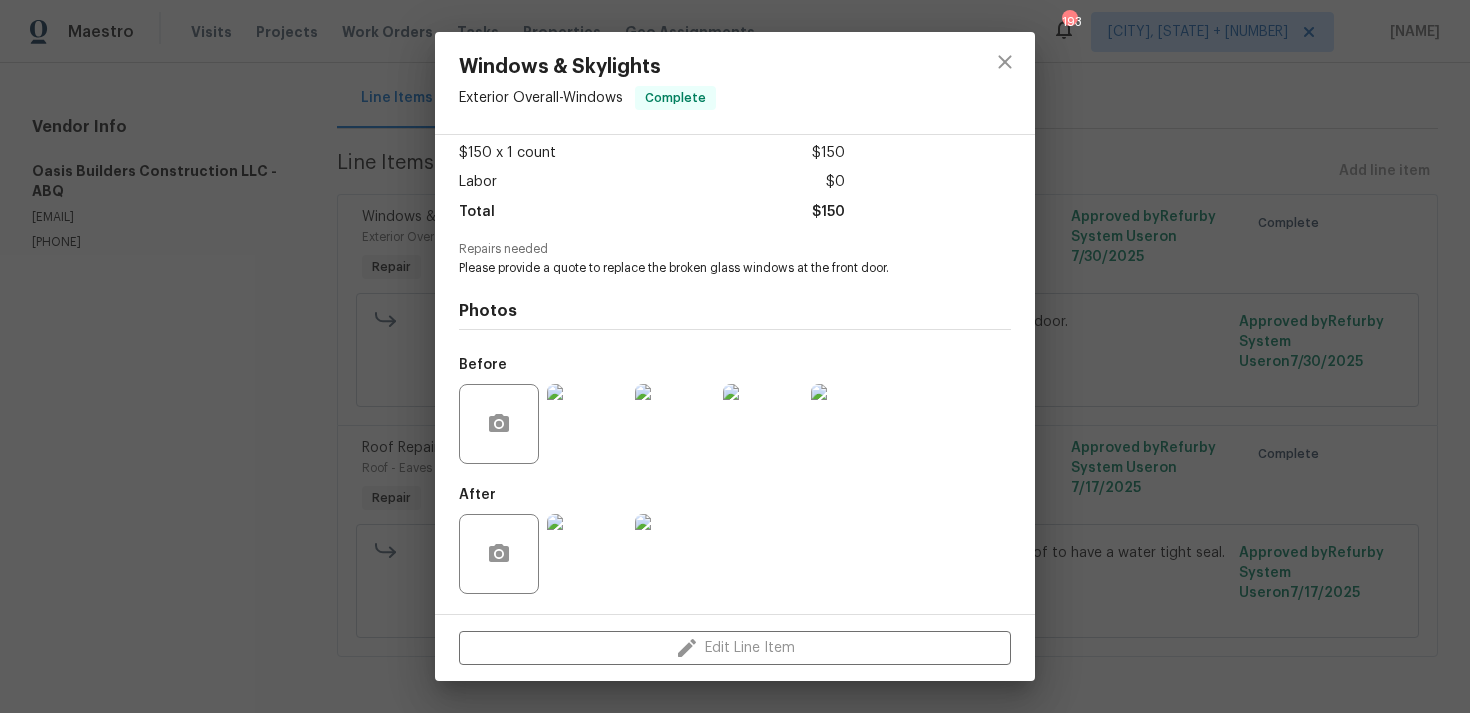 click at bounding box center [587, 424] 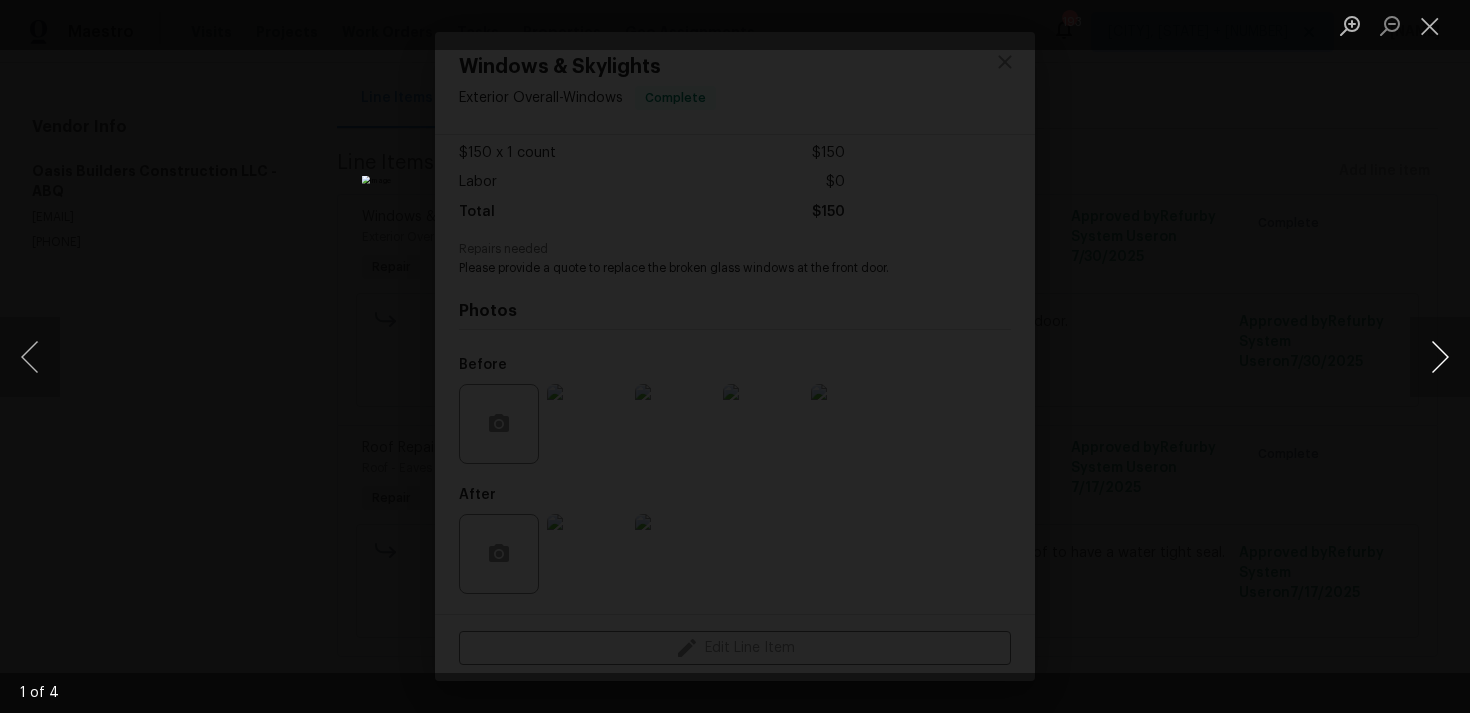 click at bounding box center [1440, 357] 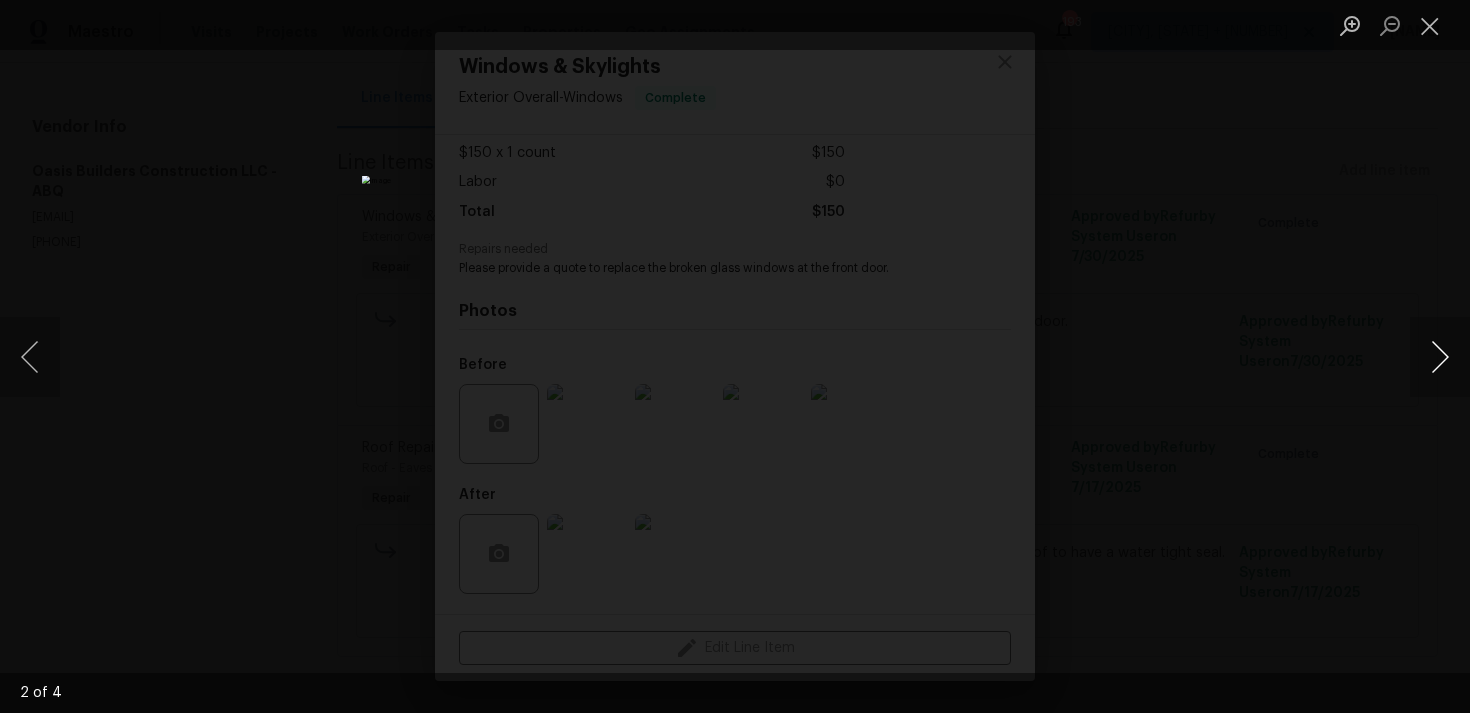 click at bounding box center (1440, 357) 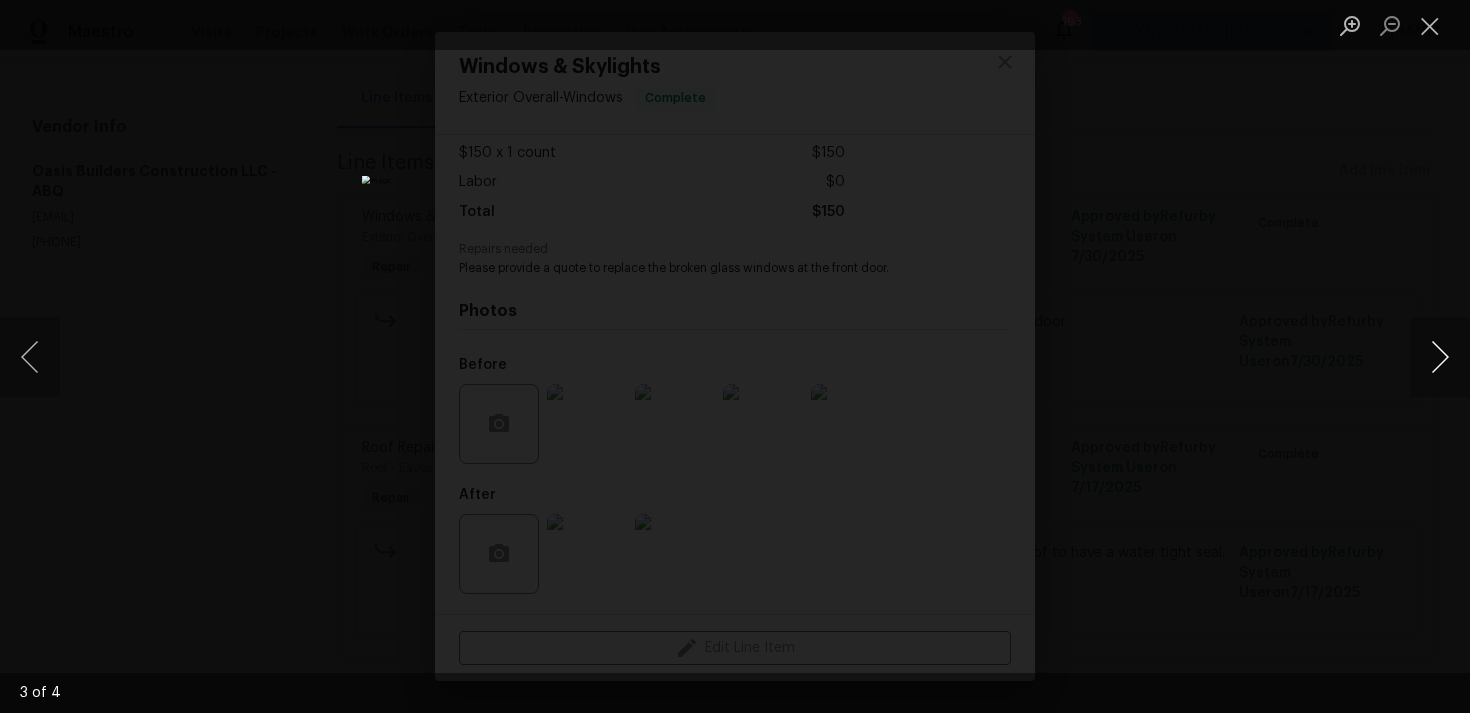 click at bounding box center [1440, 357] 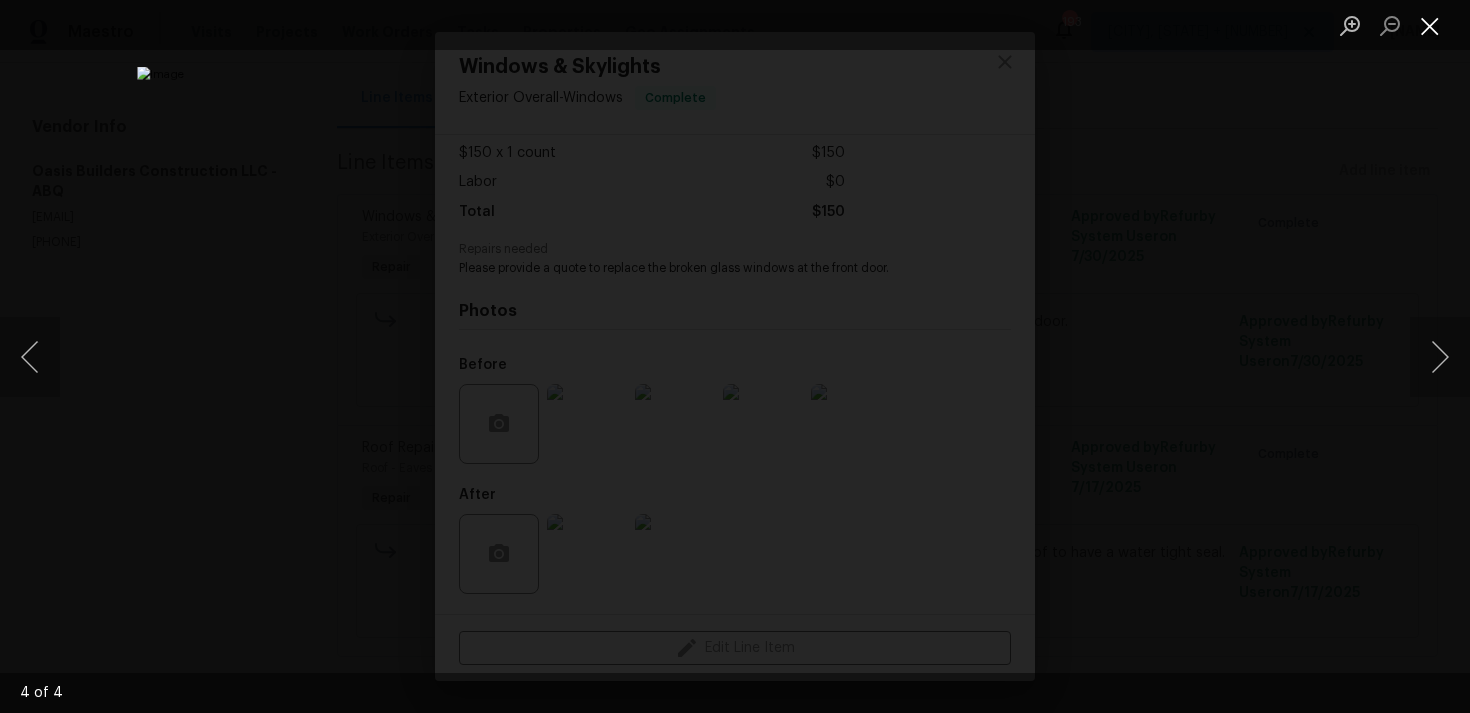 click at bounding box center [1430, 25] 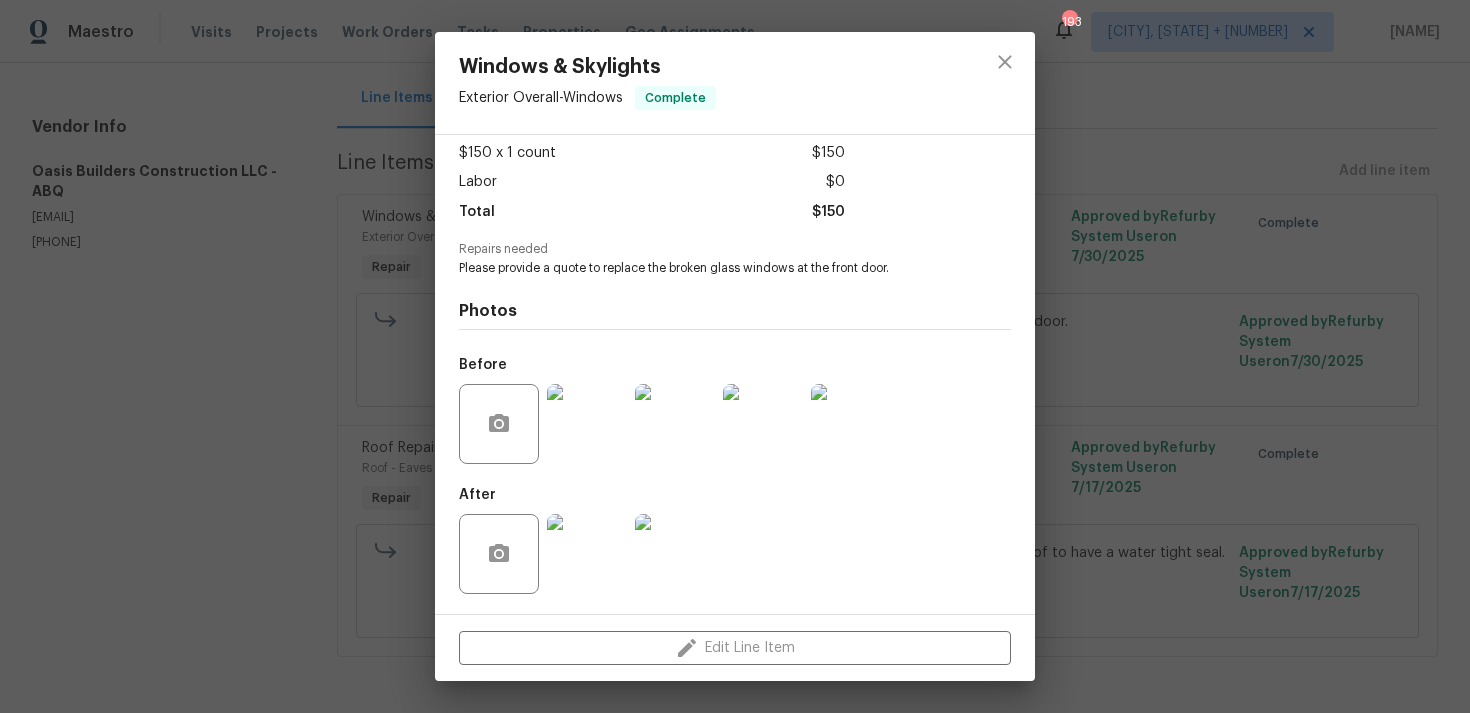 click on "Windows & Skylights Exterior Overall  -  Windows Complete Vendor Oasis Builders Construction LLC Account Category Repairs Cost $150 x 1 count $150 Labor $0 Total $150 Repairs needed Please provide a quote to replace the broken glass windows at the front door. Photos Before After  Edit Line Item" at bounding box center (735, 356) 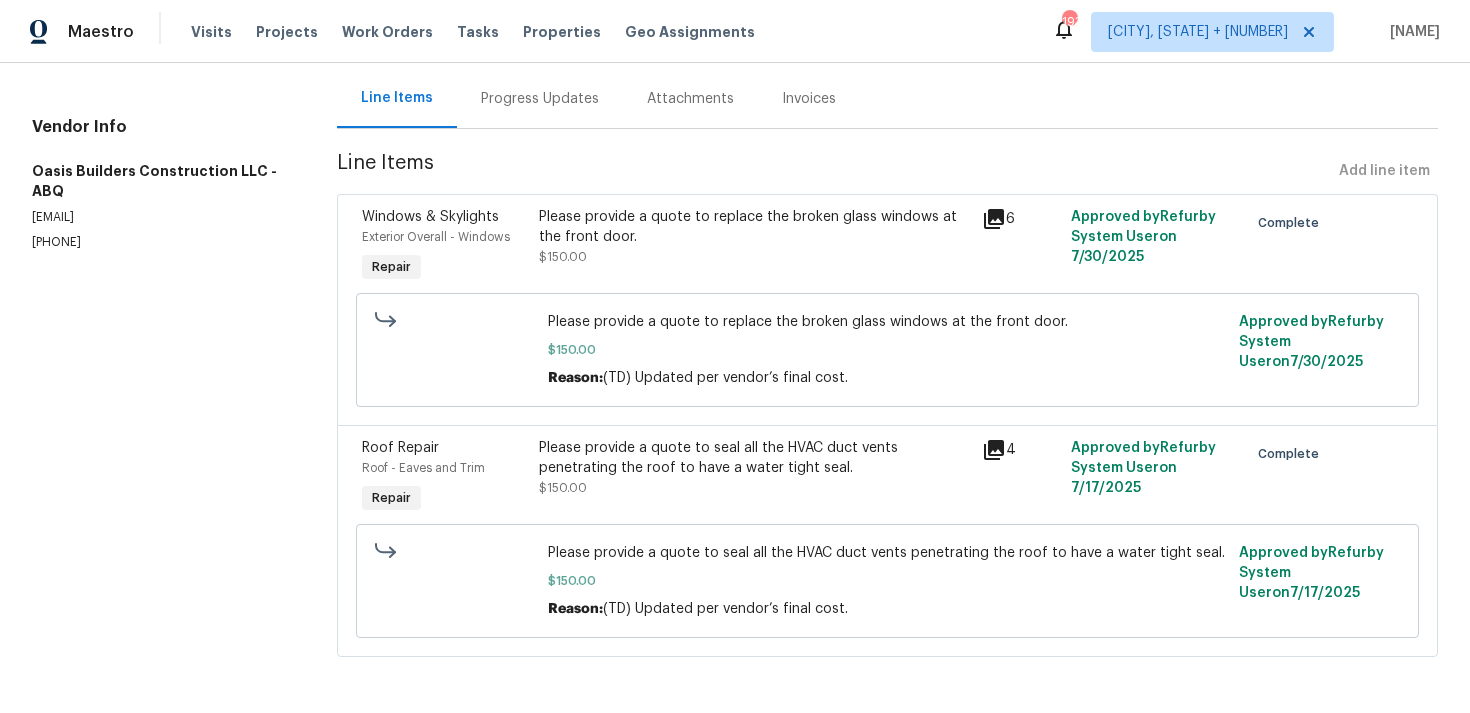 scroll, scrollTop: 0, scrollLeft: 0, axis: both 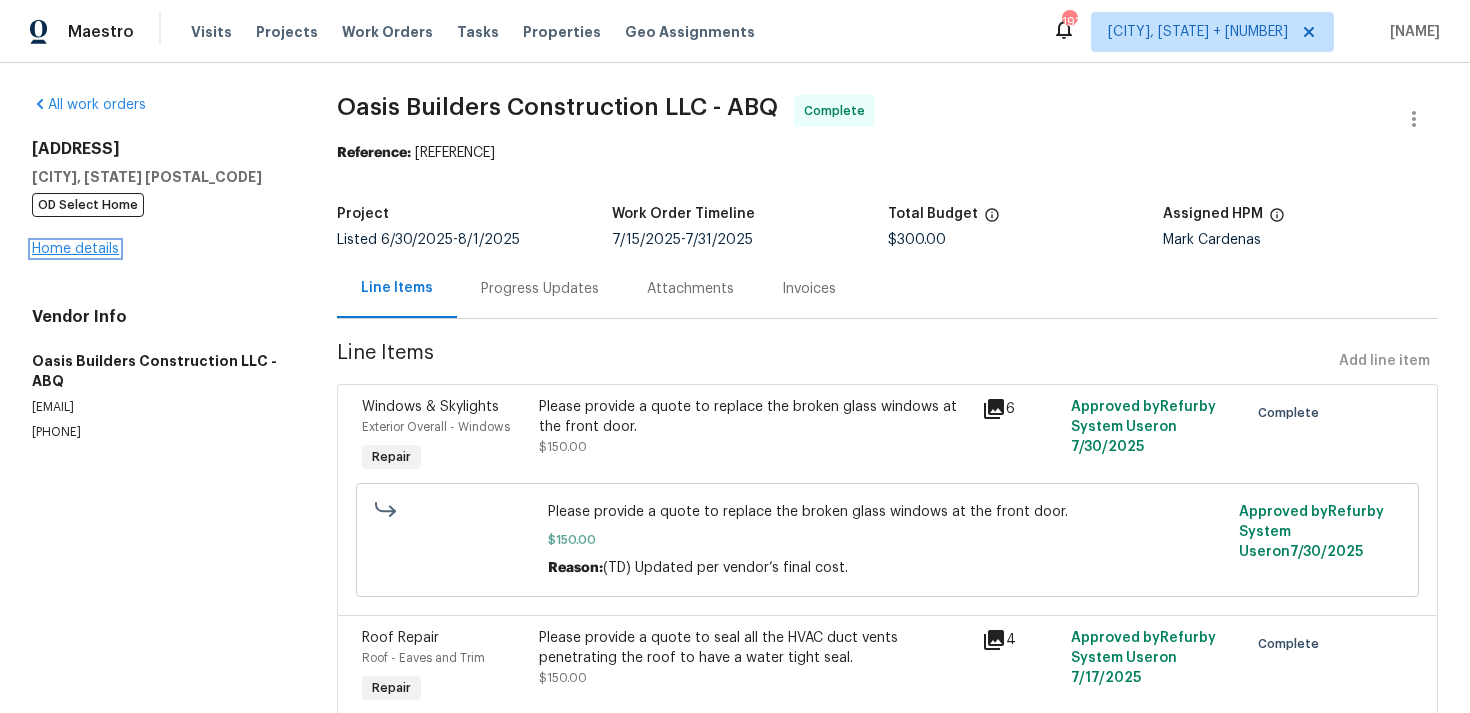 click on "Home details" at bounding box center [75, 249] 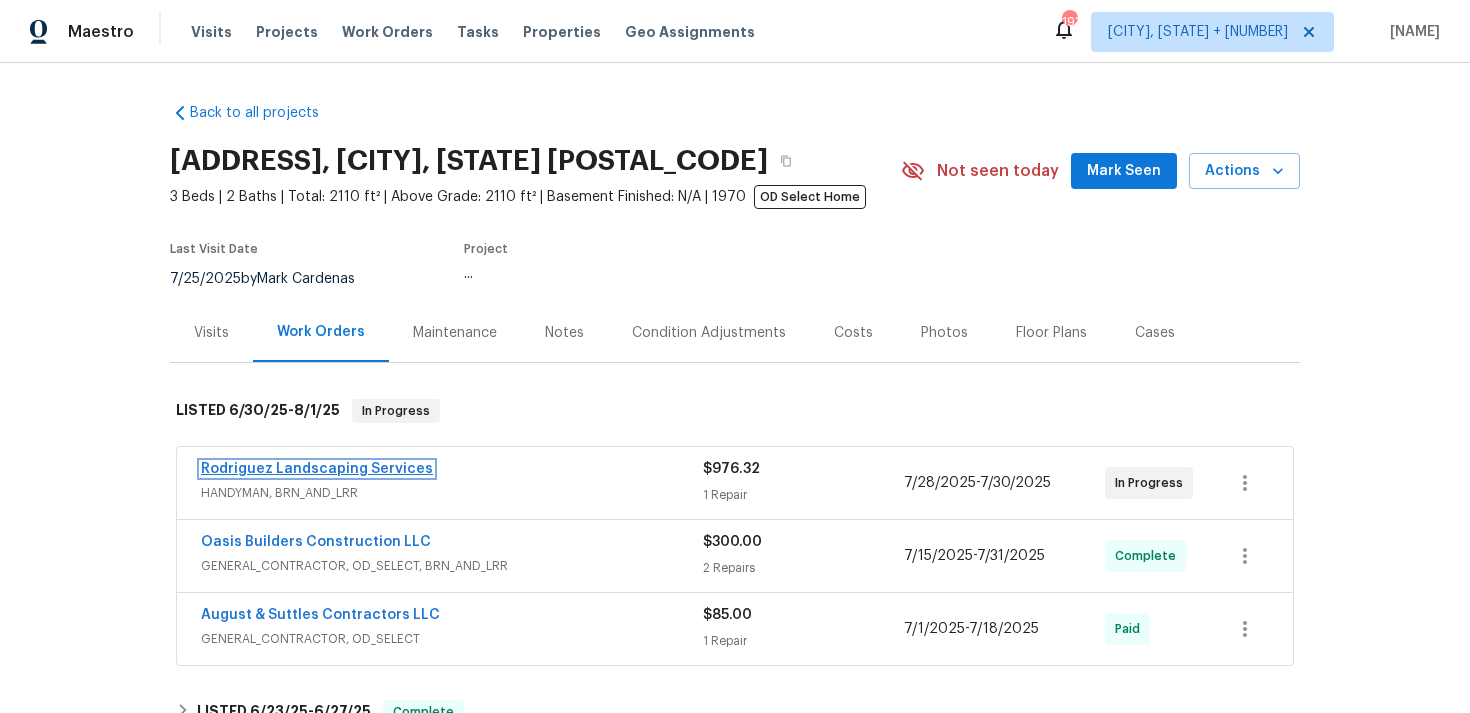 click on "Rodriguez Landscaping Services" at bounding box center [317, 469] 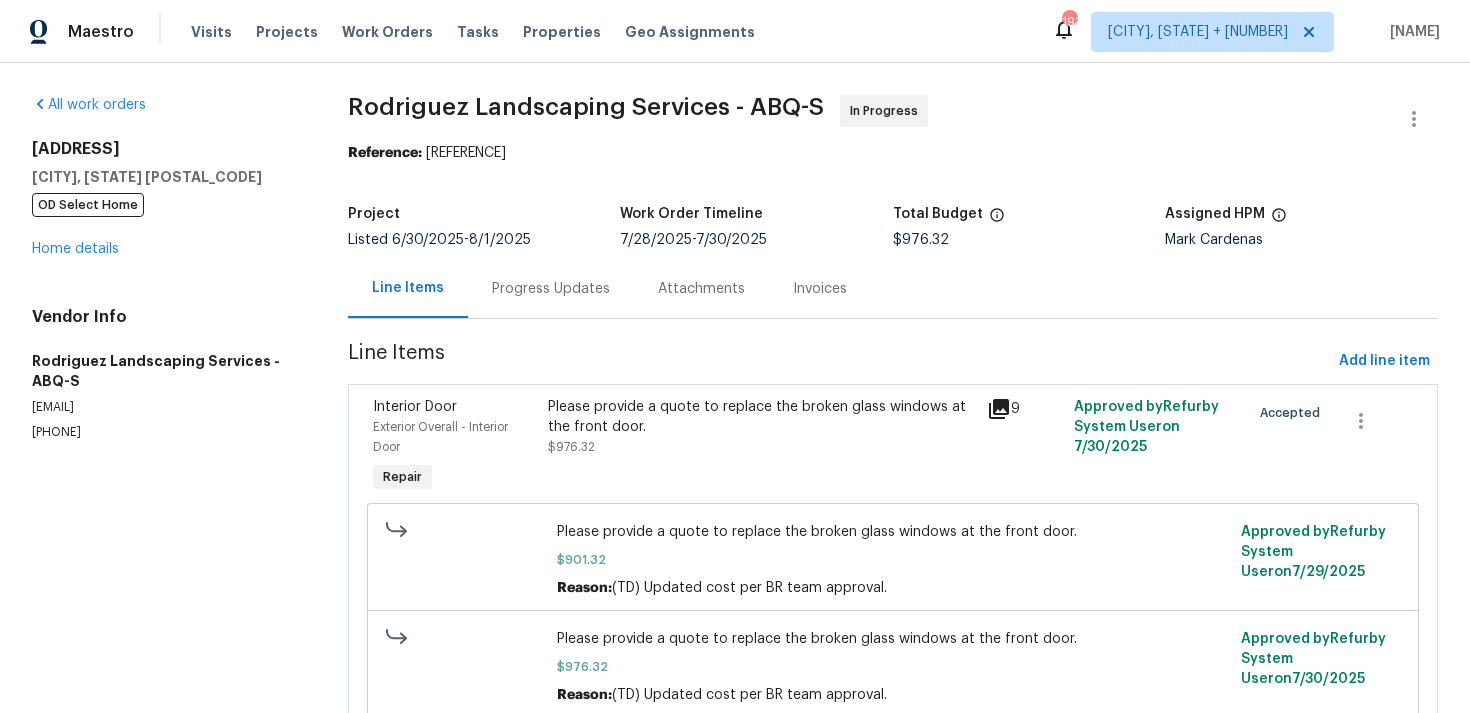 click on "Progress Updates" at bounding box center [551, 288] 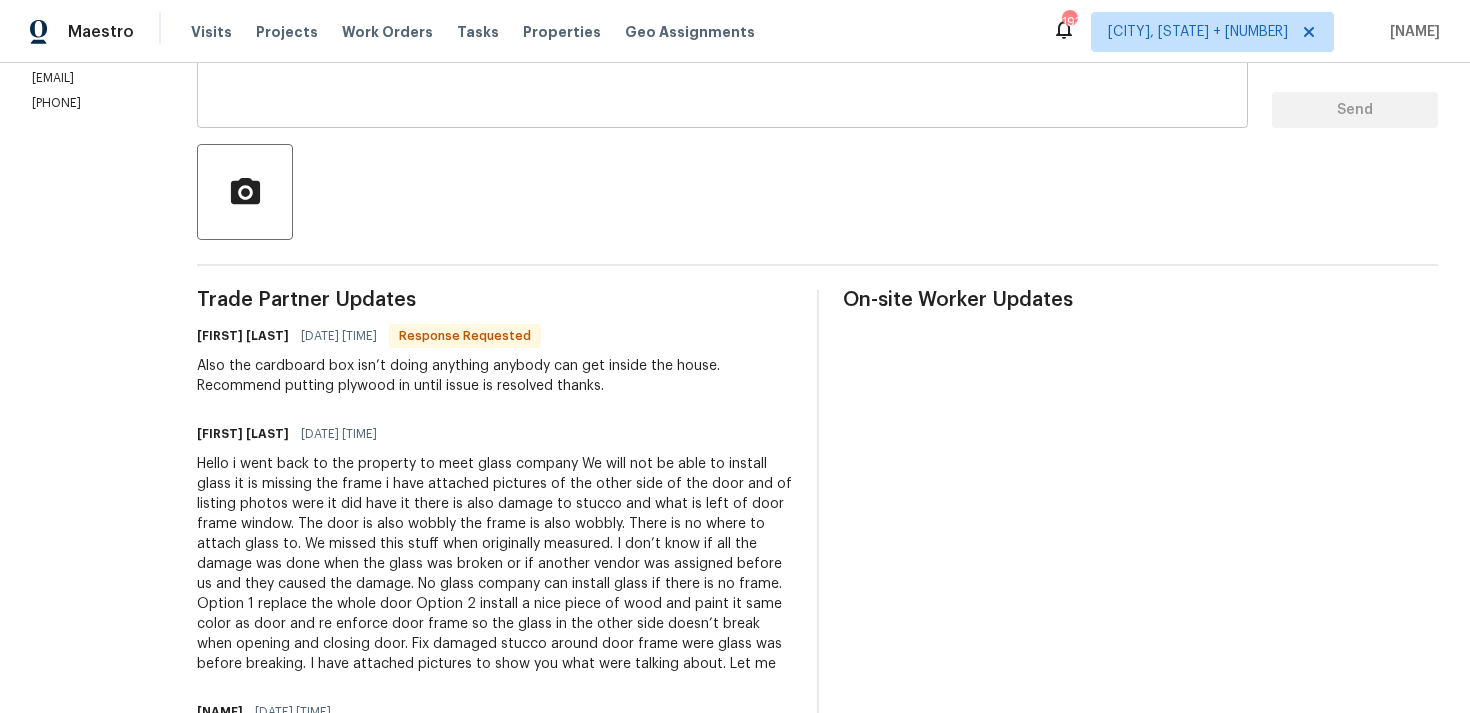 scroll, scrollTop: 254, scrollLeft: 0, axis: vertical 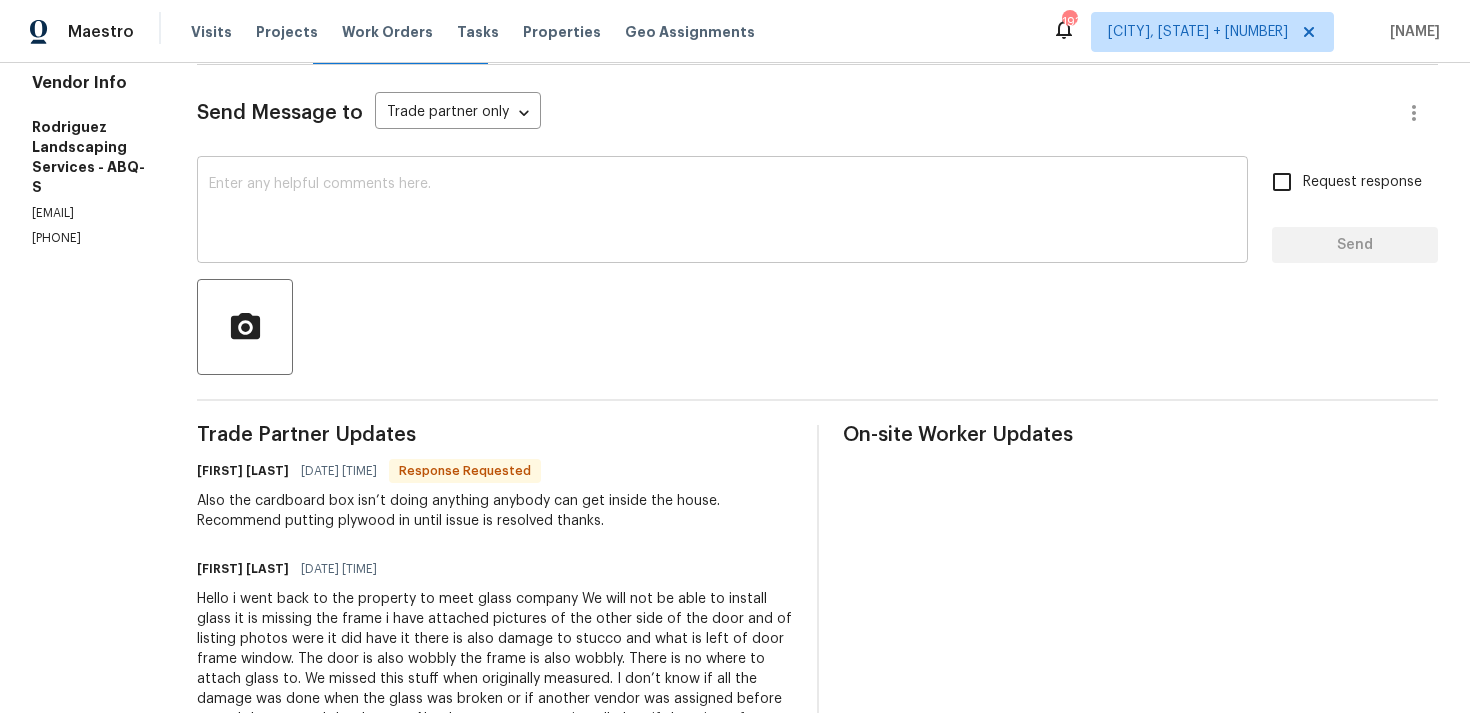 click at bounding box center [722, 212] 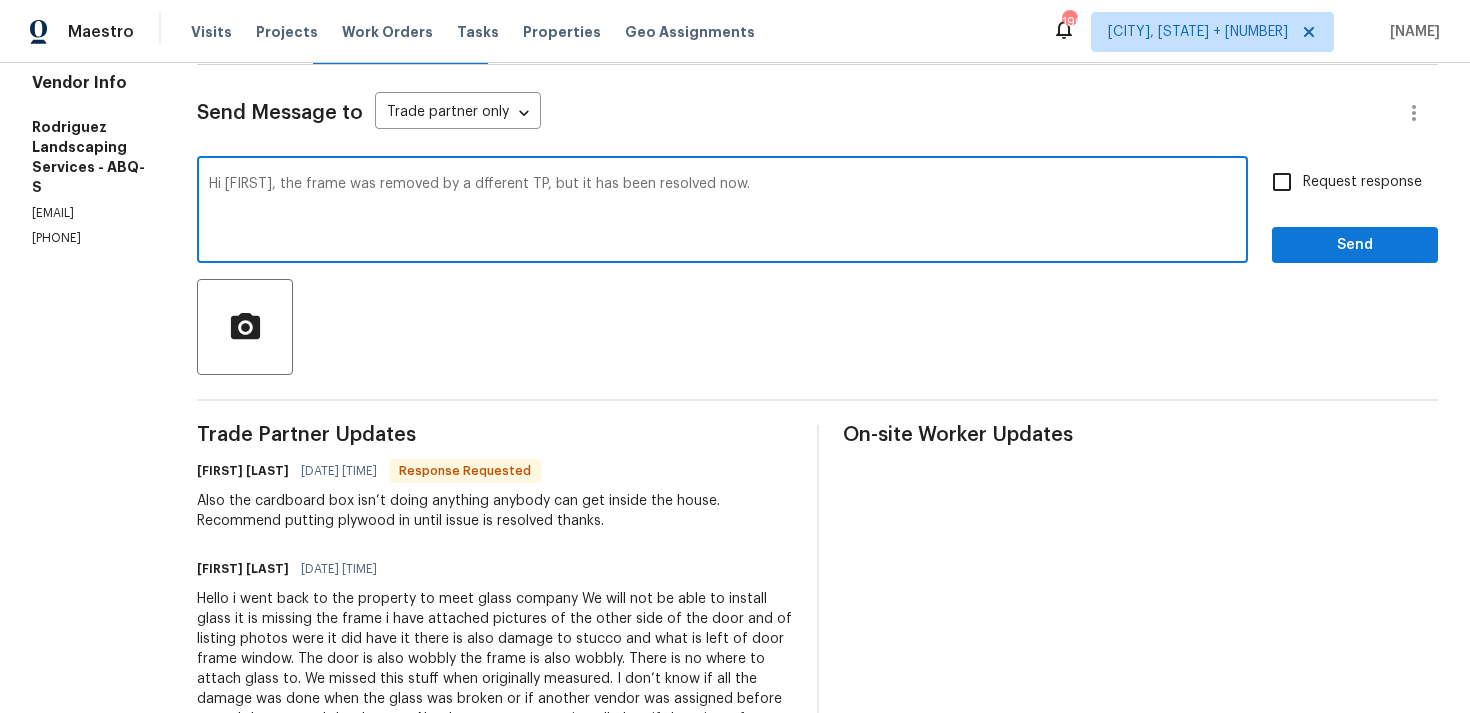 click on "Hi Josue, the frame was removed by a dfferent TP, but it has been resolved now." at bounding box center (722, 212) 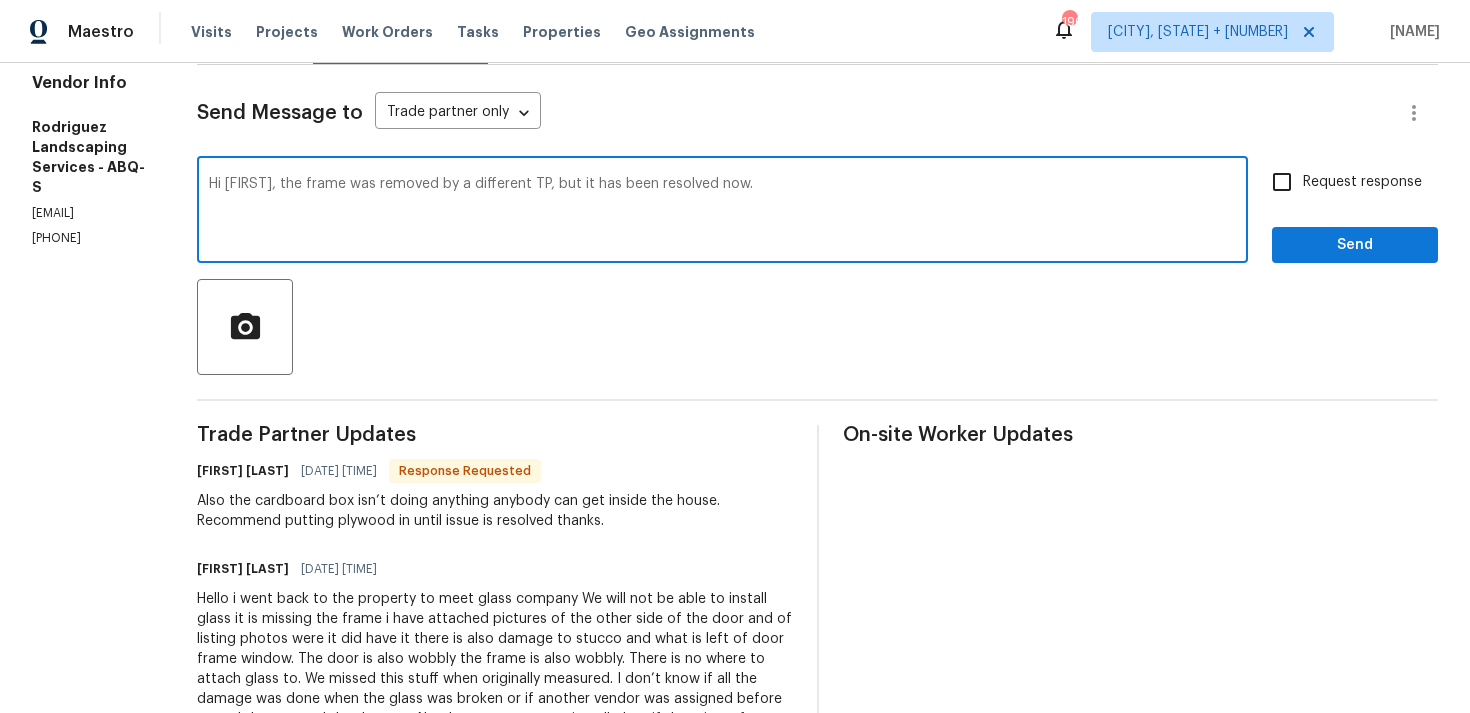 click on "Hi Josue, the frame was removed by a different TP, but it has been resolved now. x ​" at bounding box center (722, 212) 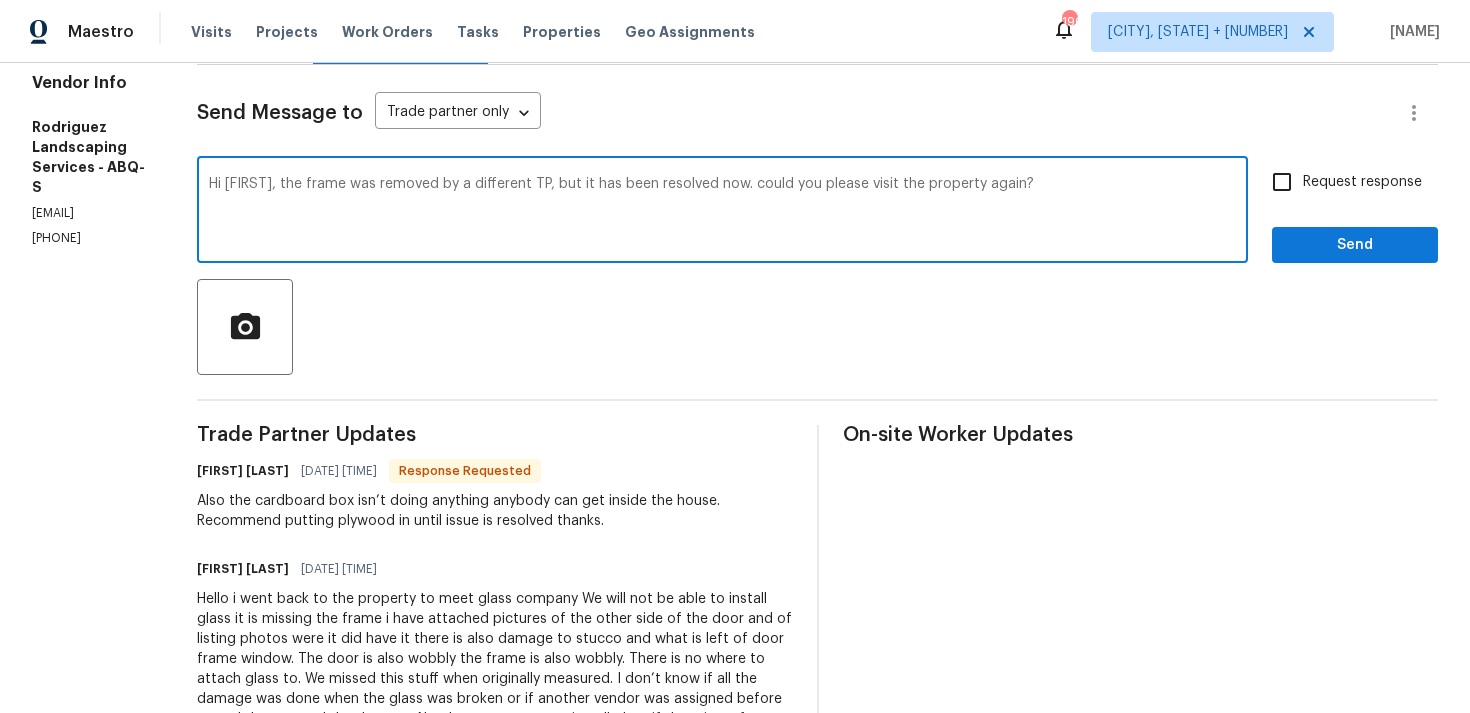 click on "Hi Josue, the frame was removed by a different TP, but it has been resolved now. could you please visit the property again?" at bounding box center [722, 212] 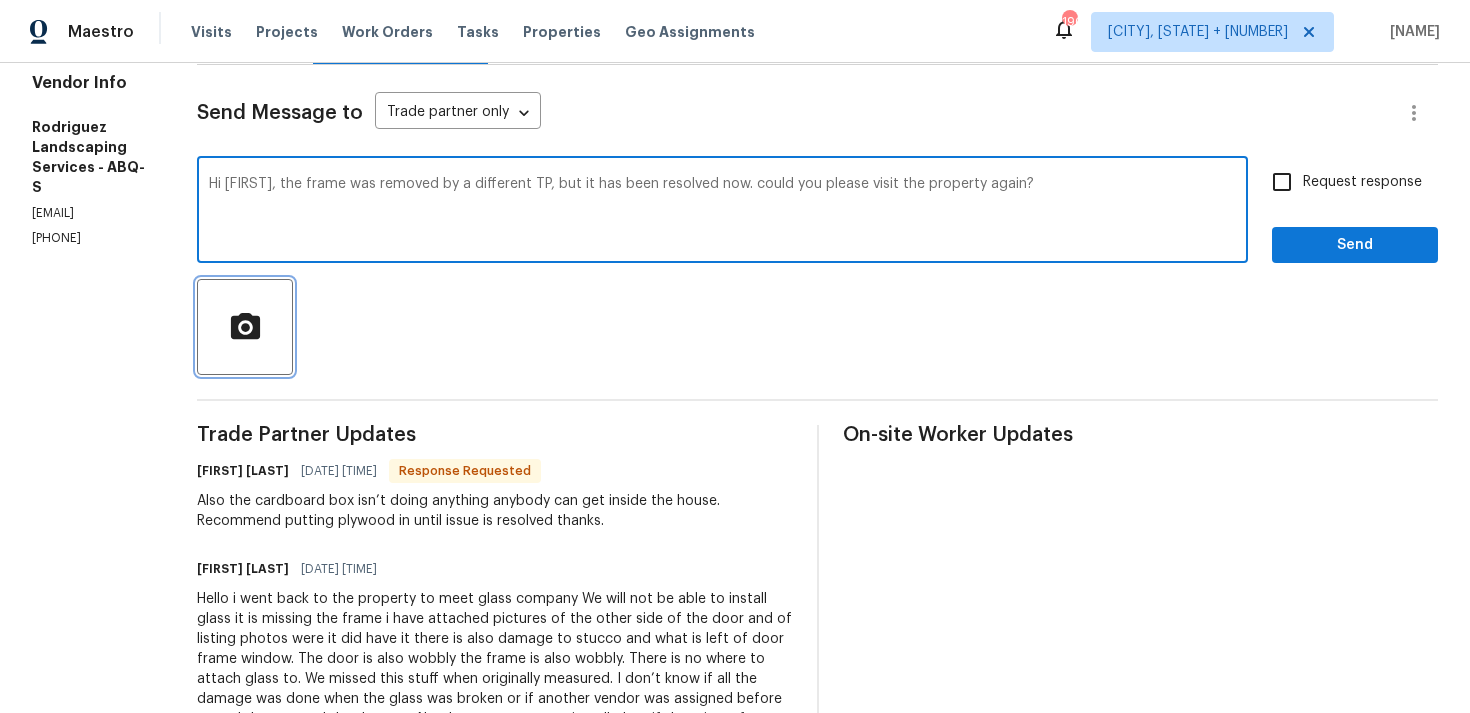 click 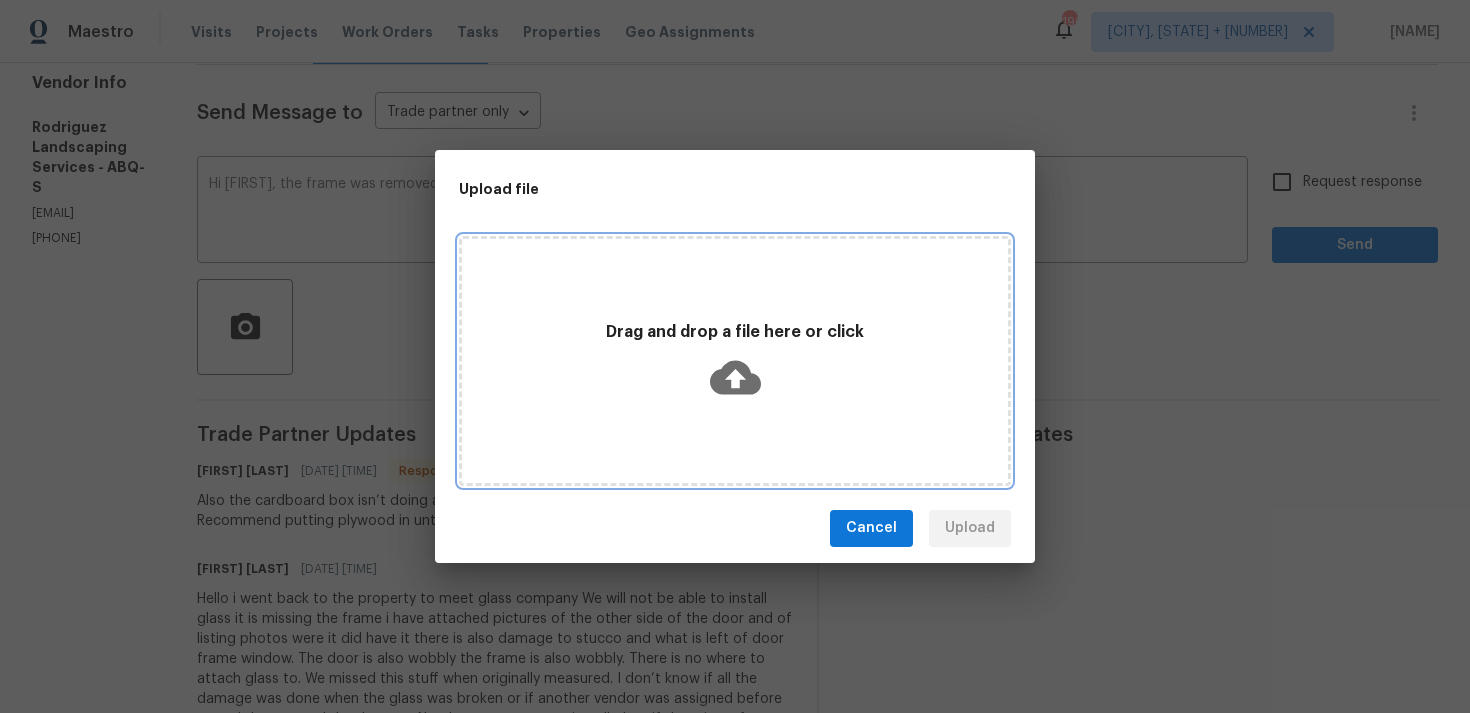 click 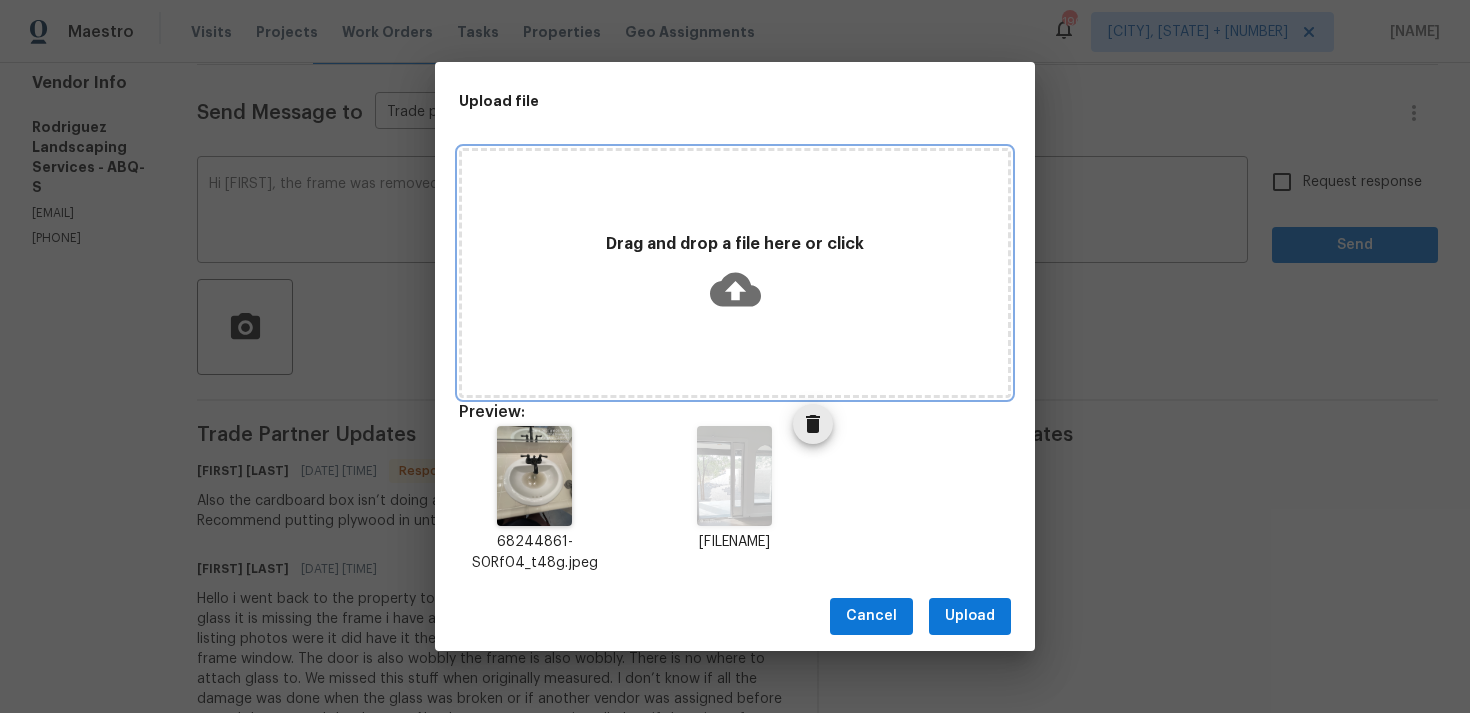 scroll, scrollTop: 16, scrollLeft: 0, axis: vertical 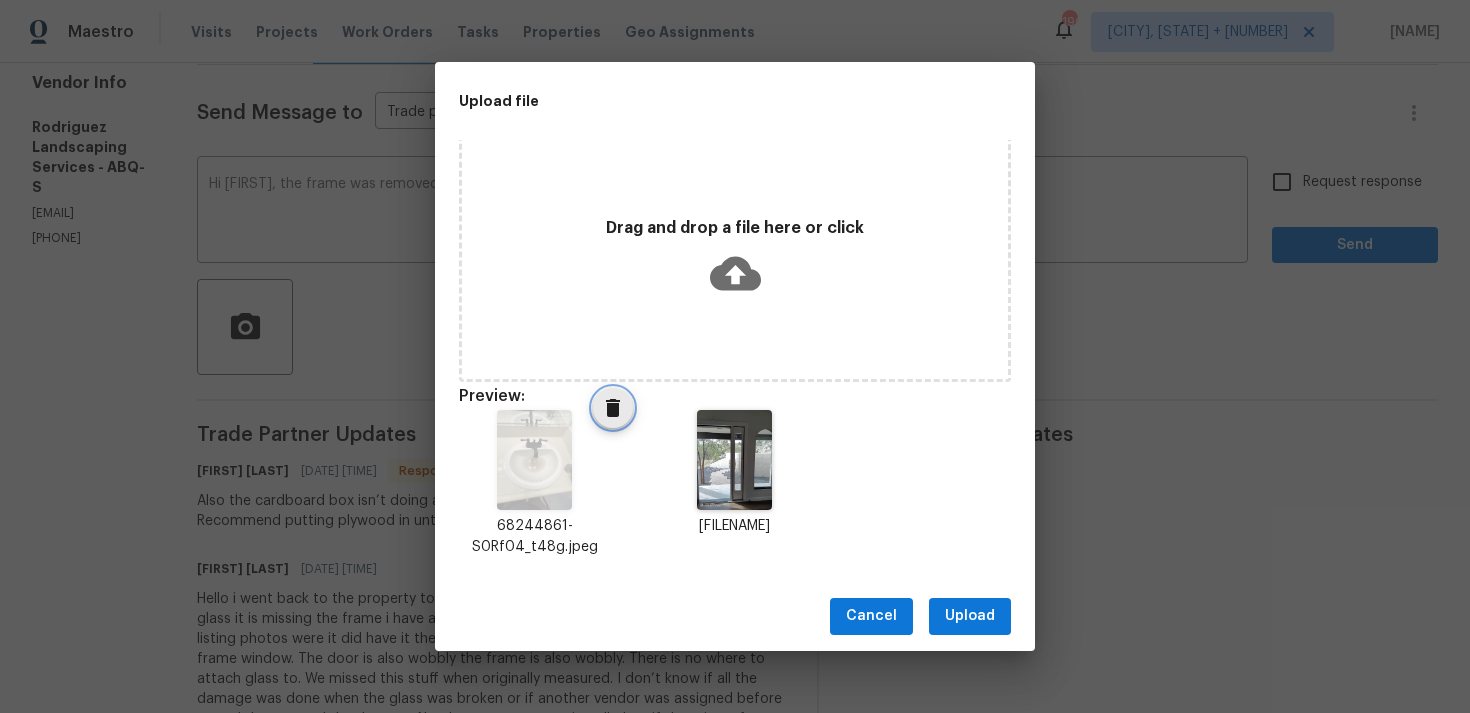 click 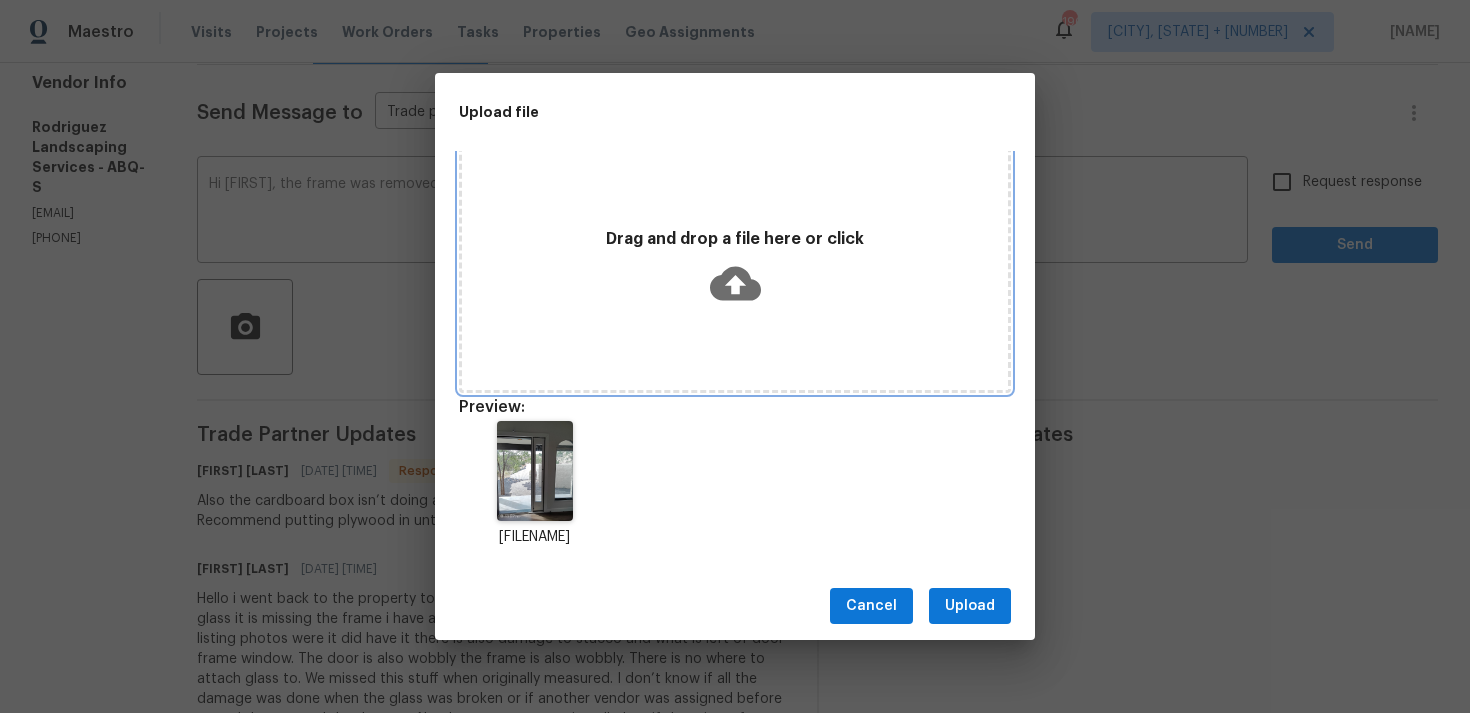 click 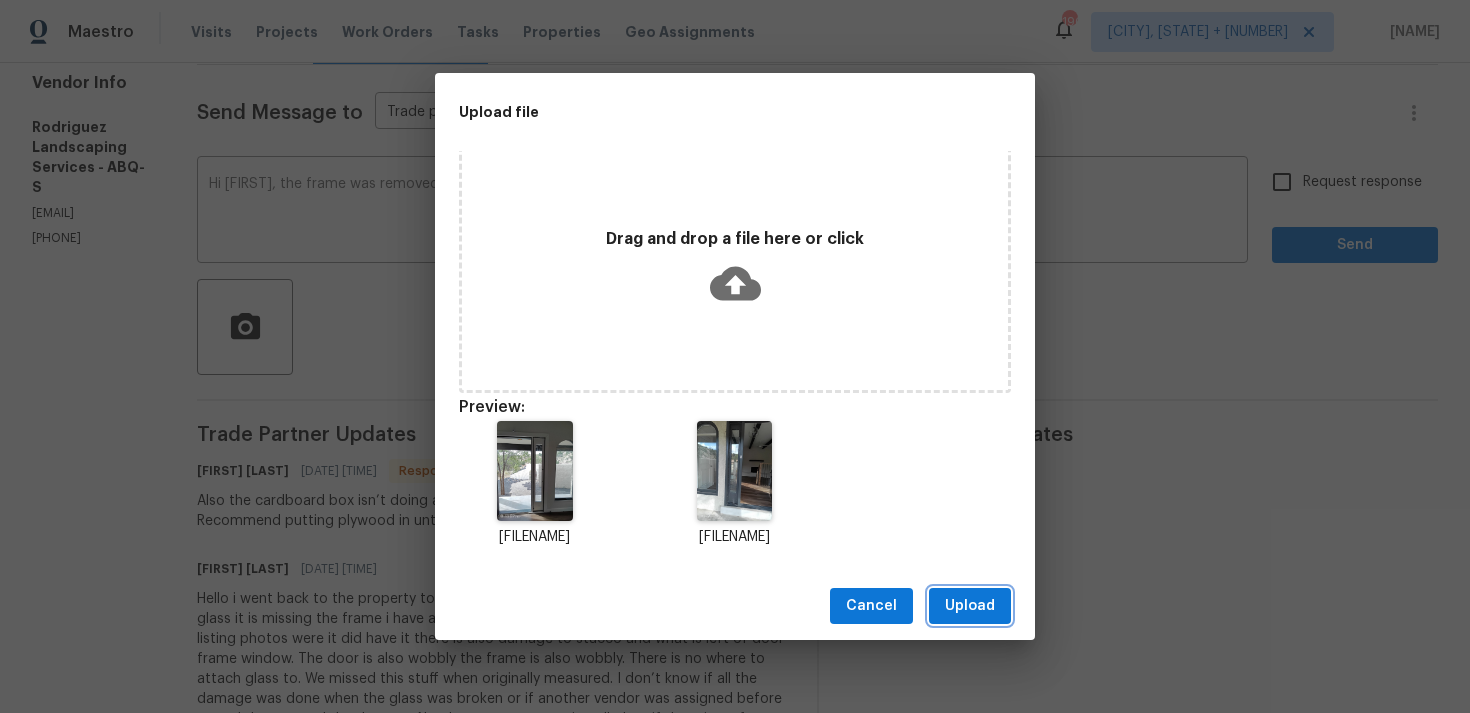 click on "Upload" at bounding box center [970, 606] 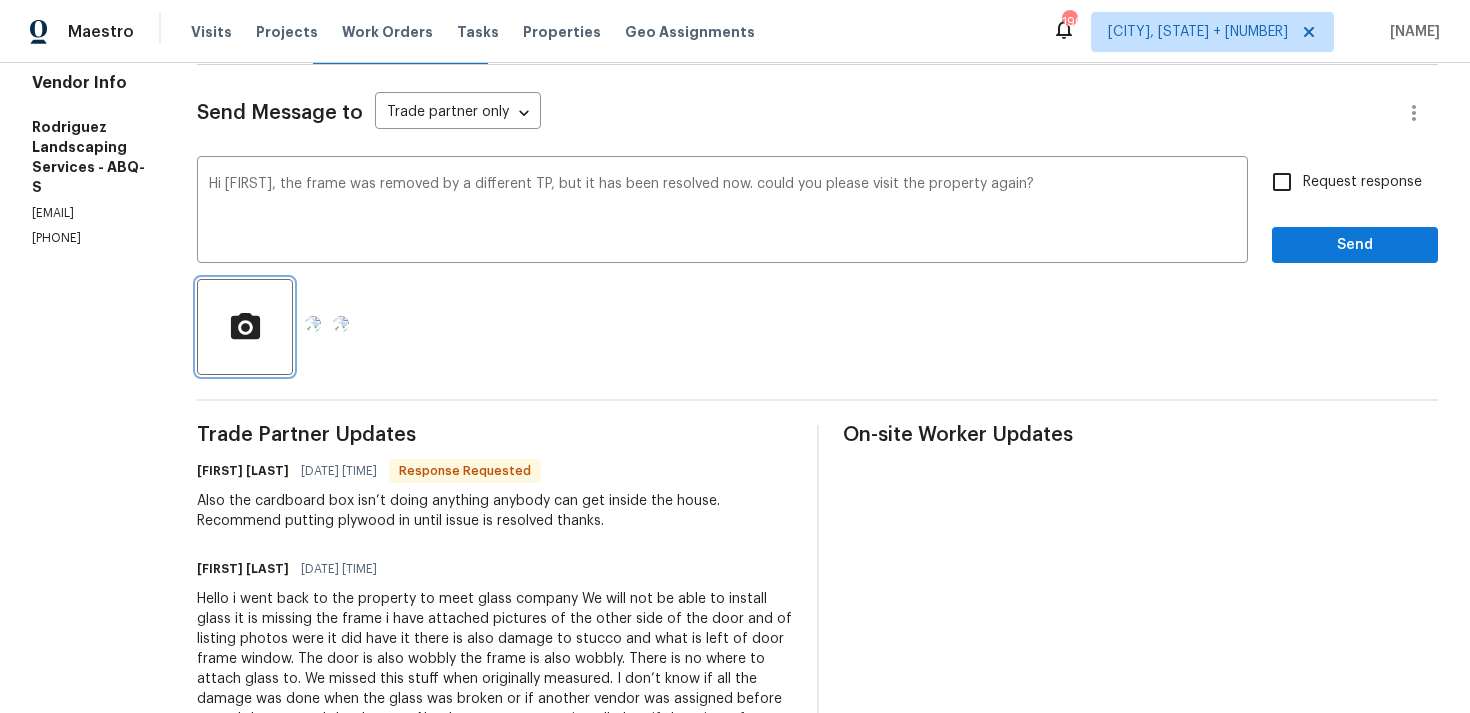 scroll, scrollTop: 0, scrollLeft: 0, axis: both 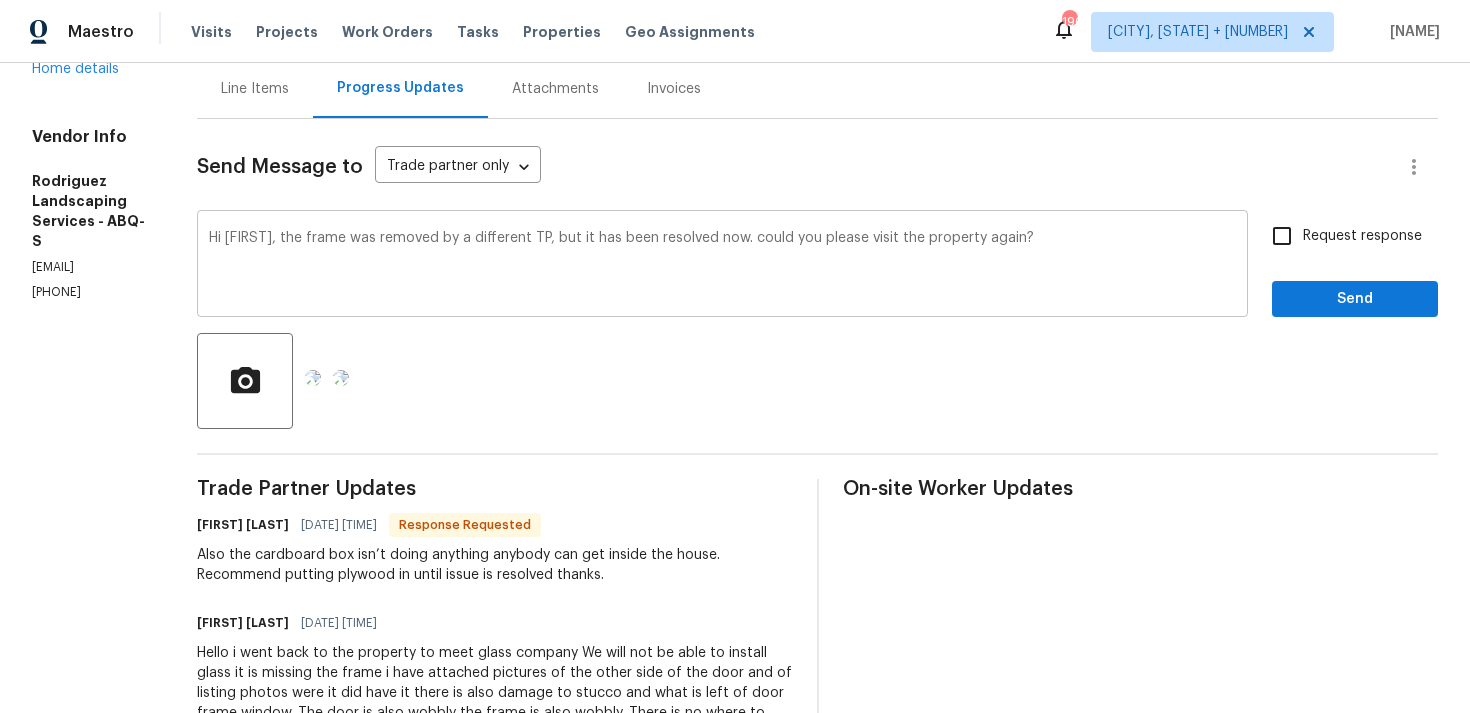 click on "Hi Josue, the frame was removed by a different TP, but it has been resolved now. could you please visit the property again? x ​" at bounding box center [722, 266] 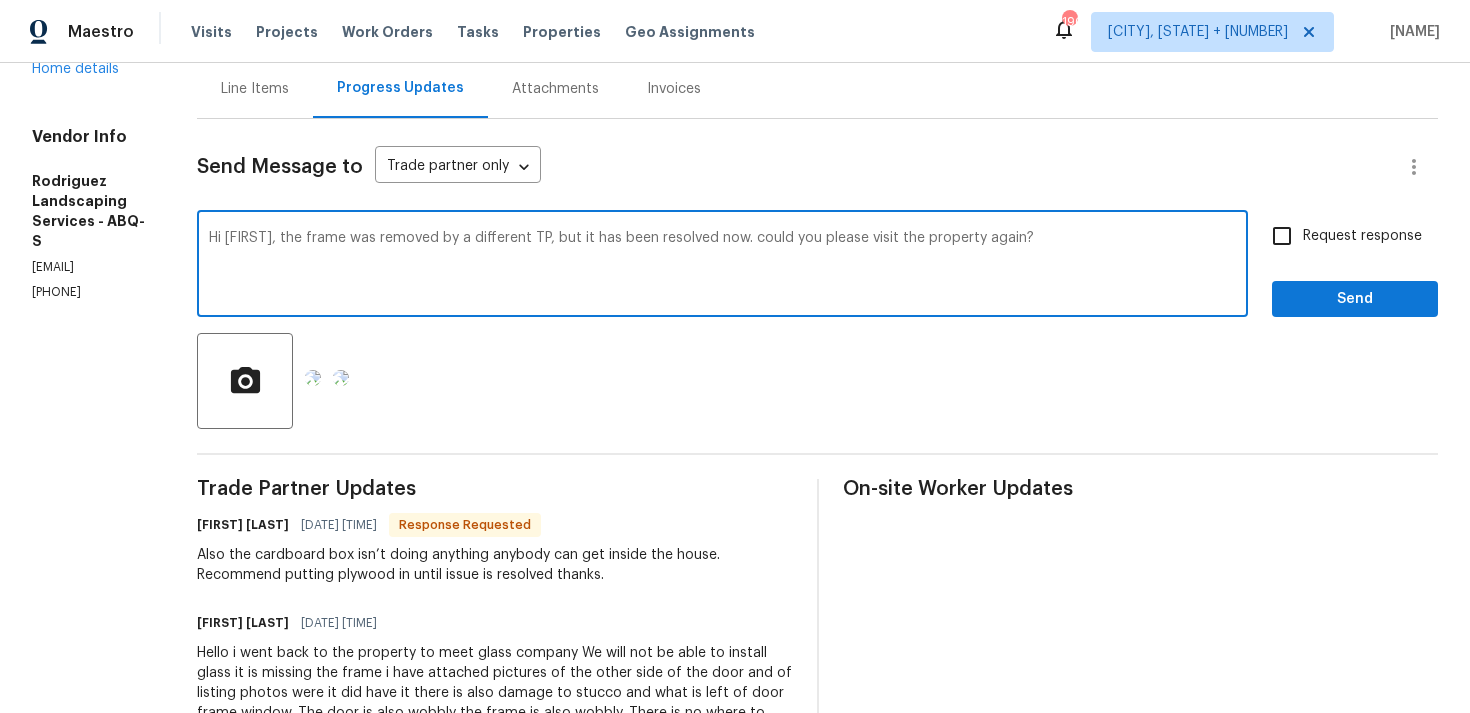 click on "Hi Josue, the frame was removed by a different TP, but it has been resolved now. could you please visit the property again? x ​" at bounding box center (722, 266) 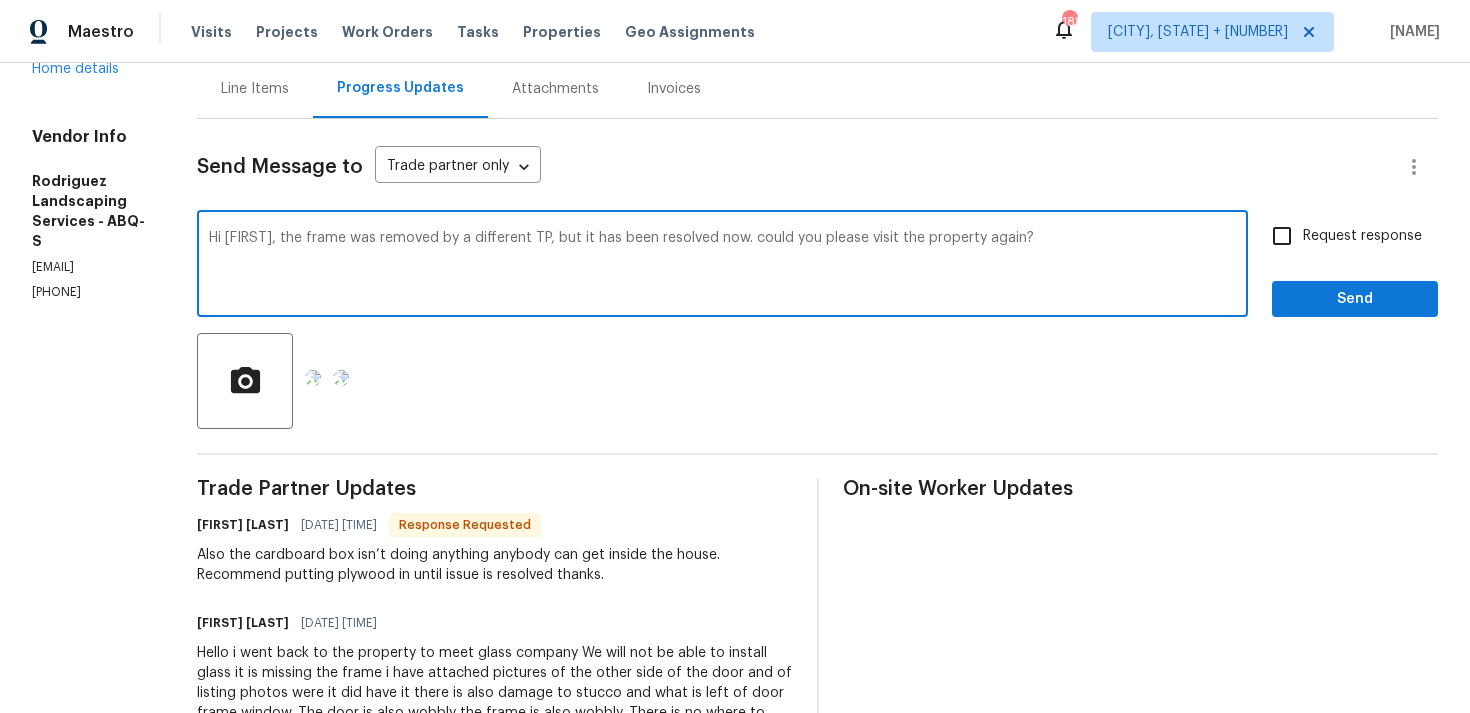 click on "Hi Josue, the frame was removed by a different TP, but it has been resolved now. could you please visit the property again?" at bounding box center [722, 266] 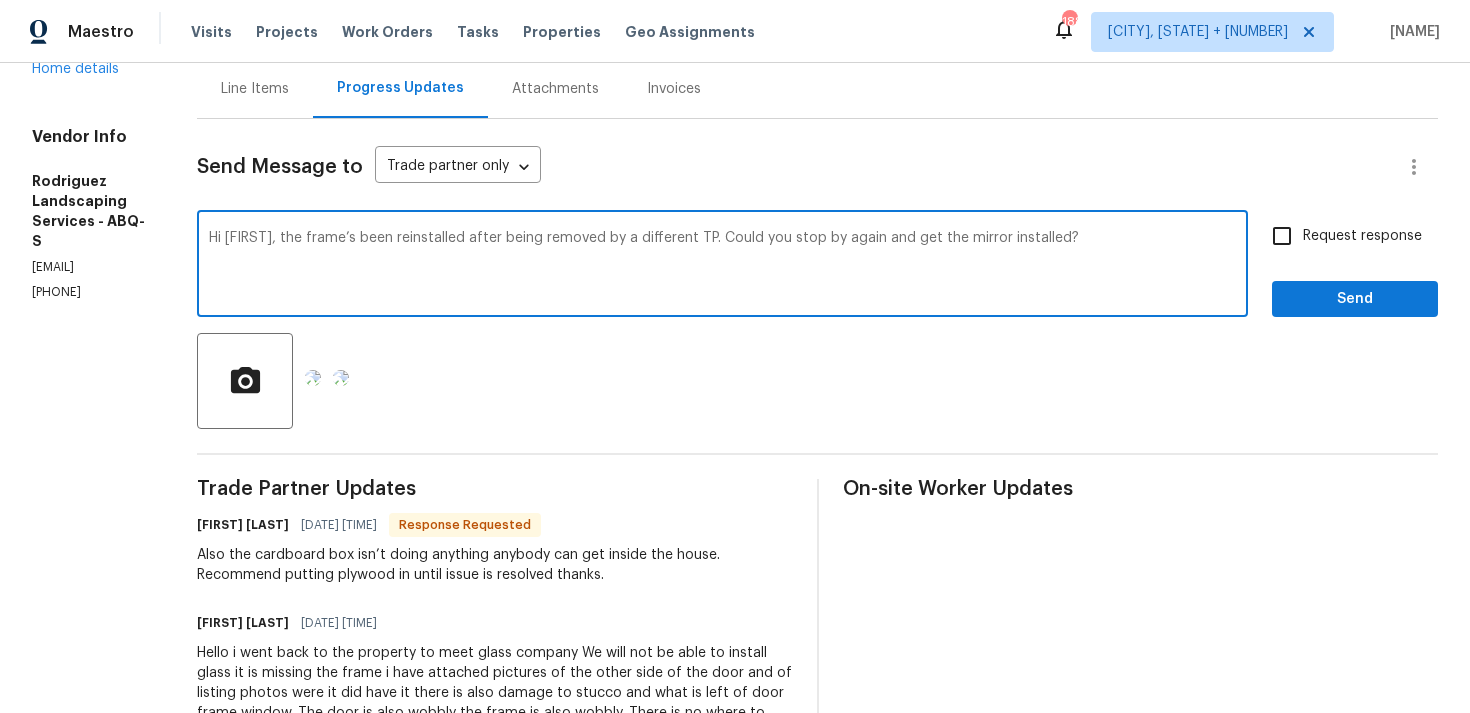 type on "Hi Josue, the frame’s been reinstalled after being removed by a different TP. Could you stop by again and get the mirror installed?" 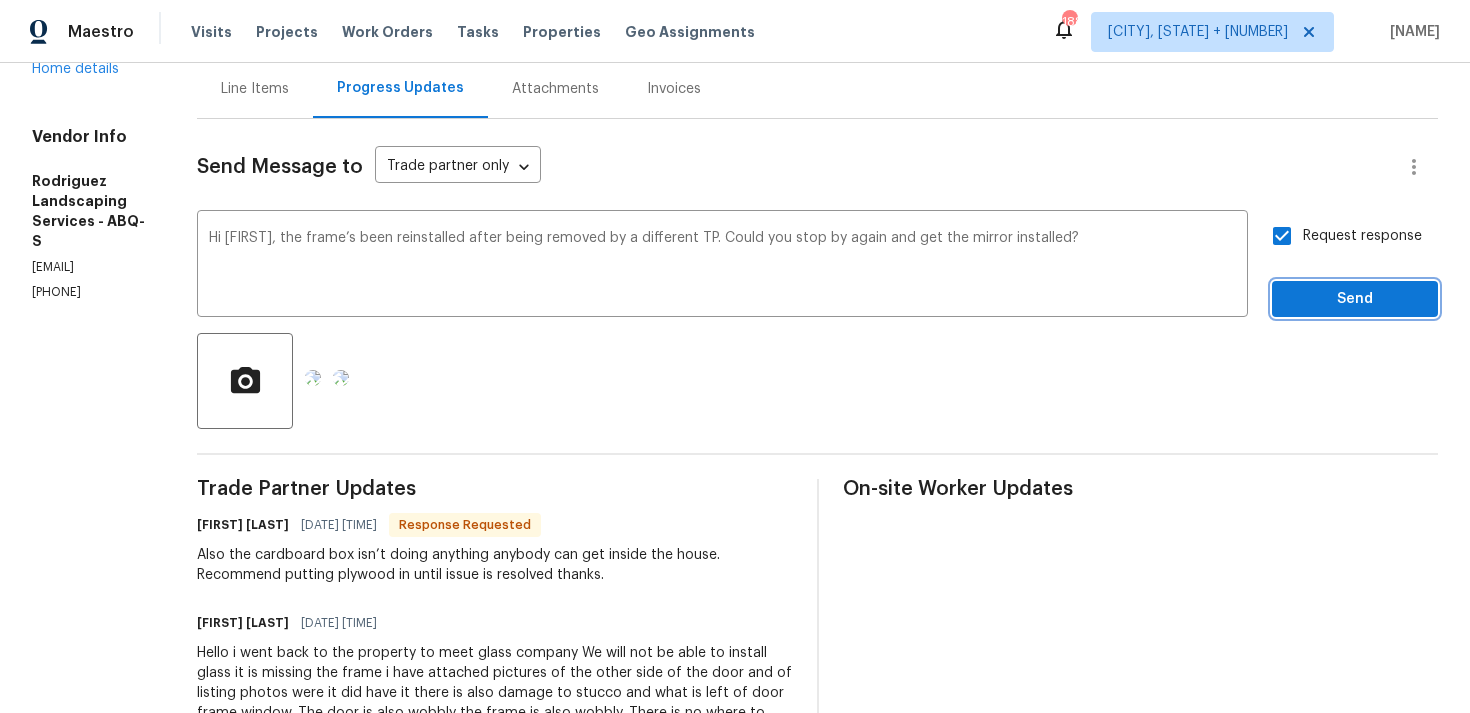 click on "Send" at bounding box center (1355, 299) 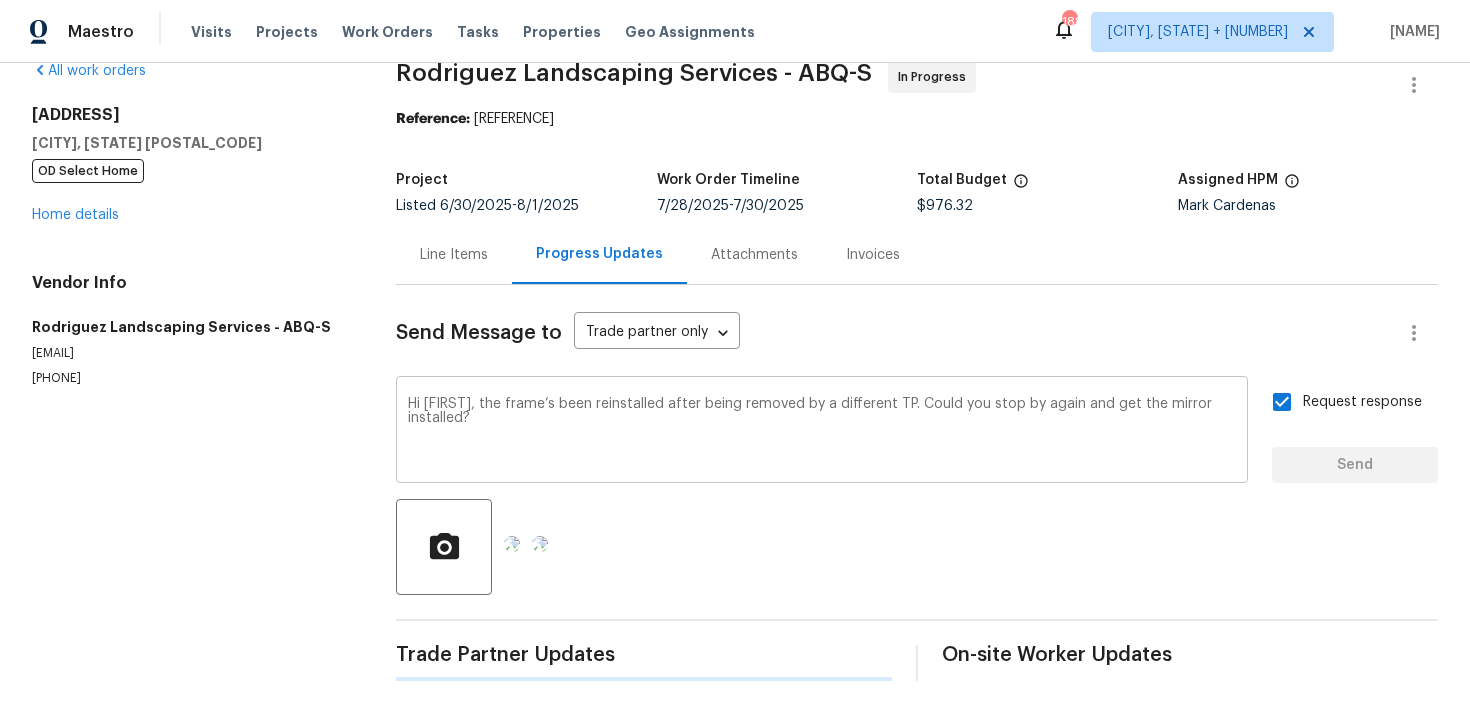 type 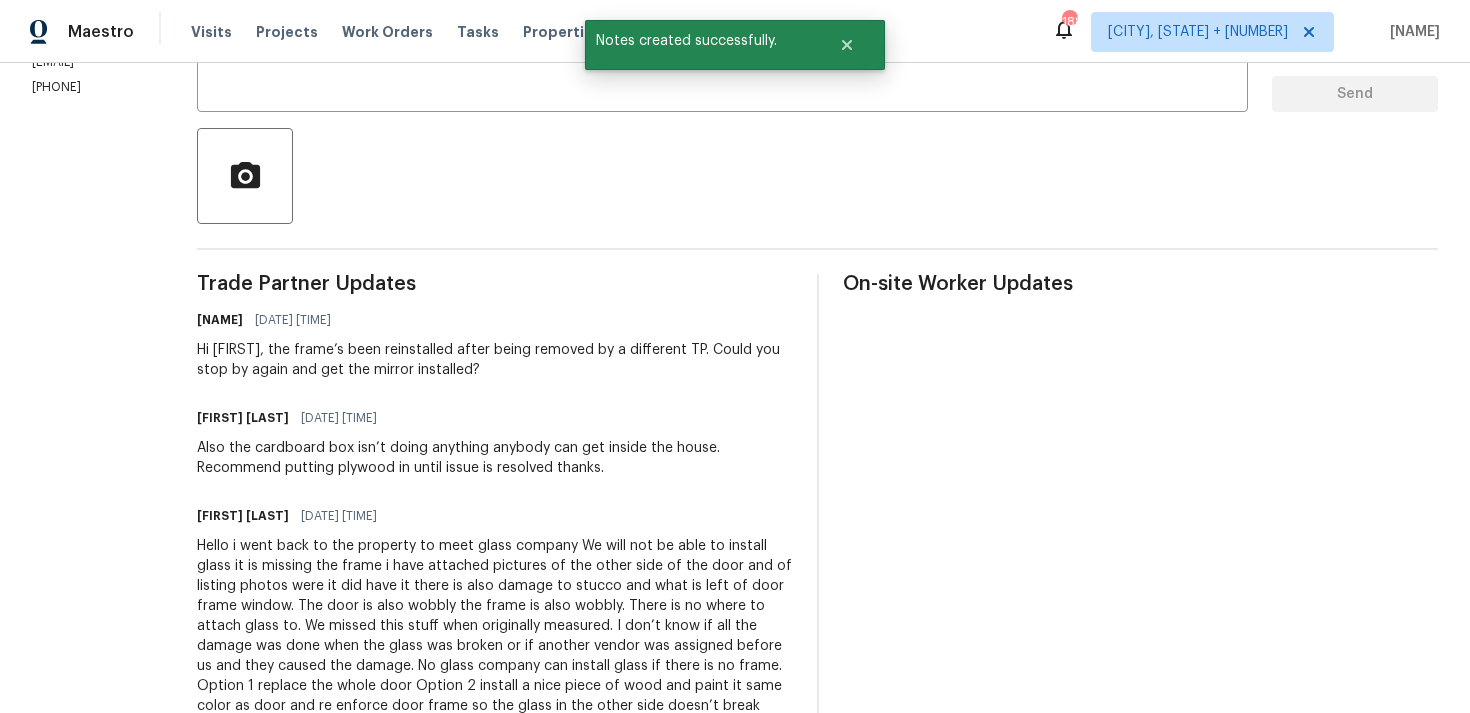 scroll, scrollTop: 444, scrollLeft: 0, axis: vertical 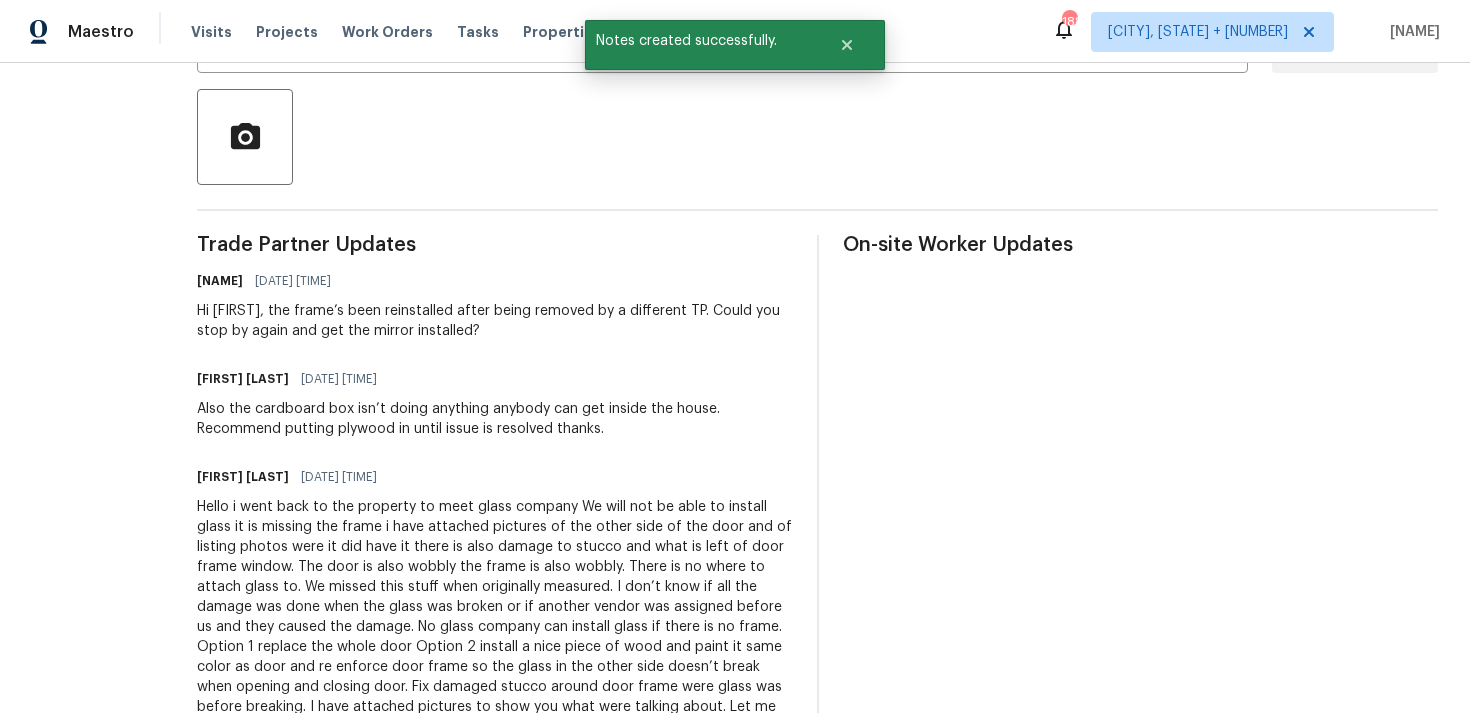click on "Hello i went back to the property to meet glass company
We will not be able to install glass it is missing the frame i have attached pictures of the other side of the door and of listing photos were it did have it there is also damage to stucco and what is left of door frame window. The door is also wobbly the frame is also wobbly. There is no where to attach glass to. We missed this stuff when originally measured. I don’t know if all the damage was done when the glass was broken or if another vendor was assigned before us and they caused the damage. No glass company can install glass if there is no frame.
Option 1 replace the whole door
Option 2 install a nice piece of wood and paint it same color as door and re enforce door frame so the glass in the other side doesn’t break when opening and closing door. Fix damaged stucco around door frame were glass was before breaking. I have attached pictures to show you what were talking about. Let me" at bounding box center (495, 607) 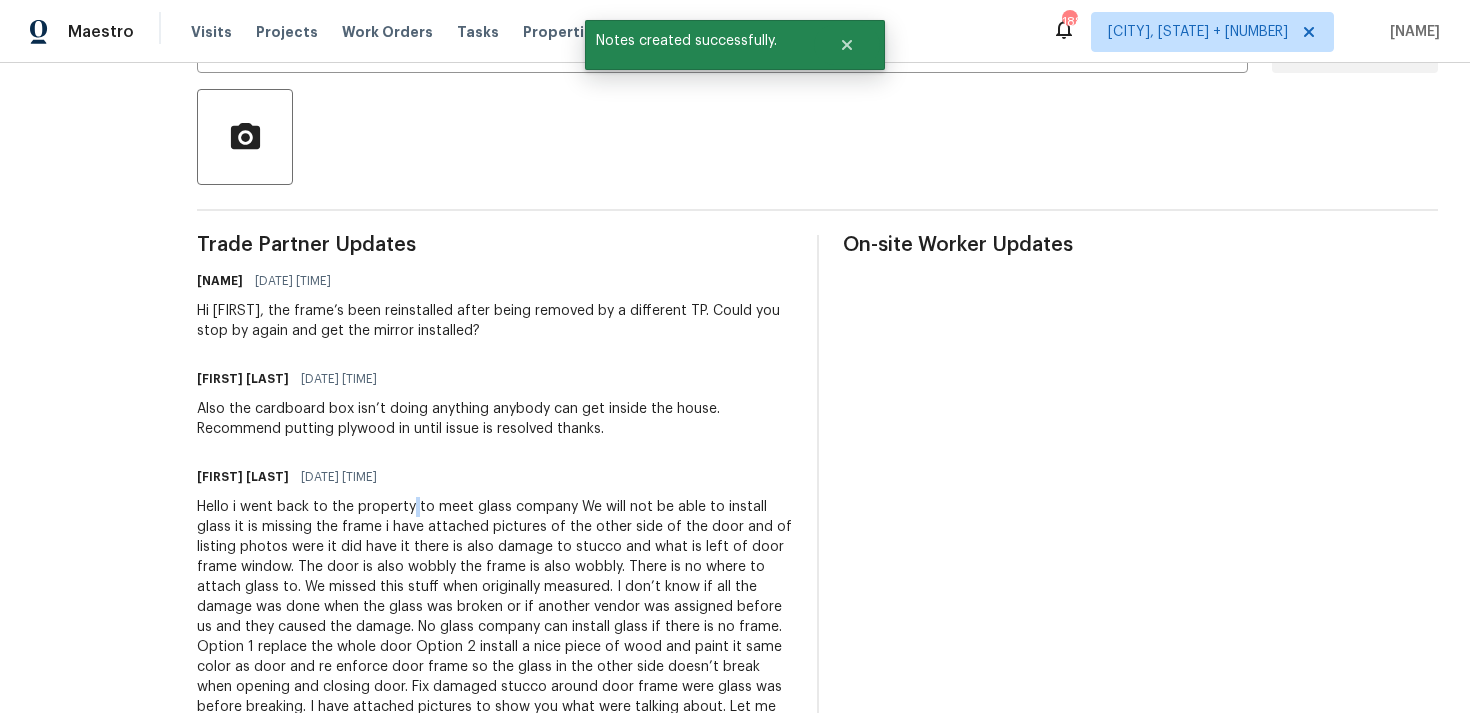 click on "Hello i went back to the property to meet glass company
We will not be able to install glass it is missing the frame i have attached pictures of the other side of the door and of listing photos were it did have it there is also damage to stucco and what is left of door frame window. The door is also wobbly the frame is also wobbly. There is no where to attach glass to. We missed this stuff when originally measured. I don’t know if all the damage was done when the glass was broken or if another vendor was assigned before us and they caused the damage. No glass company can install glass if there is no frame.
Option 1 replace the whole door
Option 2 install a nice piece of wood and paint it same color as door and re enforce door frame so the glass in the other side doesn’t break when opening and closing door. Fix damaged stucco around door frame were glass was before breaking. I have attached pictures to show you what were talking about. Let me" at bounding box center [495, 607] 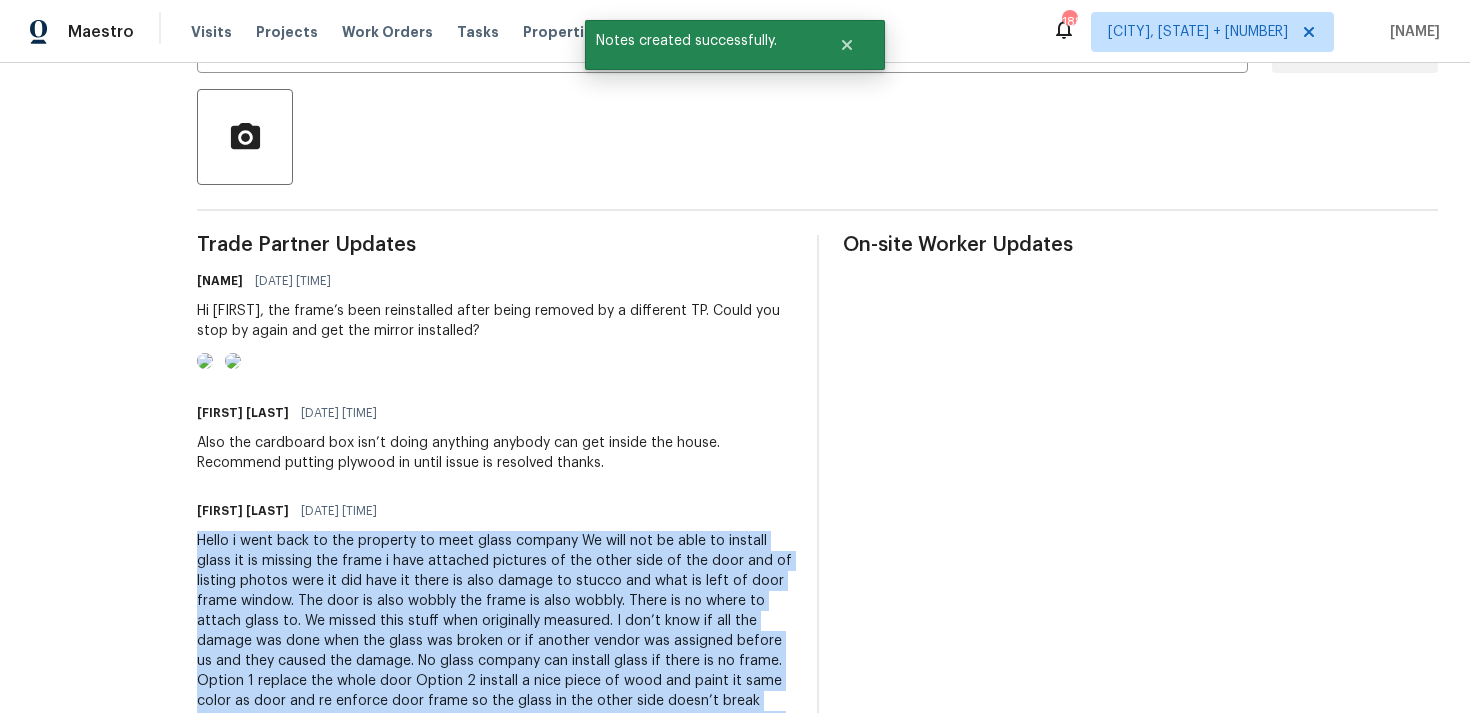 click at bounding box center (233, 361) 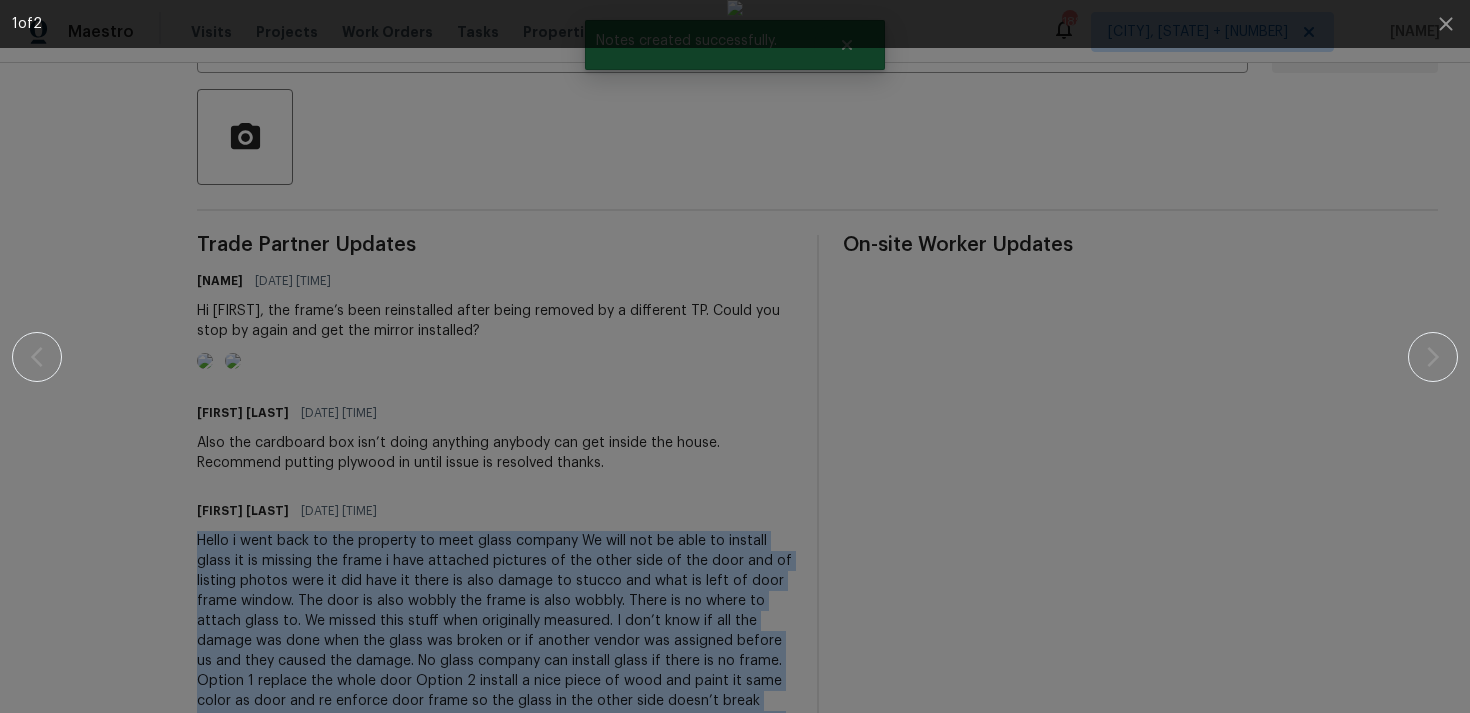 click at bounding box center (735, 356) 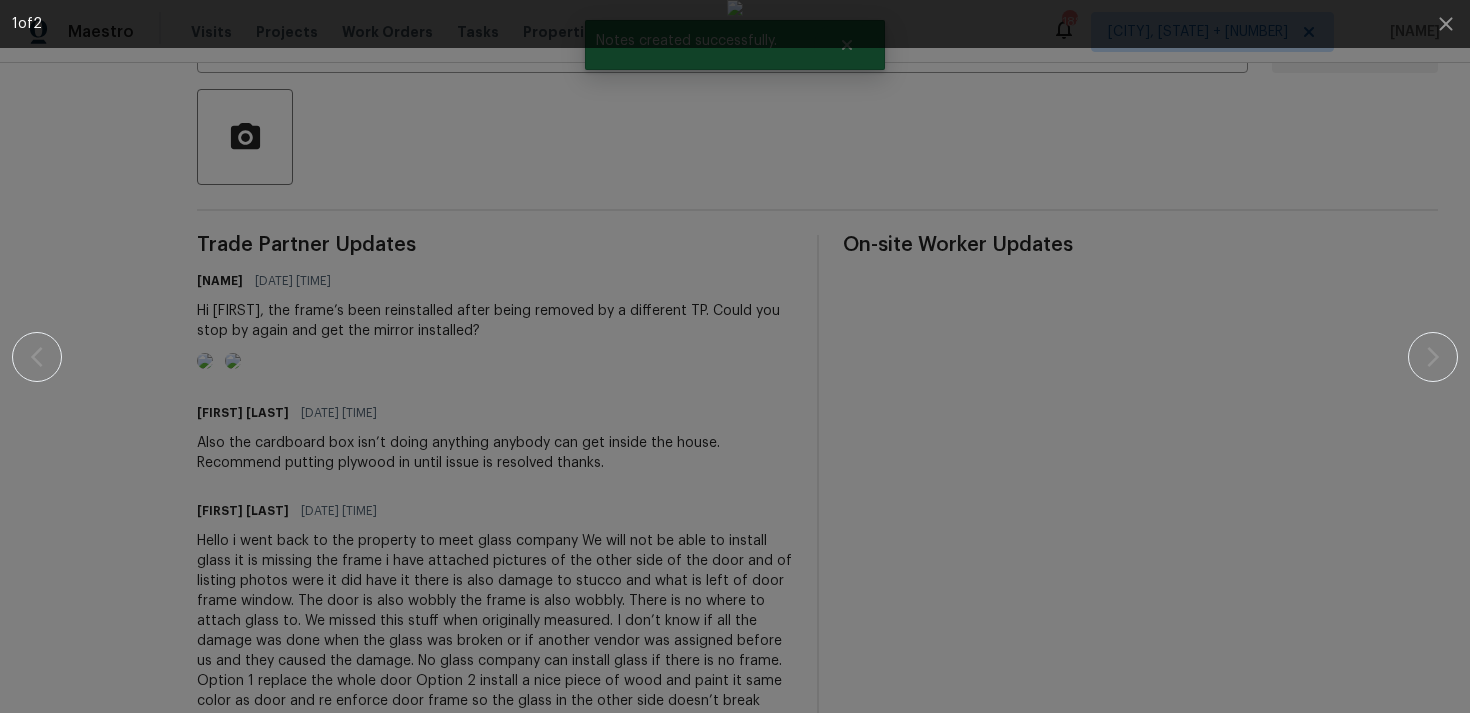 click at bounding box center [735, 356] 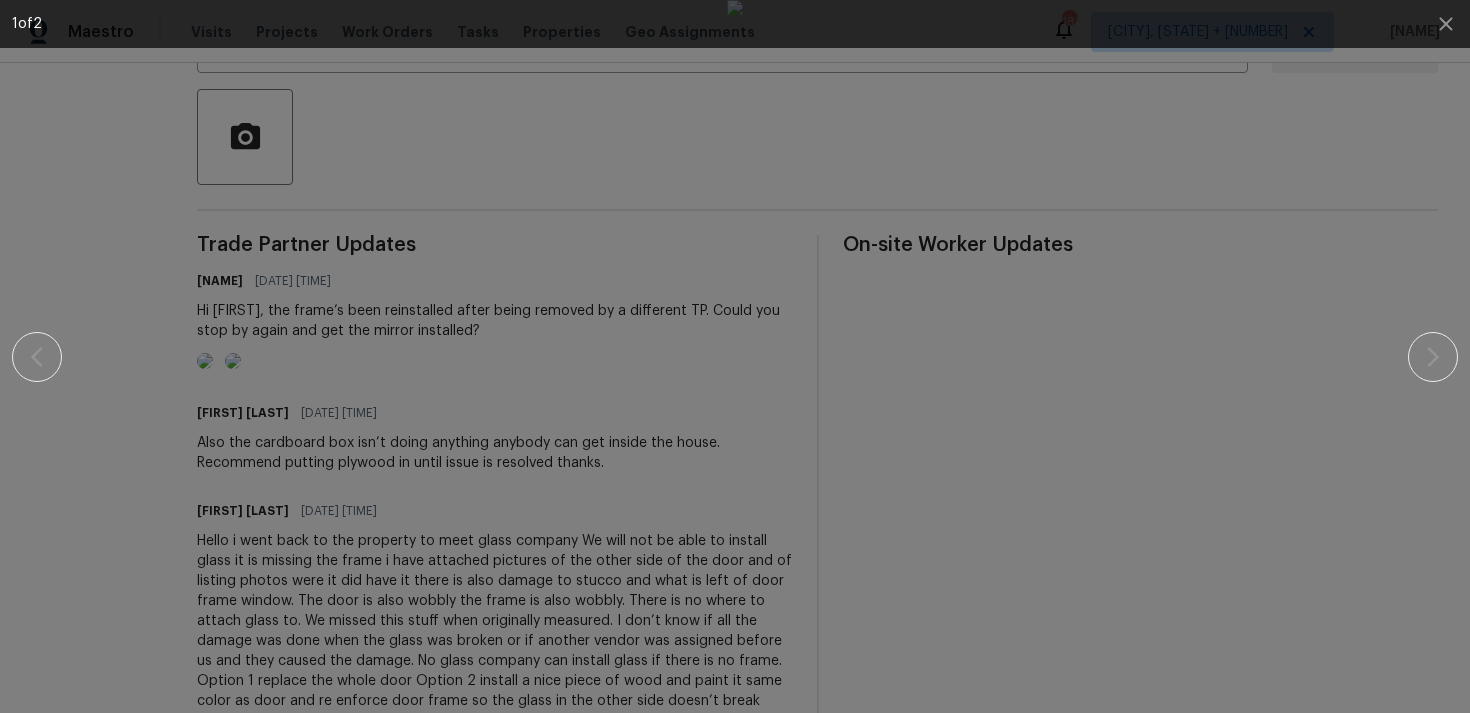click at bounding box center [735, 356] 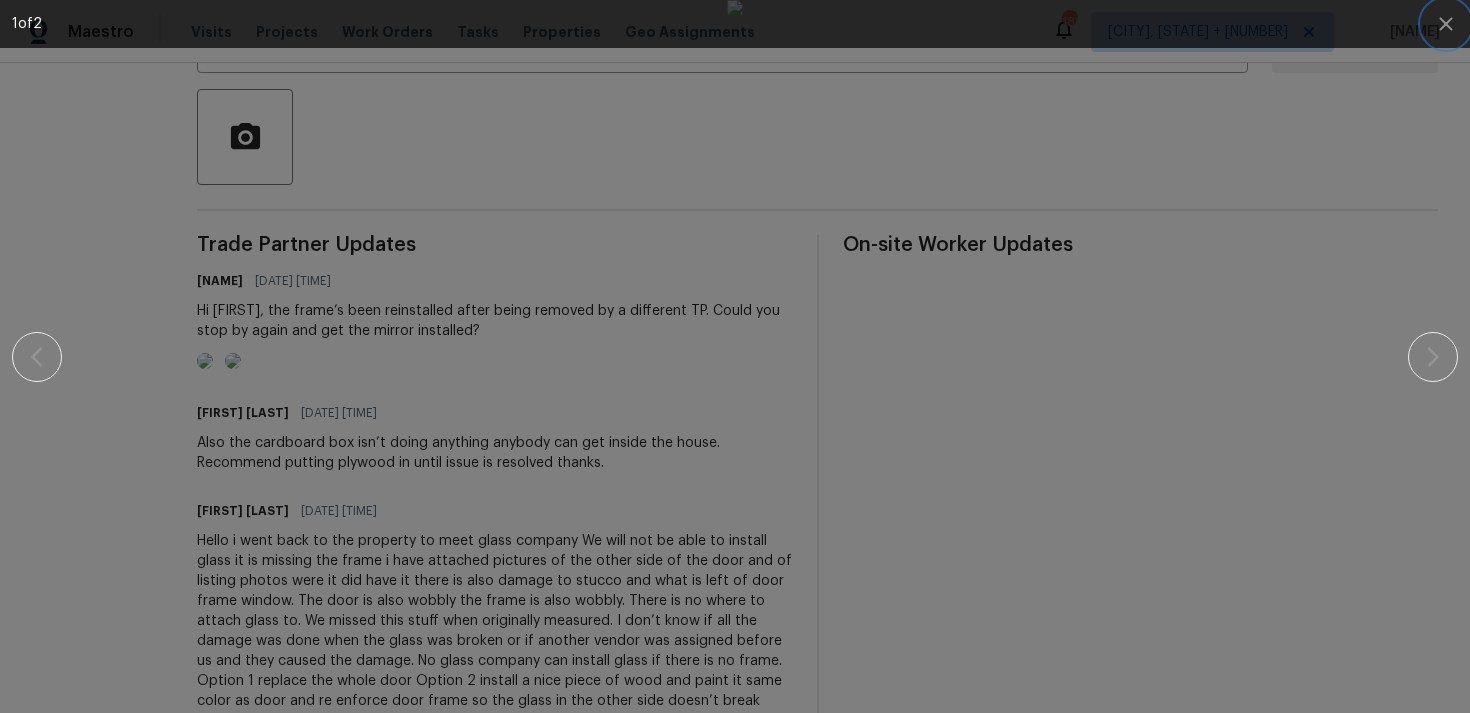 click 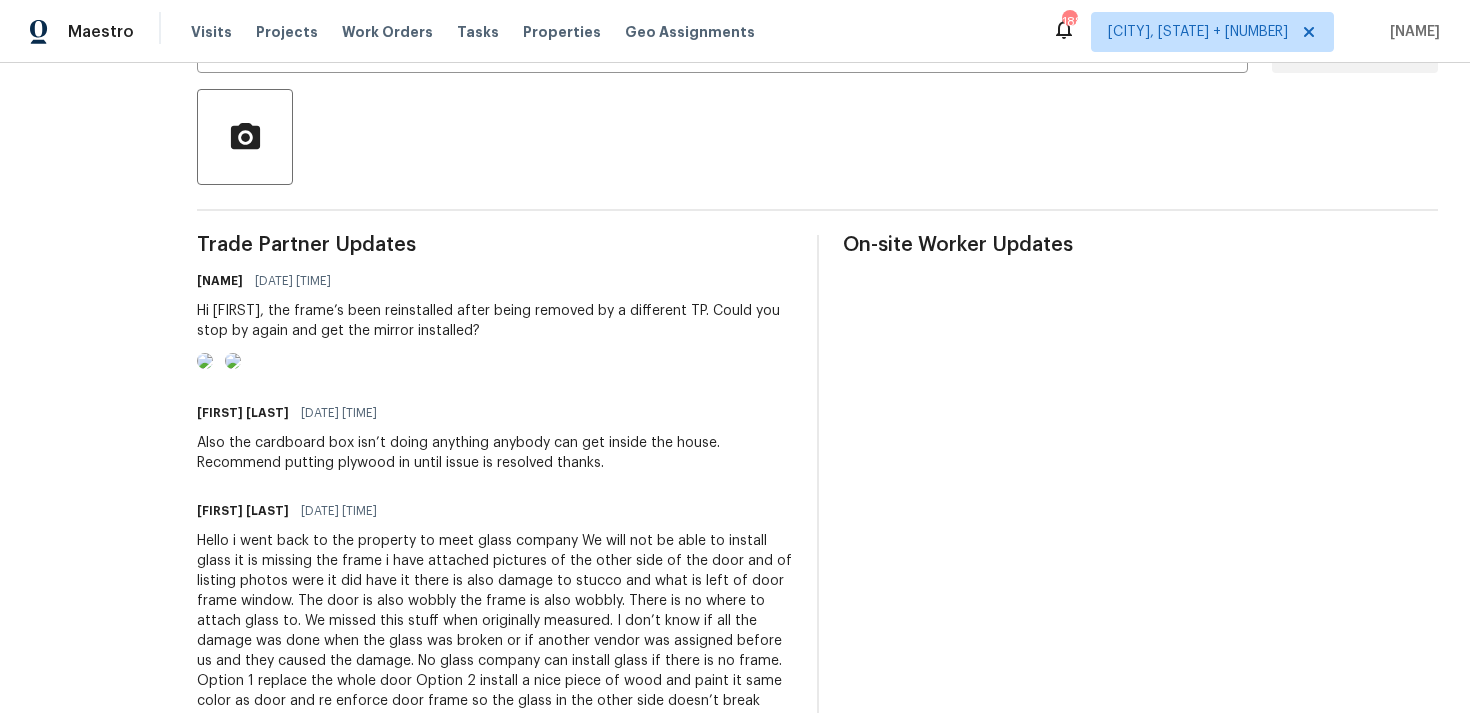 click on "Hi Josue, the frame’s been reinstalled after being removed by a different TP. Could you stop by again and get the mirror installed?" at bounding box center [495, 321] 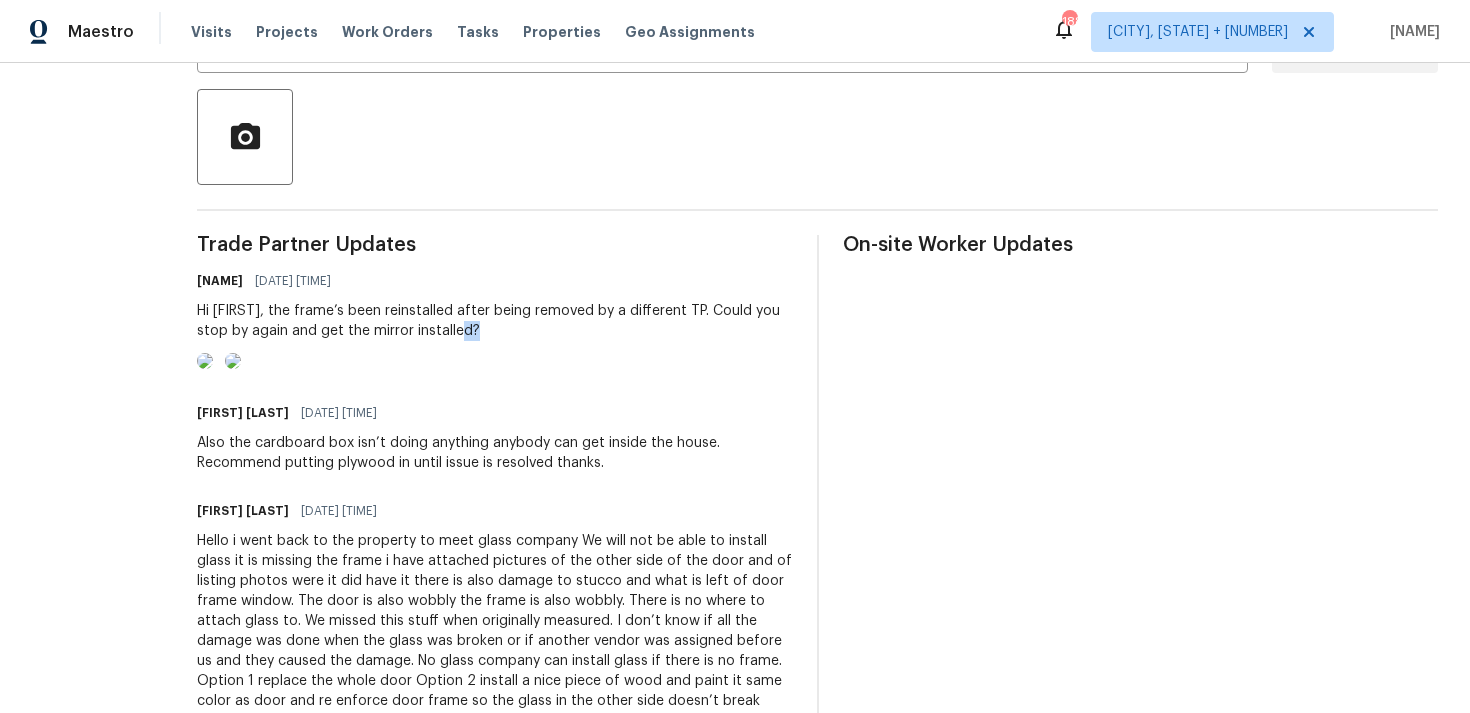 click on "Hi Josue, the frame’s been reinstalled after being removed by a different TP. Could you stop by again and get the mirror installed?" at bounding box center [495, 321] 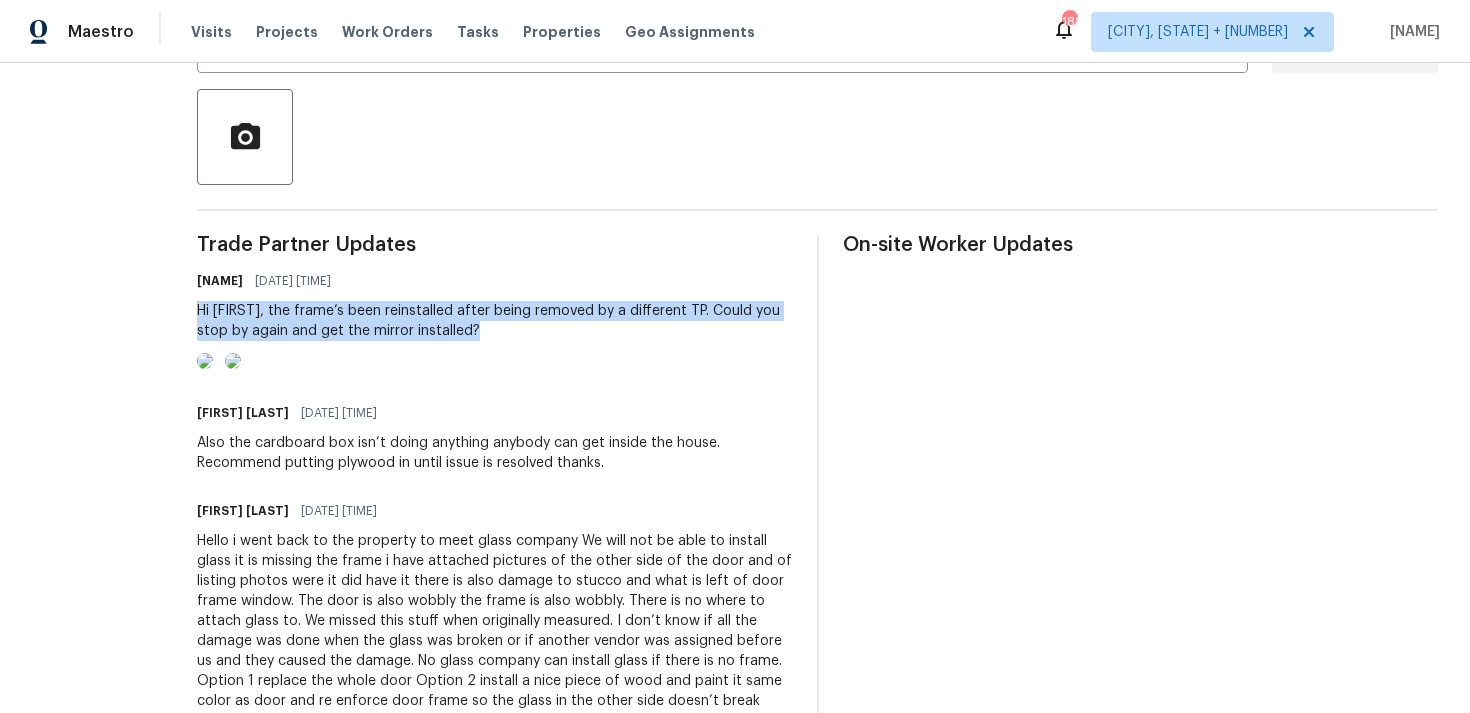 click on "Hi Josue, the frame’s been reinstalled after being removed by a different TP. Could you stop by again and get the mirror installed?" at bounding box center (495, 321) 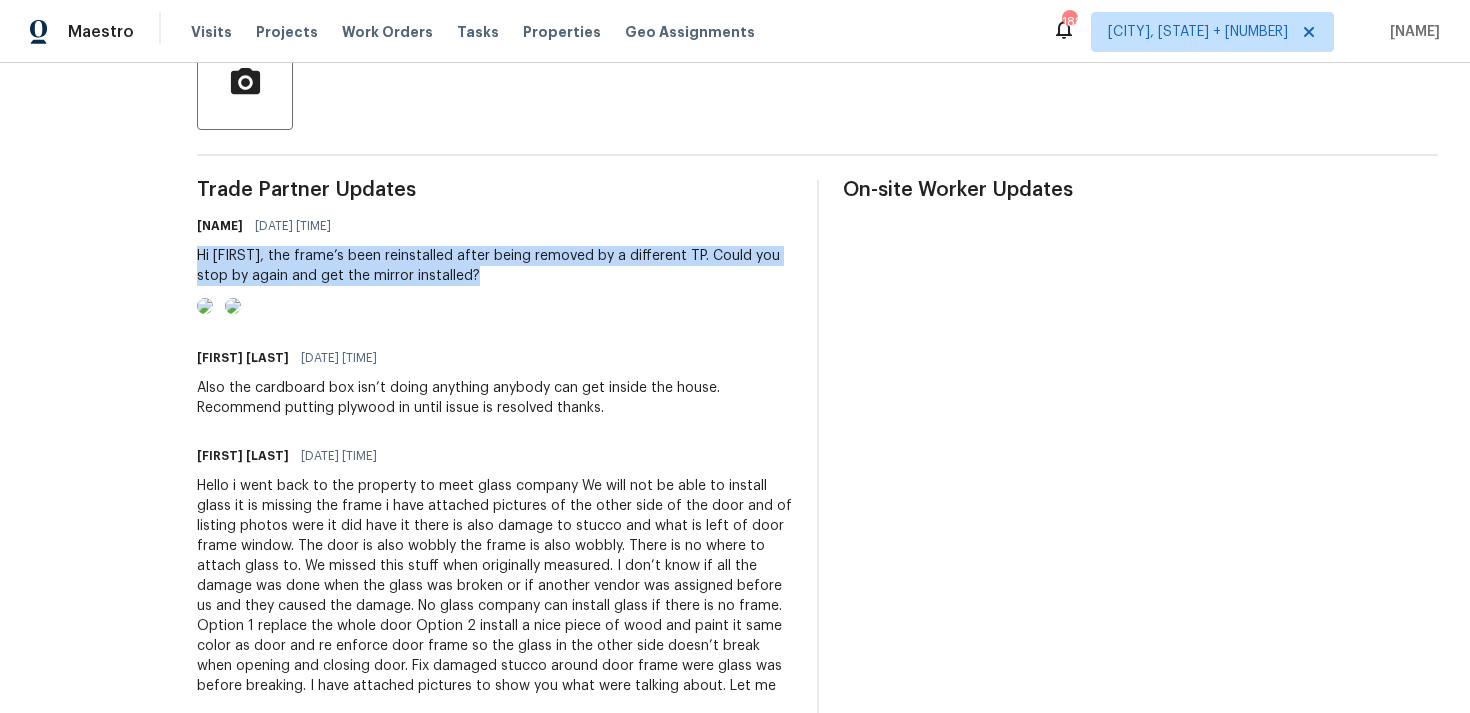 scroll, scrollTop: 559, scrollLeft: 0, axis: vertical 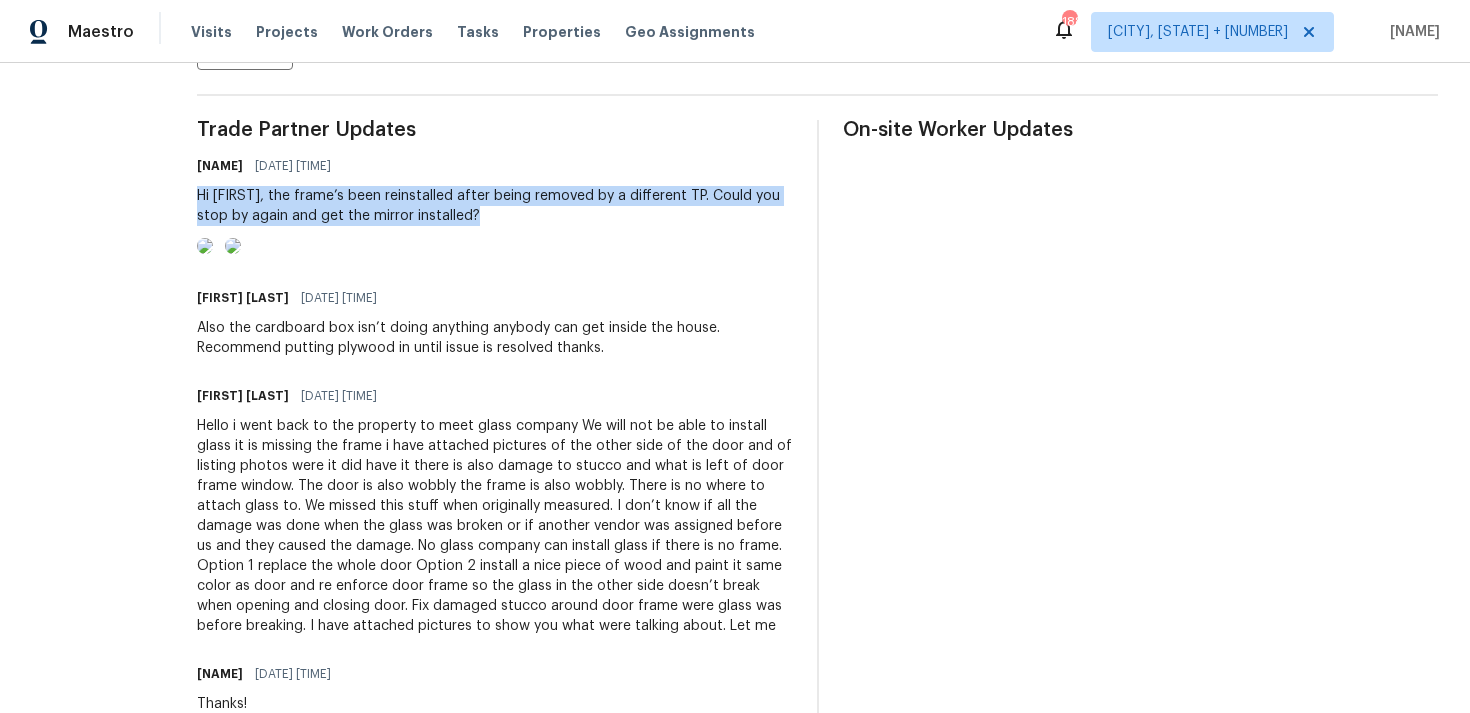 click on "Also the cardboard box isn’t doing anything anybody can get inside the house. Recommend putting plywood in until issue is resolved thanks." at bounding box center (495, 338) 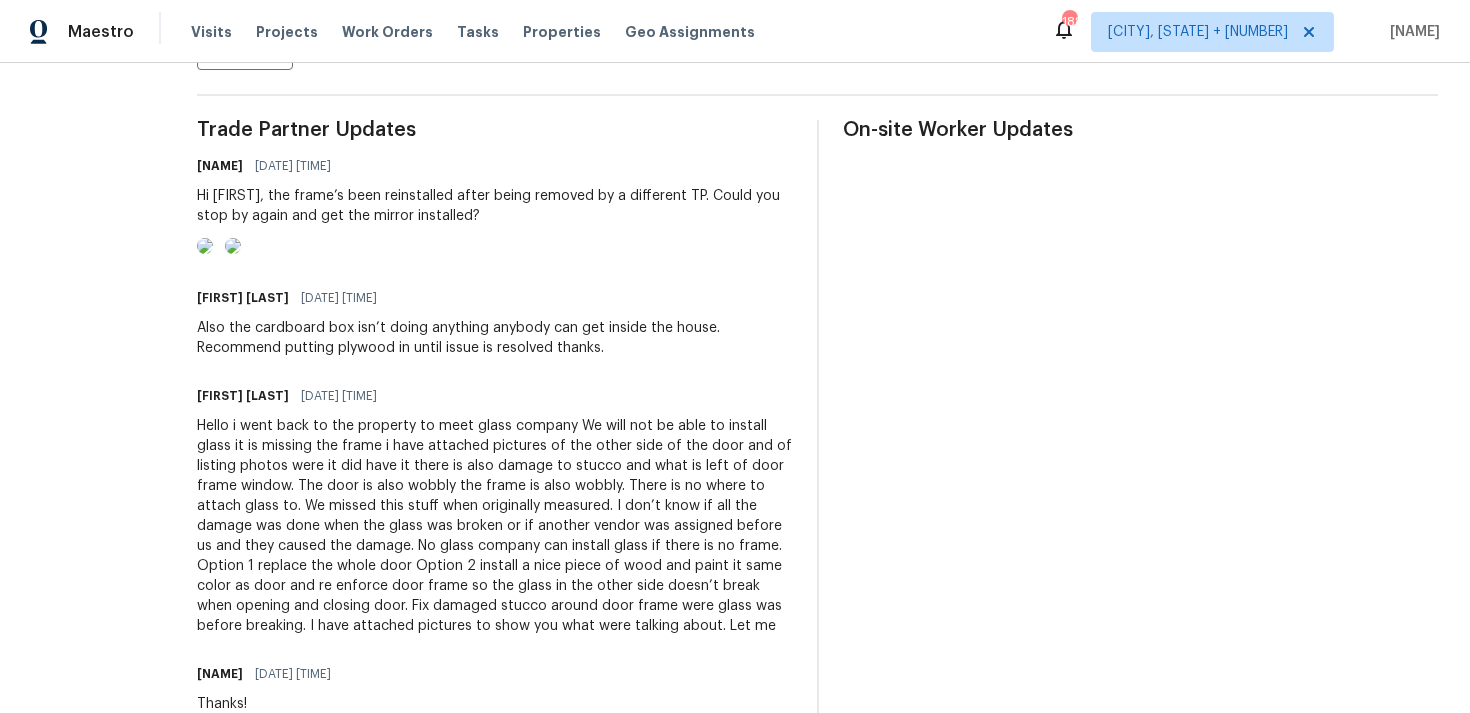 click on "Also the cardboard box isn’t doing anything anybody can get inside the house. Recommend putting plywood in until issue is resolved thanks." at bounding box center [495, 338] 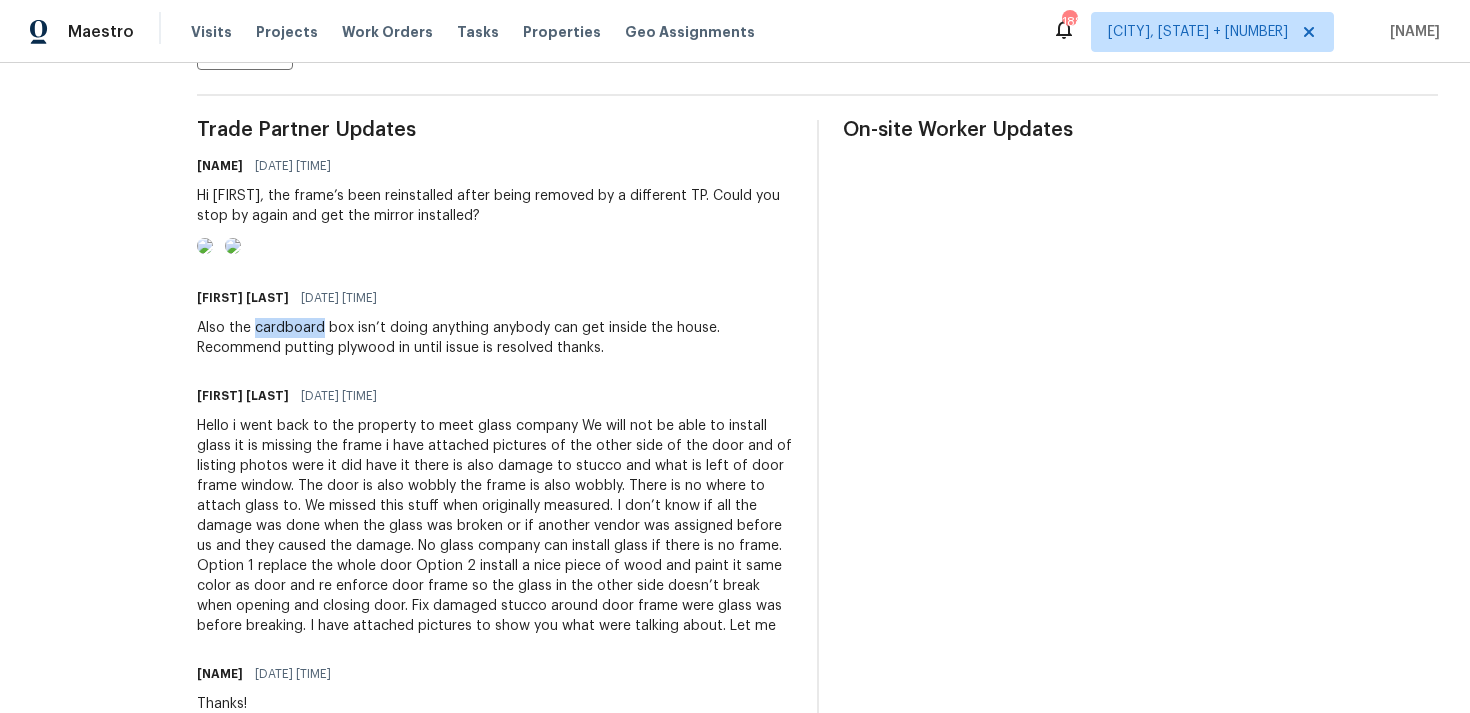 click on "Also the cardboard box isn’t doing anything anybody can get inside the house. Recommend putting plywood in until issue is resolved thanks." at bounding box center (495, 338) 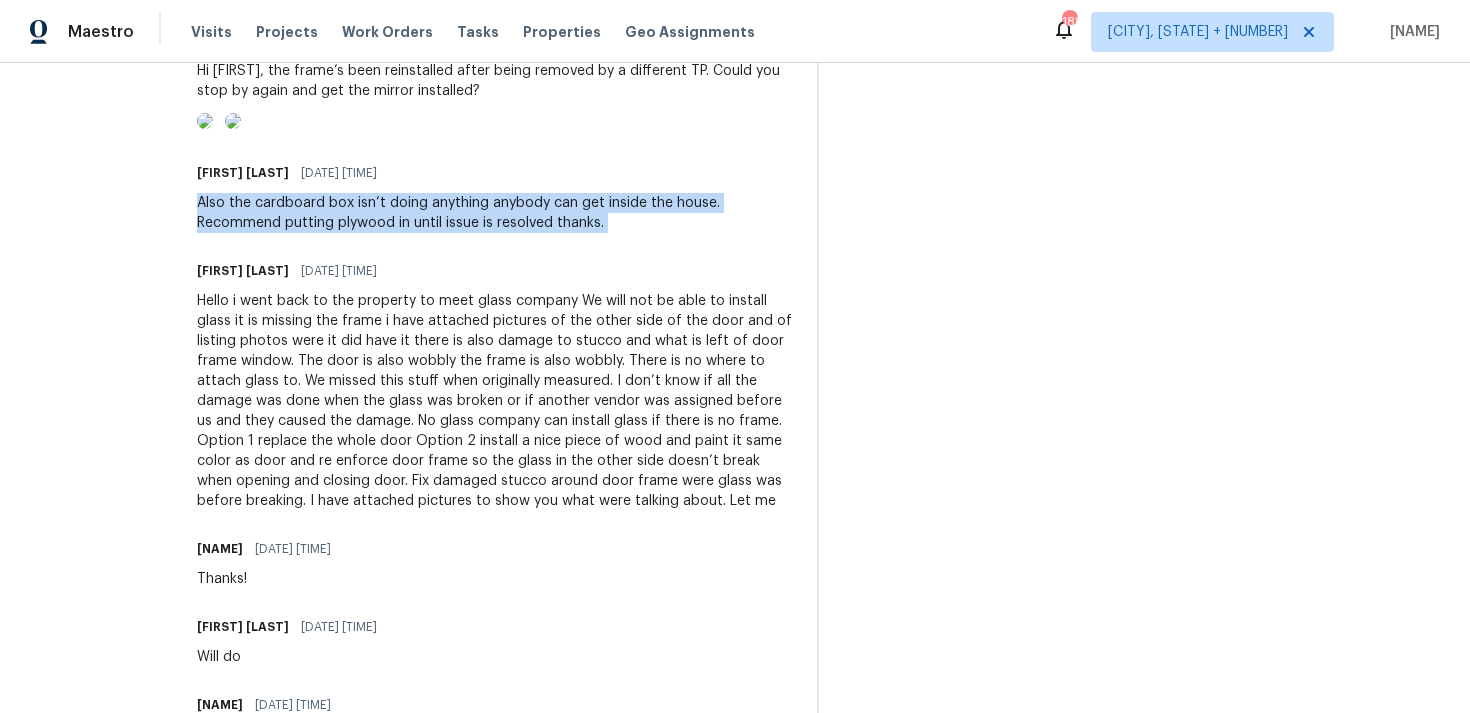 scroll, scrollTop: 905, scrollLeft: 0, axis: vertical 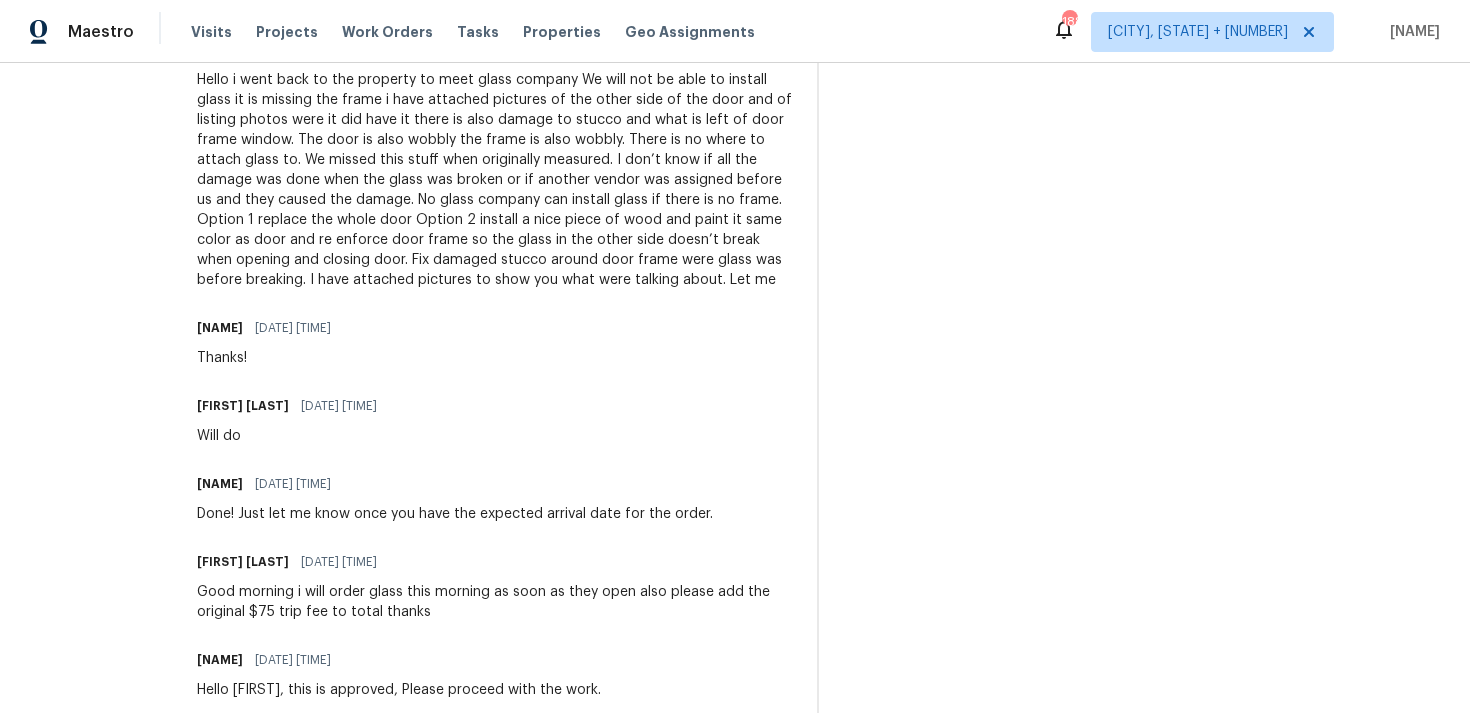 click on "Hello i went back to the property to meet glass company
We will not be able to install glass it is missing the frame i have attached pictures of the other side of the door and of listing photos were it did have it there is also damage to stucco and what is left of door frame window. The door is also wobbly the frame is also wobbly. There is no where to attach glass to. We missed this stuff when originally measured. I don’t know if all the damage was done when the glass was broken or if another vendor was assigned before us and they caused the damage. No glass company can install glass if there is no frame.
Option 1 replace the whole door
Option 2 install a nice piece of wood and paint it same color as door and re enforce door frame so the glass in the other side doesn’t break when opening and closing door. Fix damaged stucco around door frame were glass was before breaking. I have attached pictures to show you what were talking about. Let me" at bounding box center (495, 180) 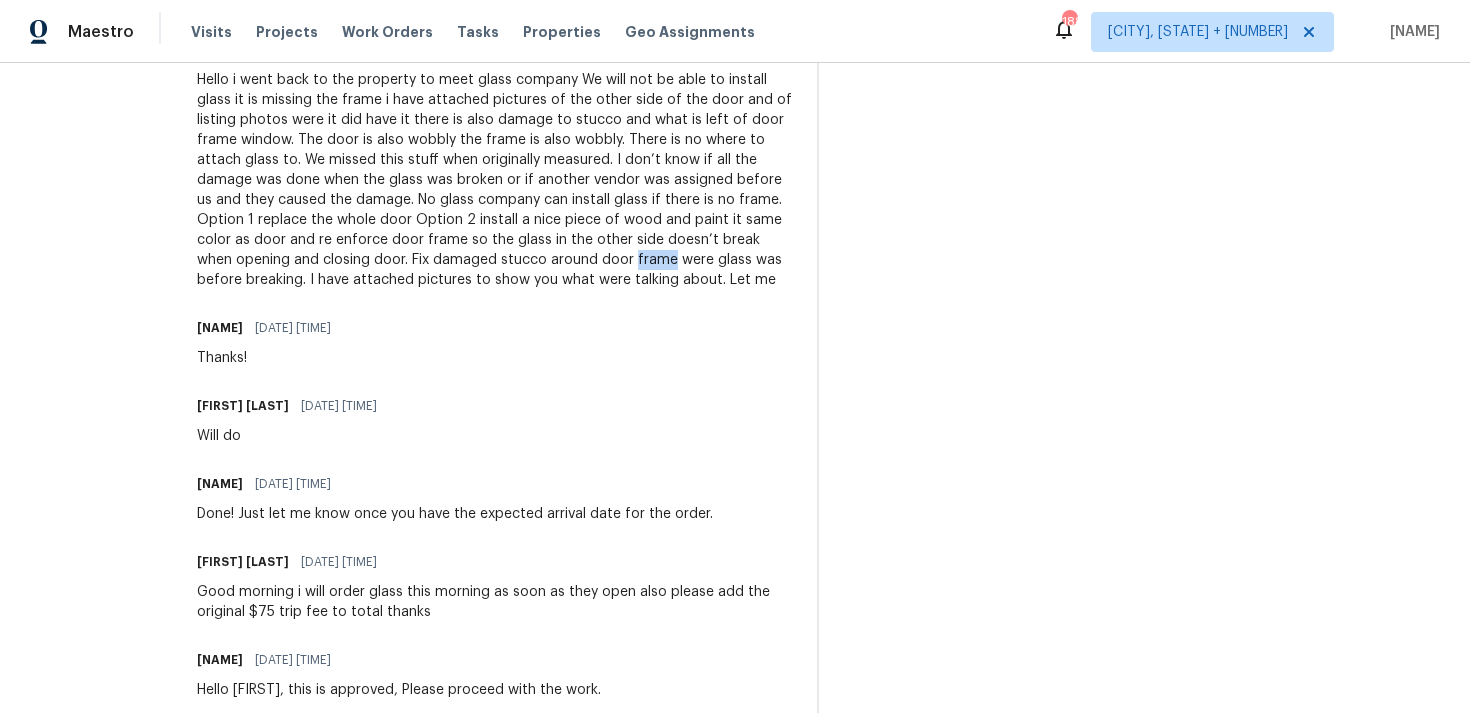 click on "Hello i went back to the property to meet glass company
We will not be able to install glass it is missing the frame i have attached pictures of the other side of the door and of listing photos were it did have it there is also damage to stucco and what is left of door frame window. The door is also wobbly the frame is also wobbly. There is no where to attach glass to. We missed this stuff when originally measured. I don’t know if all the damage was done when the glass was broken or if another vendor was assigned before us and they caused the damage. No glass company can install glass if there is no frame.
Option 1 replace the whole door
Option 2 install a nice piece of wood and paint it same color as door and re enforce door frame so the glass in the other side doesn’t break when opening and closing door. Fix damaged stucco around door frame were glass was before breaking. I have attached pictures to show you what were talking about. Let me" at bounding box center [495, 180] 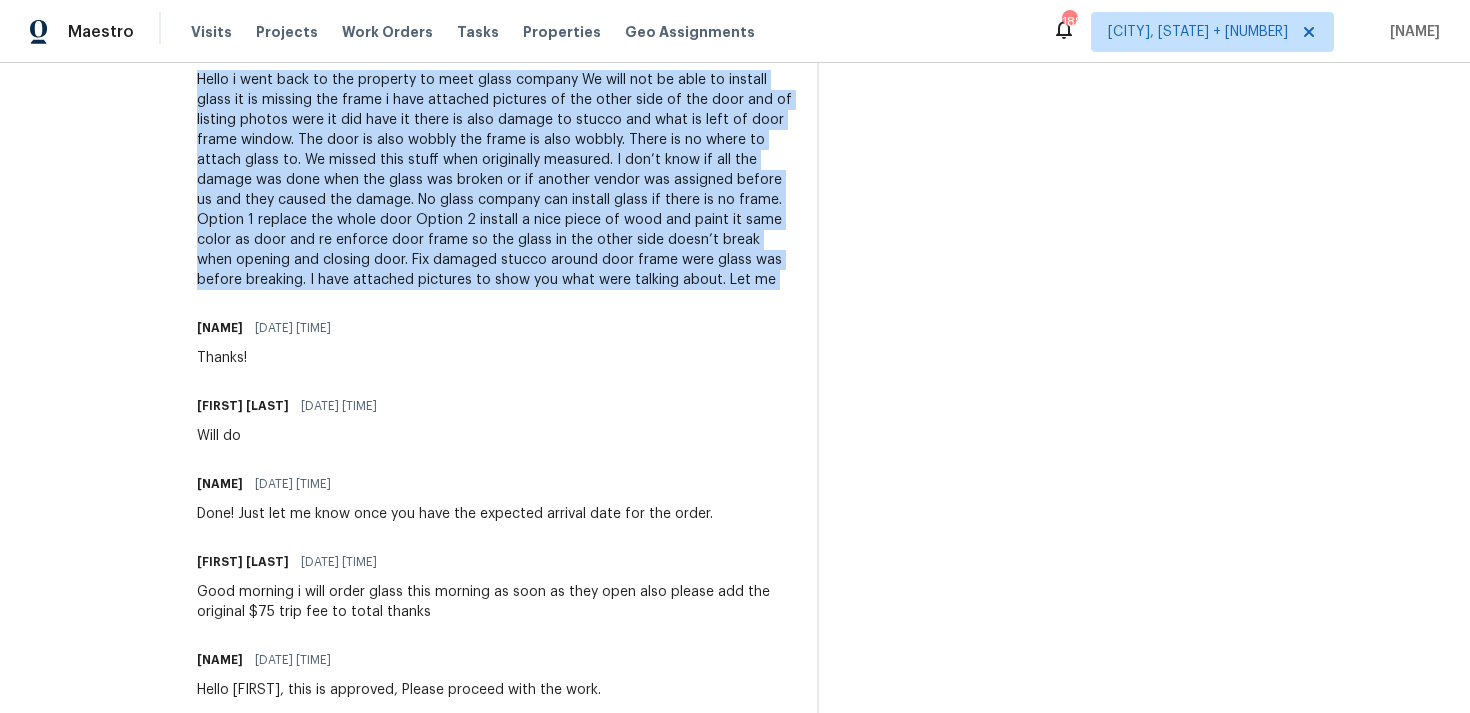 copy on "Hello i went back to the property to meet glass company
We will not be able to install glass it is missing the frame i have attached pictures of the other side of the door and of listing photos were it did have it there is also damage to stucco and what is left of door frame window. The door is also wobbly the frame is also wobbly. There is no where to attach glass to. We missed this stuff when originally measured. I don’t know if all the damage was done when the glass was broken or if another vendor was assigned before us and they caused the damage. No glass company can install glass if there is no frame.
Option 1 replace the whole door
Option 2 install a nice piece of wood and paint it same color as door and re enforce door frame so the glass in the other side doesn’t break when opening and closing door. Fix damaged stucco around door frame were glass was before breaking. I have attached pictures to show you what were talking about. Let me" 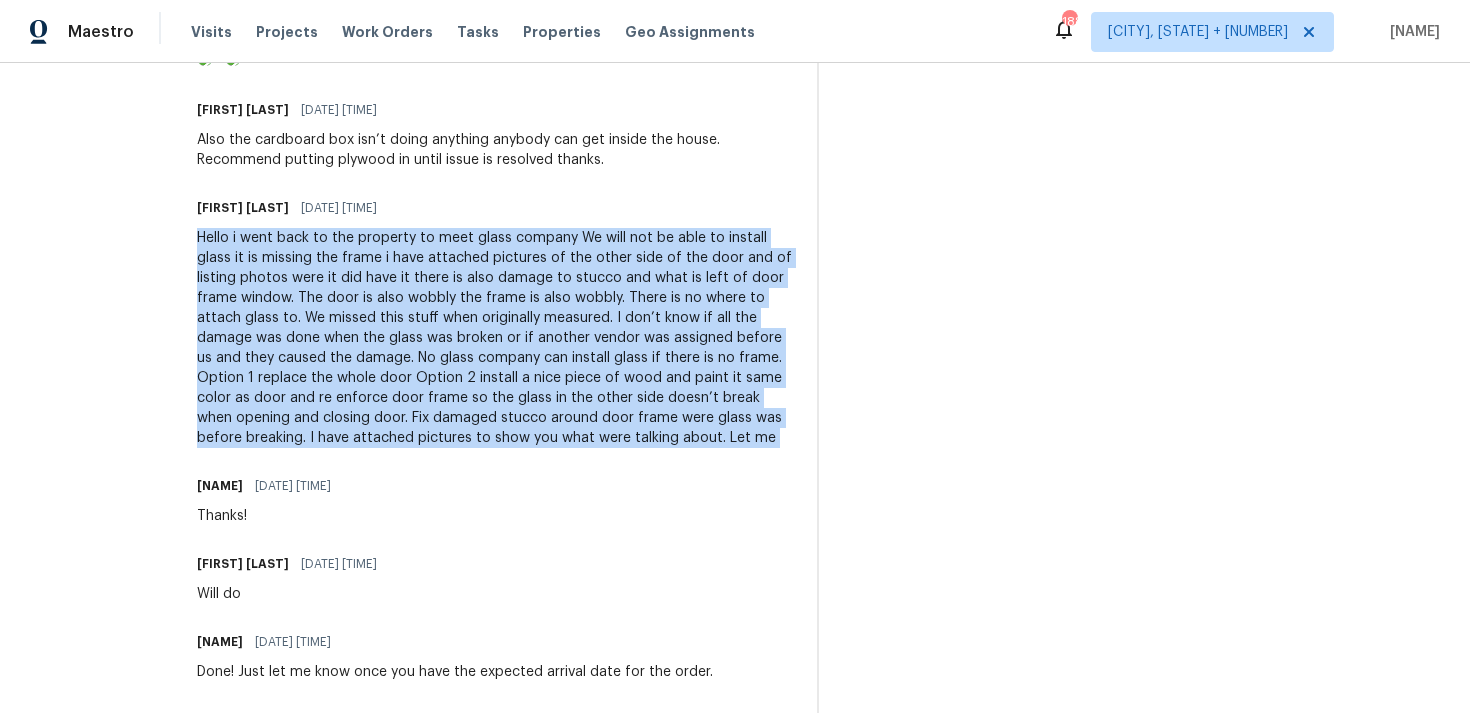 scroll, scrollTop: 807, scrollLeft: 0, axis: vertical 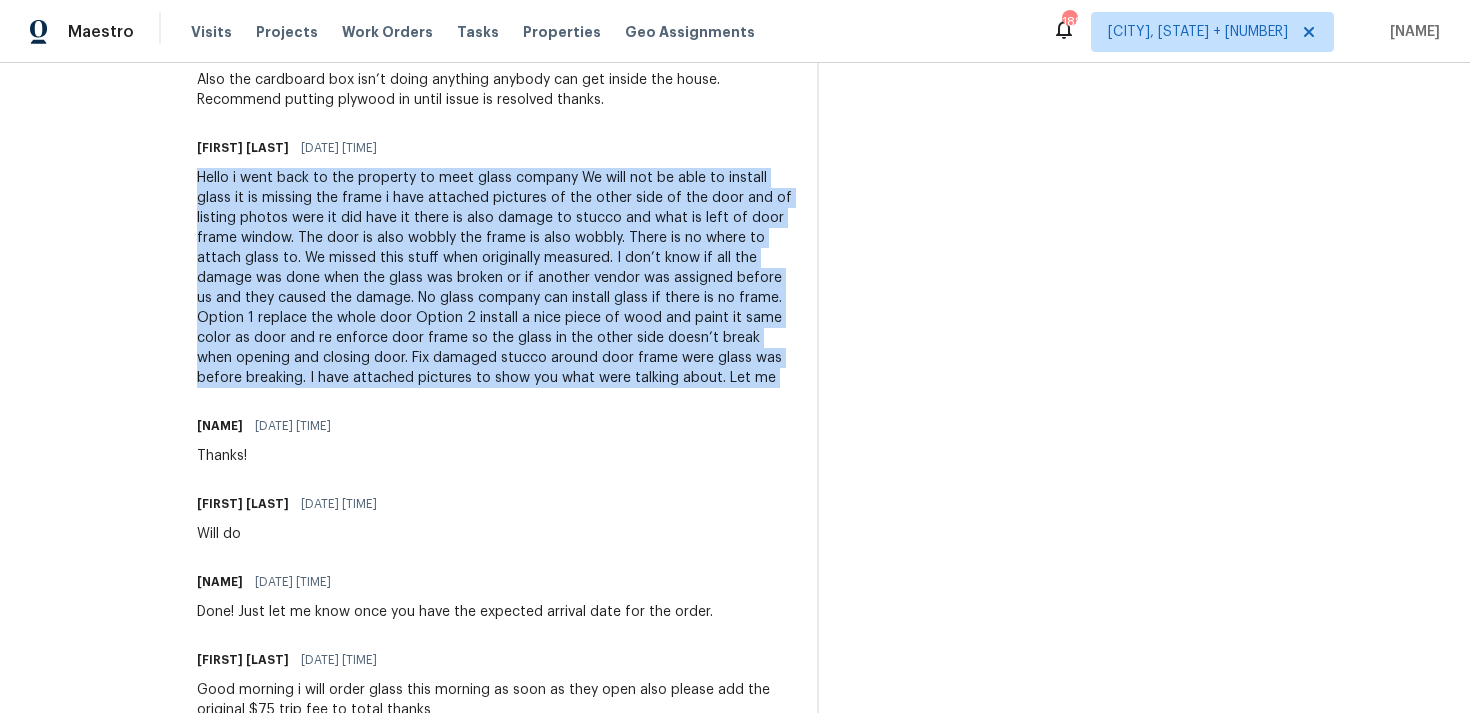 click on "Hello i went back to the property to meet glass company
We will not be able to install glass it is missing the frame i have attached pictures of the other side of the door and of listing photos were it did have it there is also damage to stucco and what is left of door frame window. The door is also wobbly the frame is also wobbly. There is no where to attach glass to. We missed this stuff when originally measured. I don’t know if all the damage was done when the glass was broken or if another vendor was assigned before us and they caused the damage. No glass company can install glass if there is no frame.
Option 1 replace the whole door
Option 2 install a nice piece of wood and paint it same color as door and re enforce door frame so the glass in the other side doesn’t break when opening and closing door. Fix damaged stucco around door frame were glass was before breaking. I have attached pictures to show you what were talking about. Let me" at bounding box center (495, 278) 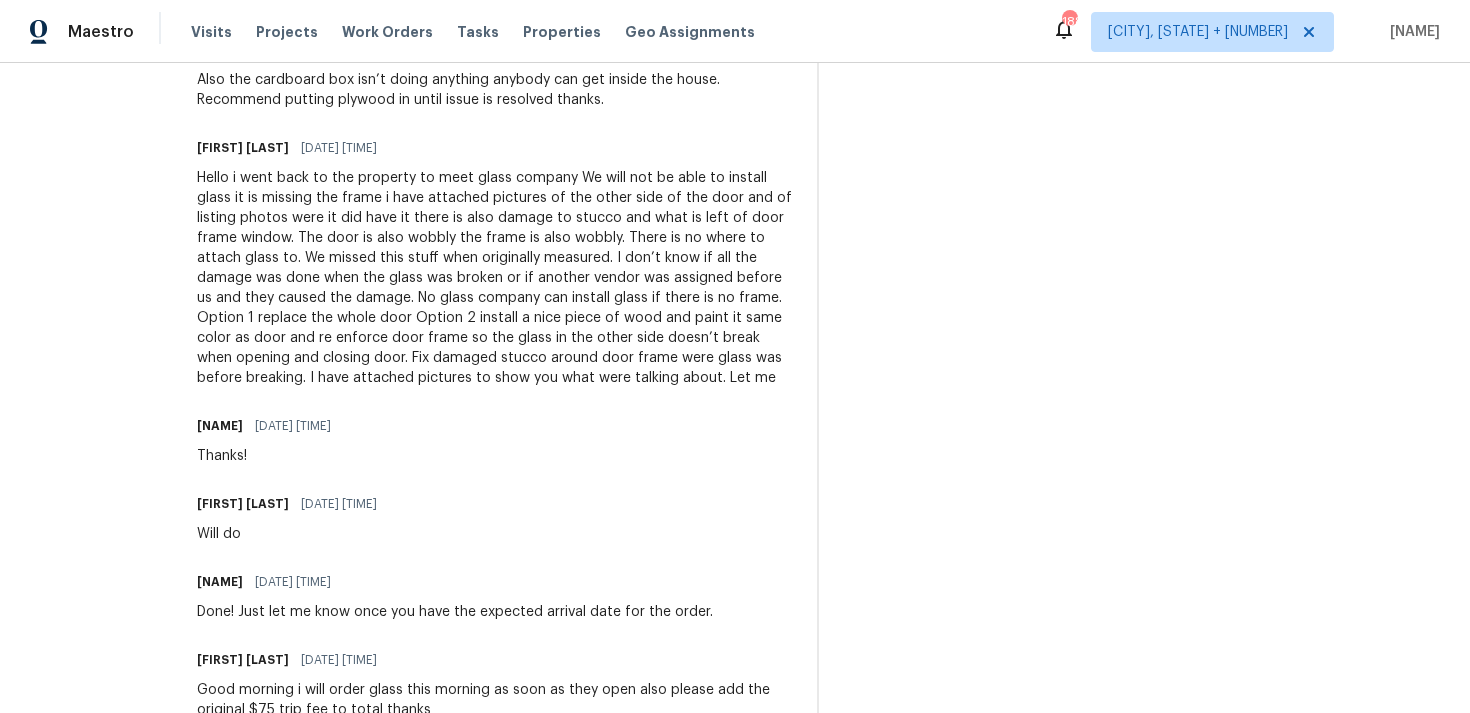 click on "Hello i went back to the property to meet glass company
We will not be able to install glass it is missing the frame i have attached pictures of the other side of the door and of listing photos were it did have it there is also damage to stucco and what is left of door frame window. The door is also wobbly the frame is also wobbly. There is no where to attach glass to. We missed this stuff when originally measured. I don’t know if all the damage was done when the glass was broken or if another vendor was assigned before us and they caused the damage. No glass company can install glass if there is no frame.
Option 1 replace the whole door
Option 2 install a nice piece of wood and paint it same color as door and re enforce door frame so the glass in the other side doesn’t break when opening and closing door. Fix damaged stucco around door frame were glass was before breaking. I have attached pictures to show you what were talking about. Let me" at bounding box center (495, 278) 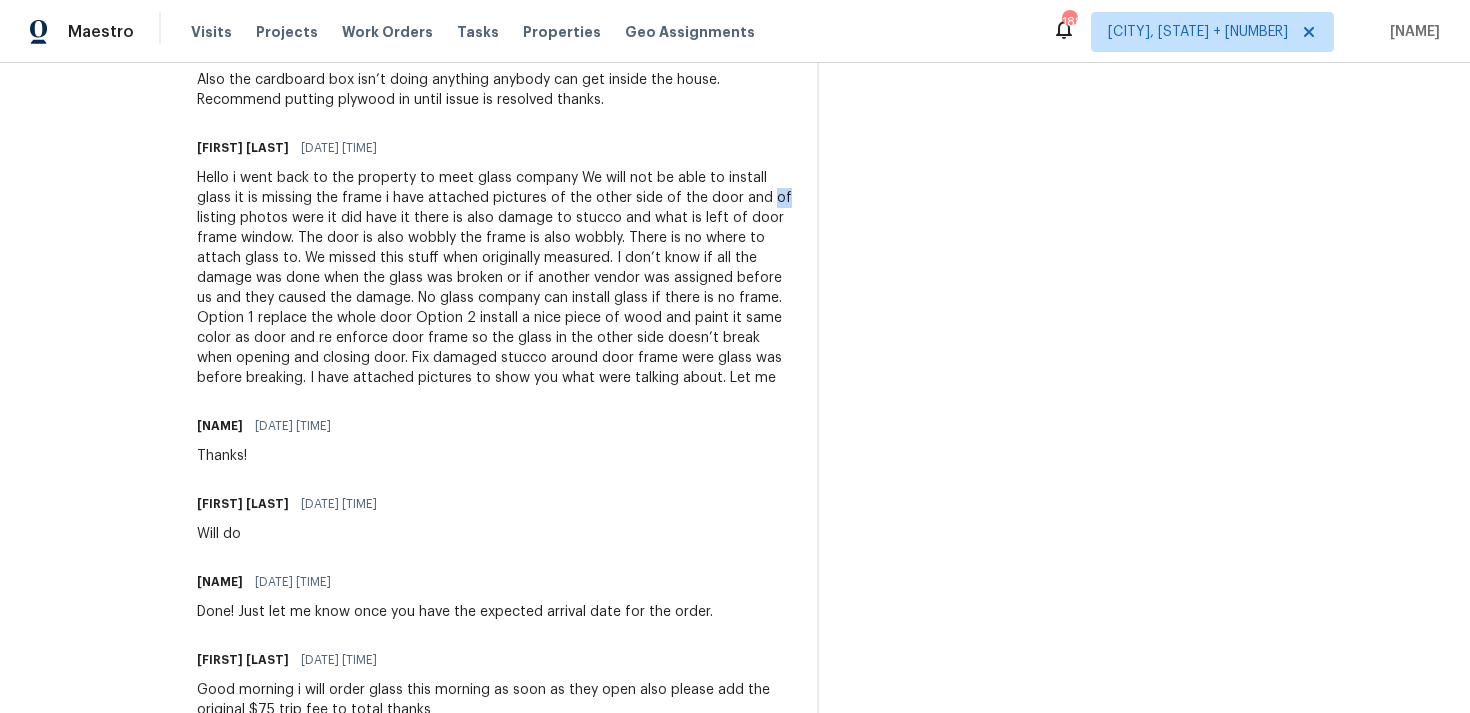 click on "Hello i went back to the property to meet glass company
We will not be able to install glass it is missing the frame i have attached pictures of the other side of the door and of listing photos were it did have it there is also damage to stucco and what is left of door frame window. The door is also wobbly the frame is also wobbly. There is no where to attach glass to. We missed this stuff when originally measured. I don’t know if all the damage was done when the glass was broken or if another vendor was assigned before us and they caused the damage. No glass company can install glass if there is no frame.
Option 1 replace the whole door
Option 2 install a nice piece of wood and paint it same color as door and re enforce door frame so the glass in the other side doesn’t break when opening and closing door. Fix damaged stucco around door frame were glass was before breaking. I have attached pictures to show you what were talking about. Let me" at bounding box center [495, 278] 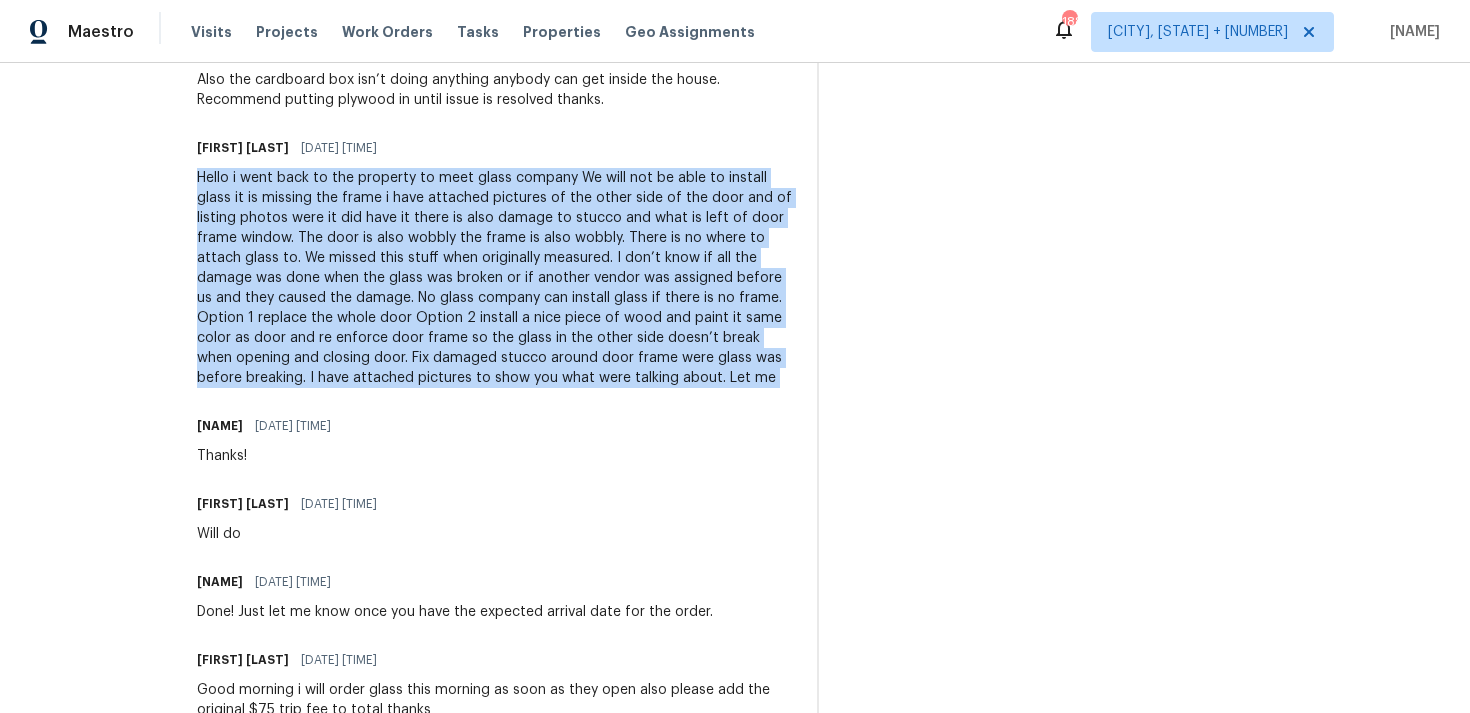 click on "Hello i went back to the property to meet glass company
We will not be able to install glass it is missing the frame i have attached pictures of the other side of the door and of listing photos were it did have it there is also damage to stucco and what is left of door frame window. The door is also wobbly the frame is also wobbly. There is no where to attach glass to. We missed this stuff when originally measured. I don’t know if all the damage was done when the glass was broken or if another vendor was assigned before us and they caused the damage. No glass company can install glass if there is no frame.
Option 1 replace the whole door
Option 2 install a nice piece of wood and paint it same color as door and re enforce door frame so the glass in the other side doesn’t break when opening and closing door. Fix damaged stucco around door frame were glass was before breaking. I have attached pictures to show you what were talking about. Let me" at bounding box center (495, 278) 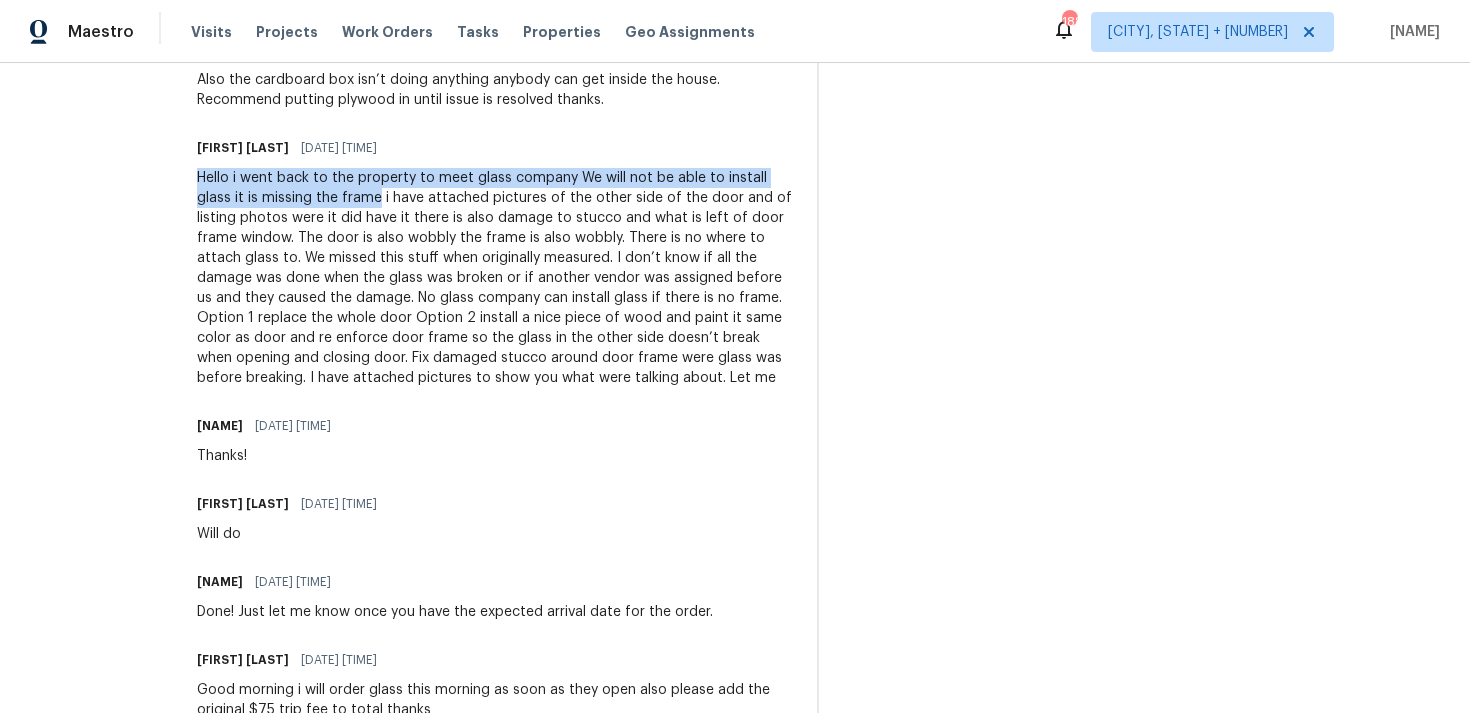 drag, startPoint x: 279, startPoint y: 255, endPoint x: 507, endPoint y: 285, distance: 229.96521 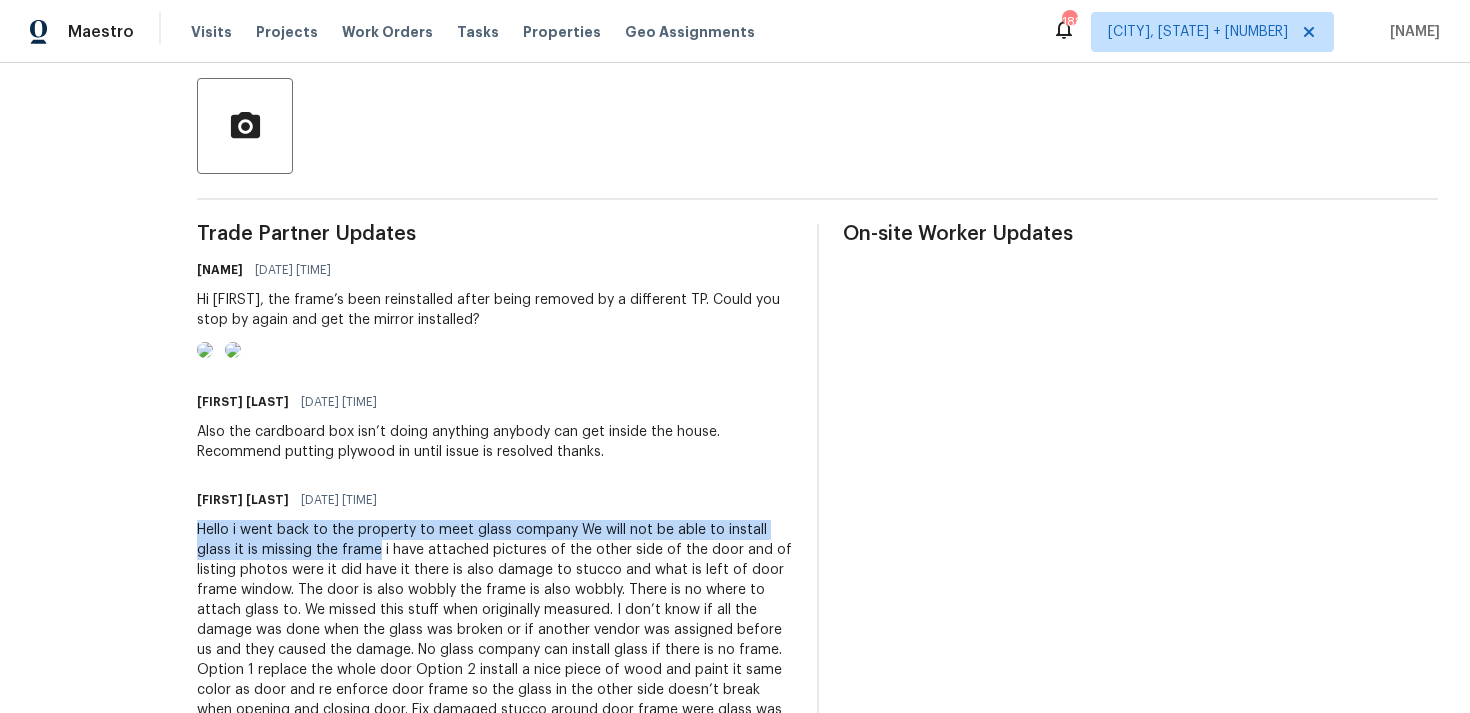 scroll, scrollTop: 0, scrollLeft: 0, axis: both 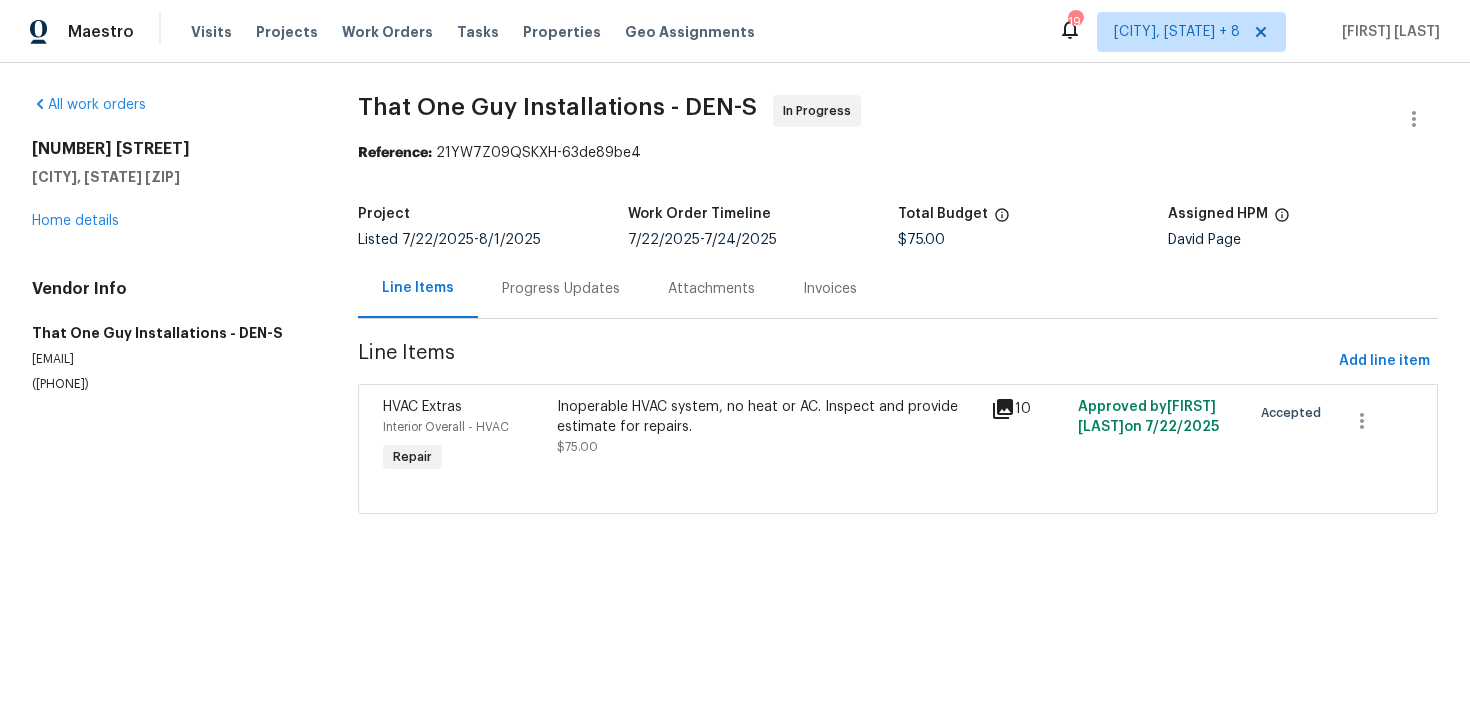 click on "Progress Updates" at bounding box center (561, 289) 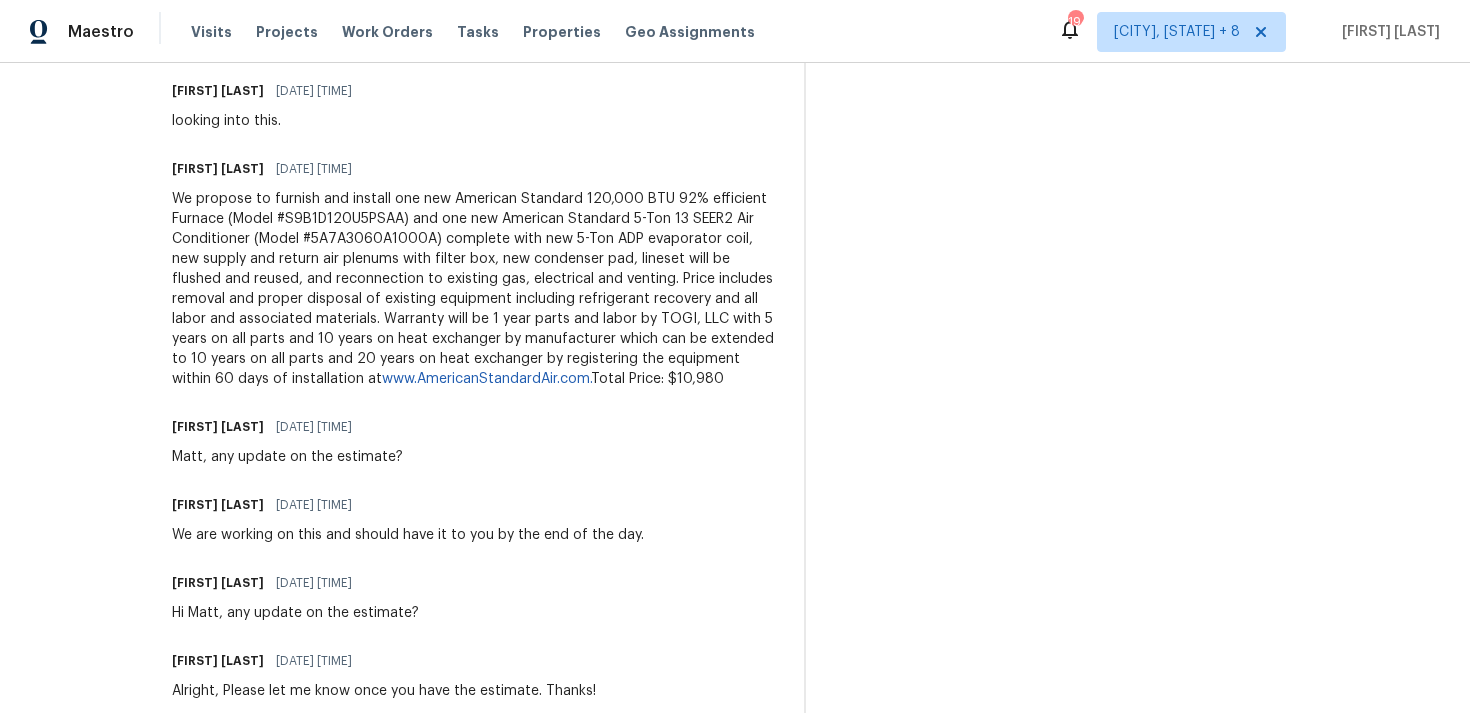scroll, scrollTop: 0, scrollLeft: 0, axis: both 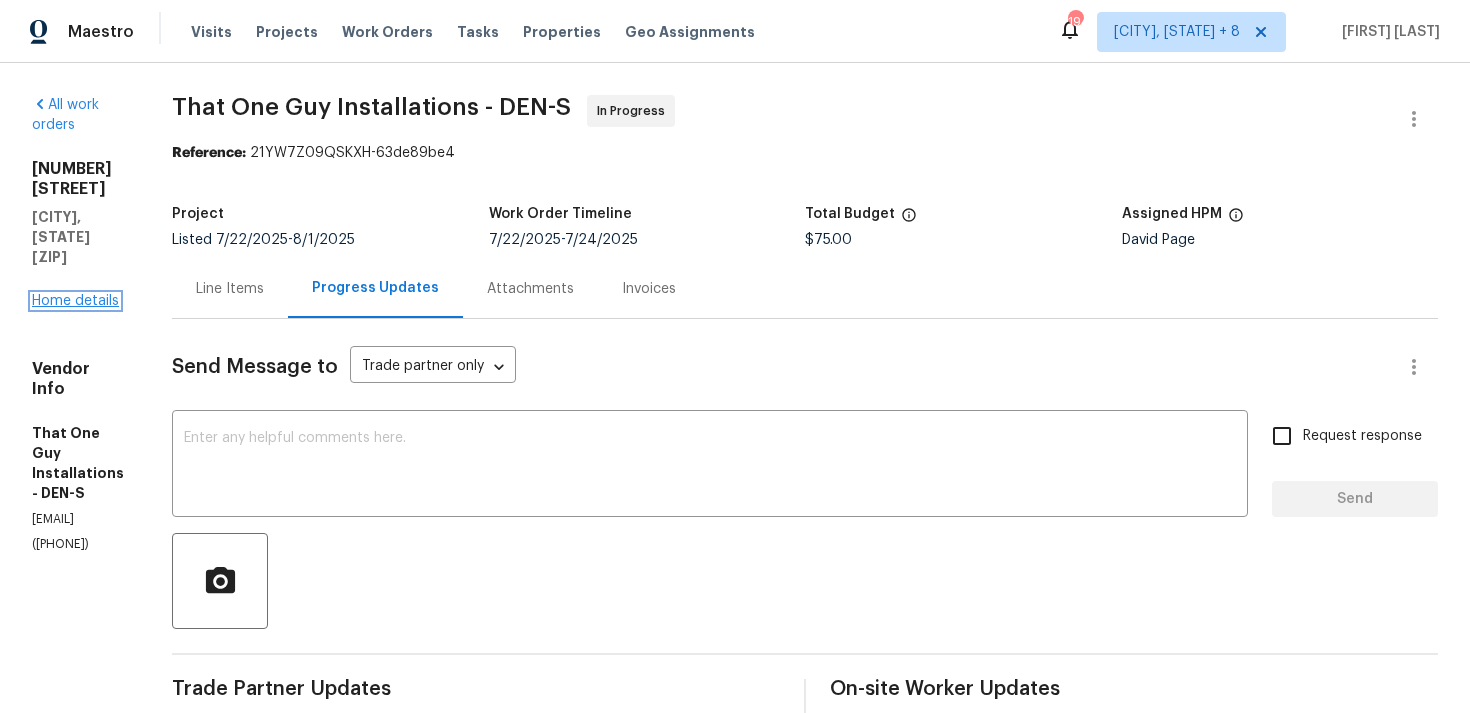 click on "Home details" at bounding box center (75, 301) 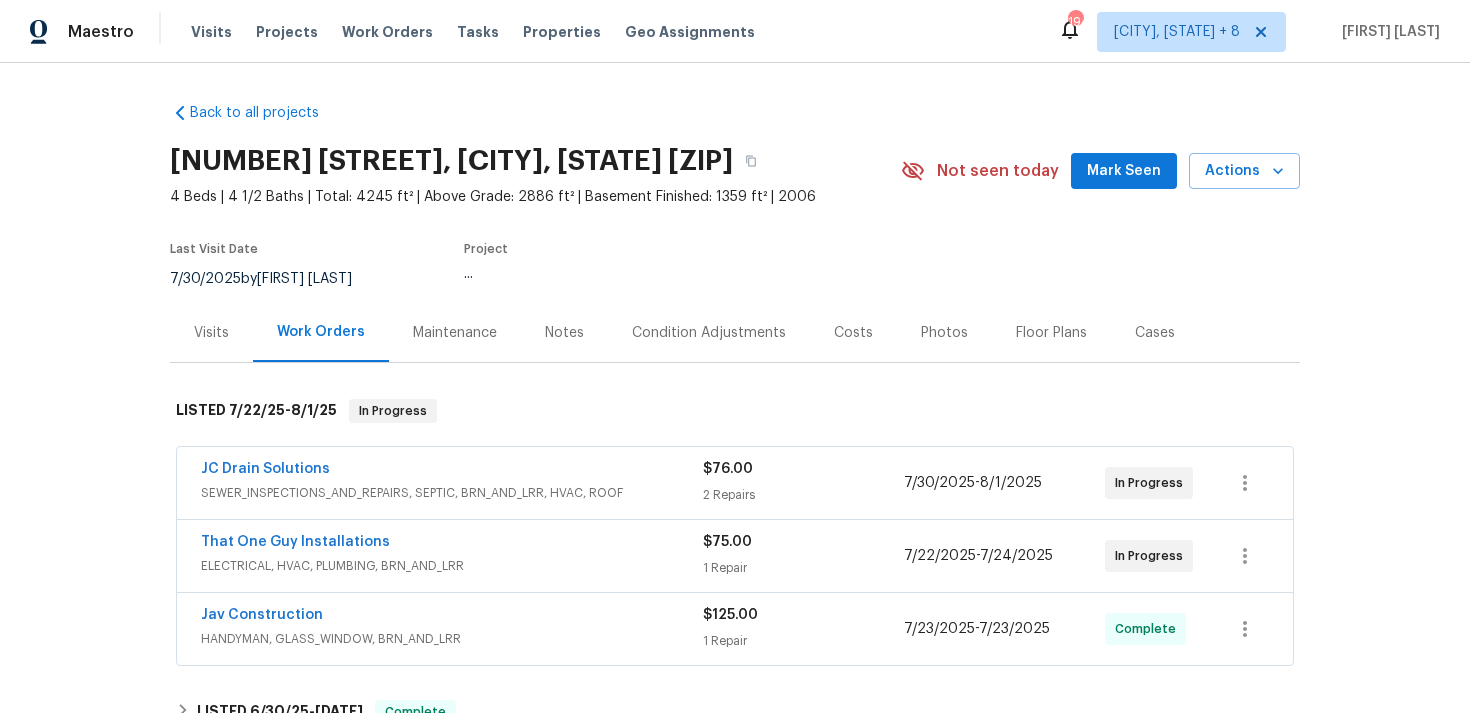 scroll, scrollTop: 26, scrollLeft: 0, axis: vertical 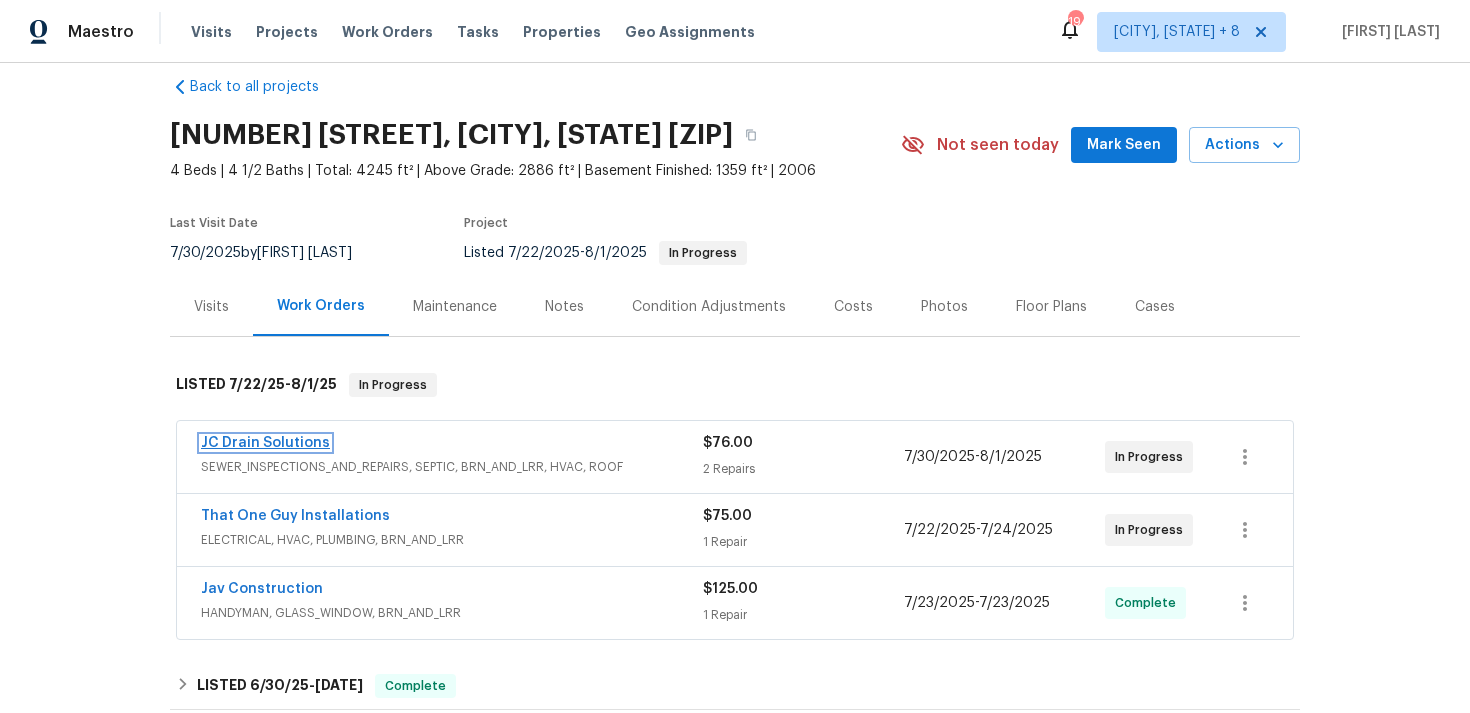 click on "JC Drain Solutions" at bounding box center [265, 443] 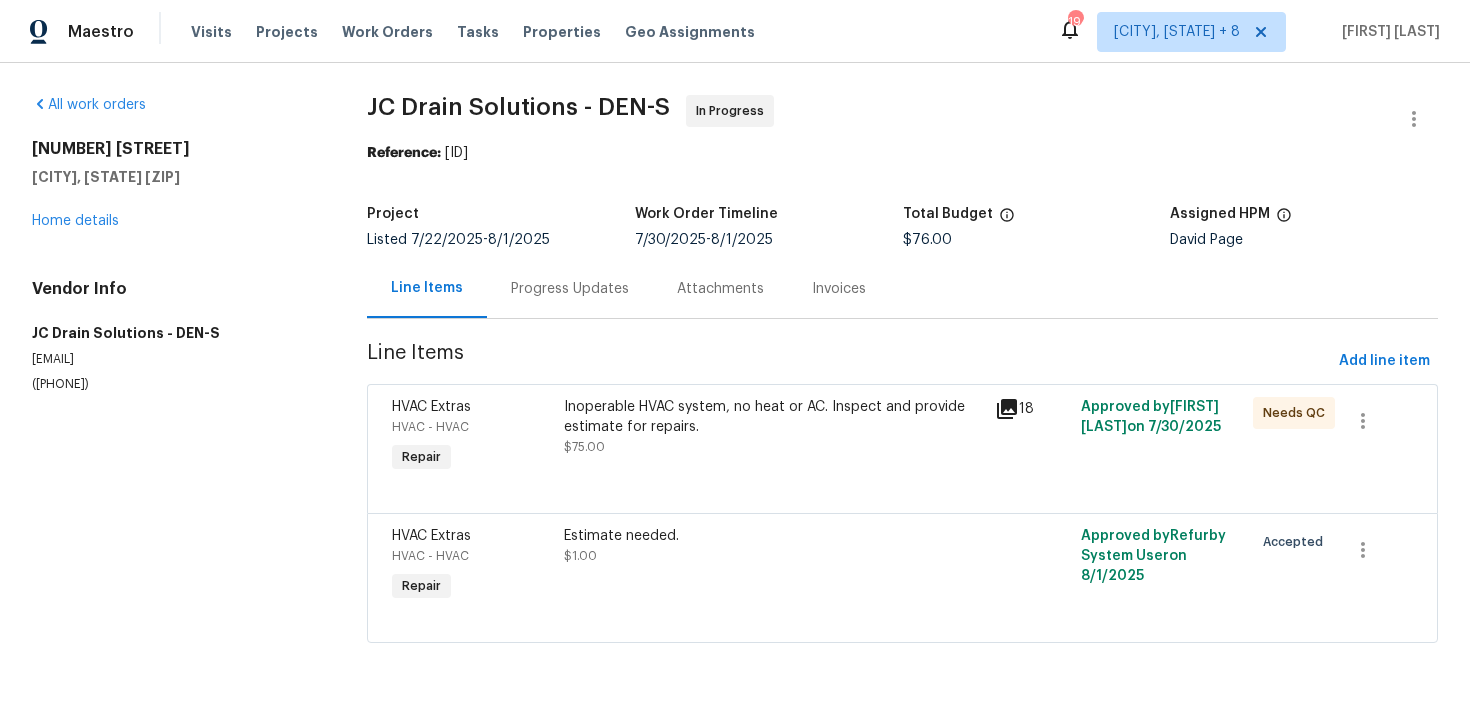click on "Progress Updates" at bounding box center [570, 288] 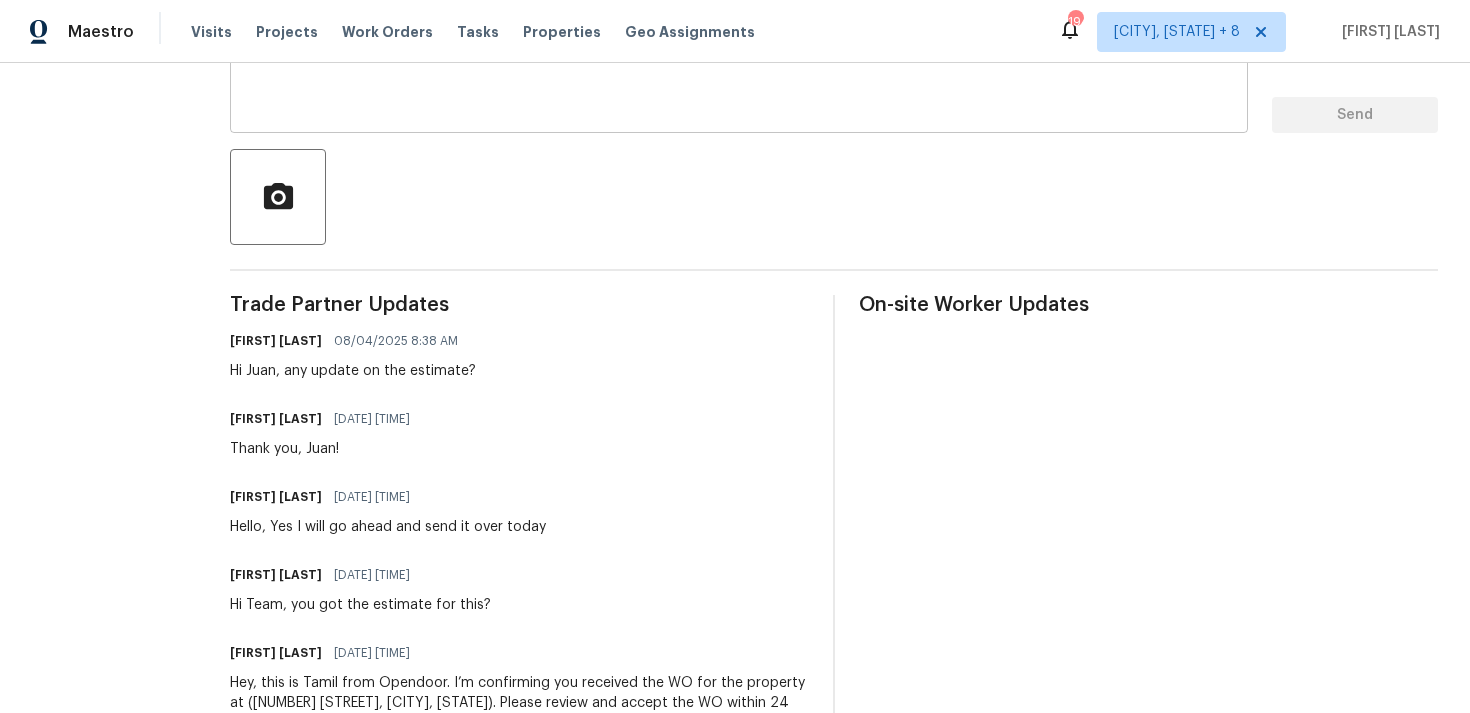 scroll, scrollTop: 0, scrollLeft: 0, axis: both 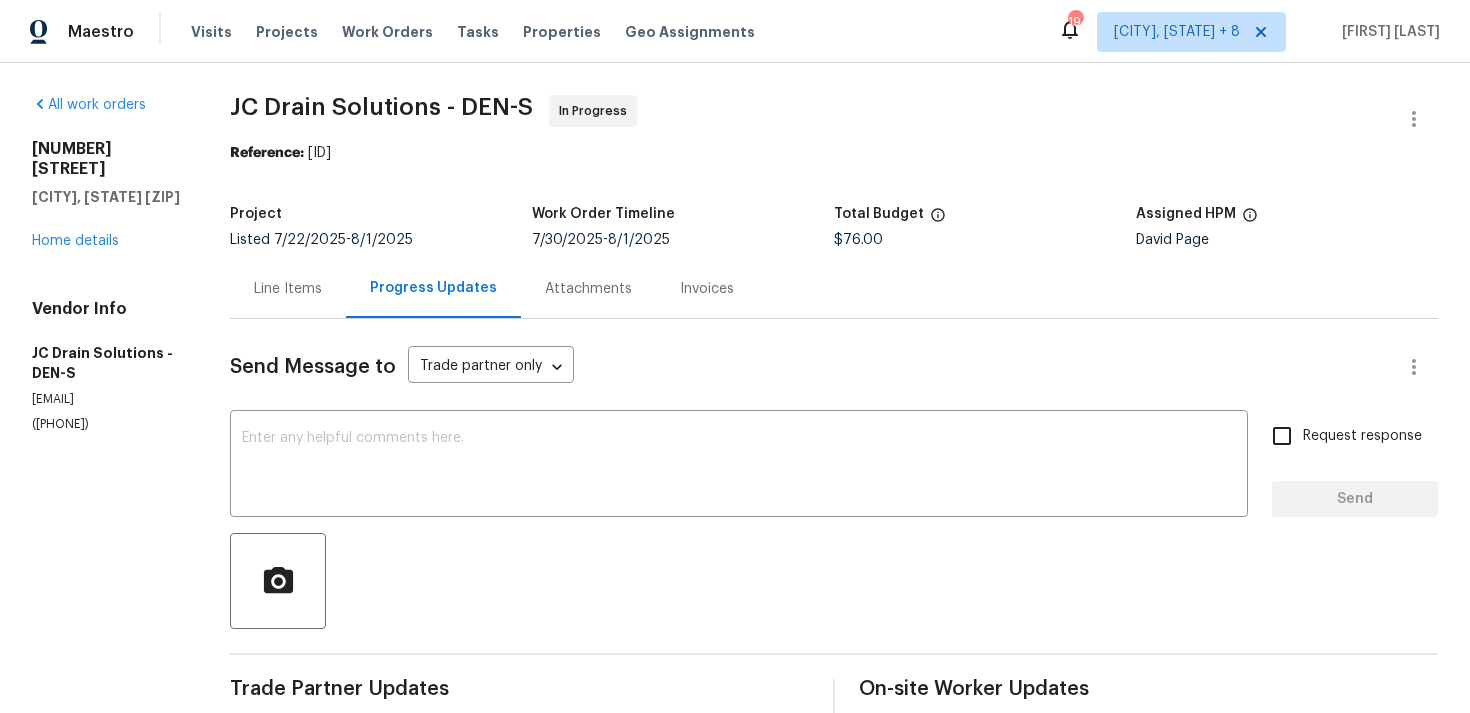 click on "All work orders [NUMBER] [STREET] [CITY], [STATE] [ZIP] Home details Vendor Info JC Drain Solutions - DEN-S [EMAIL] ([PHONE])" at bounding box center (107, 628) 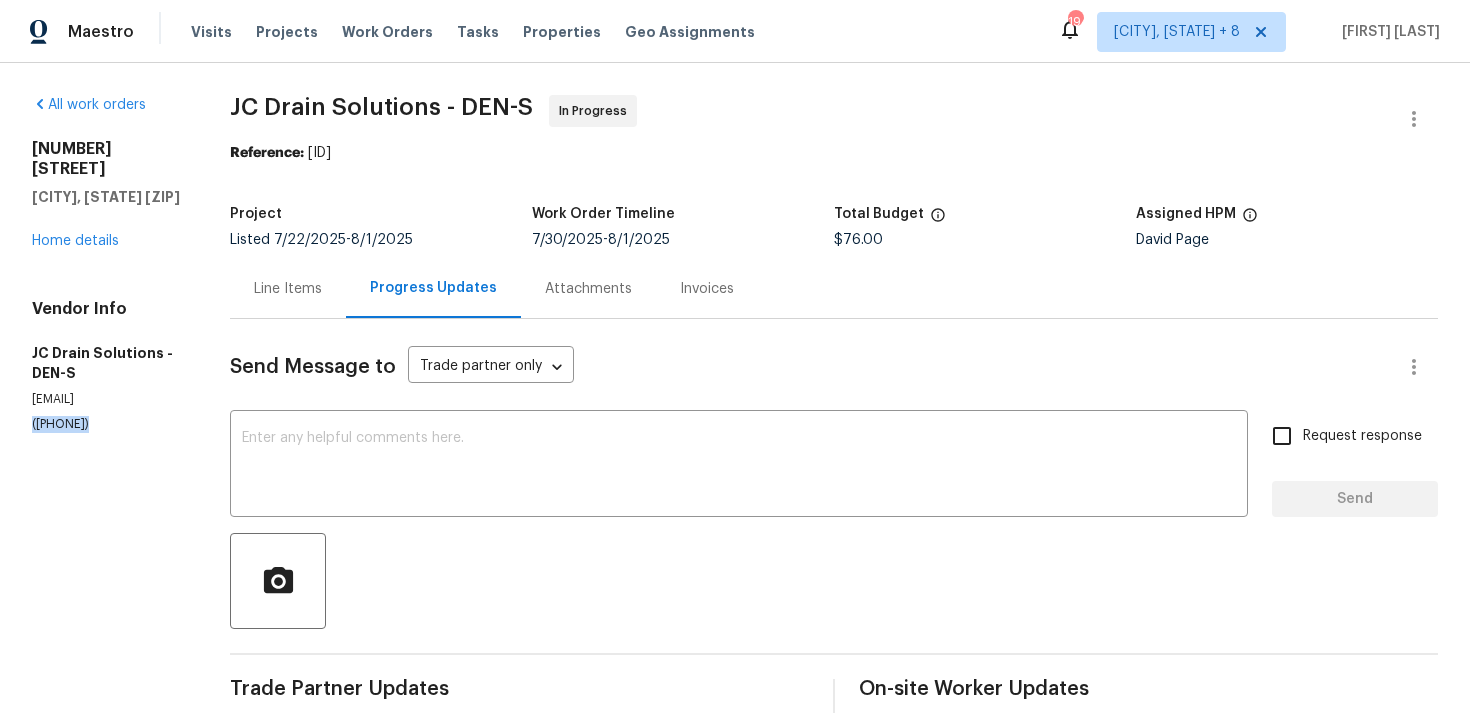 copy on "([PHONE])" 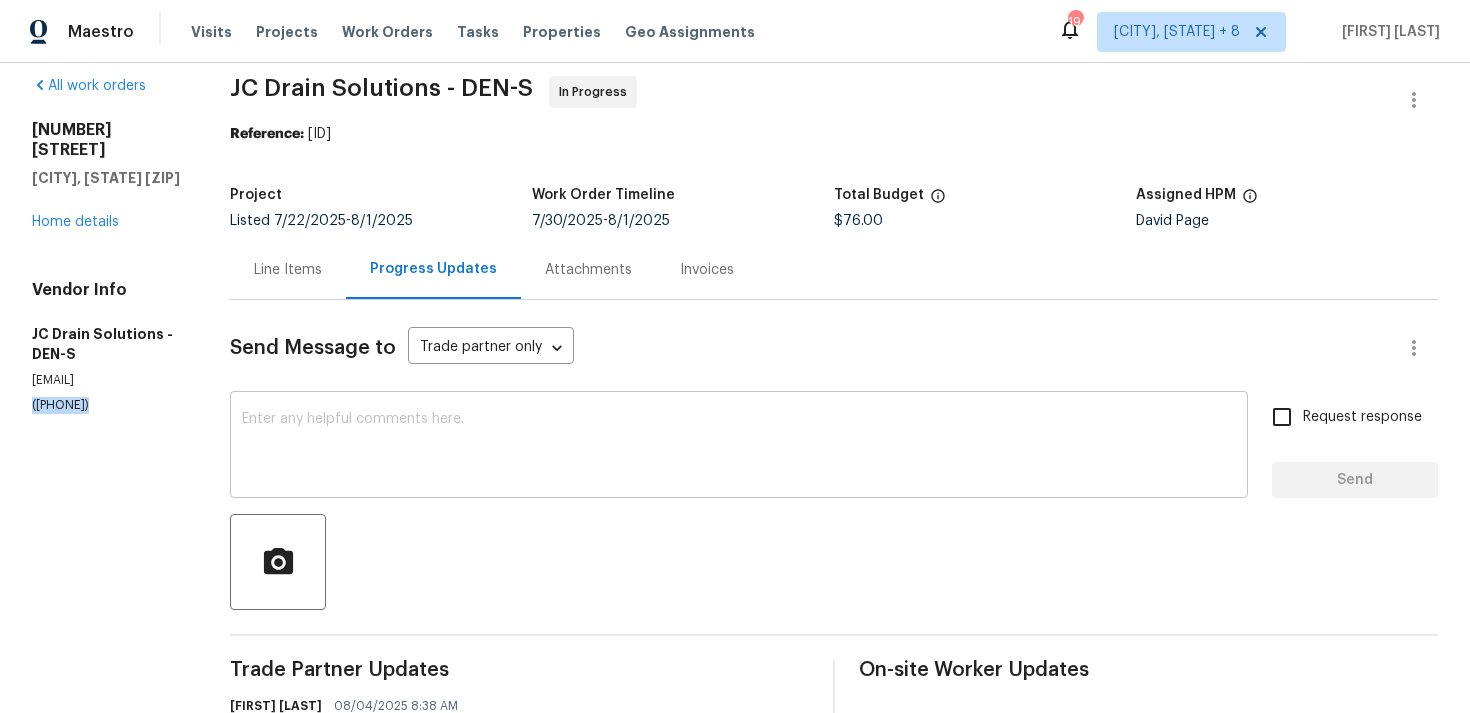 scroll, scrollTop: 0, scrollLeft: 0, axis: both 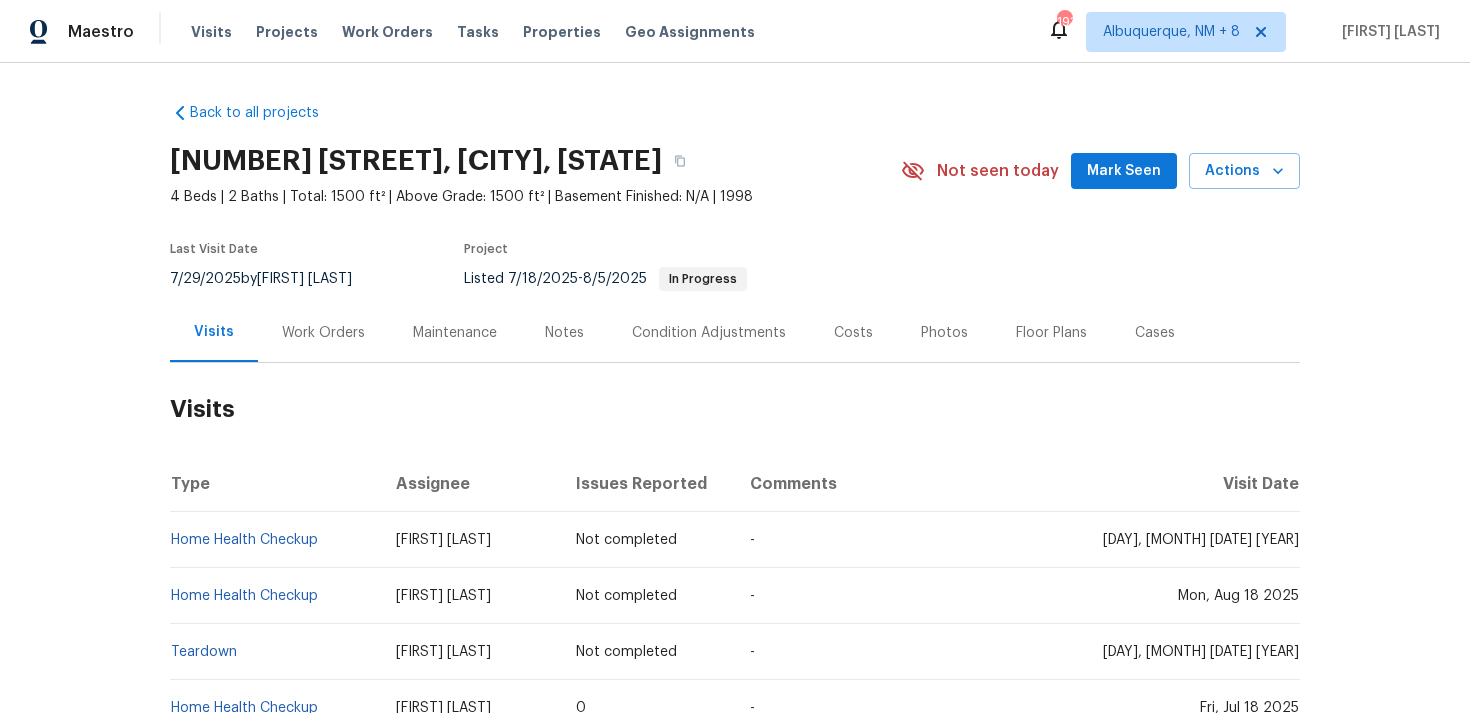 click on "Work Orders" at bounding box center (323, 332) 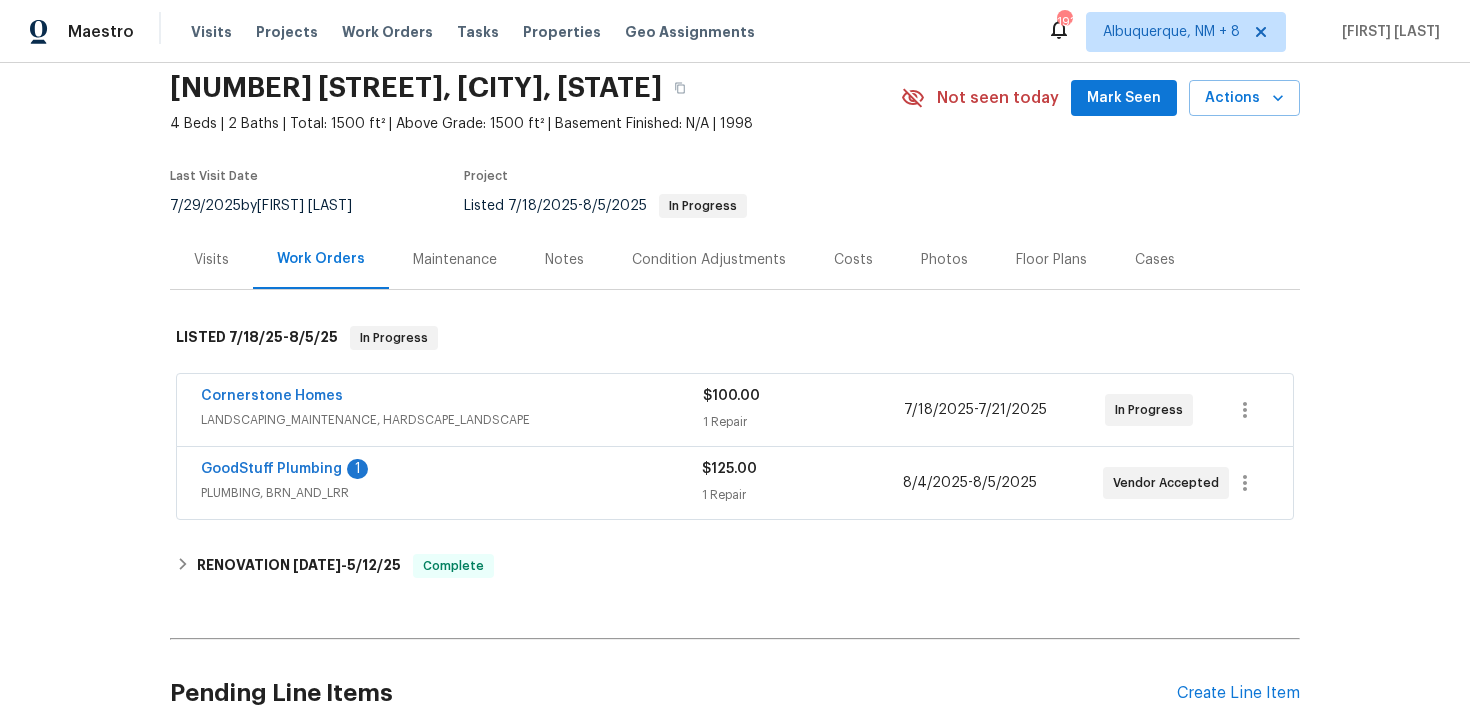 scroll, scrollTop: 88, scrollLeft: 0, axis: vertical 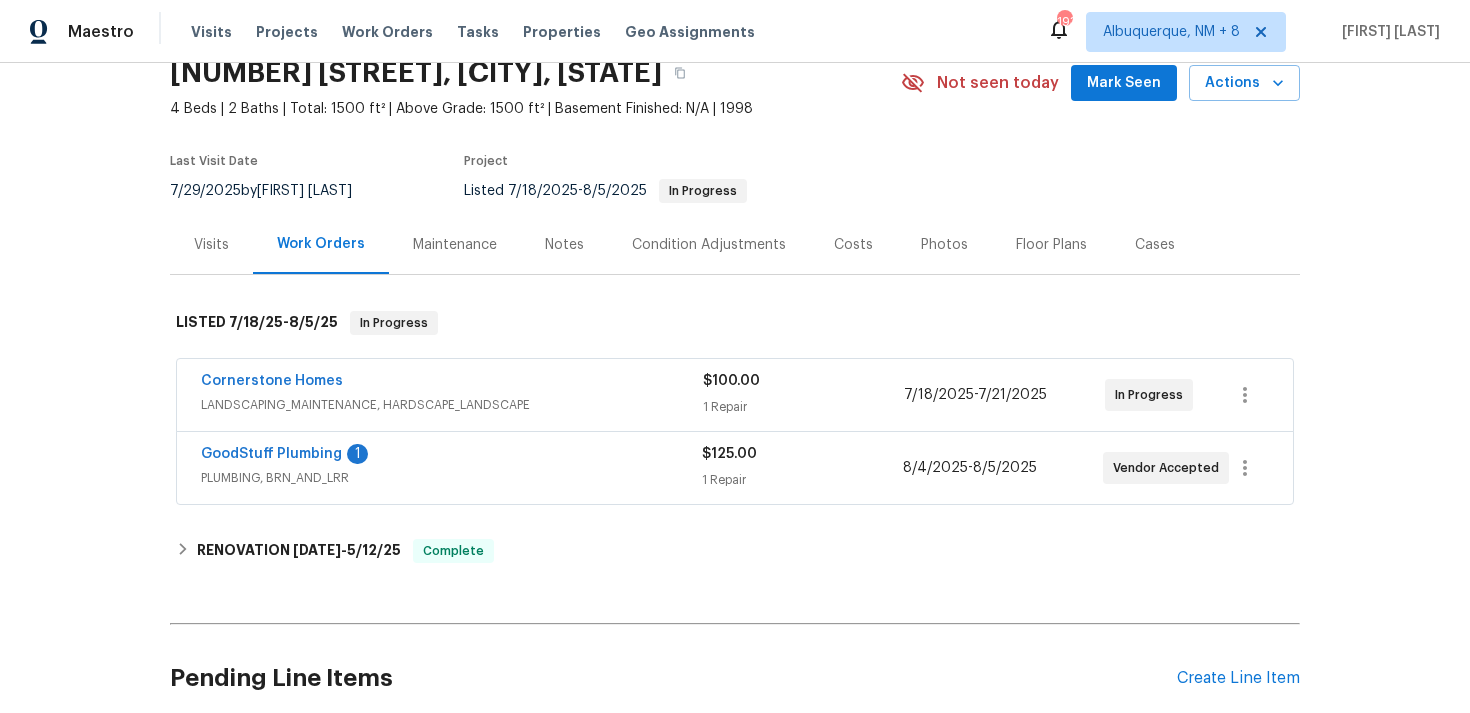 click on "GoodStuff Plumbing 1 PLUMBING, BRN_AND_LRR $125.00 1 Repair [DATE] - [DATE] Vendor Accepted" at bounding box center (735, 468) 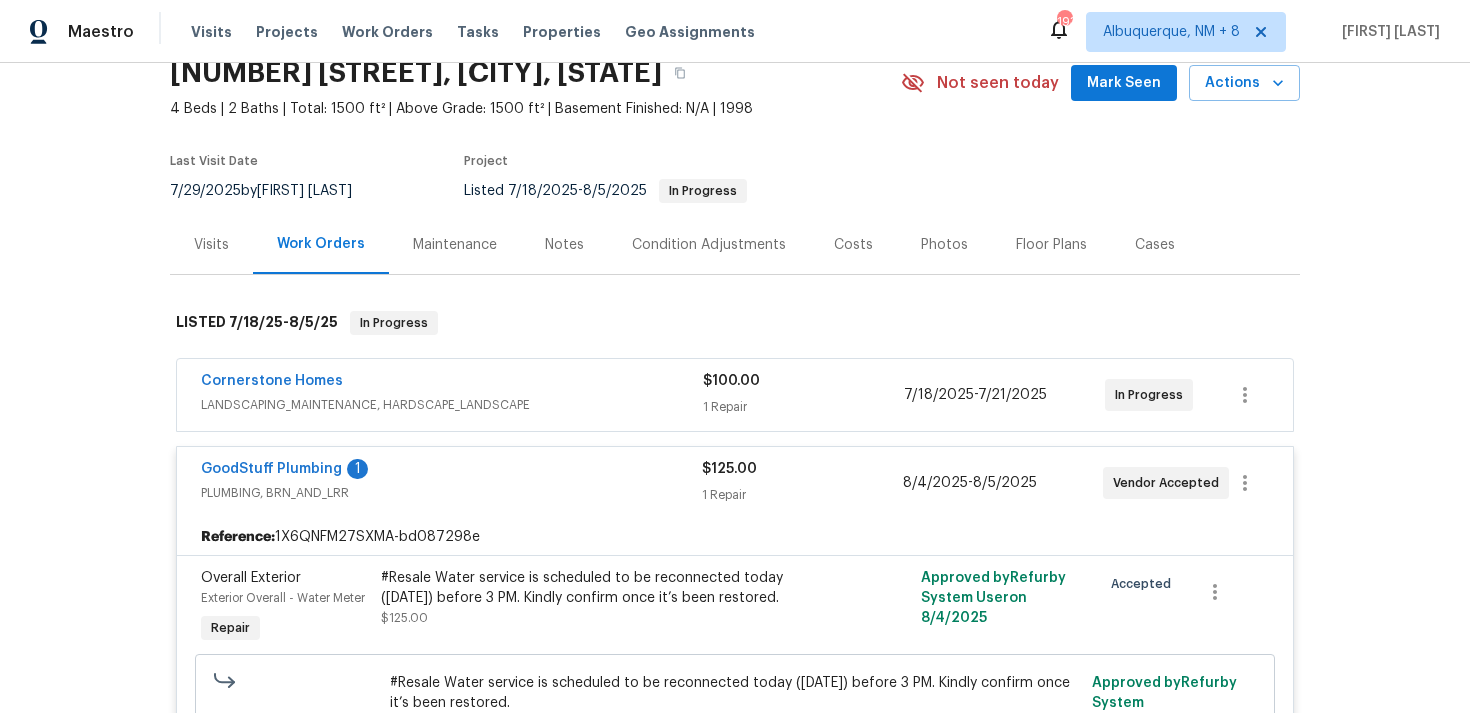 scroll, scrollTop: 108, scrollLeft: 0, axis: vertical 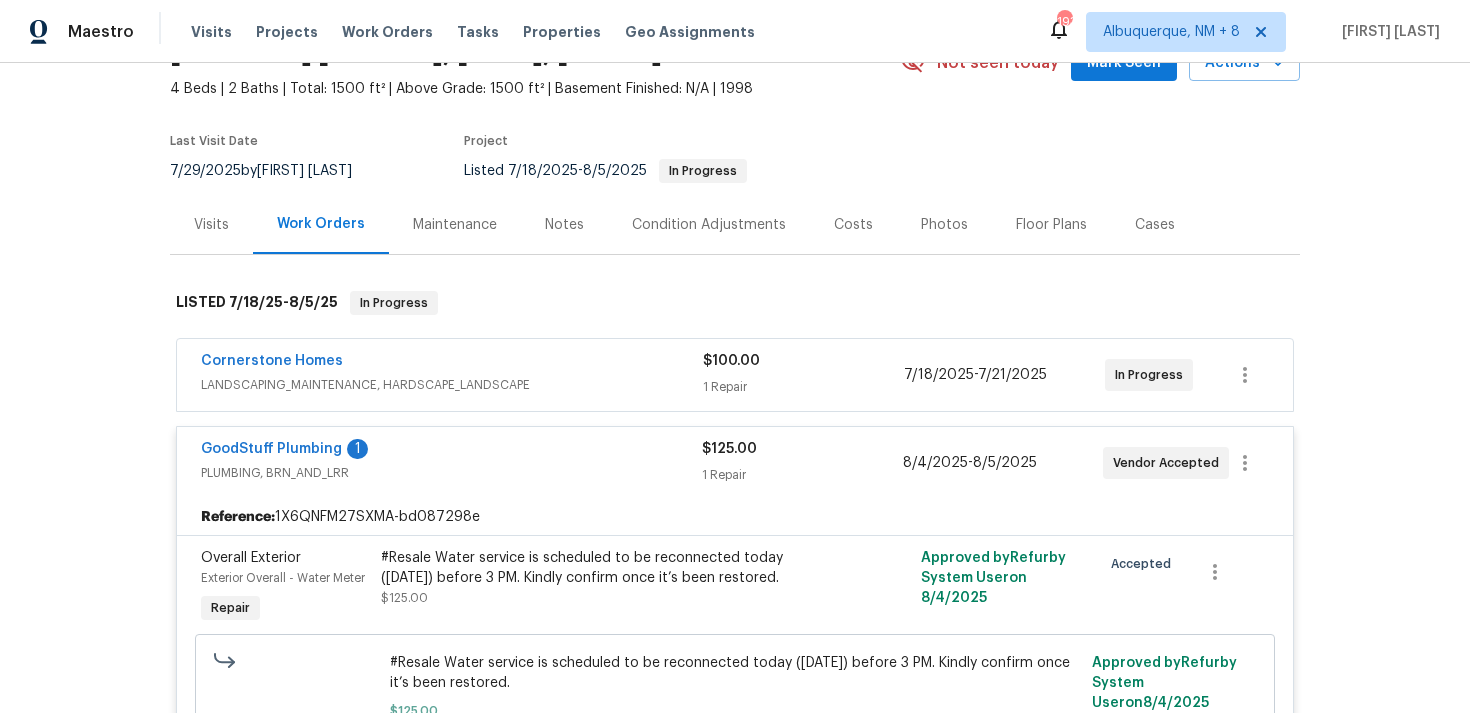 click on "GoodStuff Plumbing 1" at bounding box center [451, 451] 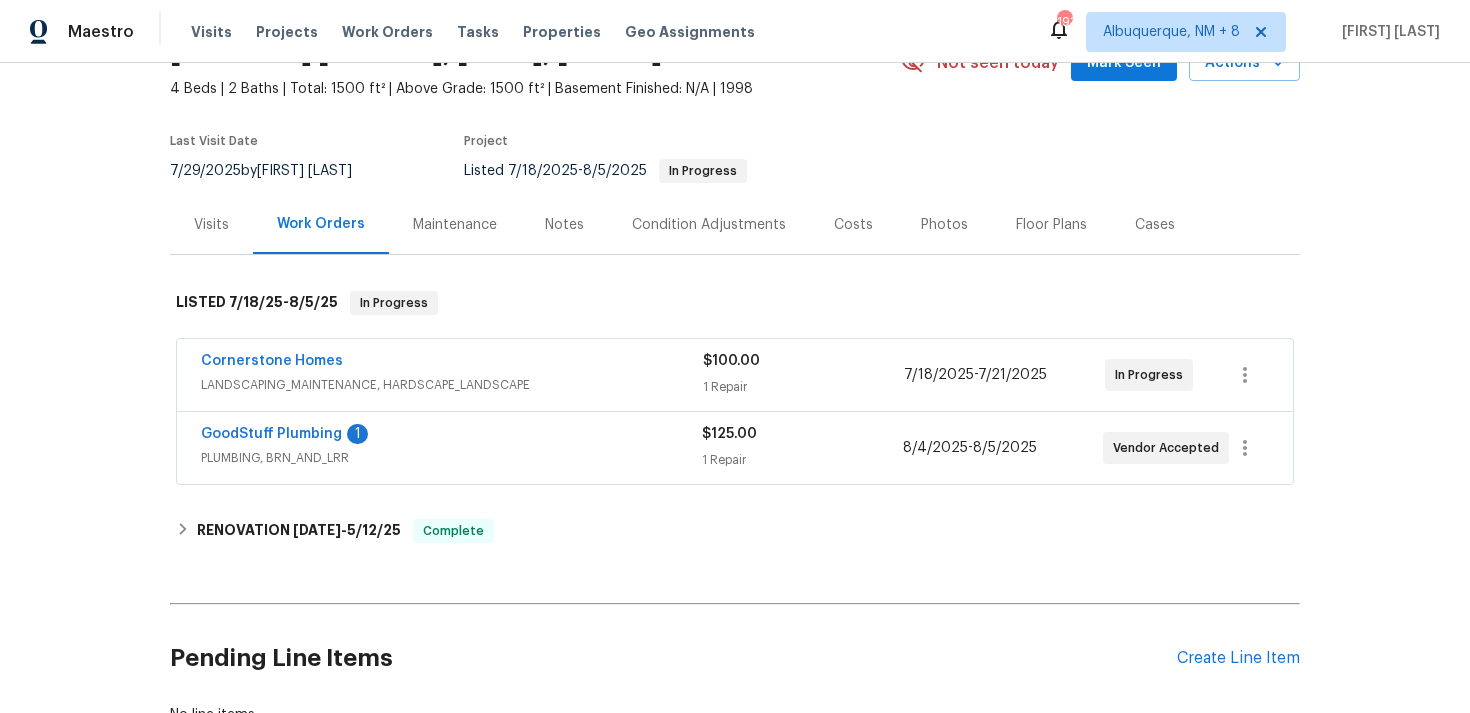 click on "PLUMBING, BRN_AND_LRR" at bounding box center (451, 458) 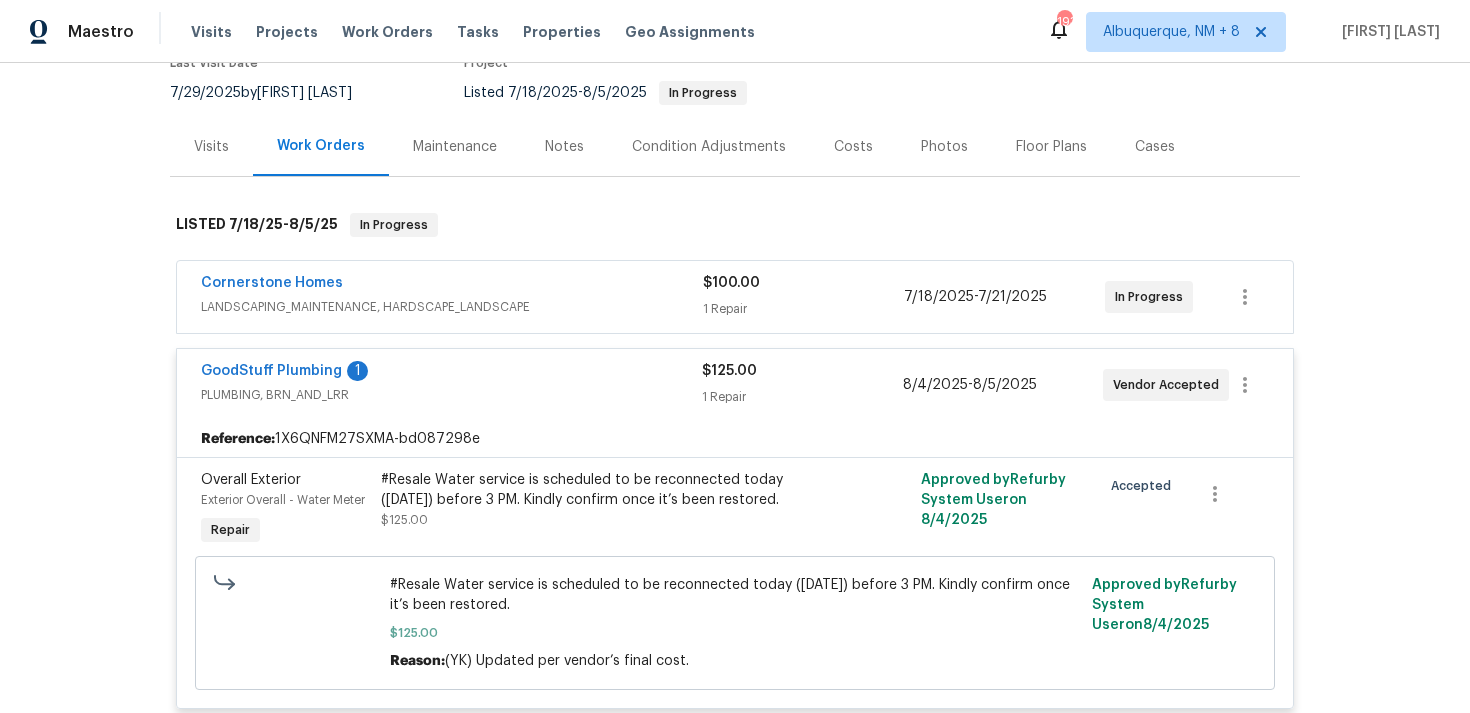 scroll, scrollTop: 202, scrollLeft: 0, axis: vertical 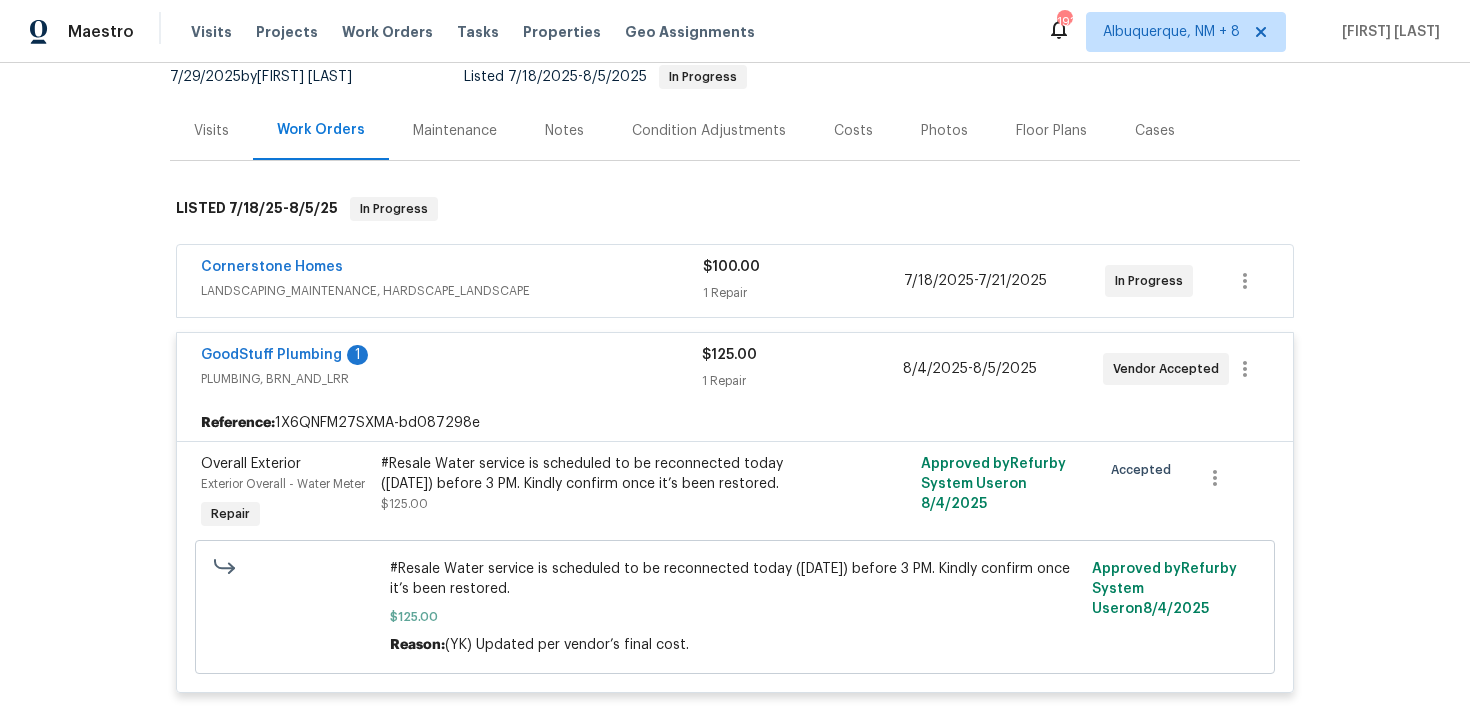 click on "GoodStuff Plumbing 1" at bounding box center [451, 357] 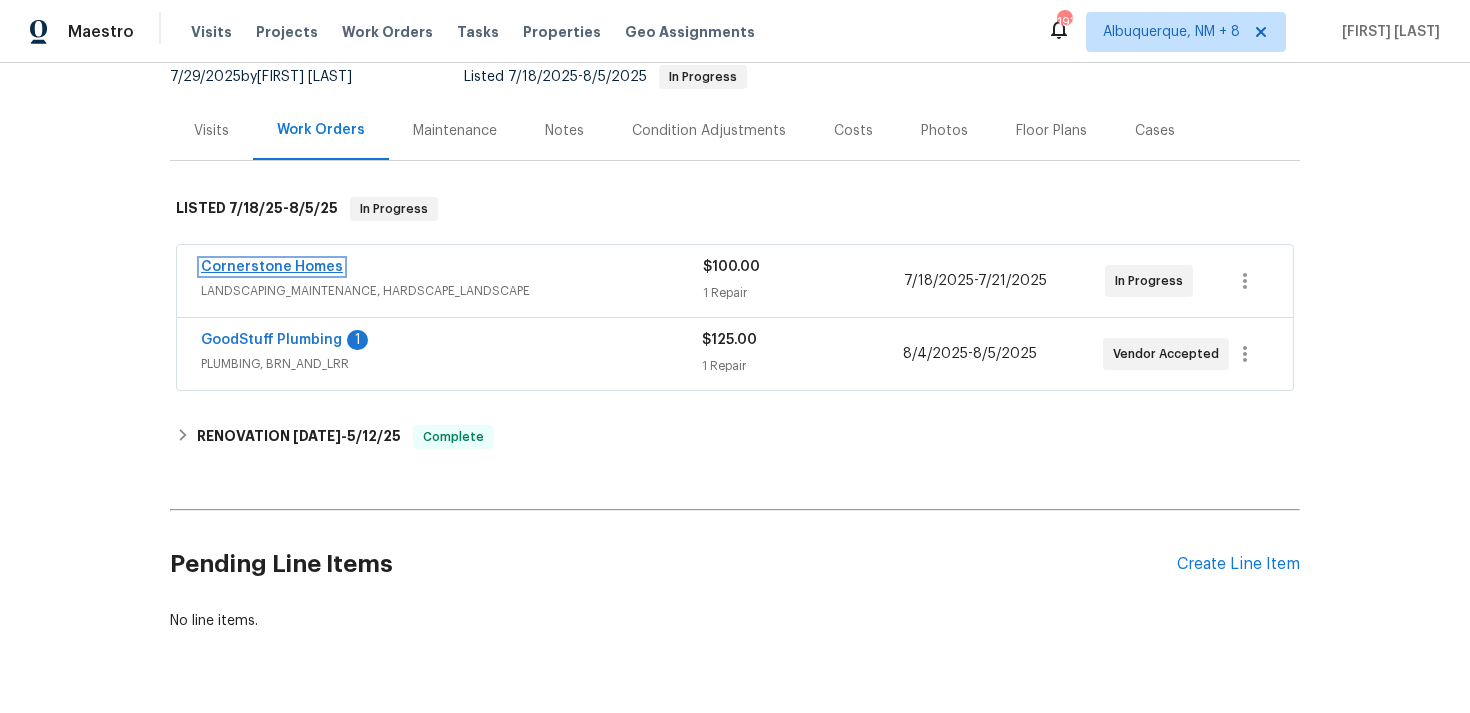 click on "Cornerstone Homes" at bounding box center (272, 267) 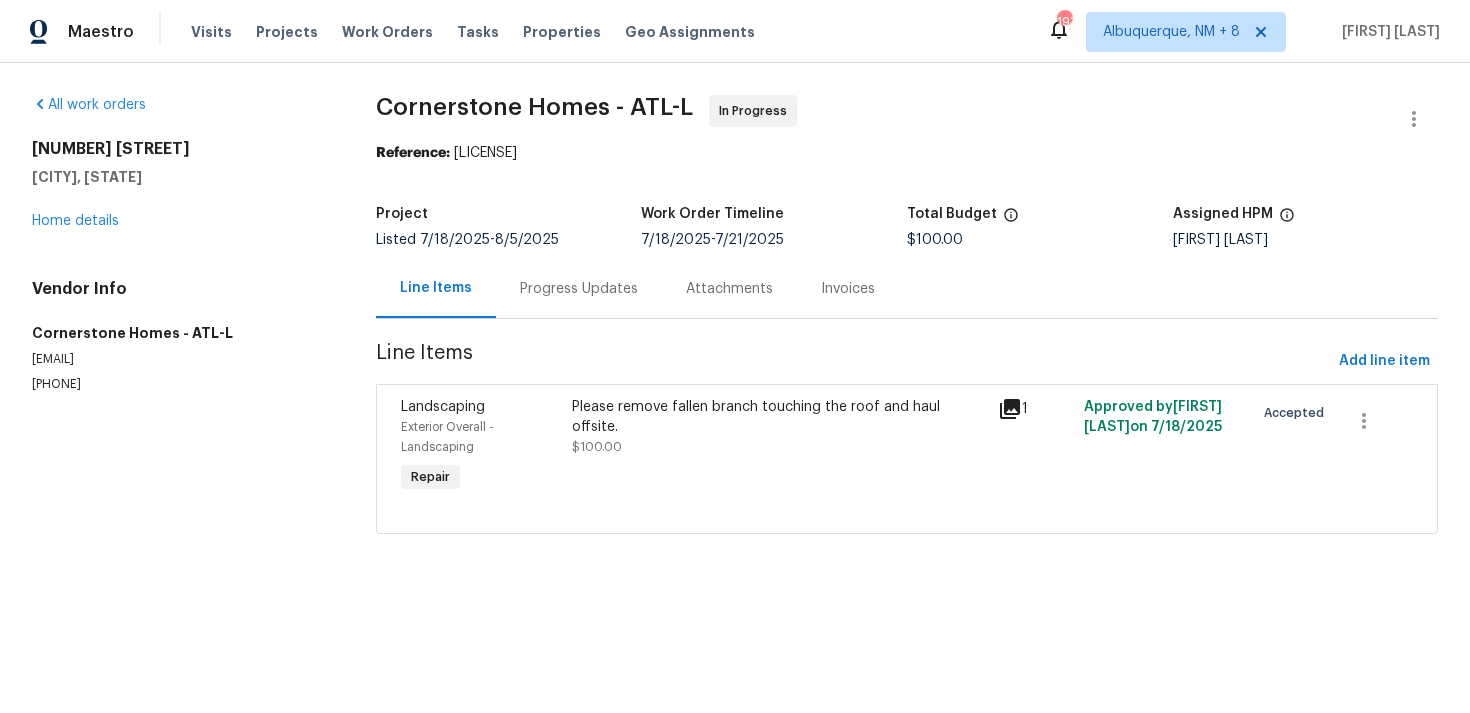 click on "Progress Updates" at bounding box center (579, 288) 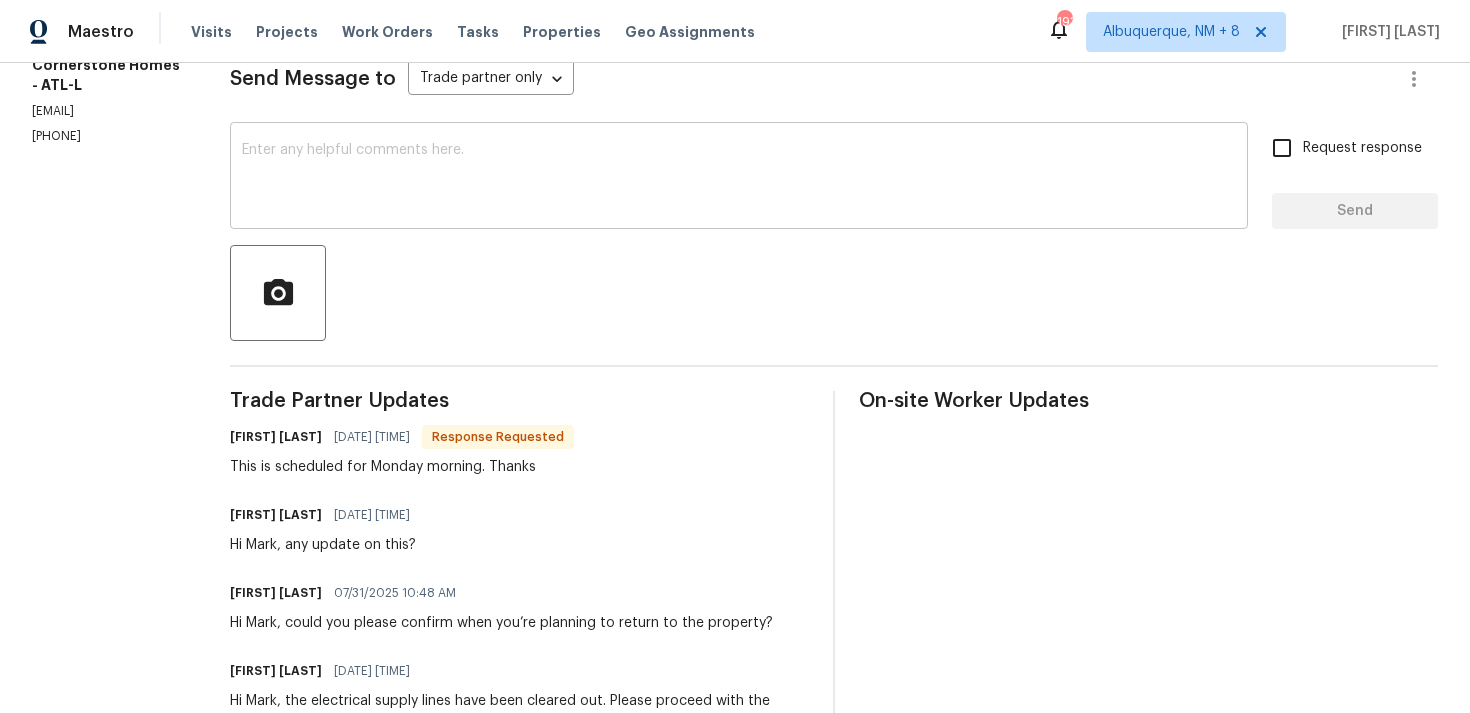 scroll, scrollTop: 289, scrollLeft: 0, axis: vertical 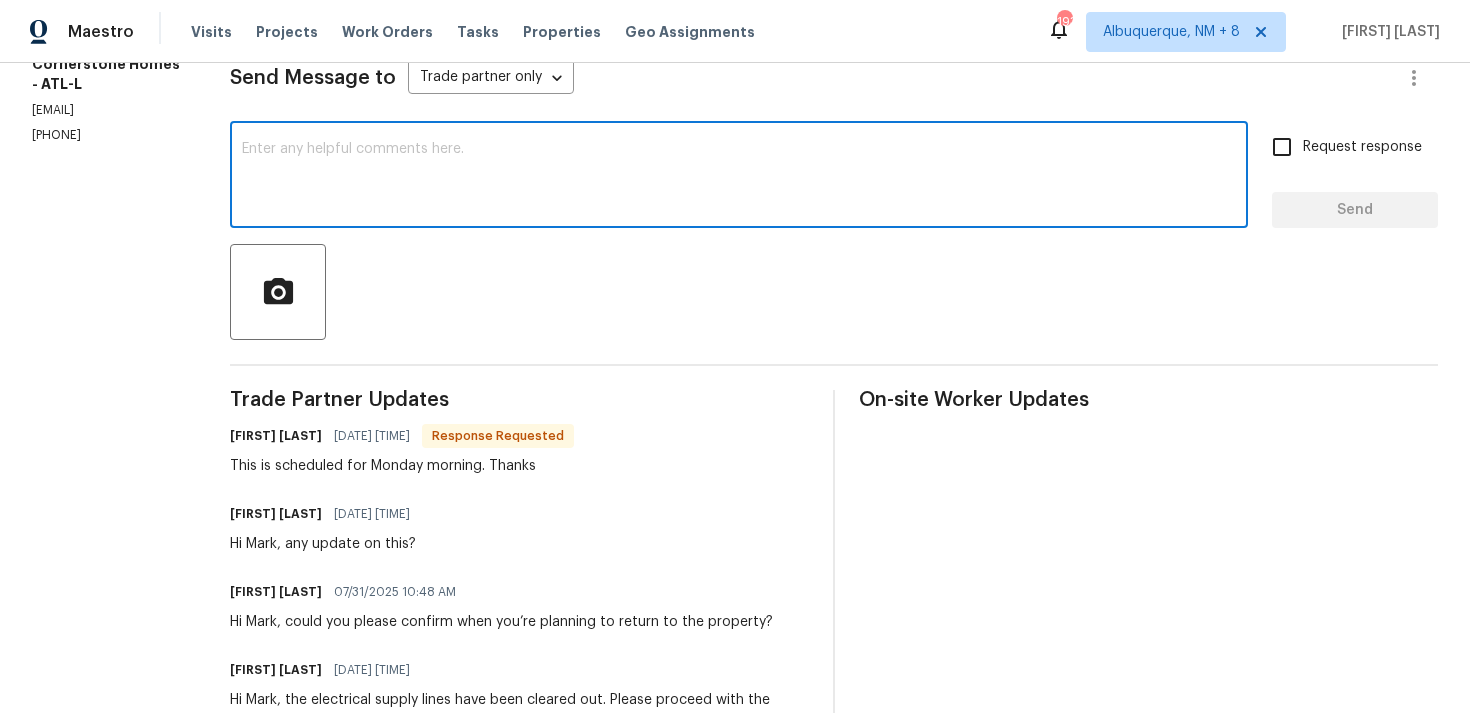 click at bounding box center [739, 177] 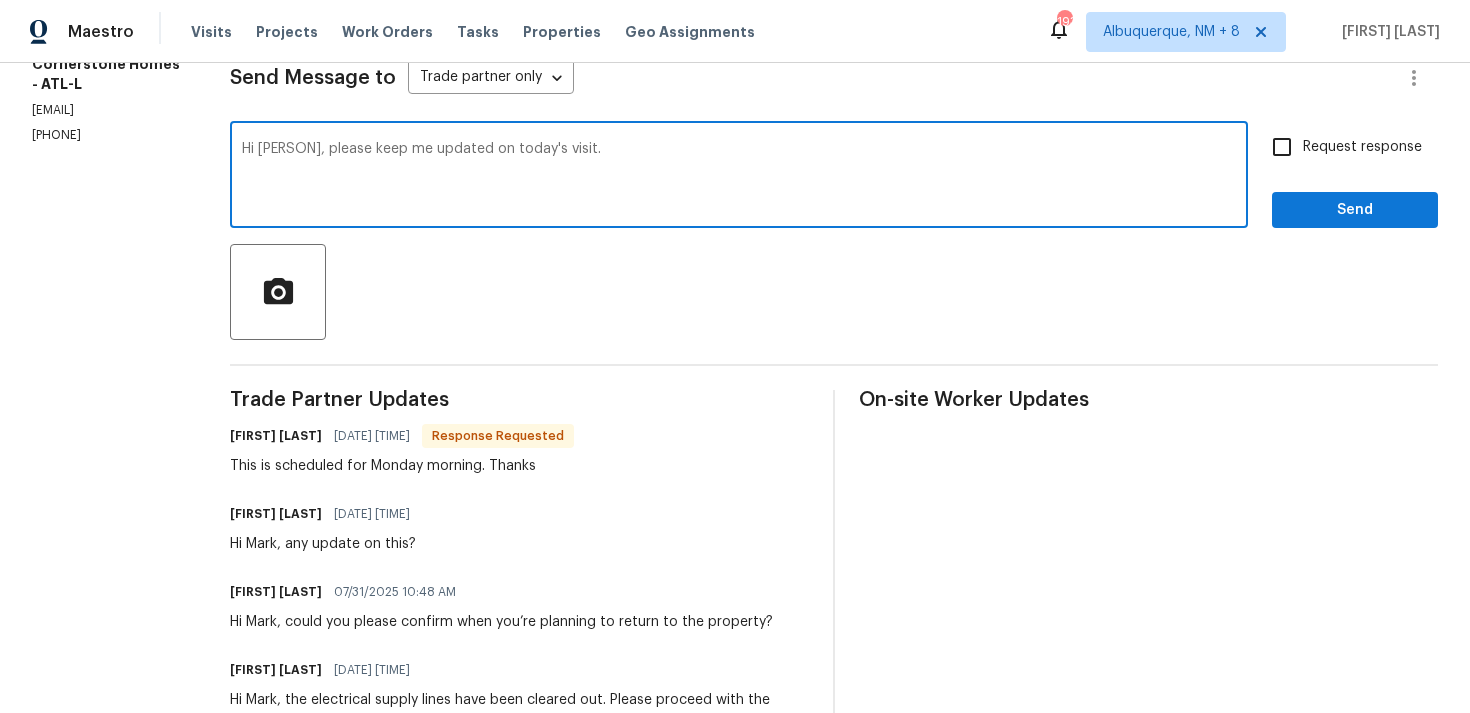 type on "Hi [PERSON], please keep me updated on today's visit." 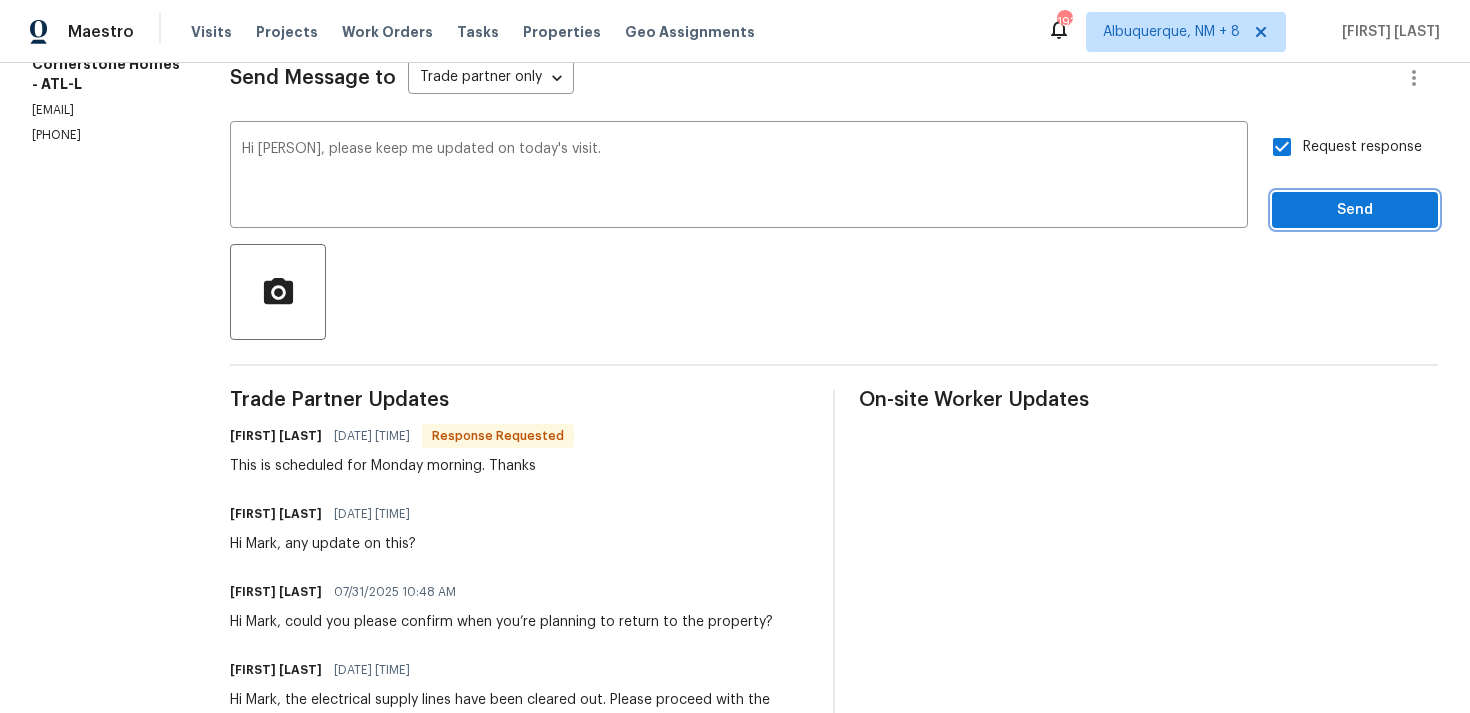 click on "Send" at bounding box center [1355, 210] 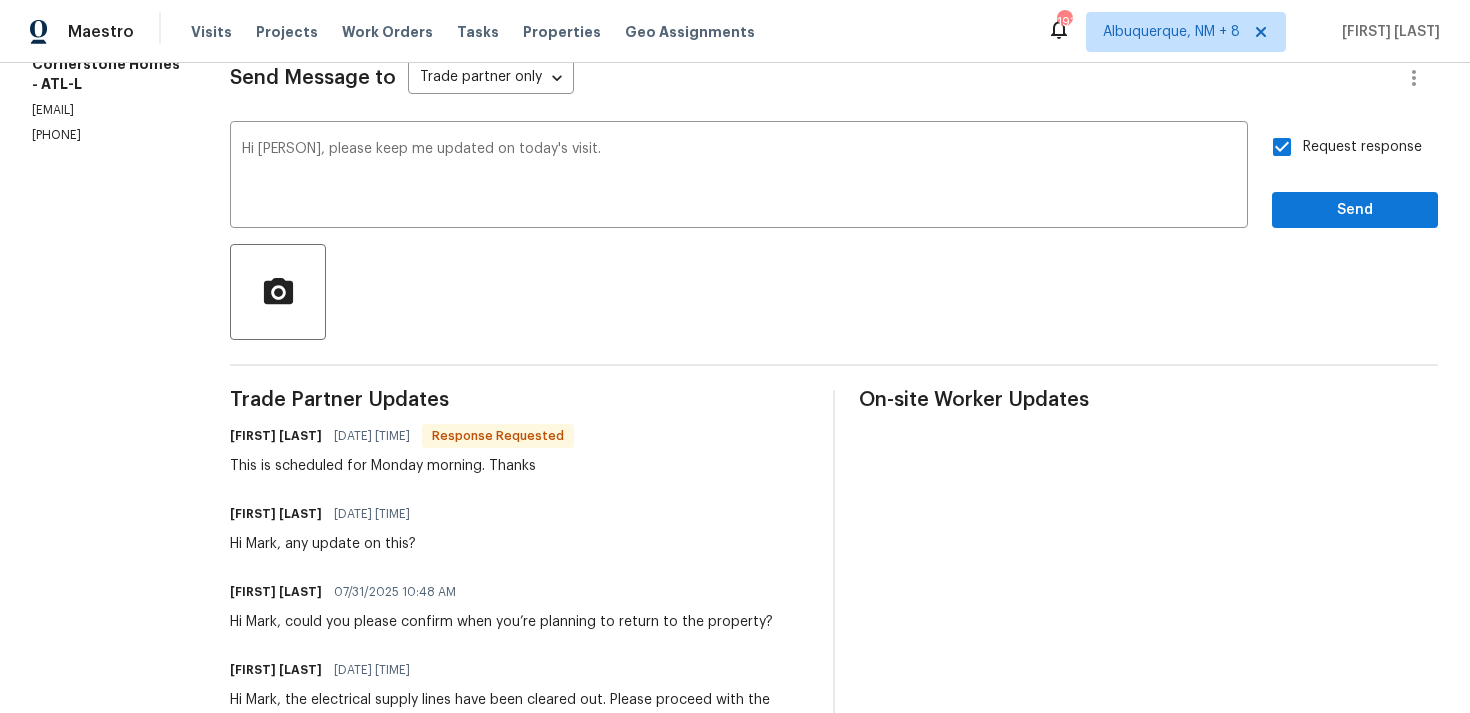 scroll, scrollTop: 34, scrollLeft: 0, axis: vertical 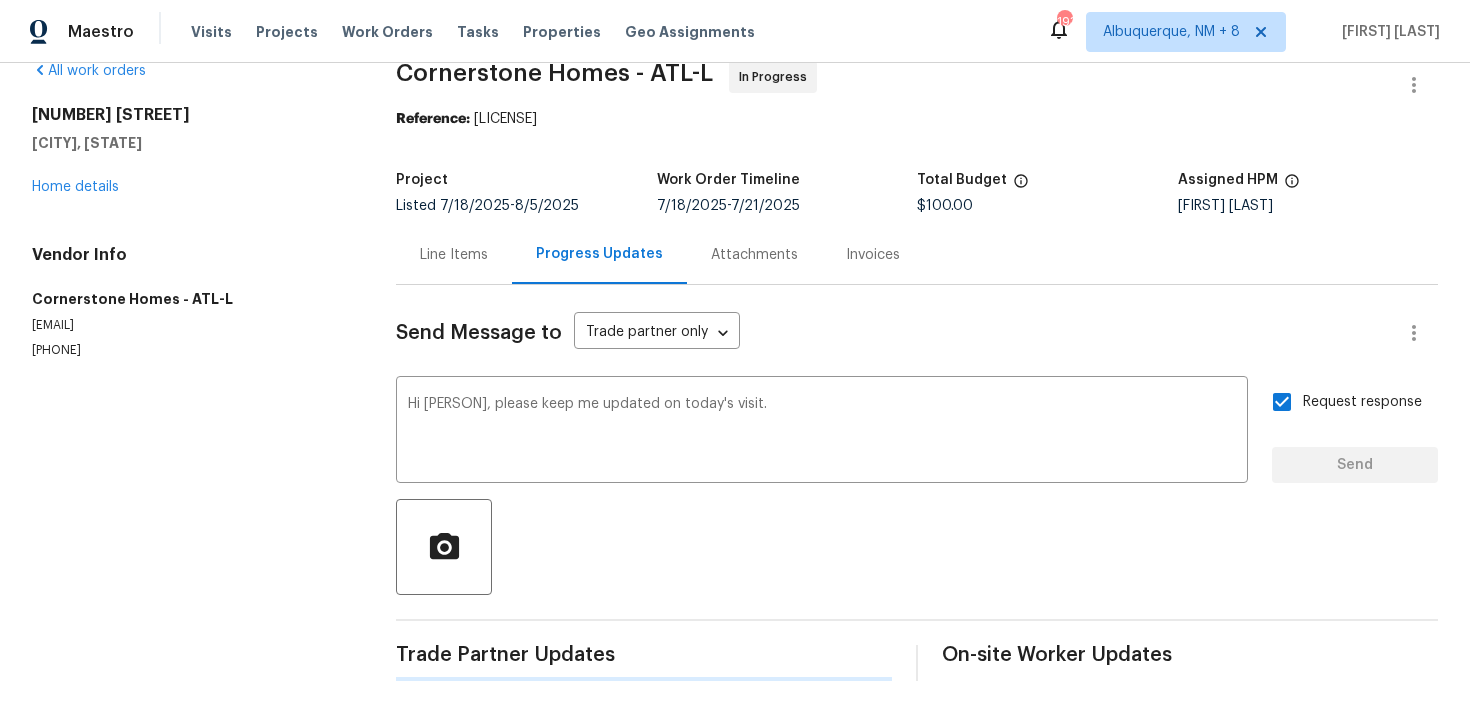 type 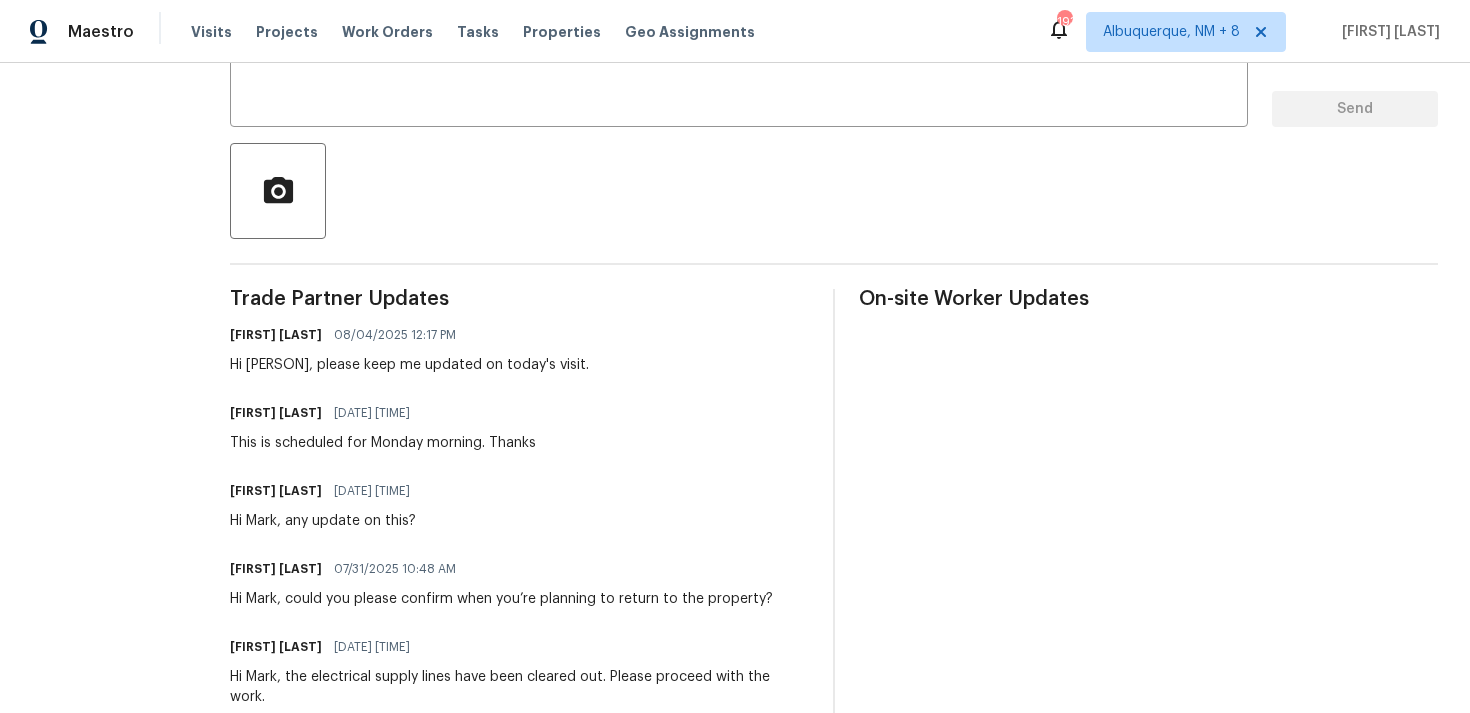 scroll, scrollTop: 430, scrollLeft: 0, axis: vertical 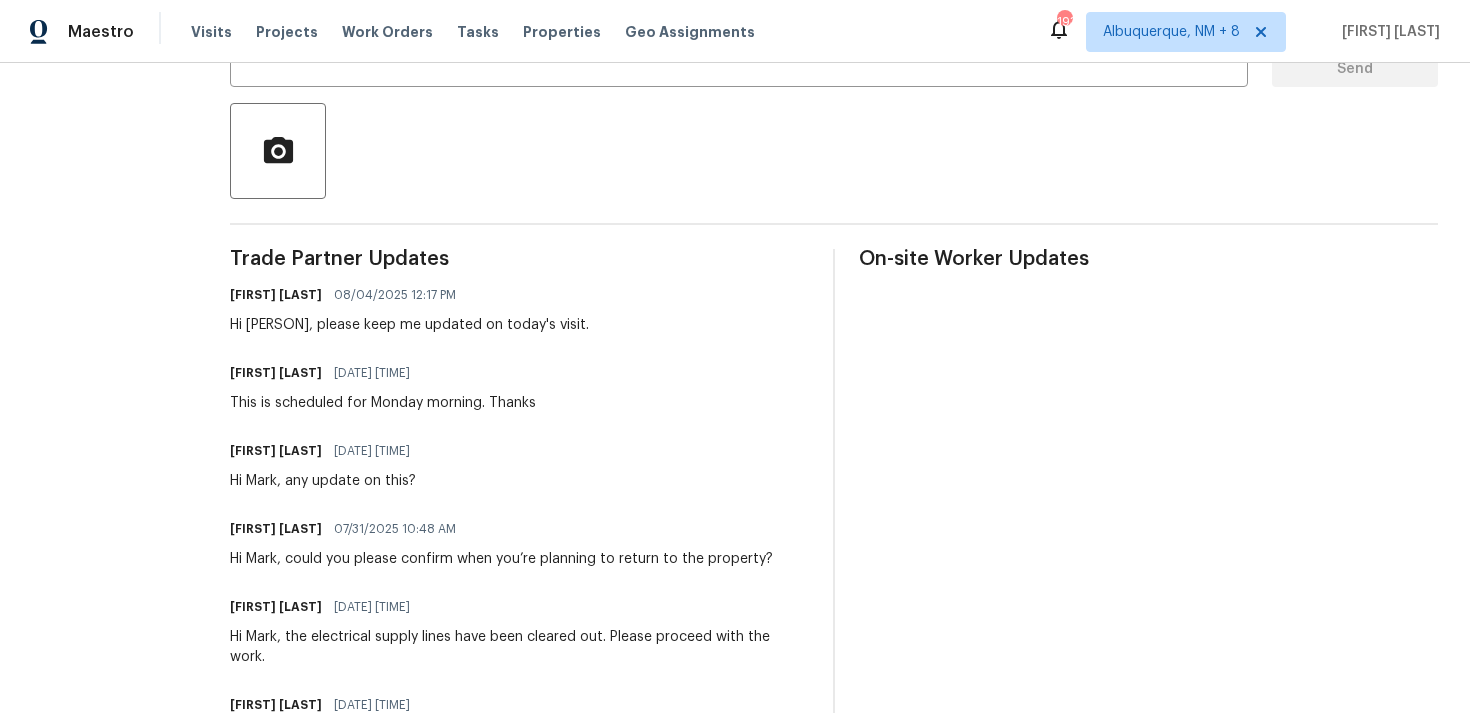 click on "Trade Partner Updates [PERSON] [DATE] [TIME] Hi [PERSON], please keep me updated on today's visit. [PERSON] [DATE] [TIME] This is scheduled for Monday morning. Thanks [PERSON] [DATE] [TIME] Hi [PERSON], any update on this? [PERSON] [DATE] [TIME] Hi [PERSON], could you please confirm when you’re planning to return to the property? [PERSON] [DATE] [TIME] Hi [PERSON], the electrical supply lines have been cleared out. Please proceed with the work. [PERSON] [DATE] [TIME] Got it. [PERSON]! [PERSON] [DATE] [TIME] This is scheduled for Thursday. Thanks [PERSON] [DATE] [TIME] Hi Team, any update on the schedule date for this? [PERSON] [DATE] [TIME] [PERSON]" at bounding box center (519, 803) 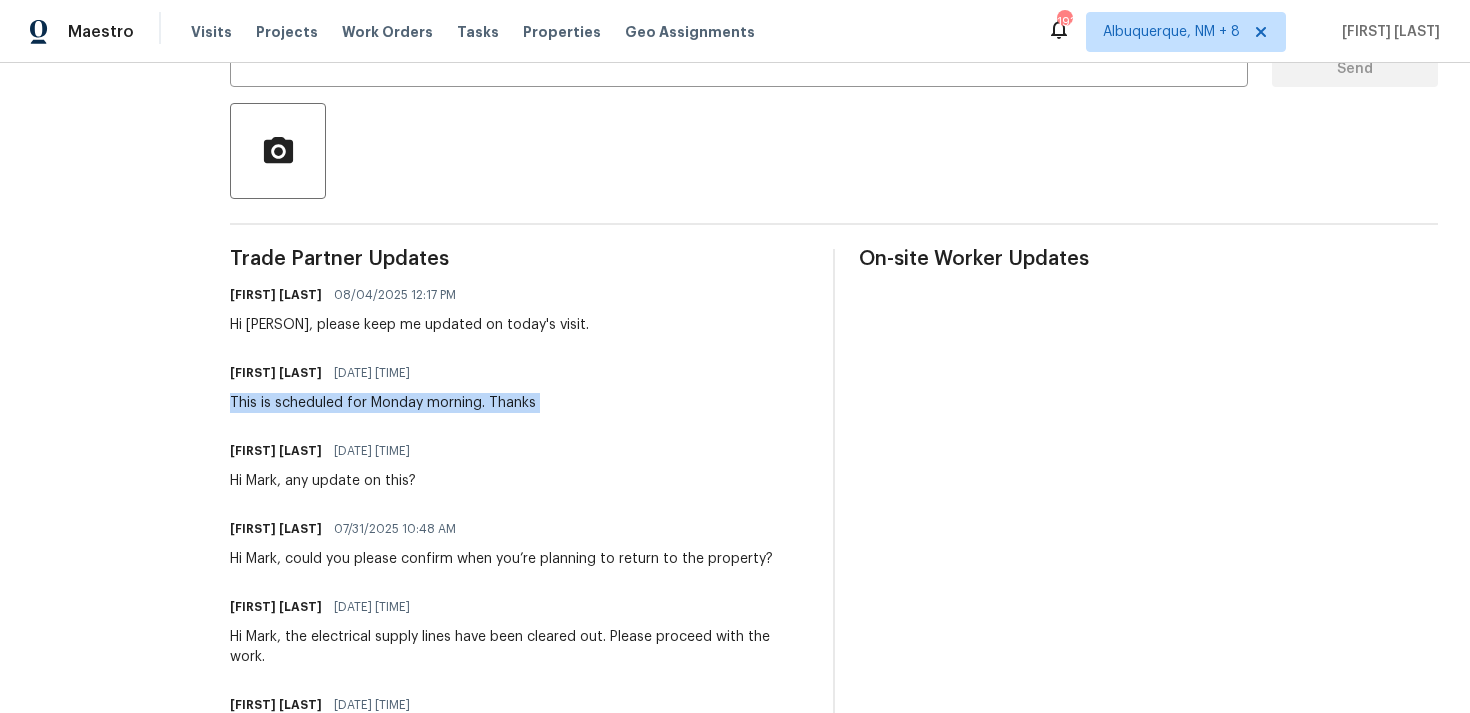 copy on "This is scheduled for Monday morning.  Thanks" 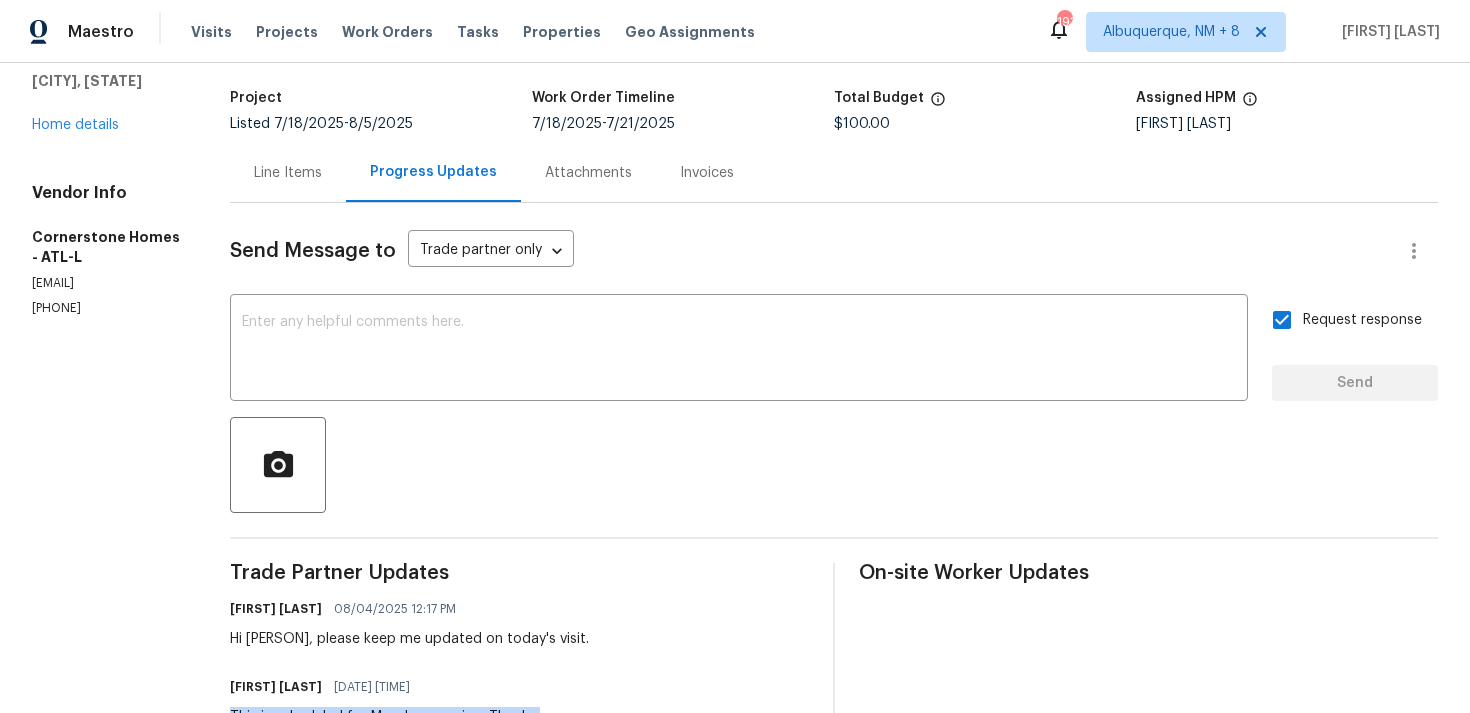 scroll, scrollTop: 0, scrollLeft: 0, axis: both 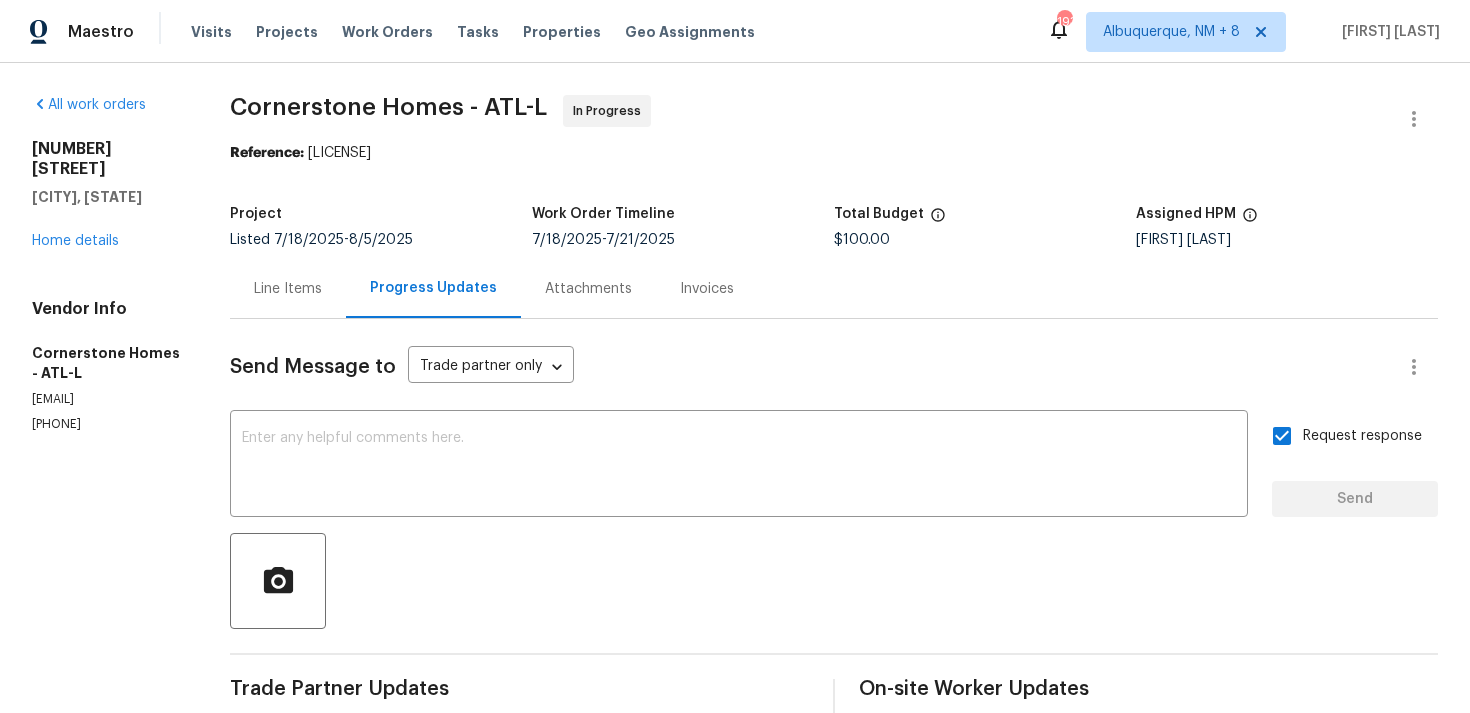 click on "Listed [DATE] - [DATE]" at bounding box center [381, 240] 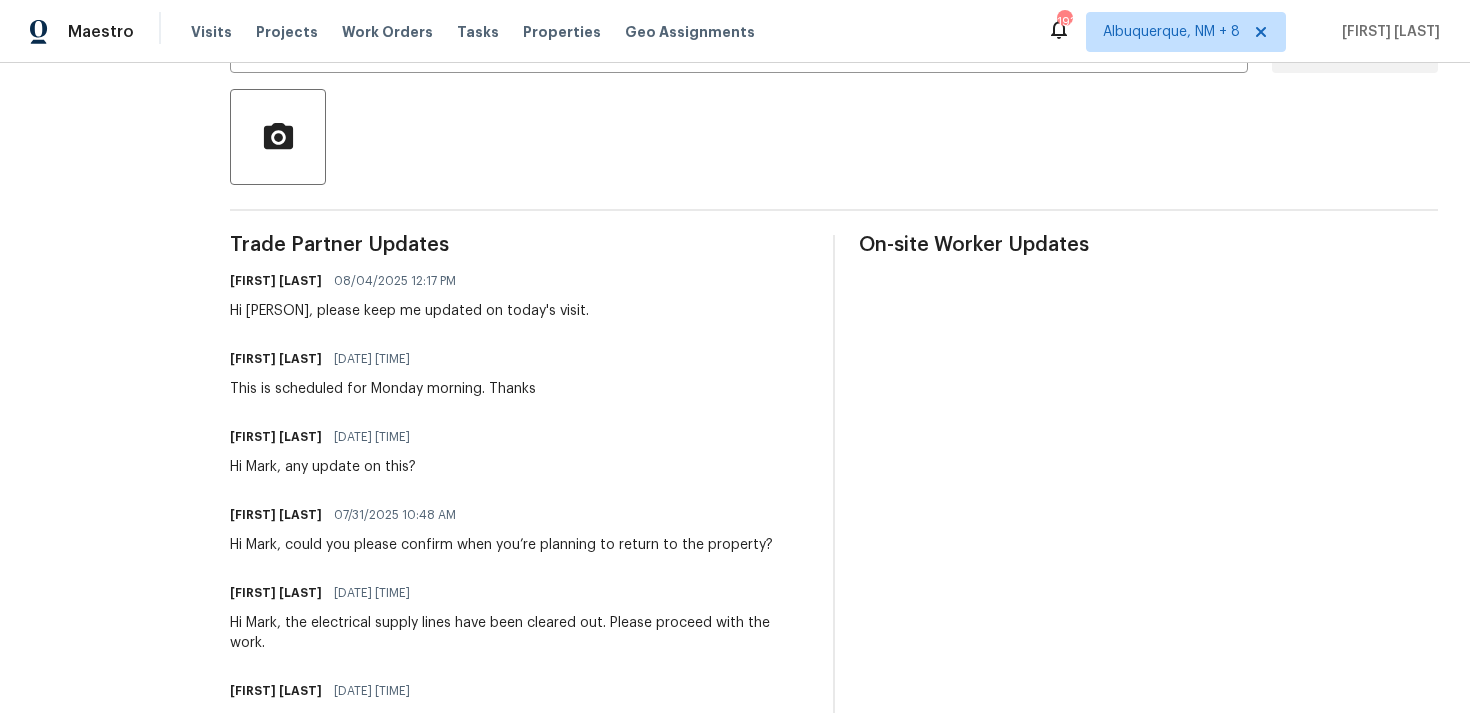 scroll, scrollTop: 0, scrollLeft: 0, axis: both 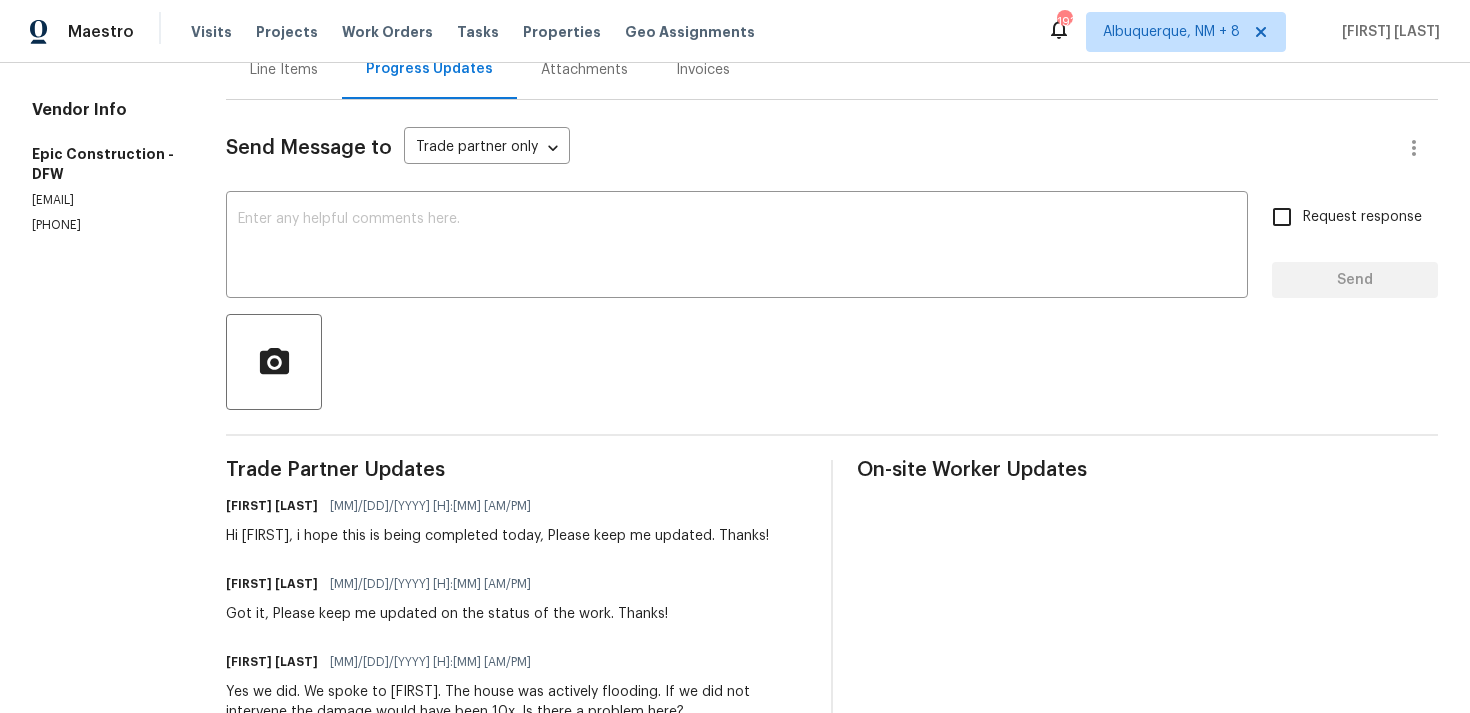 click on "Hi [FIRST], i hope this is being completed today, Please keep me updated. Thanks!" at bounding box center [497, 536] 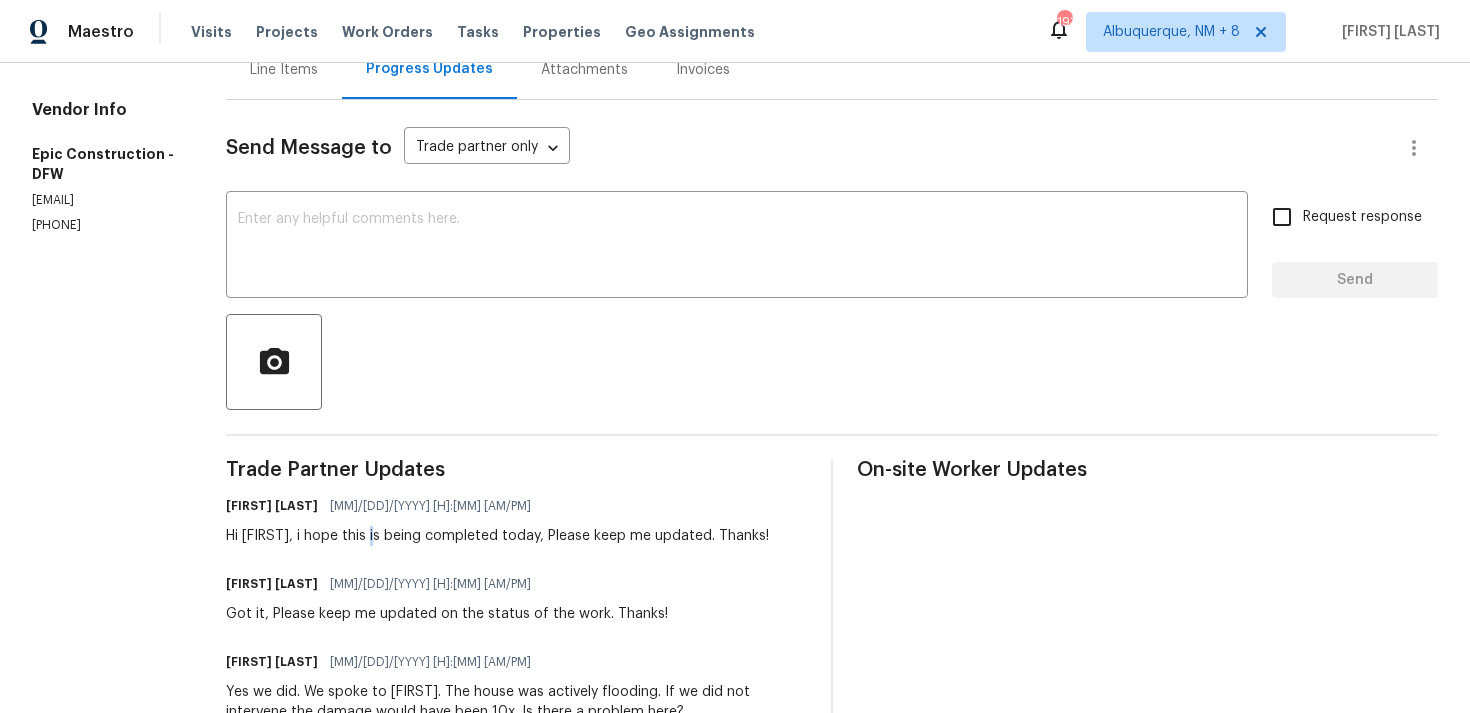 click on "Hi [FIRST], i hope this is being completed today, Please keep me updated. Thanks!" at bounding box center [497, 536] 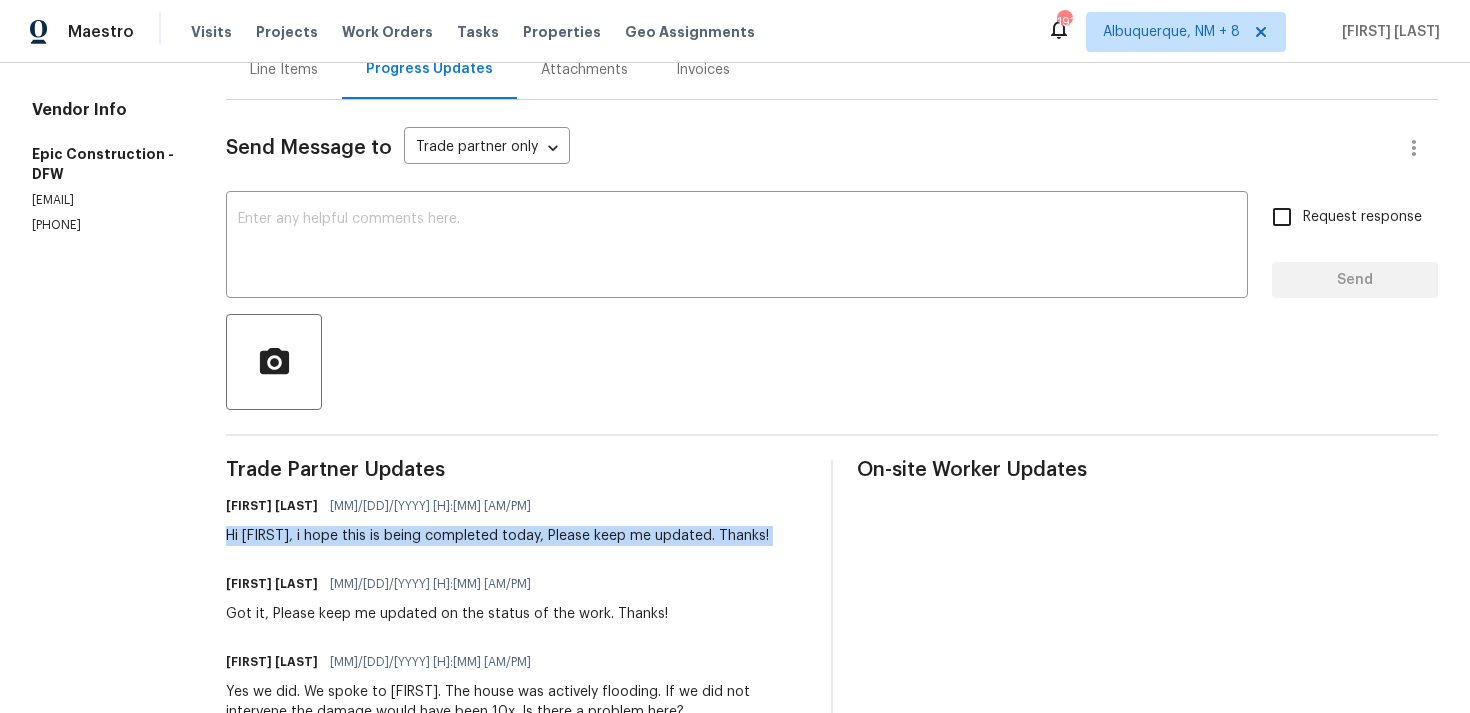 click on "Hi [FIRST], i hope this is being completed today, Please keep me updated. Thanks!" at bounding box center (497, 536) 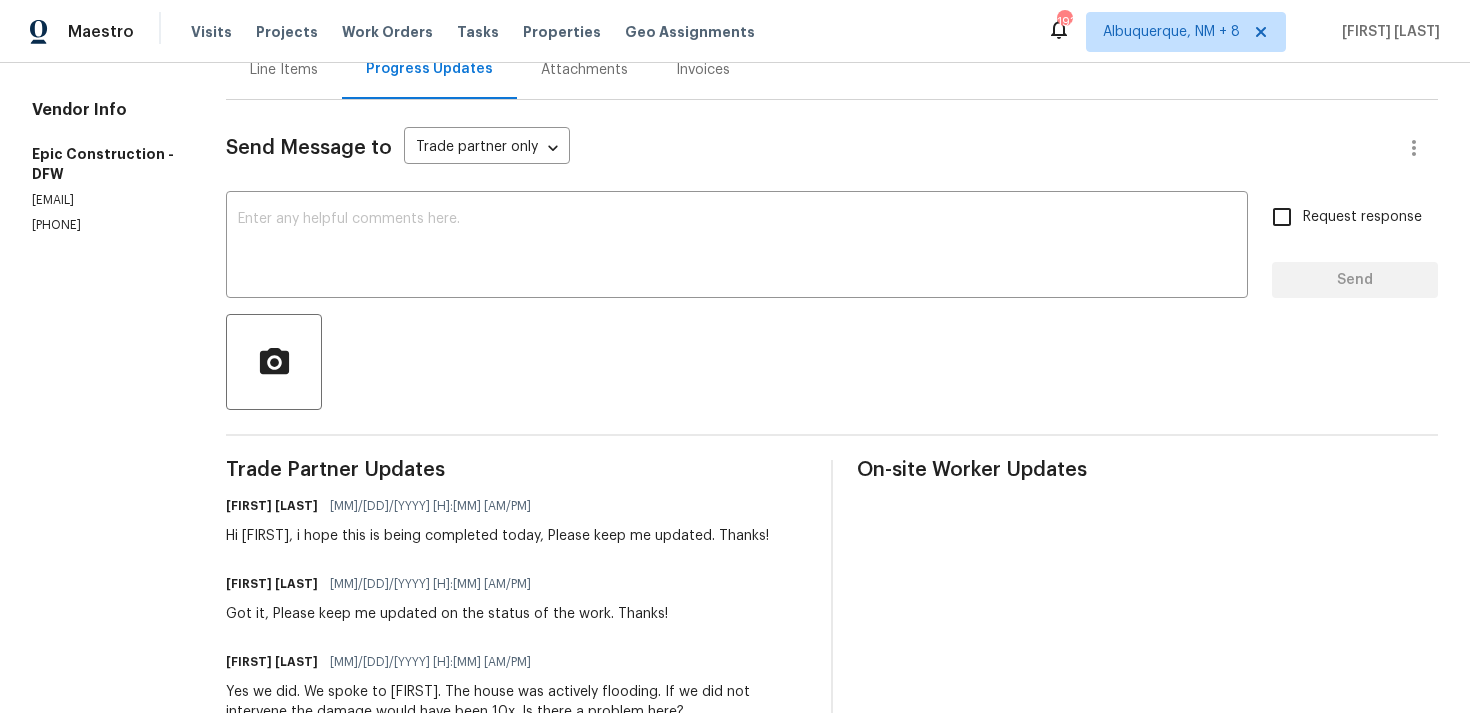 click on "Hi [FIRST], i hope this is being completed today, Please keep me updated. Thanks!" at bounding box center (497, 536) 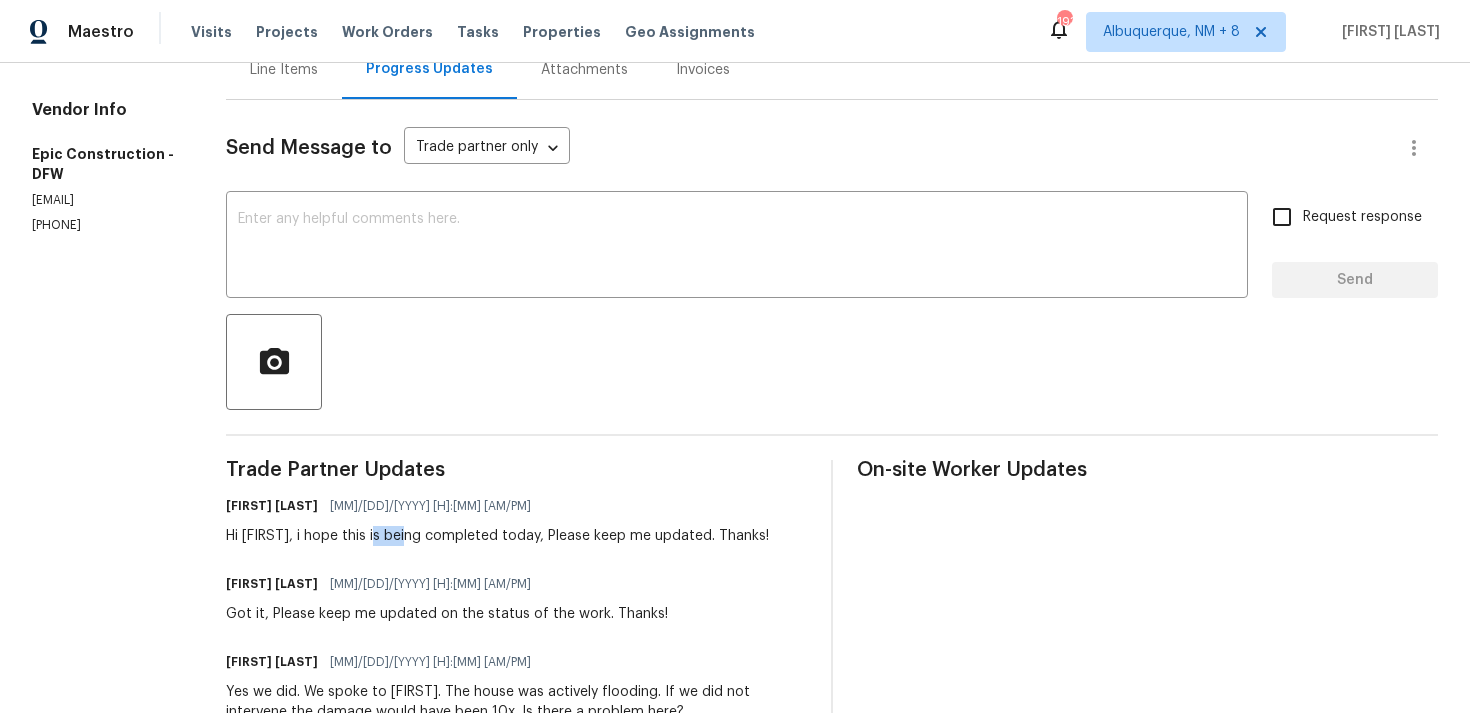 click on "Hi [FIRST], i hope this is being completed today, Please keep me updated. Thanks!" at bounding box center [497, 536] 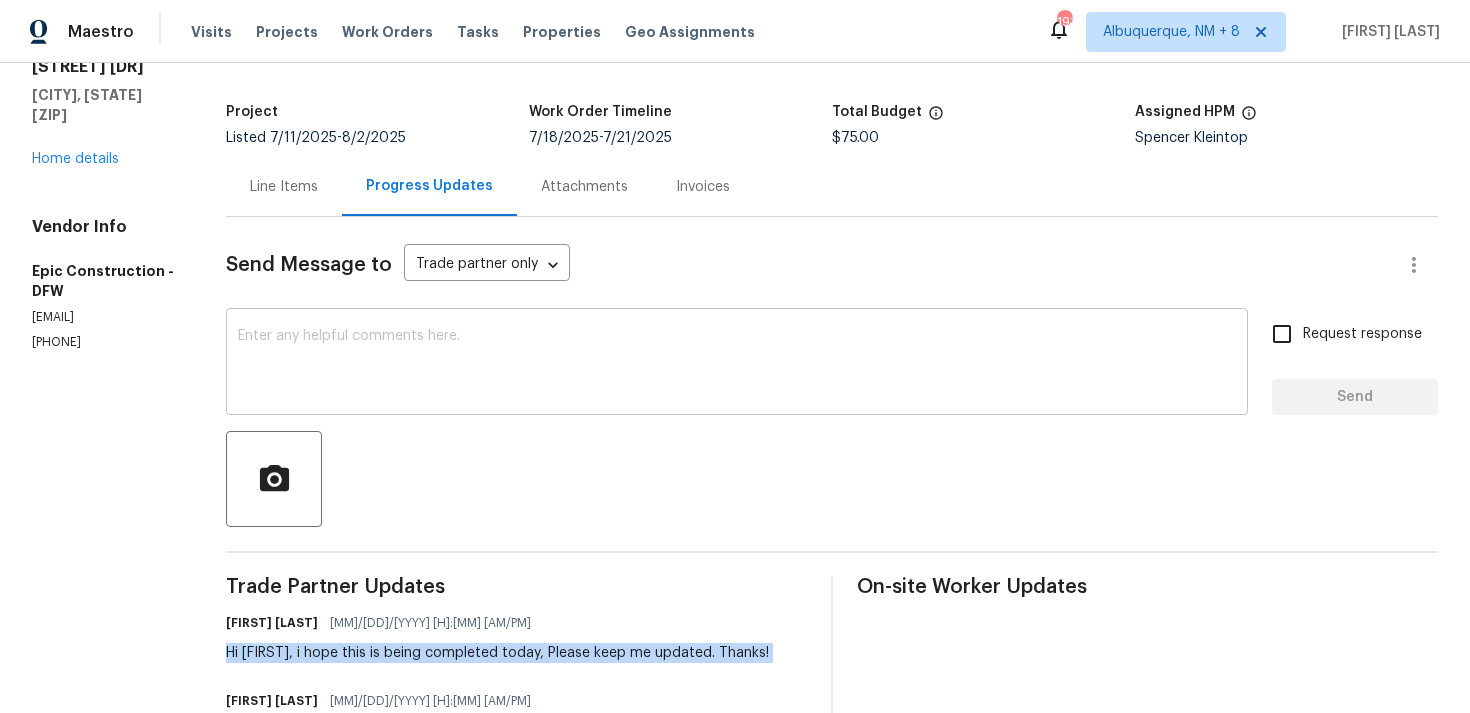 scroll, scrollTop: 0, scrollLeft: 0, axis: both 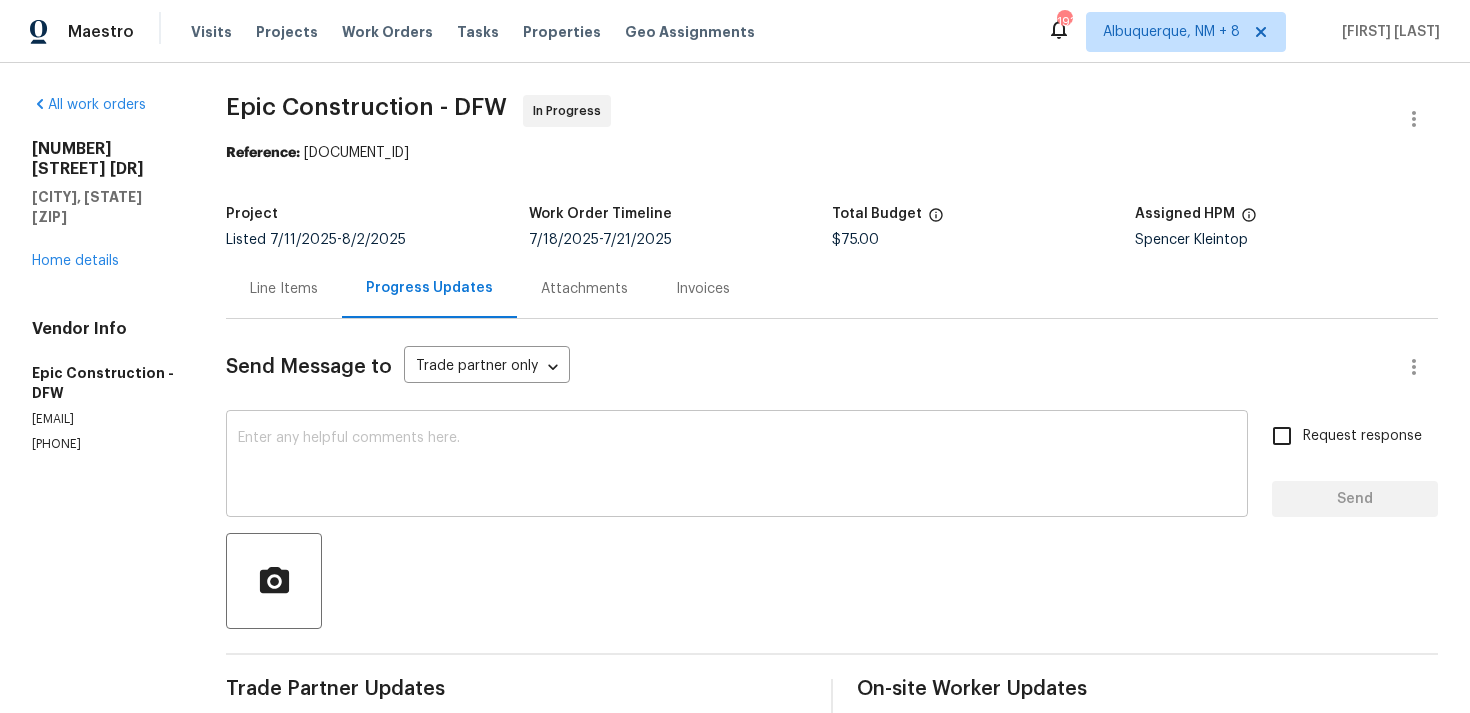 click on "x ​" at bounding box center [737, 466] 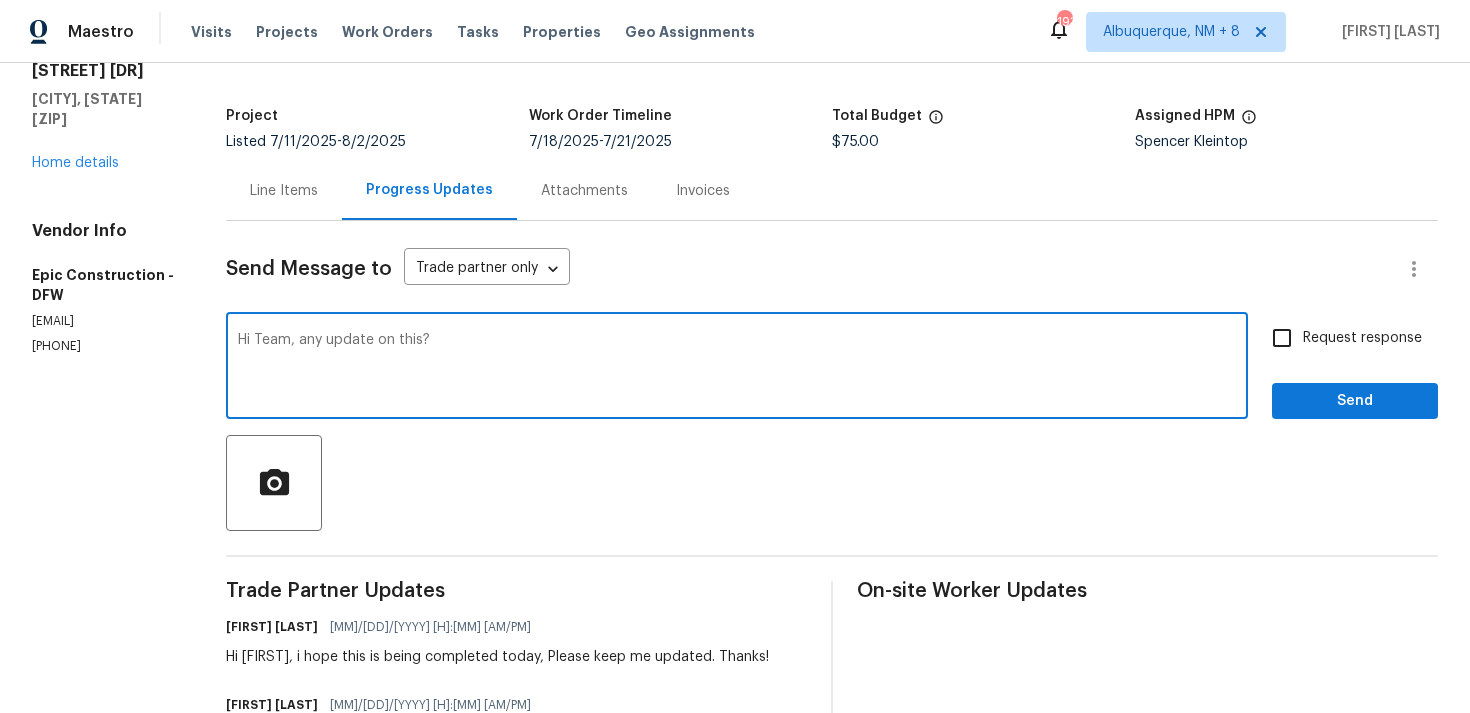 scroll, scrollTop: 25, scrollLeft: 0, axis: vertical 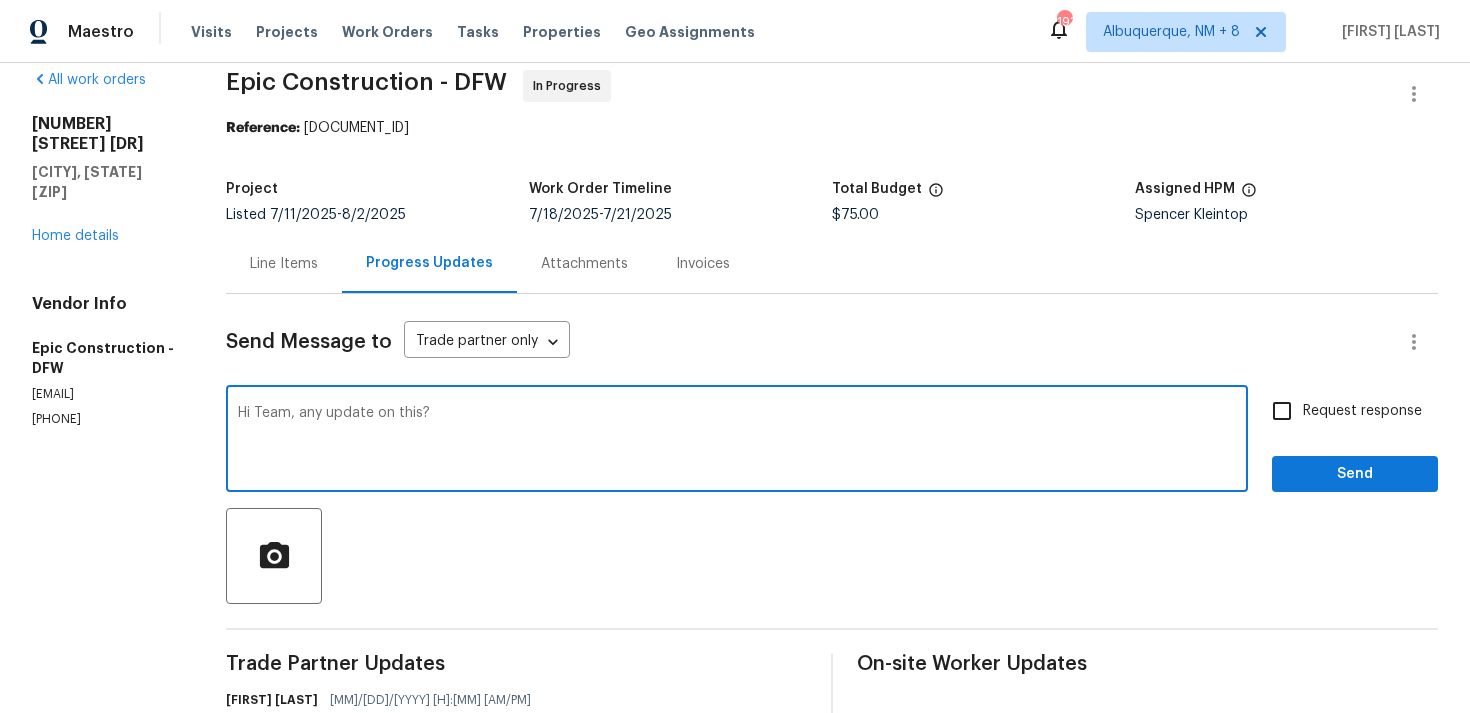 type on "Hi Team, any update on this?" 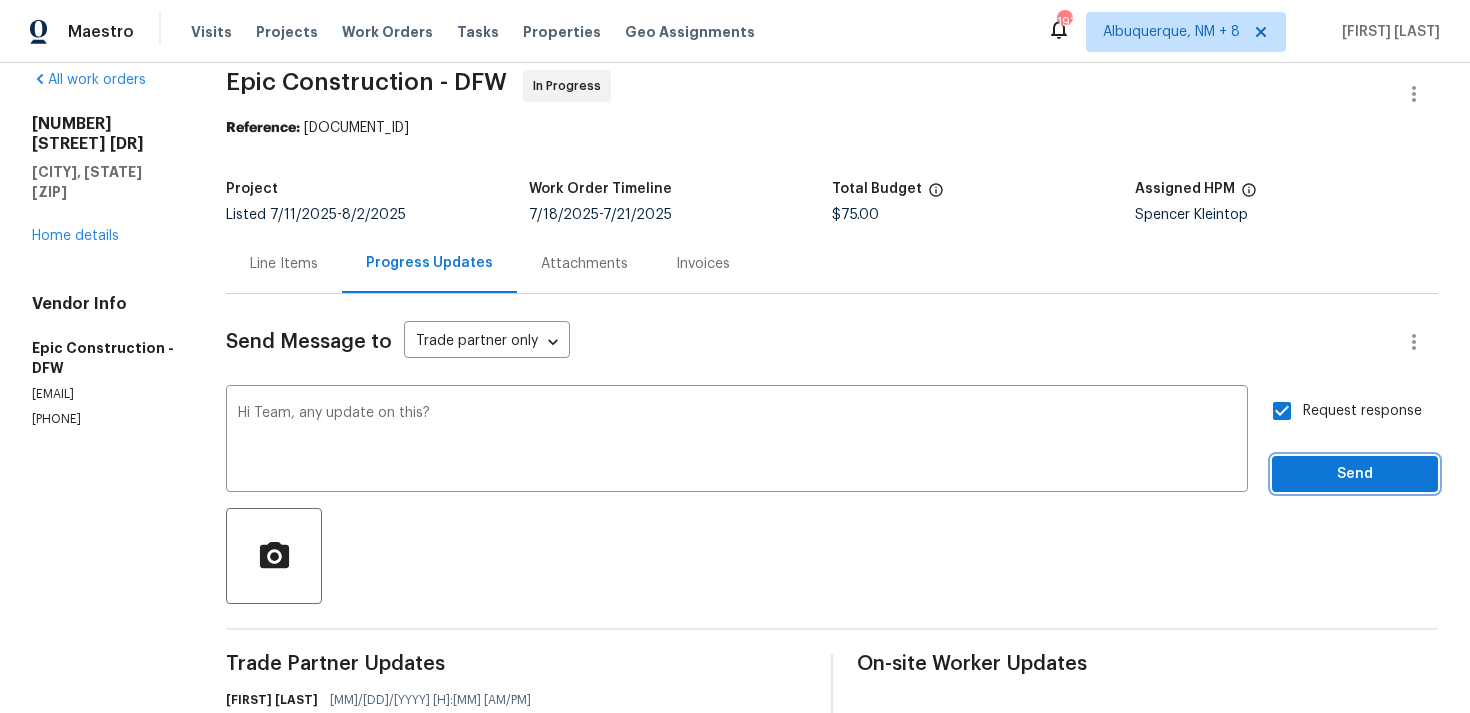 click on "Send" at bounding box center [1355, 474] 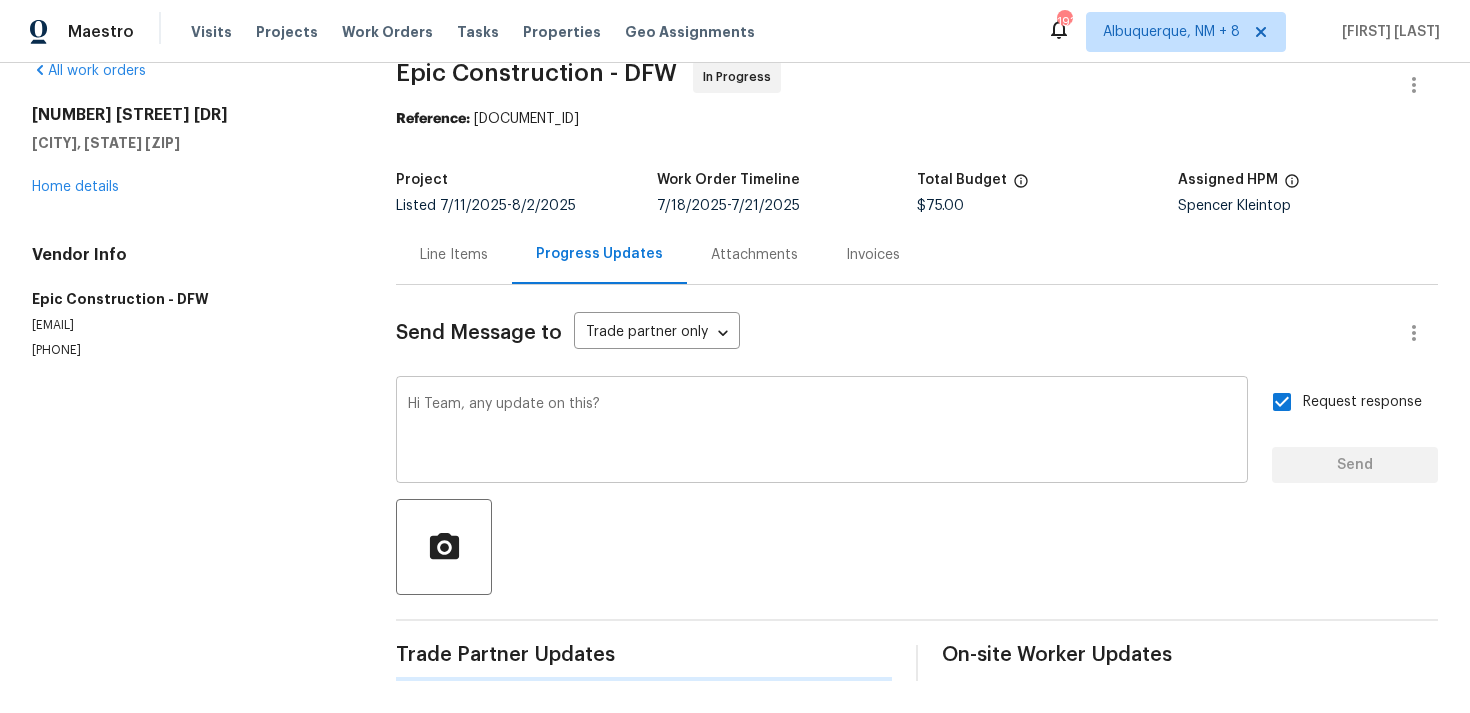 type 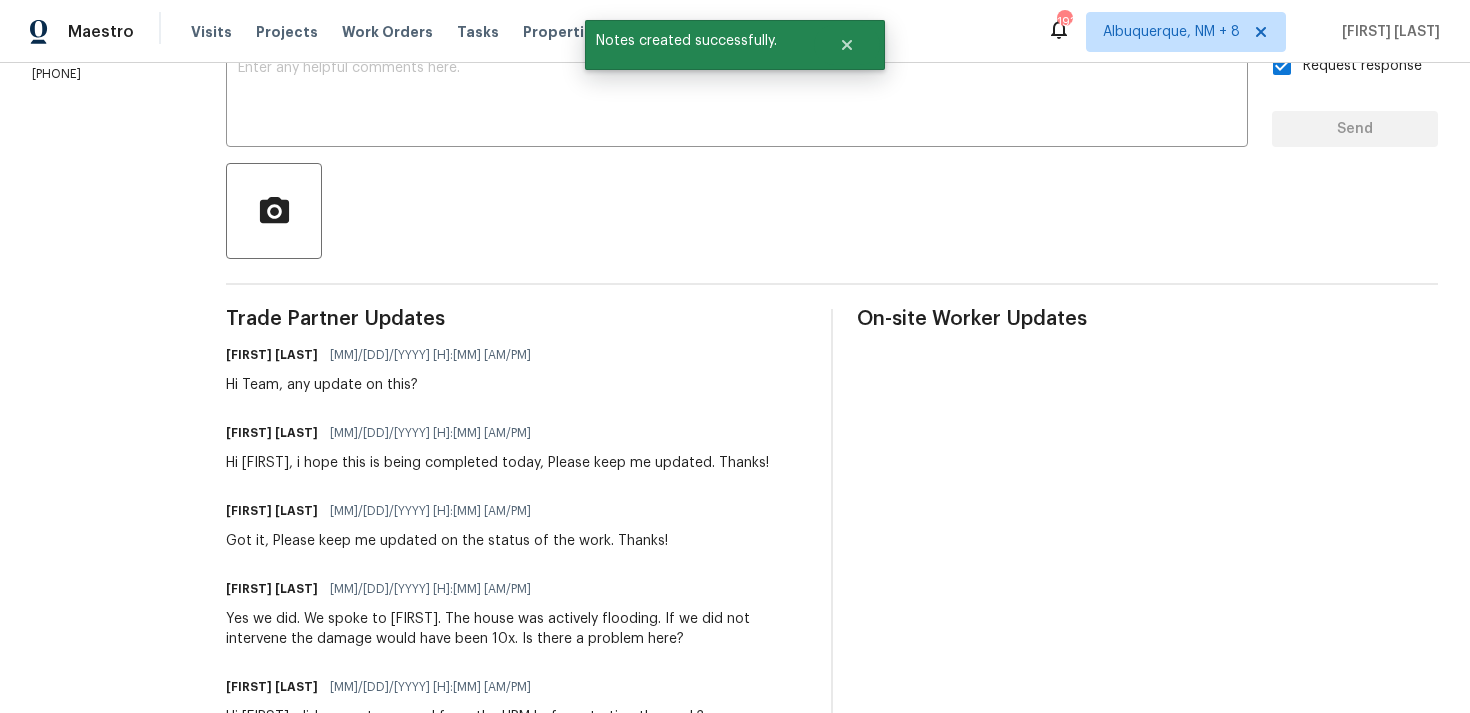 scroll, scrollTop: 0, scrollLeft: 0, axis: both 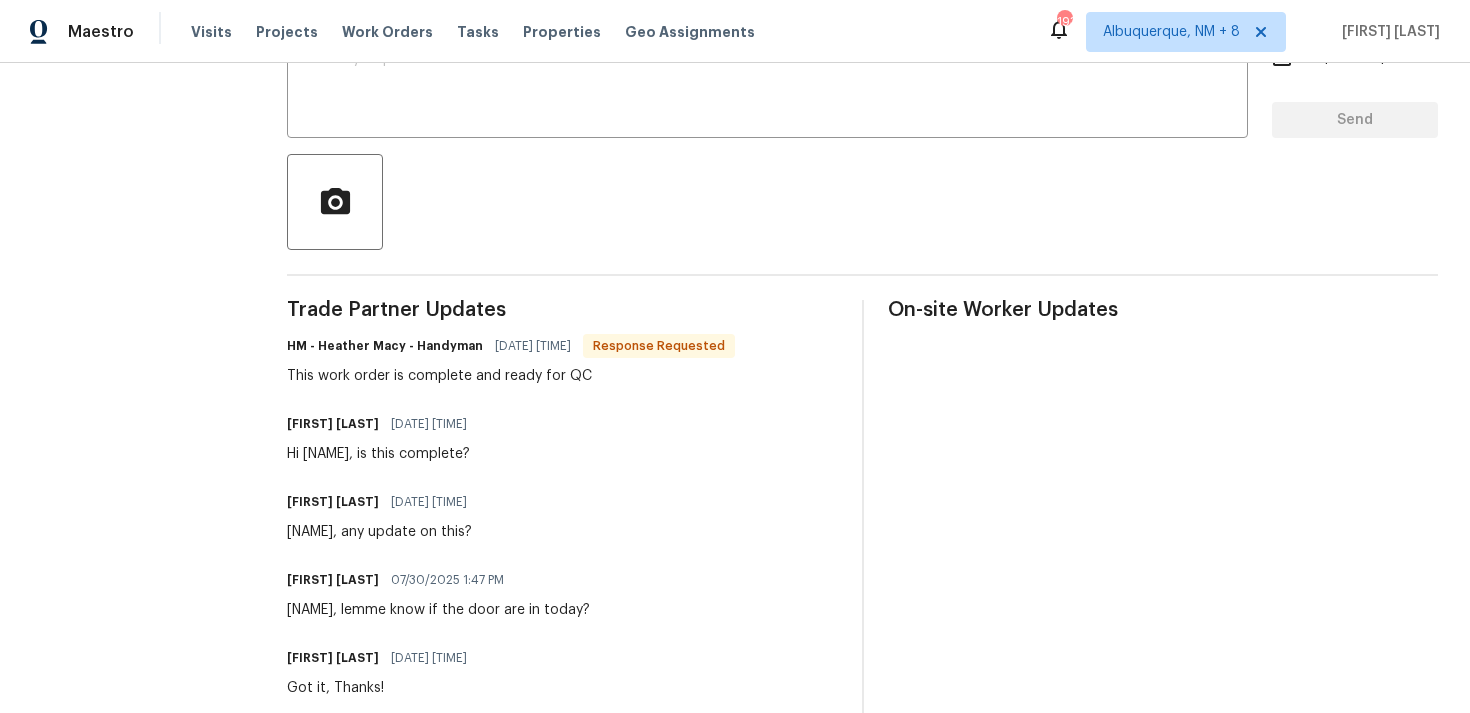 click on "This work order is complete and ready for QC" at bounding box center [511, 376] 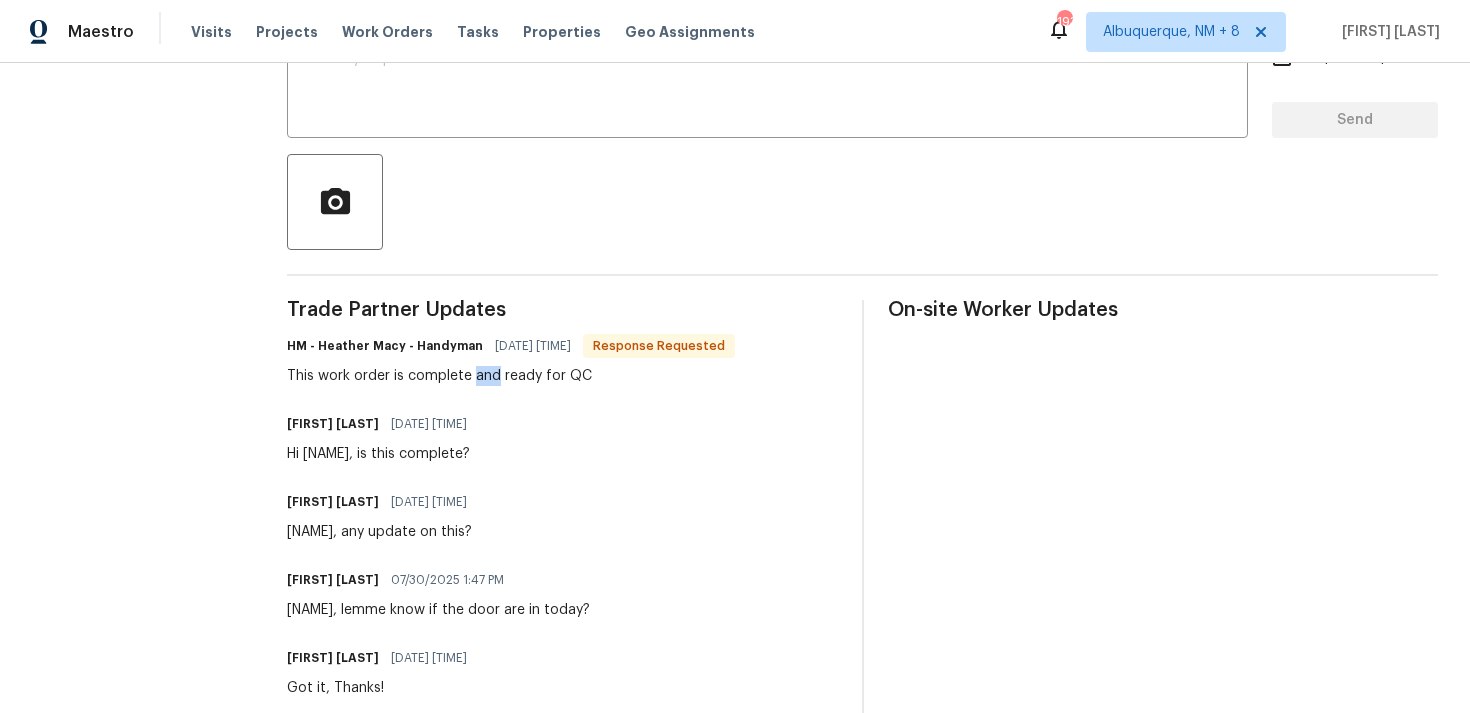 click on "This work order is complete and ready for QC" at bounding box center [511, 376] 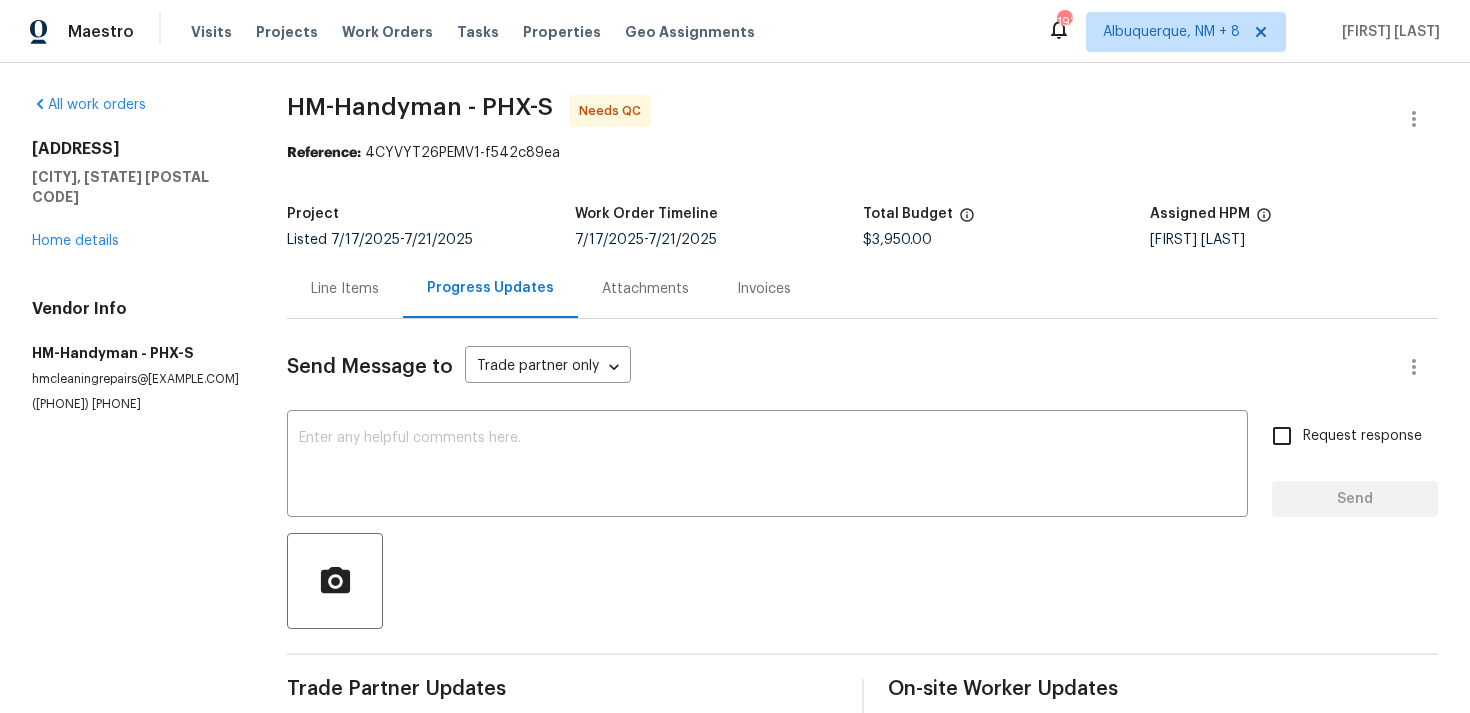 scroll, scrollTop: 129, scrollLeft: 0, axis: vertical 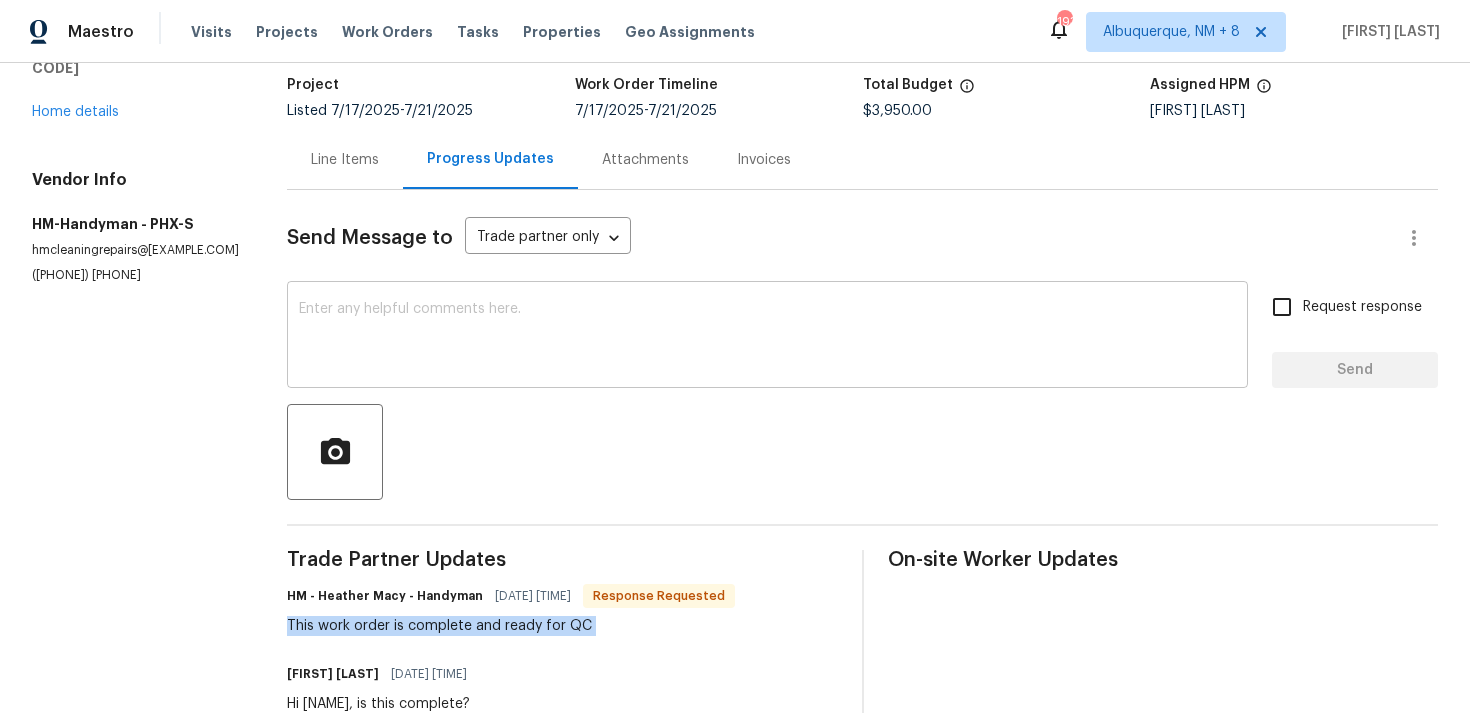 click at bounding box center (767, 337) 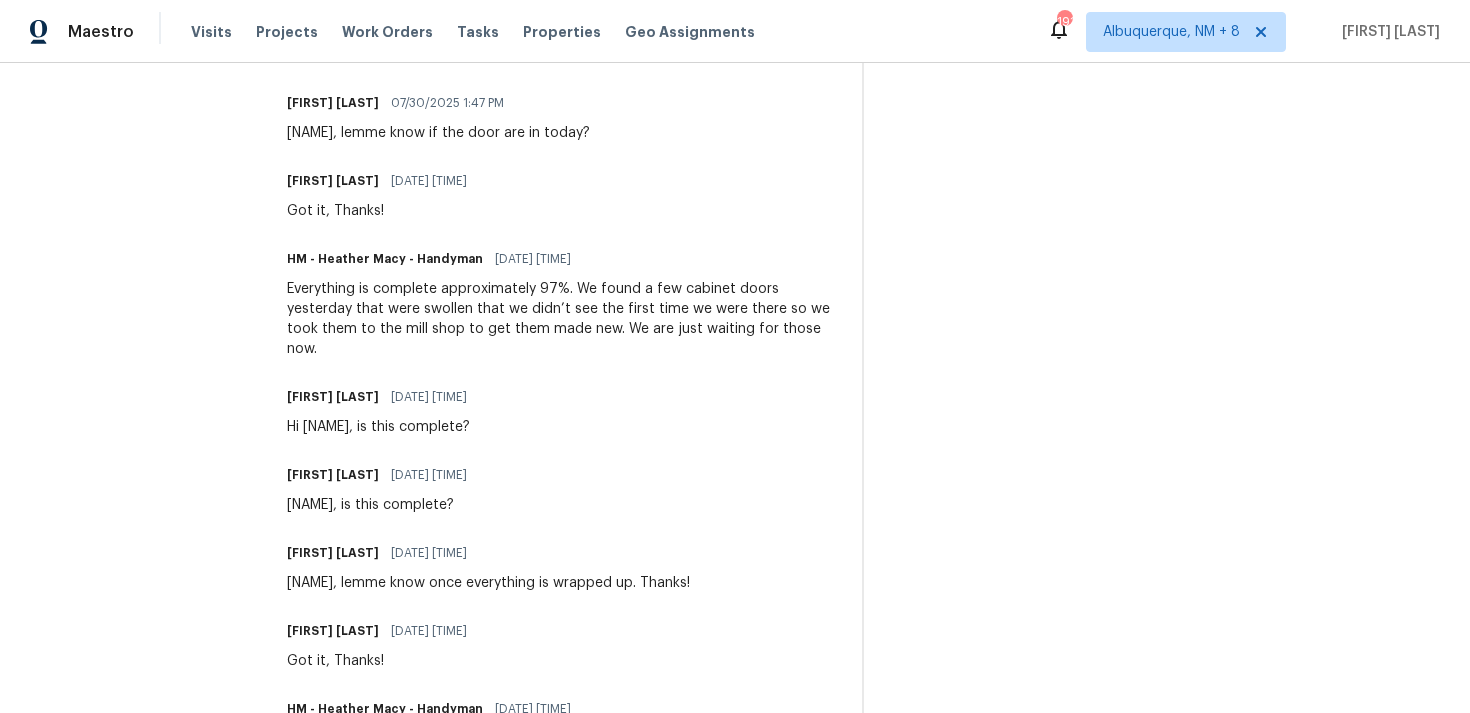 scroll, scrollTop: 0, scrollLeft: 0, axis: both 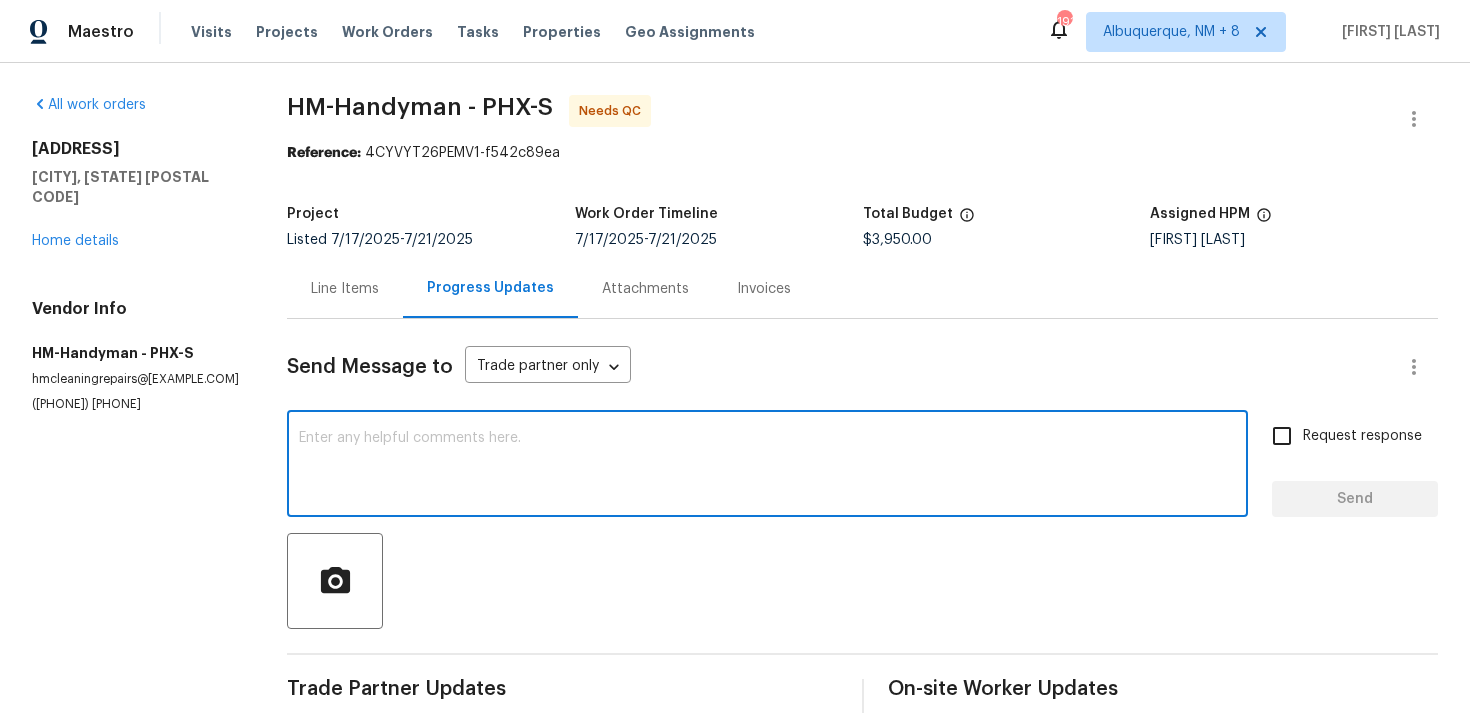 click on "Send Message to Trade partner only Trade partner only ​ x ​ Request response Send Trade Partner Updates HM - Heather Macy - Handyman 08/04/2025 10:02 AM Response Requested This work order is complete and ready for QC Tamilarasan D 08/01/2025 2:36 PM Hi Joe, is this complete? Tamilarasan D 07/31/2025 3:14 PM Joe, any update on this? Tamilarasan D 07/30/2025 1:47 PM Joe, lemme know if the door are in today? Tamilarasan D 07/29/2025 8:46 AM Got it, Thanks! HM - Heather Macy - Handyman 07/29/2025 8:38 AM Everything is complete approximately 97%. We found a few cabinet doors yesterday that were swollen that we didn’t see the first time we were there so we took them to the mill shop to get them made new. We are just waiting for those now. Tamilarasan D 07/29/2025 8:35 AM Hi Joe, is this complete? Tamilarasan D 07/28/2025 11:17 AM Joe, is this complete? Tamilarasan D 07/25/2025 11:00 AM Joe, lemme know once everything is wrapped up. Thanks! Tamilarasan D 07/24/2025 11:30 AM Got it, Thanks! 07/24/2025 9:12 AM" at bounding box center (862, 1396) 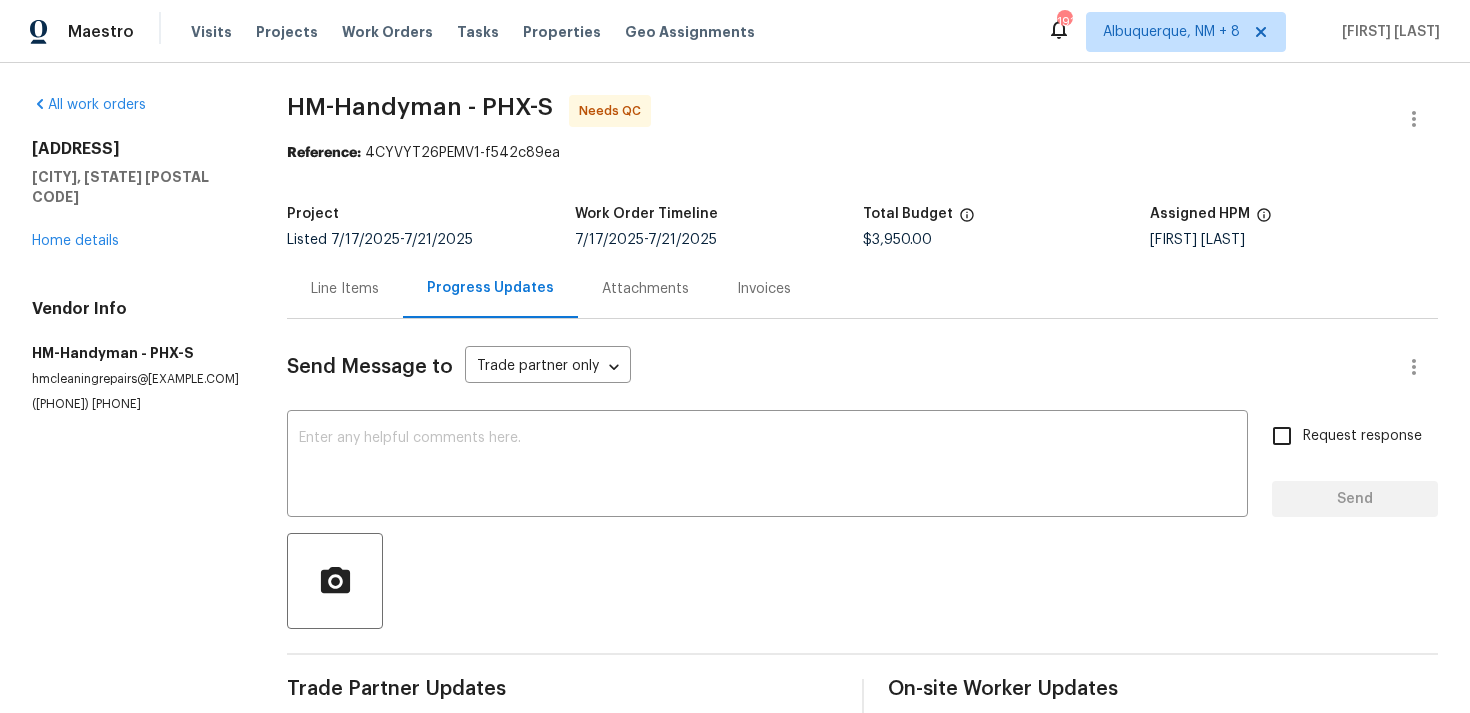 click on "Line Items" at bounding box center (345, 288) 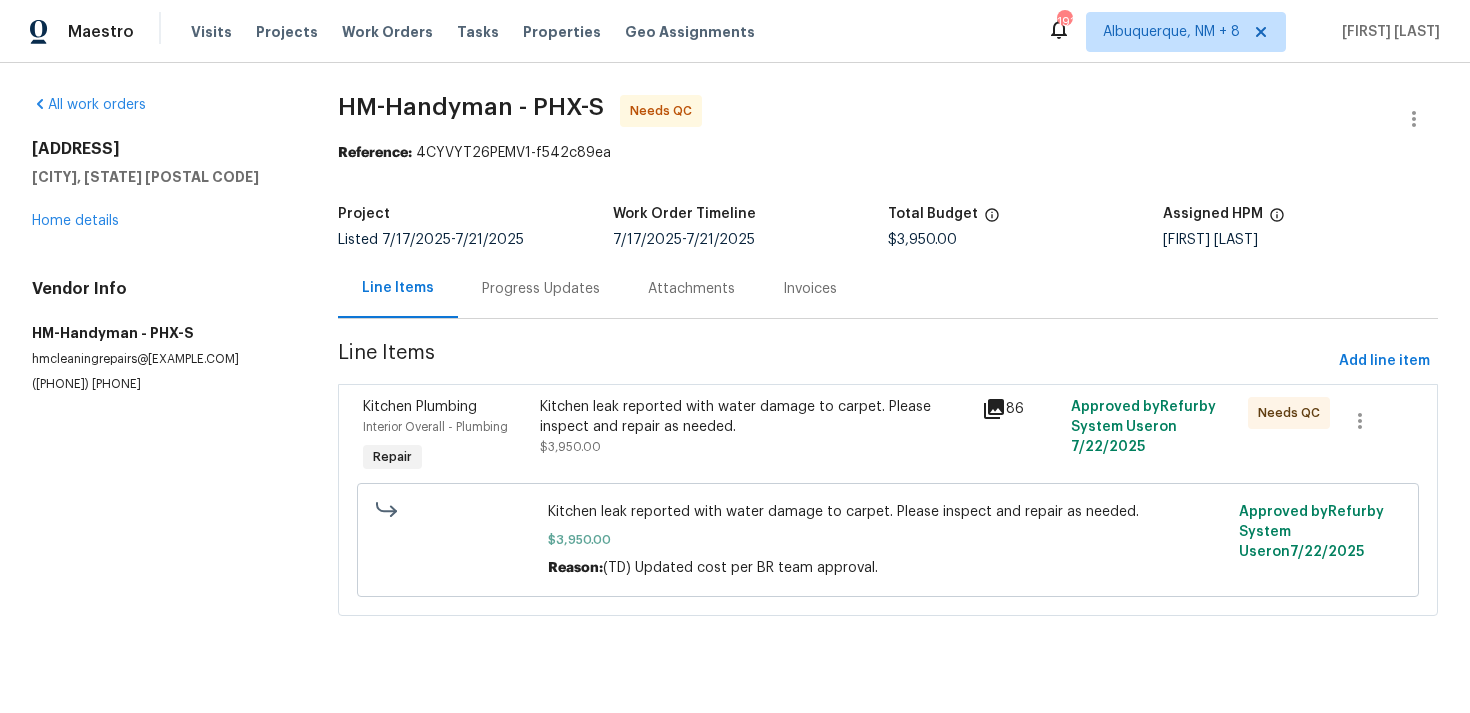 click on "Kitchen Plumbing Interior Overall - Plumbing Repair Kitchen leak reported with water damage to carpet. Please inspect and repair as needed. $3,950.00   86 Approved by  Refurby System User  on   7/22/2025 Needs QC Kitchen leak reported with water damage to carpet. Please inspect and repair as needed. $3,950.00 Reason:  (TD) Updated cost per BR team approval. Approved by  Refurby System User  on  7/22/2025" at bounding box center (888, 500) 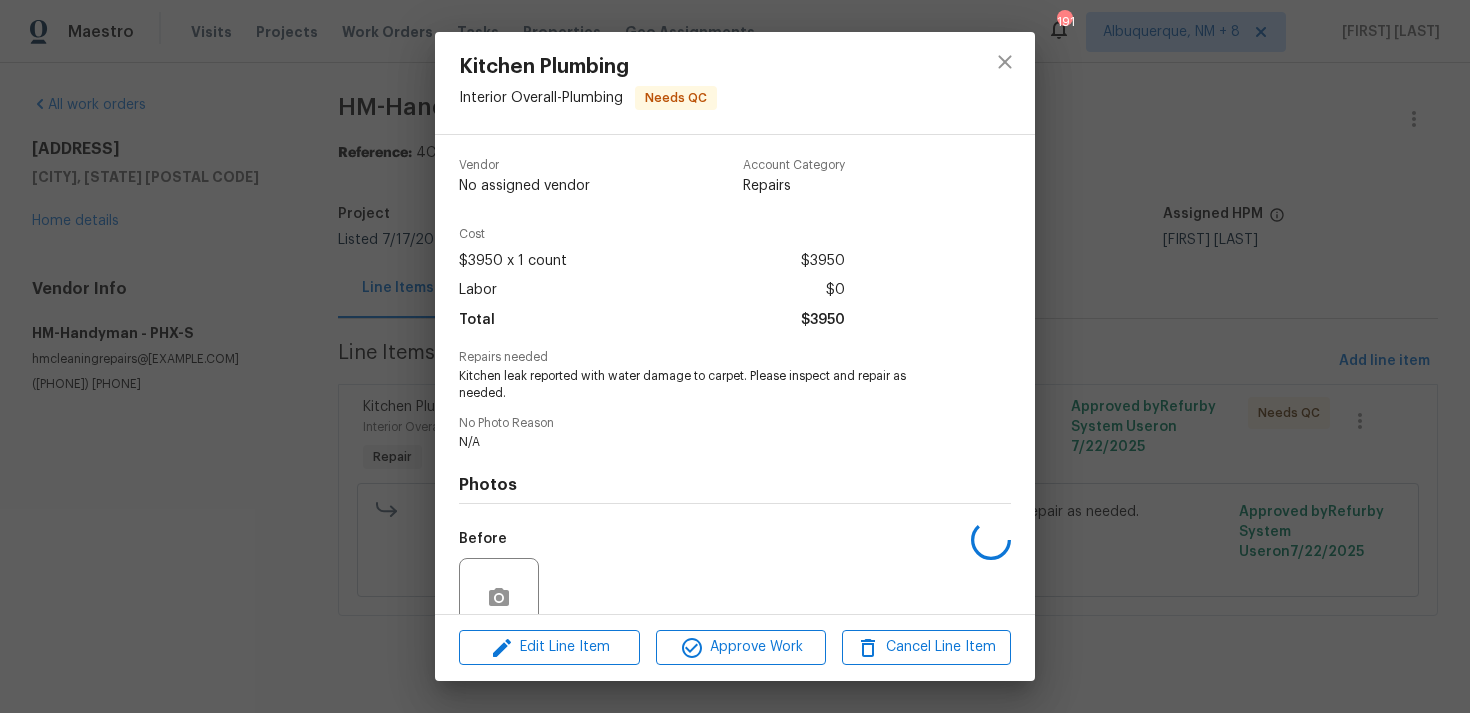 scroll, scrollTop: 174, scrollLeft: 0, axis: vertical 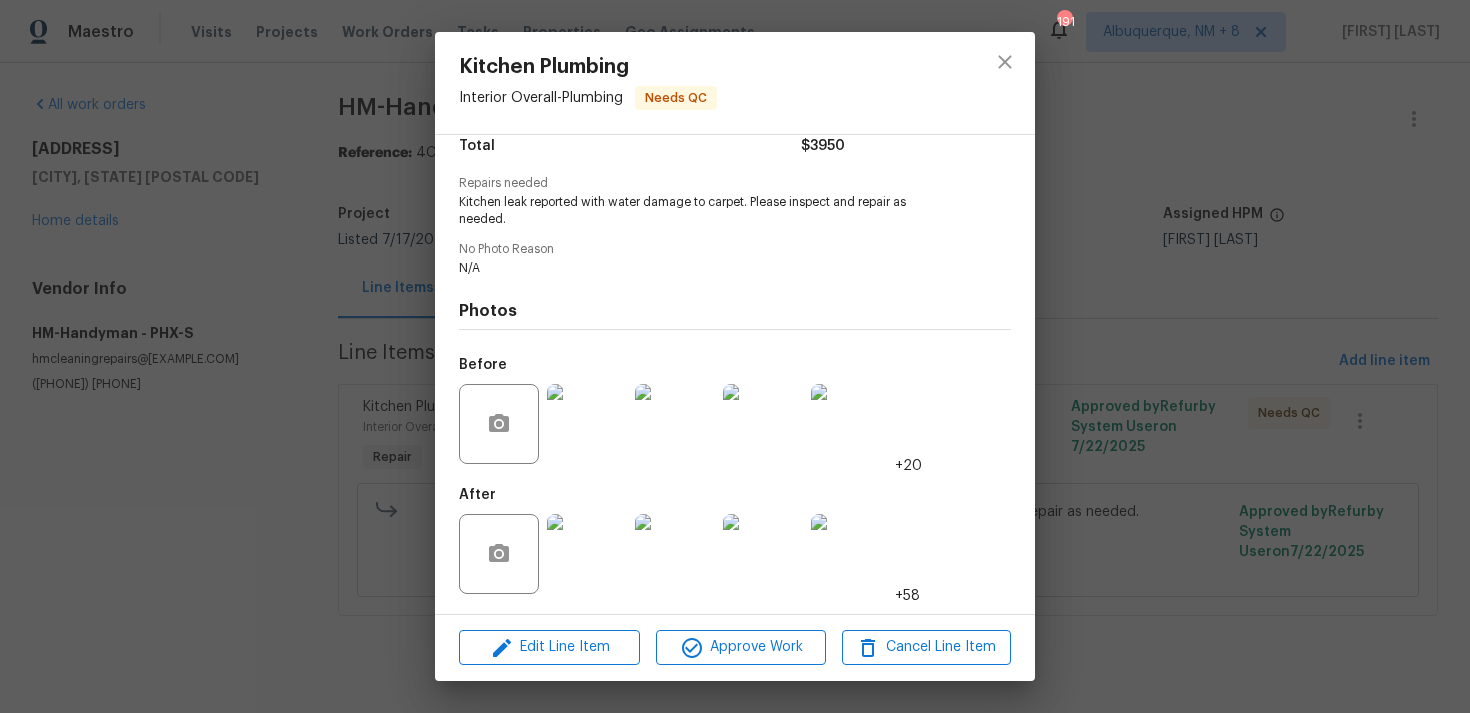 click at bounding box center (587, 554) 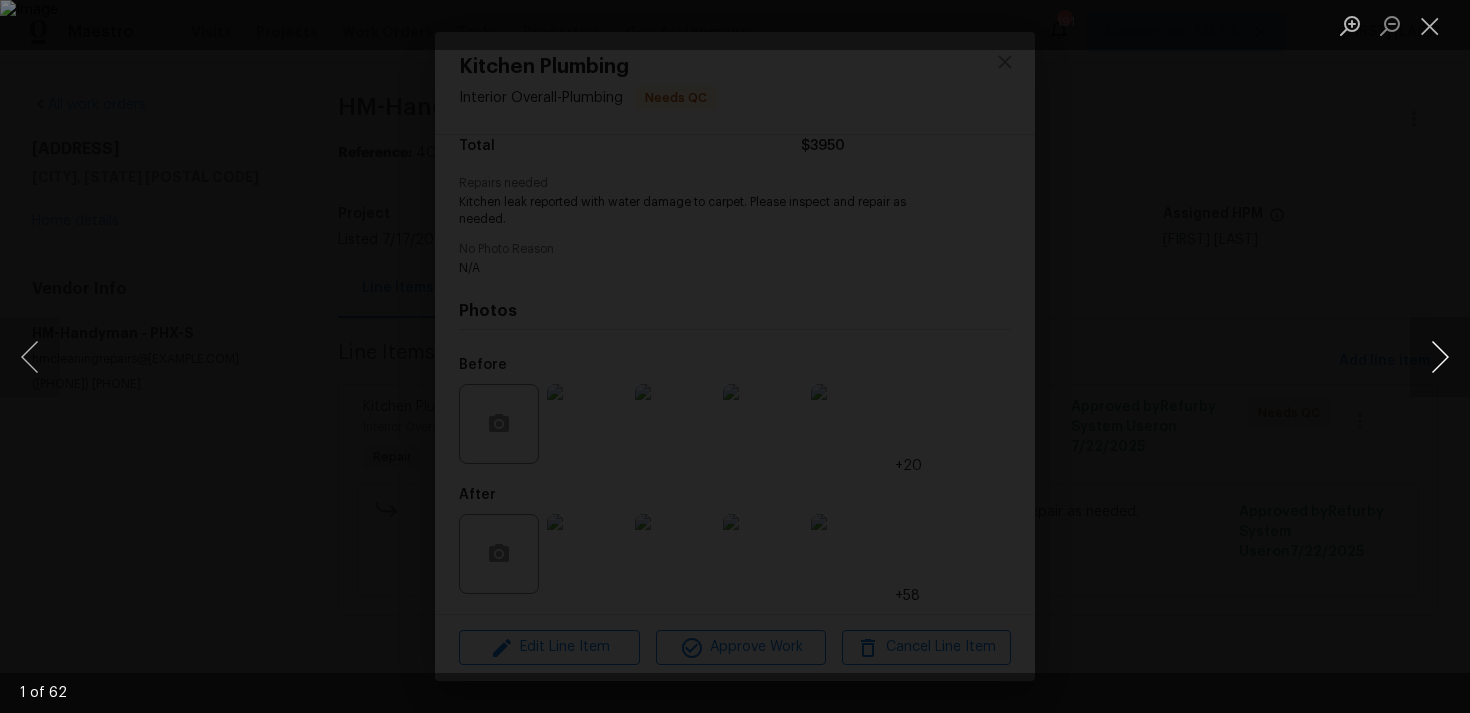 click at bounding box center (1440, 357) 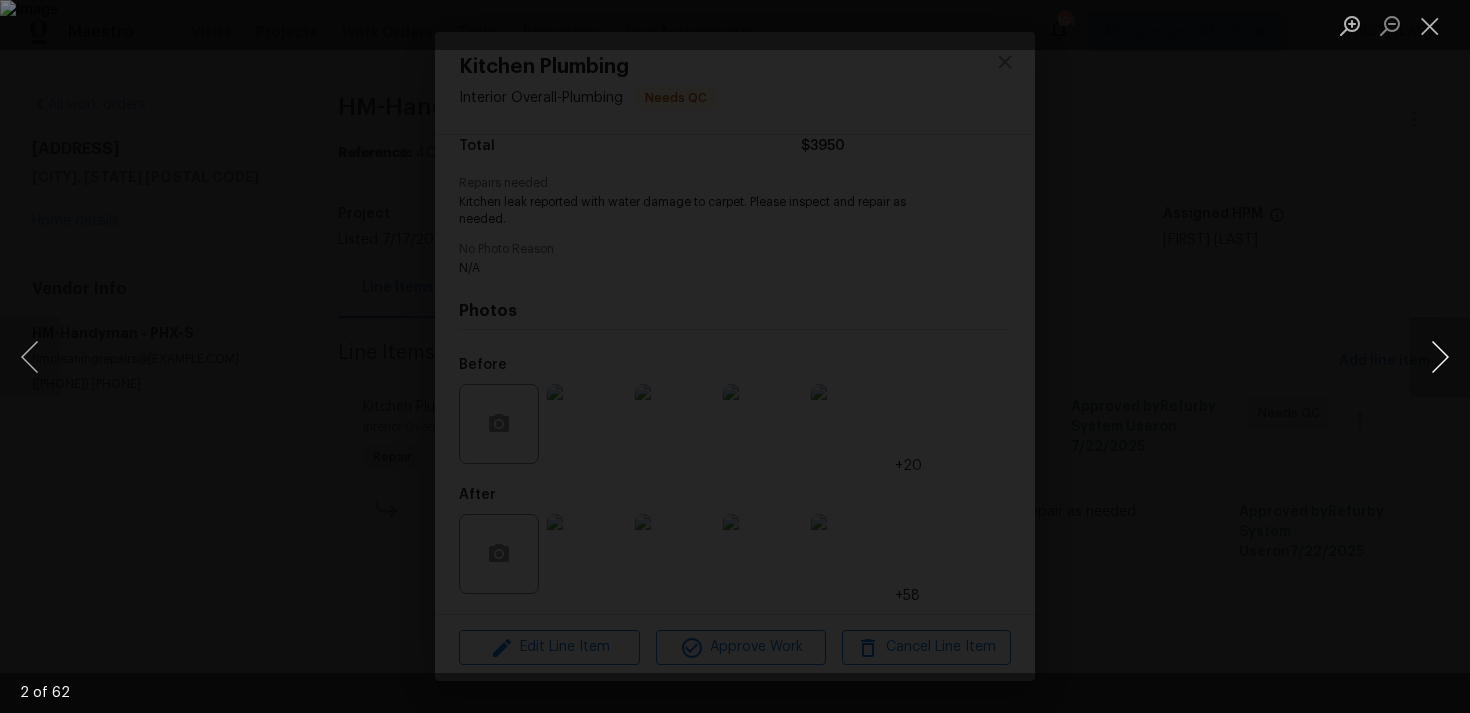 click at bounding box center (1440, 357) 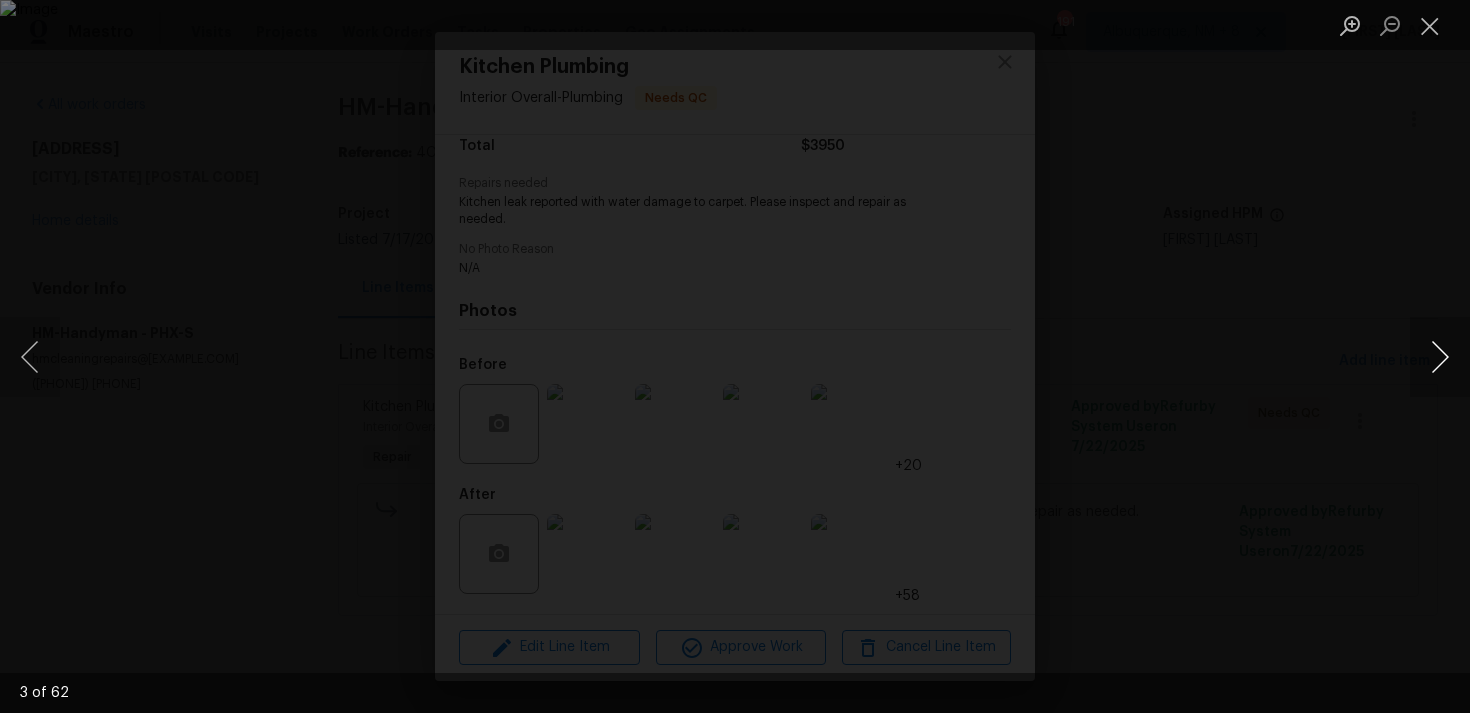 click at bounding box center (1440, 357) 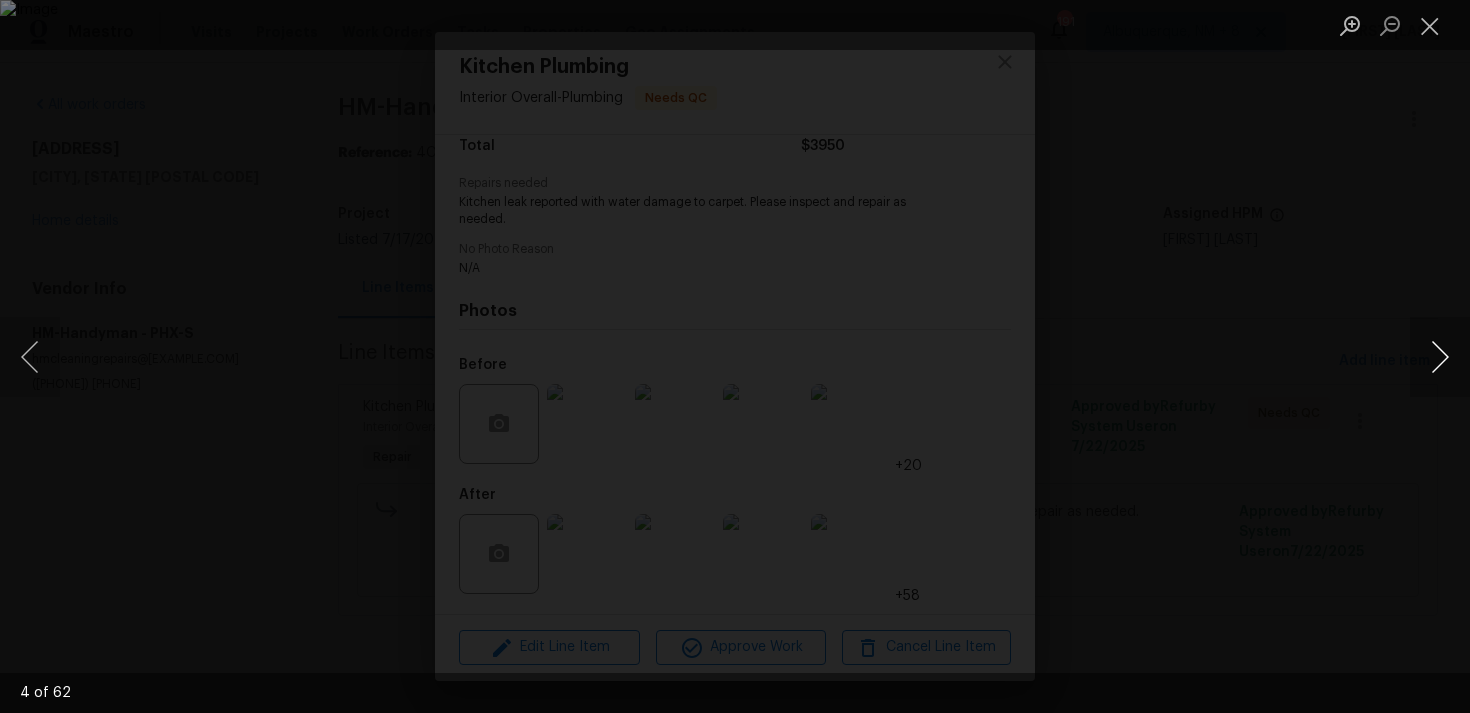 click at bounding box center (1440, 357) 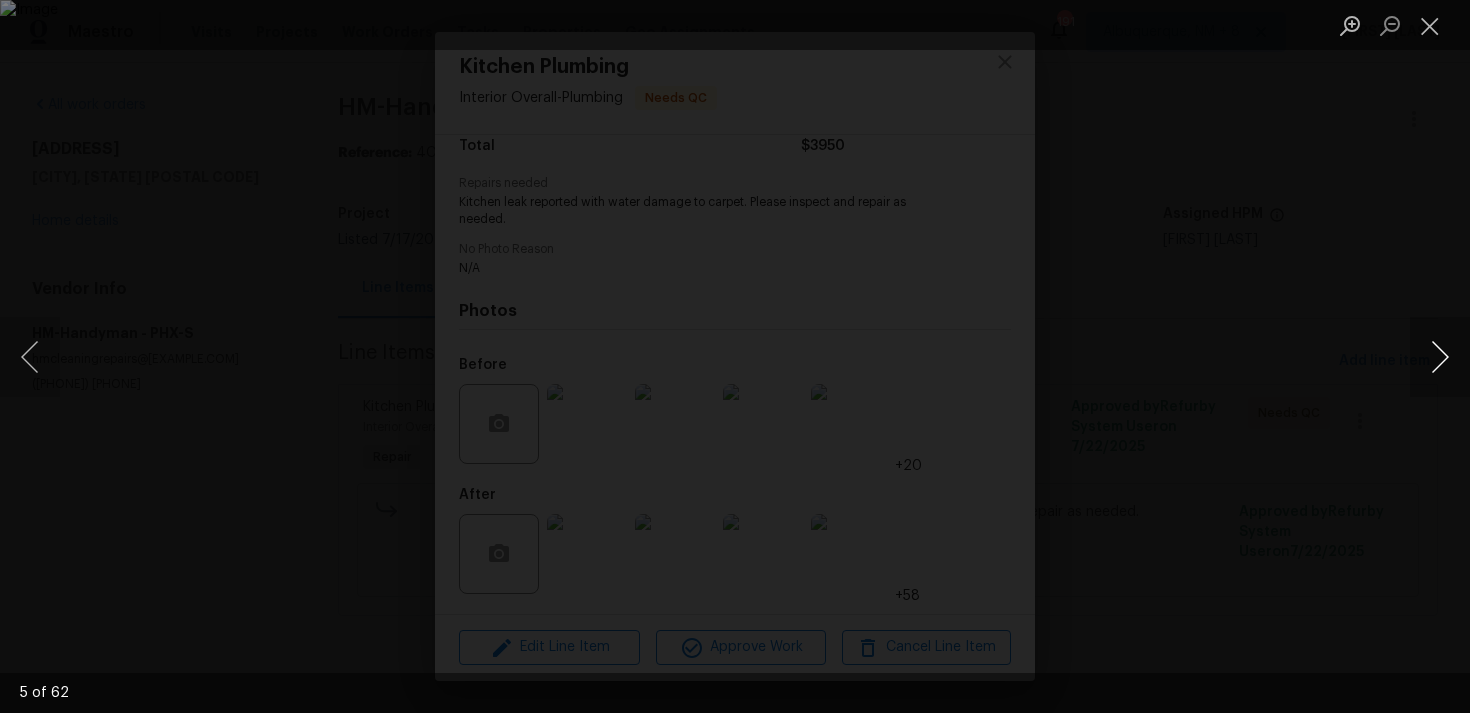 click at bounding box center [1440, 357] 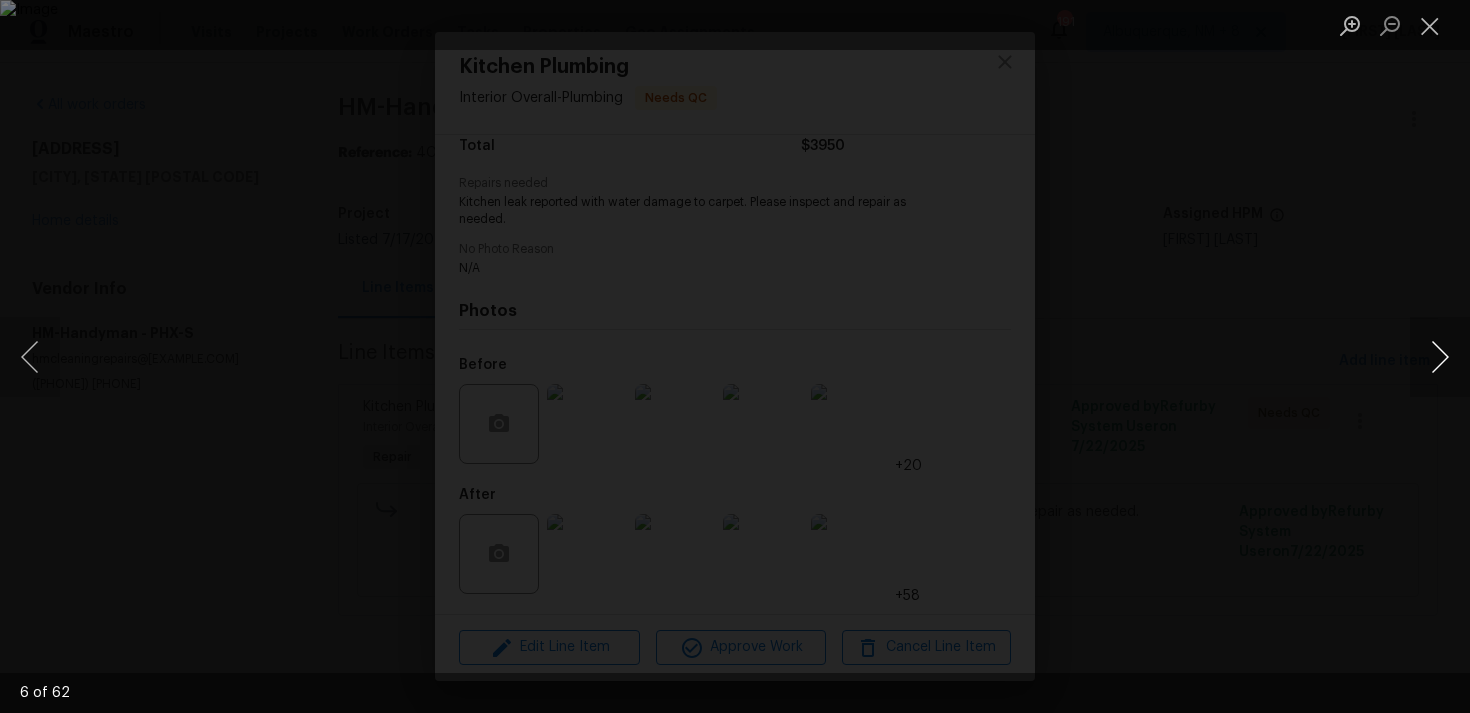 click at bounding box center (1440, 357) 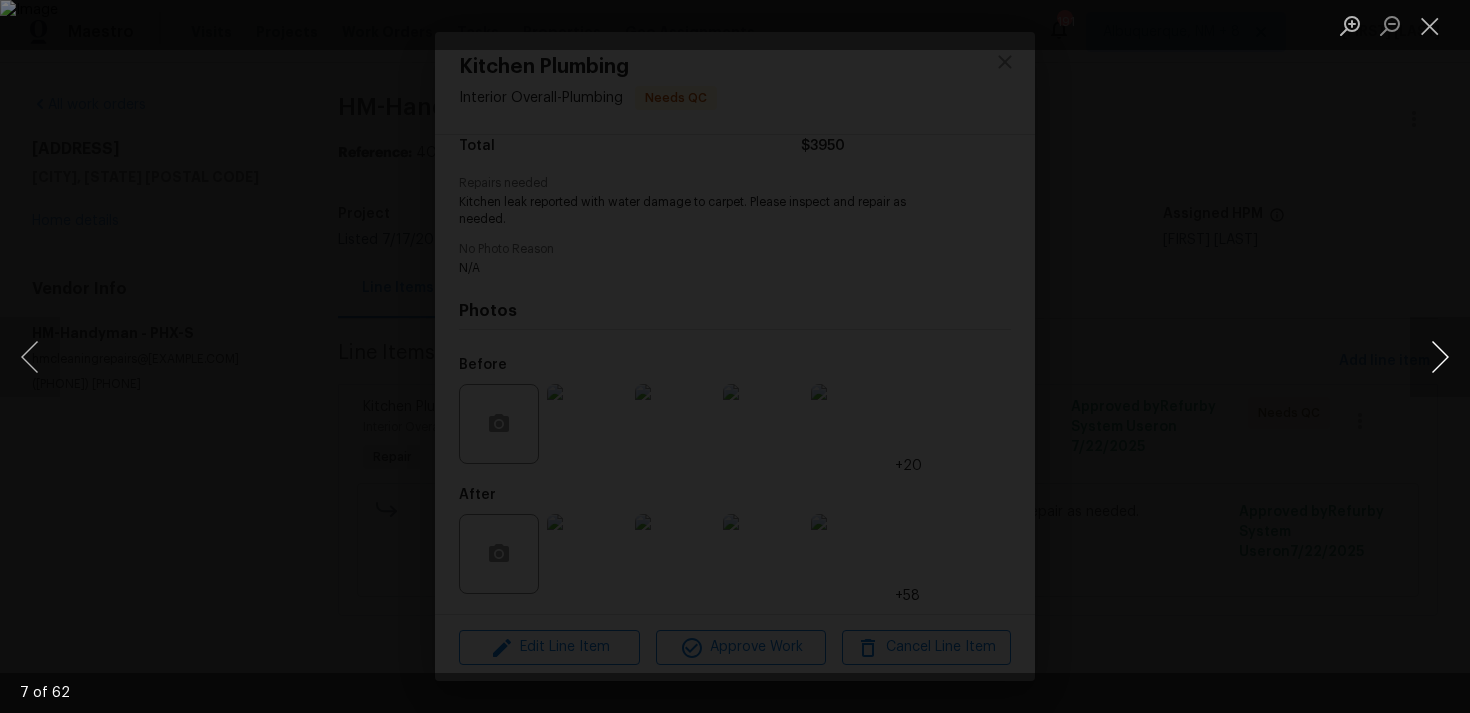 click at bounding box center (1440, 357) 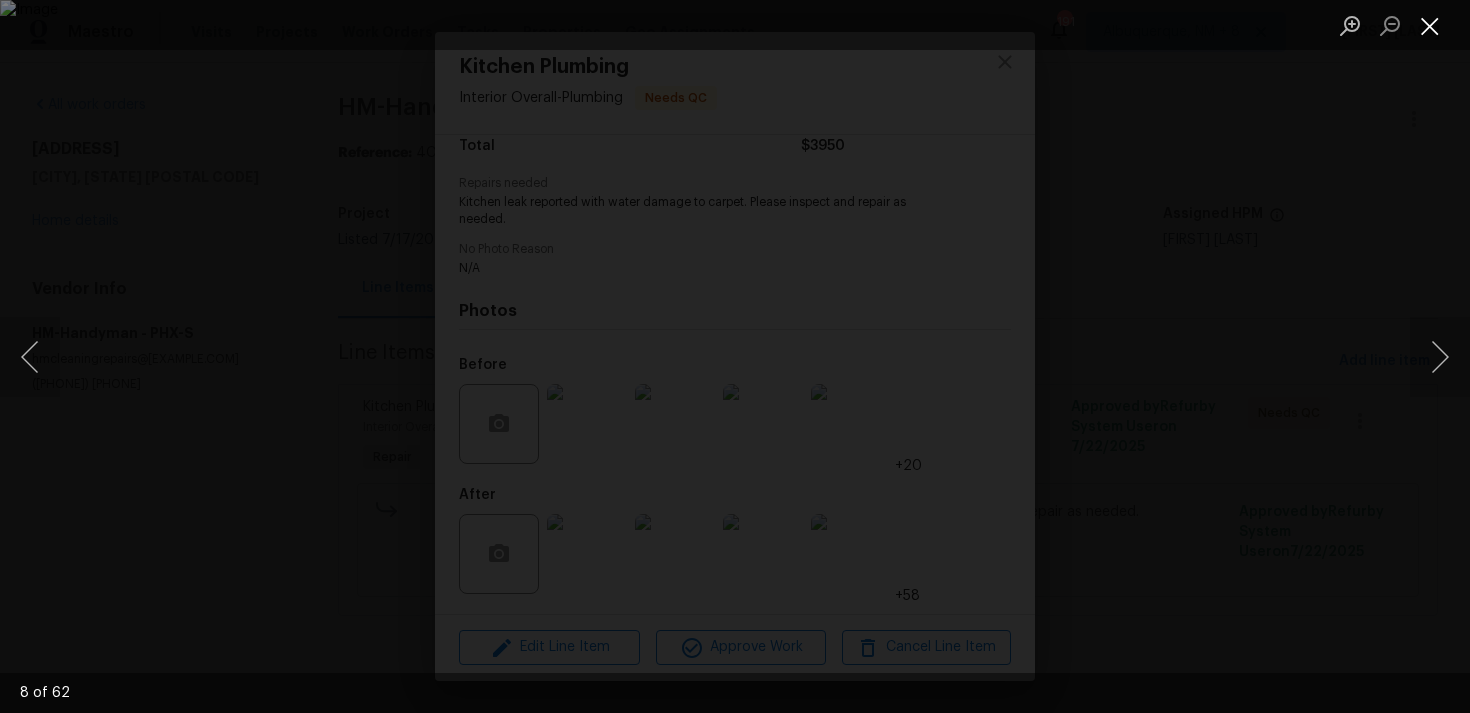click at bounding box center [1430, 25] 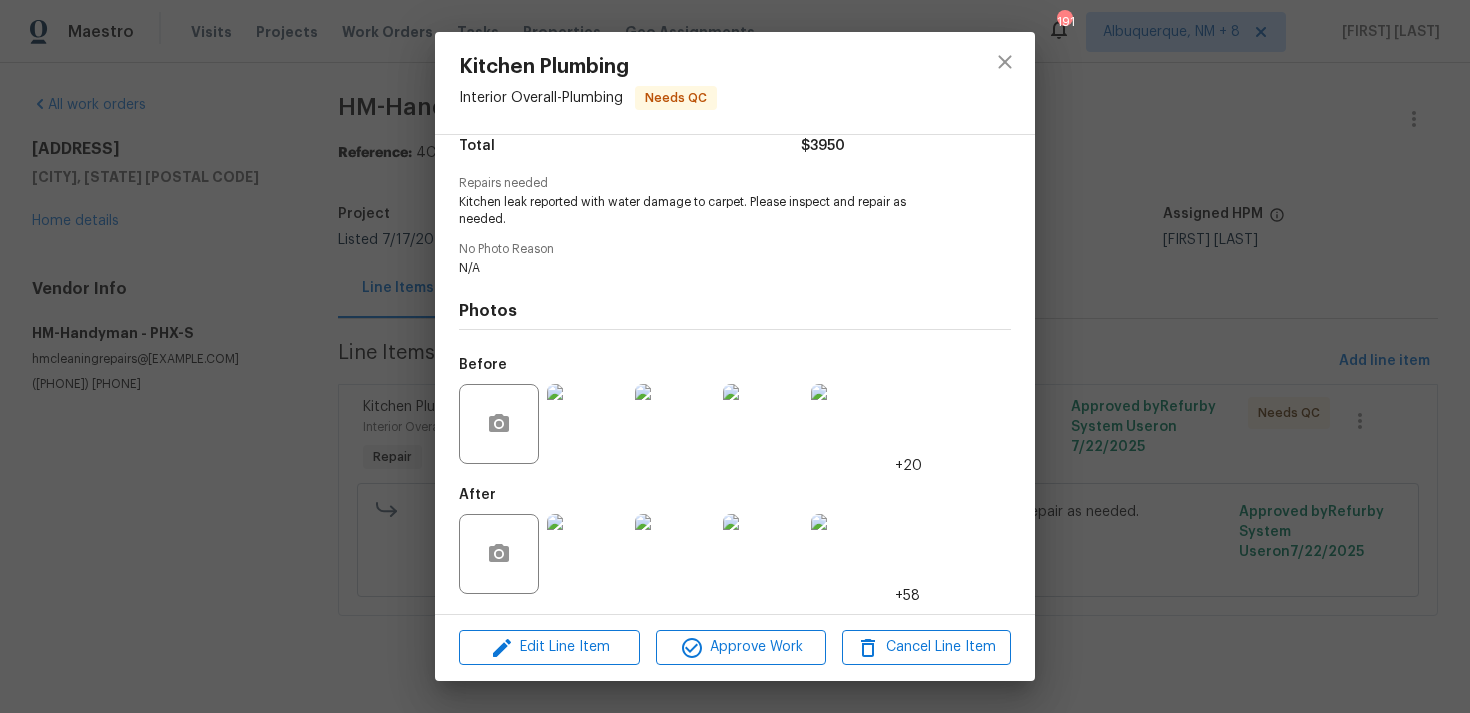 click at bounding box center (851, 554) 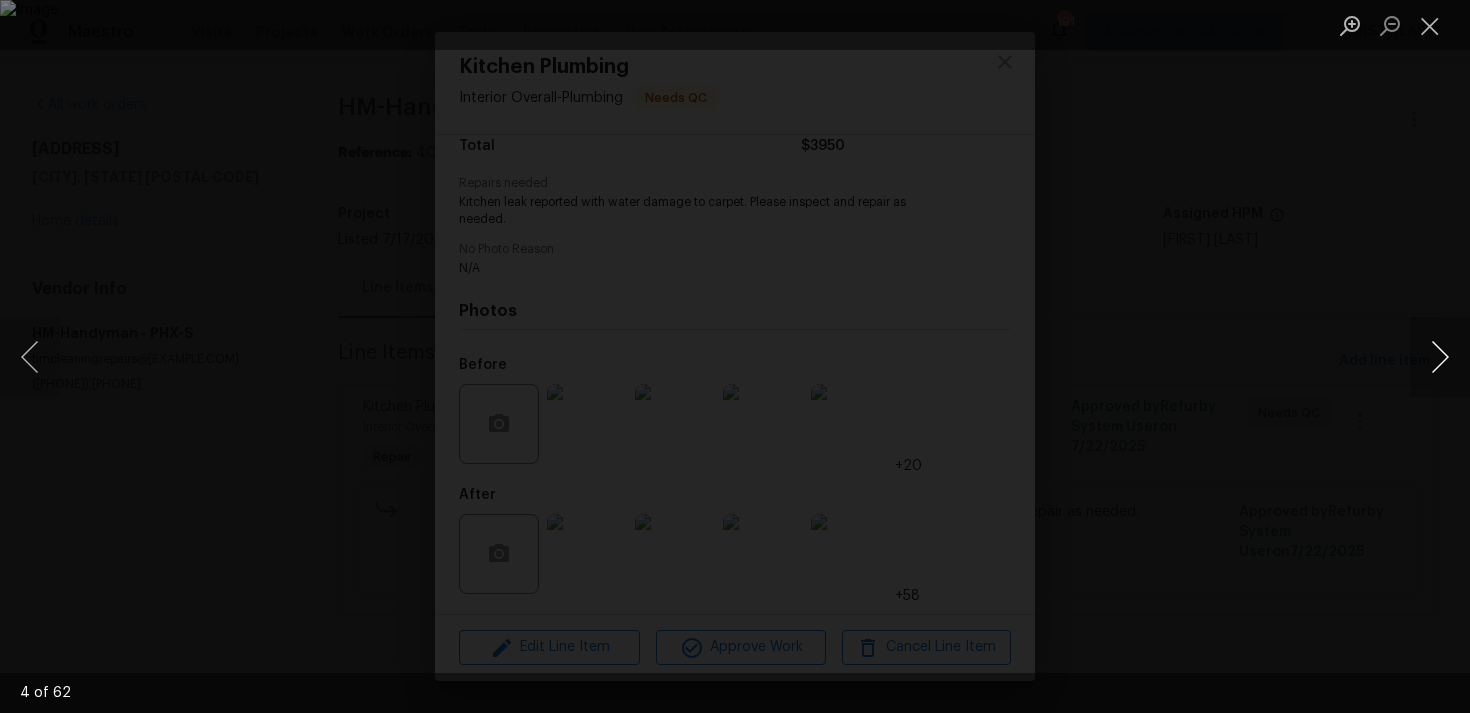 click at bounding box center (1440, 357) 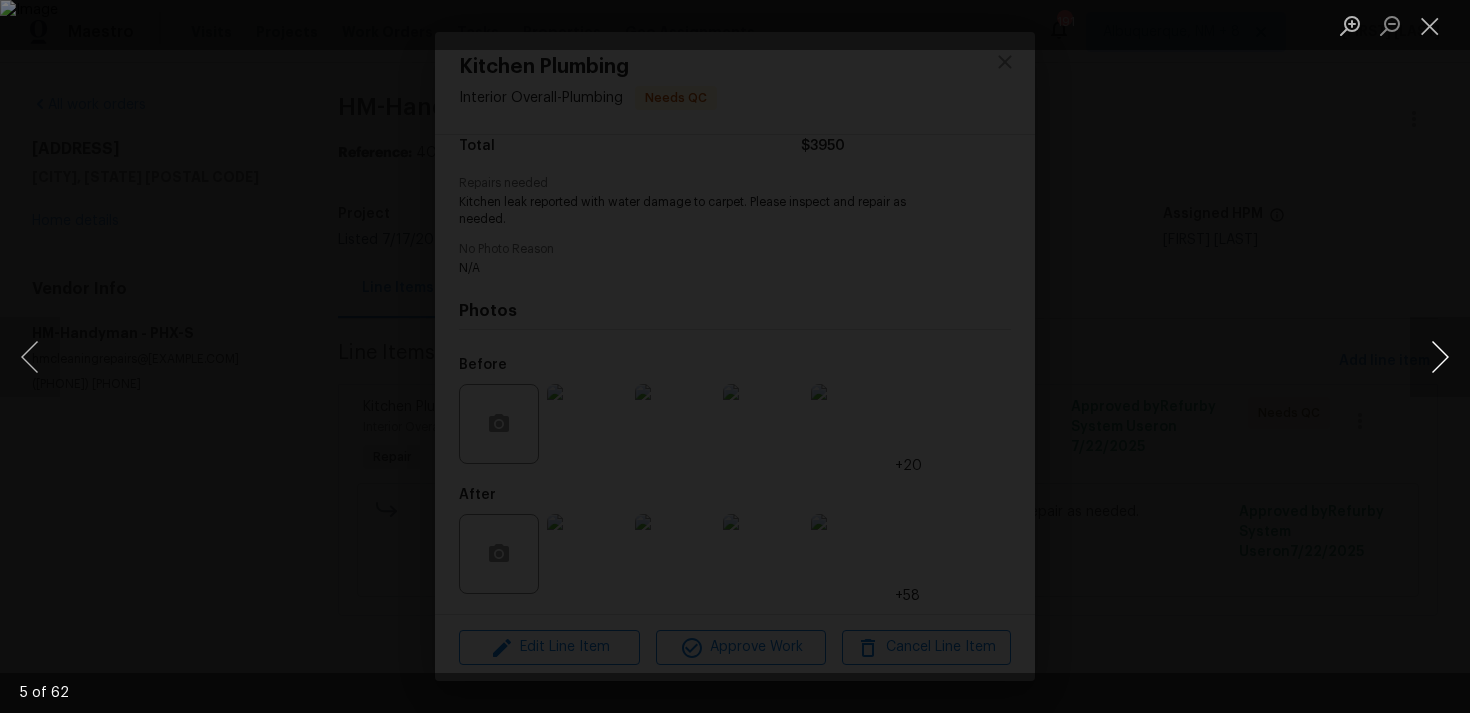 click at bounding box center [1440, 357] 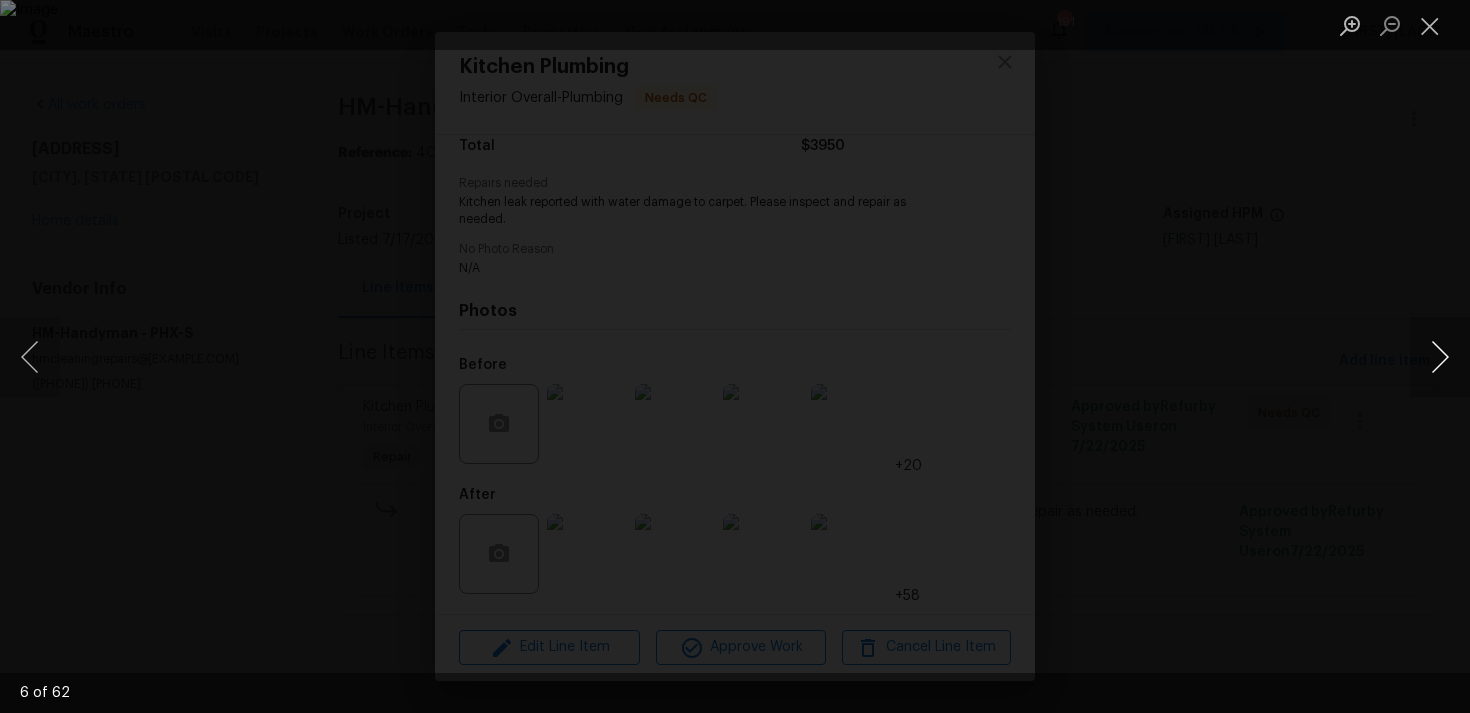 click at bounding box center [1440, 357] 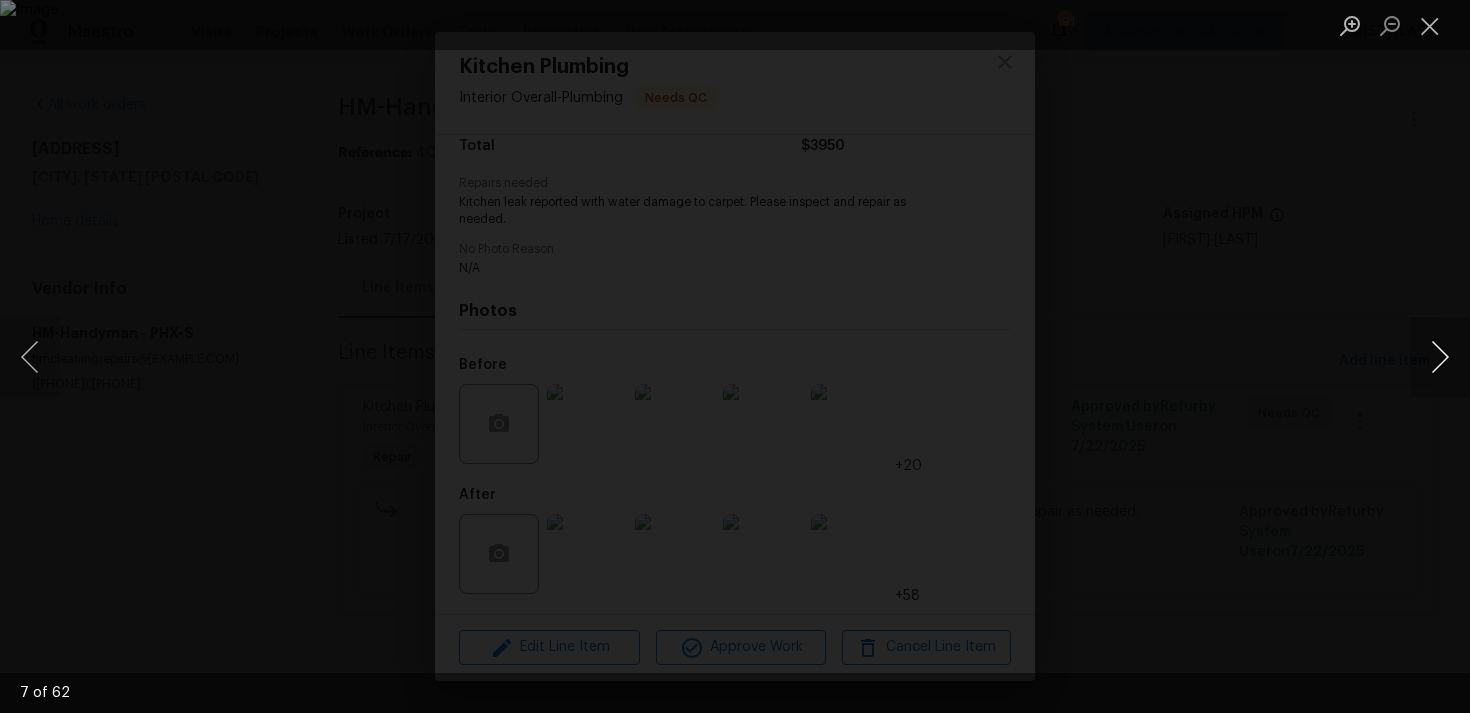 click at bounding box center [1440, 357] 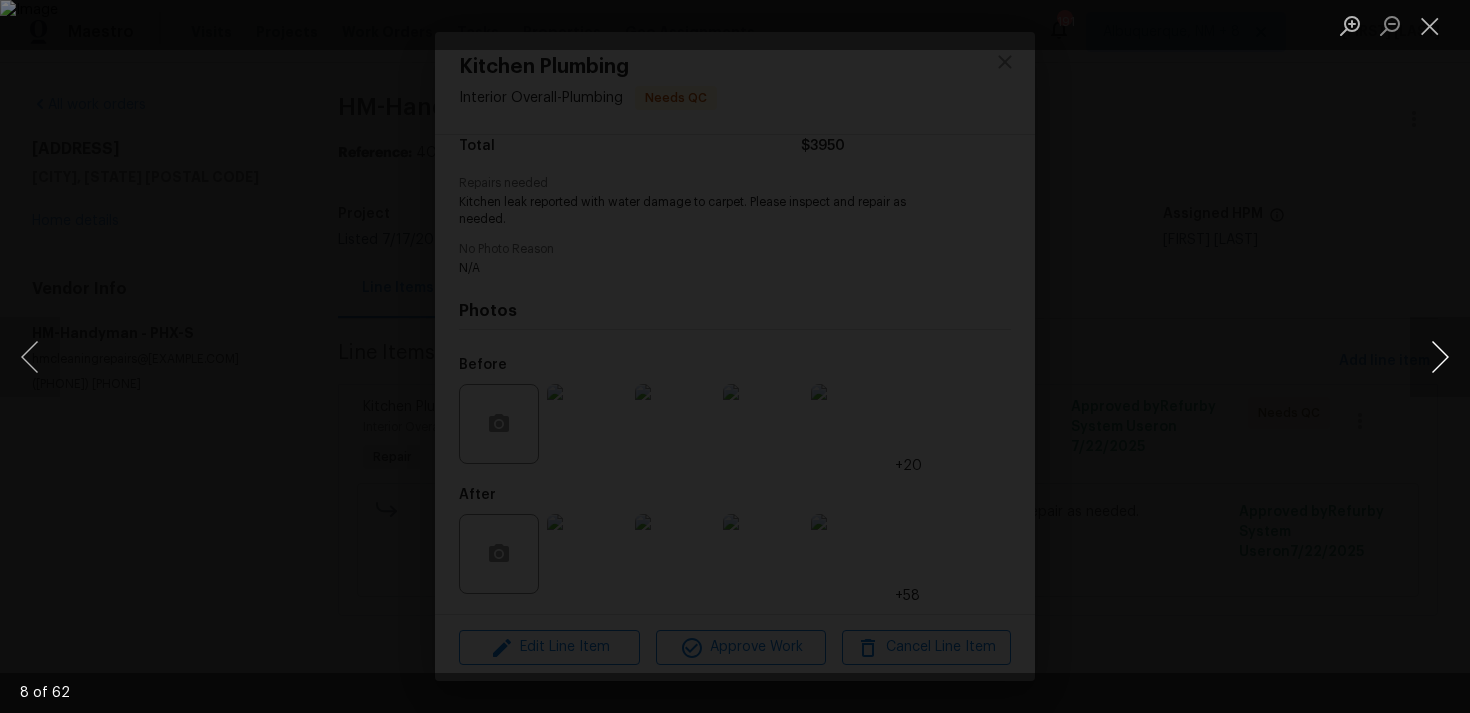 click at bounding box center [1440, 357] 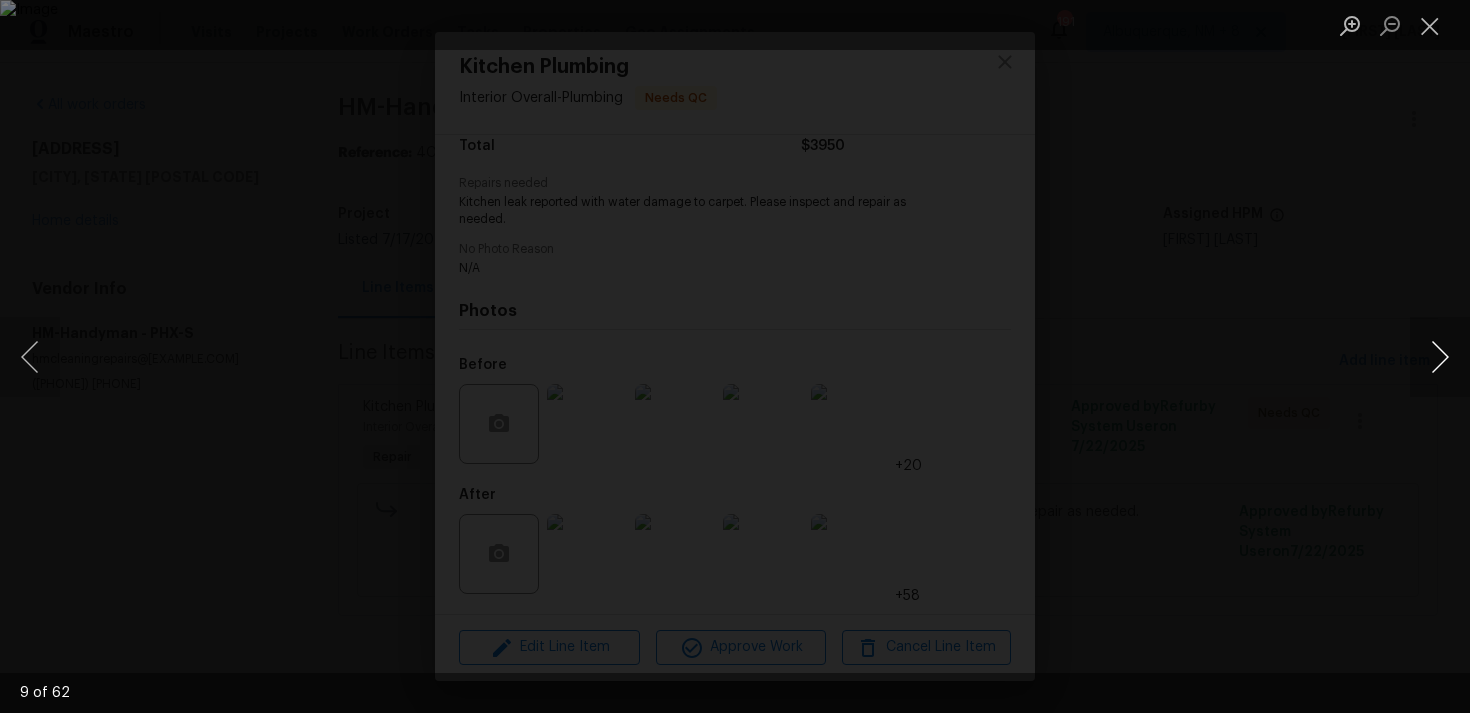 click at bounding box center [1440, 357] 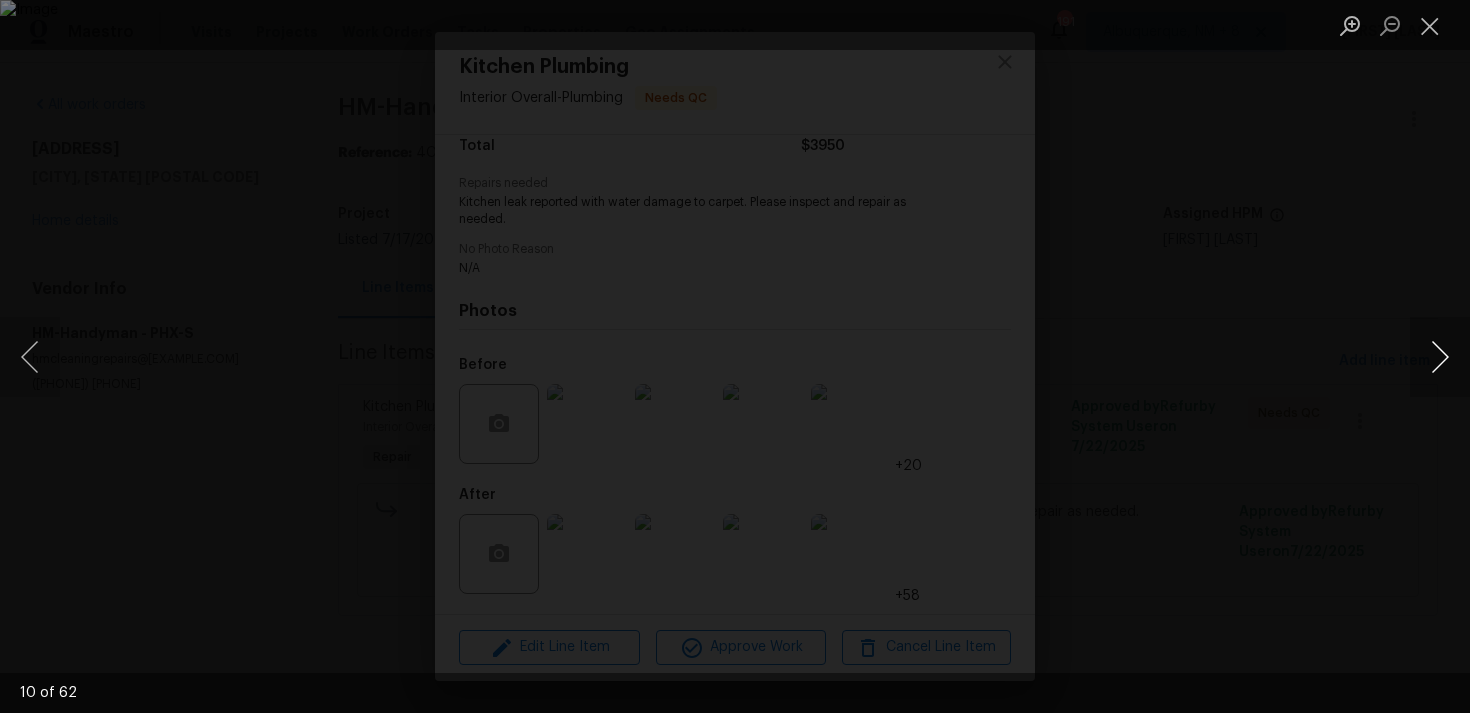 click at bounding box center [1440, 357] 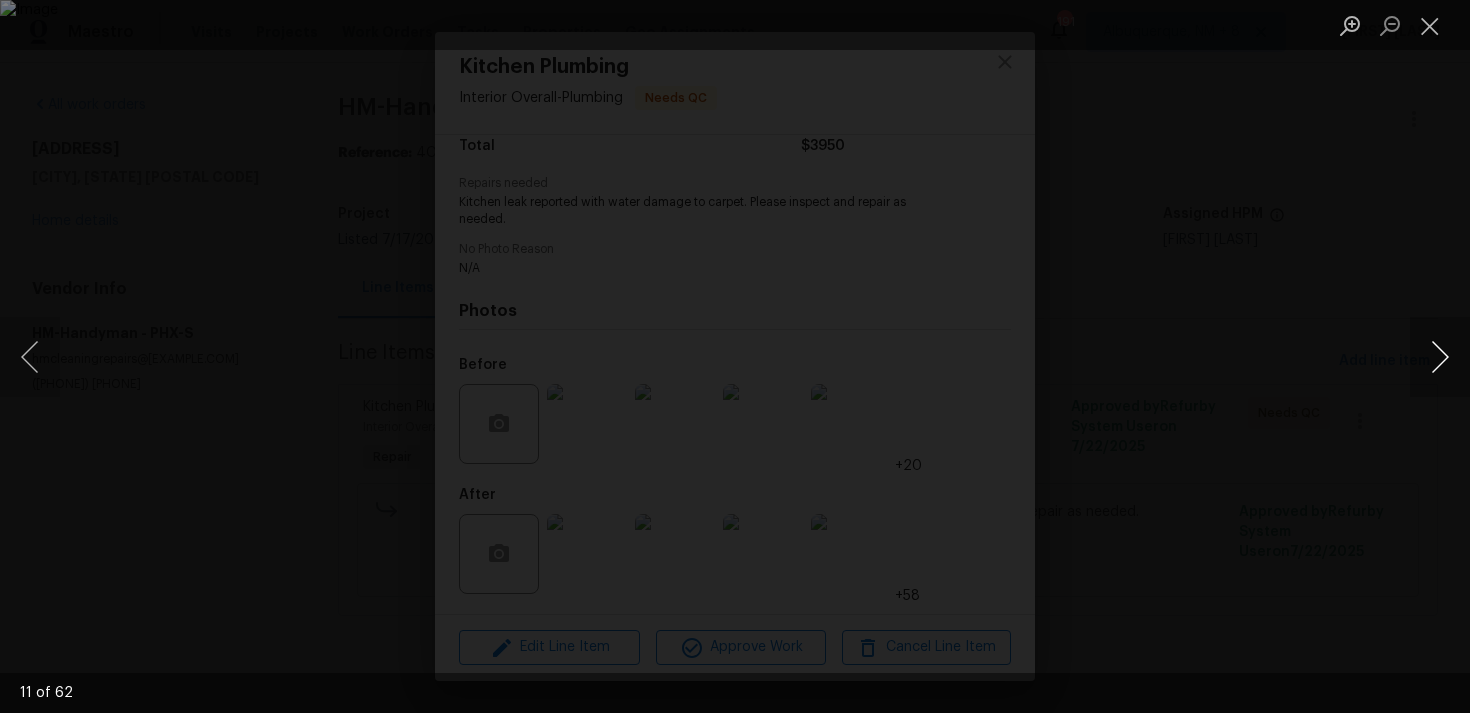 click at bounding box center (1440, 357) 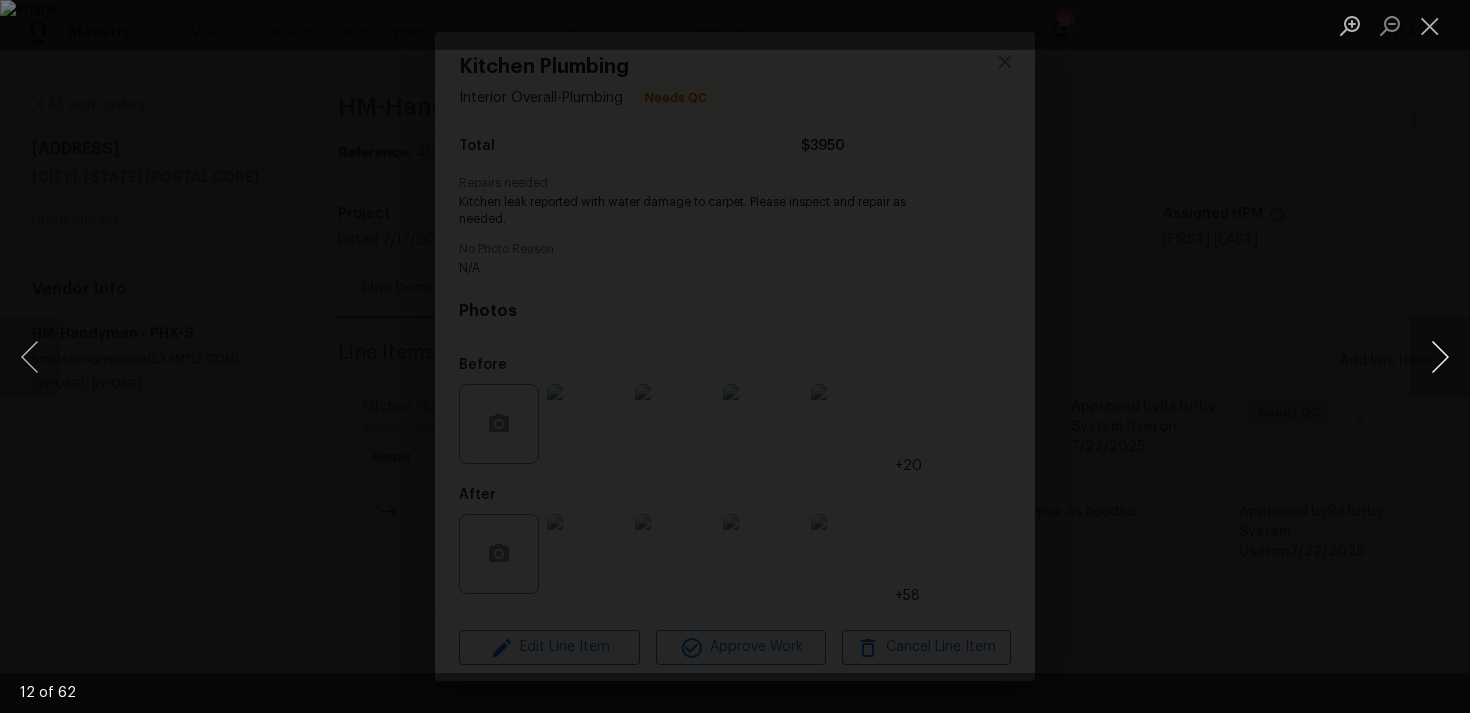 click at bounding box center [1440, 357] 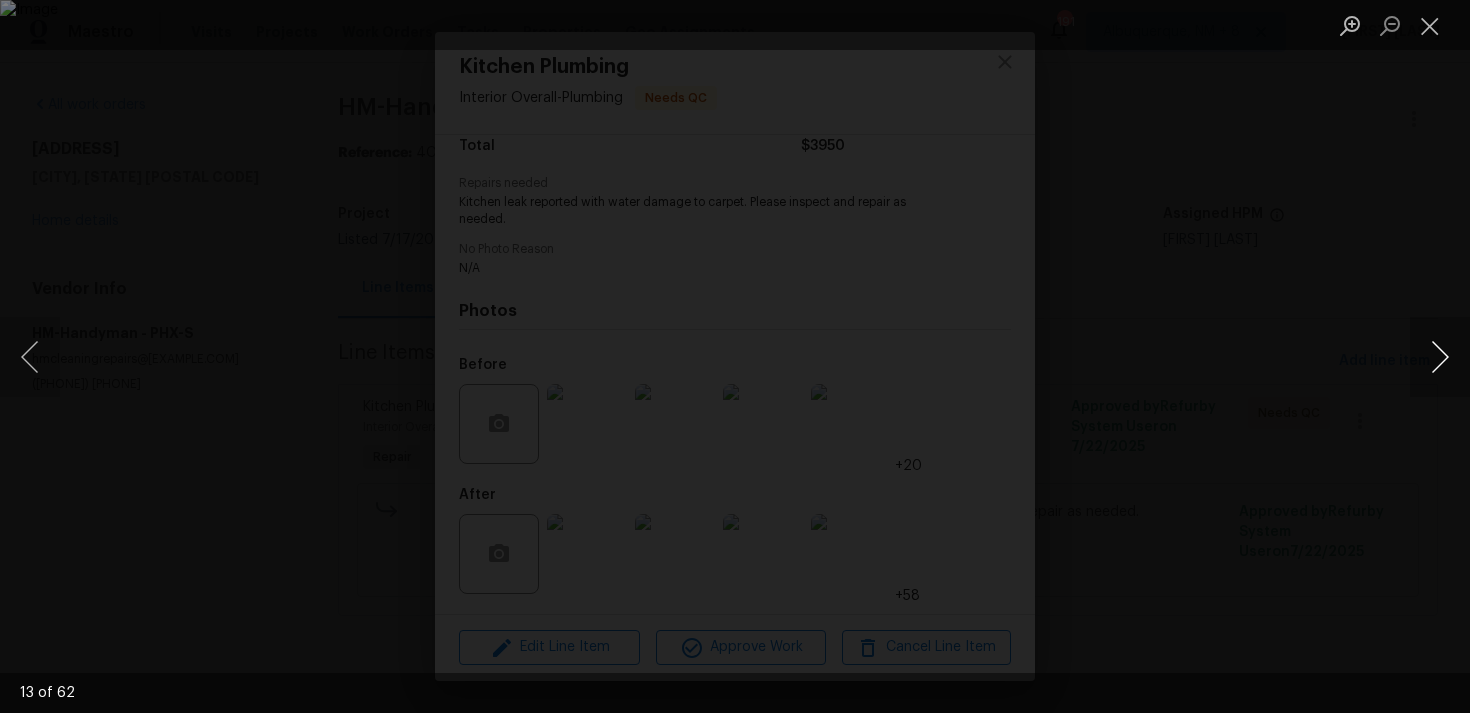 click at bounding box center [1440, 357] 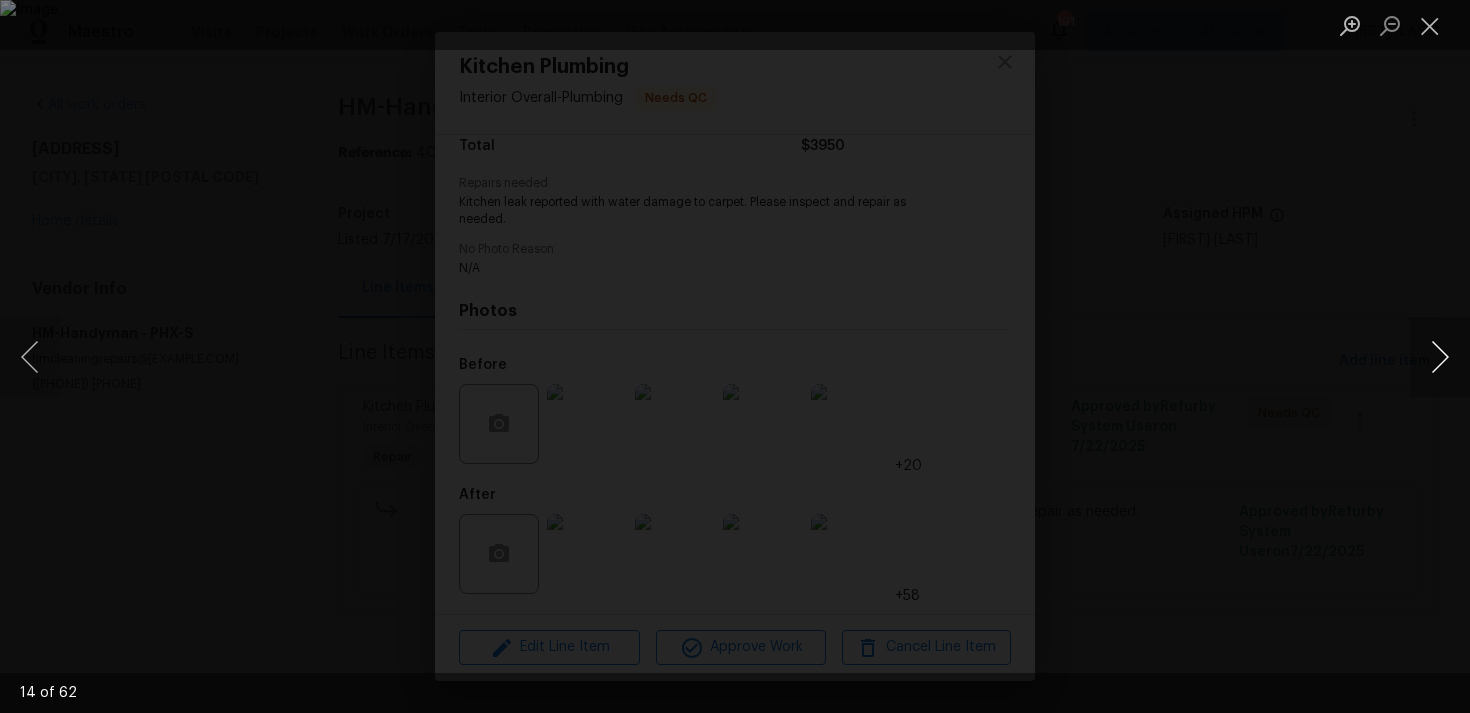 click at bounding box center (1440, 357) 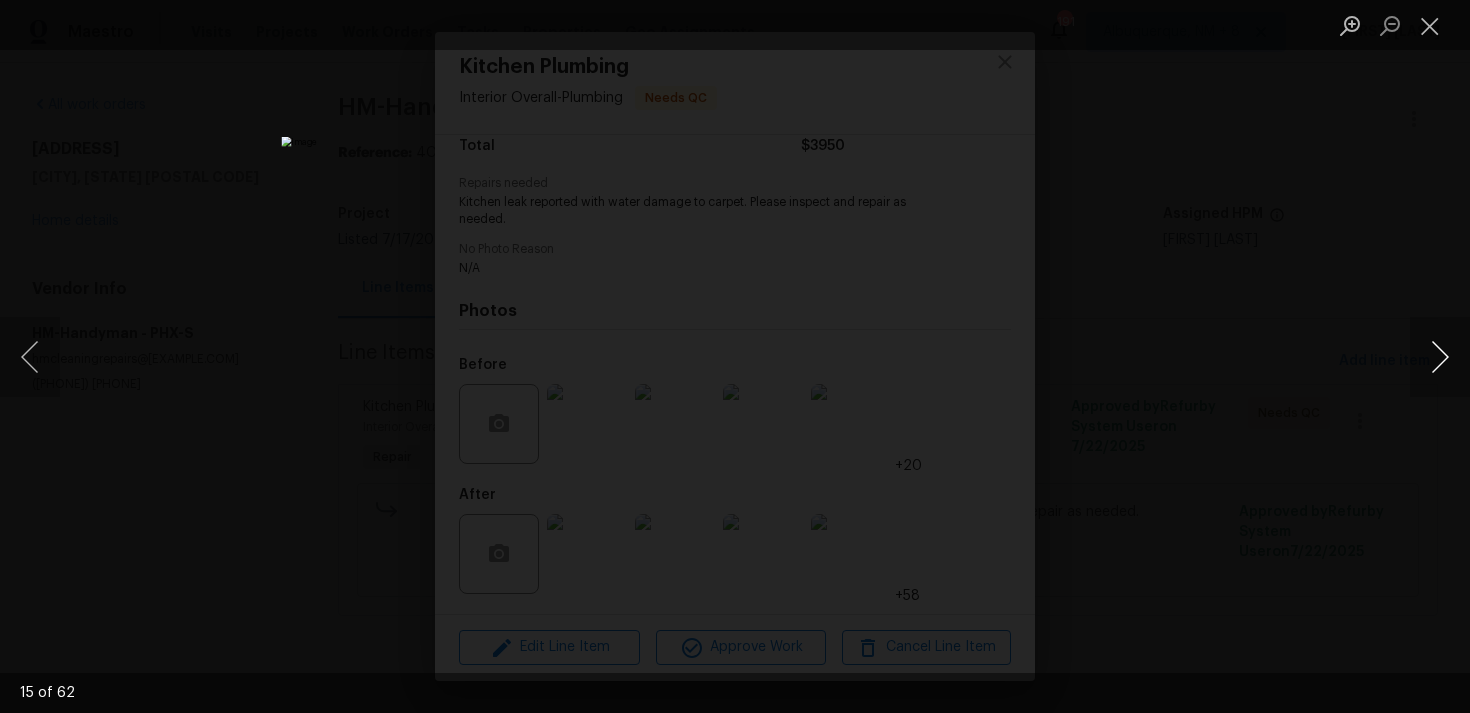 click at bounding box center (1440, 357) 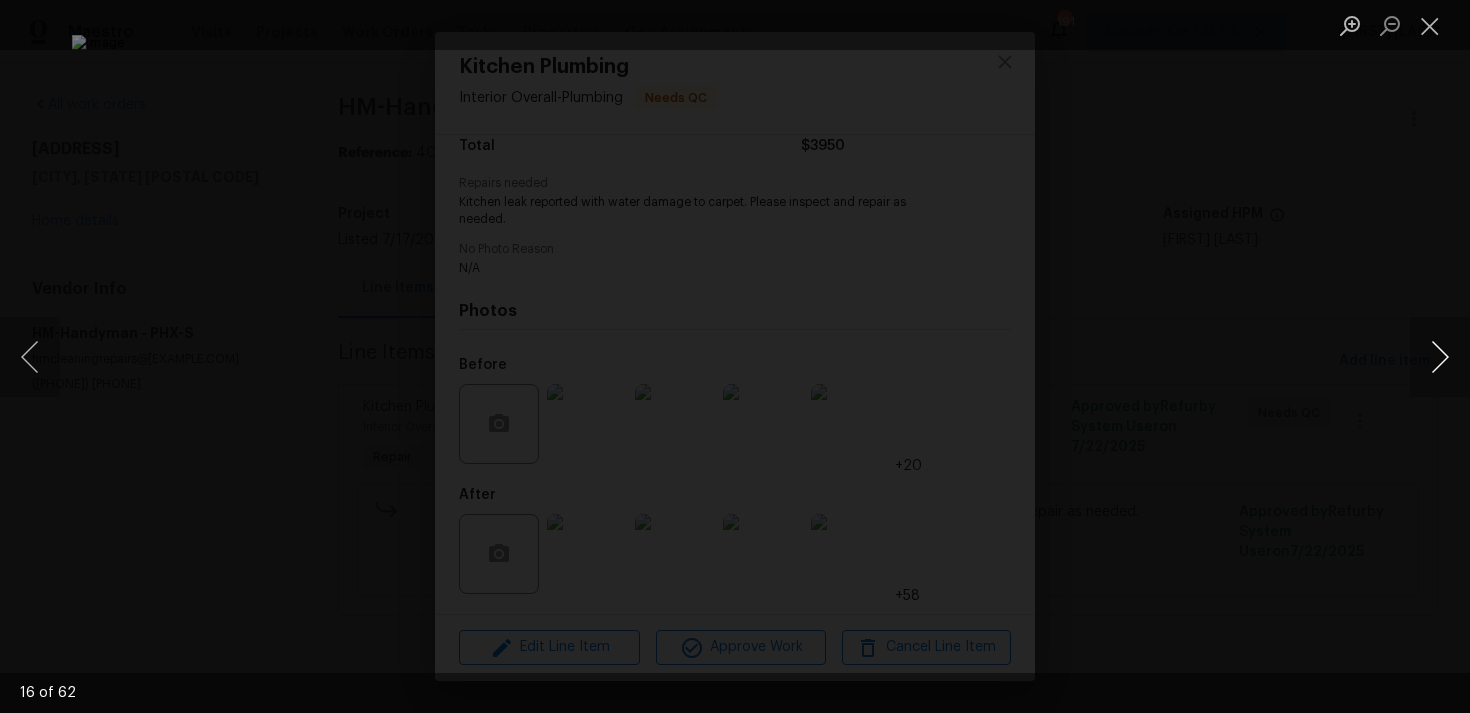 click at bounding box center (1440, 357) 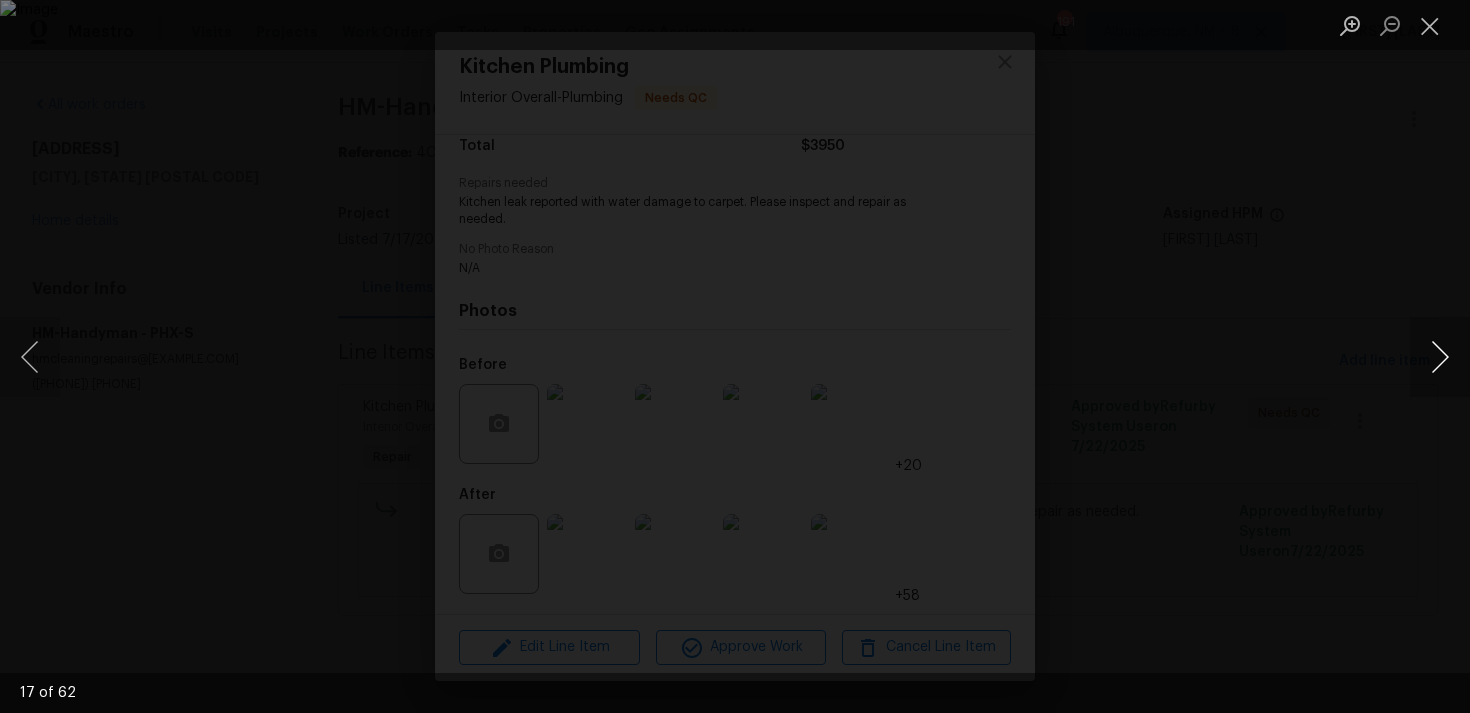 click at bounding box center [1440, 357] 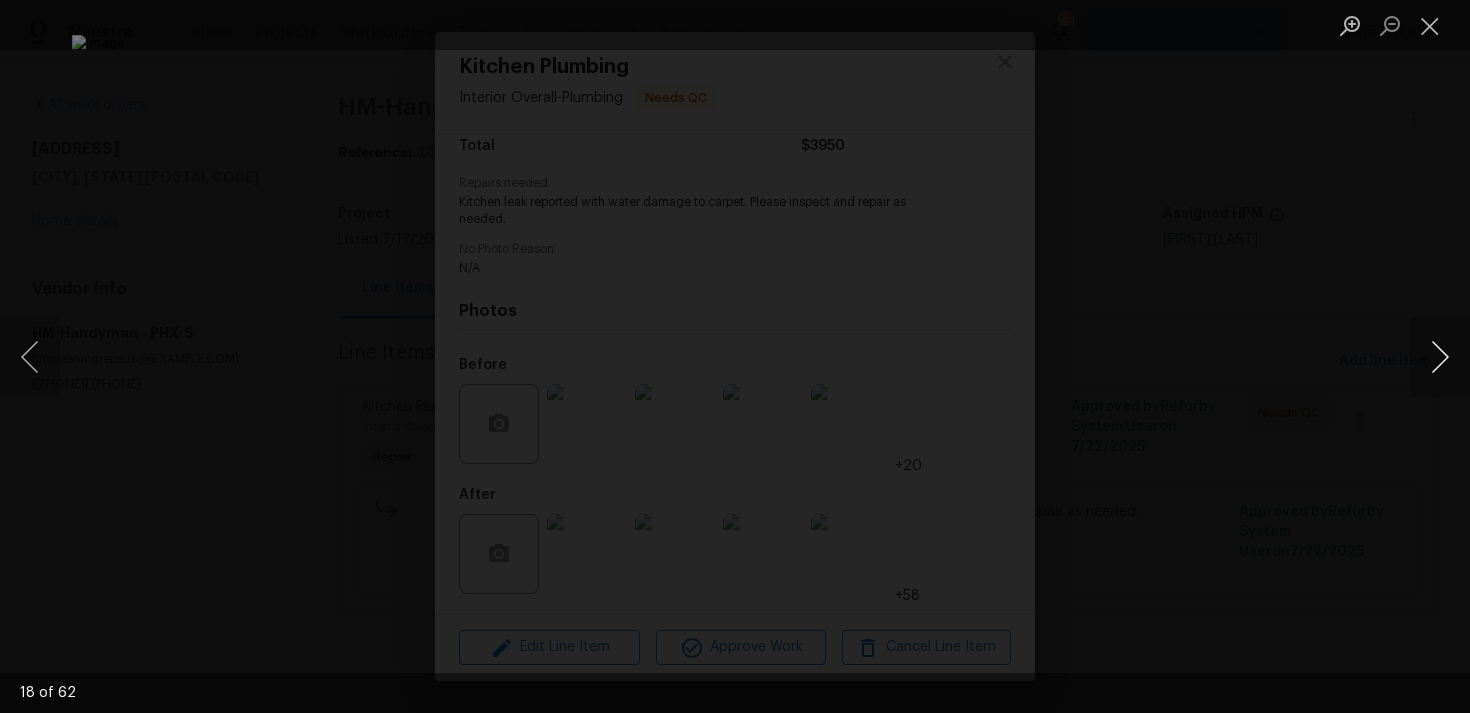click at bounding box center (1440, 357) 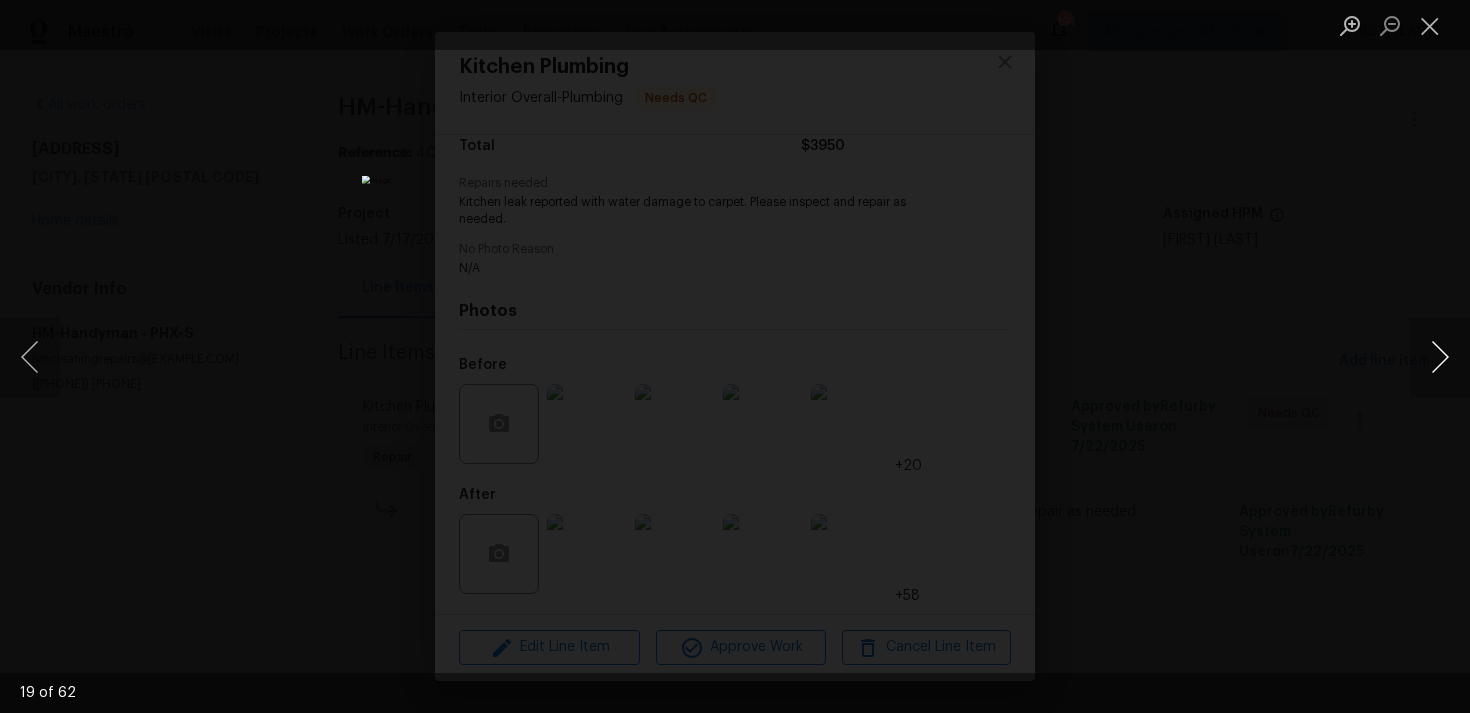 click at bounding box center (1440, 357) 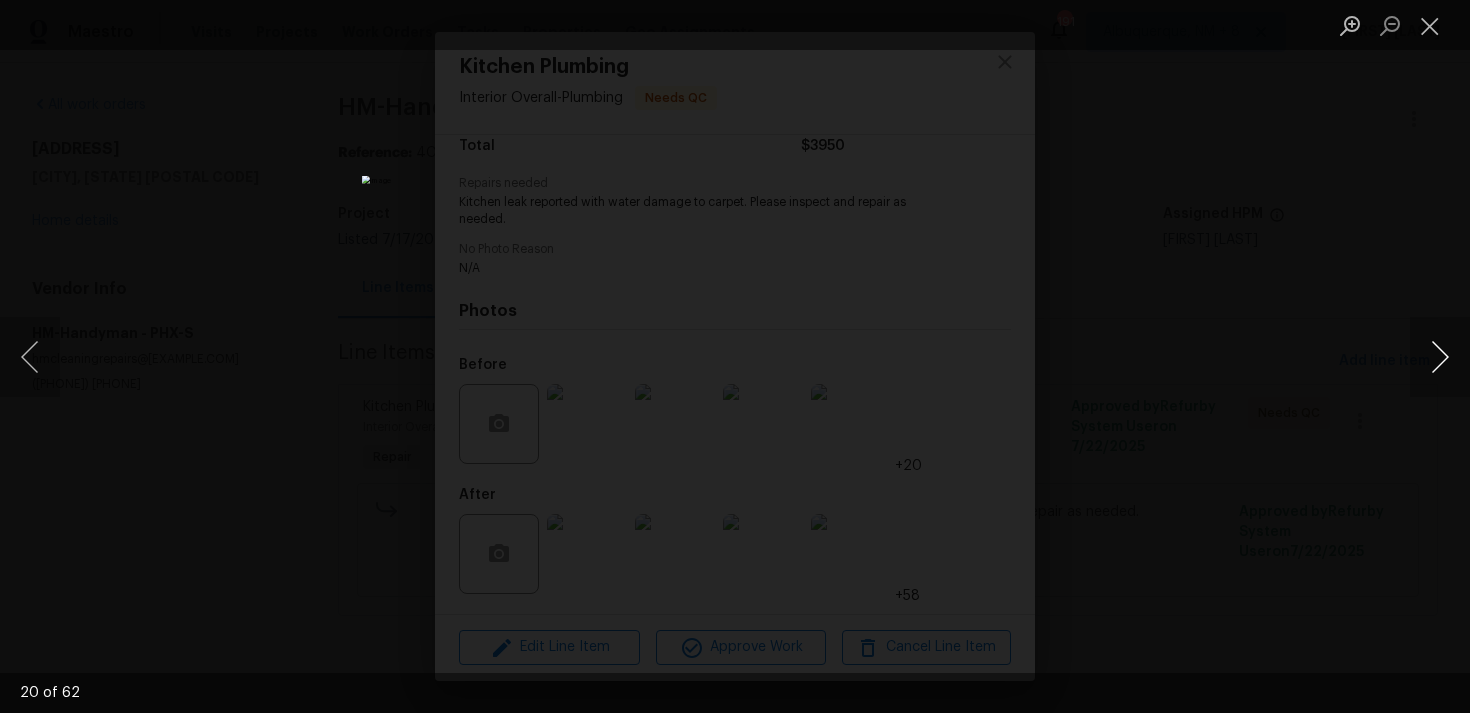 click at bounding box center [1440, 357] 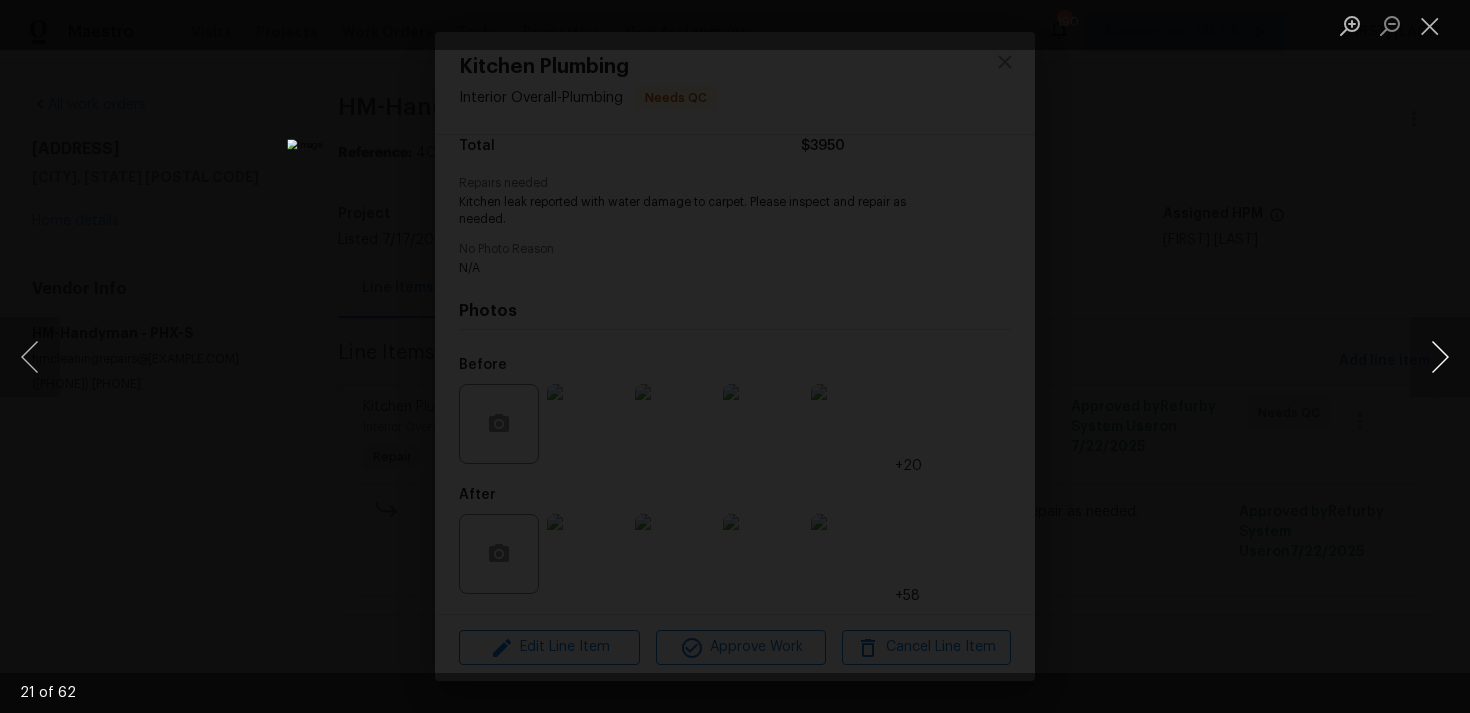 click at bounding box center (1440, 357) 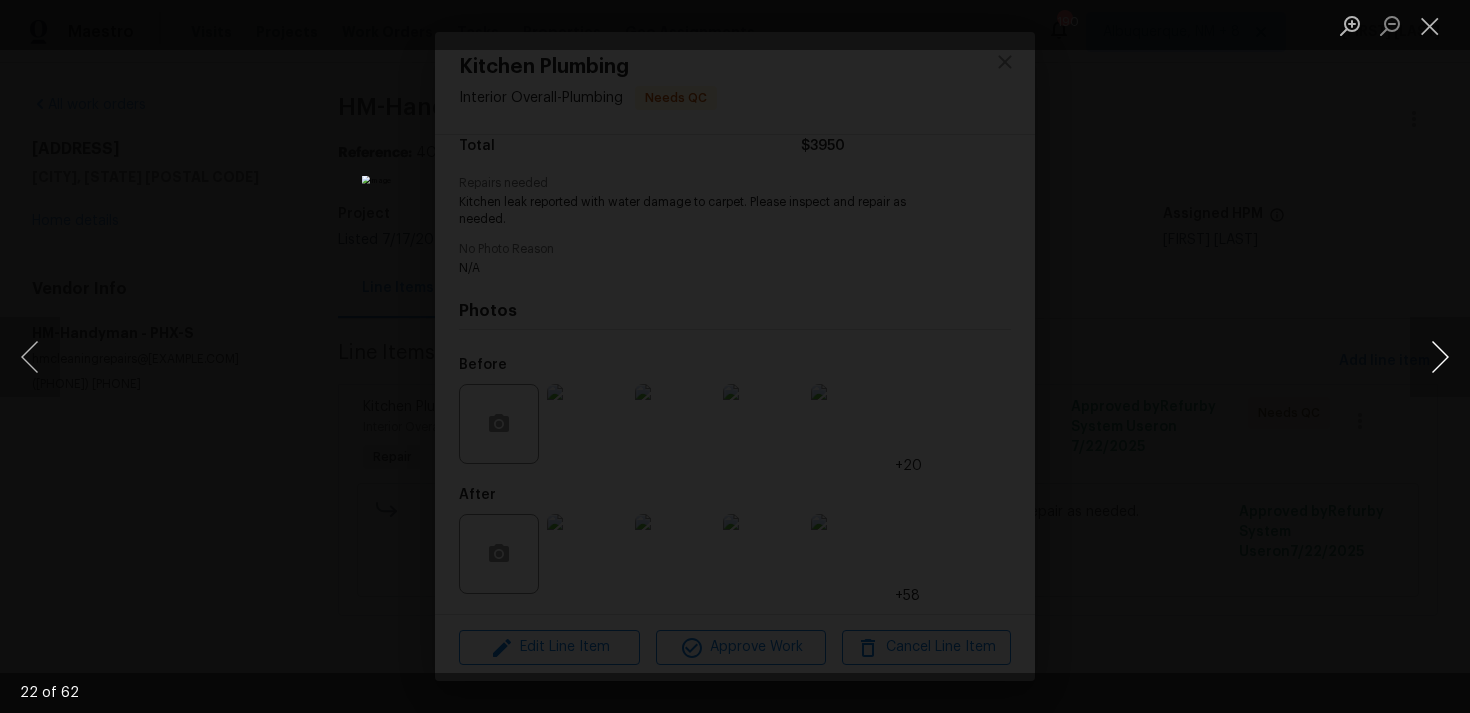 click at bounding box center (1440, 357) 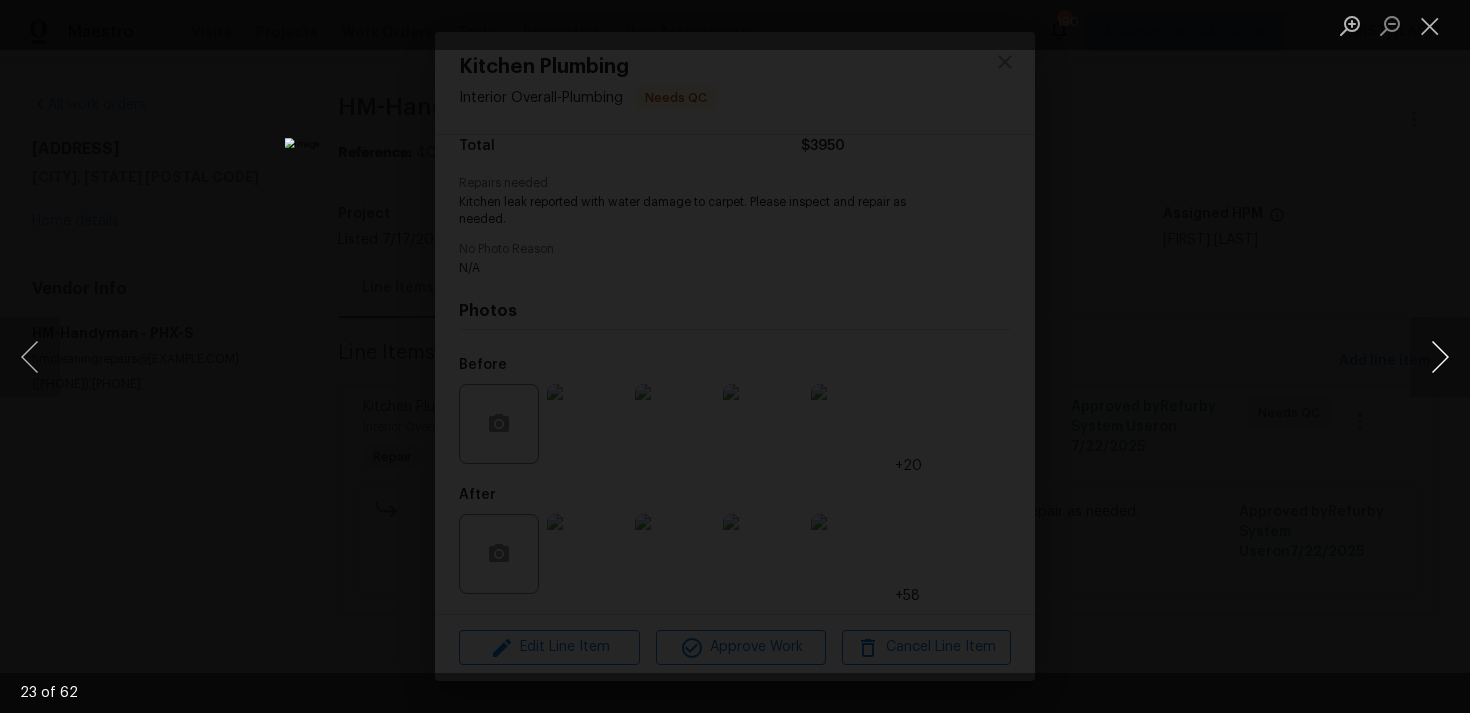 click at bounding box center [1440, 357] 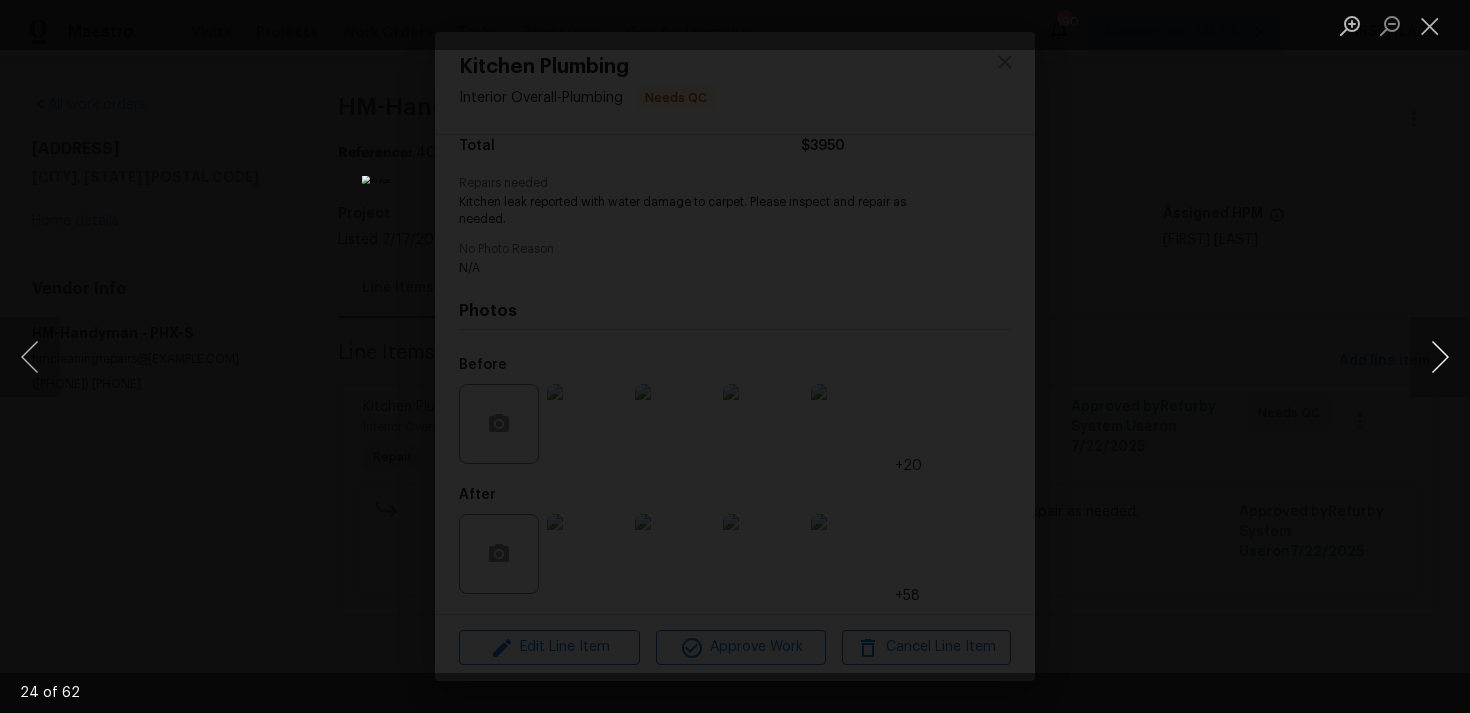 click at bounding box center (1440, 357) 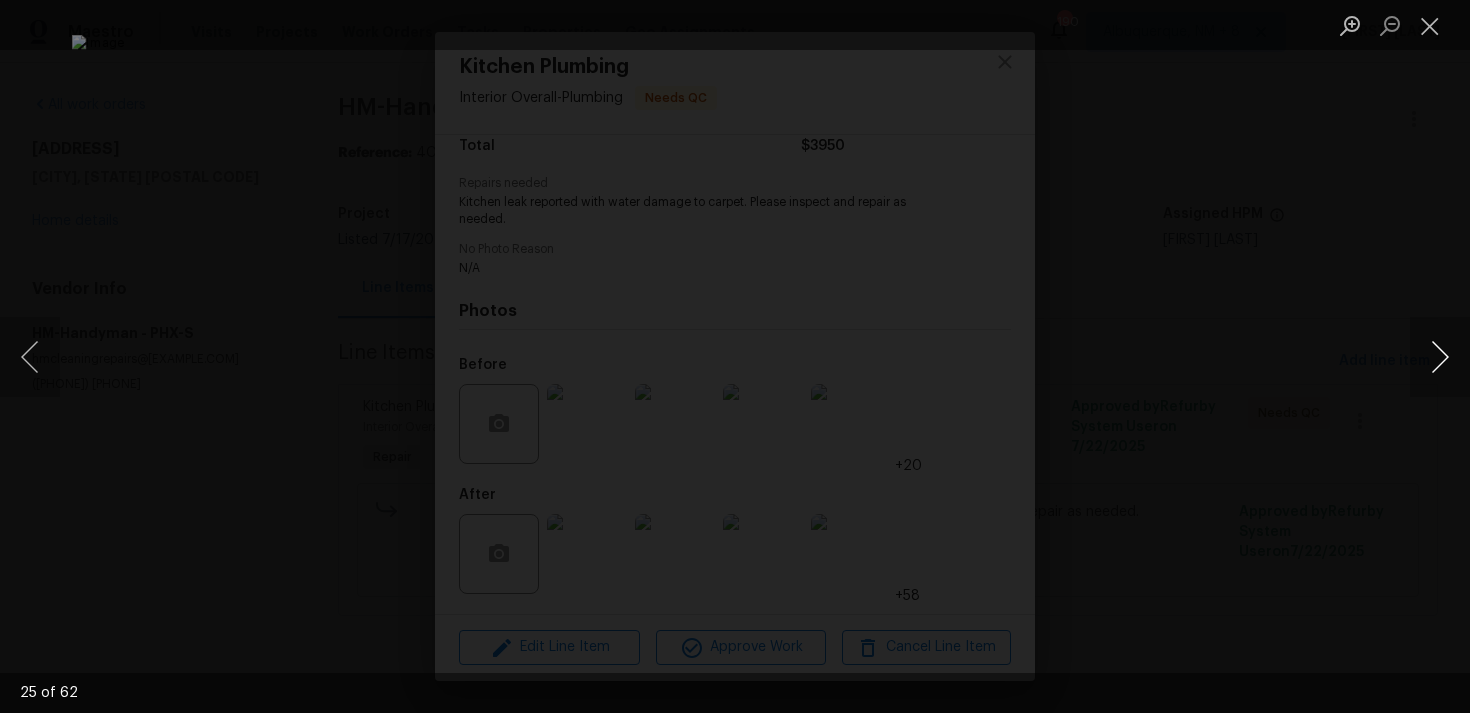 click at bounding box center [1440, 357] 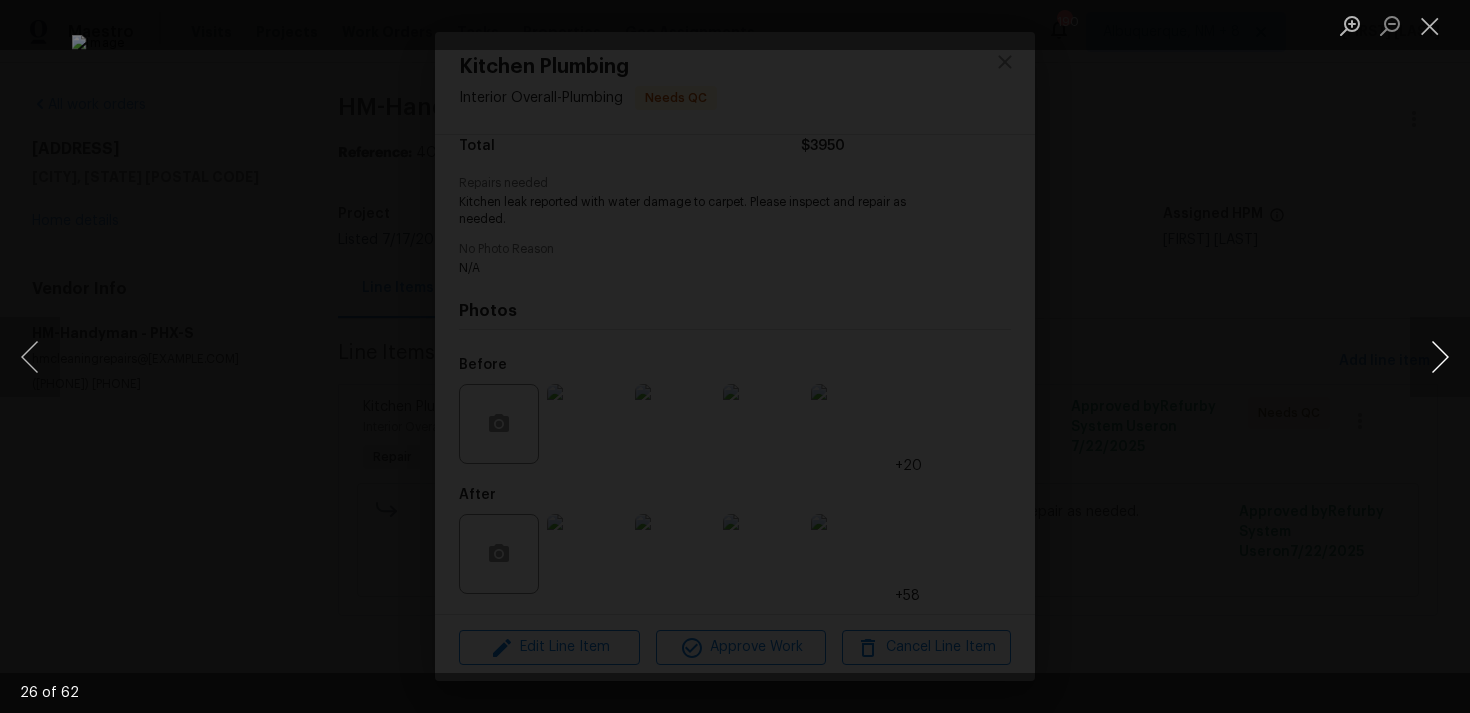 click at bounding box center (1440, 357) 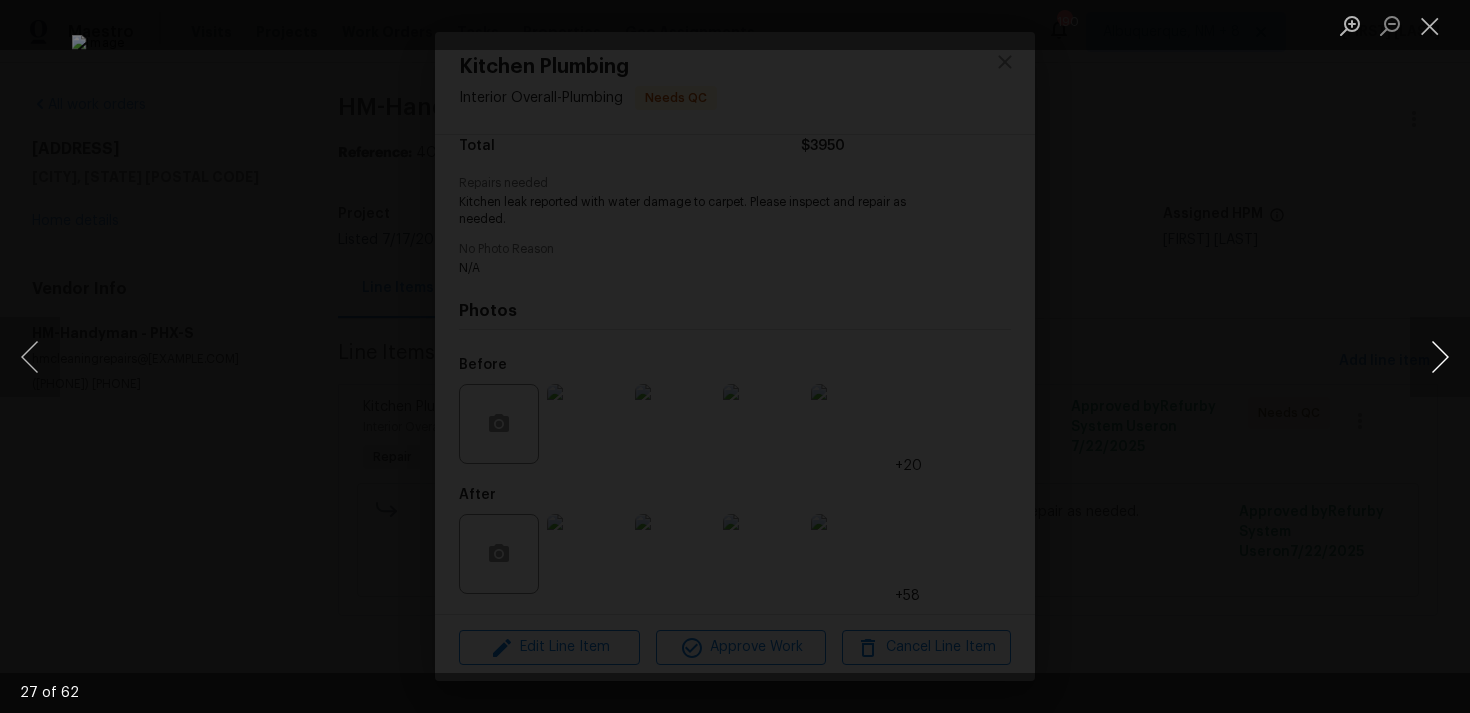 click at bounding box center [1440, 357] 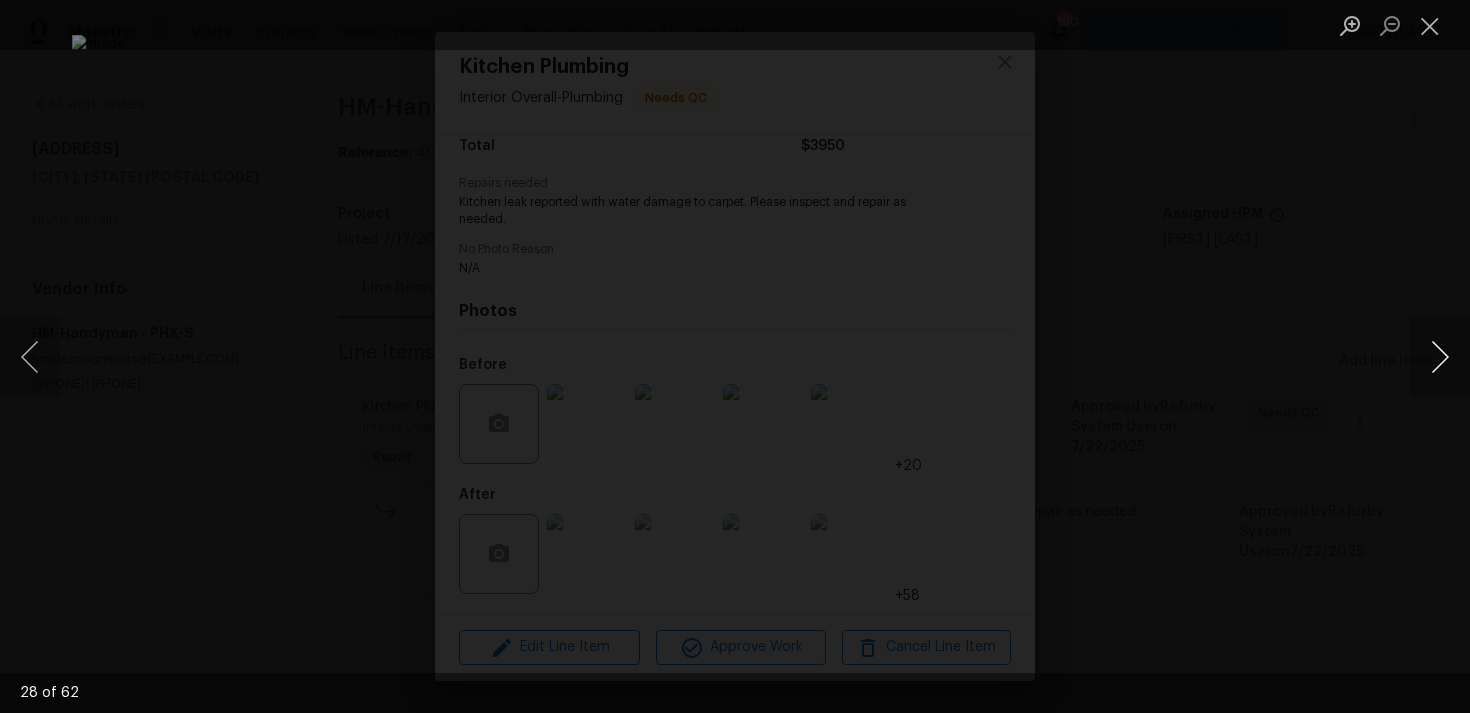 click at bounding box center [1440, 357] 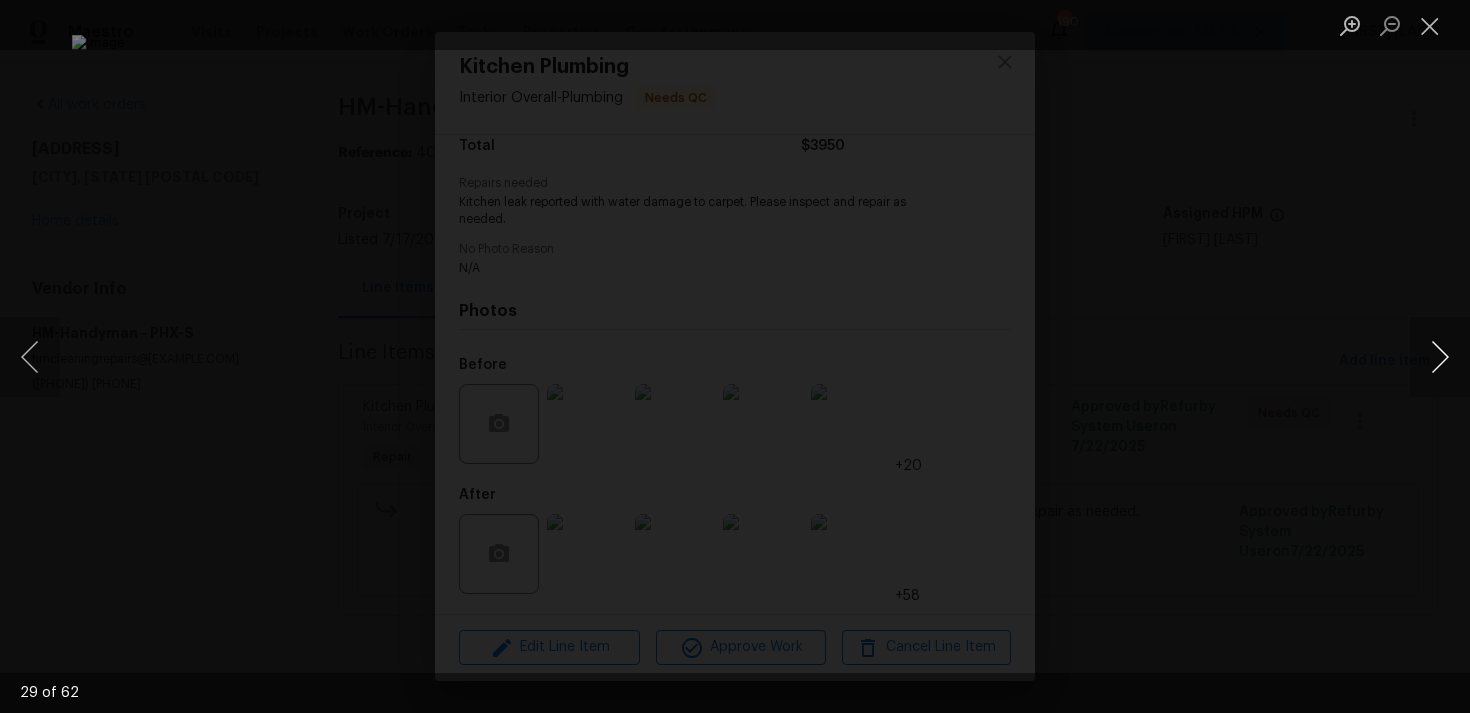 click at bounding box center (1440, 357) 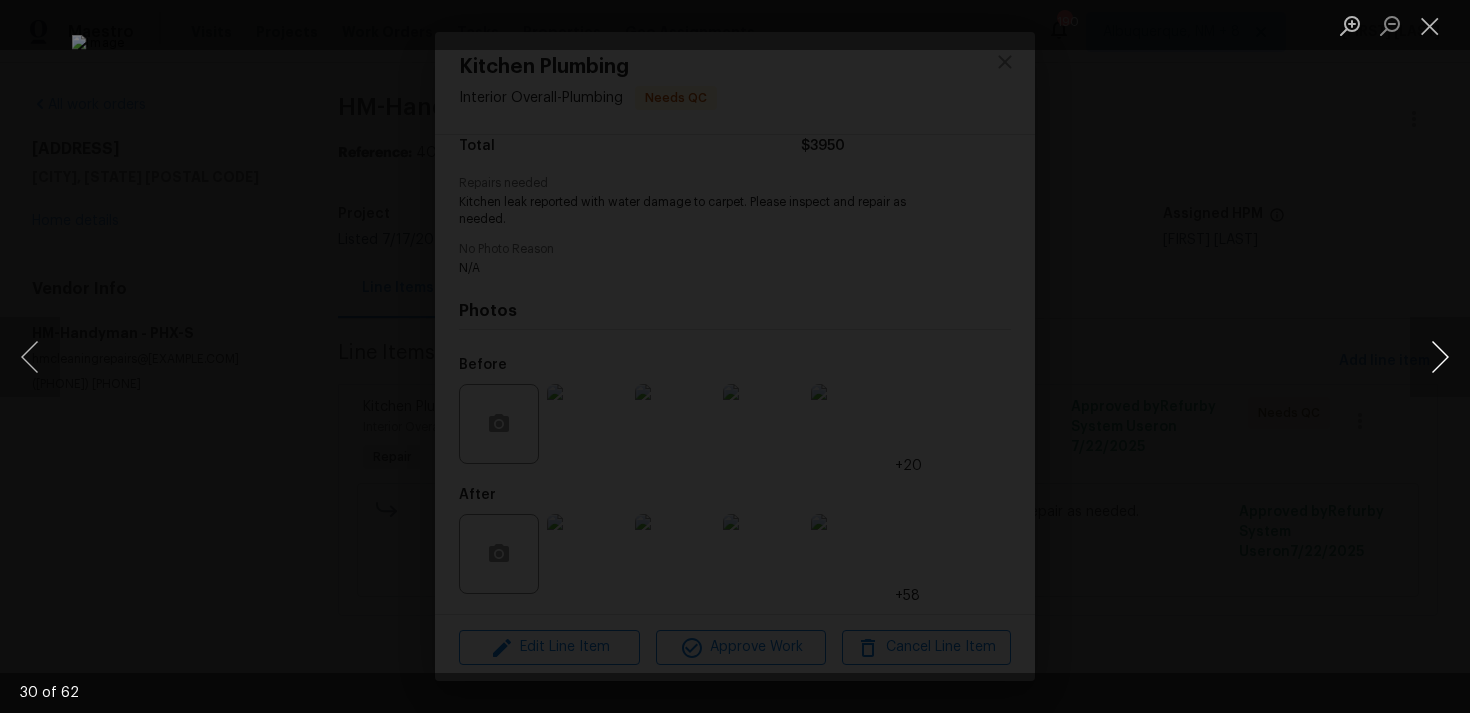 click at bounding box center (1440, 357) 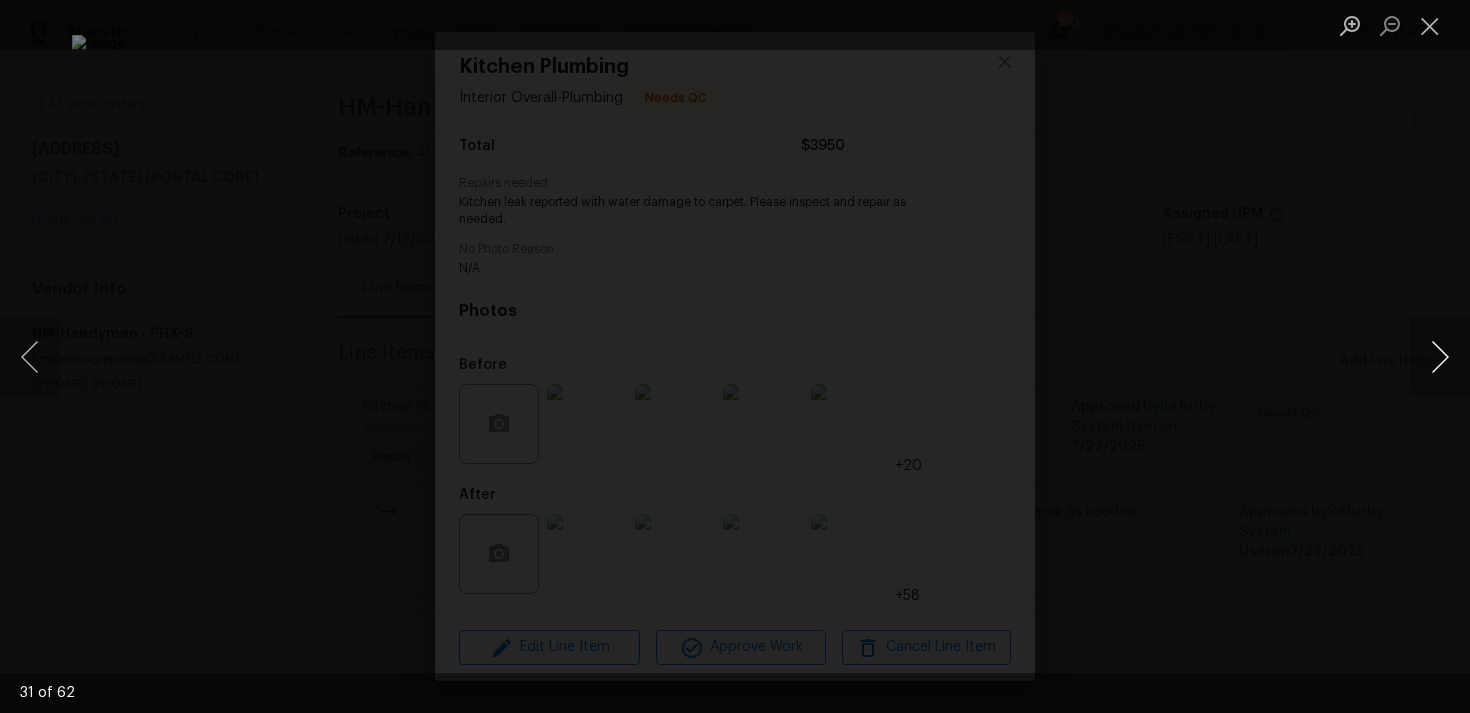 click at bounding box center (1440, 357) 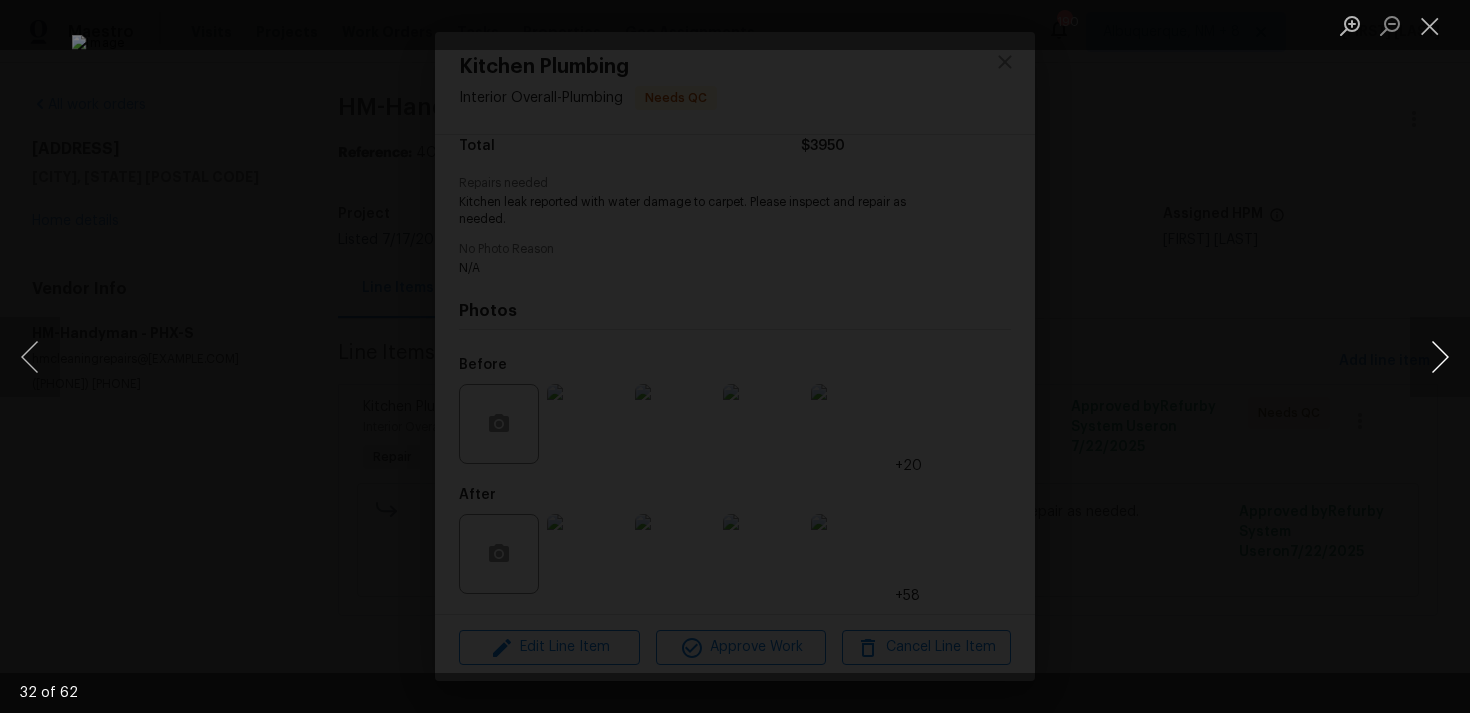 click at bounding box center [1440, 357] 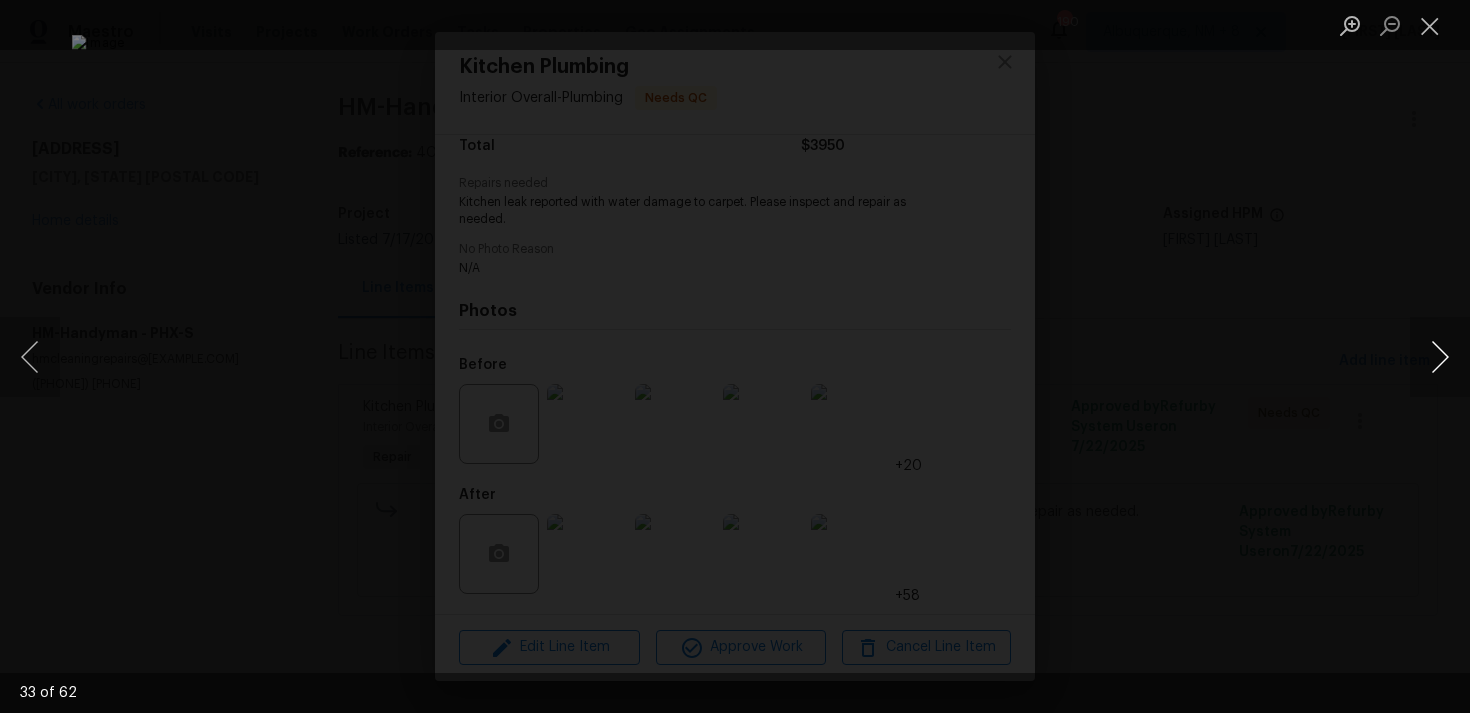 click at bounding box center [1440, 357] 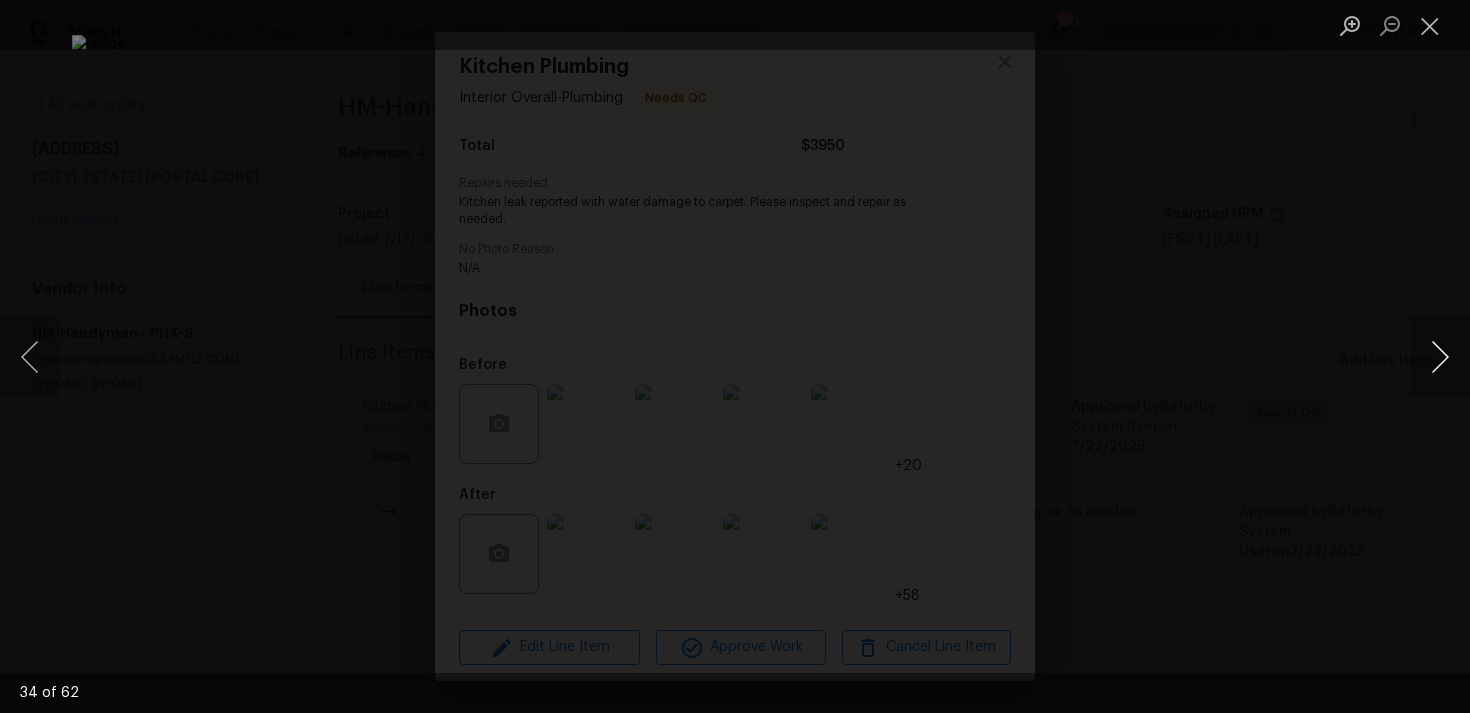 click at bounding box center (1440, 357) 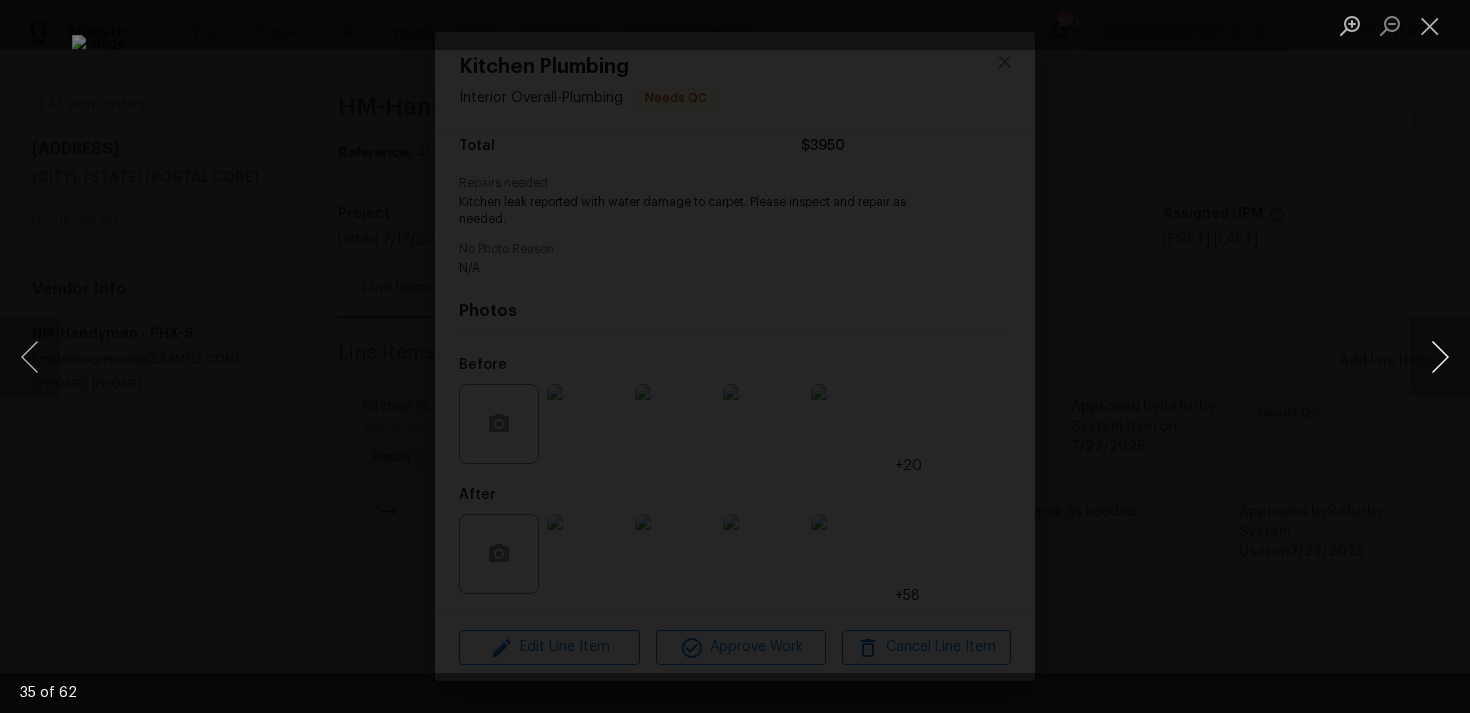 click at bounding box center (1440, 357) 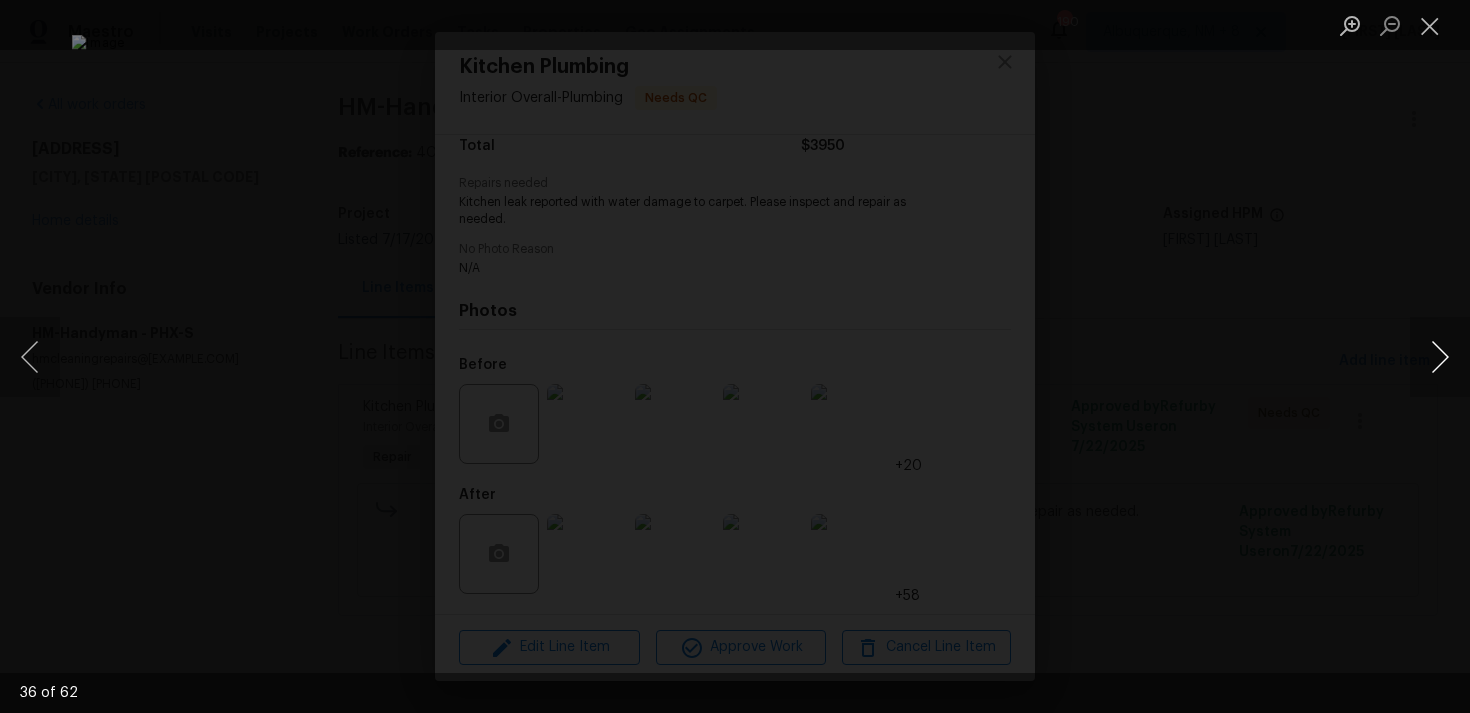 click at bounding box center (1440, 357) 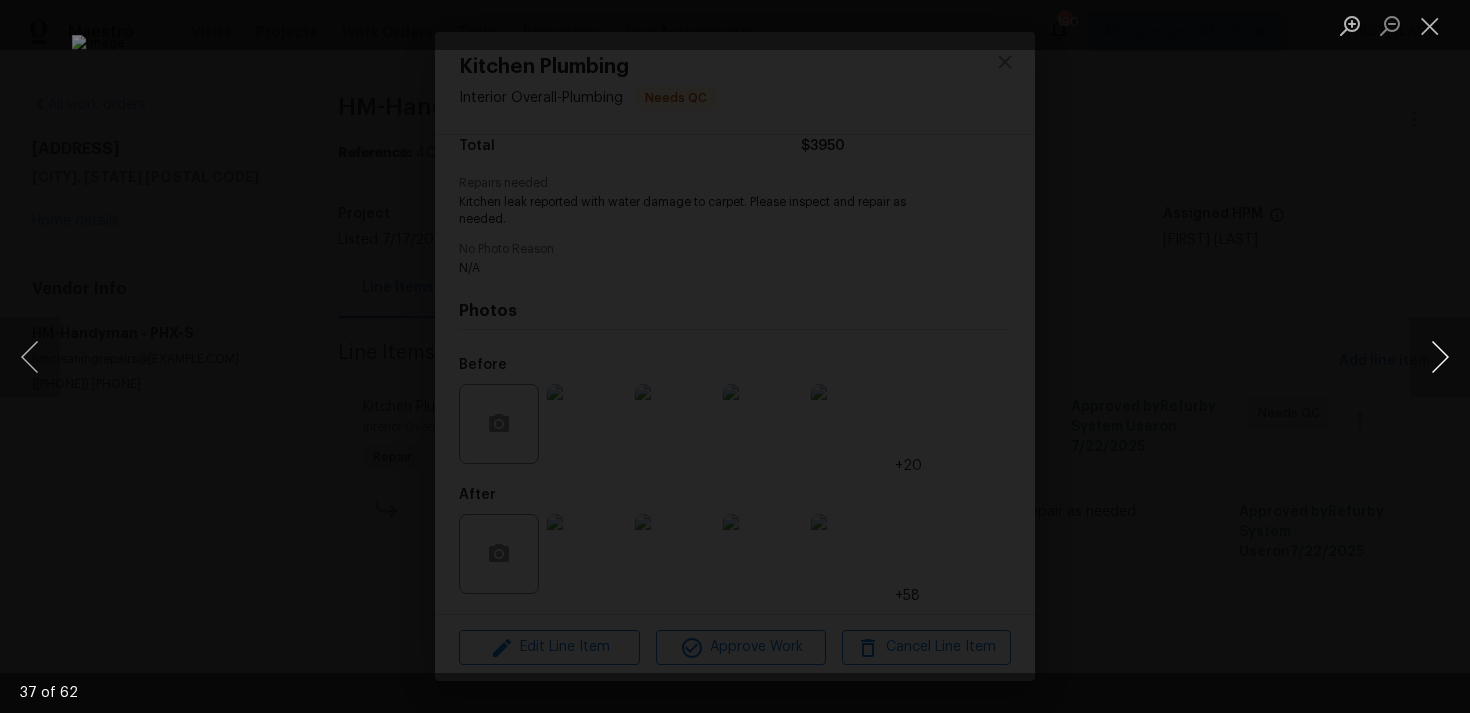 click at bounding box center [1440, 357] 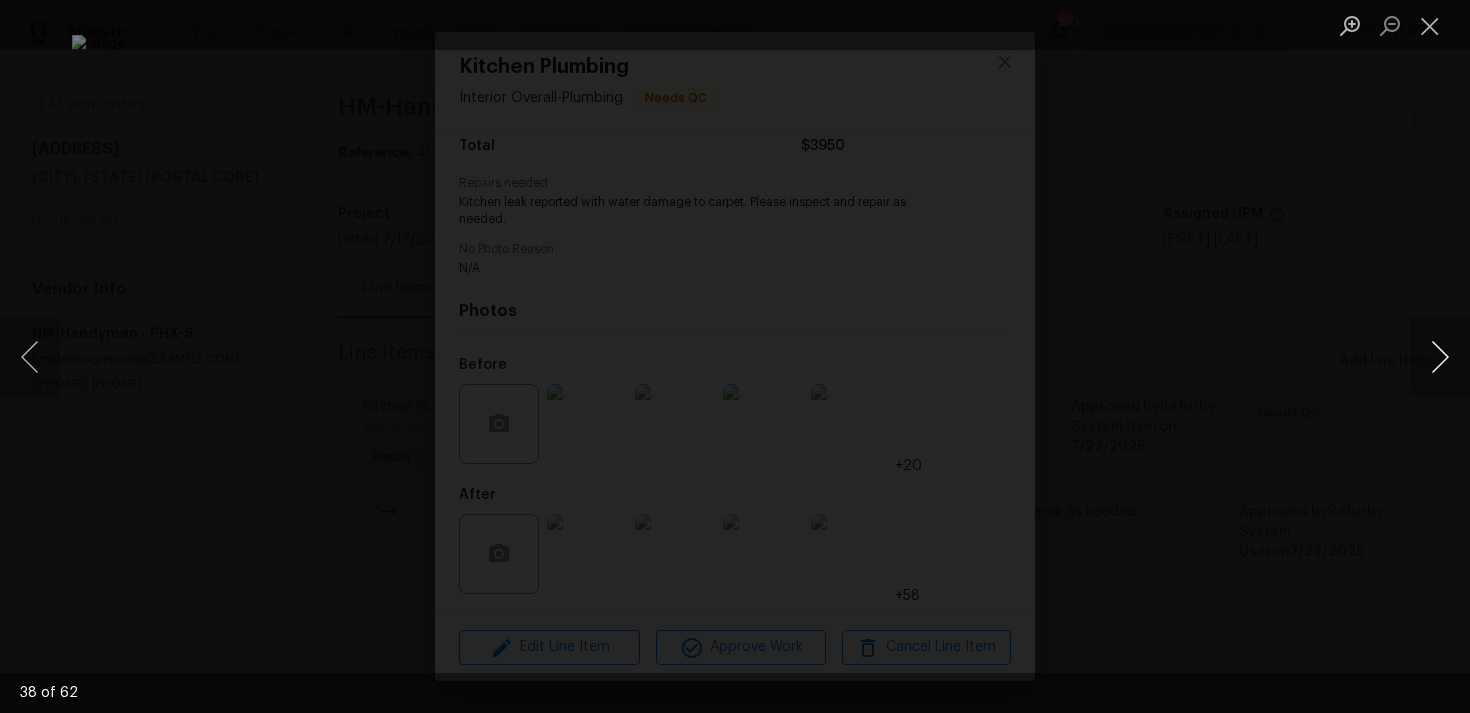 click at bounding box center (1440, 357) 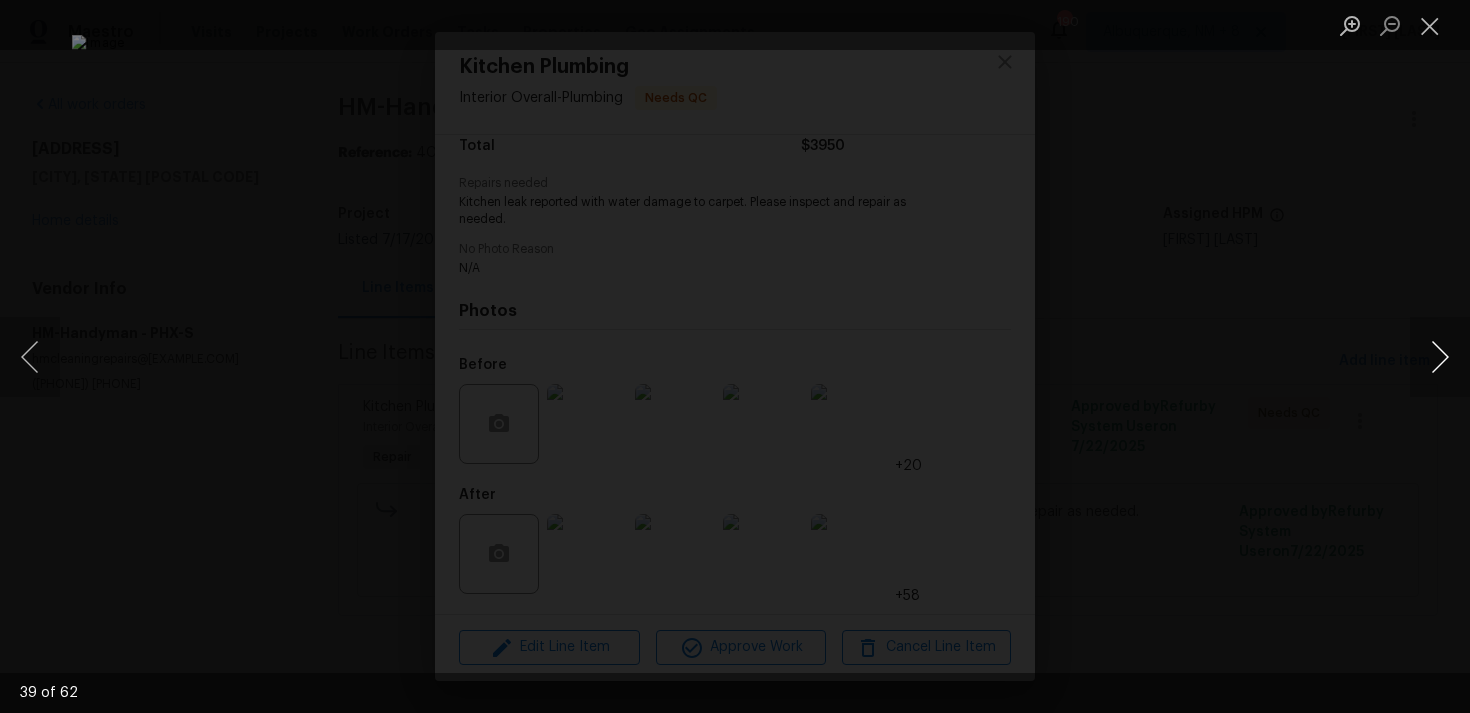 click at bounding box center [1440, 357] 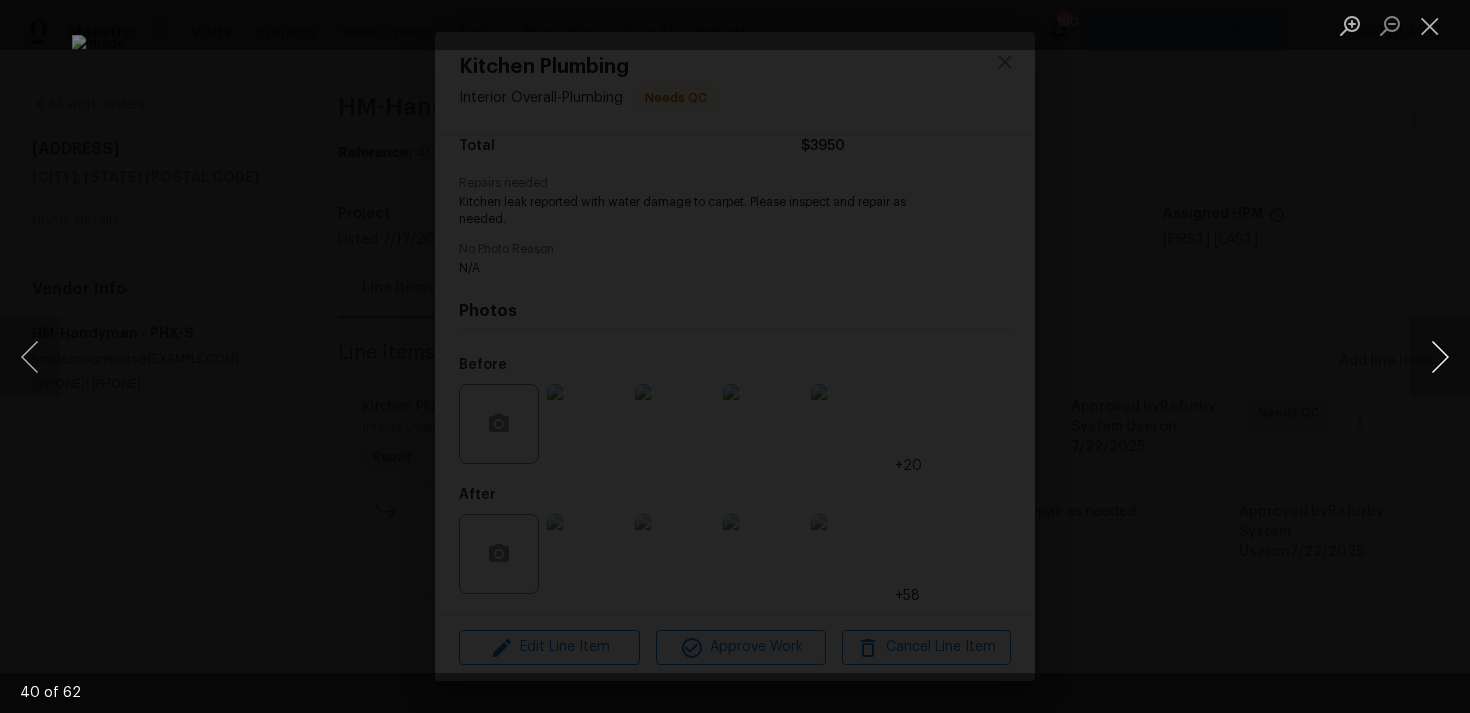 click at bounding box center (1440, 357) 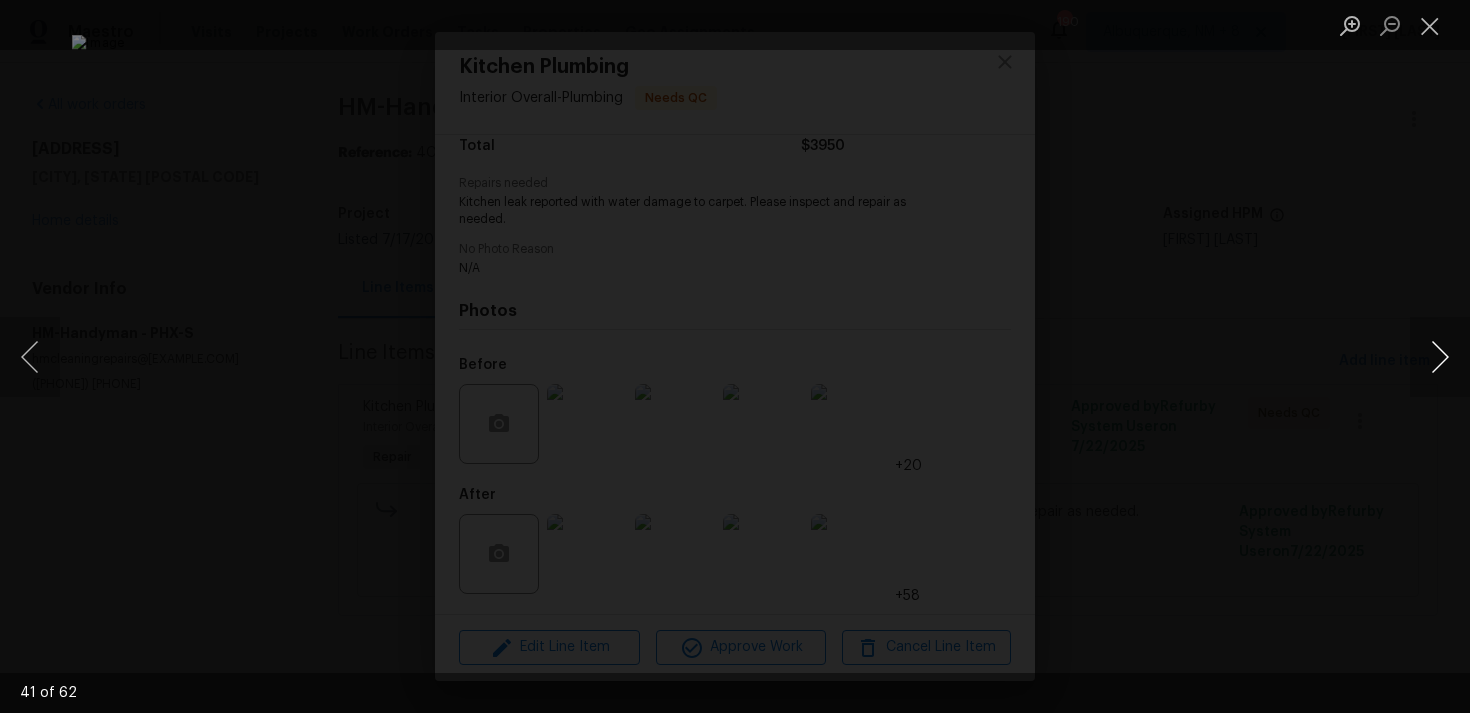 click at bounding box center [1440, 357] 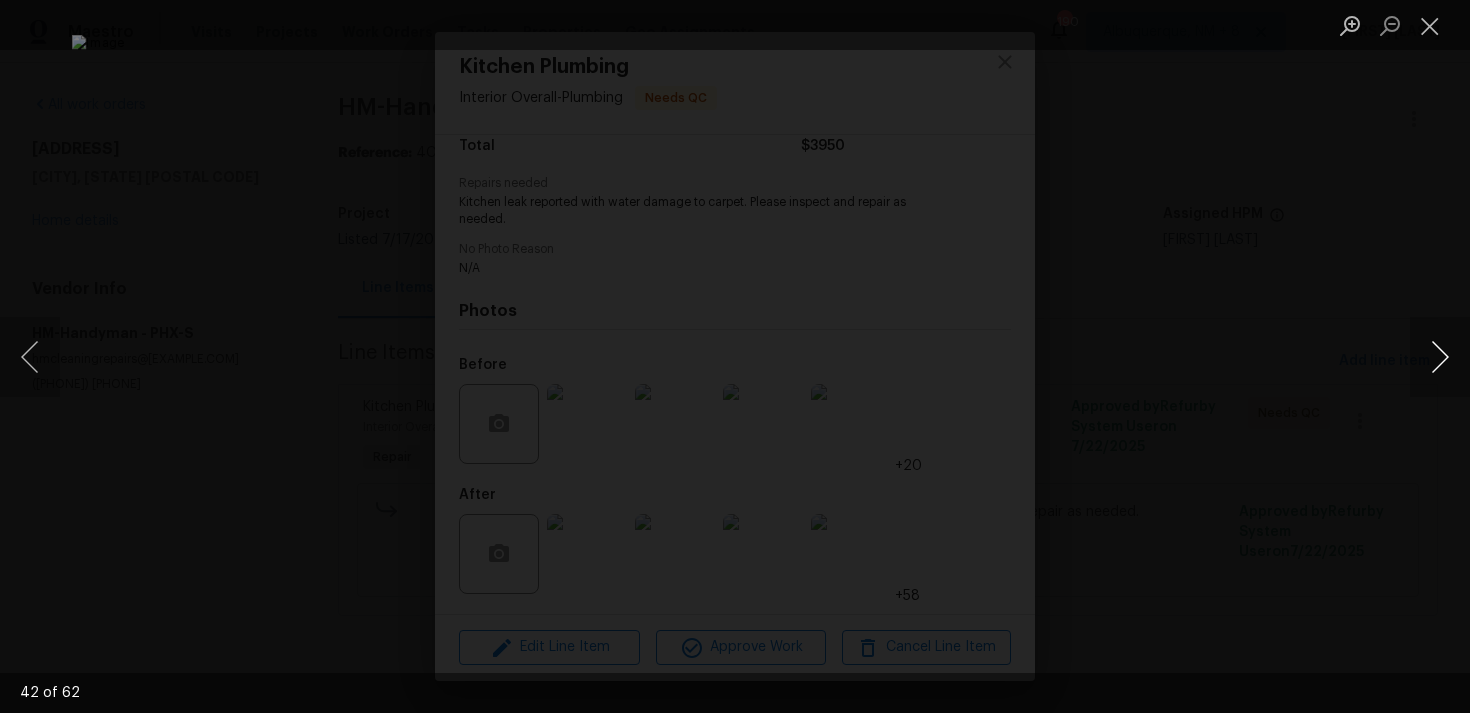click at bounding box center [1440, 357] 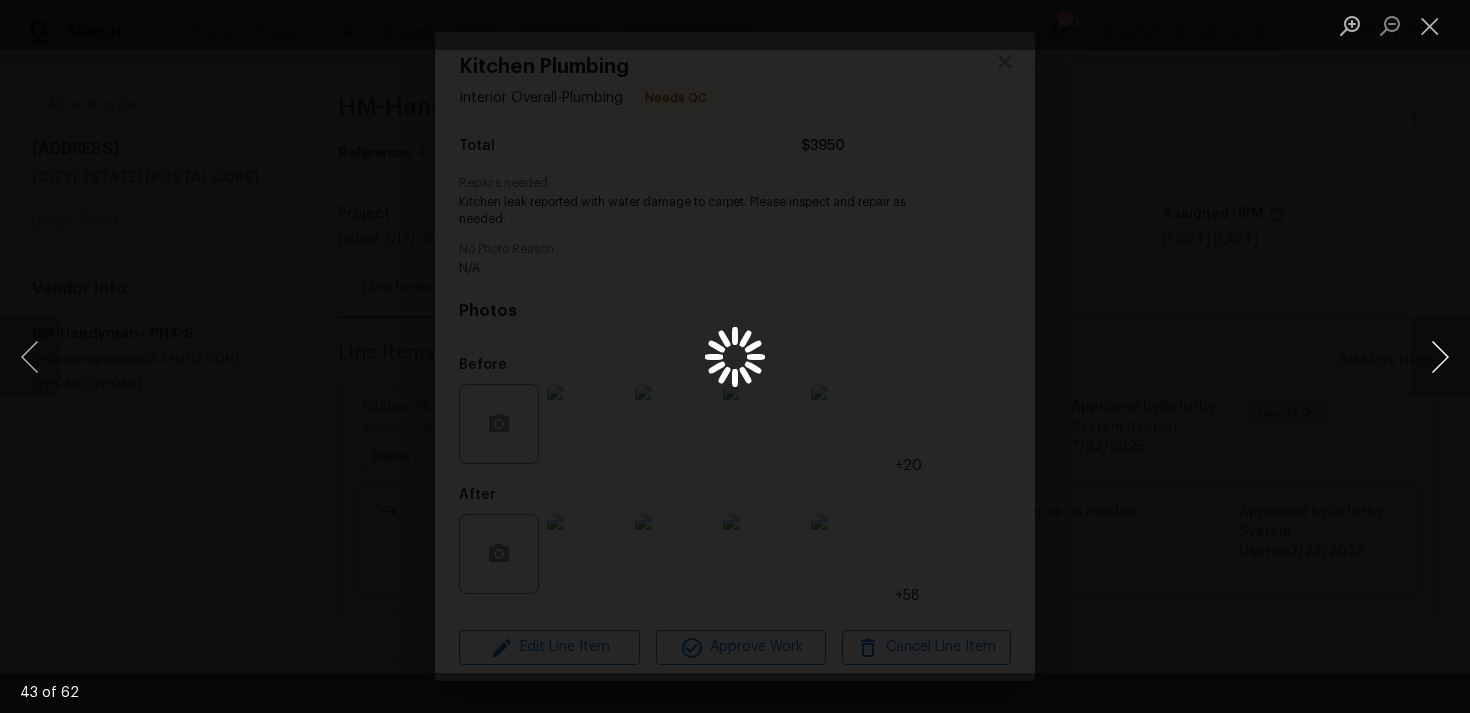 click at bounding box center (1440, 357) 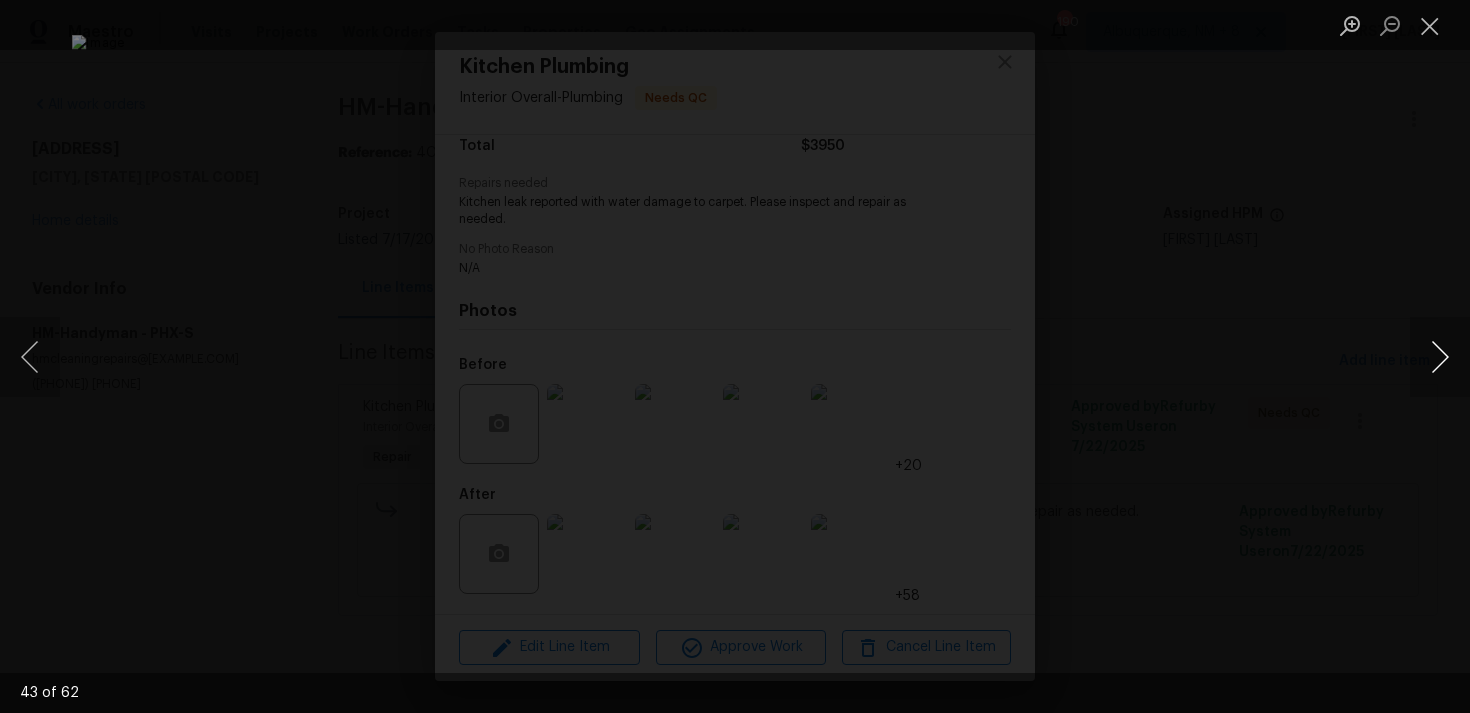 click at bounding box center (1440, 357) 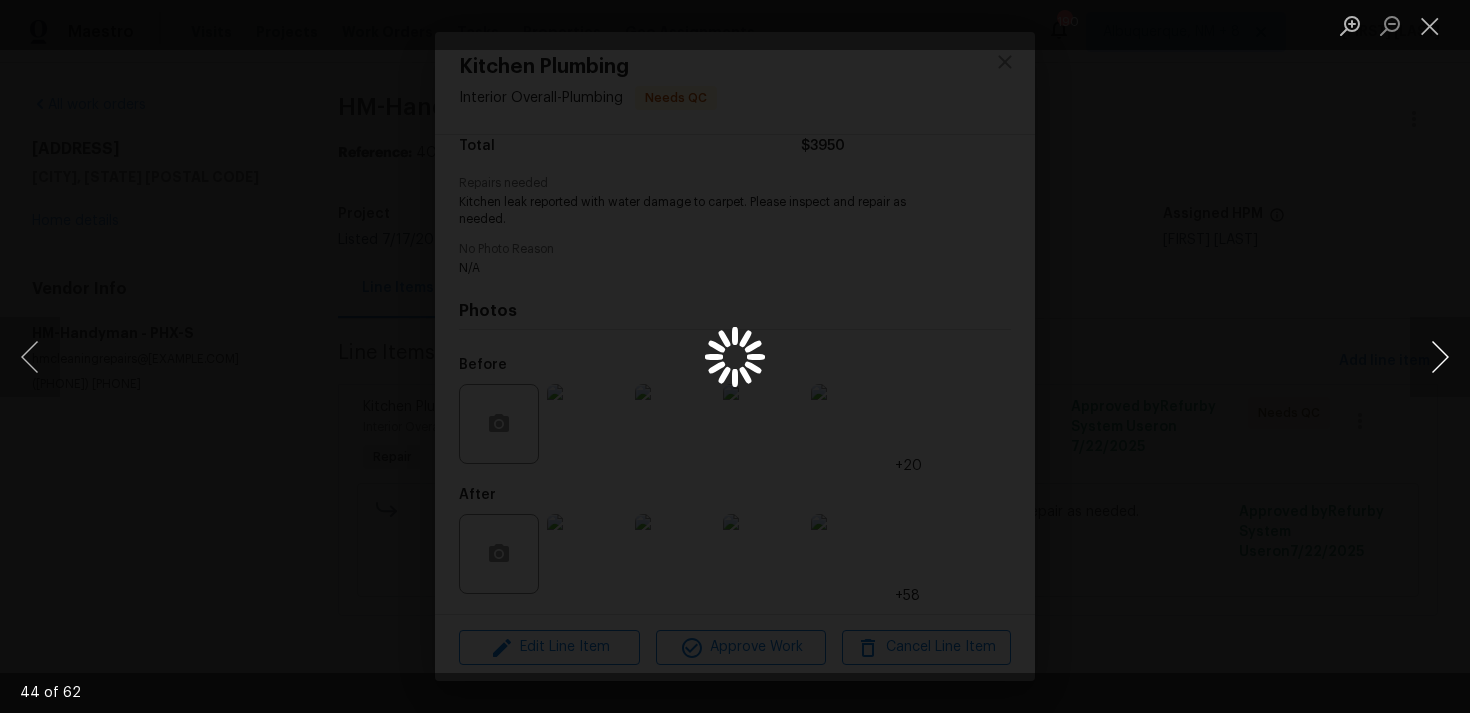 click at bounding box center (1440, 357) 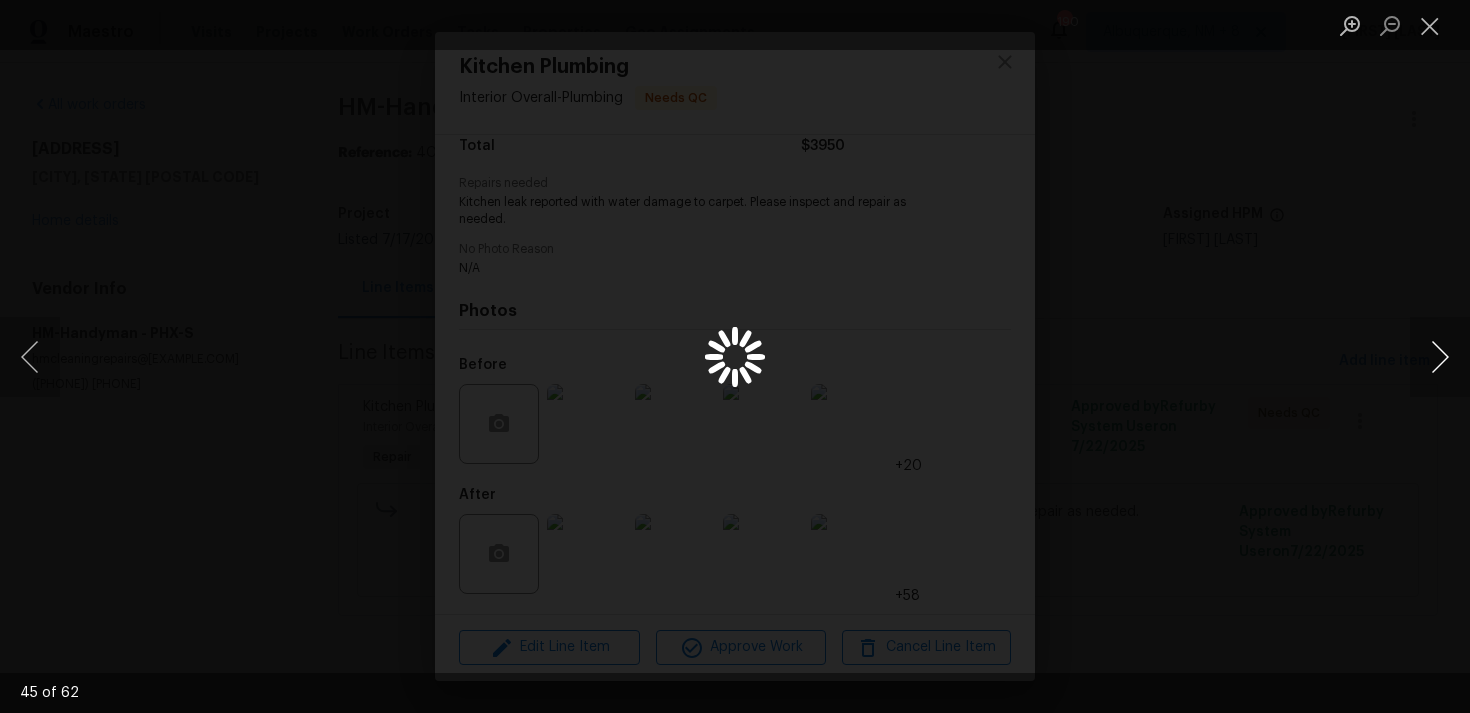 click at bounding box center [1440, 357] 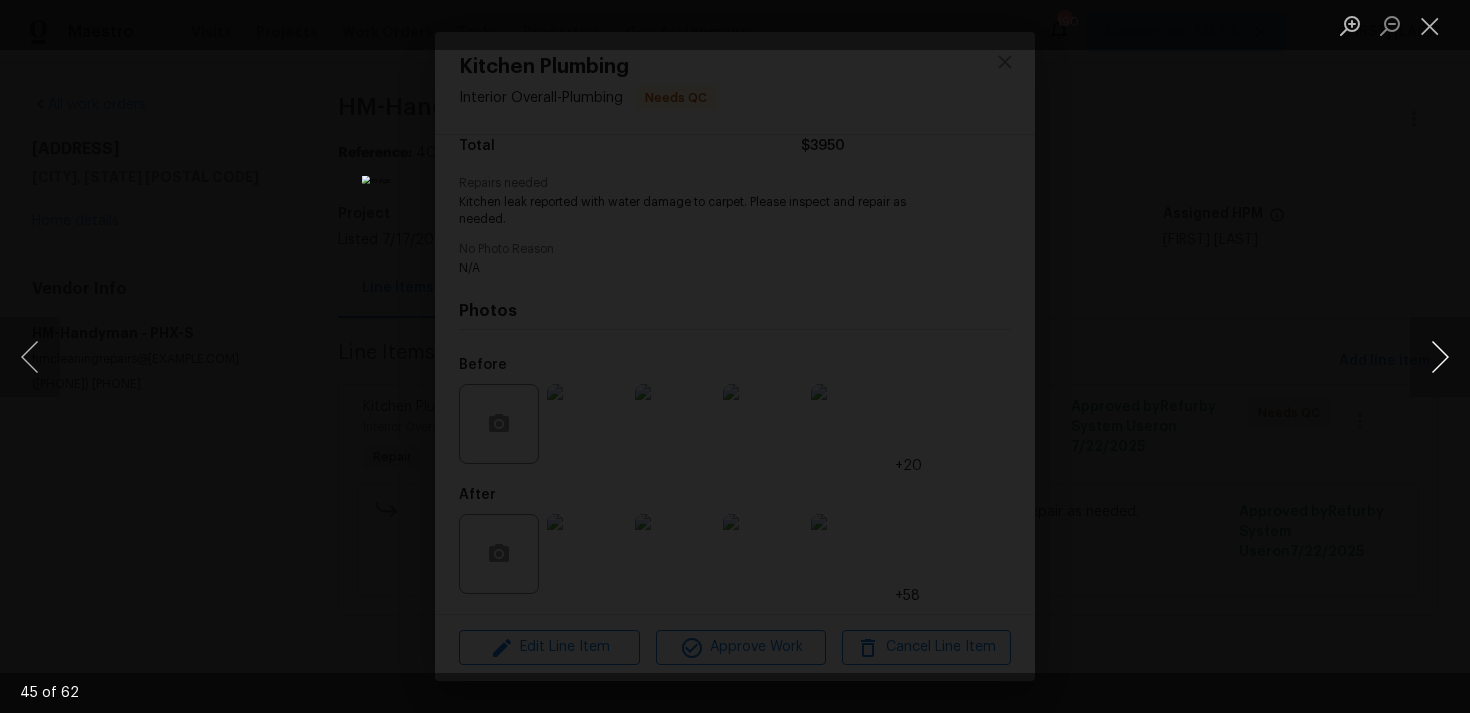 click at bounding box center (1440, 357) 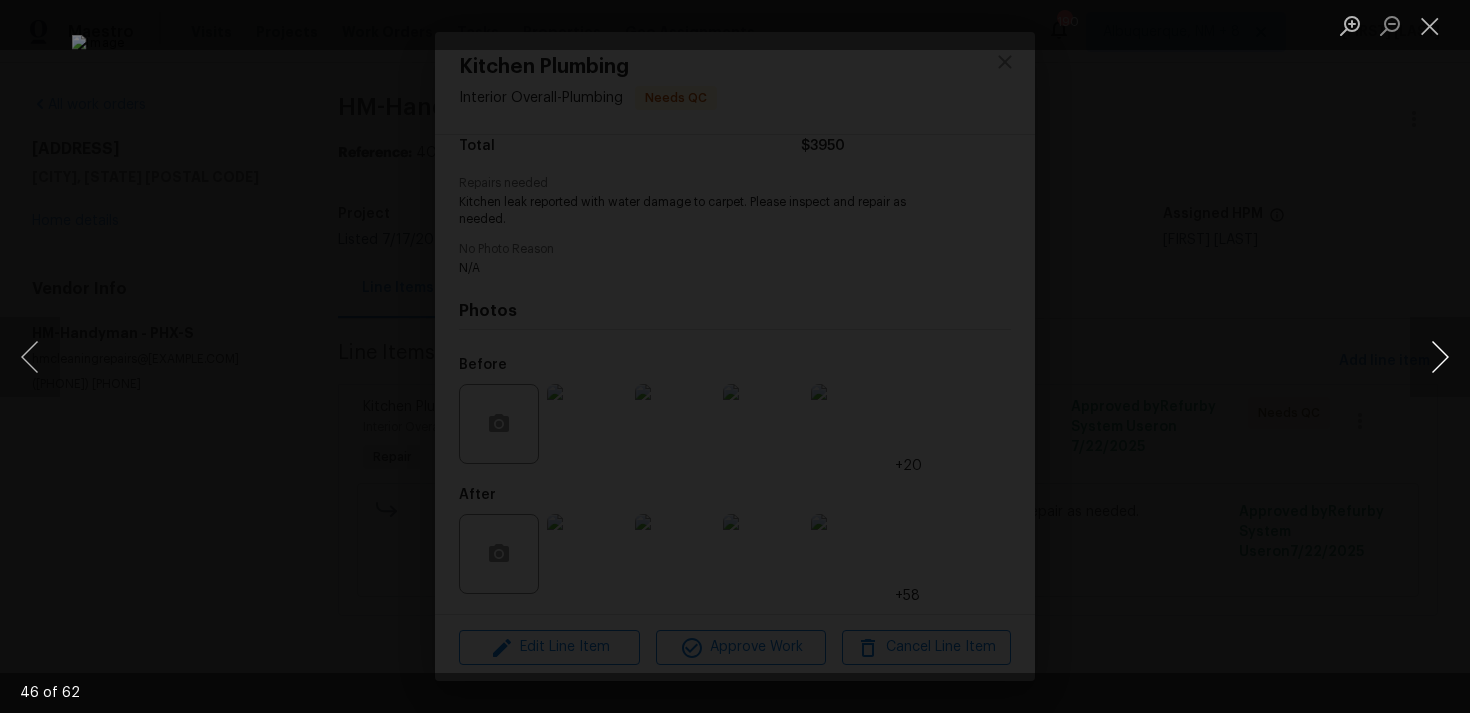 click at bounding box center [1440, 357] 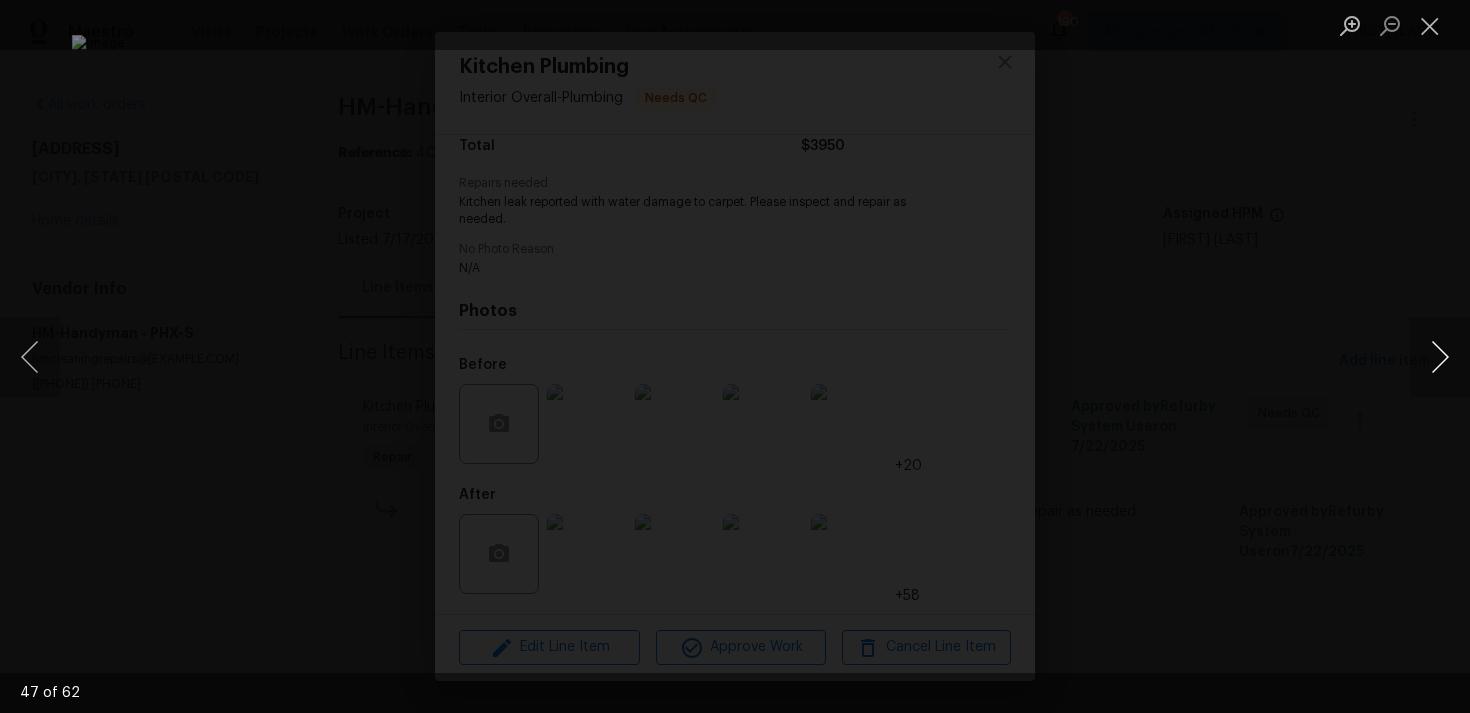 click at bounding box center [1440, 357] 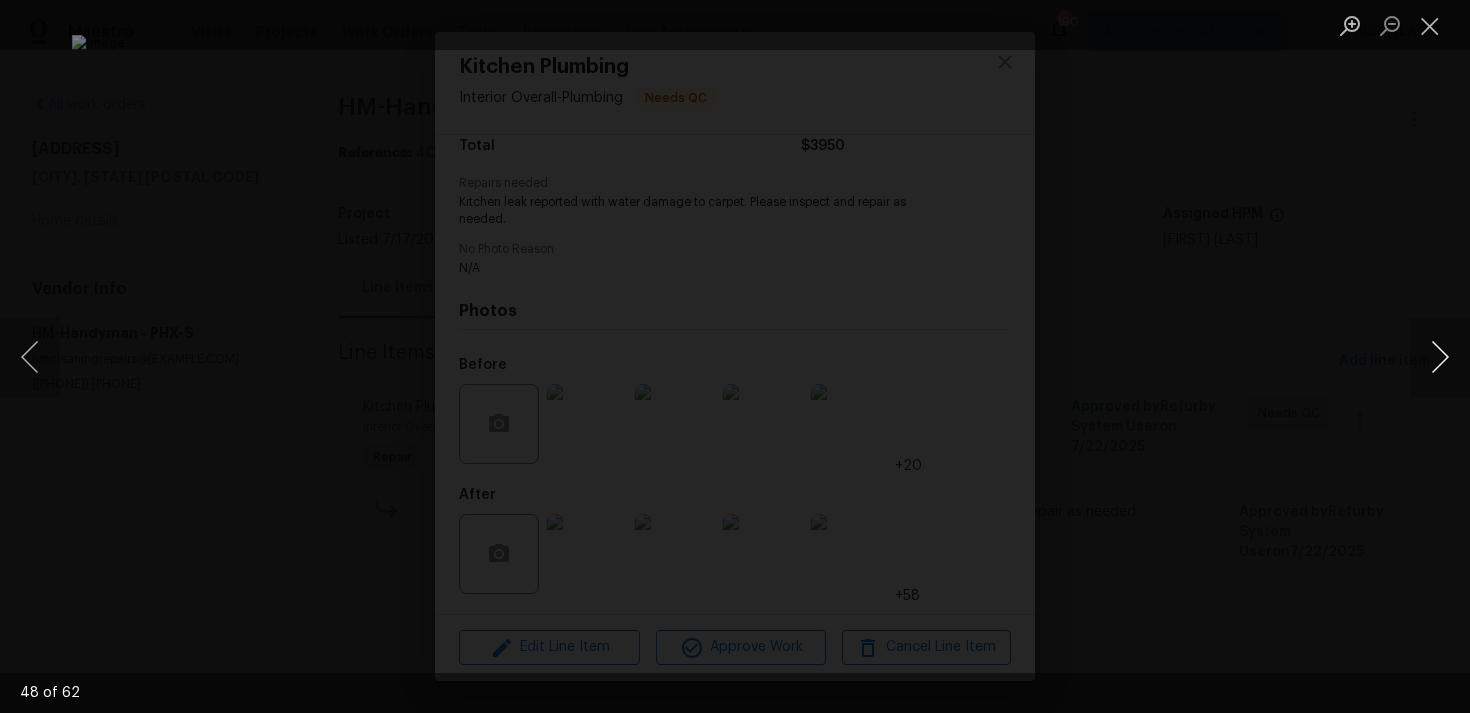 click at bounding box center [1440, 357] 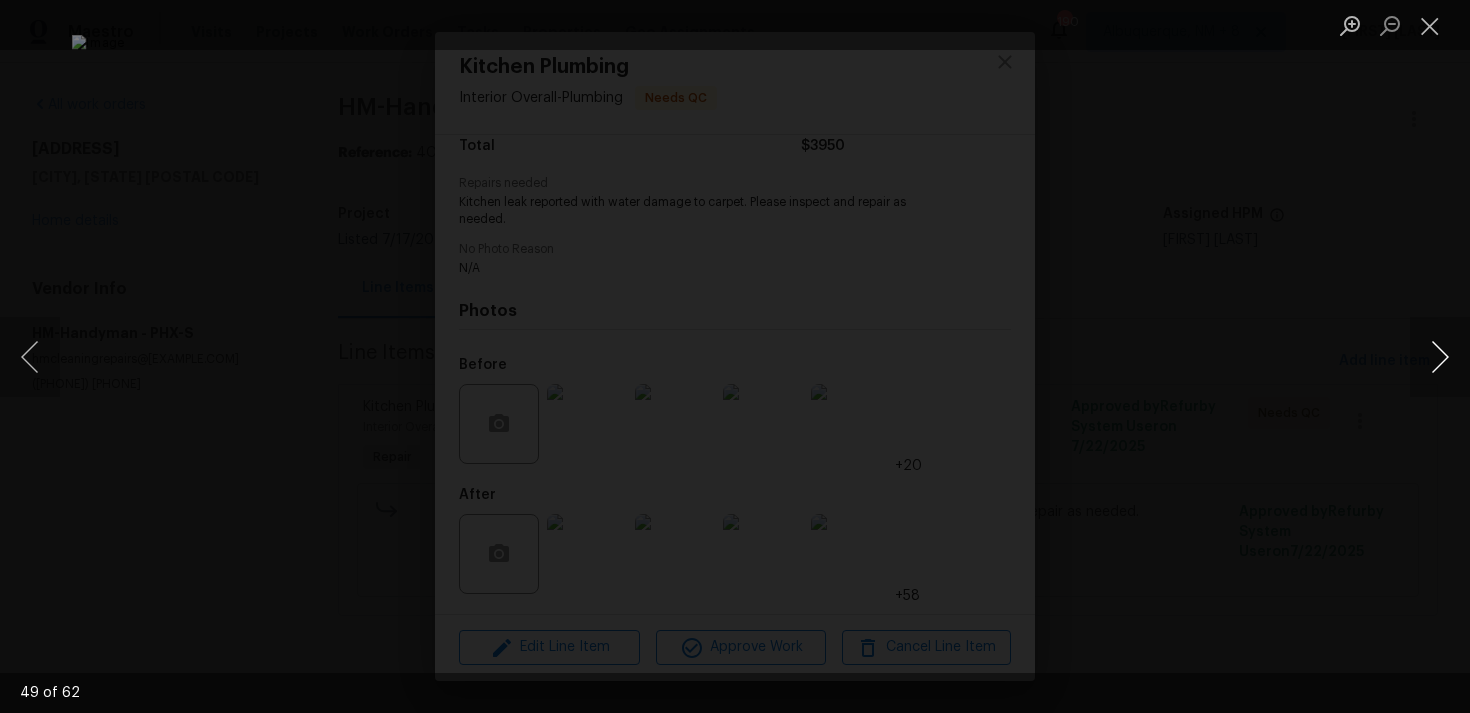 click at bounding box center [1440, 357] 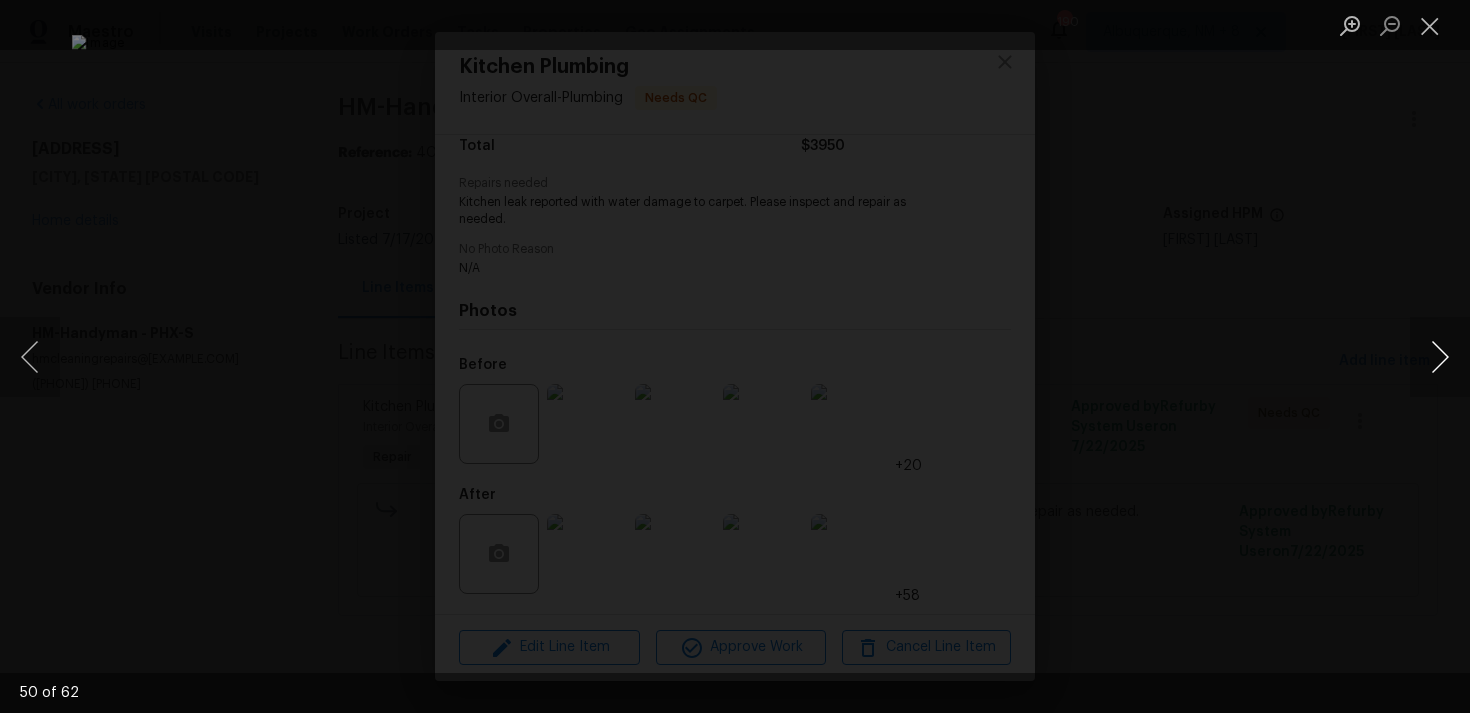 click at bounding box center [1440, 357] 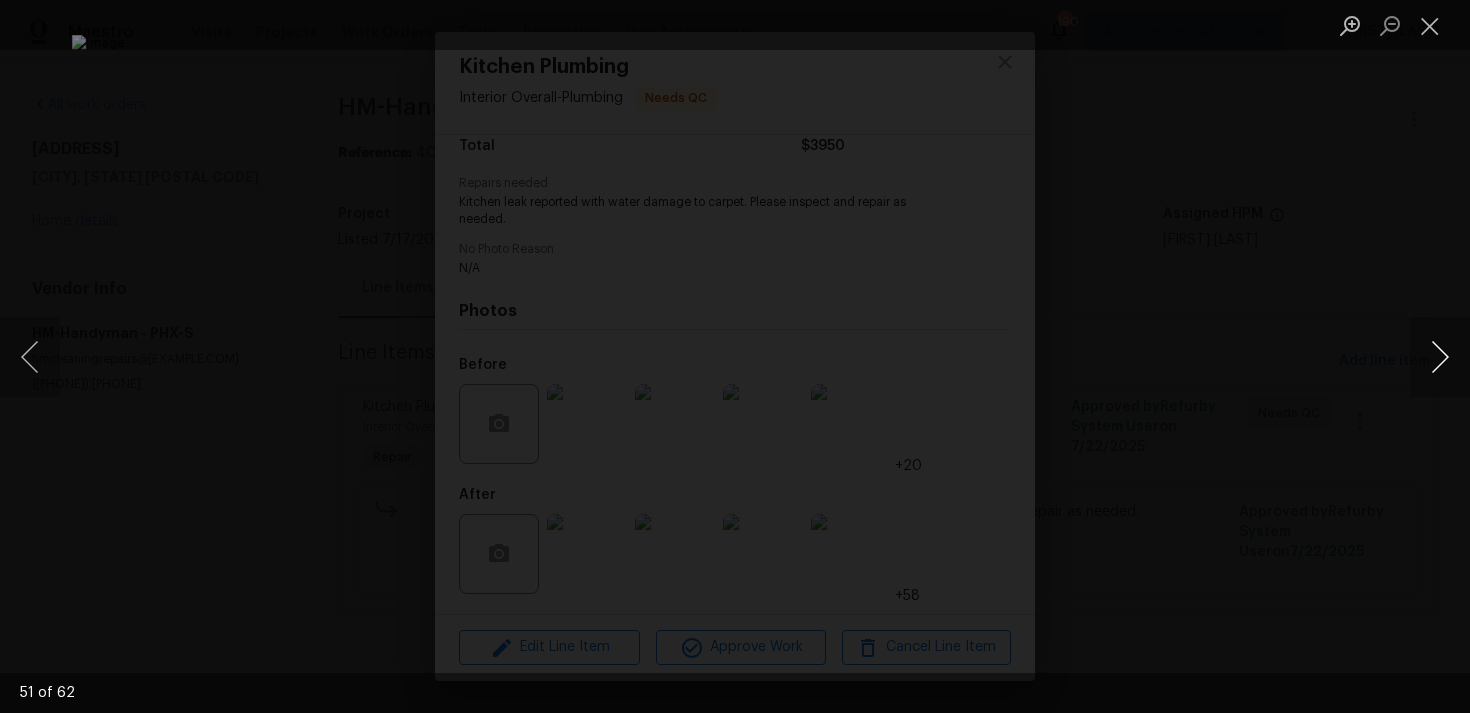 click at bounding box center [1440, 357] 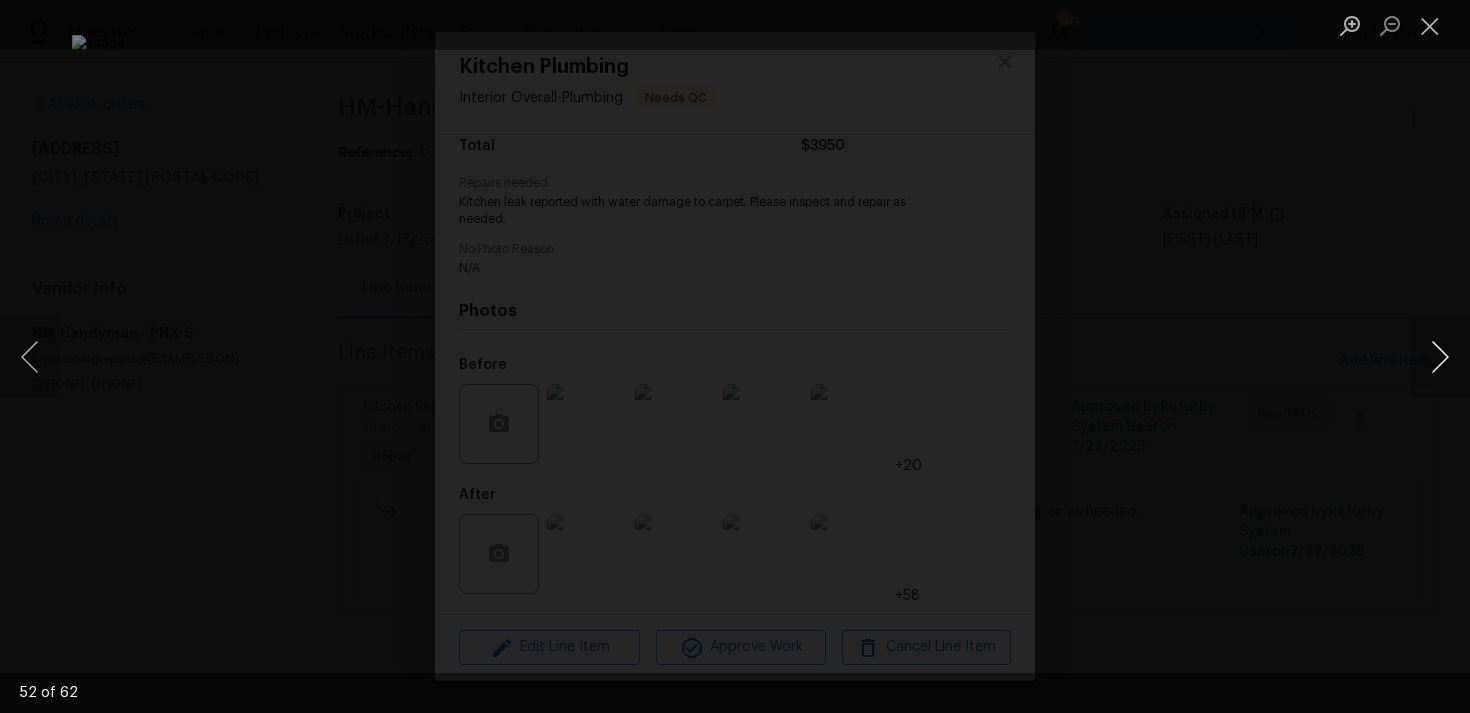 click at bounding box center [1440, 357] 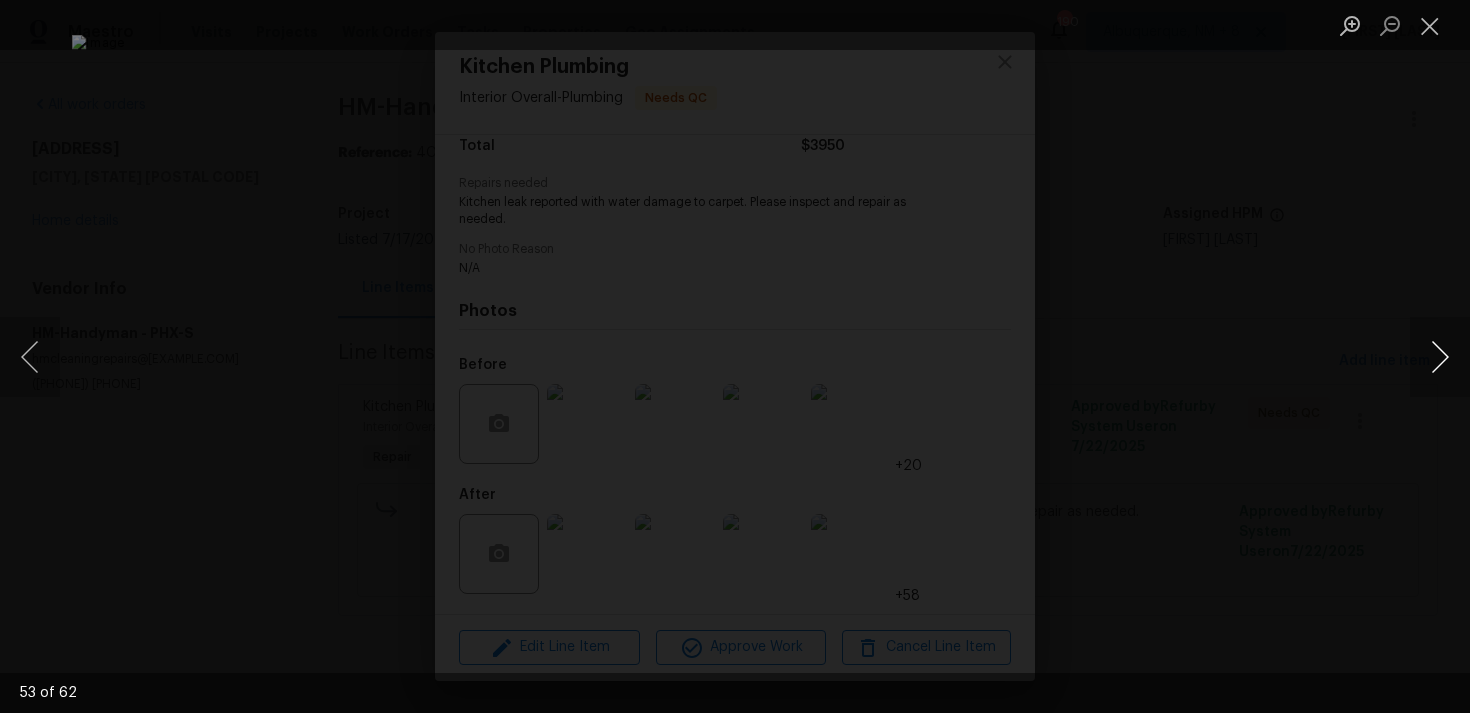 click at bounding box center (1440, 357) 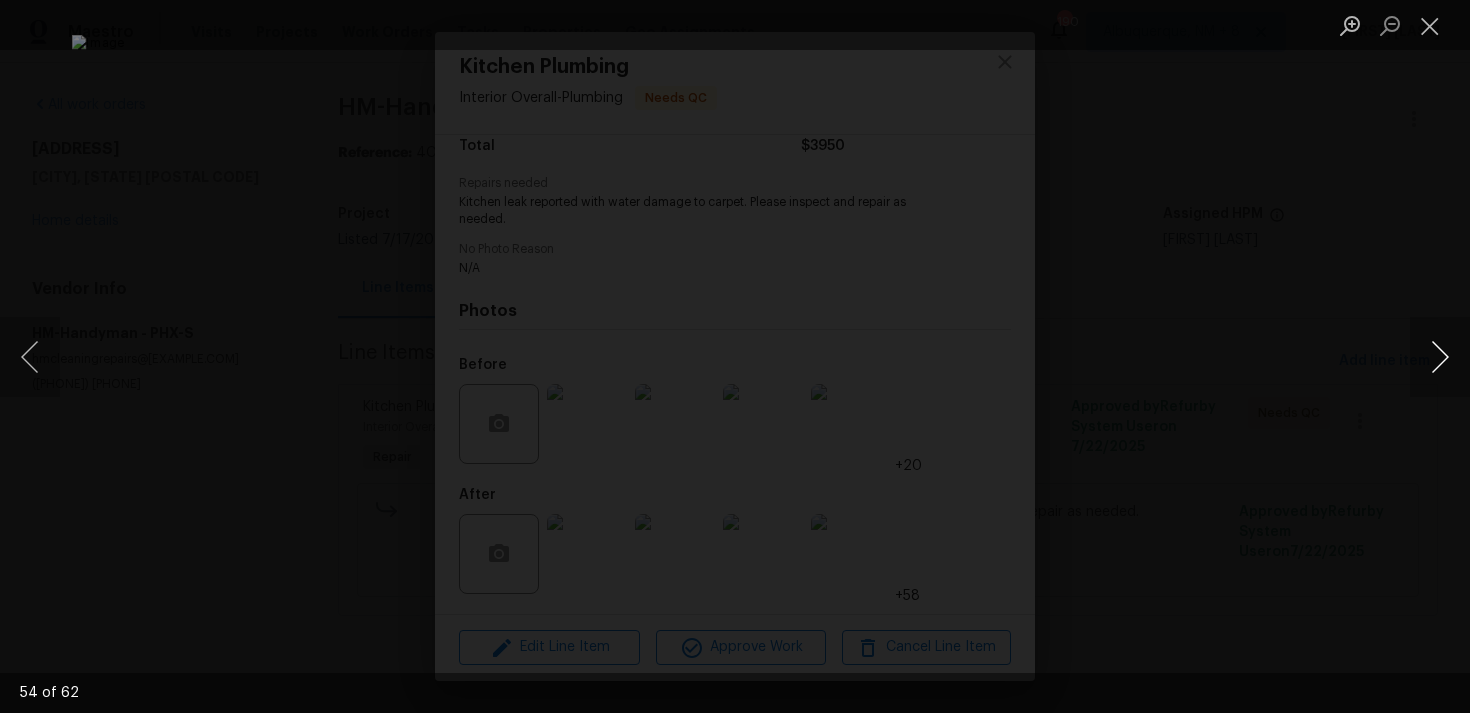 click at bounding box center [1440, 357] 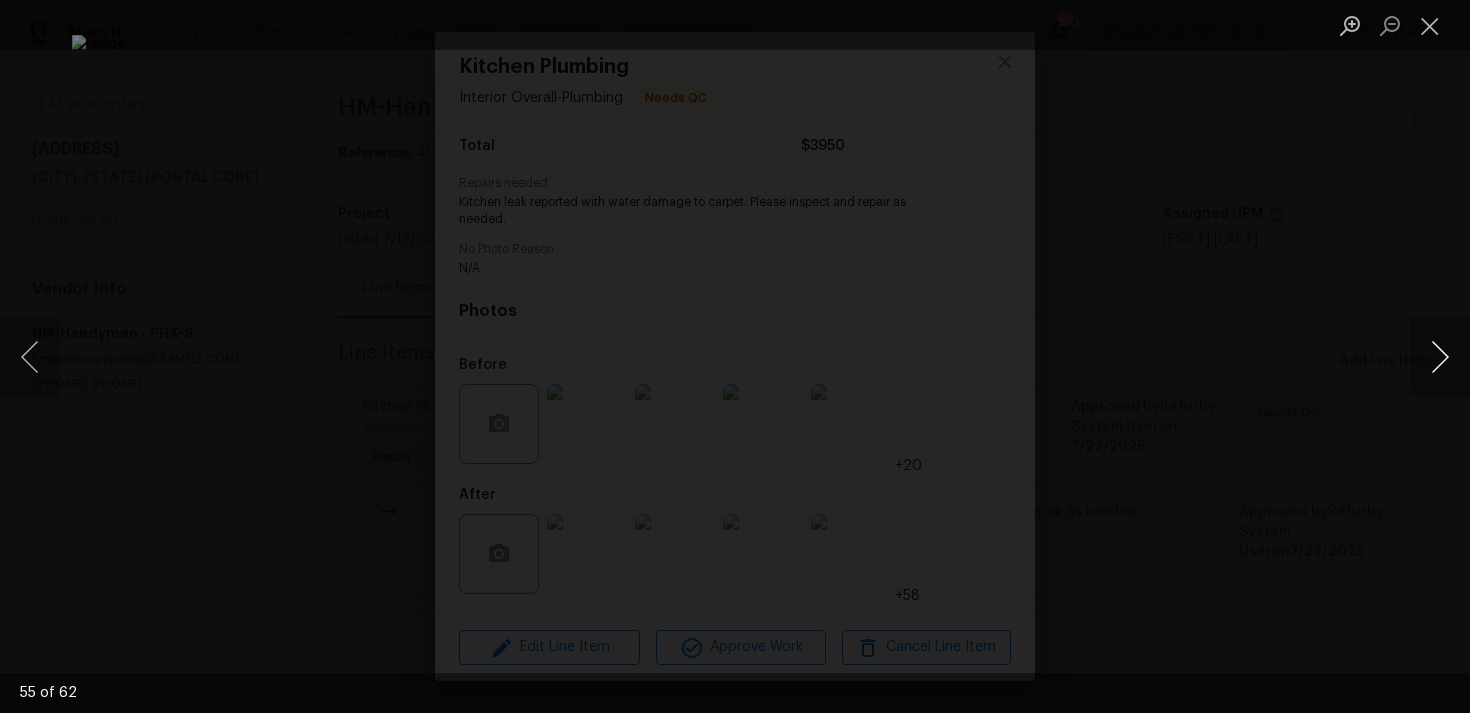 click at bounding box center [1440, 357] 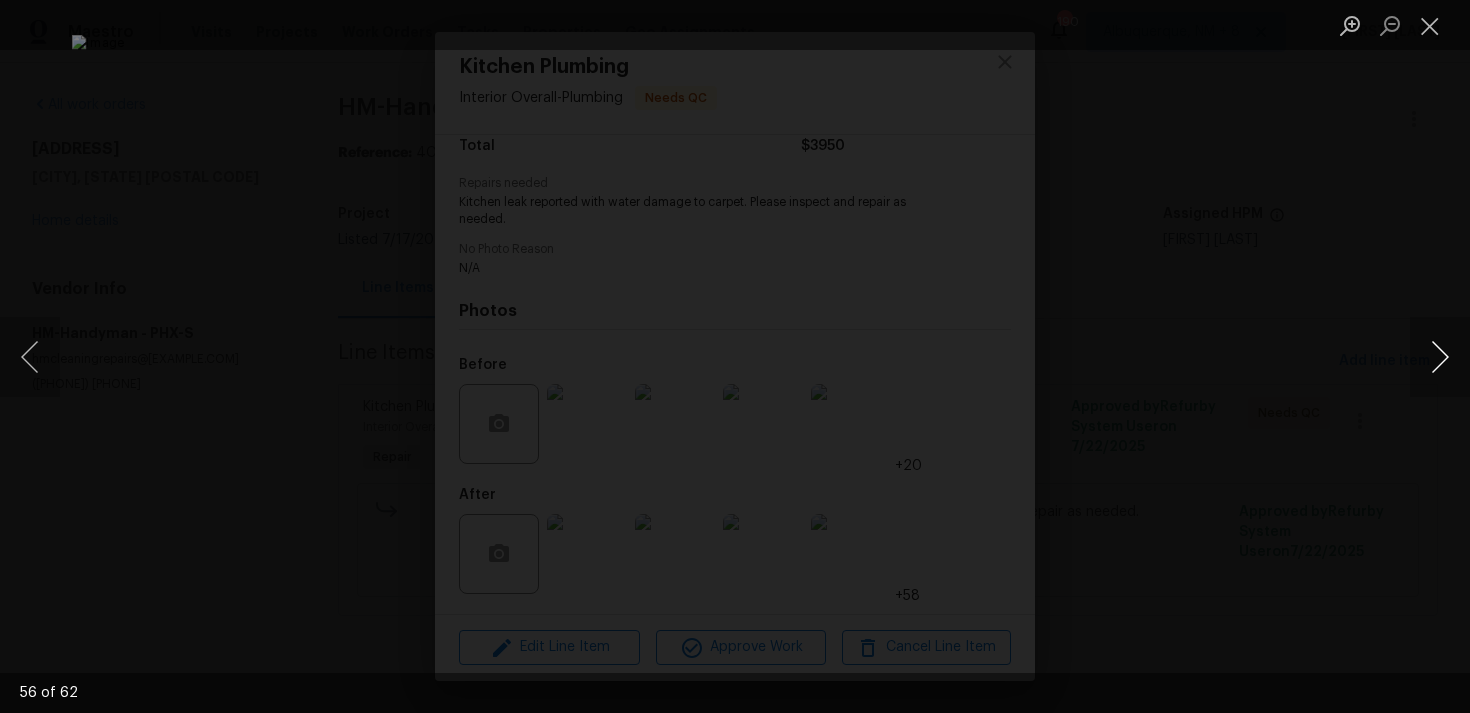 click at bounding box center [1440, 357] 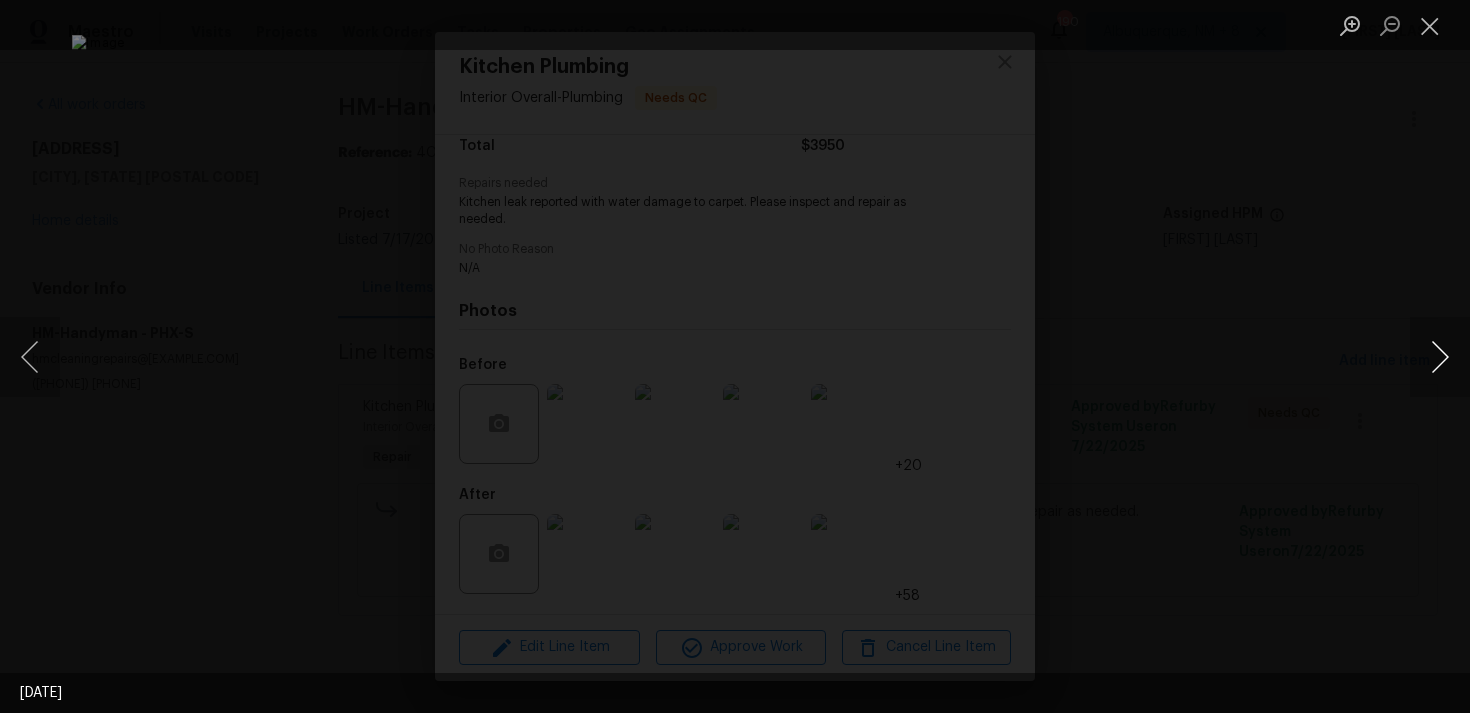 click at bounding box center (1440, 357) 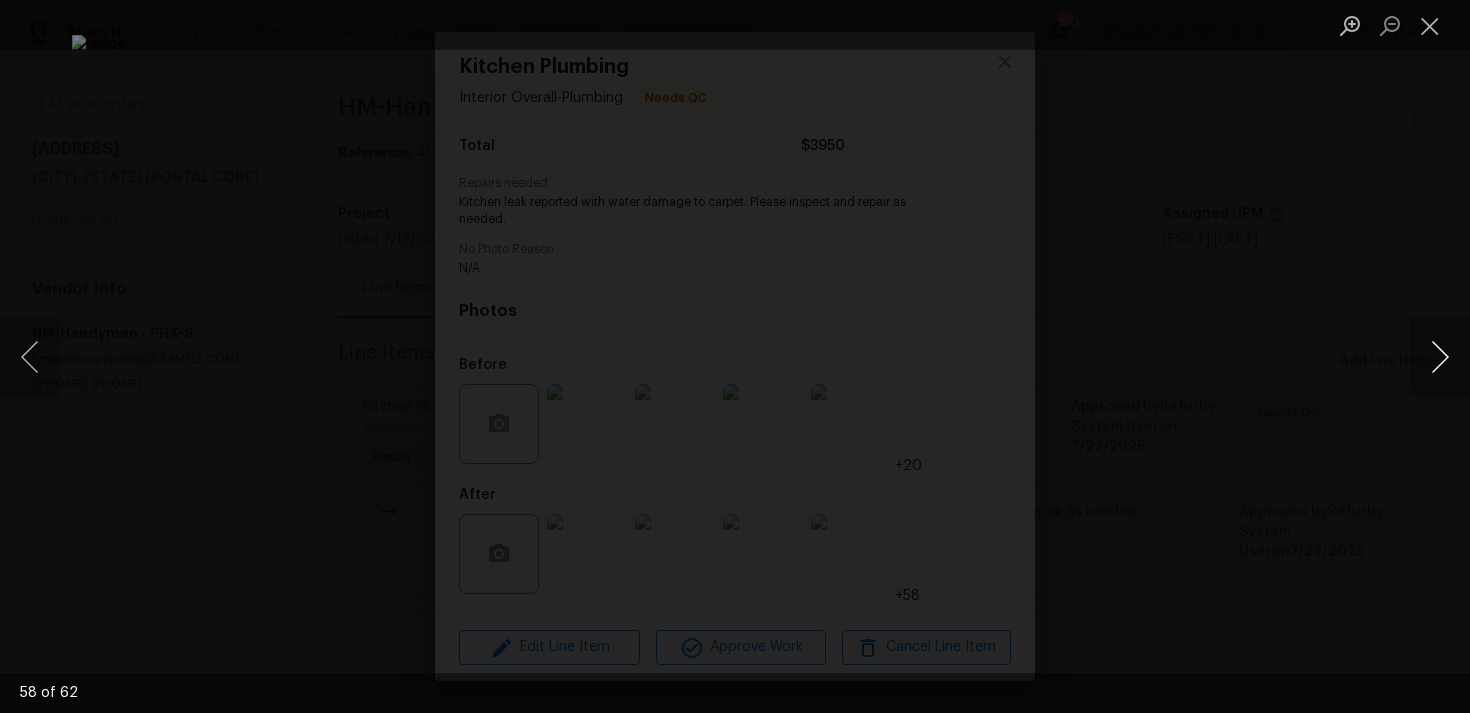 click at bounding box center (1440, 357) 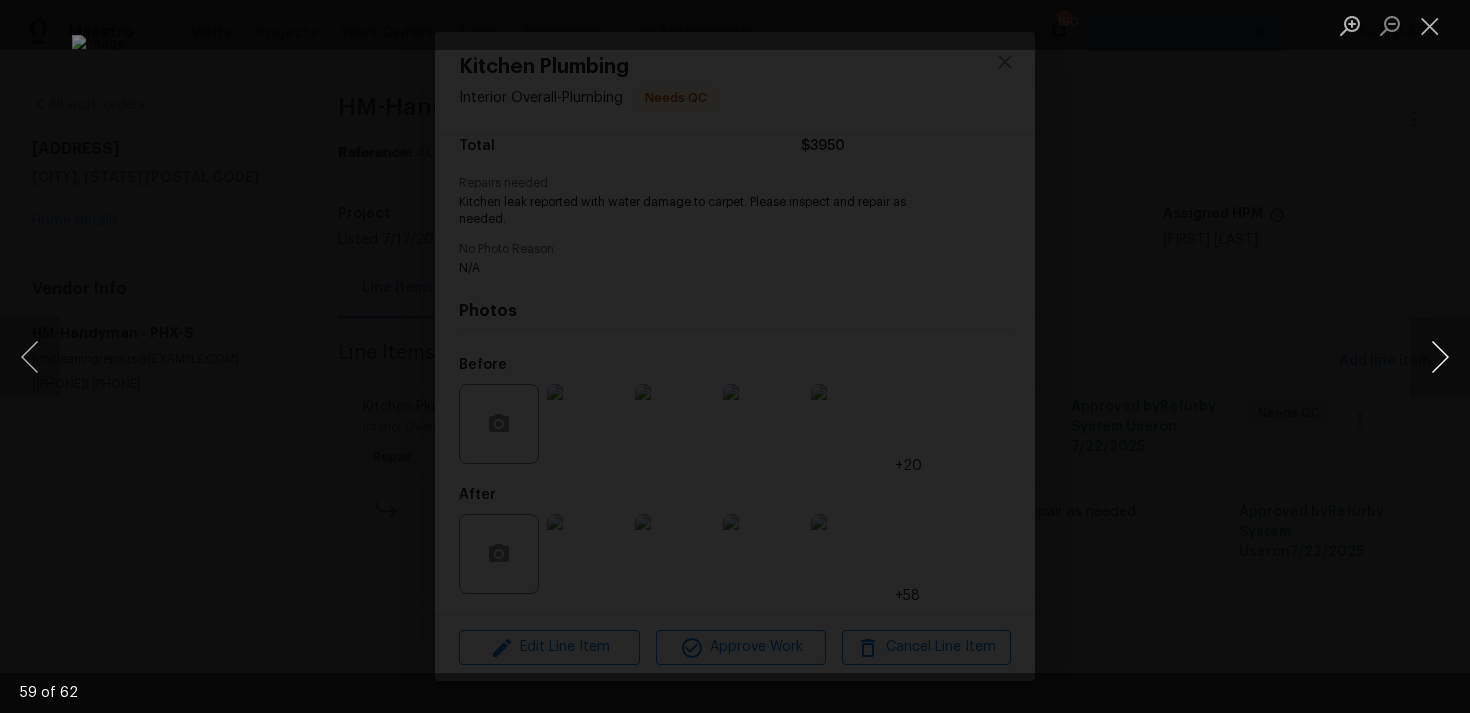 click at bounding box center (1440, 357) 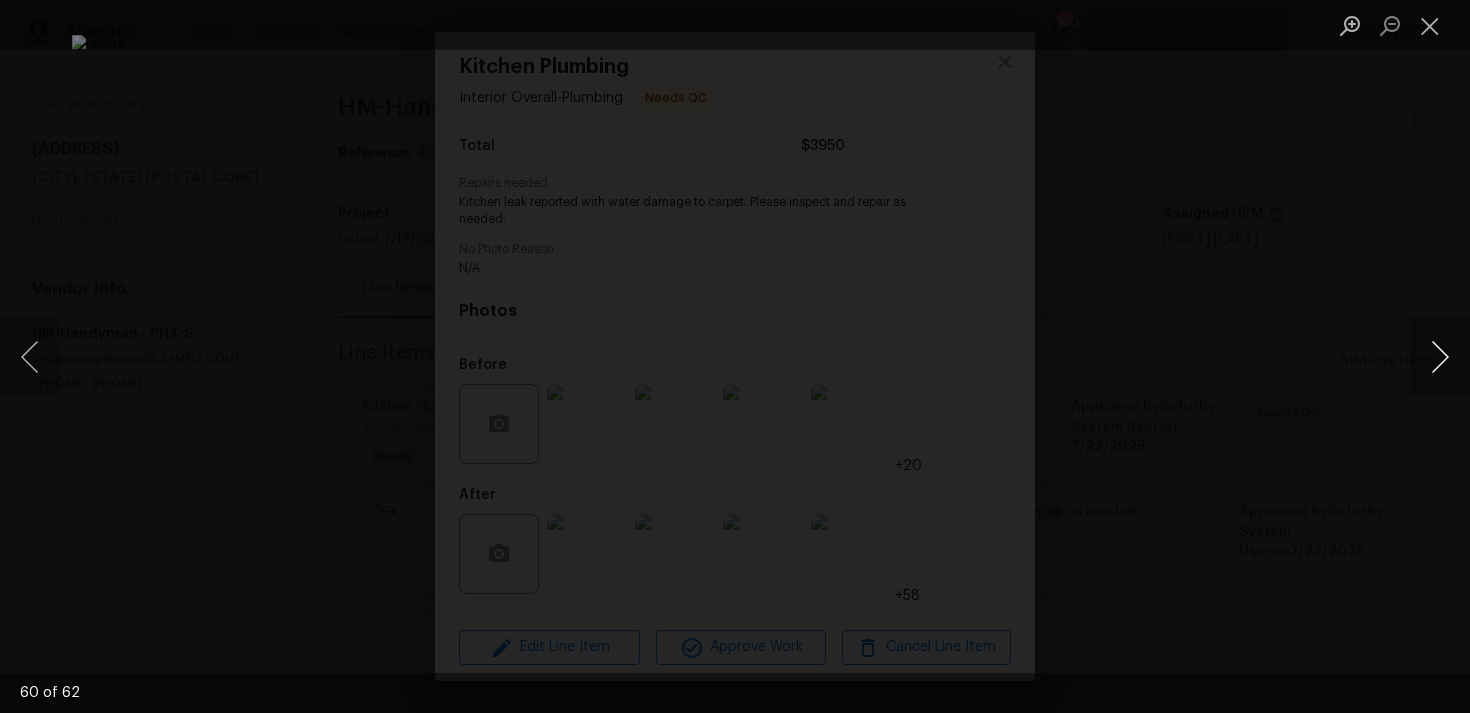 click at bounding box center [1440, 357] 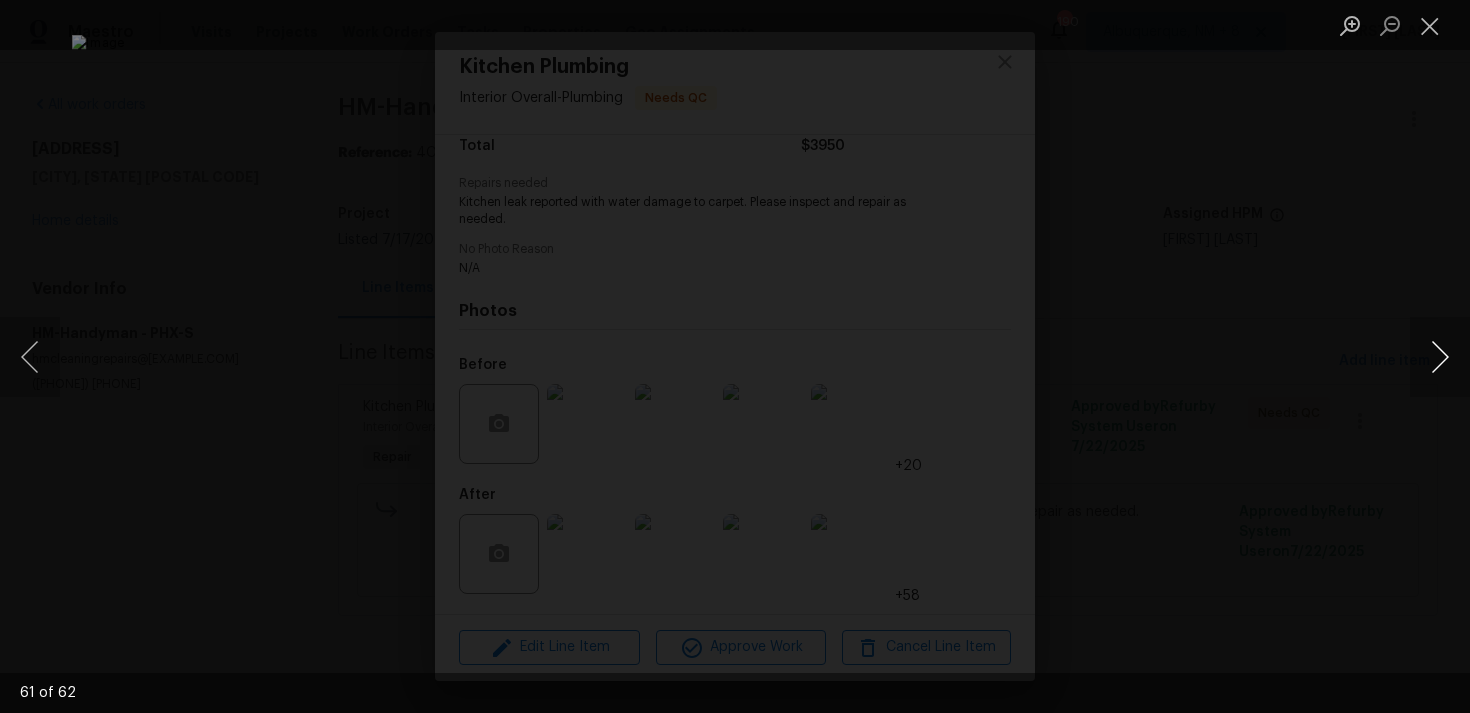 click at bounding box center [1440, 357] 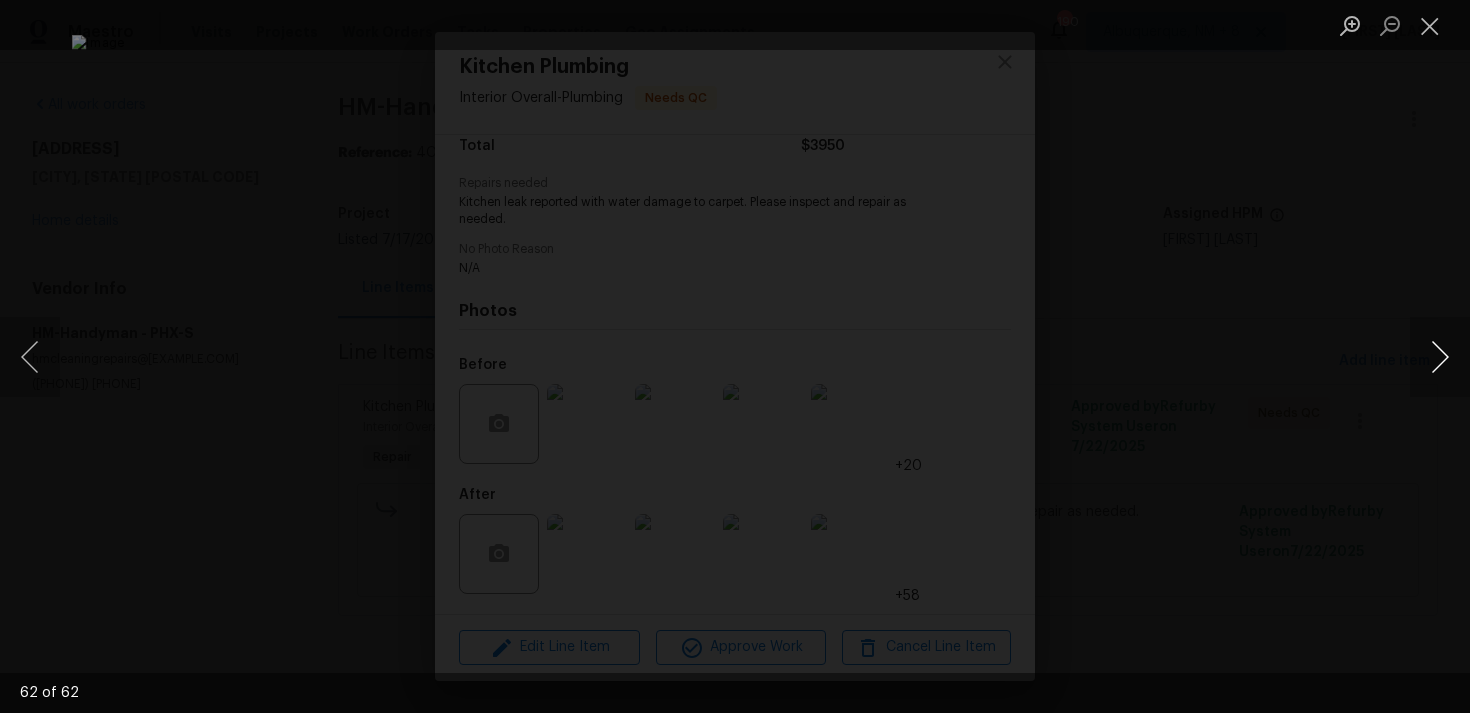 click at bounding box center [1440, 357] 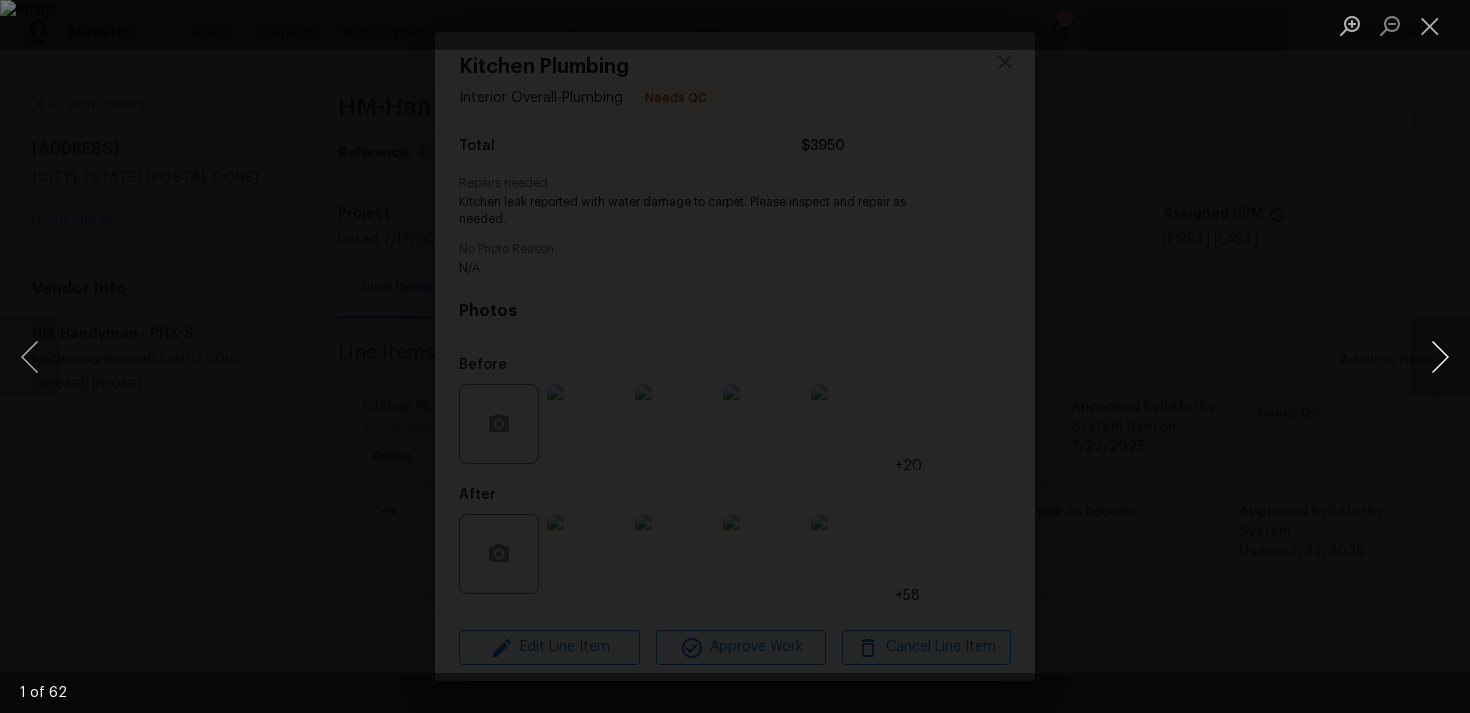 click at bounding box center (1440, 357) 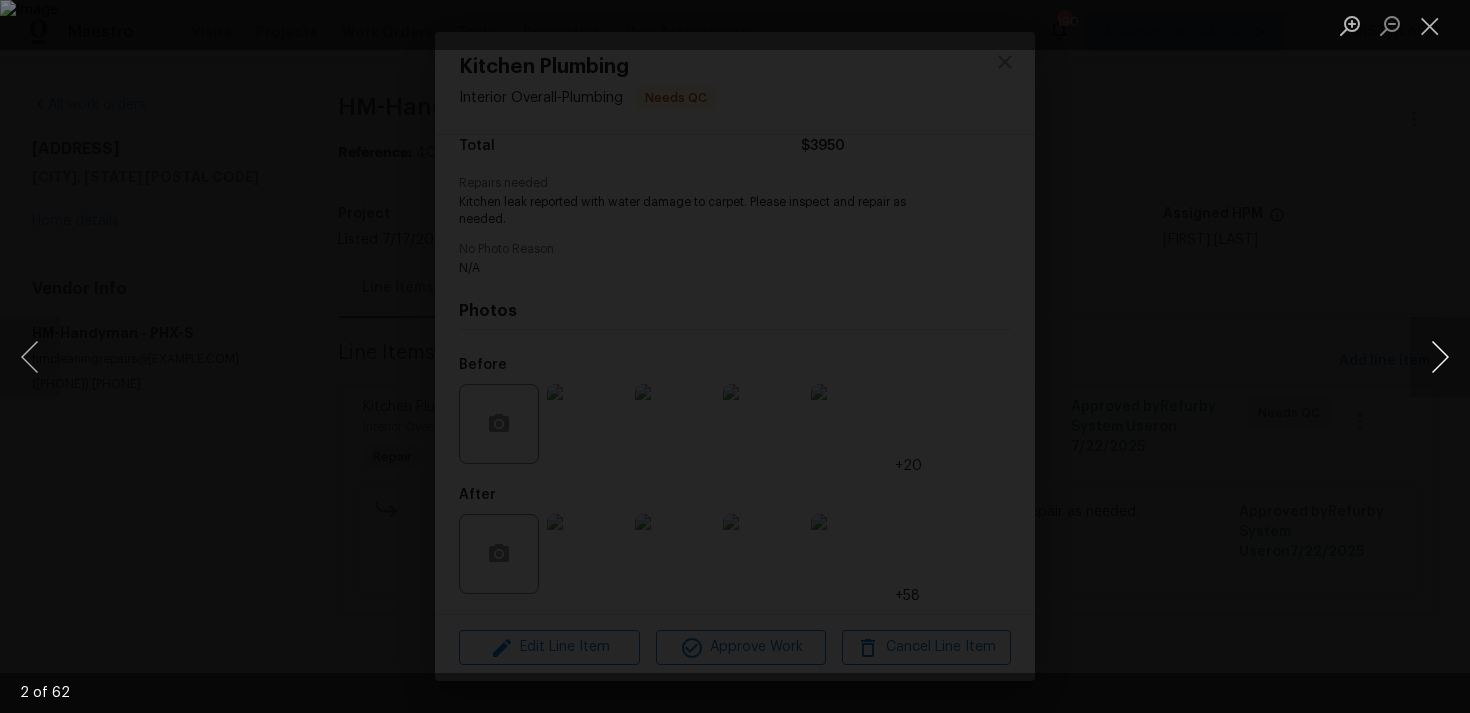 click at bounding box center [1440, 357] 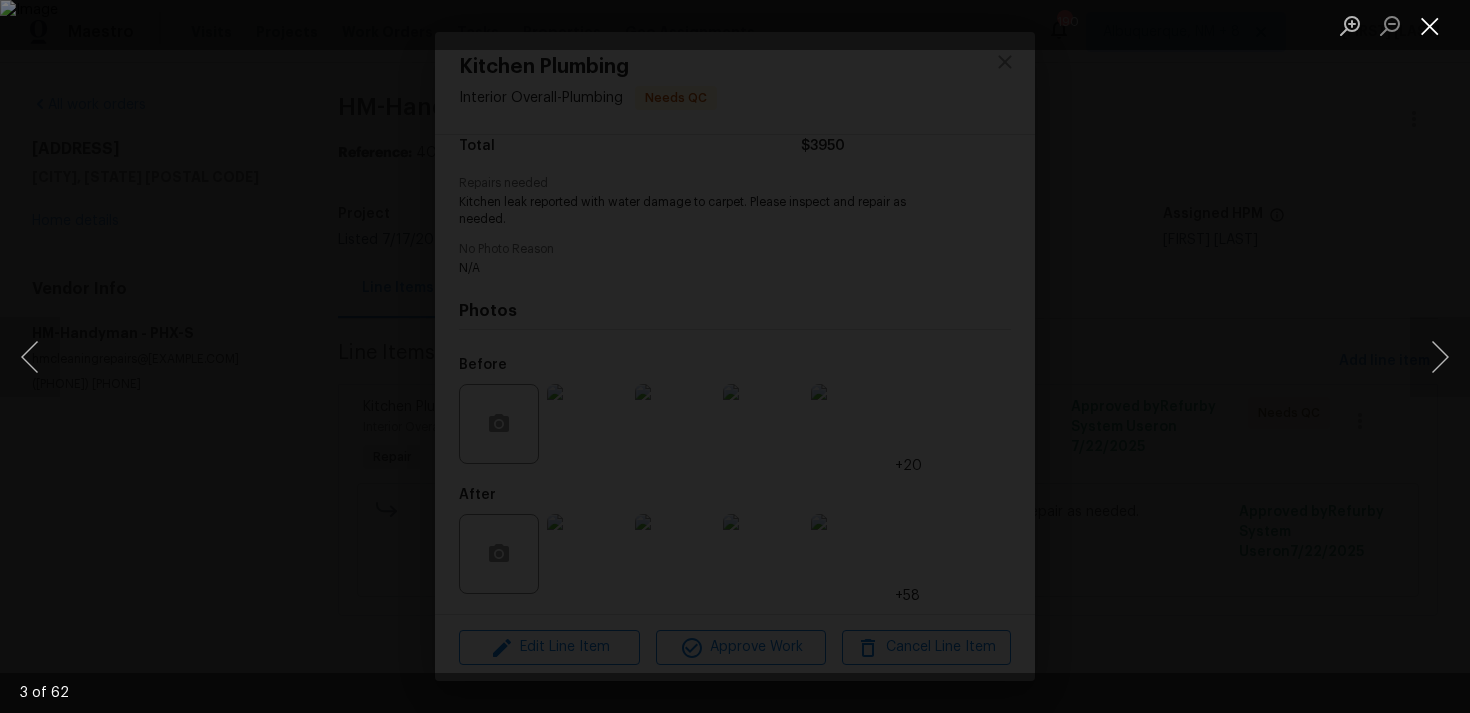 click at bounding box center (1430, 25) 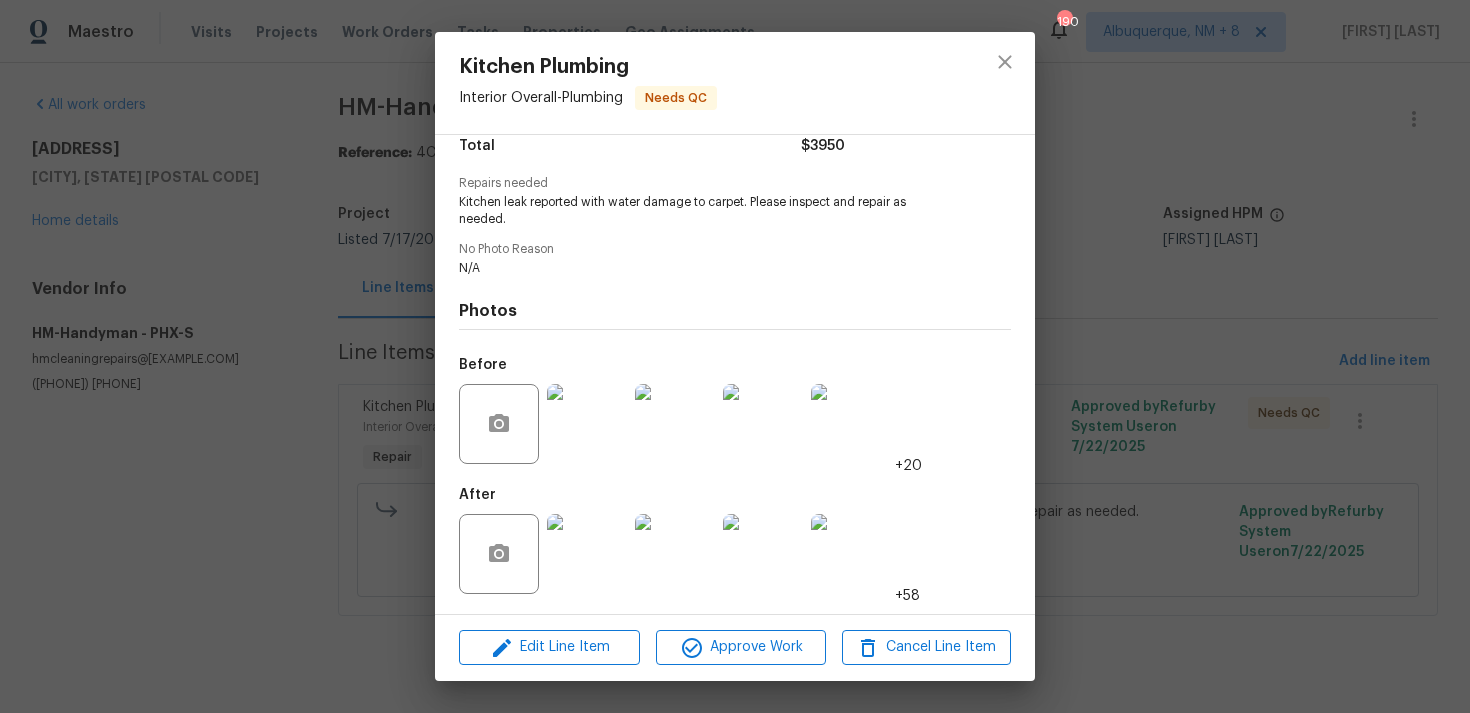 click at bounding box center (851, 424) 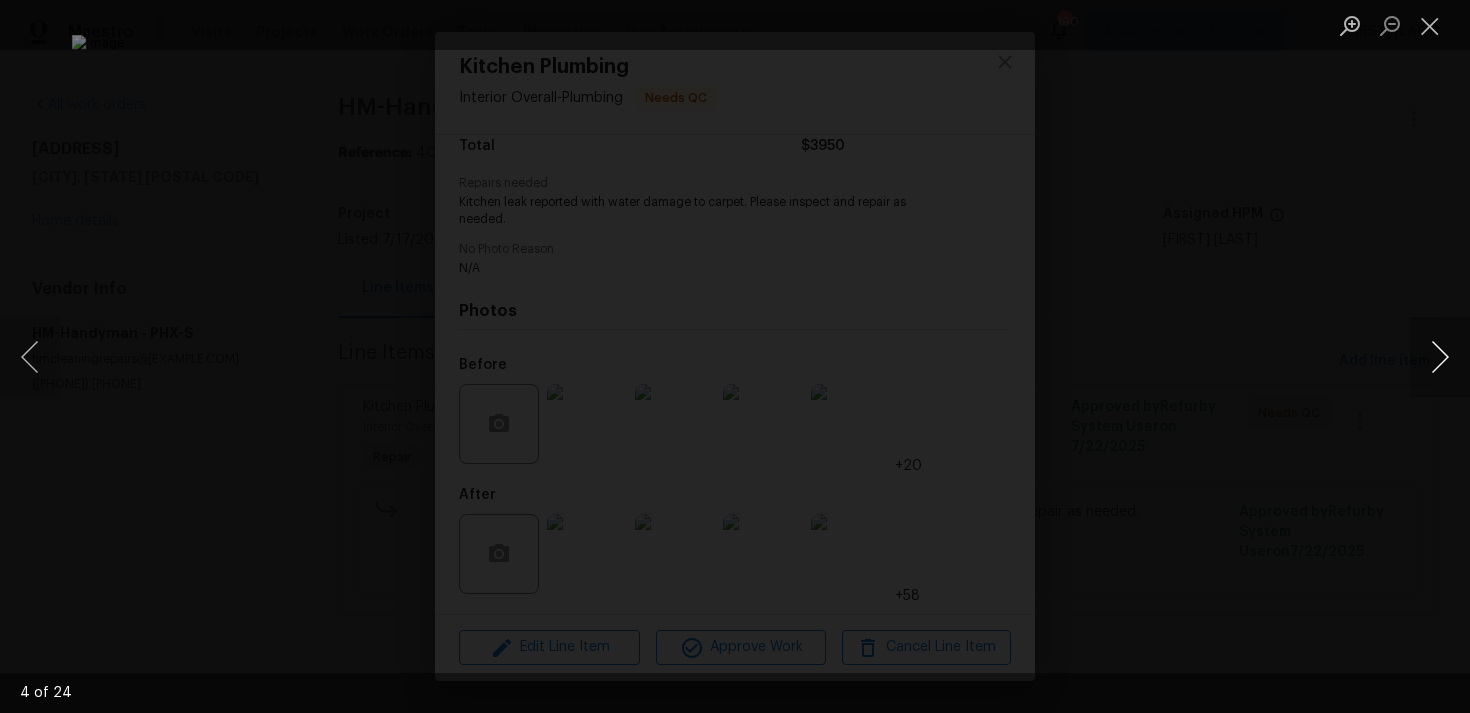 click at bounding box center [1440, 357] 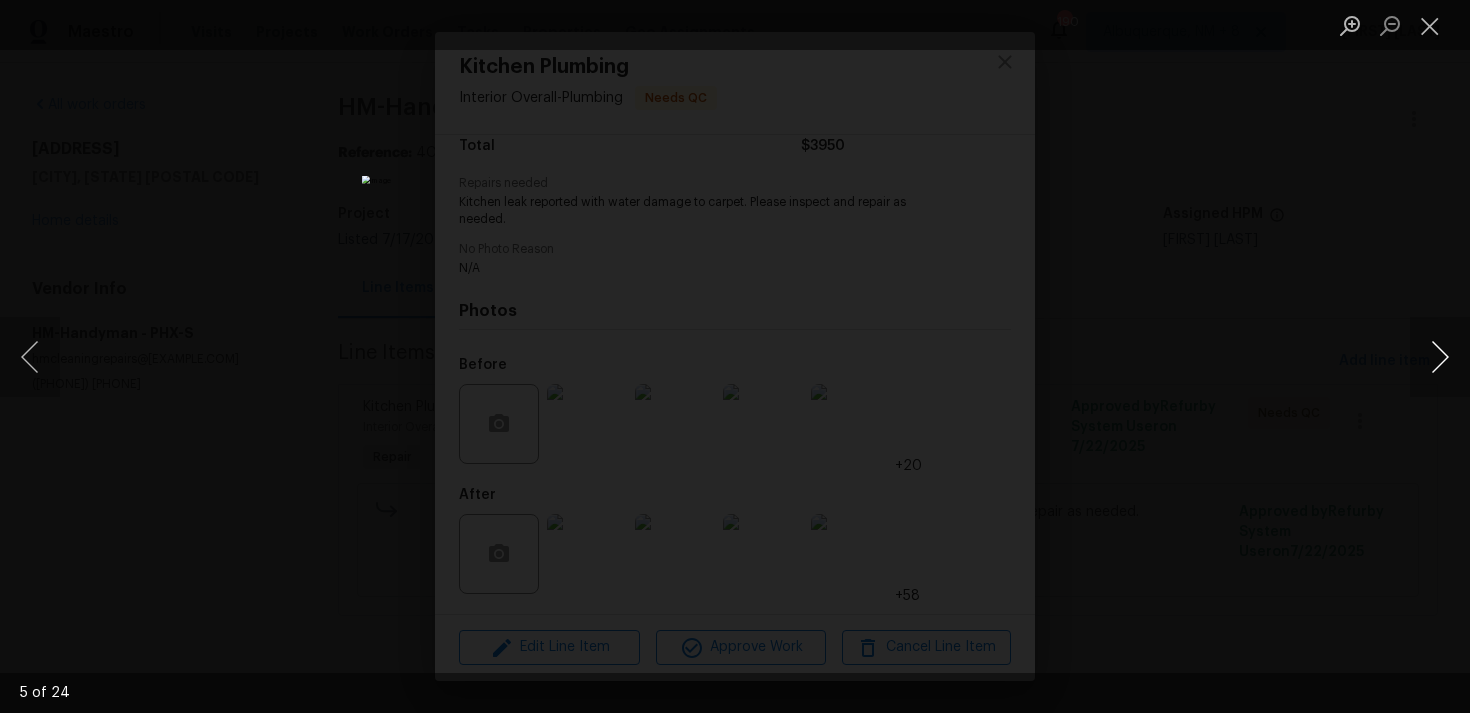click at bounding box center [1440, 357] 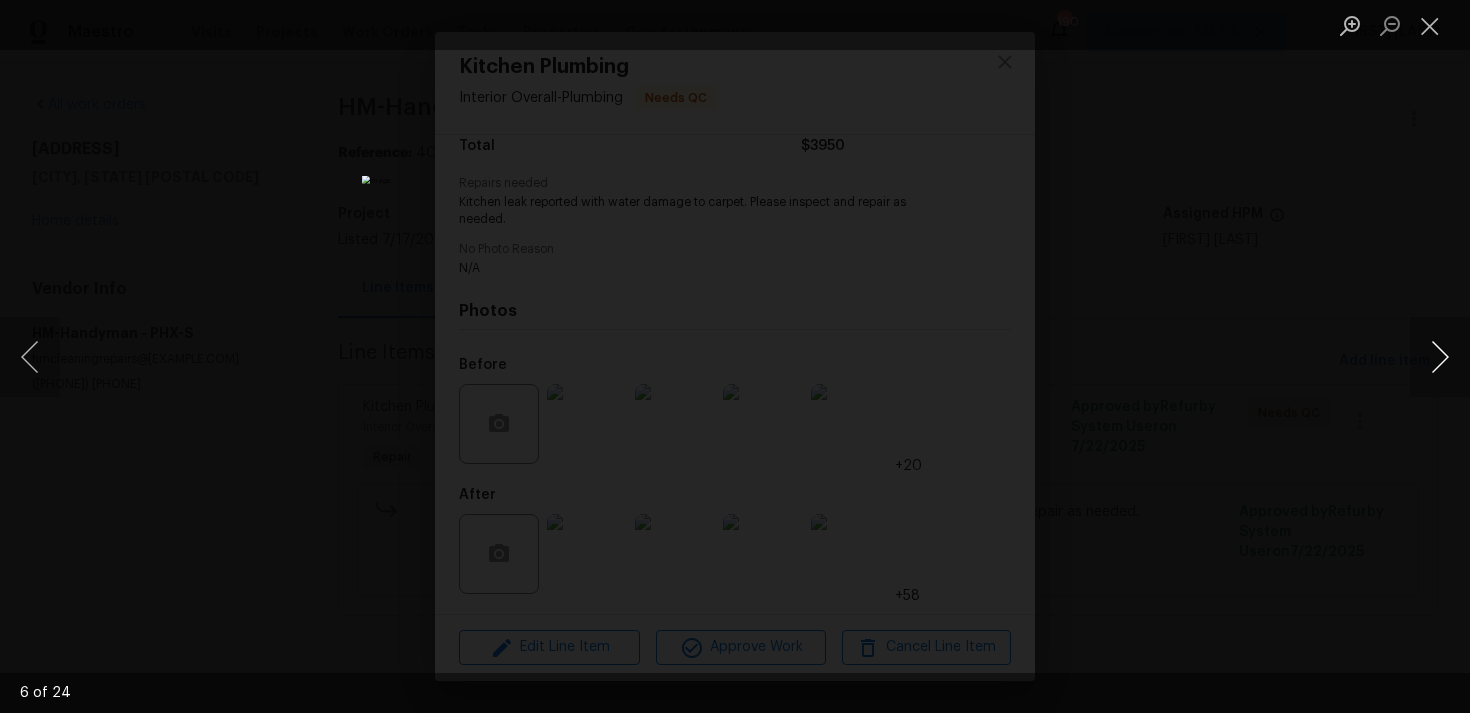 click at bounding box center (1440, 357) 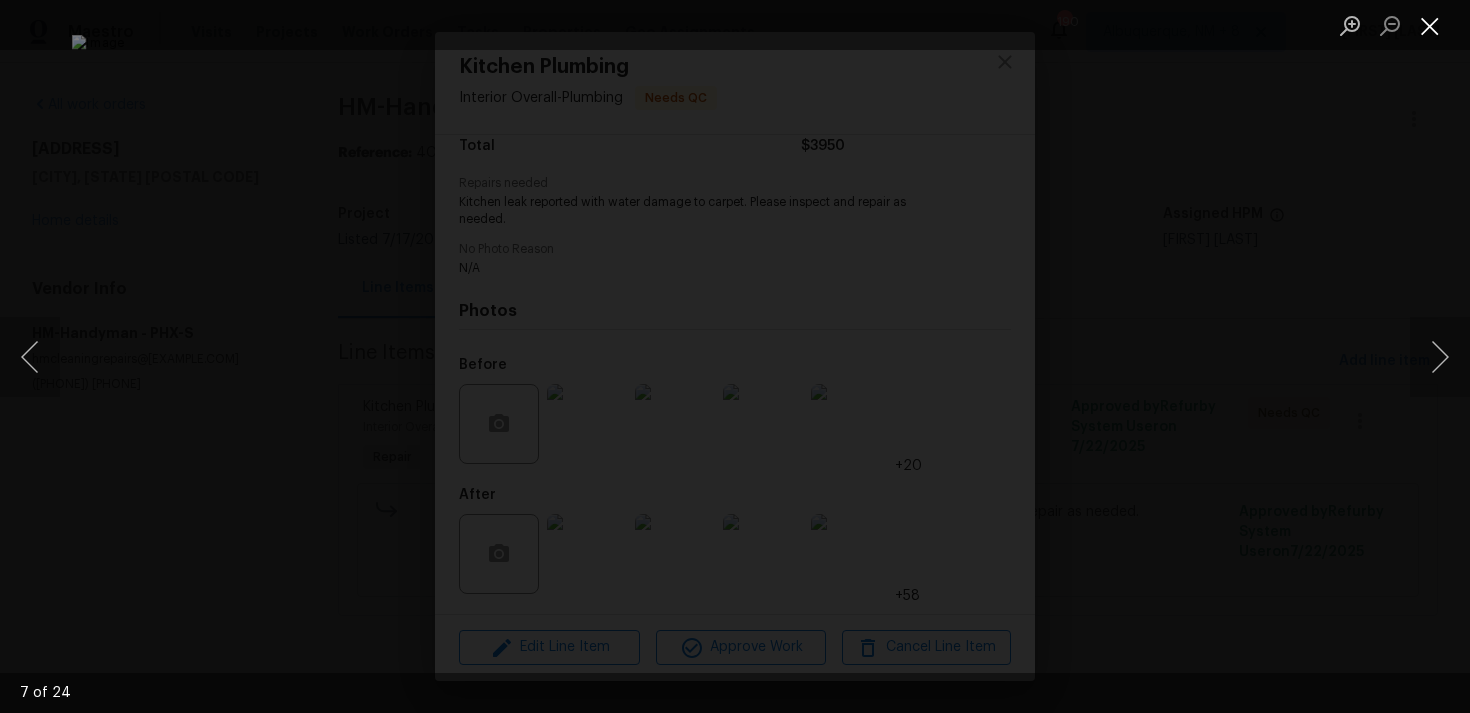 click at bounding box center [1430, 25] 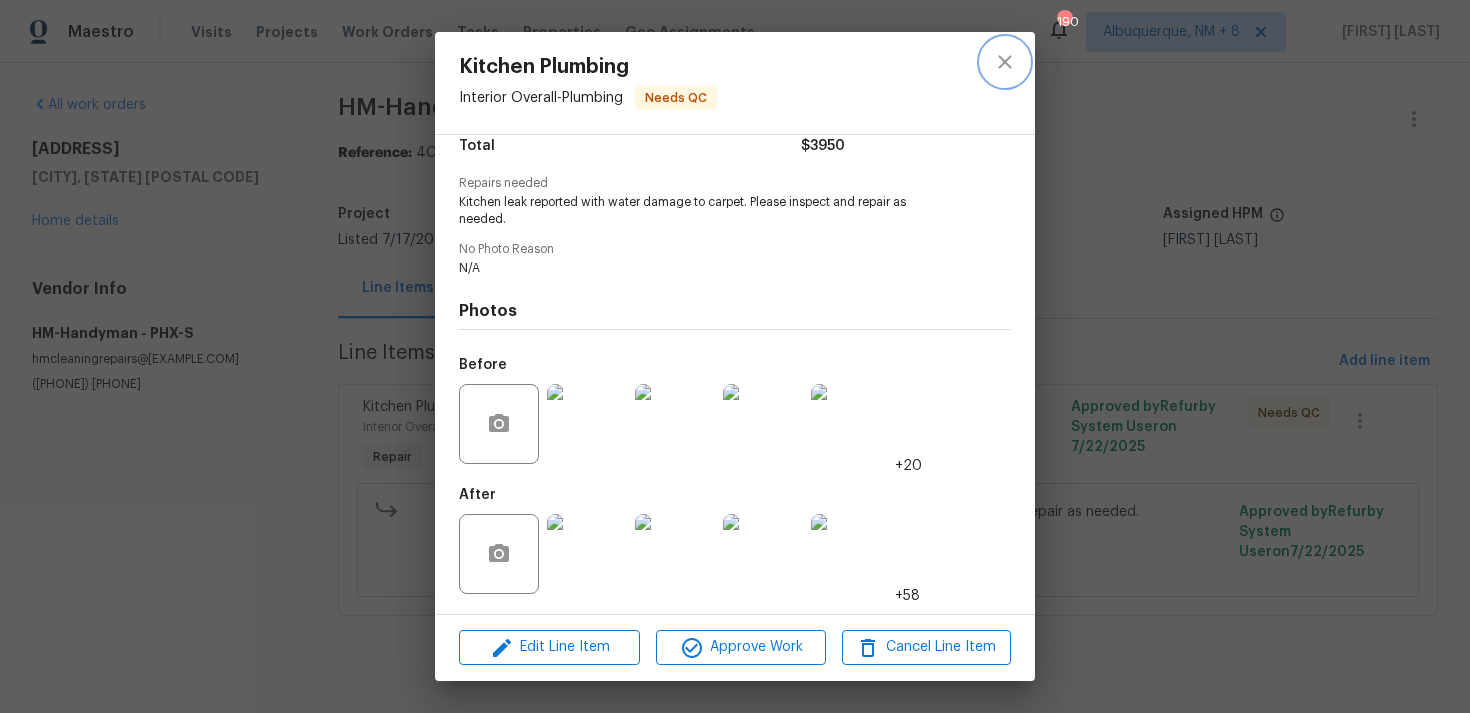 click at bounding box center (1005, 62) 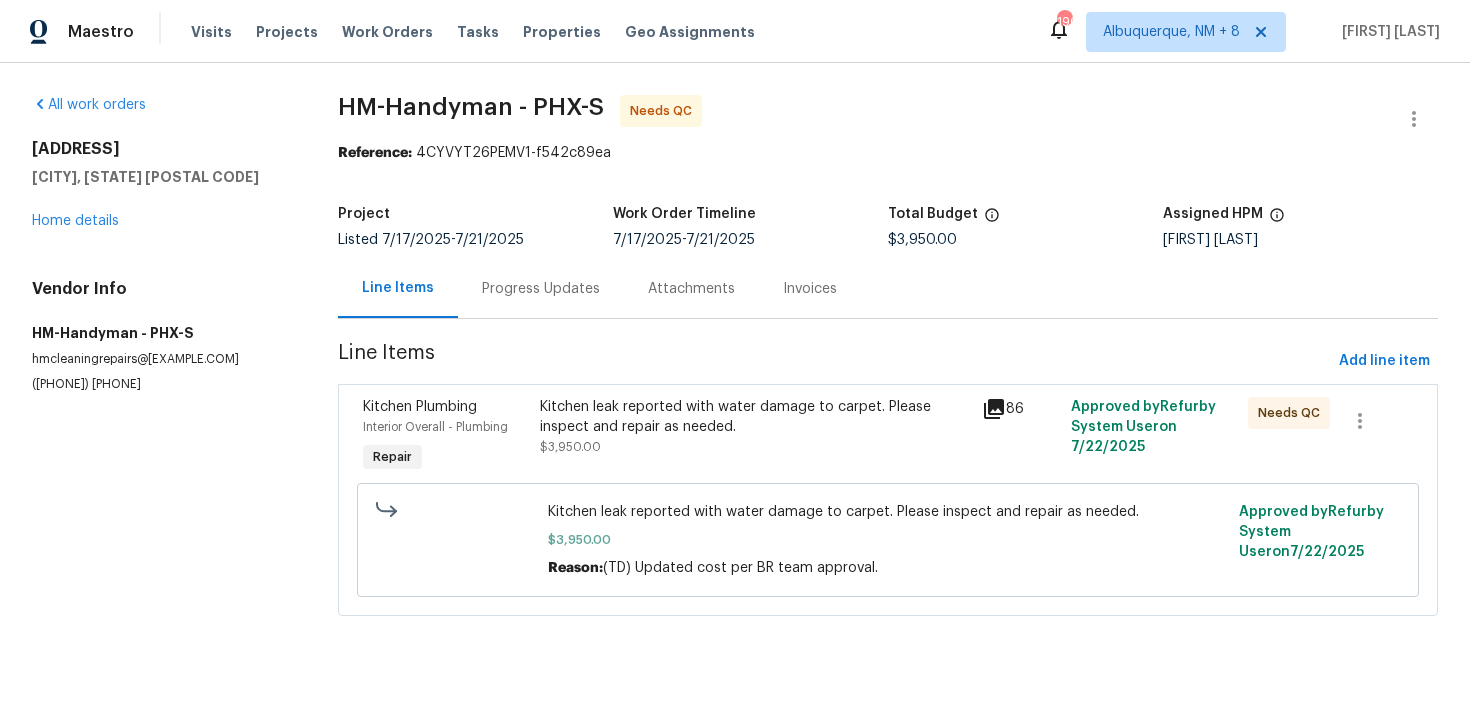 click on "Progress Updates" at bounding box center (541, 288) 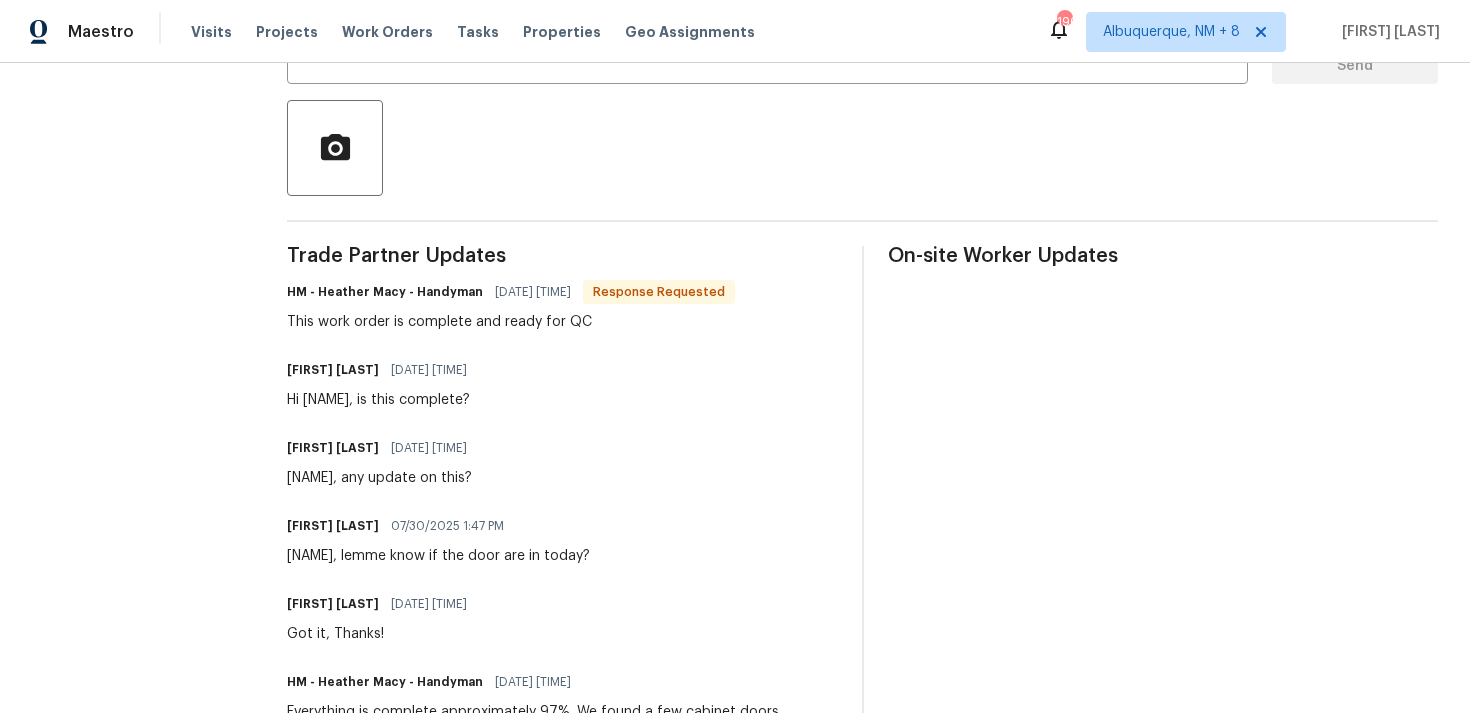 scroll, scrollTop: 0, scrollLeft: 0, axis: both 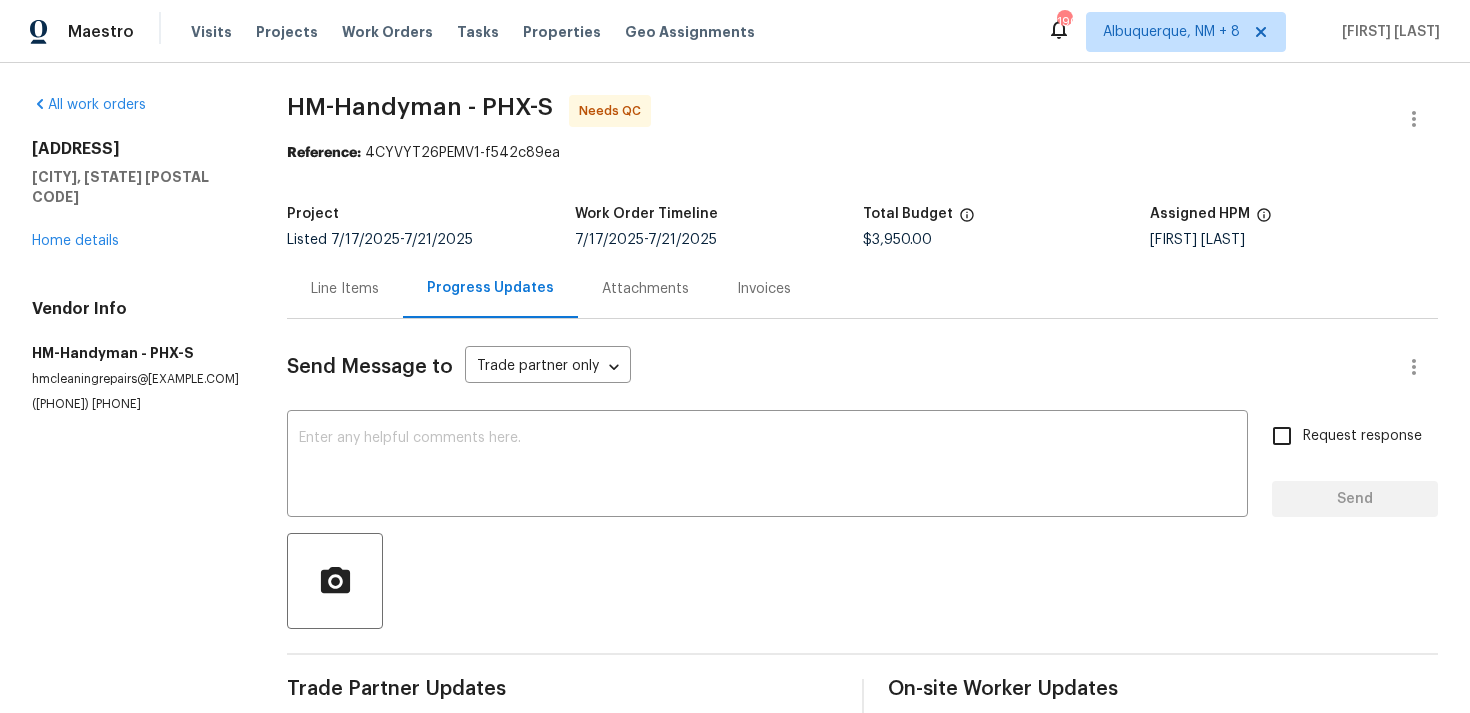 click on "Line Items" at bounding box center [345, 289] 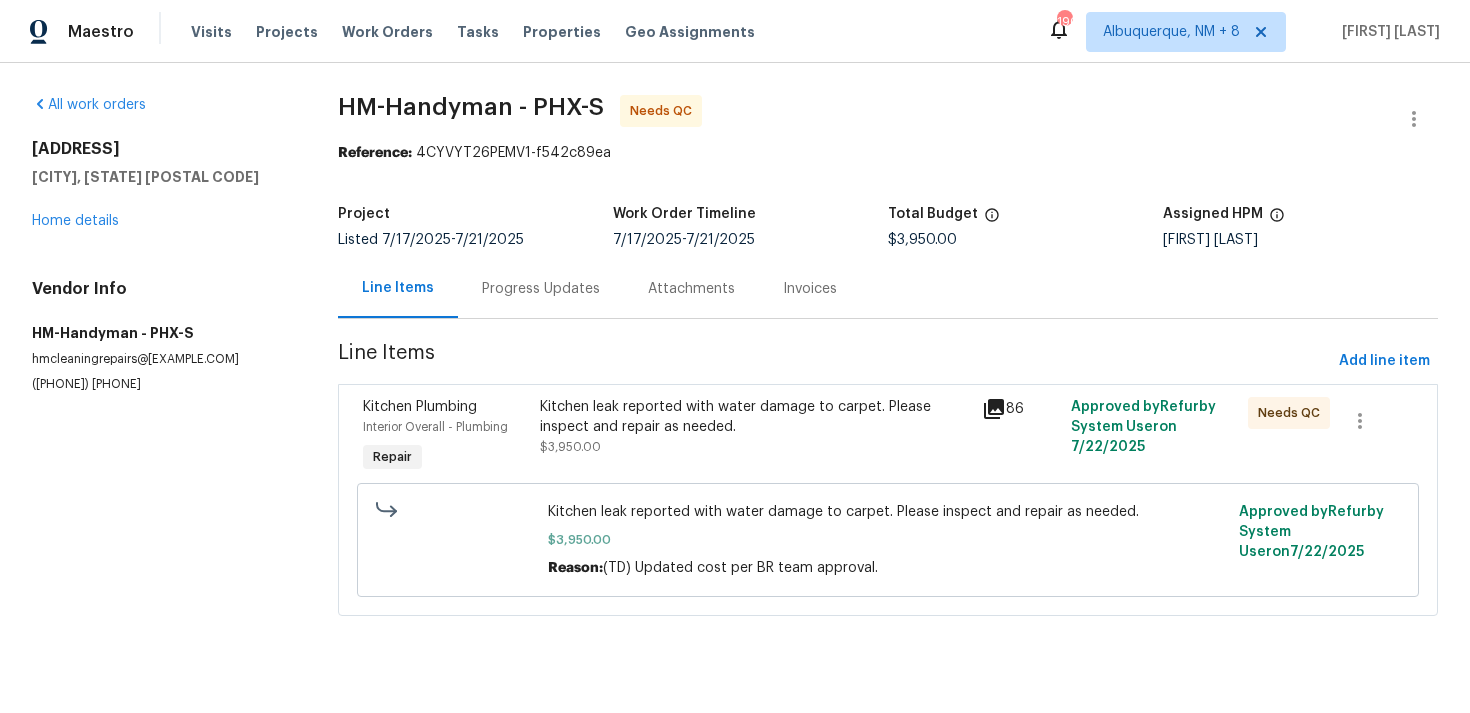 click on "Kitchen leak reported with water damage to carpet. Please inspect and repair as needed. $3,950.00 Reason:  (TD) Updated cost per BR team approval. Approved by  Refurby System User  on  7/22/2025" at bounding box center [888, 540] 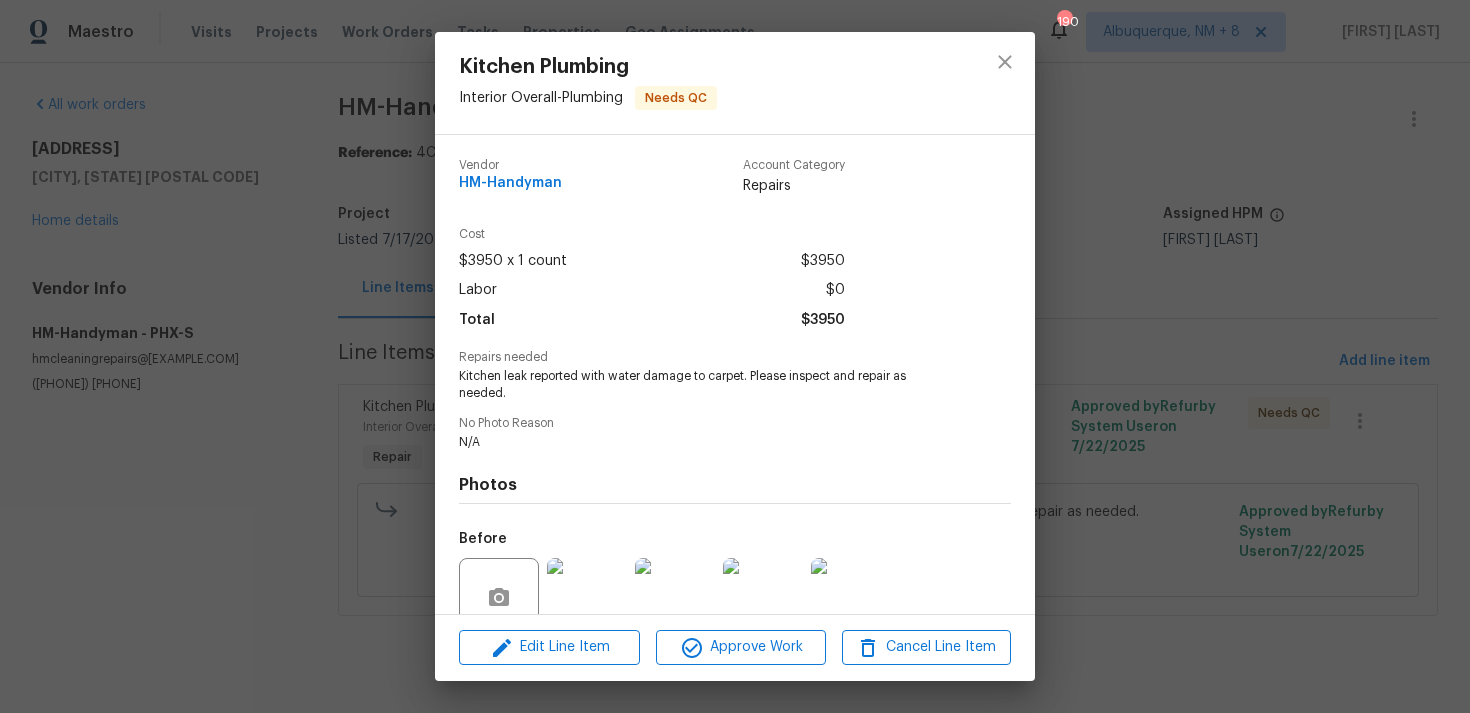 scroll, scrollTop: 174, scrollLeft: 0, axis: vertical 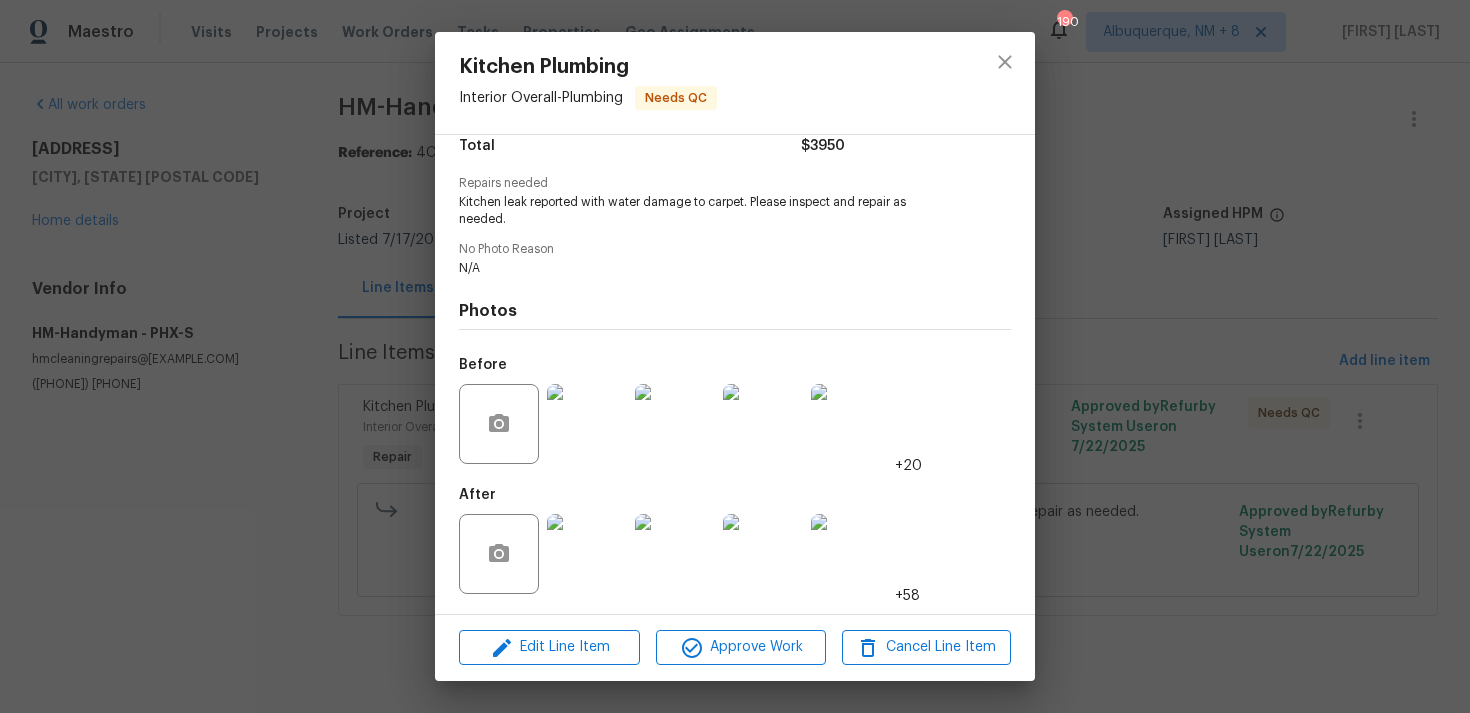 click at bounding box center [587, 554] 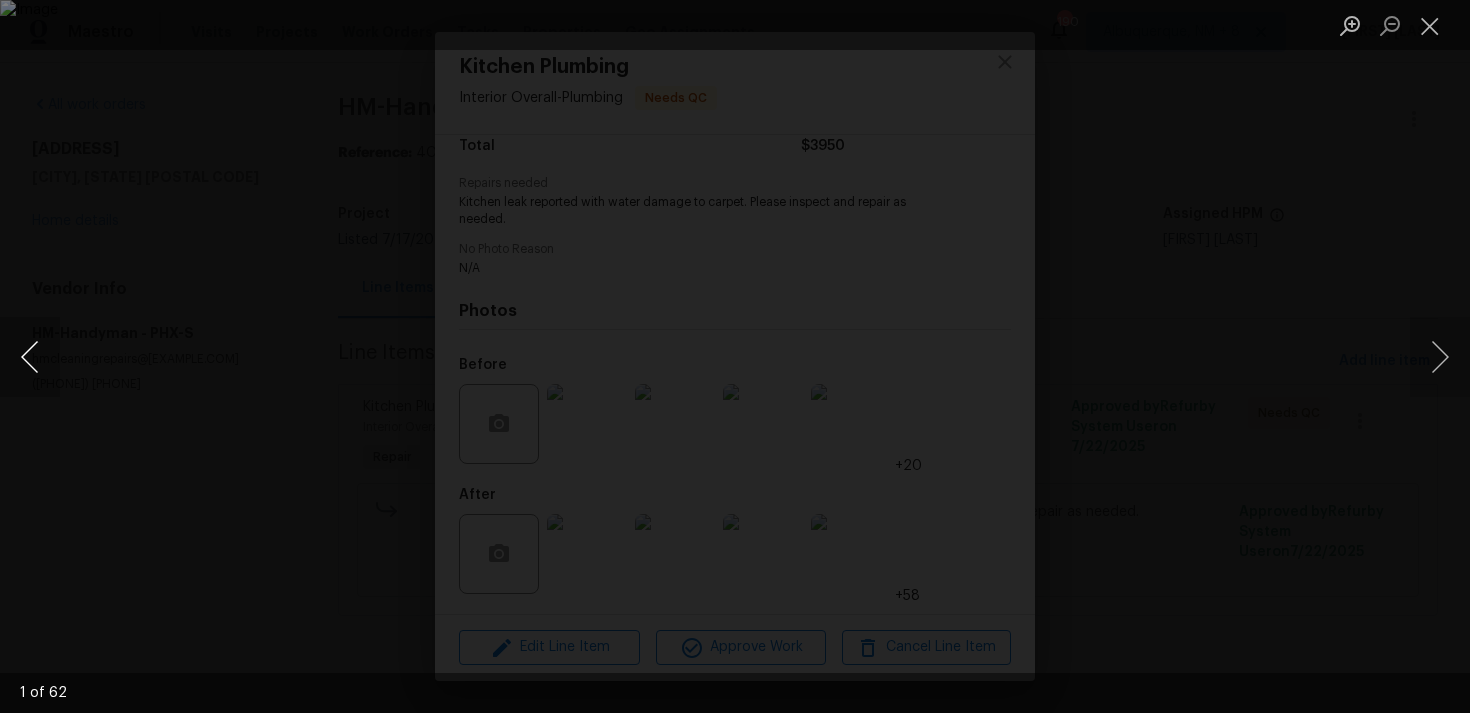 click at bounding box center [30, 357] 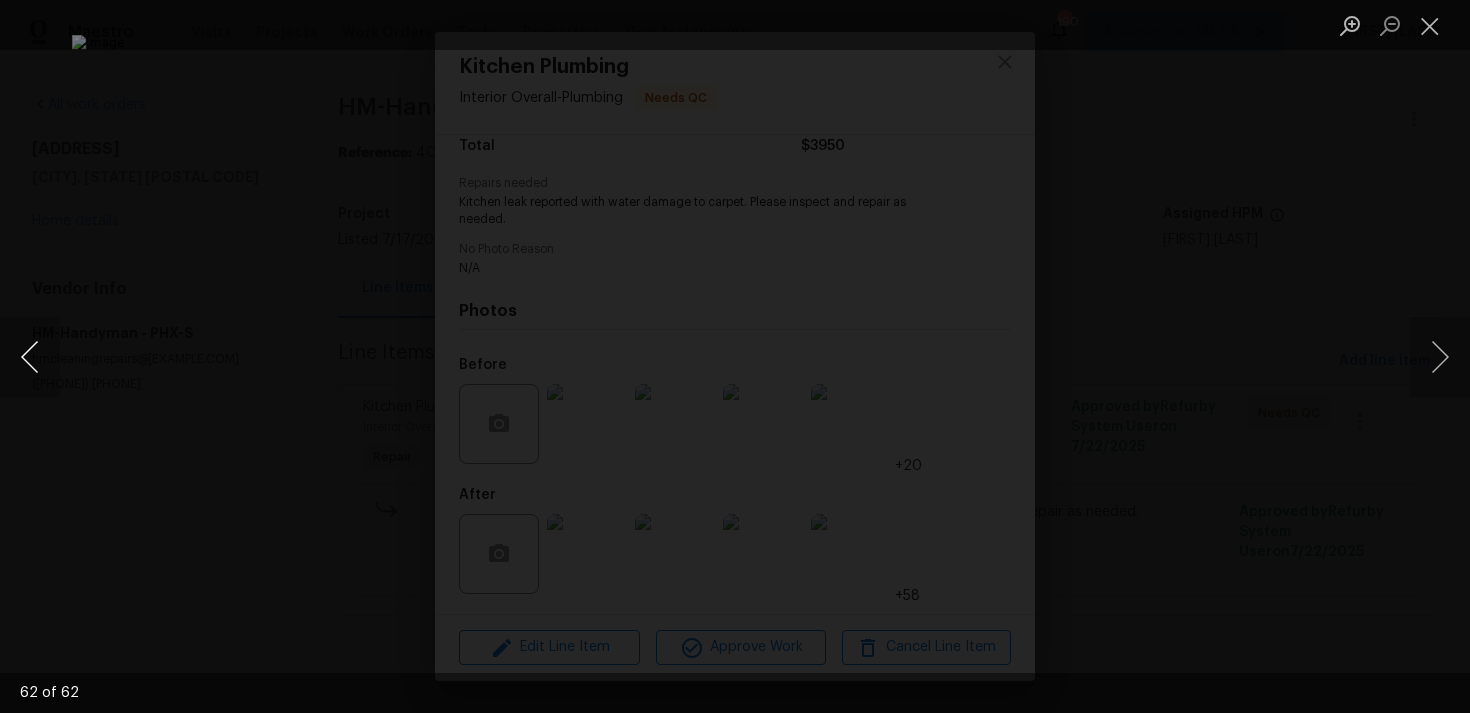 click at bounding box center [30, 357] 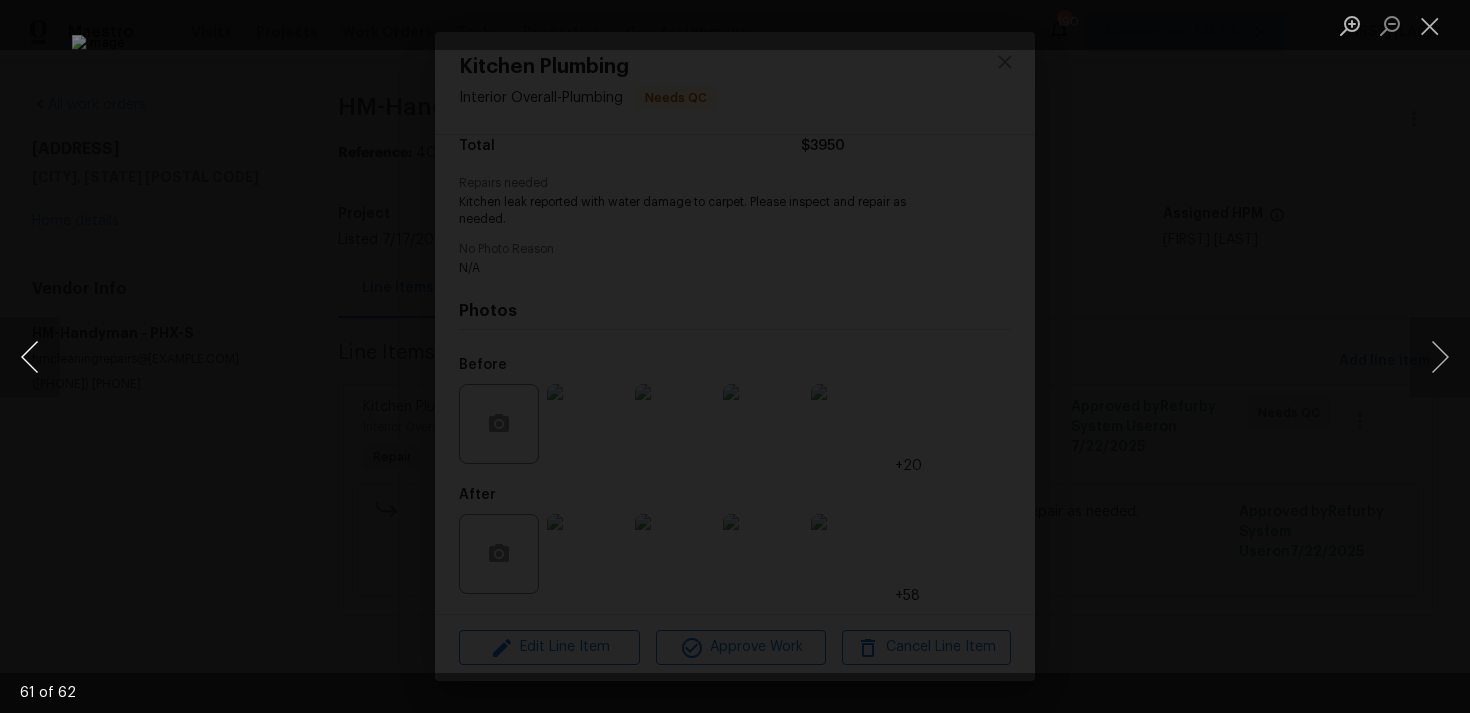 click at bounding box center (30, 357) 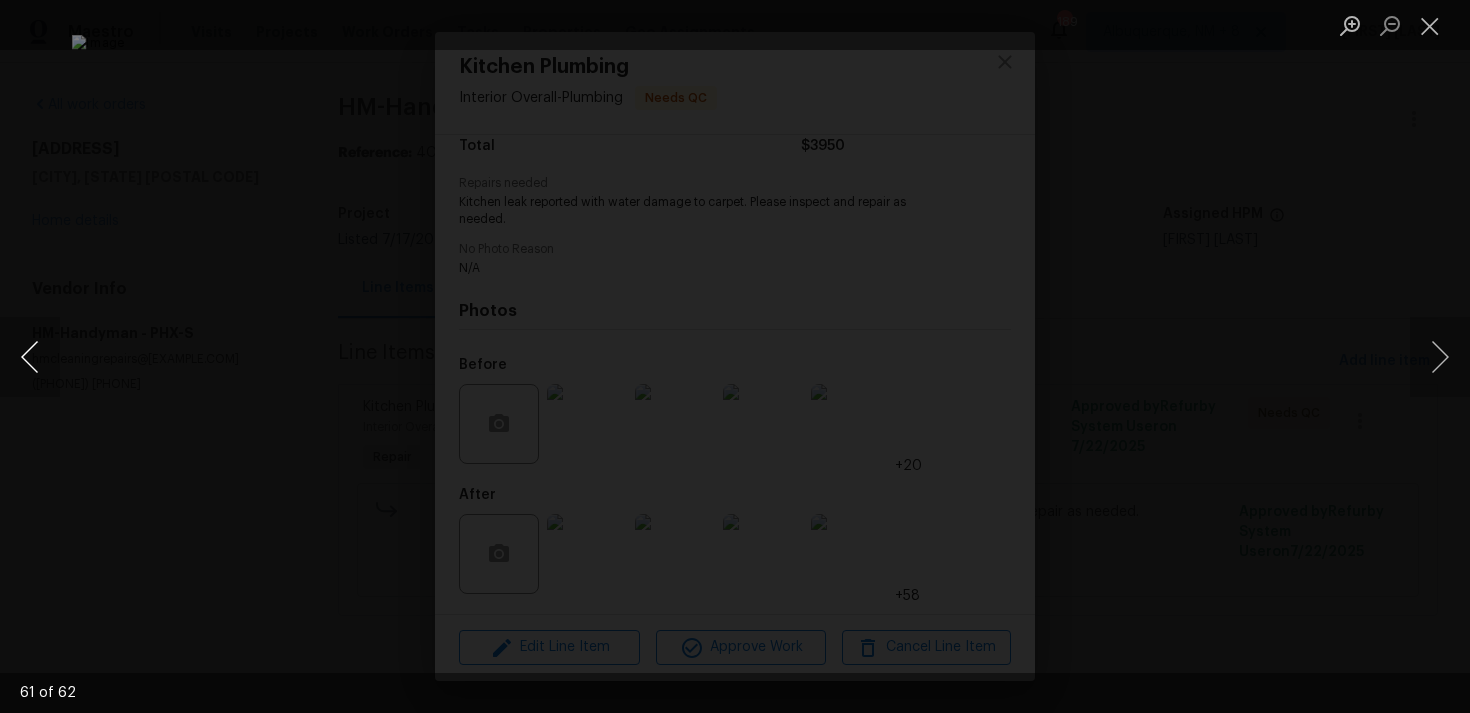 click at bounding box center (30, 357) 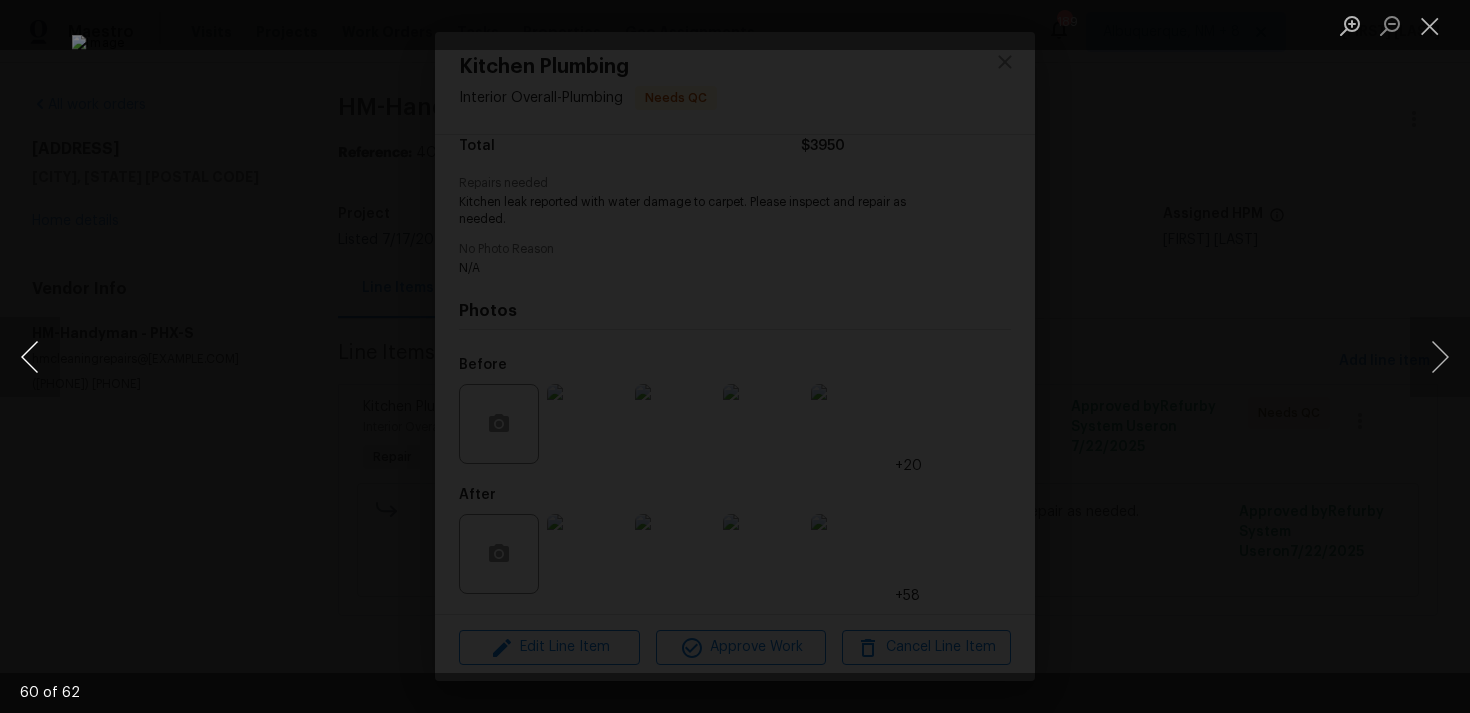 click at bounding box center (30, 357) 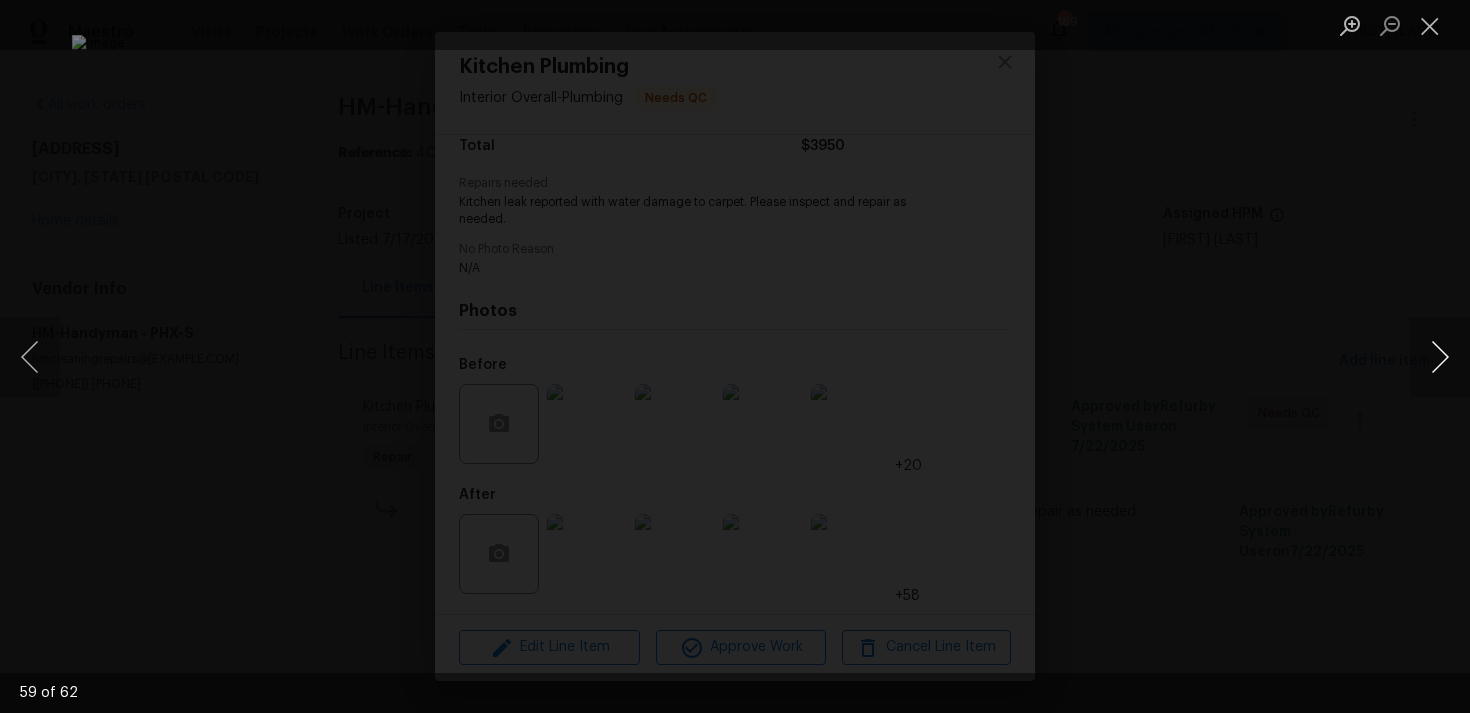 click at bounding box center (1440, 357) 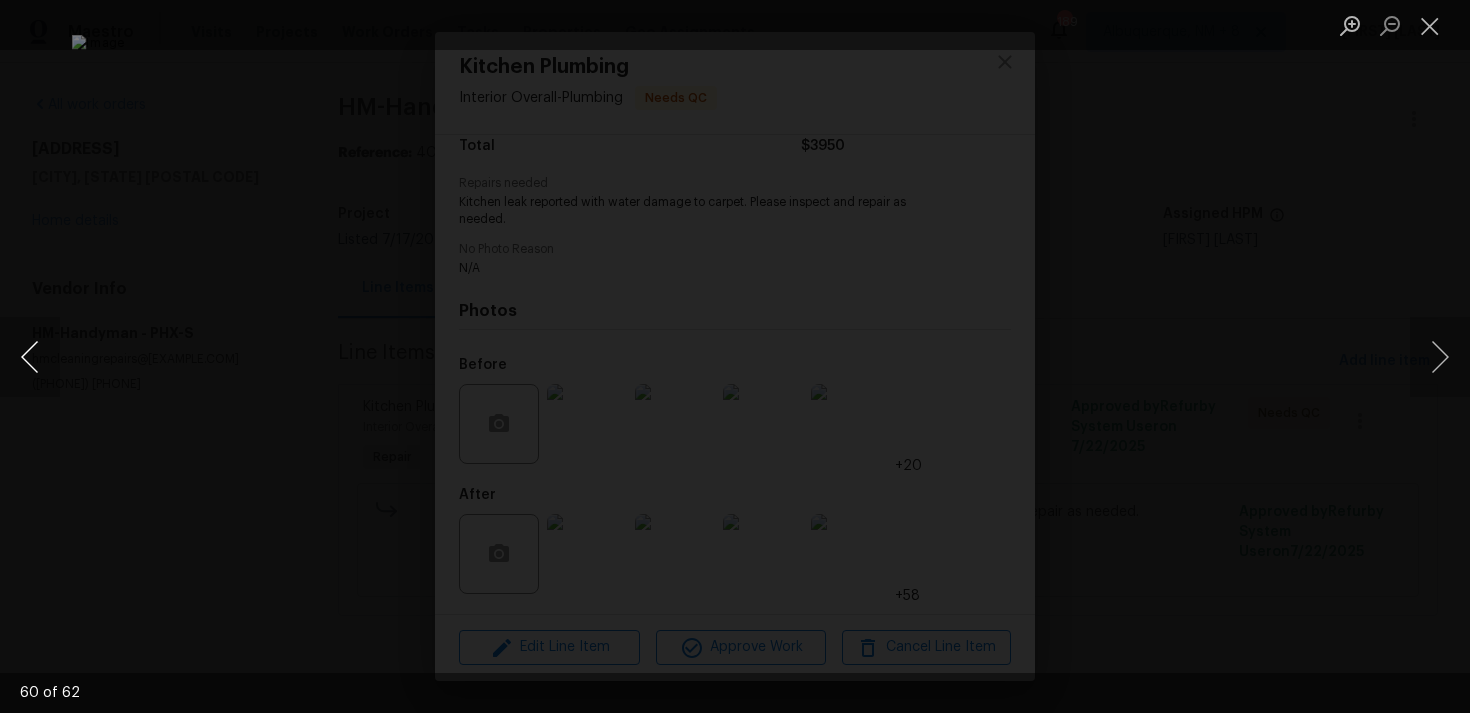 click at bounding box center (30, 357) 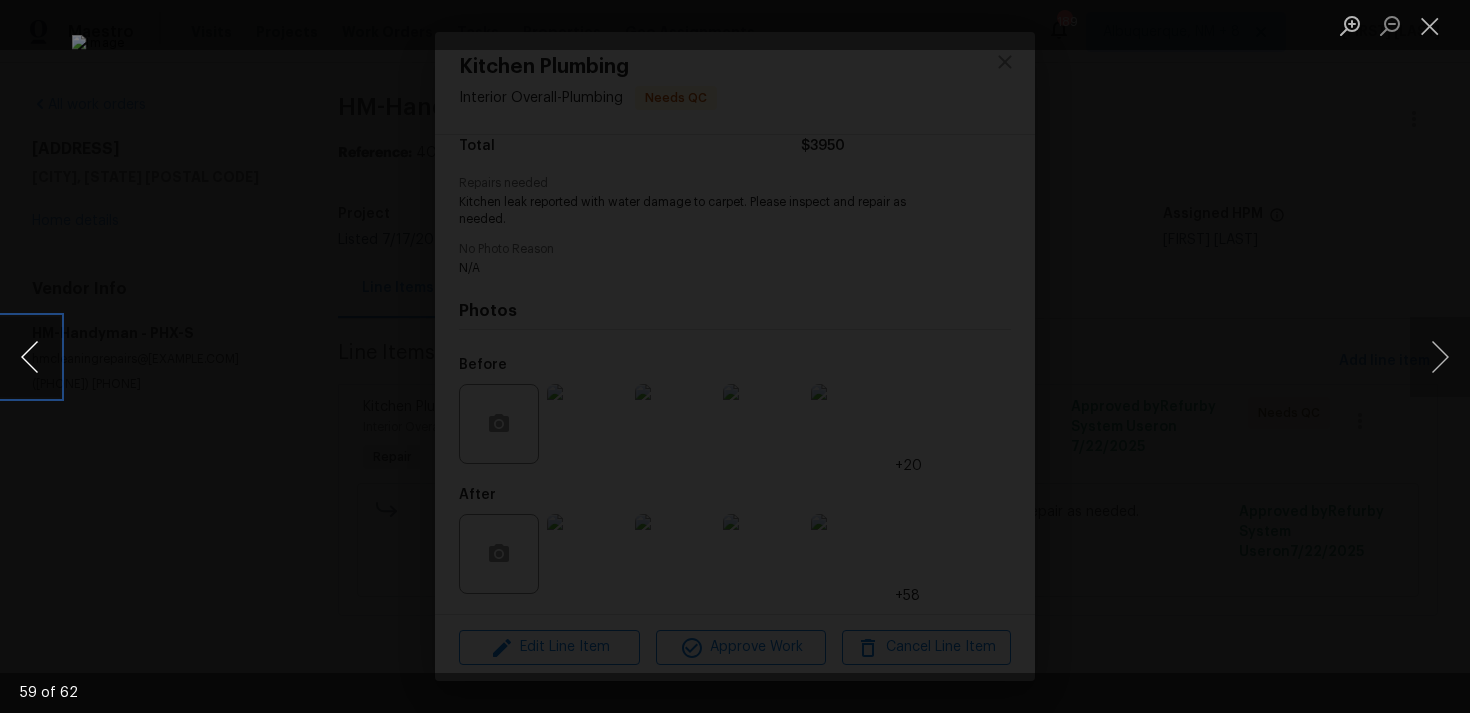 click at bounding box center [30, 357] 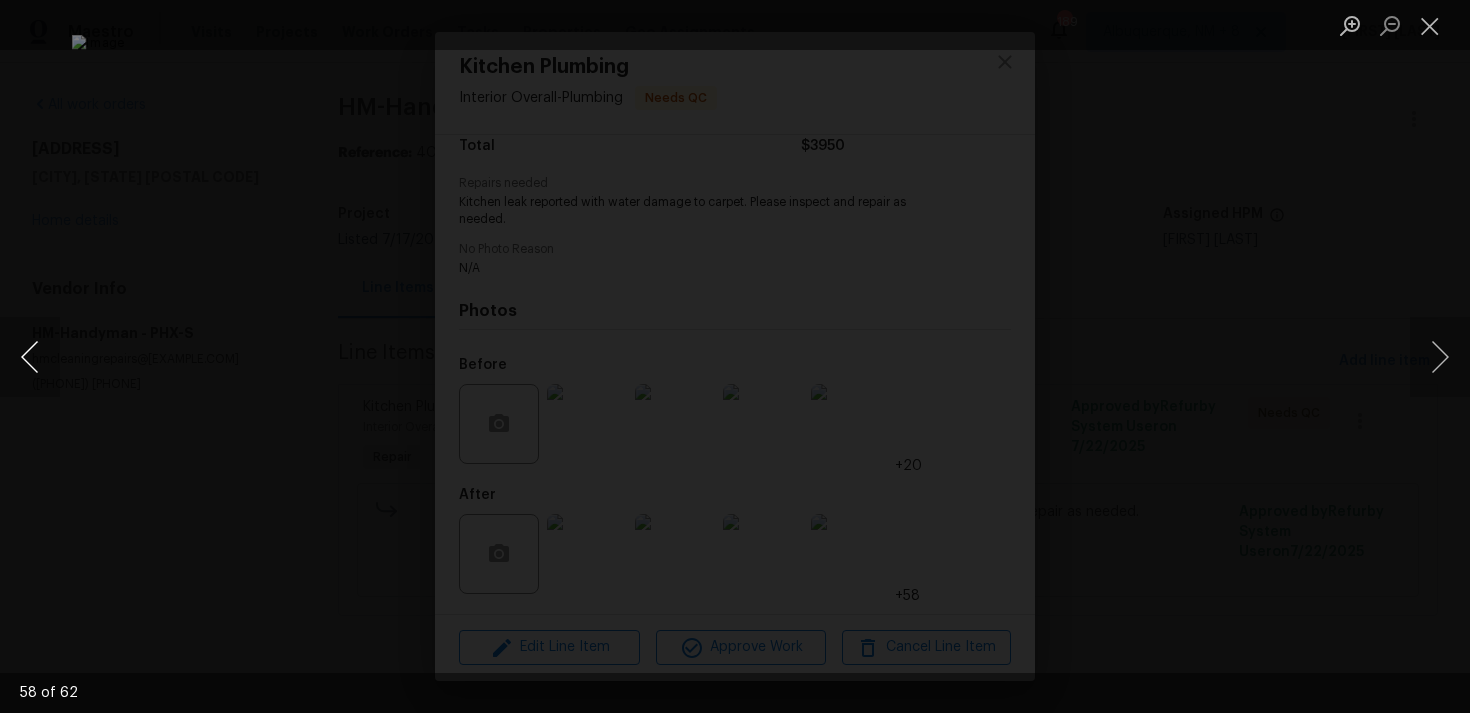 click at bounding box center (30, 357) 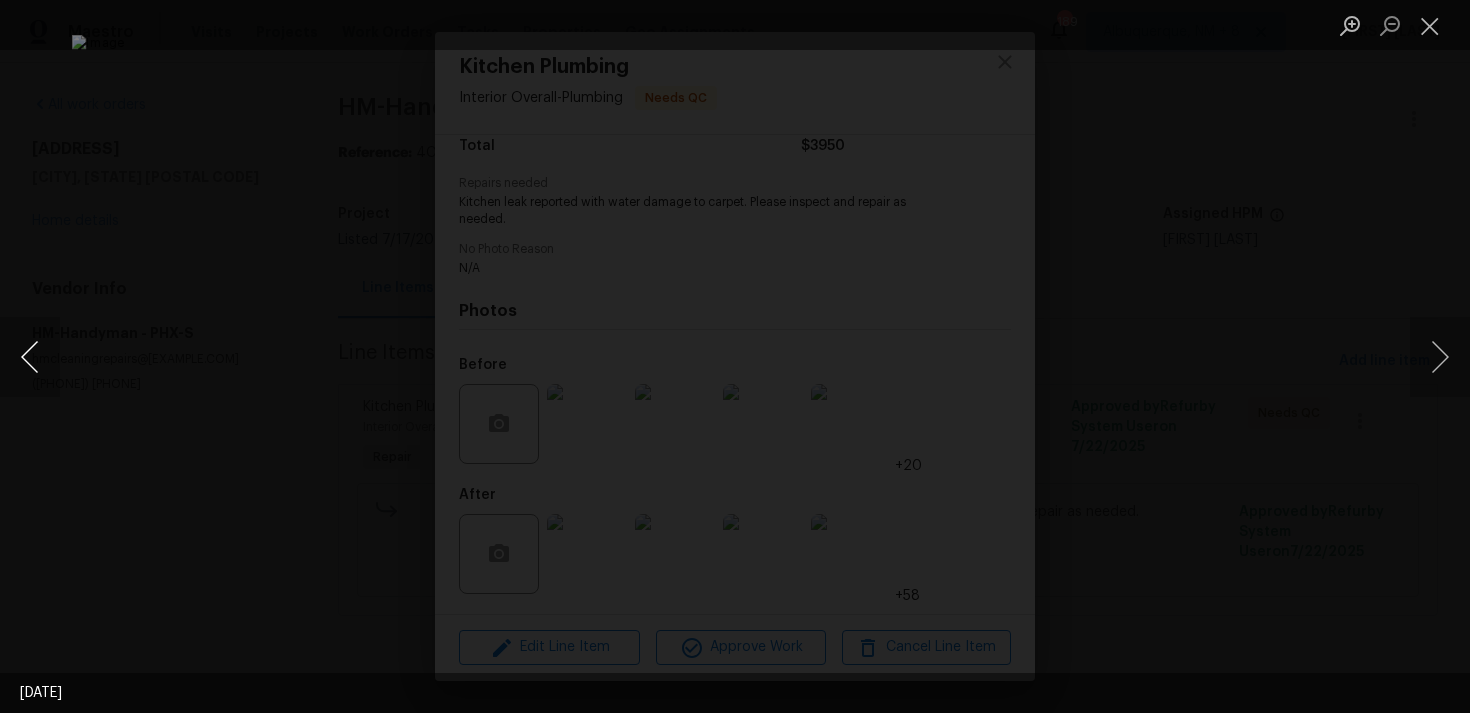 click at bounding box center (30, 357) 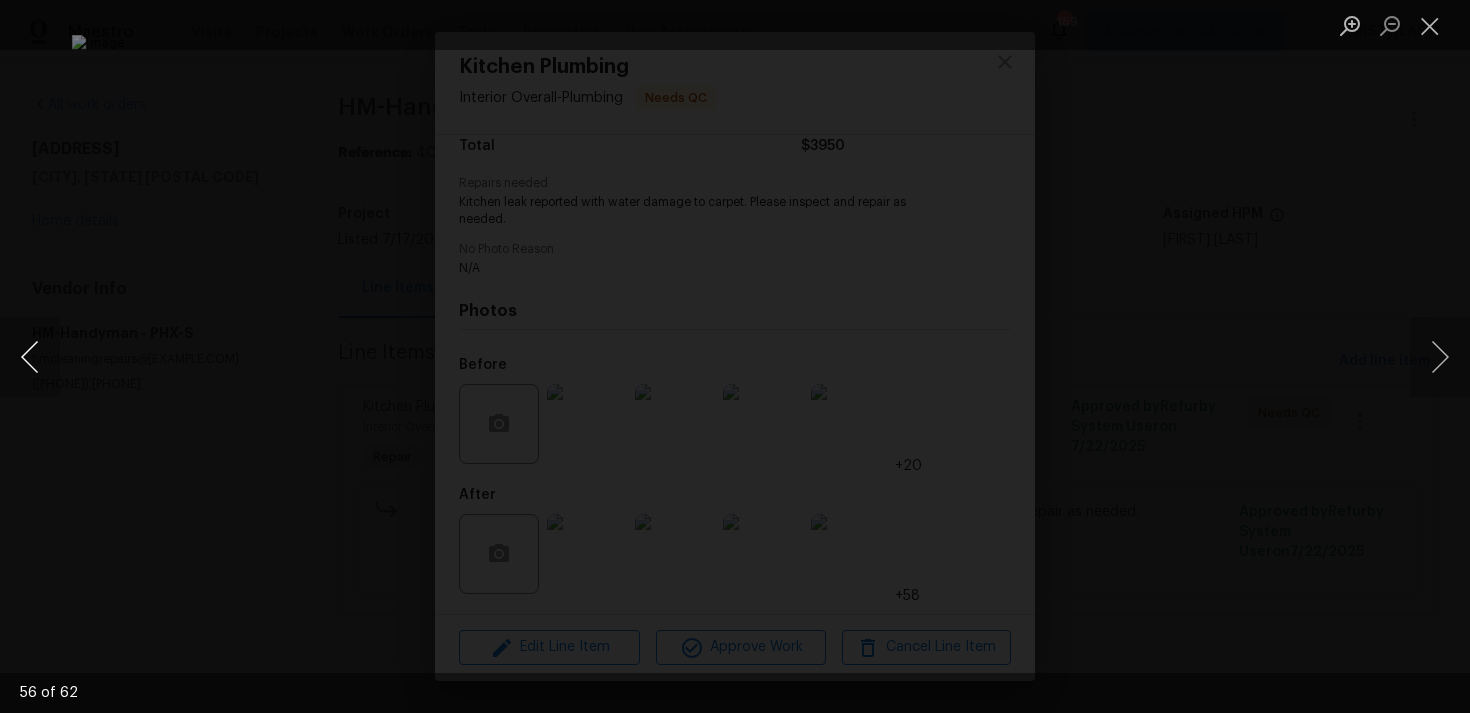 click at bounding box center [30, 357] 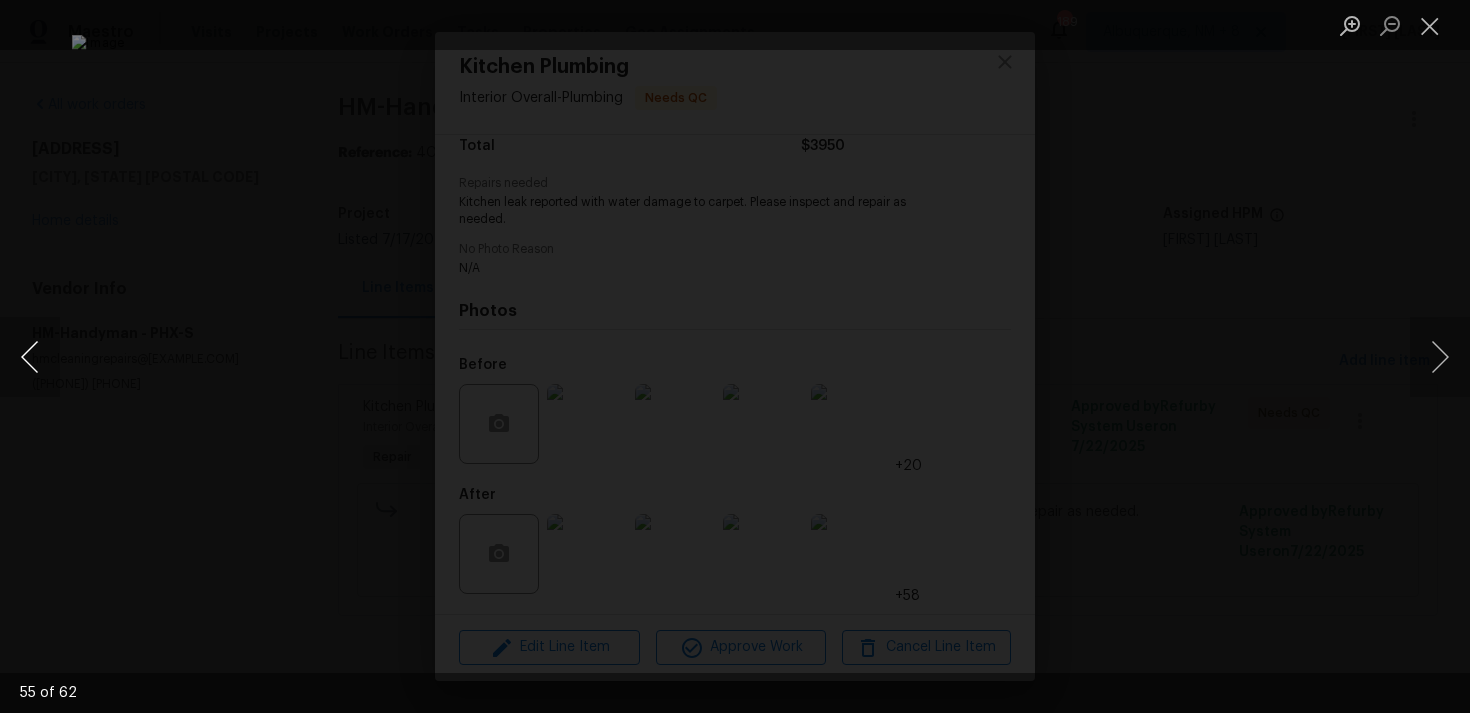 click at bounding box center (30, 357) 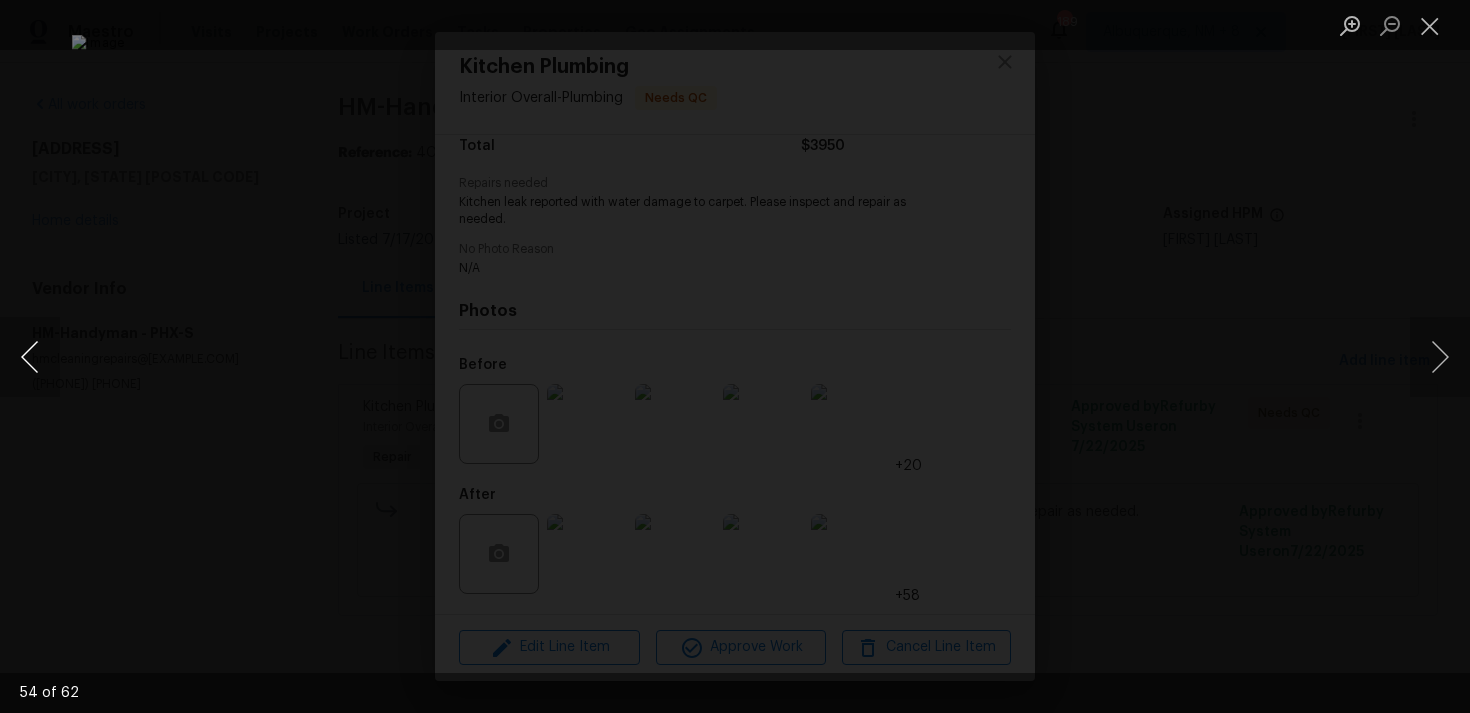 click at bounding box center (30, 357) 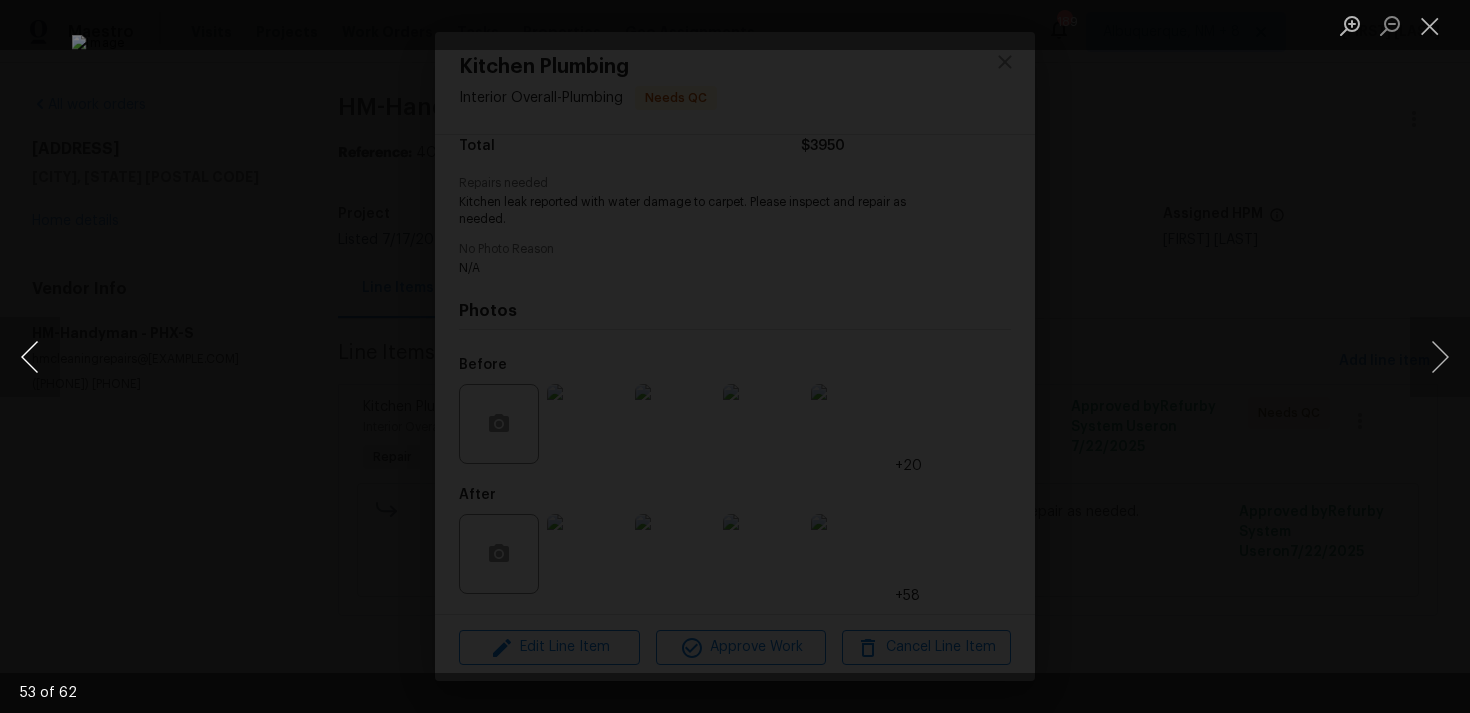 click at bounding box center (30, 357) 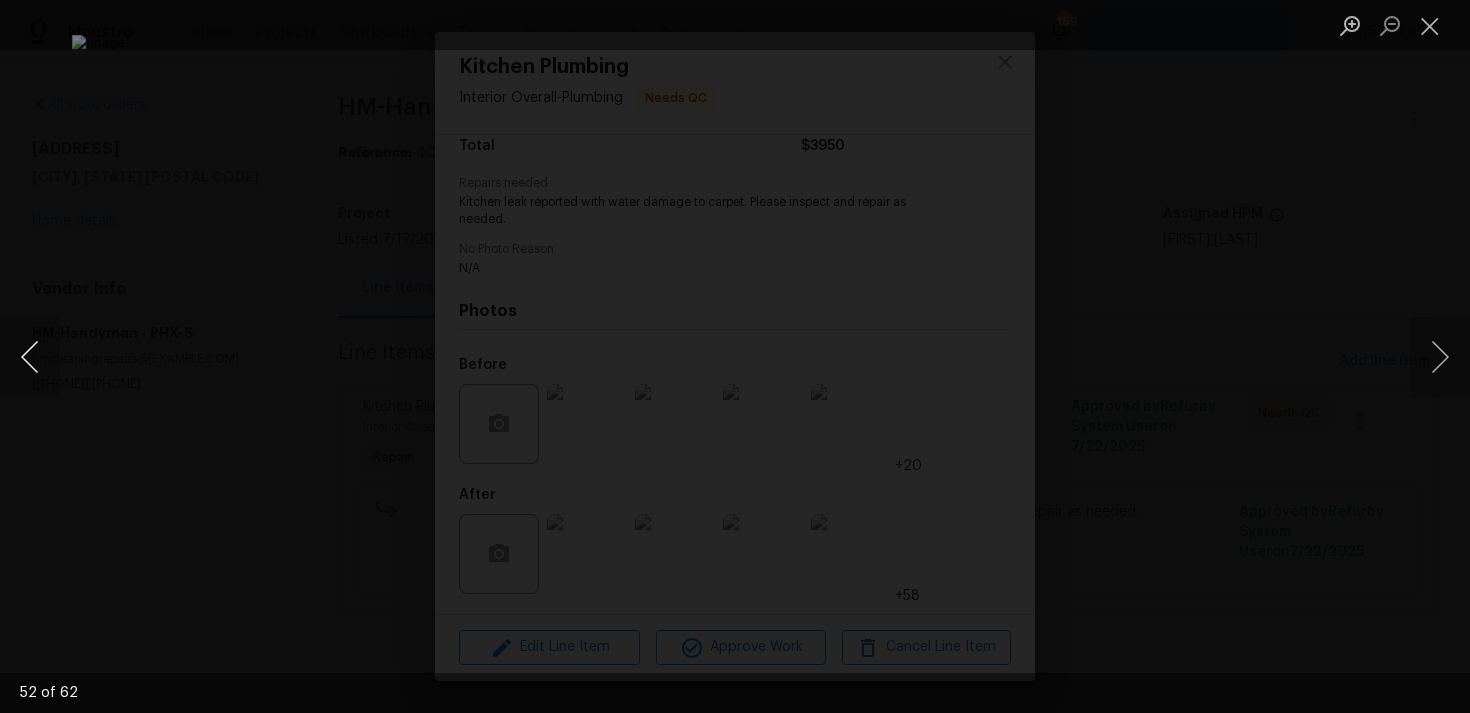 click at bounding box center (30, 357) 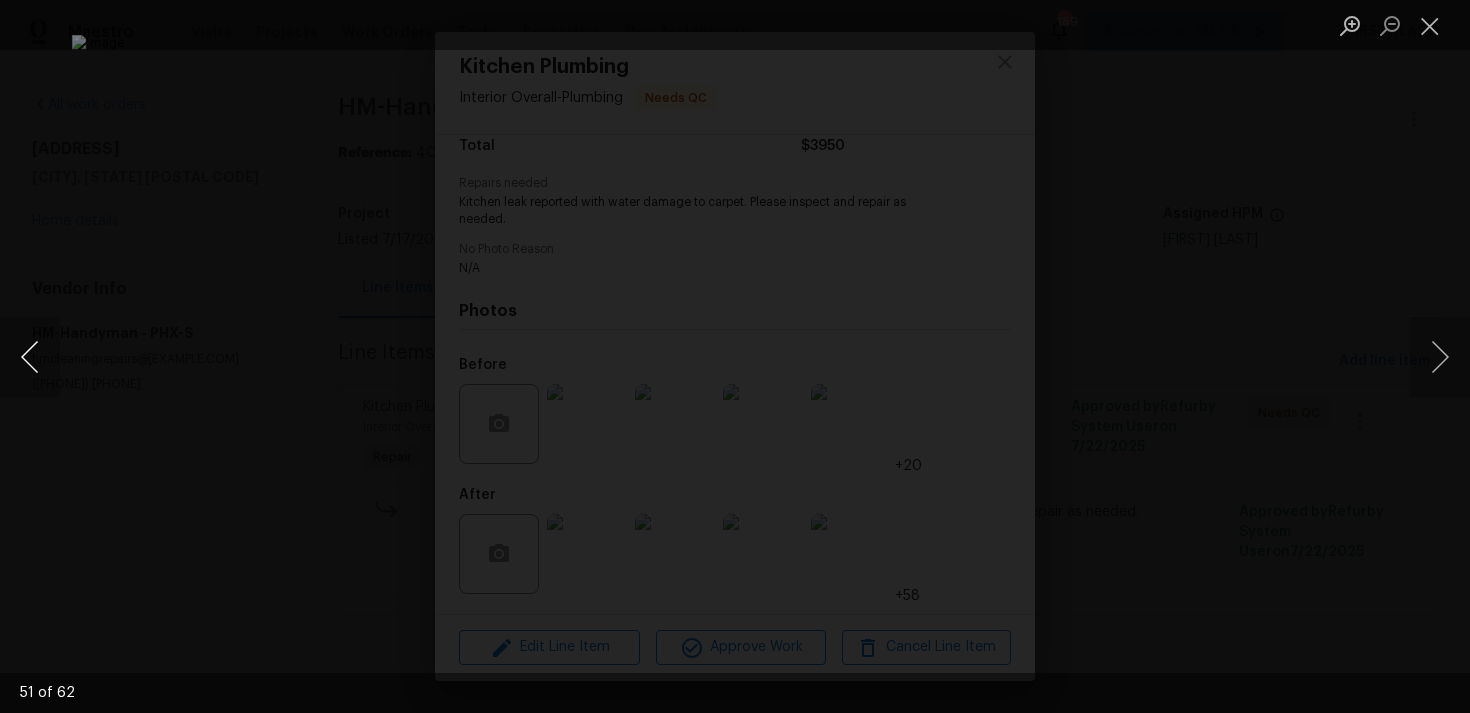click at bounding box center [30, 357] 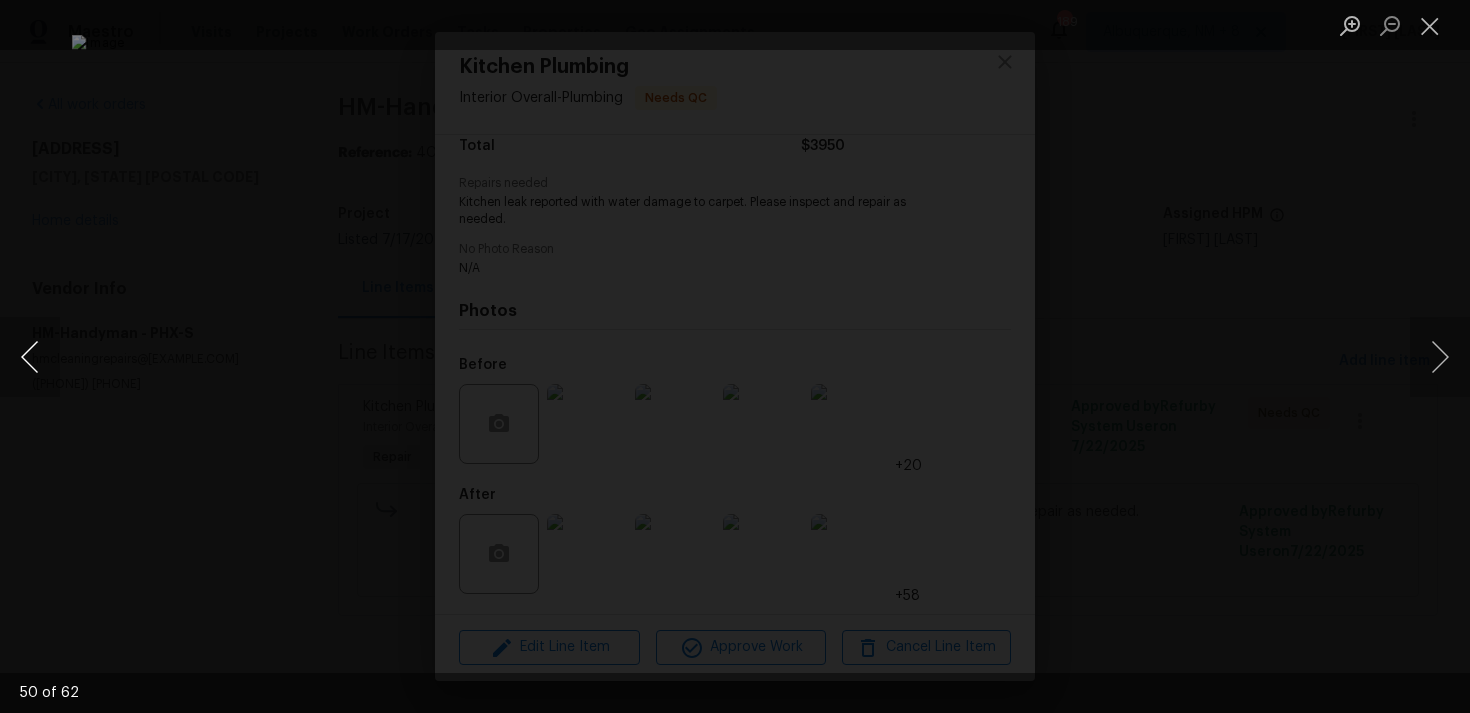 click at bounding box center (30, 357) 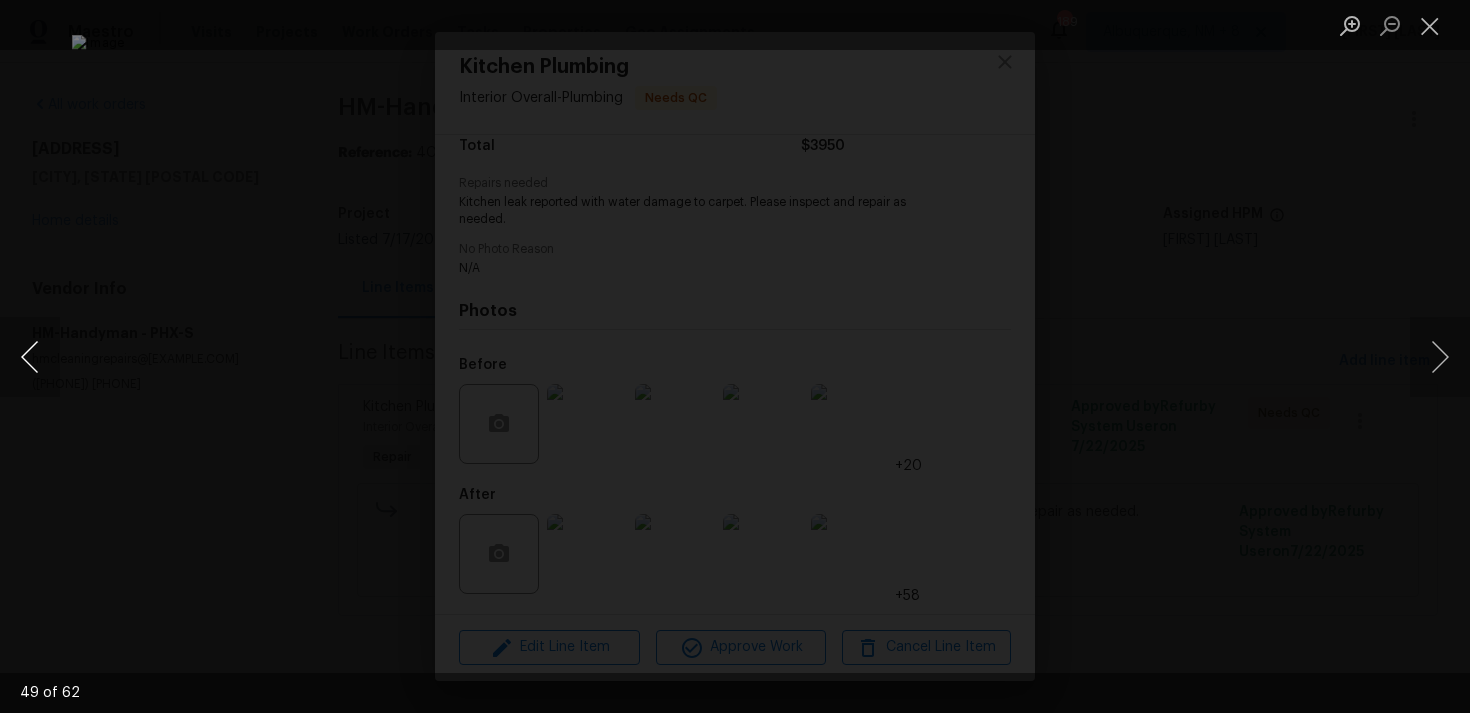 click at bounding box center [30, 357] 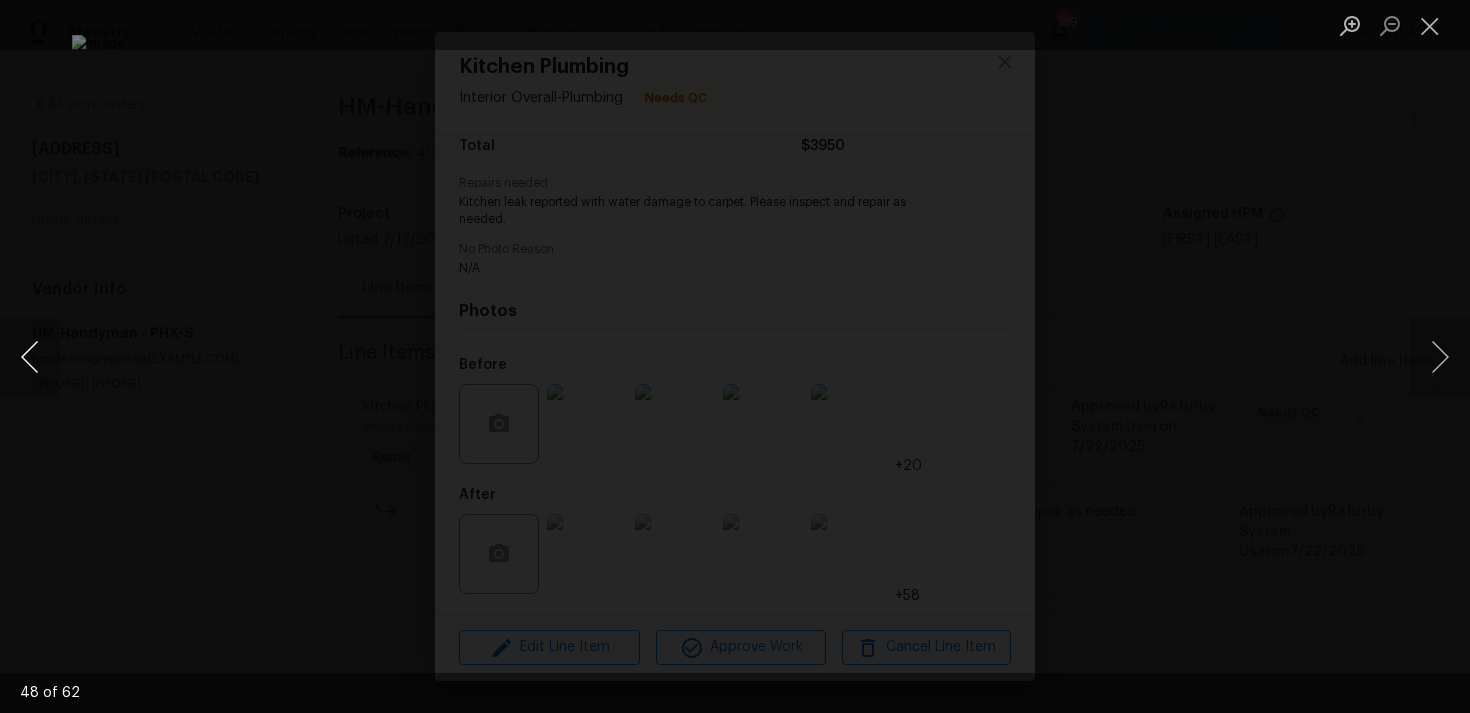 click at bounding box center [30, 357] 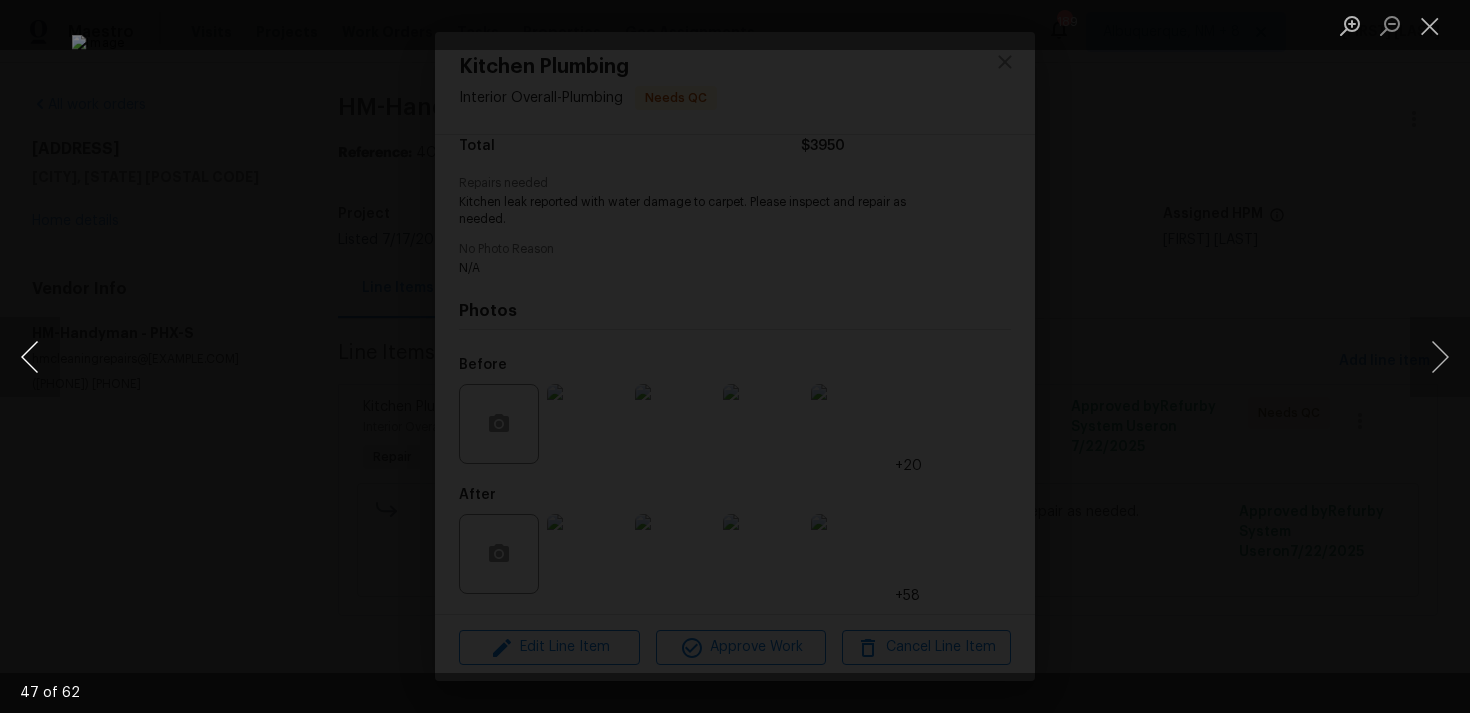 click at bounding box center [30, 357] 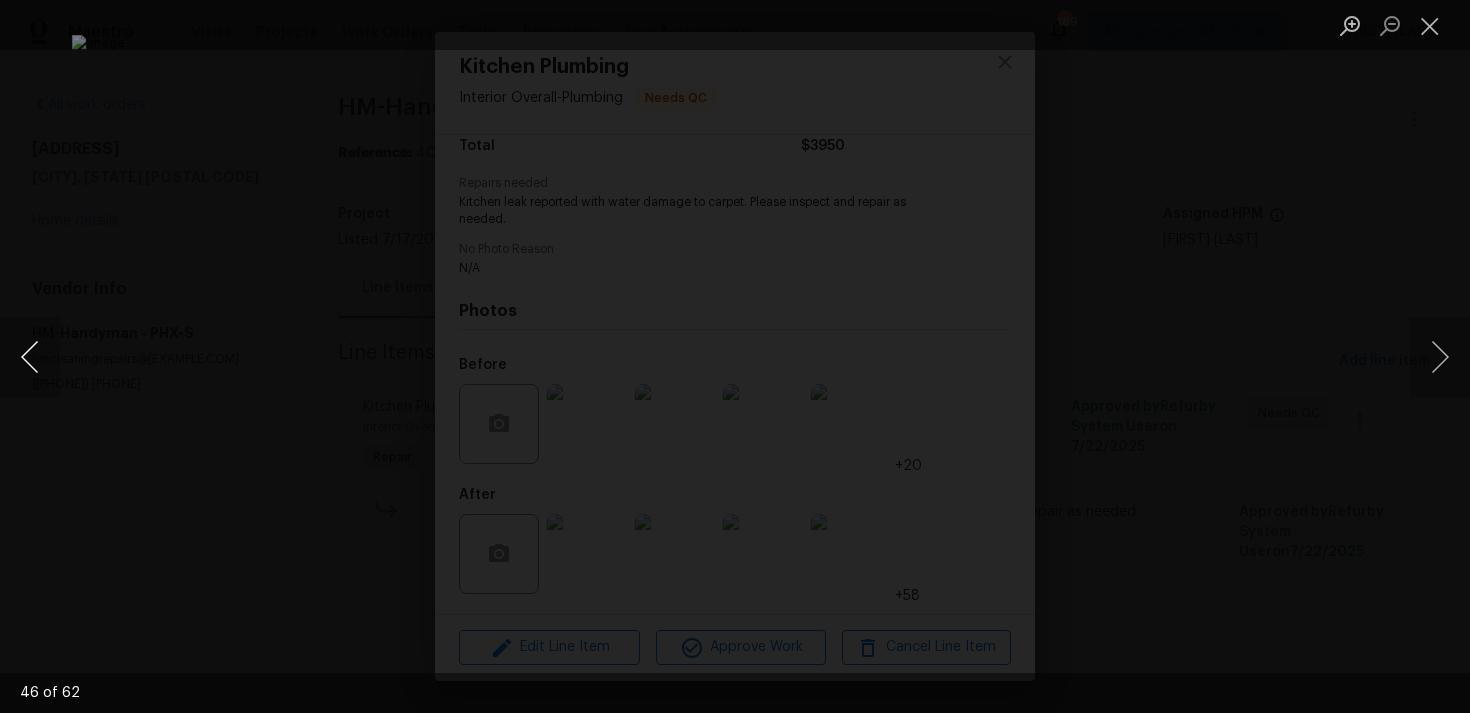 click at bounding box center (30, 357) 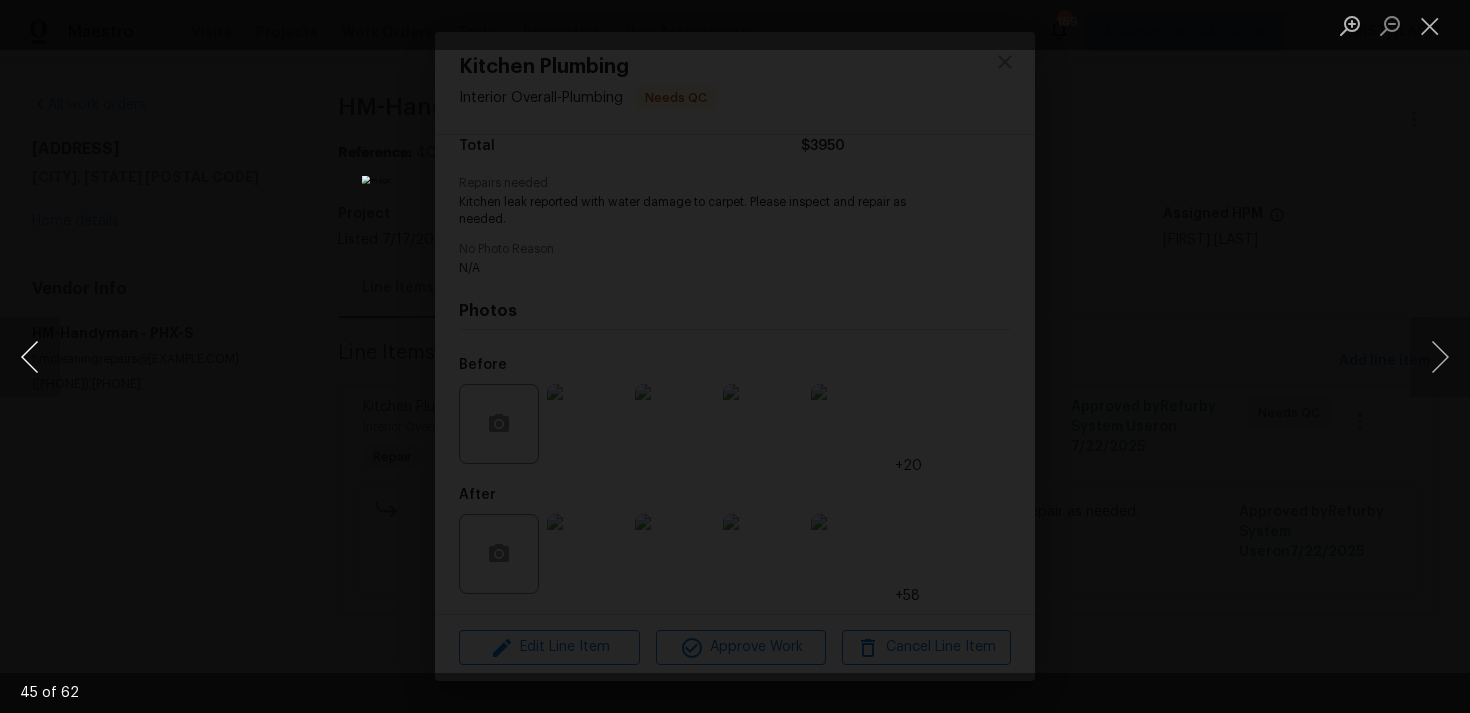 click at bounding box center (30, 357) 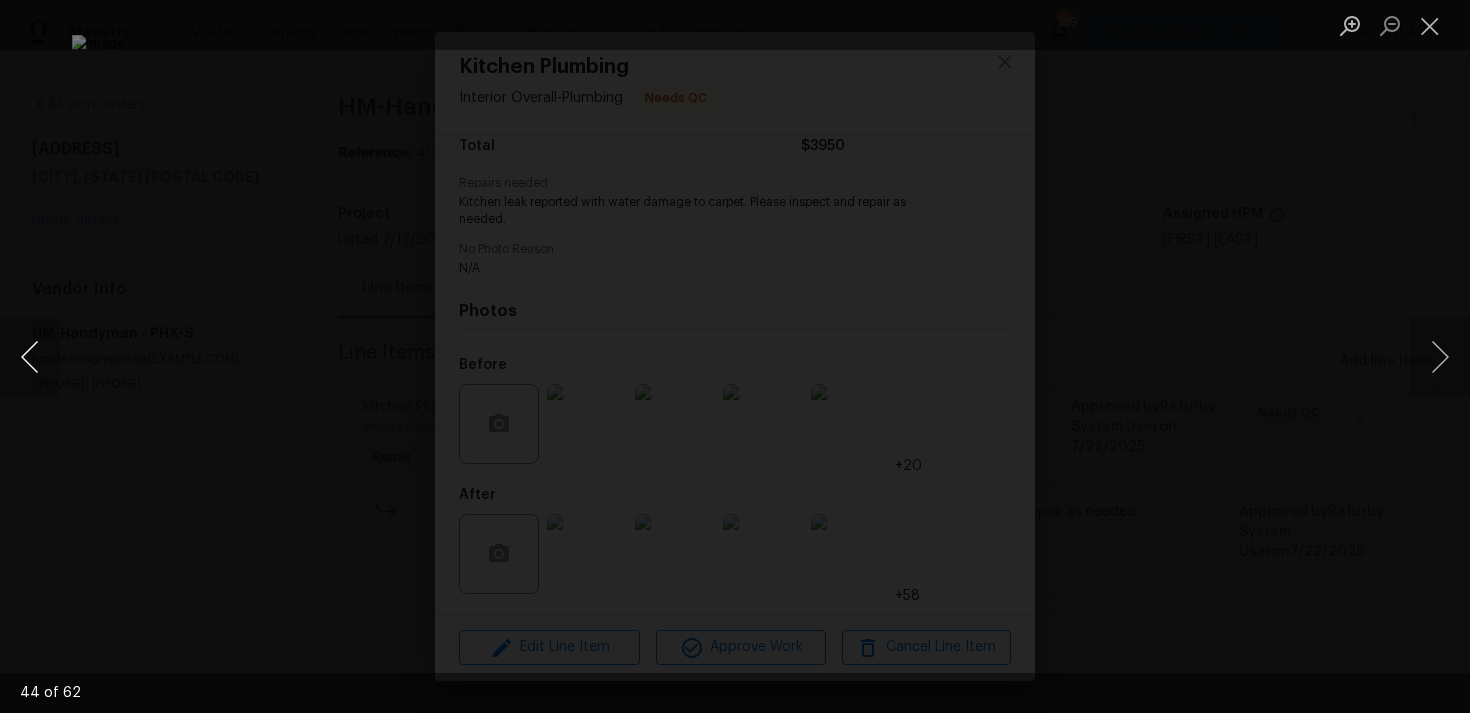 click at bounding box center [30, 357] 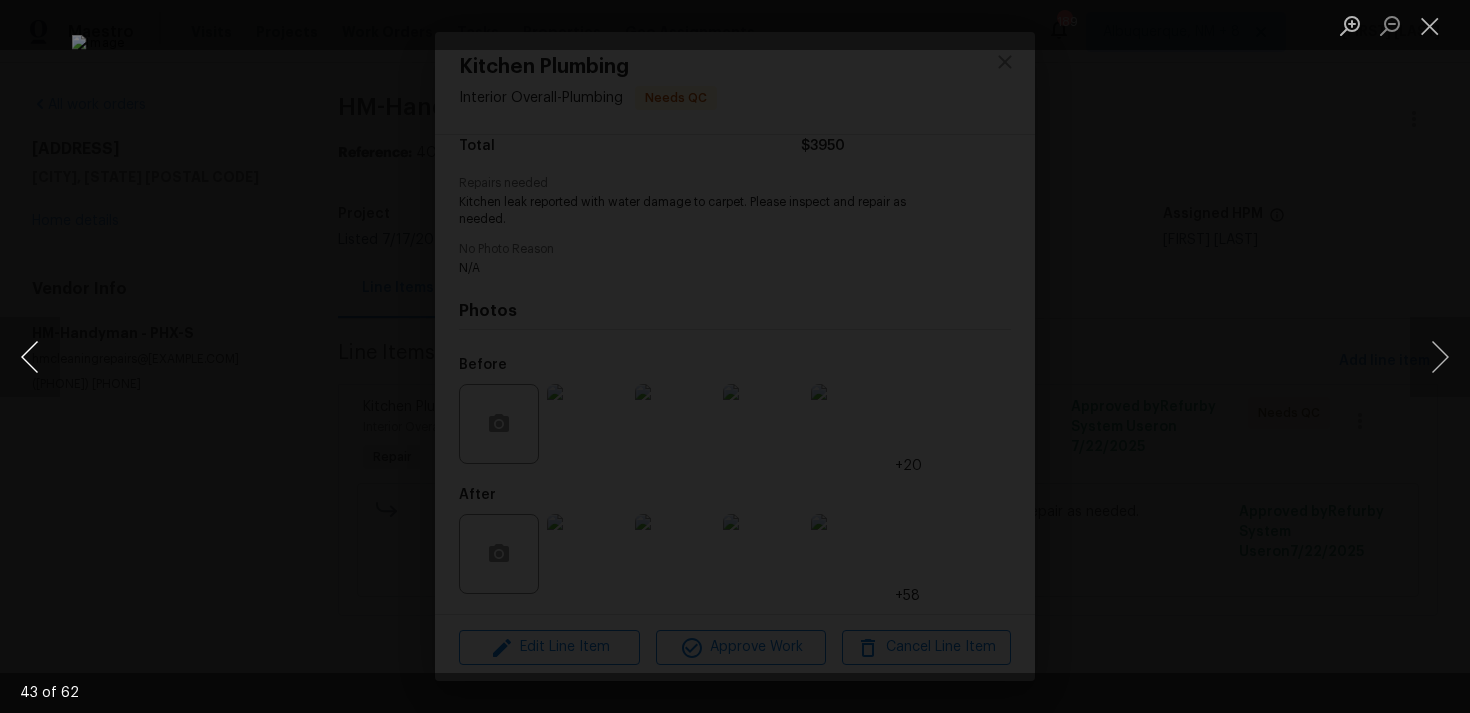 click at bounding box center (30, 357) 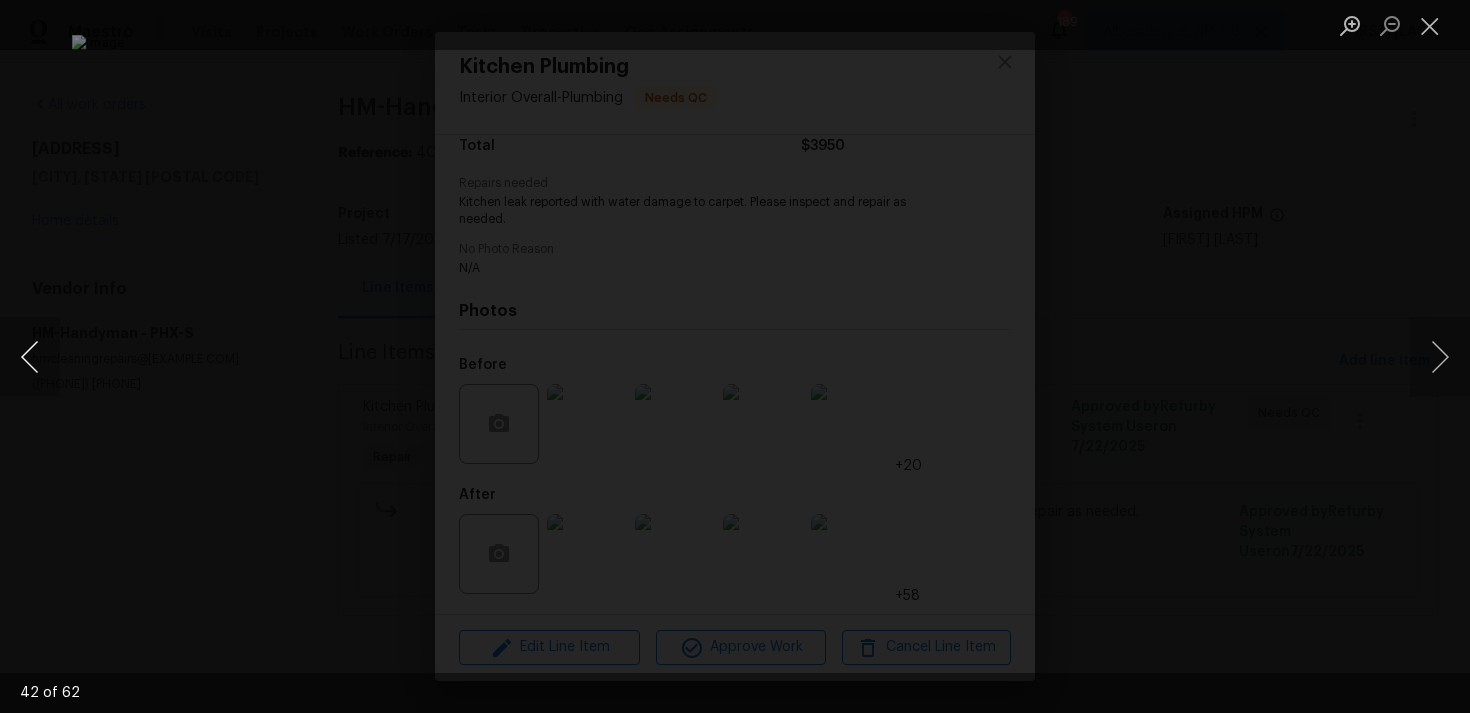 click at bounding box center (30, 357) 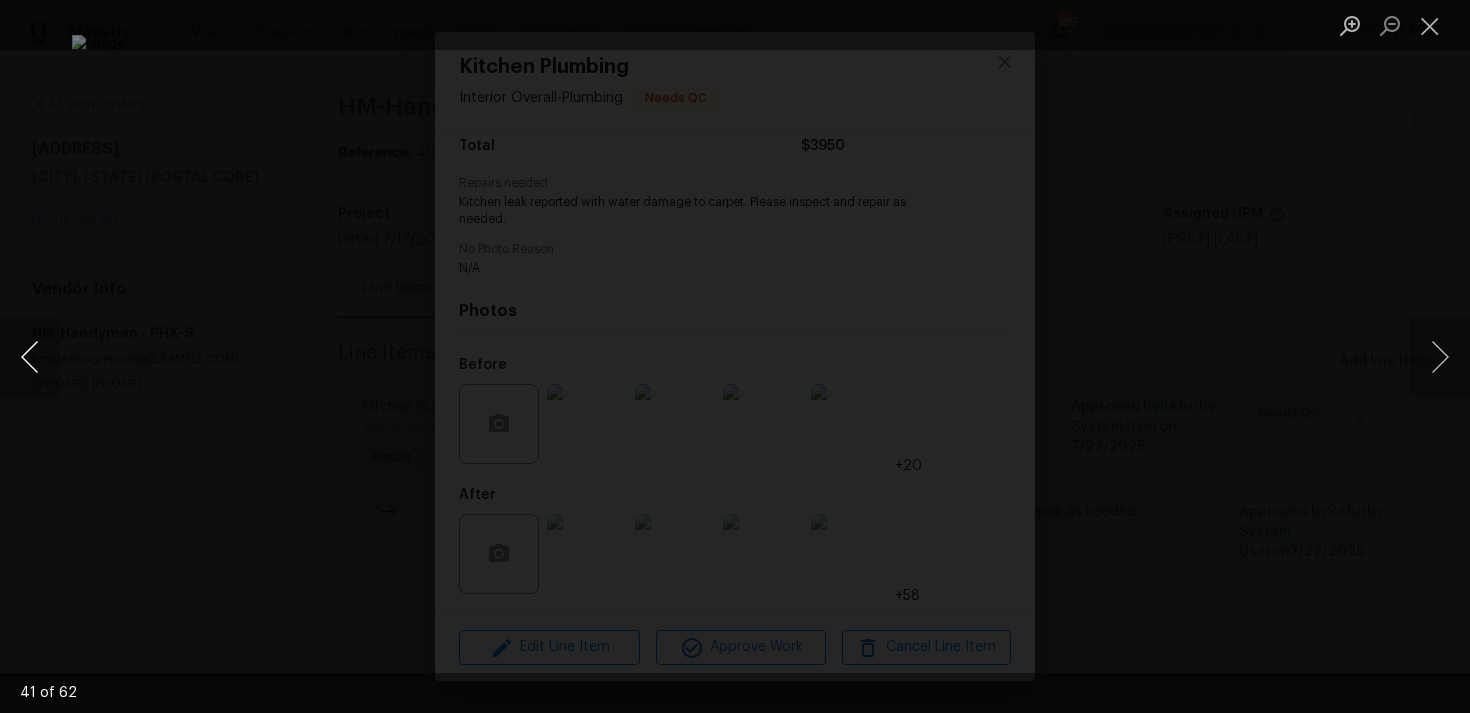click at bounding box center [30, 357] 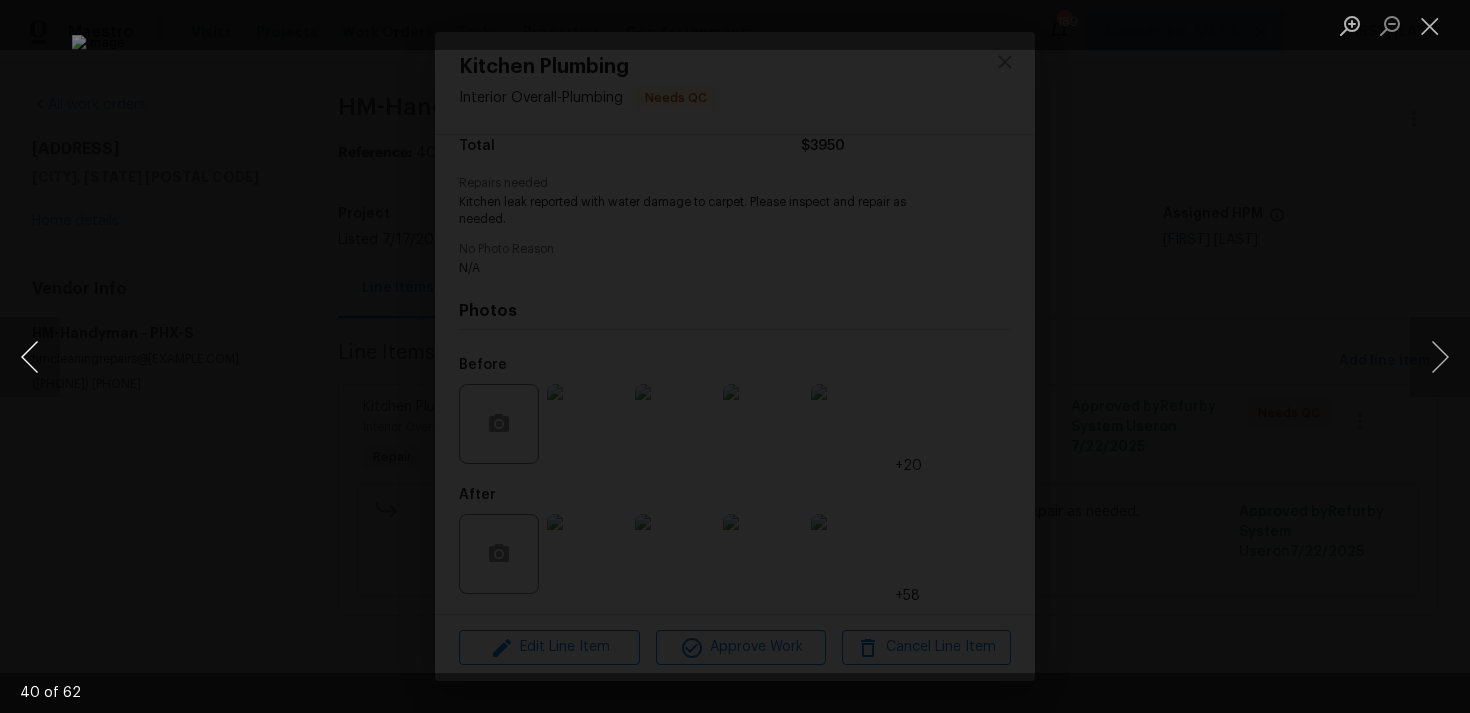 click at bounding box center [30, 357] 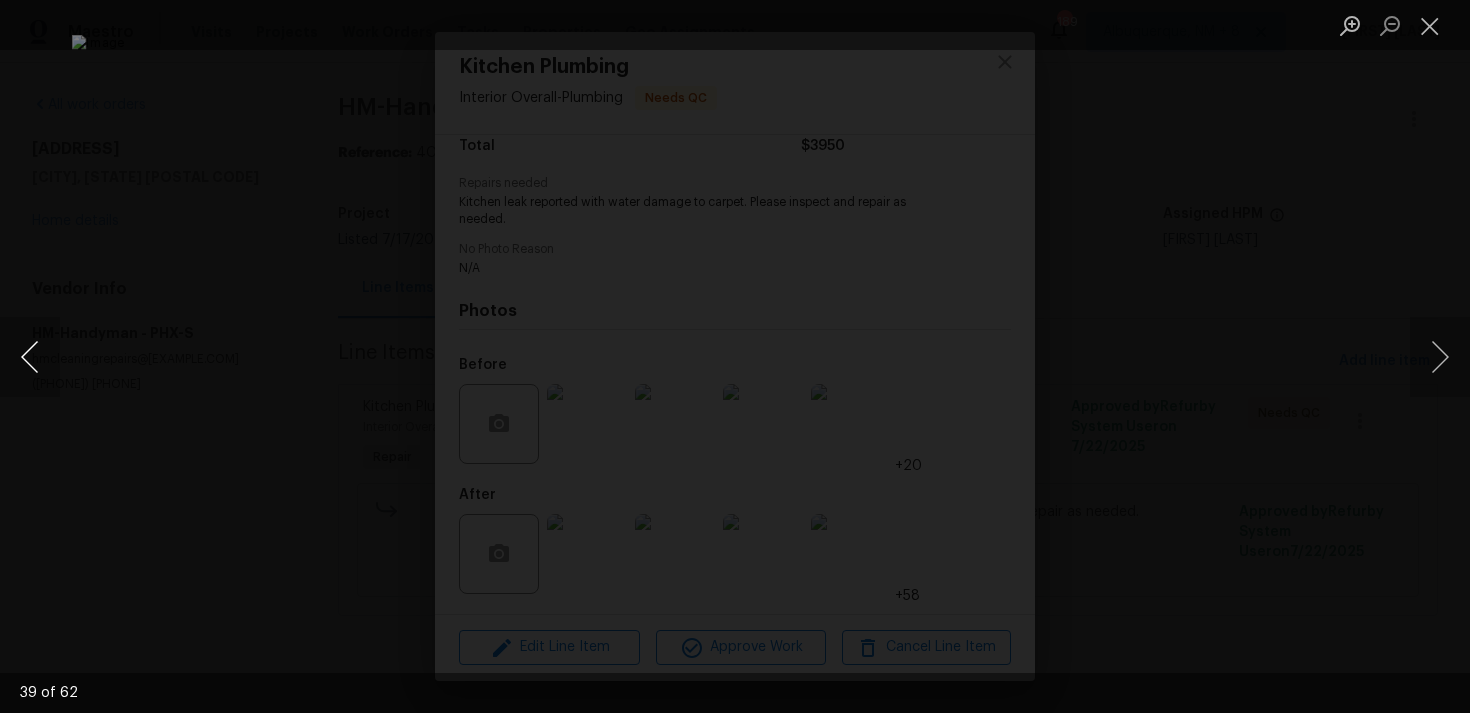 click at bounding box center (30, 357) 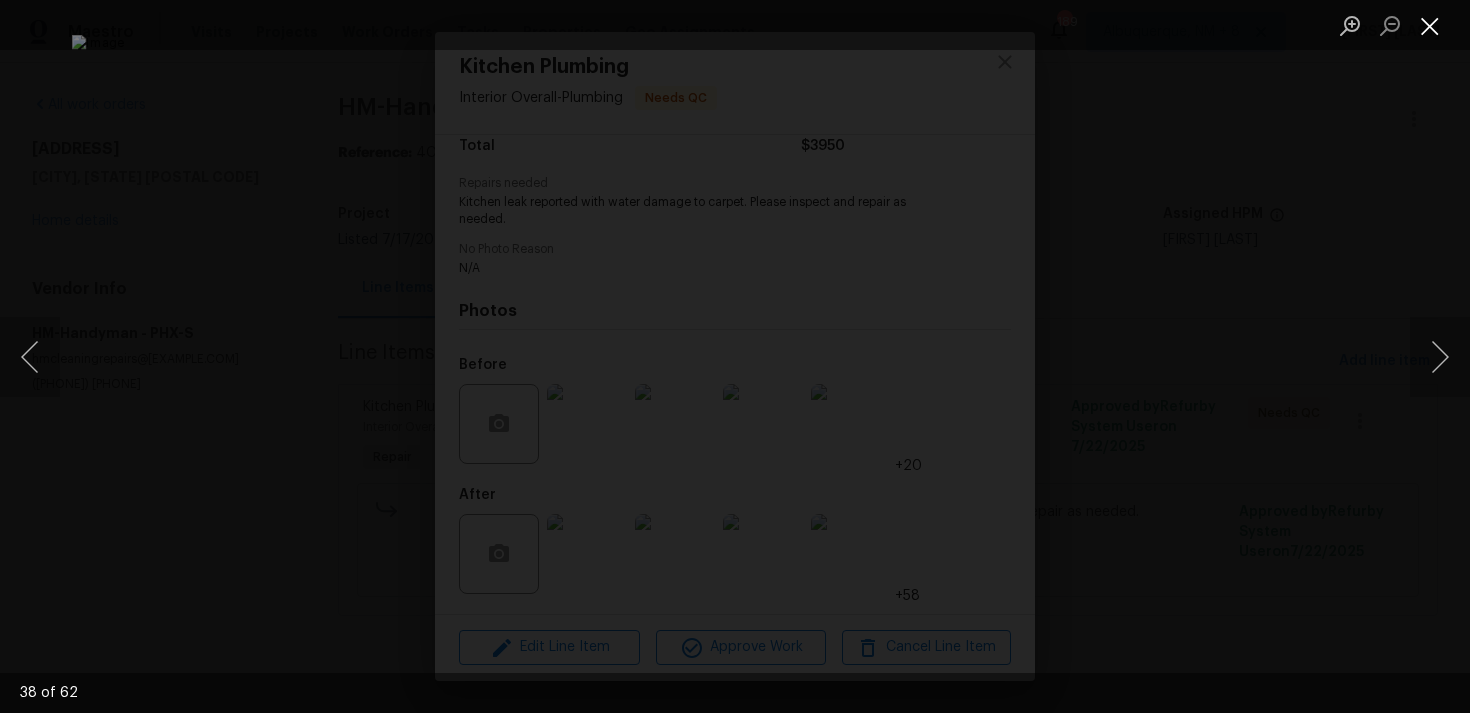 click at bounding box center [1430, 25] 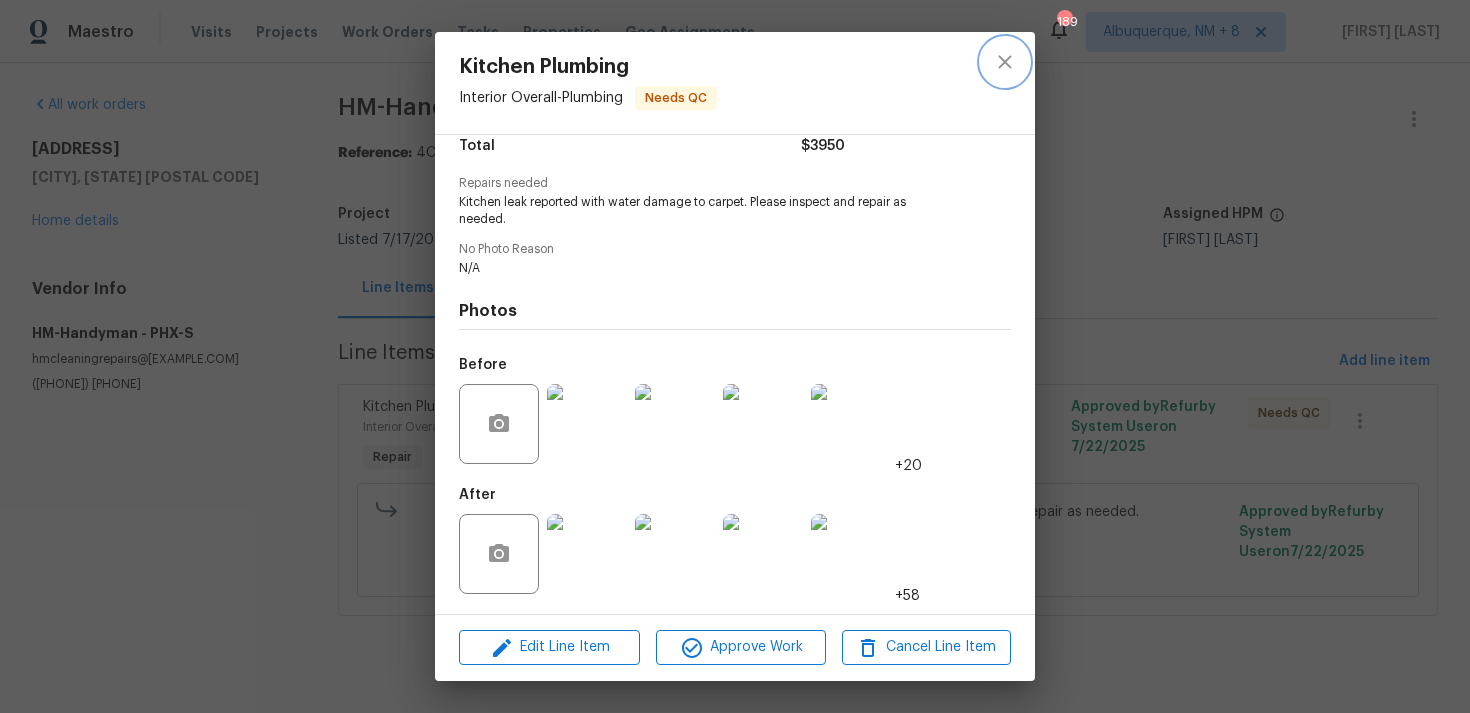 click at bounding box center (1005, 62) 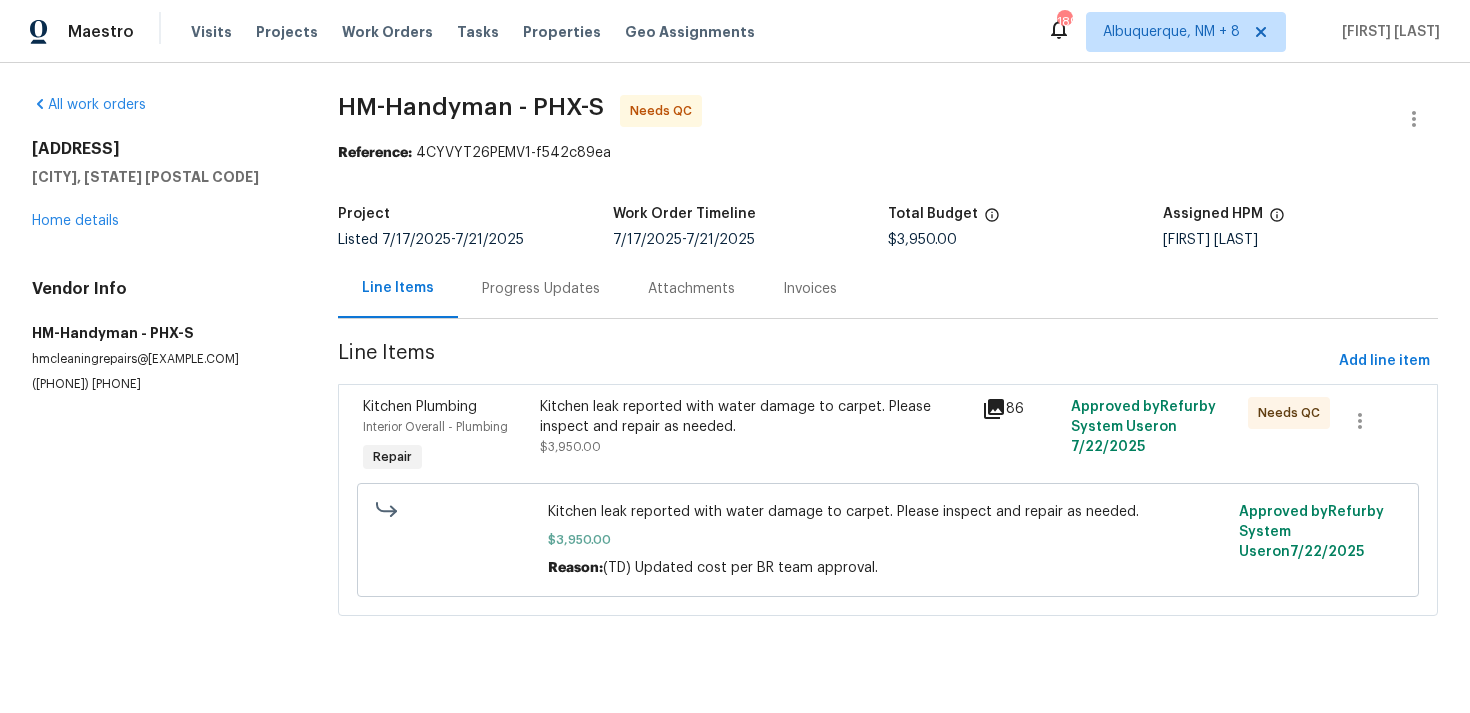 click on "Progress Updates" at bounding box center (541, 288) 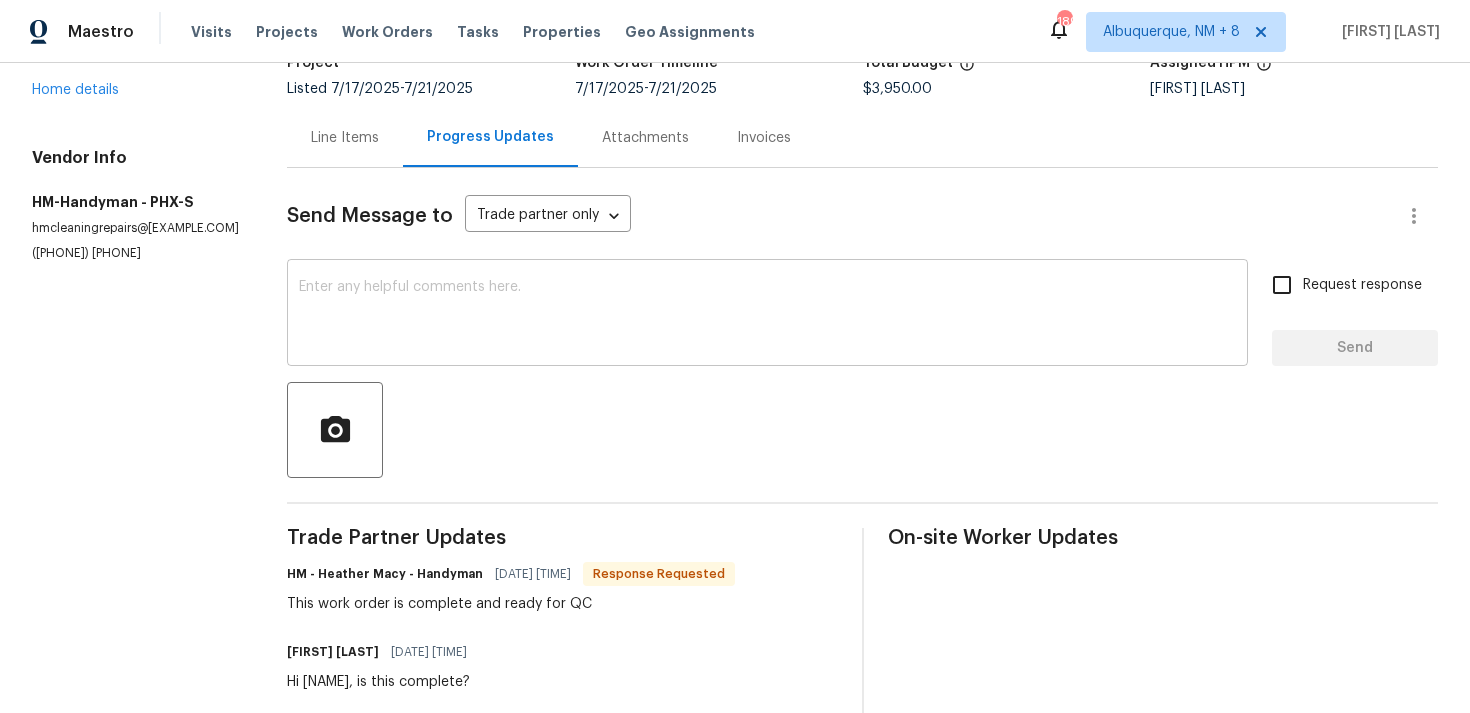 scroll, scrollTop: 164, scrollLeft: 0, axis: vertical 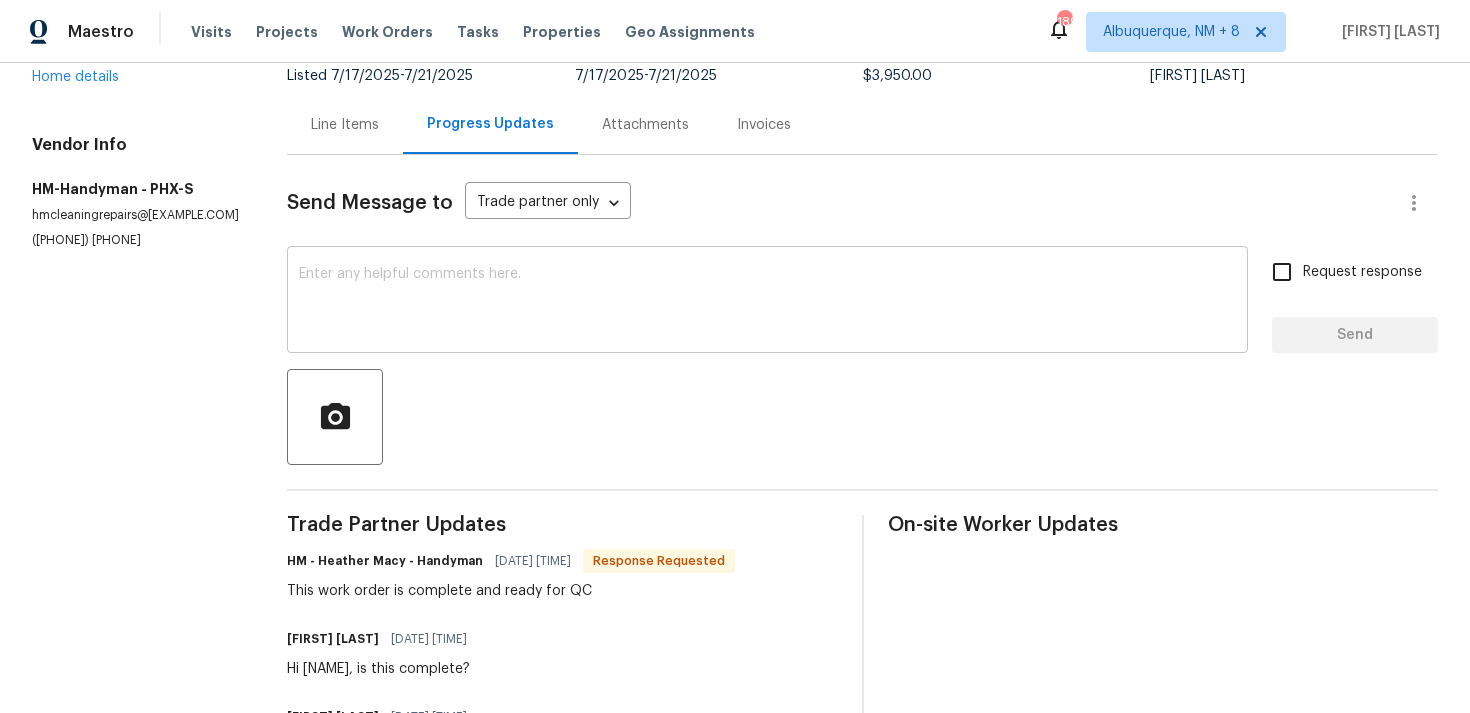 click at bounding box center [767, 302] 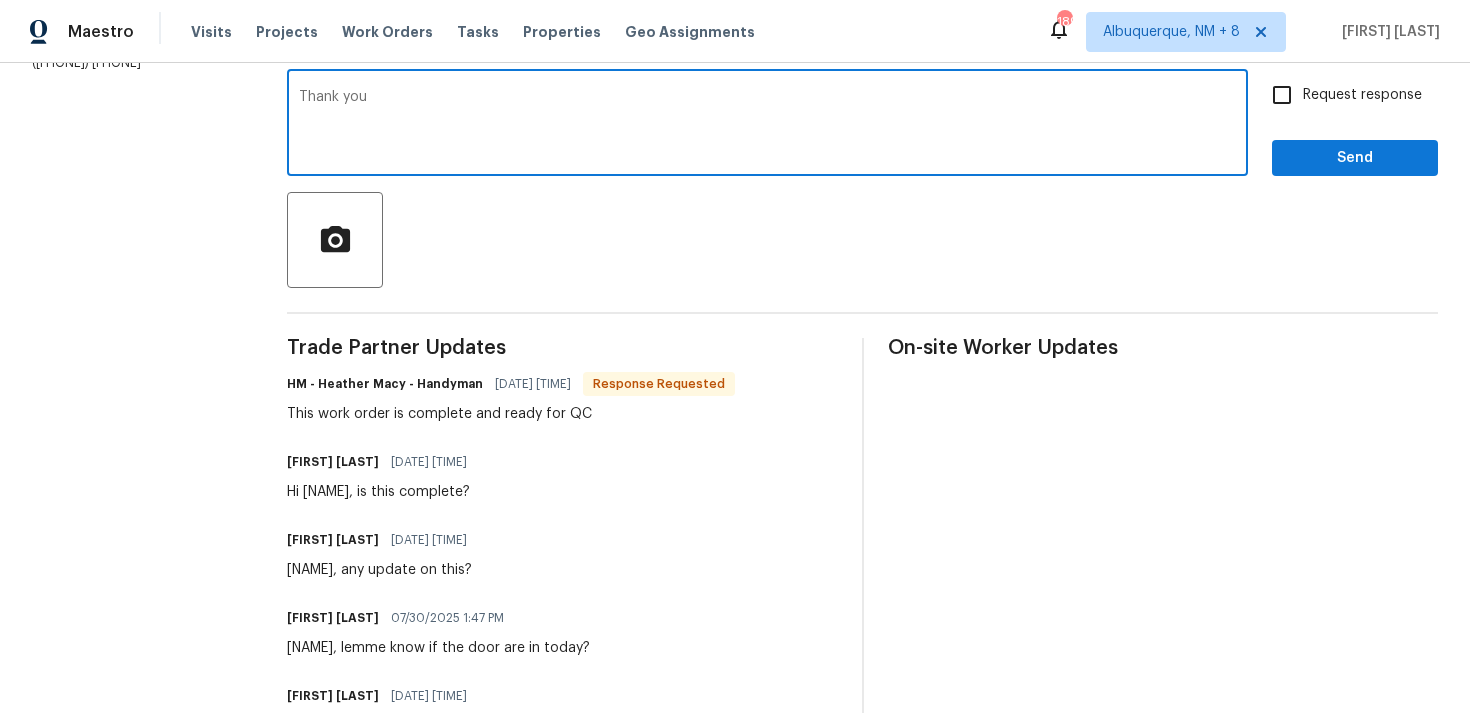 scroll, scrollTop: 335, scrollLeft: 0, axis: vertical 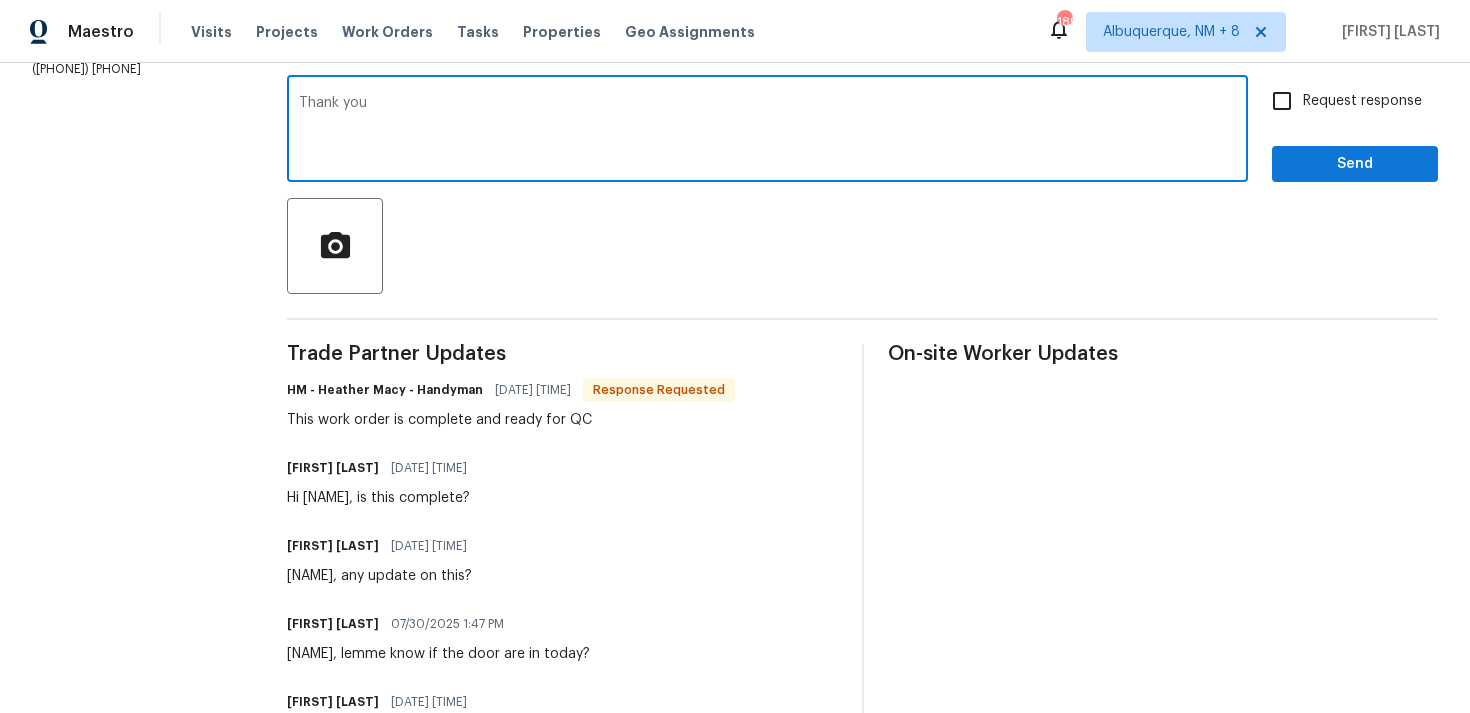 click on "Thank you x ​" at bounding box center [767, 131] 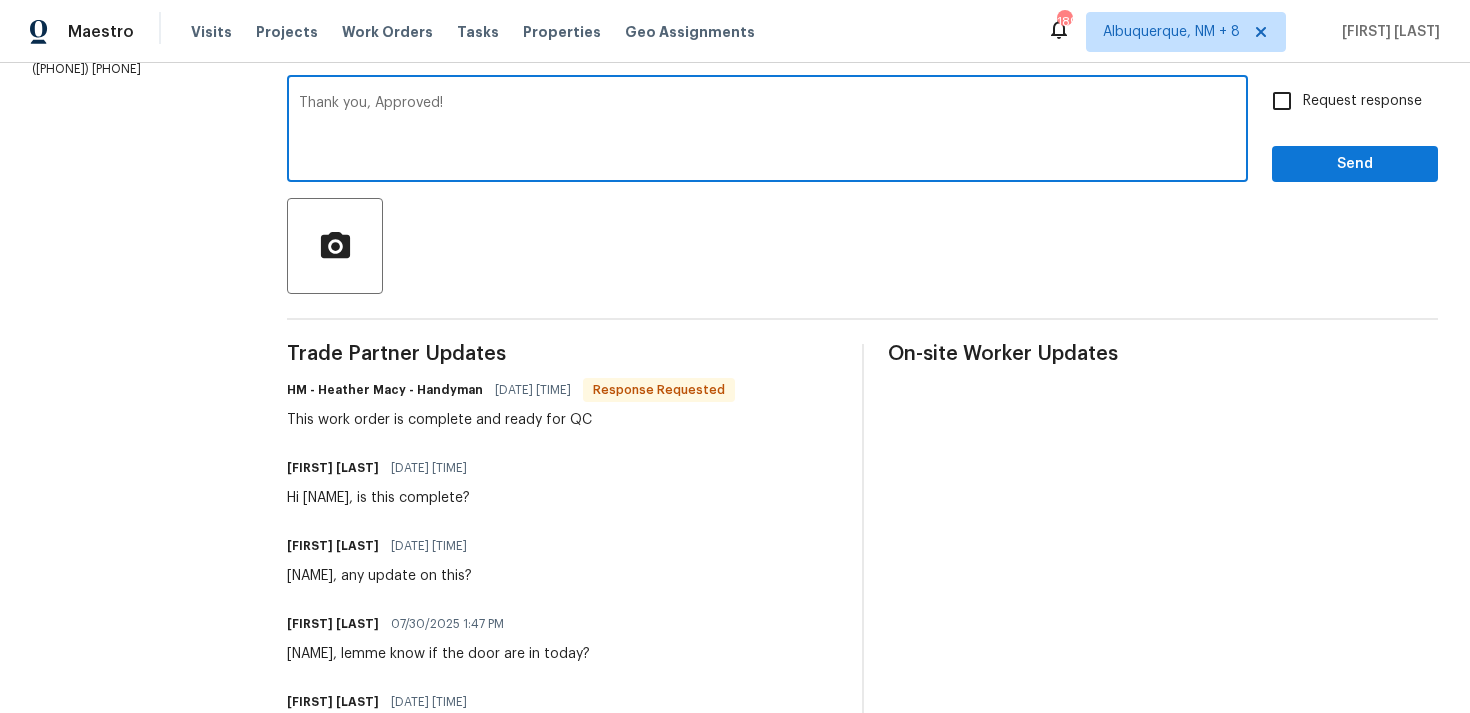 type on "Thank you, Approved!" 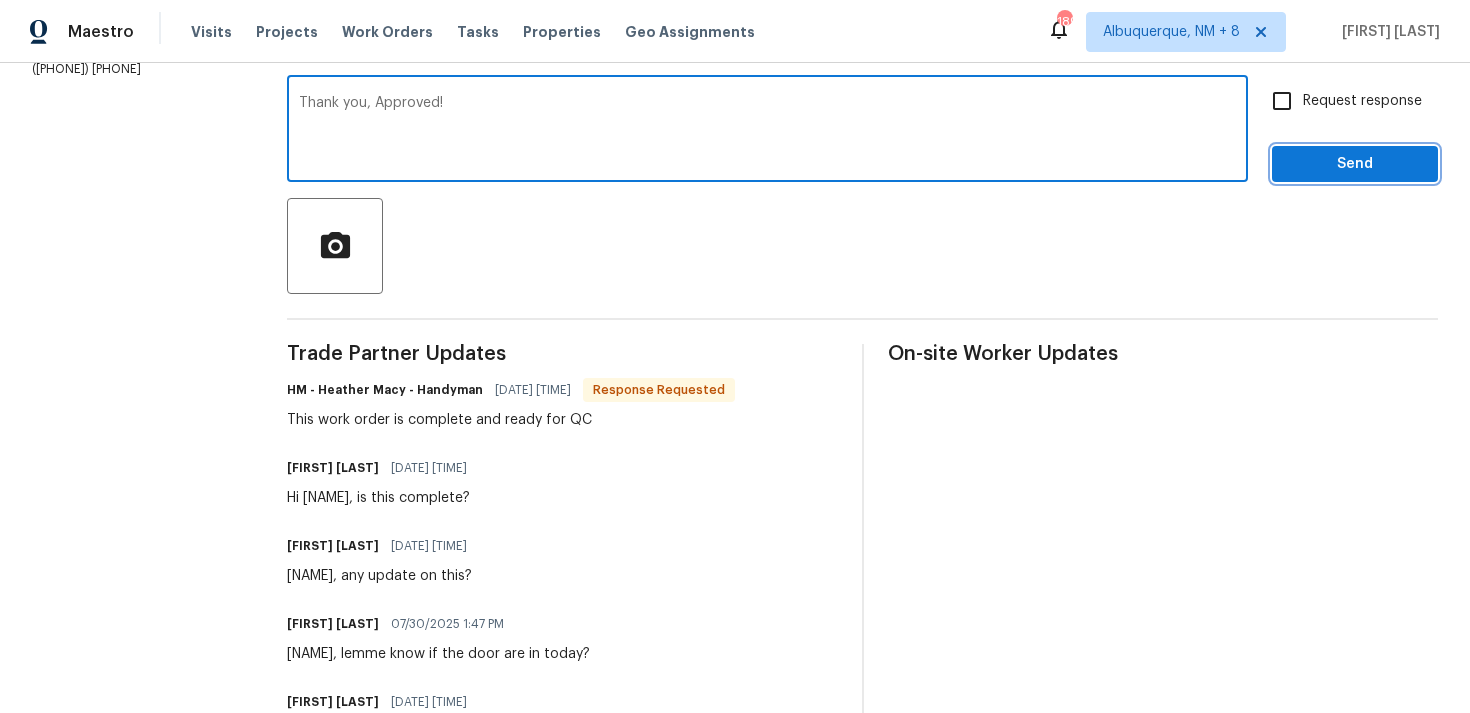 click on "Send" at bounding box center (1355, 164) 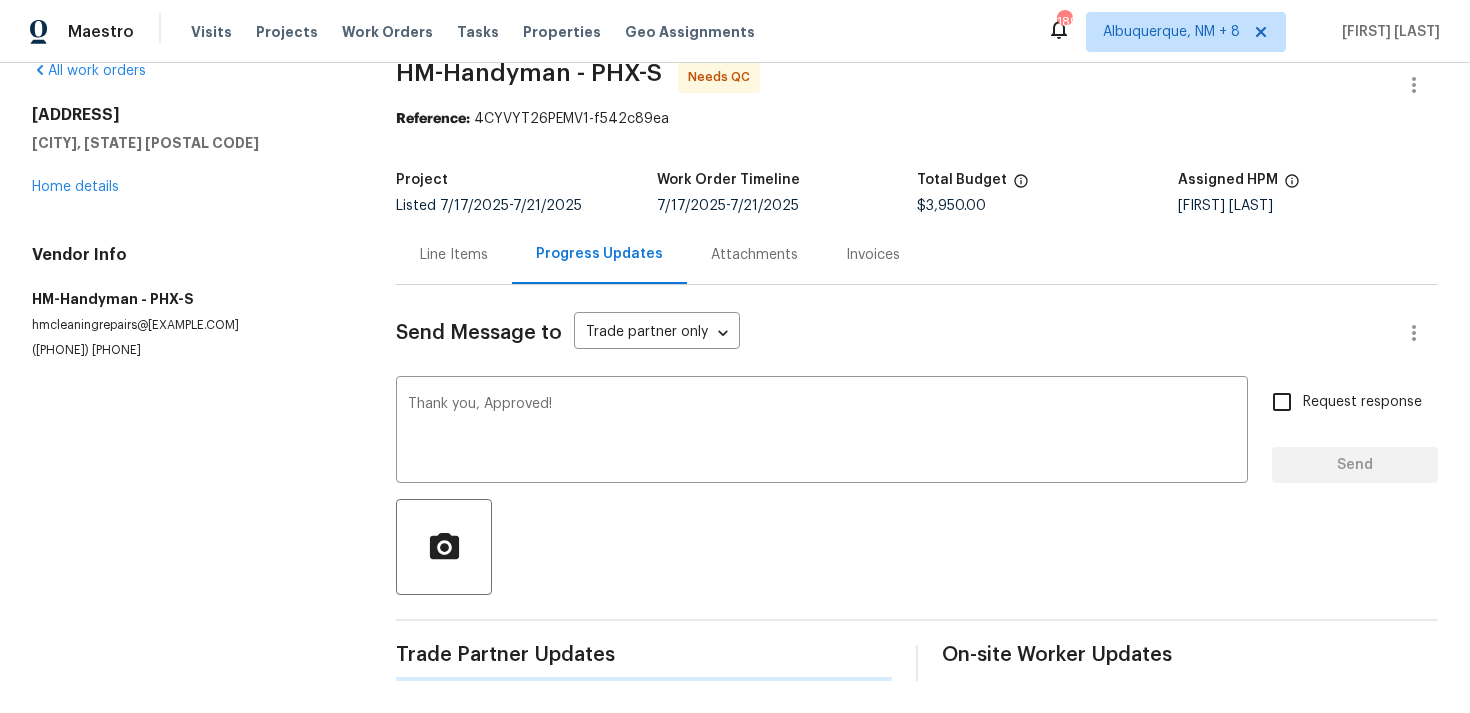 scroll, scrollTop: 34, scrollLeft: 0, axis: vertical 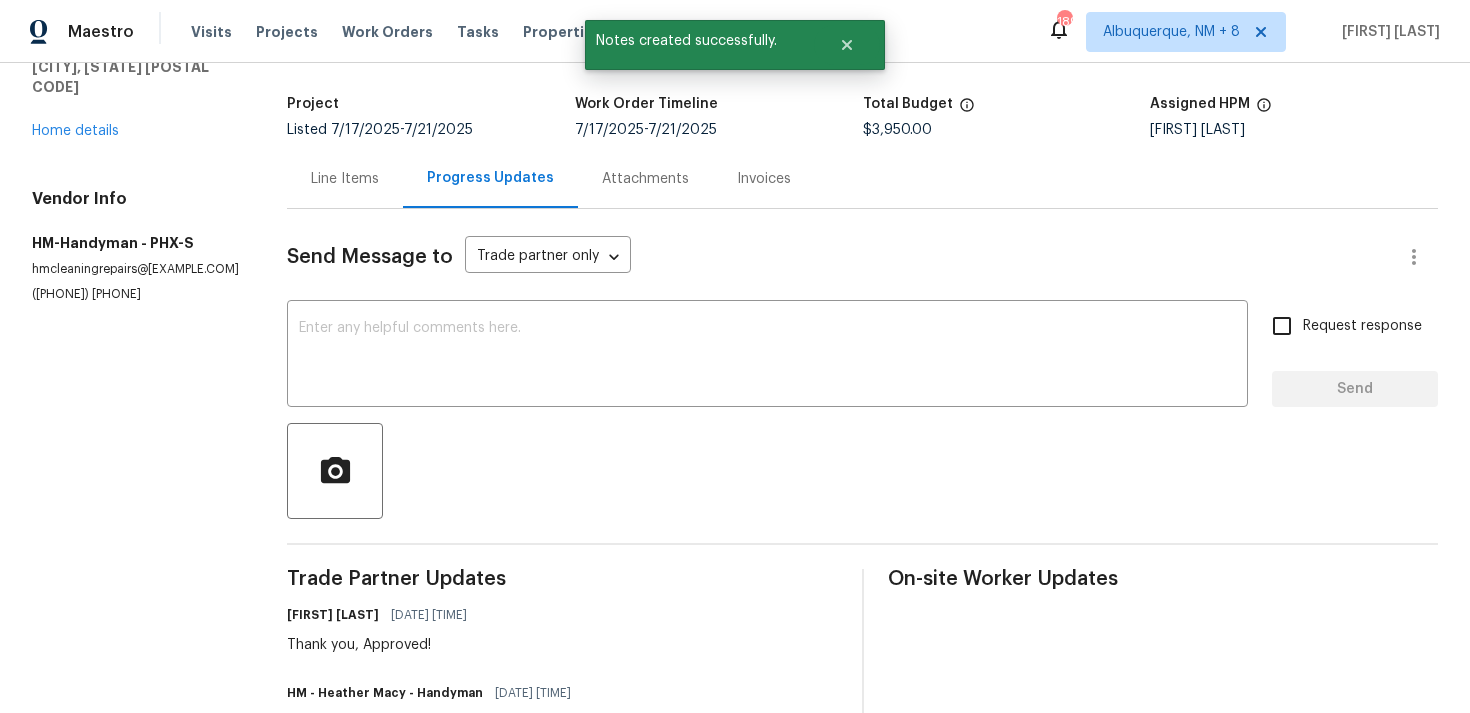 click on "Line Items" at bounding box center [345, 178] 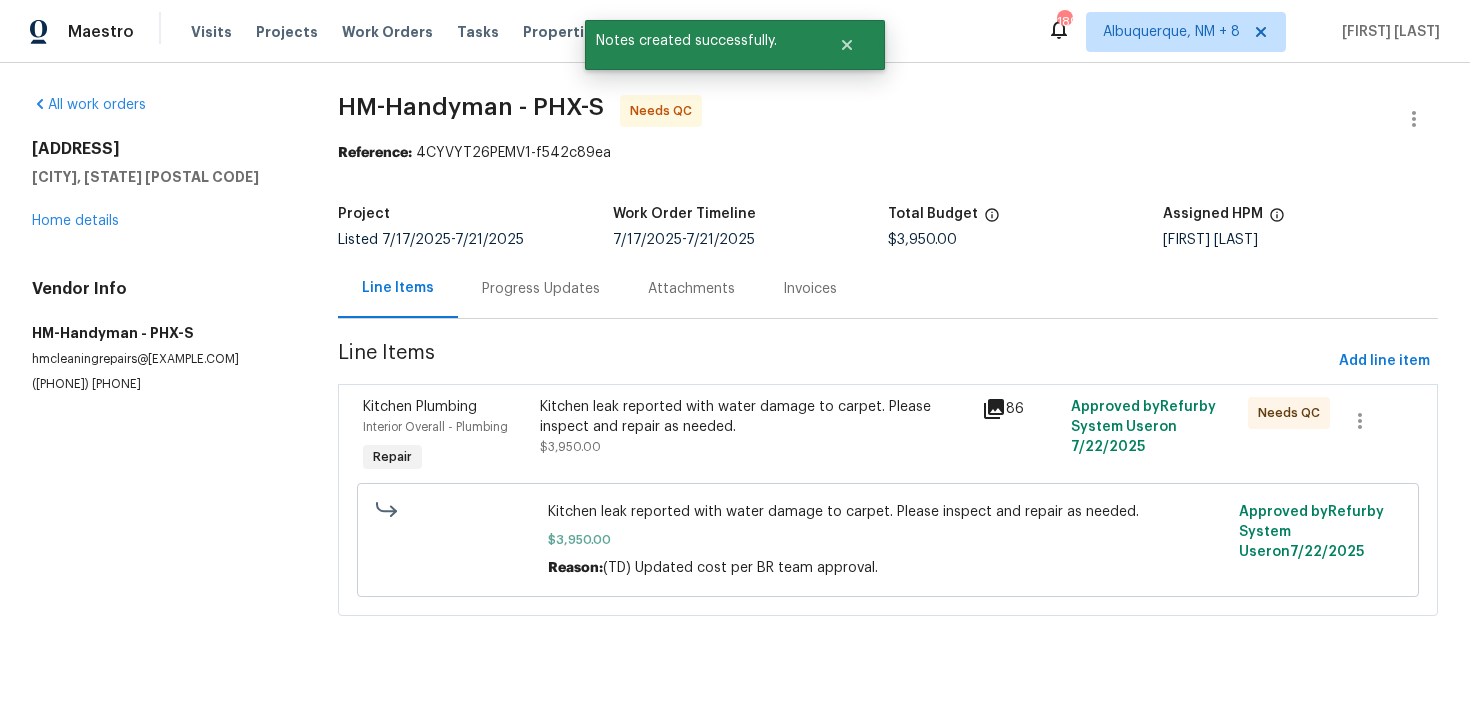 scroll, scrollTop: 0, scrollLeft: 0, axis: both 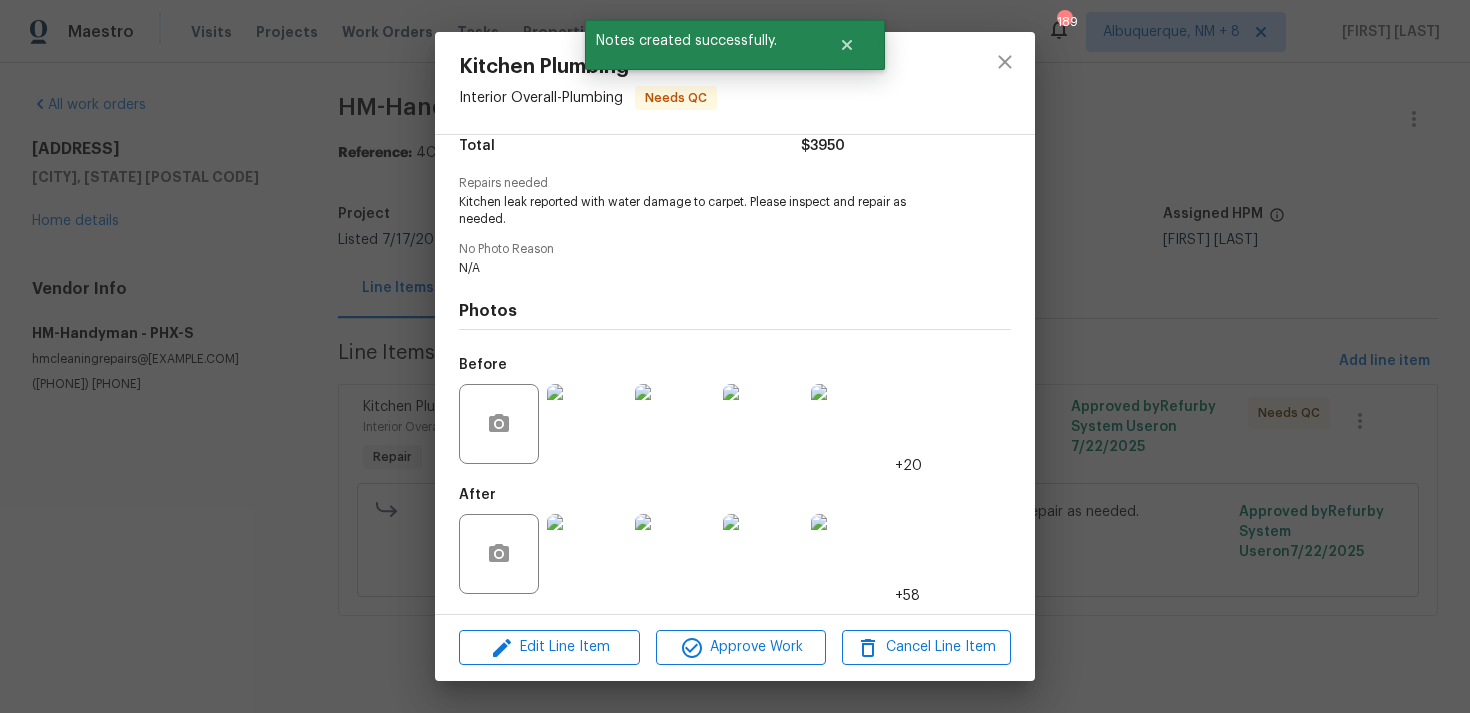 click on "Kitchen Plumbing Interior Overall  -  Plumbing Needs QC Vendor HM-Handyman Account Category Repairs Cost $3950 x 1 count $3950 Labor $0 Total $3950 Repairs needed Kitchen leak reported with water damage to carpet. Please inspect and repair as needed. No Photo Reason N/A Photos Before  +20 After  +58  Edit Line Item  Approve Work  Cancel Line Item" at bounding box center [735, 356] 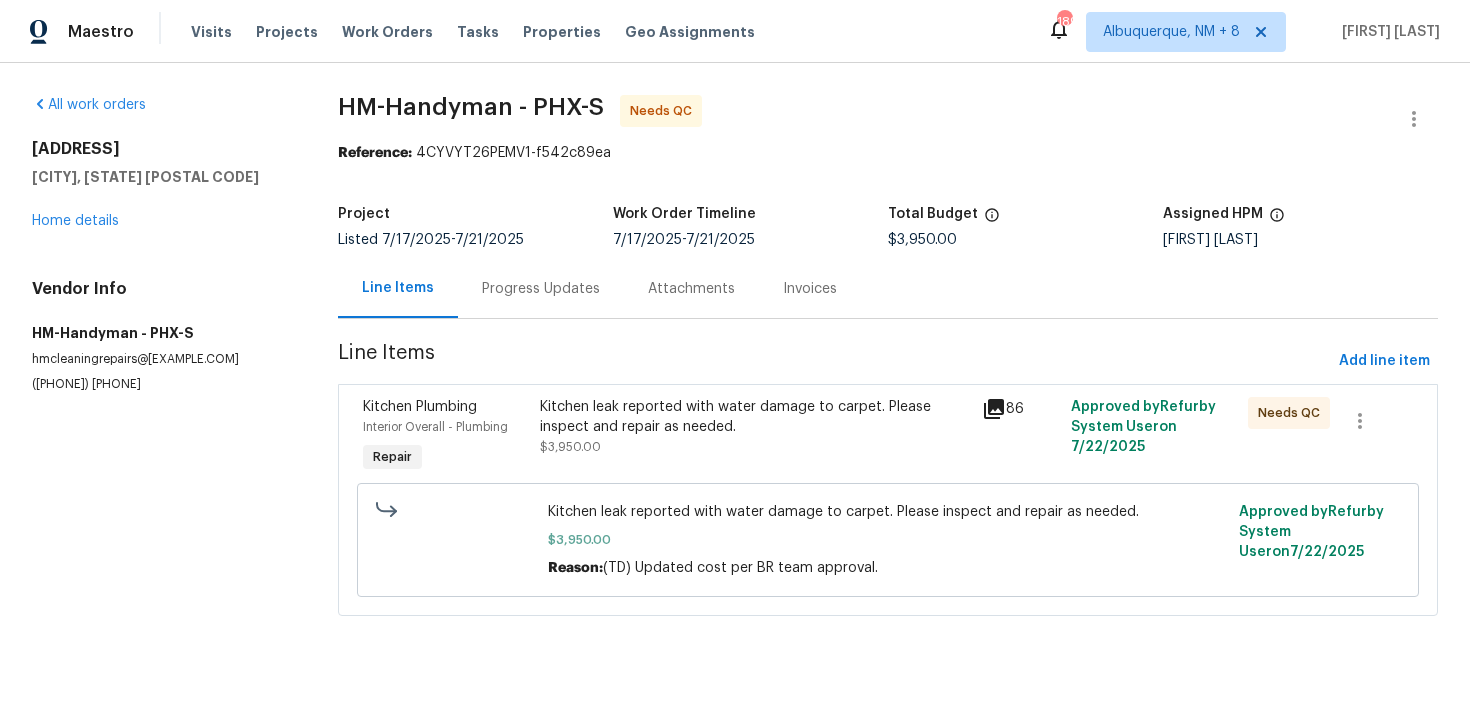 click on "Progress Updates" at bounding box center [541, 289] 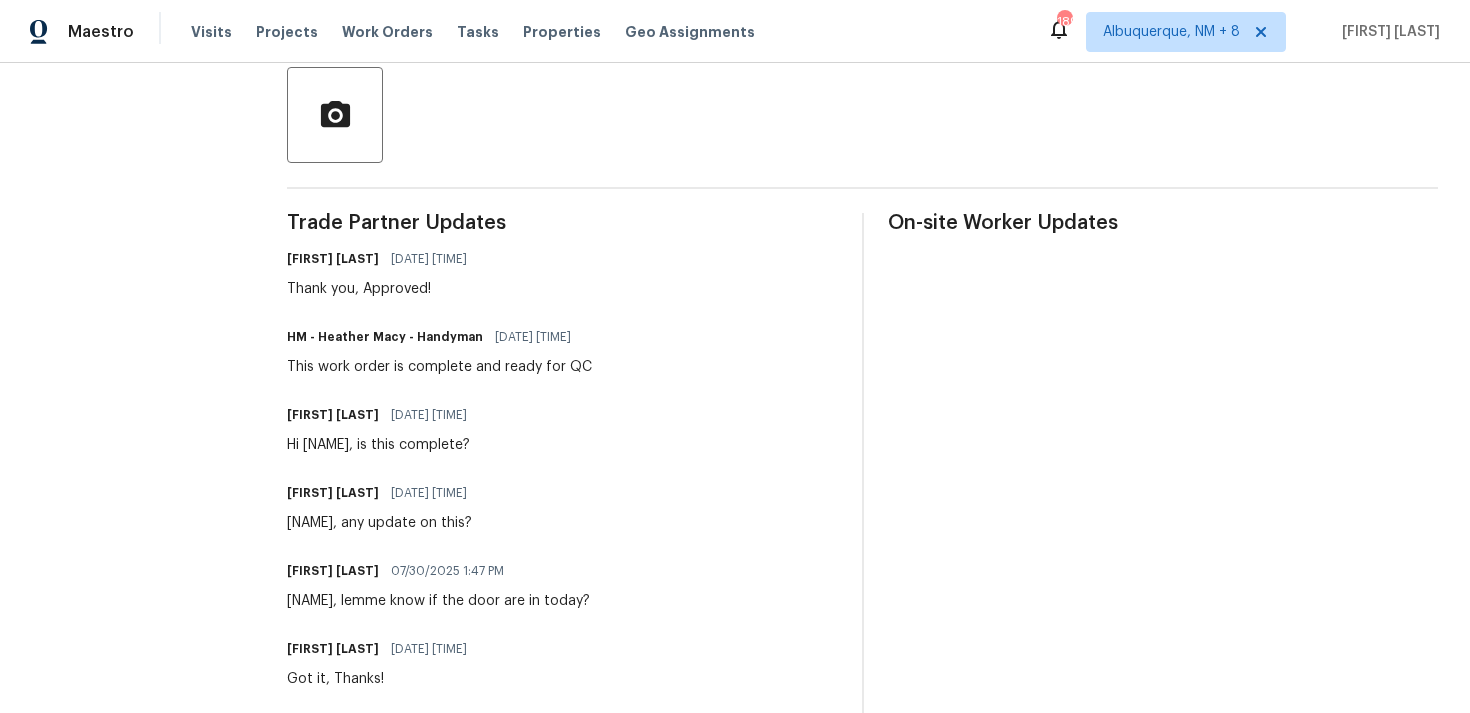 scroll, scrollTop: 486, scrollLeft: 0, axis: vertical 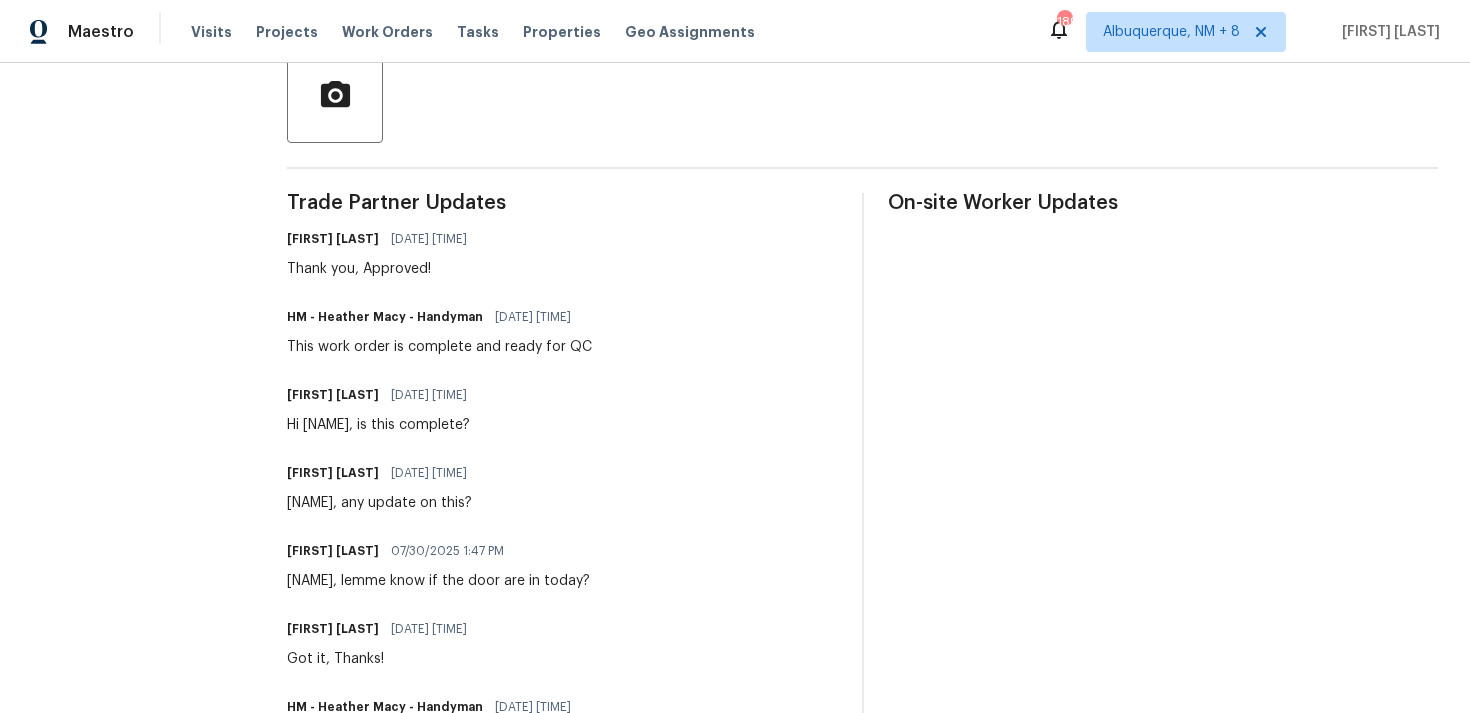 click on "Trade Partner Updates Tamilarasan D 08/04/2025 12:32 PM Thank you, Approved! HM - Heather Macy - Handyman 08/04/2025 10:02 AM This work order is complete and ready for QC Tamilarasan D 08/01/2025 2:36 PM Hi Joe, is this complete? Tamilarasan D 07/31/2025 3:14 PM Joe, any update on this? Tamilarasan D 07/30/2025 1:47 PM Joe, lemme know if the door are in today? Tamilarasan D 07/29/2025 8:46 AM Got it, Thanks! HM - Heather Macy - Handyman 07/29/2025 8:38 AM Everything is complete approximately 97%. We found a few cabinet doors yesterday that were swollen that we didn’t see the first time we were there so we took them to the mill shop to get them made new. We are just waiting for those now. Tamilarasan D 07/29/2025 8:35 AM Hi Joe, is this complete? Tamilarasan D 07/28/2025 11:17 AM Joe, is this complete? Tamilarasan D 07/25/2025 11:00 AM Joe, lemme know once everything is wrapped up. Thanks! Tamilarasan D 07/24/2025 11:30 AM Got it, Thanks! HM - Heather Macy - Handyman 07/24/2025 9:12 AM Tamilarasan D" at bounding box center [562, 1129] 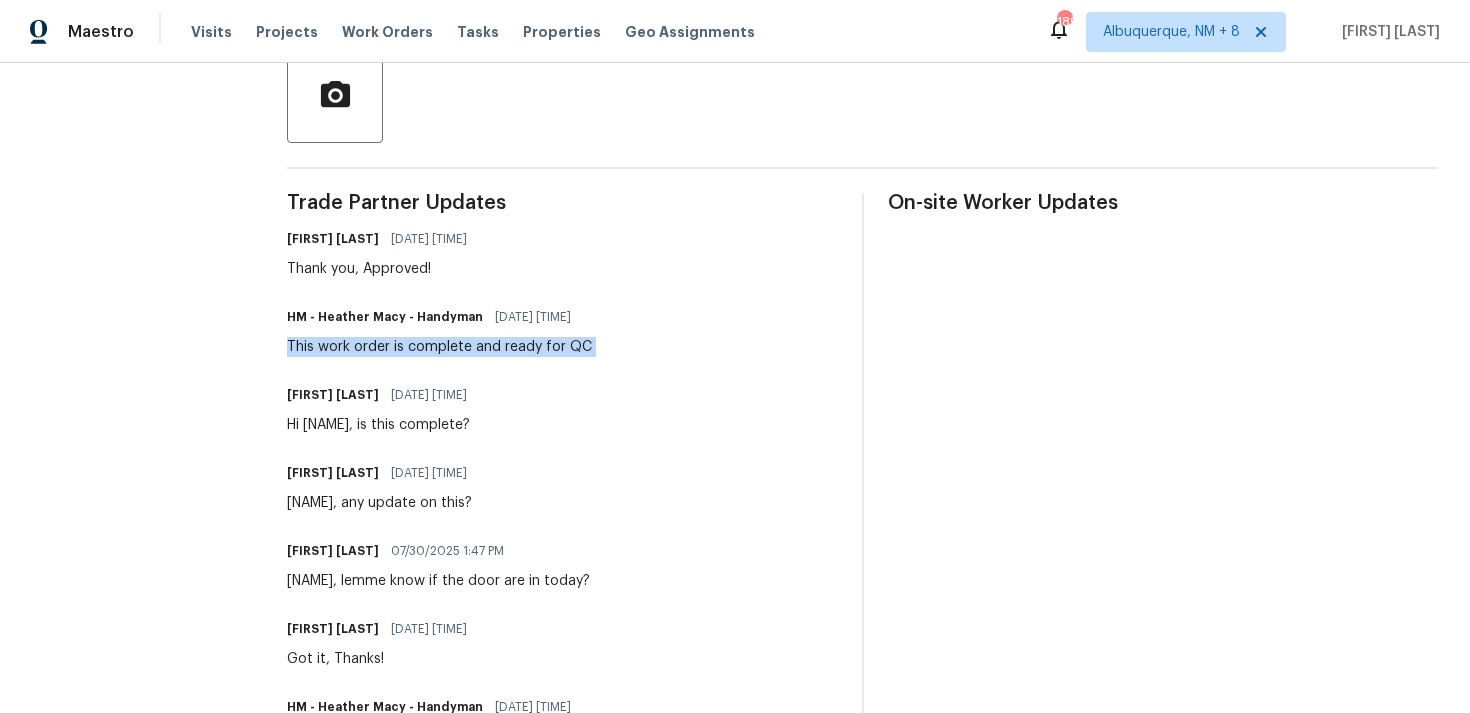 copy on "This work order is complete and ready for QC" 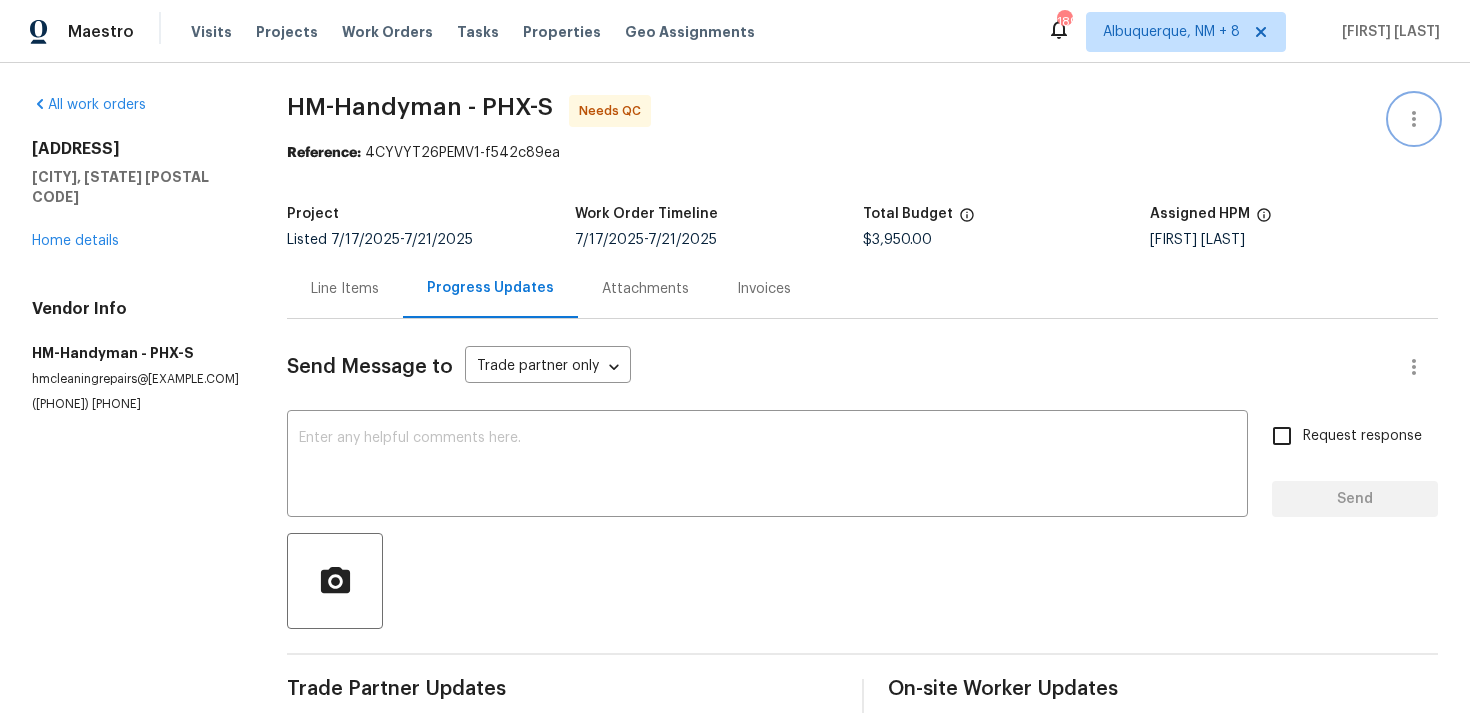 click 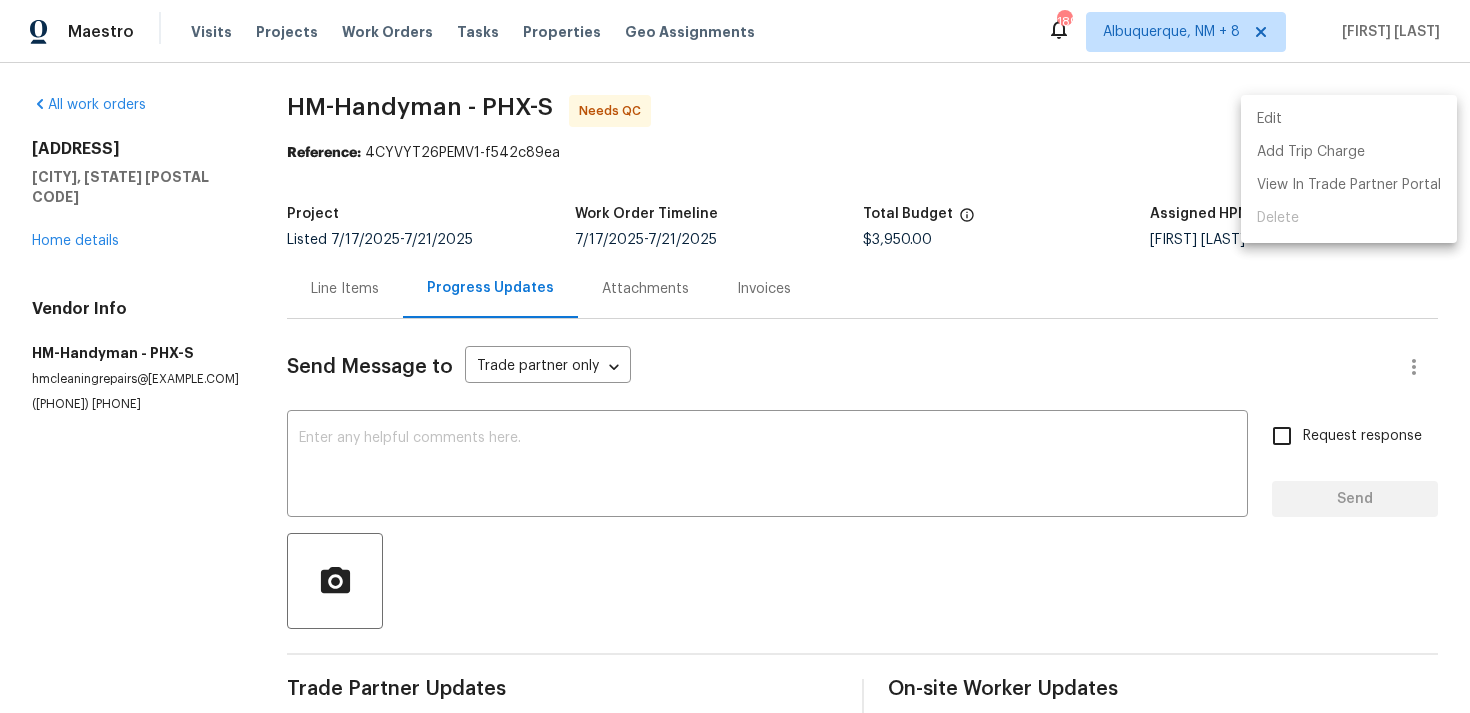 click on "Edit" at bounding box center [1349, 119] 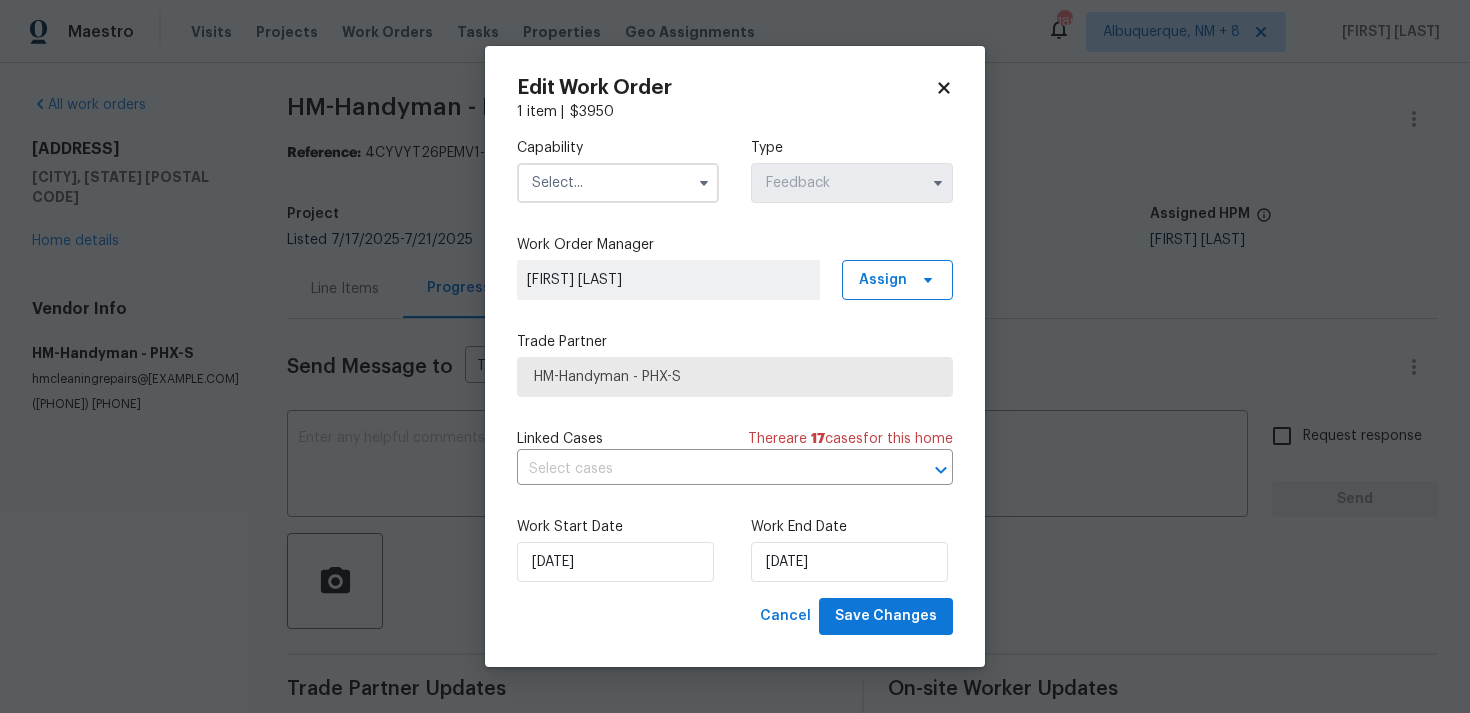 click at bounding box center (618, 183) 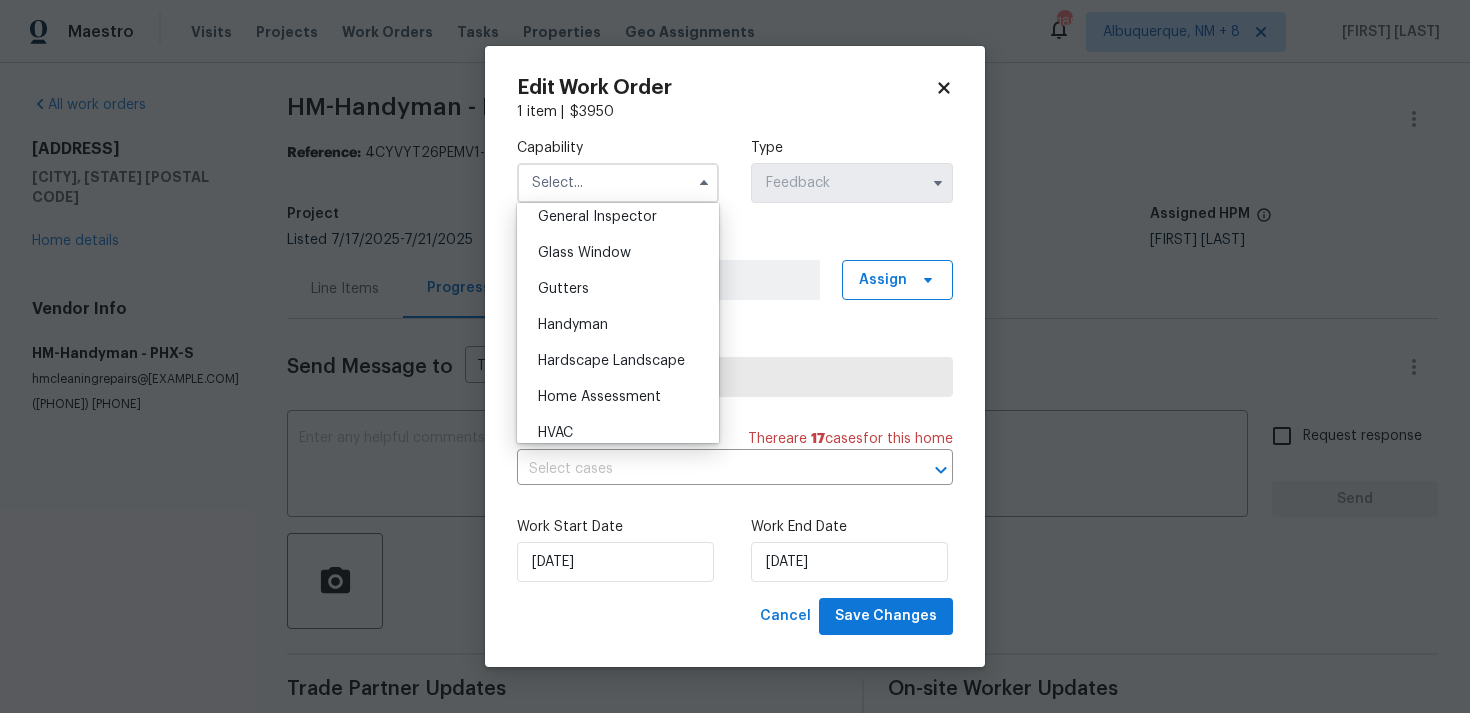 scroll, scrollTop: 1095, scrollLeft: 0, axis: vertical 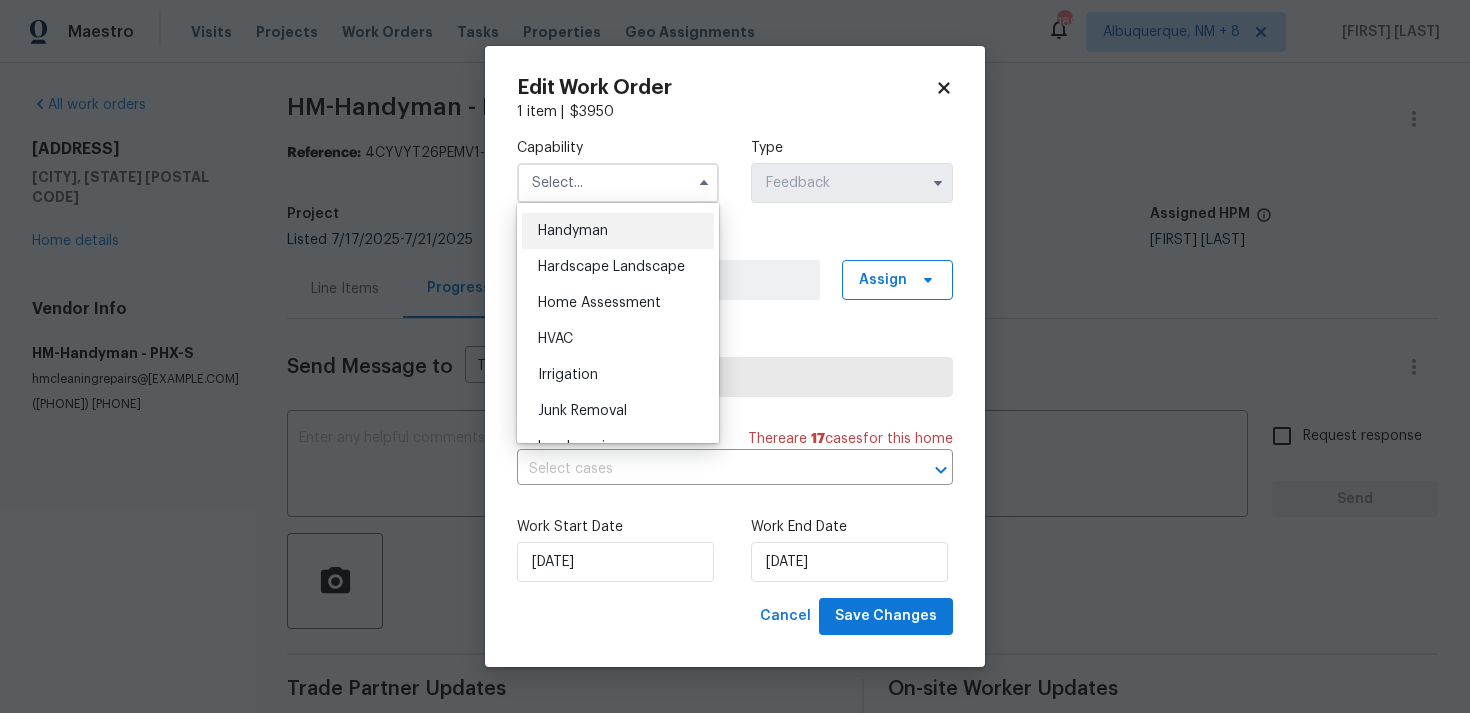 click on "Handyman" at bounding box center (573, 231) 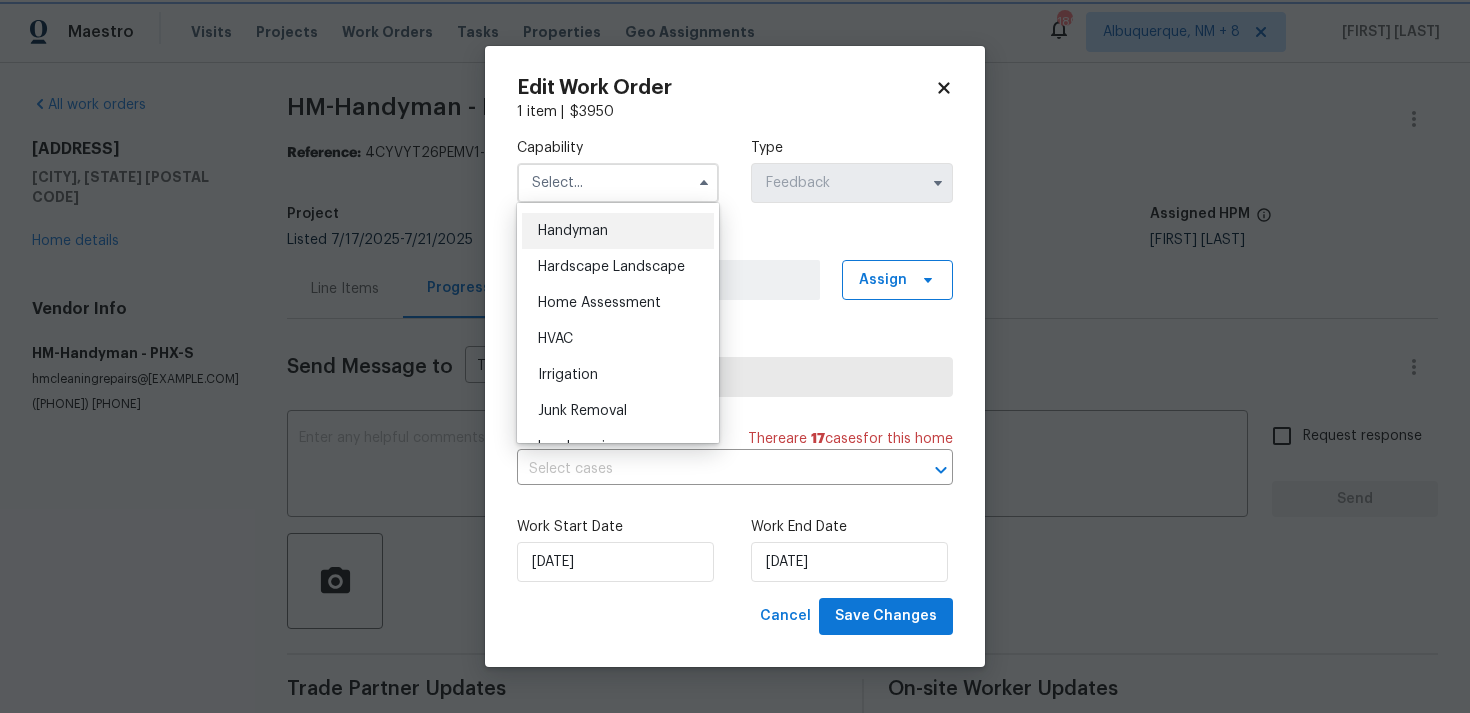 type on "Handyman" 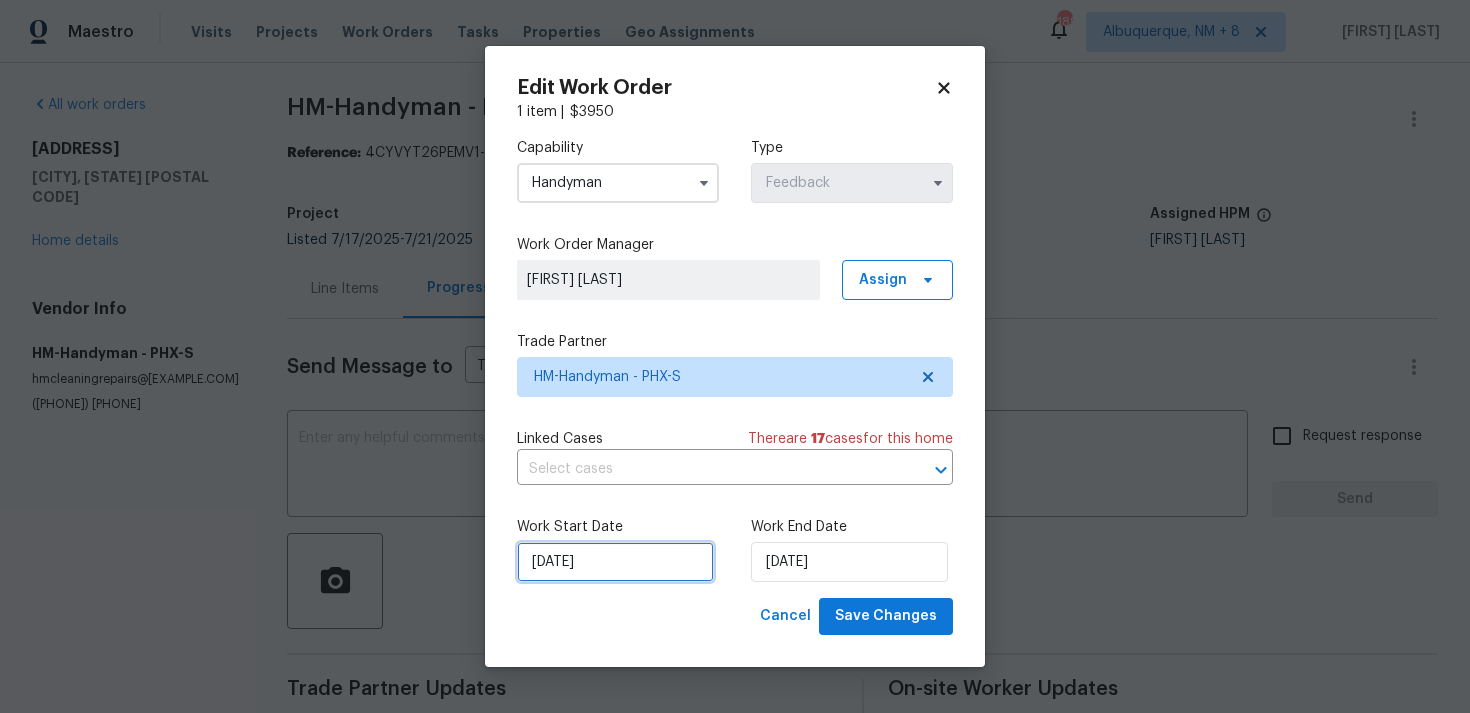click on "17/07/2025" at bounding box center (615, 562) 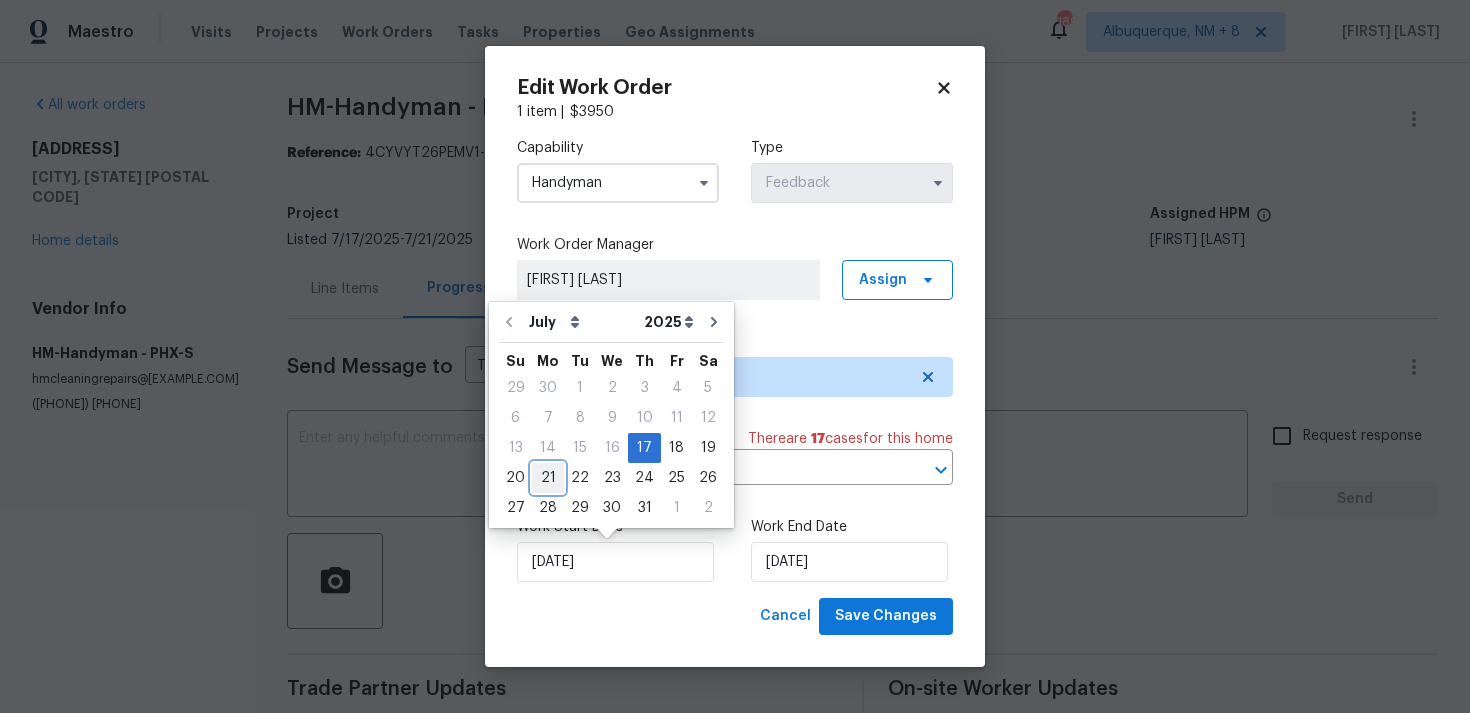 click on "21" at bounding box center (548, 478) 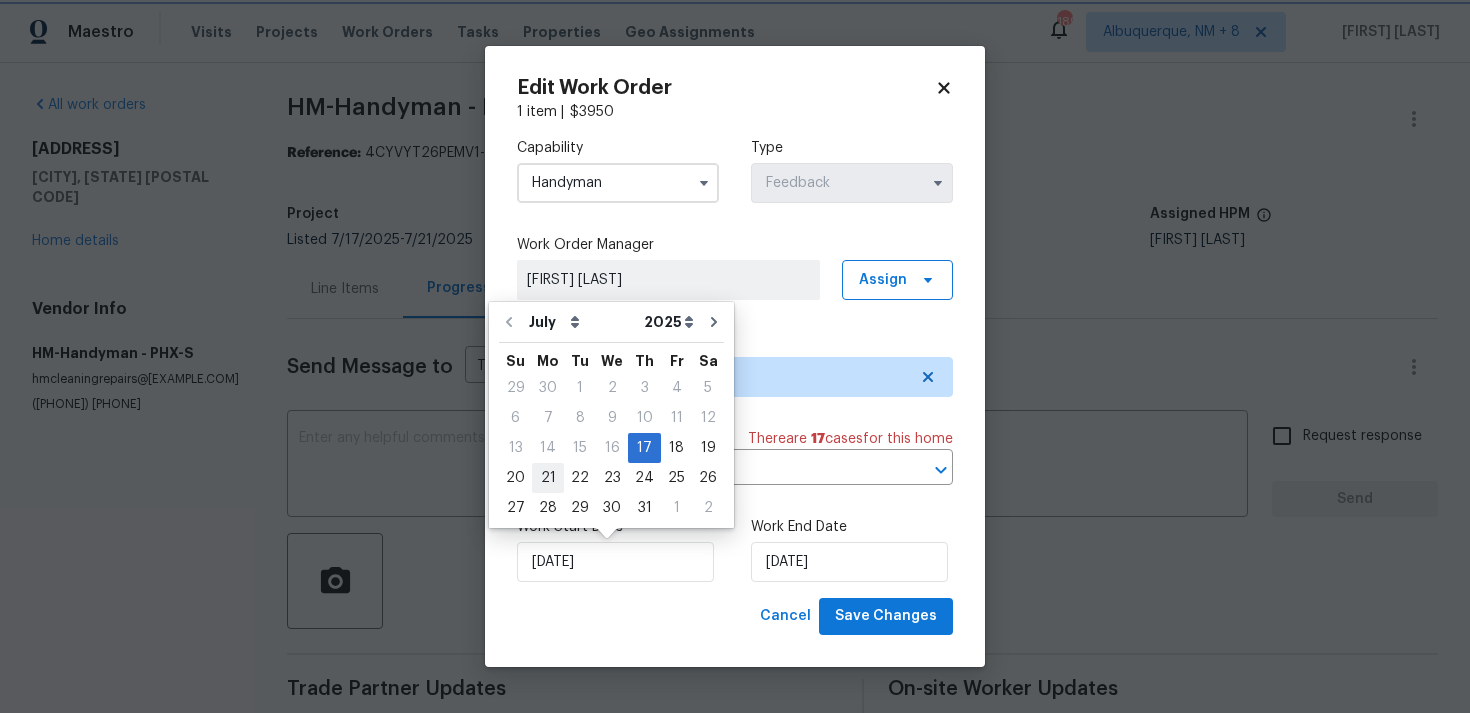 type on "21/07/2025" 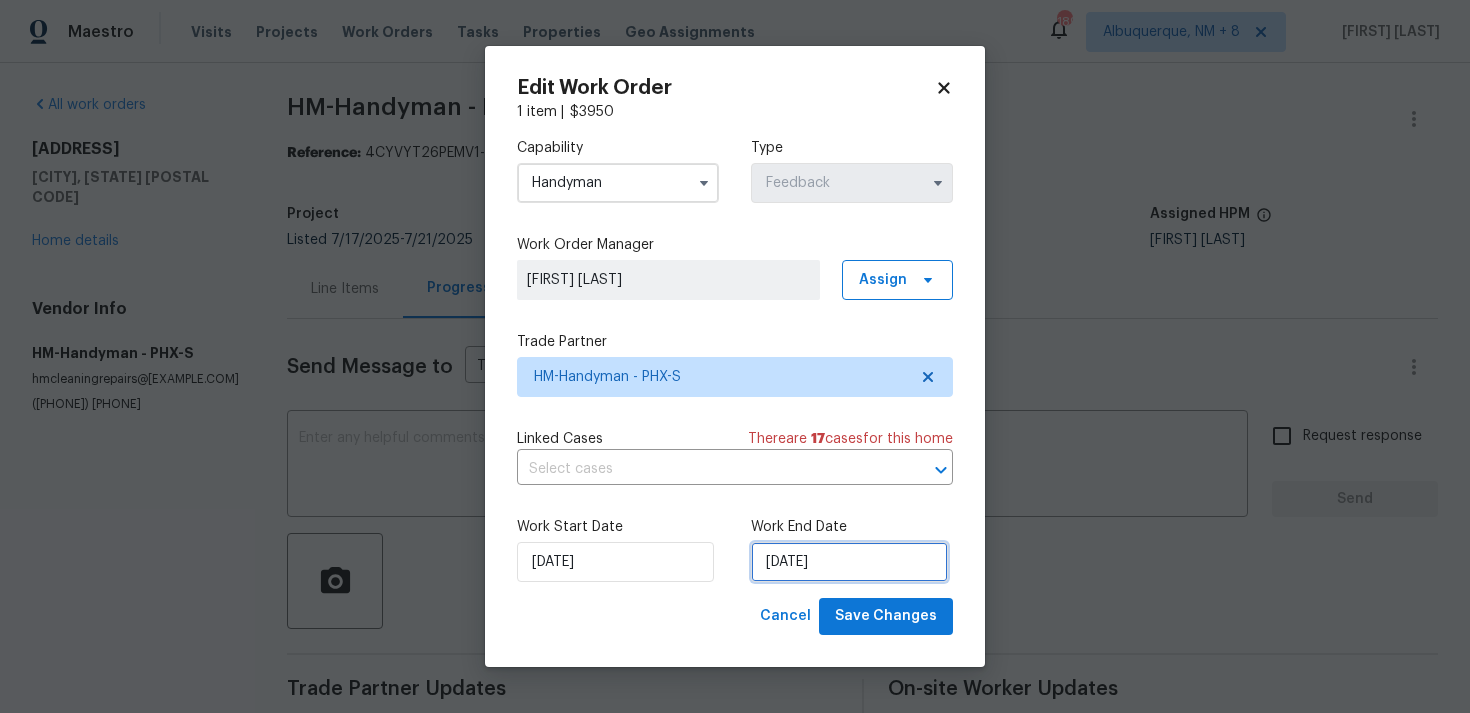 click on "21/07/2025" at bounding box center (849, 562) 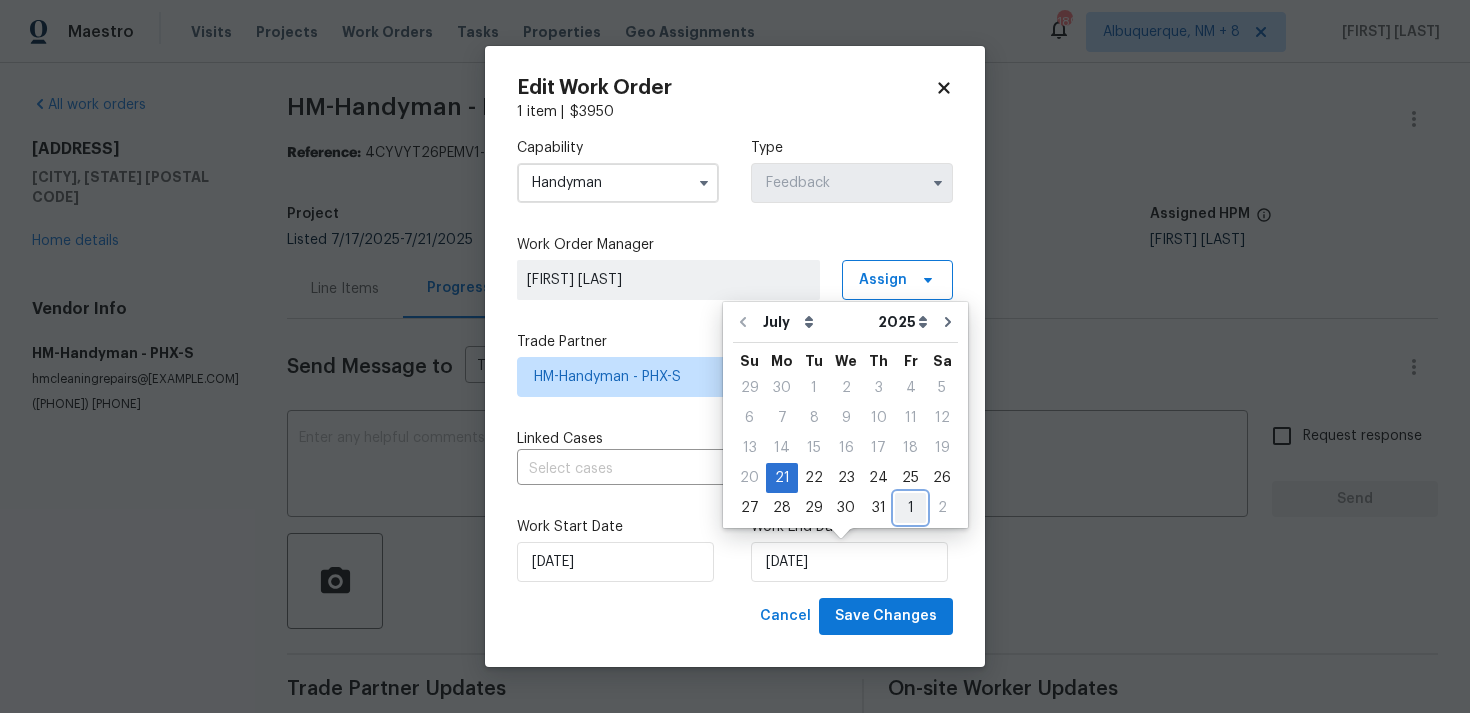 click on "1" at bounding box center [910, 508] 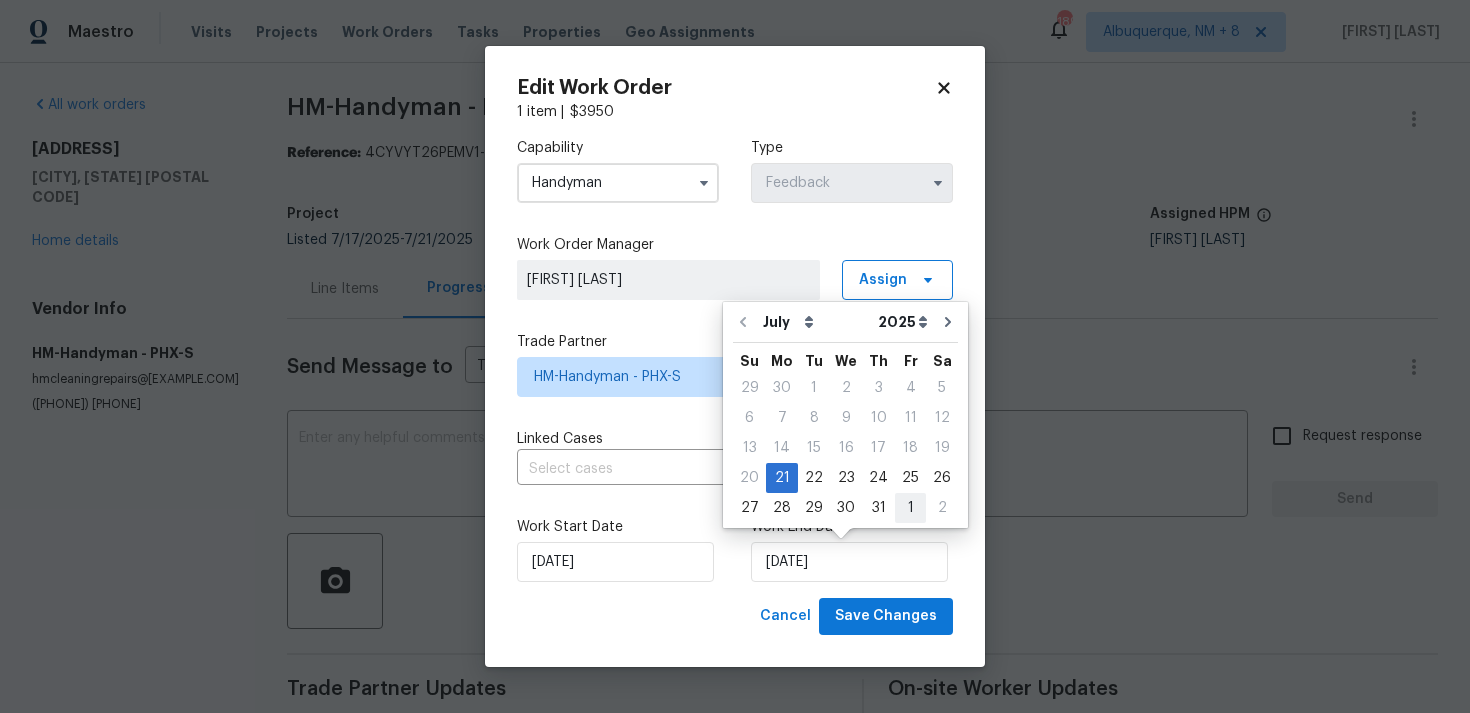 type on "01/08/2025" 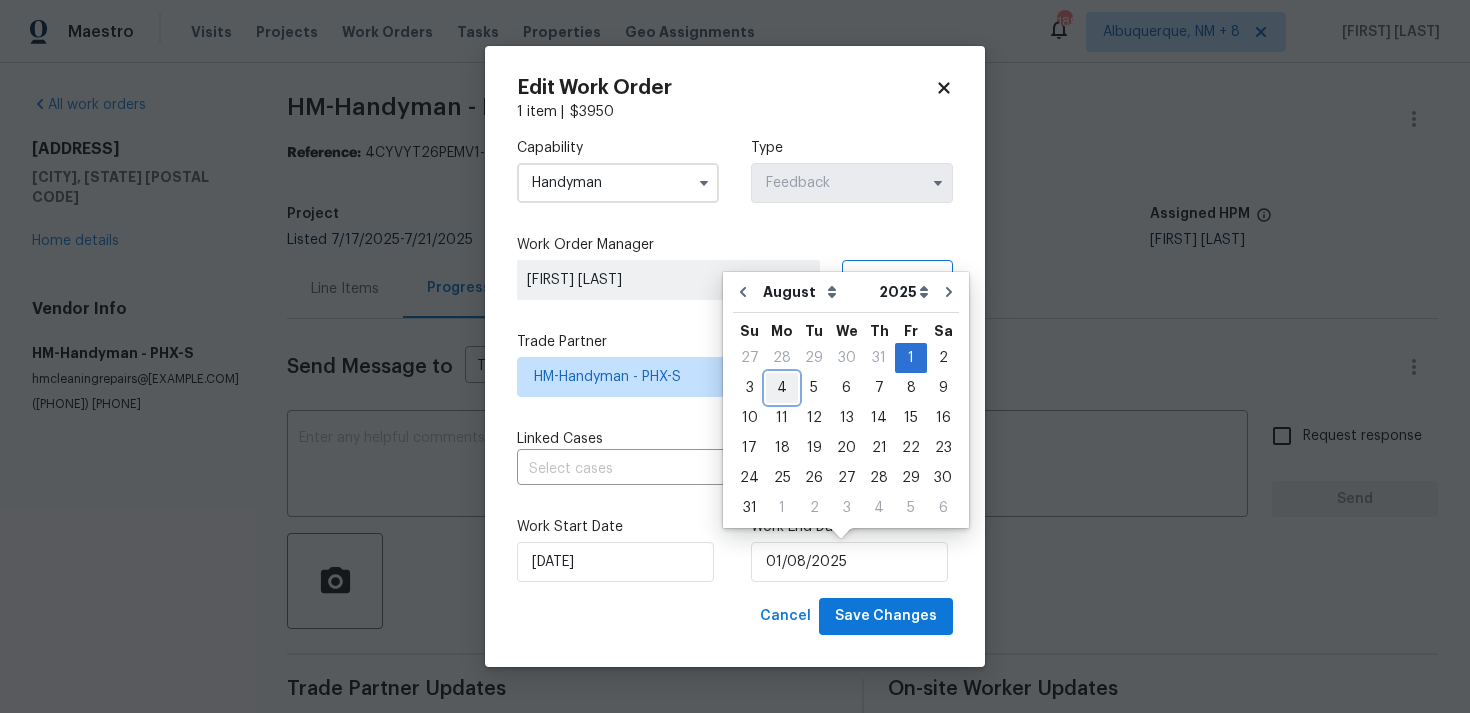 click on "4" at bounding box center [782, 388] 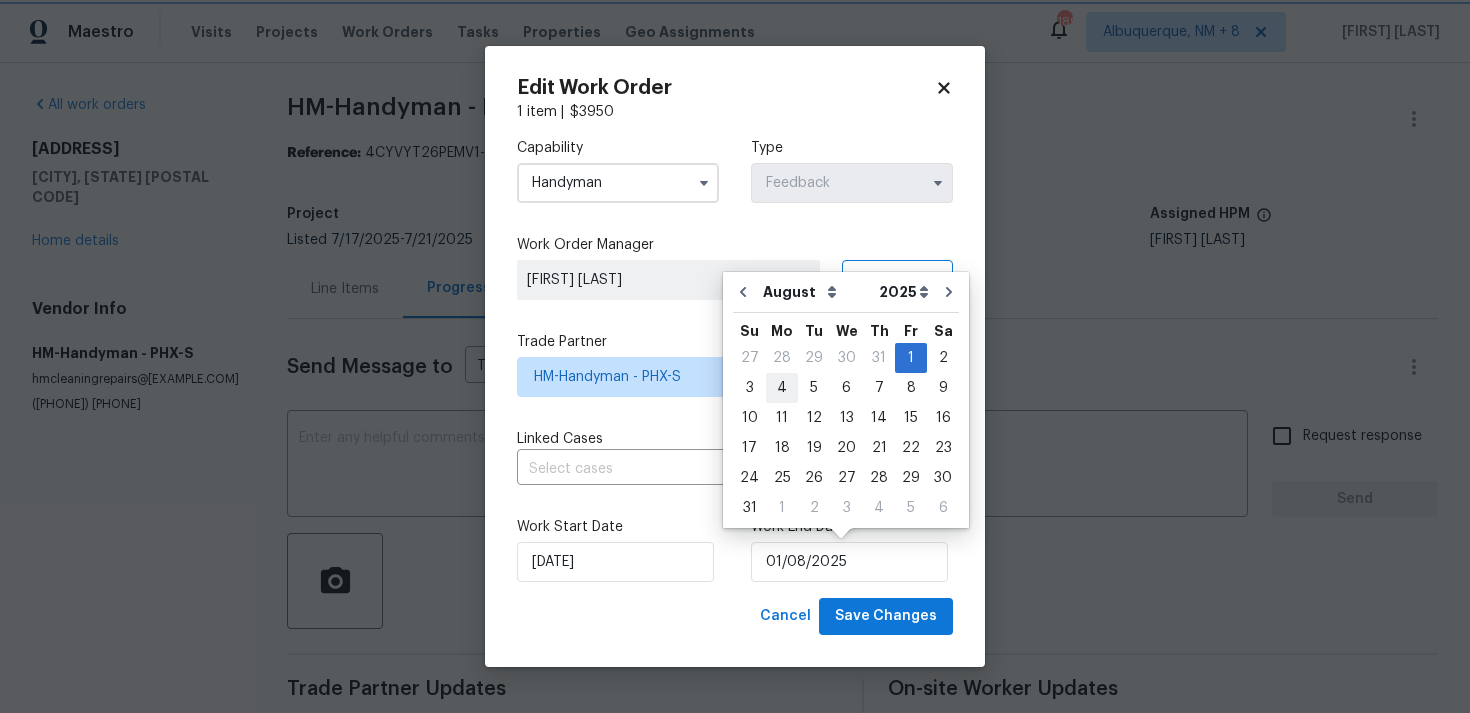 type on "04/08/2025" 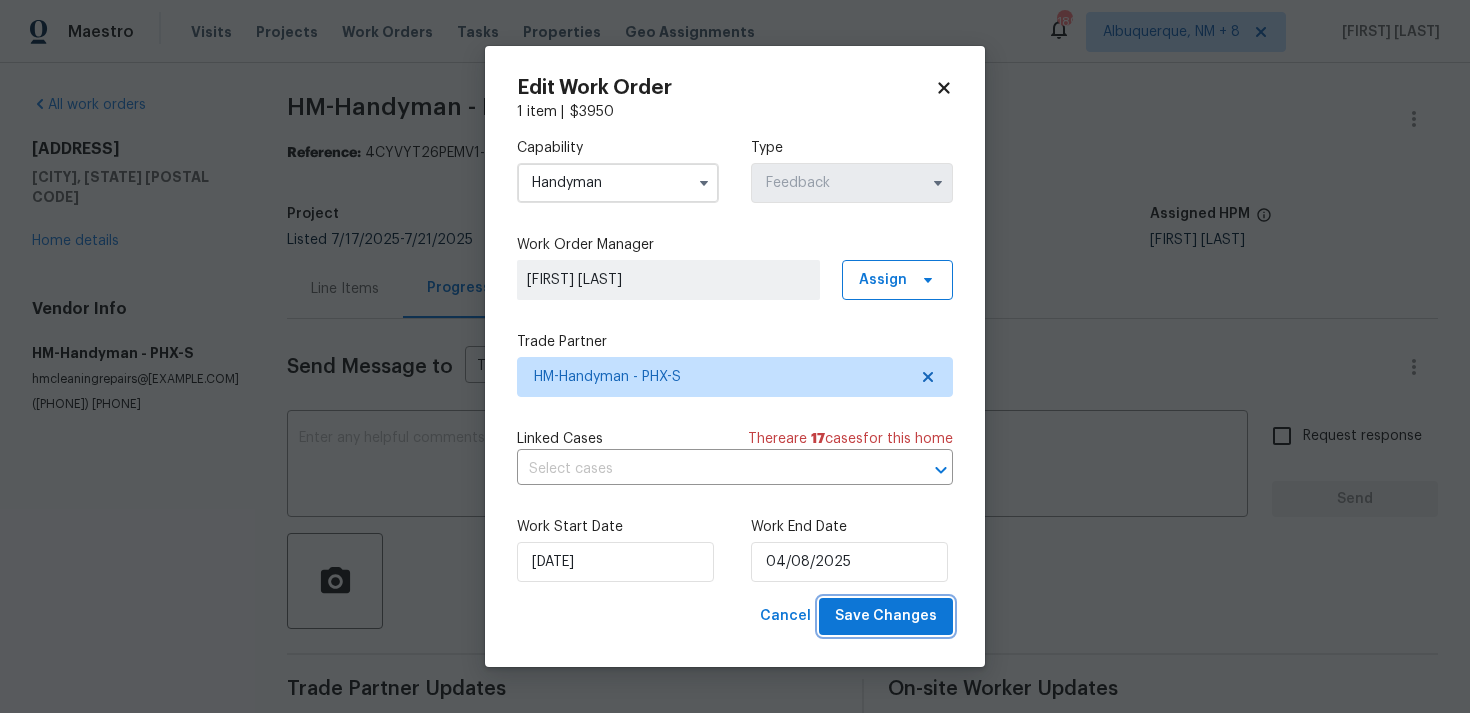 click on "Save Changes" at bounding box center [886, 616] 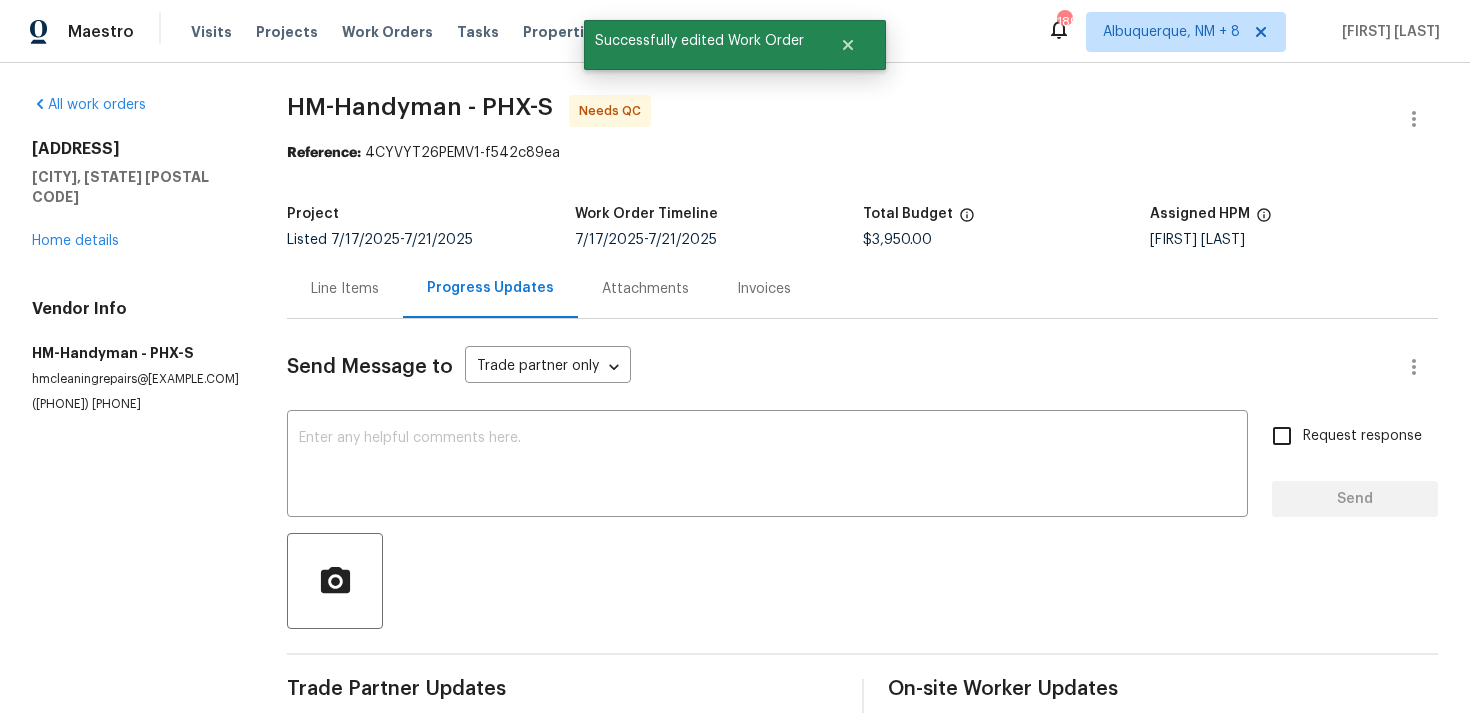 click on "Line Items" at bounding box center (345, 288) 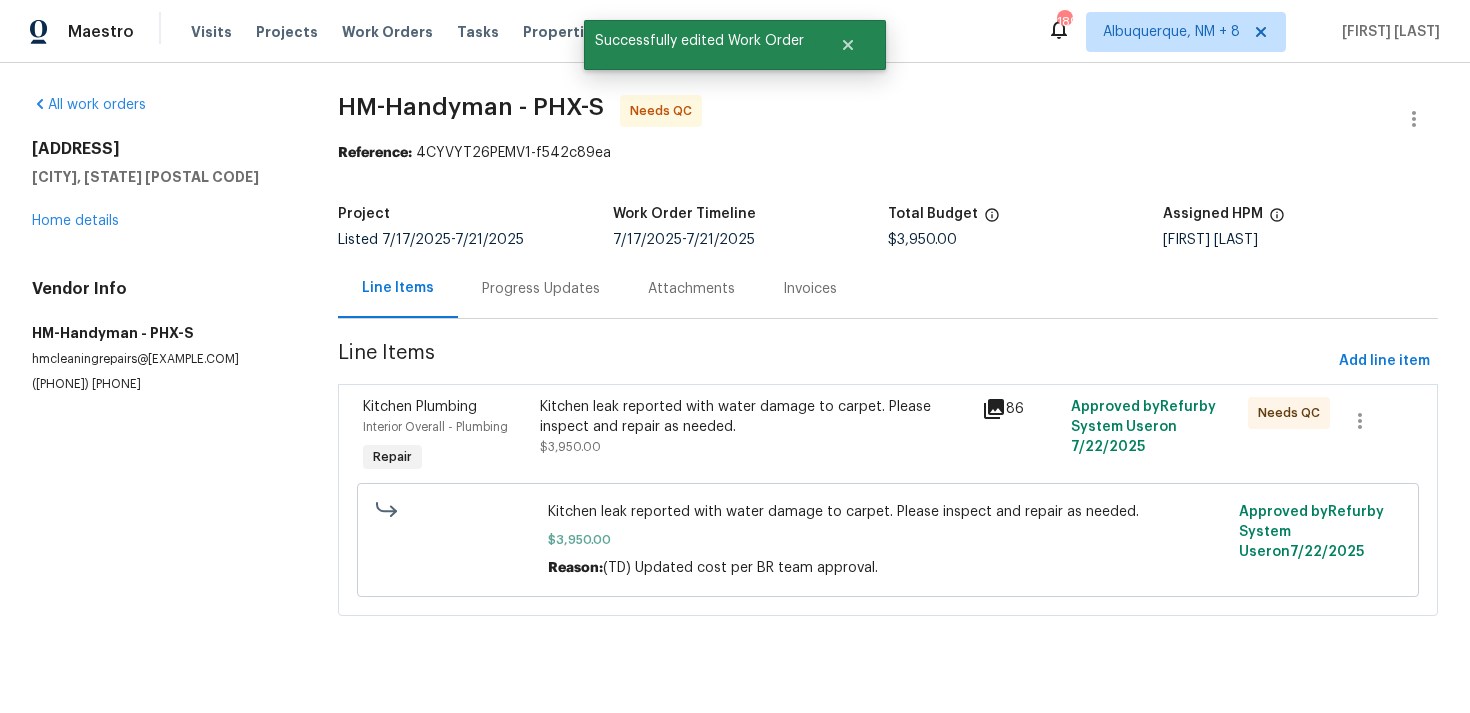 click on "Kitchen leak reported with water damage to carpet. Please inspect and repair as needed. $3,950.00" at bounding box center [755, 427] 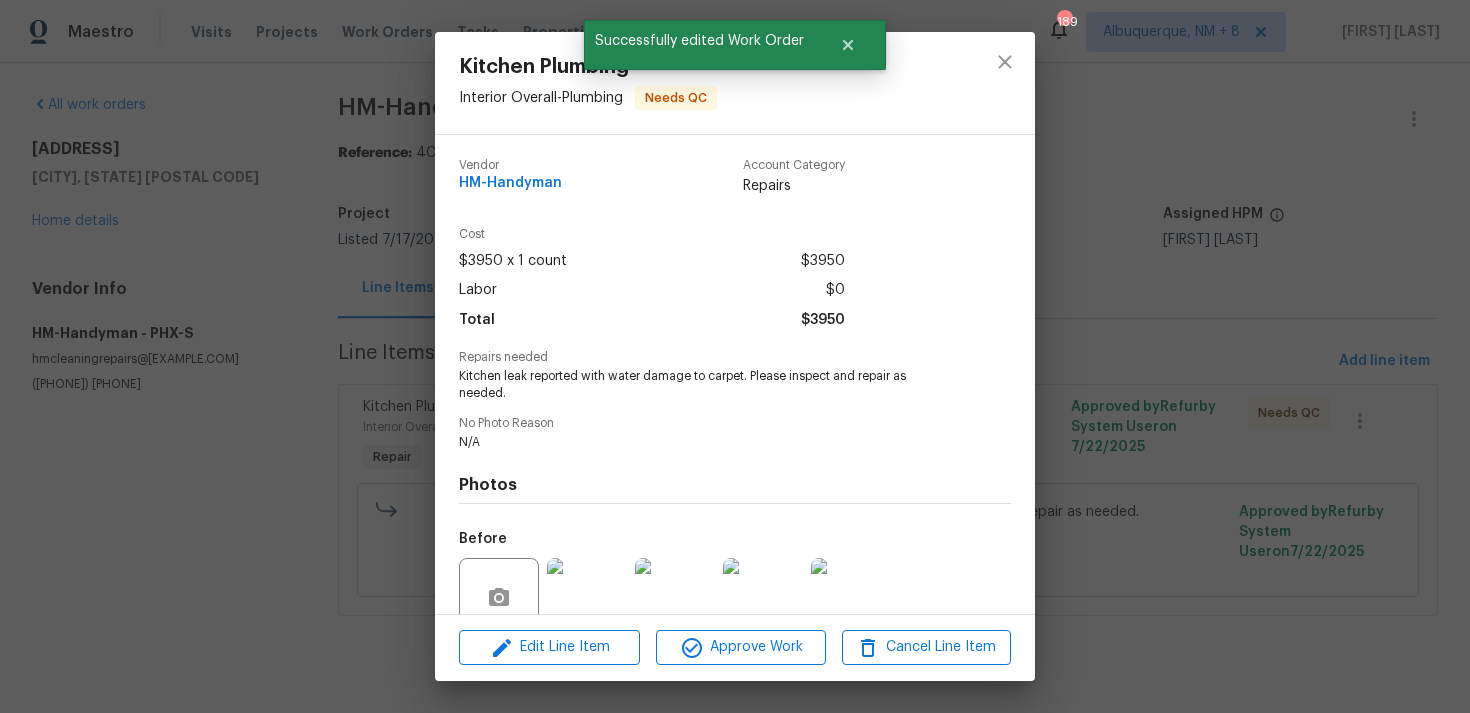 scroll, scrollTop: 174, scrollLeft: 0, axis: vertical 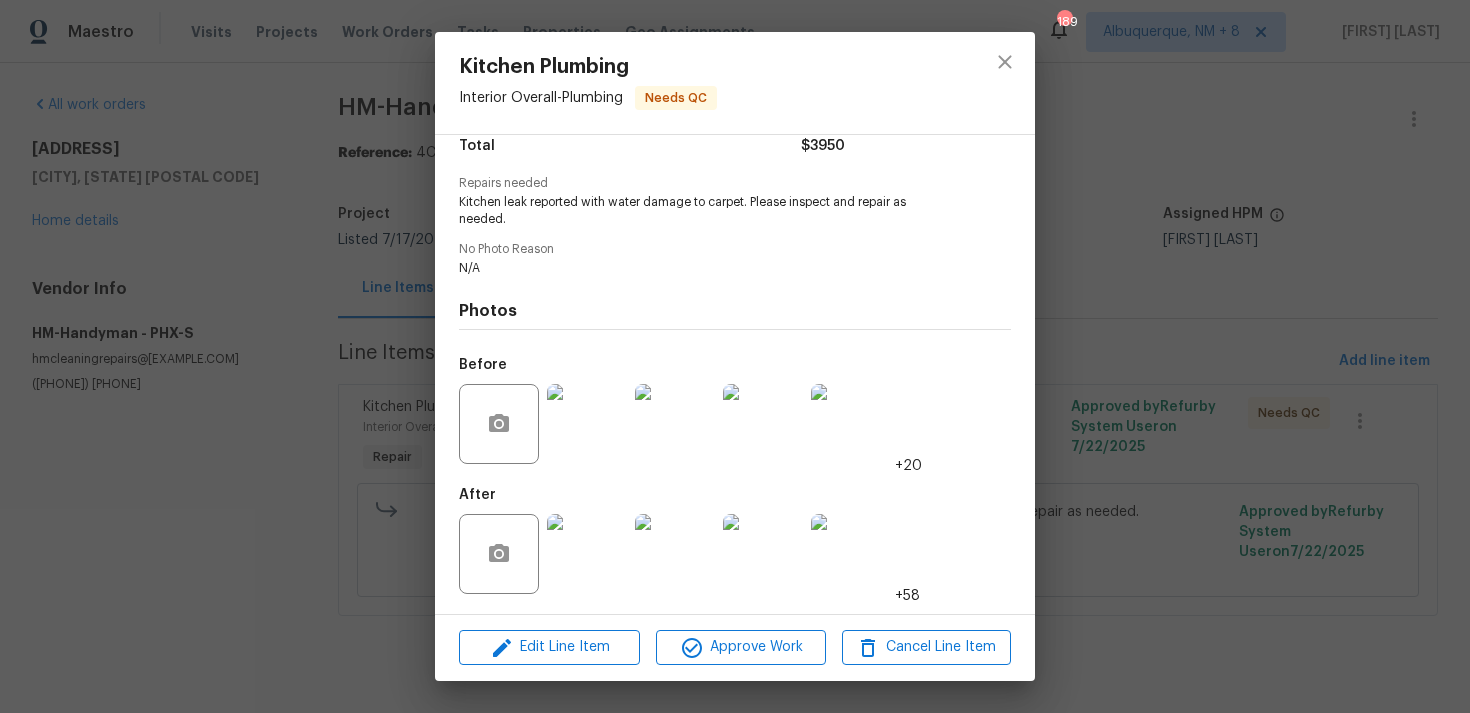 click at bounding box center [587, 554] 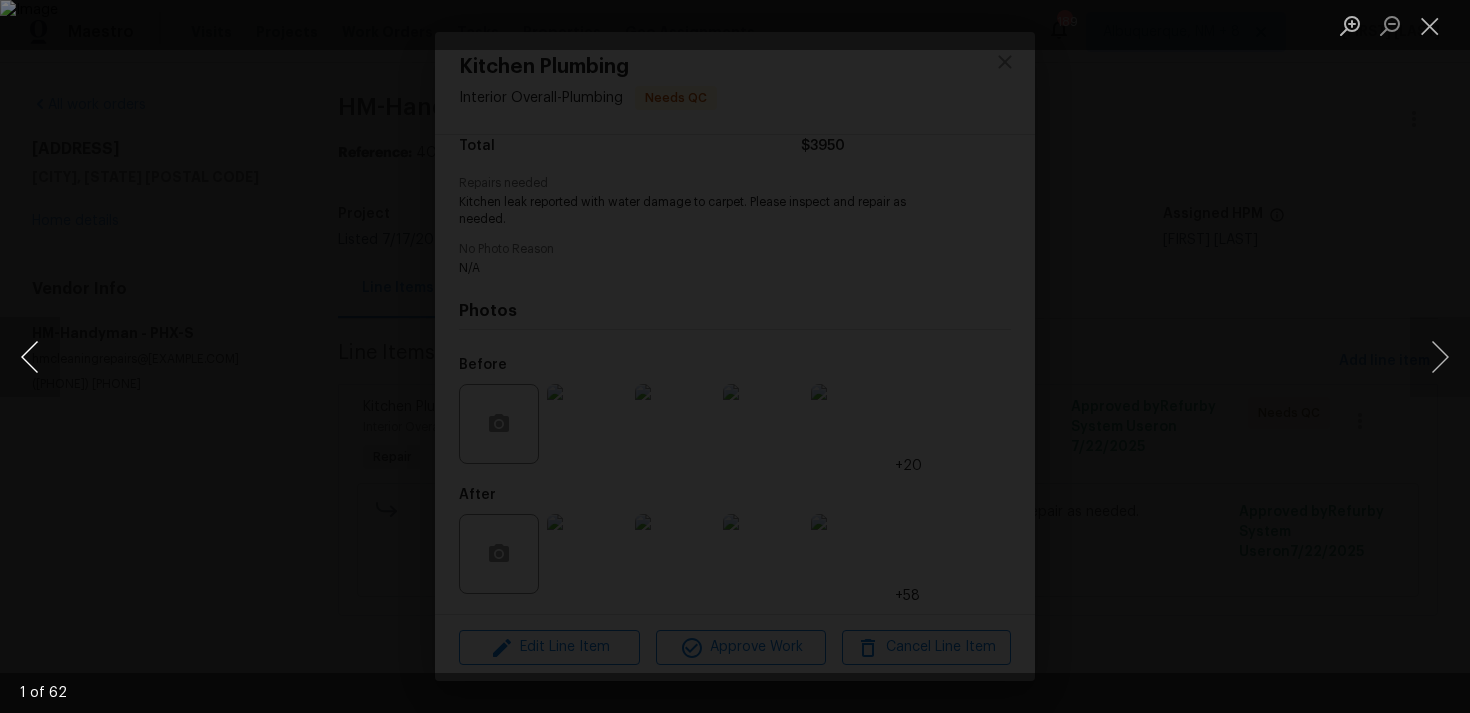 click at bounding box center [30, 357] 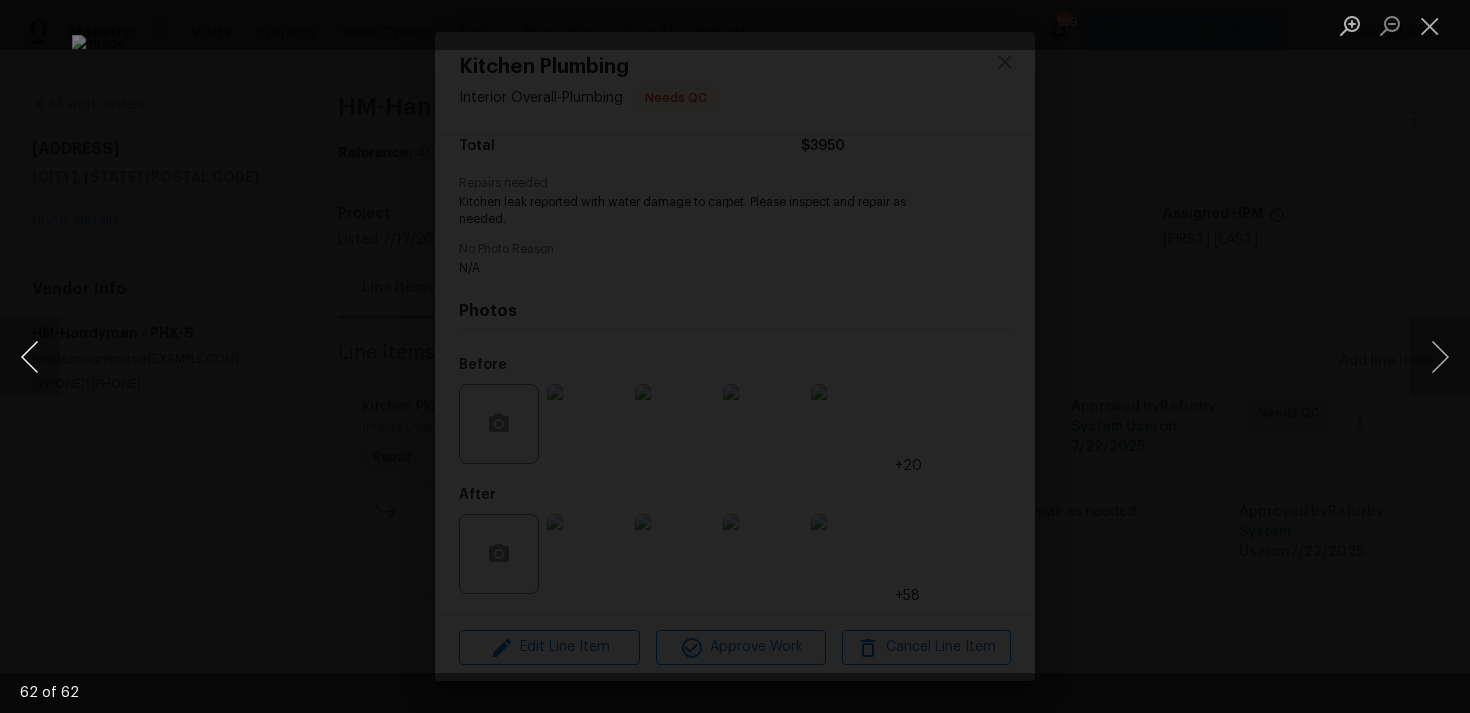 click at bounding box center (30, 357) 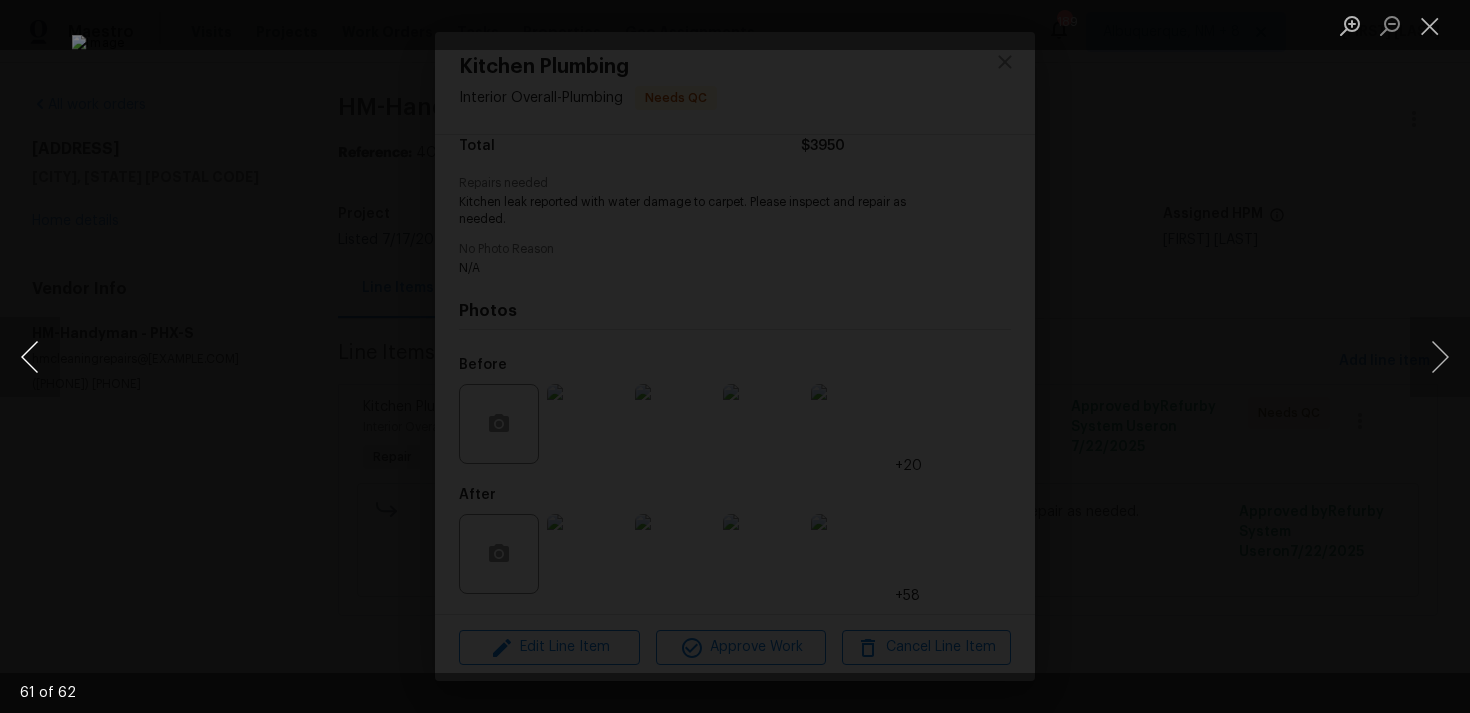 click at bounding box center [30, 357] 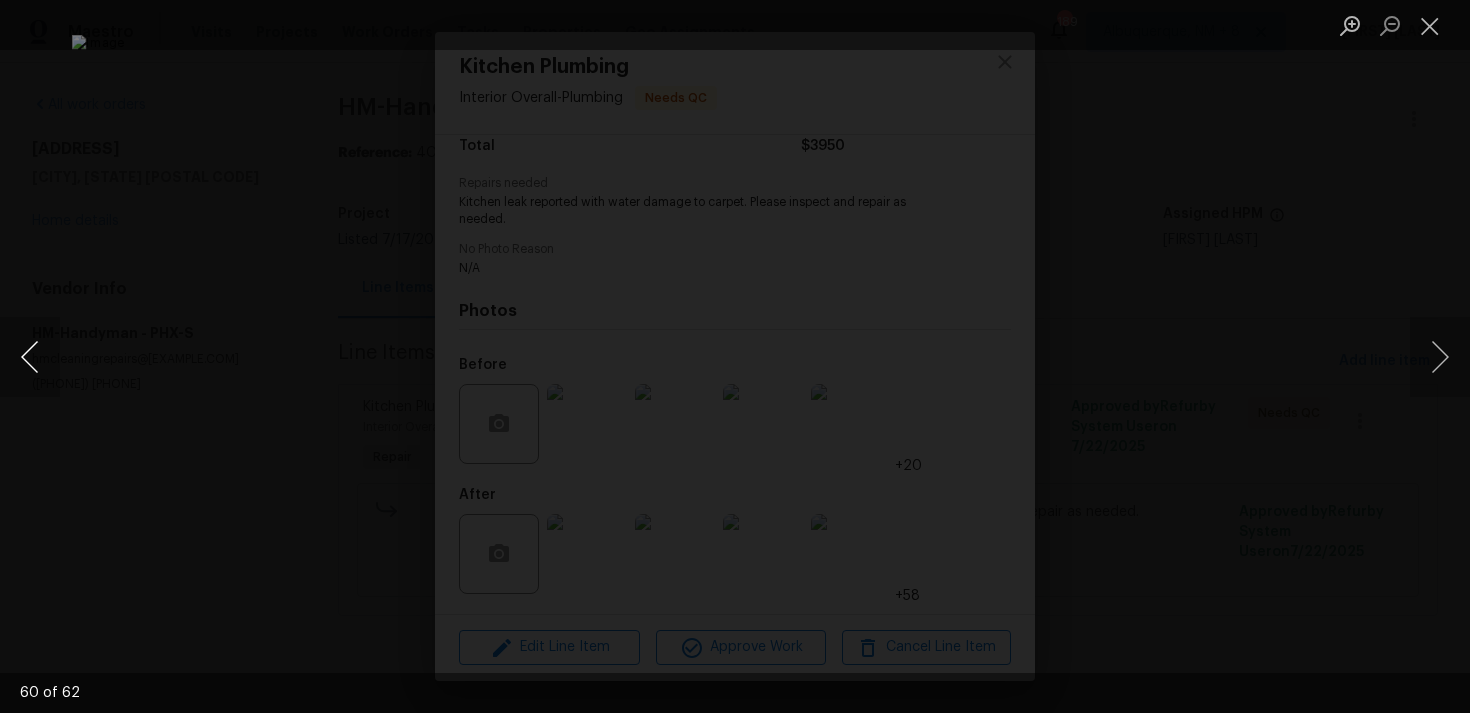click at bounding box center [30, 357] 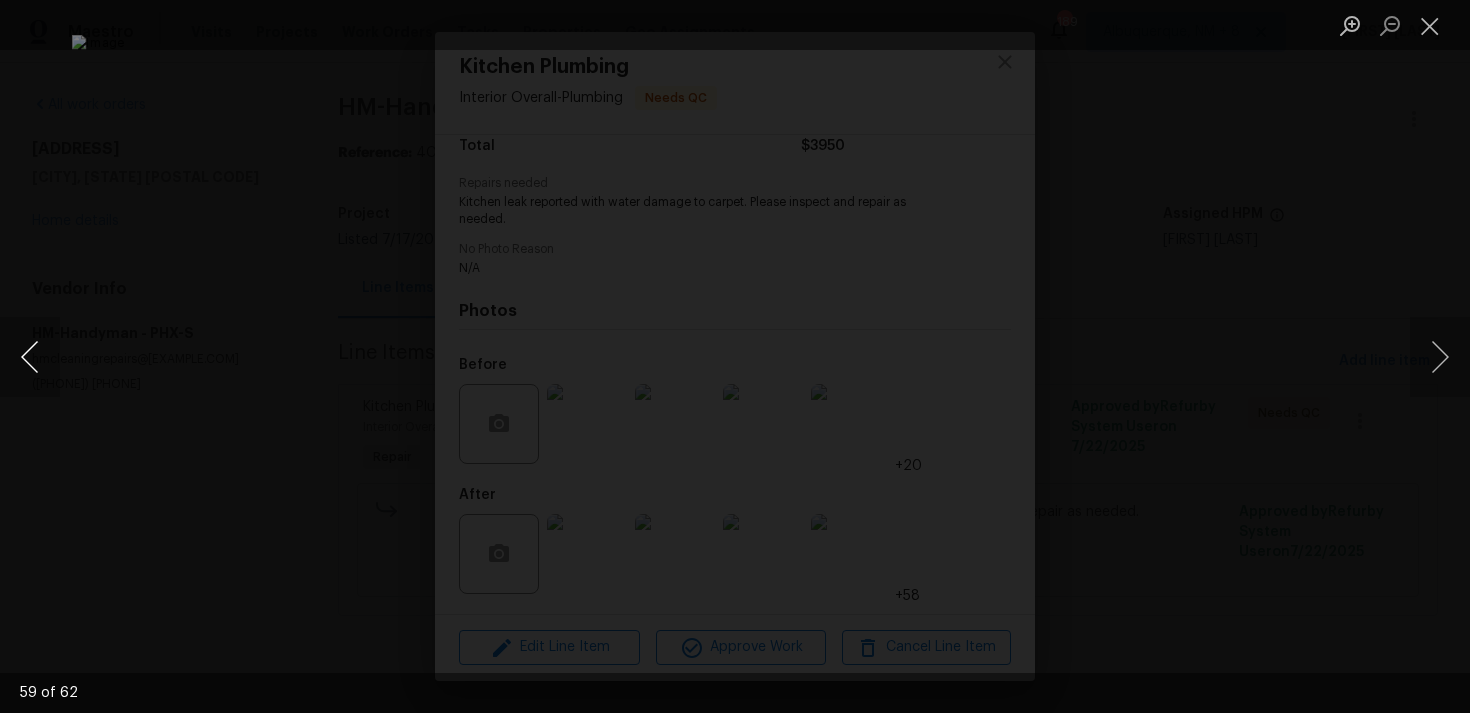 click at bounding box center [30, 357] 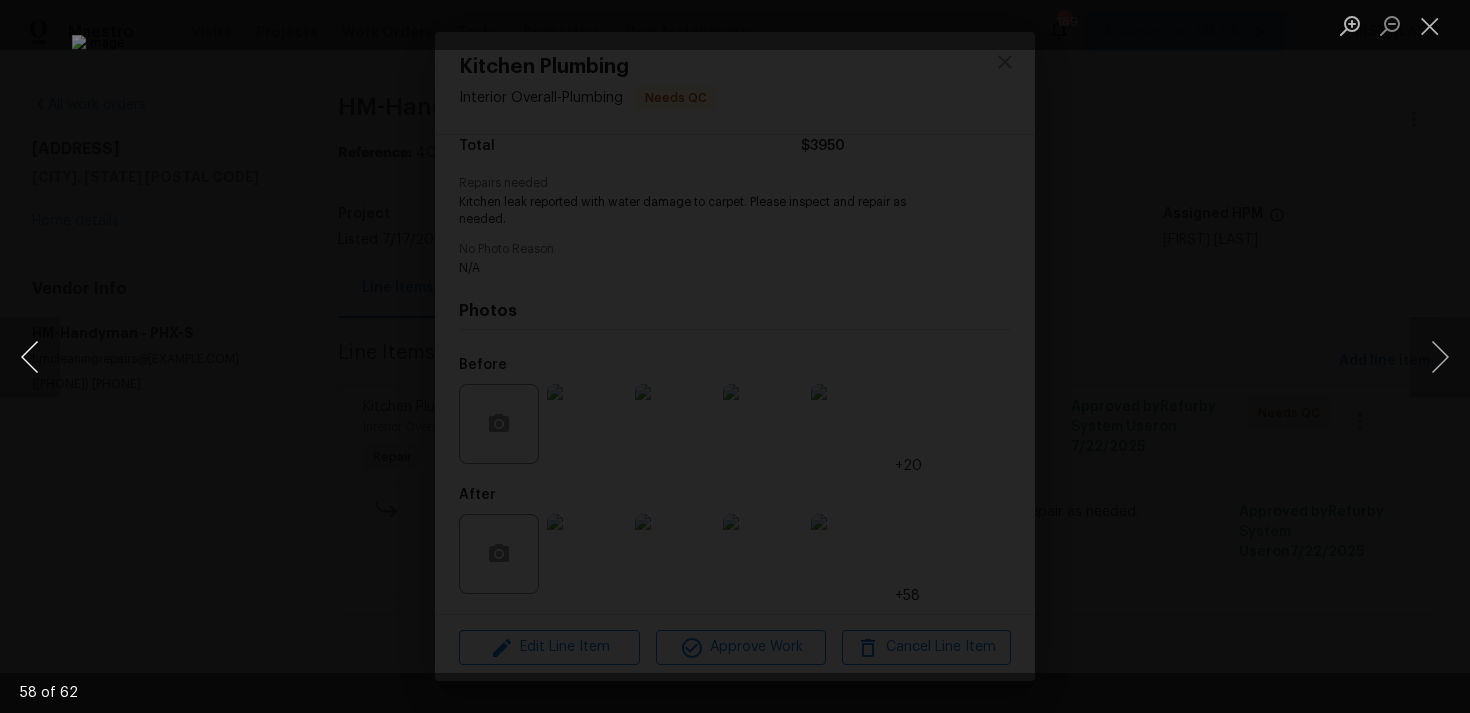click at bounding box center [30, 357] 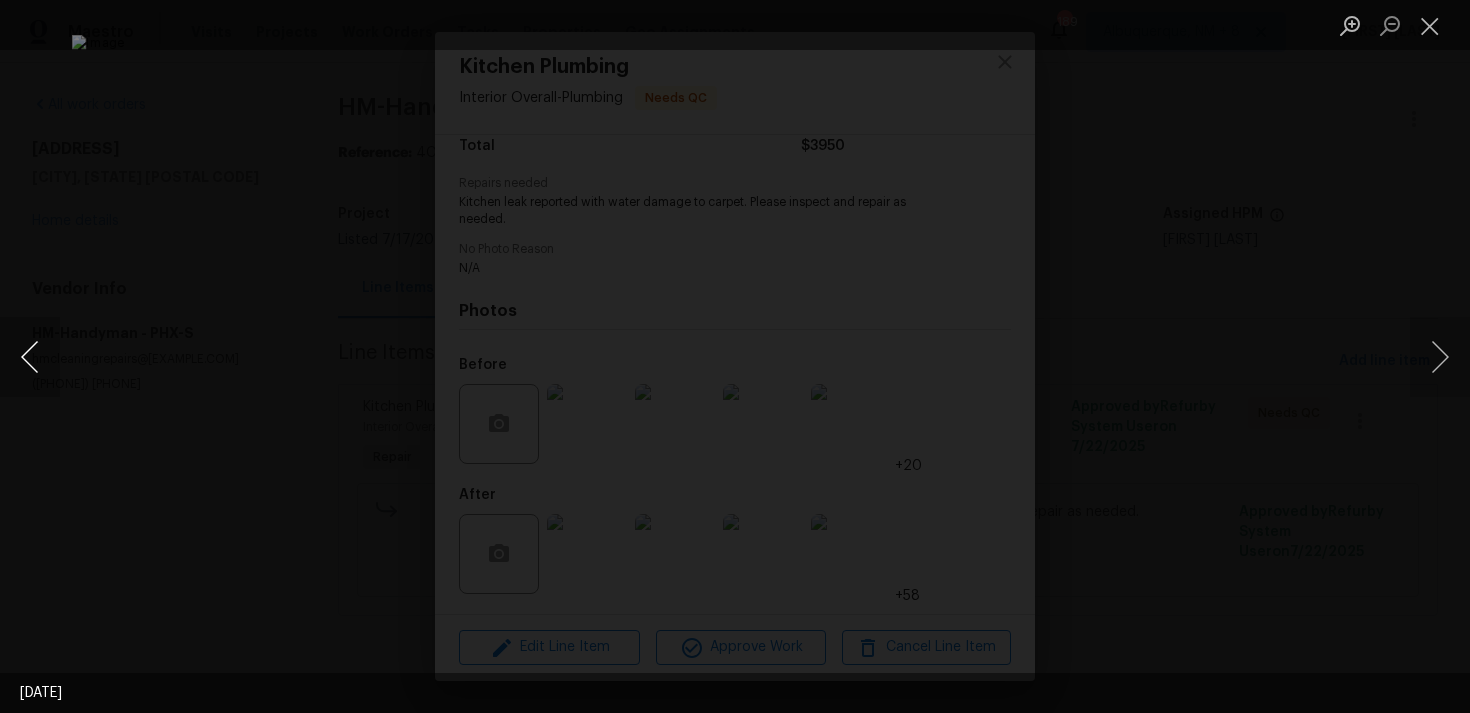 click at bounding box center [30, 357] 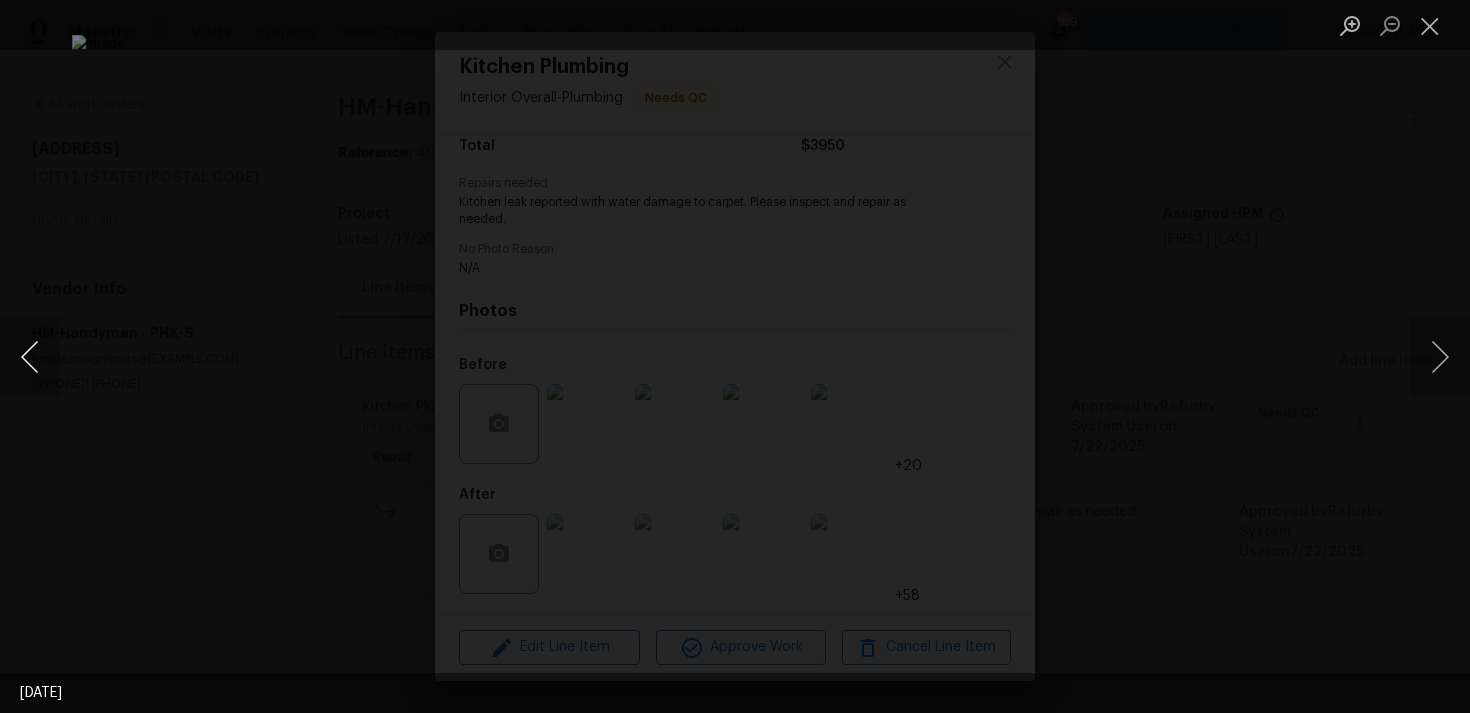 click at bounding box center (30, 357) 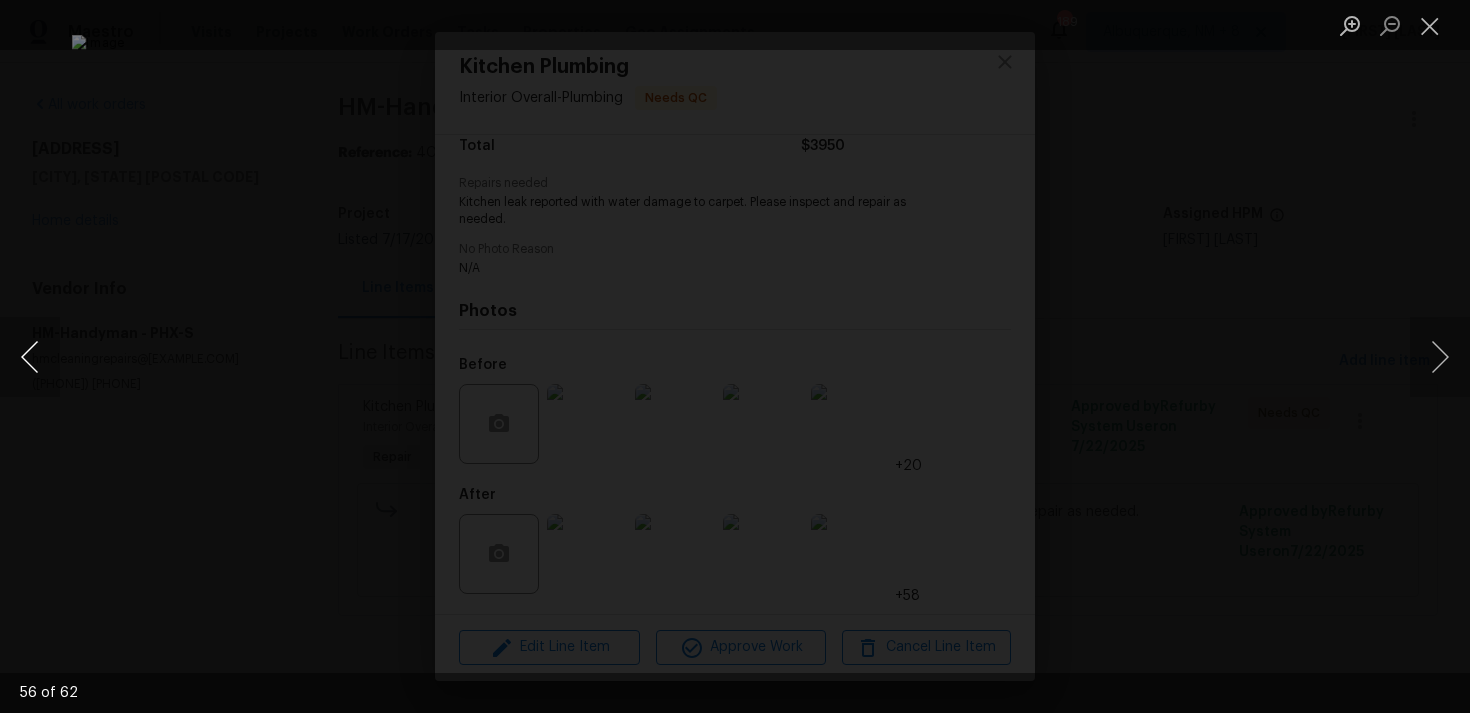 click at bounding box center (30, 357) 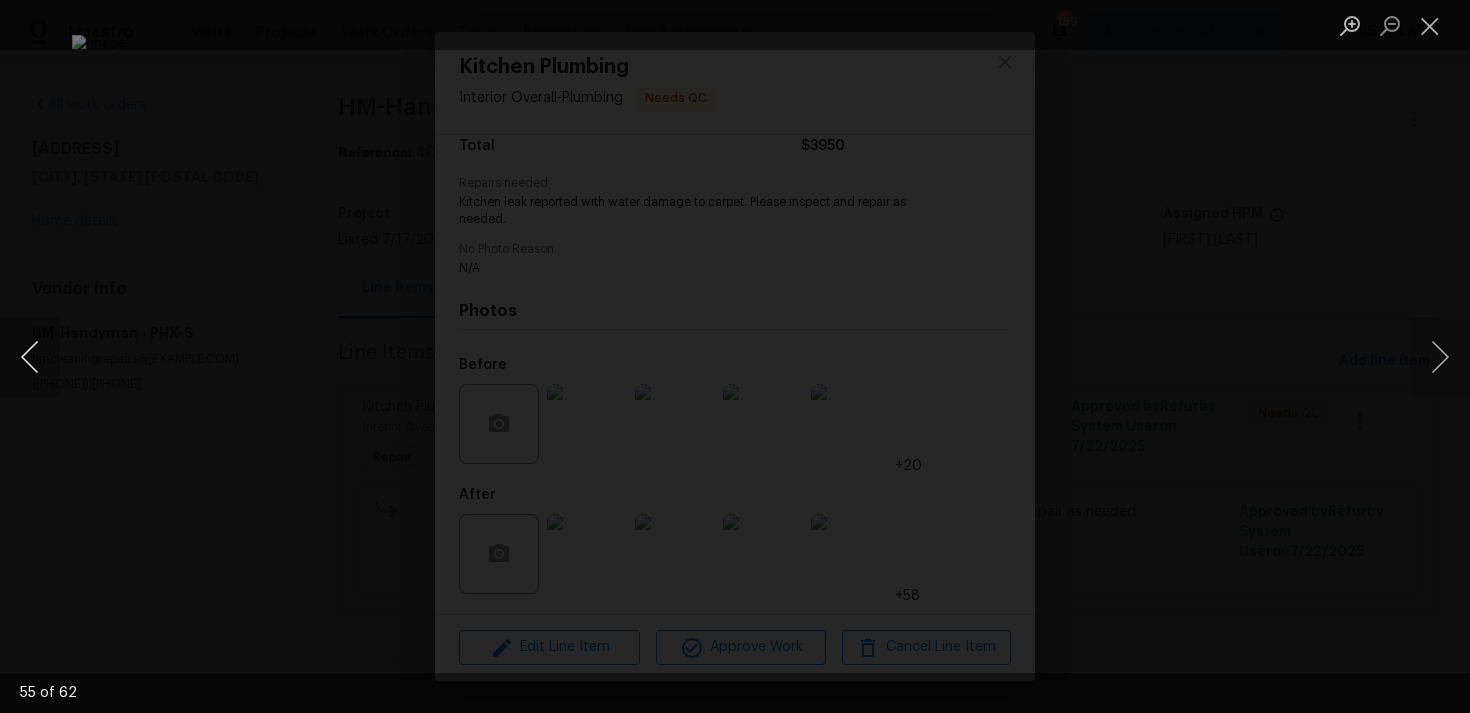 click at bounding box center [30, 357] 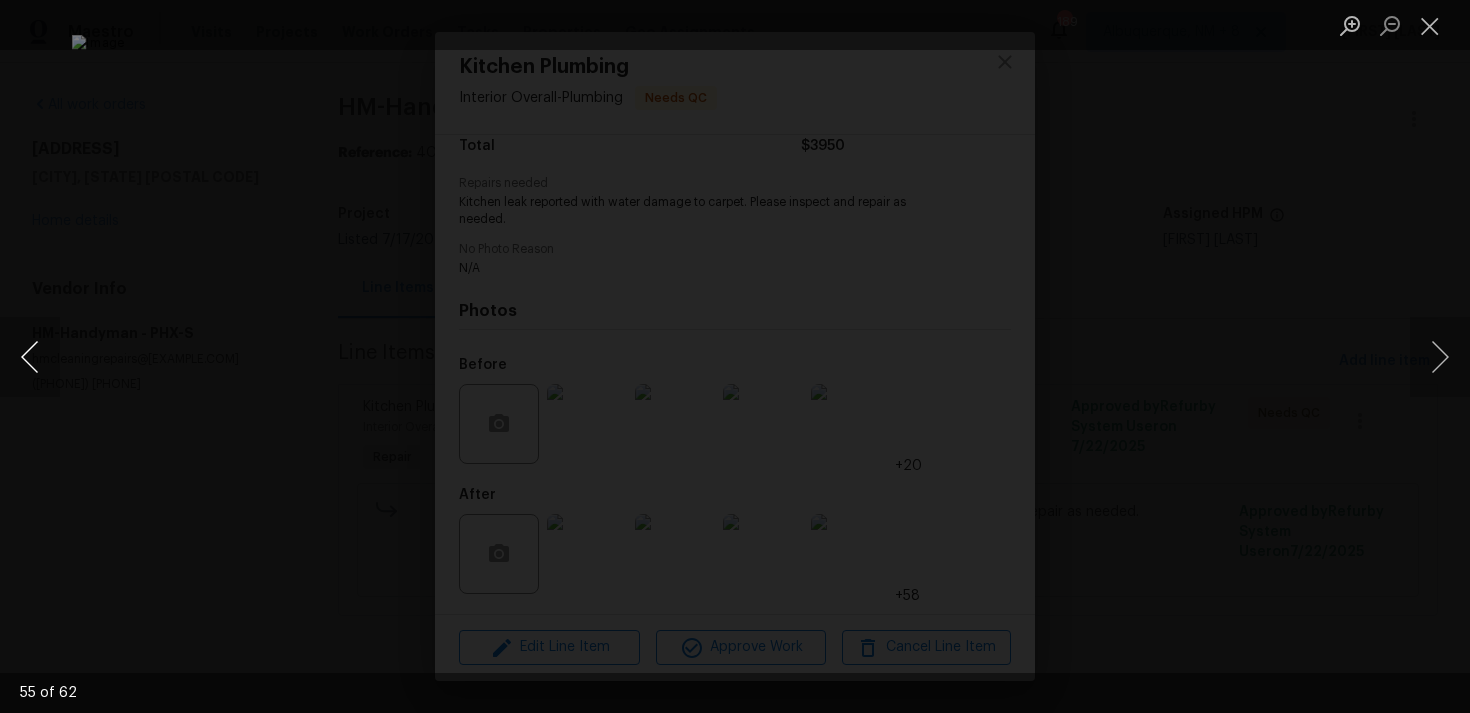 click at bounding box center [30, 357] 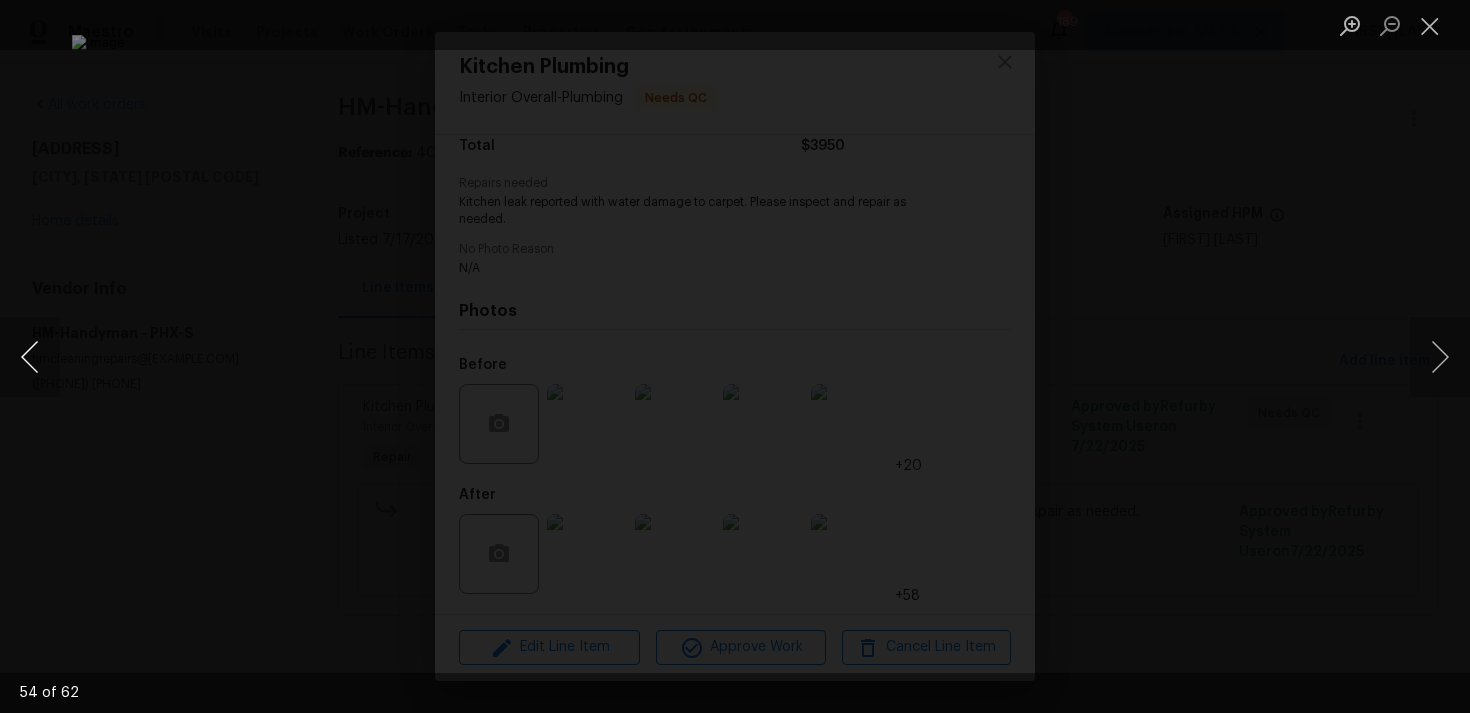 click at bounding box center (30, 357) 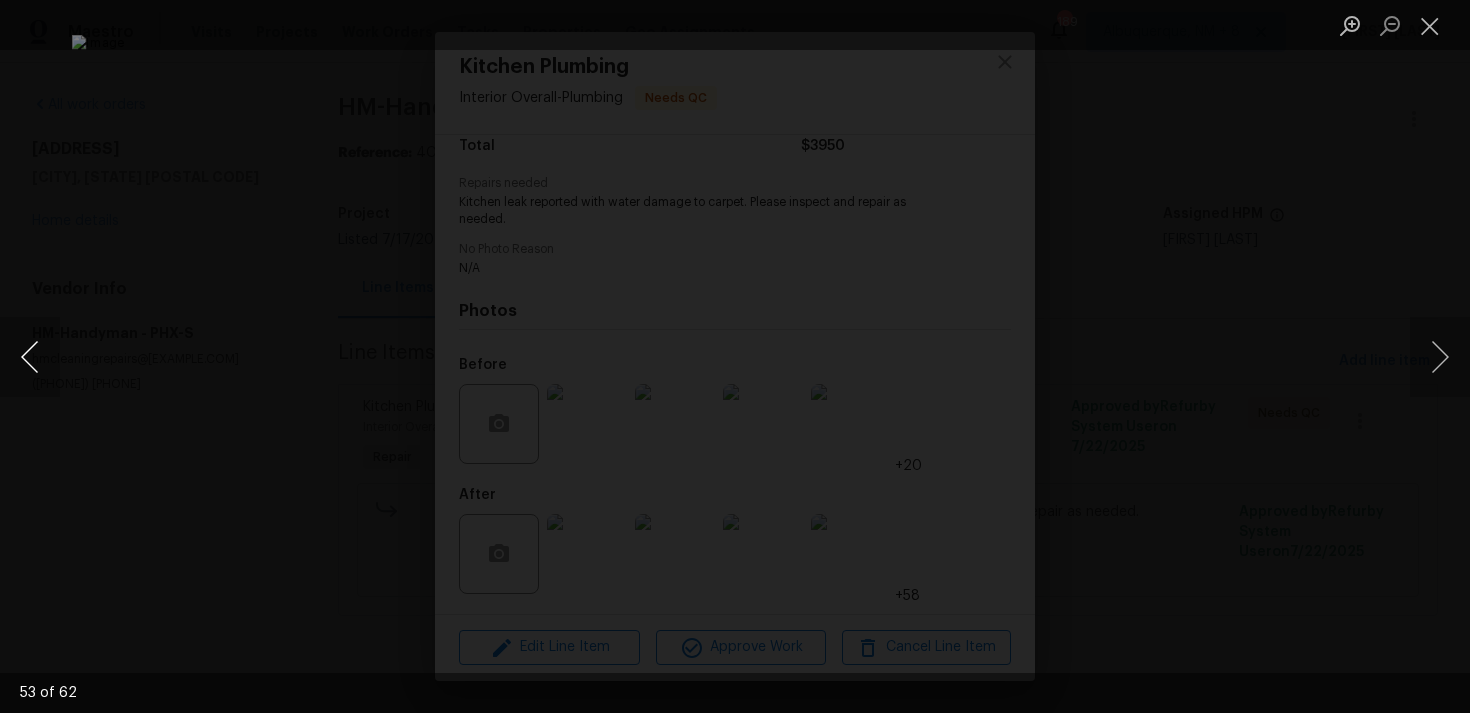 click at bounding box center (30, 357) 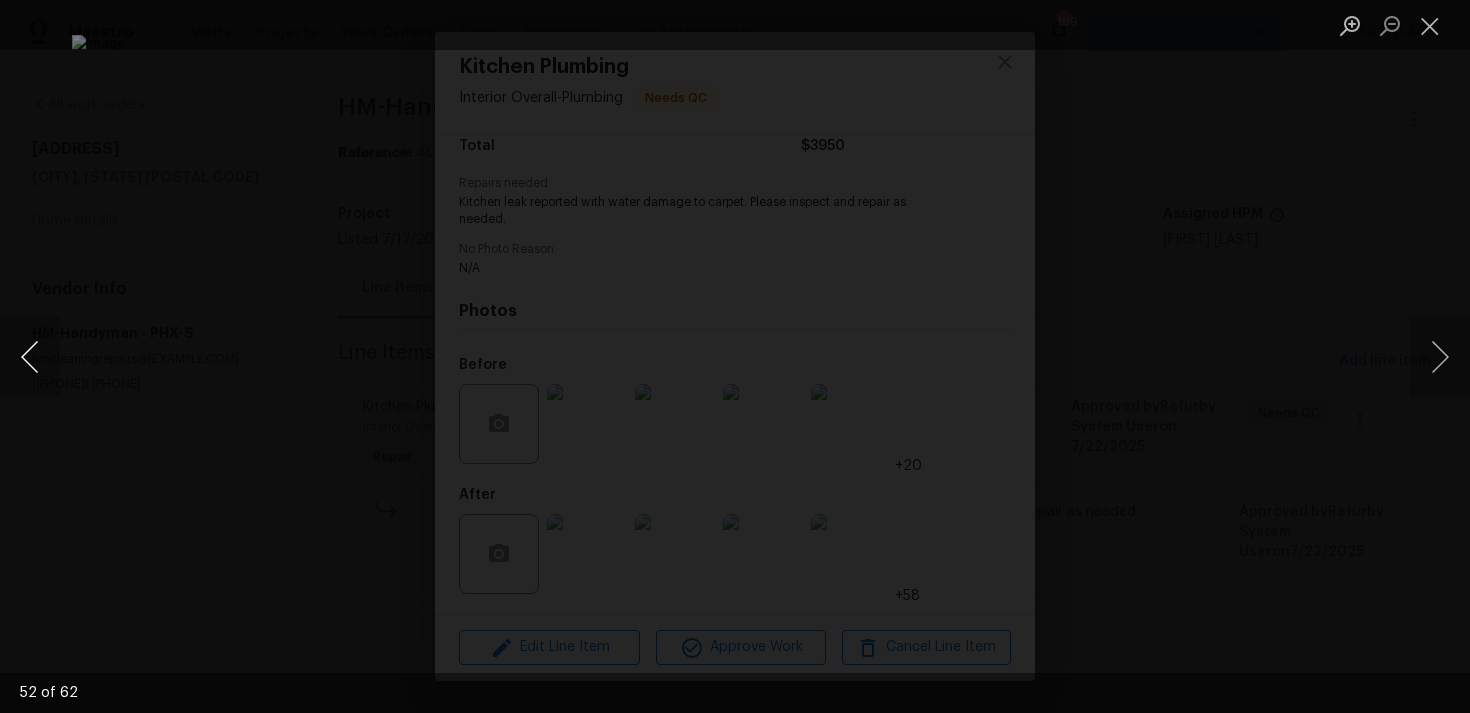 click at bounding box center (30, 357) 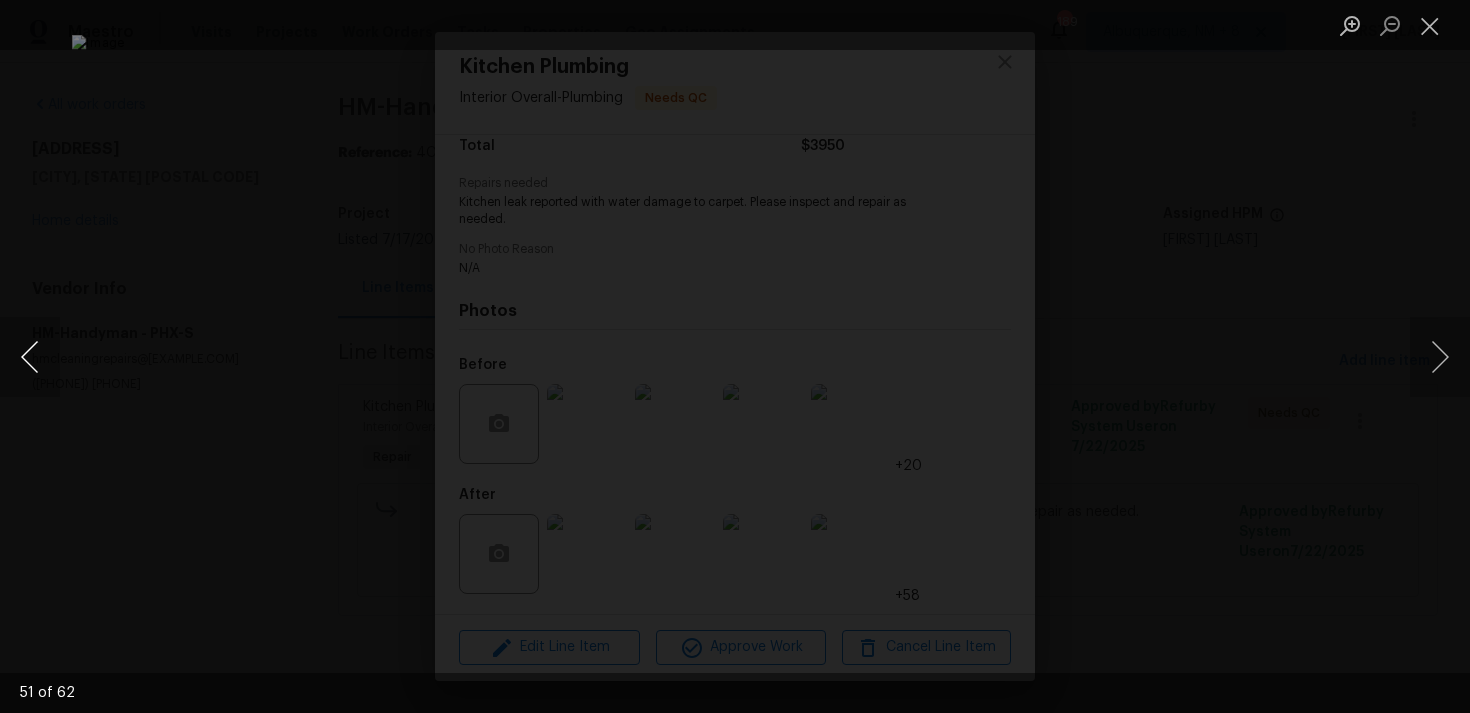 click at bounding box center [30, 357] 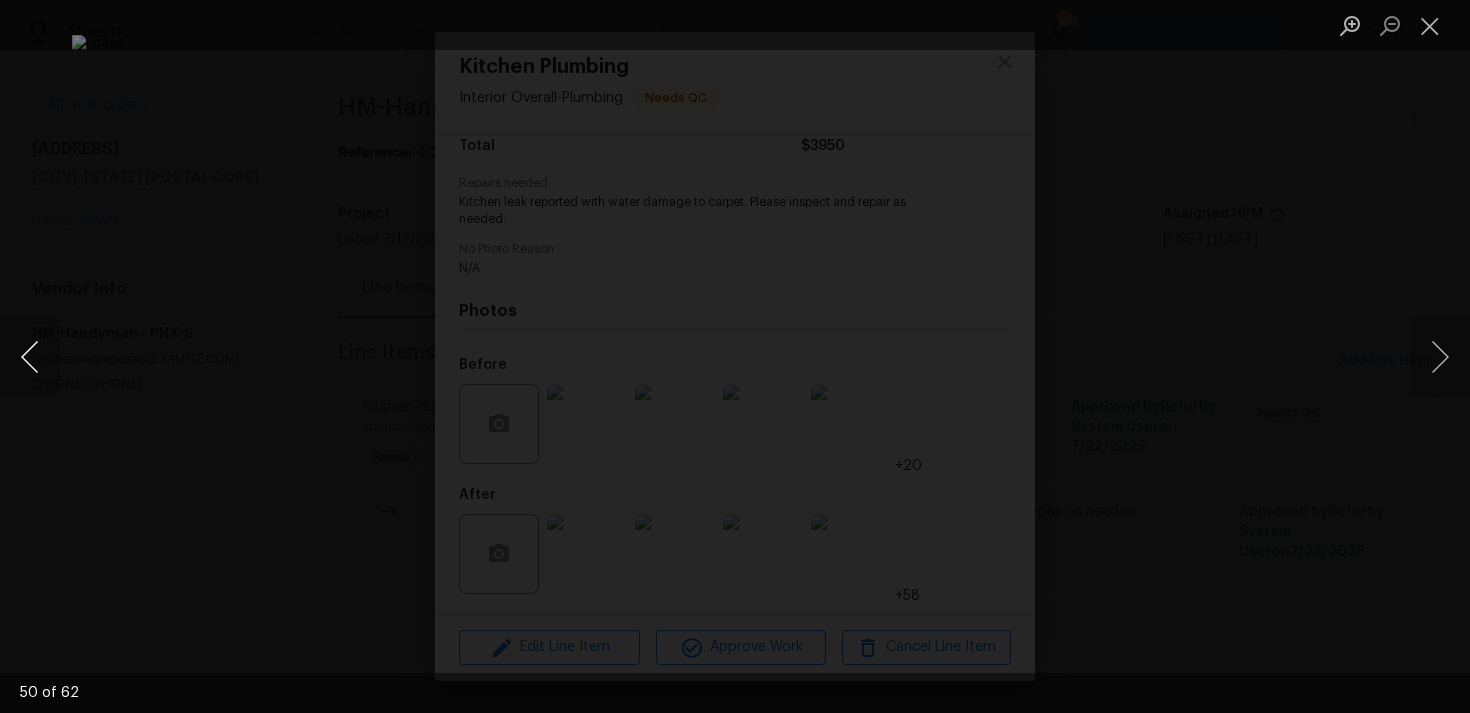 click at bounding box center [30, 357] 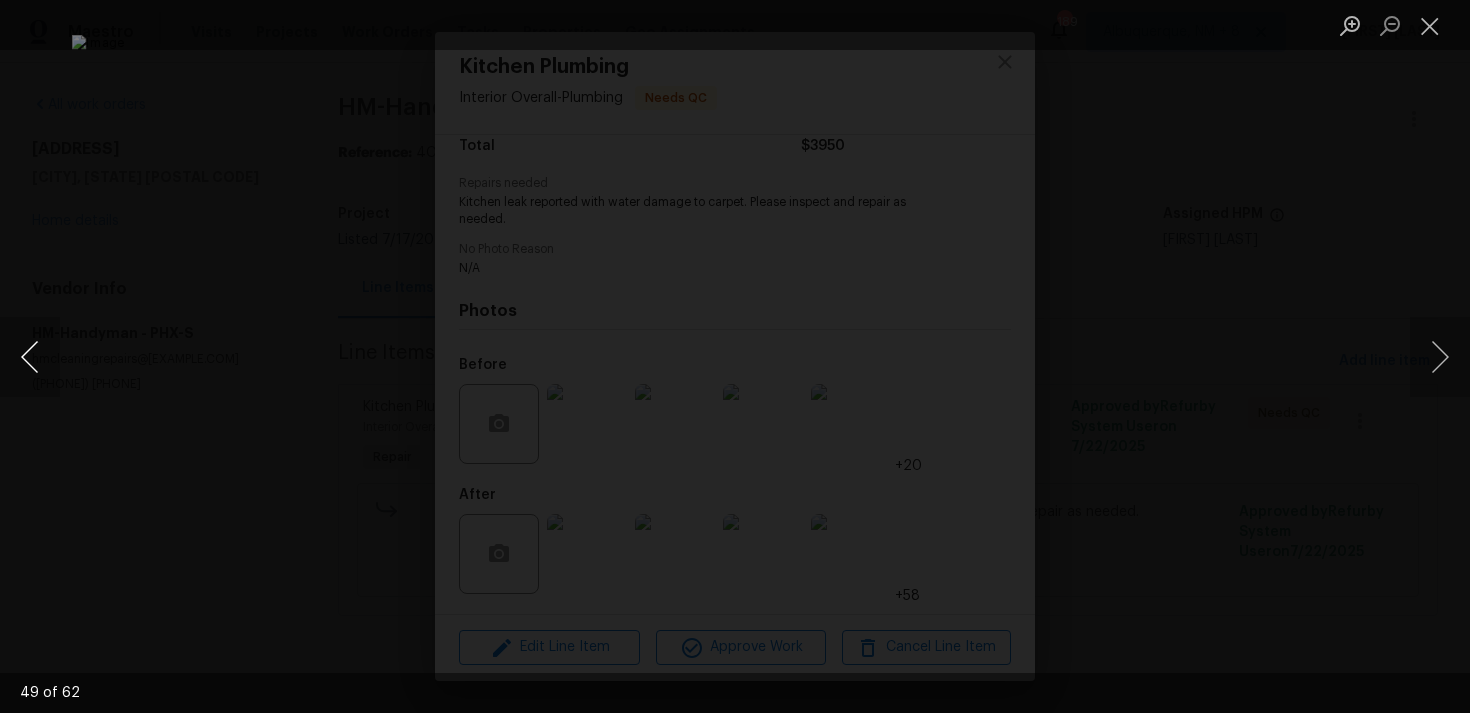 click at bounding box center (30, 357) 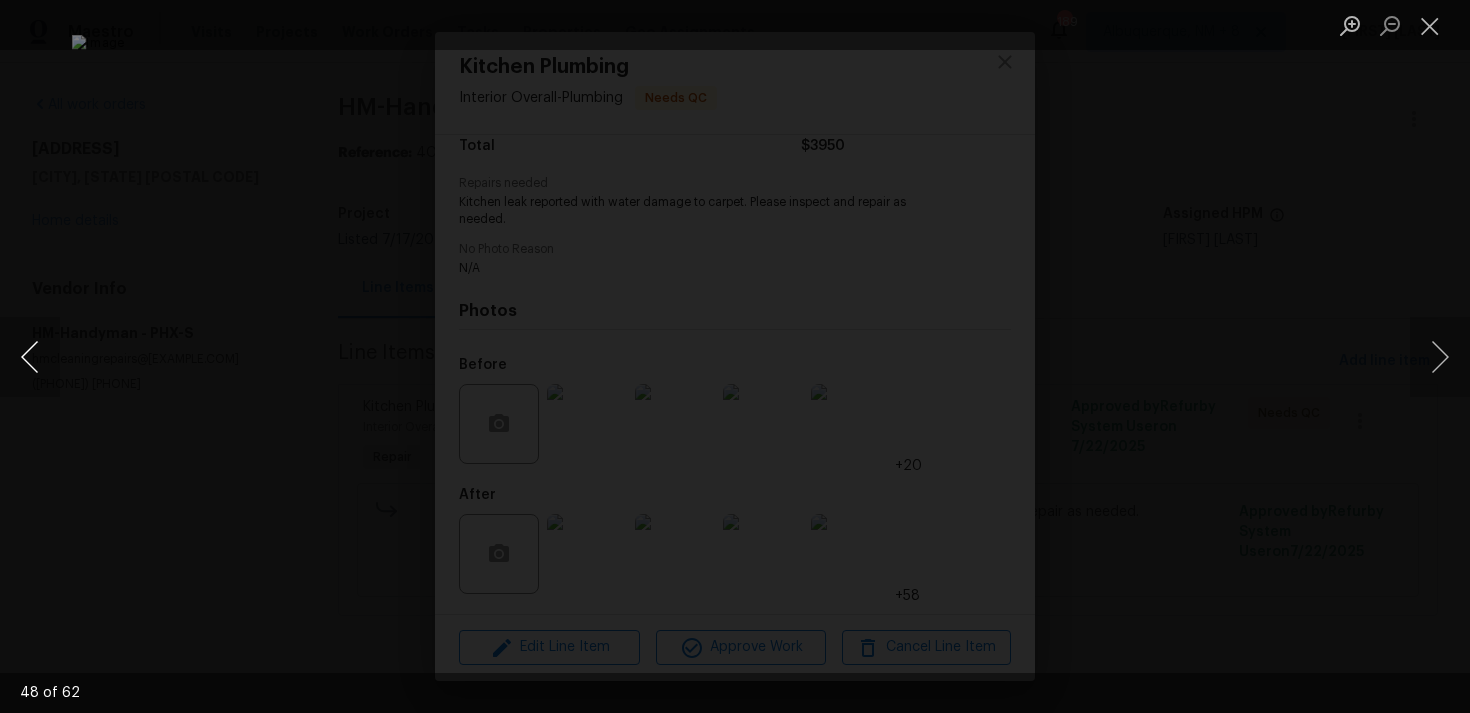 click at bounding box center [30, 357] 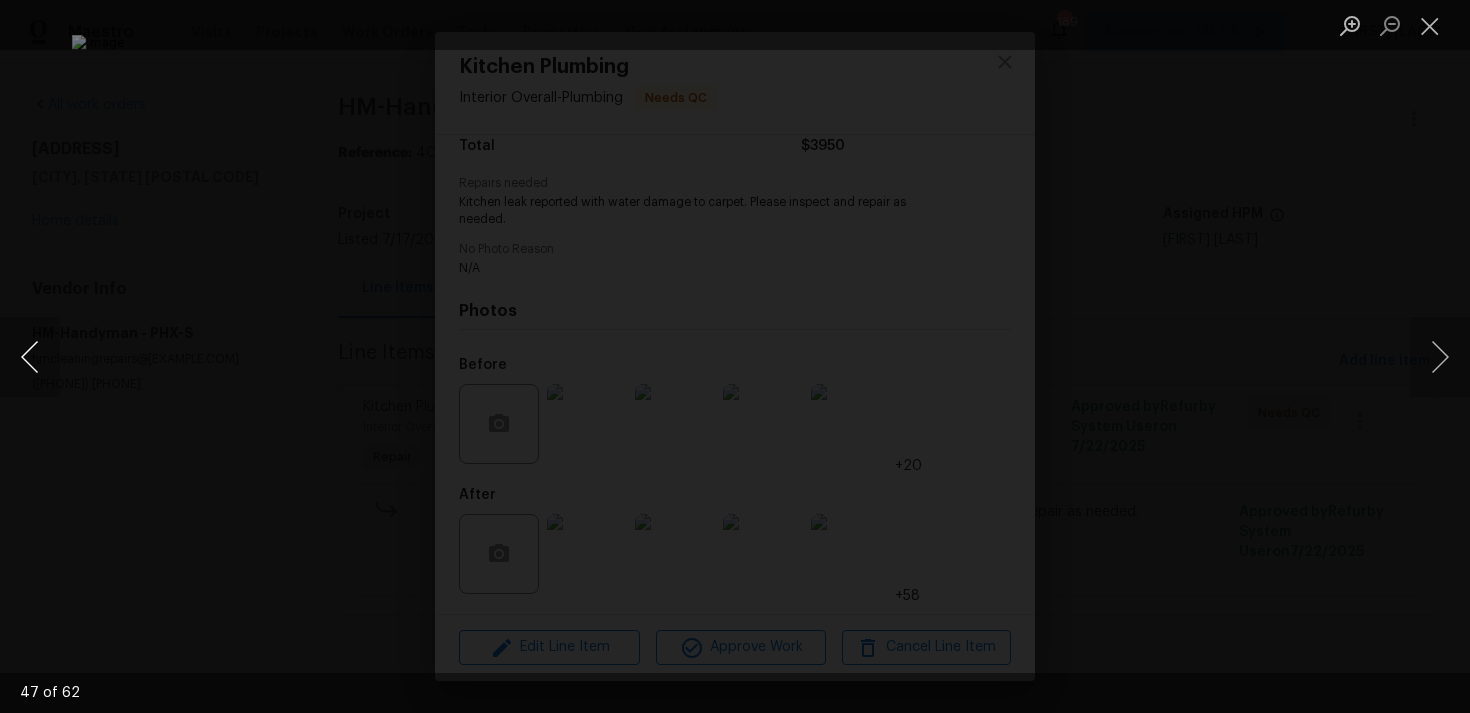 click at bounding box center (30, 357) 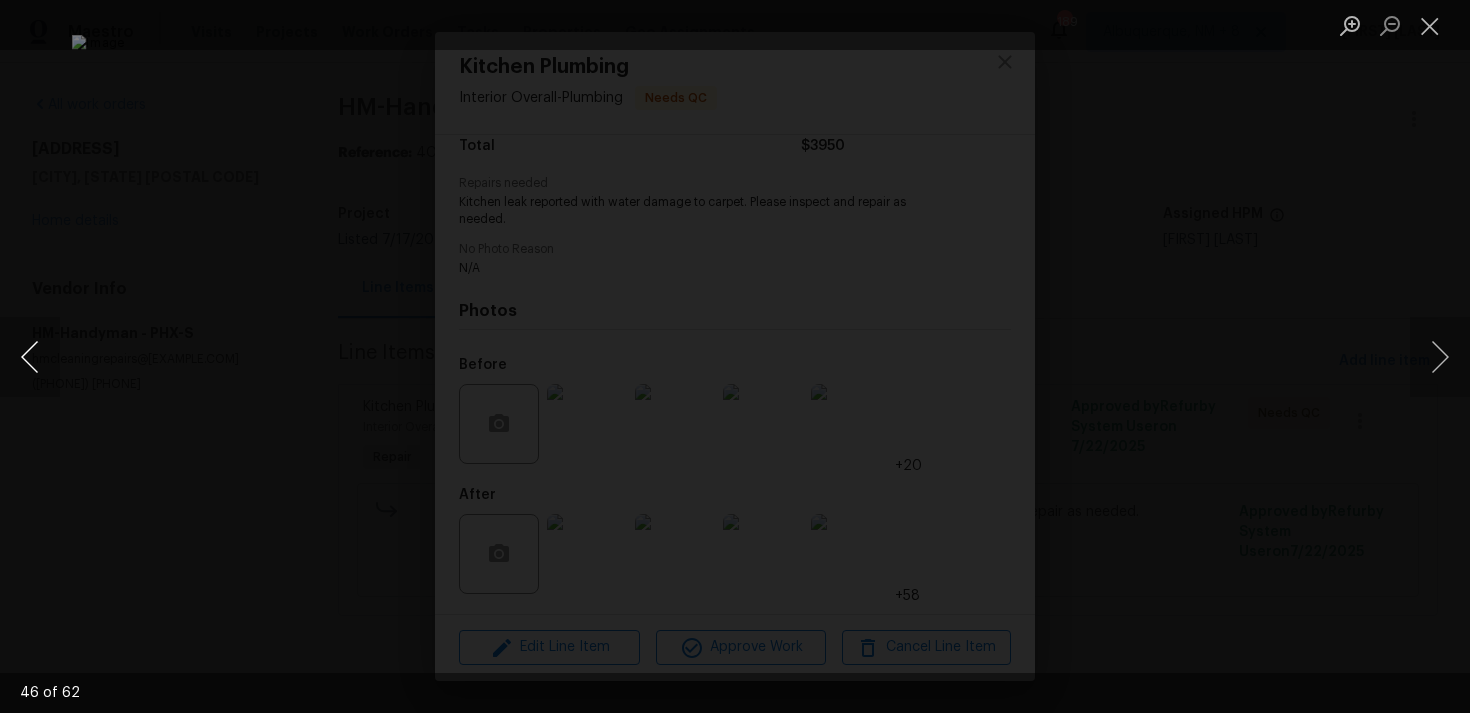 click at bounding box center (30, 357) 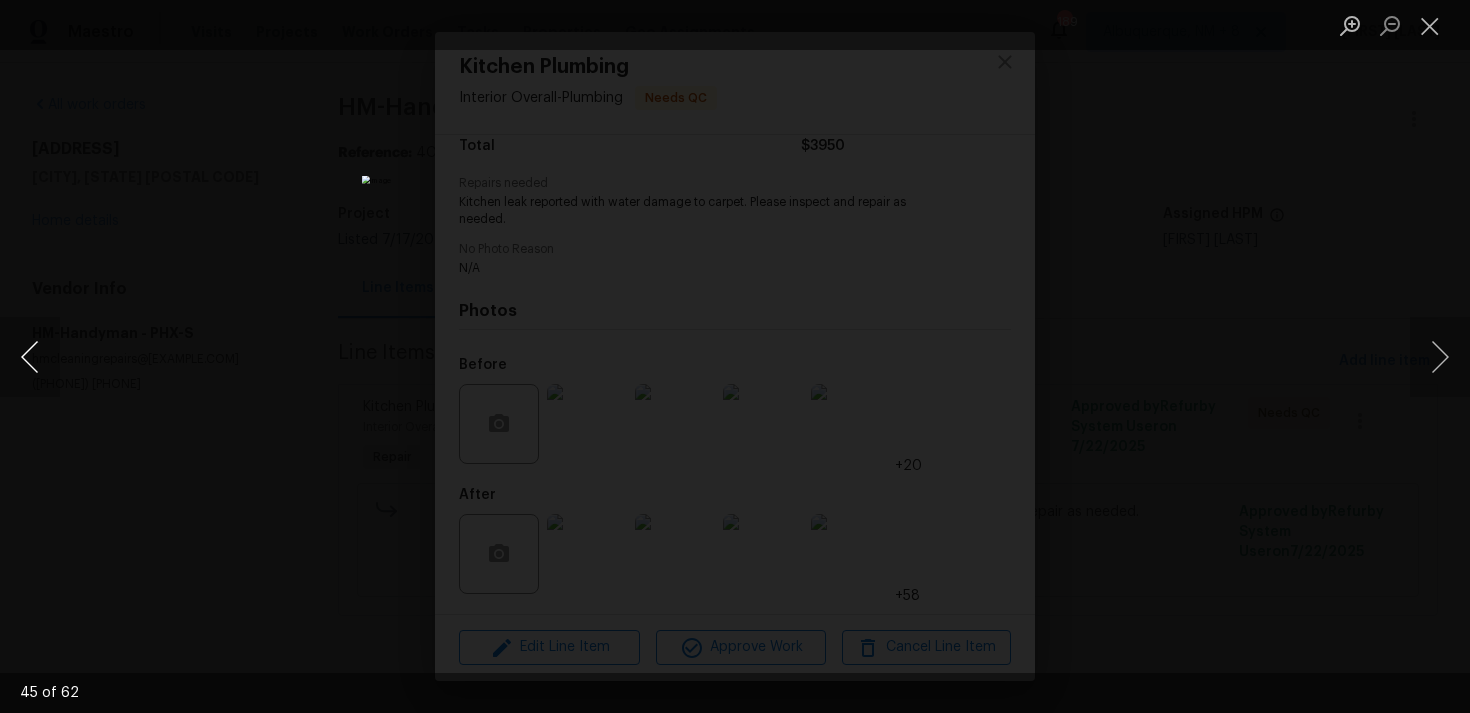 click at bounding box center (30, 357) 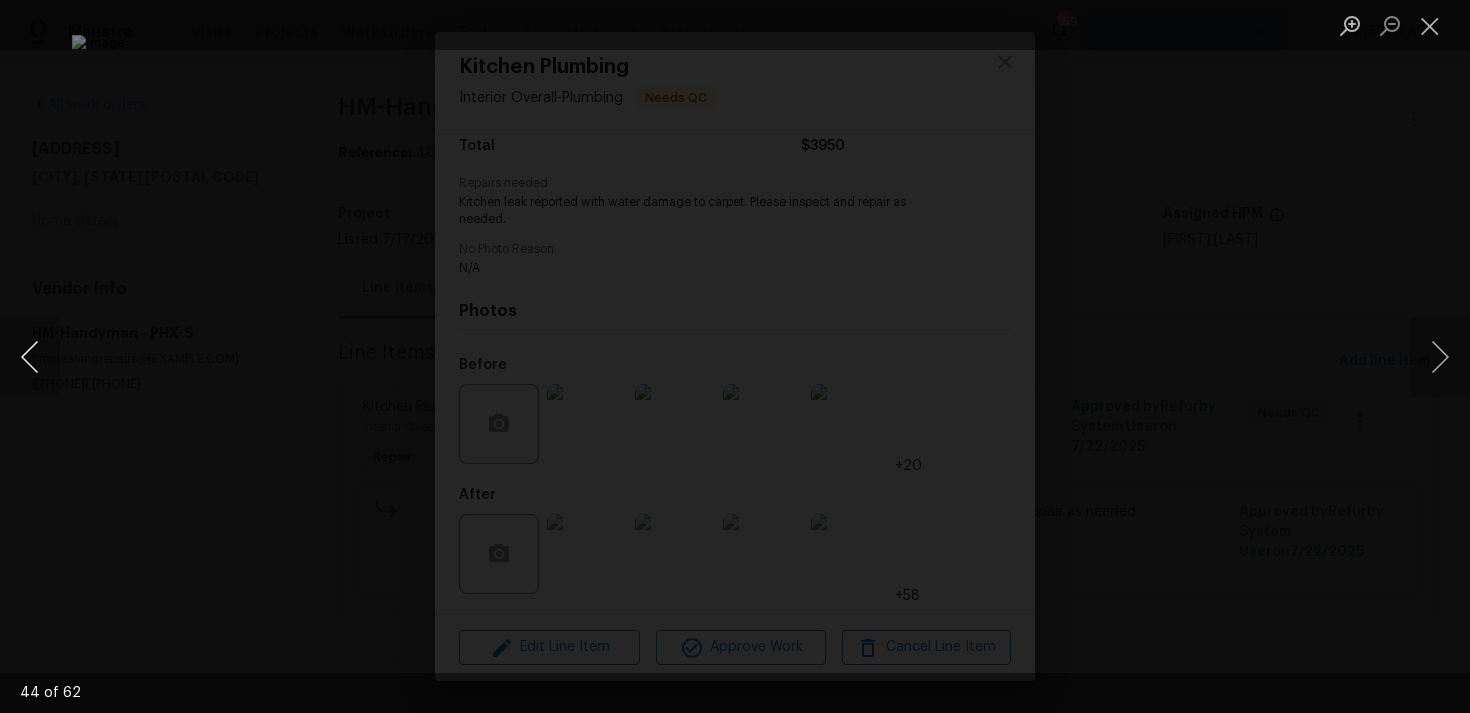 click at bounding box center (30, 357) 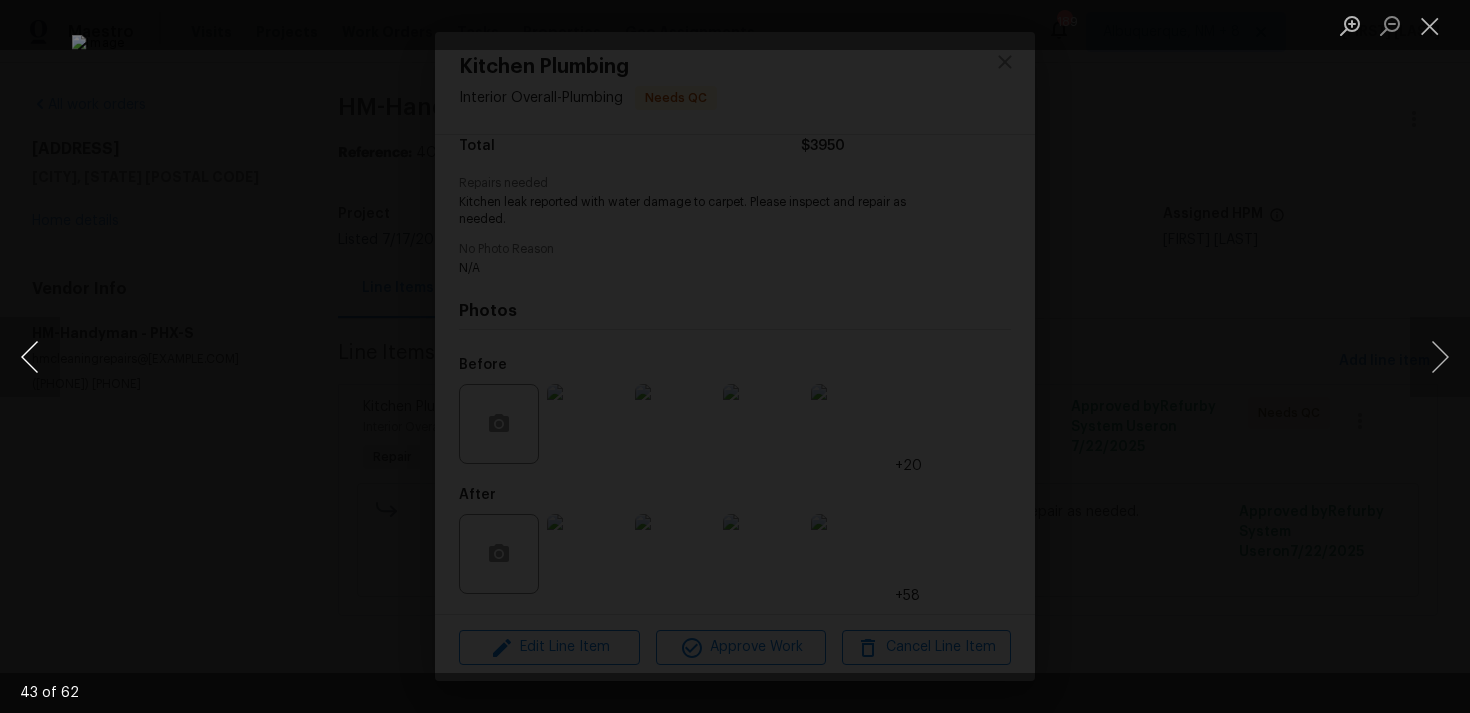 click at bounding box center (30, 357) 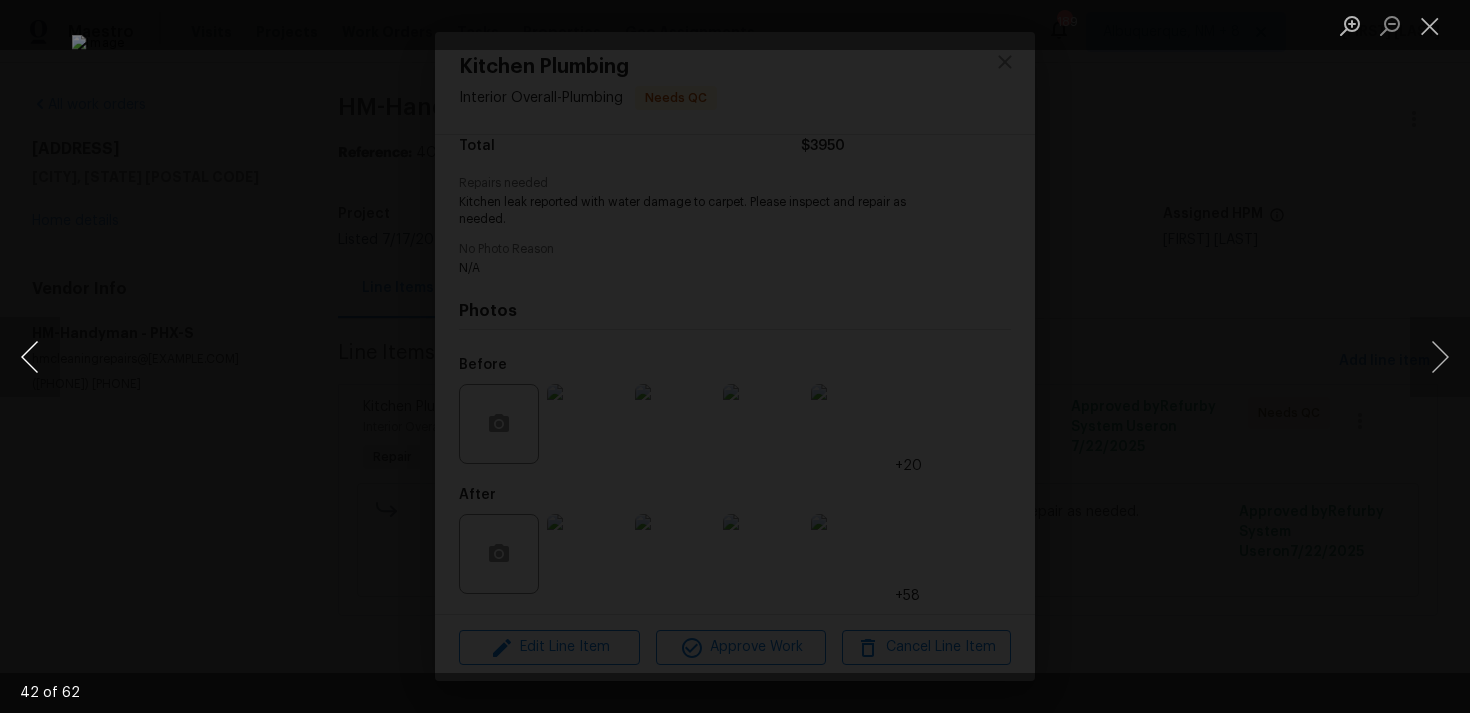 click at bounding box center [30, 357] 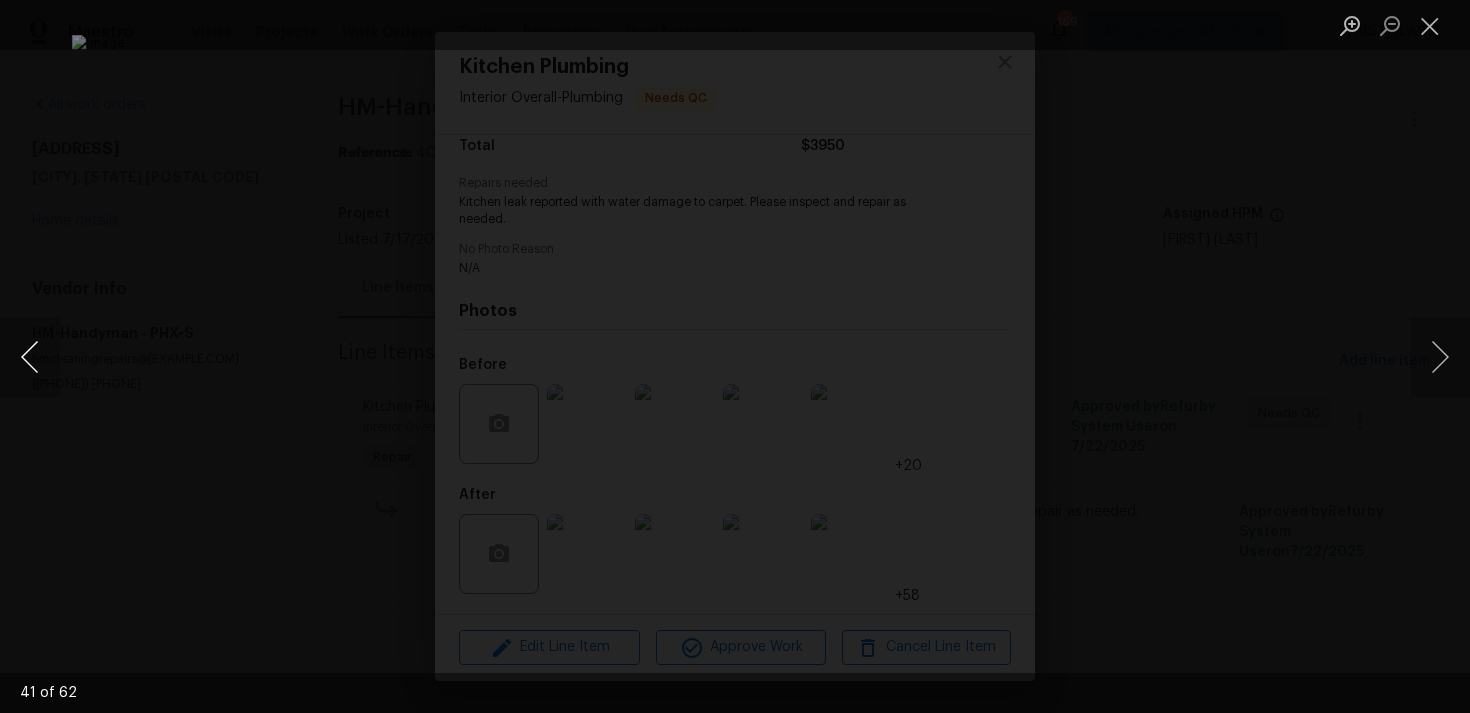 click at bounding box center (30, 357) 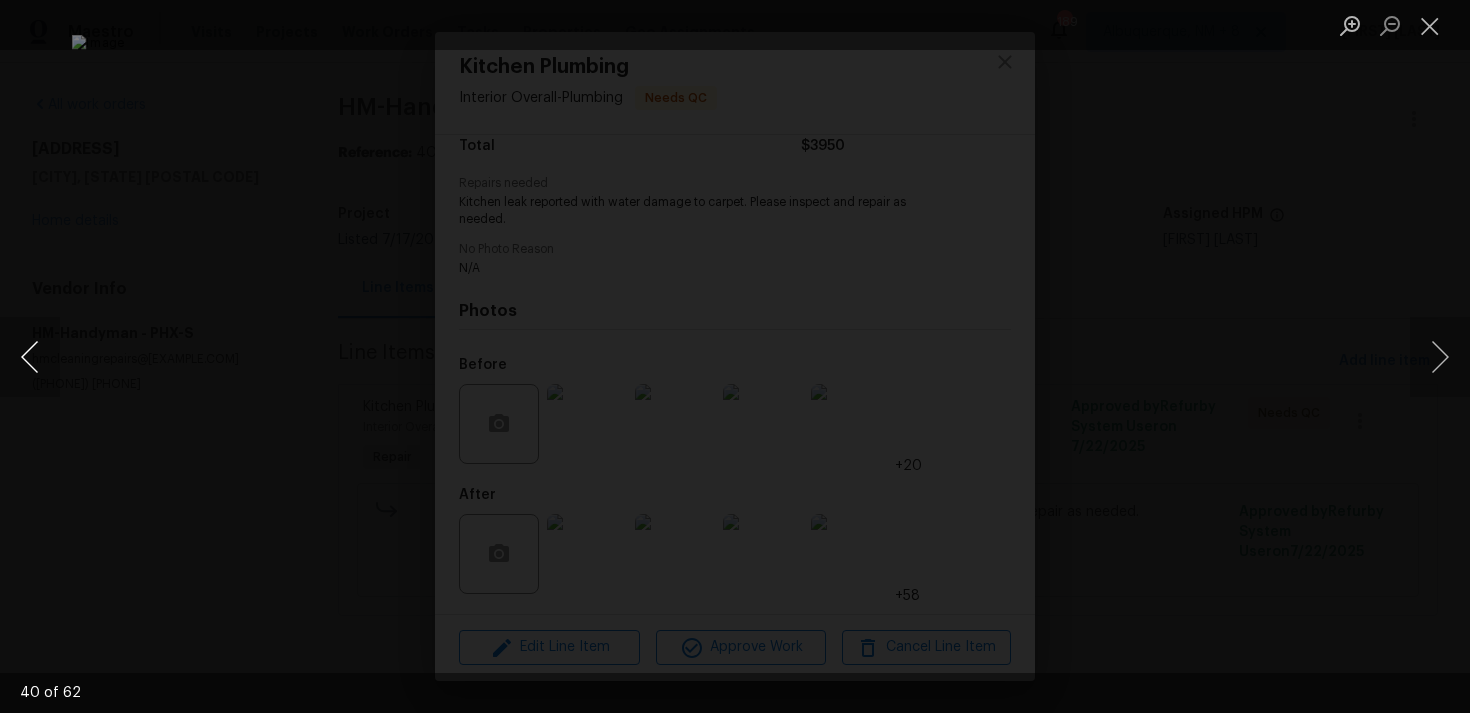 click at bounding box center [30, 357] 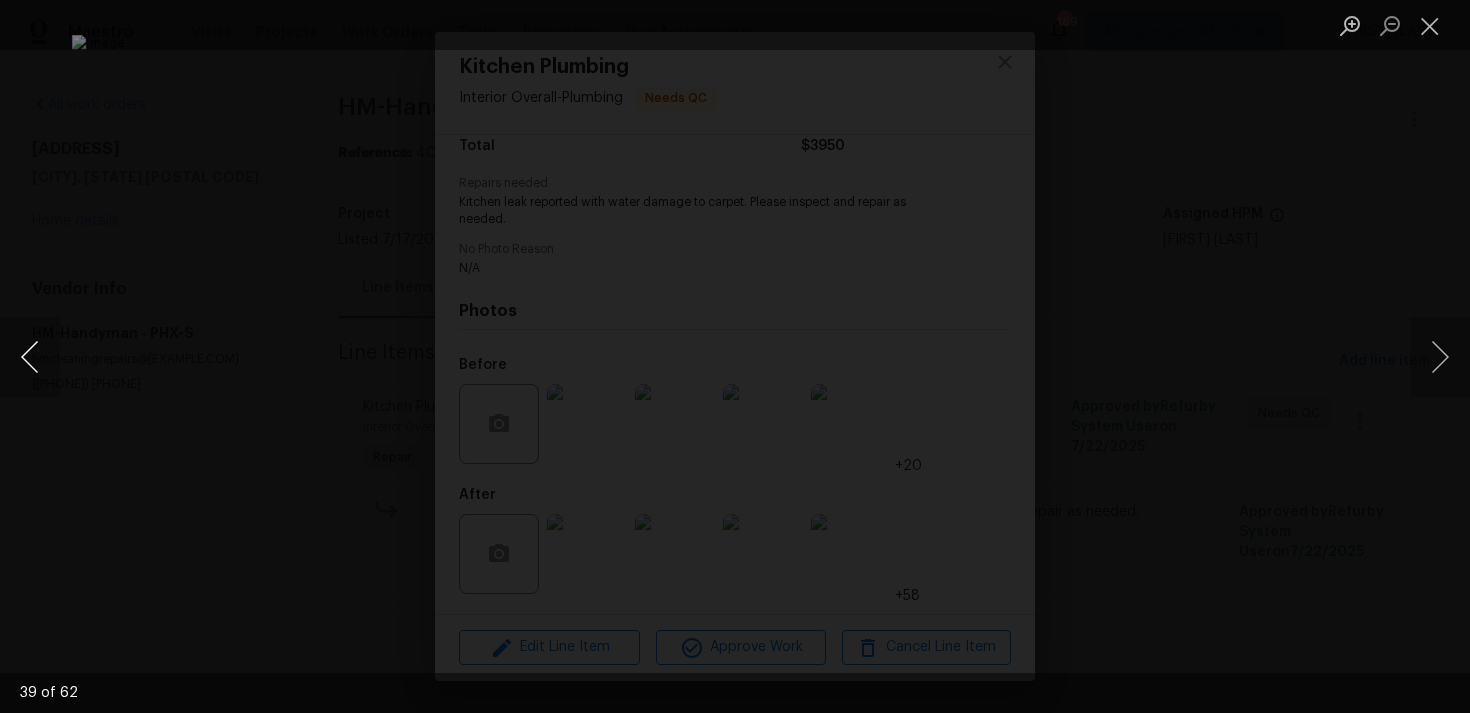 click at bounding box center [30, 357] 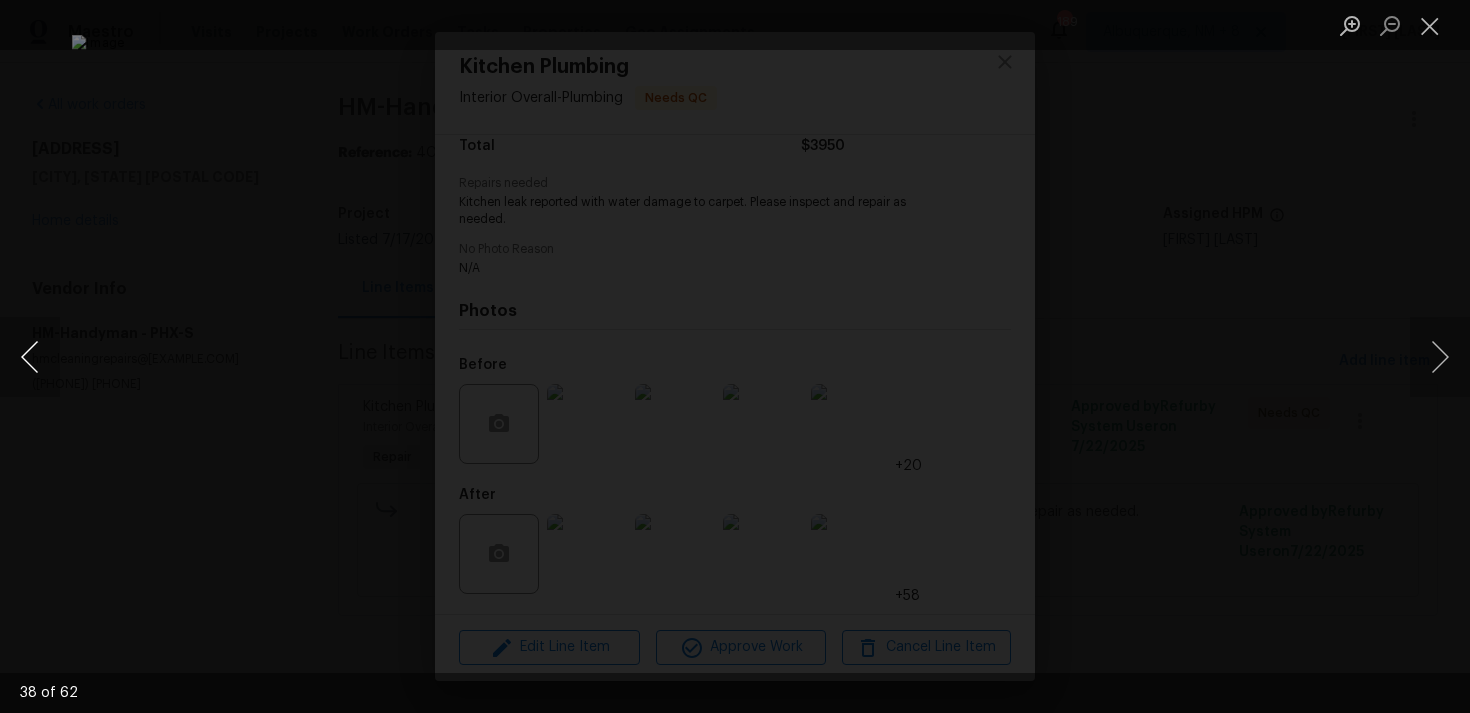 click at bounding box center [30, 357] 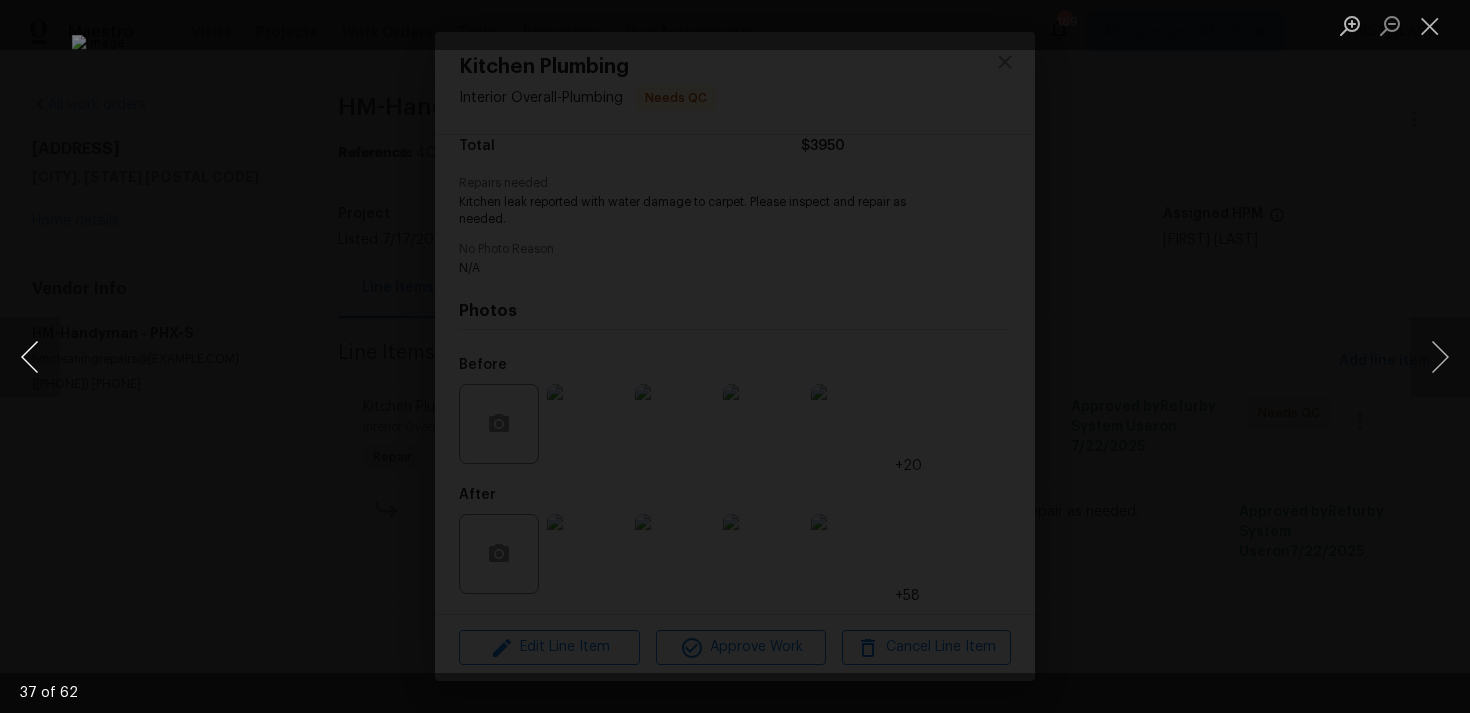 click at bounding box center [30, 357] 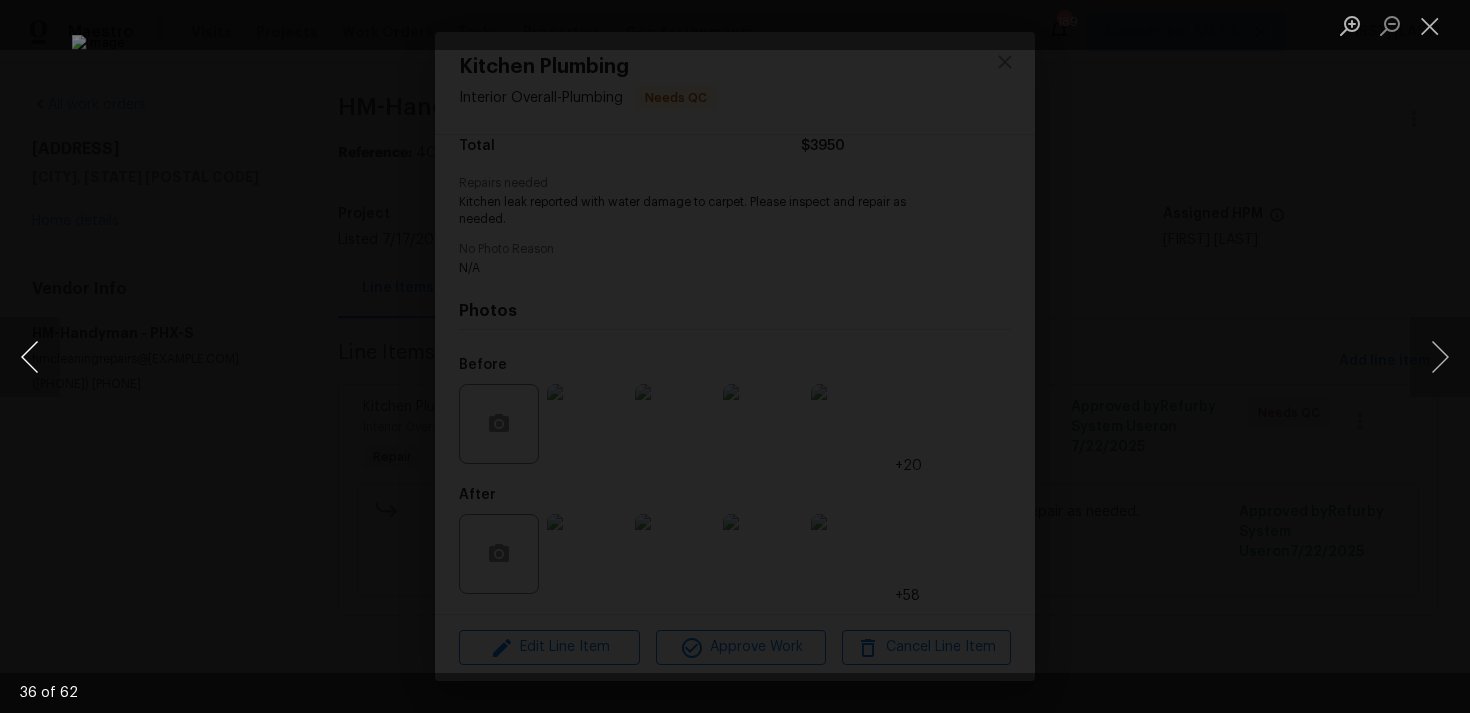click at bounding box center [30, 357] 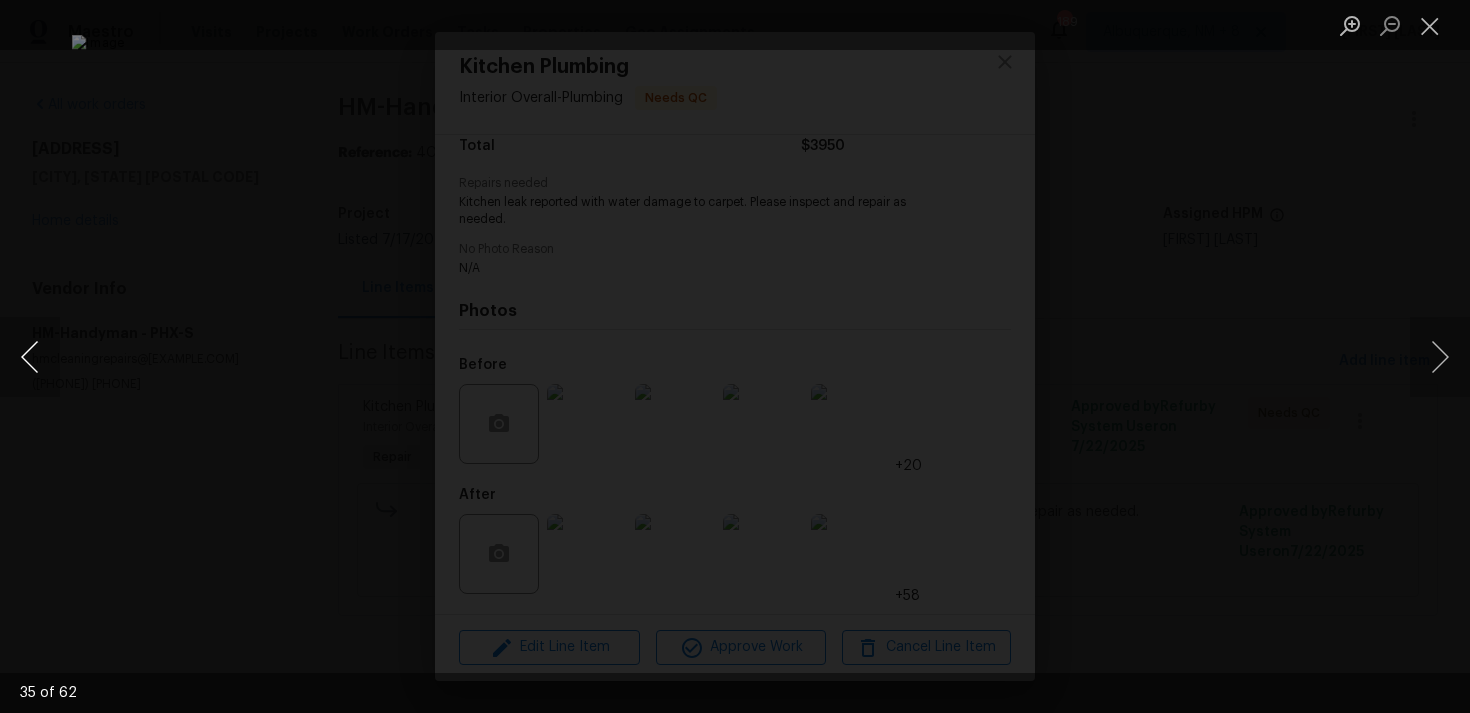 click at bounding box center [30, 357] 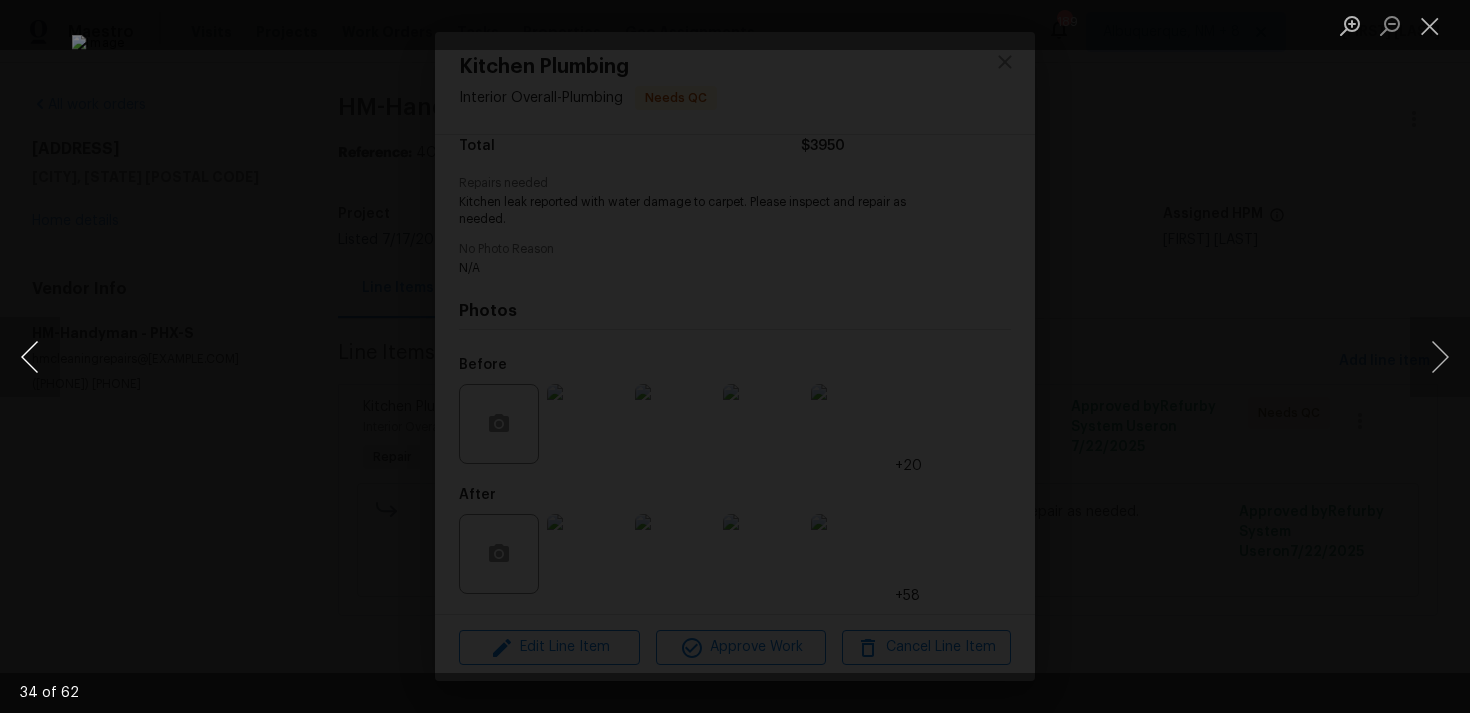 click at bounding box center (30, 357) 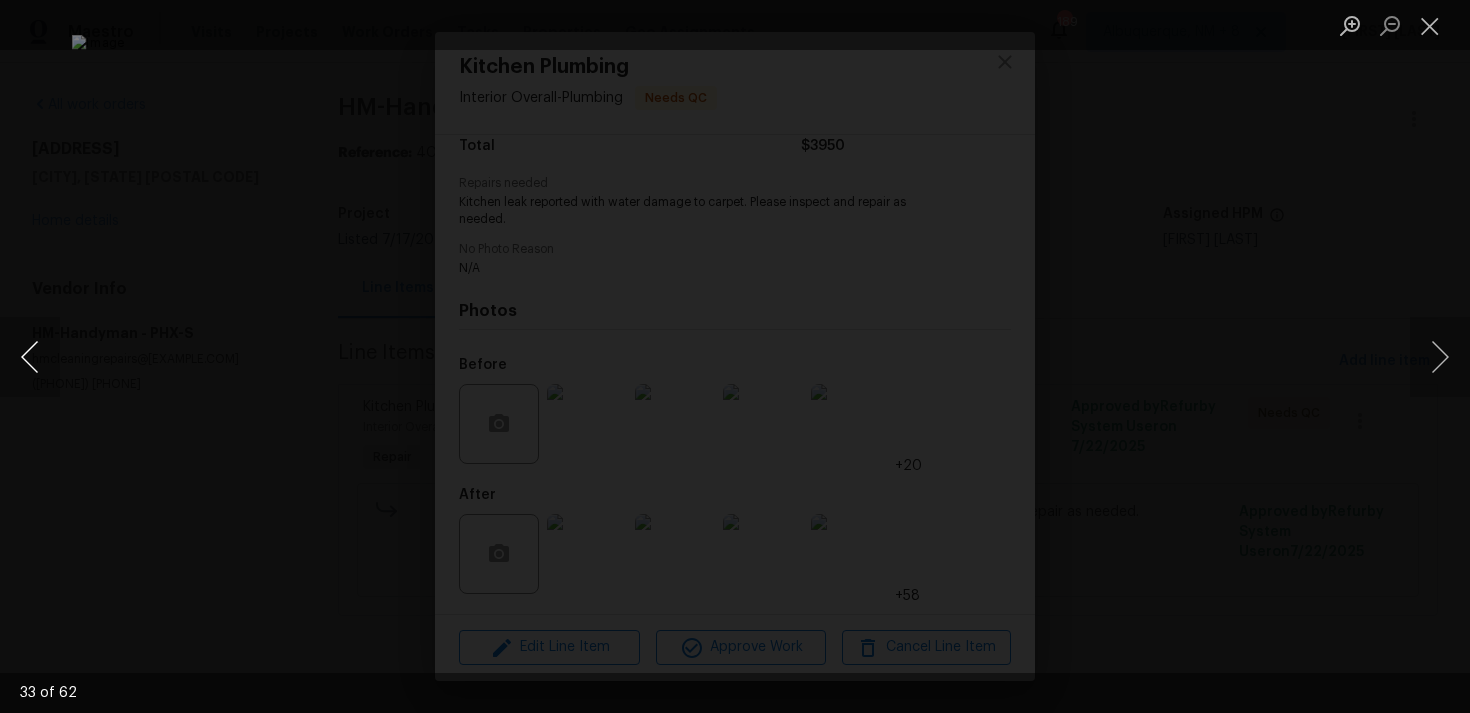 click at bounding box center [30, 357] 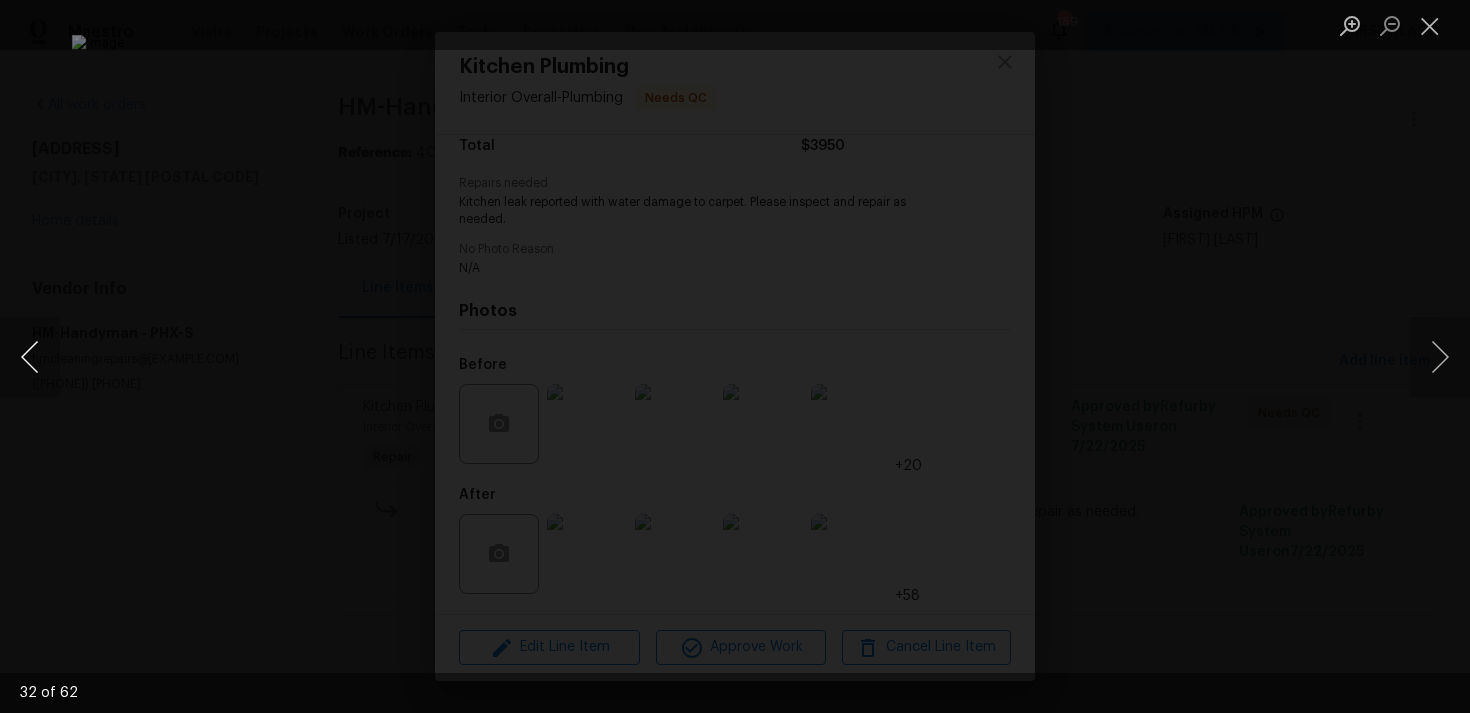 click at bounding box center (30, 357) 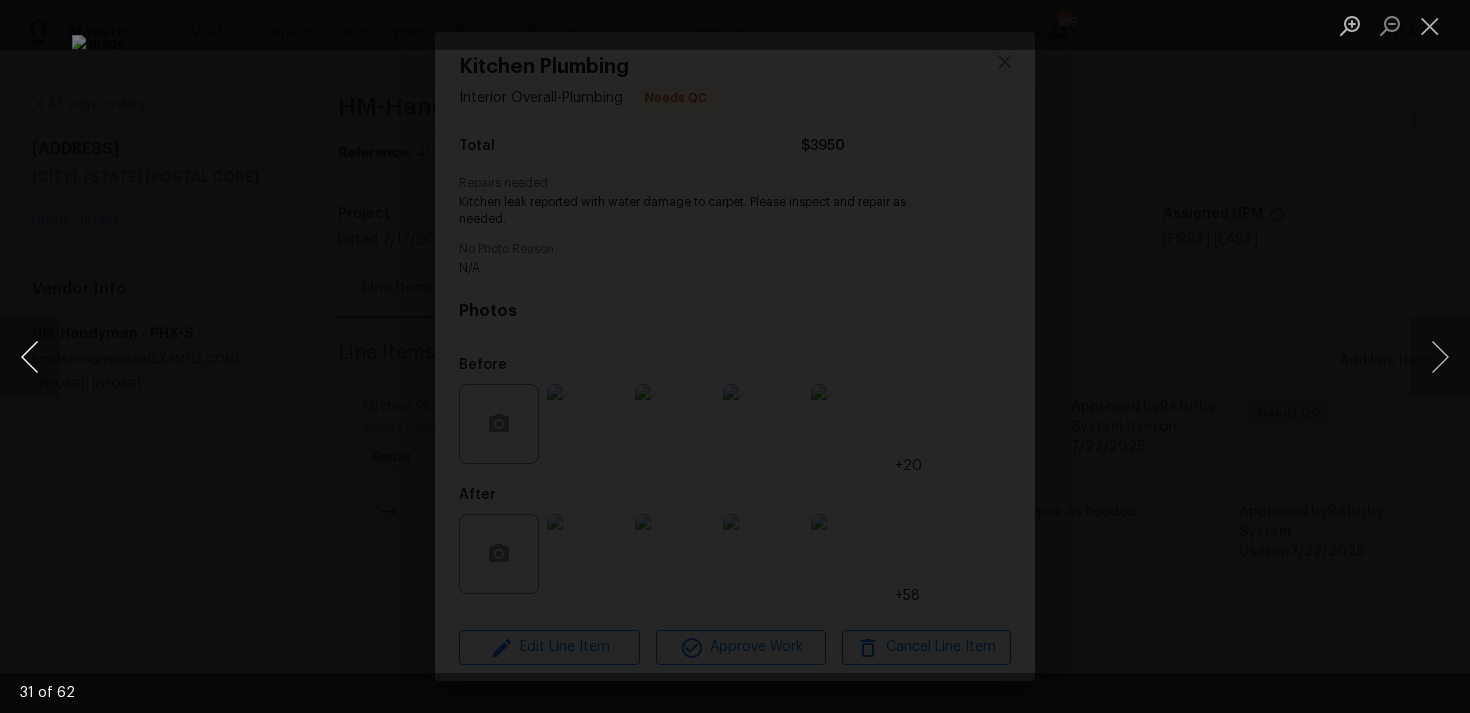 click at bounding box center (30, 357) 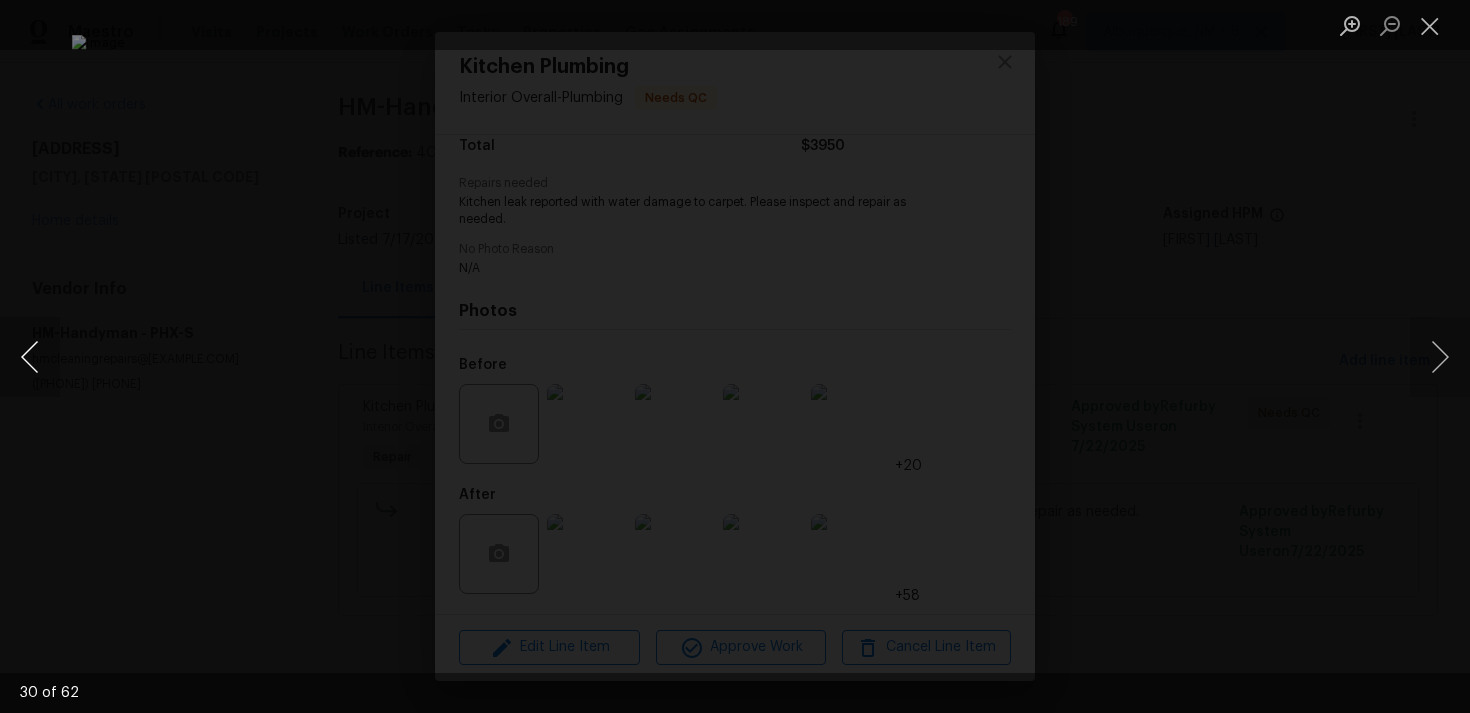 click at bounding box center (30, 357) 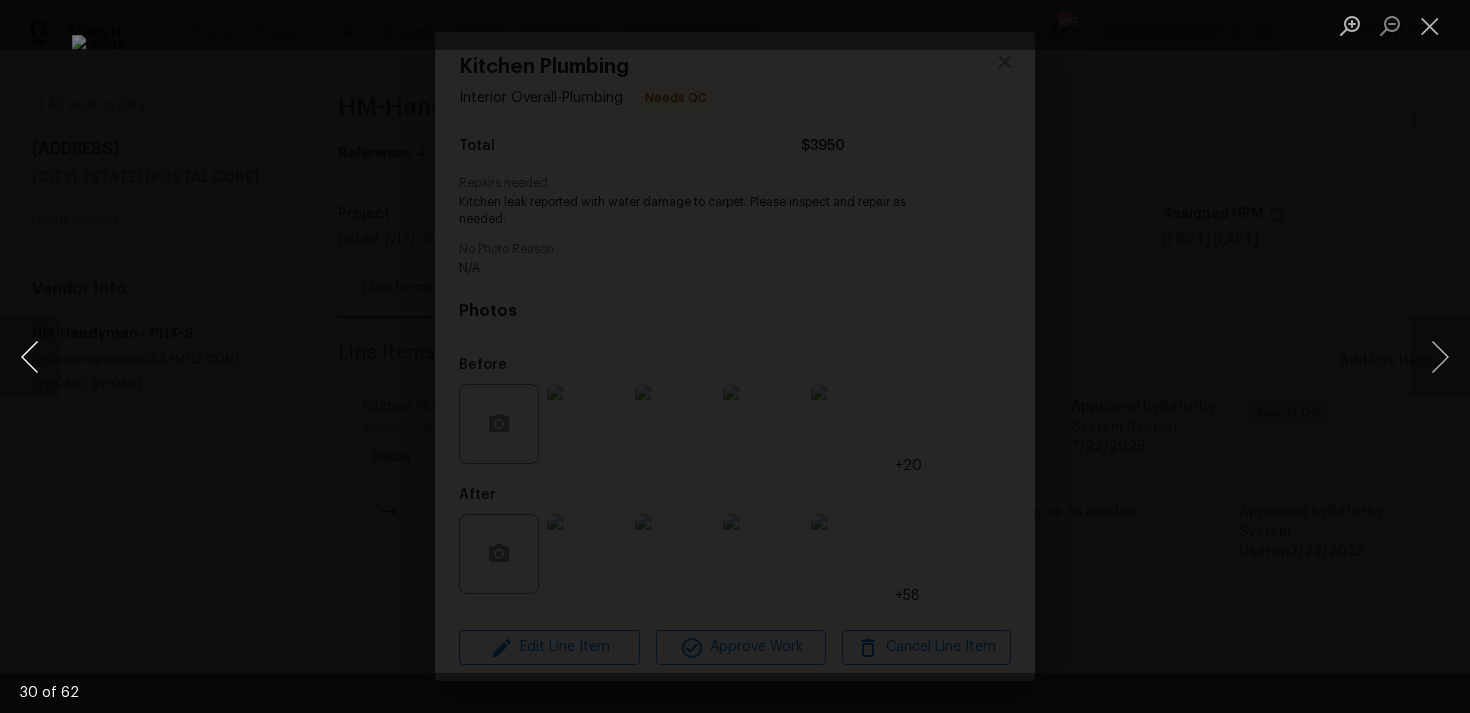 click at bounding box center (30, 357) 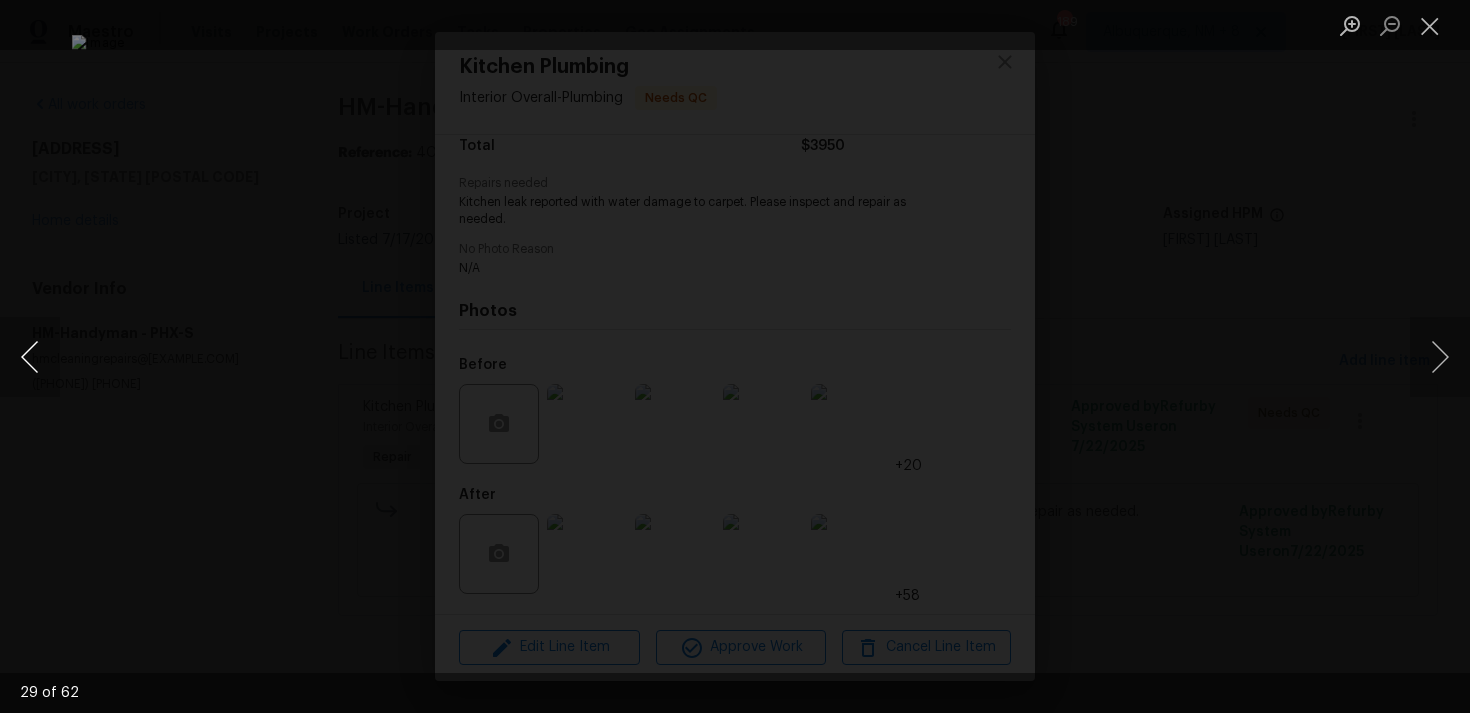 click at bounding box center (30, 357) 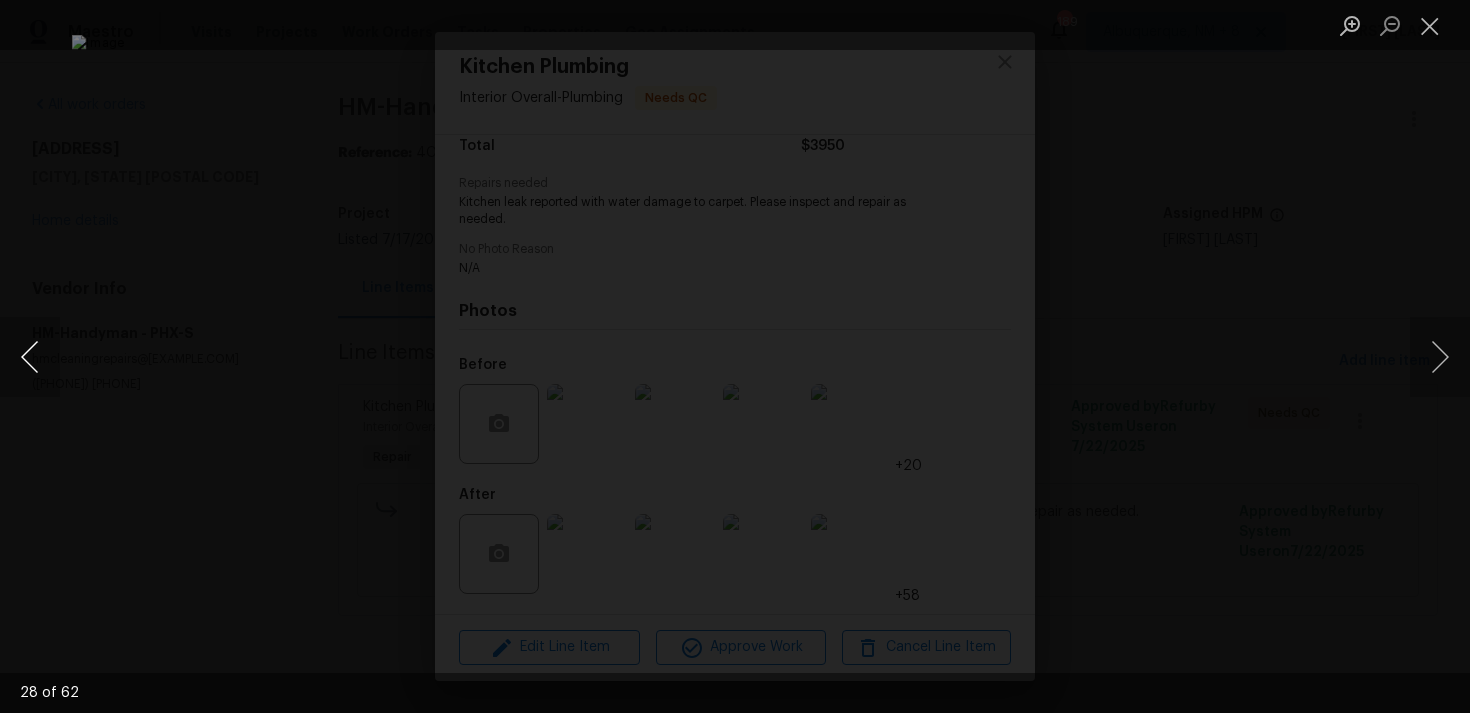 click at bounding box center [30, 357] 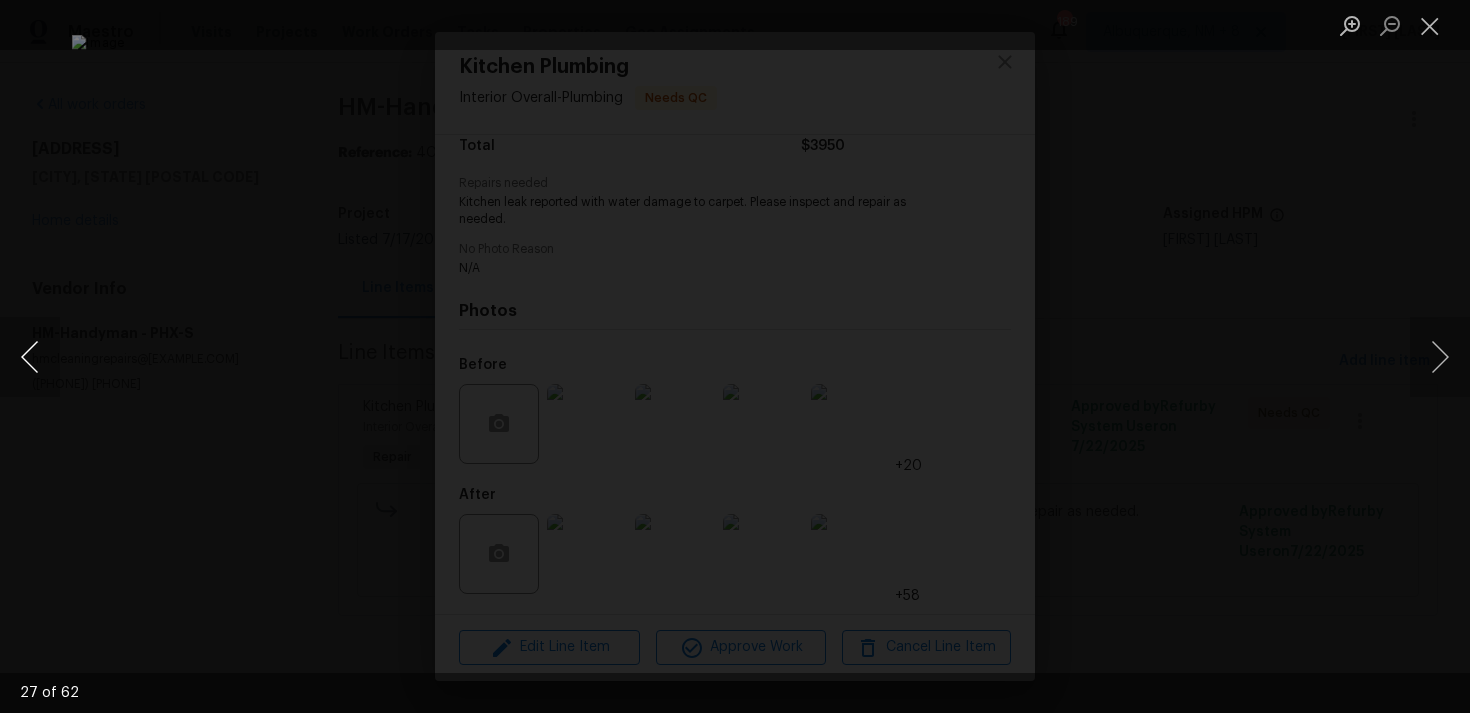 click at bounding box center (30, 357) 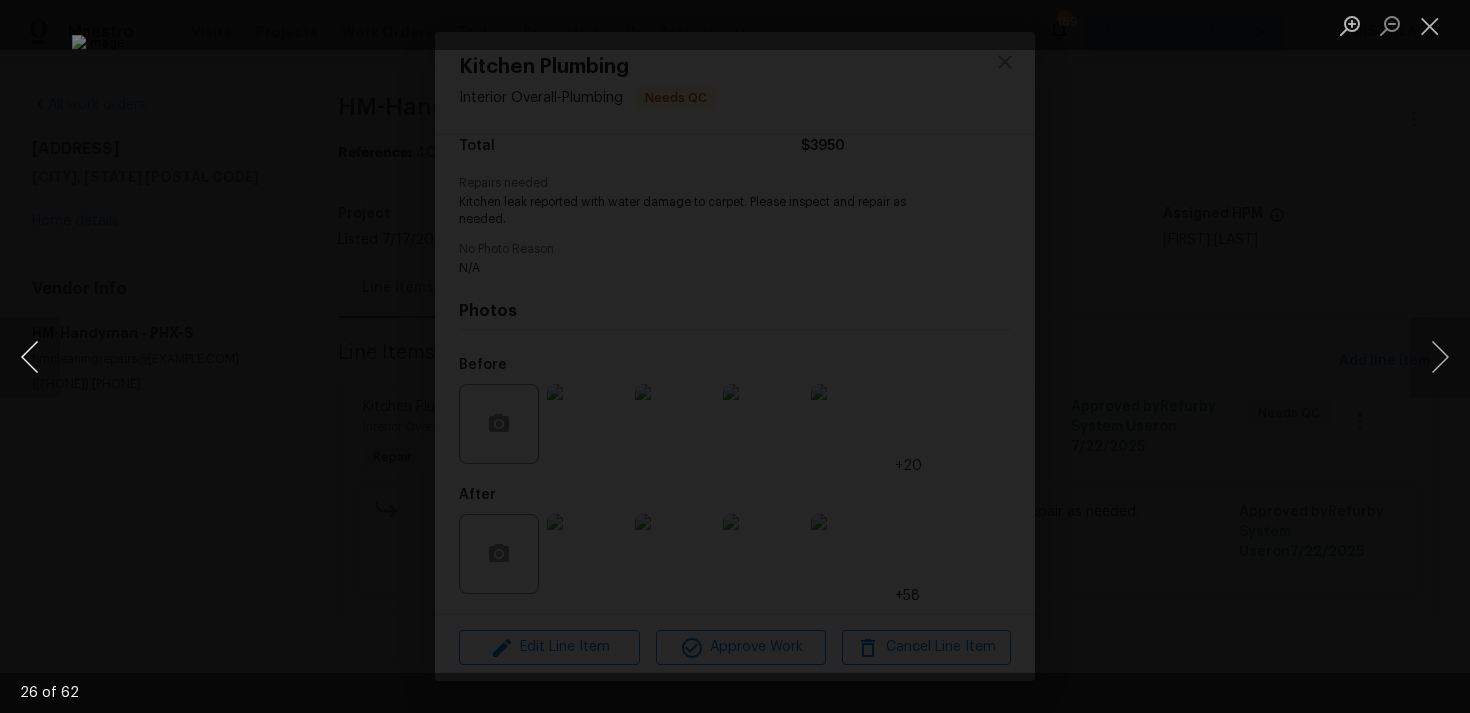 click at bounding box center [30, 357] 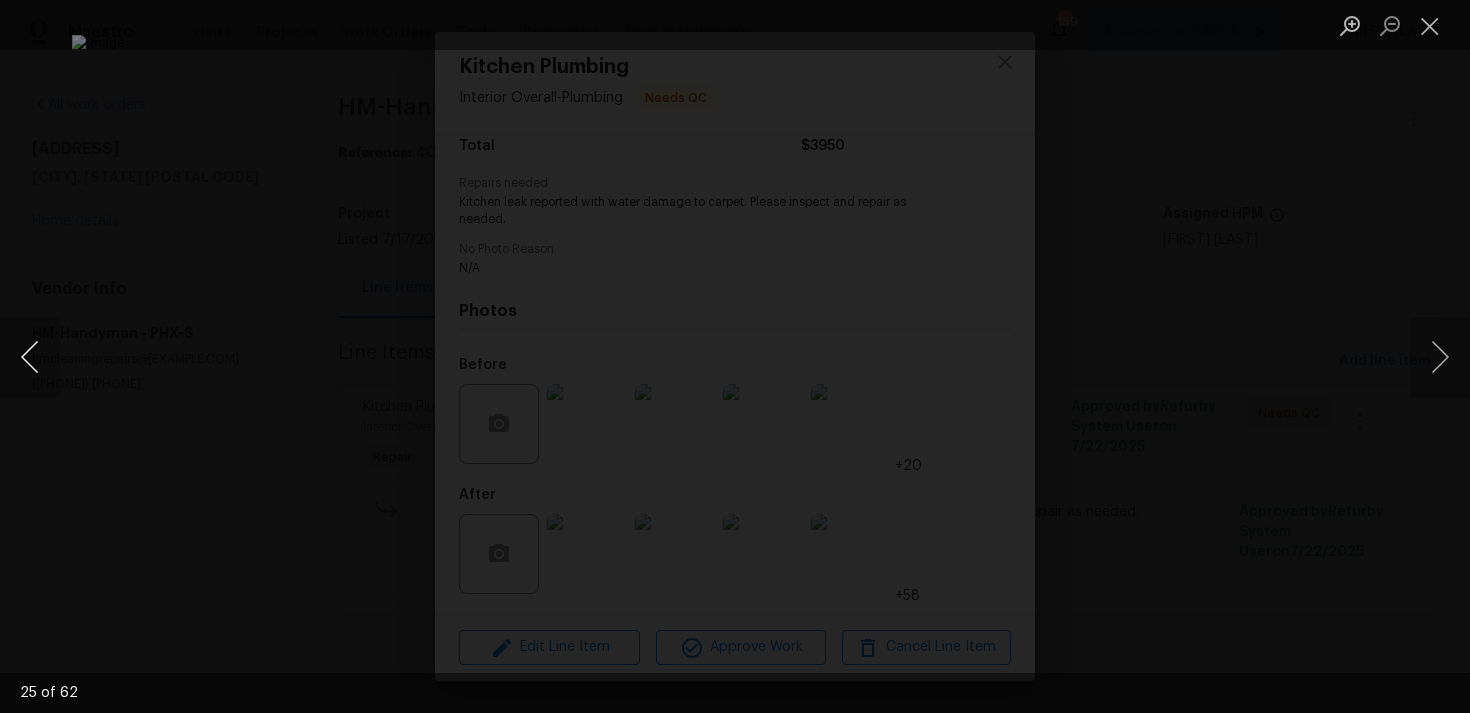 click at bounding box center (30, 357) 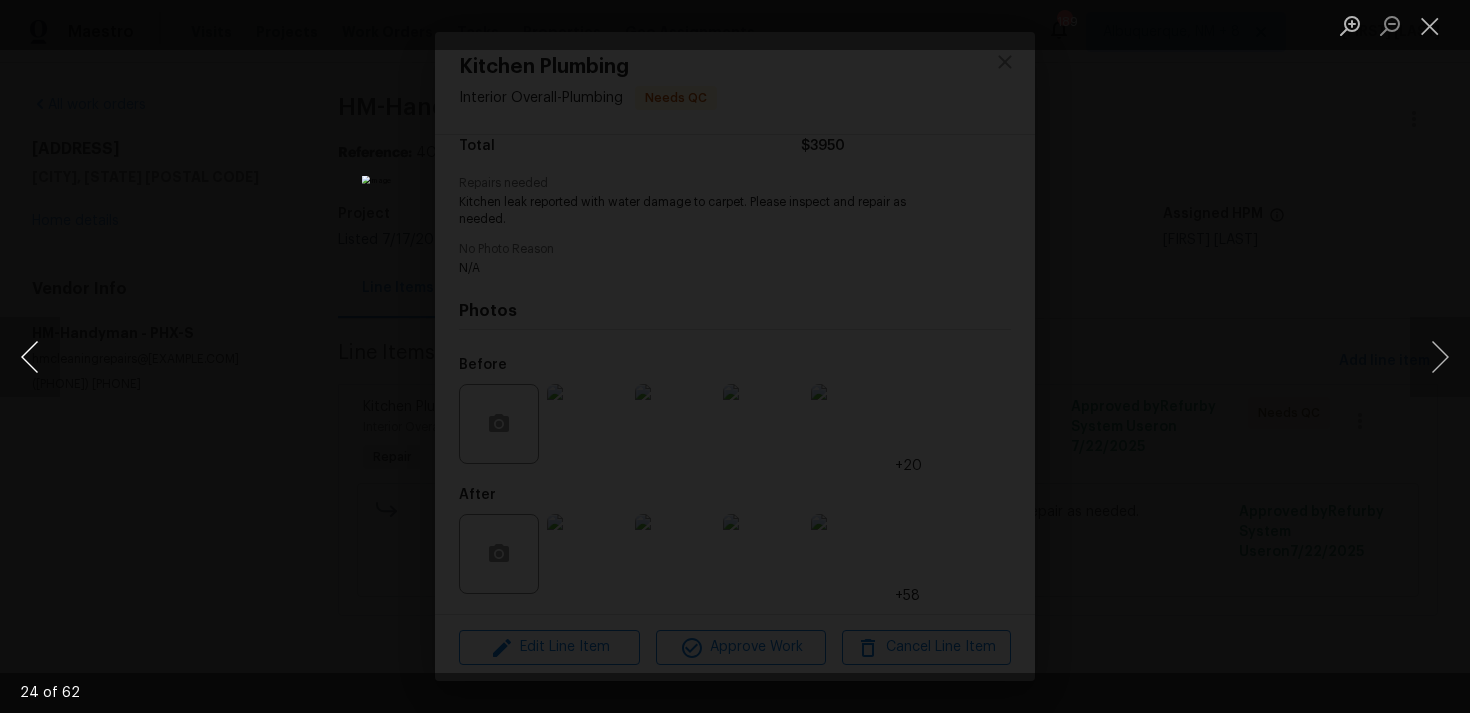 click at bounding box center [30, 357] 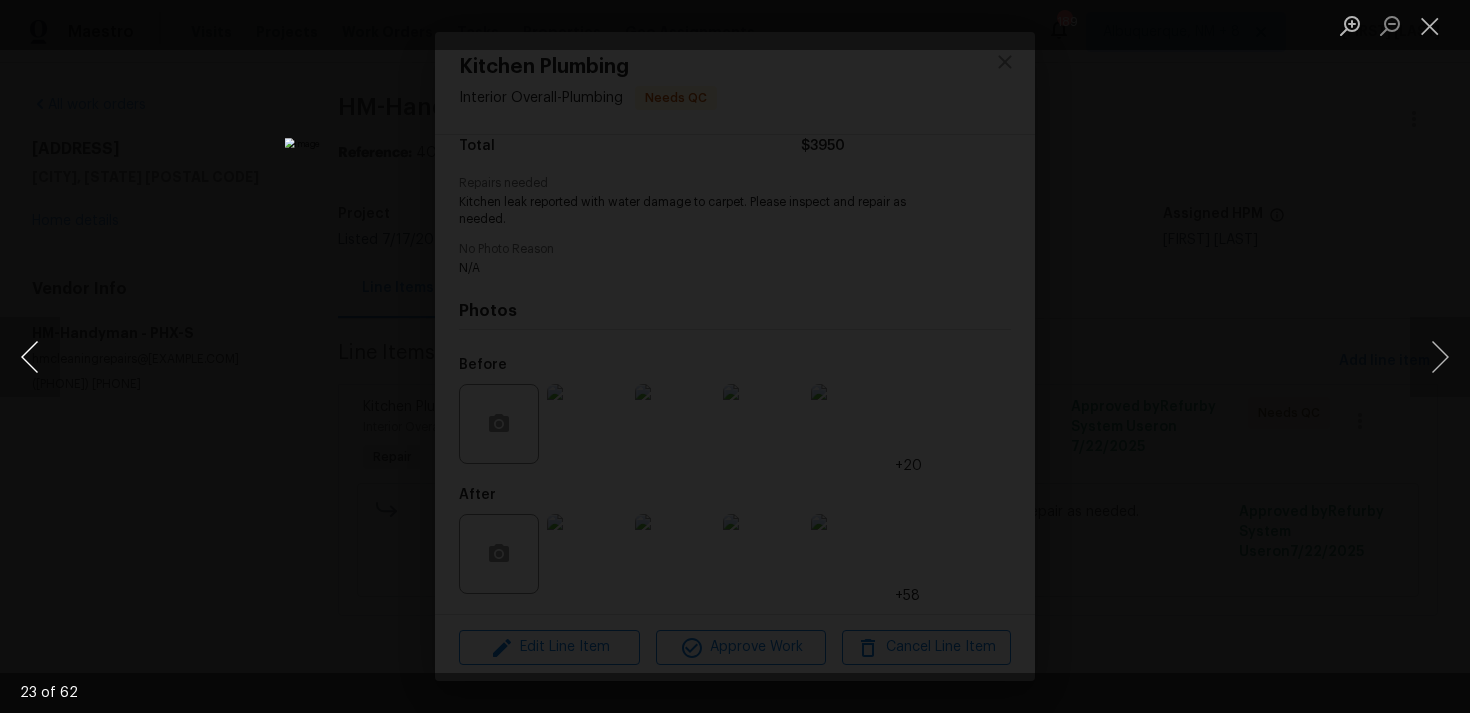 click at bounding box center [30, 357] 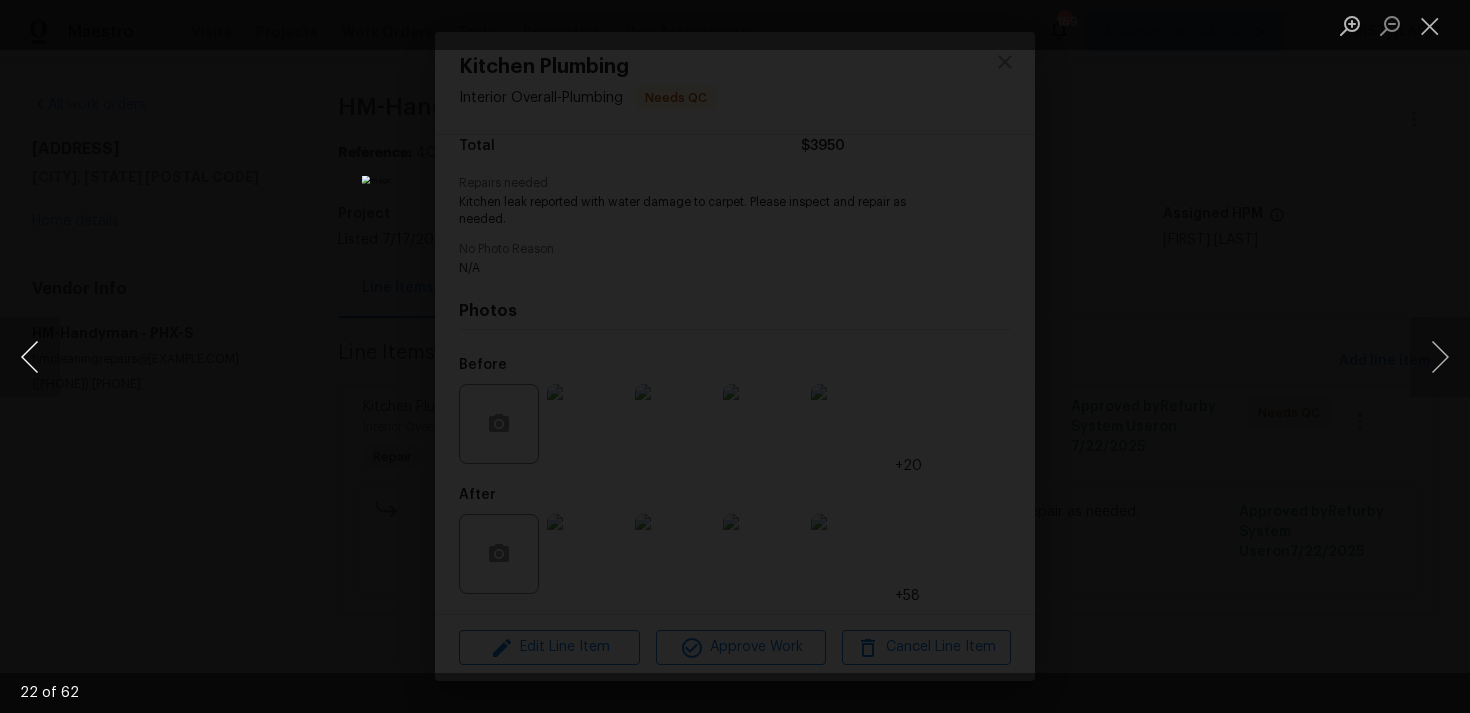 click at bounding box center [30, 357] 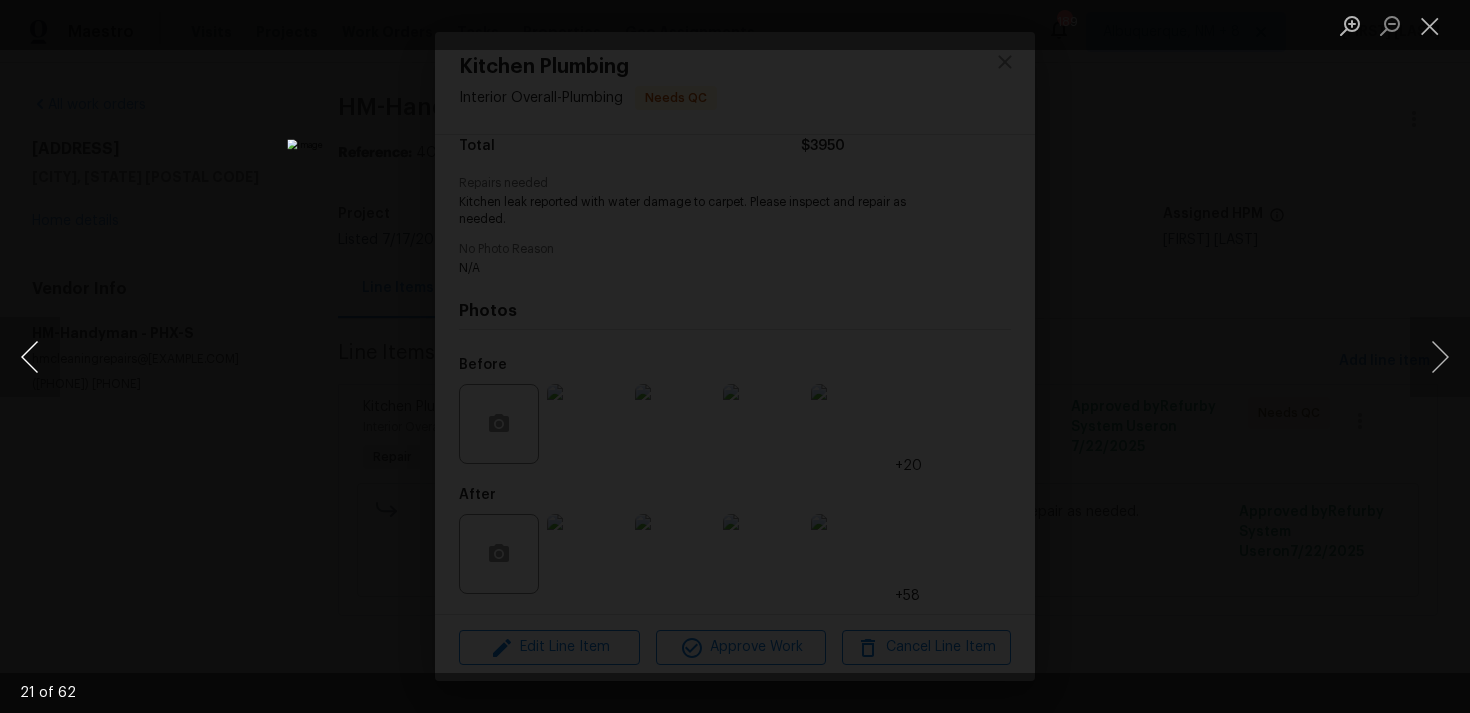 click at bounding box center [30, 357] 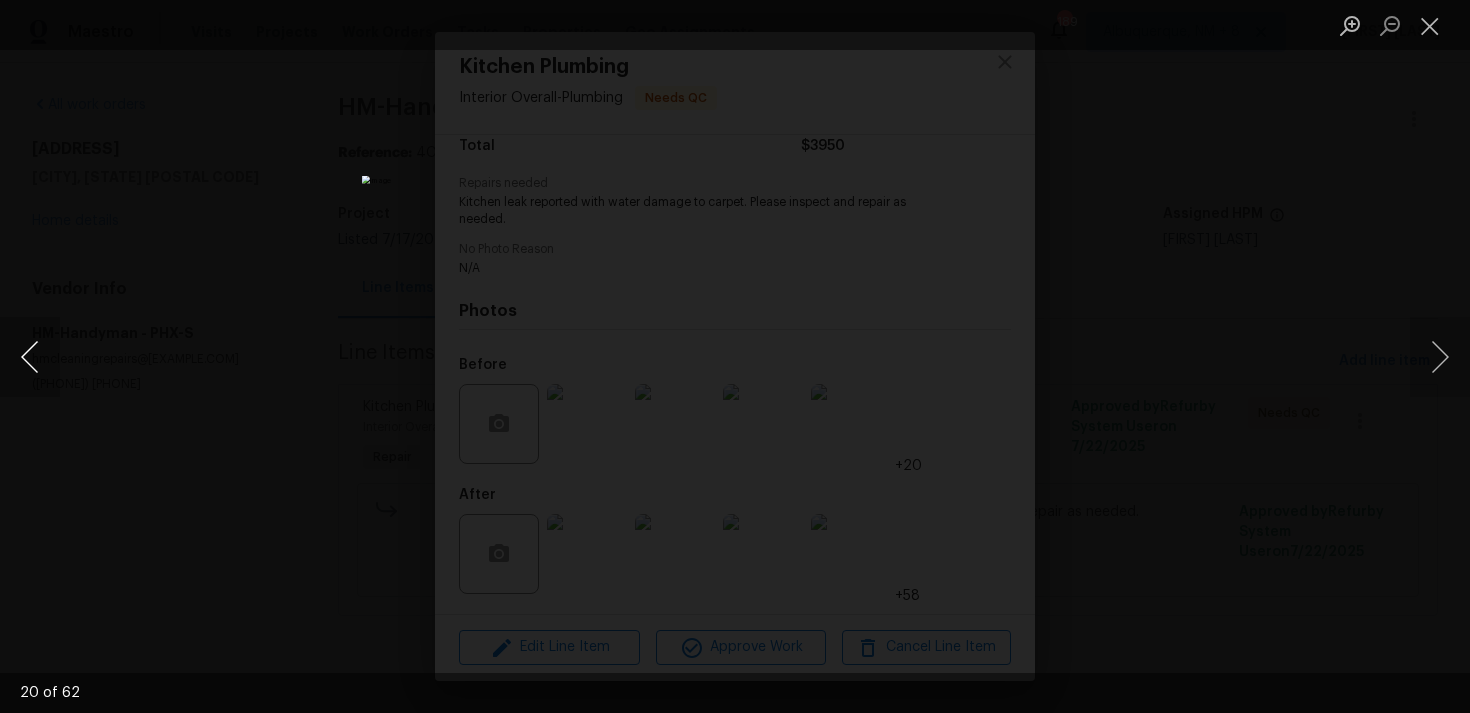 click at bounding box center [30, 357] 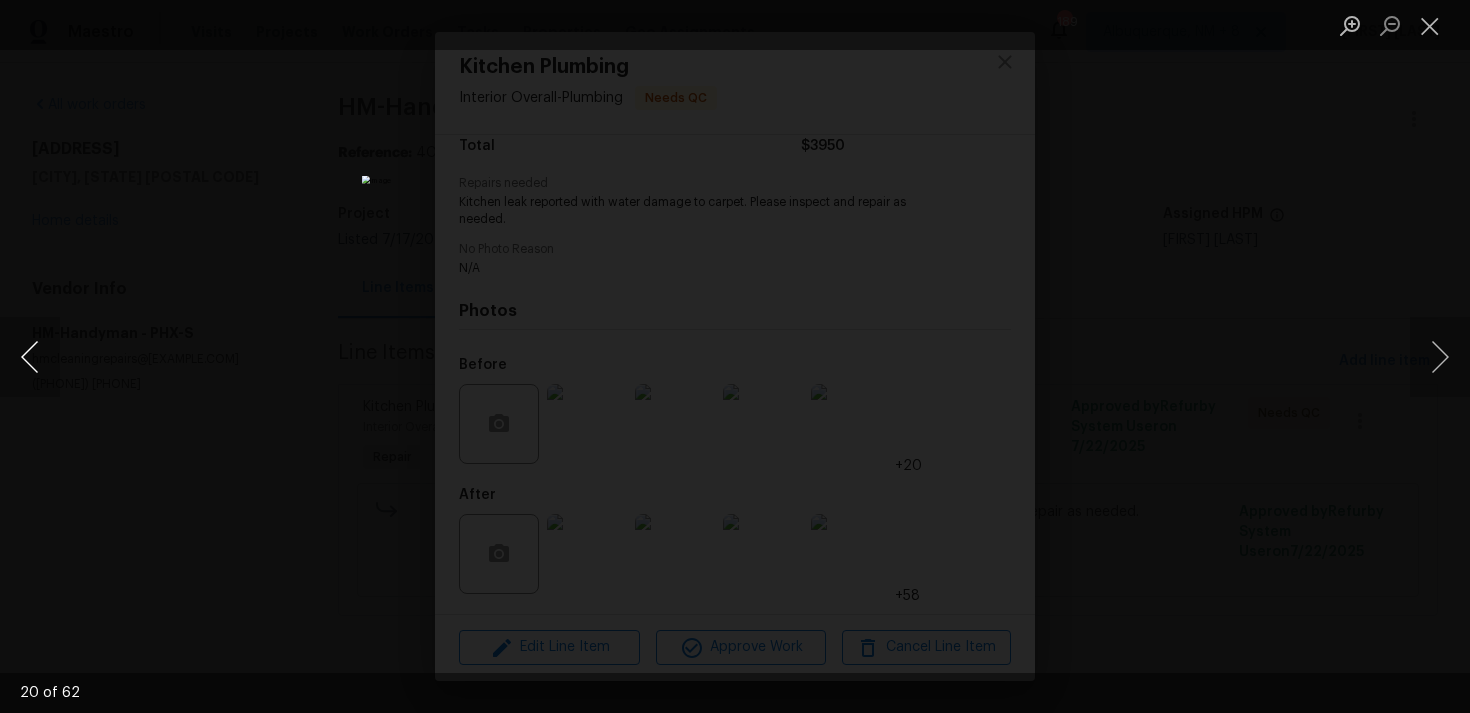 click at bounding box center [30, 357] 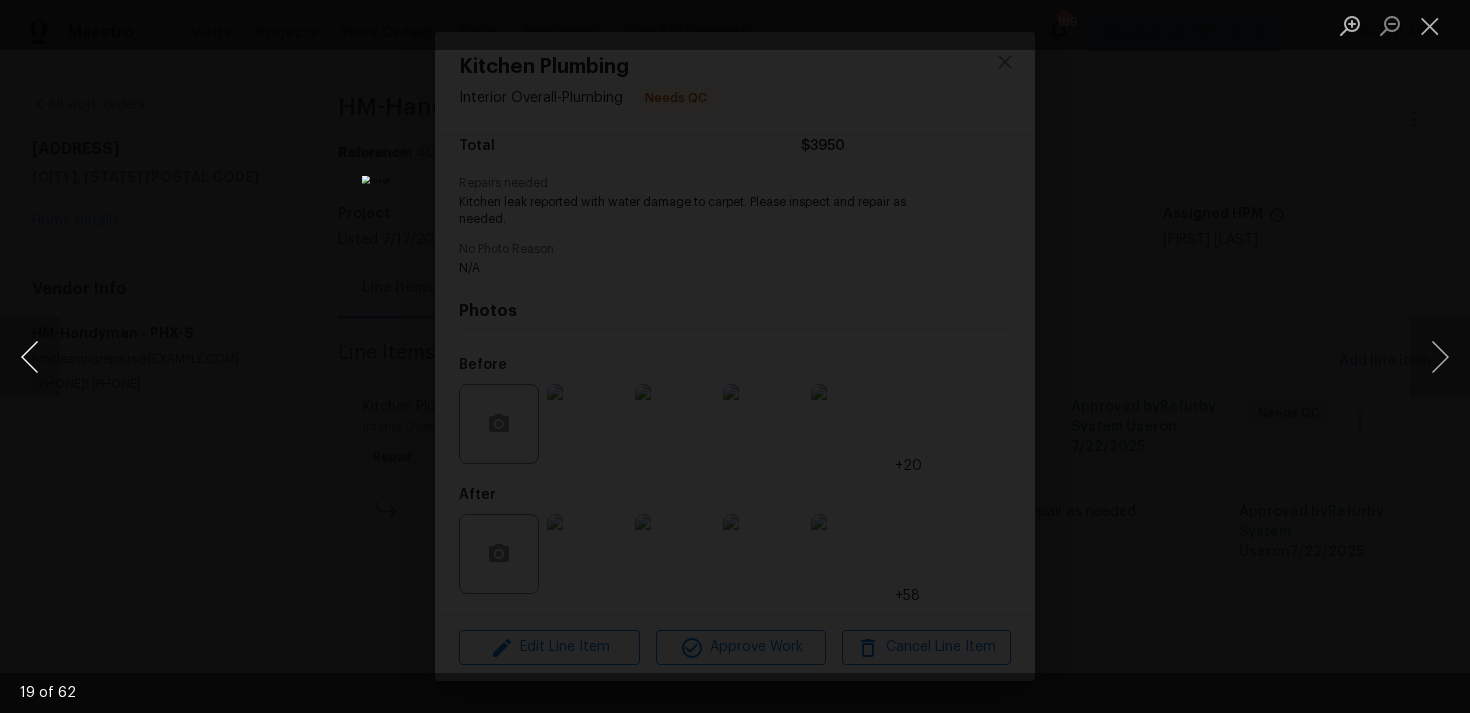 click at bounding box center (30, 357) 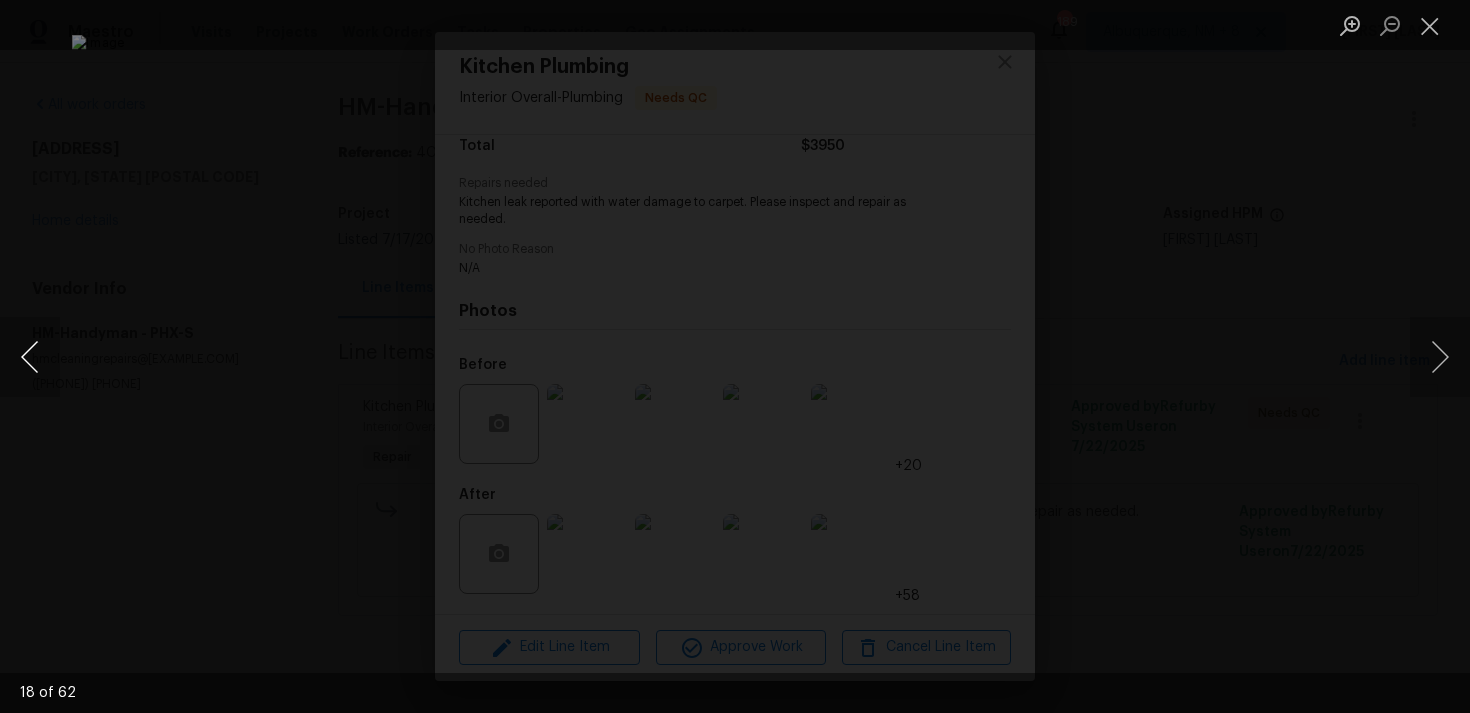 click at bounding box center [30, 357] 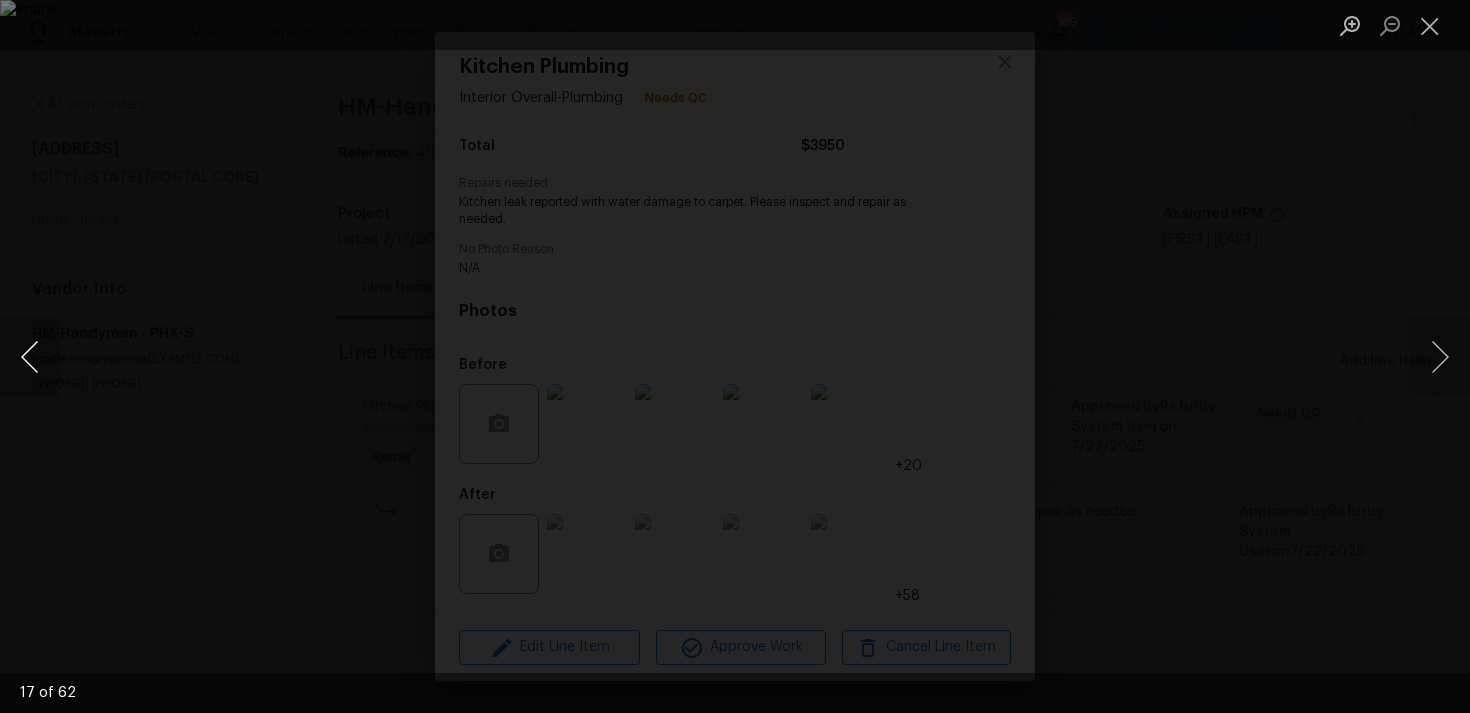 click at bounding box center (30, 357) 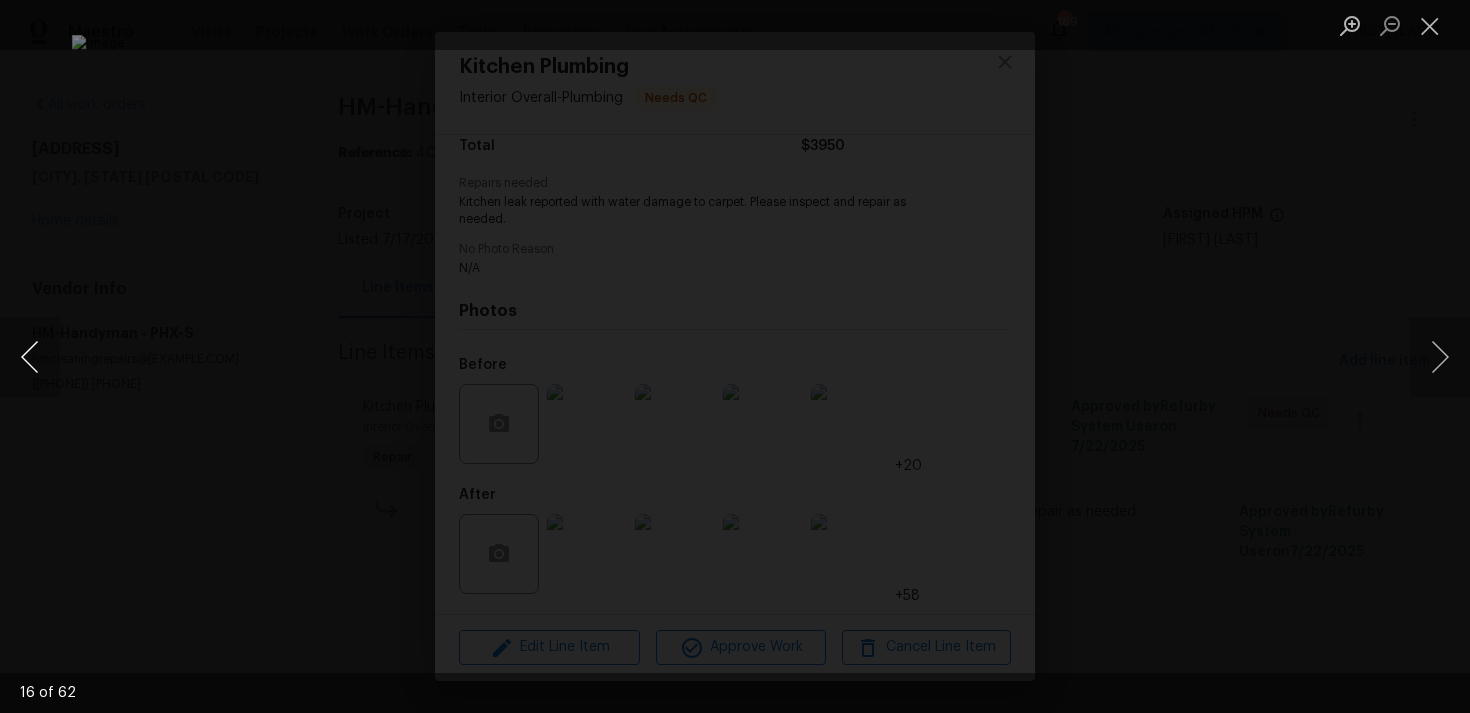 click at bounding box center [30, 357] 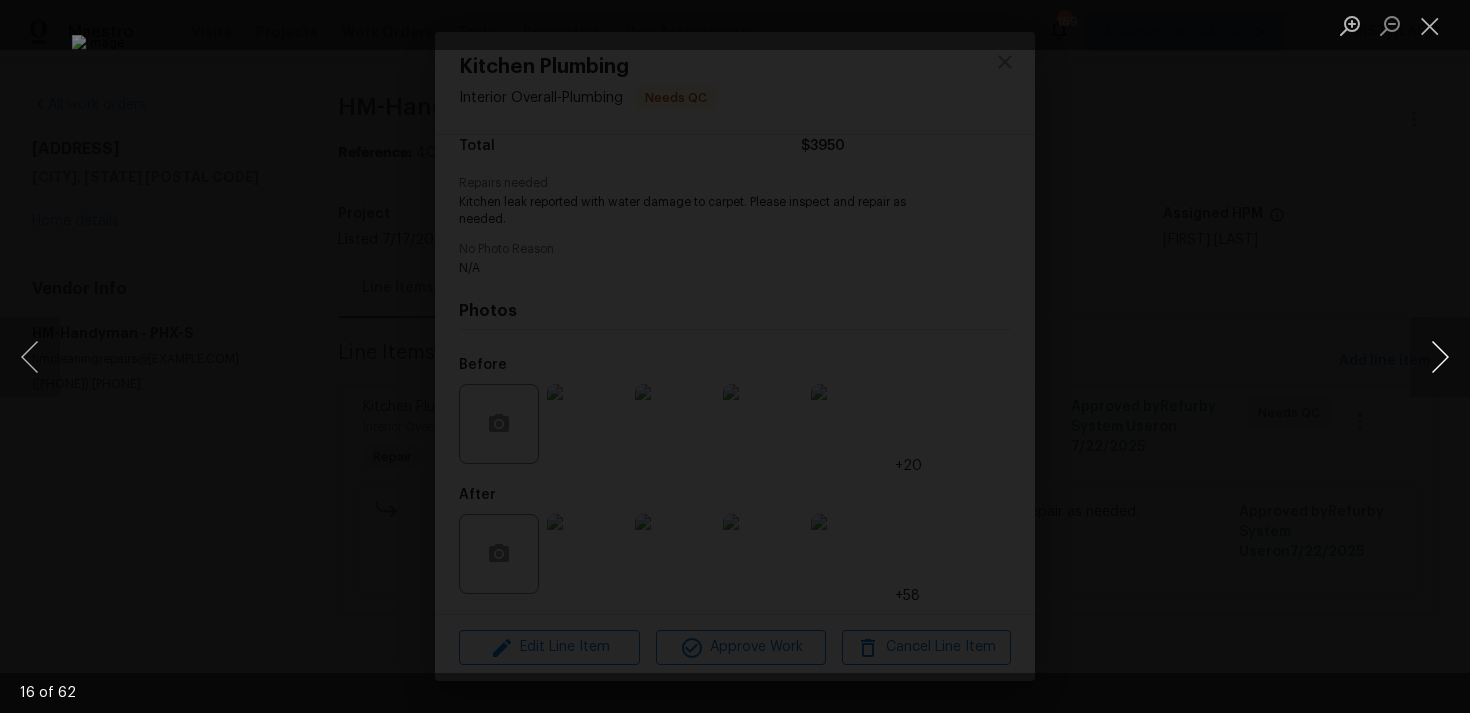 click at bounding box center (1440, 357) 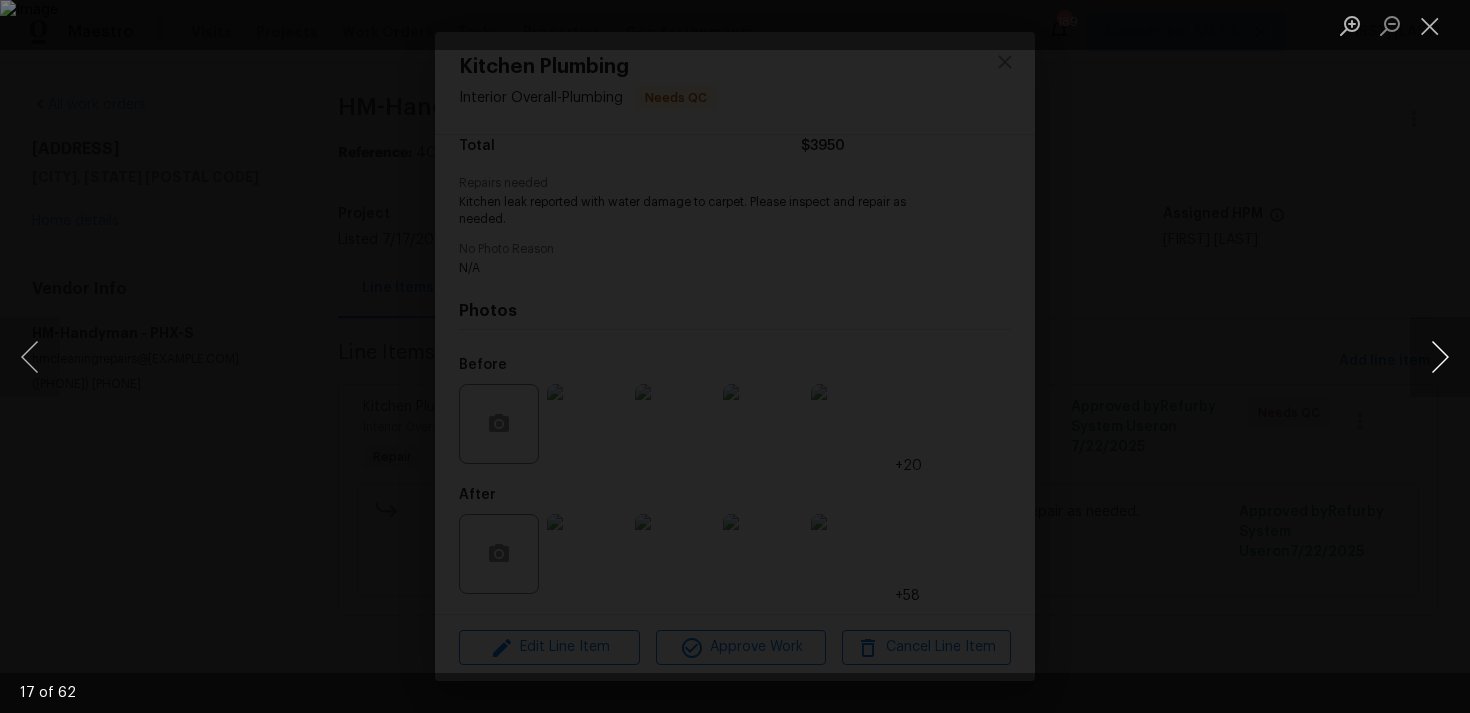 click at bounding box center (1440, 357) 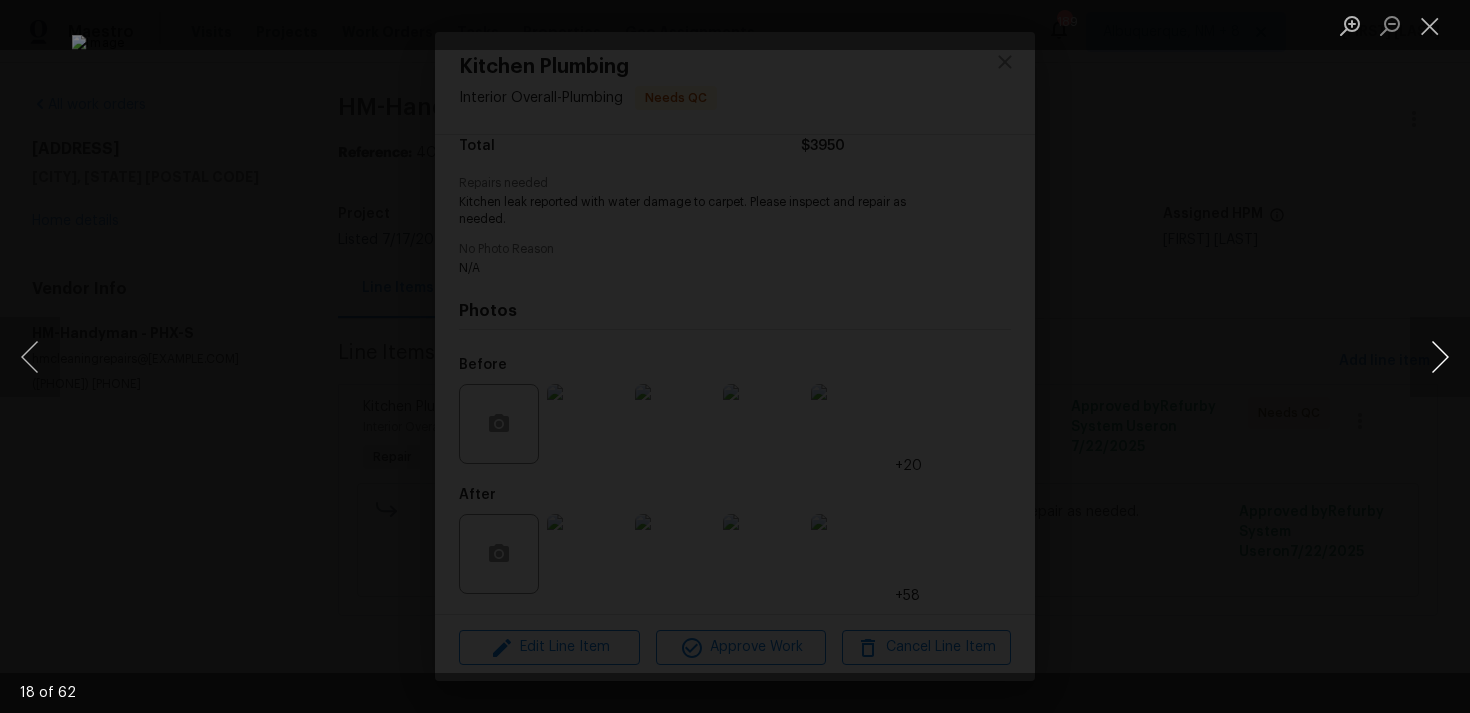 click at bounding box center [1440, 357] 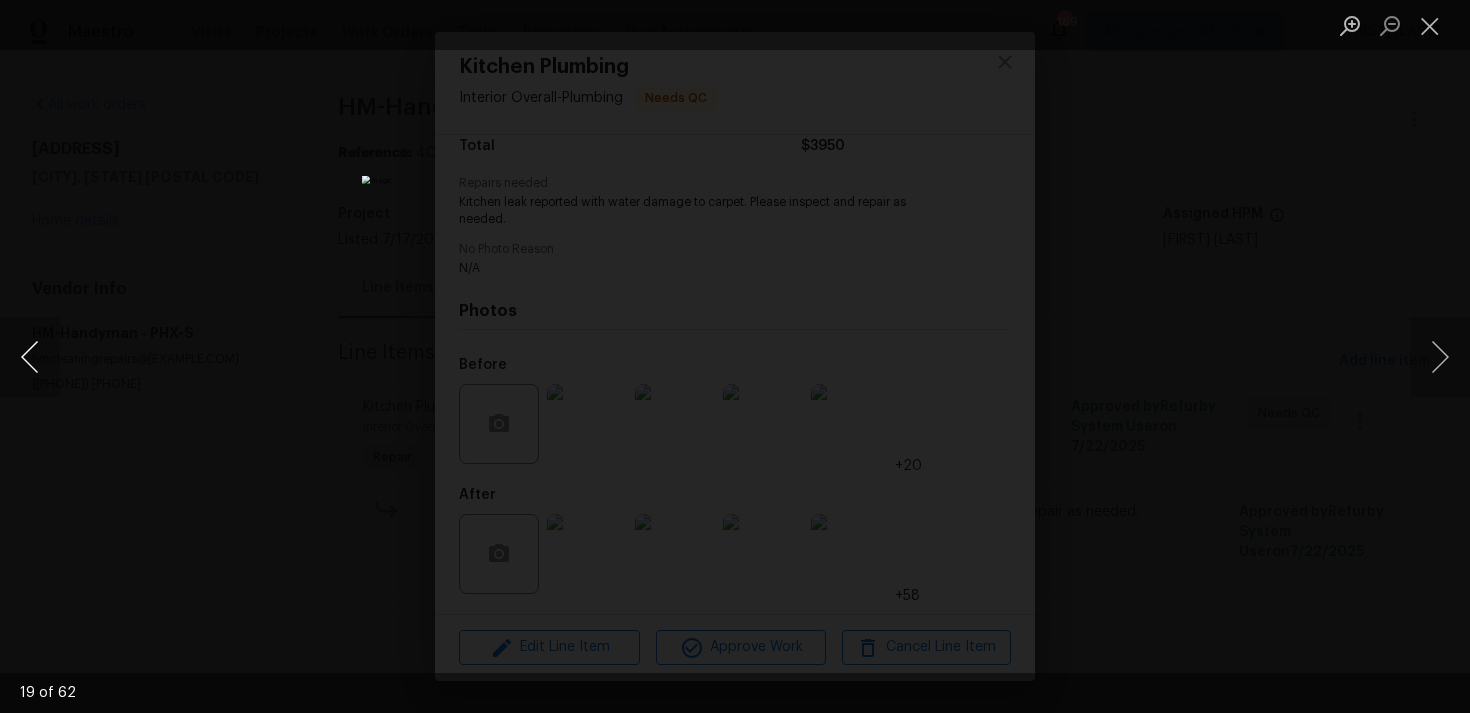 click at bounding box center (30, 357) 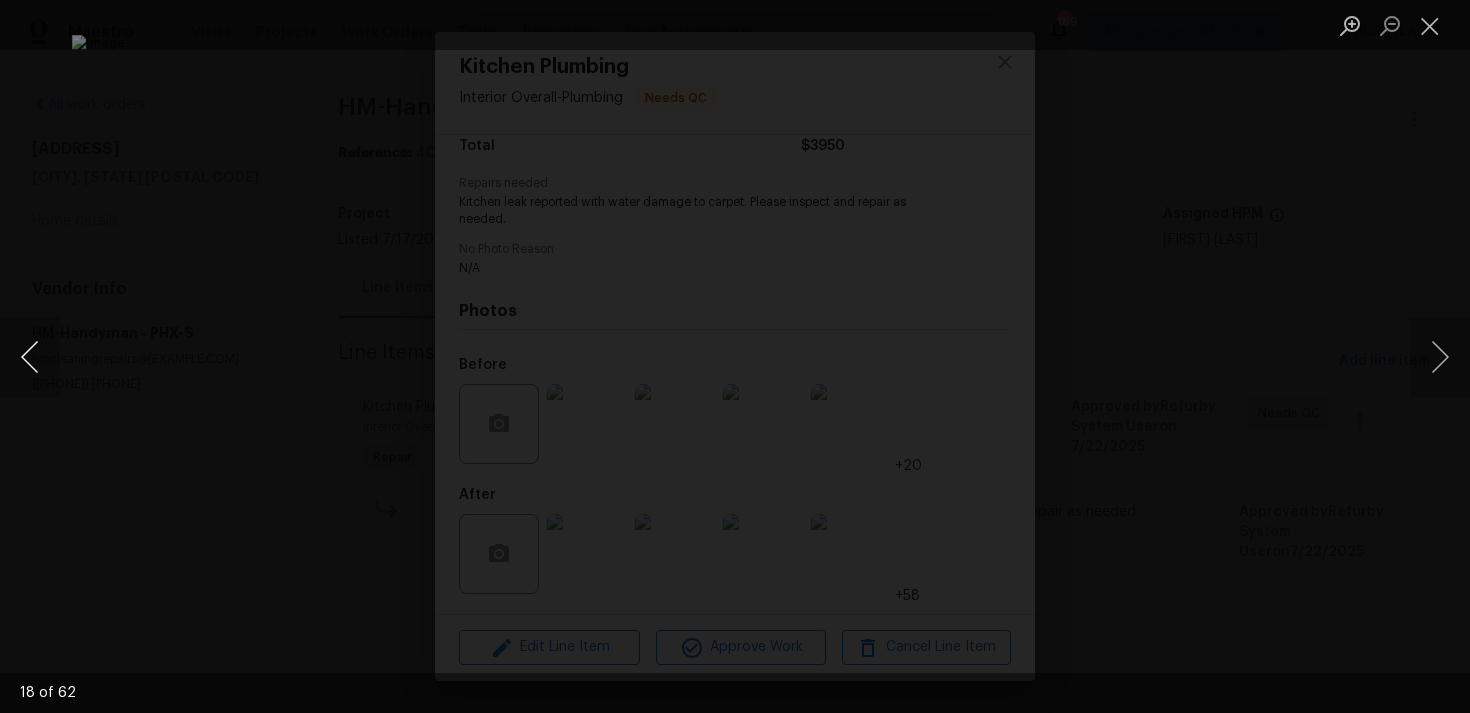 click at bounding box center (30, 357) 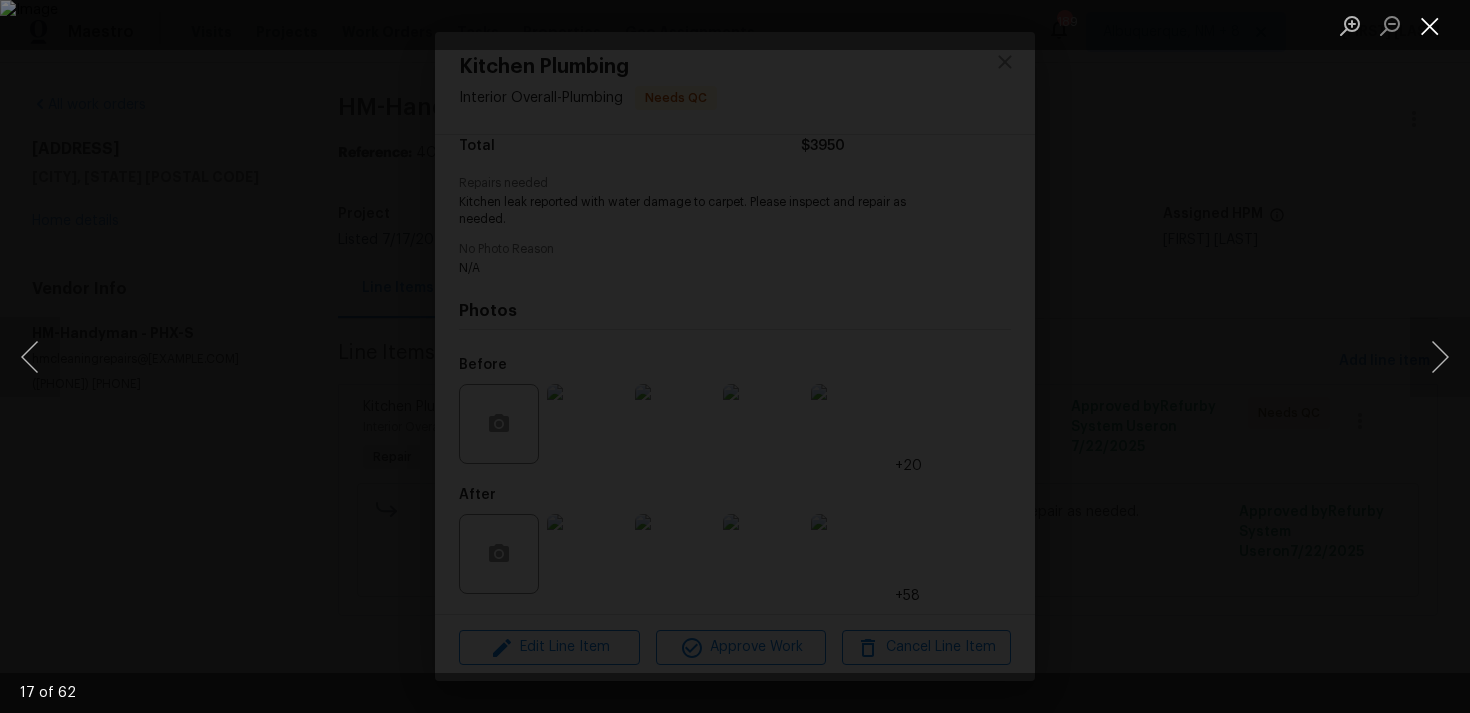 click at bounding box center (1430, 25) 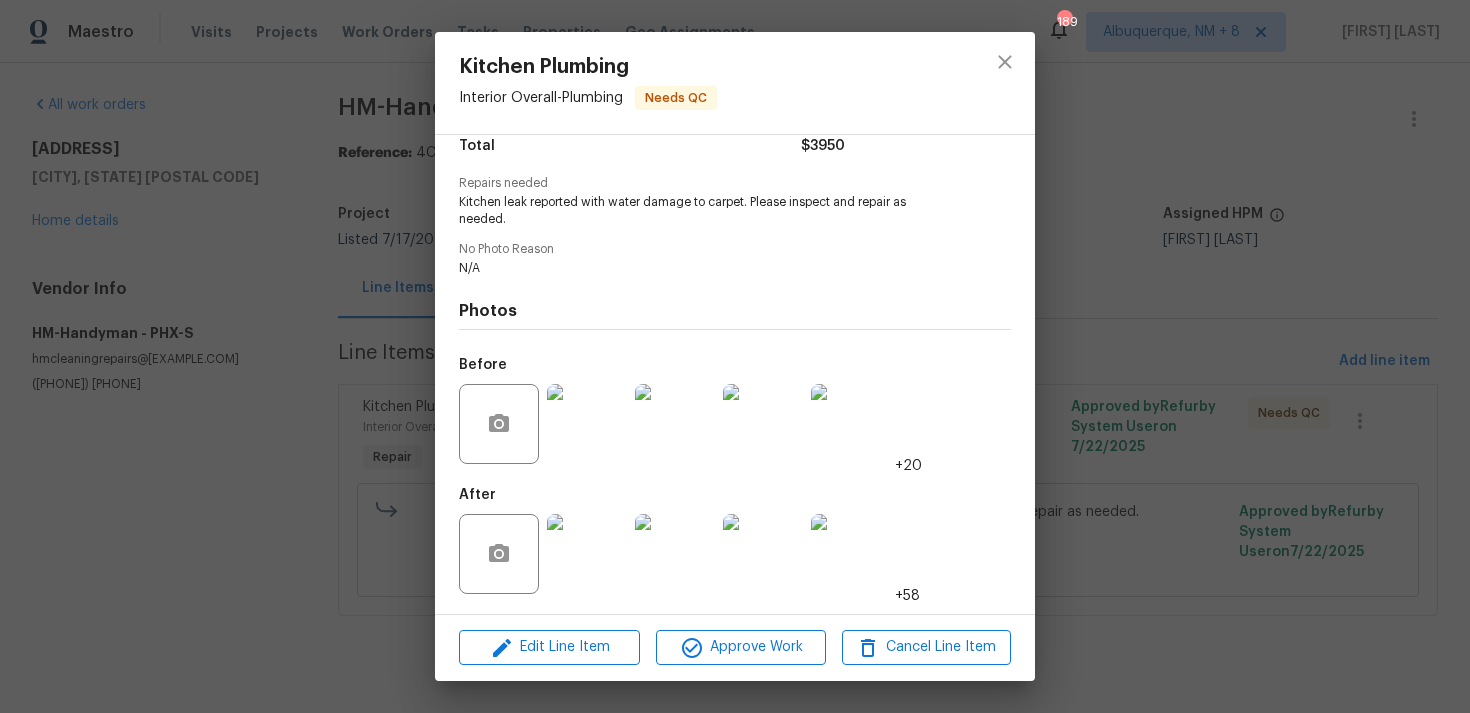 click at bounding box center (1005, 83) 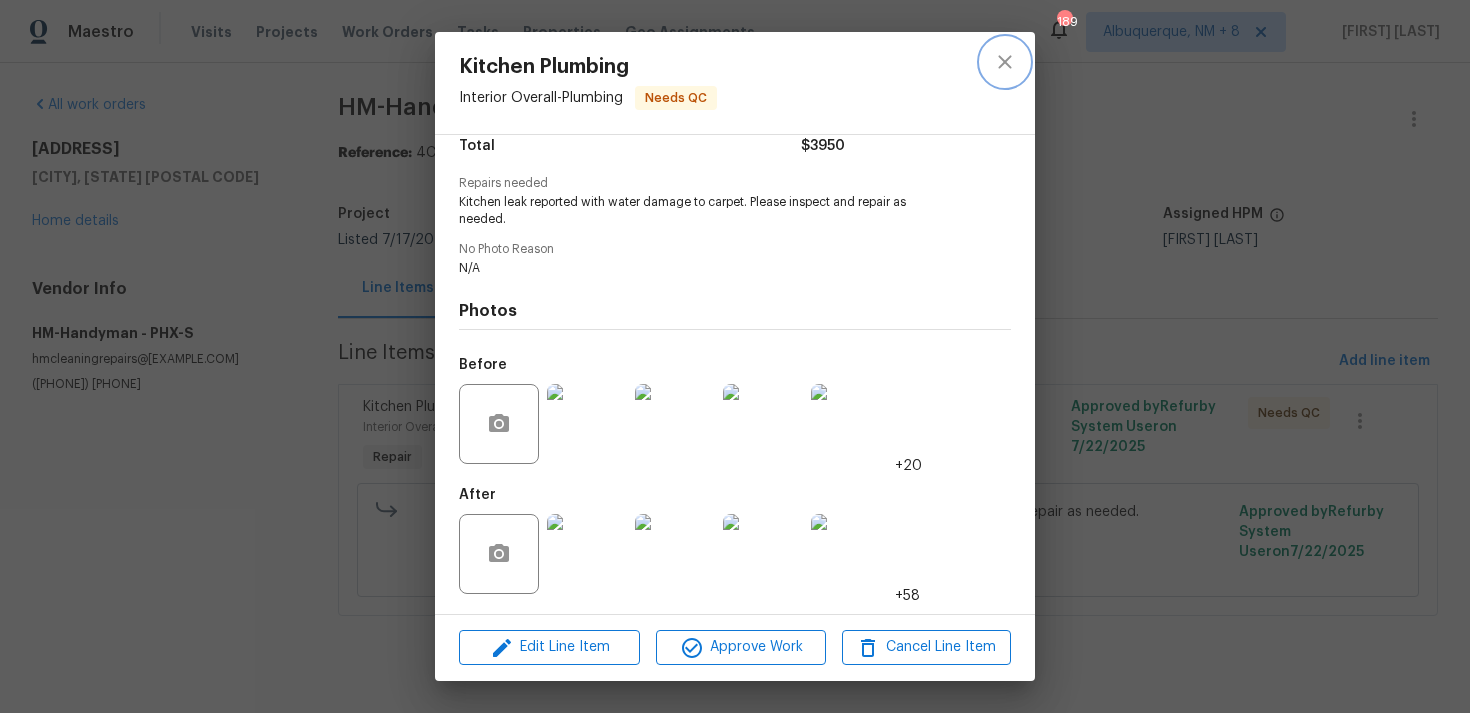 click 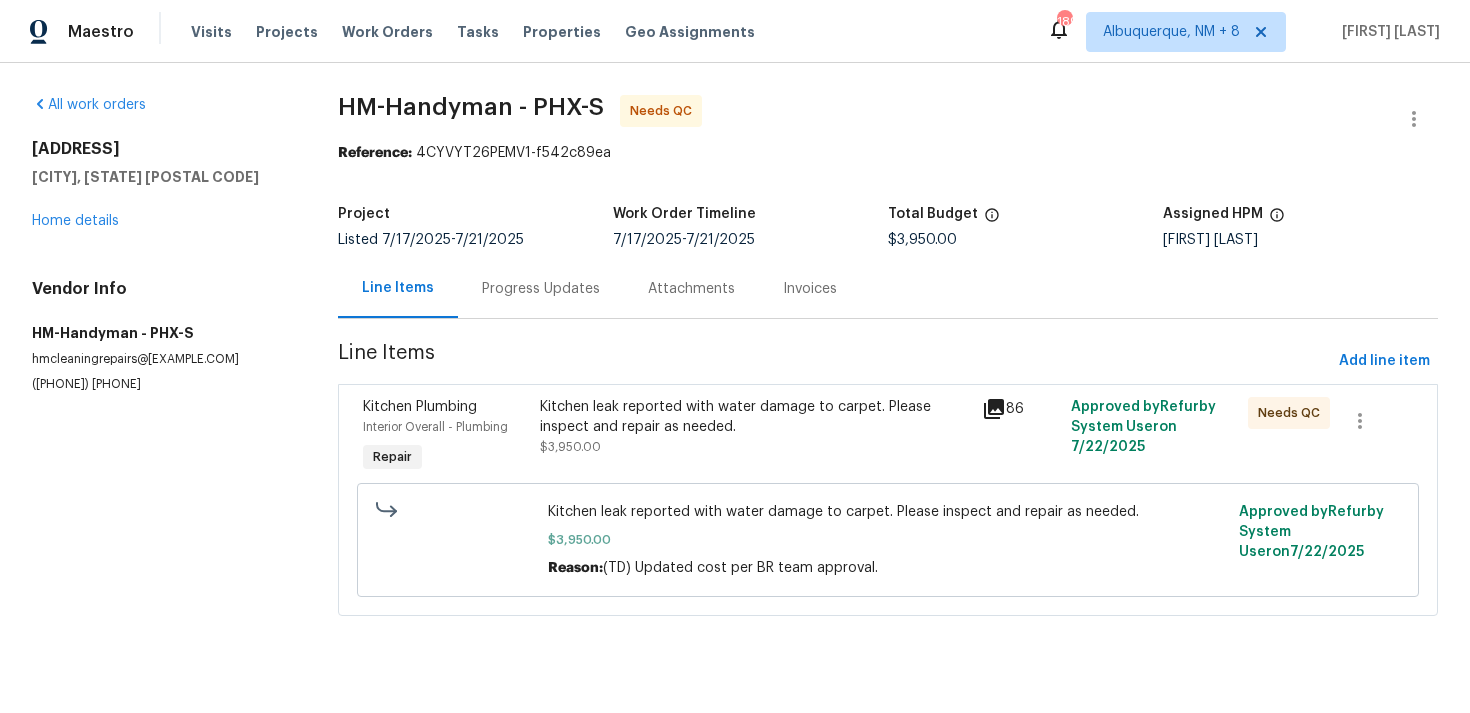 click on "Progress Updates" at bounding box center [541, 289] 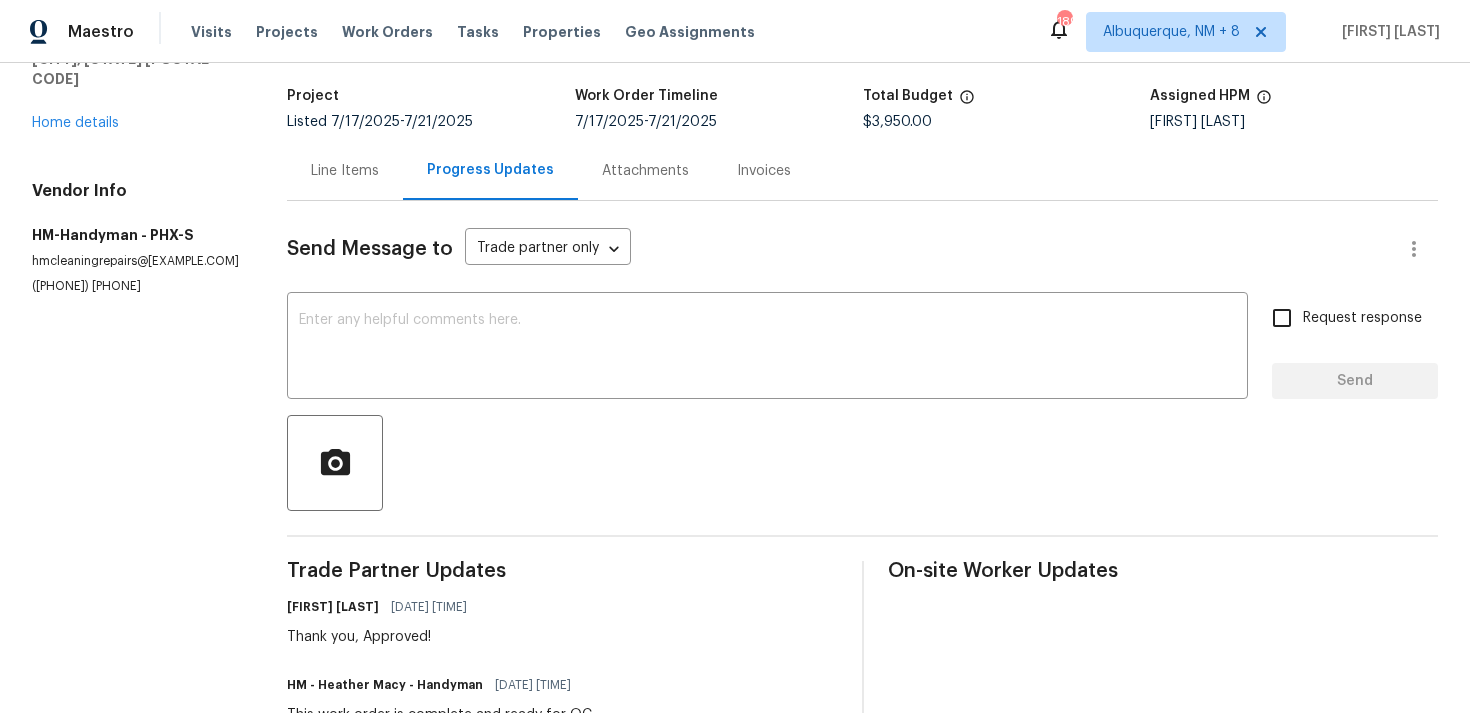 scroll, scrollTop: 0, scrollLeft: 0, axis: both 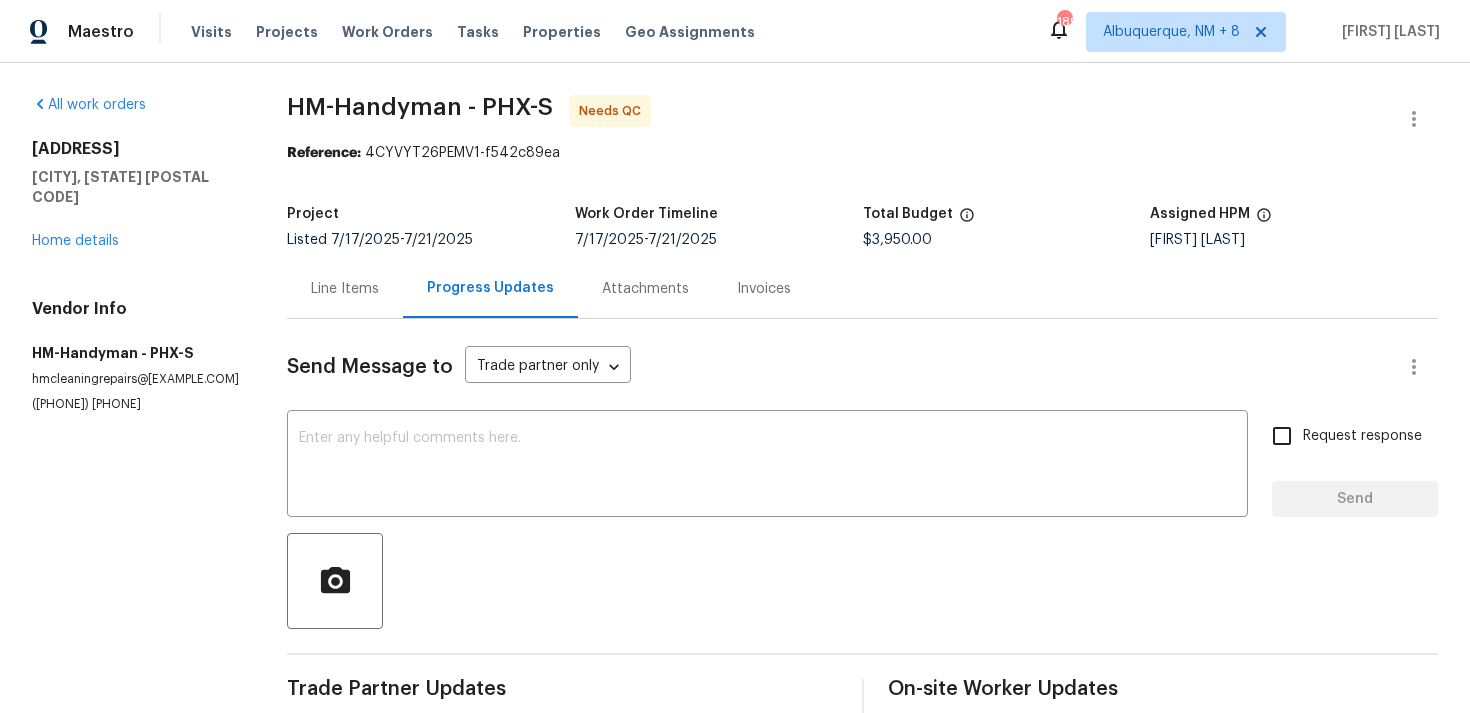 click on "Line Items" at bounding box center [345, 288] 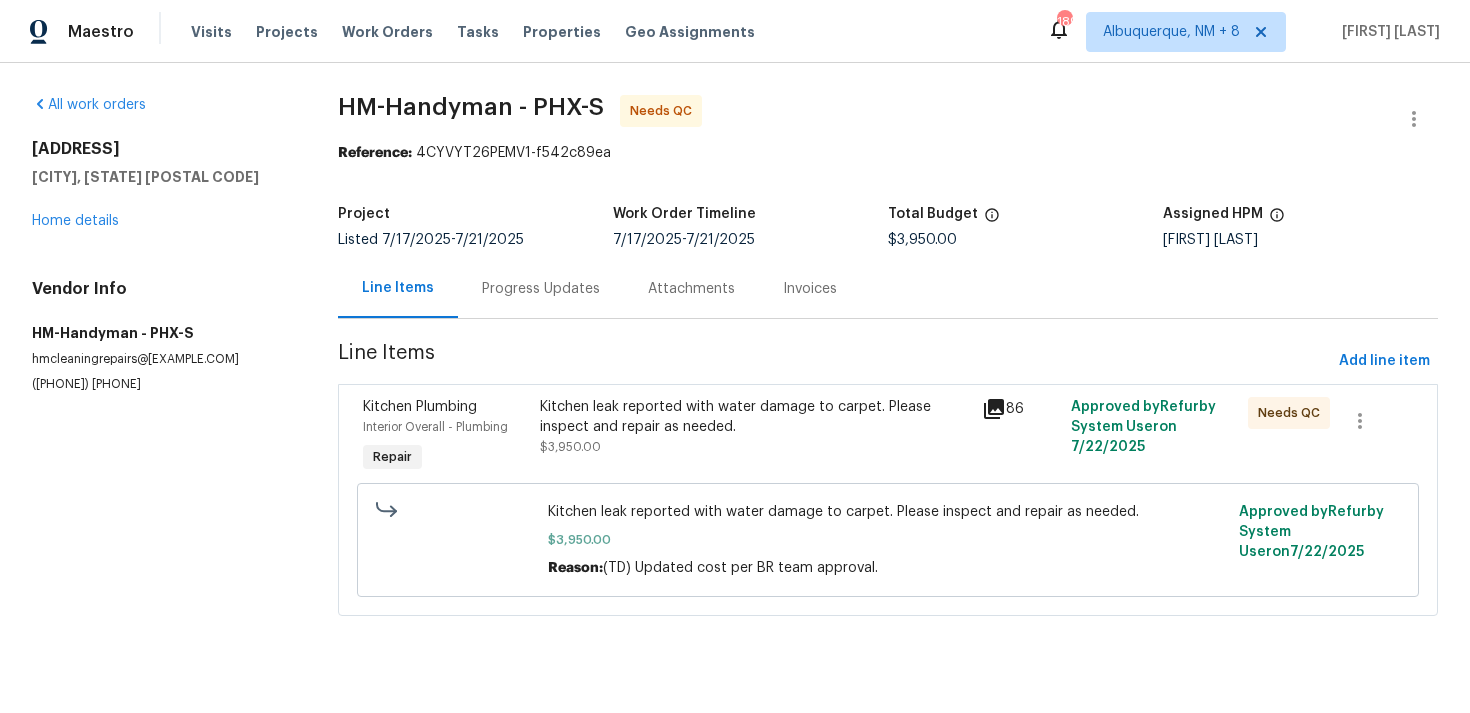 click on "Kitchen leak reported with water damage to carpet. Please inspect and repair as needed." at bounding box center (755, 417) 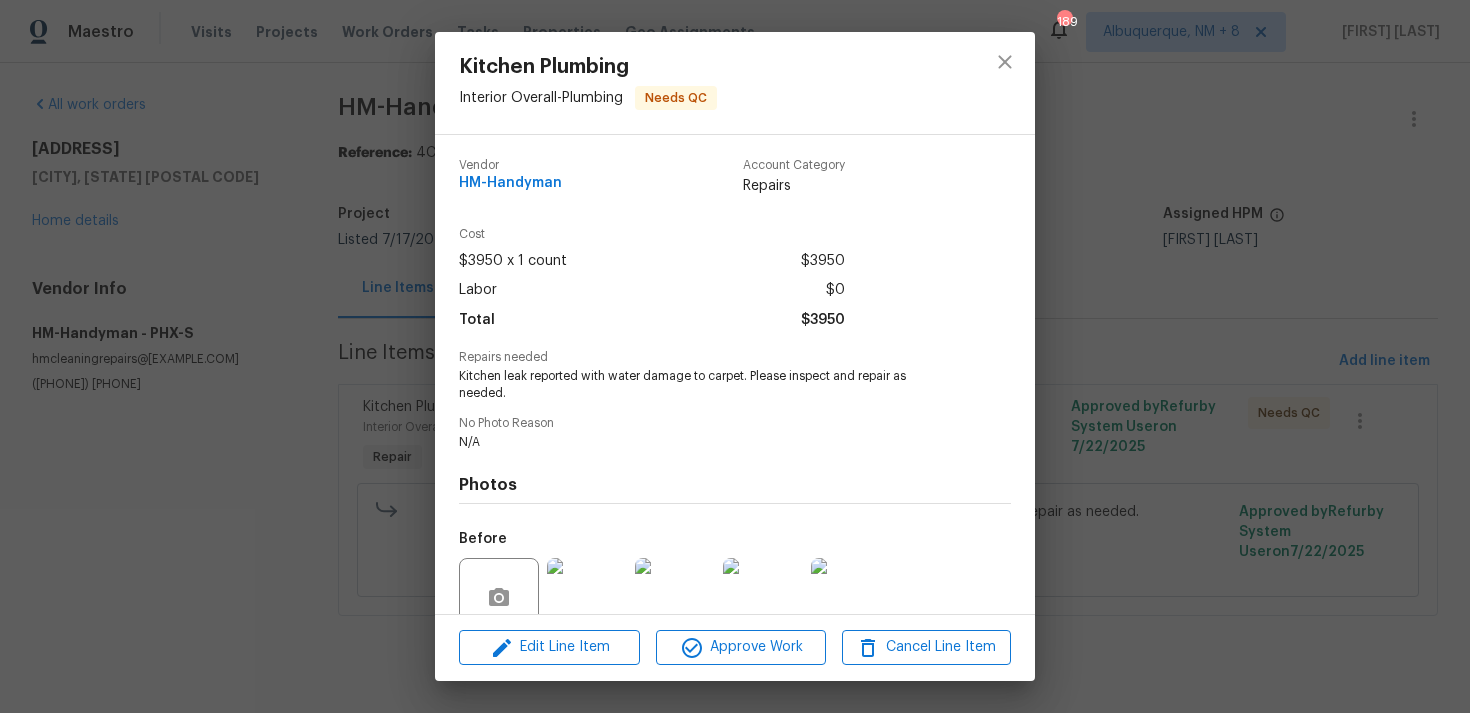 scroll, scrollTop: 174, scrollLeft: 0, axis: vertical 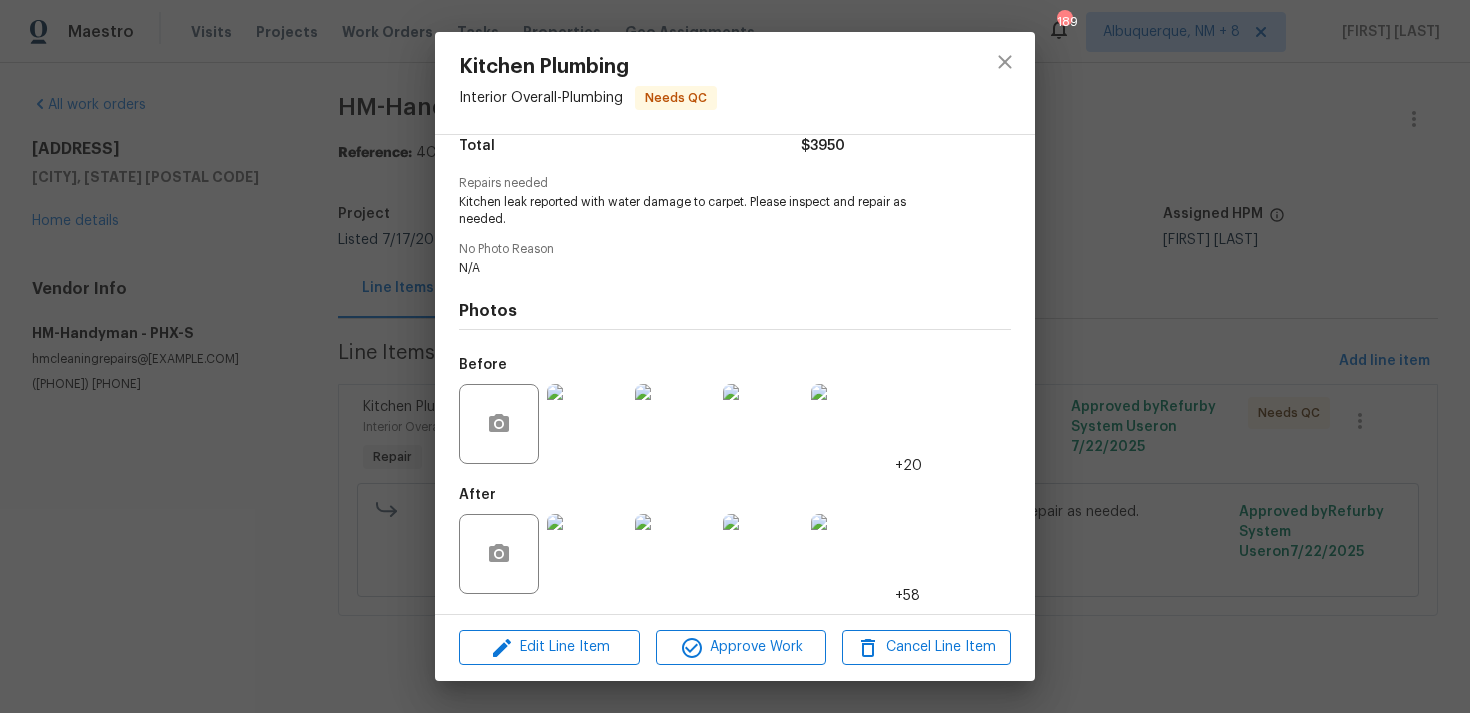 click on "Kitchen Plumbing Interior Overall  -  Plumbing Needs QC Vendor HM-Handyman Account Category Repairs Cost $3950 x 1 count $3950 Labor $0 Total $3950 Repairs needed Kitchen leak reported with water damage to carpet. Please inspect and repair as needed. No Photo Reason N/A Photos Before  +20 After  +58  Edit Line Item  Approve Work  Cancel Line Item" at bounding box center (735, 356) 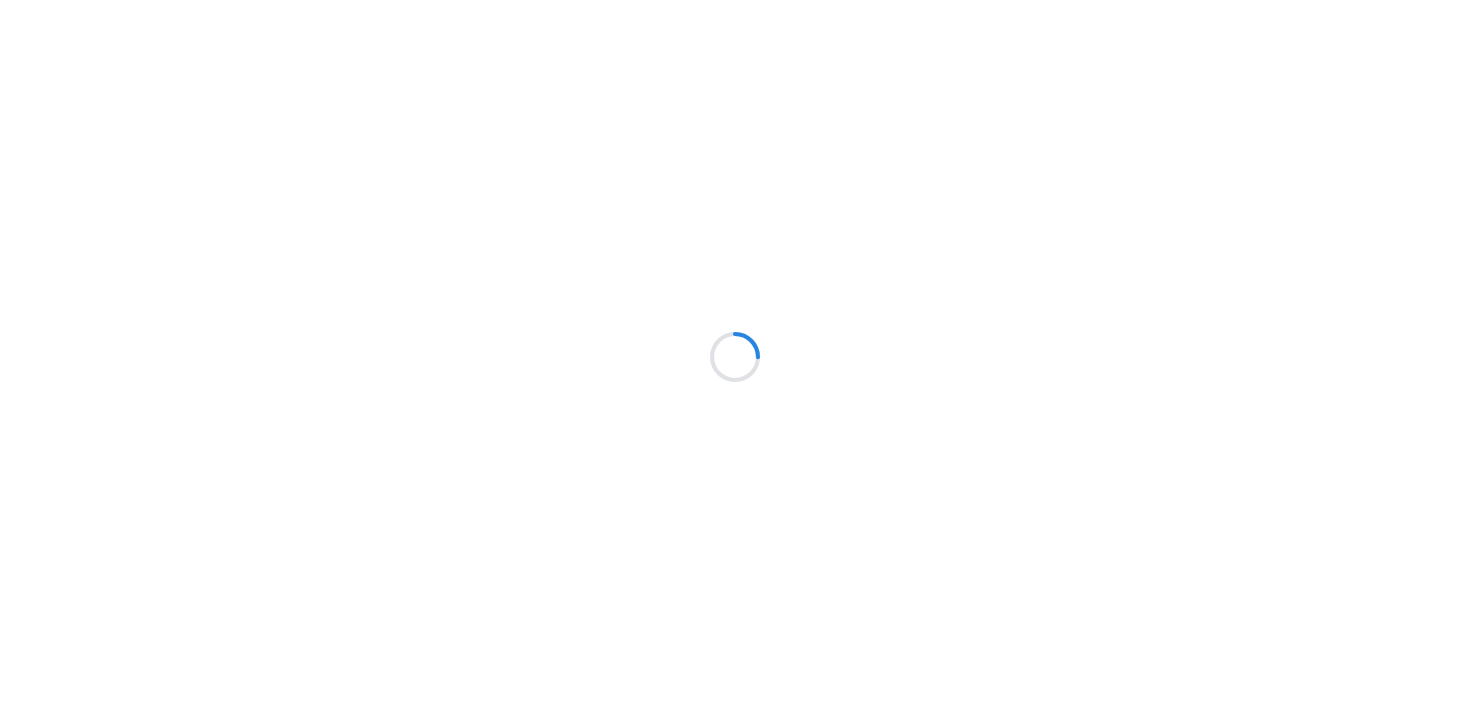 scroll, scrollTop: 0, scrollLeft: 0, axis: both 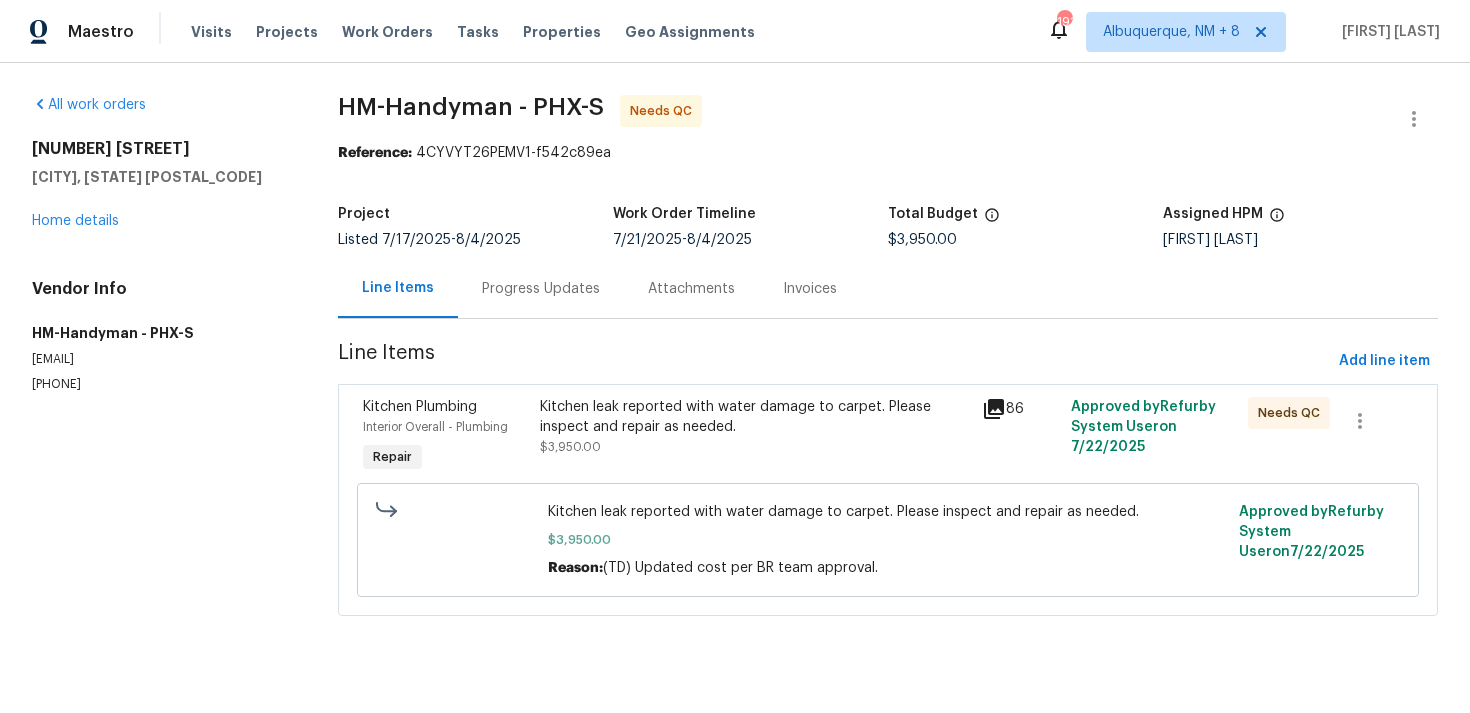click on "Kitchen leak reported with water damage to carpet. Please inspect and repair as needed." at bounding box center (755, 417) 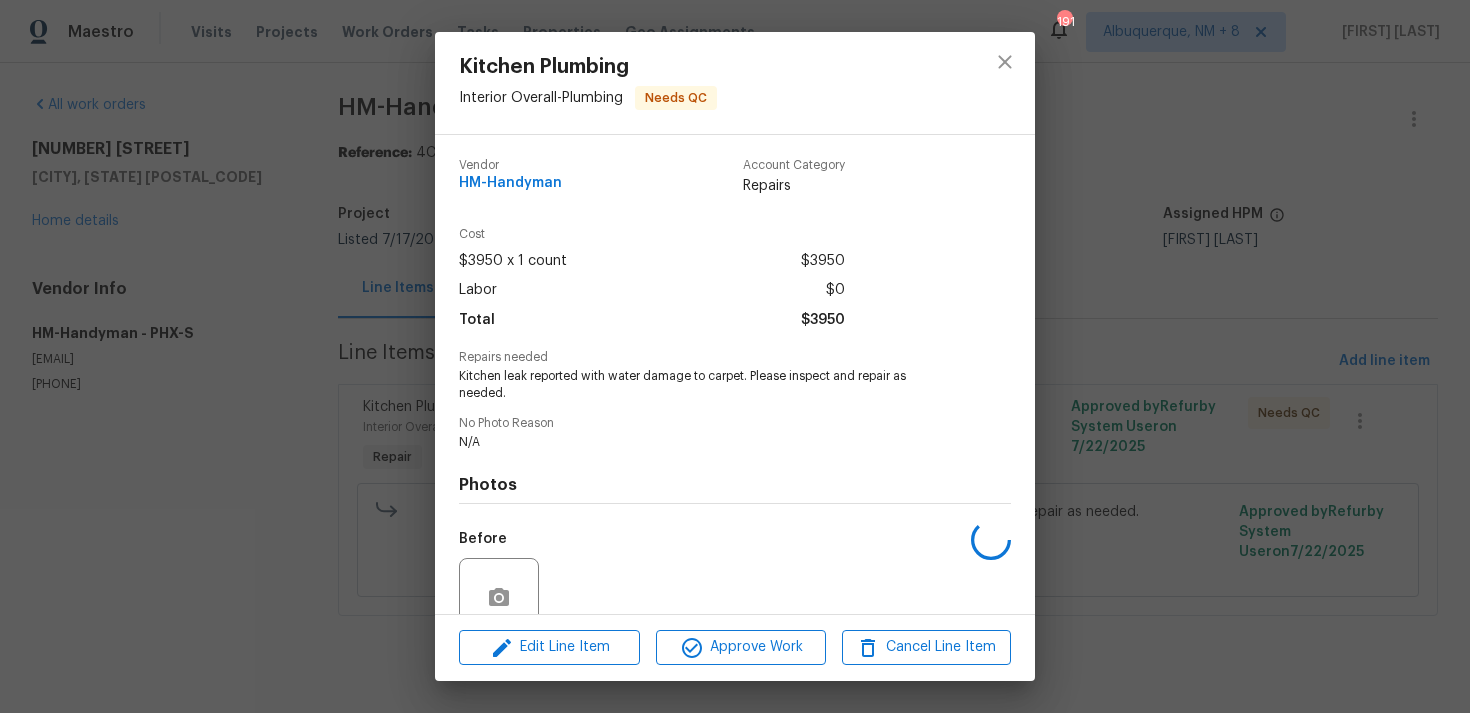 scroll, scrollTop: 174, scrollLeft: 0, axis: vertical 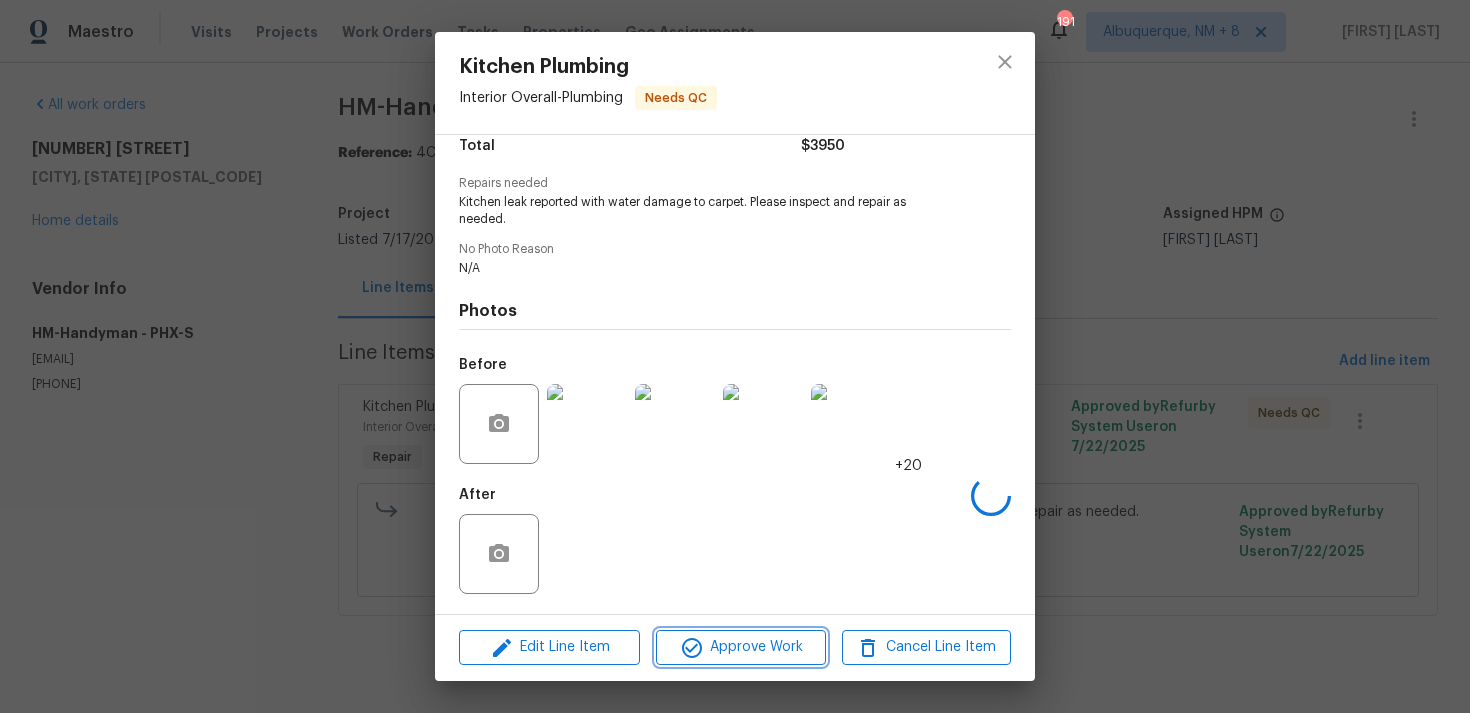 click on "Approve Work" at bounding box center [740, 647] 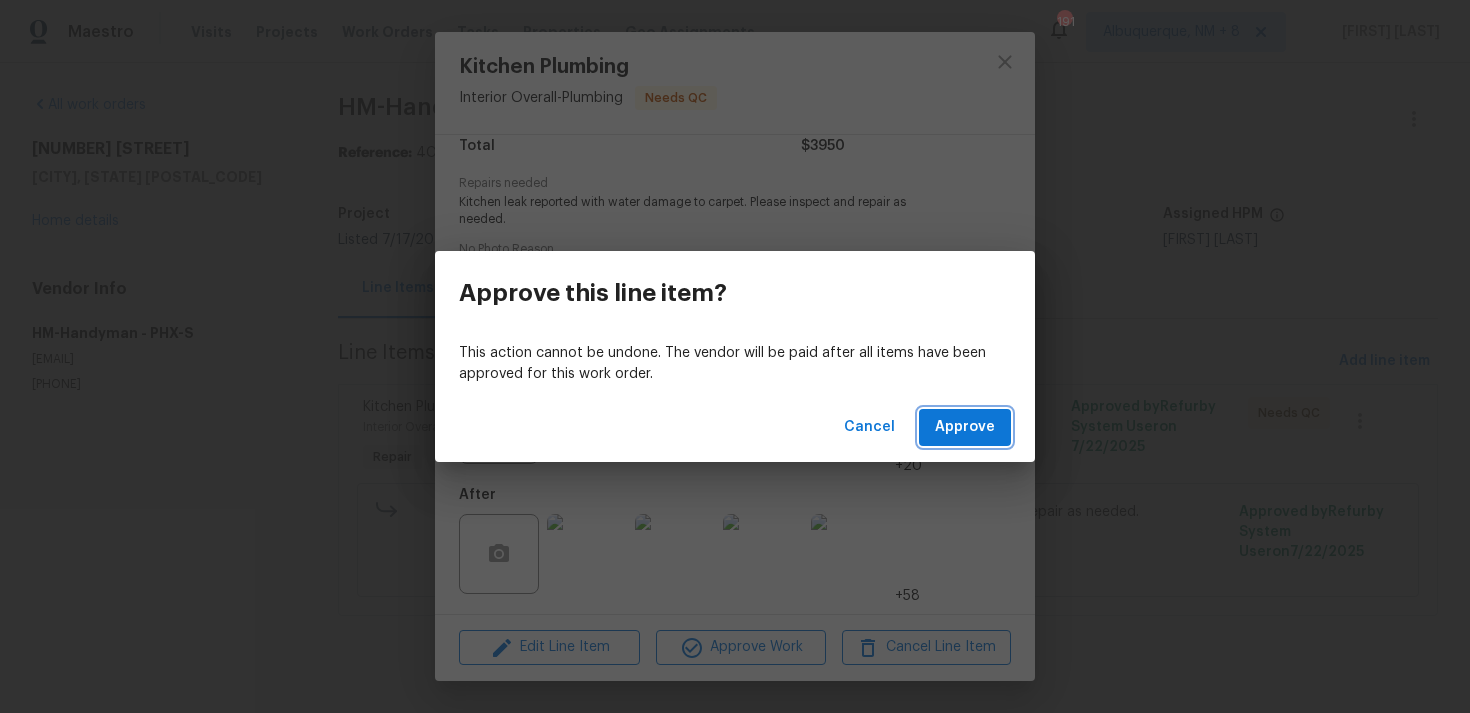 click on "Approve" at bounding box center [965, 427] 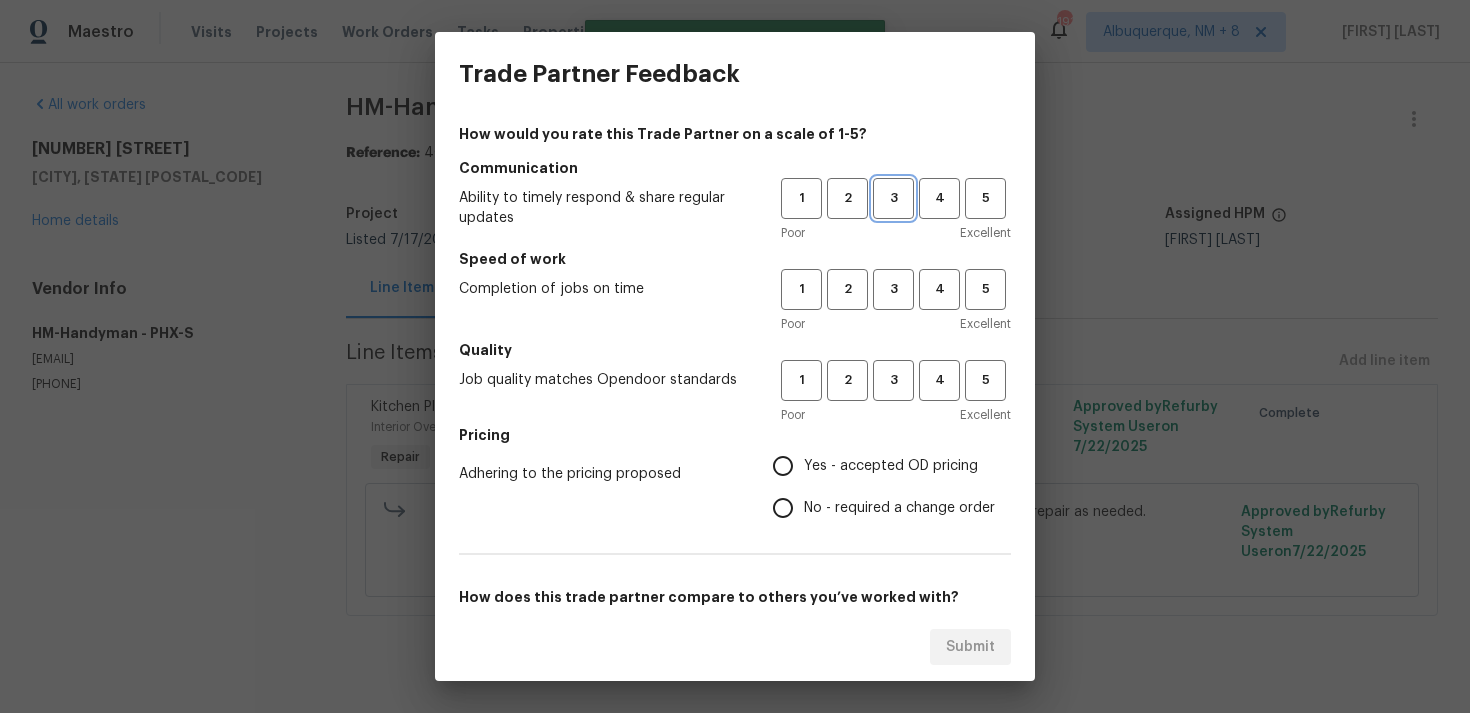 click on "3" at bounding box center [893, 198] 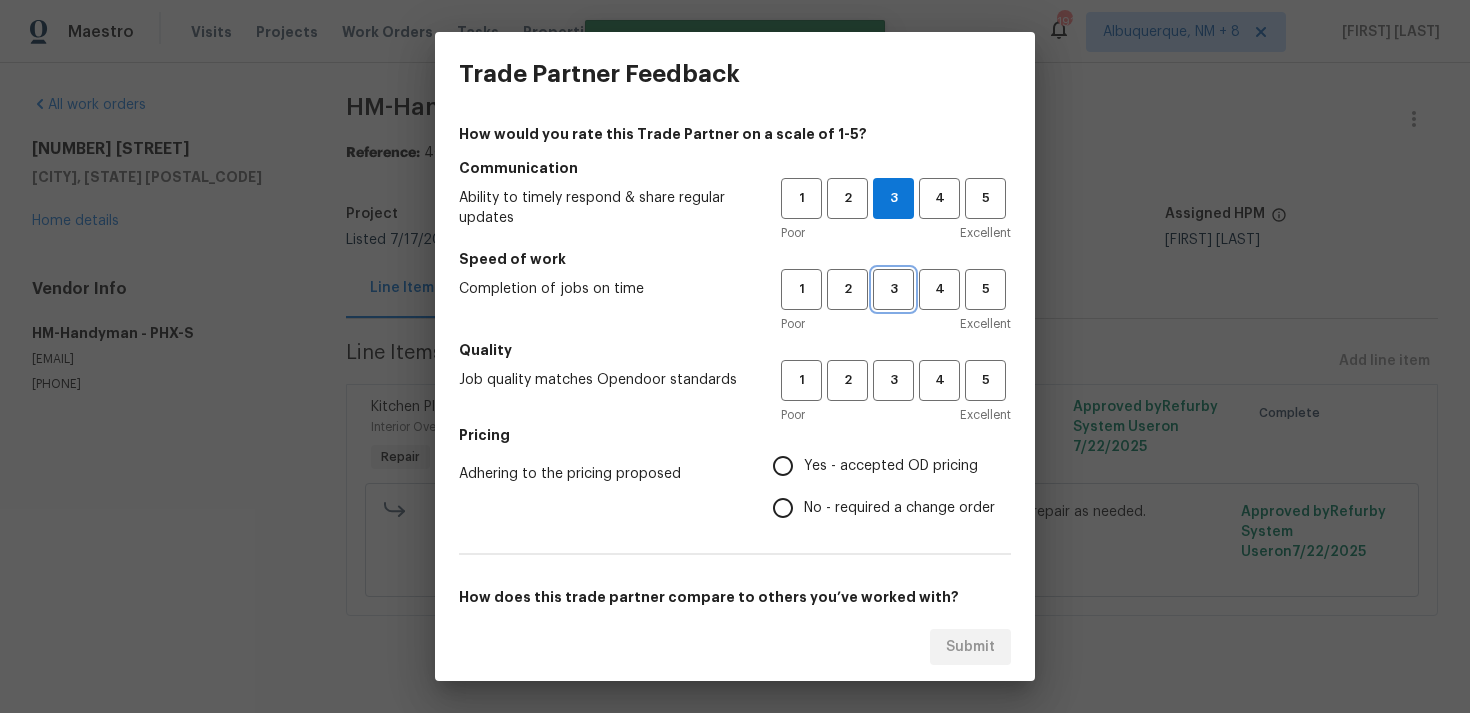 click on "3" at bounding box center (893, 289) 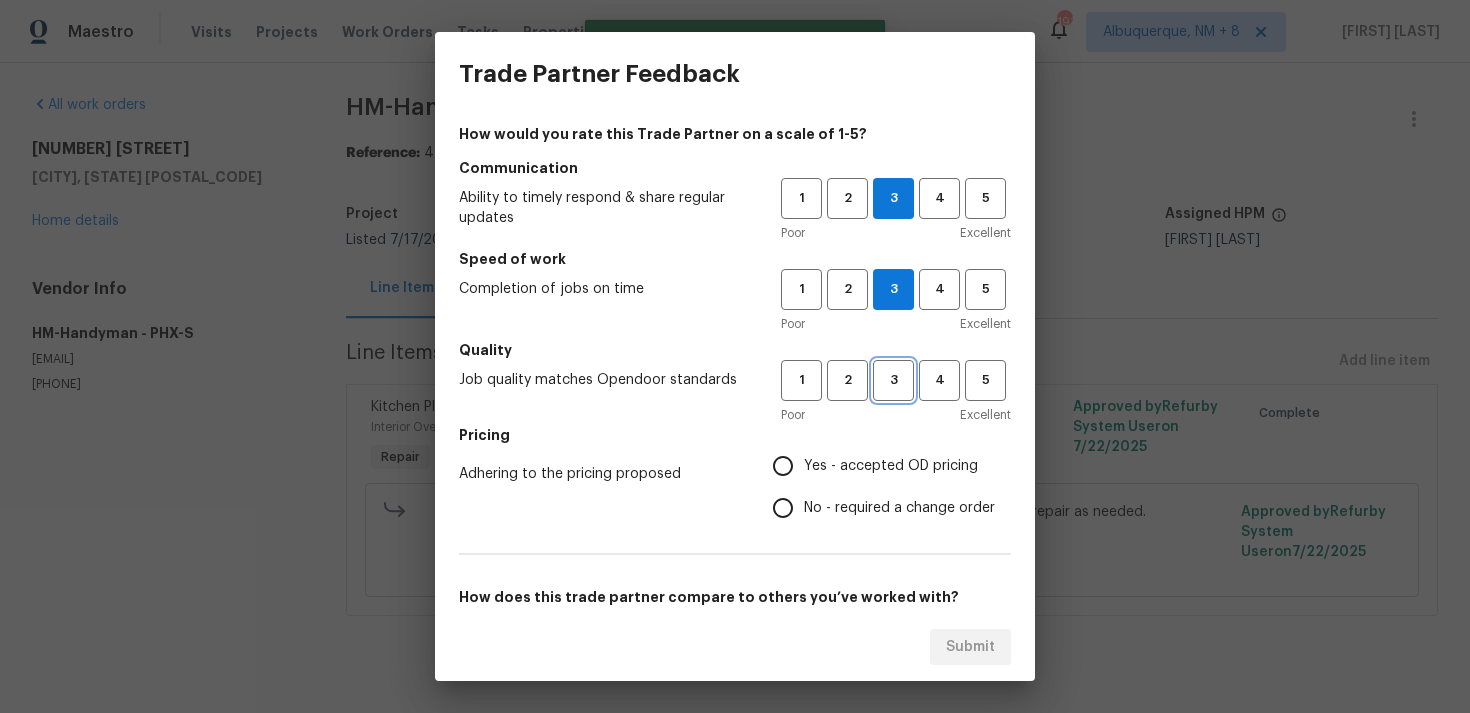 click on "3" at bounding box center [893, 380] 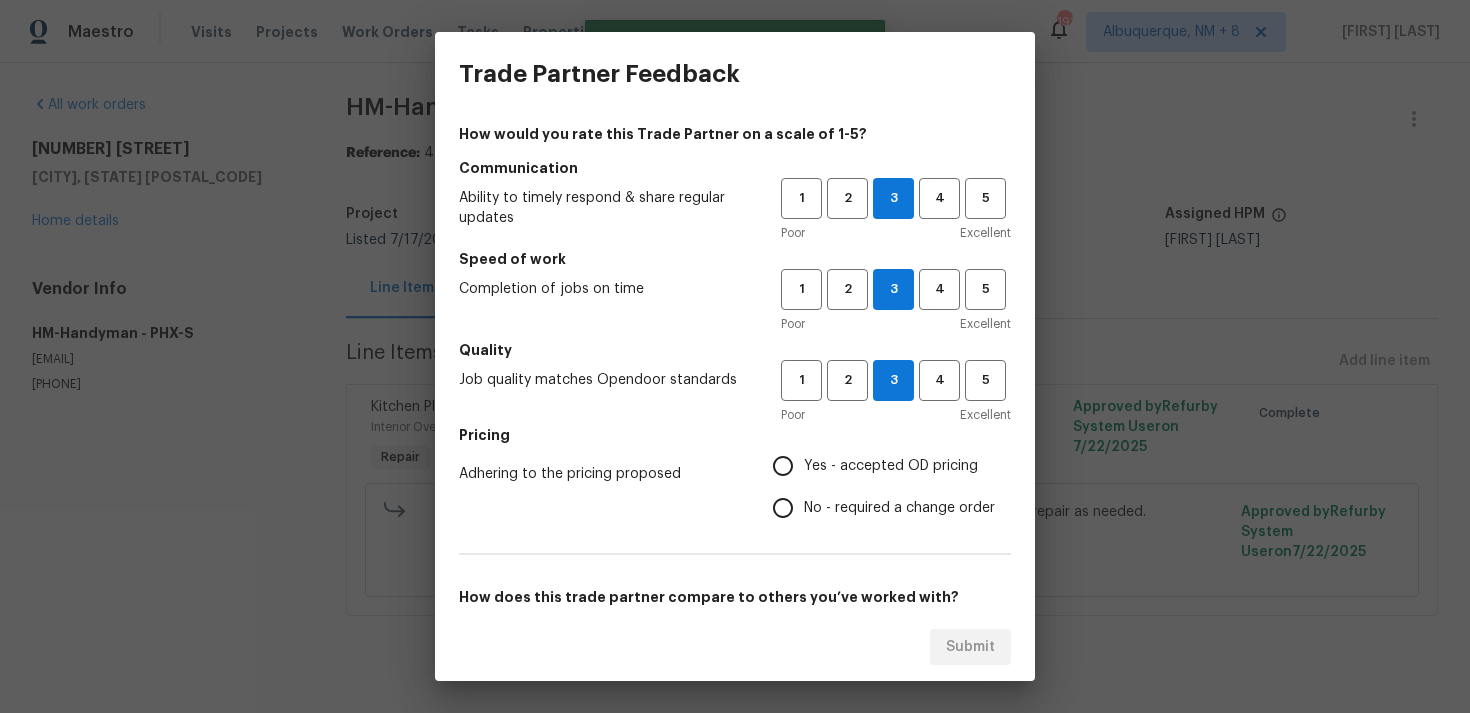 click on "No - required a change order" at bounding box center (783, 508) 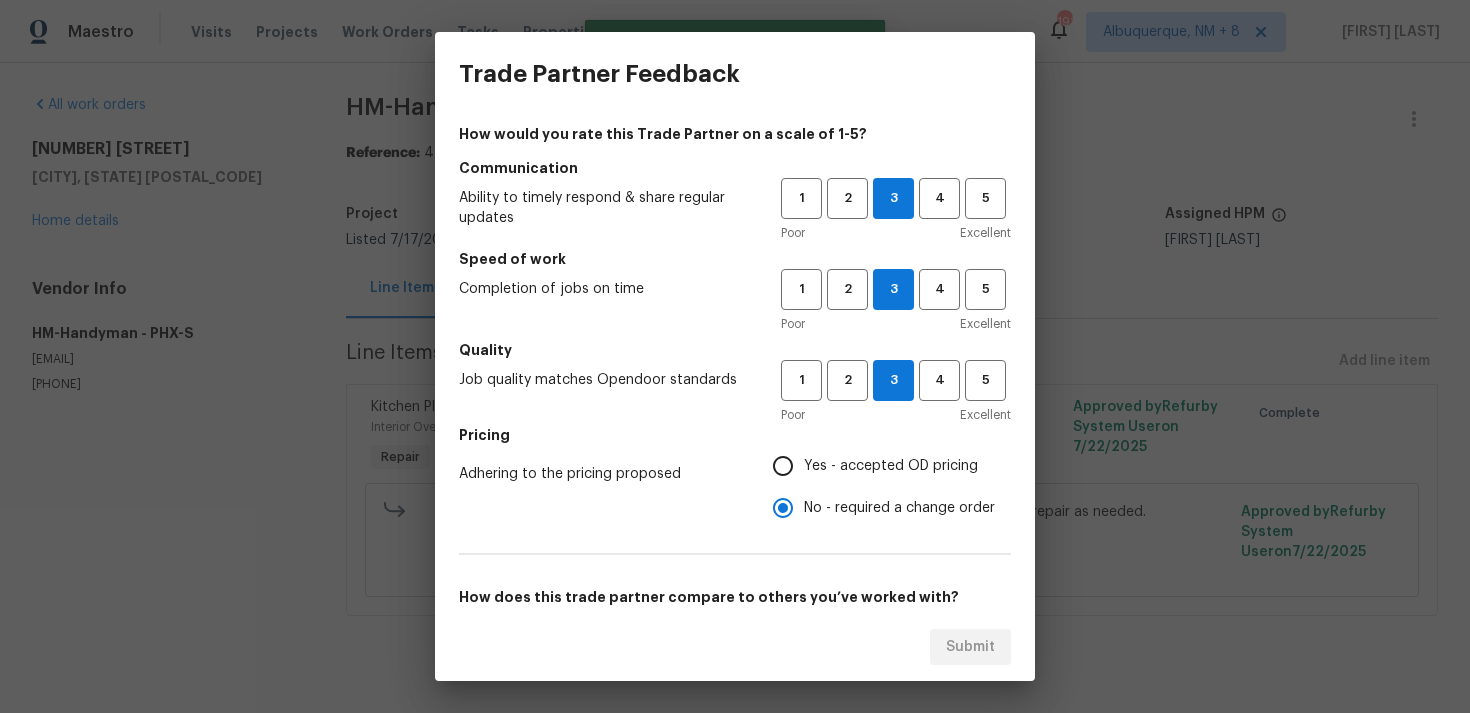 scroll, scrollTop: 302, scrollLeft: 0, axis: vertical 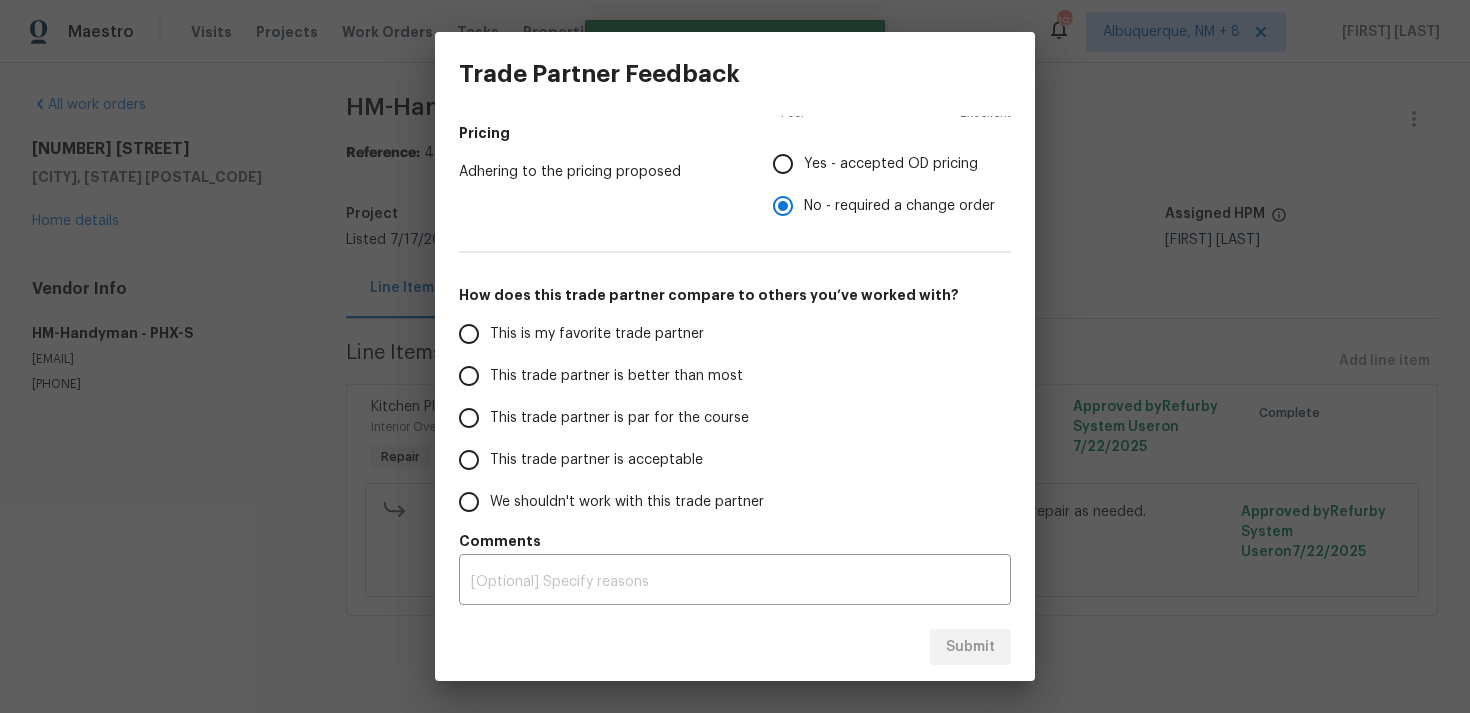 click on "This trade partner is par for the course" at bounding box center (469, 418) 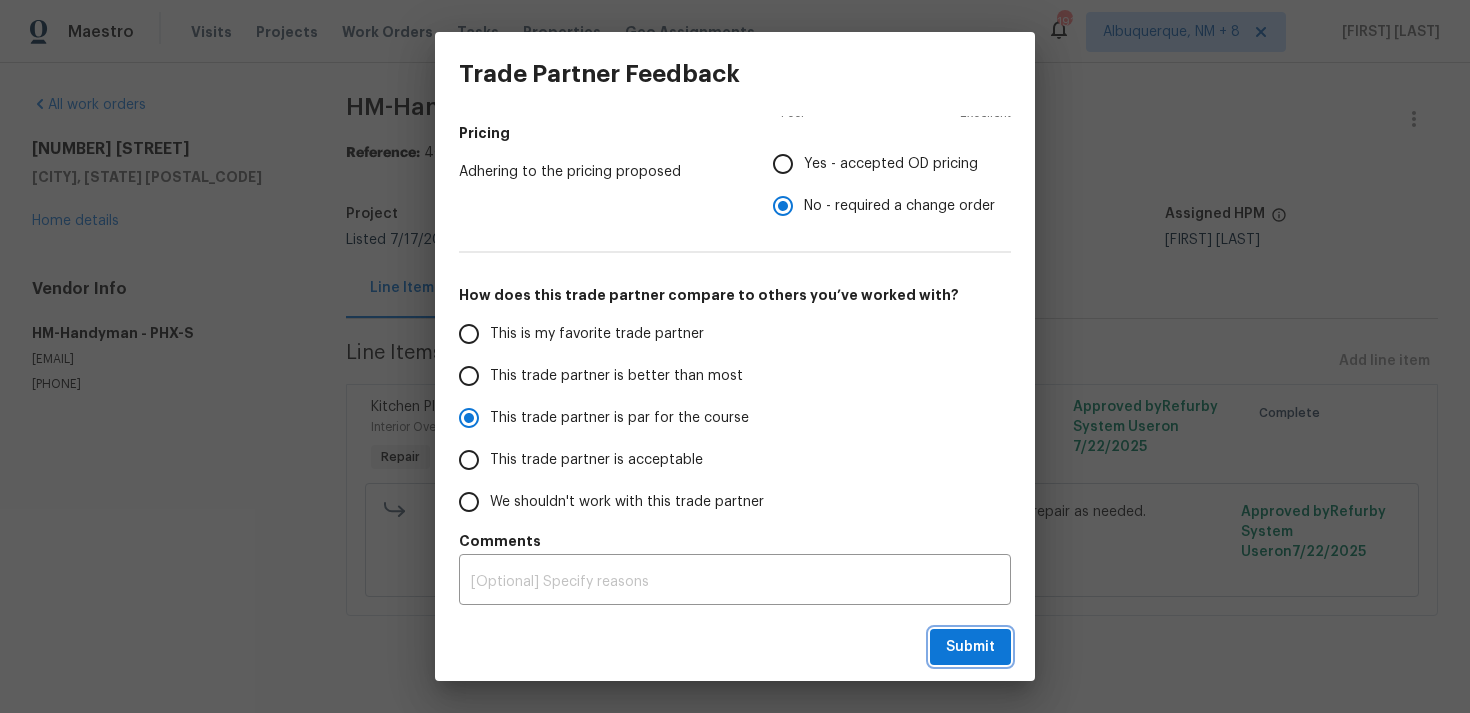 click on "Submit" at bounding box center (970, 647) 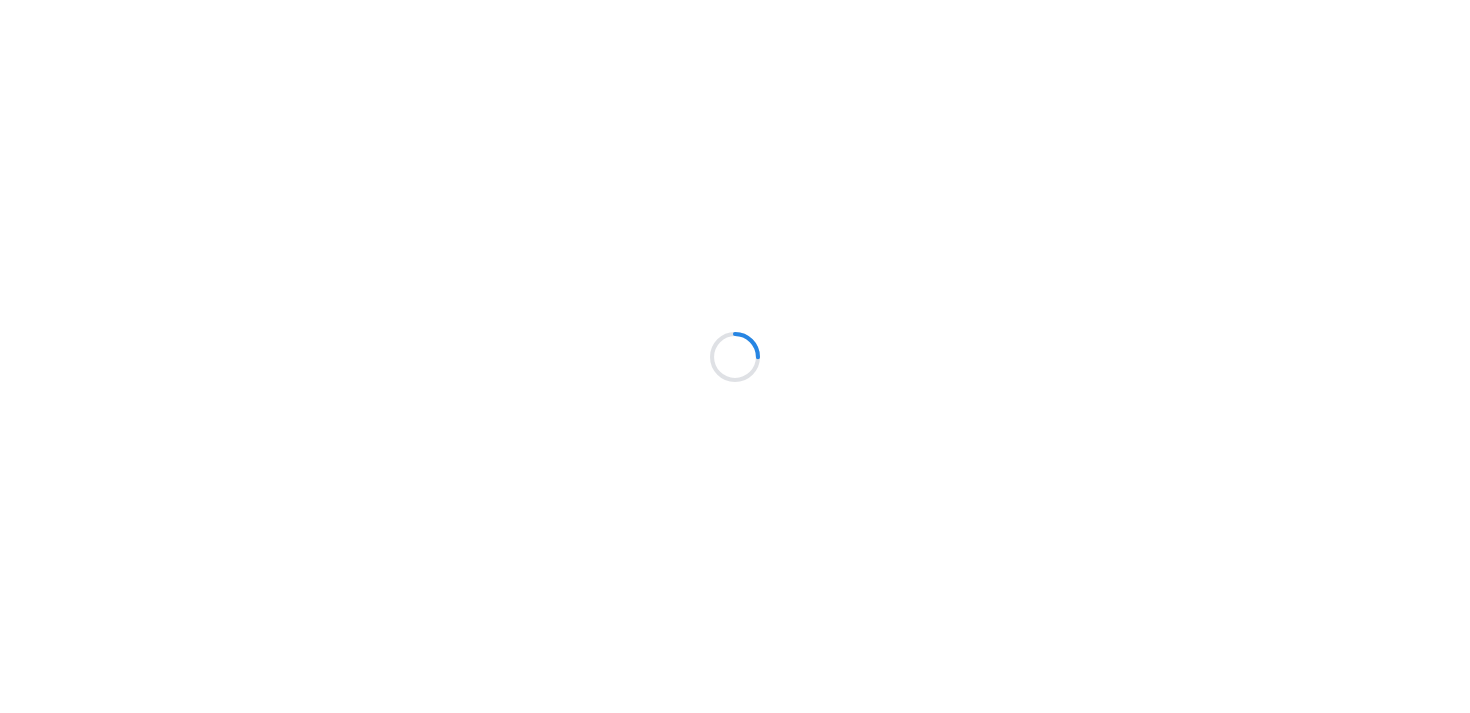 scroll, scrollTop: 0, scrollLeft: 0, axis: both 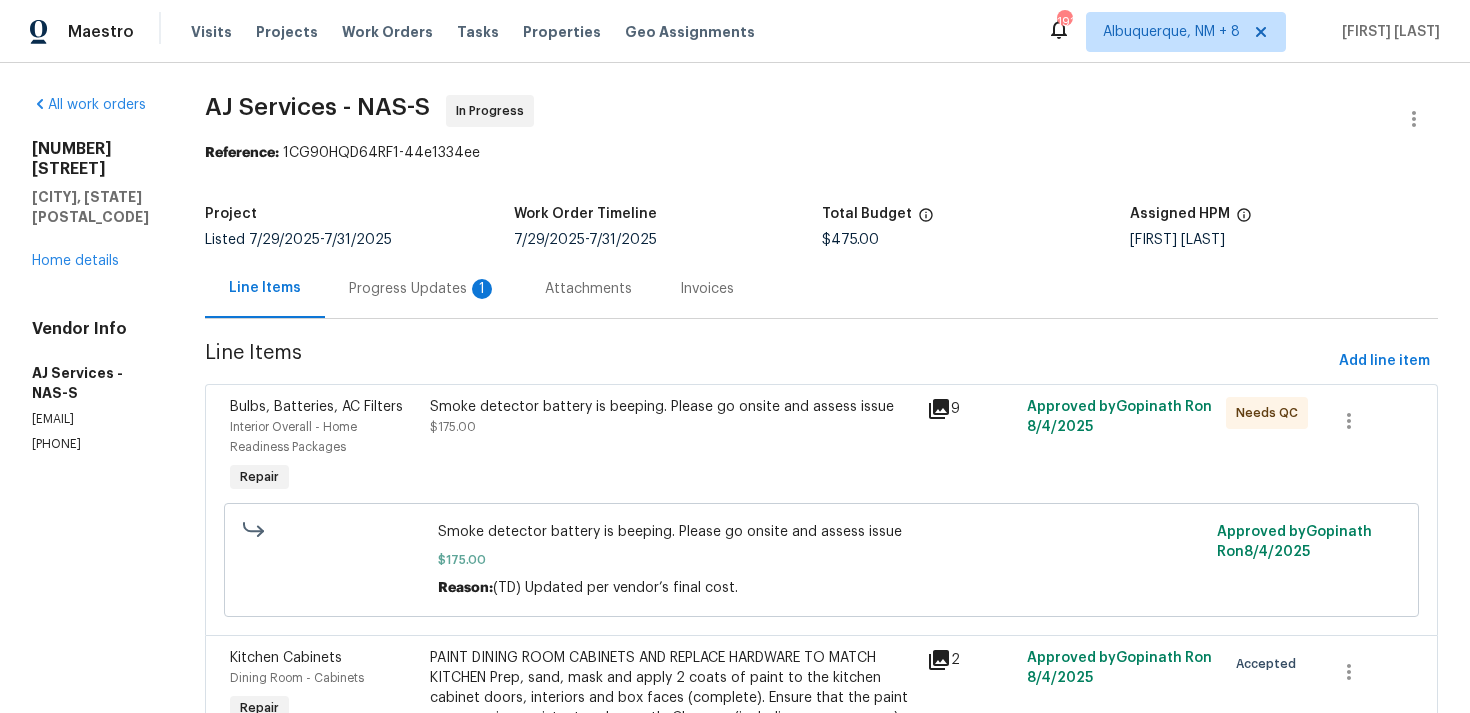 click on "Progress Updates 1" at bounding box center (423, 289) 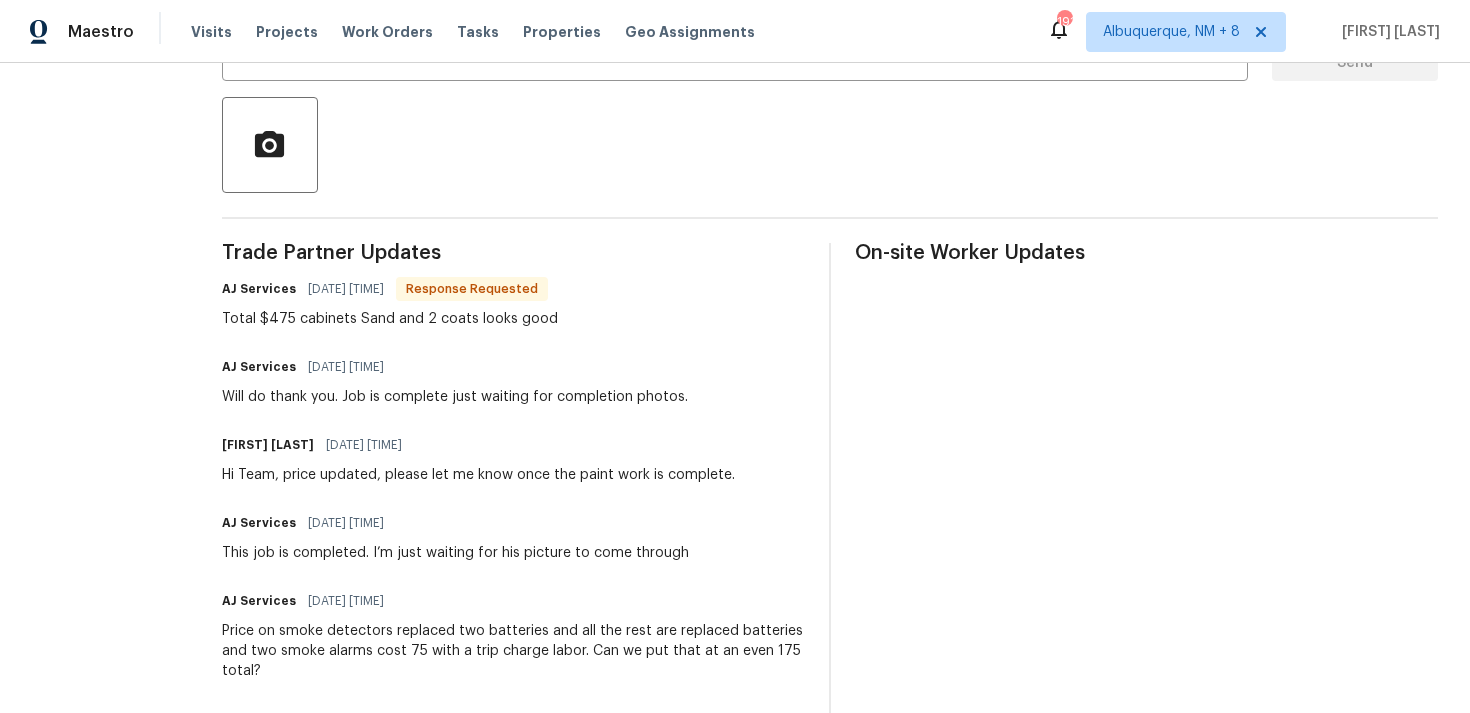 scroll, scrollTop: 443, scrollLeft: 0, axis: vertical 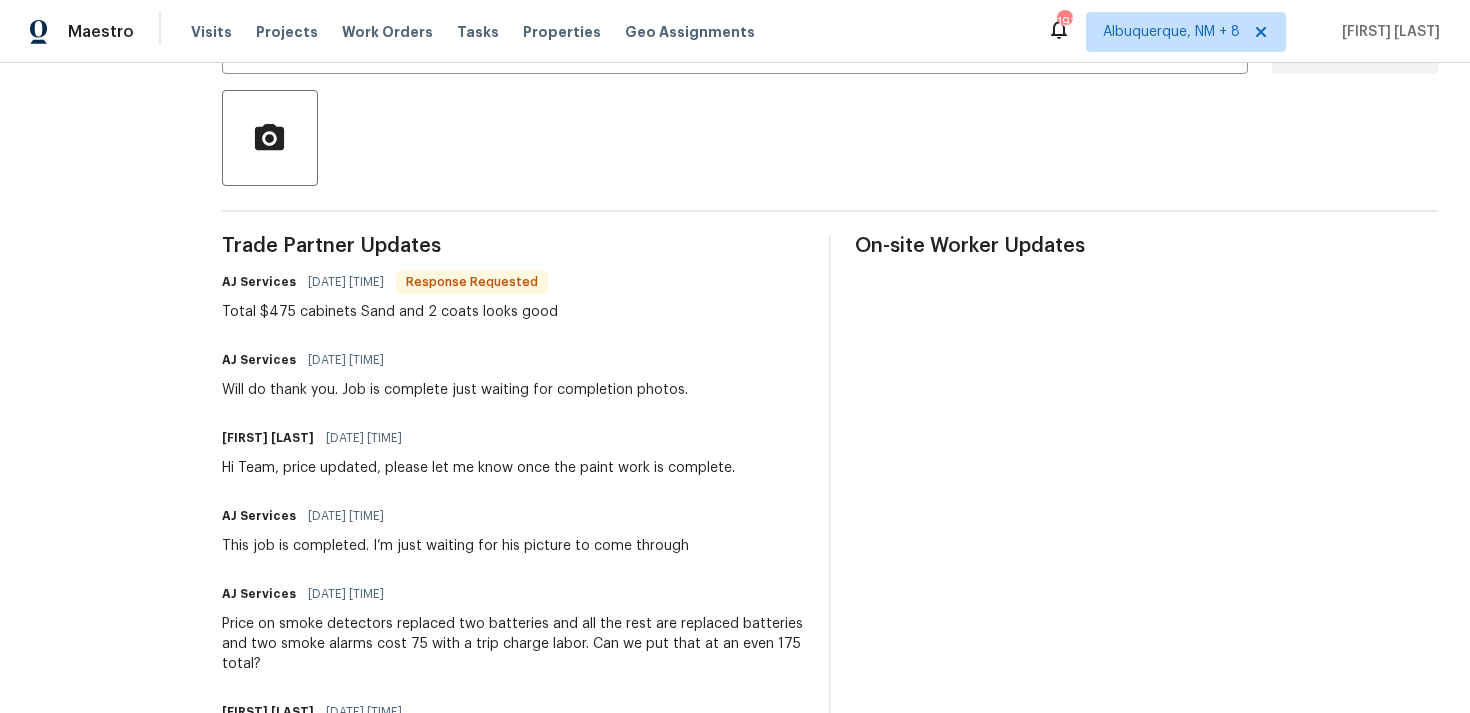 click on "Trade Partner Updates AJ Services [DATE] [TIME] Response Requested Total $475 cabinets
Sand and 2 coats looks good AJ Services [DATE] [TIME] Will do thank you. Job is complete just waiting for completion photos. [FIRST] [LAST] [DATE] [TIME] Hi Team, price updated, please let me know once the paint work is complete. AJ Services [DATE] [TIME] This job is completed. I’m just waiting for his picture to come through AJ Services [DATE] [TIME] Price on smoke detectors replaced two batteries and all the rest are replaced batteries and two smoke alarms cost 75 with a trip charge labor. Can we put that at an even 175 total? [FIRST] [LAST] [DATE] [TIME] Hi Team, Please let me know the current status of the work order. [FIRST] [LAST] [DATE] [TIME] Hi Team, could you please let me know the schedule date for this? [FIRST] [LAST] [DATE] [TIME] Hello Team, Please confirm your availability by accepting this work order with a scheduled date for the service. Thank you! [FIRST] [LAST]" at bounding box center (513, 673) 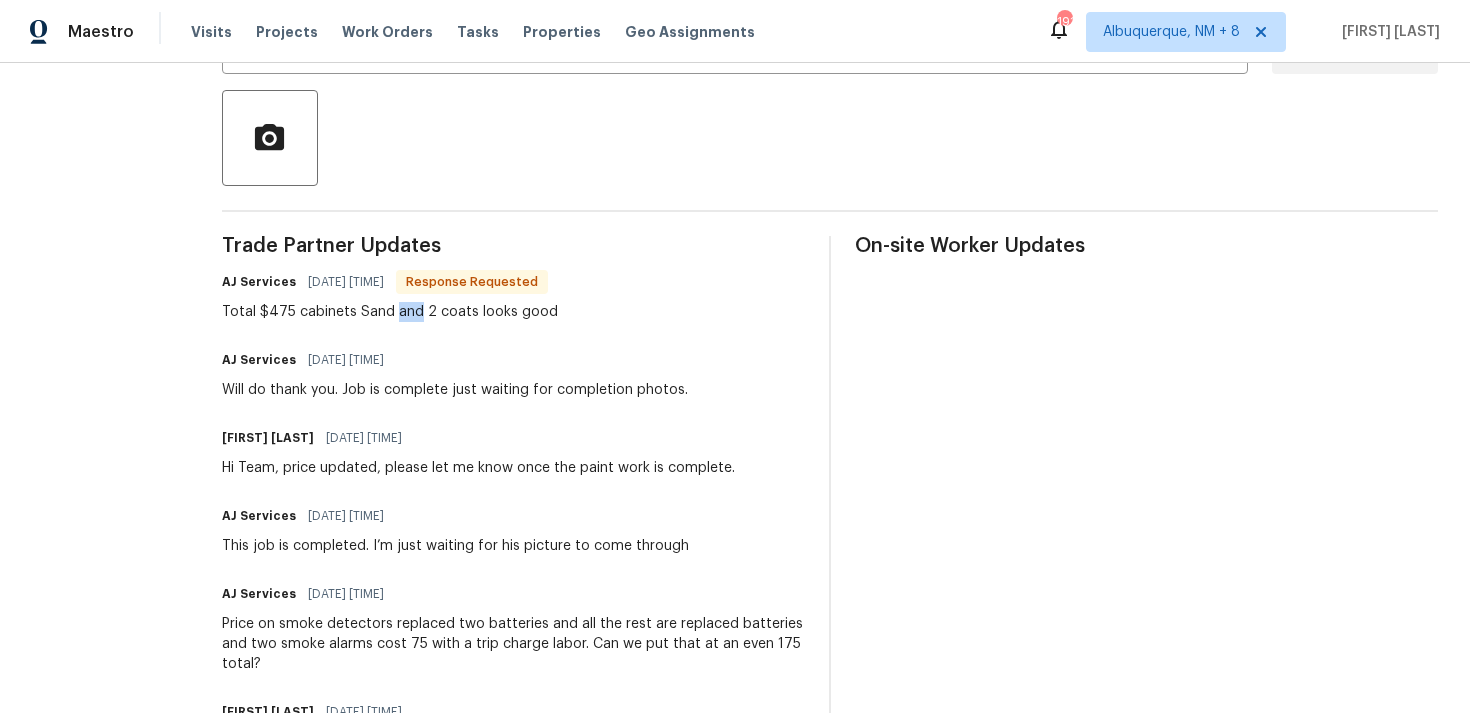 click on "Total $475 cabinets
Sand and 2 coats looks good" at bounding box center [390, 312] 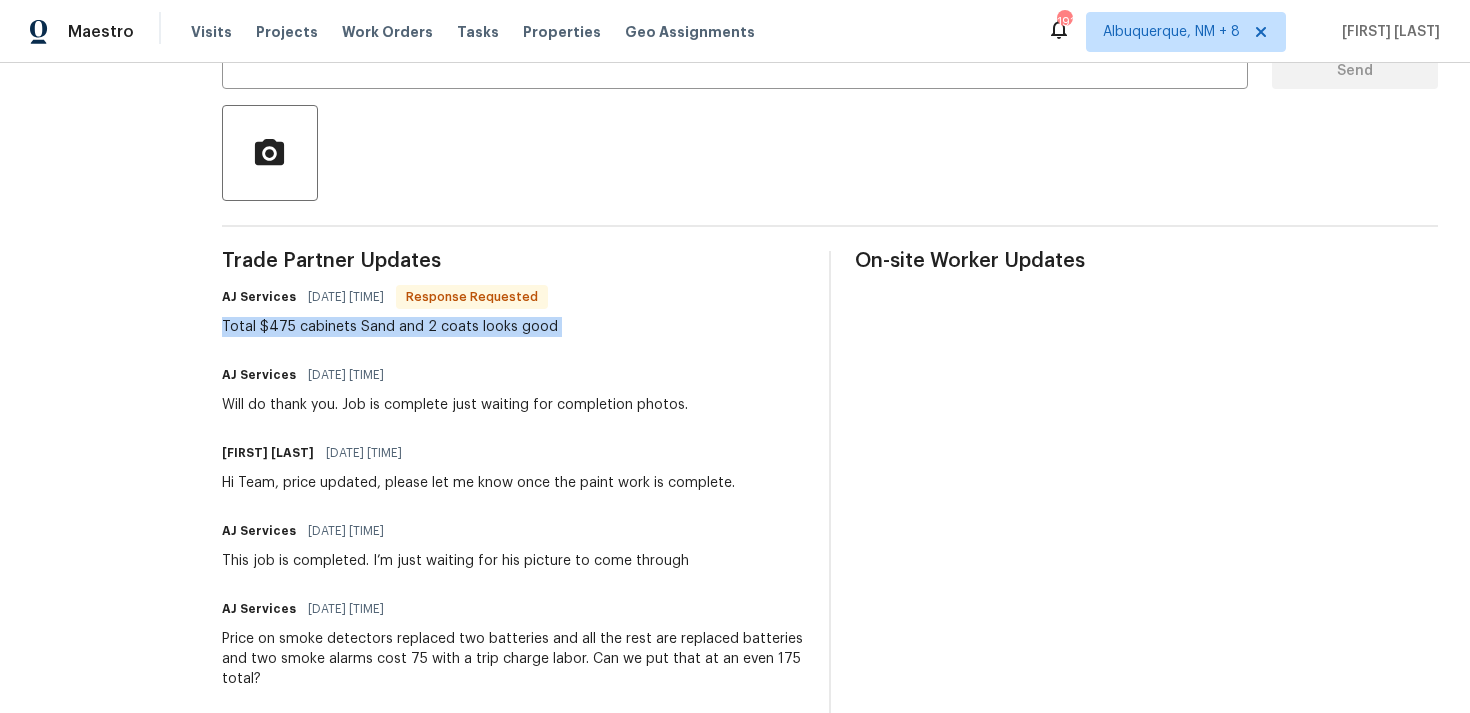 scroll, scrollTop: 314, scrollLeft: 0, axis: vertical 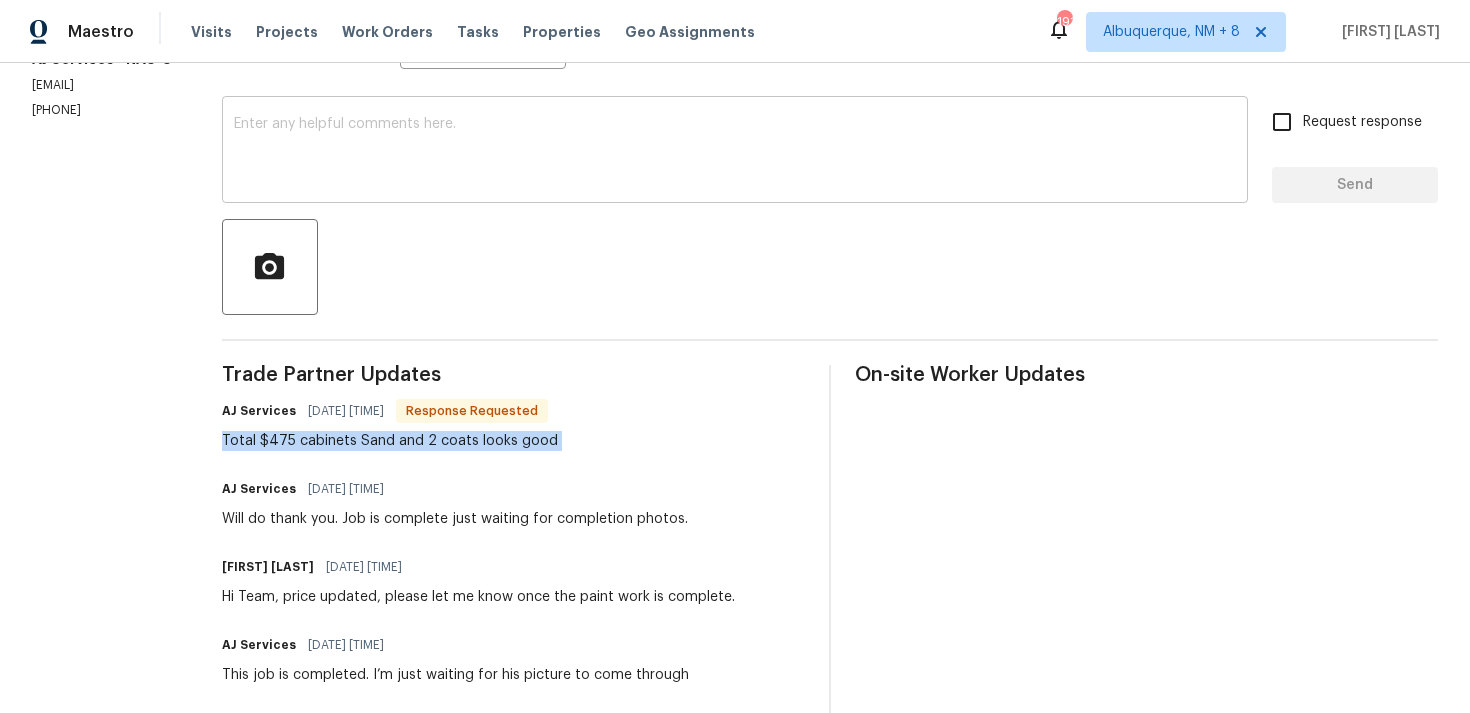 click at bounding box center (735, 152) 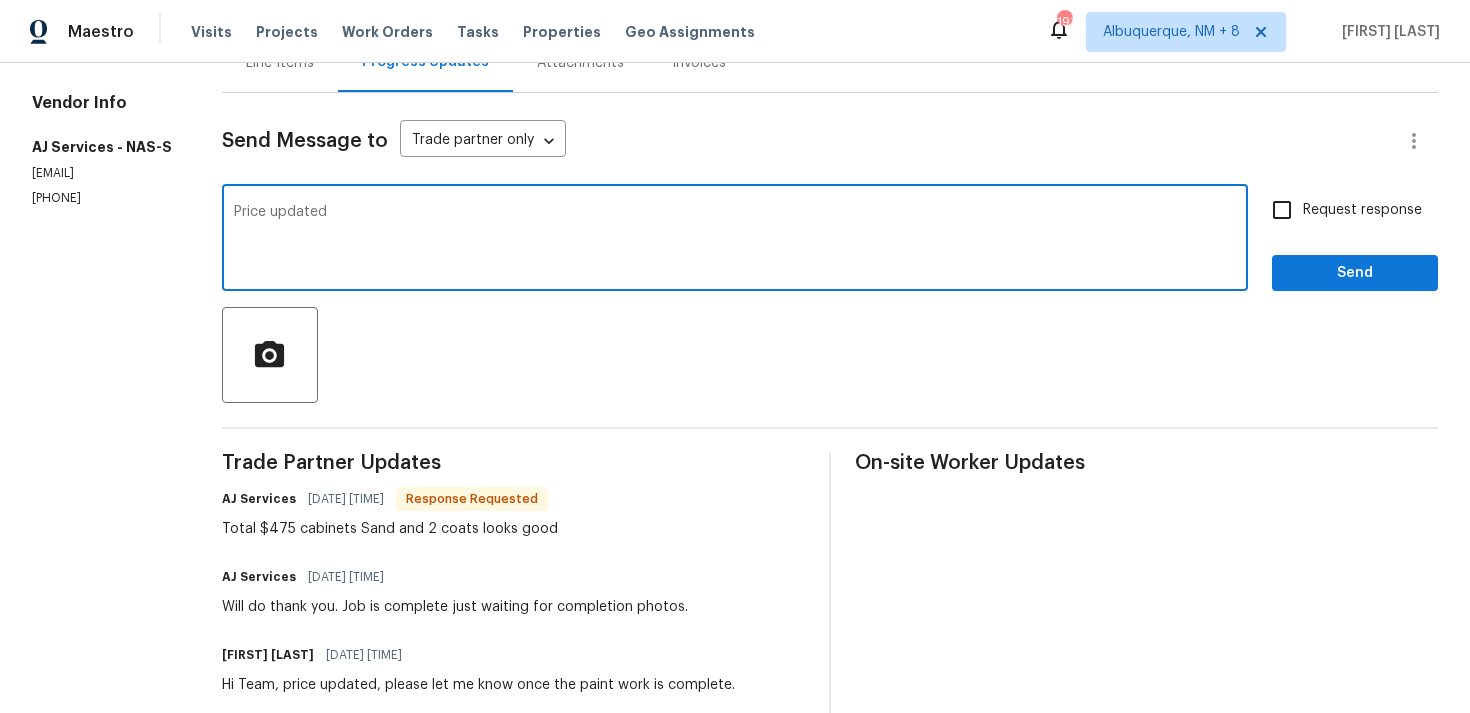 scroll, scrollTop: 222, scrollLeft: 0, axis: vertical 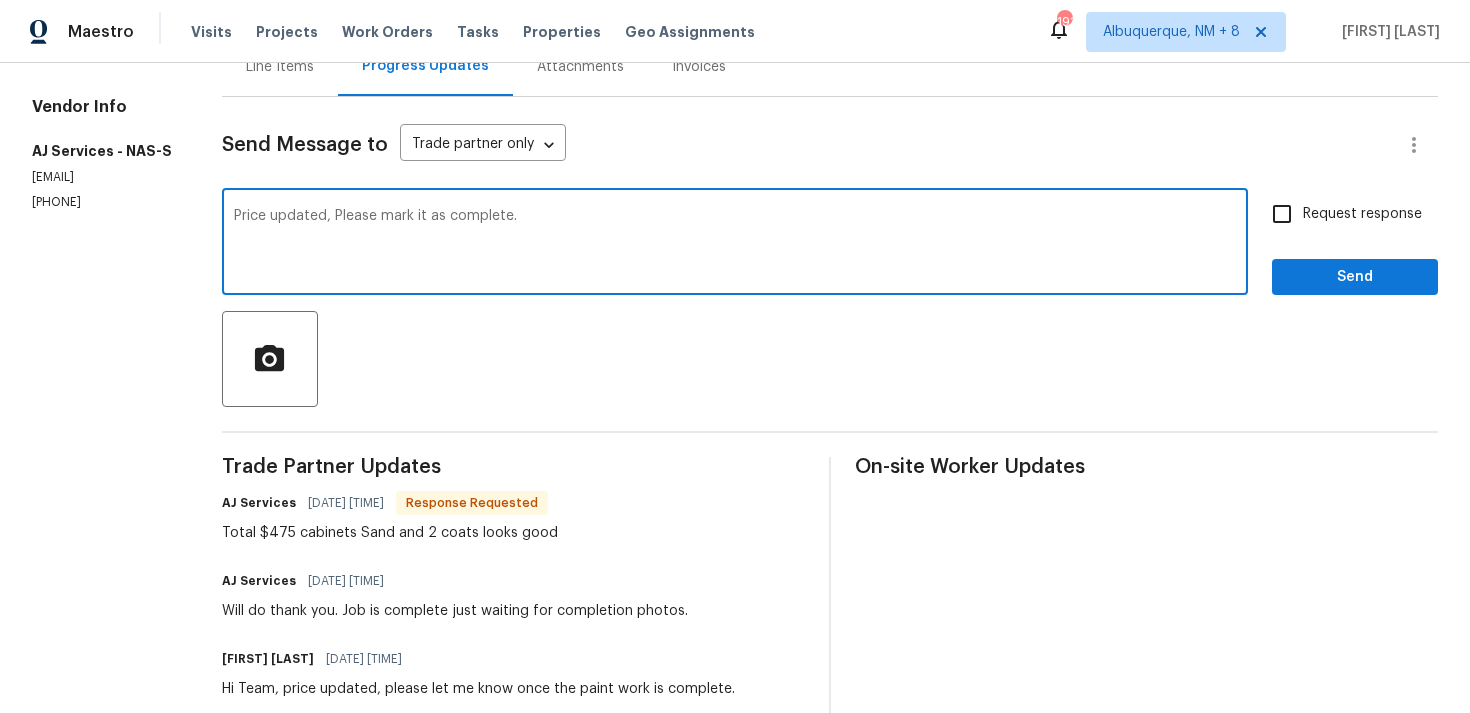 type on "Price updated, Please mark it as complete." 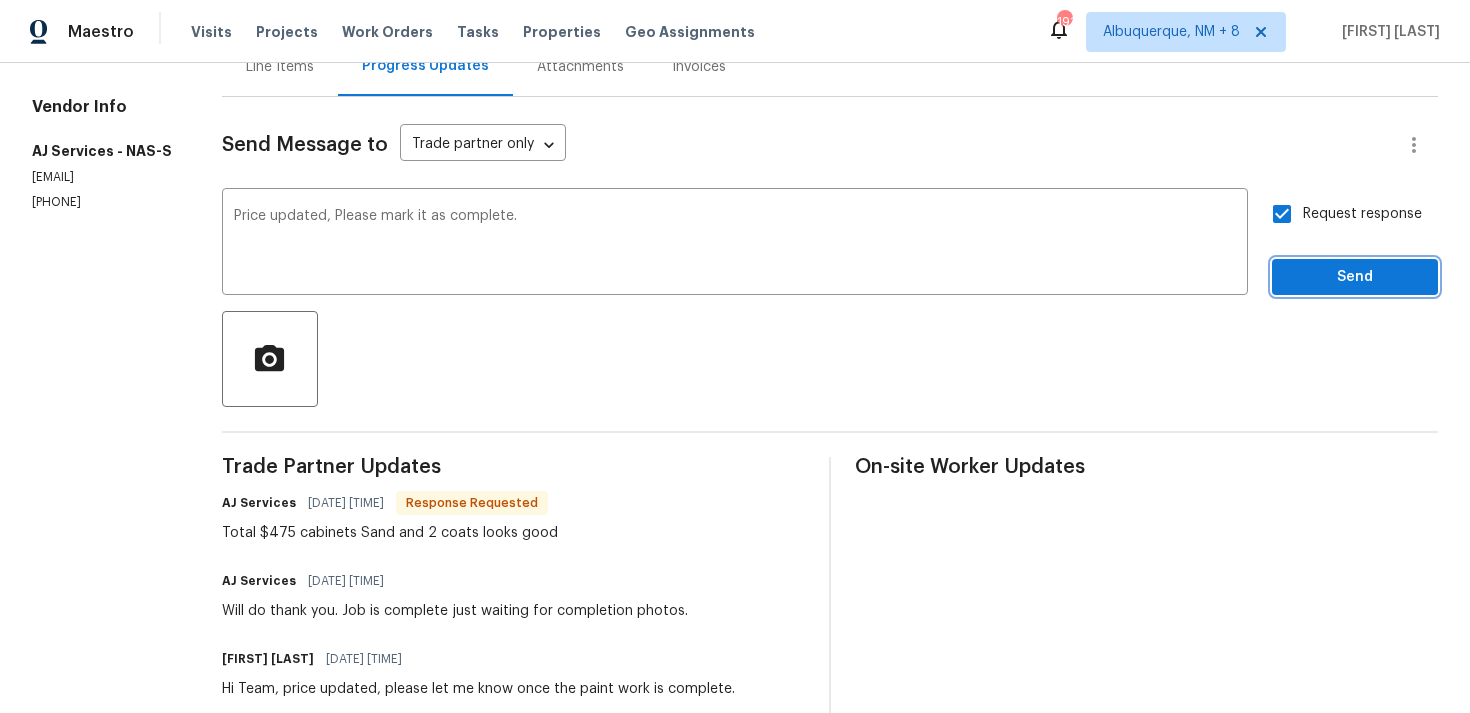 click on "Send" at bounding box center (1355, 277) 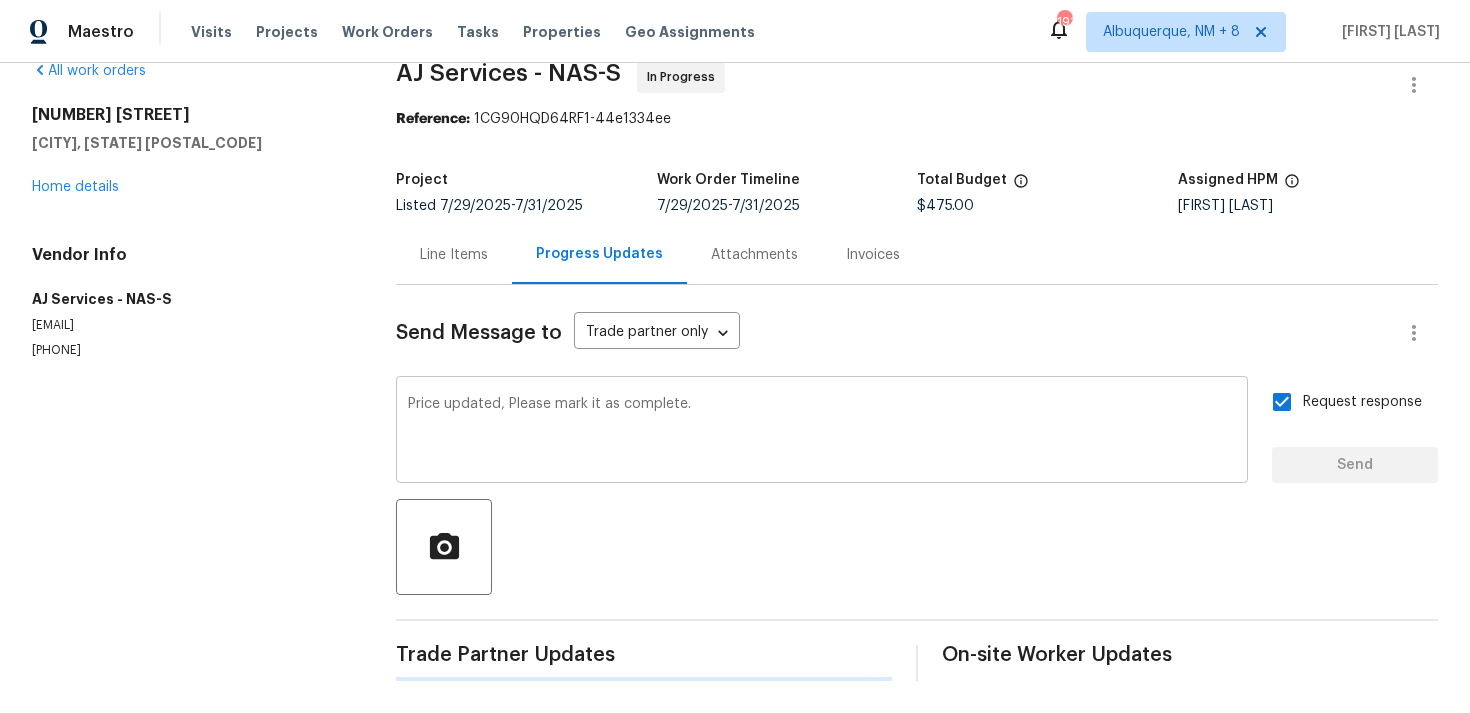 scroll, scrollTop: 0, scrollLeft: 0, axis: both 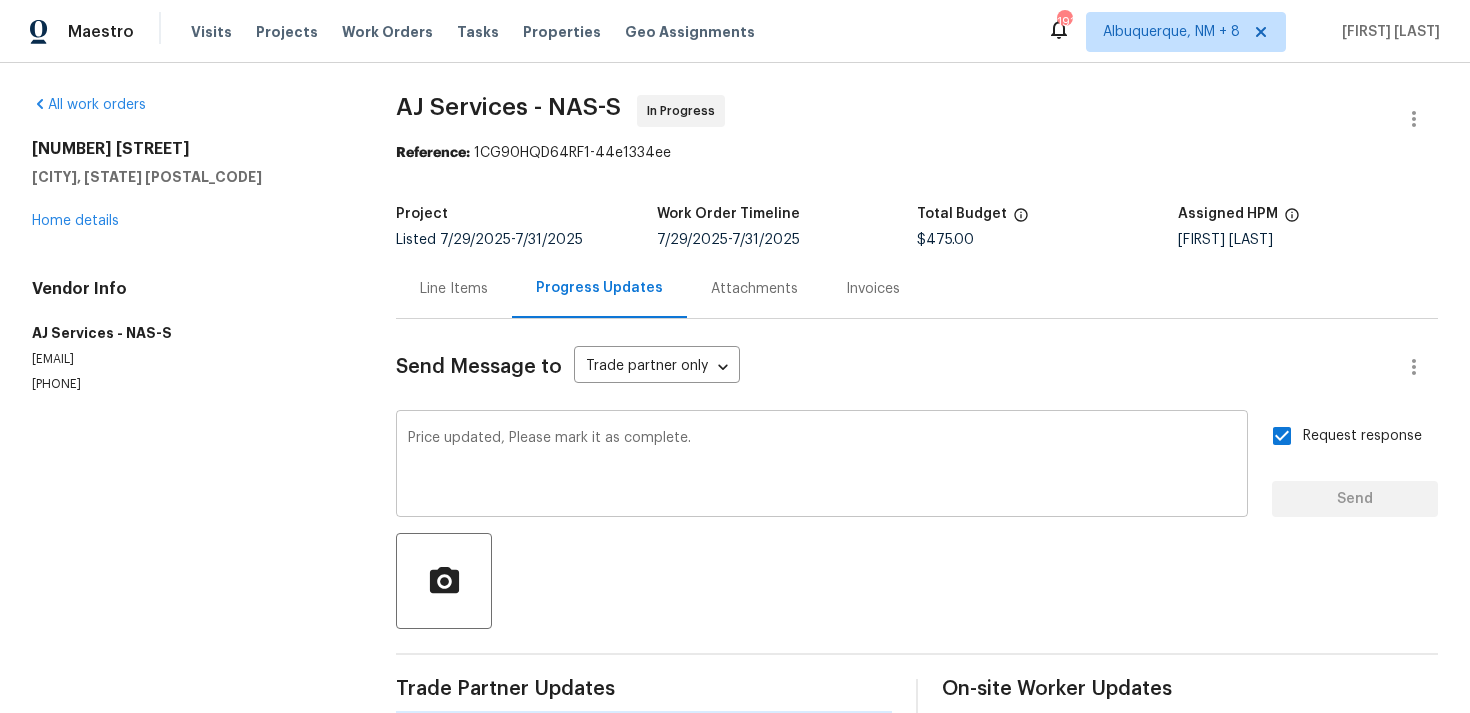 type 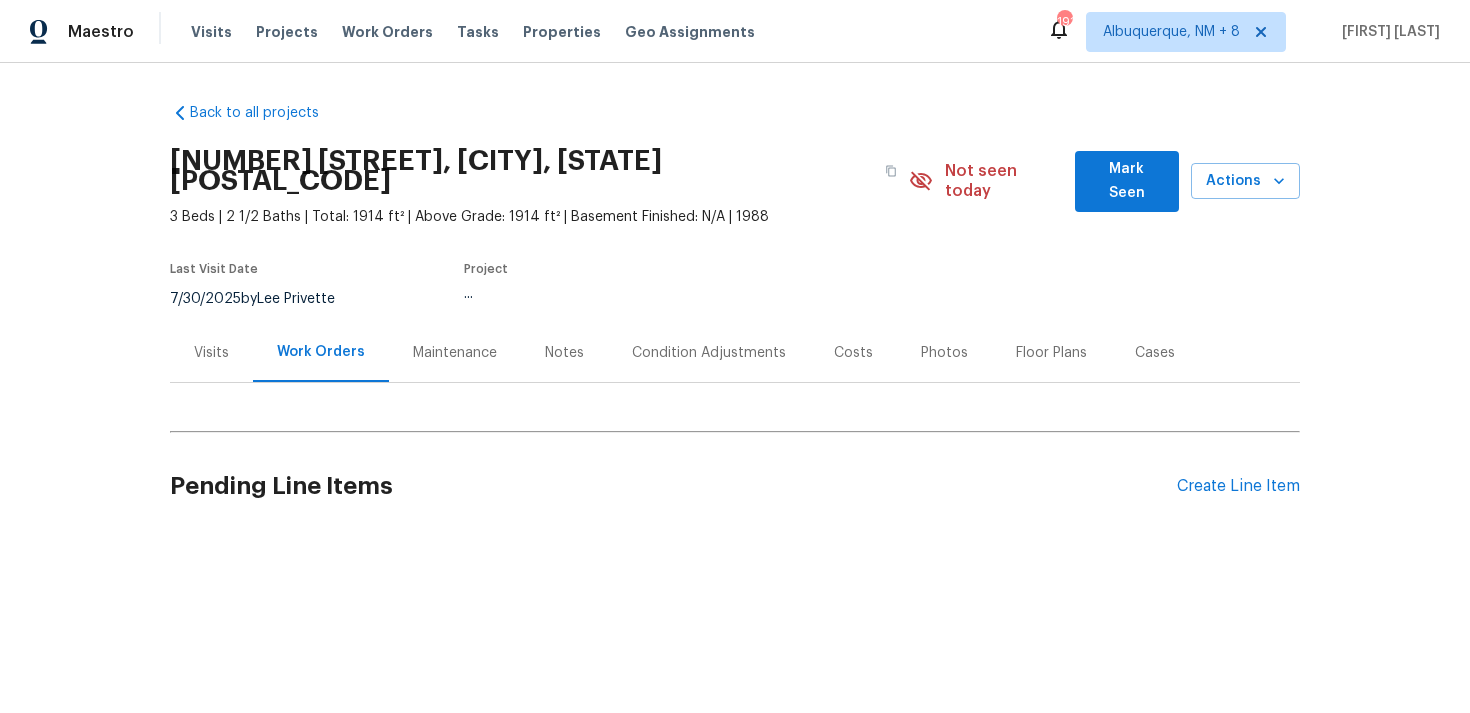 scroll, scrollTop: 0, scrollLeft: 0, axis: both 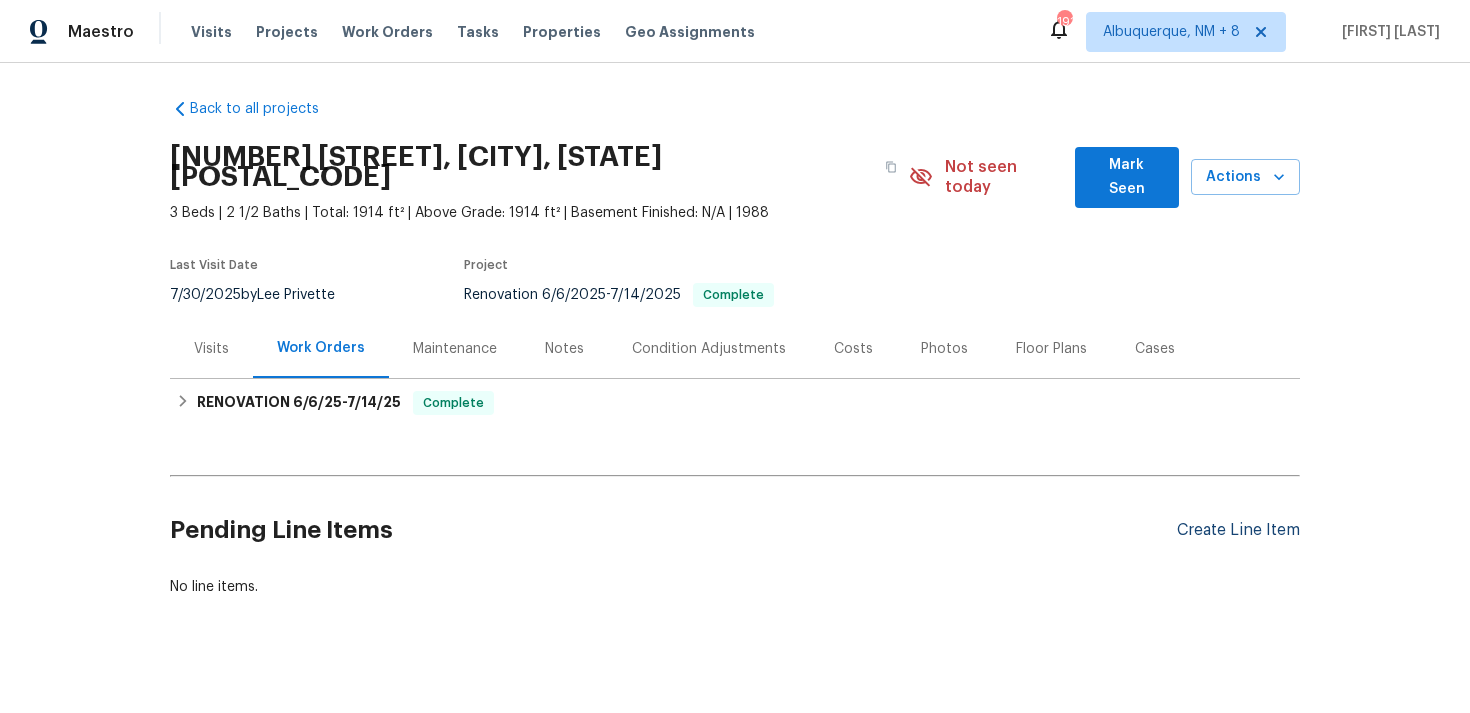 click on "Create Line Item" at bounding box center (1238, 530) 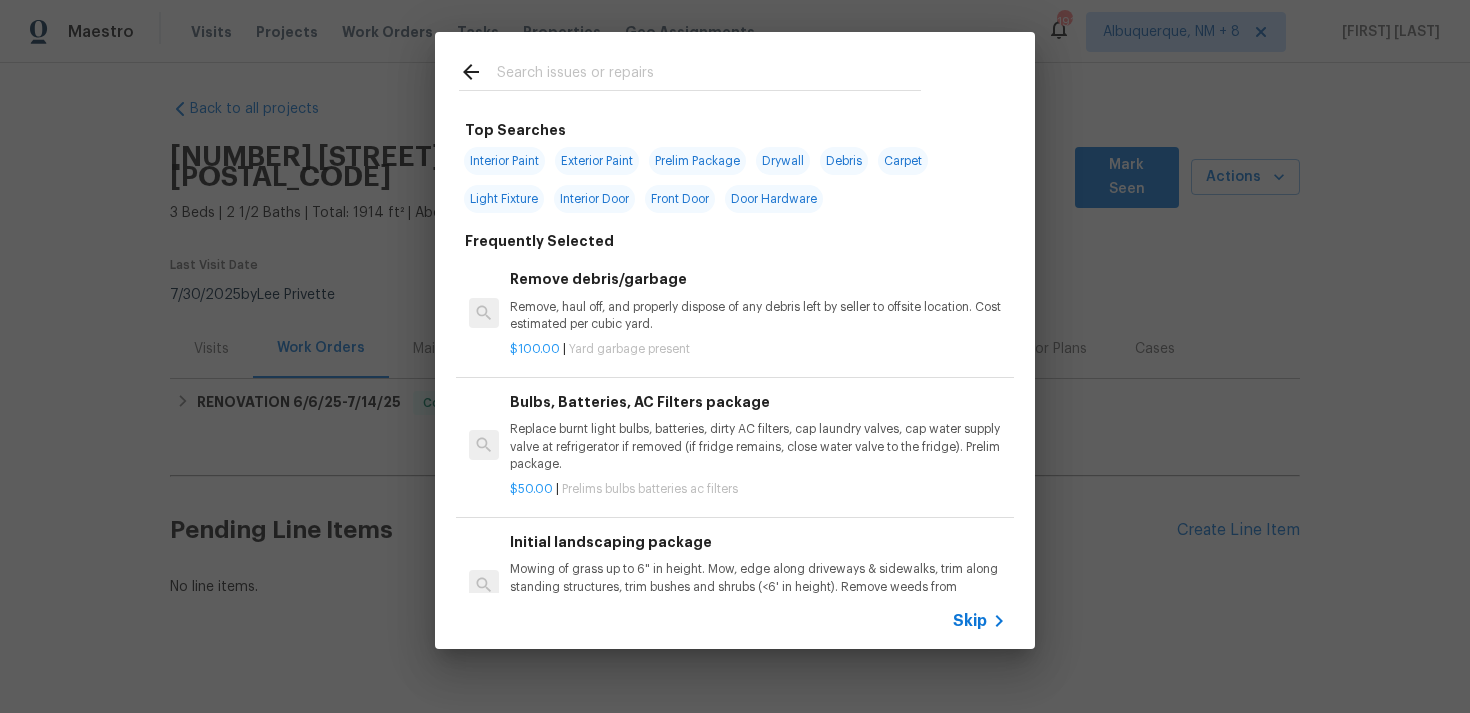 click 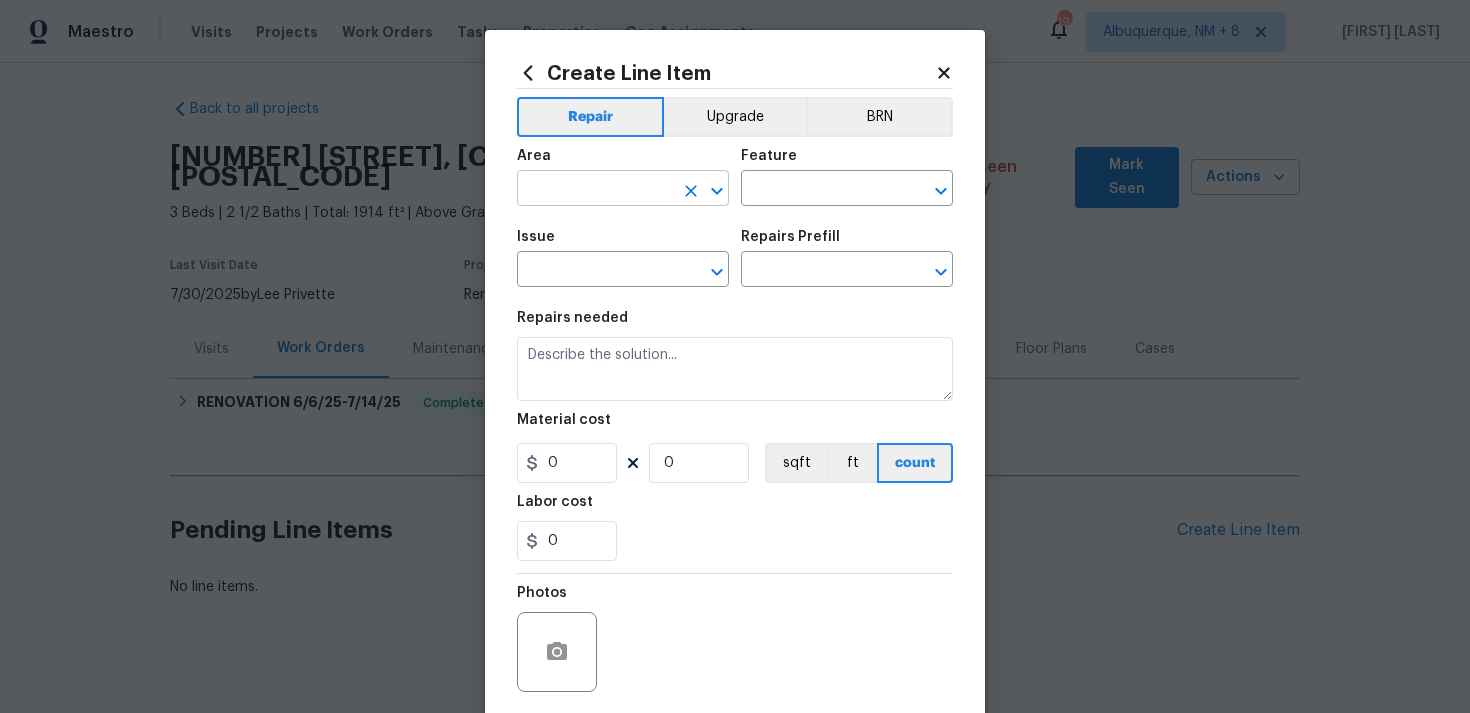 click at bounding box center [595, 190] 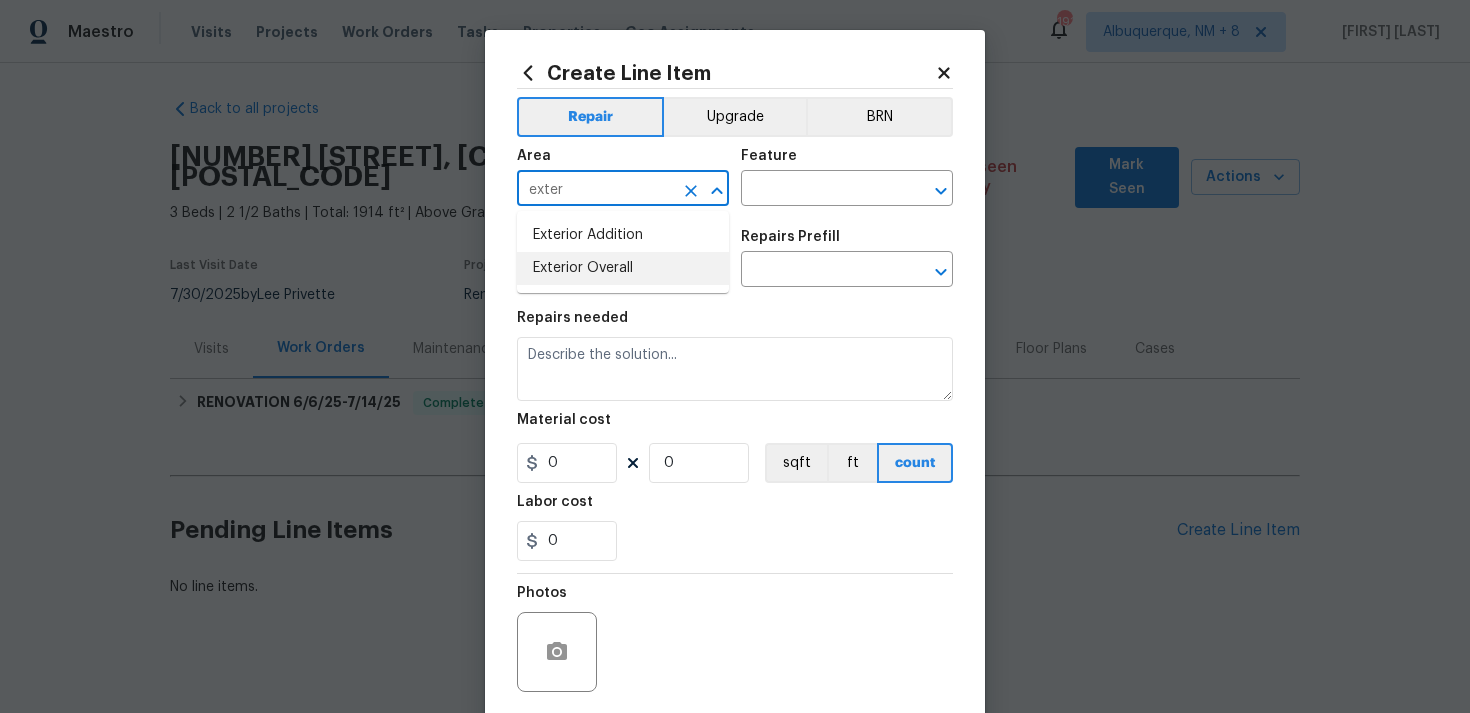 click on "Exterior Overall" at bounding box center (623, 268) 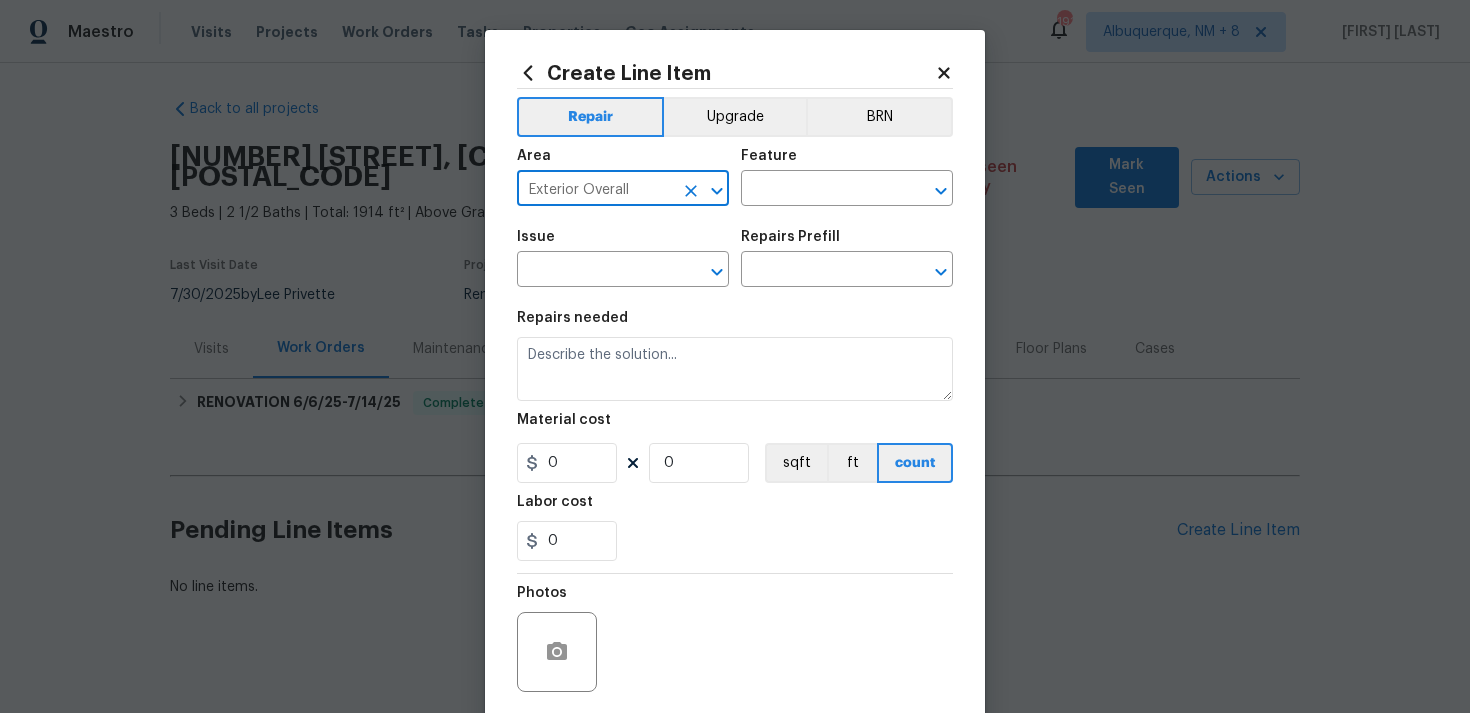 type on "Exterior Overall" 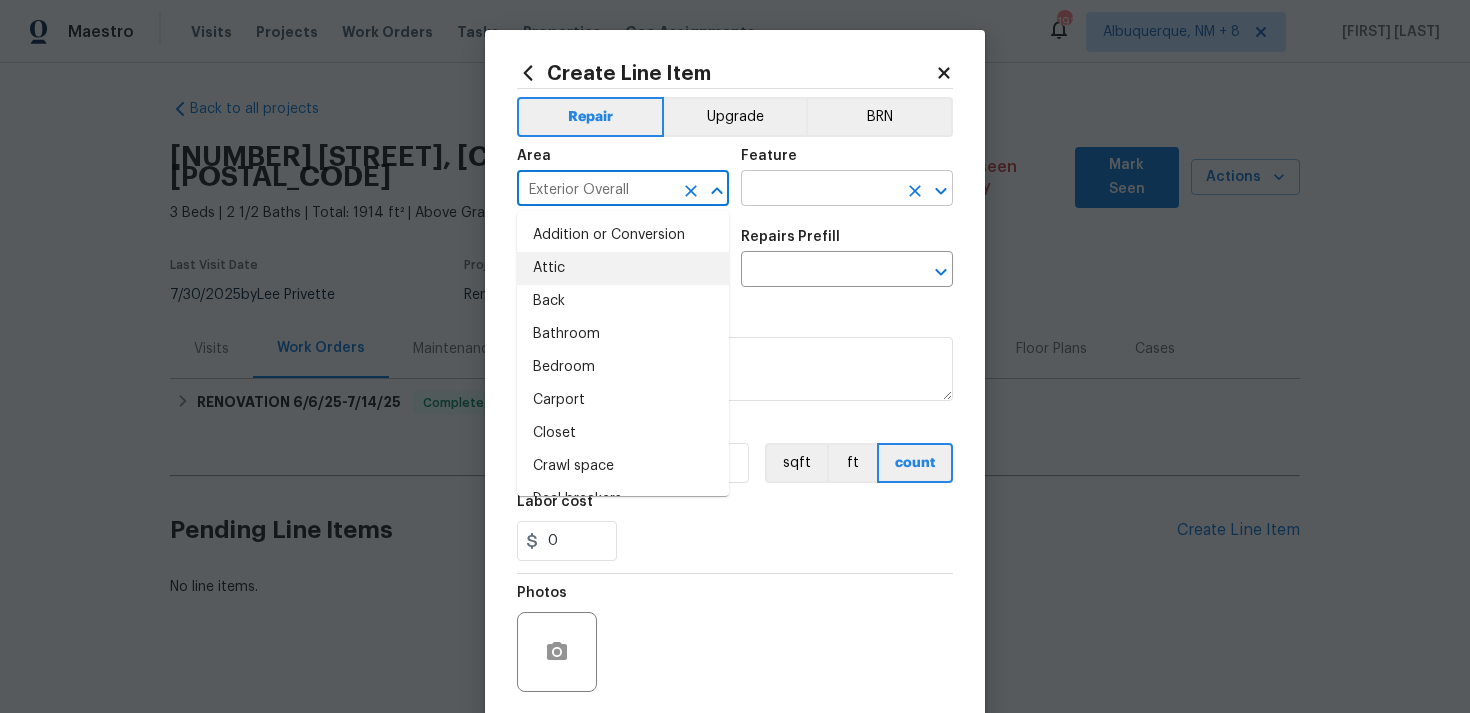 click at bounding box center (819, 190) 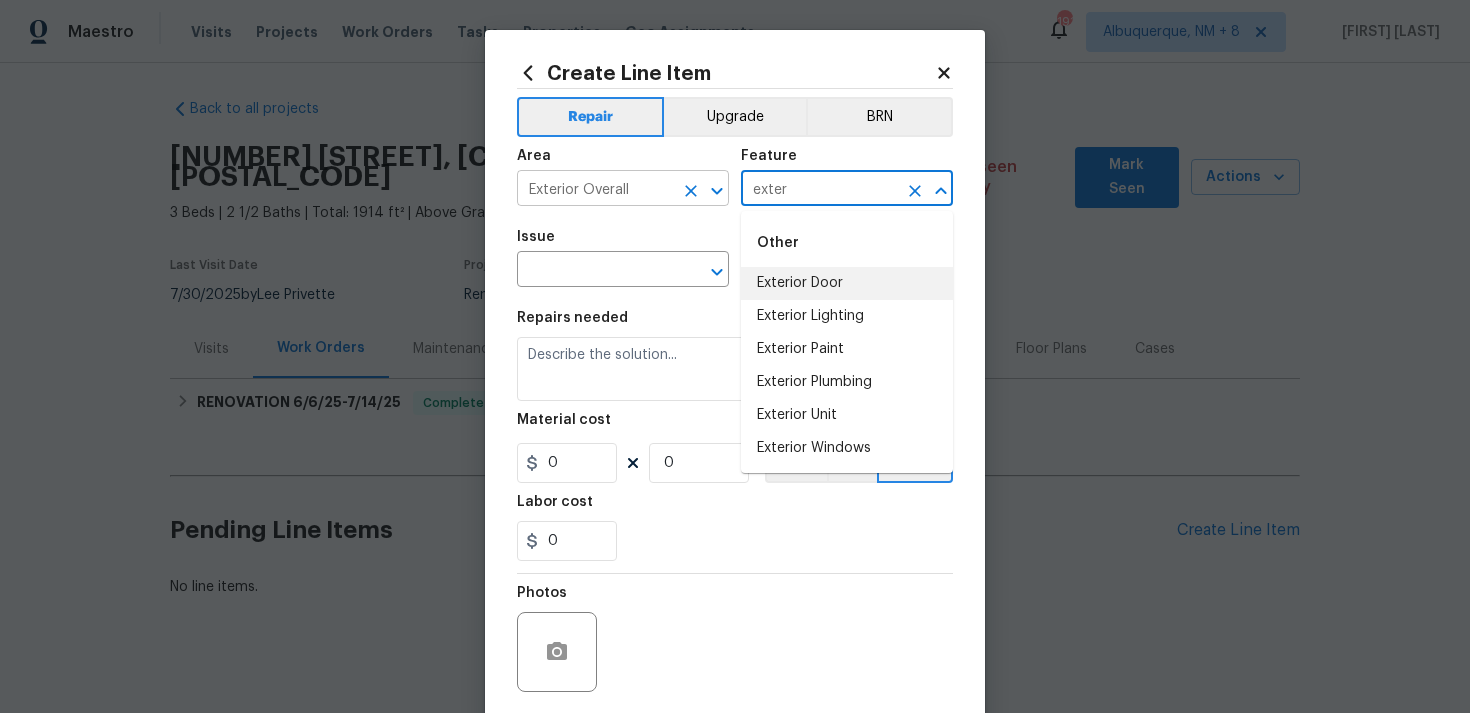 click 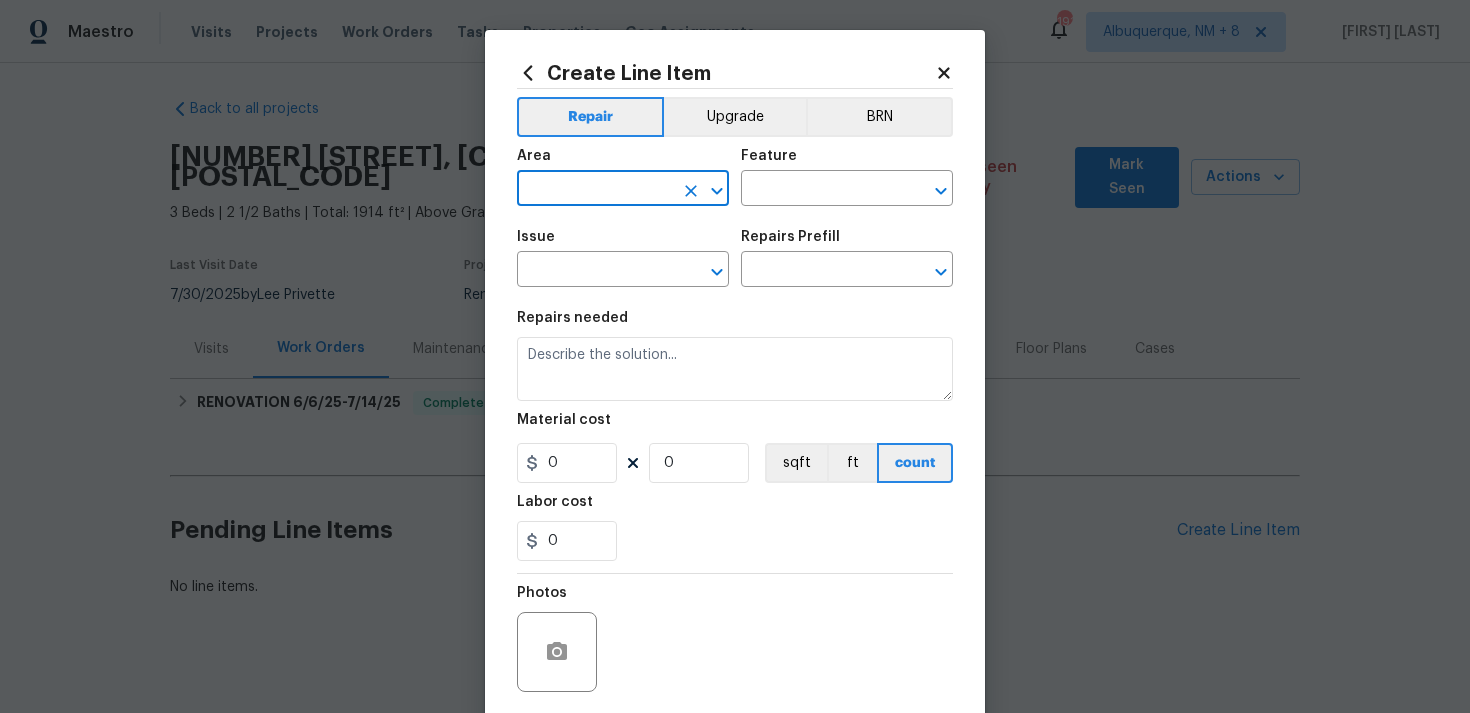 click at bounding box center [595, 190] 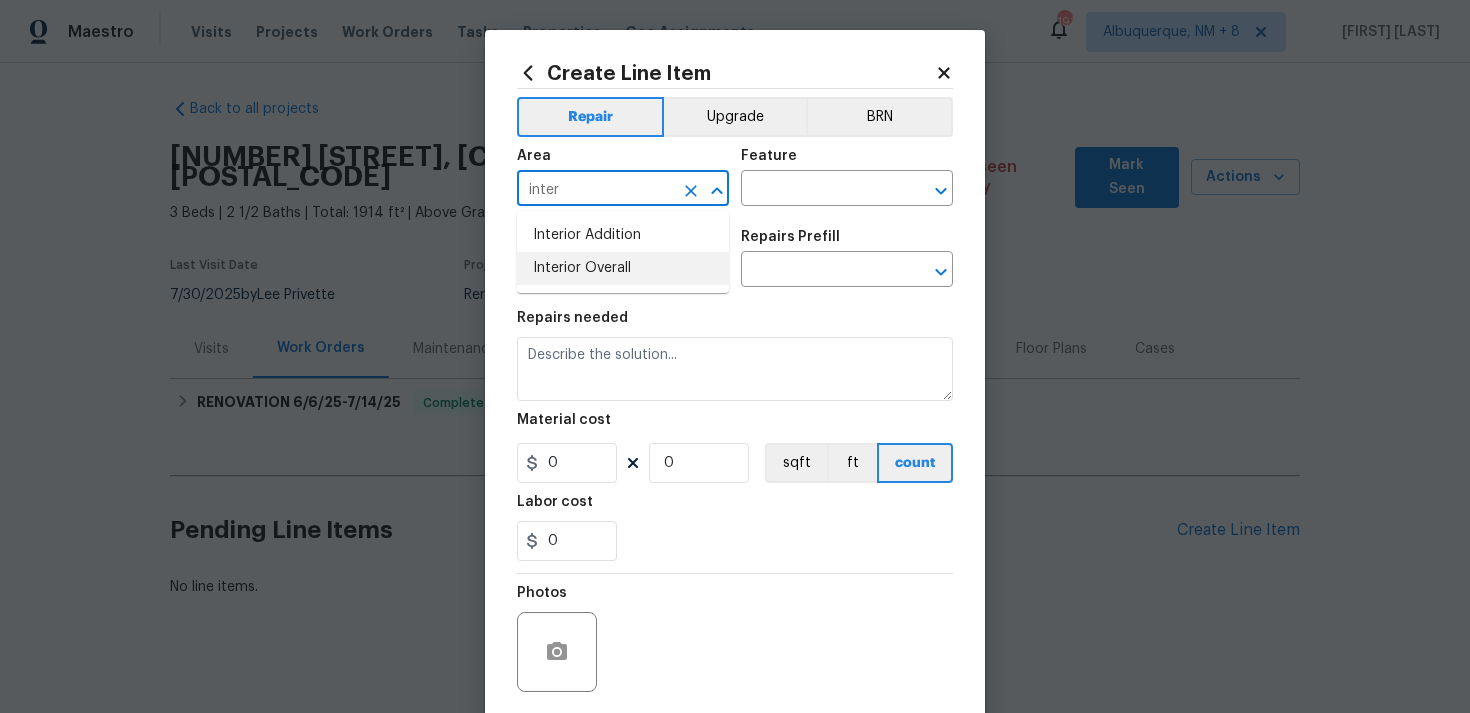 click on "Interior Overall" at bounding box center [623, 268] 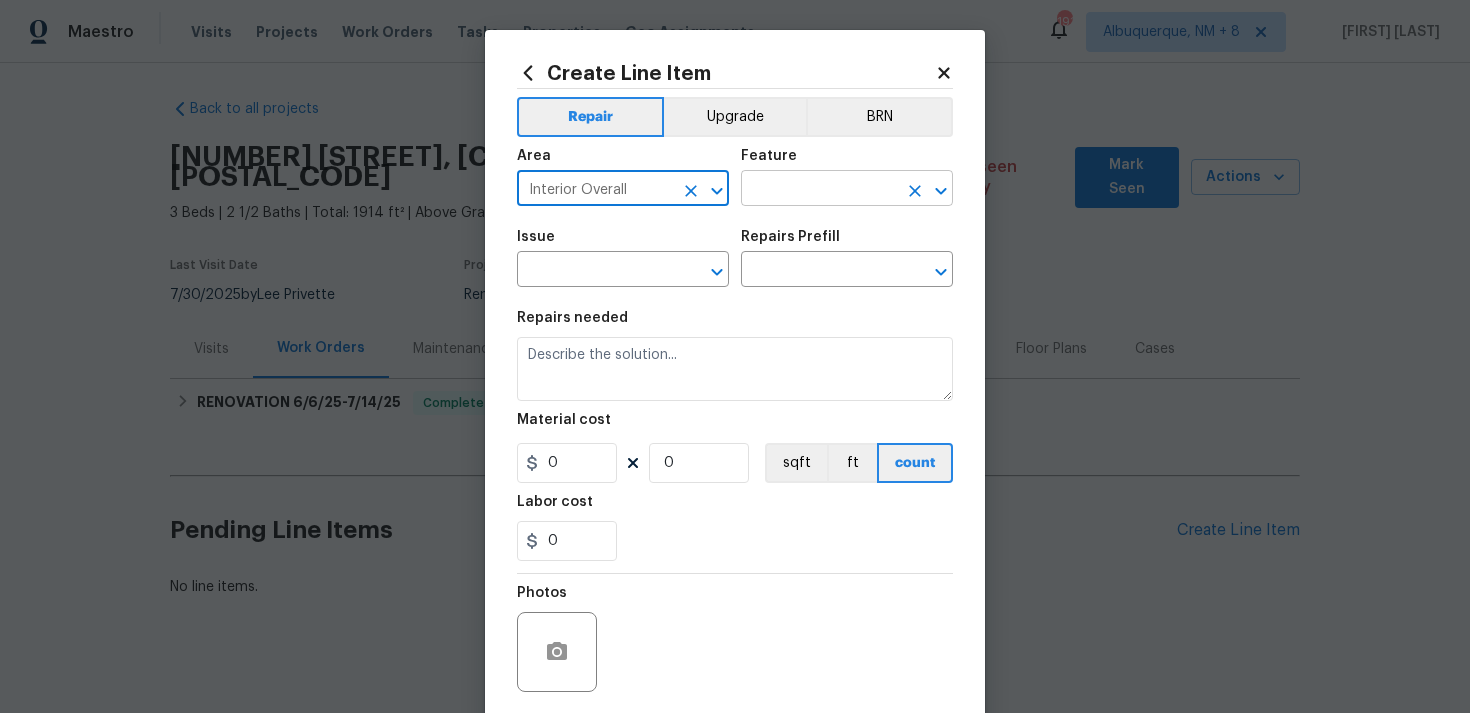 type on "Interior Overall" 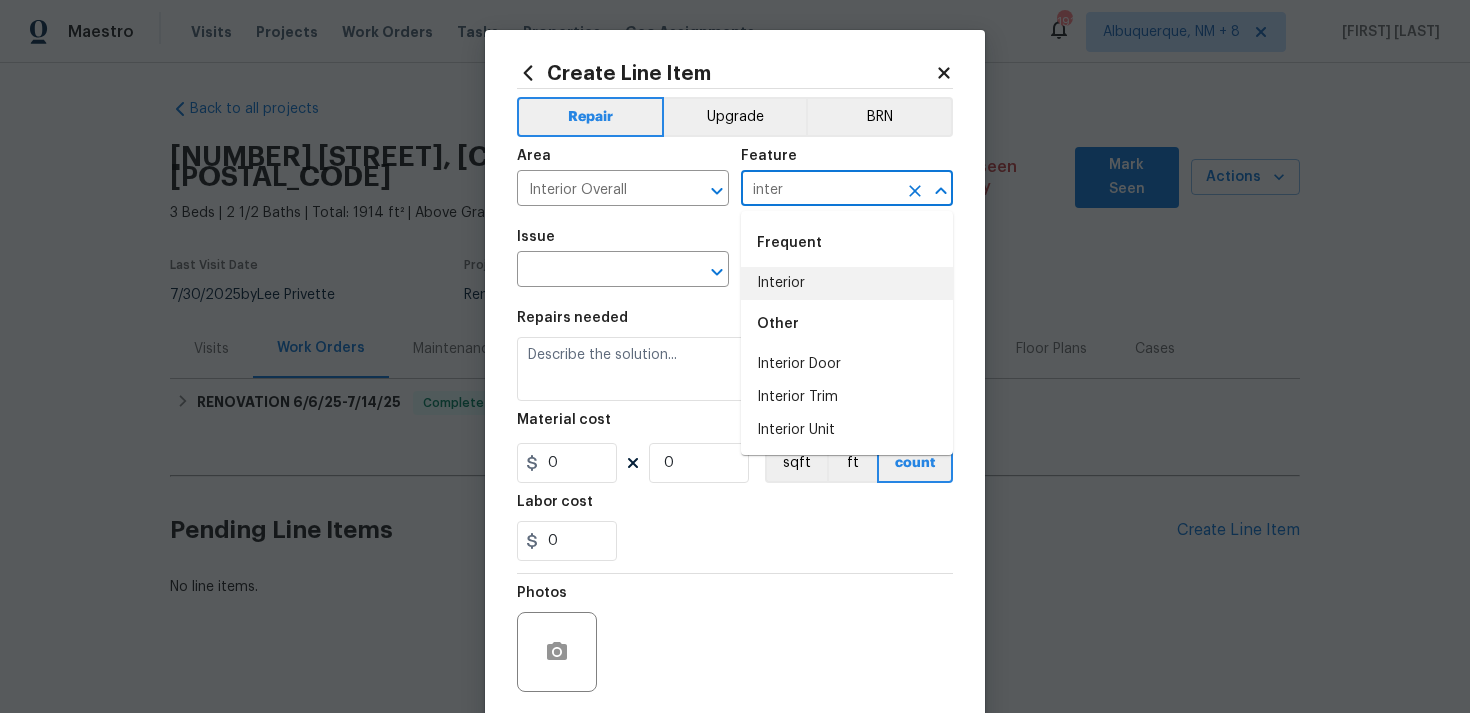 click on "Other" at bounding box center (847, 324) 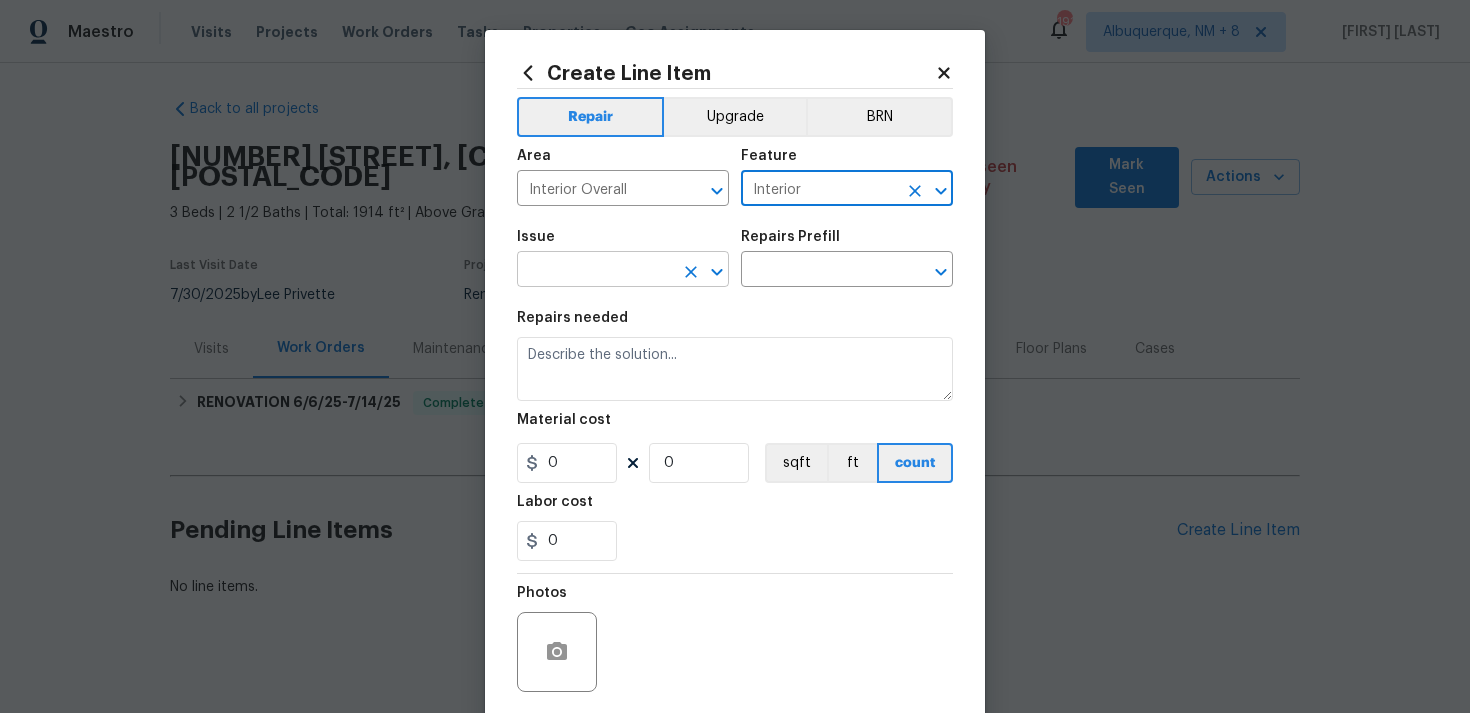 type on "Interior" 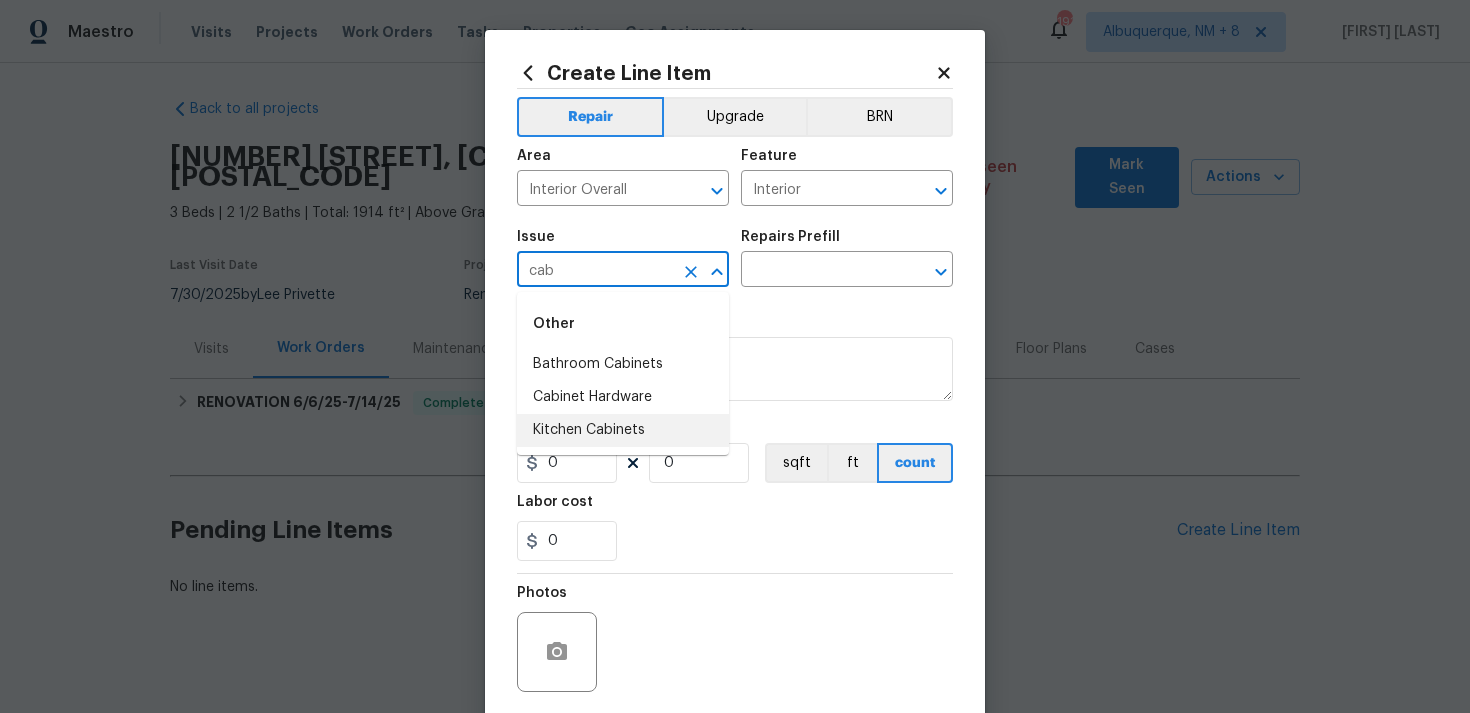 click on "Kitchen Cabinets" at bounding box center [623, 430] 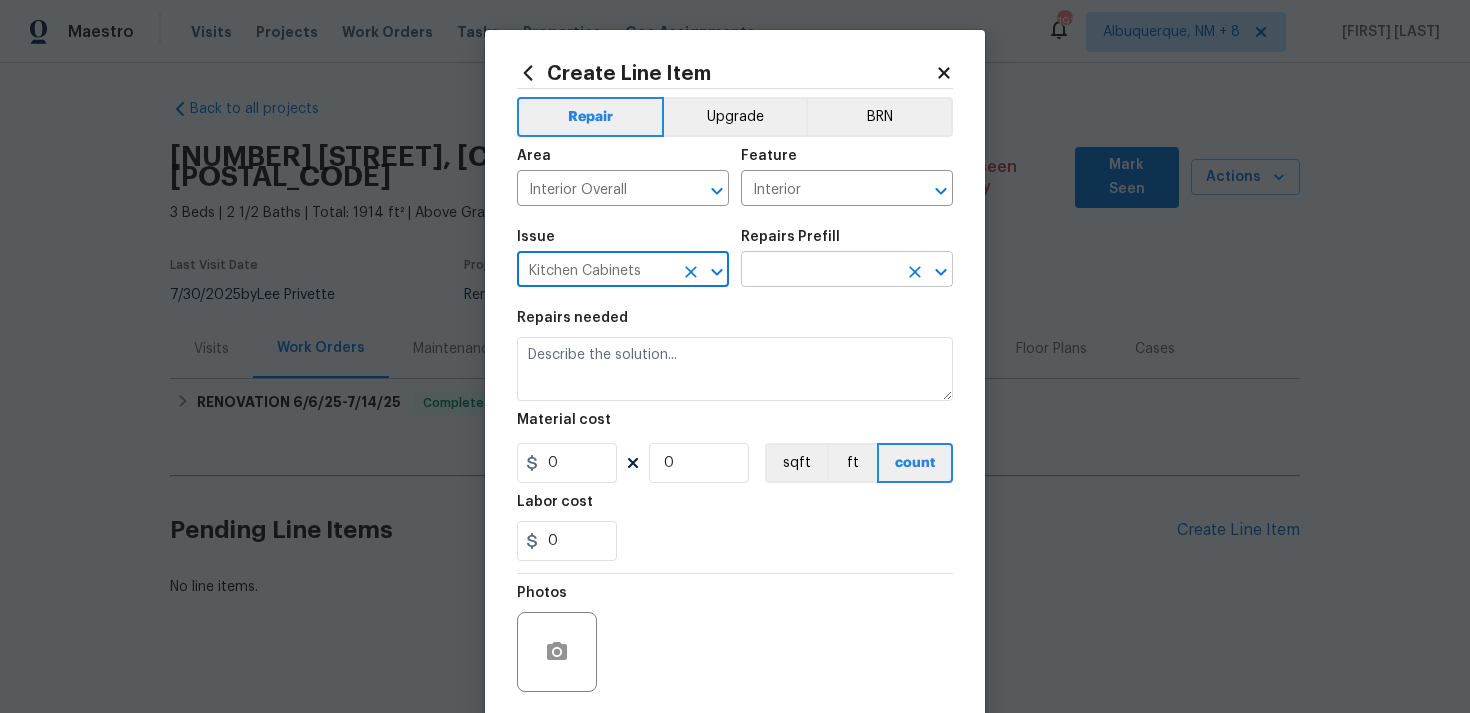 type on "Kitchen Cabinets" 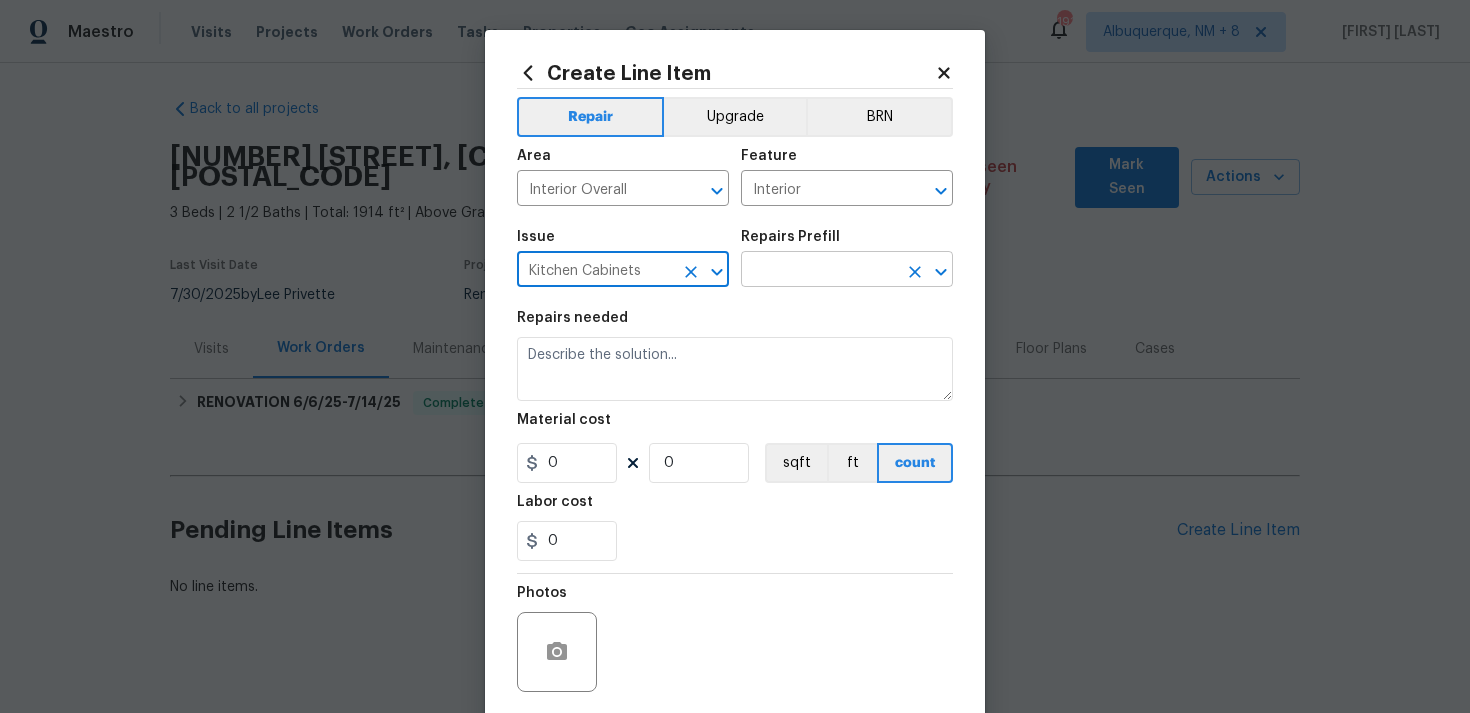 click at bounding box center [819, 271] 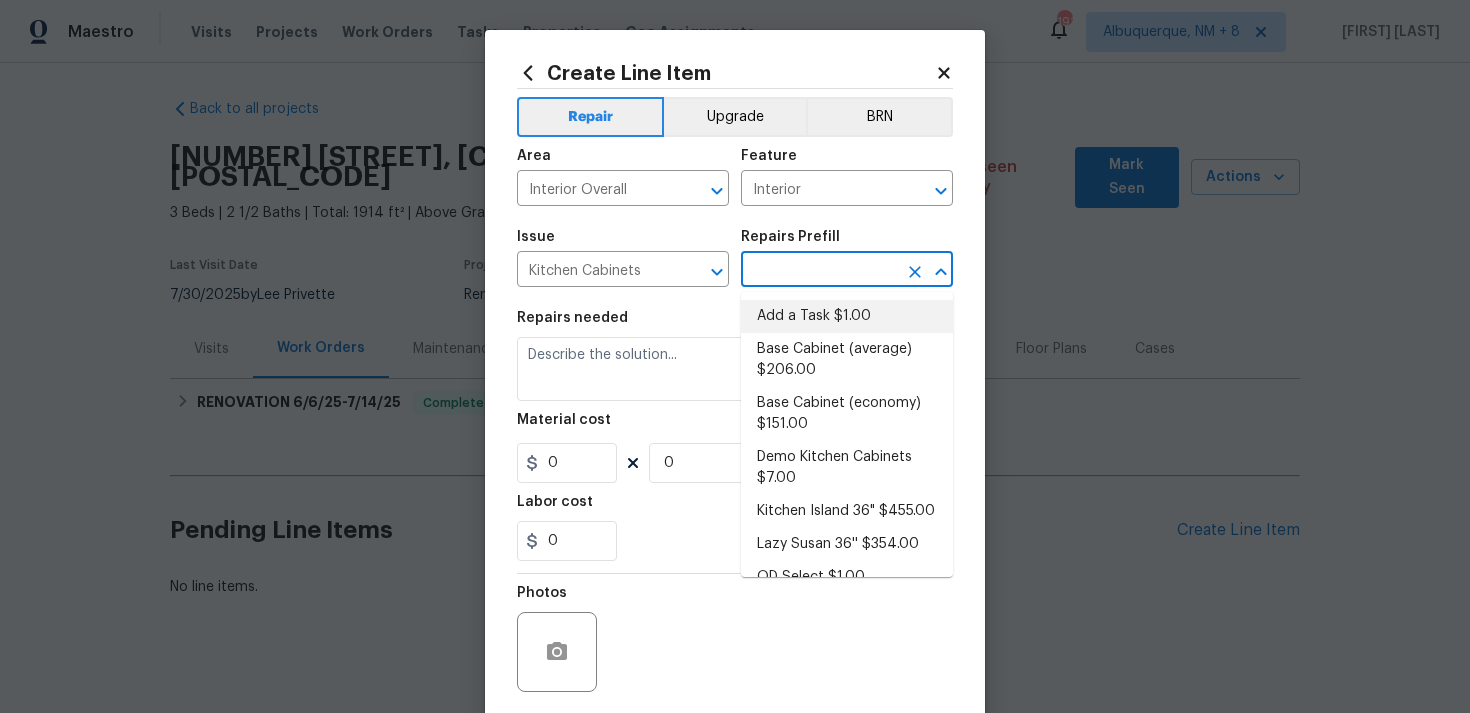 click on "Add a Task $1.00" at bounding box center (847, 316) 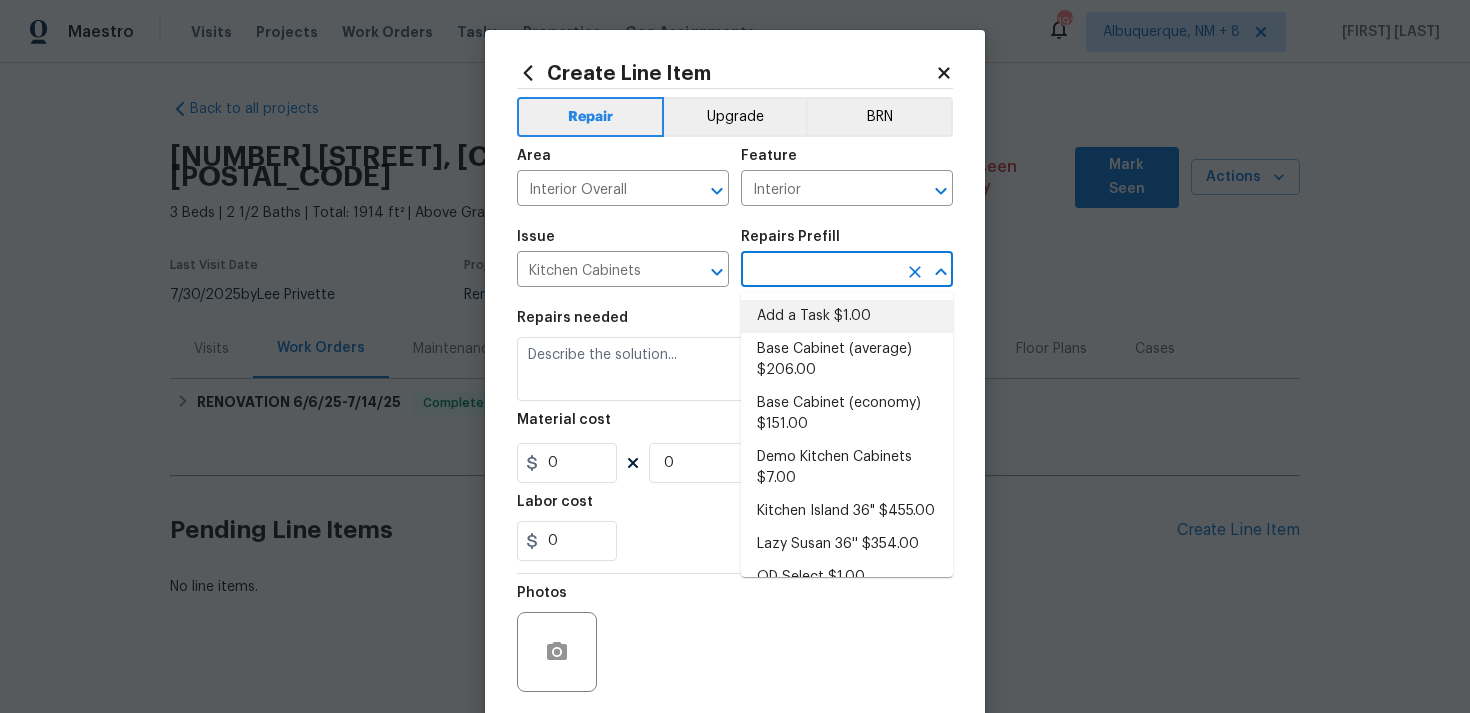 type on "Cabinets" 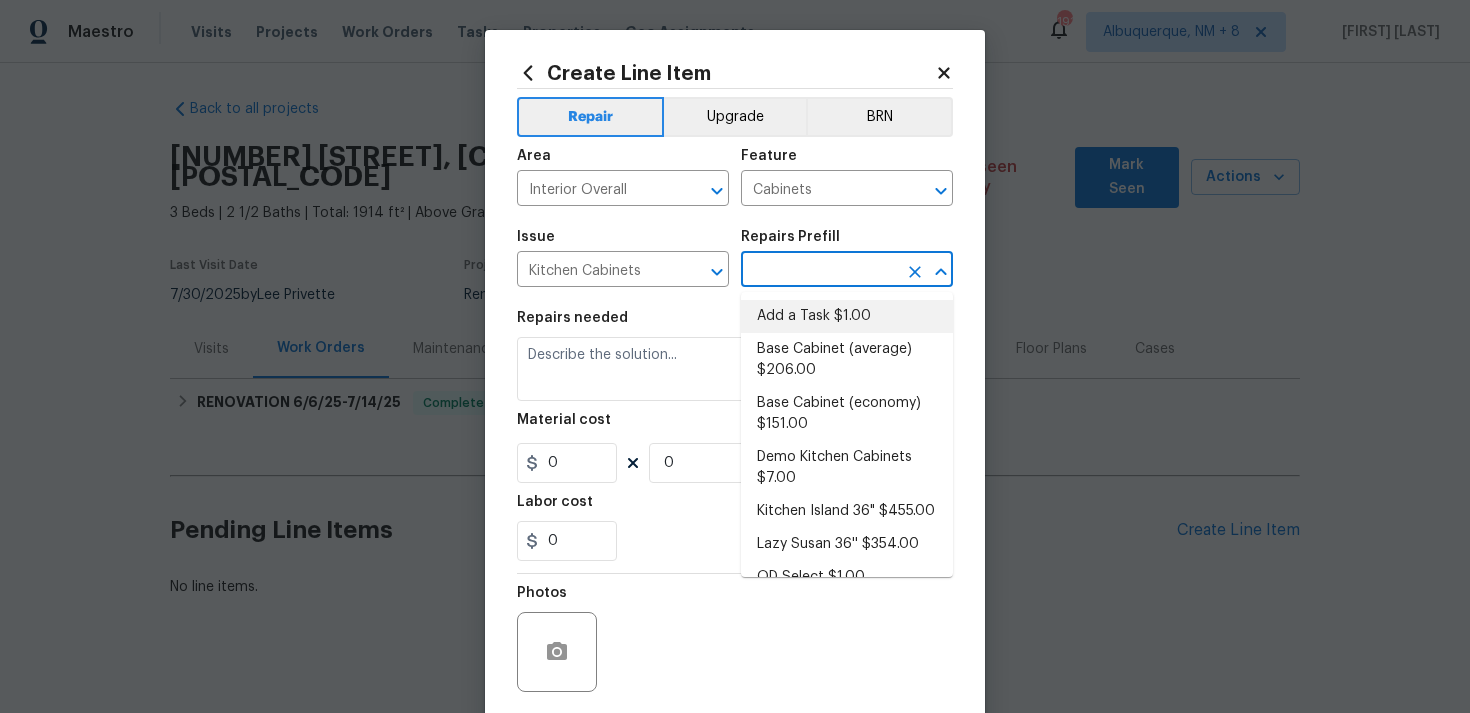 type on "Add a Task $1.00" 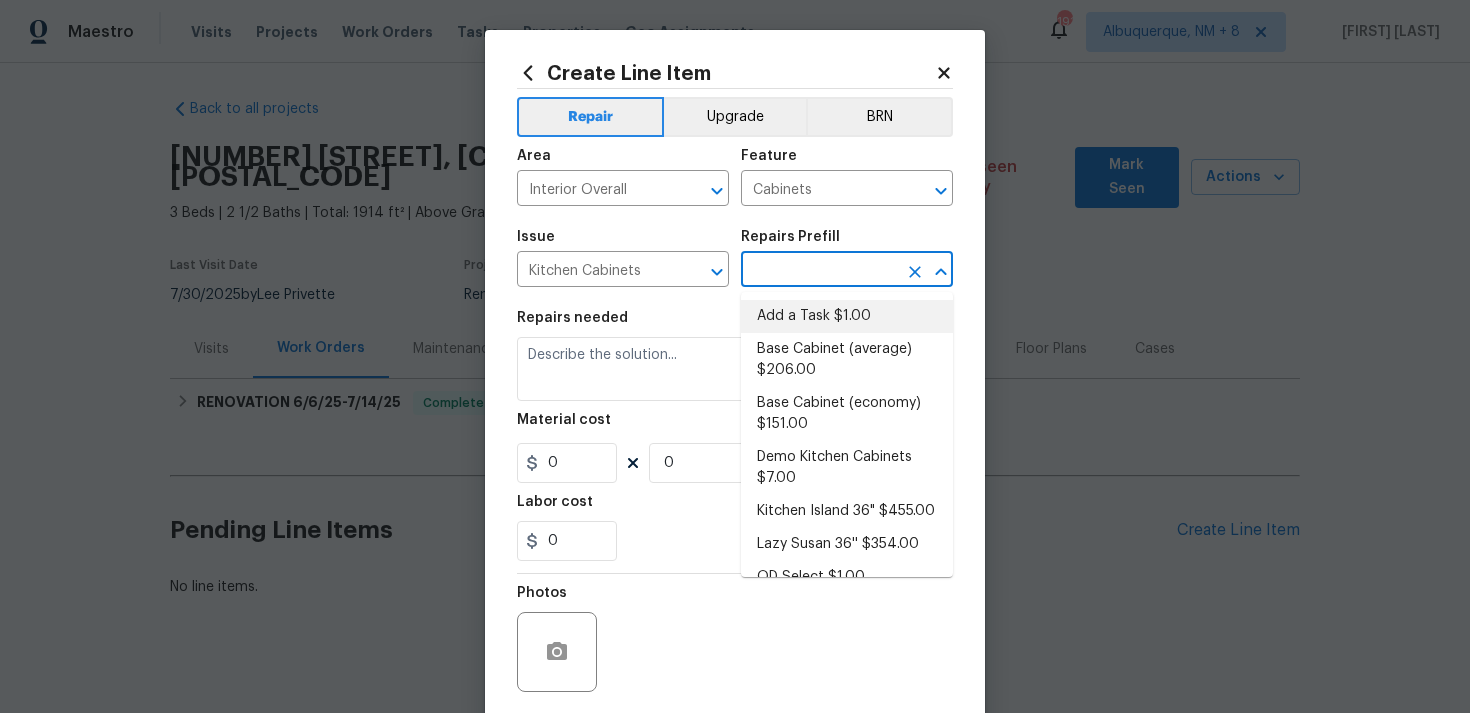 type on "1" 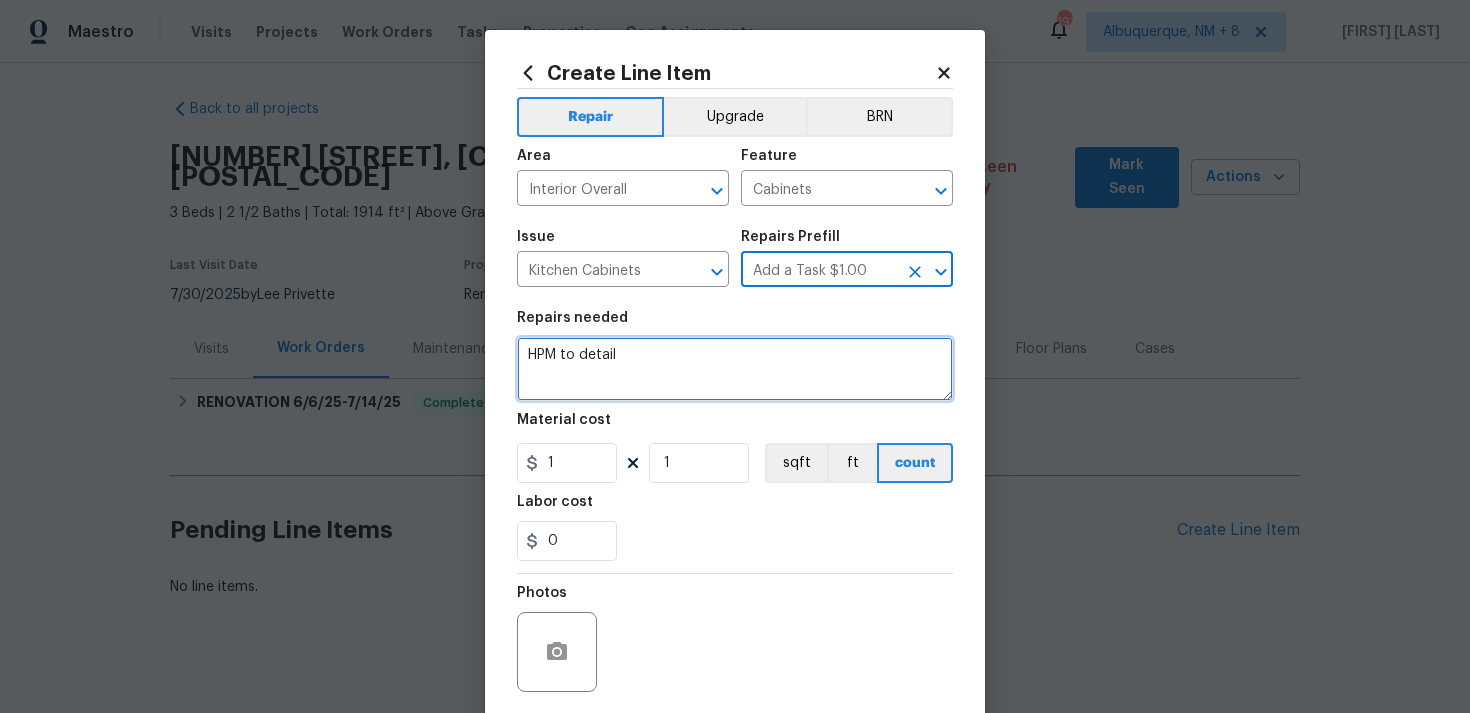 click on "HPM to detail" at bounding box center (735, 369) 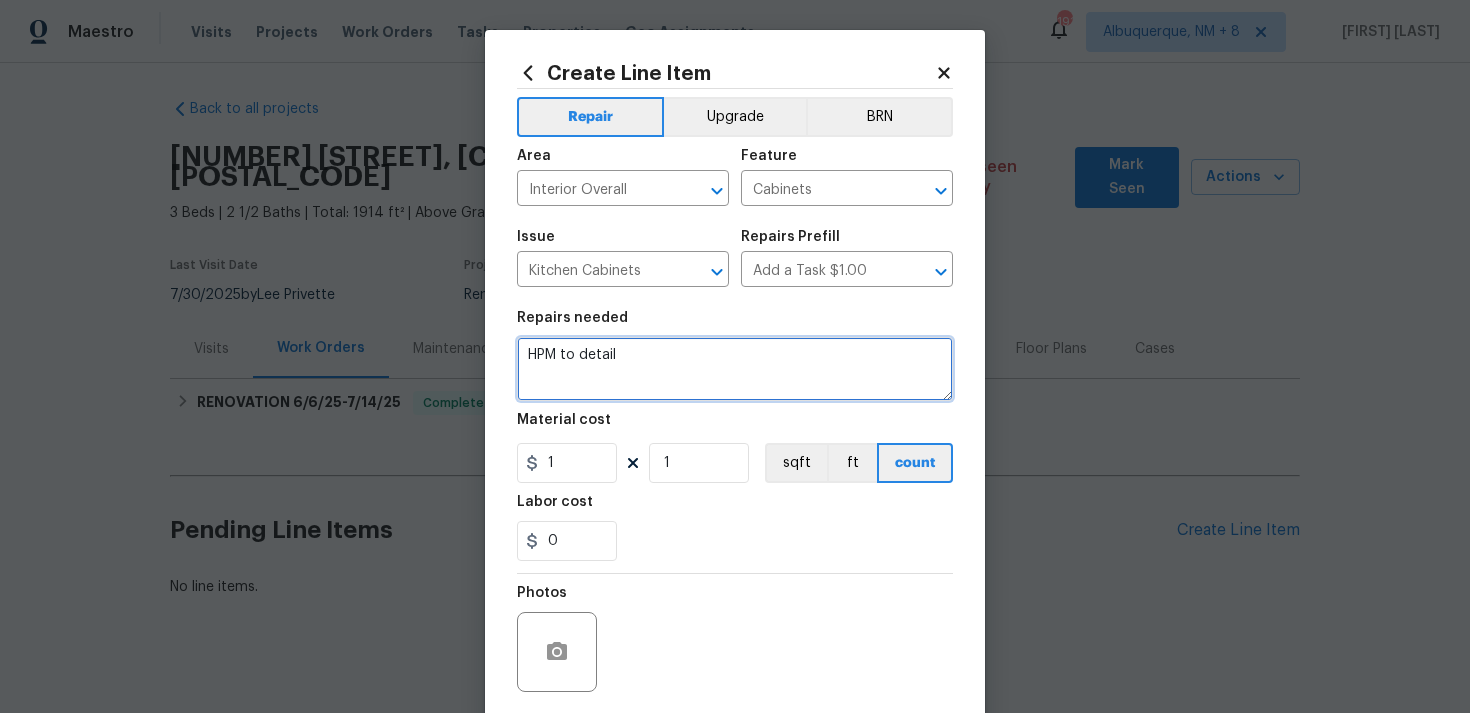 click on "HPM to detail" at bounding box center [735, 369] 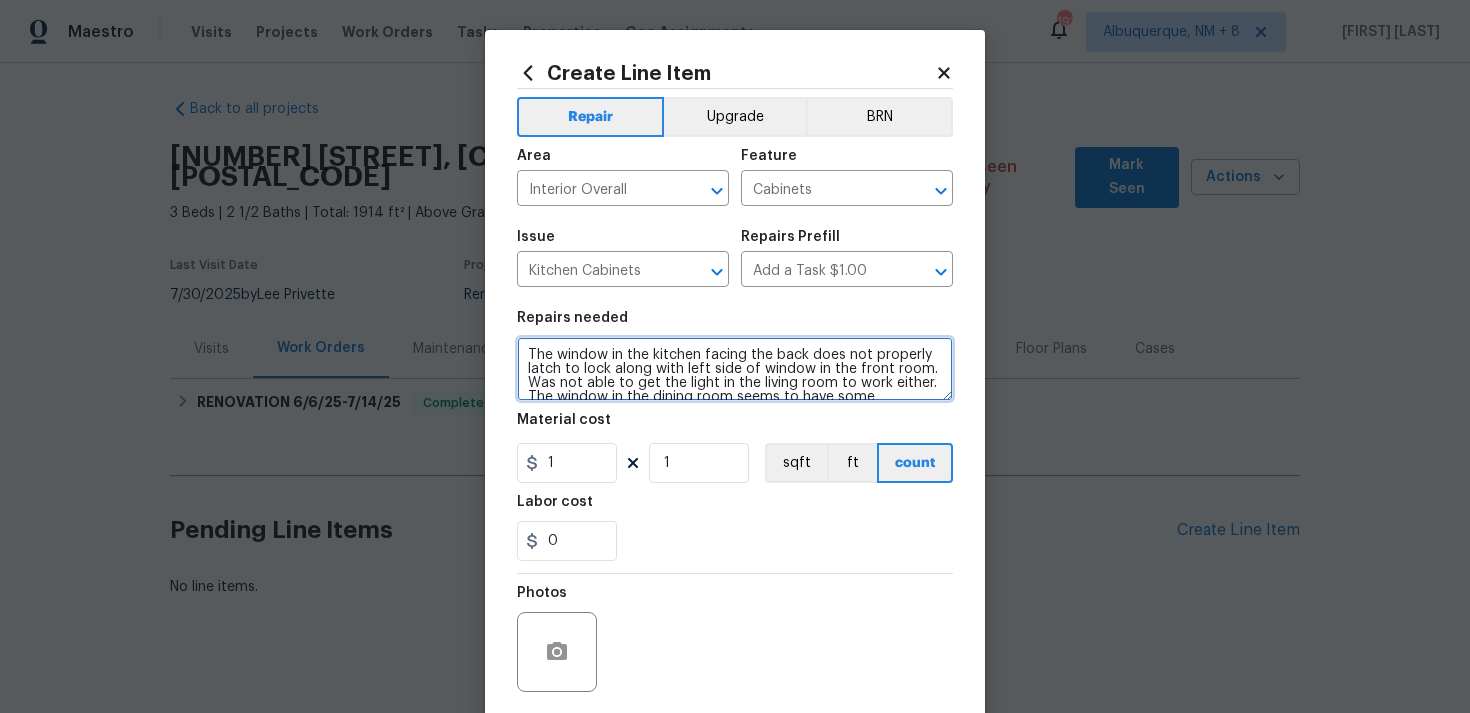 scroll, scrollTop: 102, scrollLeft: 0, axis: vertical 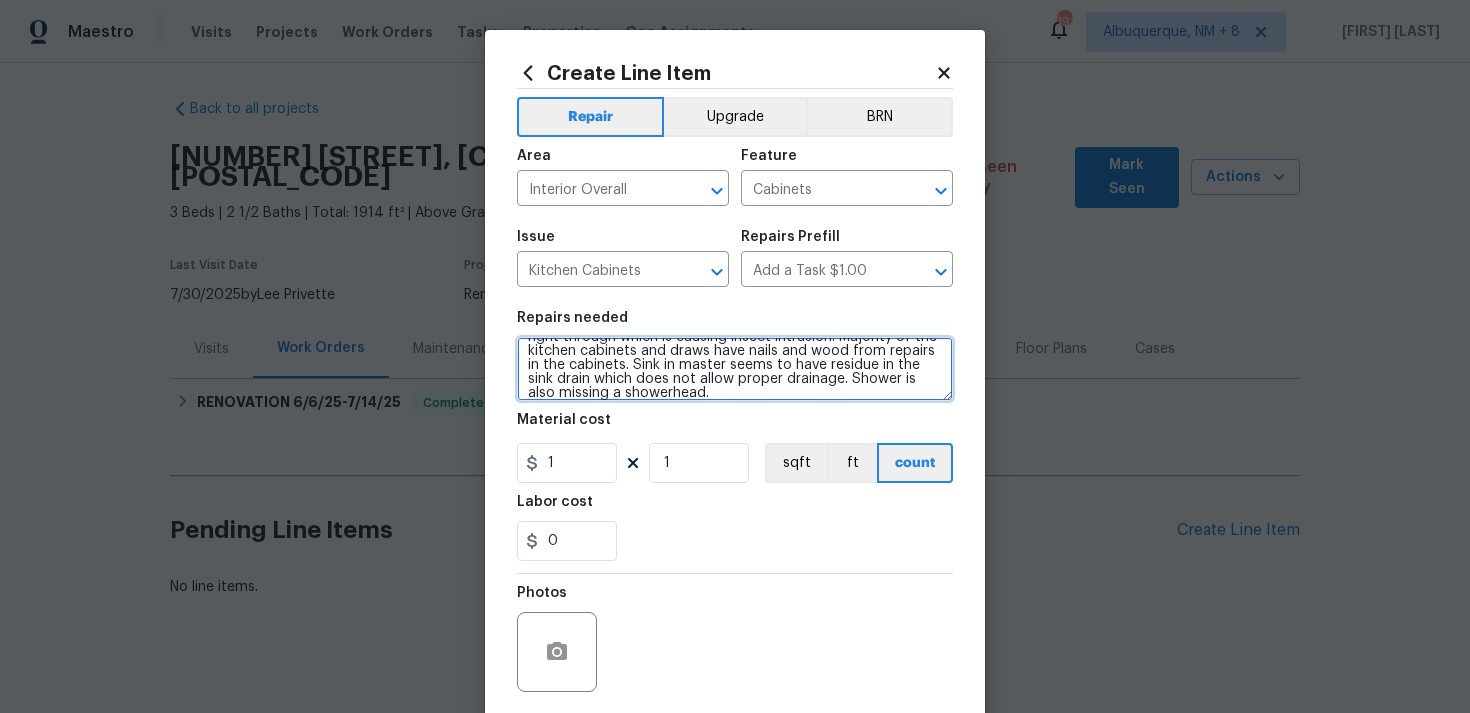 type on "The window in the kitchen facing the back does not properly latch to lock along with left side of window in the front room. Was not able to get the light in the living room to work either. The window in the dining room seems to have some separation at the wall at the top. Door in kitchen to outside deck needs weather stripping at the bottom as you can see right through which is causing insect intrusion. Majority of the kitchen cabinets and draws have nails and wood from repairs in the cabinets. Sink in master seems to have residue in the sink drain which does not allow proper drainage. Shower is also missing a showerhead." 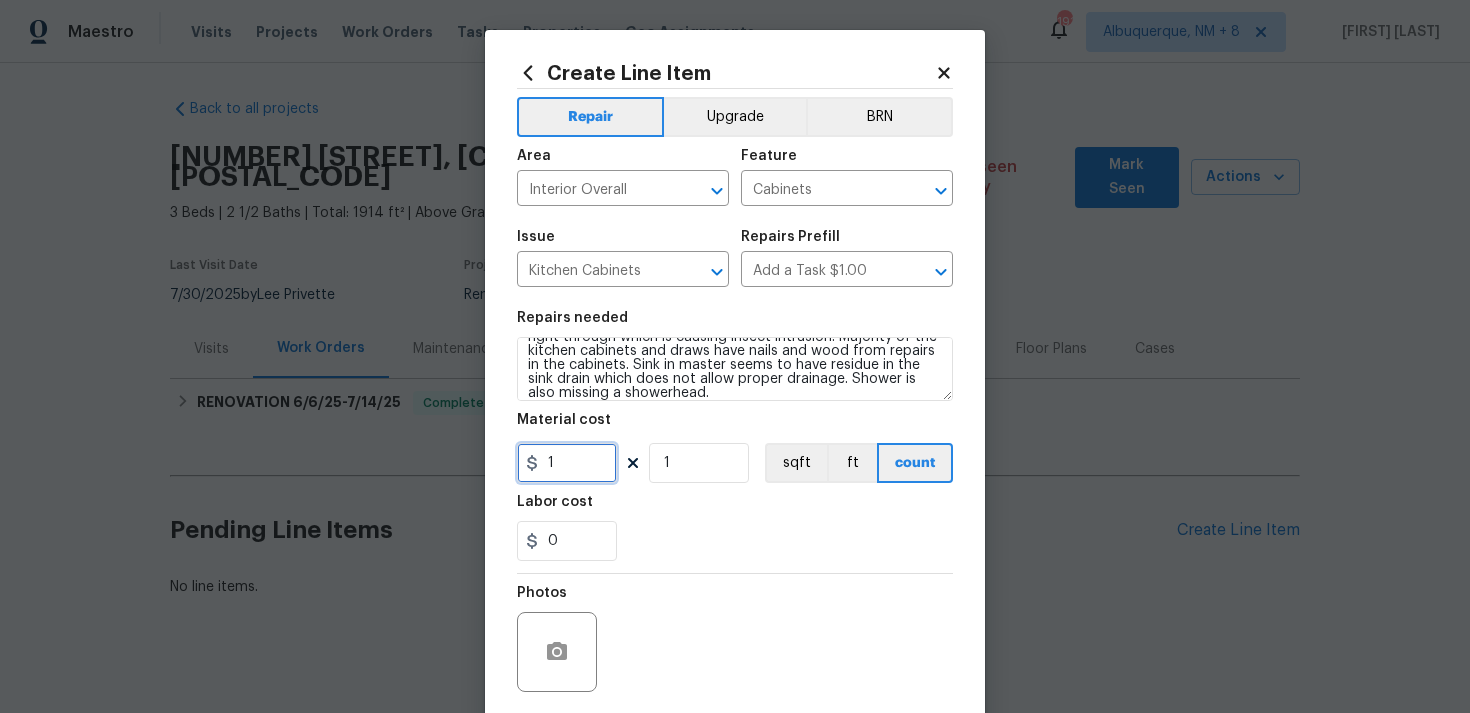 click on "1" at bounding box center (567, 463) 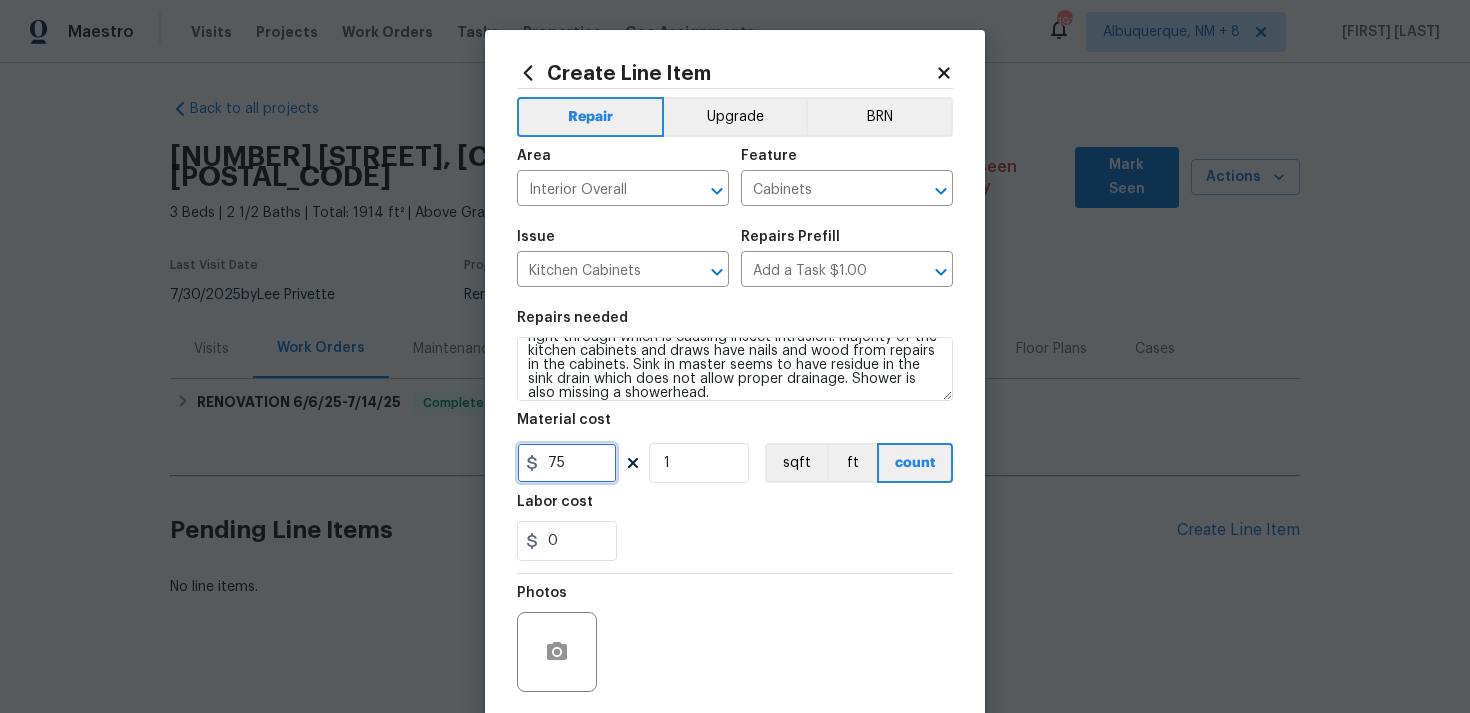 type on "75" 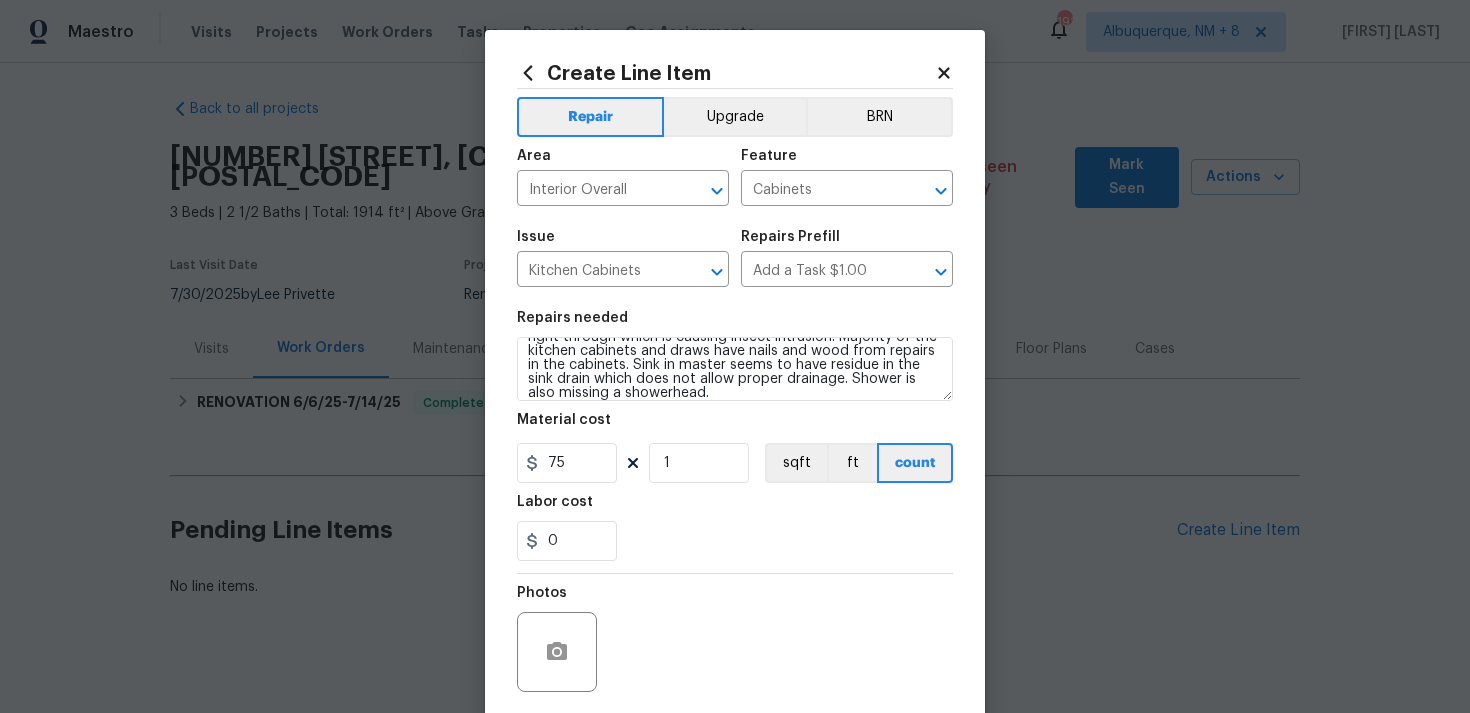 click on "Photos" at bounding box center [735, 639] 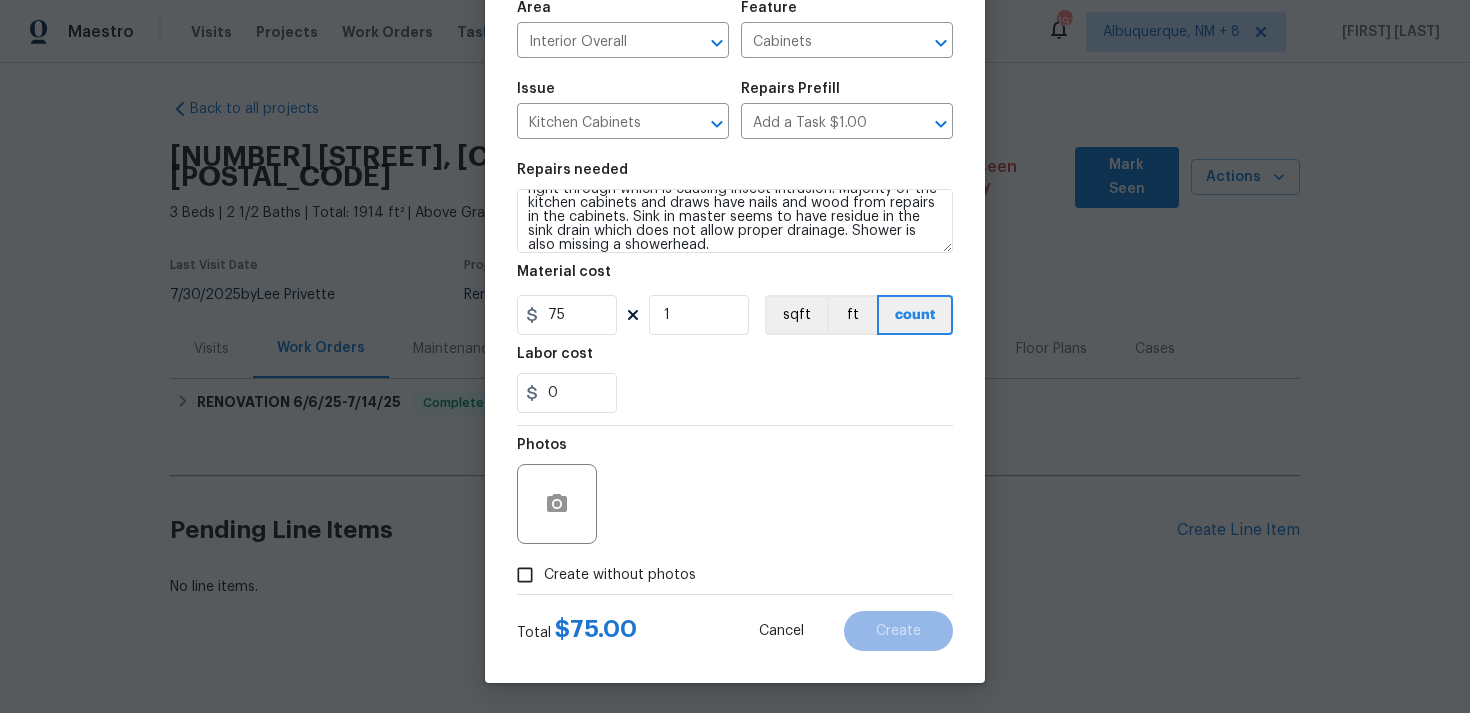 click on "Create Line Item Repair Upgrade BRN Area Interior Overall ​ Feature Cabinets ​ Issue Kitchen Cabinets ​ Repairs Prefill Add a Task $1.00 ​ Repairs needed The window in the kitchen facing the back does not properly latch to lock along with left side of window in the front room. Was not able to get the light in the living room to work either. The window in the dining room seems to have some separation at the wall at the top. Door in kitchen to outside deck needs weather stripping at the bottom as you can see right through which is causing insect intrusion. Majority of the kitchen cabinets and draws have nails and wood from repairs in the cabinets. Sink in master seems to have residue in the sink drain which does not allow proper drainage. Shower is also missing a showerhead. Material cost 75 1 sqft ft count Labor cost 0 Photos Create without photos Total   $ 75.00 Cancel Create" at bounding box center [735, 282] 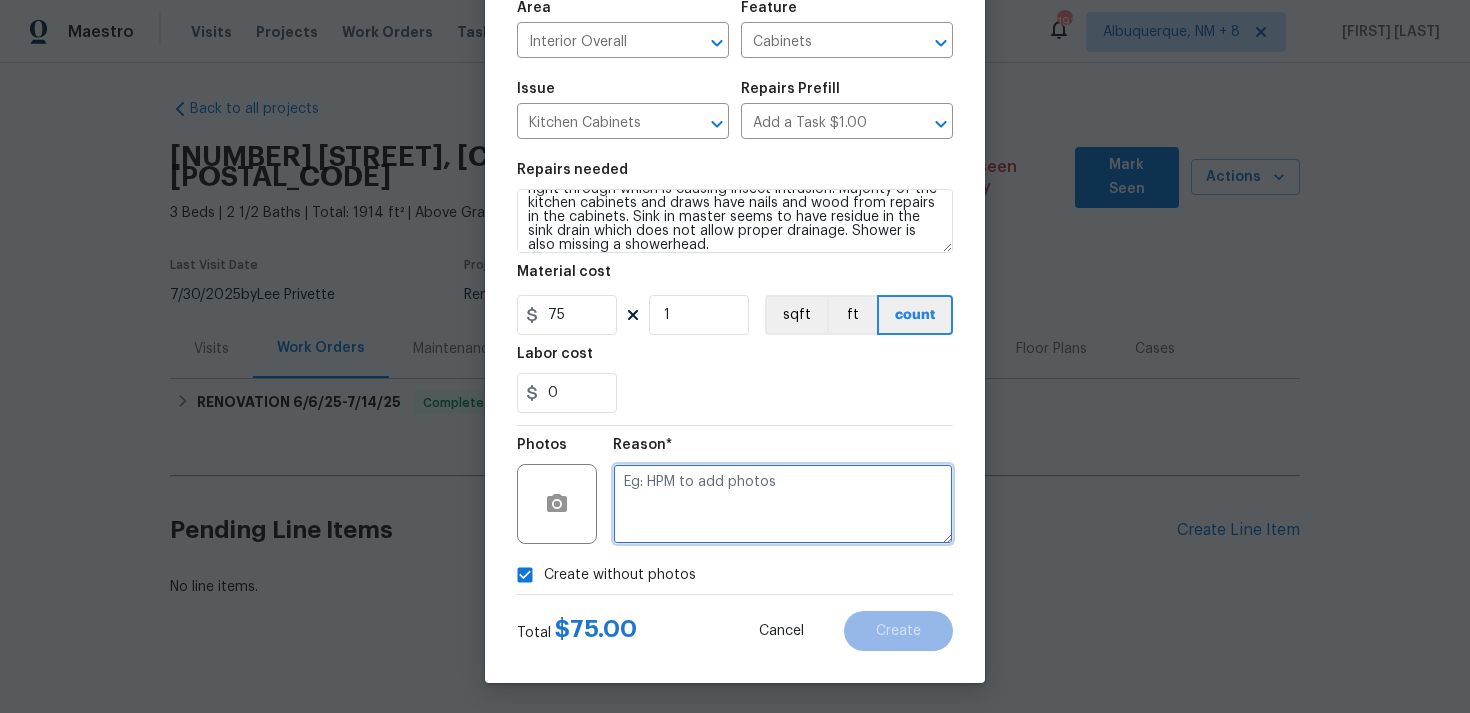 click at bounding box center (783, 504) 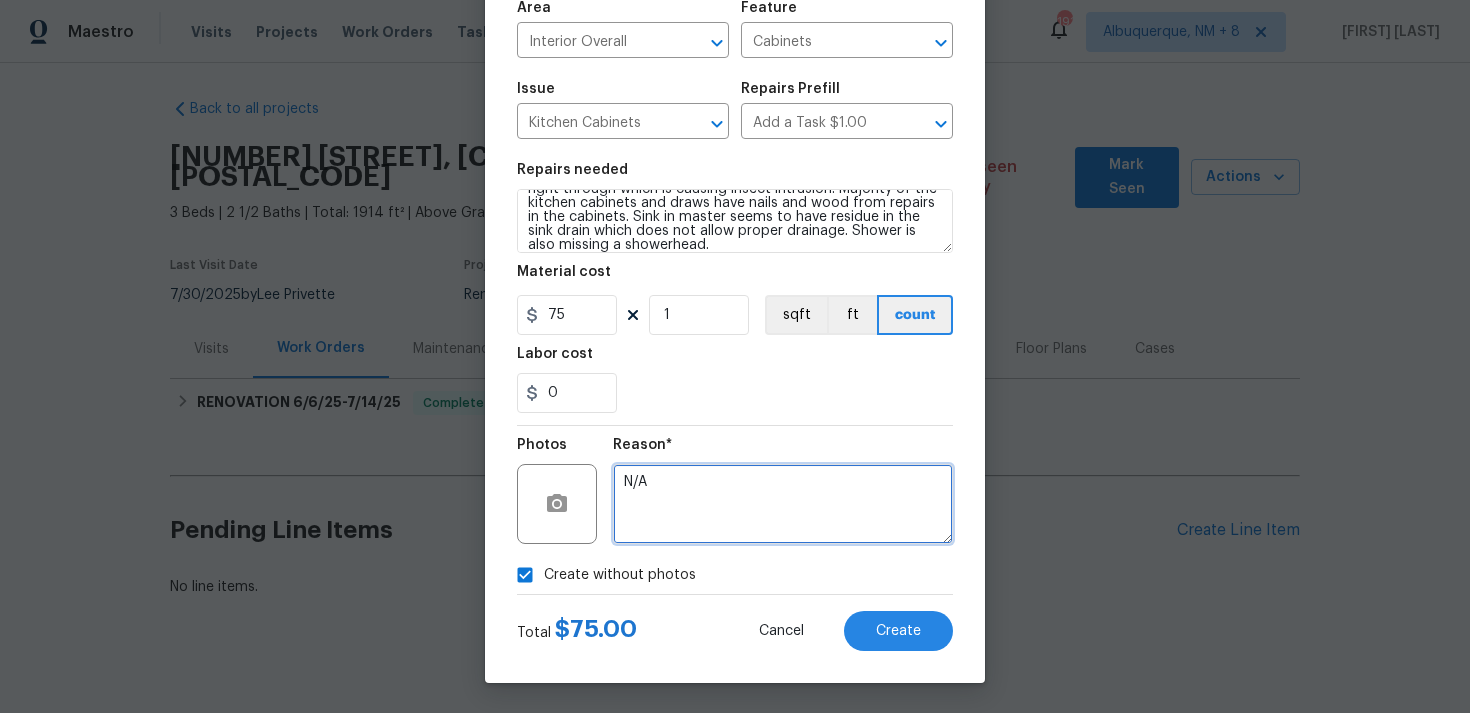 type on "N/A" 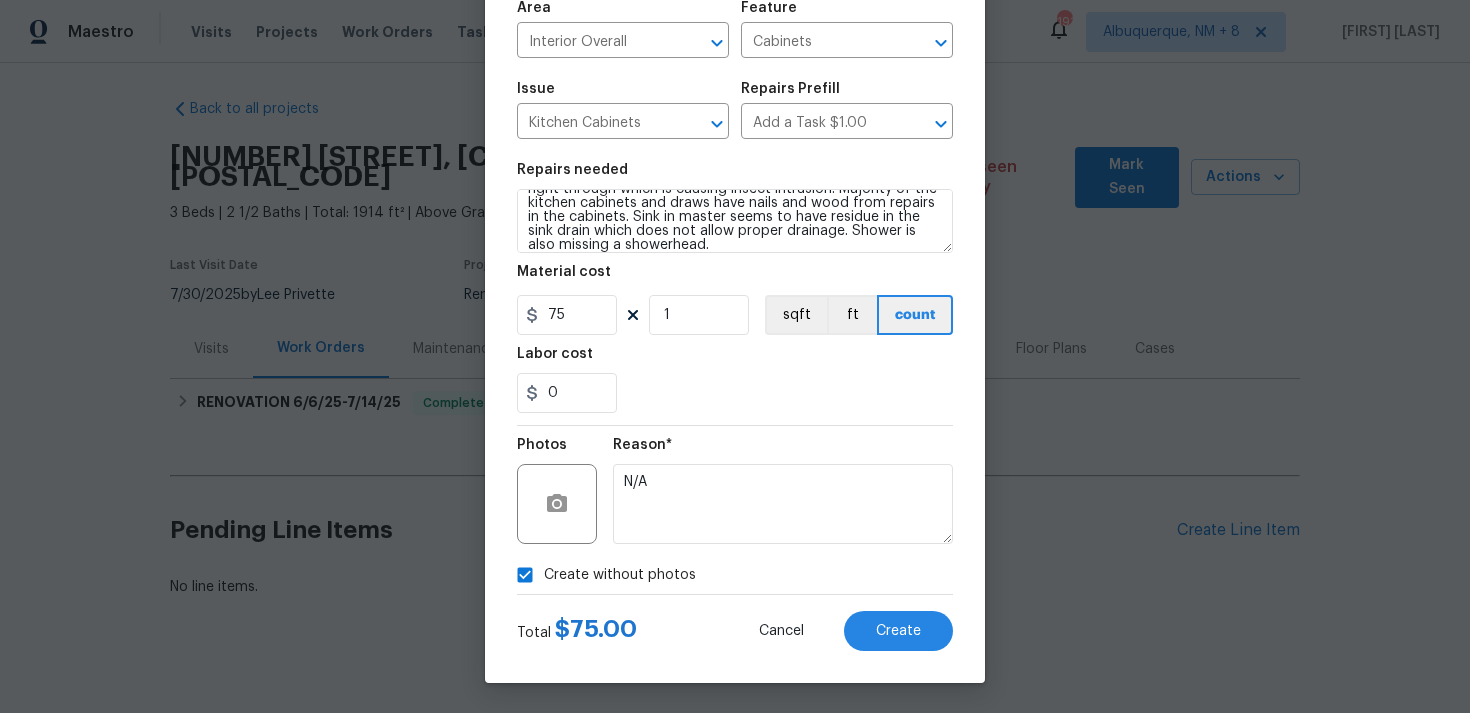 click on "Total   $ 75.00 Cancel Create" at bounding box center (735, 623) 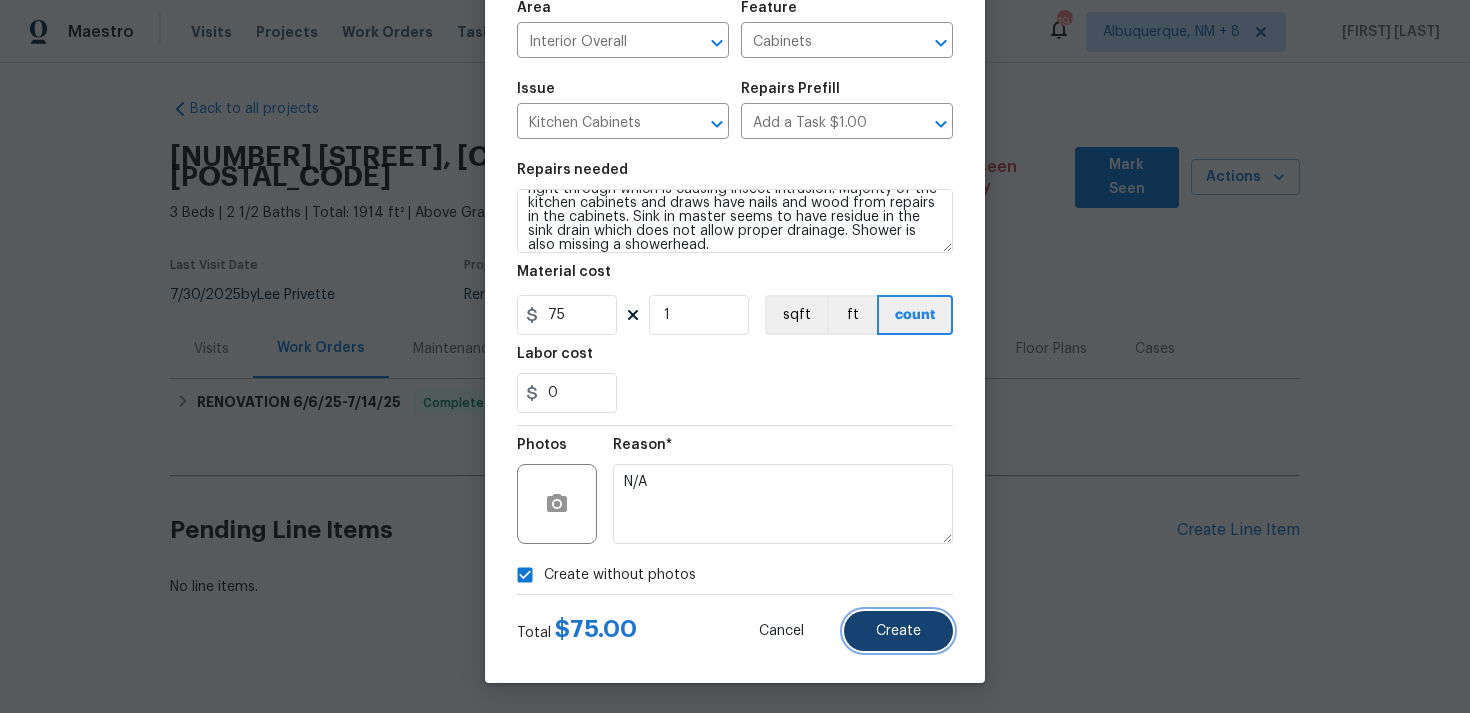 click on "Create" at bounding box center (898, 631) 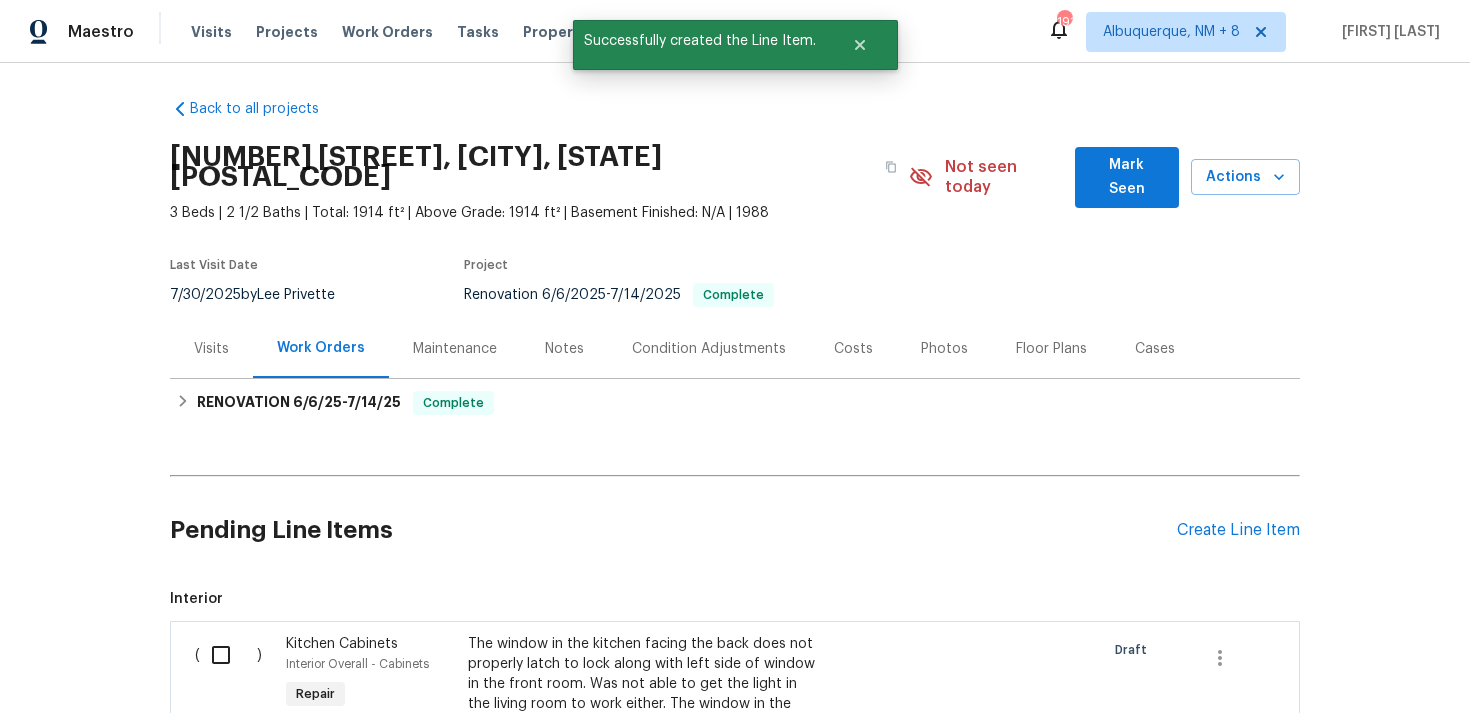 scroll, scrollTop: 89, scrollLeft: 0, axis: vertical 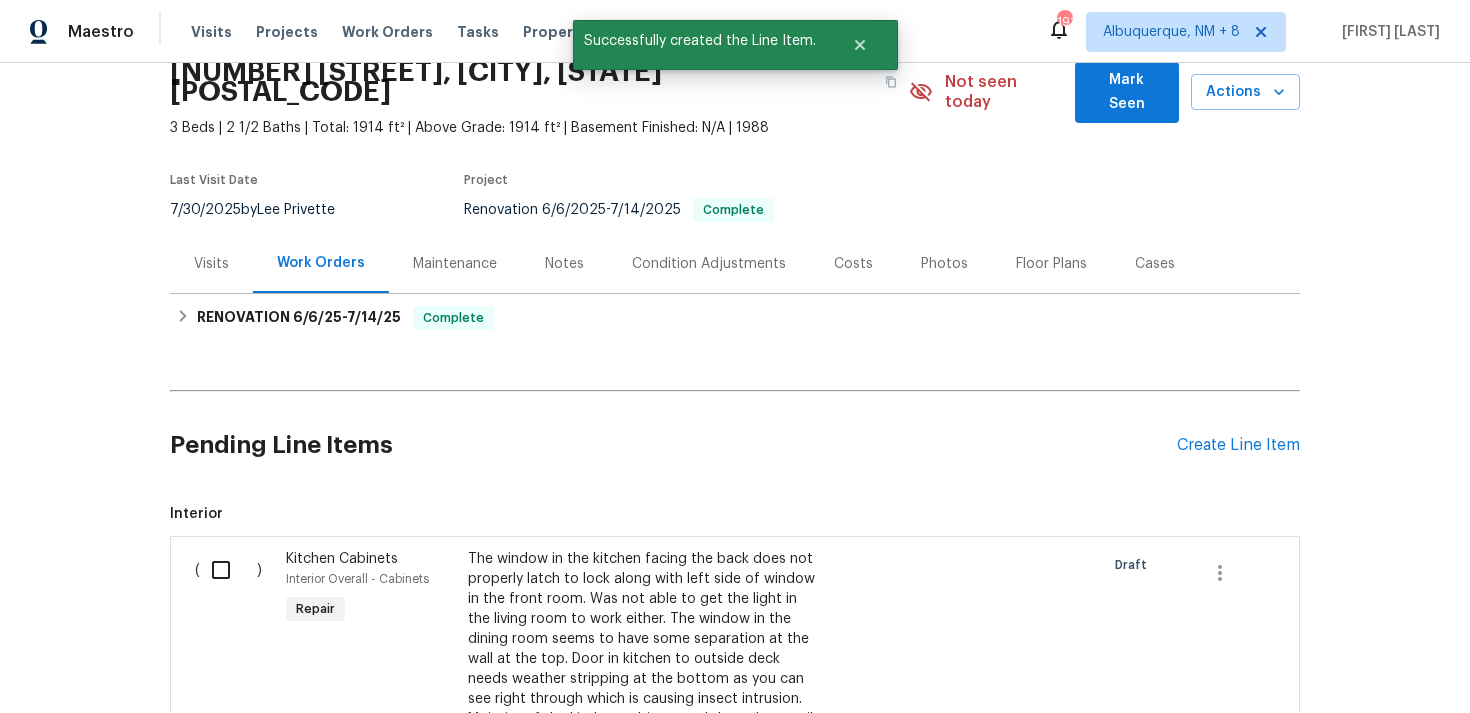 click at bounding box center (228, 570) 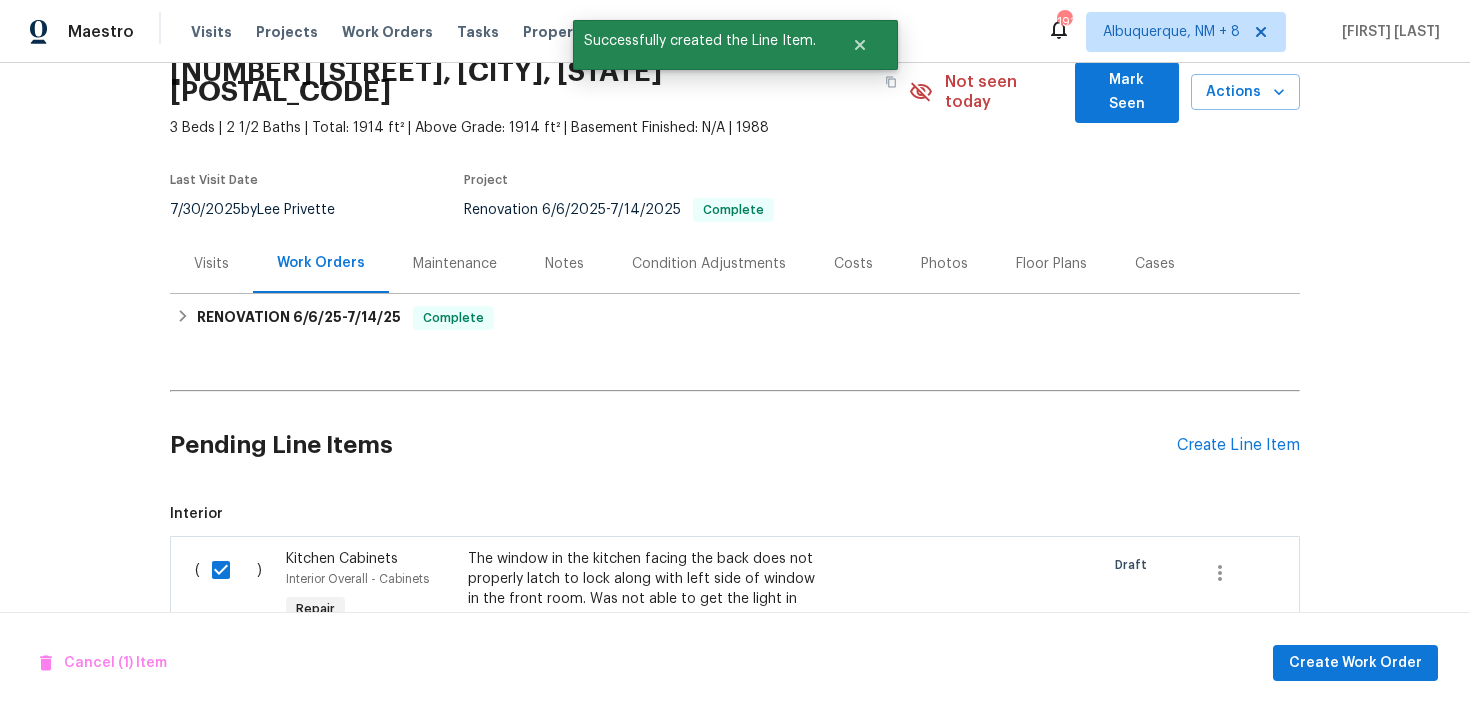 scroll, scrollTop: 532, scrollLeft: 0, axis: vertical 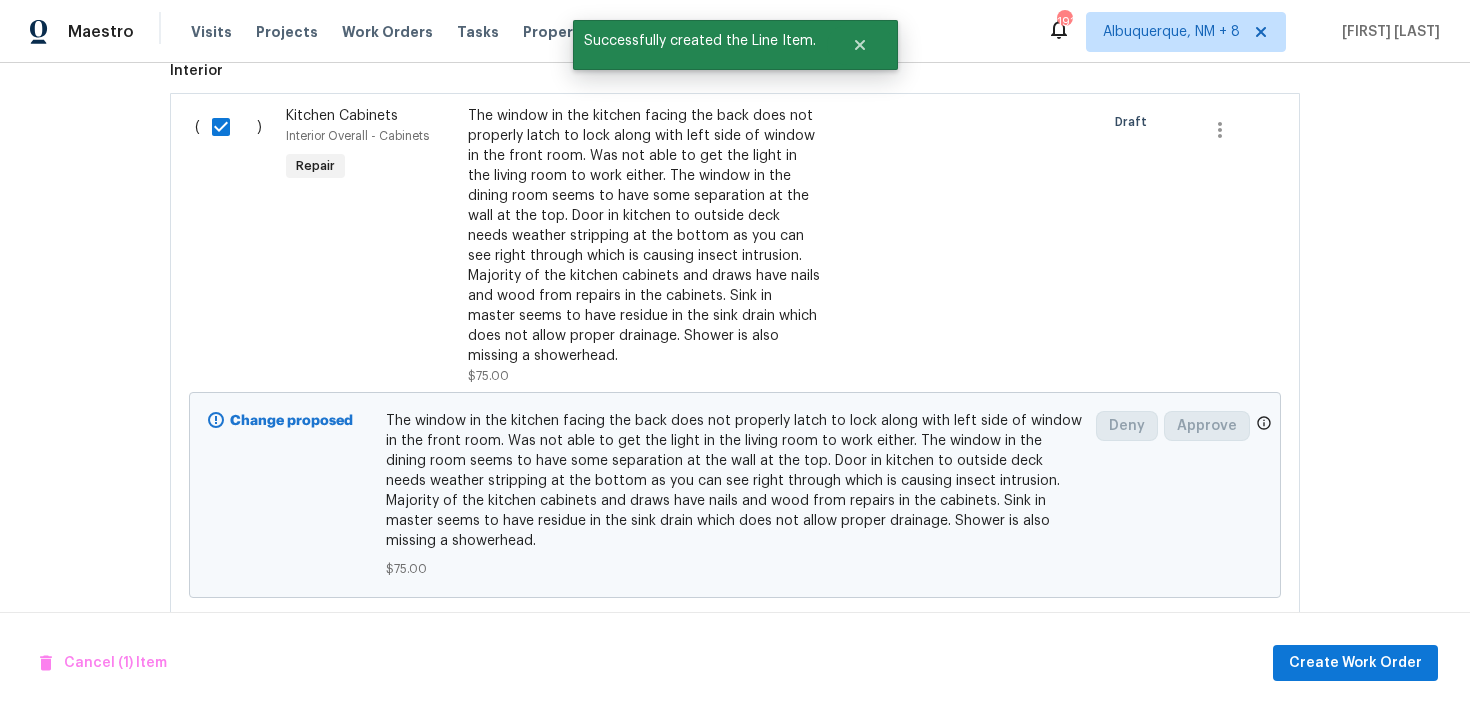 click on "Cancel (1) Item Create Work Order" at bounding box center [735, 663] 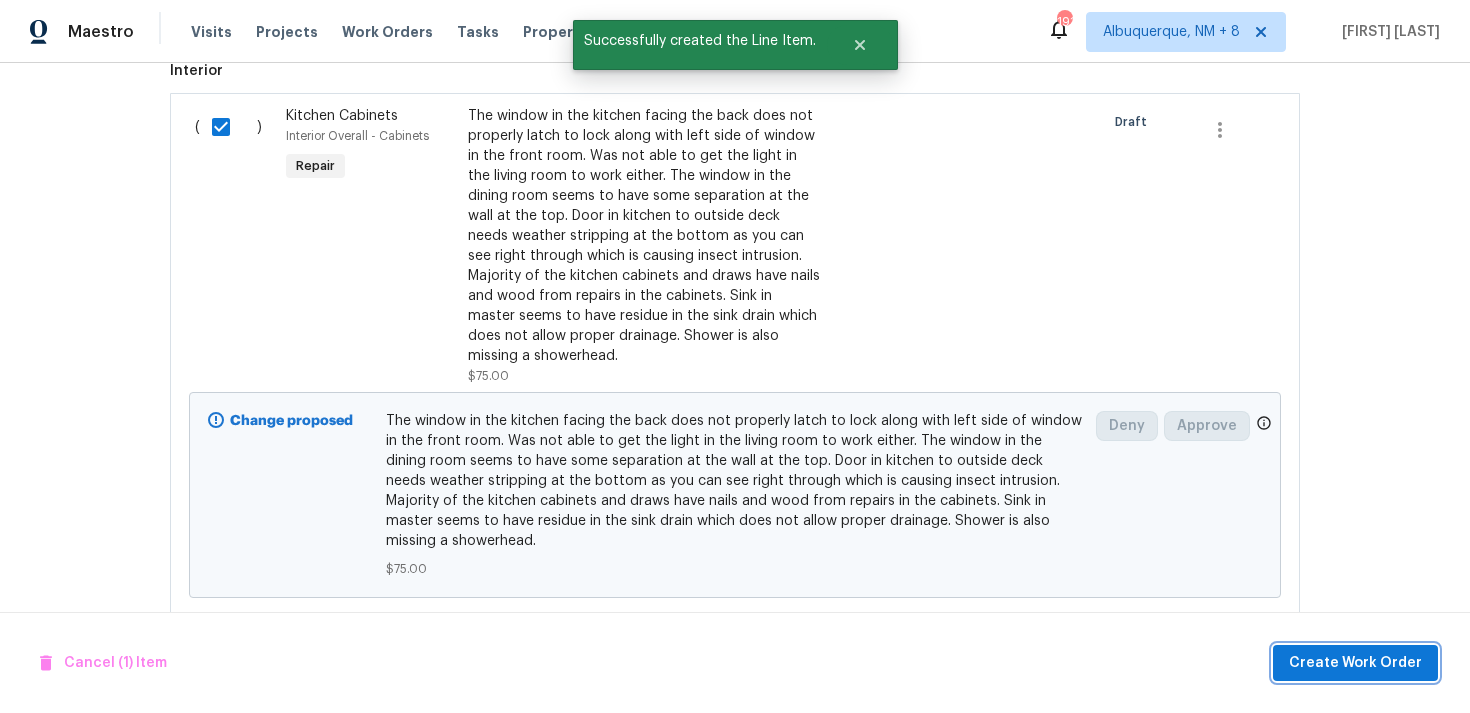 click on "Create Work Order" at bounding box center [1355, 663] 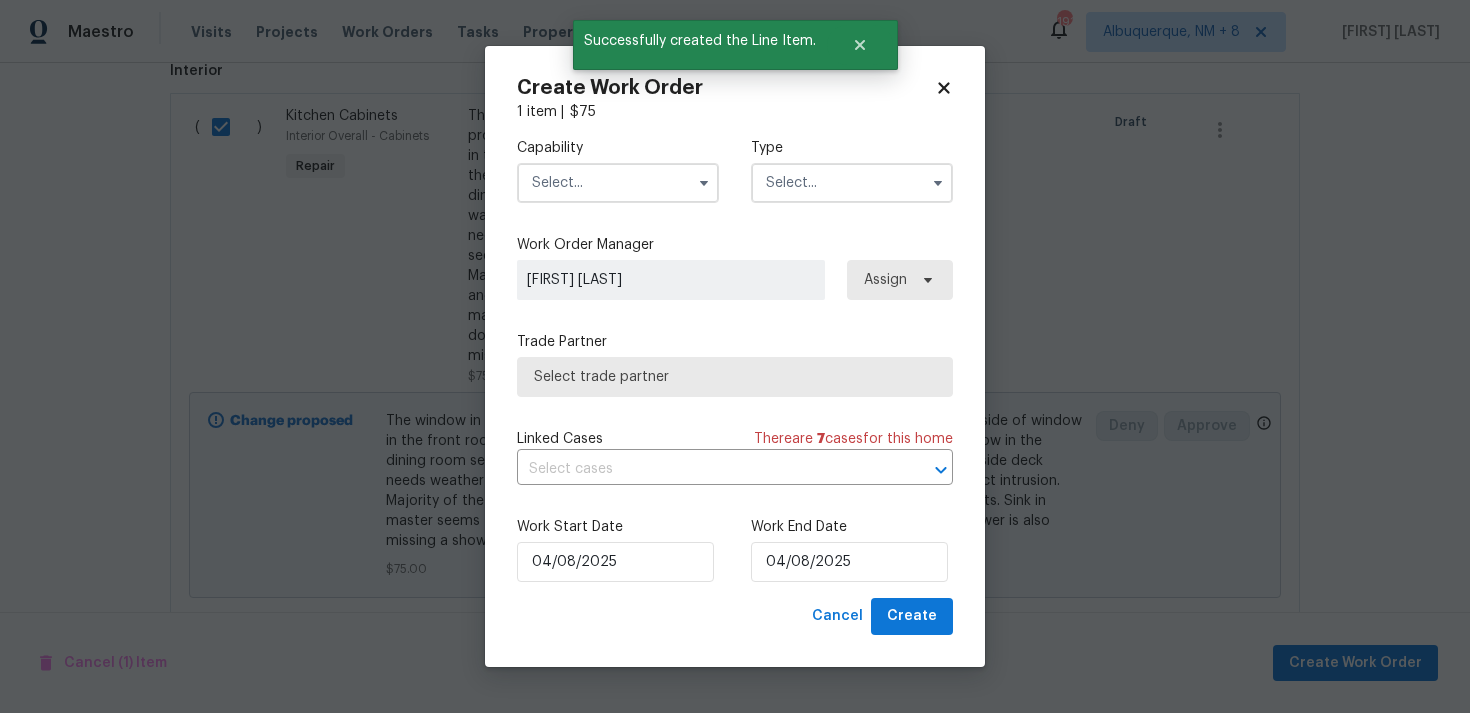 click at bounding box center [852, 183] 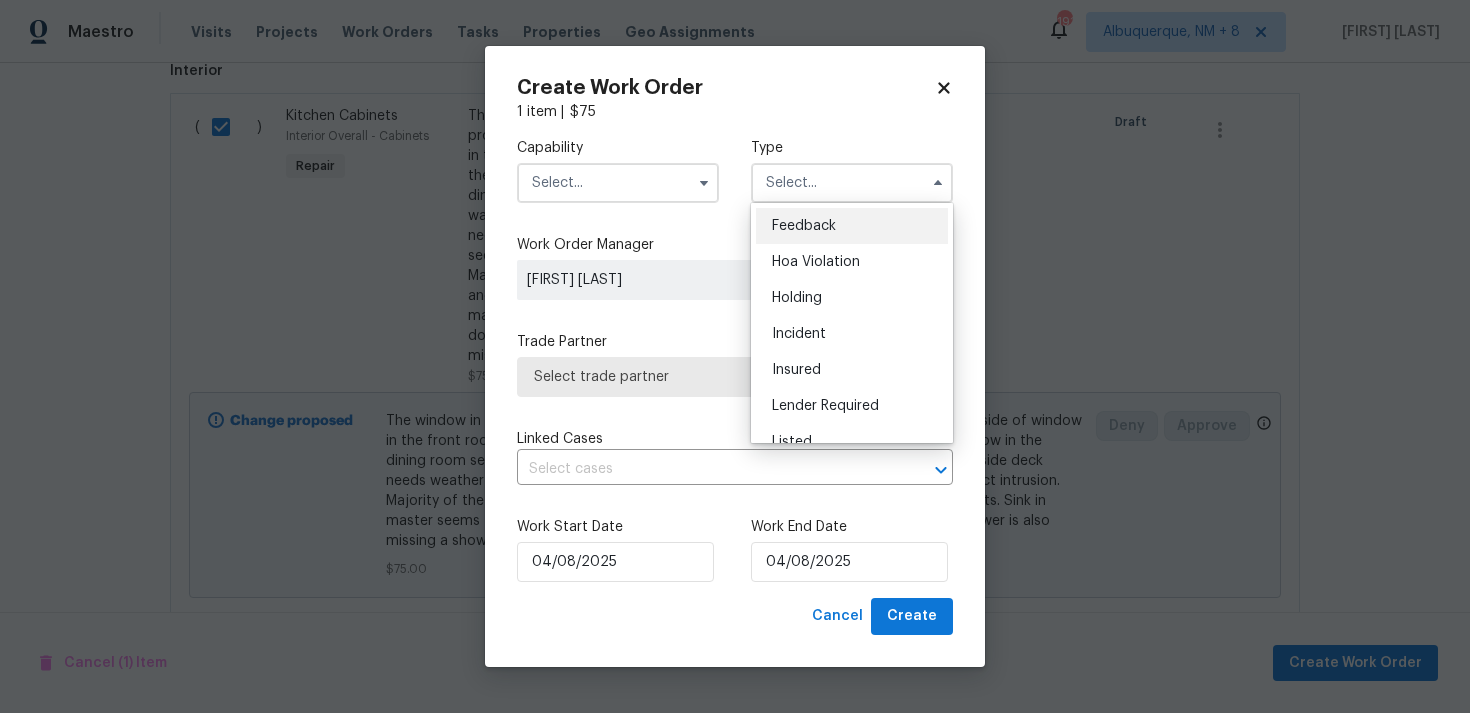 click on "Feedback" at bounding box center (852, 226) 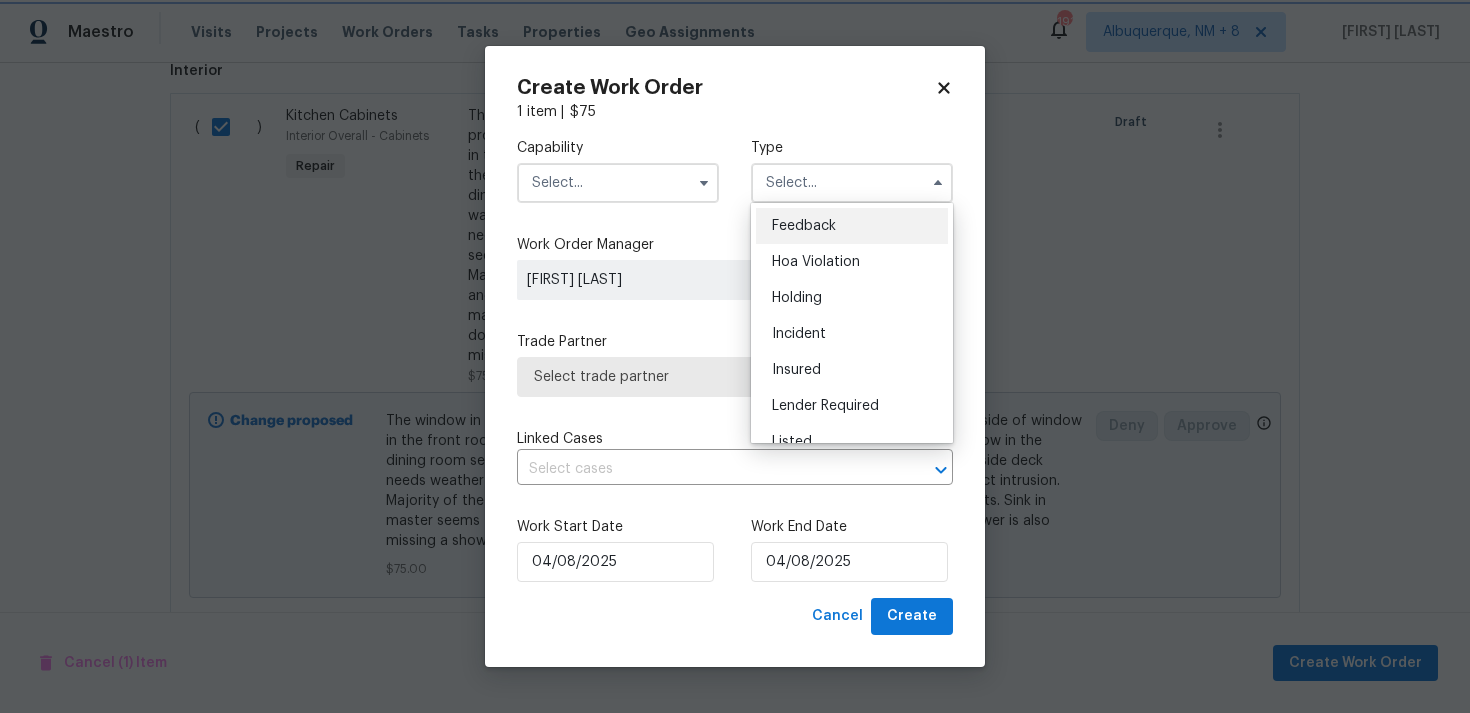 type on "Feedback" 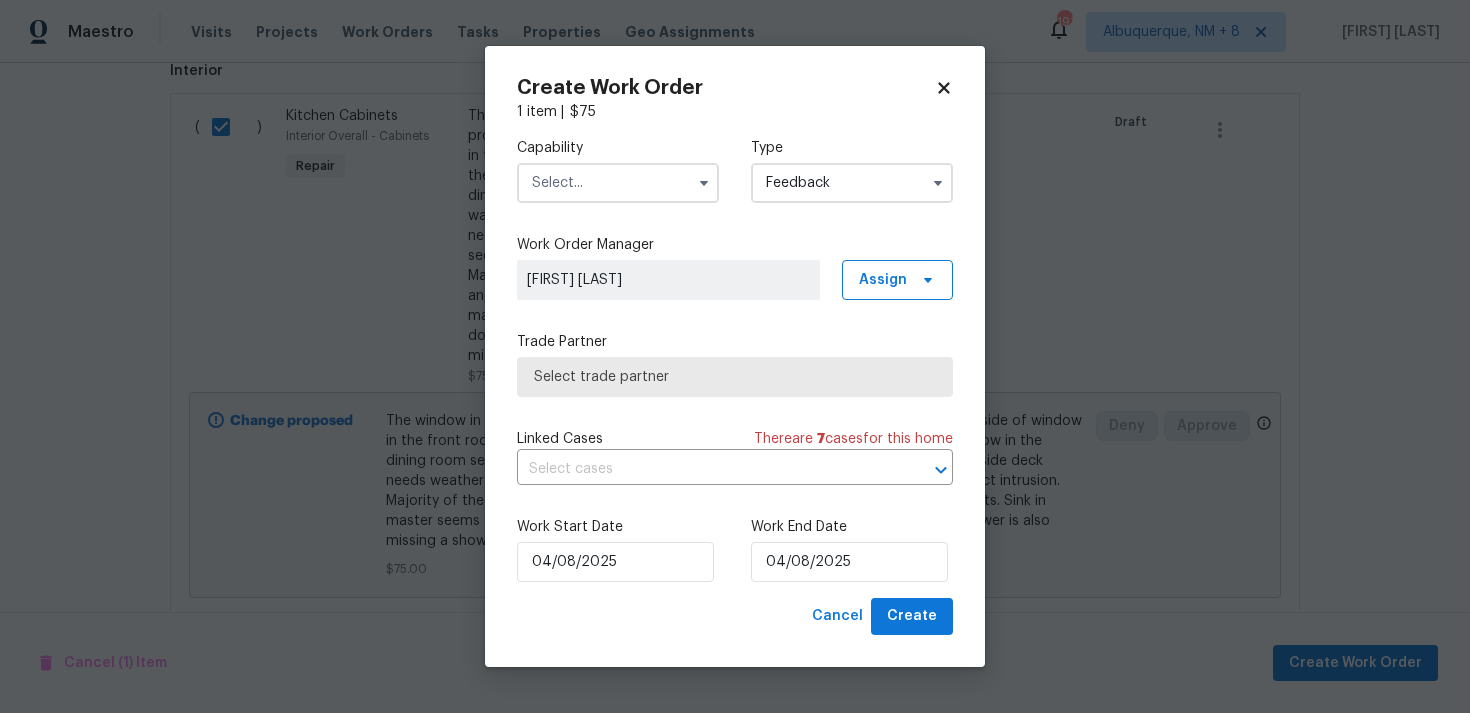 click at bounding box center [618, 183] 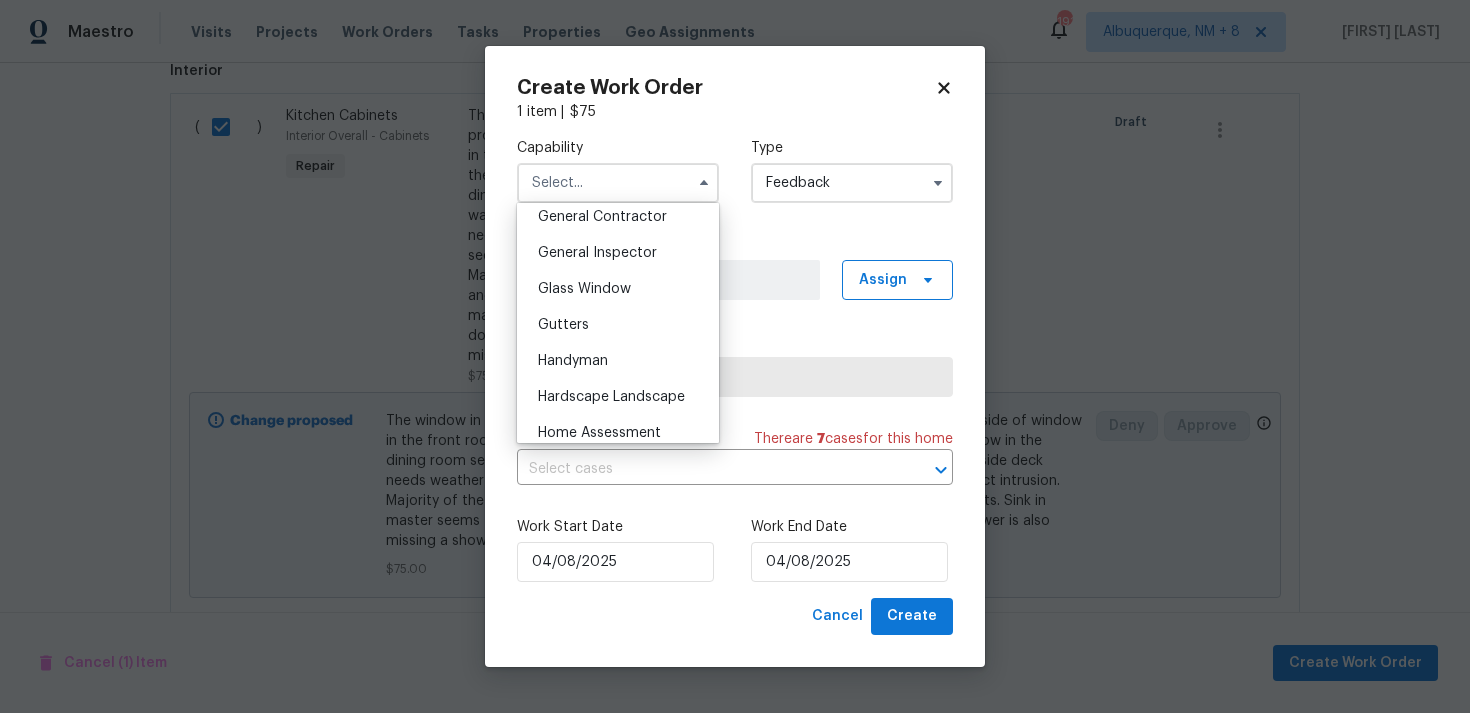 scroll, scrollTop: 1058, scrollLeft: 0, axis: vertical 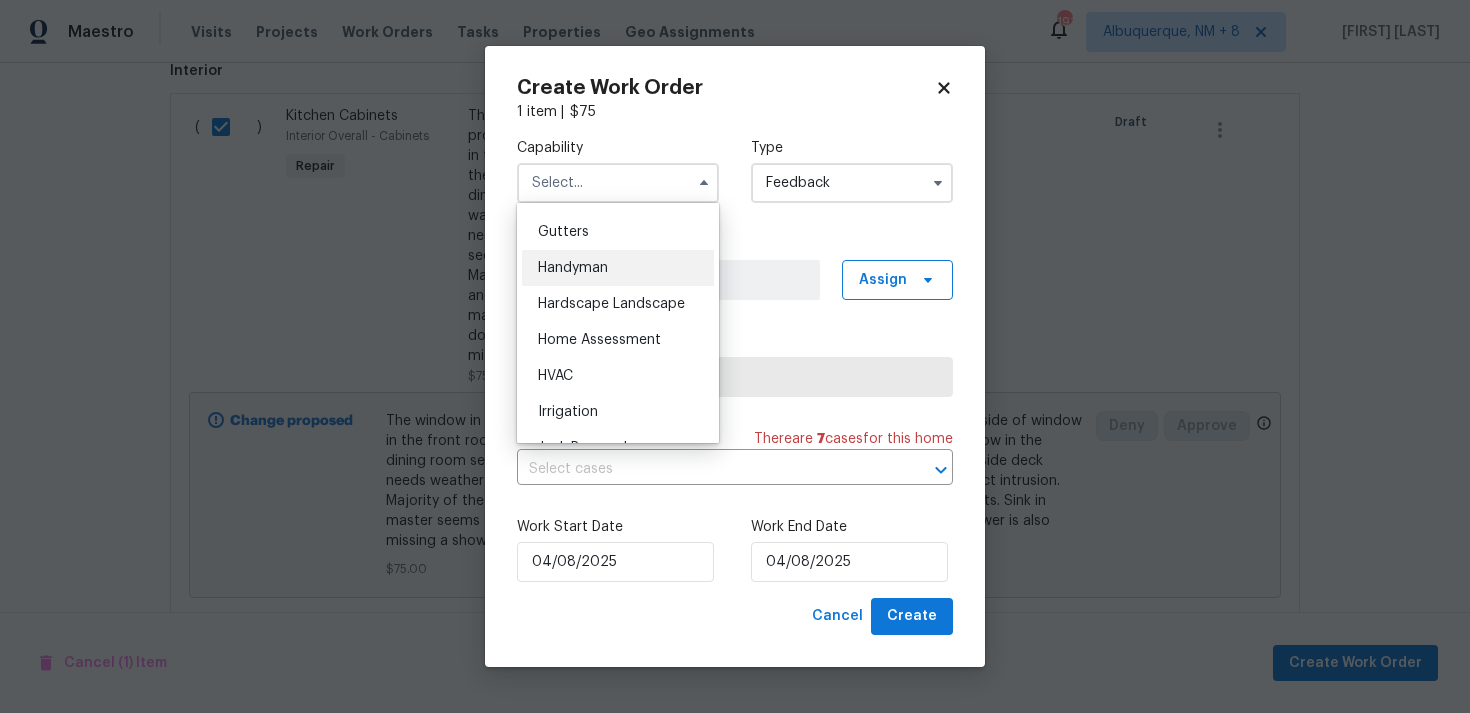 click on "Handyman" at bounding box center [618, 268] 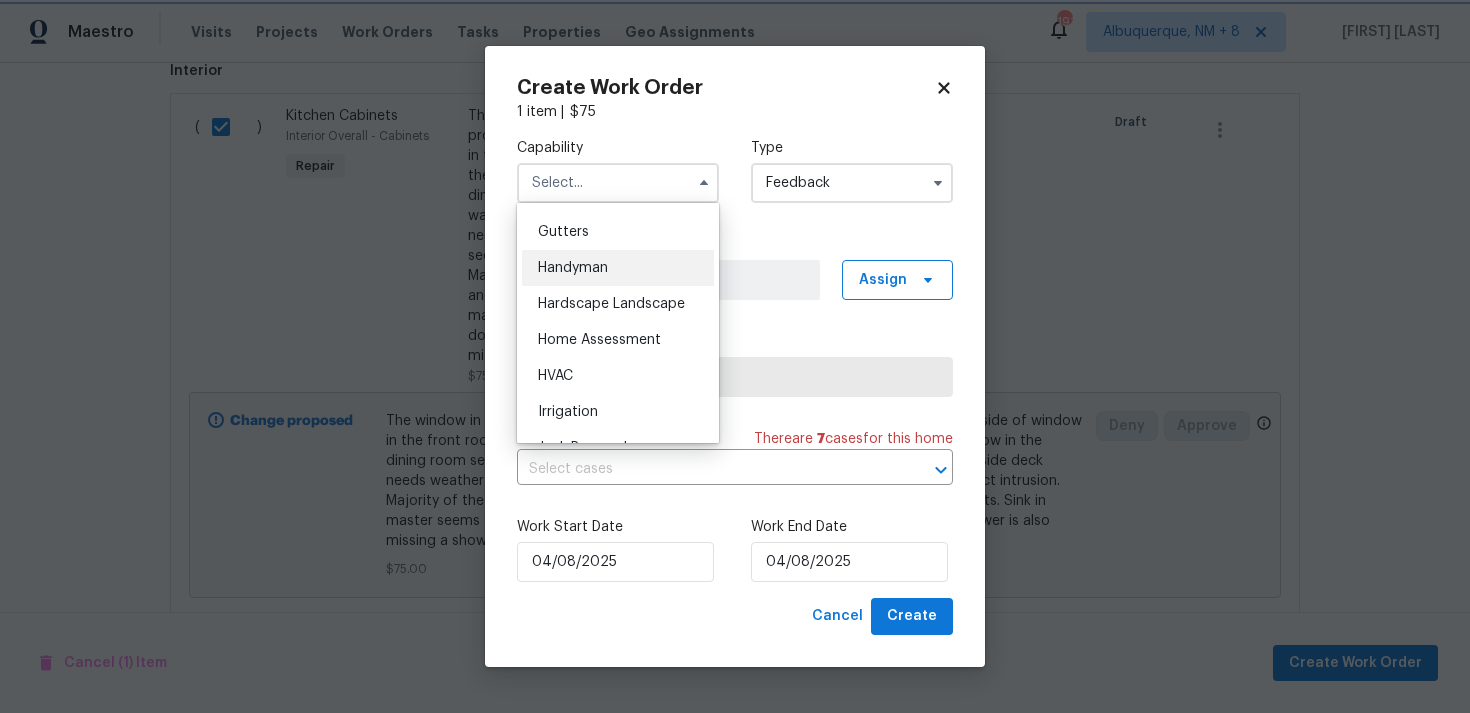 type on "Handyman" 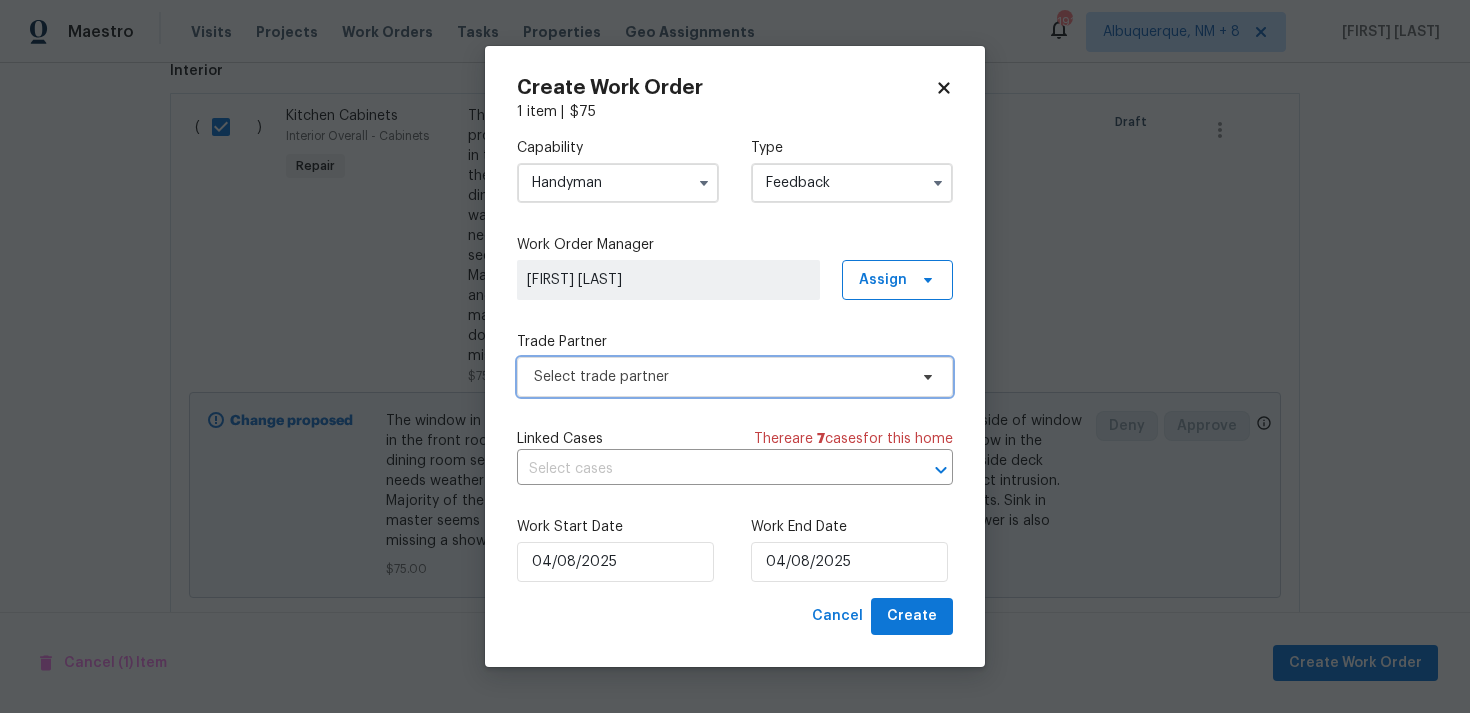 click on "Select trade partner" at bounding box center (720, 377) 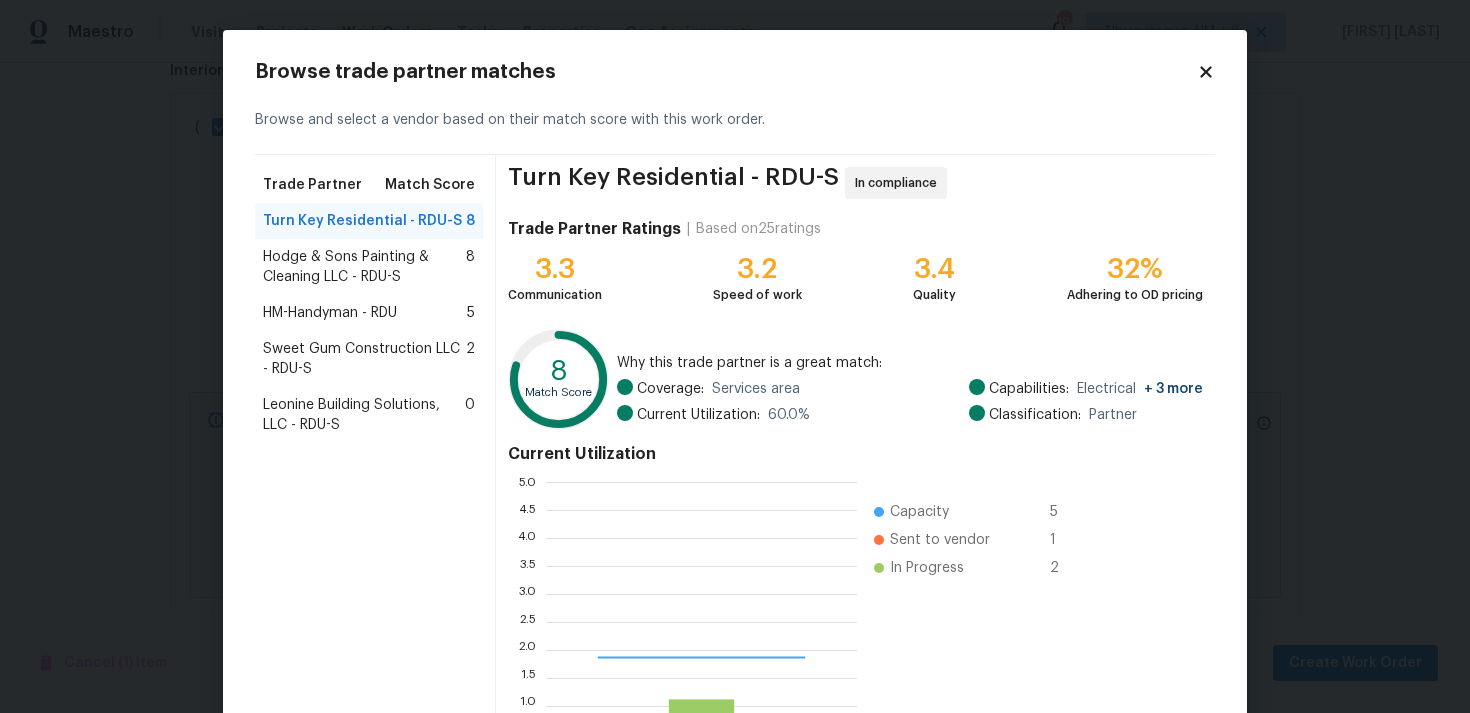 scroll, scrollTop: 2, scrollLeft: 1, axis: both 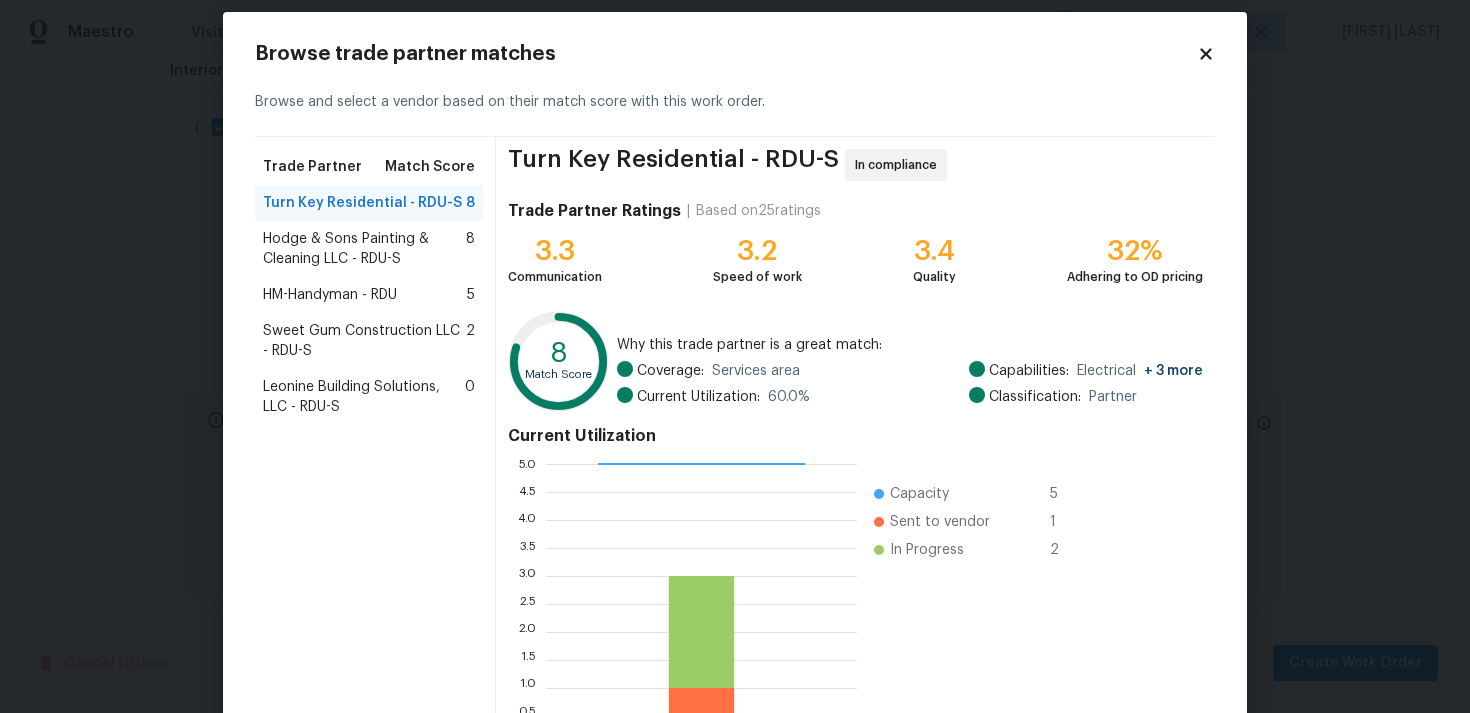click on "Sweet Gum Construction LLC - RDU-S" at bounding box center (364, 341) 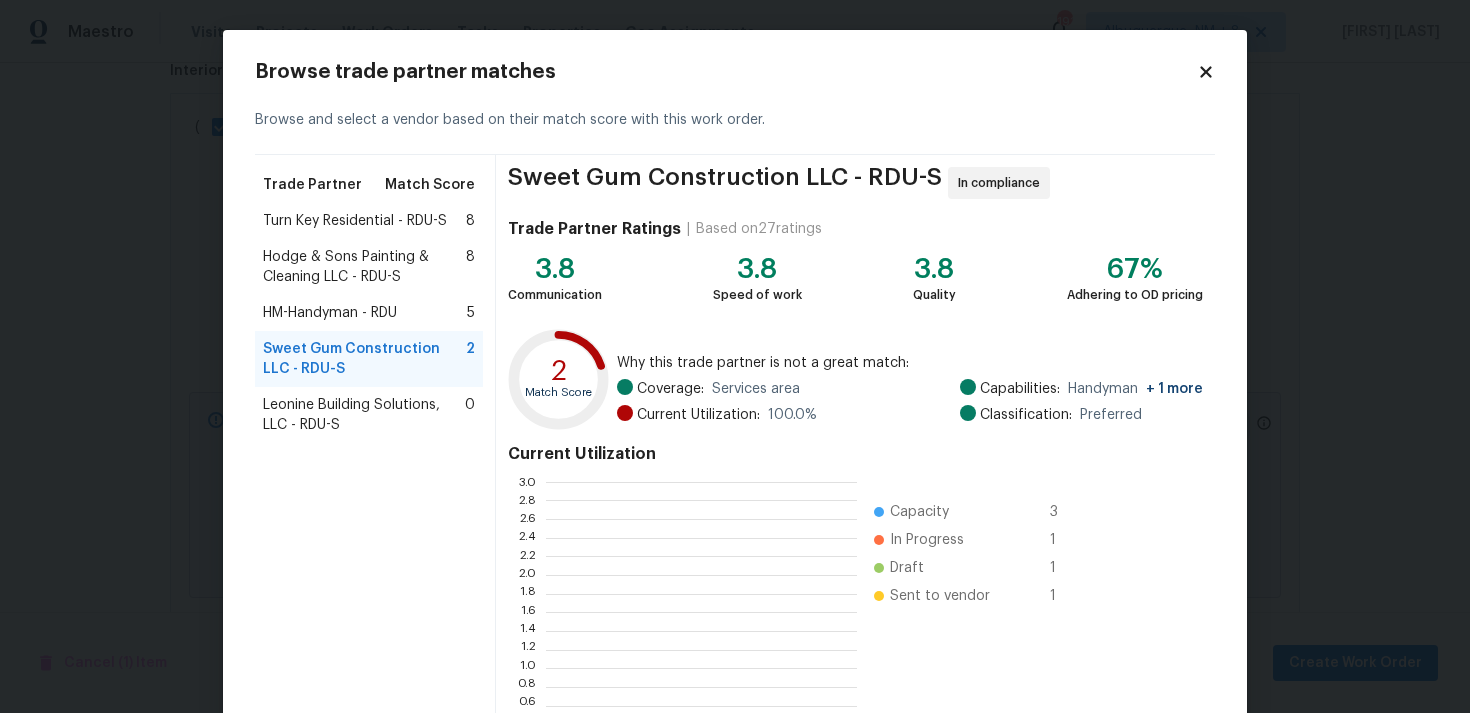scroll, scrollTop: 2, scrollLeft: 1, axis: both 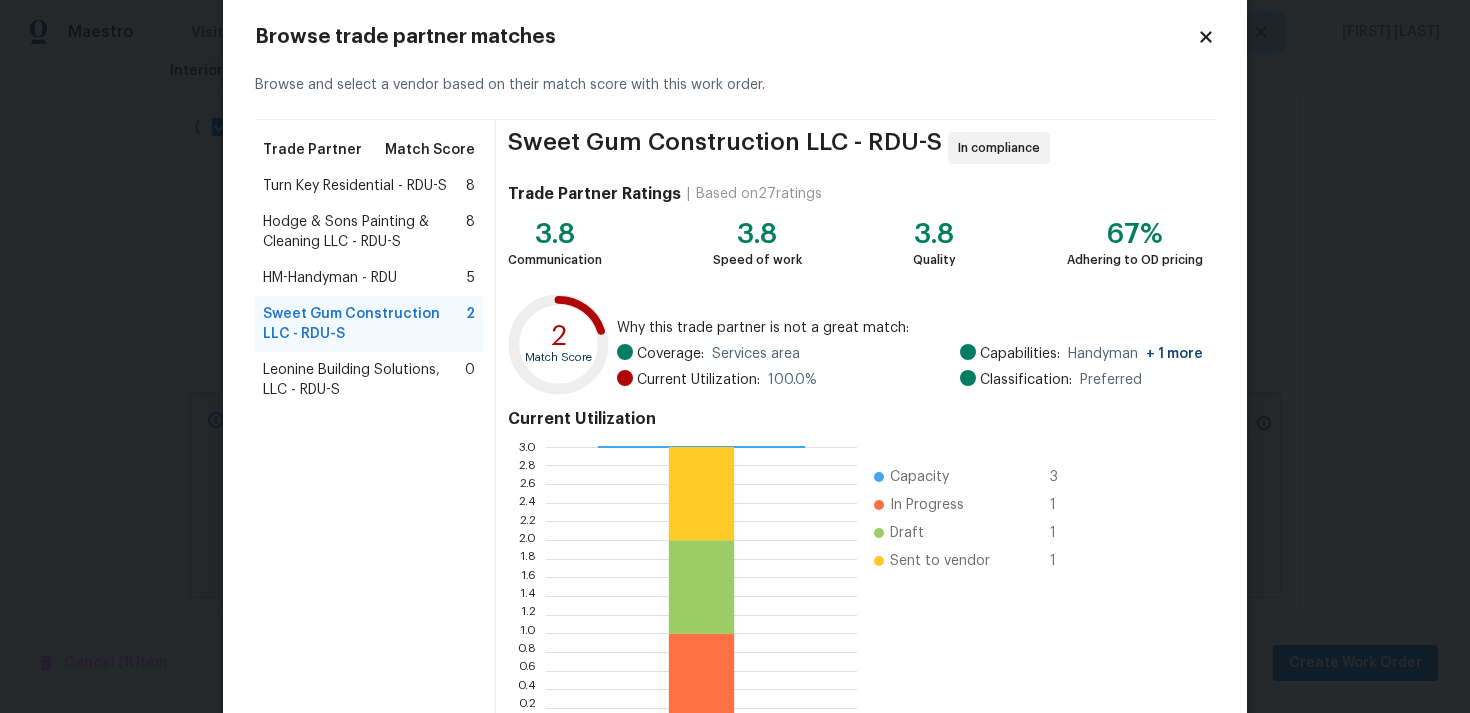 click on "Hodge & Sons Painting & Cleaning LLC - RDU-S" at bounding box center [364, 232] 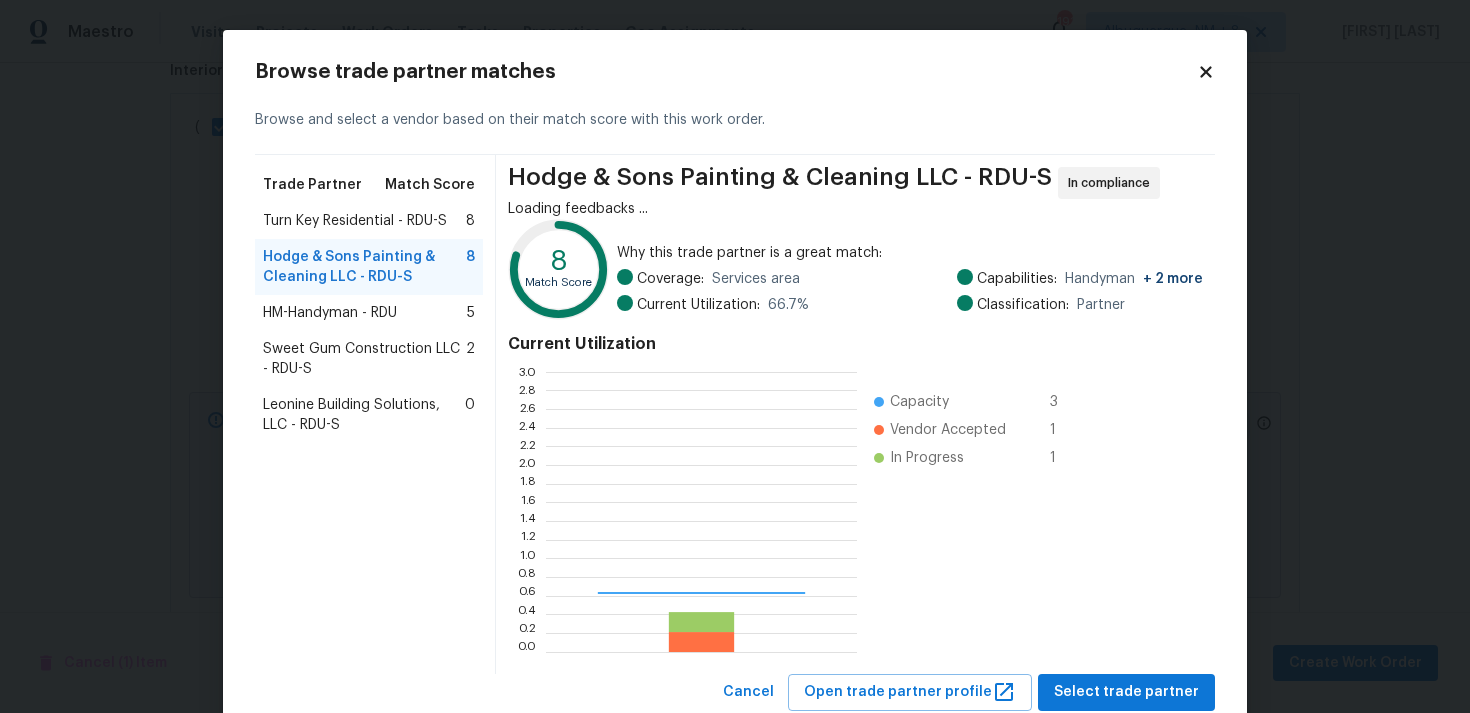 scroll, scrollTop: 2, scrollLeft: 1, axis: both 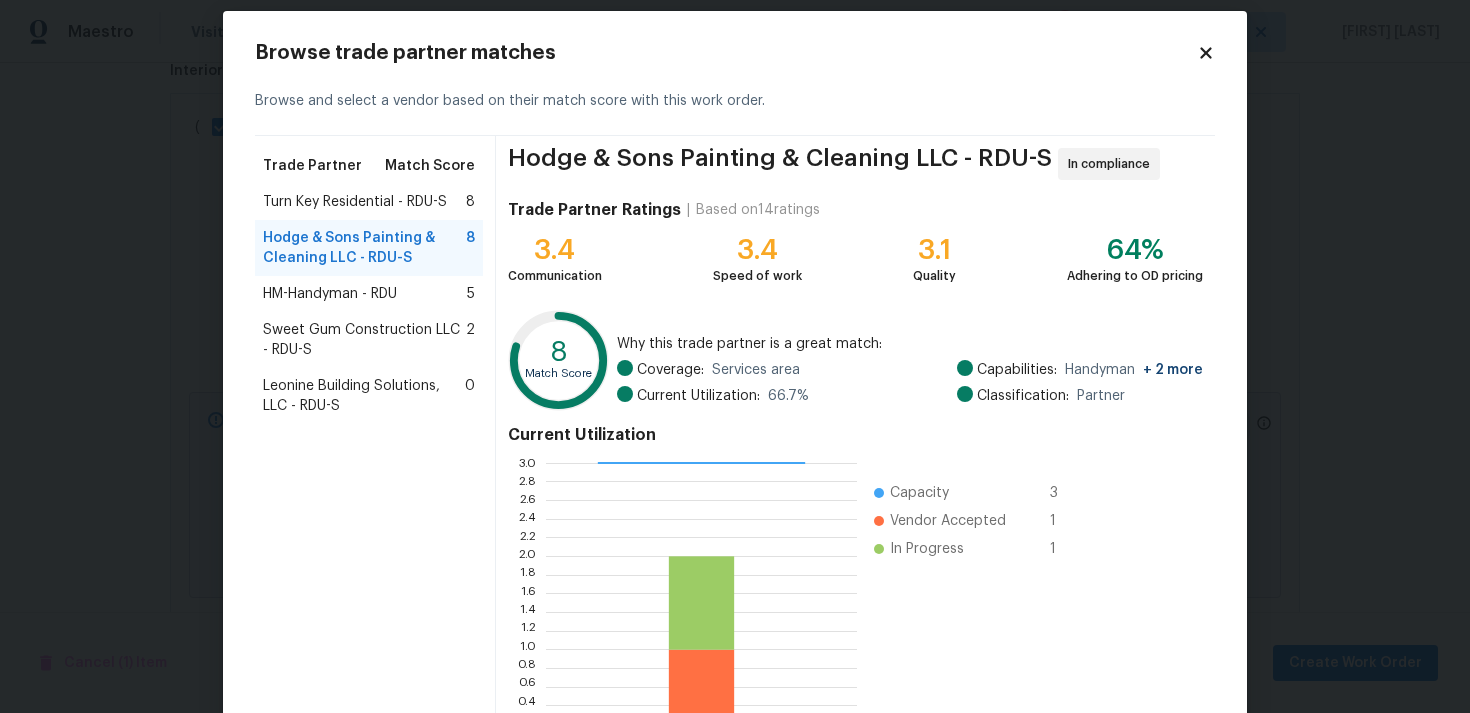 click on "Turn Key Residential - RDU-S 8" at bounding box center (369, 202) 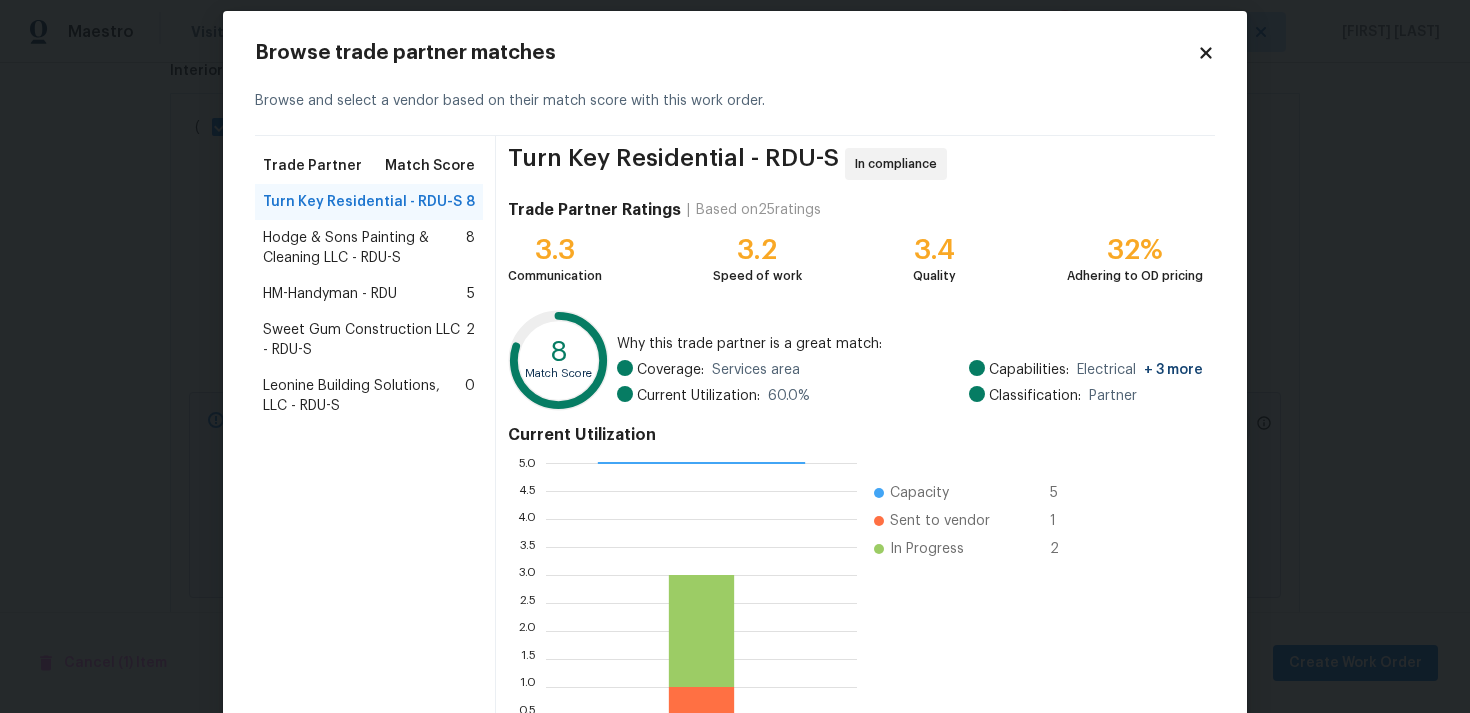 scroll, scrollTop: 51, scrollLeft: 0, axis: vertical 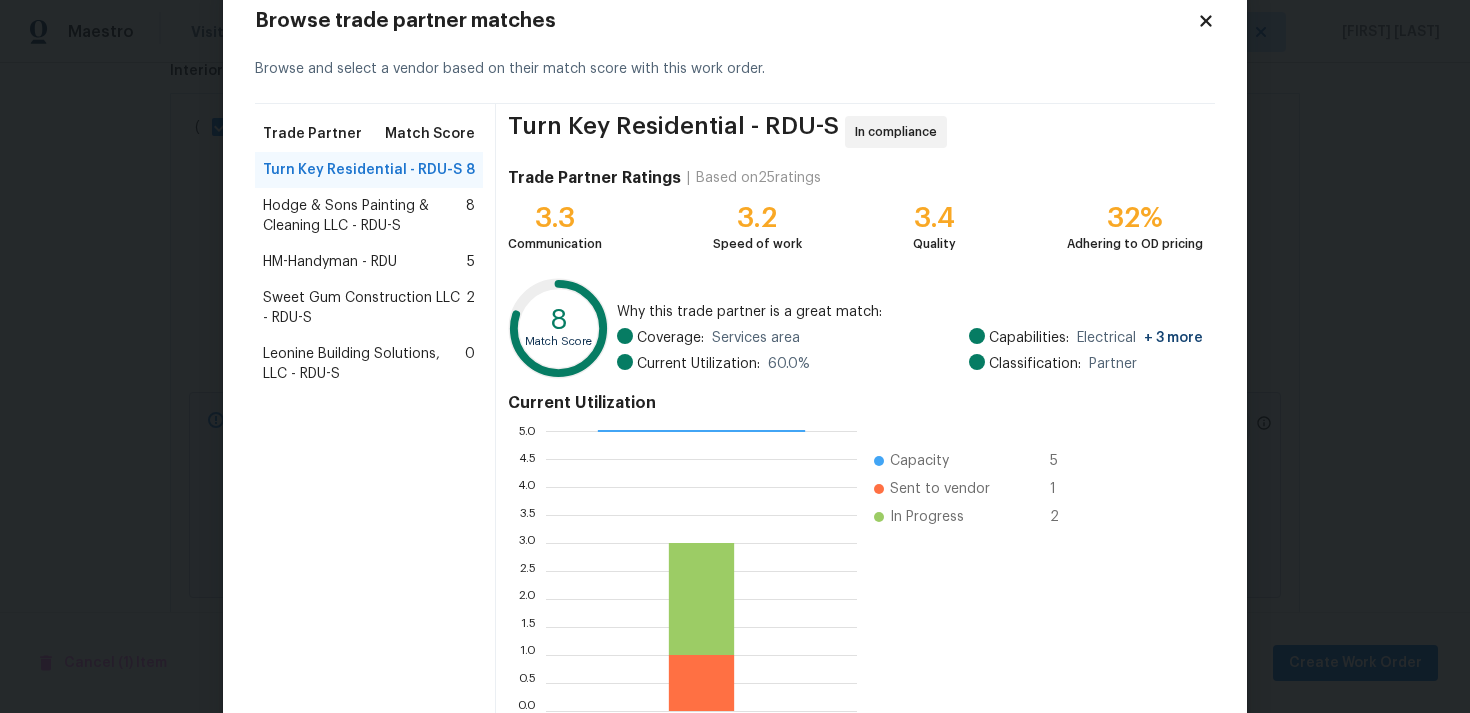 click on "Leonine Building Solutions, LLC - RDU-S" at bounding box center [364, 364] 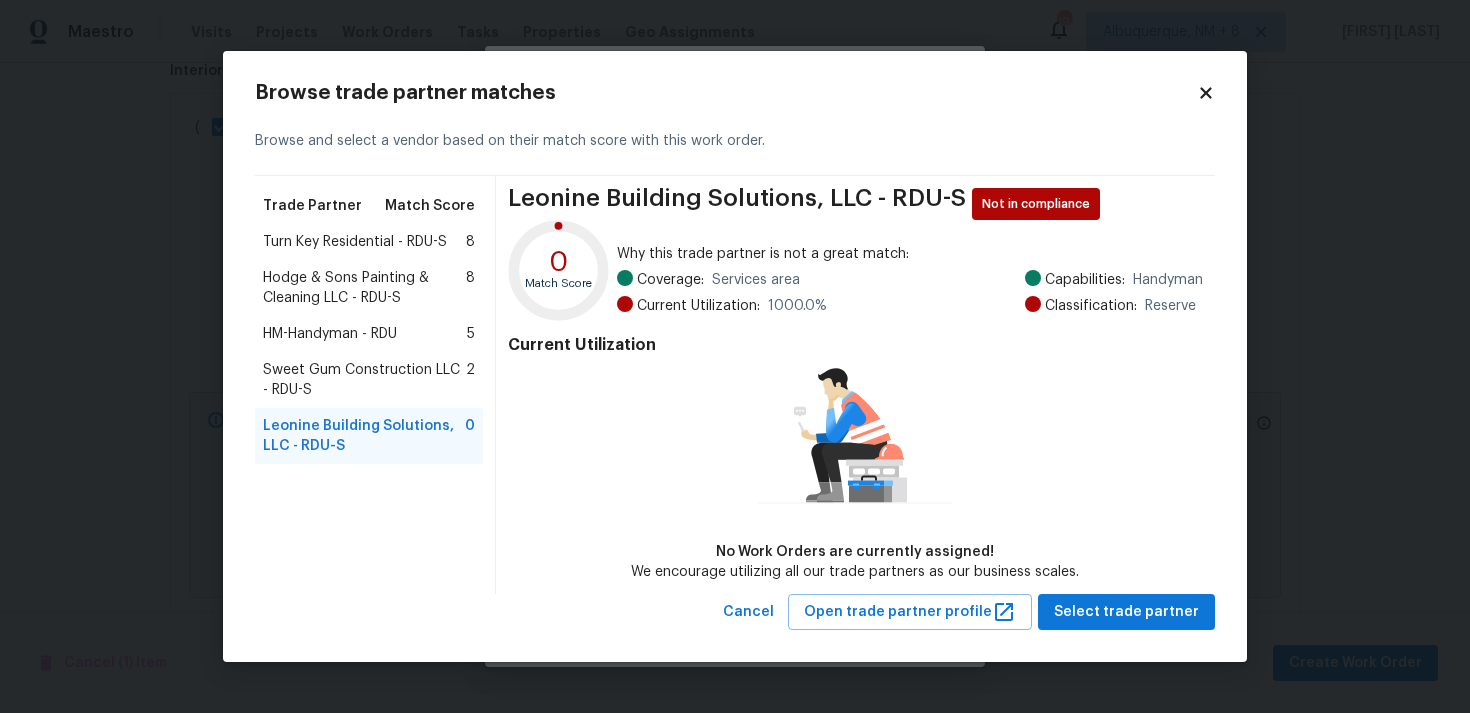 click on "Sweet Gum Construction LLC - RDU-S" at bounding box center [364, 380] 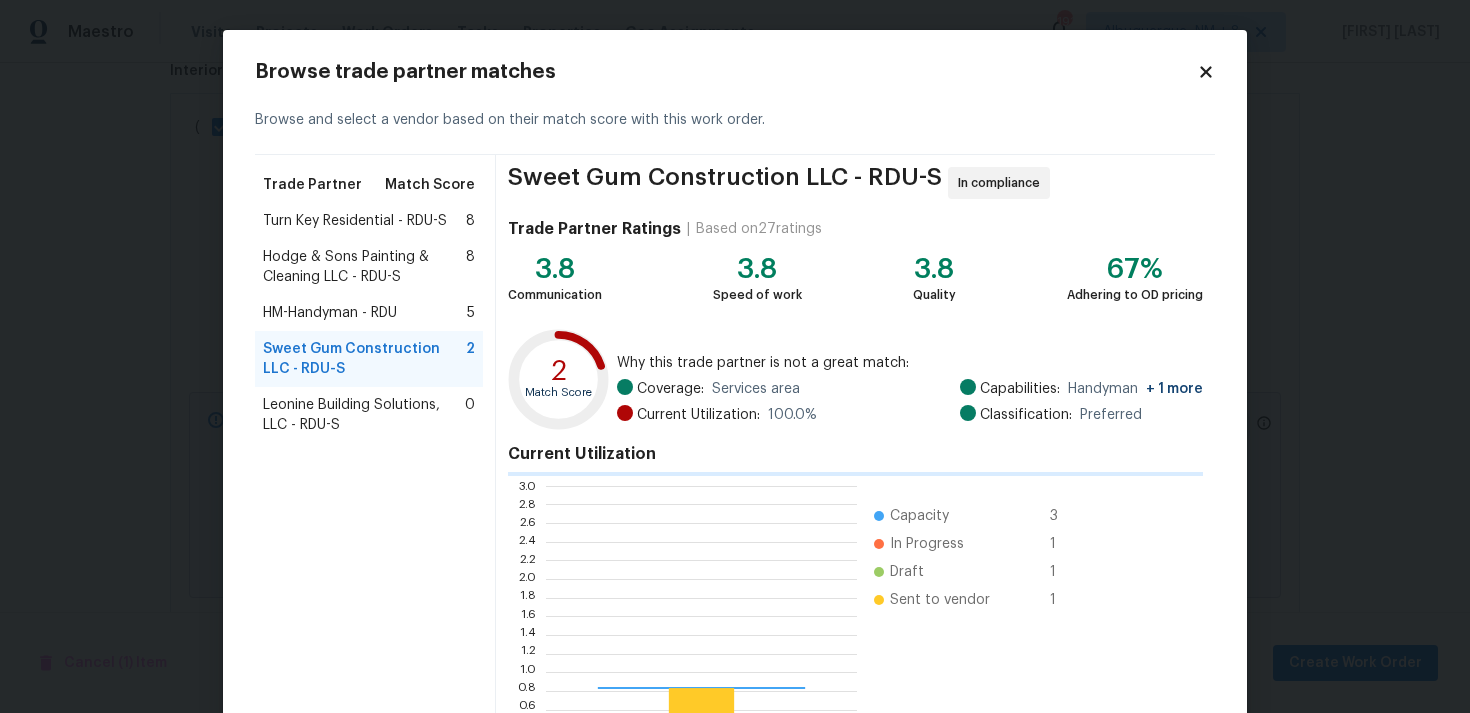 scroll, scrollTop: 2, scrollLeft: 1, axis: both 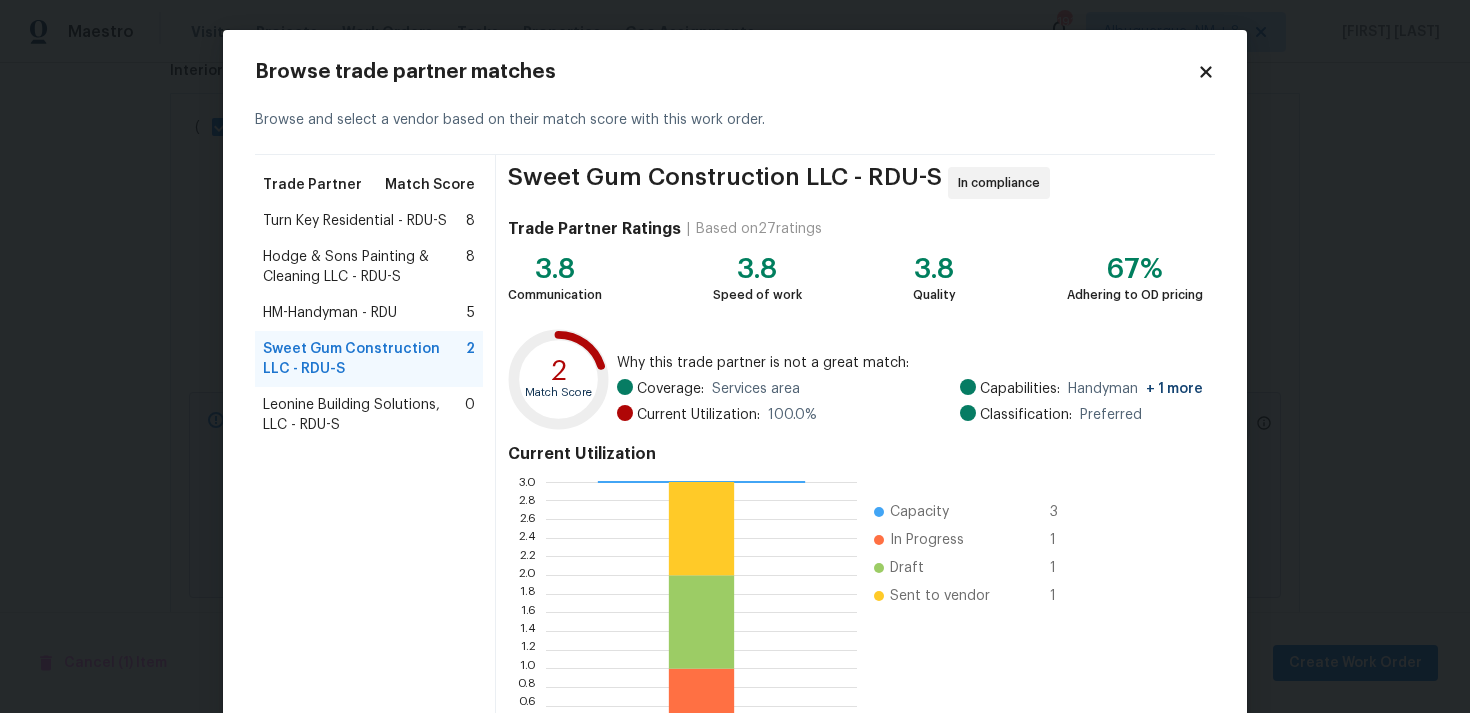 click on "HM-Handyman - RDU" at bounding box center [330, 313] 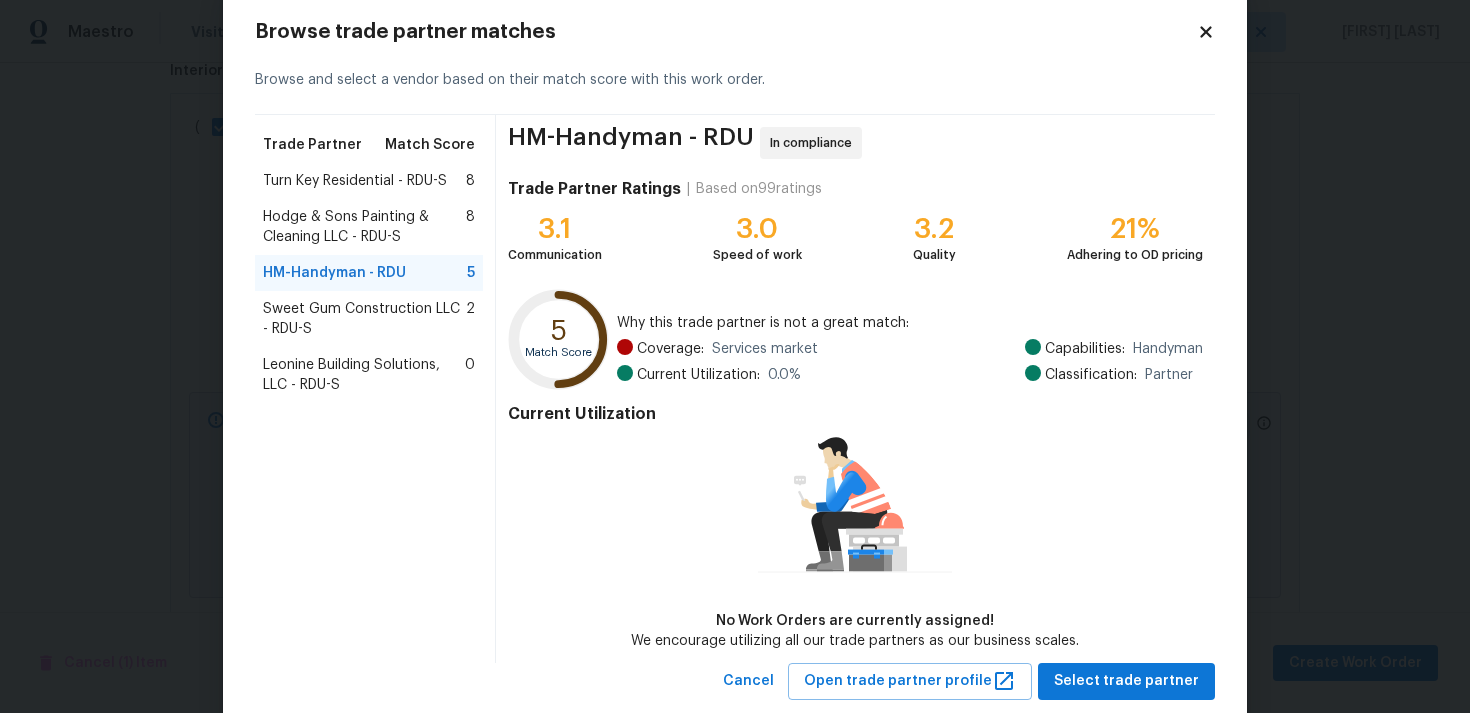 scroll, scrollTop: 43, scrollLeft: 0, axis: vertical 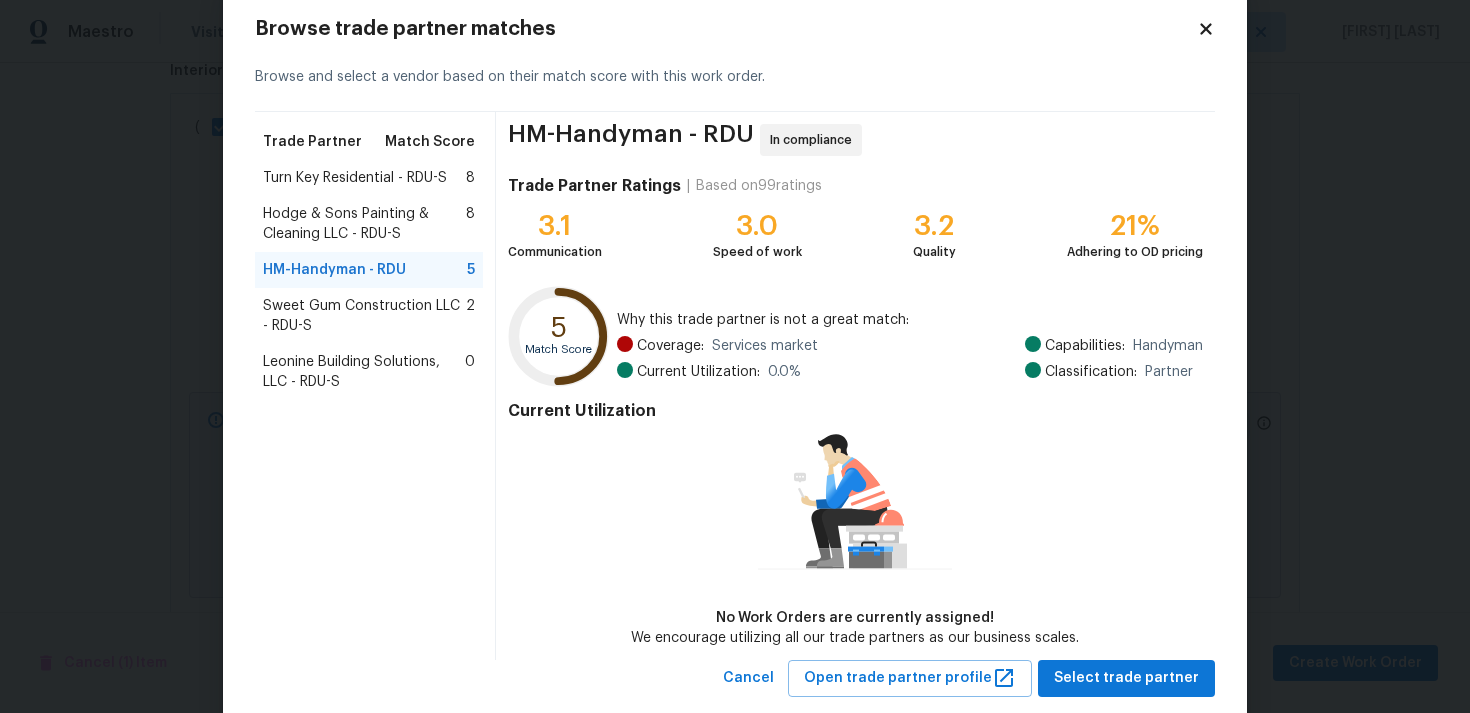 click on "Hodge & Sons Painting & Cleaning LLC - RDU-S" at bounding box center [364, 224] 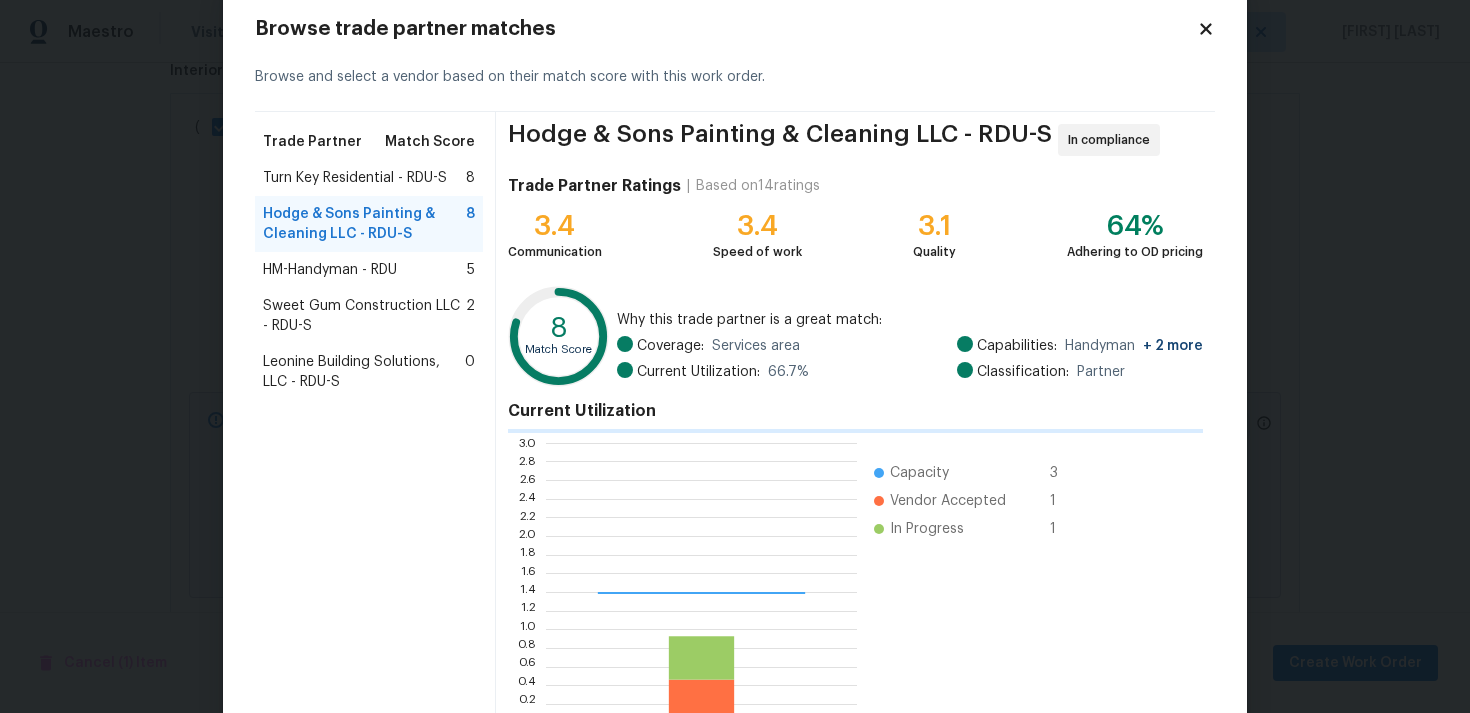 scroll, scrollTop: 2, scrollLeft: 1, axis: both 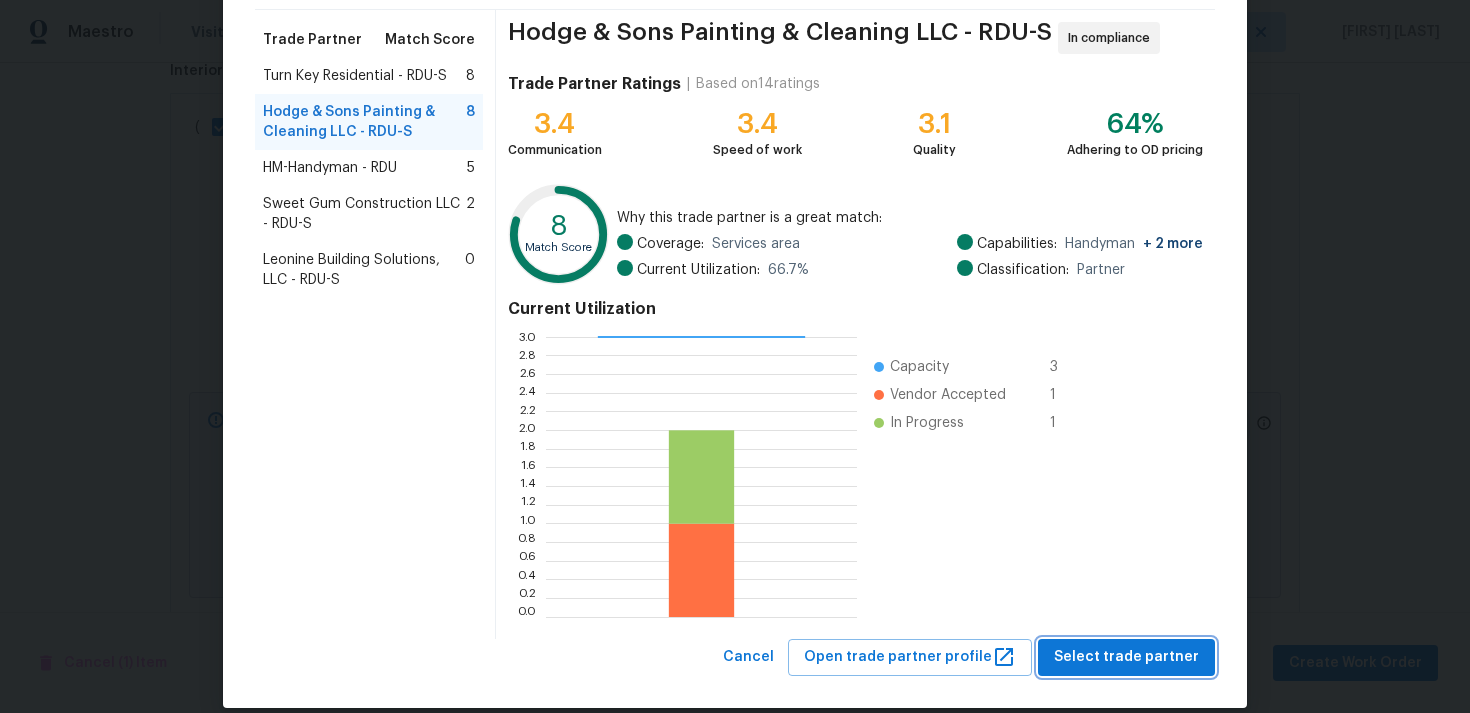 click on "Select trade partner" at bounding box center (1126, 657) 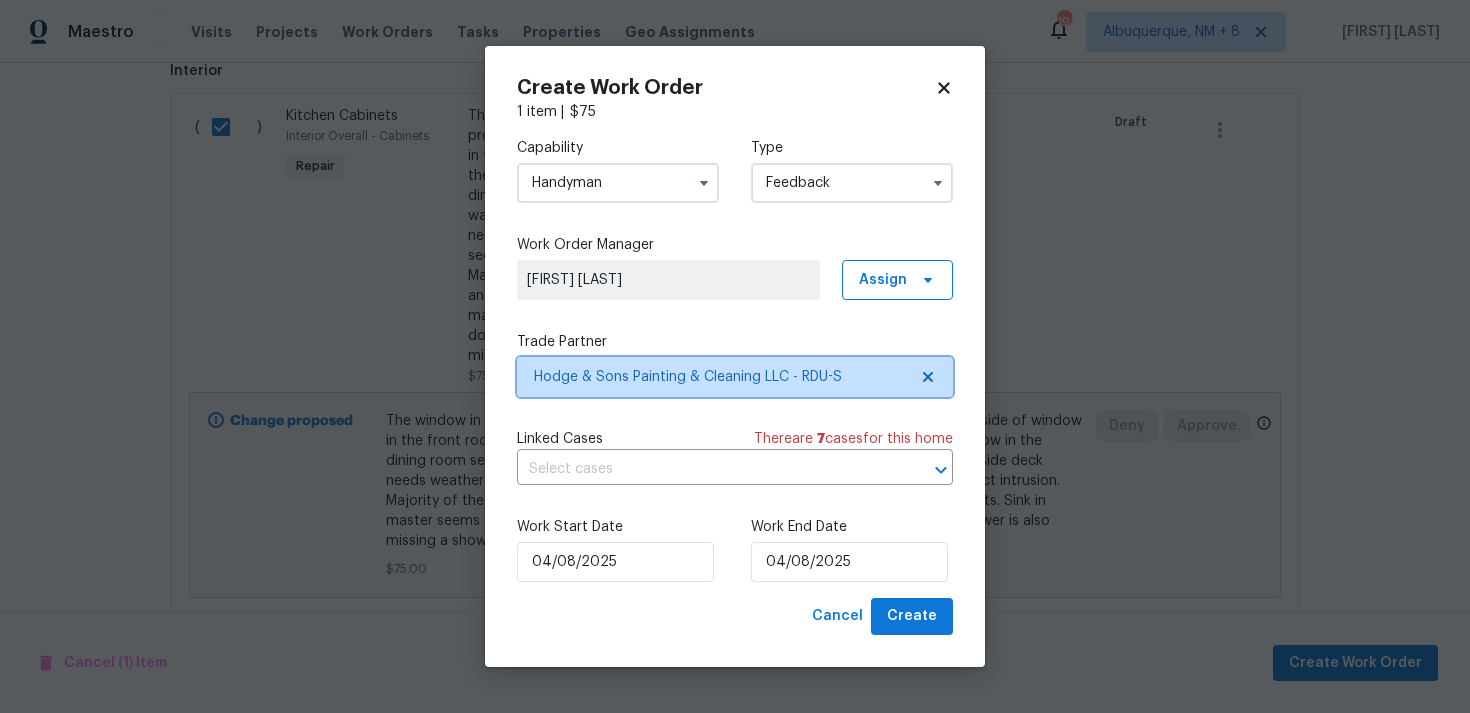 scroll, scrollTop: 0, scrollLeft: 0, axis: both 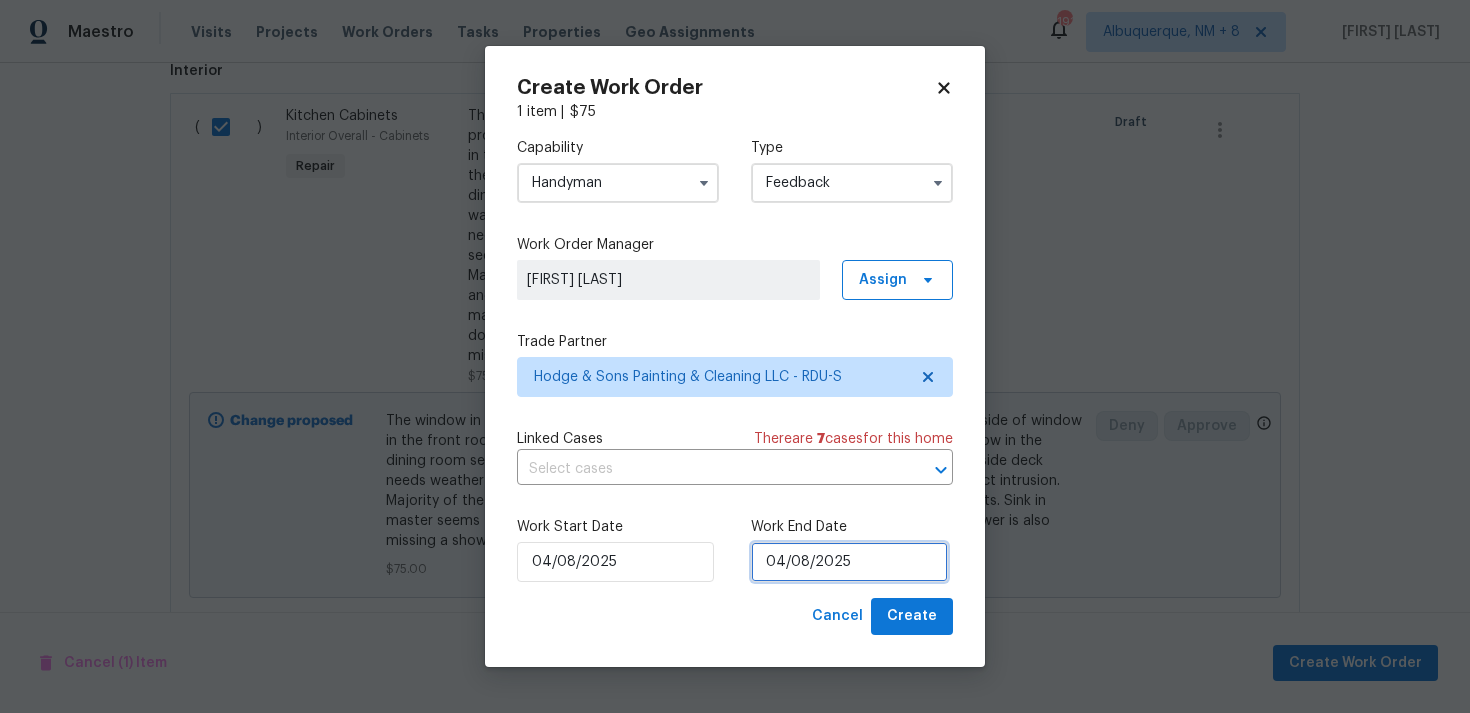 click on "04/08/2025" at bounding box center [849, 562] 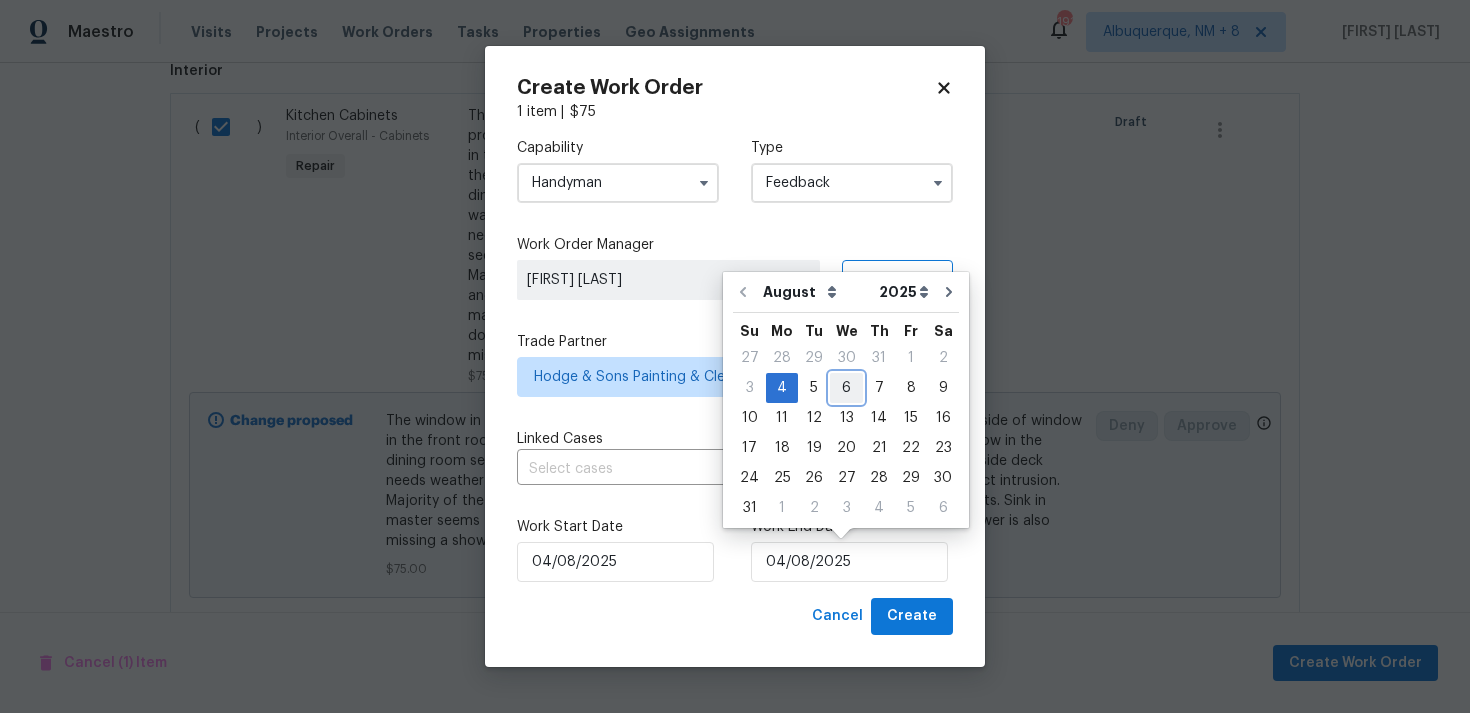 click on "6" at bounding box center (846, 388) 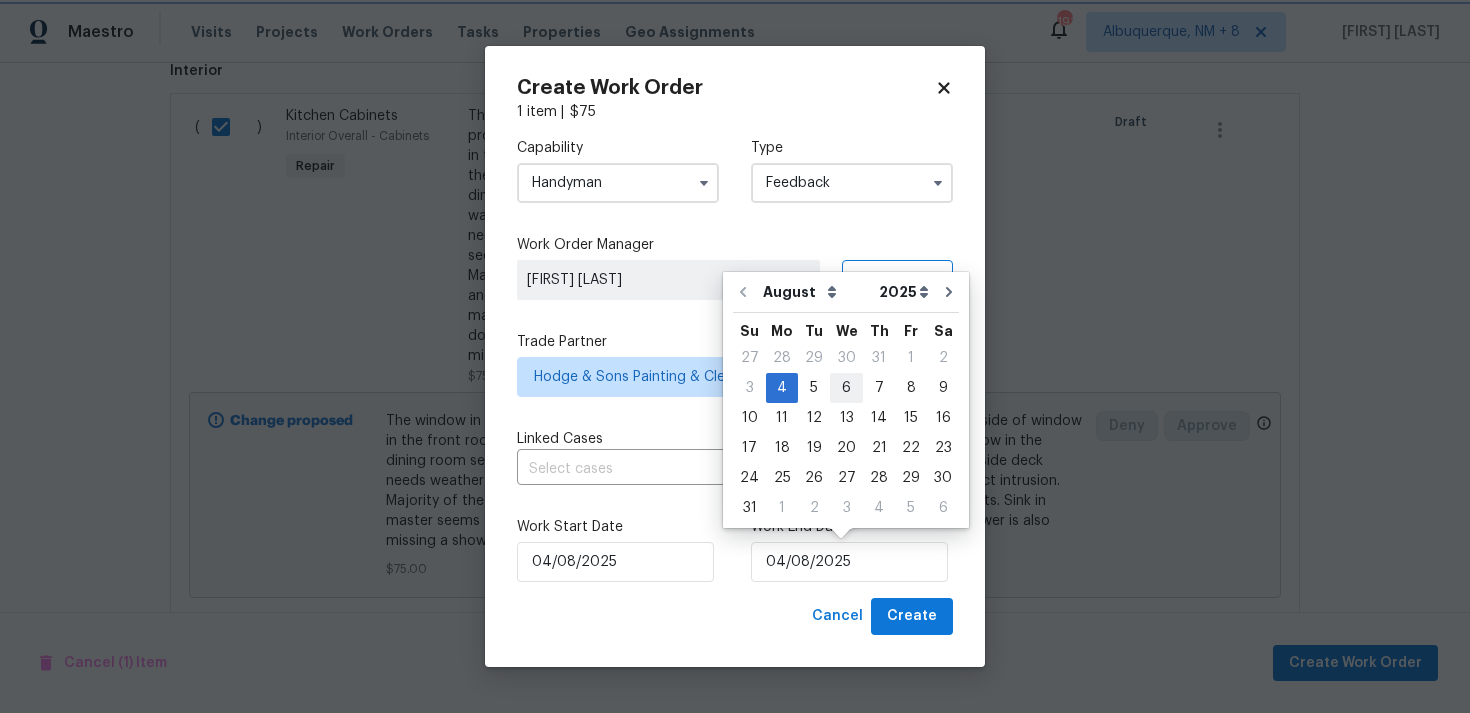 type on "06/08/2025" 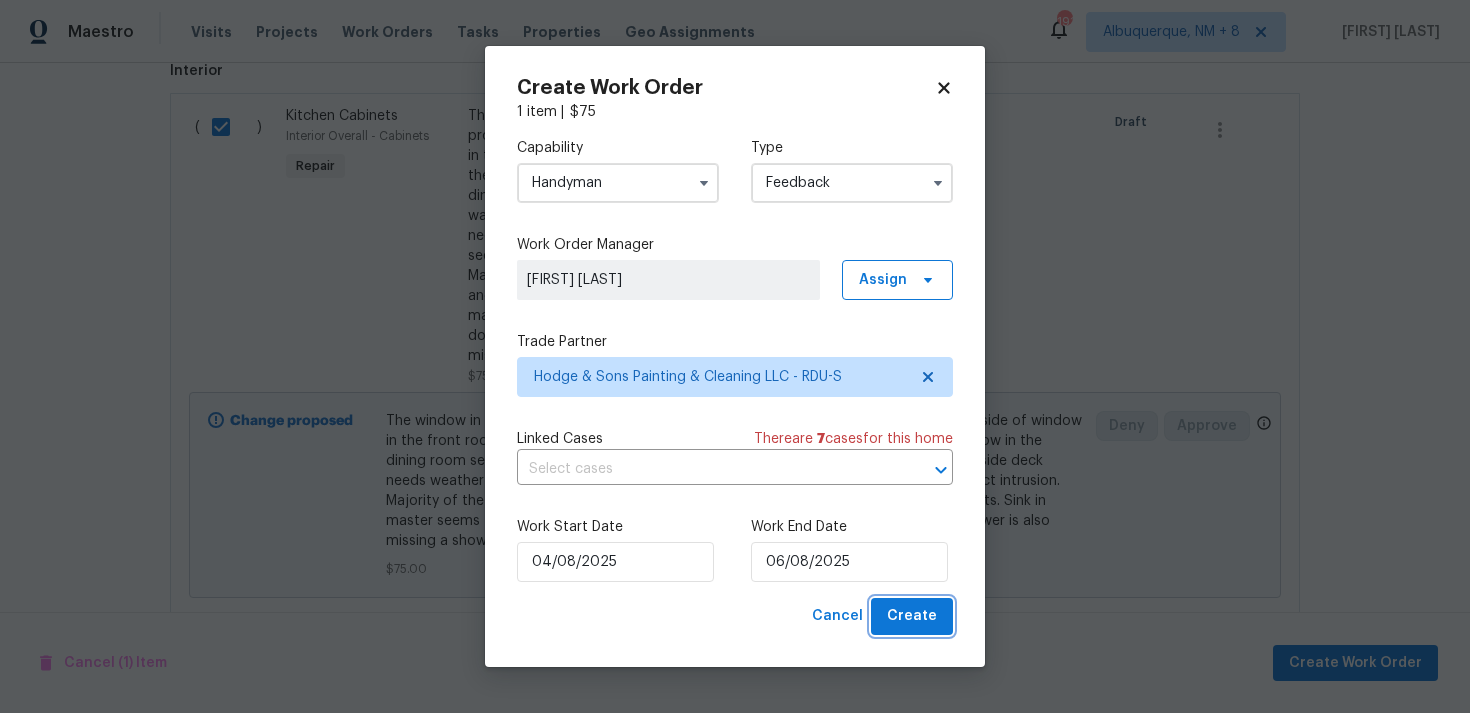 click on "Create" at bounding box center [912, 616] 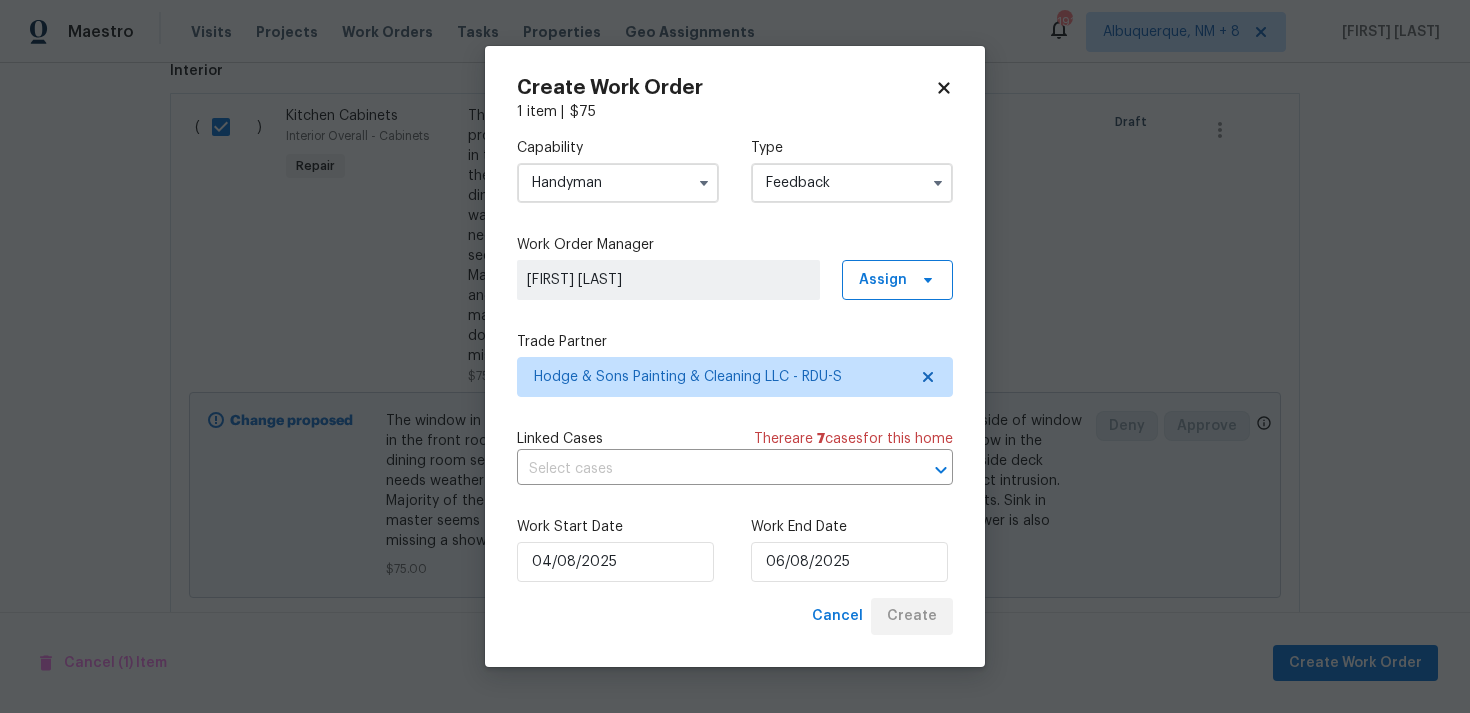 checkbox on "false" 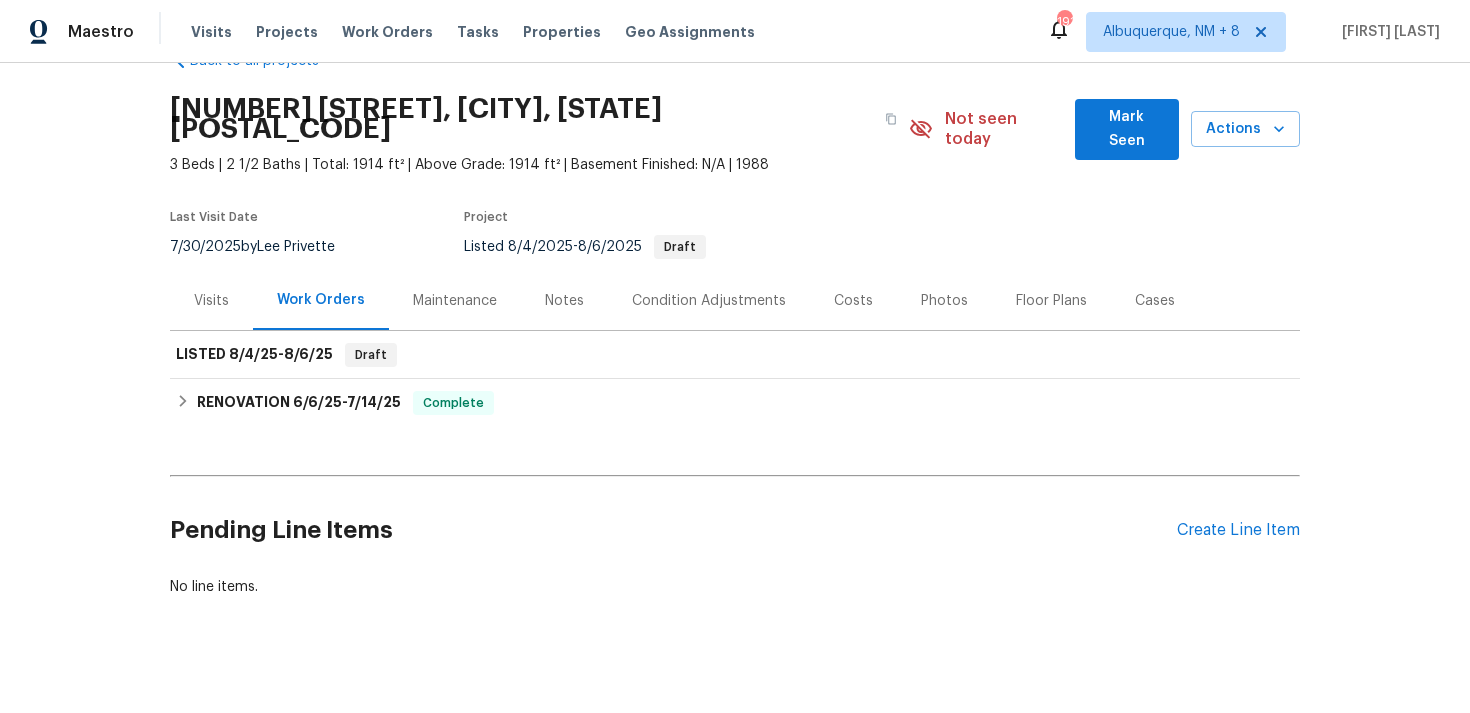 scroll, scrollTop: 0, scrollLeft: 0, axis: both 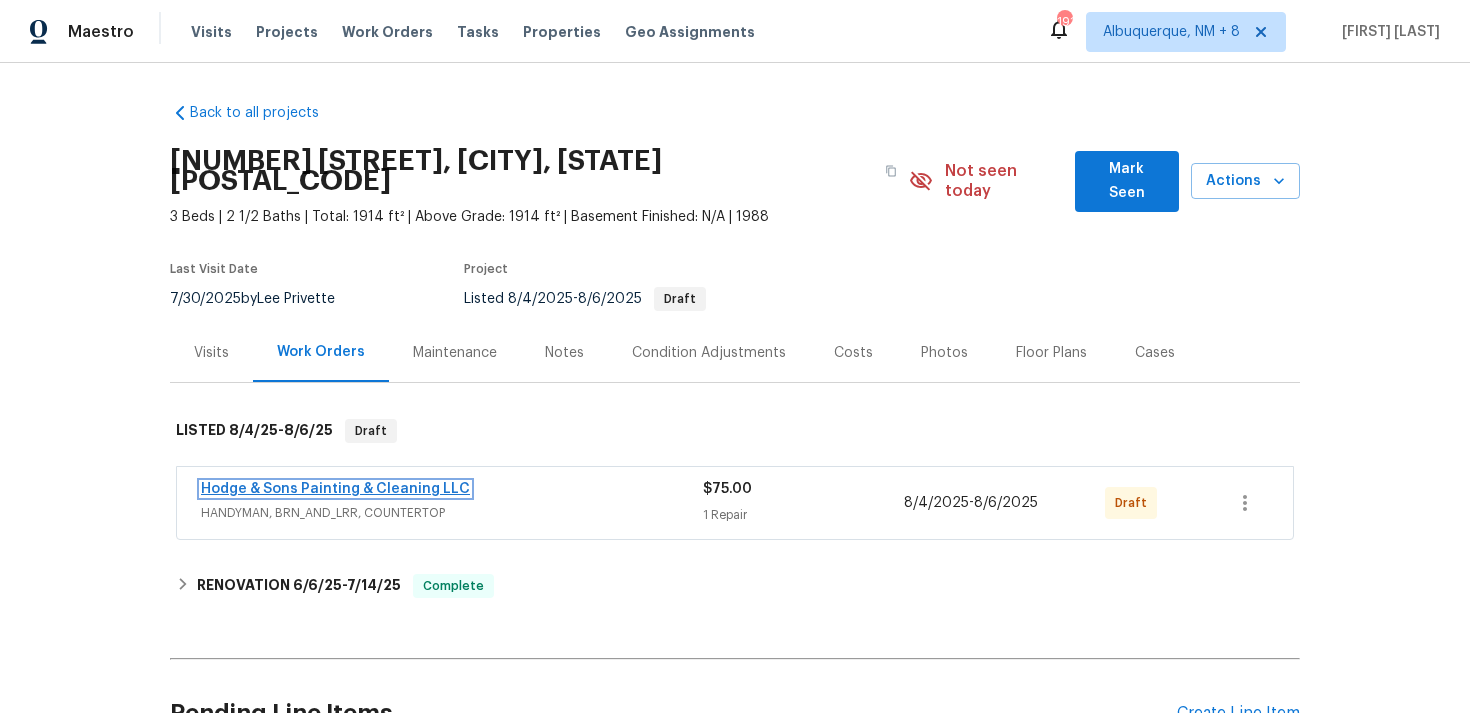 click on "Hodge & Sons Painting & Cleaning LLC" at bounding box center [335, 489] 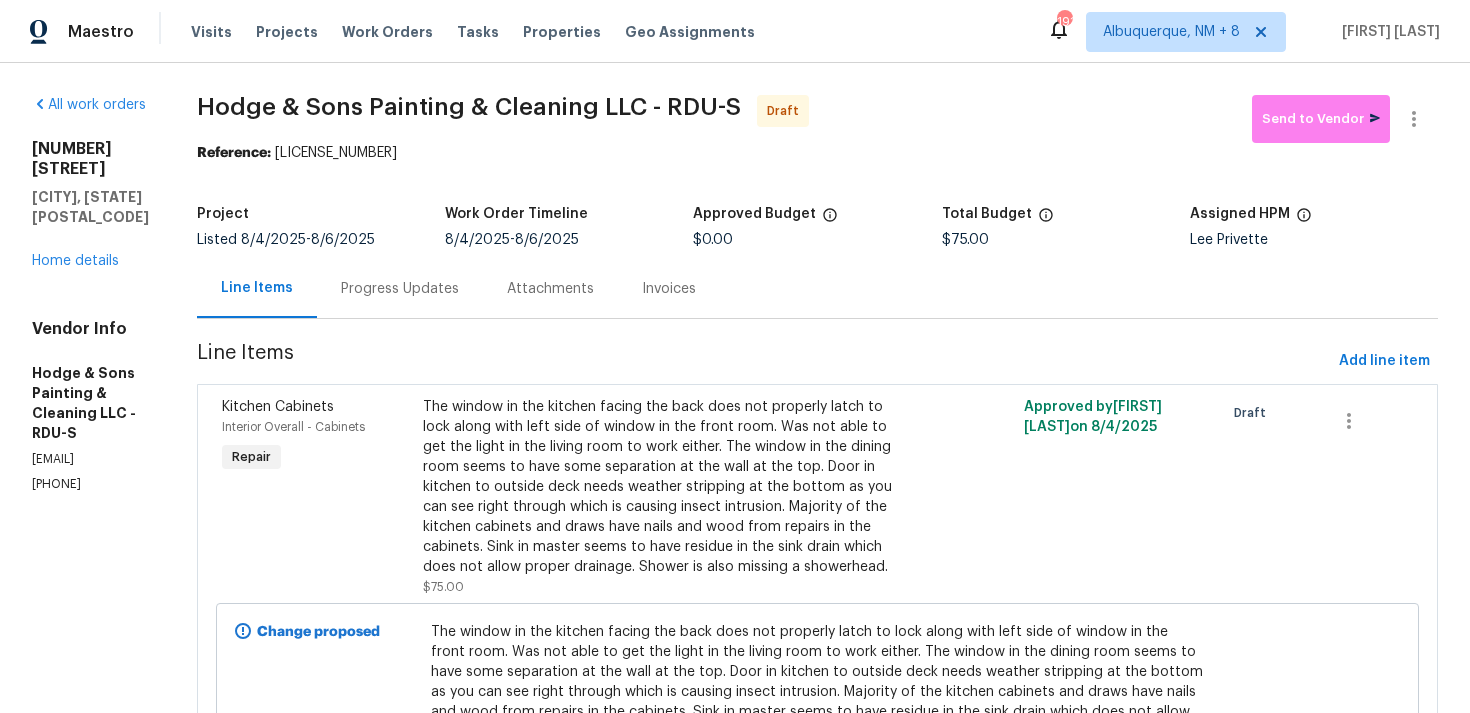 click on "Progress Updates" at bounding box center [400, 289] 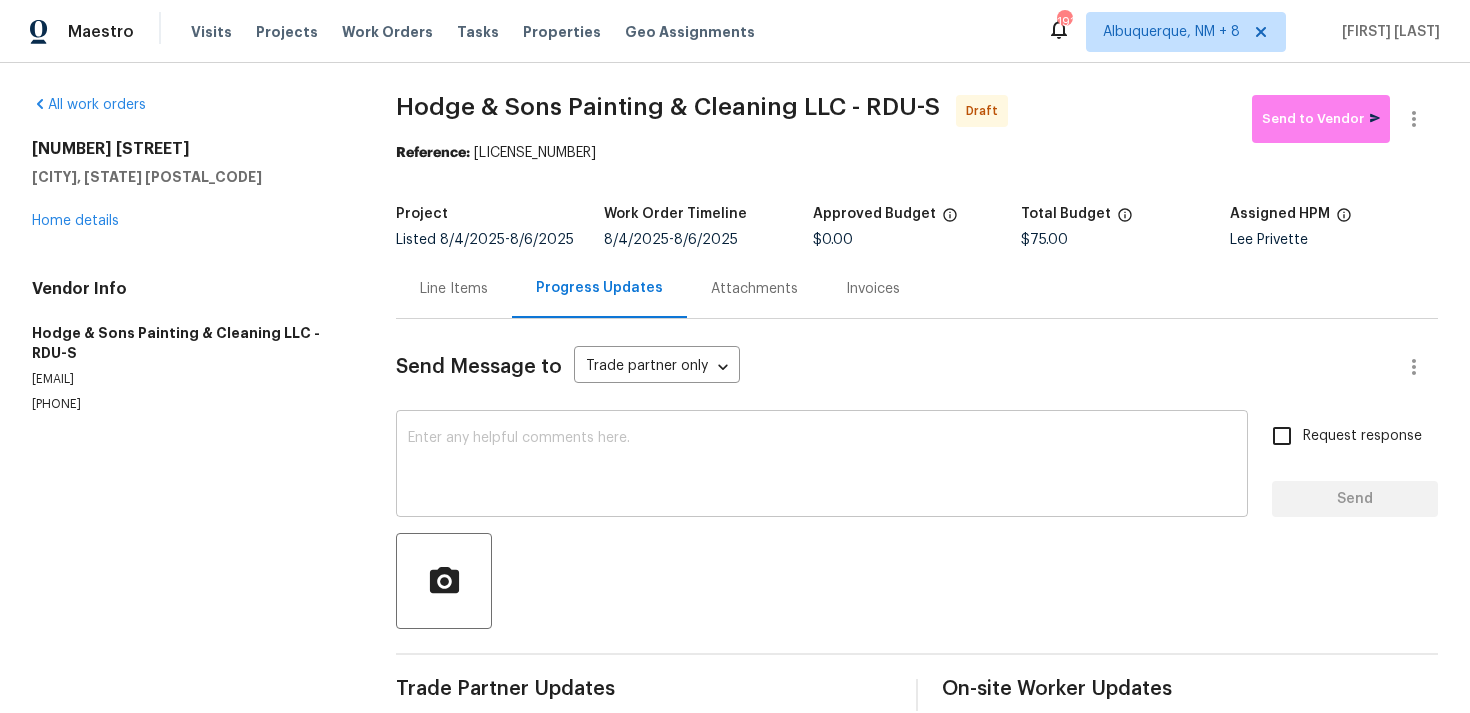 click at bounding box center (822, 466) 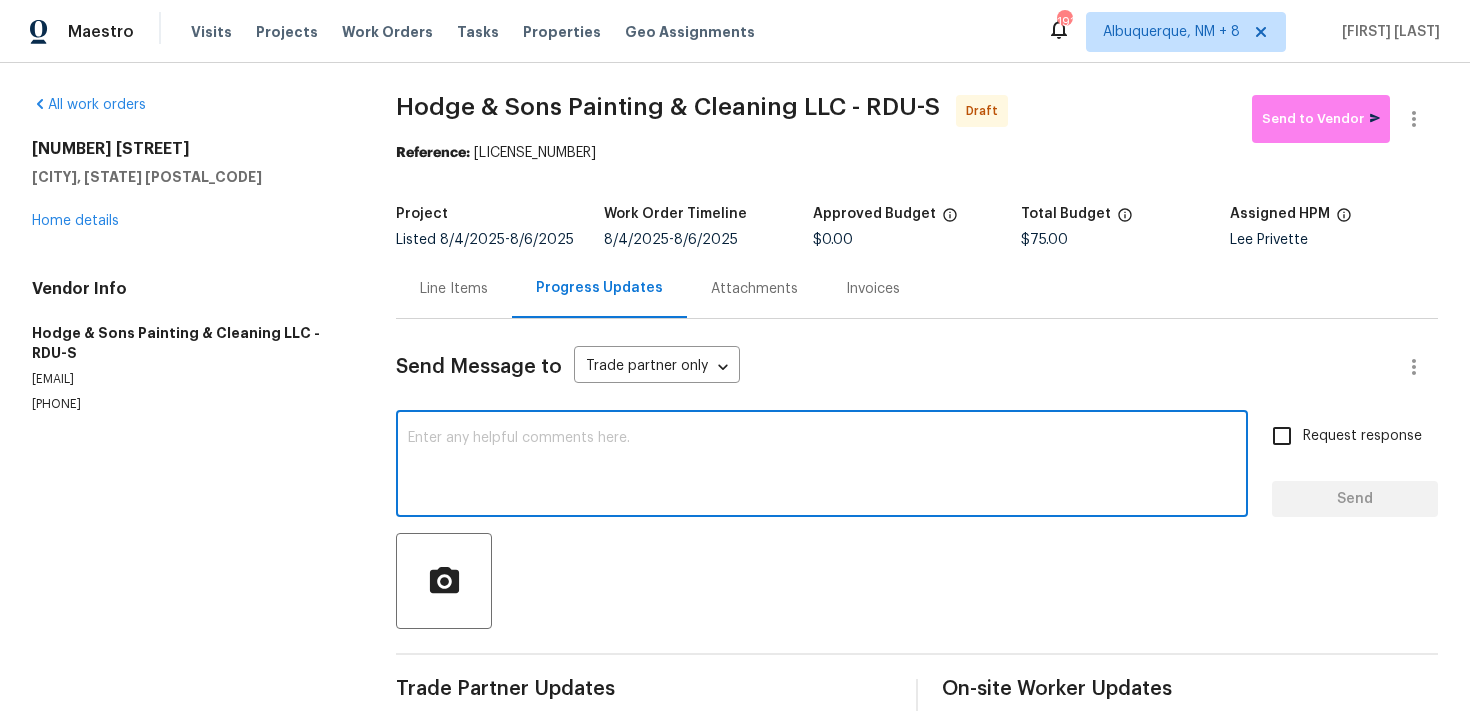 paste on "Hey, this is Tamil from Opendoor. I’m confirming you received the WO for the property at (Address). Please review and accept the WO within 24 hours and provide a scheduled date. Please disregard the contact information for the HPM included in the WO. Our Centralised LWO Team is responsible for Listed WOs." 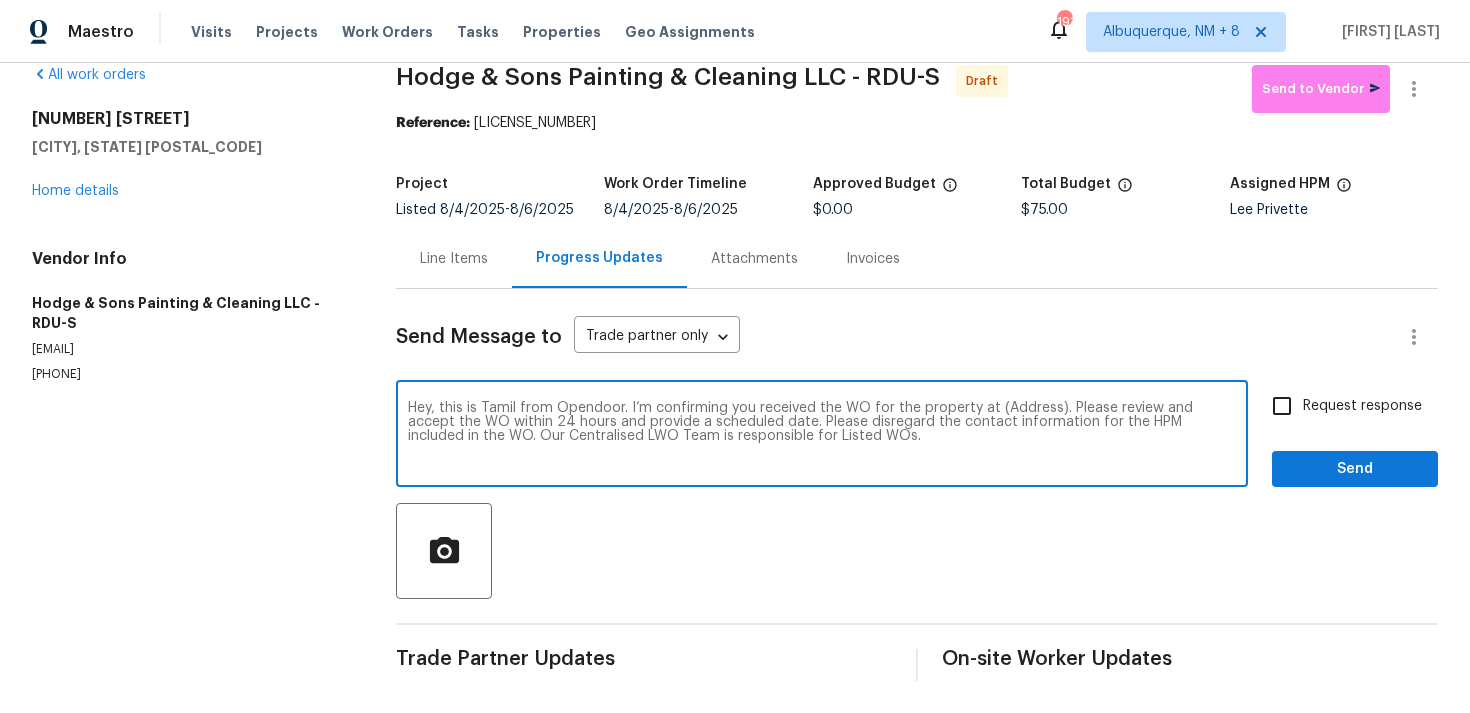 scroll, scrollTop: 0, scrollLeft: 0, axis: both 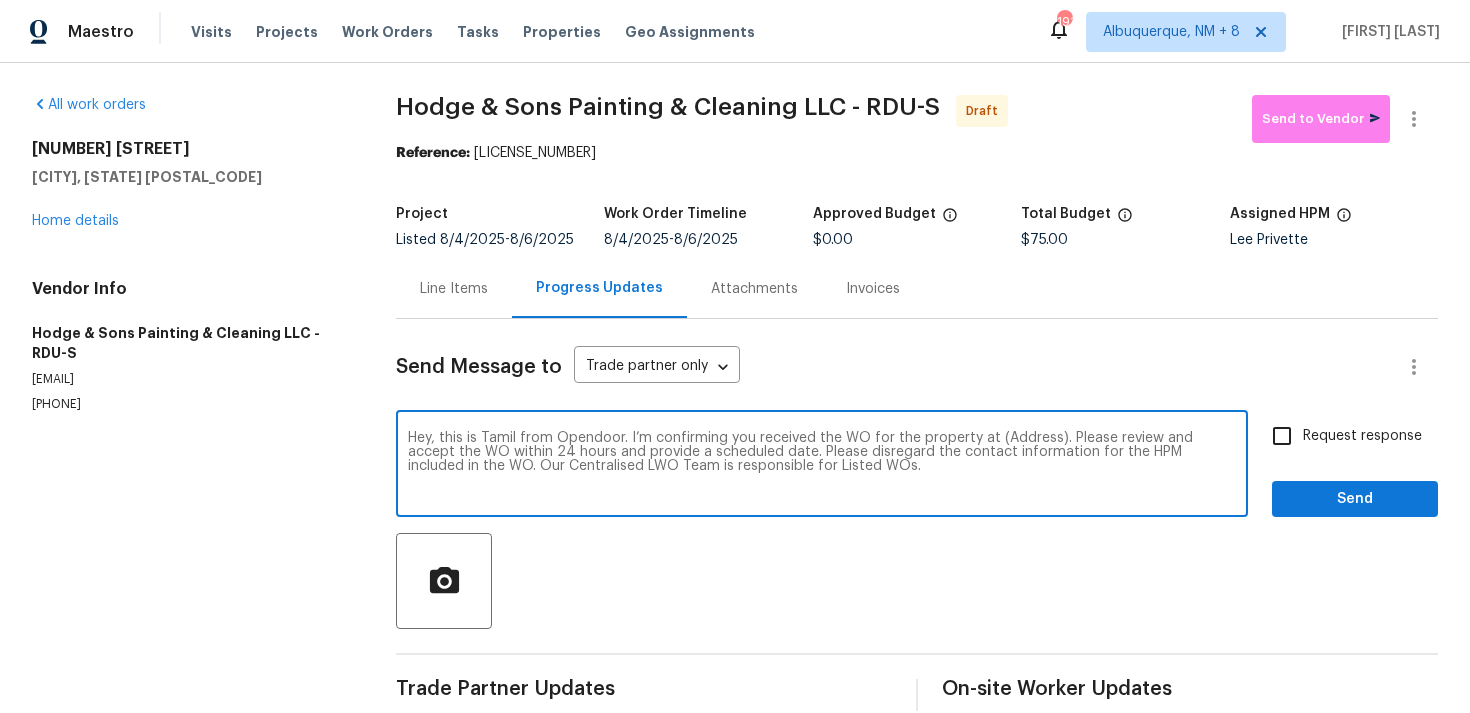 click on "Hey, this is Tamil from Opendoor. I’m confirming you received the WO for the property at (Address). Please review and accept the WO within 24 hours and provide a scheduled date. Please disregard the contact information for the HPM included in the WO. Our Centralised LWO Team is responsible for Listed WOs." at bounding box center [822, 466] 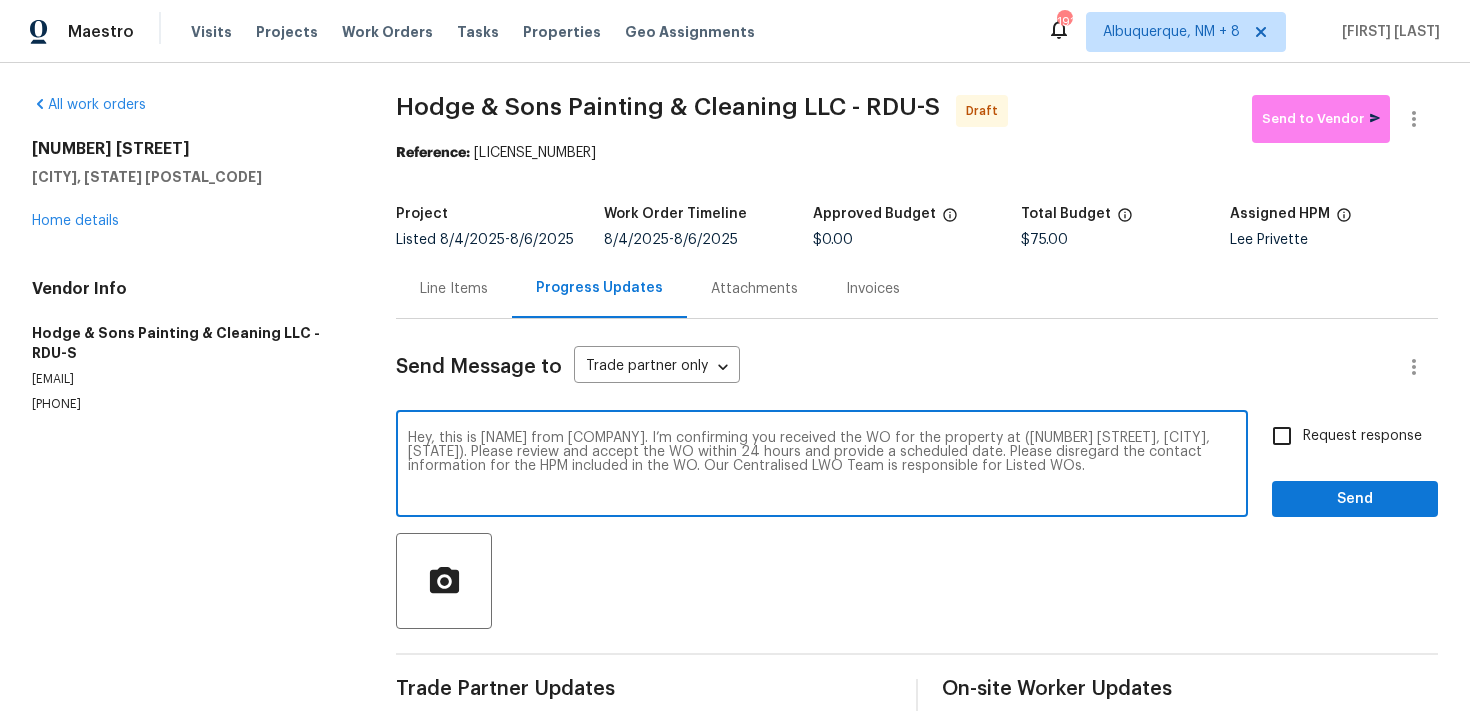type on "Hey, this is [NAME] from [COMPANY]. I’m confirming you received the WO for the property at ([NUMBER] [STREET], [CITY], [STATE]). Please review and accept the WO within 24 hours and provide a scheduled date. Please disregard the contact information for the HPM included in the WO. Our Centralised LWO Team is responsible for Listed WOs." 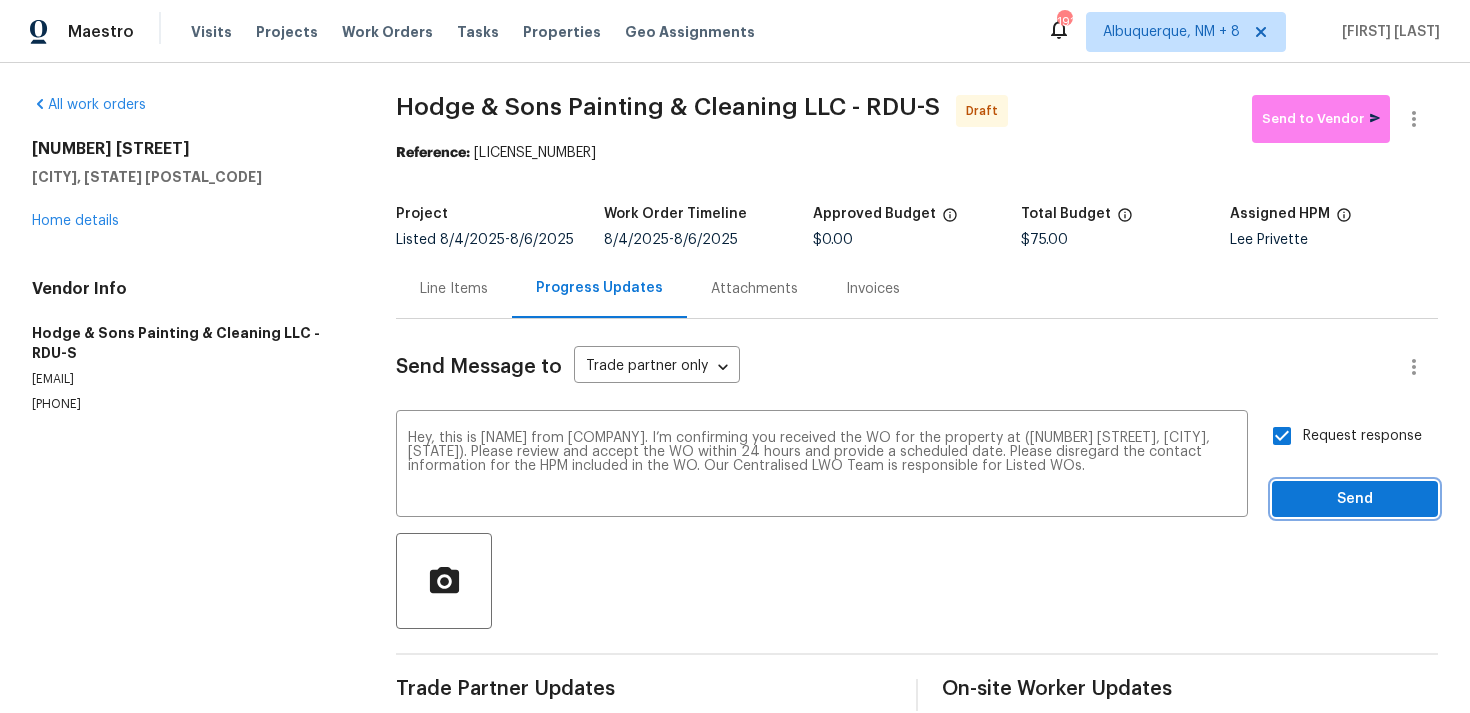 click on "Send" at bounding box center [1355, 499] 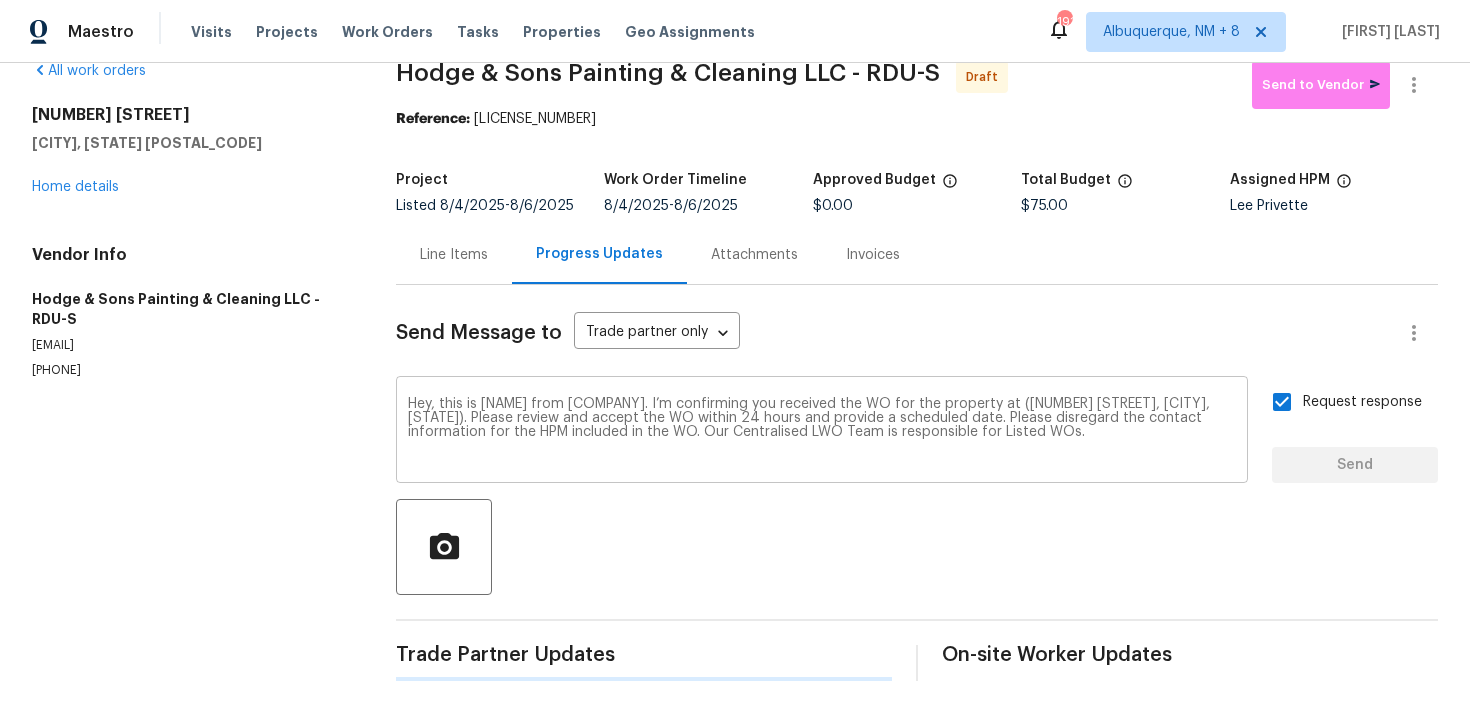 type 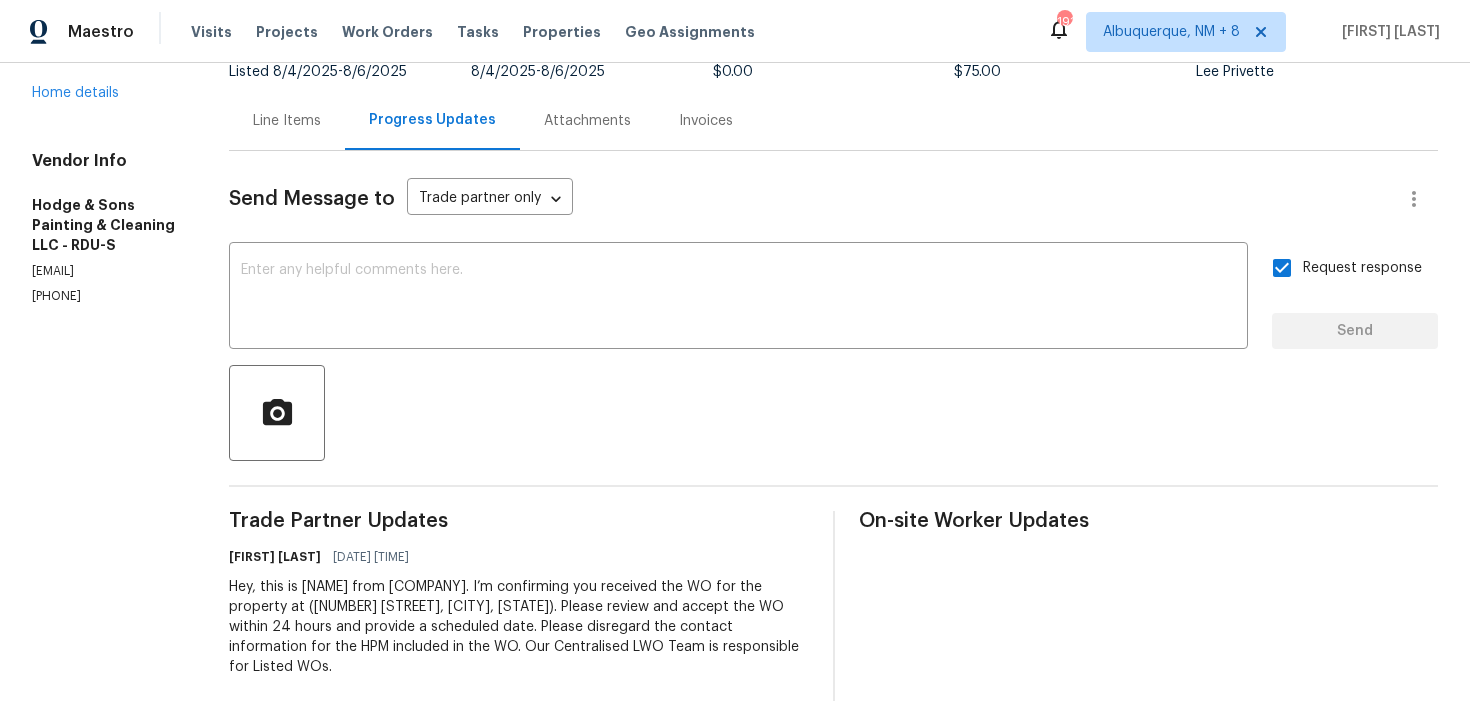 scroll, scrollTop: 0, scrollLeft: 0, axis: both 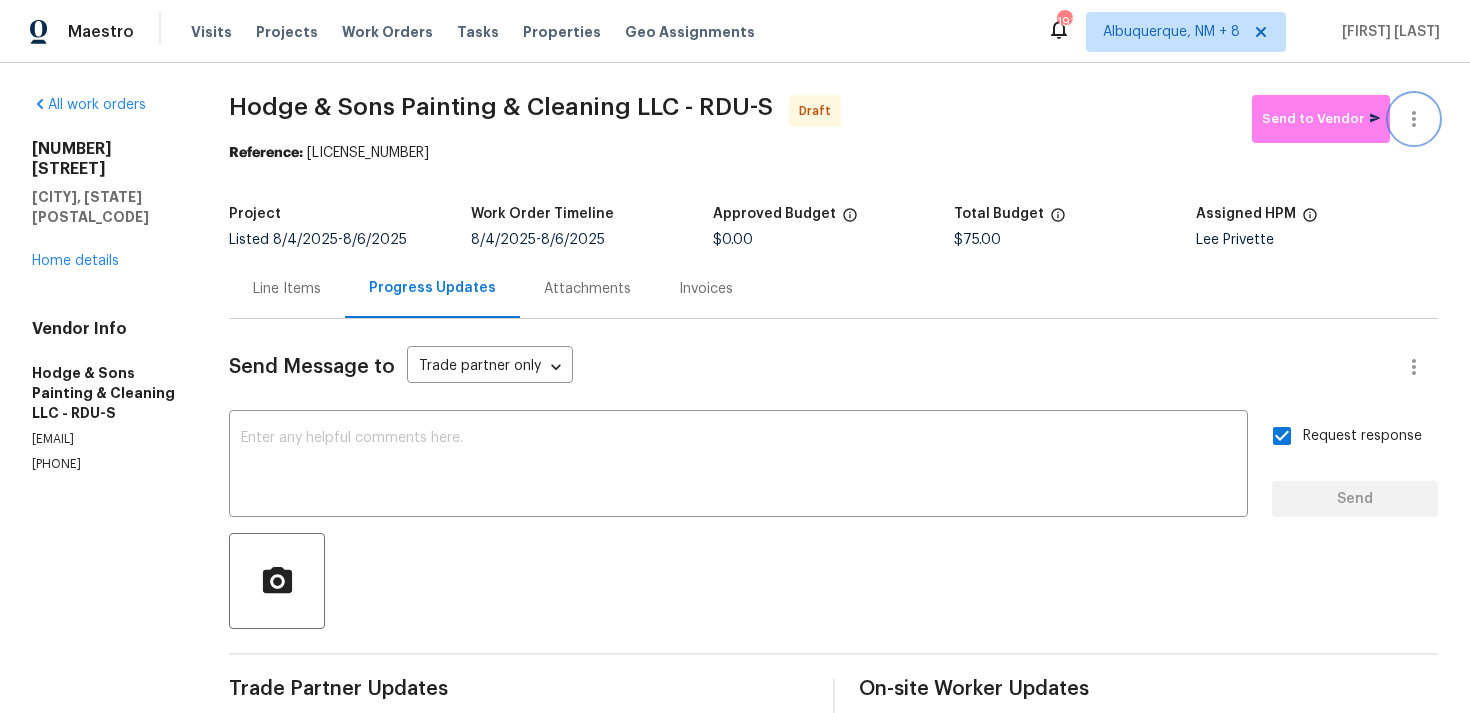 click 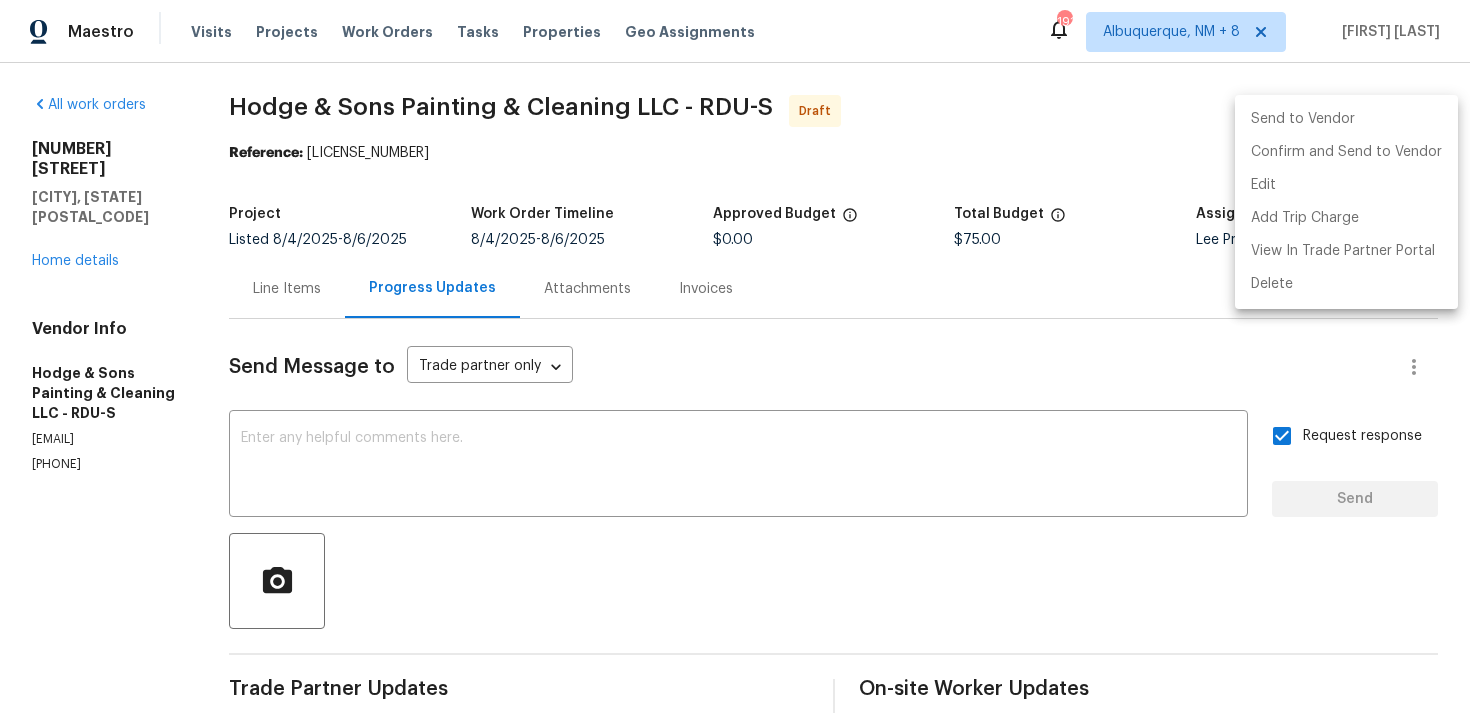 click at bounding box center [735, 356] 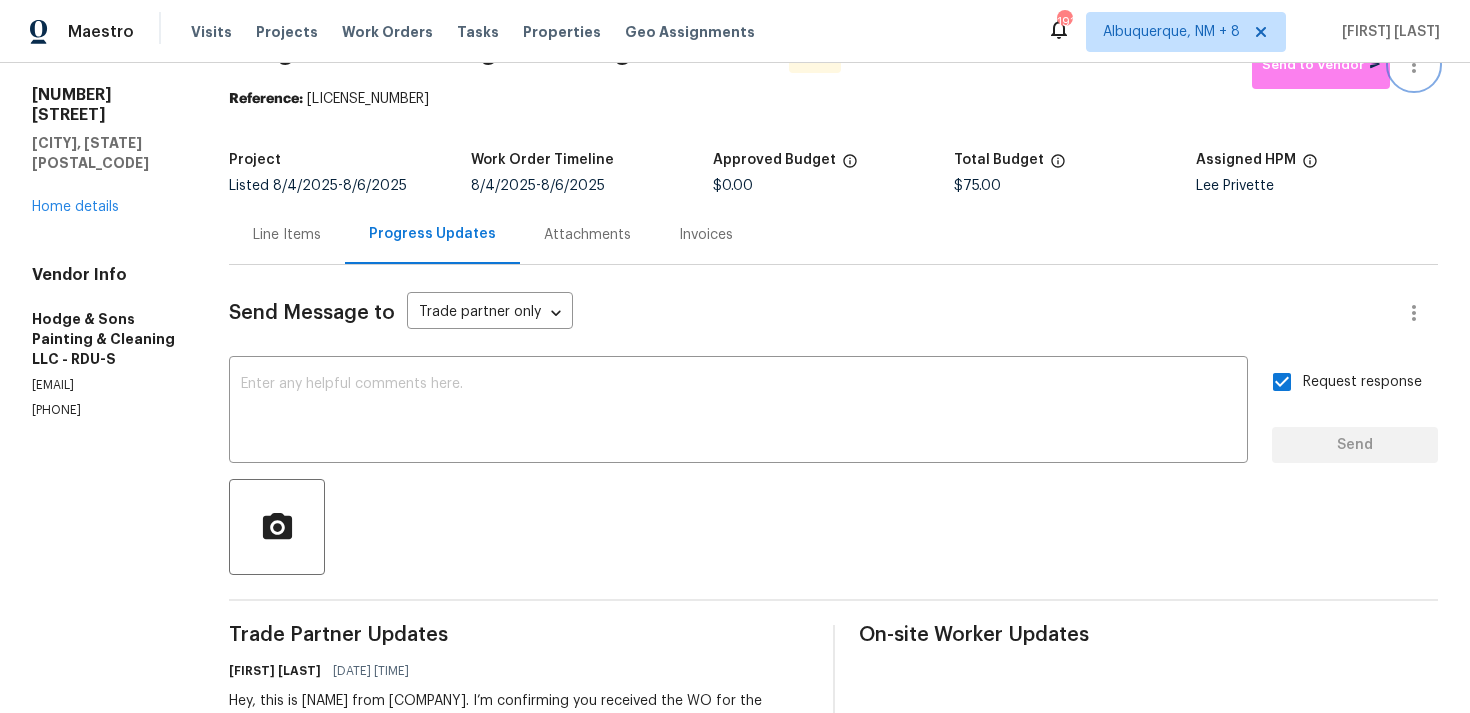 scroll, scrollTop: 0, scrollLeft: 0, axis: both 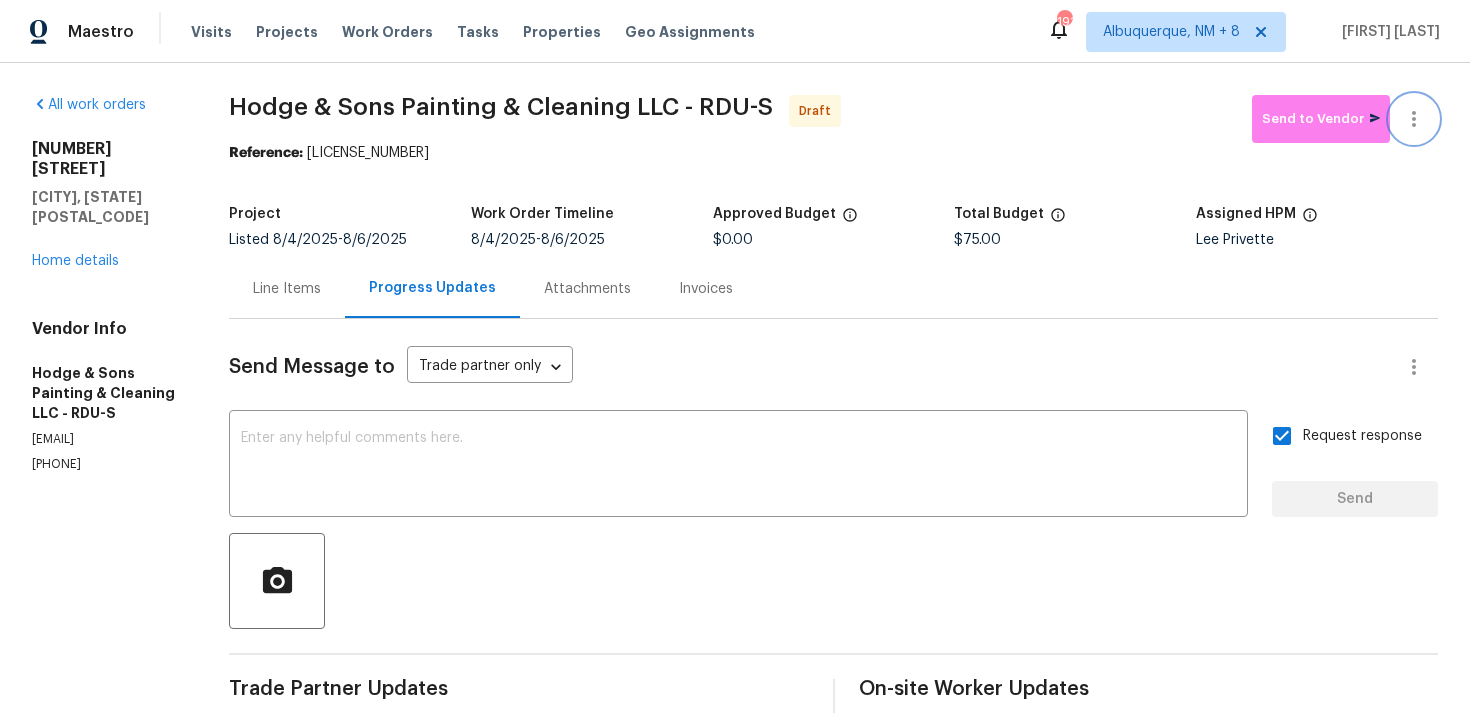 click at bounding box center (1414, 119) 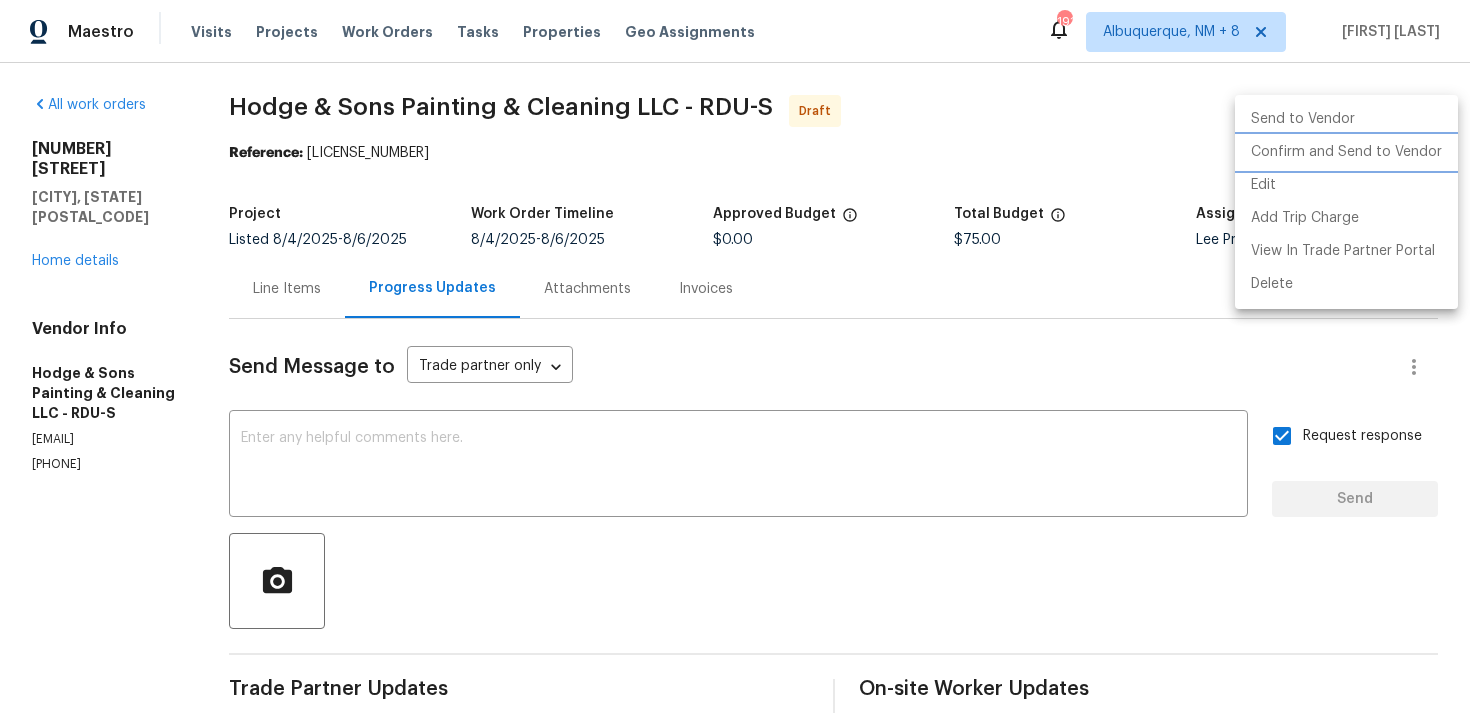 click on "Confirm and Send to Vendor" at bounding box center [1346, 152] 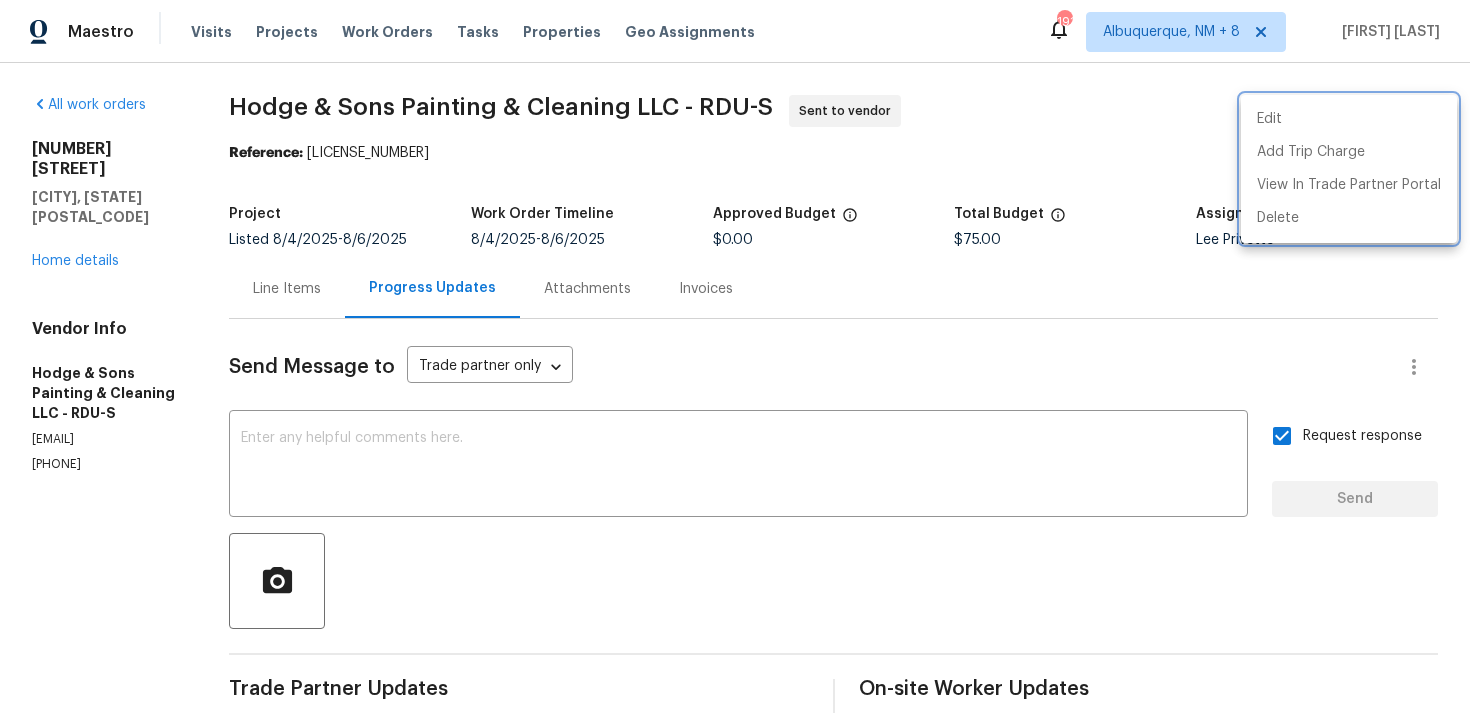 click at bounding box center [735, 356] 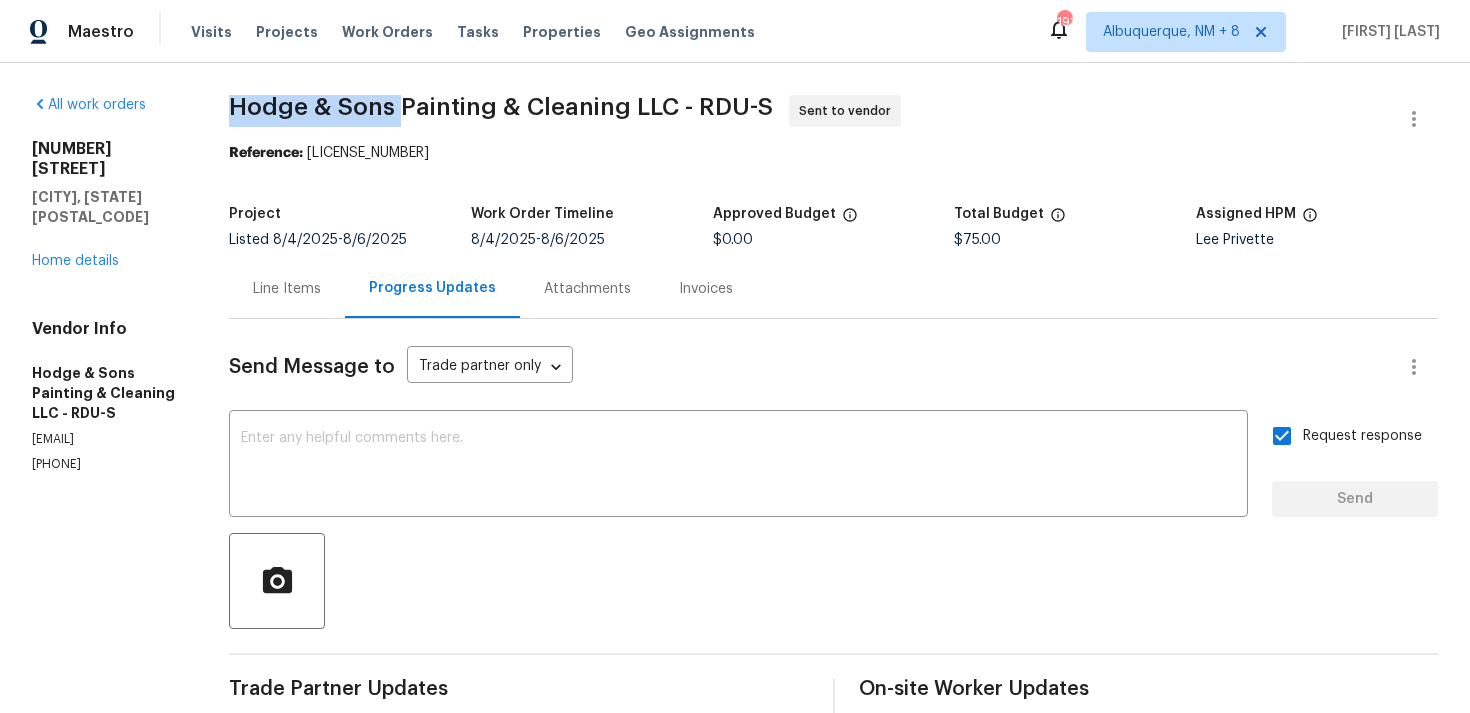 drag, startPoint x: 231, startPoint y: 103, endPoint x: 400, endPoint y: 109, distance: 169.10648 